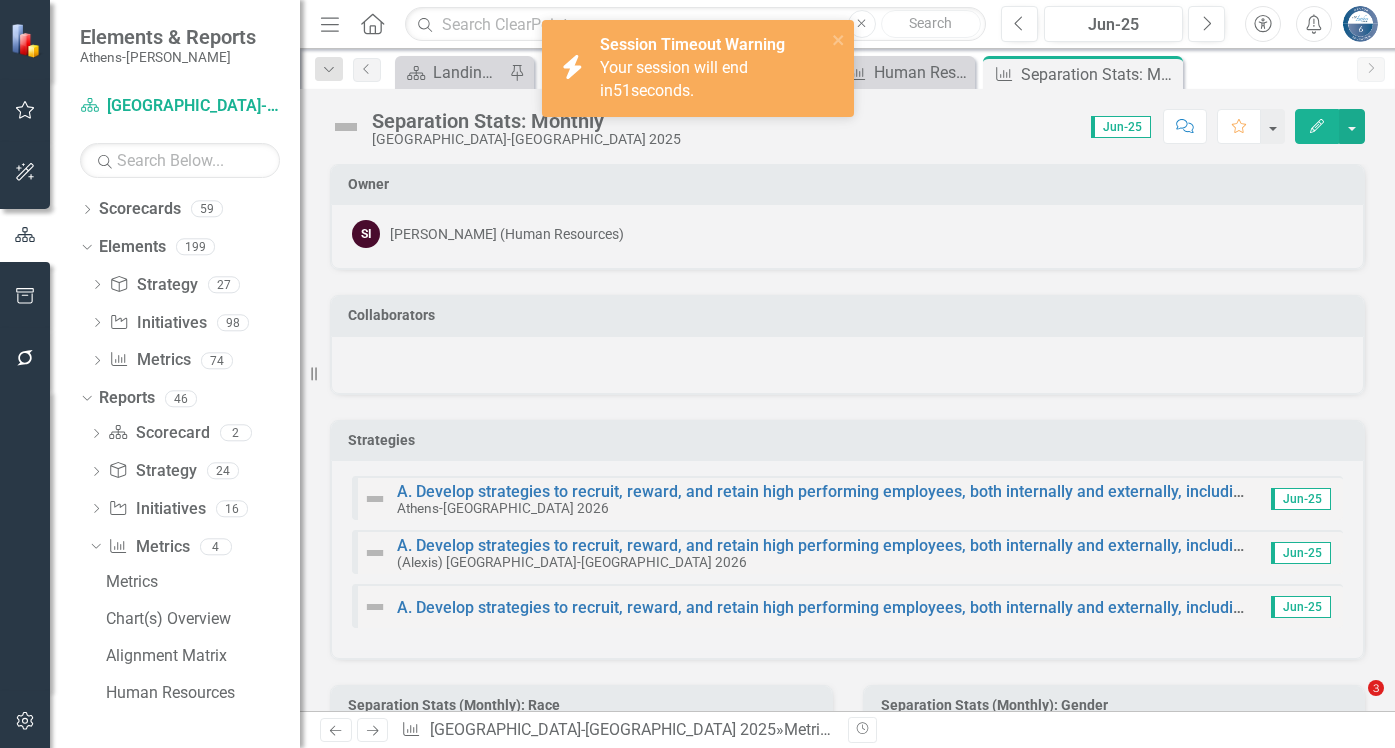 scroll, scrollTop: 0, scrollLeft: 0, axis: both 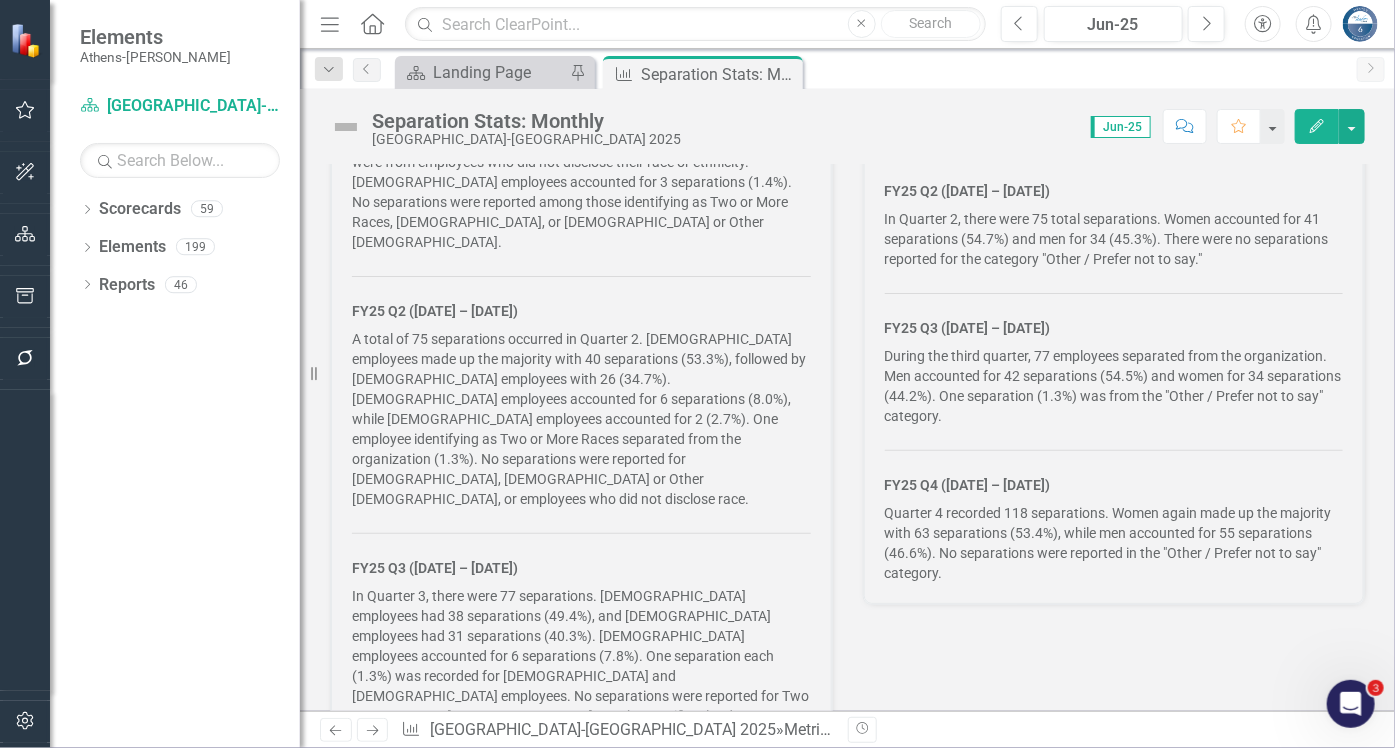 click on "Quarter 4 recorded 118 separations. Women again made up the majority with 63 separations (53.4%), while men accounted for 55 separations (46.6%). No separations were reported in the "Other / Prefer not to say" category." at bounding box center [1114, 541] 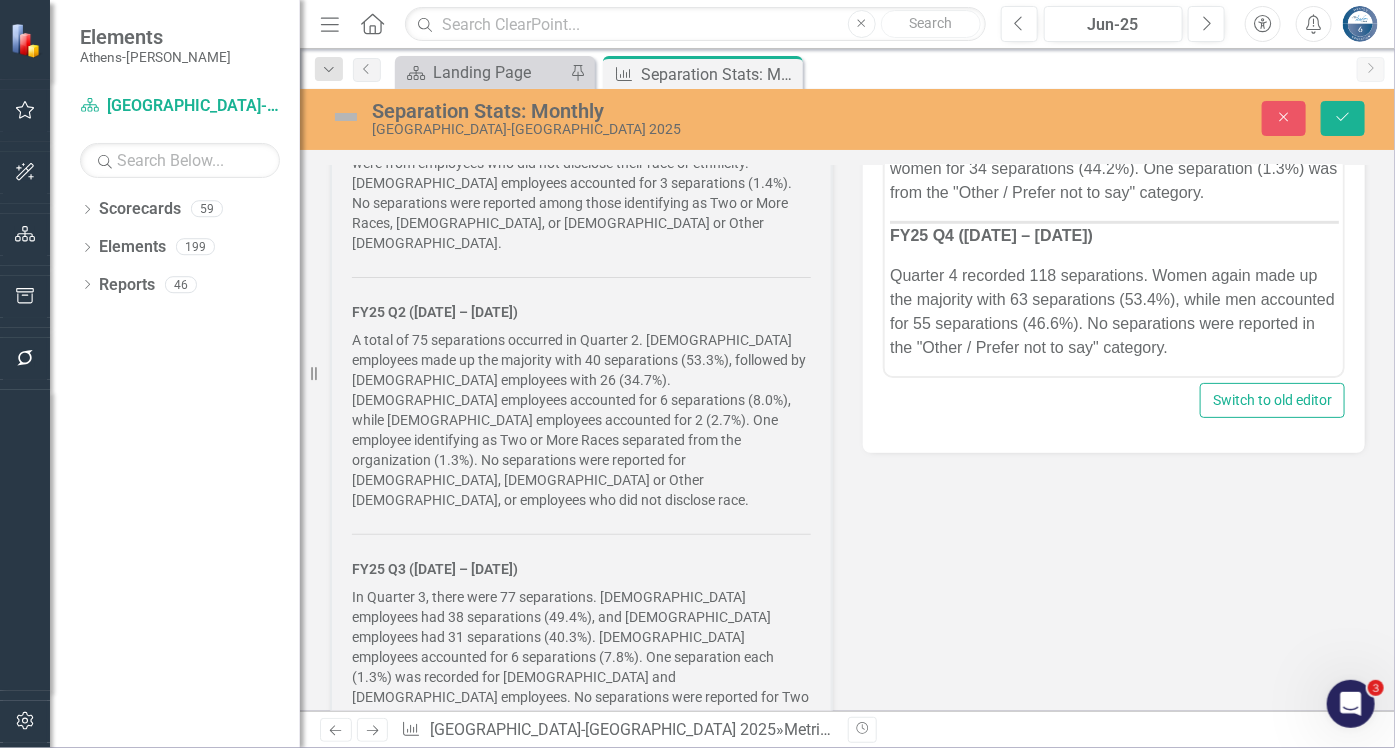 scroll, scrollTop: 384, scrollLeft: 0, axis: vertical 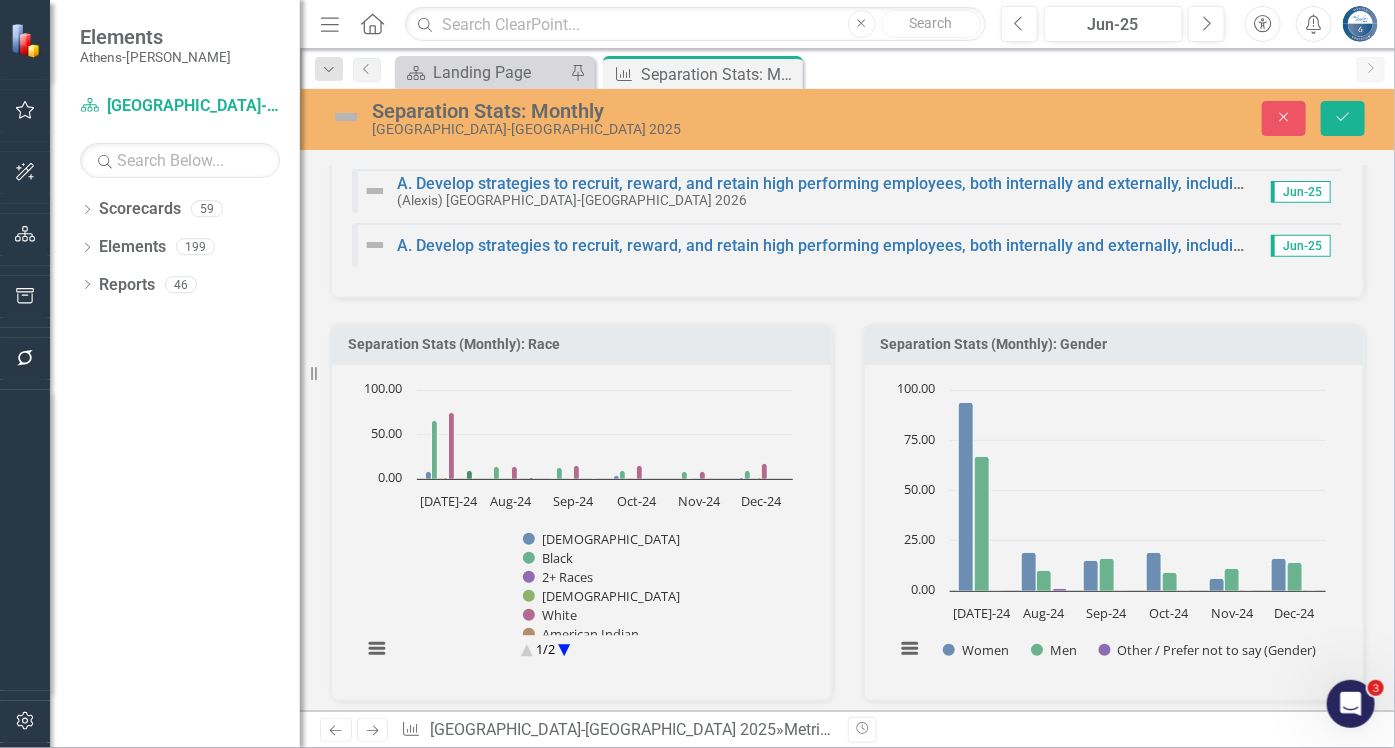 click on "Separation Stats (Monthly): Gender Chart Bar chart with 3 data series. Separation Stats (Monthly): Gender (Chart Type: Column)
Plot Bands
Jul-24
Women: 94.00	Men: 67.00	Other / Prefer not to say (Gender): 0.00
Aug-24
Women: 19.00	Men: 10.00	Other / Prefer not to say (Gender): 1.00
Sep-24
Women: 15.00	Men: 16.00	Other / Prefer not to say (Gender): 0.00
Oct-24
Women: 19.00	Men: 9.00	Other / Prefer not to say (Gender): 0.00
Nov-24
Women: 6.00	Men: 11.00	Other / Prefer not to say (Gender): 0.00
Dec-24
Women: 16.00	Men: 14.00	Other / Prefer not to say (Gender): 0.00 The chart has 1 X axis displaying categories.  The chart has 1 Y axis displaying values. Data ranges from 0 to 94. Created with Highcharts 11.4.8 Chart context menu Women Men Other / Prefer not to say (Gender) Jul-24 Aug-24 Sep-24 Oct-24 Nov-24 Dec-24 0.00 25.00 50.00 75.00 100.00 End of interactive chart." at bounding box center [1114, 500] 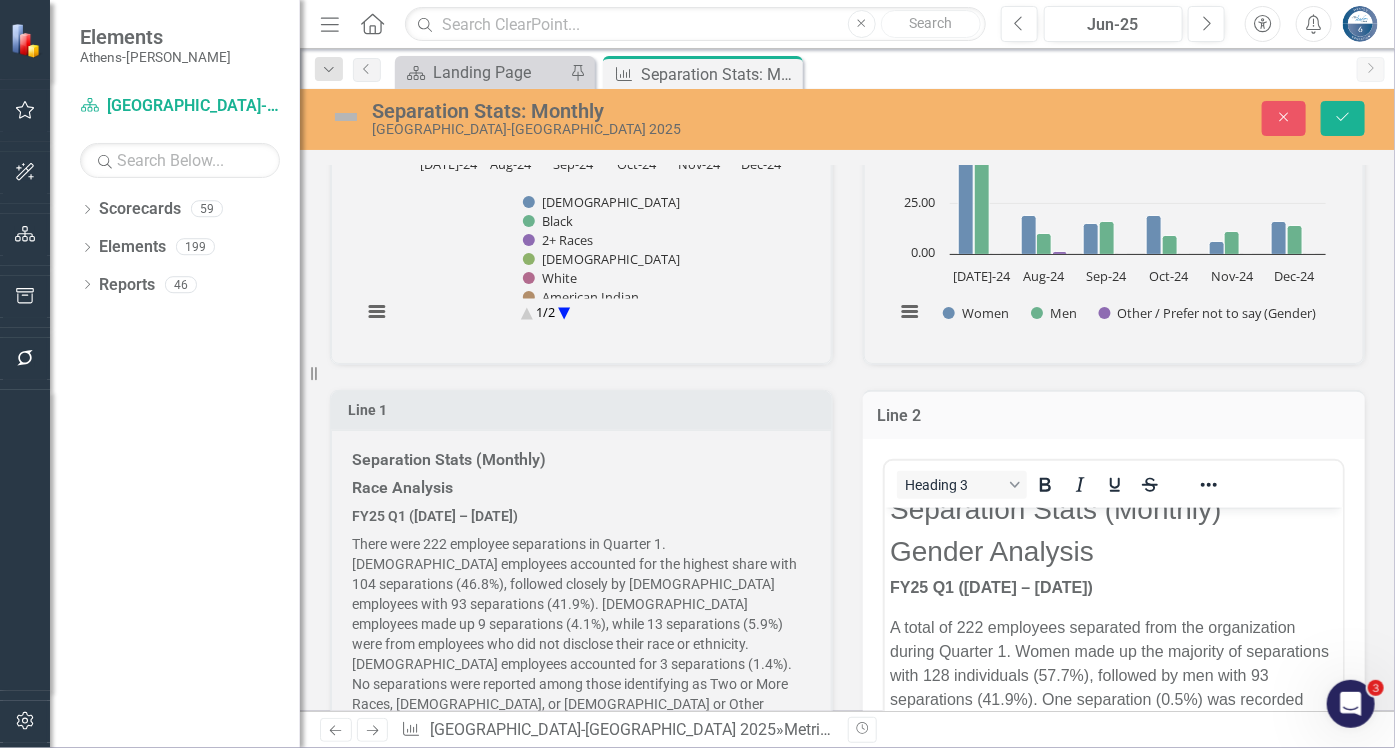 scroll, scrollTop: 727, scrollLeft: 0, axis: vertical 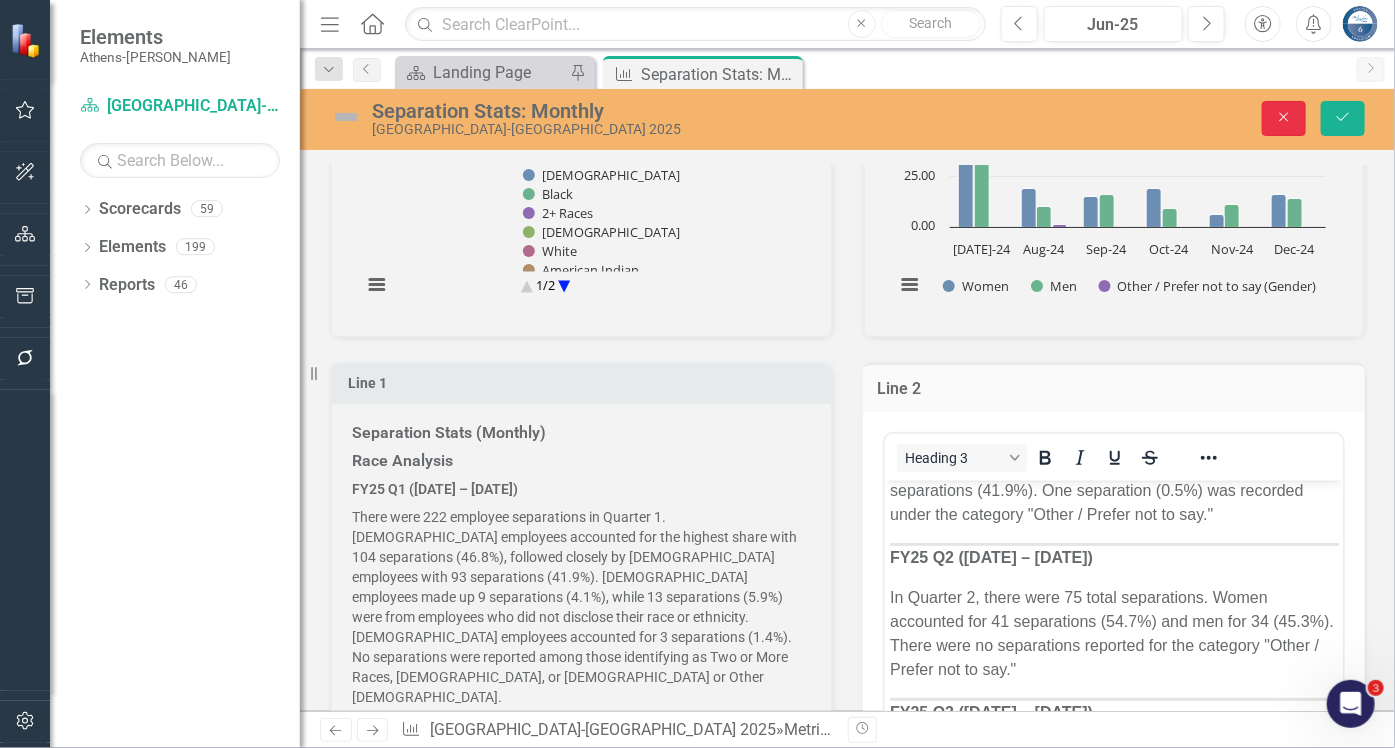 click on "Close" 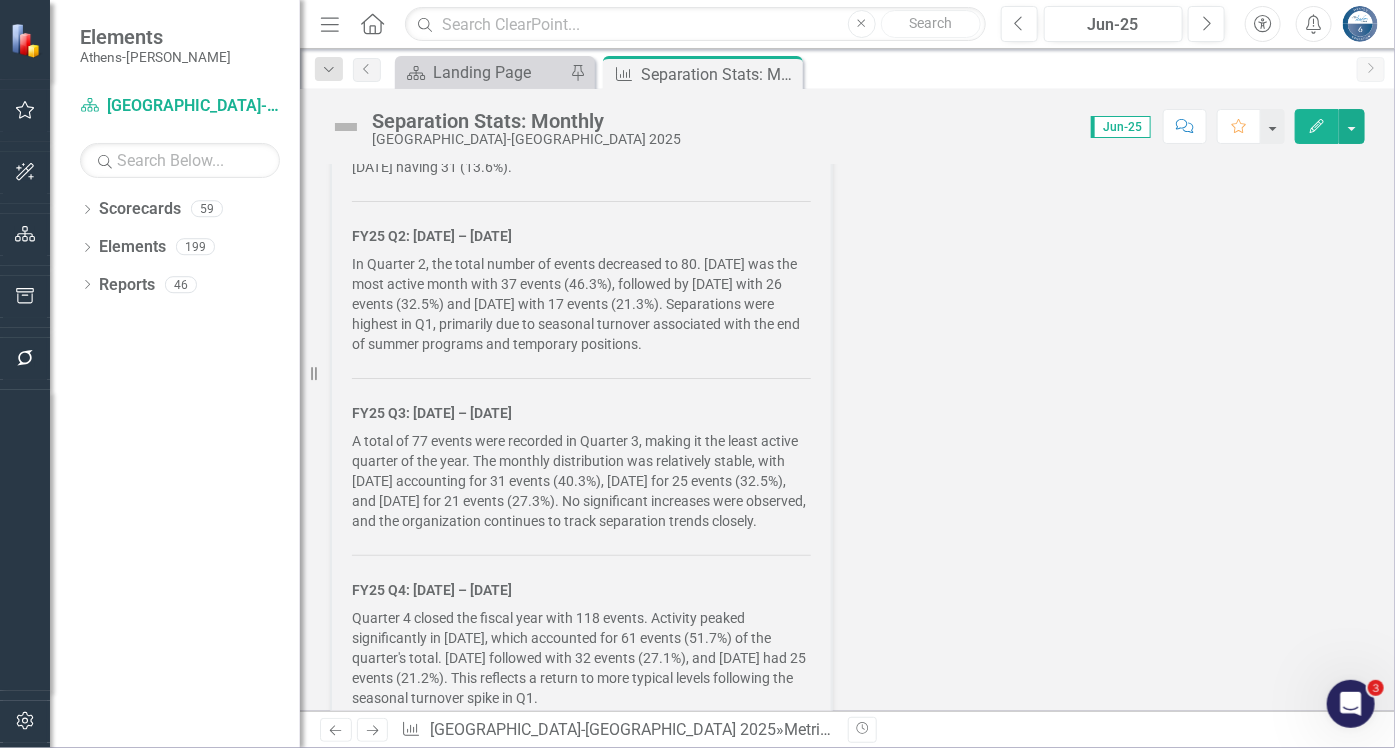 scroll, scrollTop: 4363, scrollLeft: 0, axis: vertical 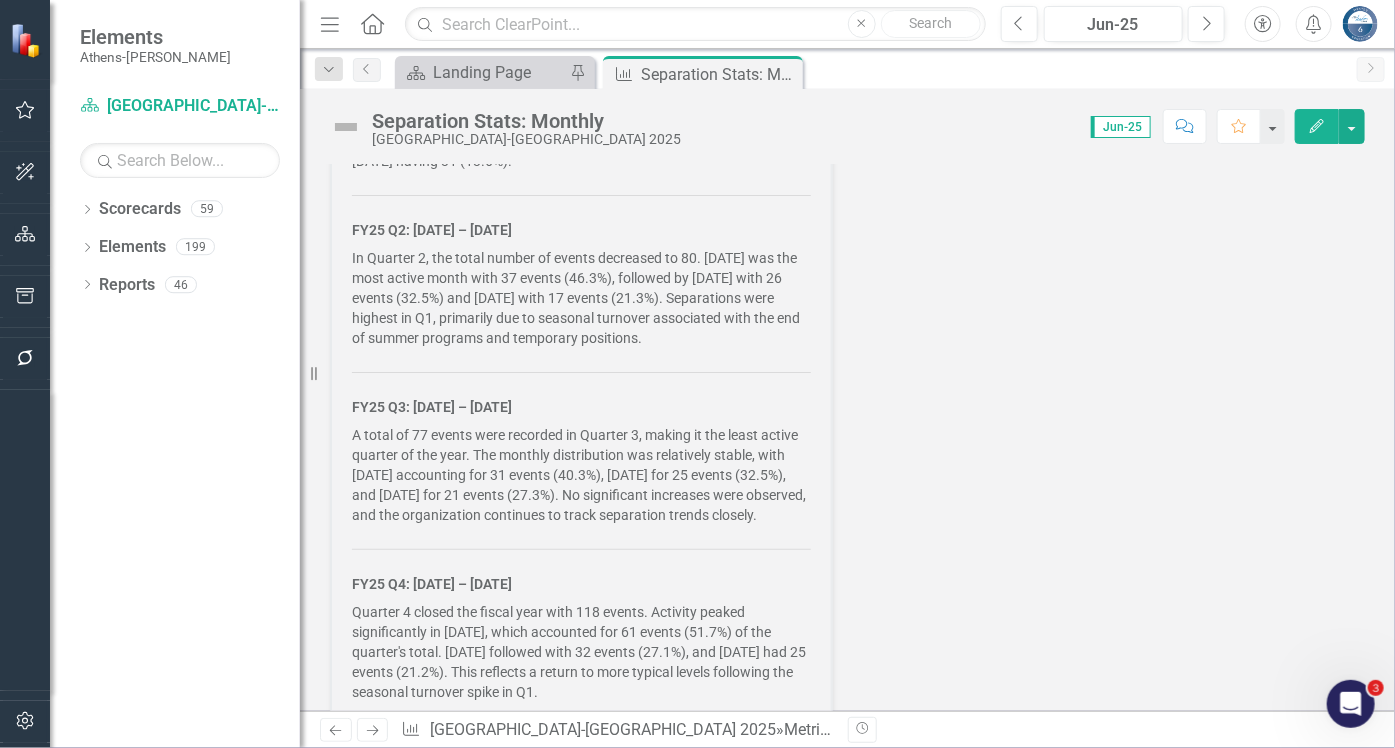 click on "FY25 Q4: April 1 – June 30, 2025" at bounding box center (581, 584) 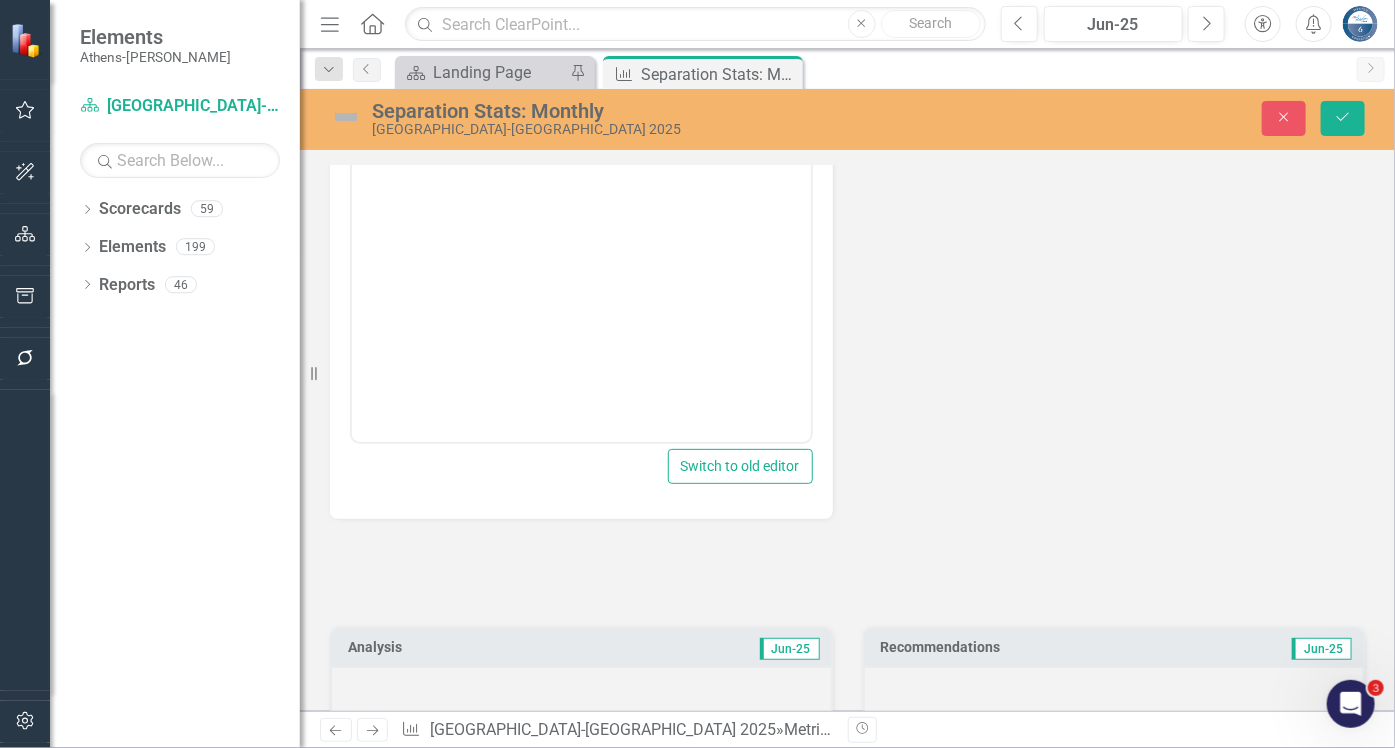 scroll, scrollTop: 4371, scrollLeft: 0, axis: vertical 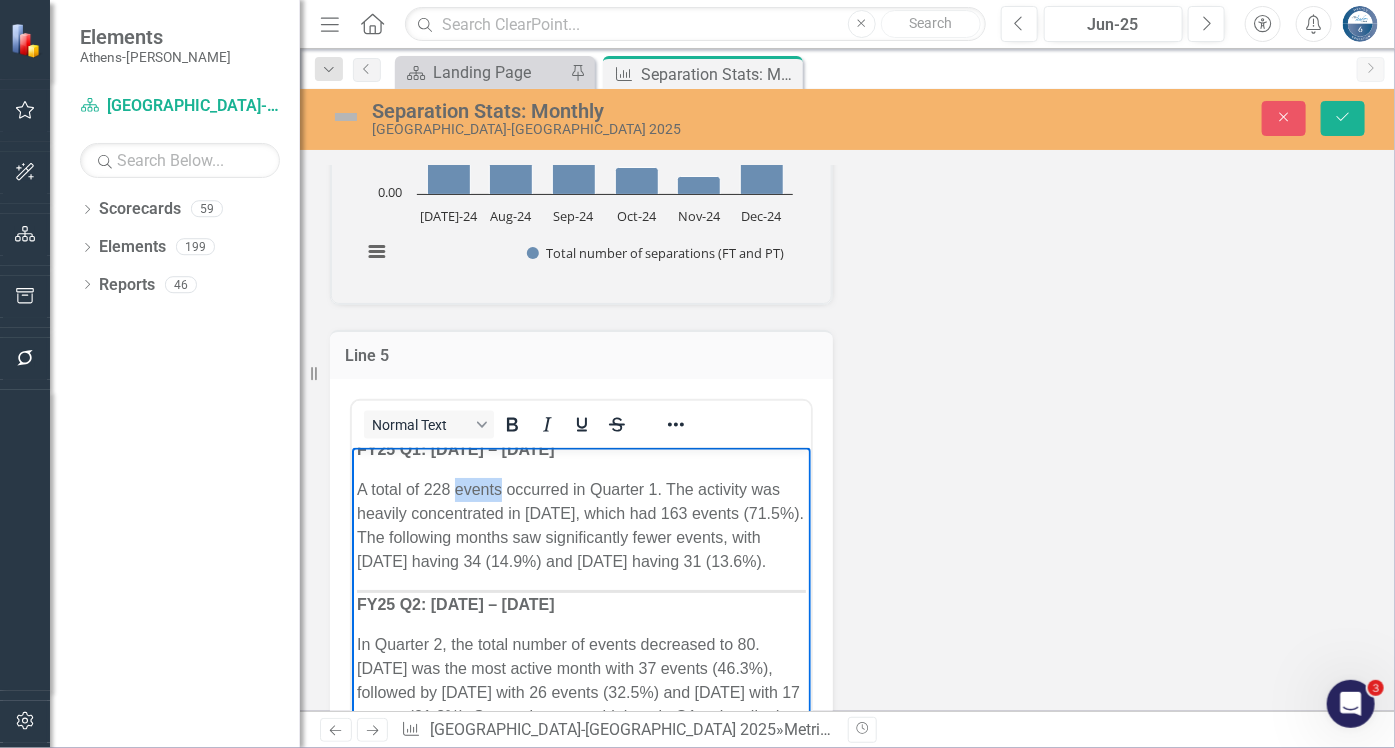 drag, startPoint x: 500, startPoint y: 484, endPoint x: 453, endPoint y: 477, distance: 47.518417 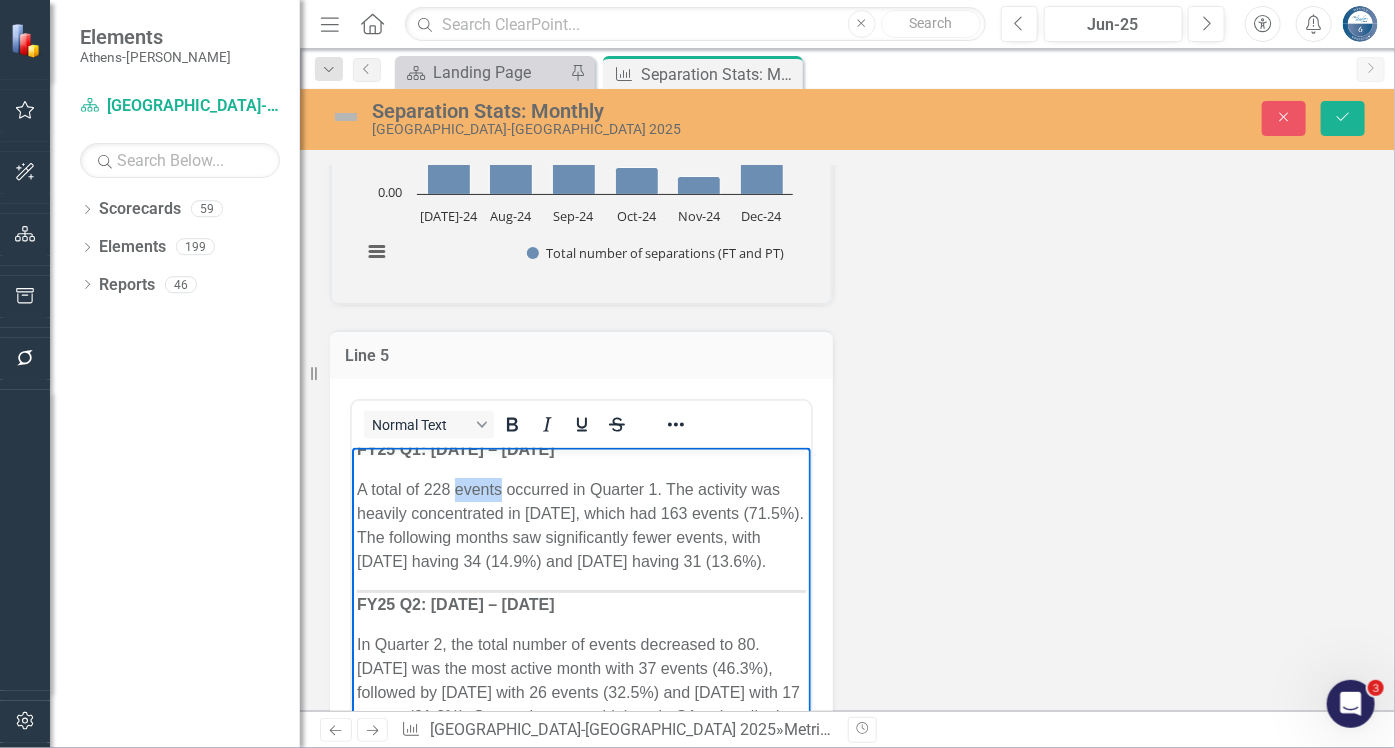 click on "A total of 228 events occurred in Quarter 1. The activity was heavily concentrated in July 2024, which had 163 events (71.5%). The following months saw significantly fewer events, with September 2024 having 34 (14.9%) and August 2024 having 31 (13.6%)." at bounding box center [580, 525] 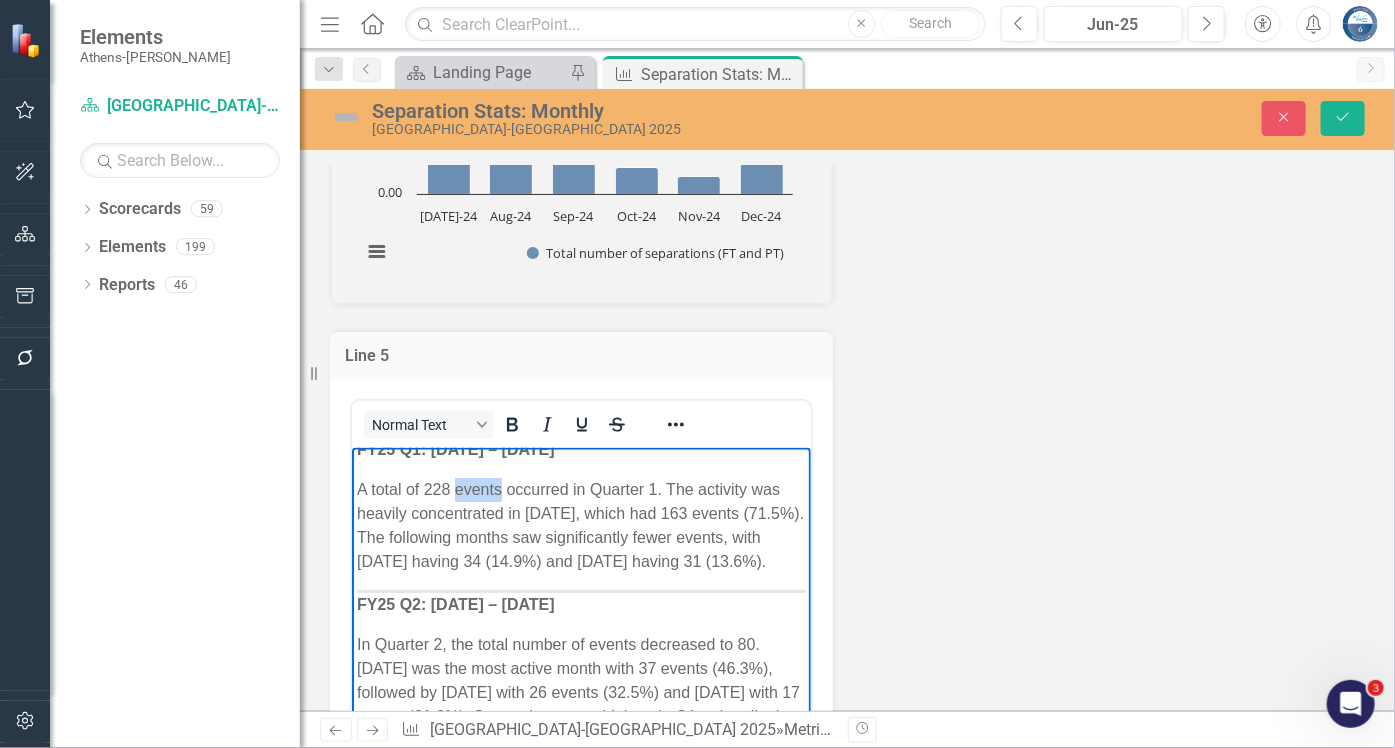 type 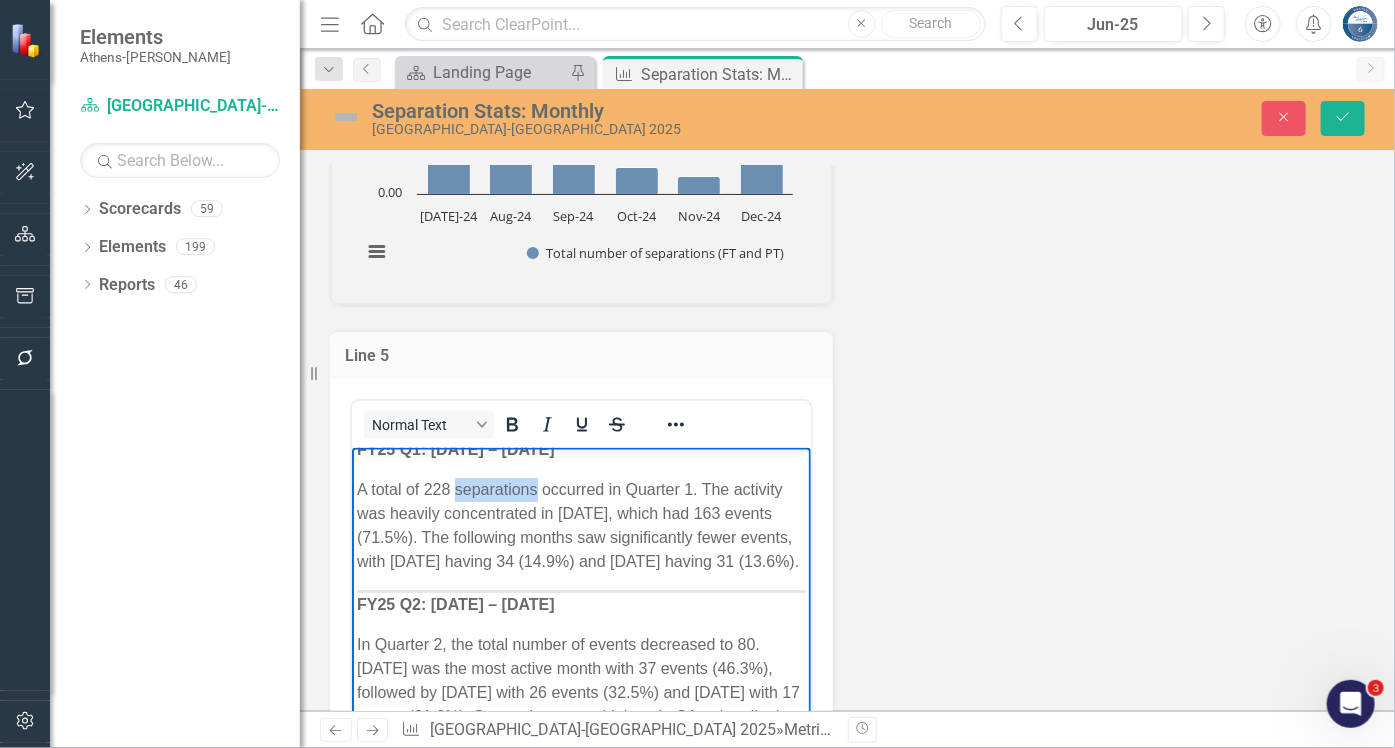 drag, startPoint x: 454, startPoint y: 486, endPoint x: 534, endPoint y: 479, distance: 80.305664 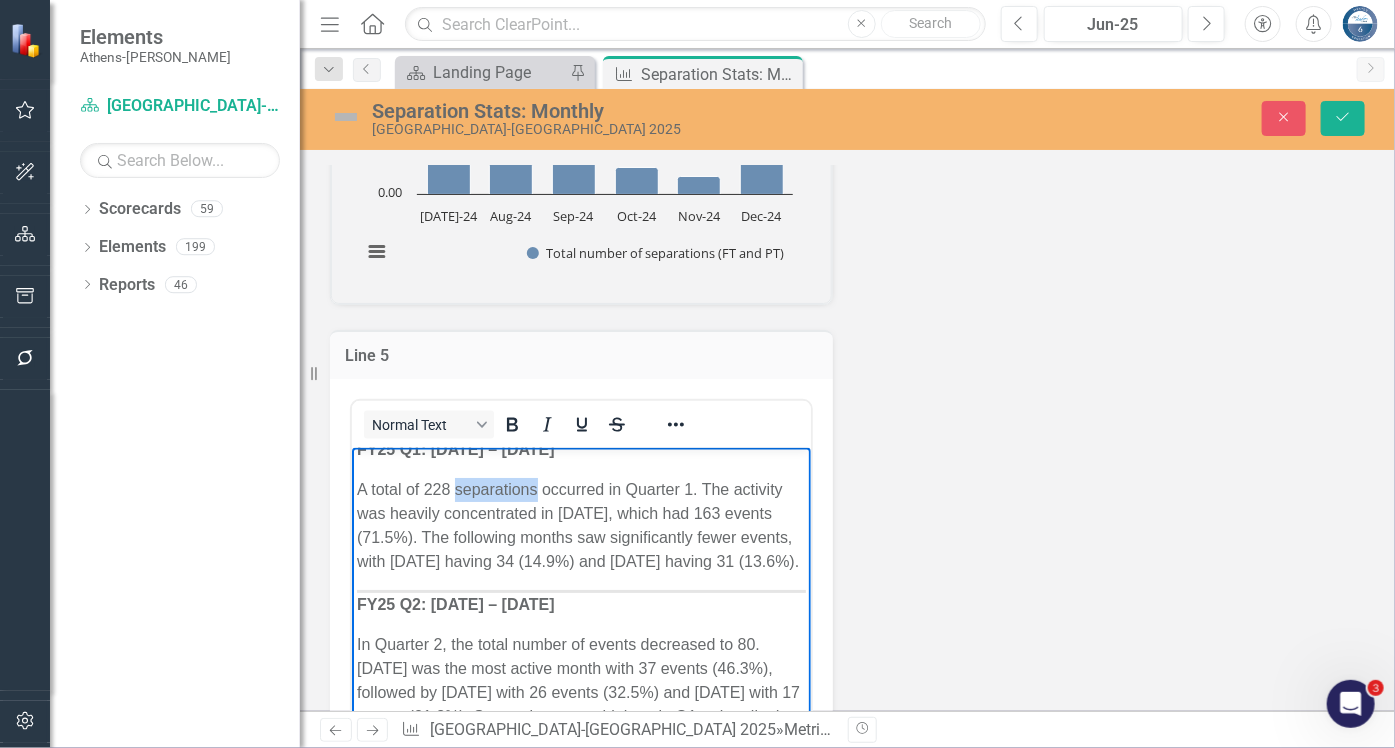 click on "A total of 228 separations occurred in Quarter 1. The activity was heavily concentrated in July 2024, which had 163 events (71.5%). The following months saw significantly fewer events, with September 2024 having 34 (14.9%) and August 2024 having 31 (13.6%)." at bounding box center [580, 525] 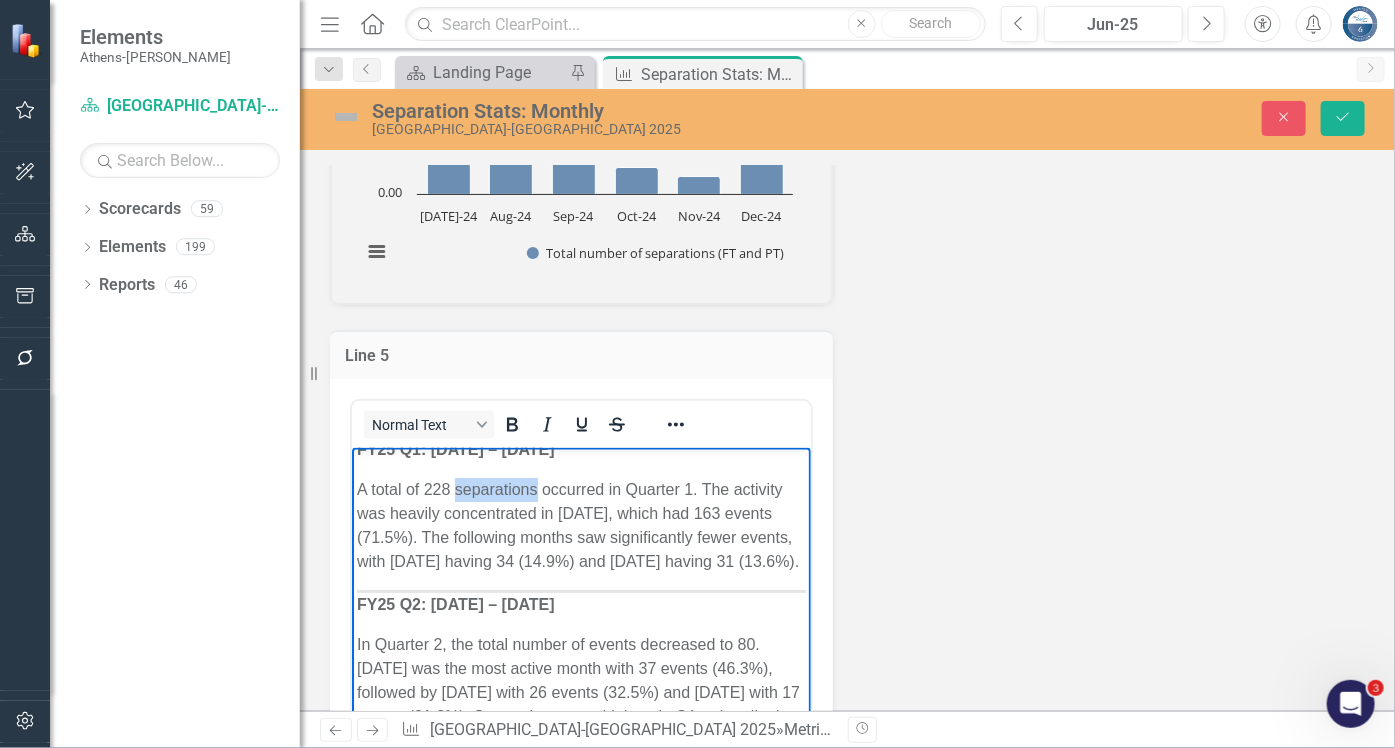 copy on "separations" 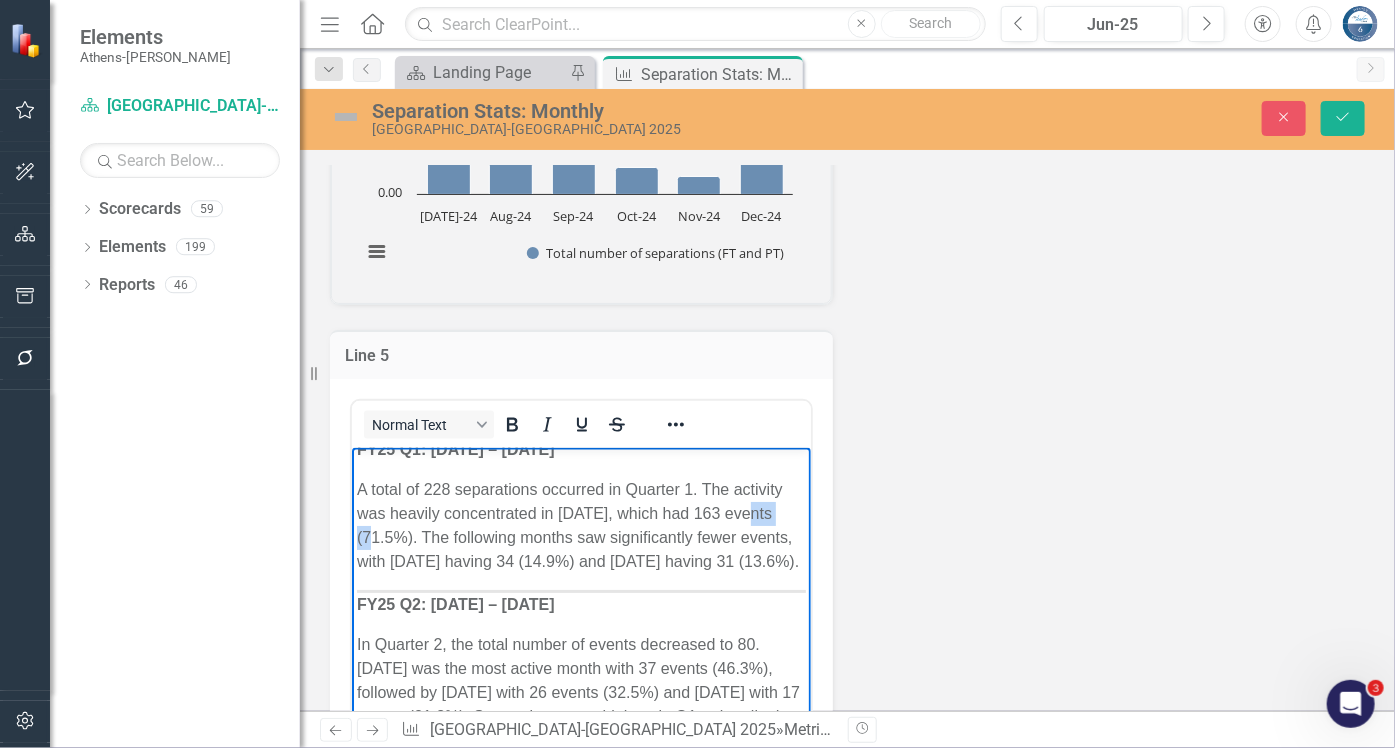 drag, startPoint x: 354, startPoint y: 533, endPoint x: 401, endPoint y: 536, distance: 47.095646 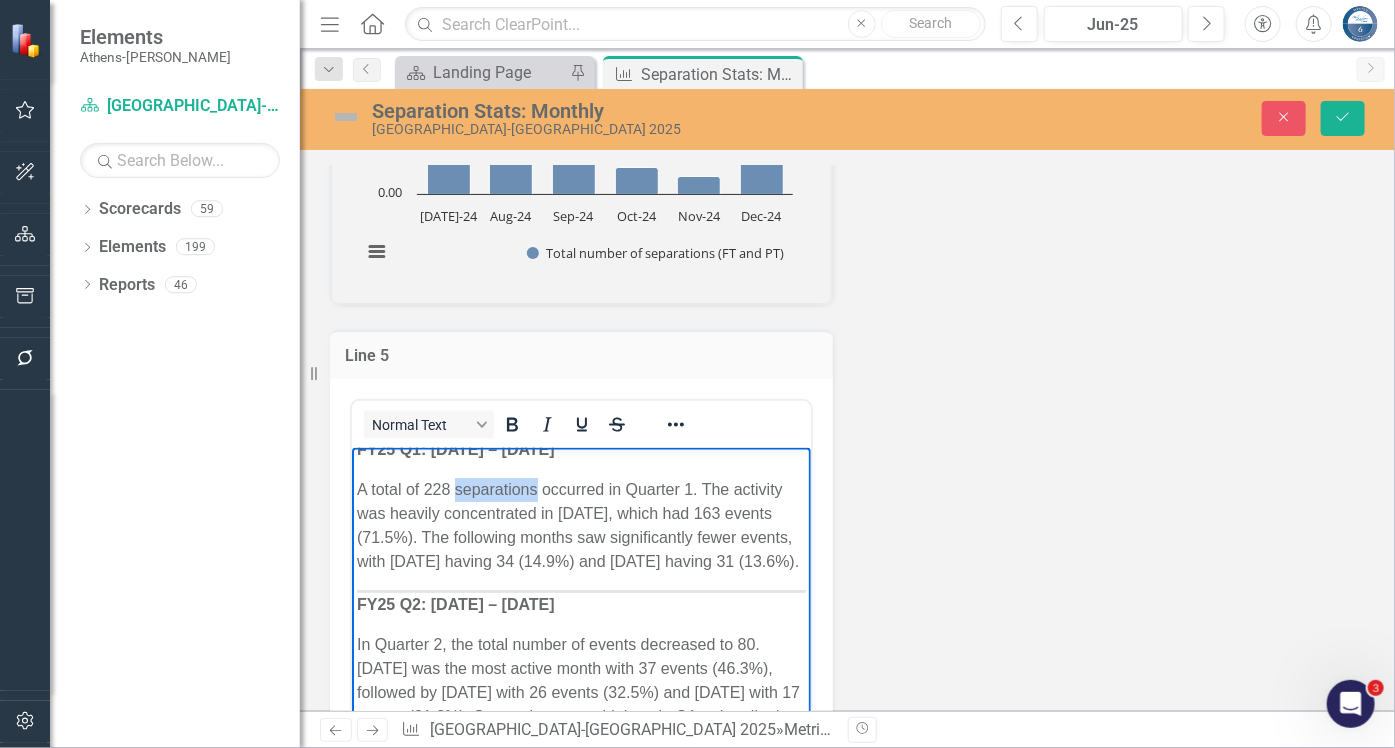 drag, startPoint x: 457, startPoint y: 484, endPoint x: 537, endPoint y: 492, distance: 80.399 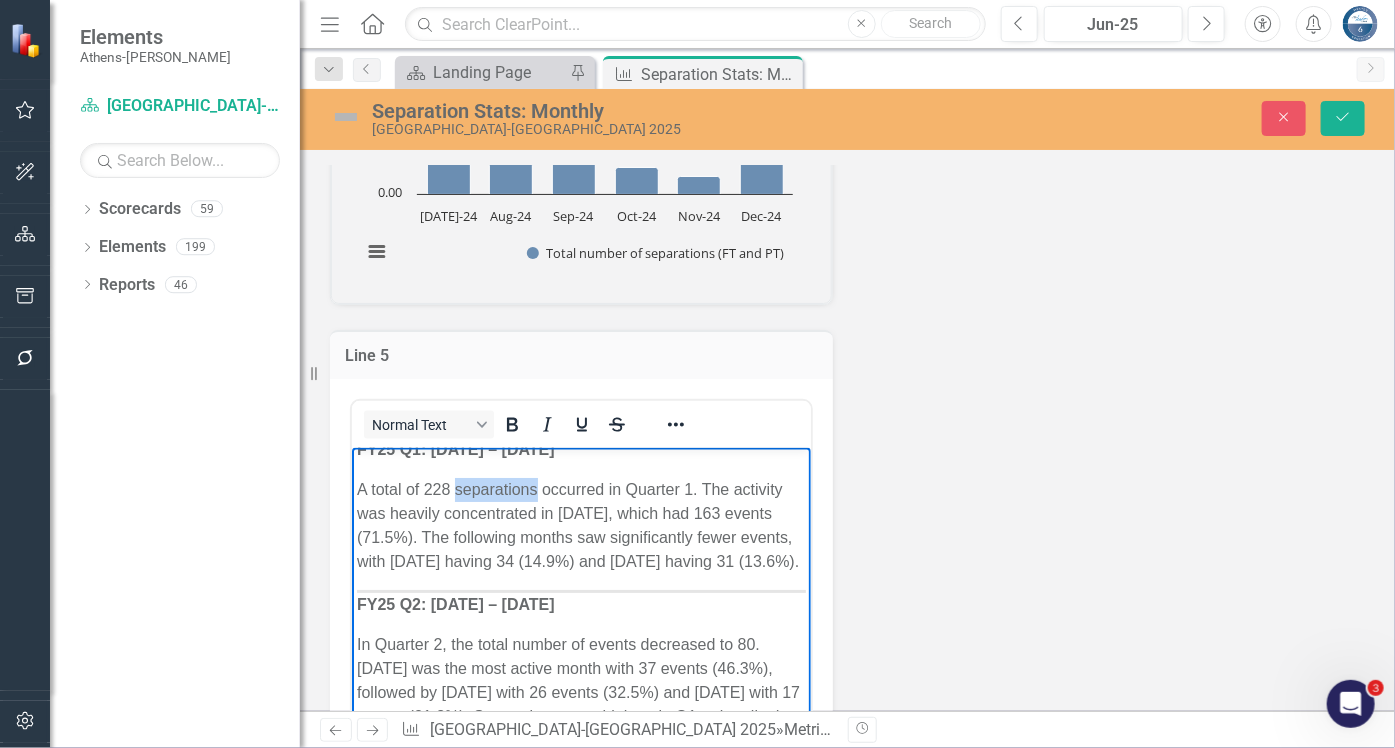 click on "A total of 228 separations occurred in Quarter 1. The activity was heavily concentrated in July 2024, which had 163 events (71.5%). The following months saw significantly fewer events, with September 2024 having 34 (14.9%) and August 2024 having 31 (13.6%)." at bounding box center [580, 525] 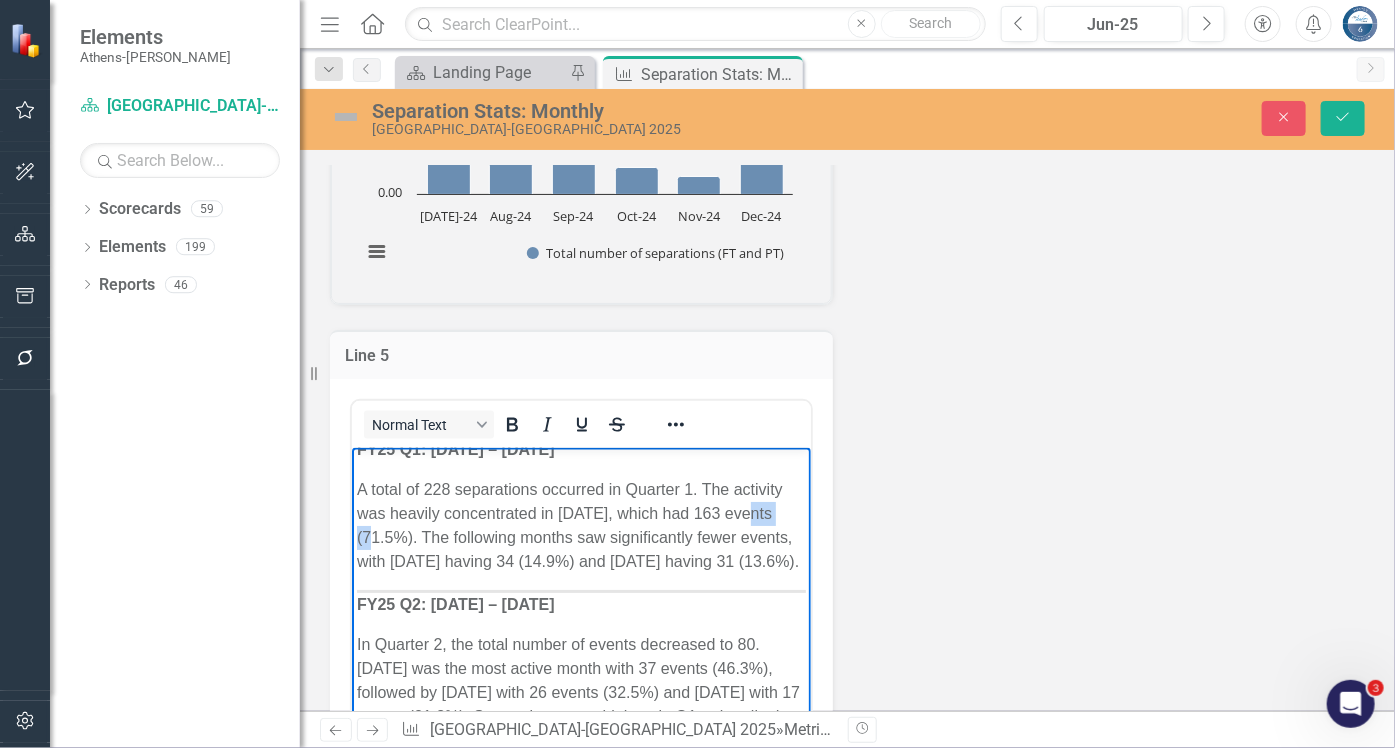 drag, startPoint x: 356, startPoint y: 537, endPoint x: 403, endPoint y: 538, distance: 47.010635 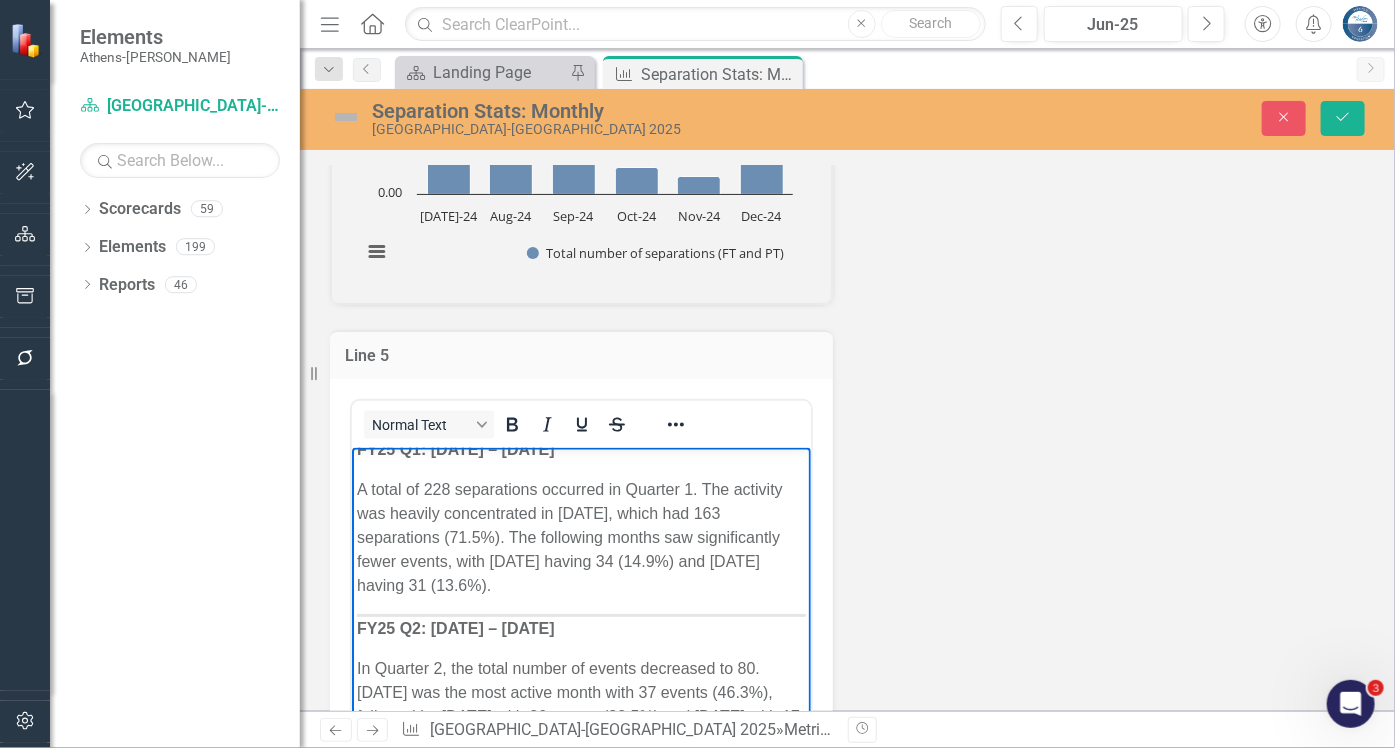 scroll, scrollTop: 181, scrollLeft: 0, axis: vertical 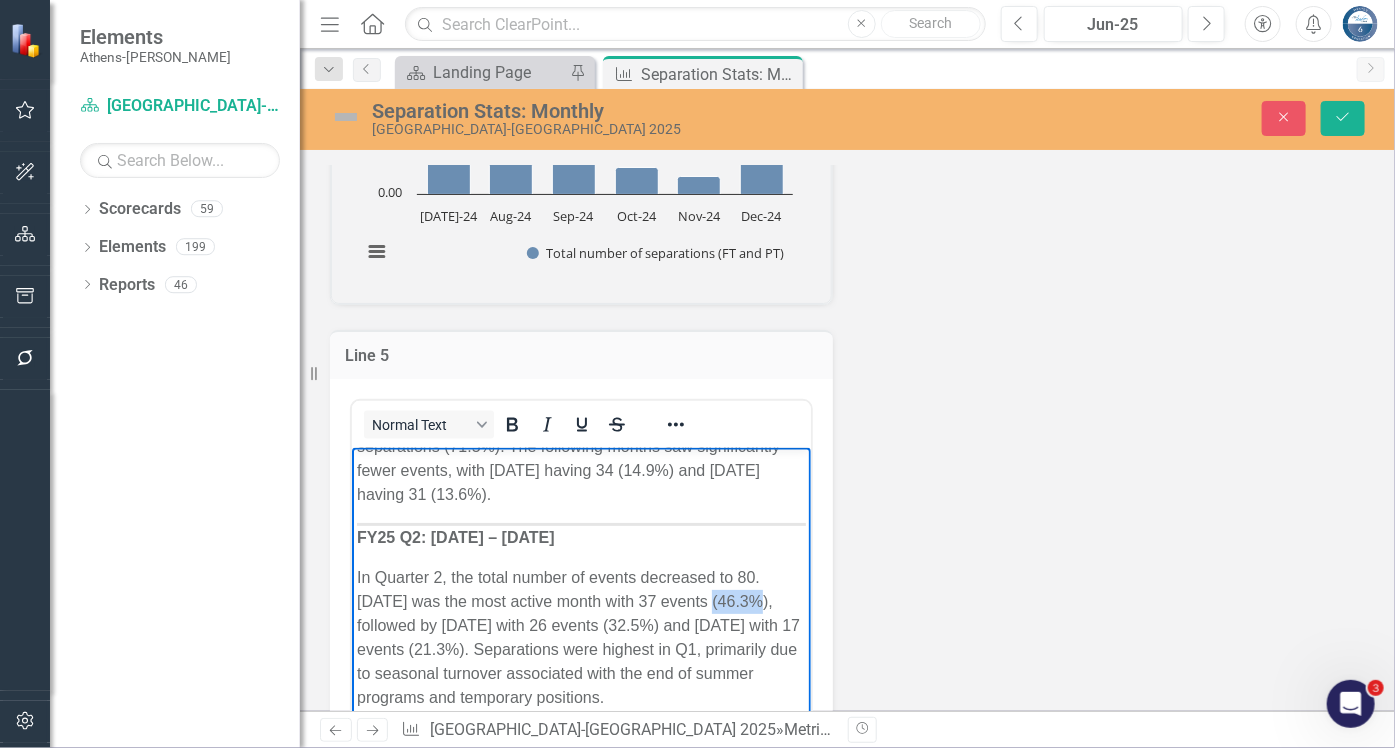 drag, startPoint x: 725, startPoint y: 597, endPoint x: 769, endPoint y: 599, distance: 44.04543 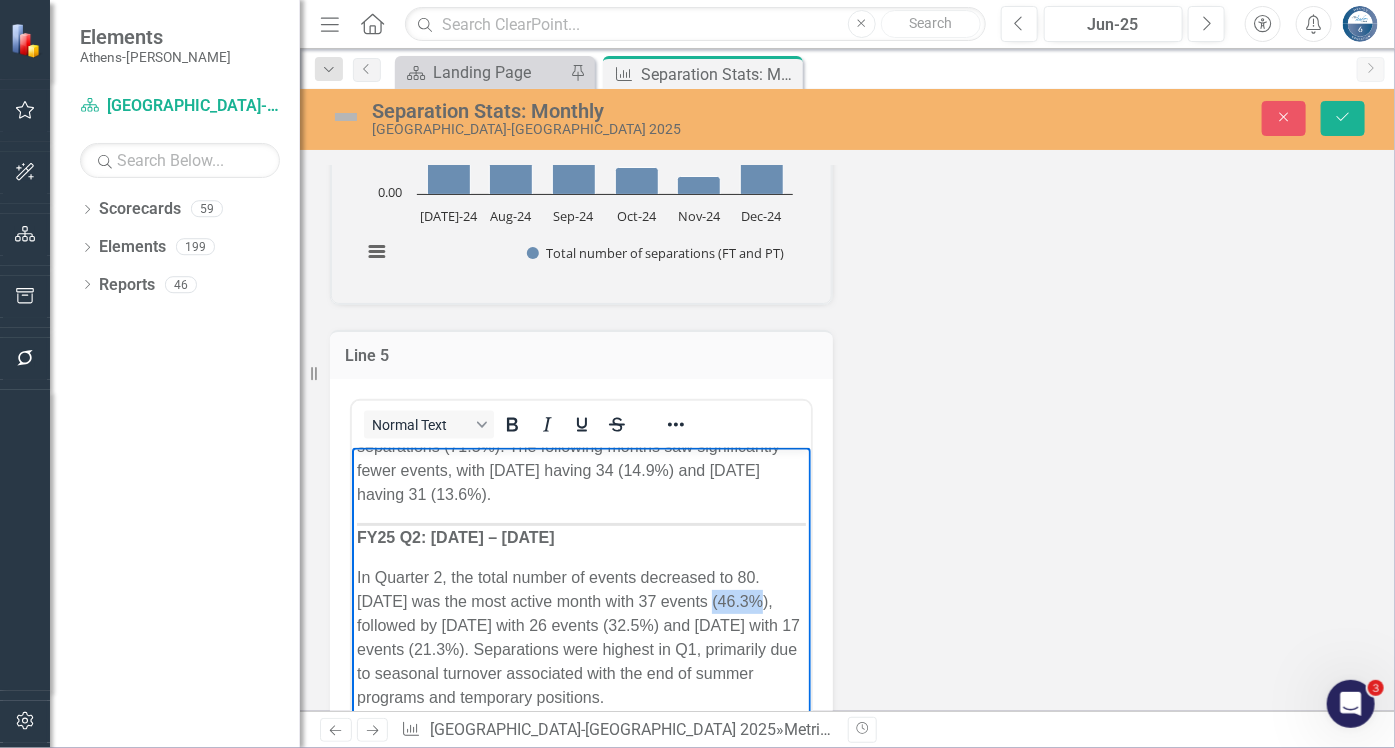 click on "In Quarter 2, the total number of events decreased to 80. December 2024 was the most active month with 37 events (46.3%), followed by October 2024 with 26 events (32.5%) and November 2024 with 17 events (21.3%). Separations were highest in Q1, primarily due to seasonal turnover associated with the end of summer programs and temporary positions." at bounding box center [580, 637] 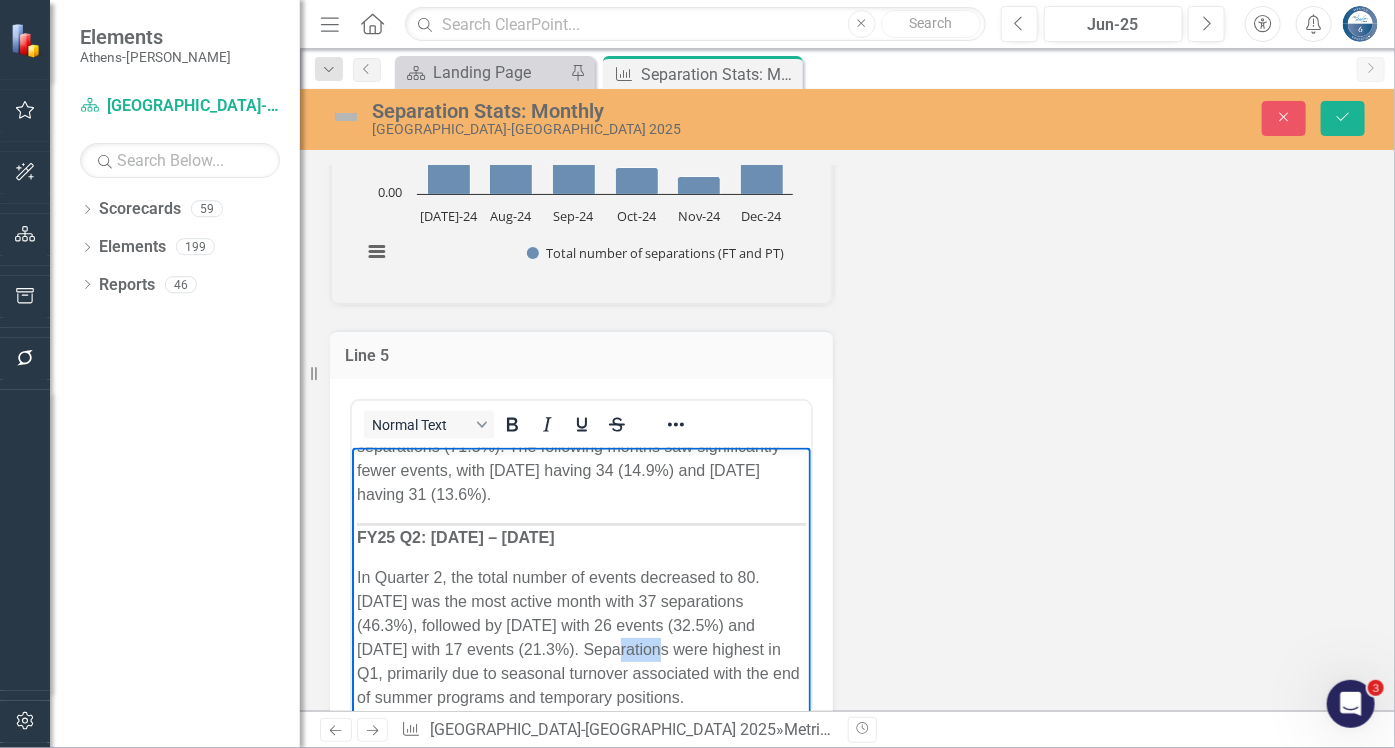 drag, startPoint x: 671, startPoint y: 641, endPoint x: 720, endPoint y: 645, distance: 49.162994 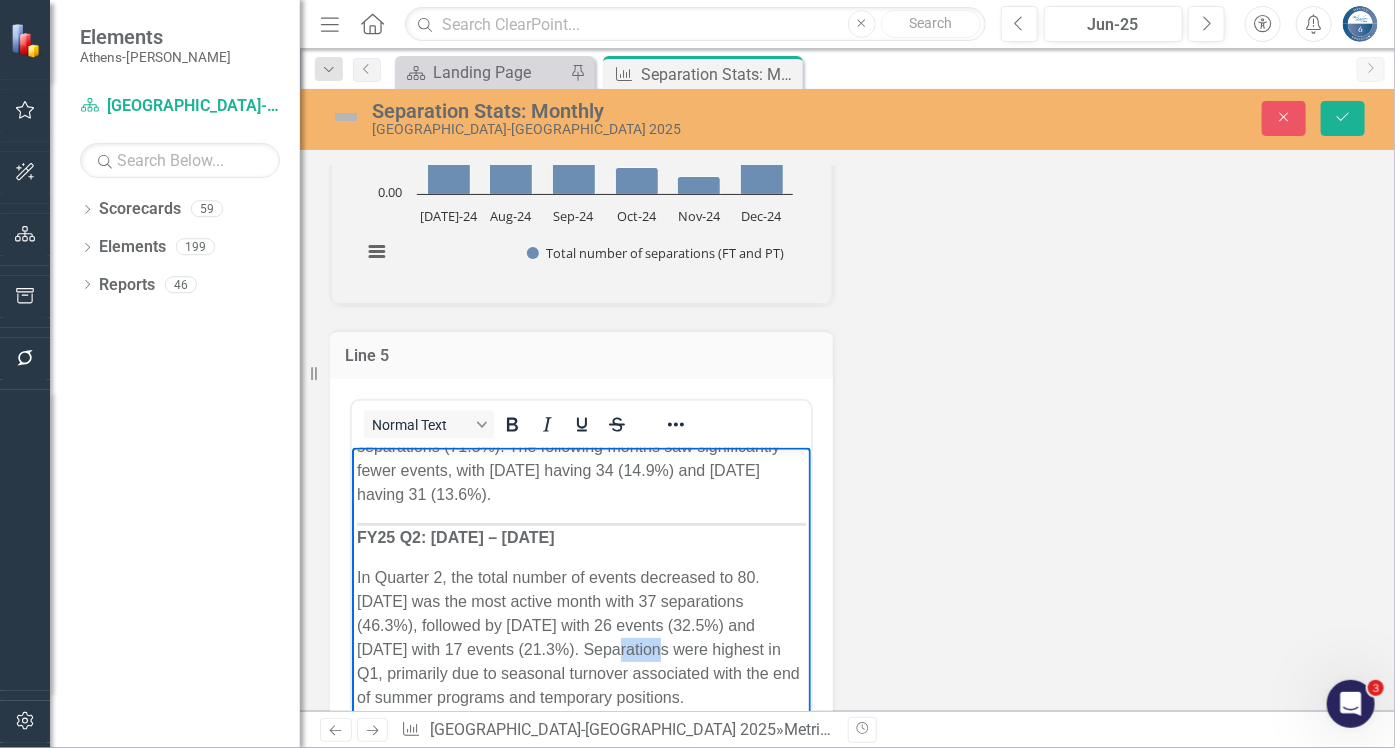 click on "In Quarter 2, the total number of events decreased to 80. December 2024 was the most active month with 37 separations (46.3%), followed by October 2024 with 26 events (32.5%) and November 2024 with 17 events (21.3%). Separations were highest in Q1, primarily due to seasonal turnover associated with the end of summer programs and temporary positions." at bounding box center [580, 637] 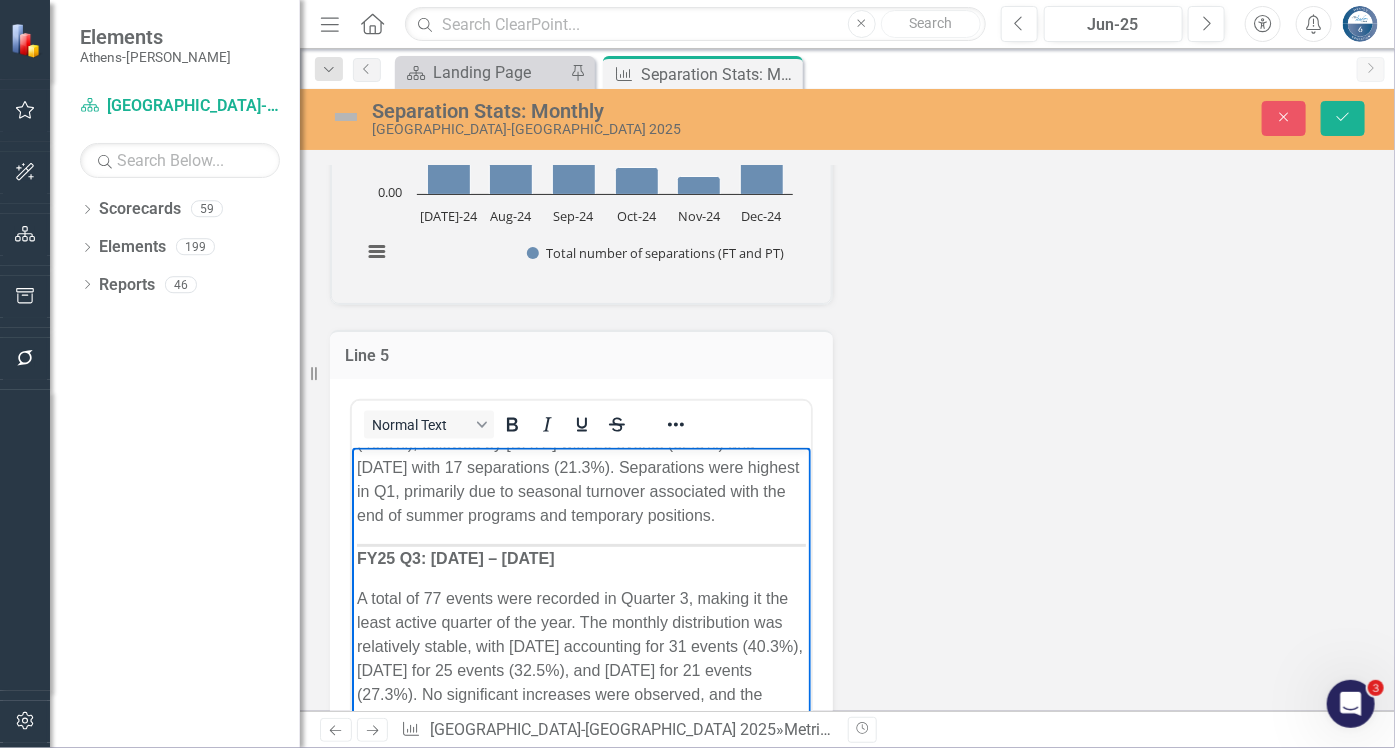 scroll, scrollTop: 454, scrollLeft: 0, axis: vertical 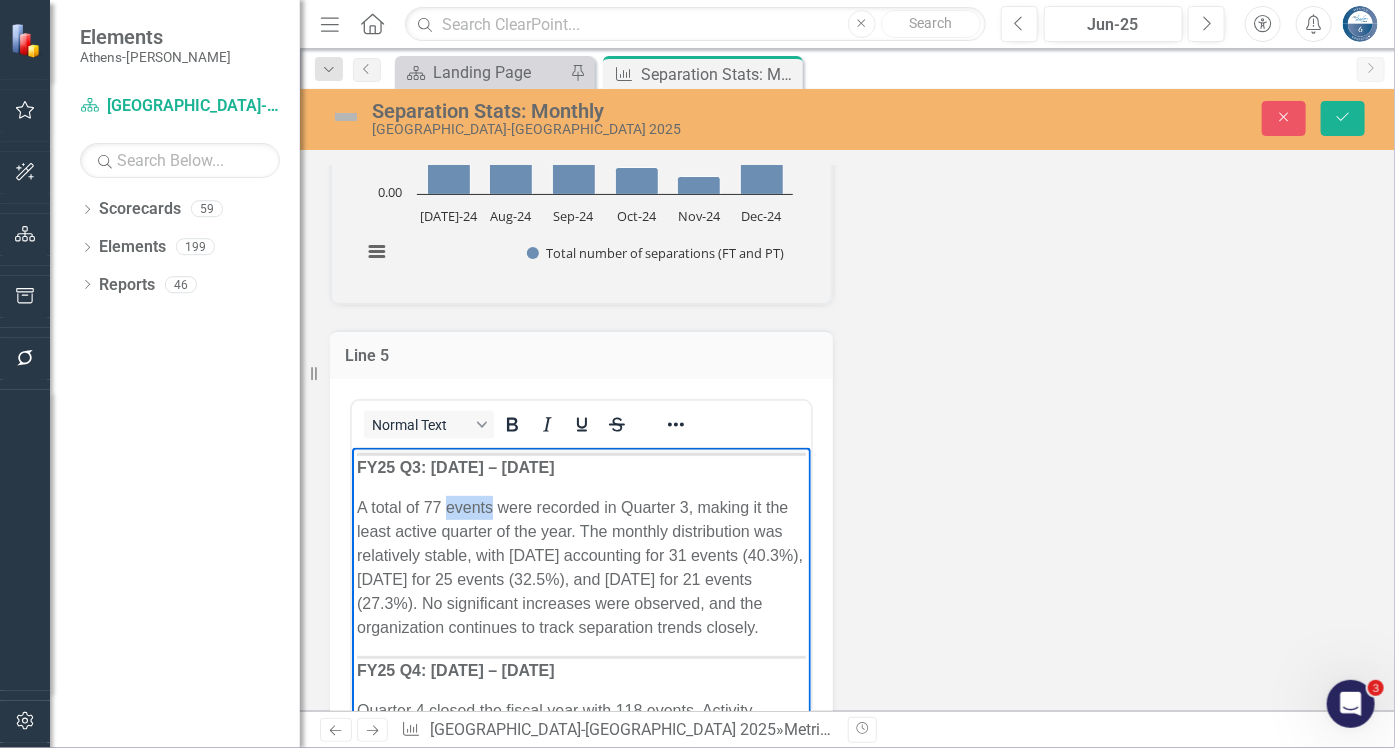 drag, startPoint x: 445, startPoint y: 525, endPoint x: 491, endPoint y: 529, distance: 46.173584 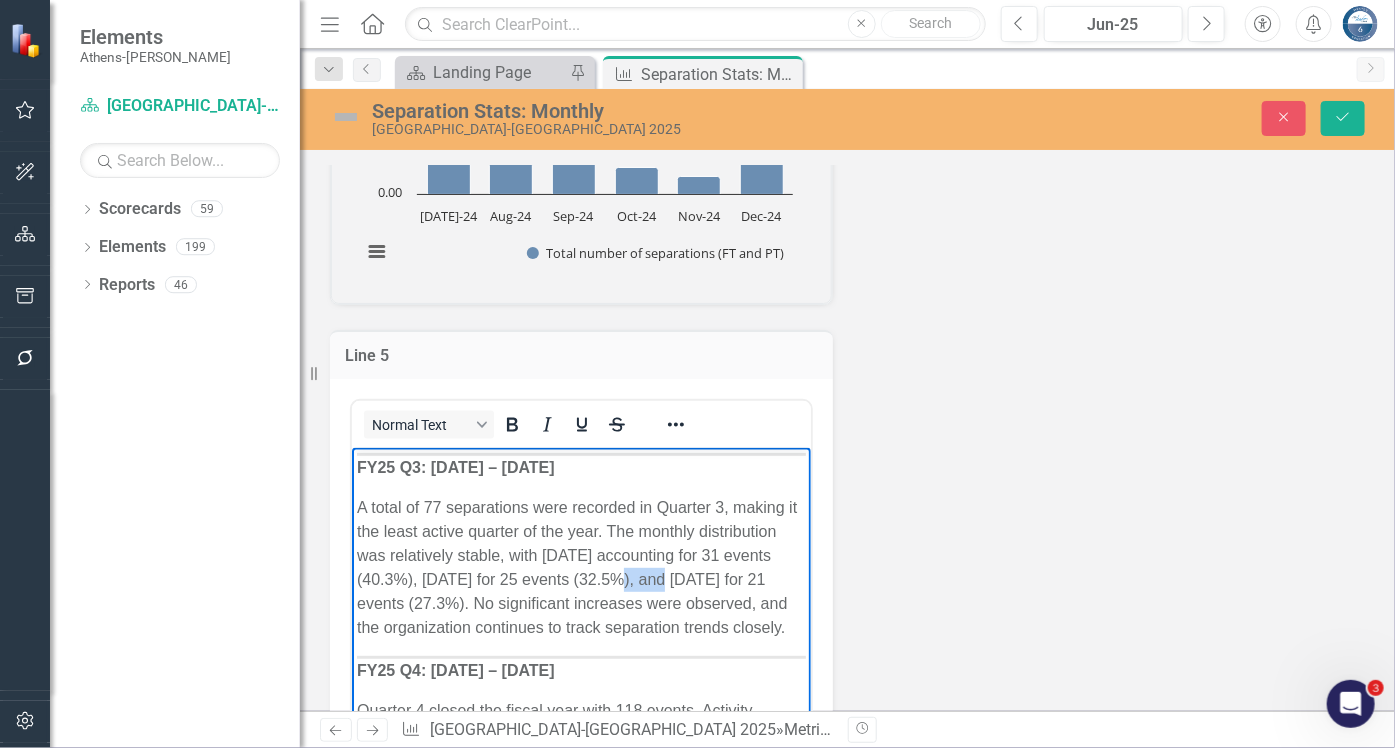 drag, startPoint x: 357, startPoint y: 627, endPoint x: 400, endPoint y: 624, distance: 43.104523 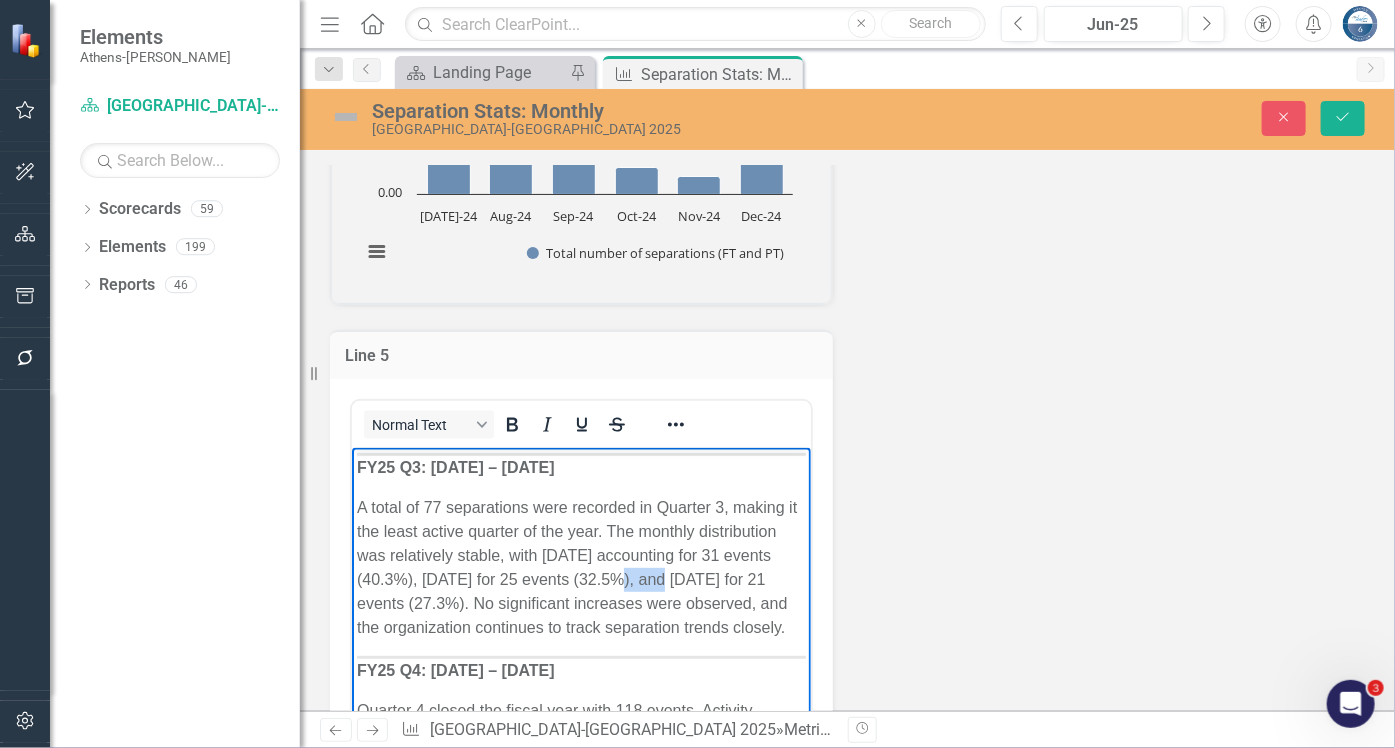 click on "A total of 77 separations were recorded in Quarter 3, making it the least active quarter of the year. The monthly distribution was relatively stable, with February 2025 accounting for 31 events (40.3%), January 2025 for 25 events (32.5%), and March 2025 for 21 events (27.3%). No significant increases were observed, and the organization continues to track separation trends closely." at bounding box center [580, 567] 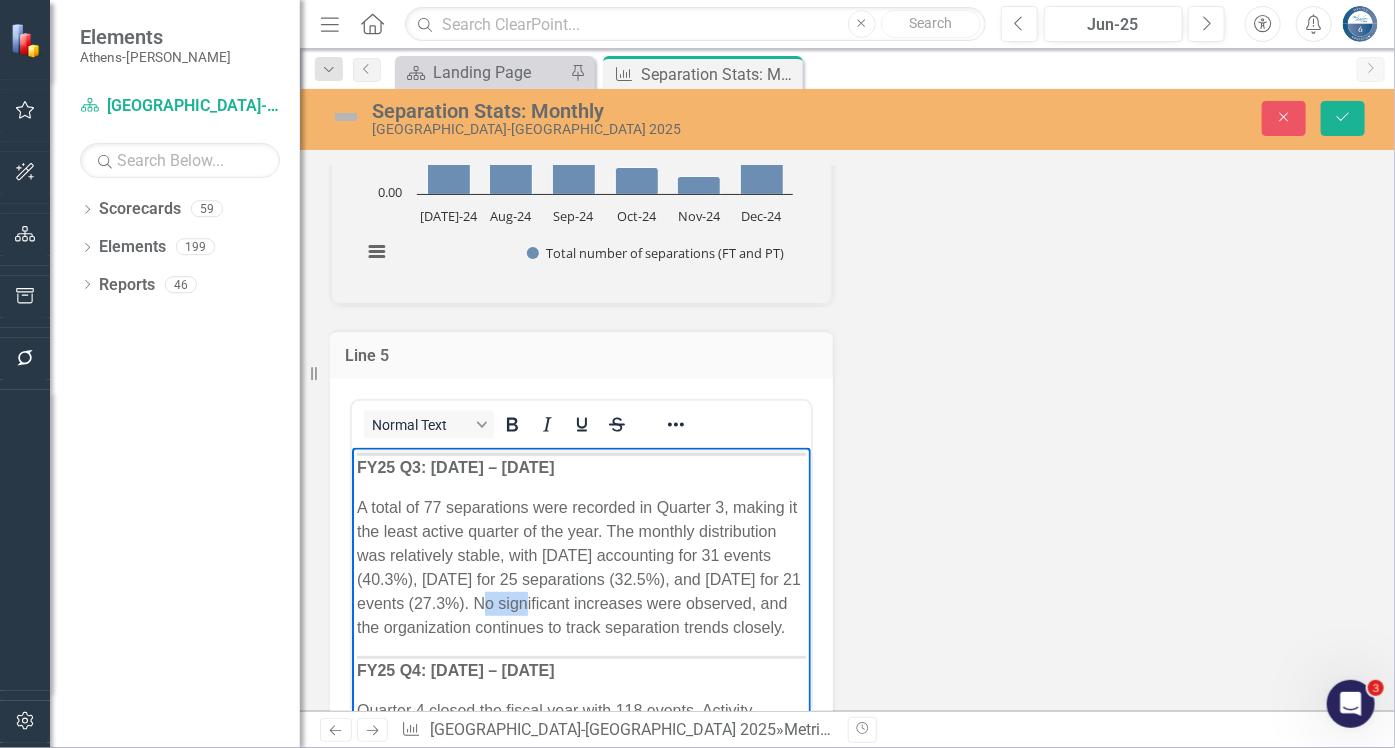 drag, startPoint x: 674, startPoint y: 624, endPoint x: 717, endPoint y: 624, distance: 43 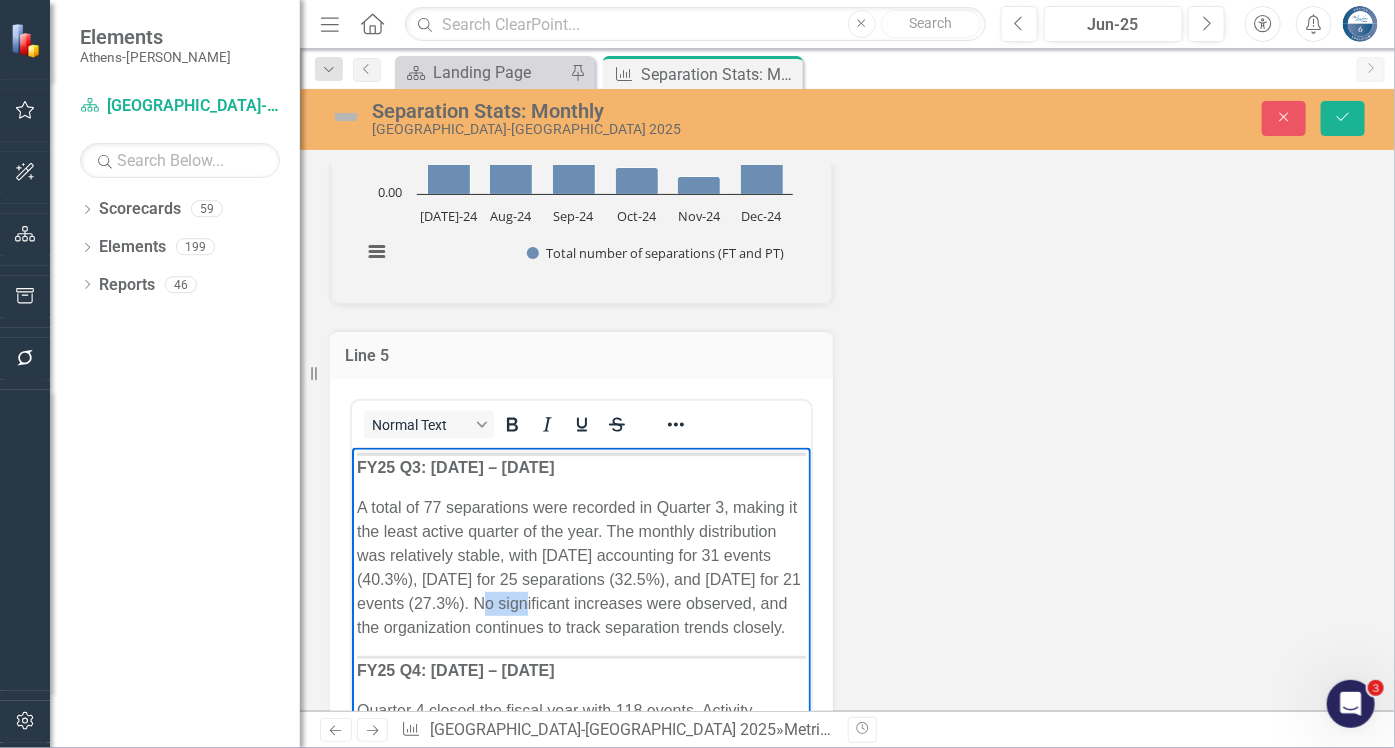 click on "A total of 77 separations were recorded in Quarter 3, making it the least active quarter of the year. The monthly distribution was relatively stable, with February 2025 accounting for 31 events (40.3%), January 2025 for 25 separations (32.5%), and March 2025 for 21 events (27.3%). No significant increases were observed, and the organization continues to track separation trends closely." at bounding box center [580, 567] 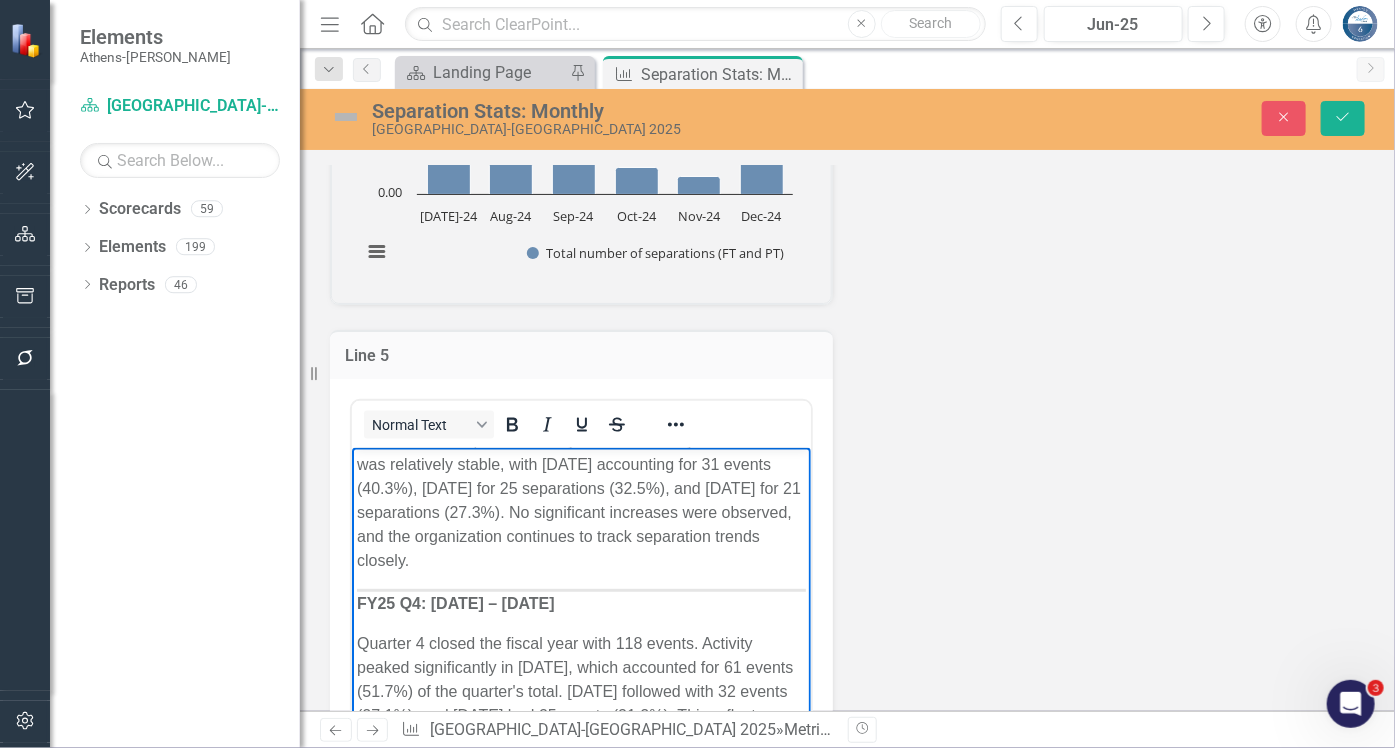scroll, scrollTop: 569, scrollLeft: 0, axis: vertical 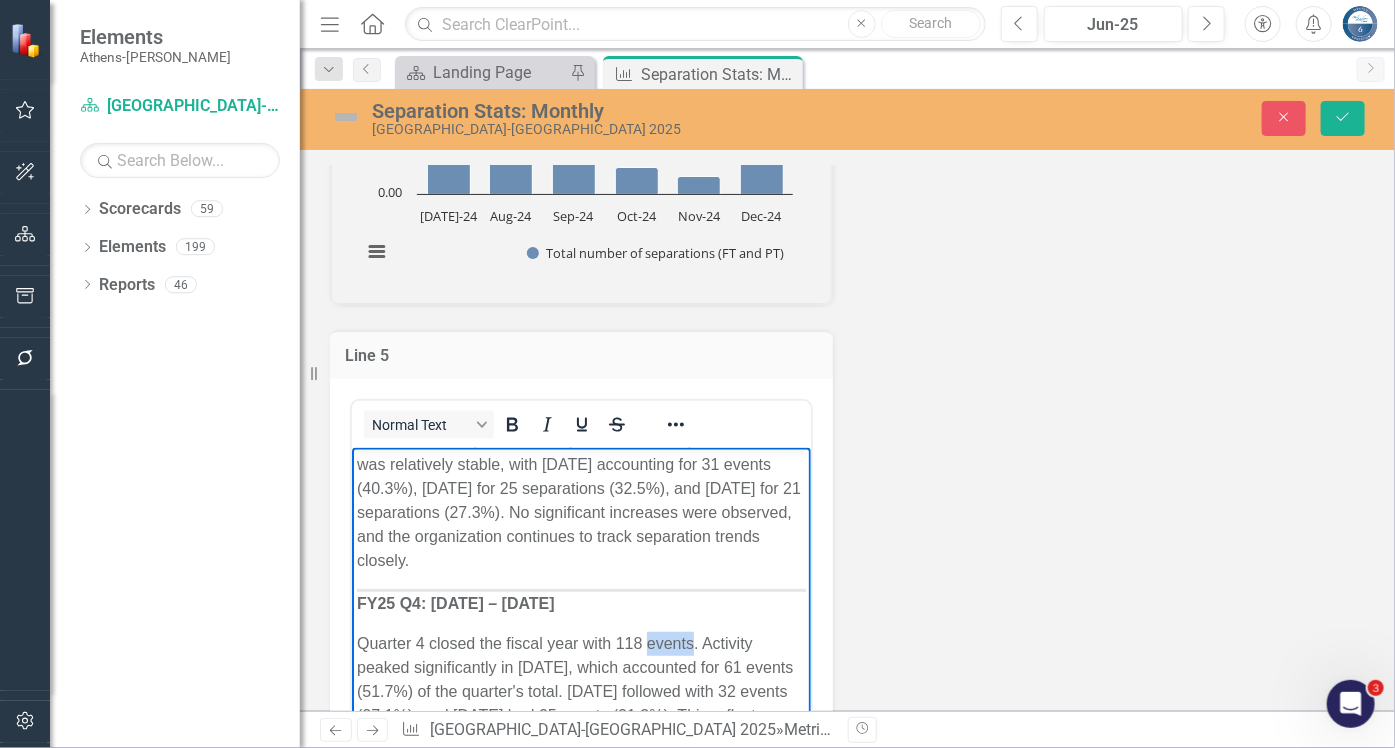 drag, startPoint x: 643, startPoint y: 638, endPoint x: 691, endPoint y: 641, distance: 48.09366 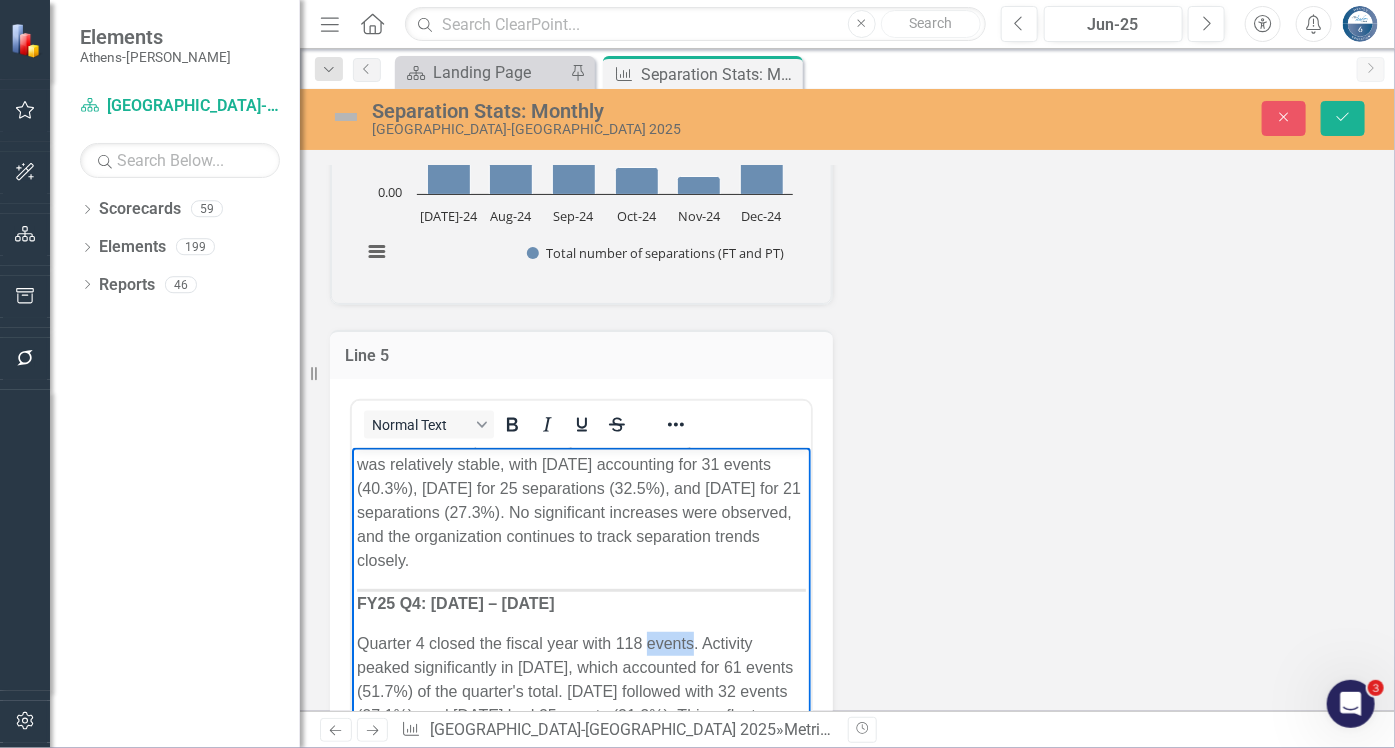 click on "Quarter 4 closed the fiscal year with 118 events. Activity peaked significantly in May 2025, which accounted for 61 events (51.7%) of the quarter's total. June 2025 followed with 32 events (27.1%), and April 2025 had 25 events (21.2%). This reflects a return to more typical levels following the seasonal turnover spike in Q1." at bounding box center (580, 703) 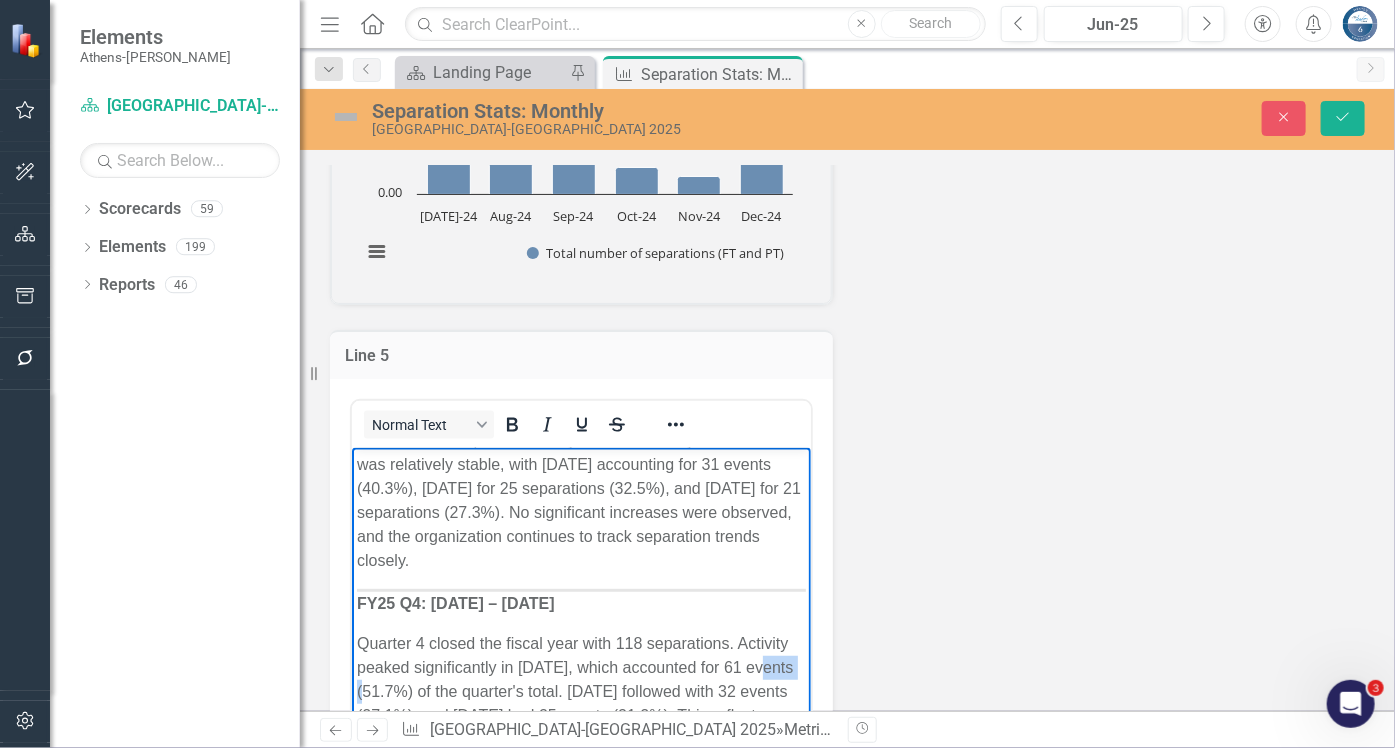 drag, startPoint x: 402, startPoint y: 687, endPoint x: 444, endPoint y: 687, distance: 42 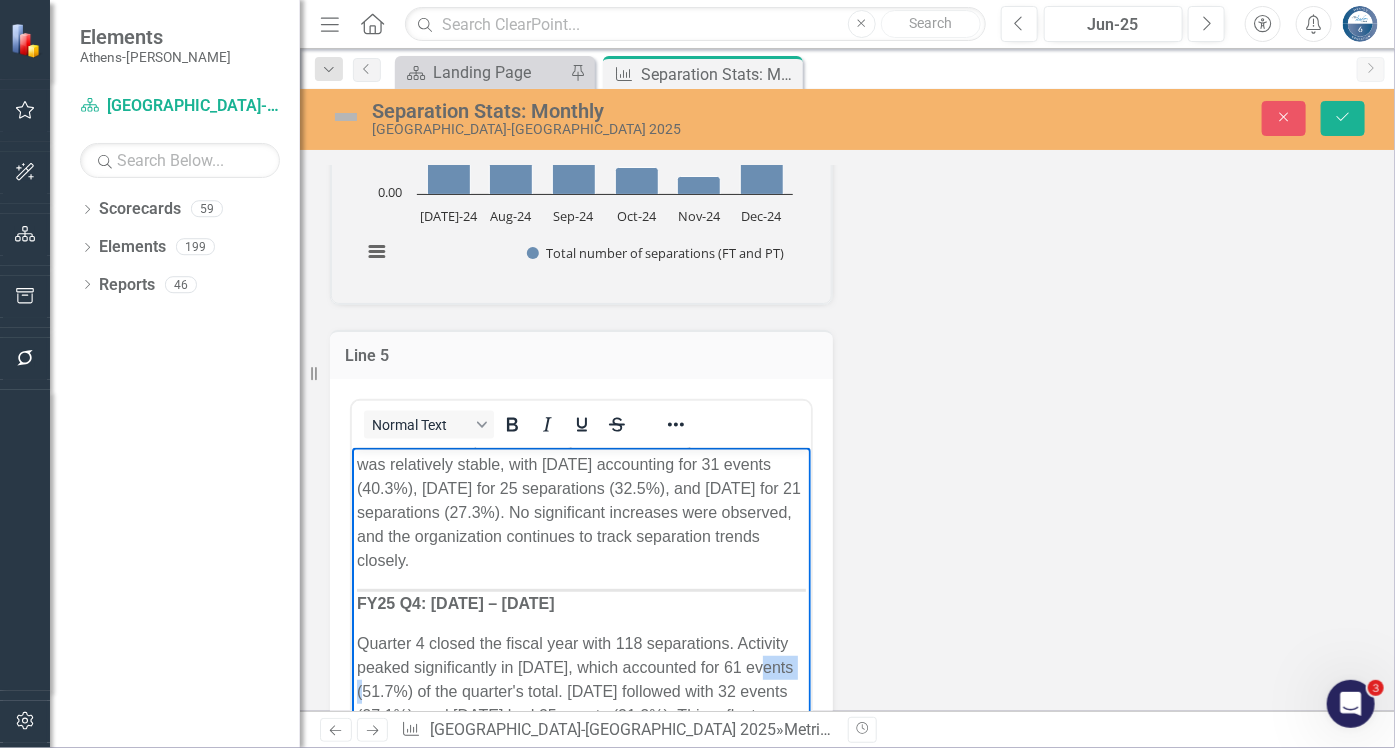 click on "Quarter 4 closed the fiscal year with 118 separations. Activity peaked significantly in May 2025, which accounted for 61 events (51.7%) of the quarter's total. June 2025 followed with 32 events (27.1%), and April 2025 had 25 events (21.2%). This reflects a return to more typical levels following the seasonal turnover spike in Q1." at bounding box center [580, 703] 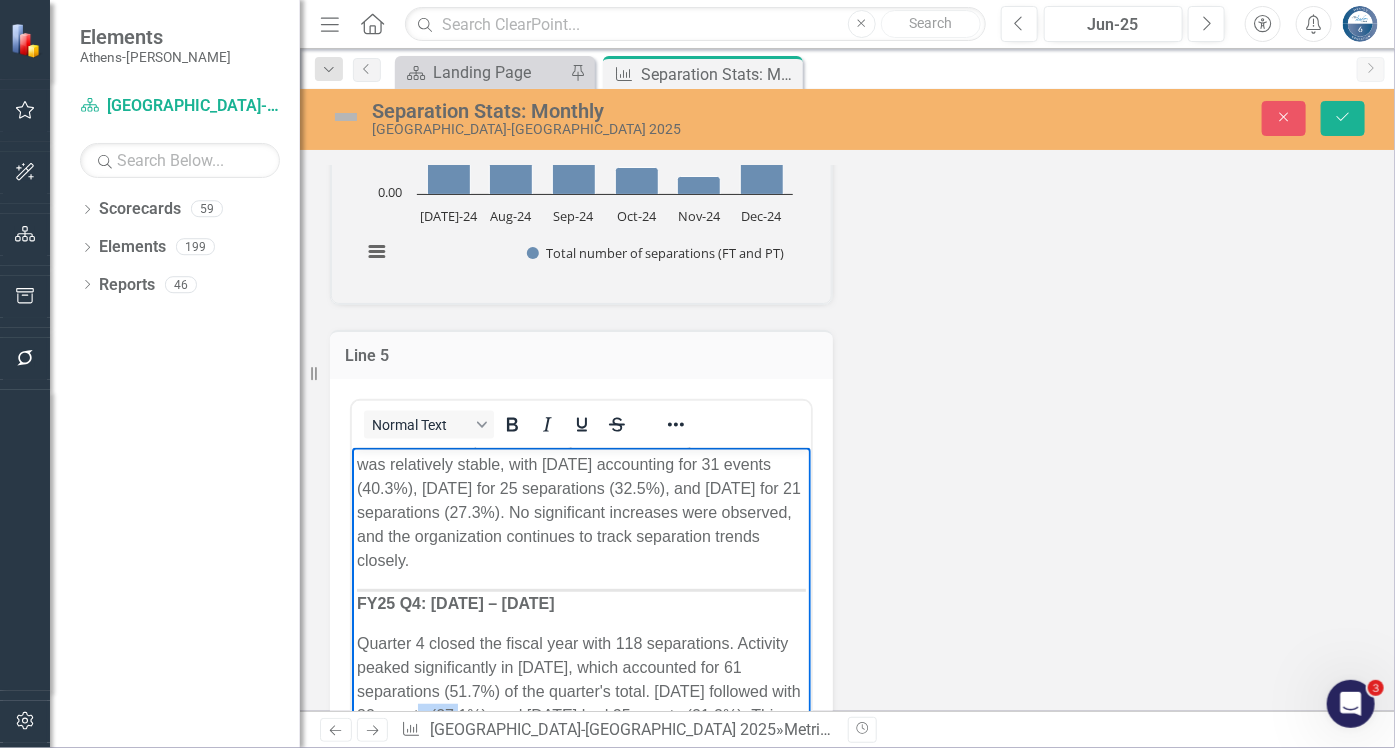 drag, startPoint x: 475, startPoint y: 712, endPoint x: 518, endPoint y: 716, distance: 43.185646 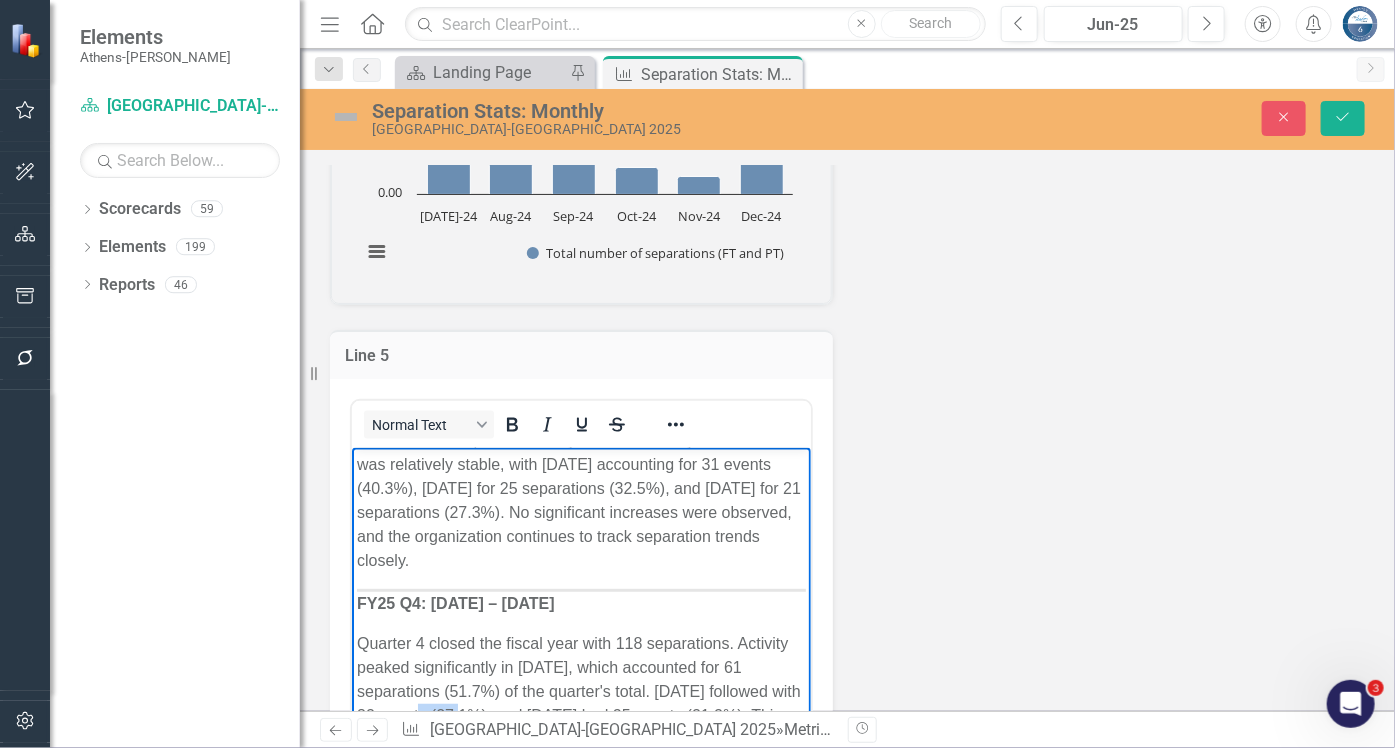 click on "Quarter 4 closed the fiscal year with 118 separations. Activity peaked significantly in May 2025, which accounted for 61 separations (51.7%) of the quarter's total. June 2025 followed with 32 events (27.1%), and April 2025 had 25 events (21.2%). This reflects a return to more typical levels following the seasonal turnover spike in Q1." at bounding box center [580, 703] 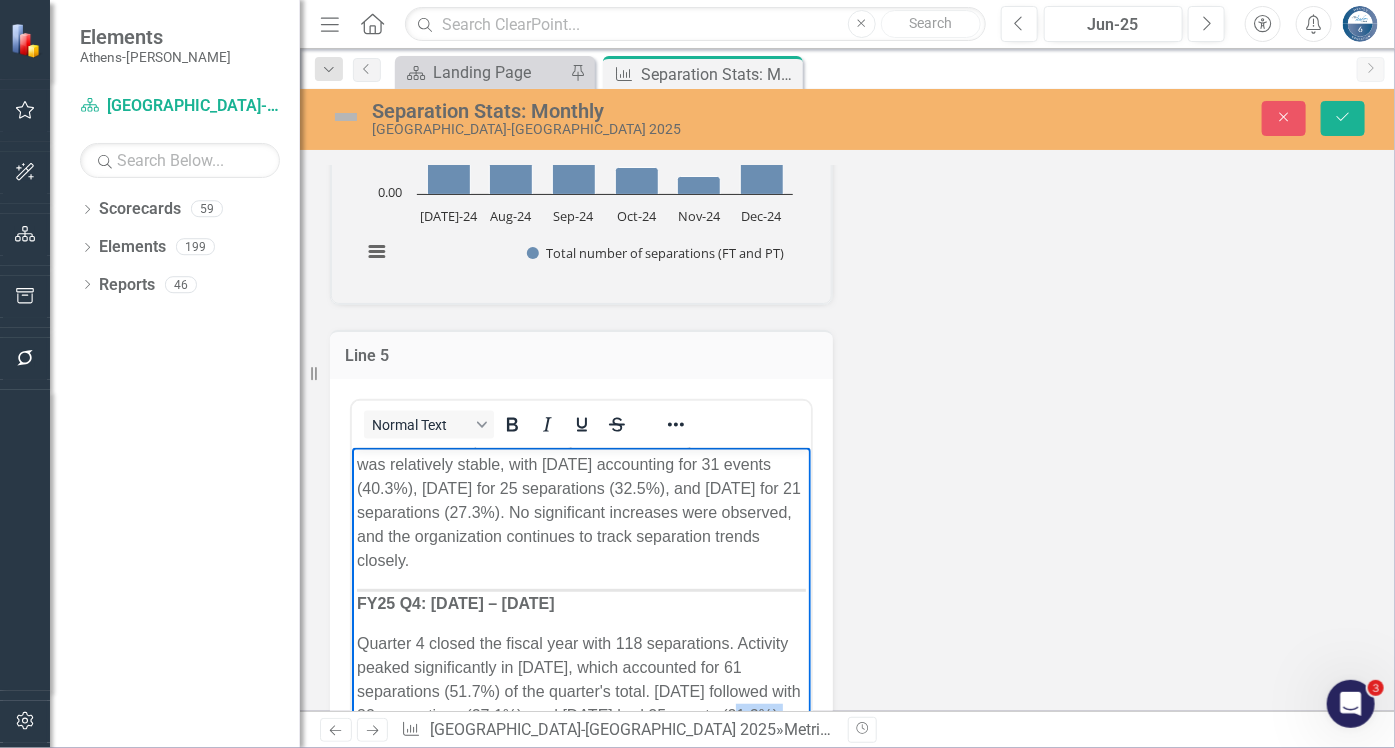 drag, startPoint x: 358, startPoint y: 737, endPoint x: 400, endPoint y: 735, distance: 42.047592 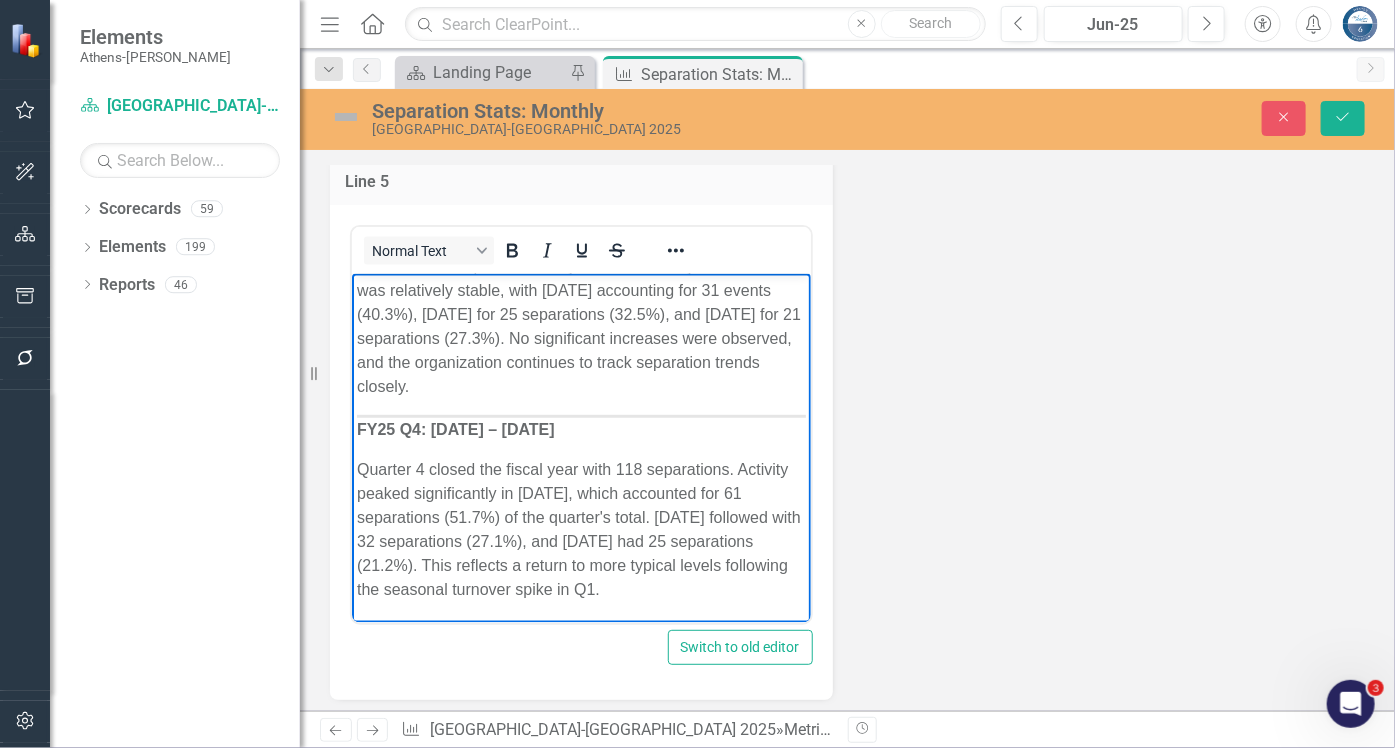 scroll, scrollTop: 4190, scrollLeft: 0, axis: vertical 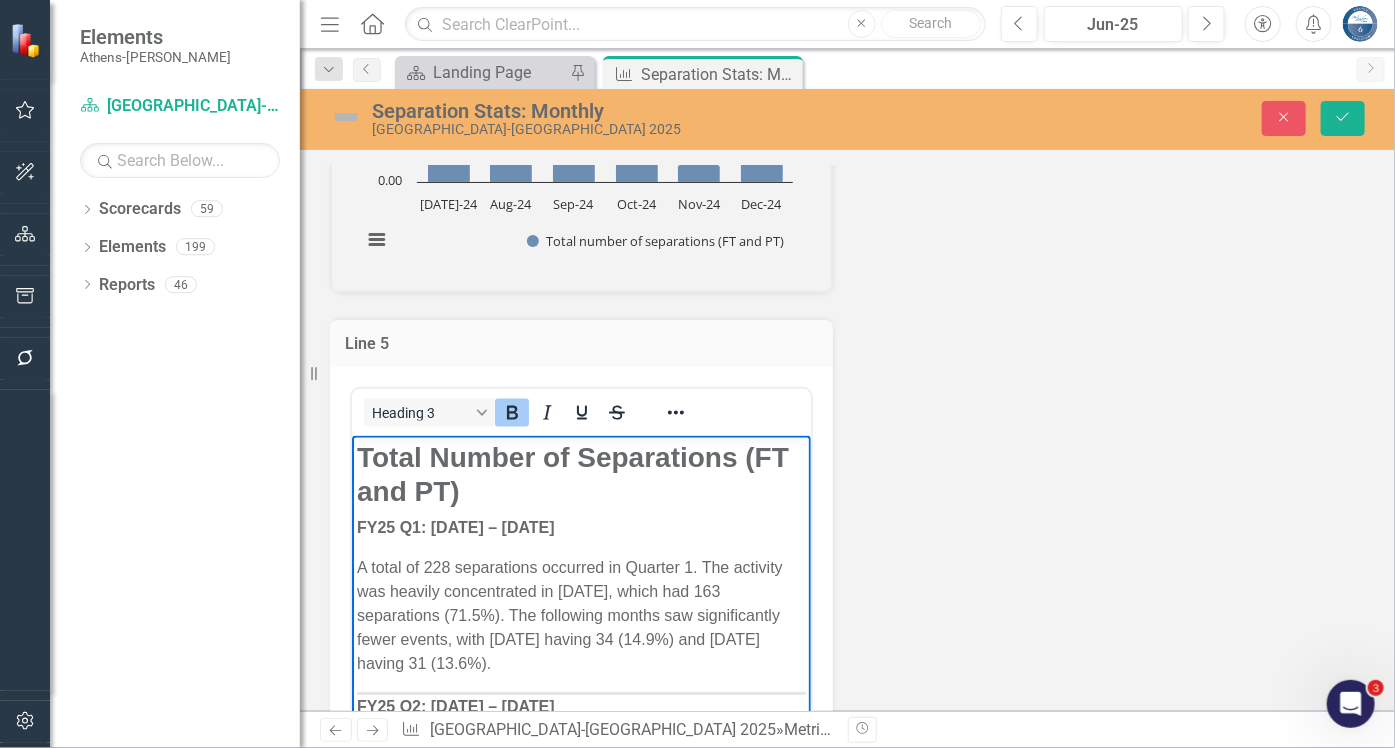 drag, startPoint x: 723, startPoint y: 751, endPoint x: 333, endPoint y: 461, distance: 486.00412 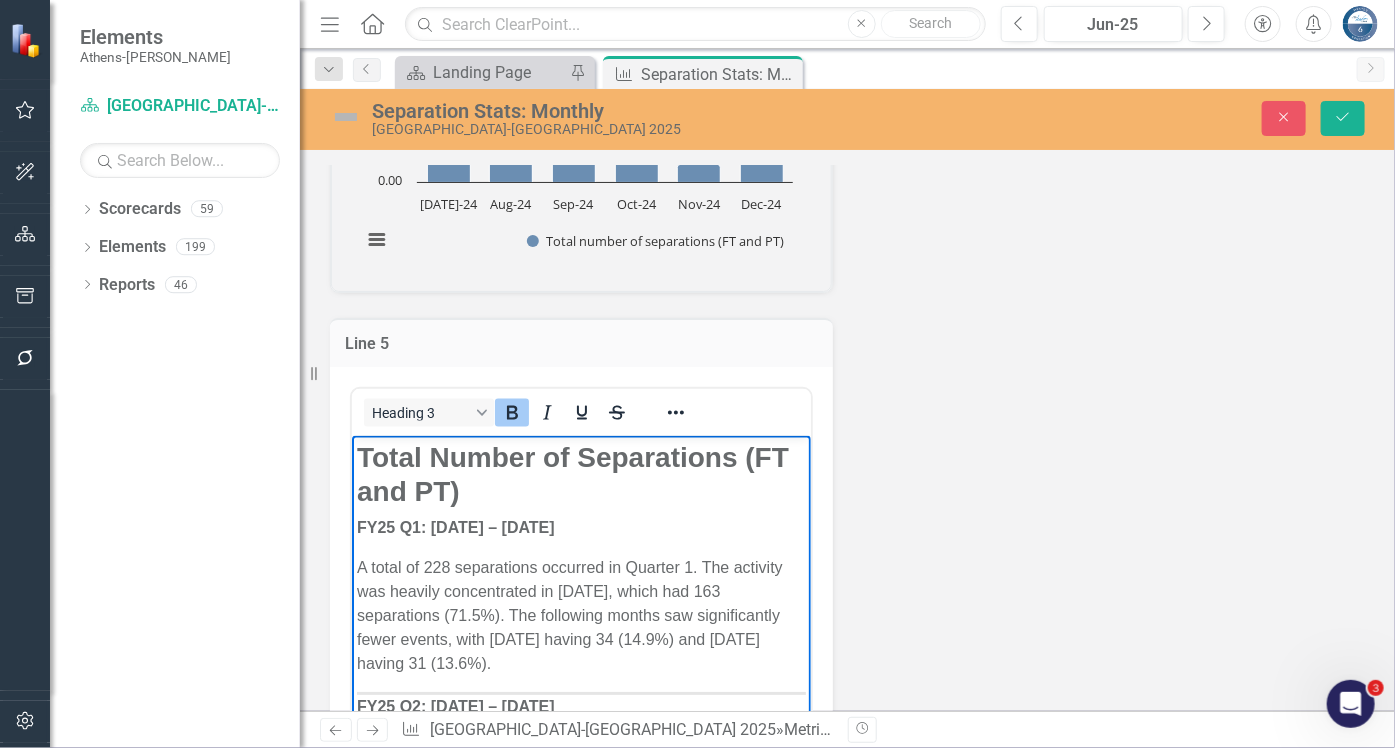 click on "Total Number of Separations (FT and PT) FY25 Q1: July 1 – September 30, 2024 A total of 228 separations occurred in Quarter 1. The activity was heavily concentrated in July 2024, which had 163 separations (71.5%). The following months saw significantly fewer events, with September 2024 having 34 (14.9%) and August 2024 having 31 (13.6%). FY25 Q2: October 1 – December 31, 2024 In Quarter 2, the total number of events decreased to 80. December 2024 was the most active month with 37 separations (46.3%), followed by October 2024 with 26 events (32.5%) and November 2024 with 17 separations (21.3%). Separations were highest in Q1, primarily due to seasonal turnover associated with the end of summer programs and temporary positions. FY25 Q3: January 1 – March 31, 2025 FY25 Q4: April 1 – June 30, 2025" at bounding box center [580, 882] 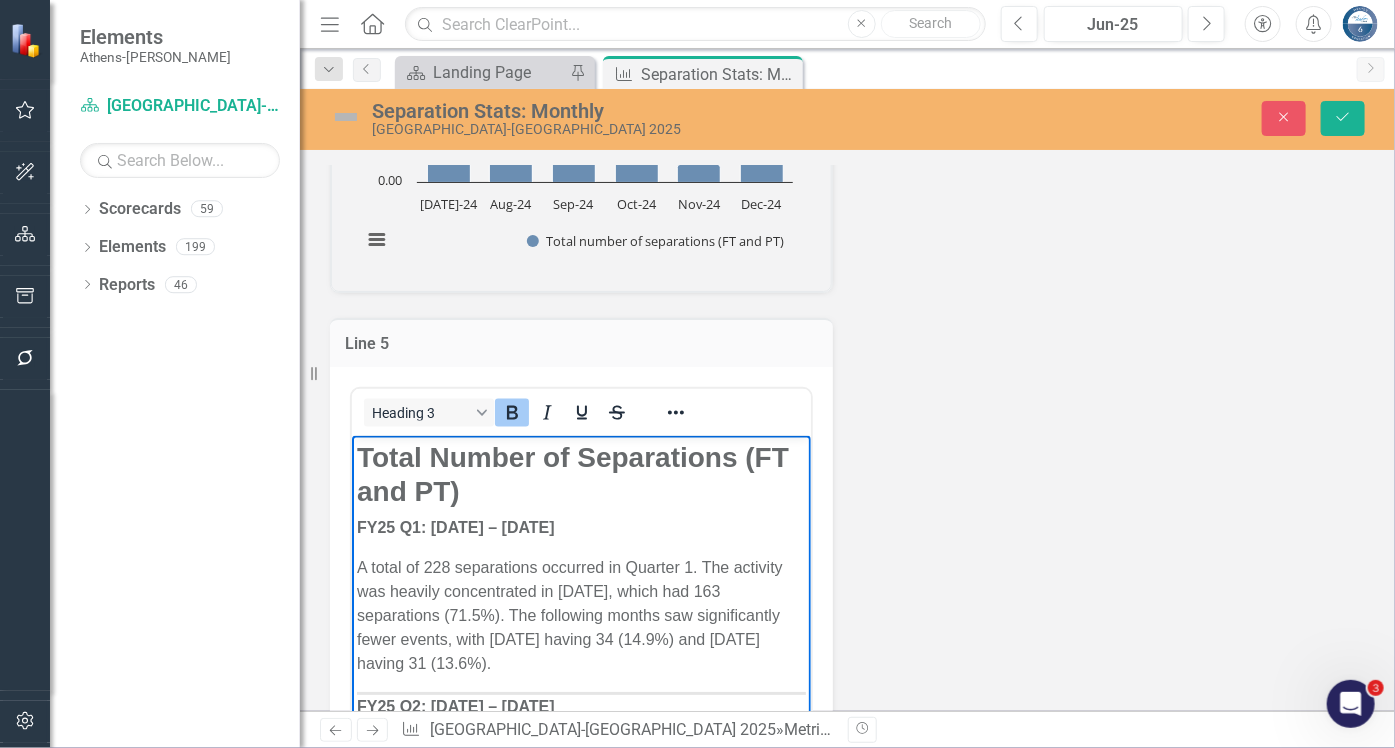 copy on "Total Number of Separations (FT and PT) FY25 Q1: July 1 – September 30, 2024 A total of 228 separations occurred in Quarter 1. The activity was heavily concentrated in July 2024, which had 163 separations (71.5%). The following months saw significantly fewer events, with September 2024 having 34 (14.9%) and August 2024 having 31 (13.6%). FY25 Q2: October 1 – December 31, 2024 In Quarter 2, the total number of events decreased to 80. December 2024 was the most active month with 37 separations (46.3%), followed by October 2024 with 26 events (32.5%) and November 2024 with 17 separations (21.3%). Separations were highest in Q1, primarily due to seasonal turnover associated with the end of summer programs and temporary positions. FY25 Q3: January 1 – March 31, 2025 A total of 77 separations were recorded in Quarter 3, making it the least active quarter of the year. The monthly distribution was relatively stable, with February 2025 accounting for 31 events (40.3%), January 2025 for 25 separations (32.5%), and M..." 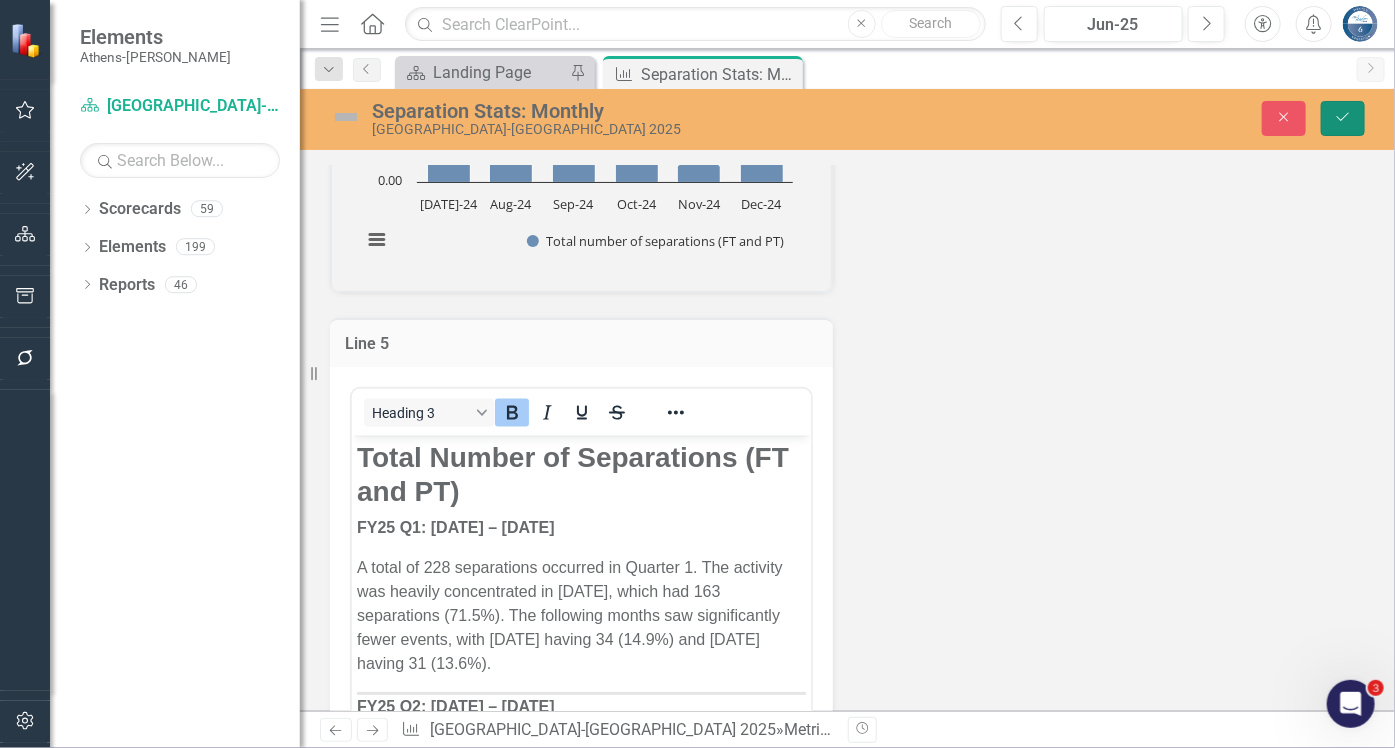 click on "Save" 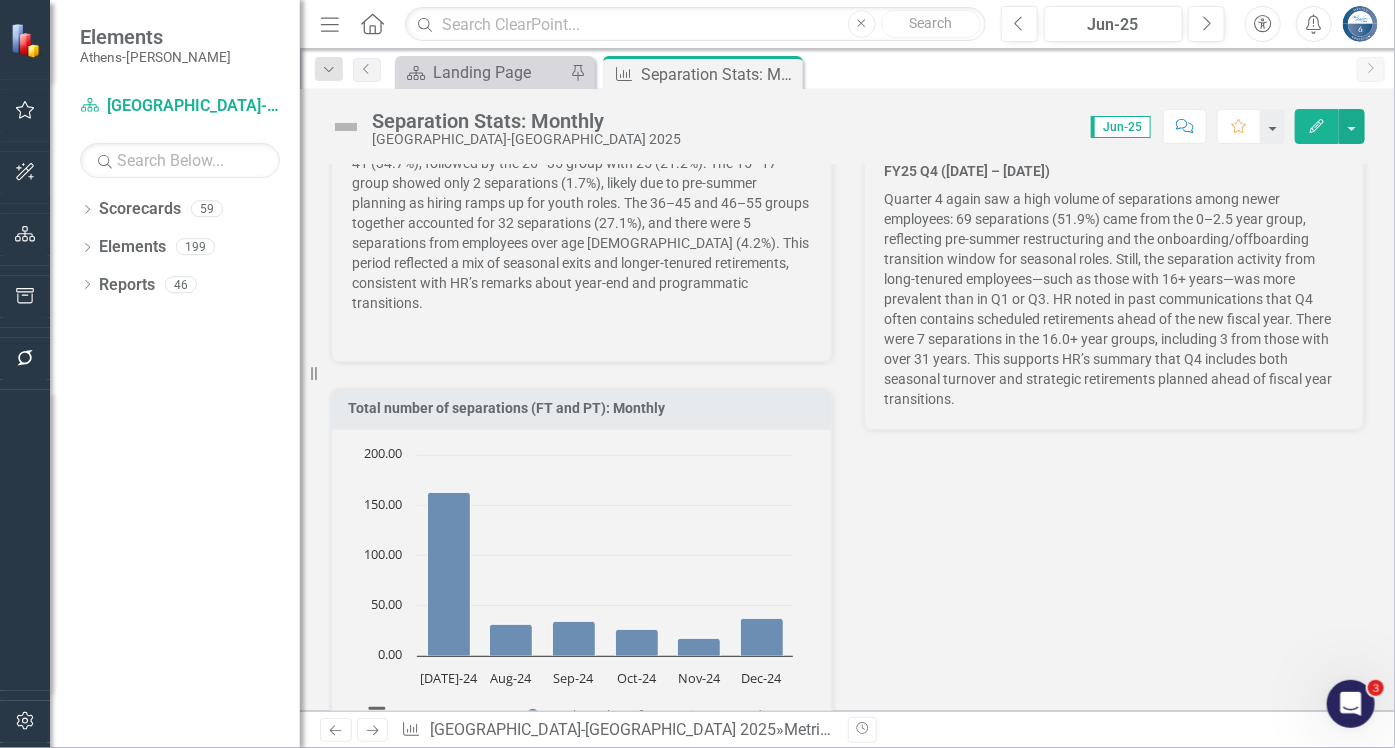 scroll, scrollTop: 4000, scrollLeft: 0, axis: vertical 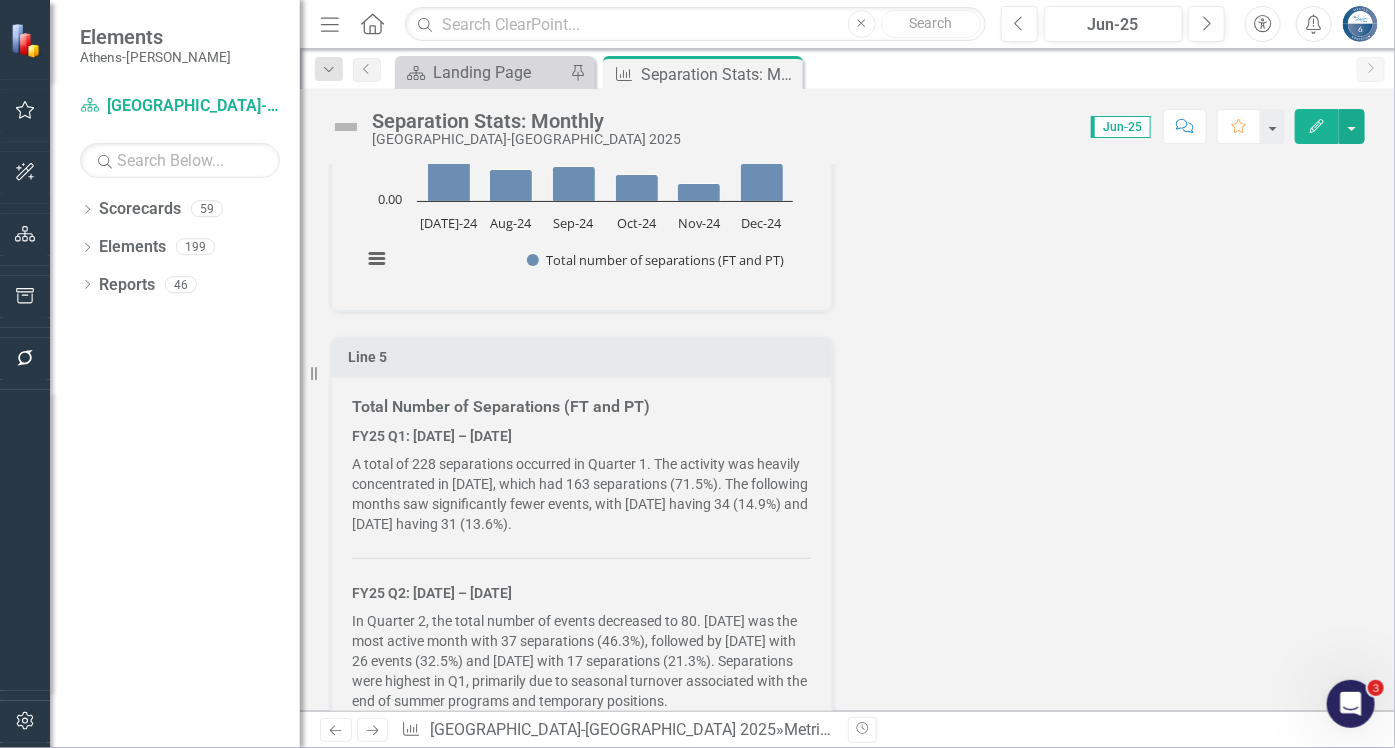 click on "A total of 228 separations occurred in Quarter 1. The activity was heavily concentrated in July 2024, which had 163 separations (71.5%). The following months saw significantly fewer events, with September 2024 having 34 (14.9%) and August 2024 having 31 (13.6%)." at bounding box center [581, 494] 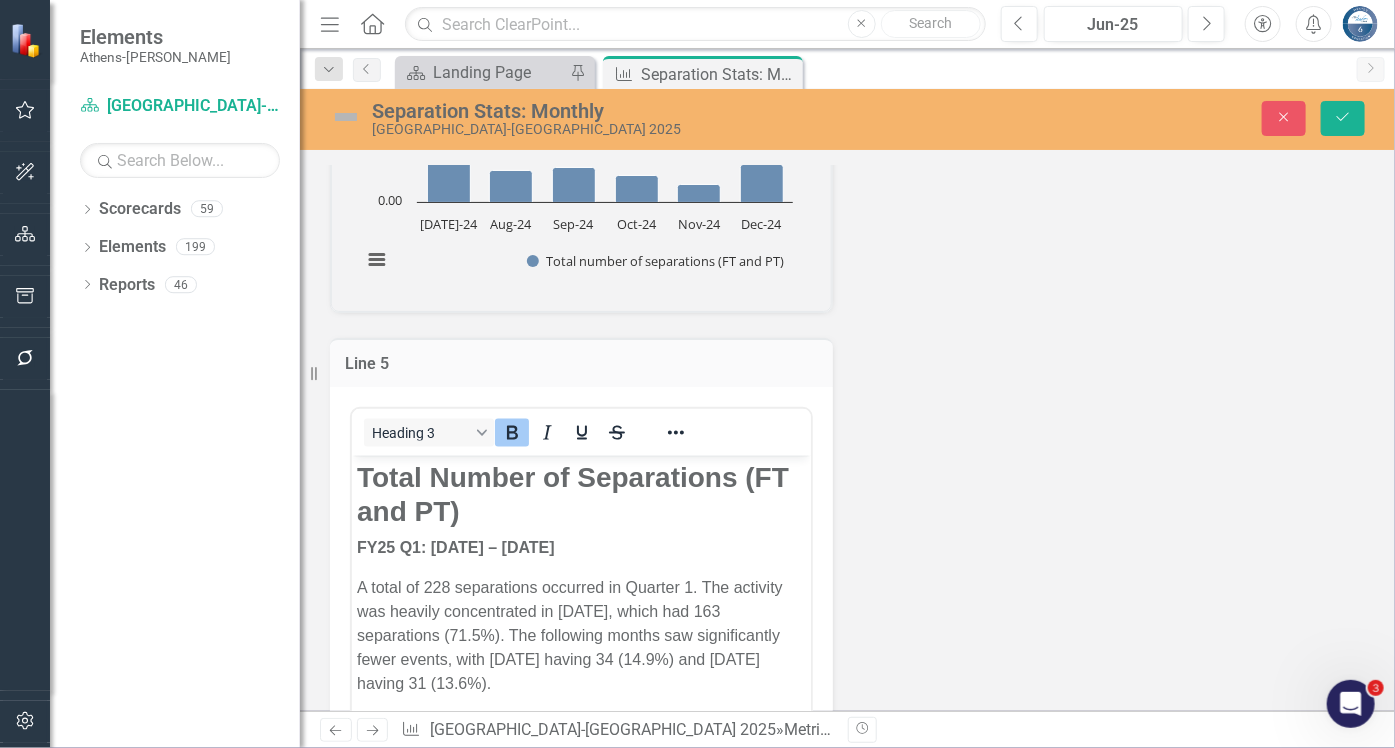 scroll, scrollTop: 0, scrollLeft: 0, axis: both 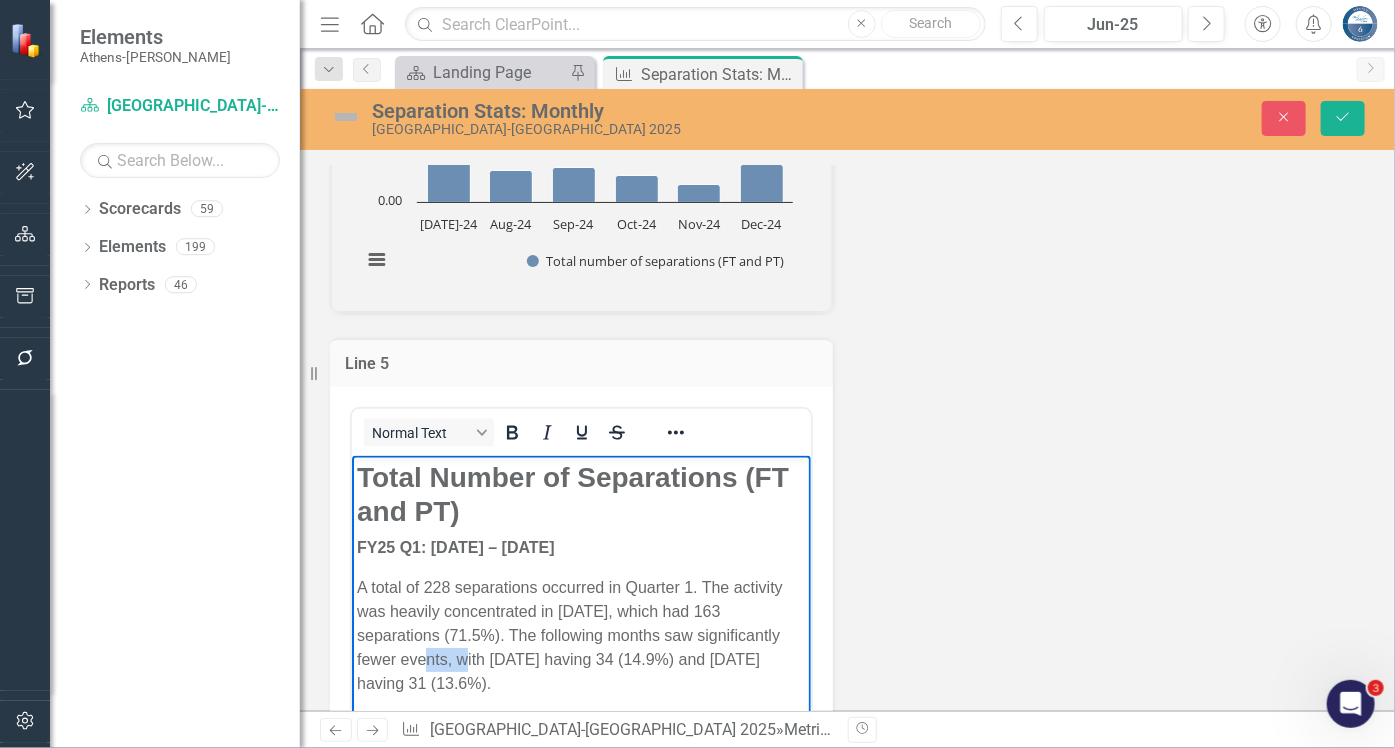 drag, startPoint x: 401, startPoint y: 660, endPoint x: 447, endPoint y: 661, distance: 46.010868 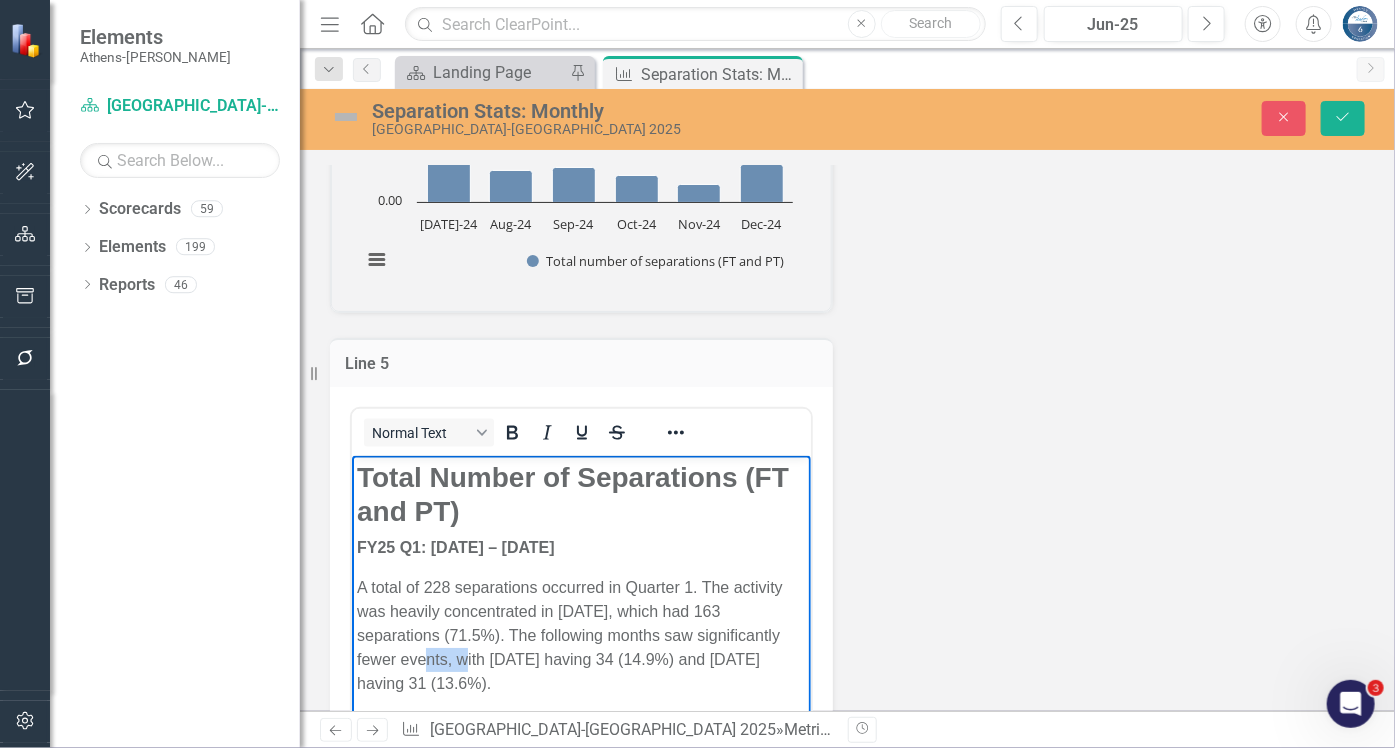 click on "A total of 228 separations occurred in Quarter 1. The activity was heavily concentrated in July 2024, which had 163 separations (71.5%). The following months saw significantly fewer events, with September 2024 having 34 (14.9%) and August 2024 having 31 (13.6%)." at bounding box center [580, 635] 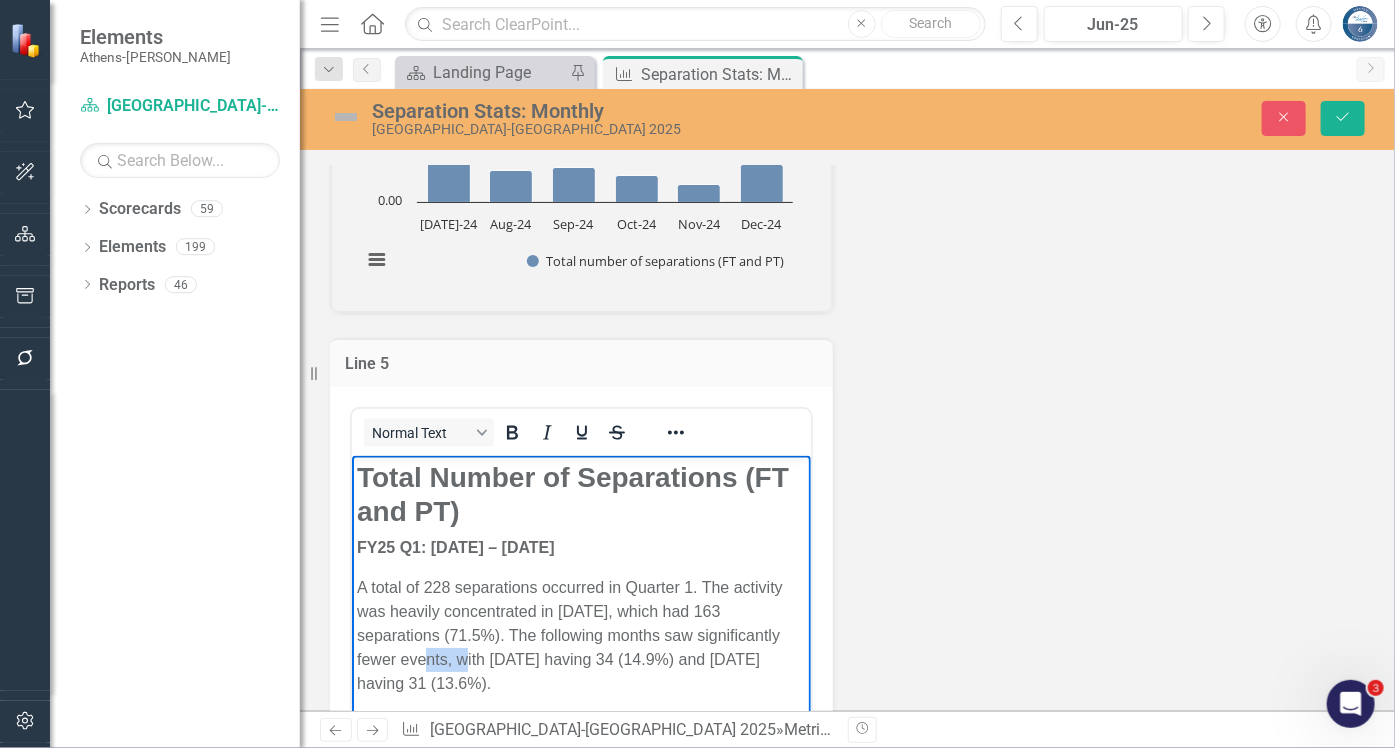 type 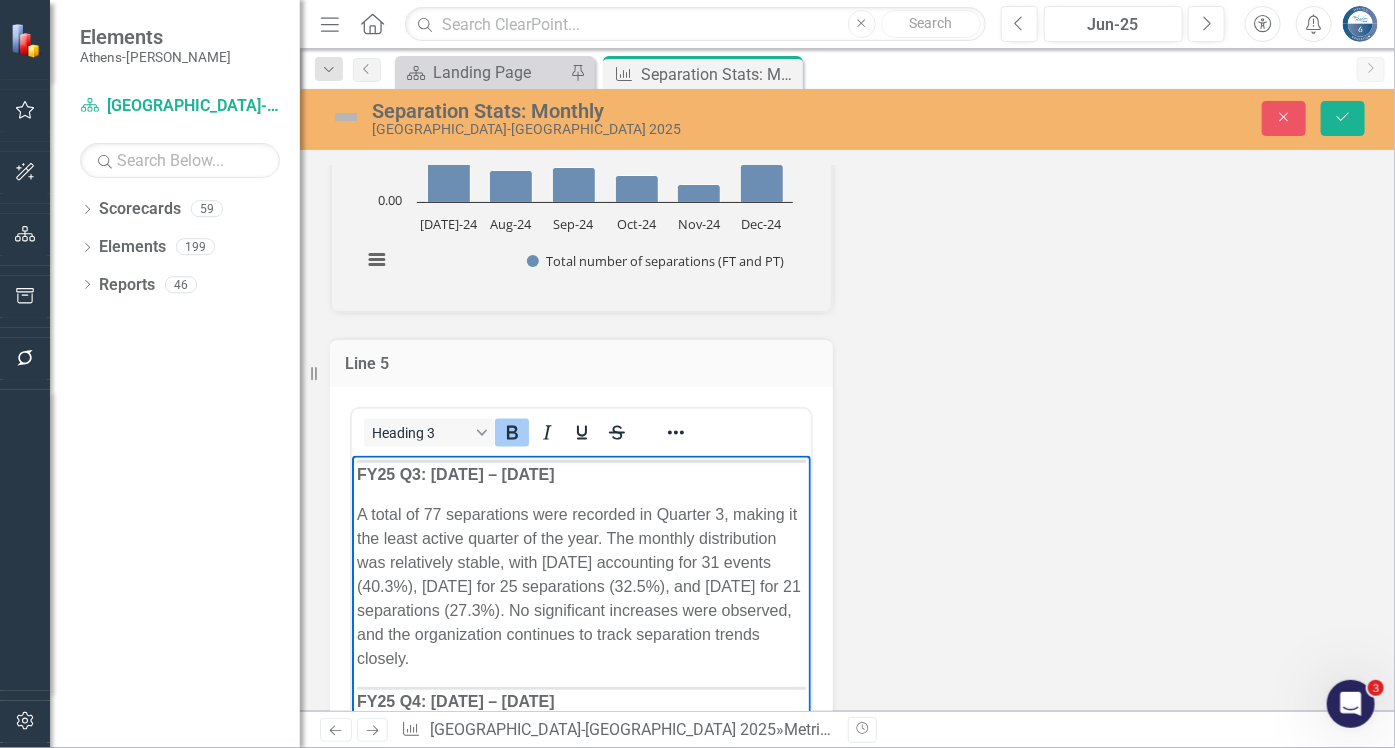 scroll, scrollTop: 569, scrollLeft: 0, axis: vertical 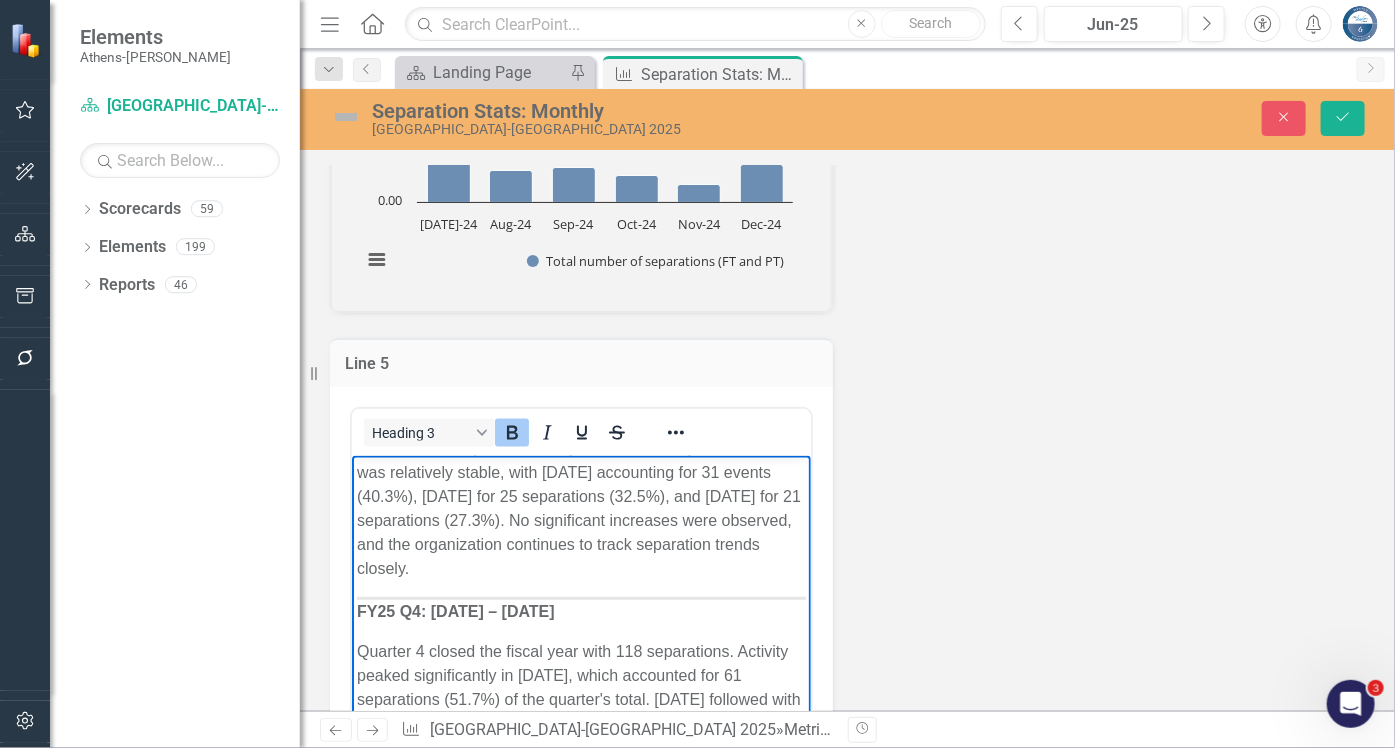 drag, startPoint x: 363, startPoint y: 474, endPoint x: 781, endPoint y: 810, distance: 536.3021 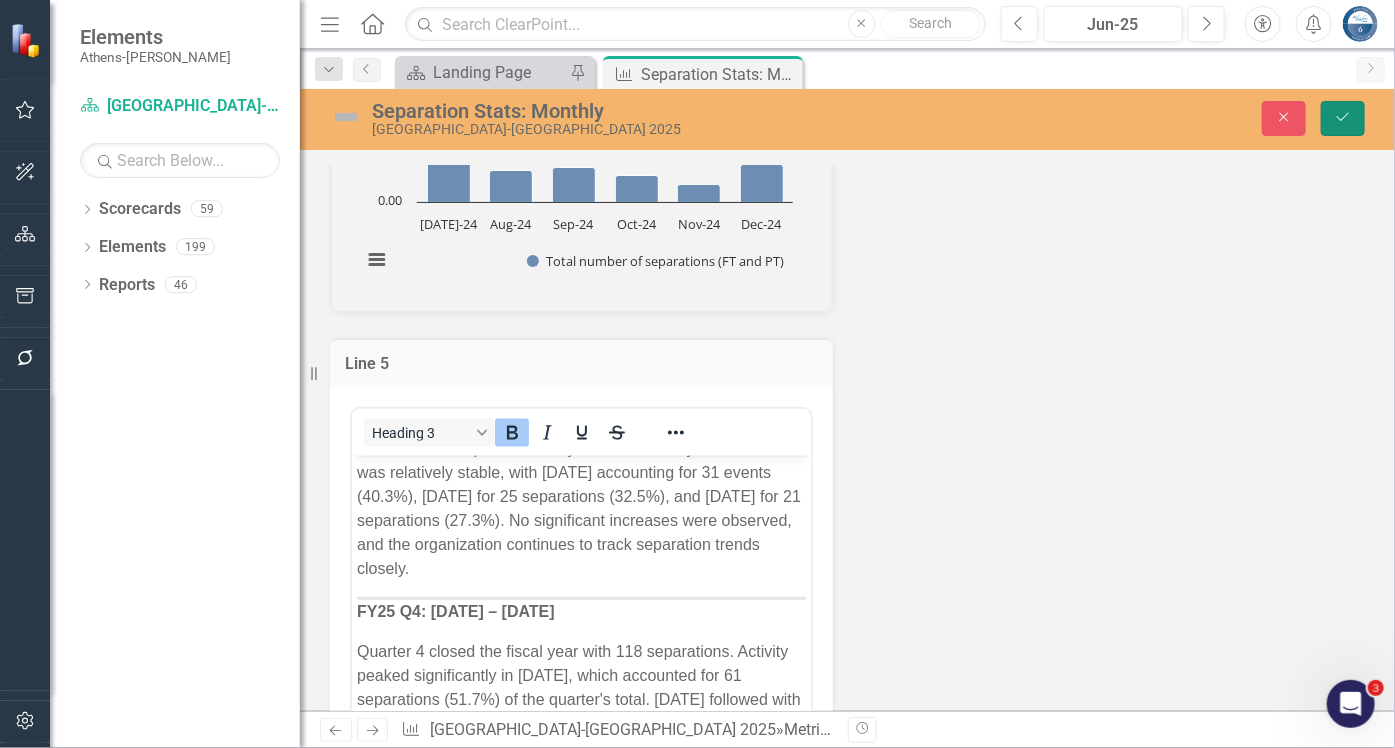 click on "Save" 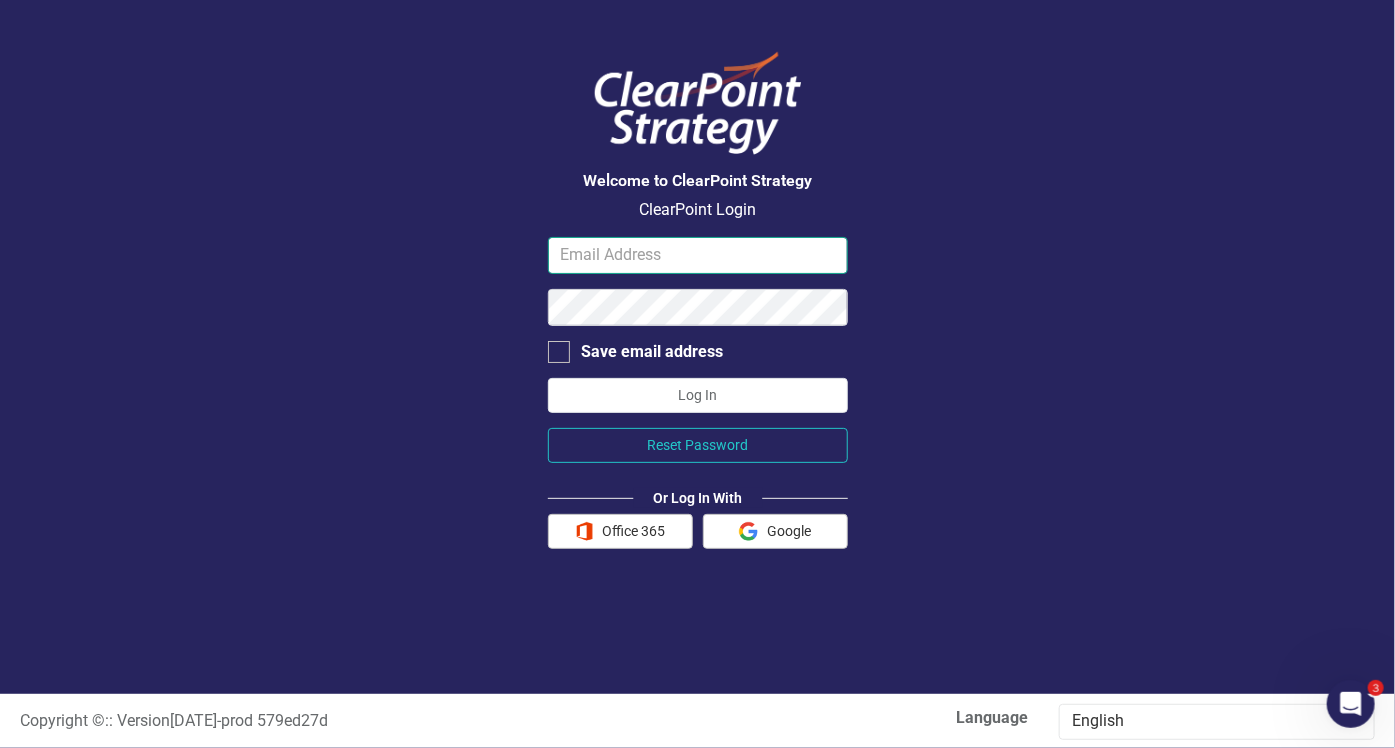 type on "andy.minish@accgov.com" 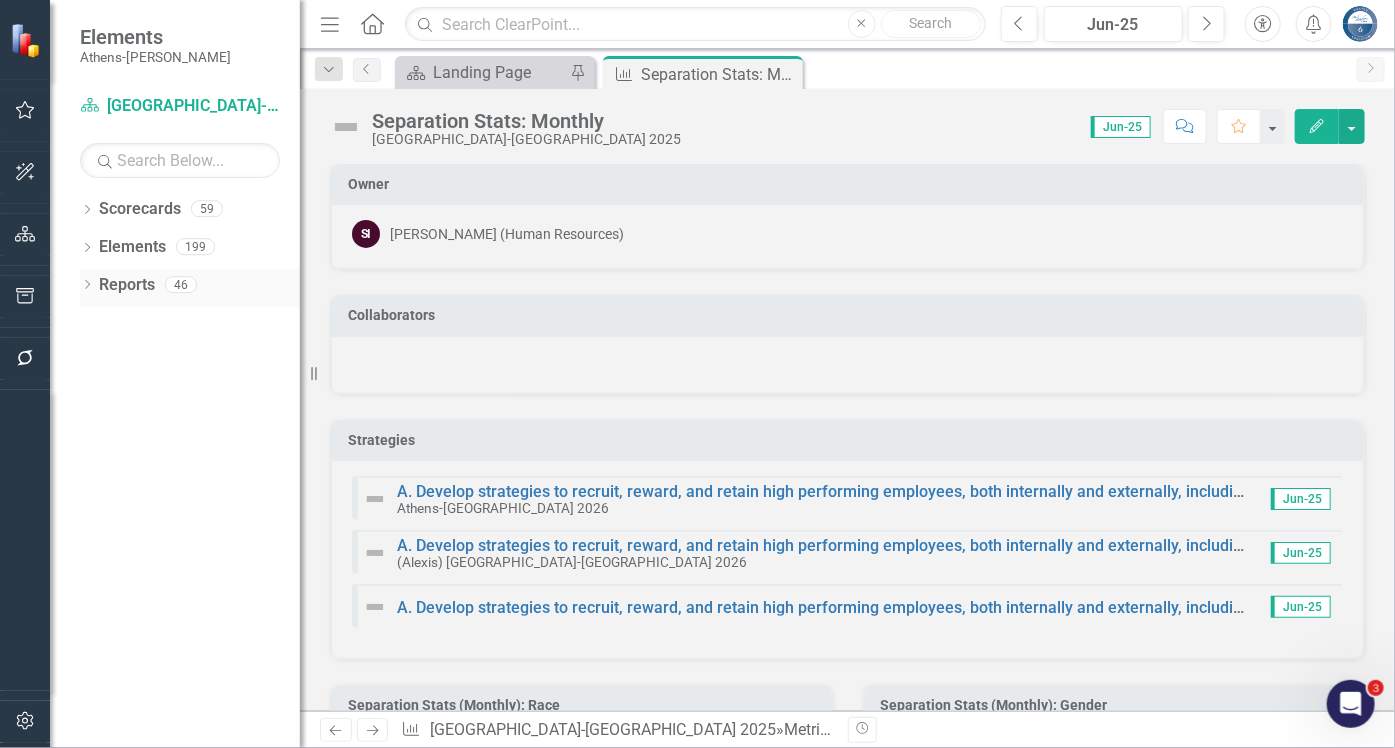 click on "Dropdown" 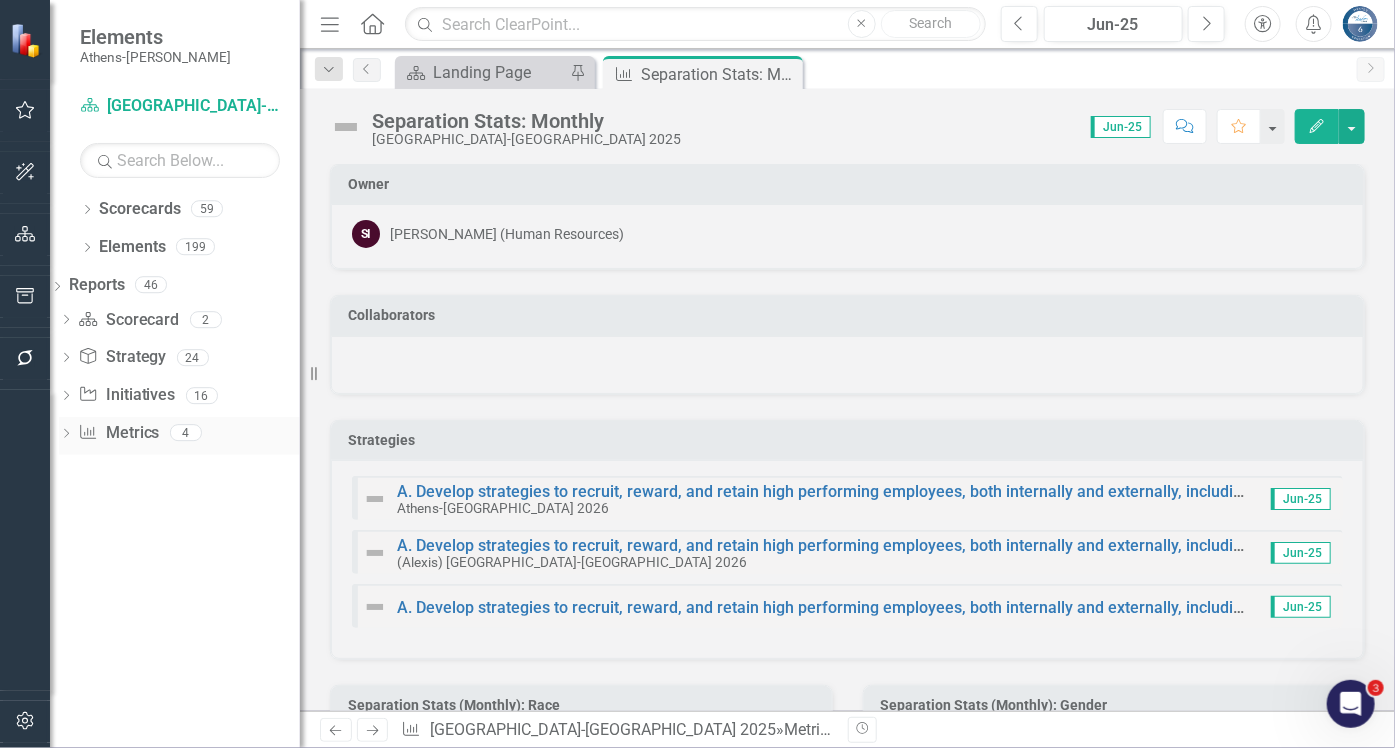 click on "Metric Metrics" at bounding box center (118, 433) 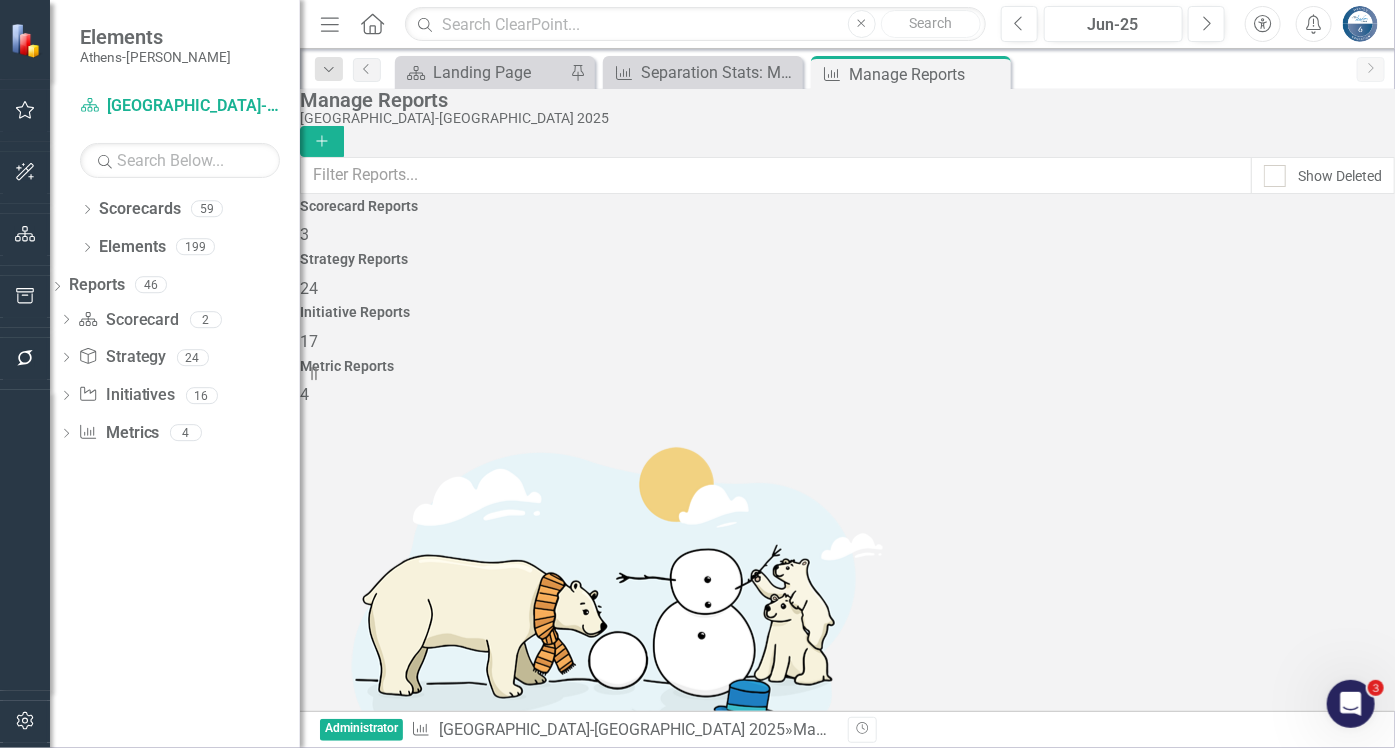 click on "Human Resources" at bounding box center (402, 1017) 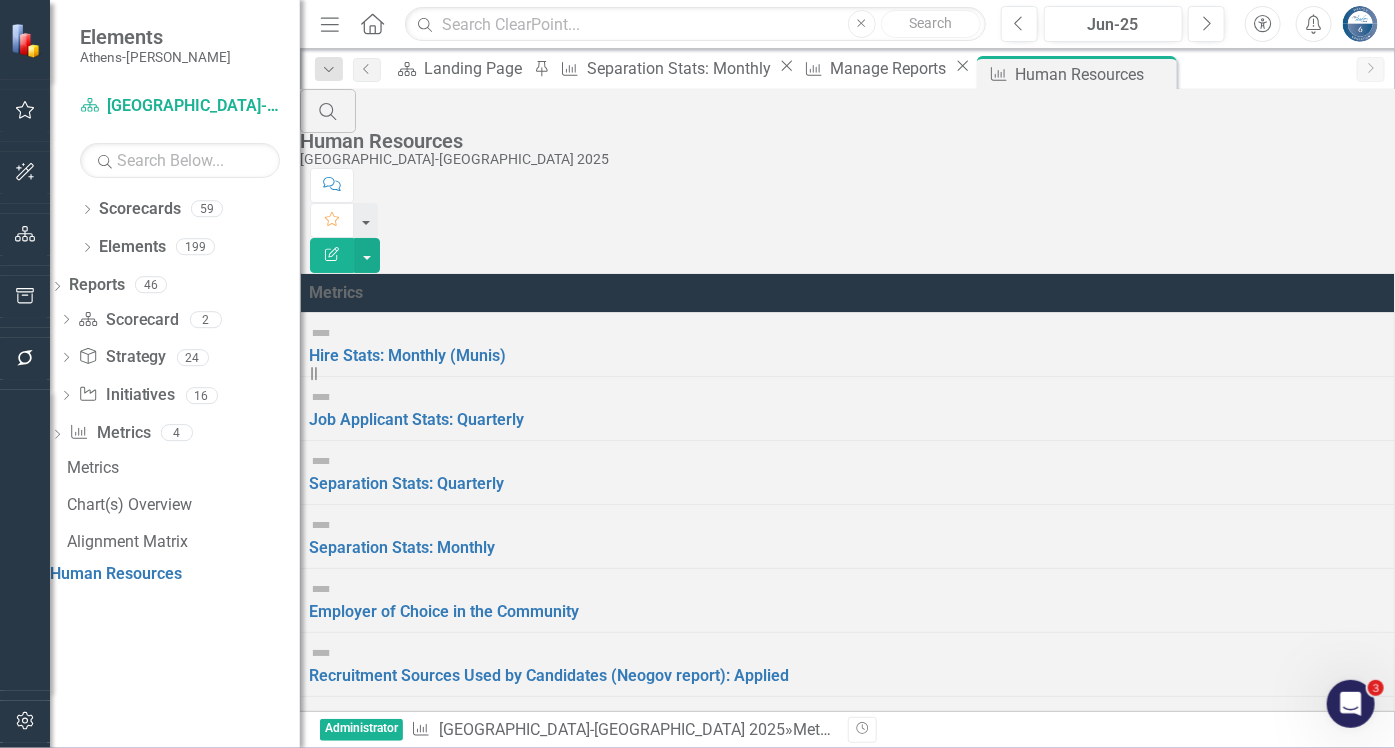 scroll, scrollTop: 0, scrollLeft: 0, axis: both 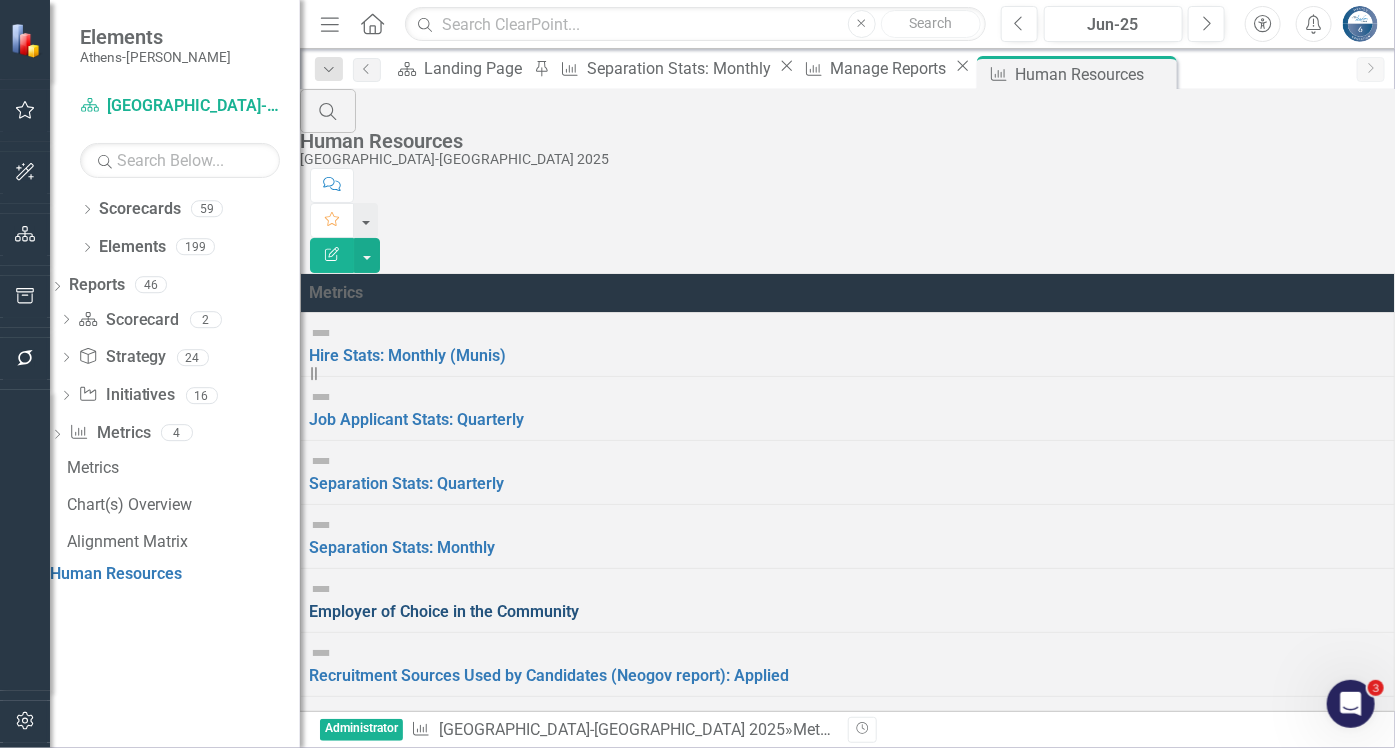 click on "Employer of Choice in the Community" at bounding box center (444, 611) 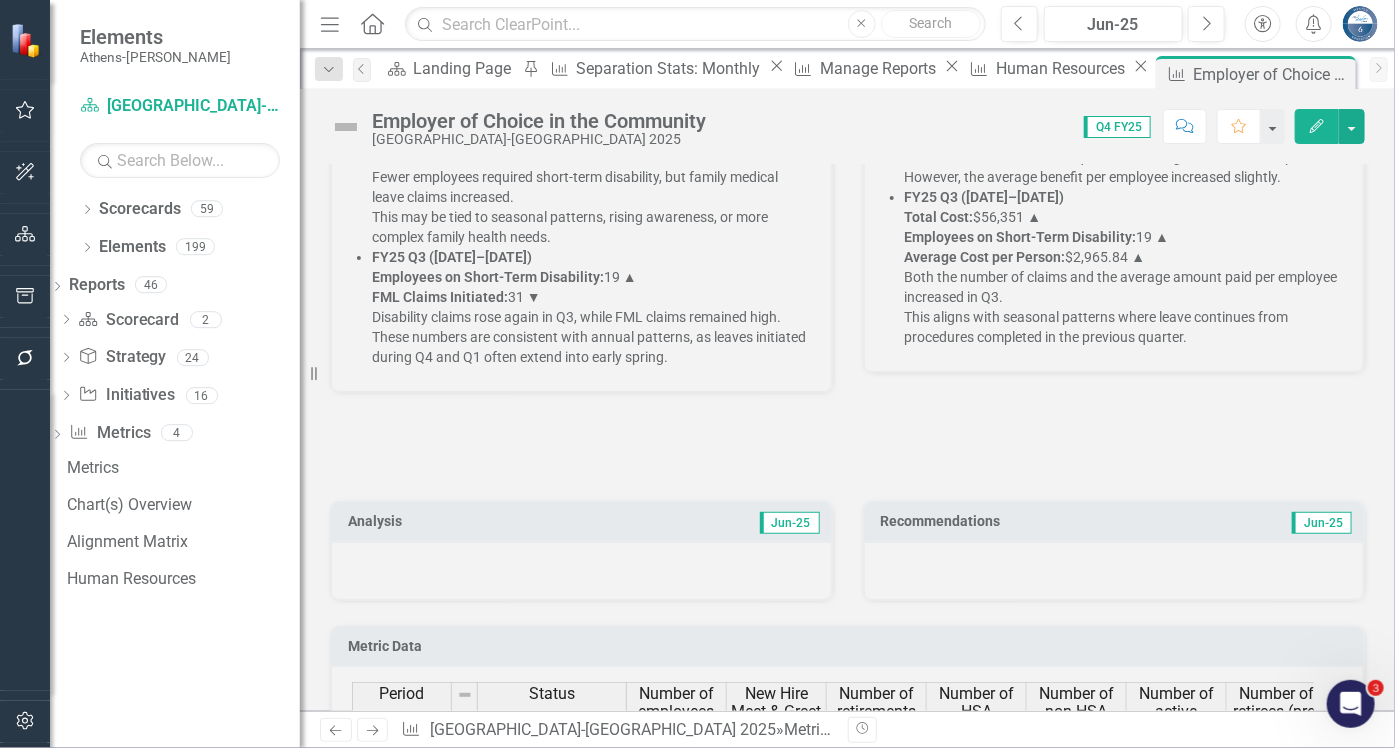 scroll, scrollTop: 4353, scrollLeft: 0, axis: vertical 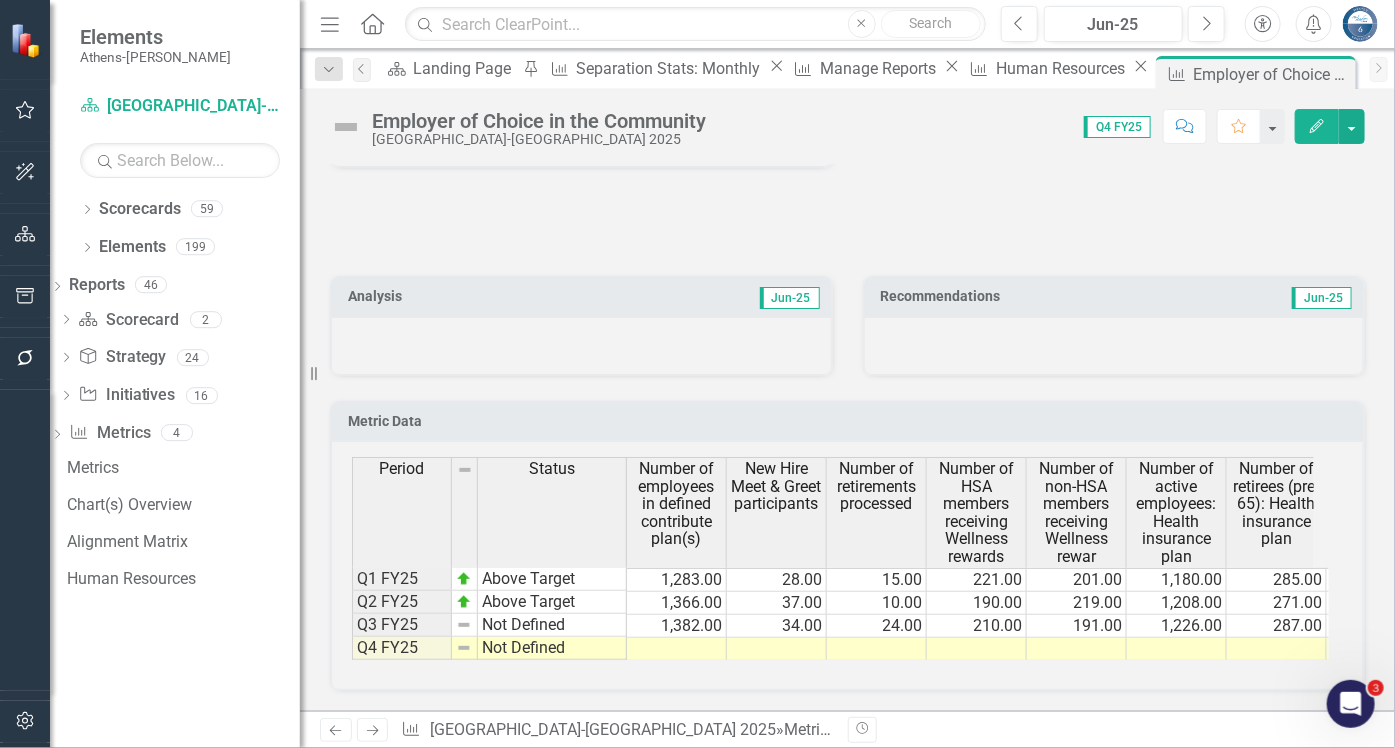 click at bounding box center (677, 649) 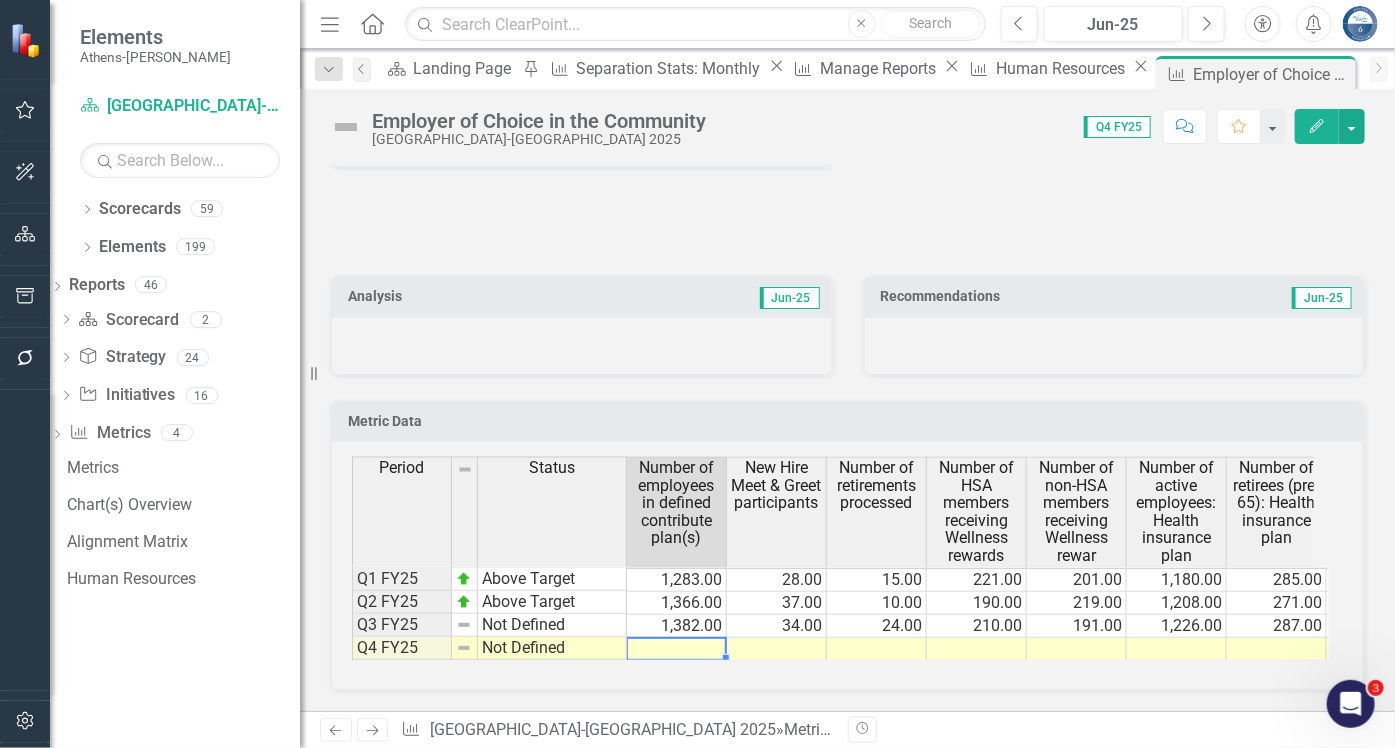 click at bounding box center (677, 649) 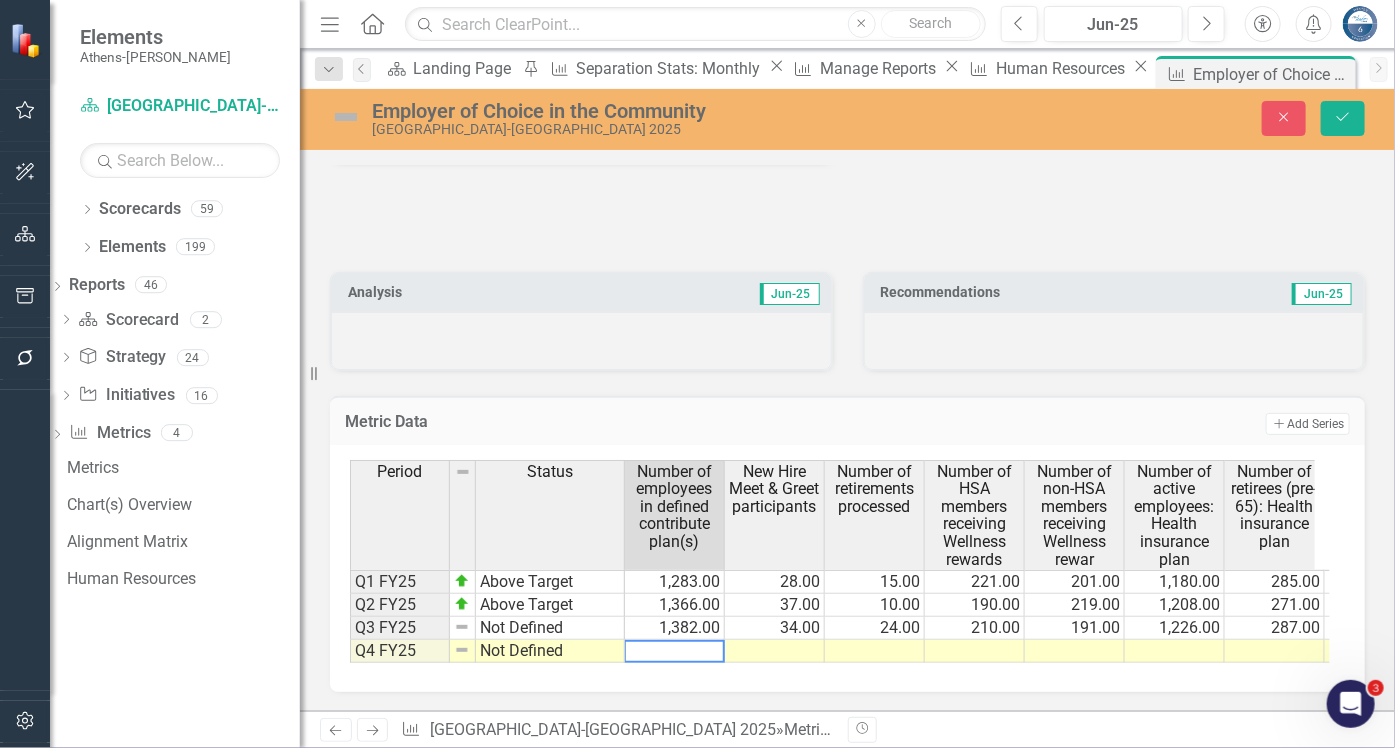 paste on "1409" 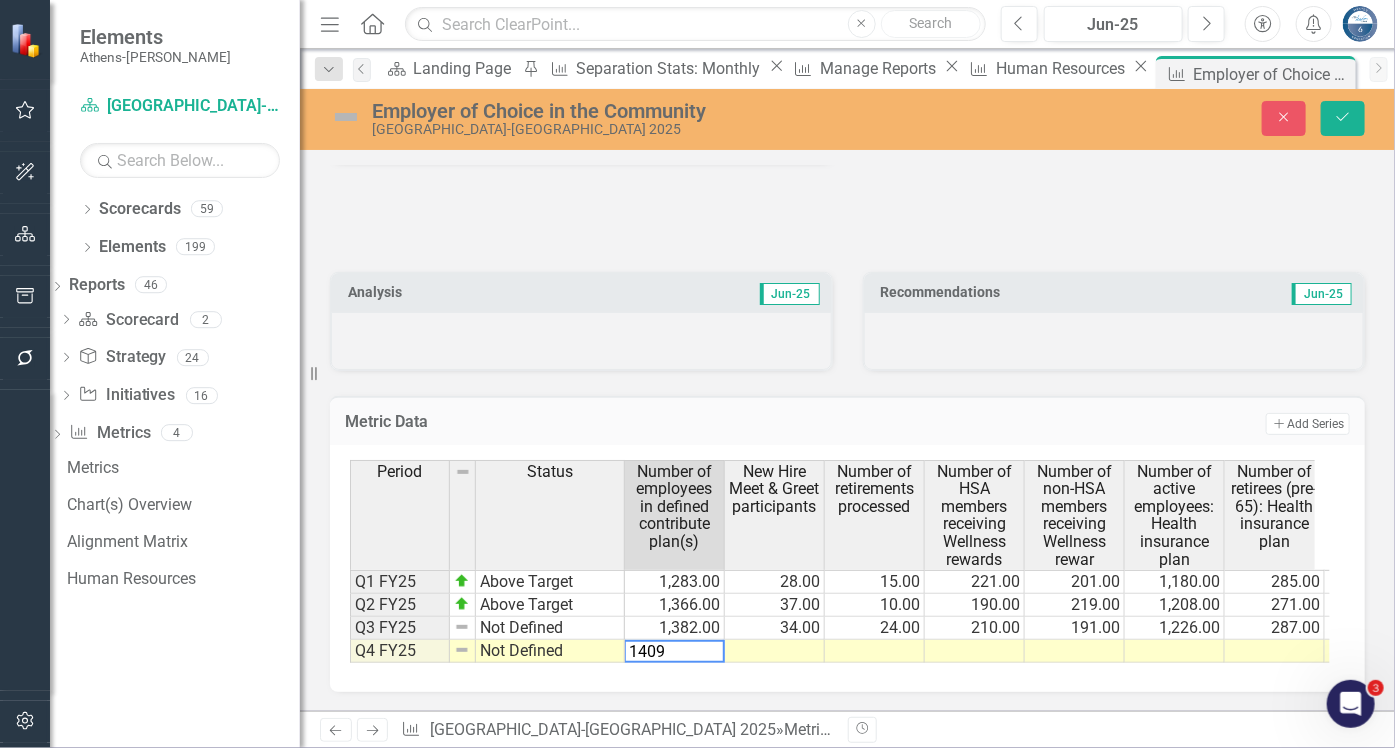 scroll, scrollTop: 20, scrollLeft: 0, axis: vertical 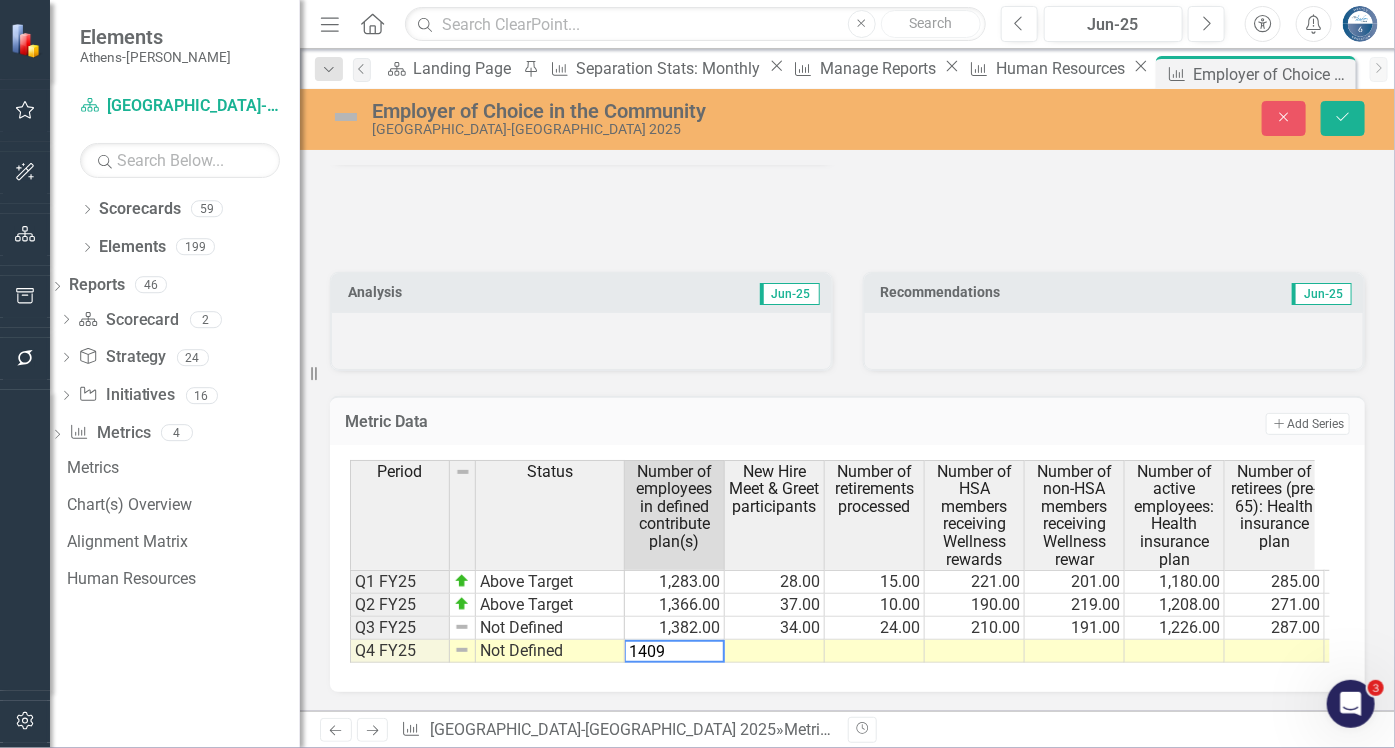 type on "1409" 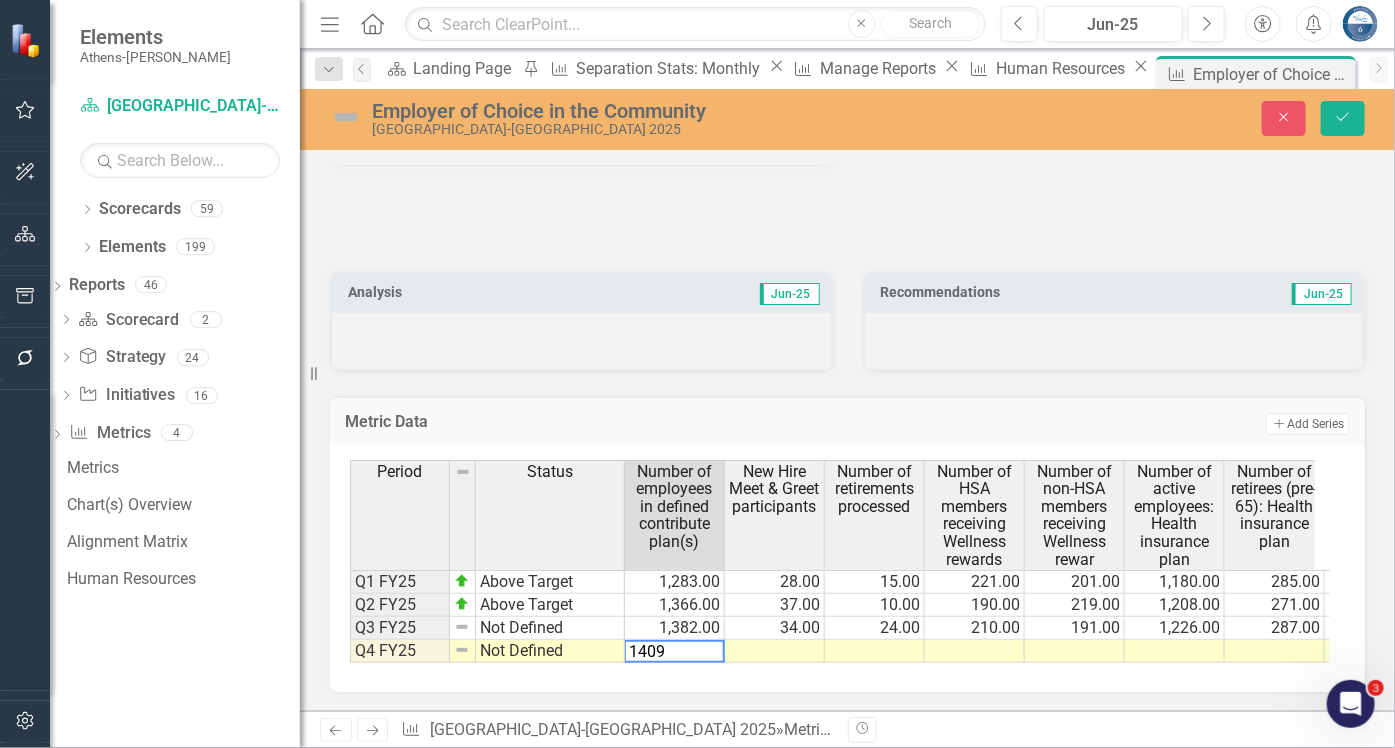 scroll, scrollTop: 0, scrollLeft: 0, axis: both 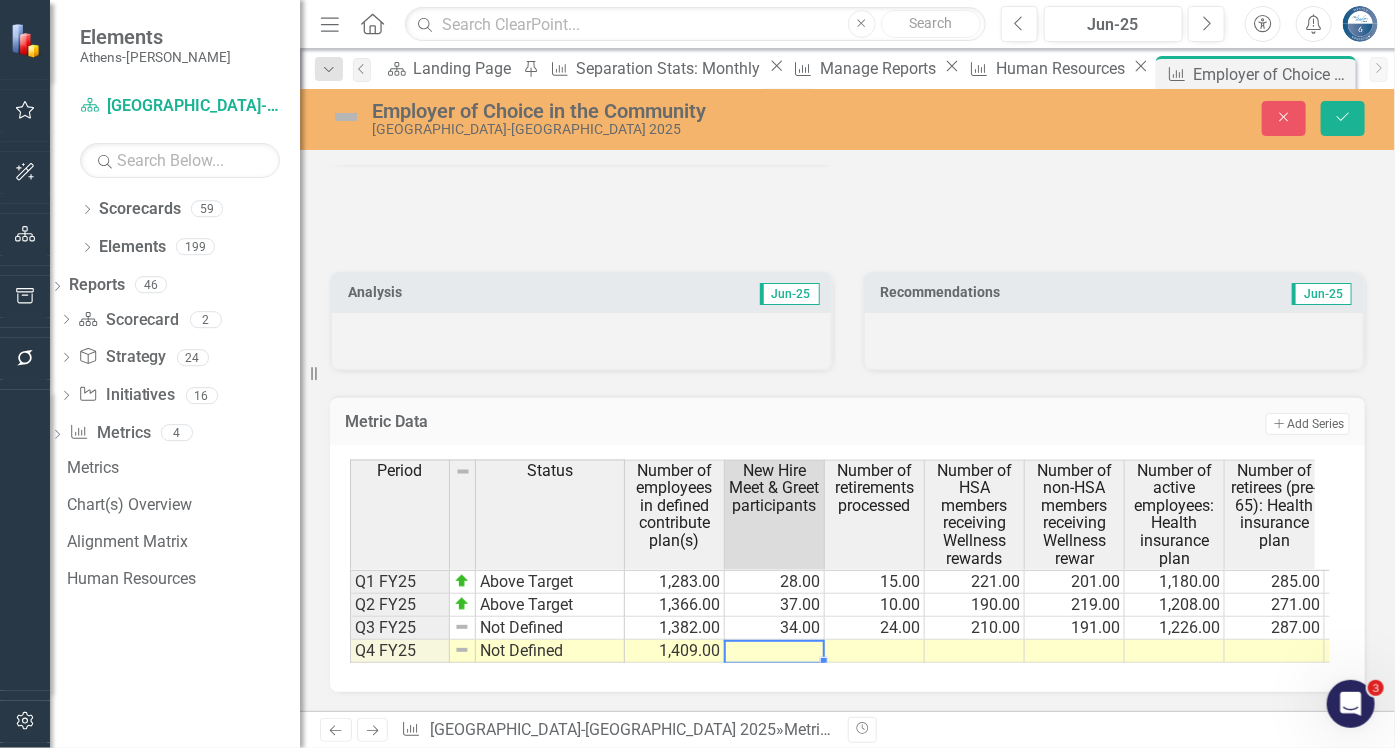 click at bounding box center (775, 651) 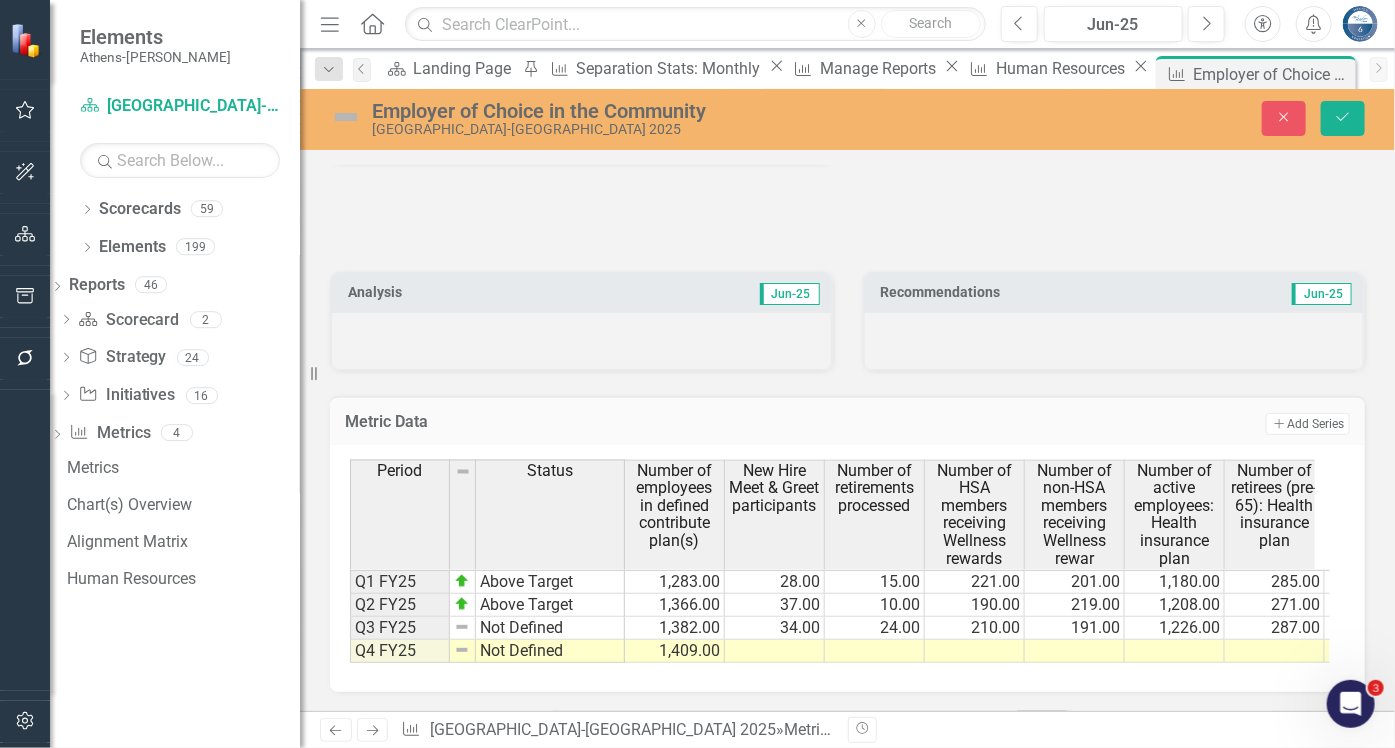 click on "Metric Data Add  Add Series Period Status Number of employees in defined contribute plan(s) New Hire Meet & Greet participants Number of retirements processed  Number of HSA members receiving Wellness rewards Number of non-HSA members receiving Wellness rewar Number of active employees: Health insurance plan Number of retirees (pre-65): Health insurance plan Number of HSA (Health Save Account) participants Number of FSA (Flexible Spend Acct) participants Total number of employees using Donated Leave  Total hours of donated leave used Total number of employees: Short-Term Disability Total cost of employees on Short Term Disability FML (Family Medical Leave) claims initiated Q1 FY25 Above Target 1,283.00 28.00 15.00 221.00 201.00 1,180.00 285.00 676.00 114.00 8.00 500.00 23.00 $ 50,332.00 19.00 Q2 FY25 Above Target 1,366.00 37.00 10.00 190.00 219.00 1,208.00 271.00 684.00 119.00 3.00 256.00 11.00 $ 25,251.00 32.00 Q3 FY25 Not Defined 1,382.00 34.00 24.00 210.00 191.00 1,226.00 287.00 688.00 118.00 7.00 219.00" at bounding box center (847, 531) 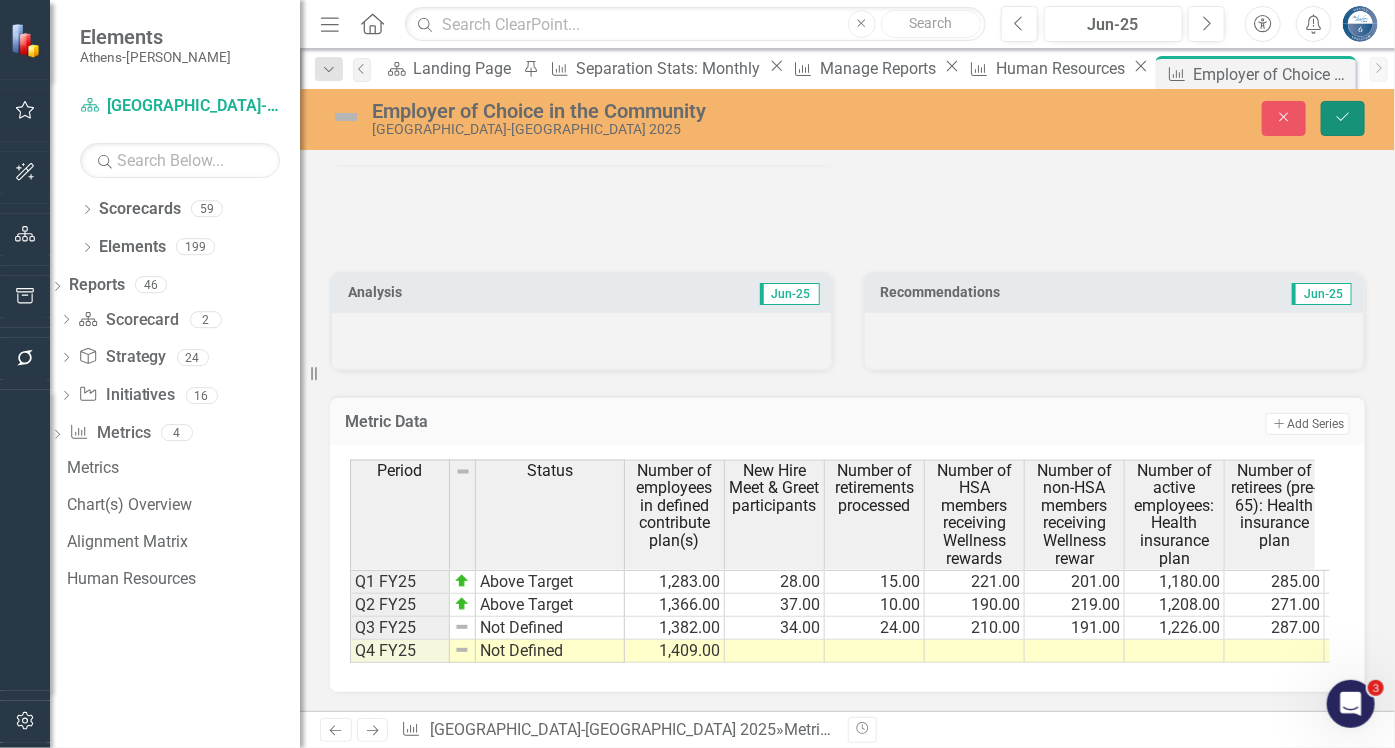 click 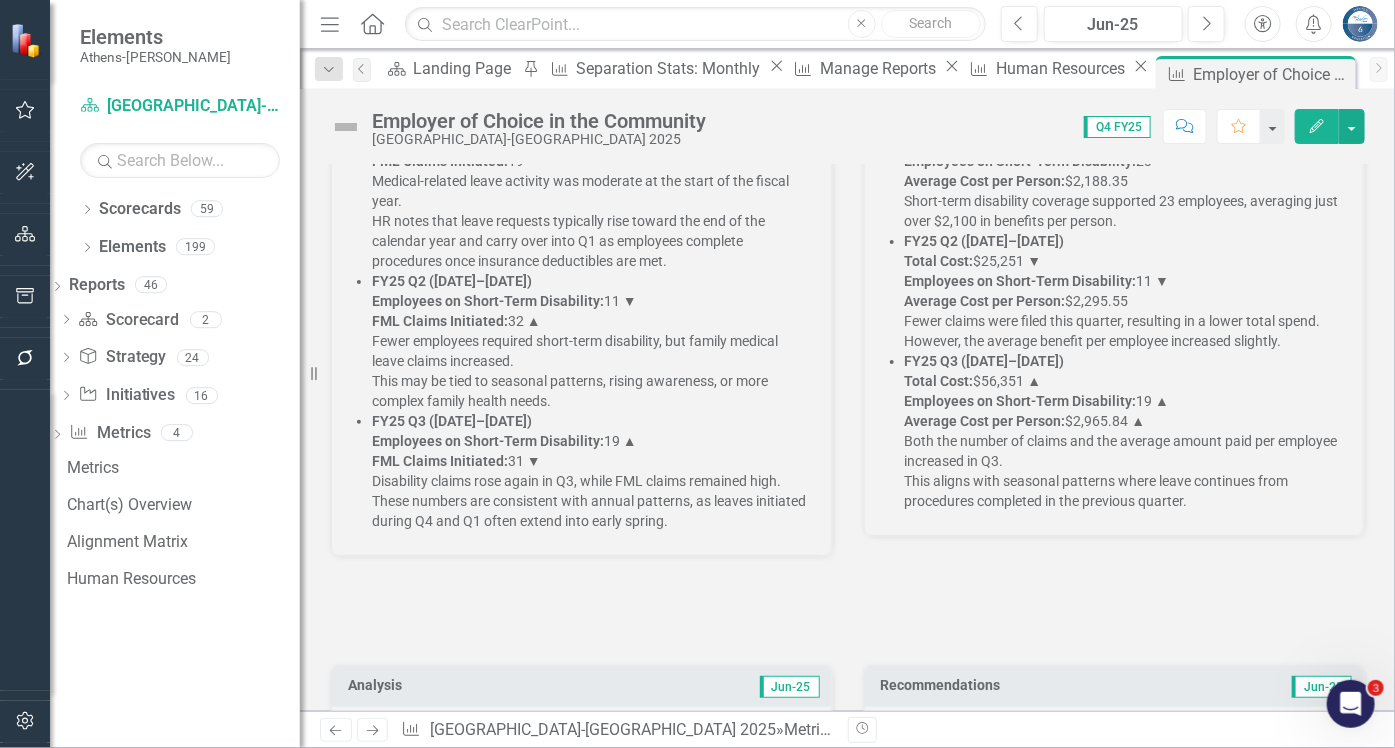 scroll, scrollTop: 3808, scrollLeft: 0, axis: vertical 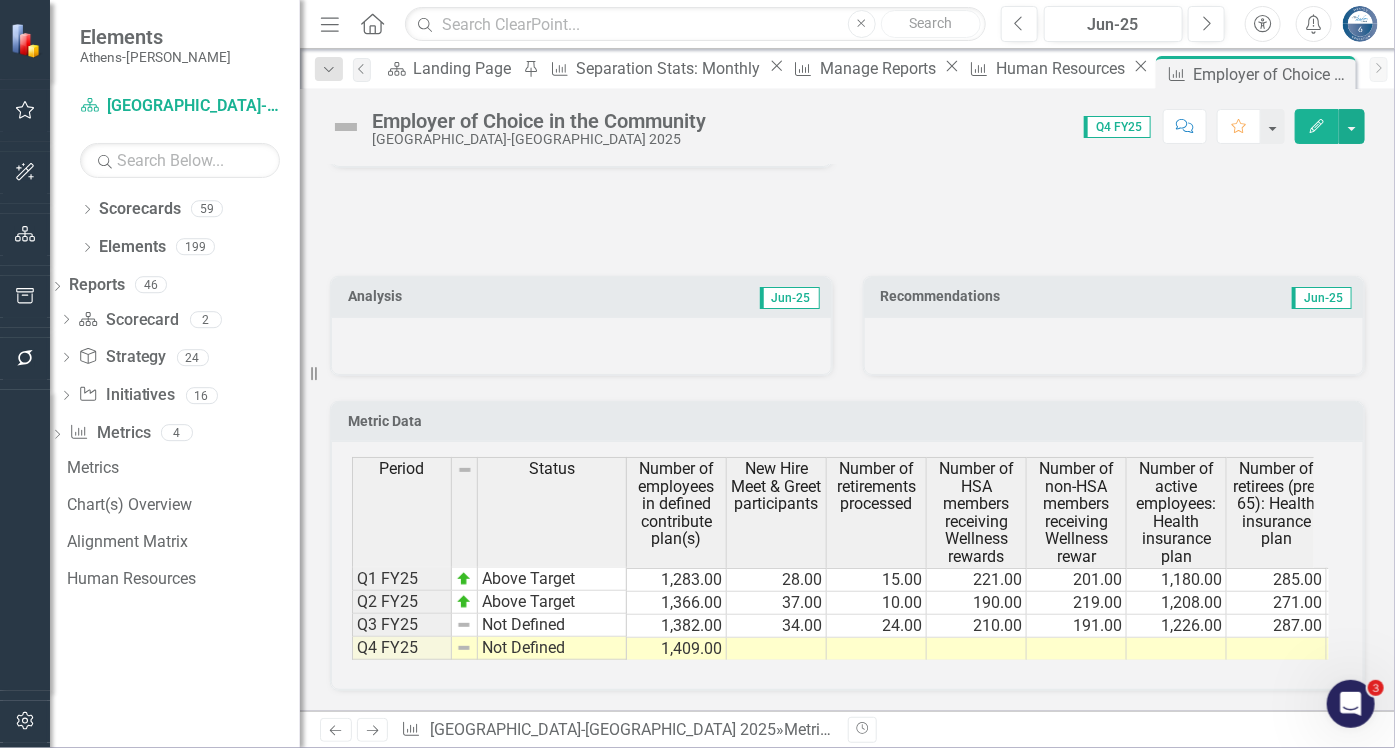click at bounding box center (777, 649) 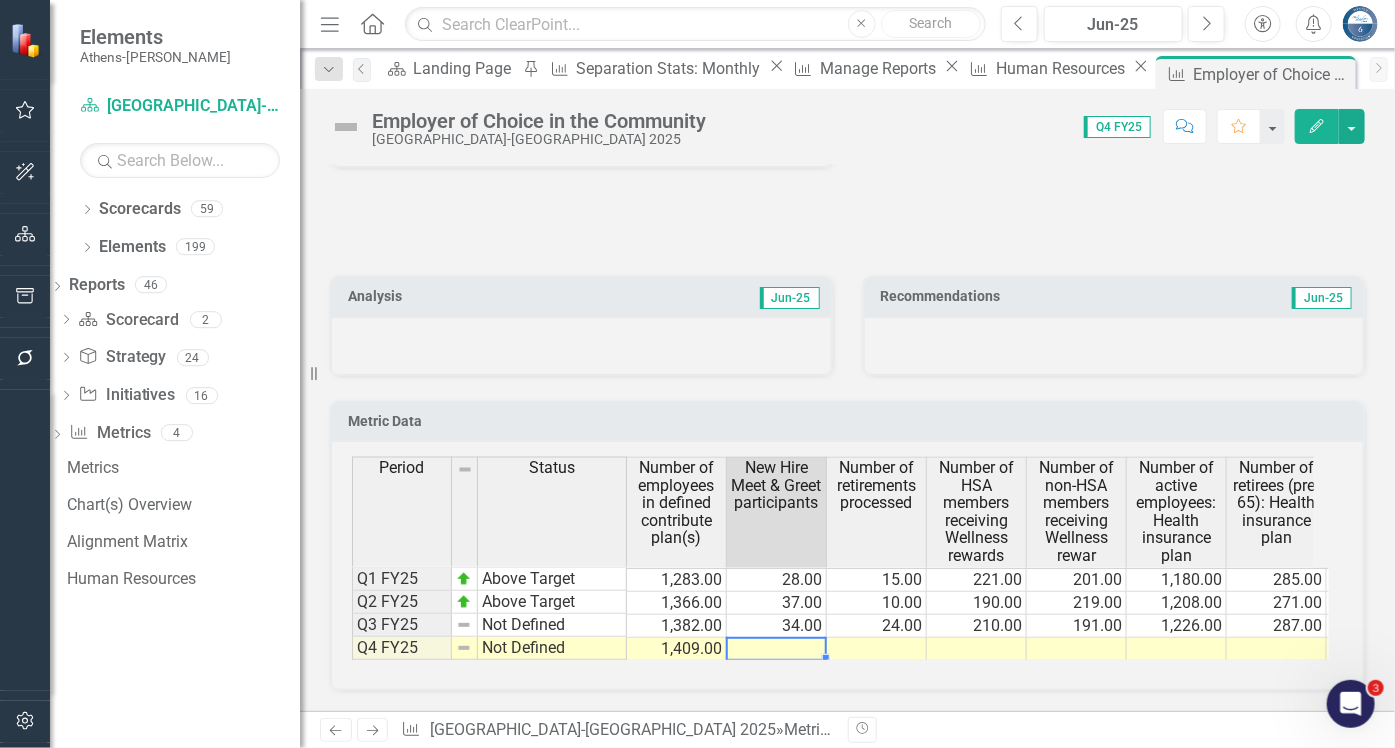 click at bounding box center (777, 649) 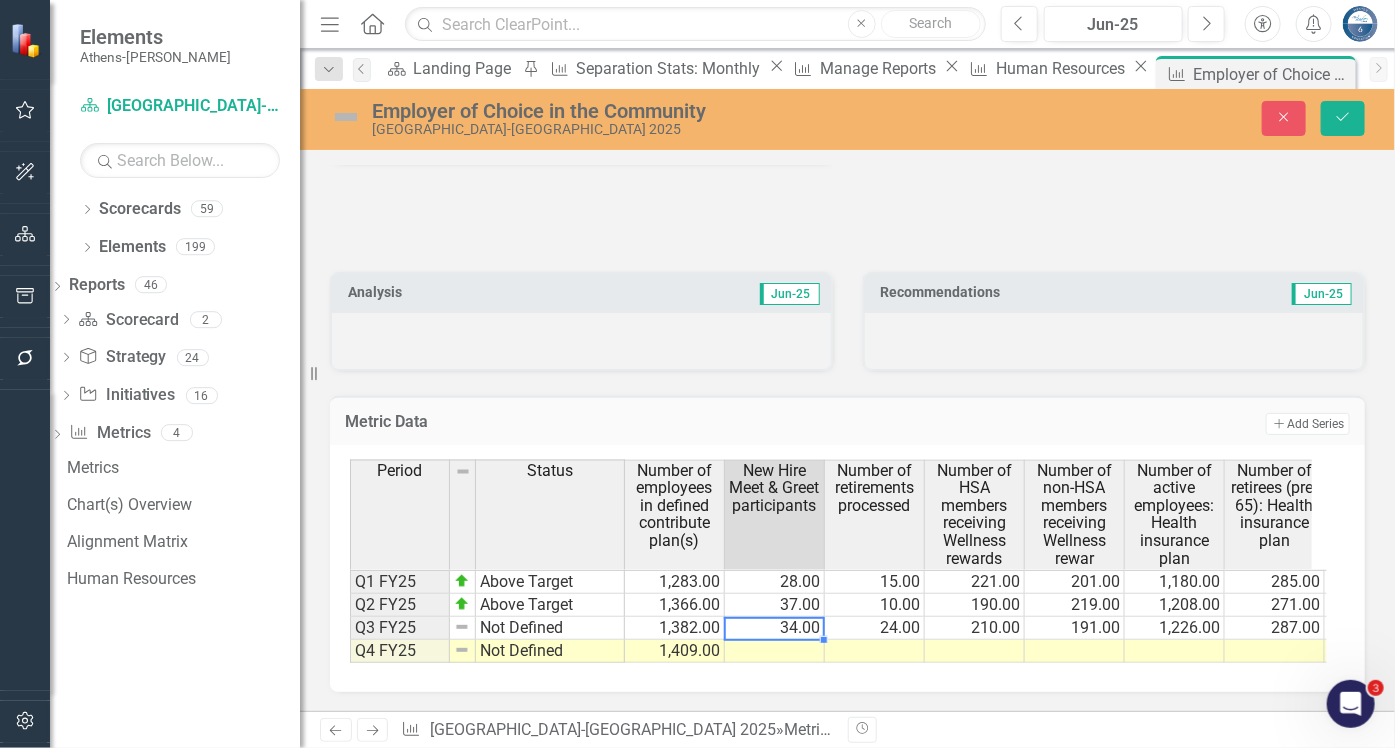 click on "34.00" at bounding box center [775, 628] 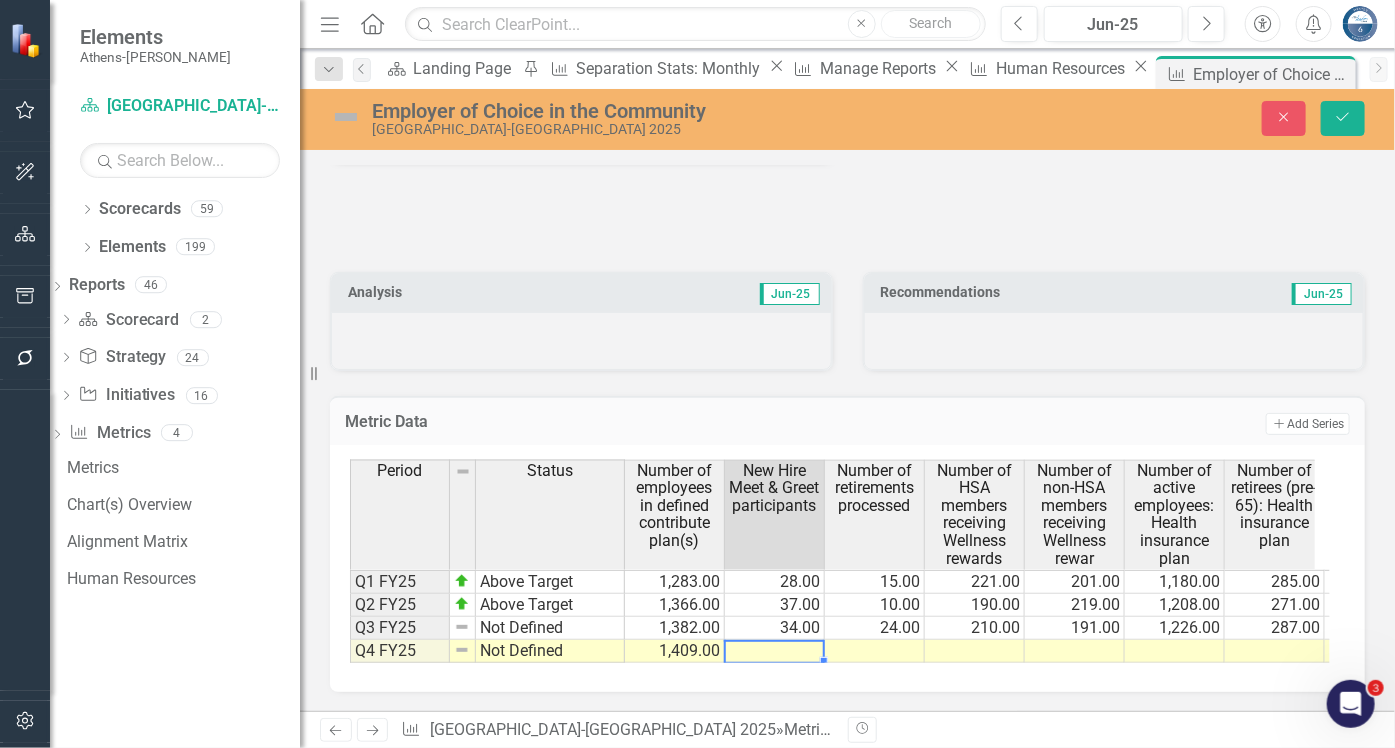 click at bounding box center (775, 651) 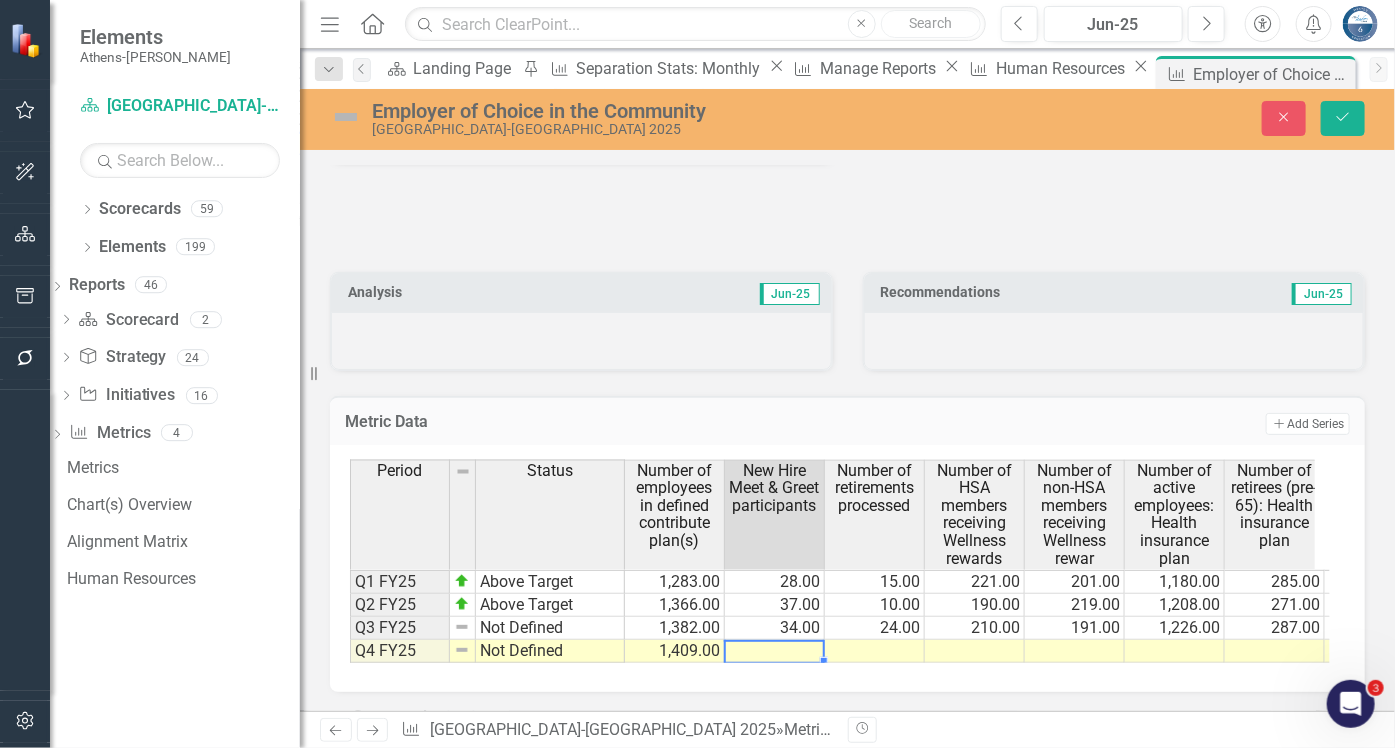 click at bounding box center [775, 651] 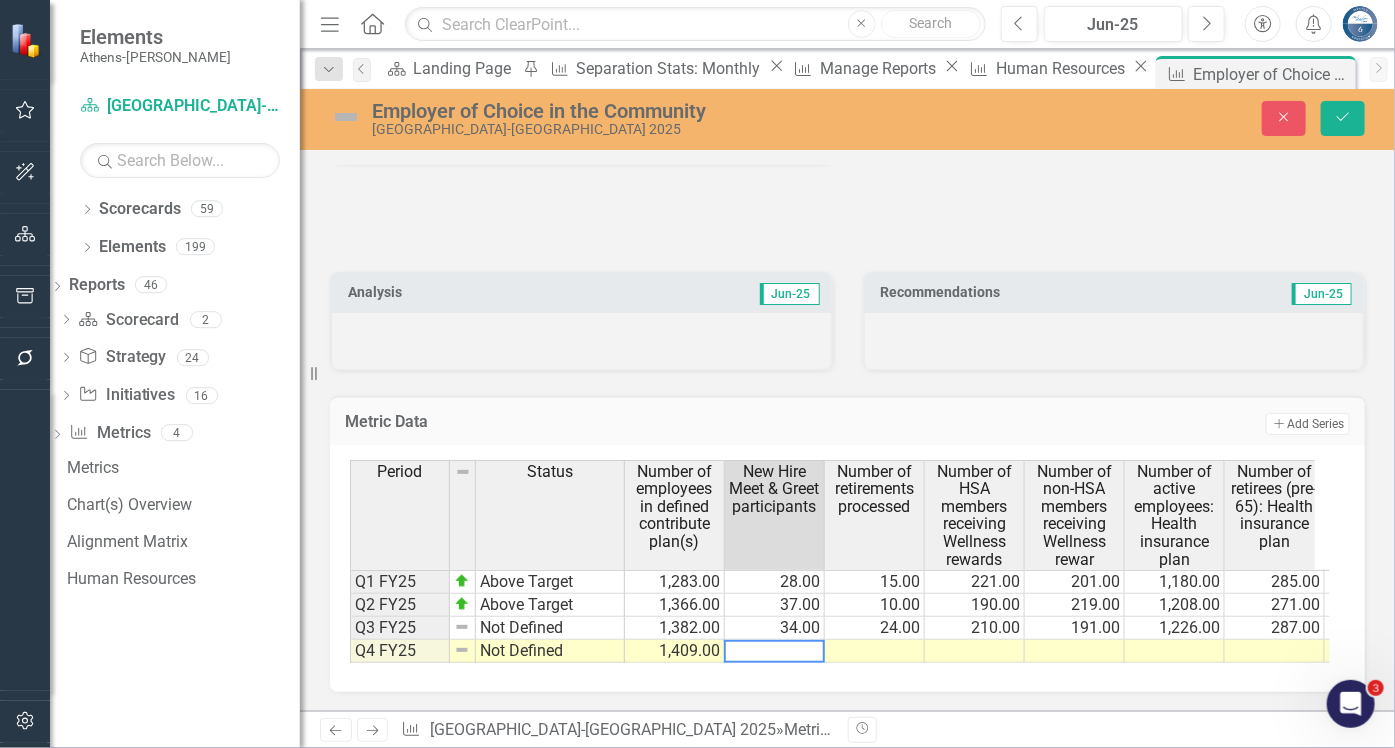 click at bounding box center [774, 651] 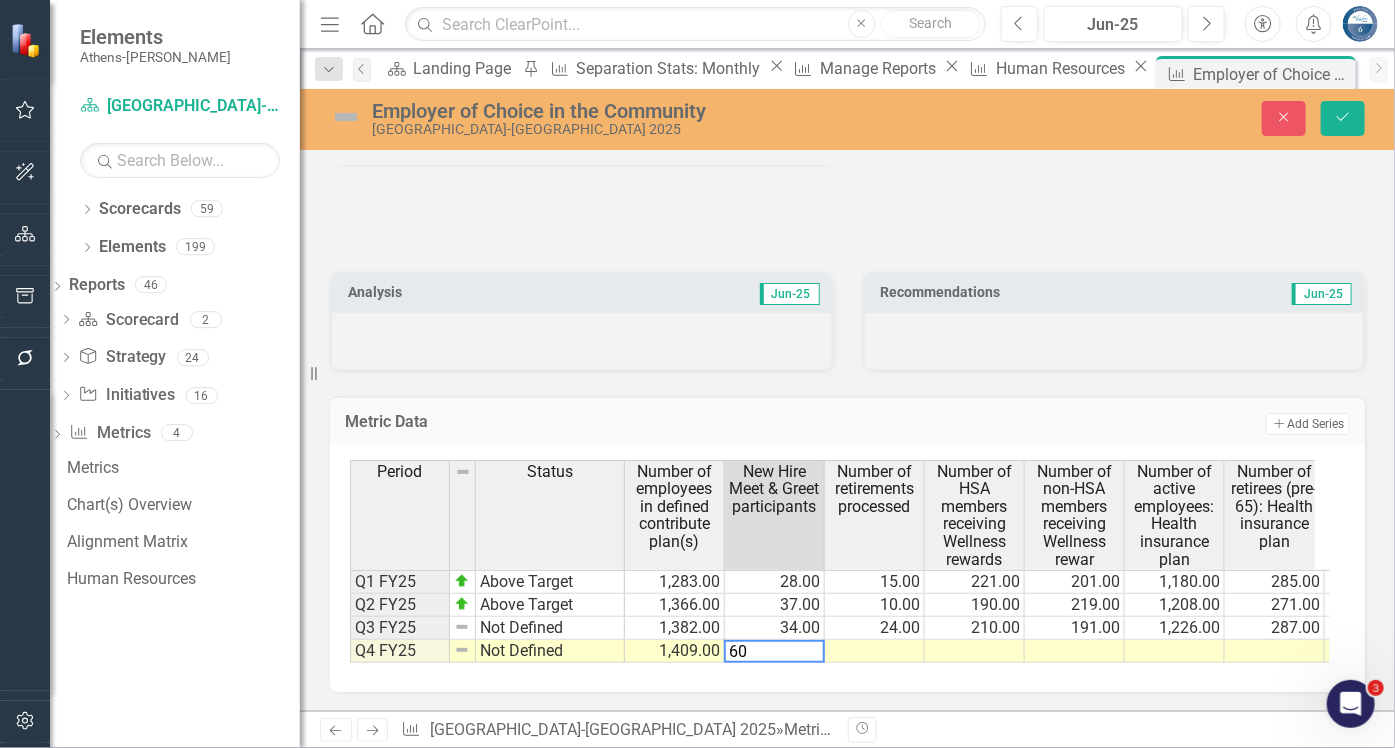type on "60" 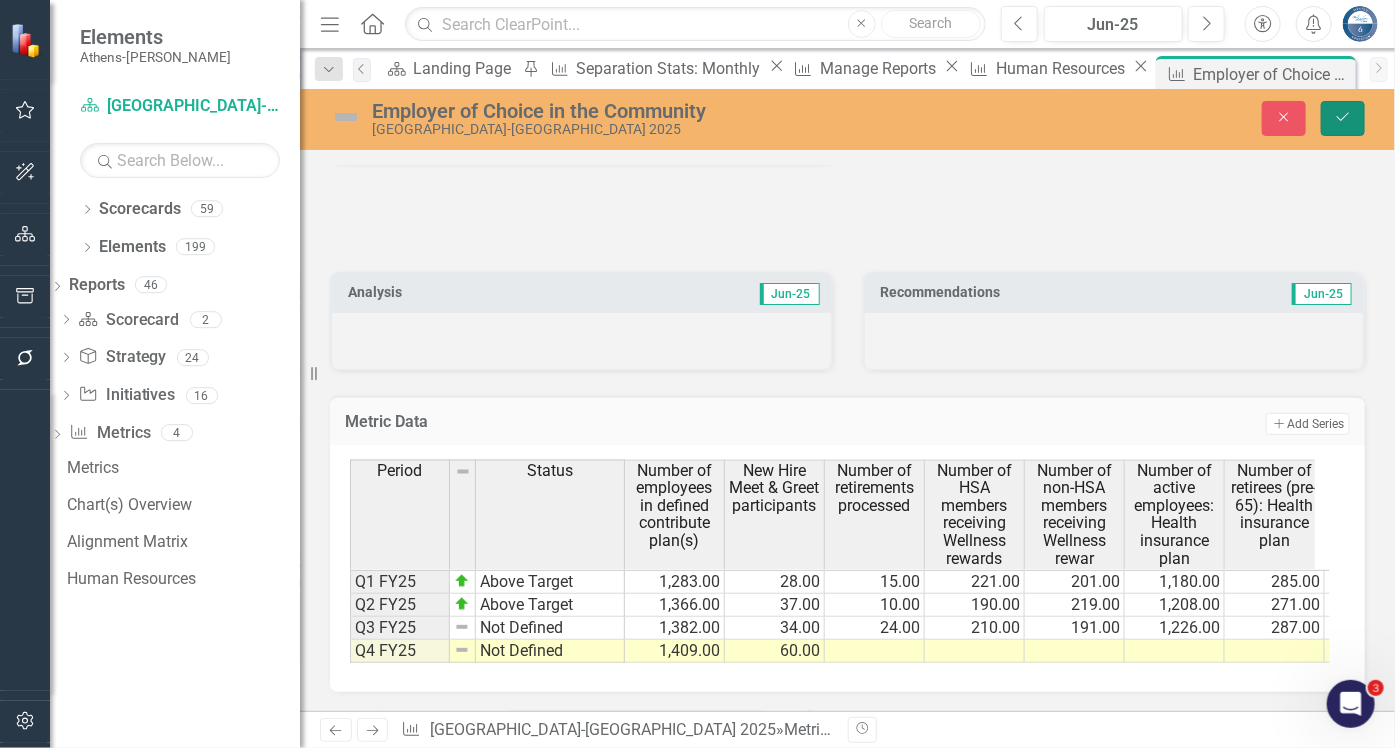 click on "Save" 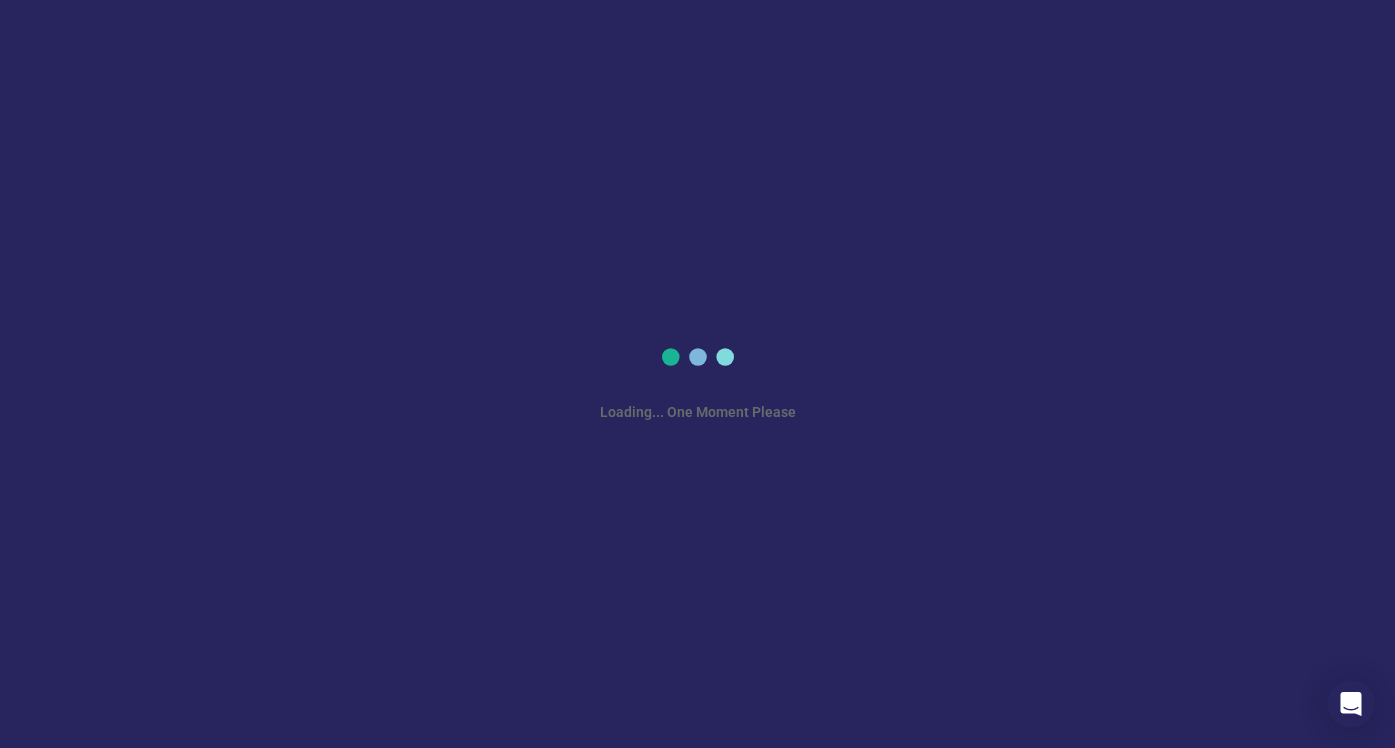 scroll, scrollTop: 0, scrollLeft: 0, axis: both 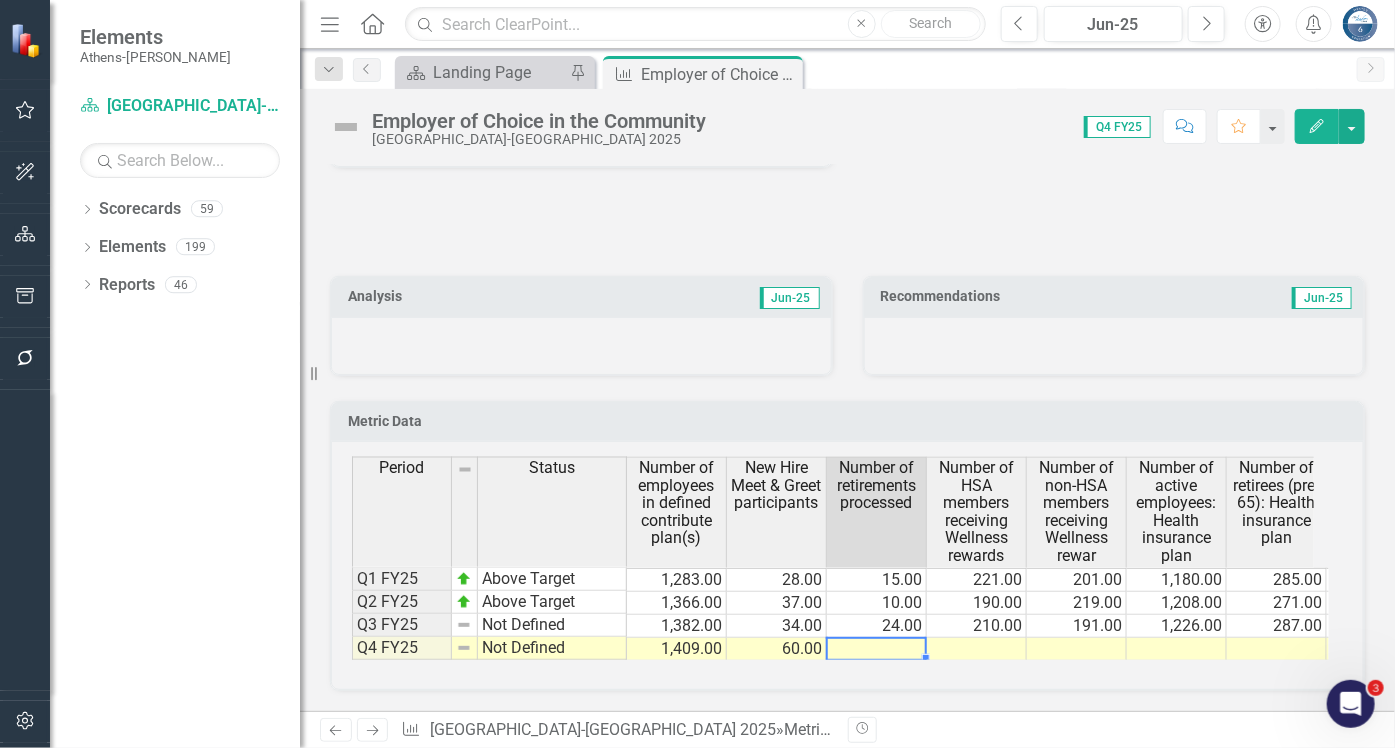 click at bounding box center (877, 649) 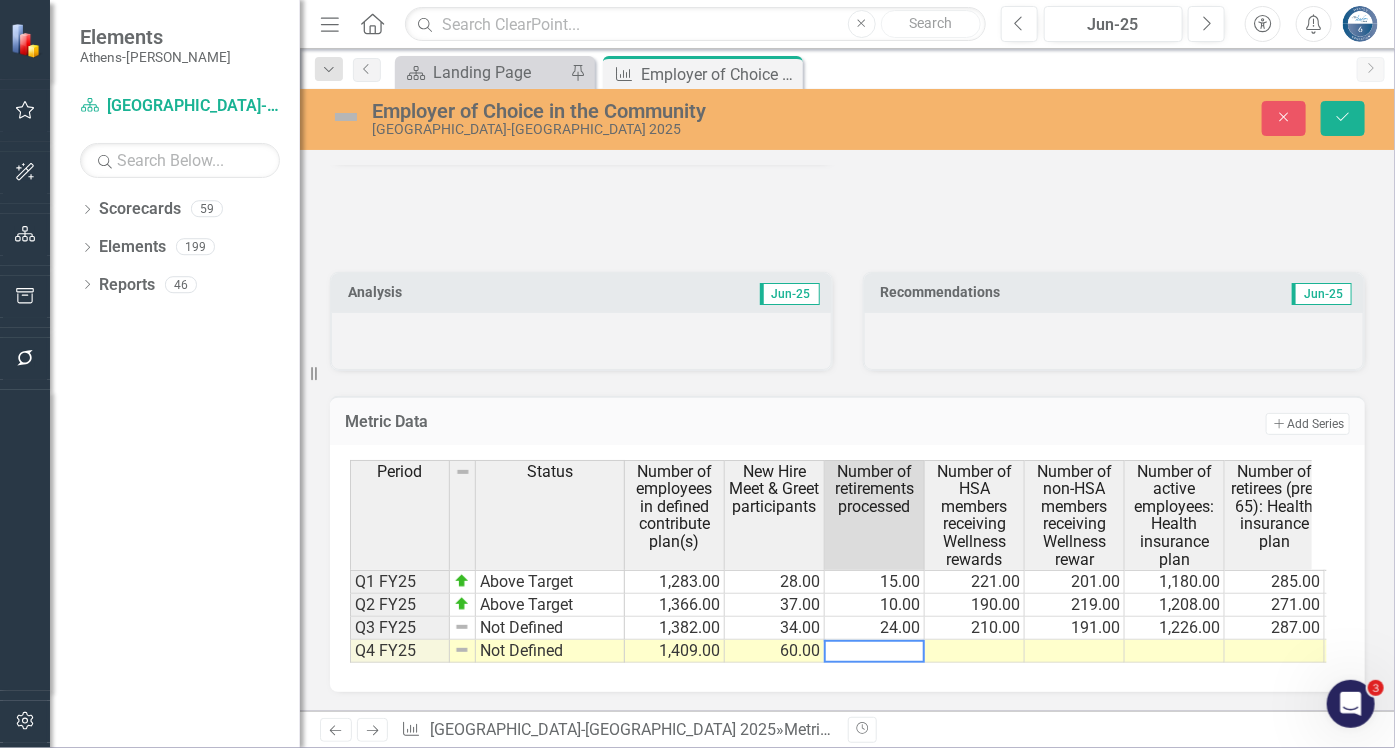 click at bounding box center (874, 651) 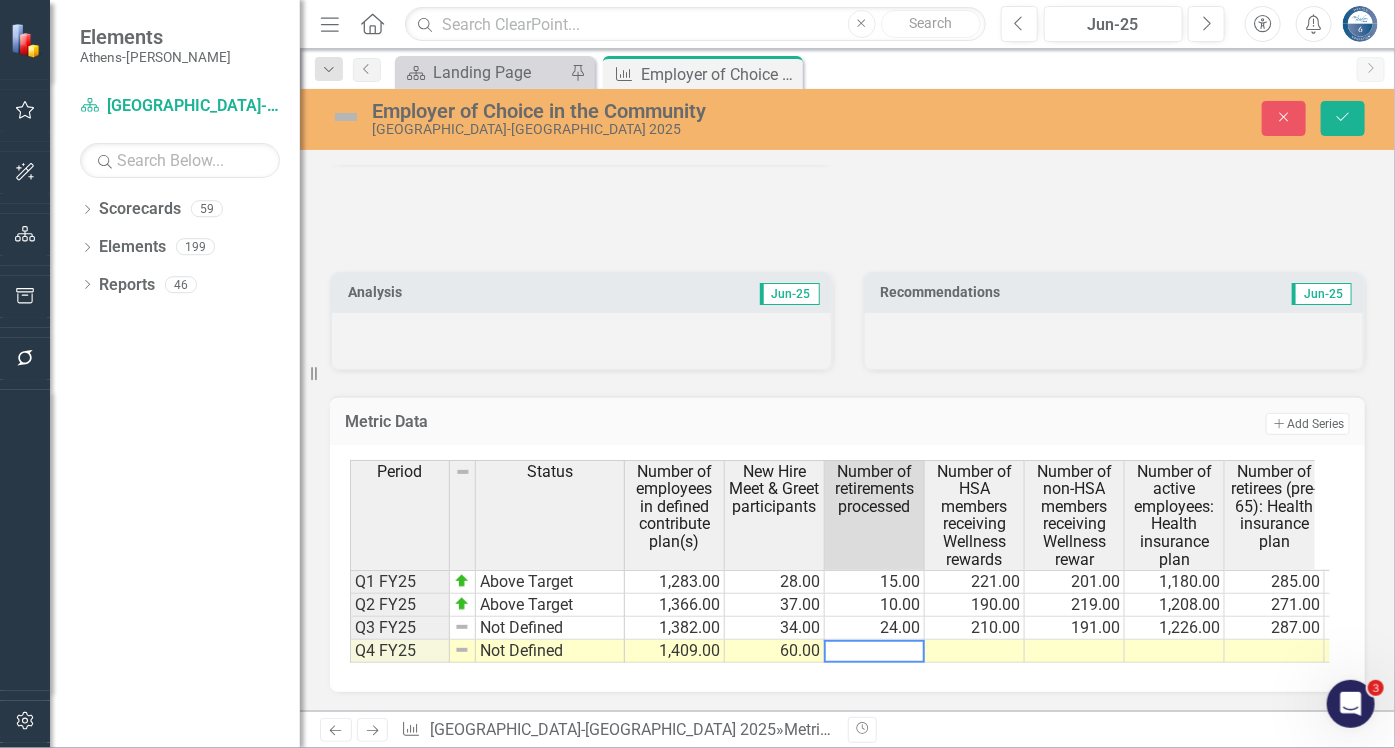click at bounding box center (874, 651) 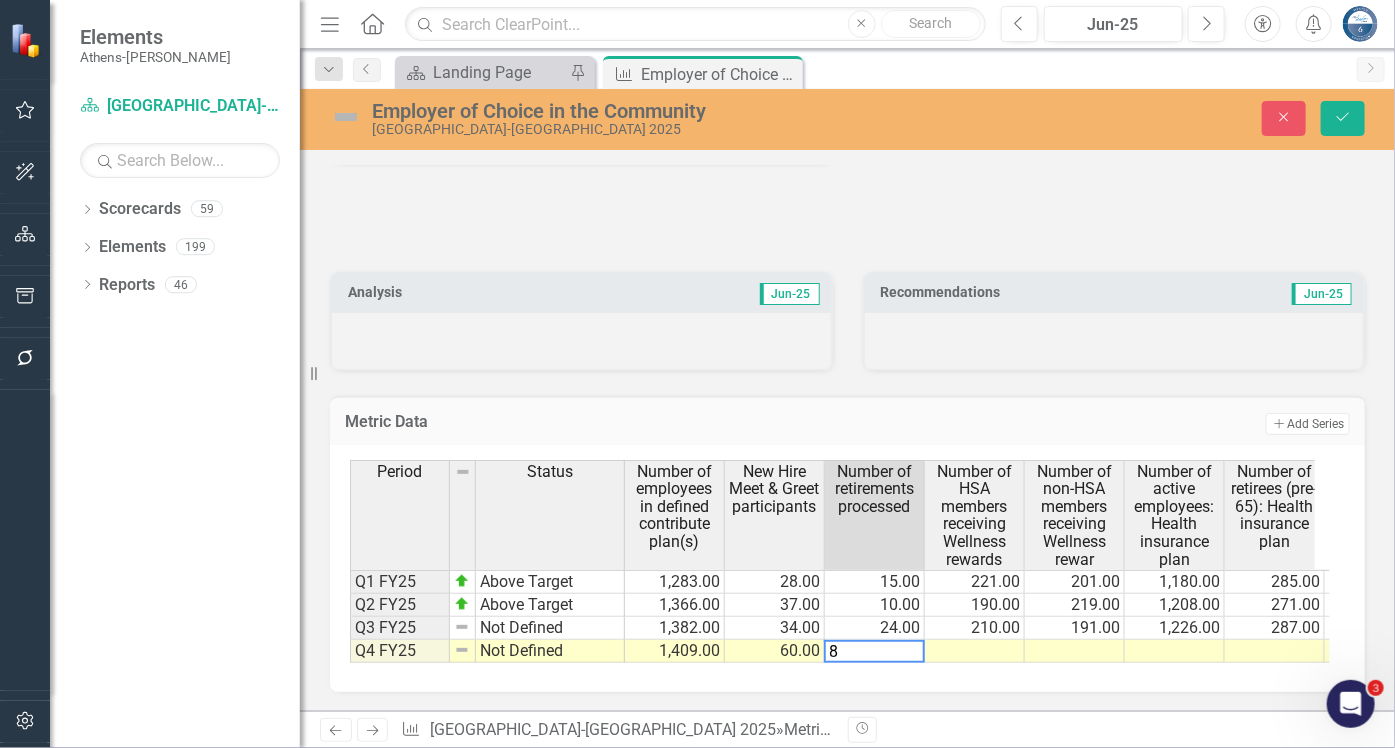 type on "8" 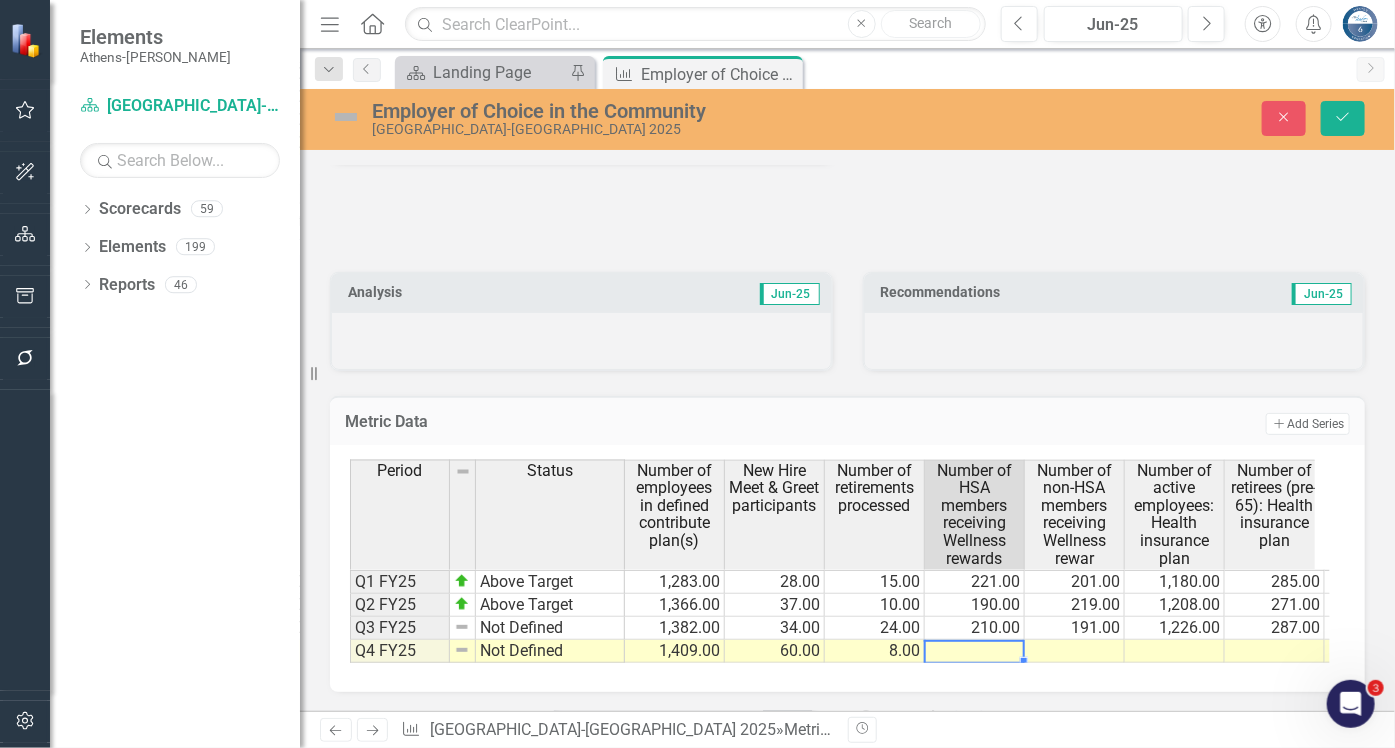 click at bounding box center (975, 651) 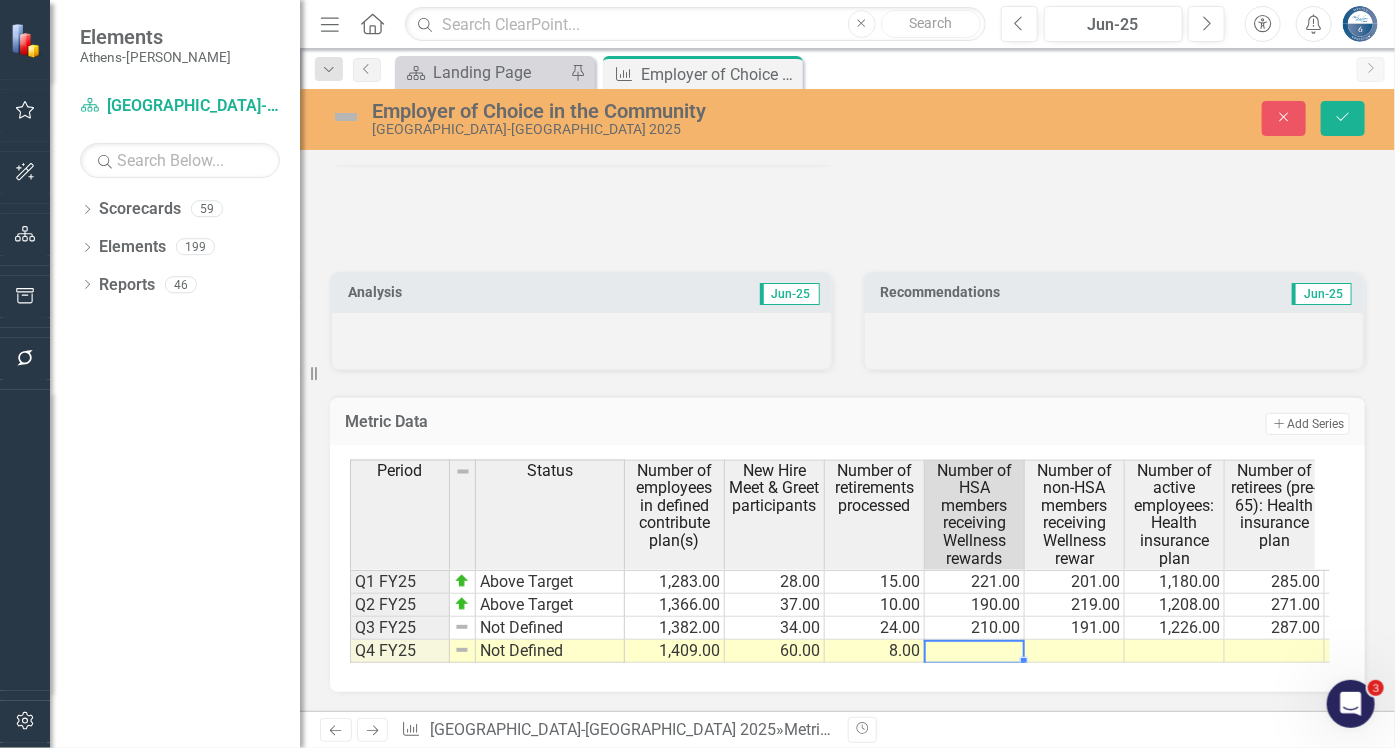 click at bounding box center [975, 651] 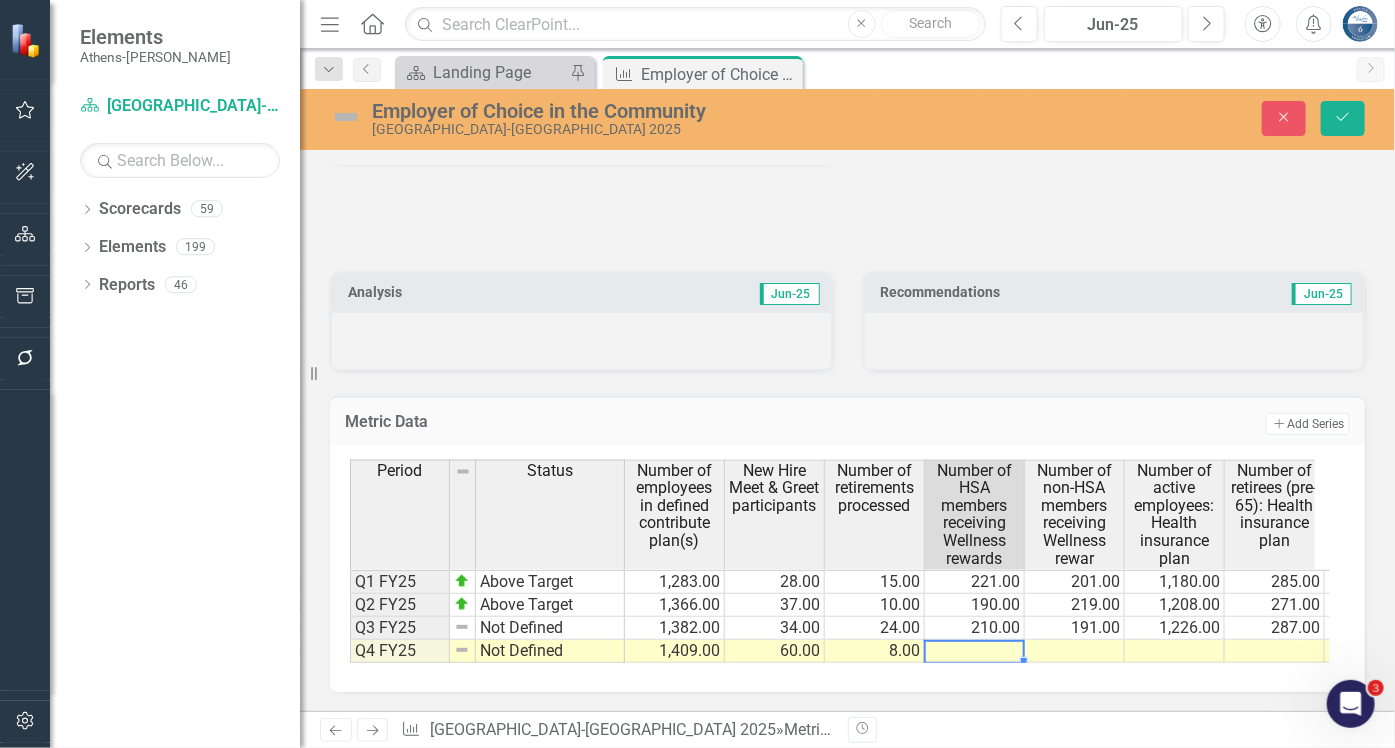 click at bounding box center (975, 651) 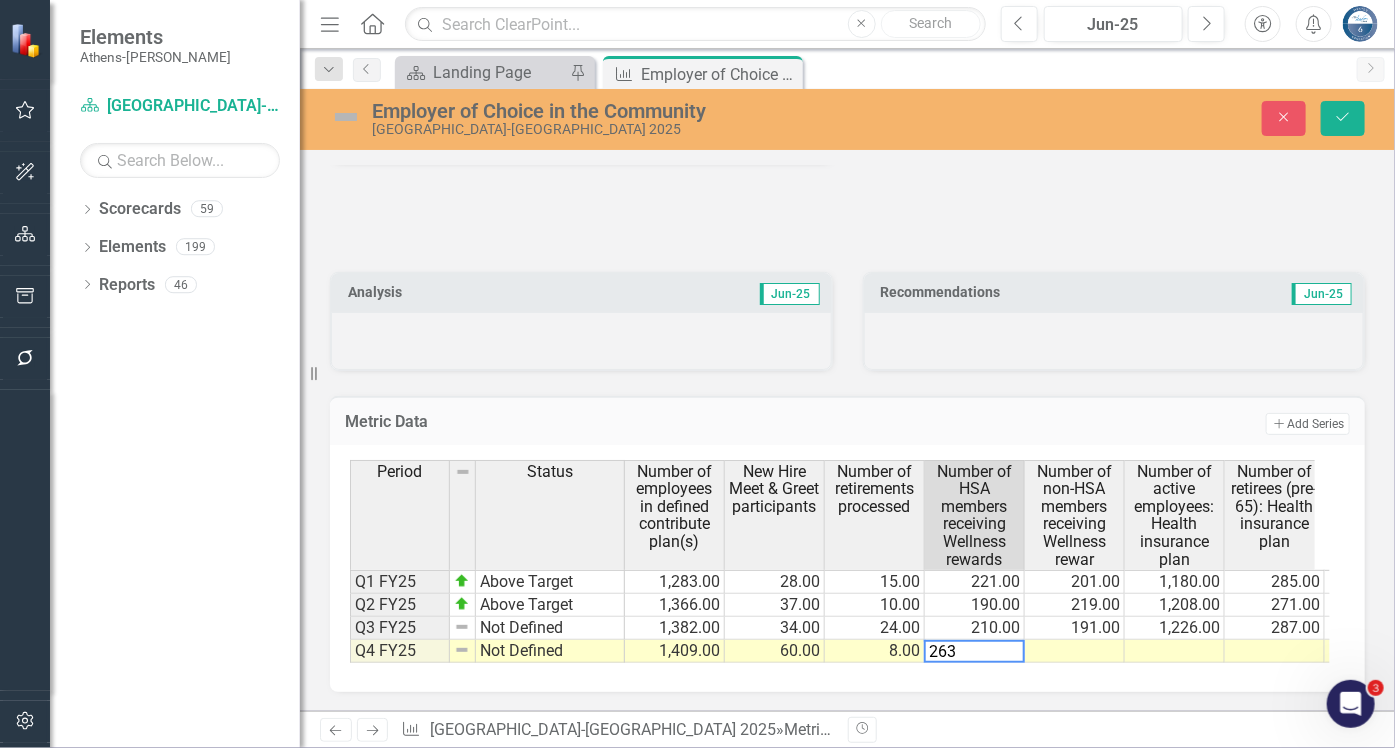 type on "263" 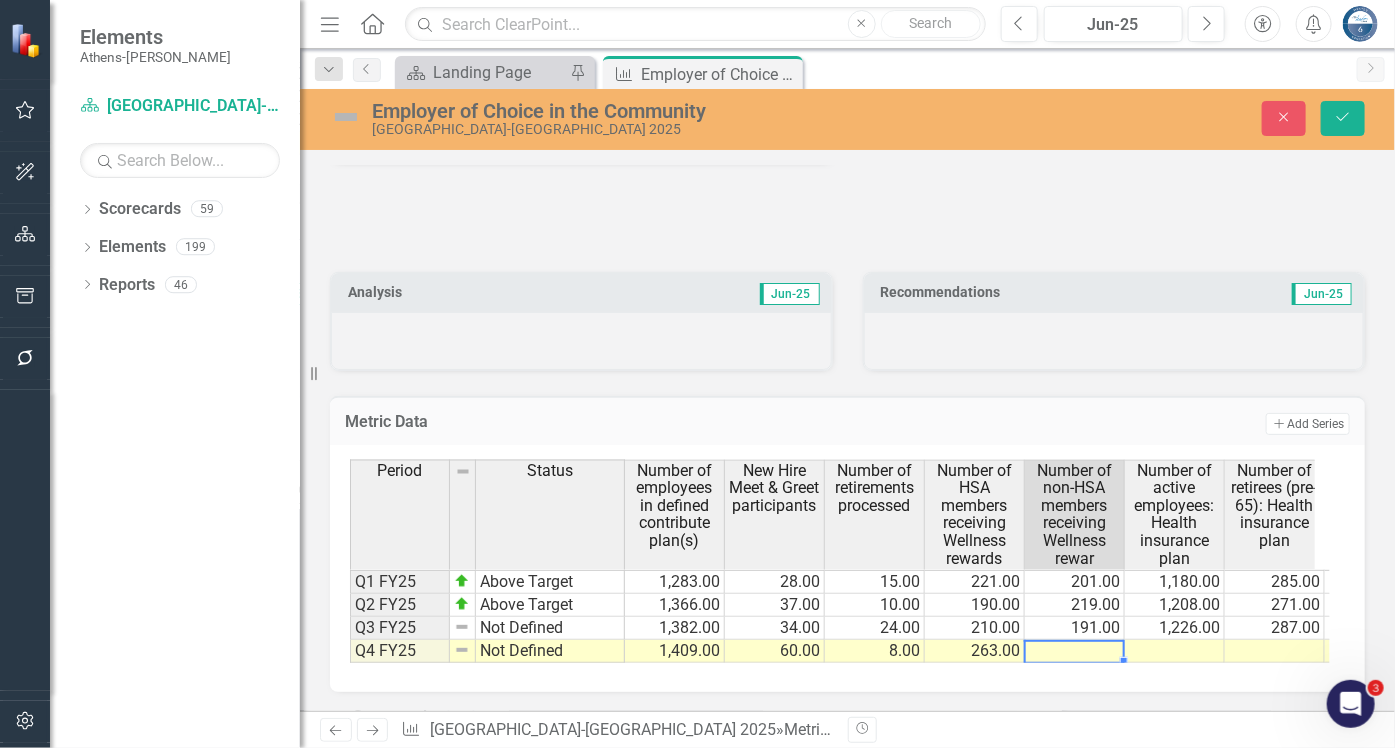 click at bounding box center (1075, 651) 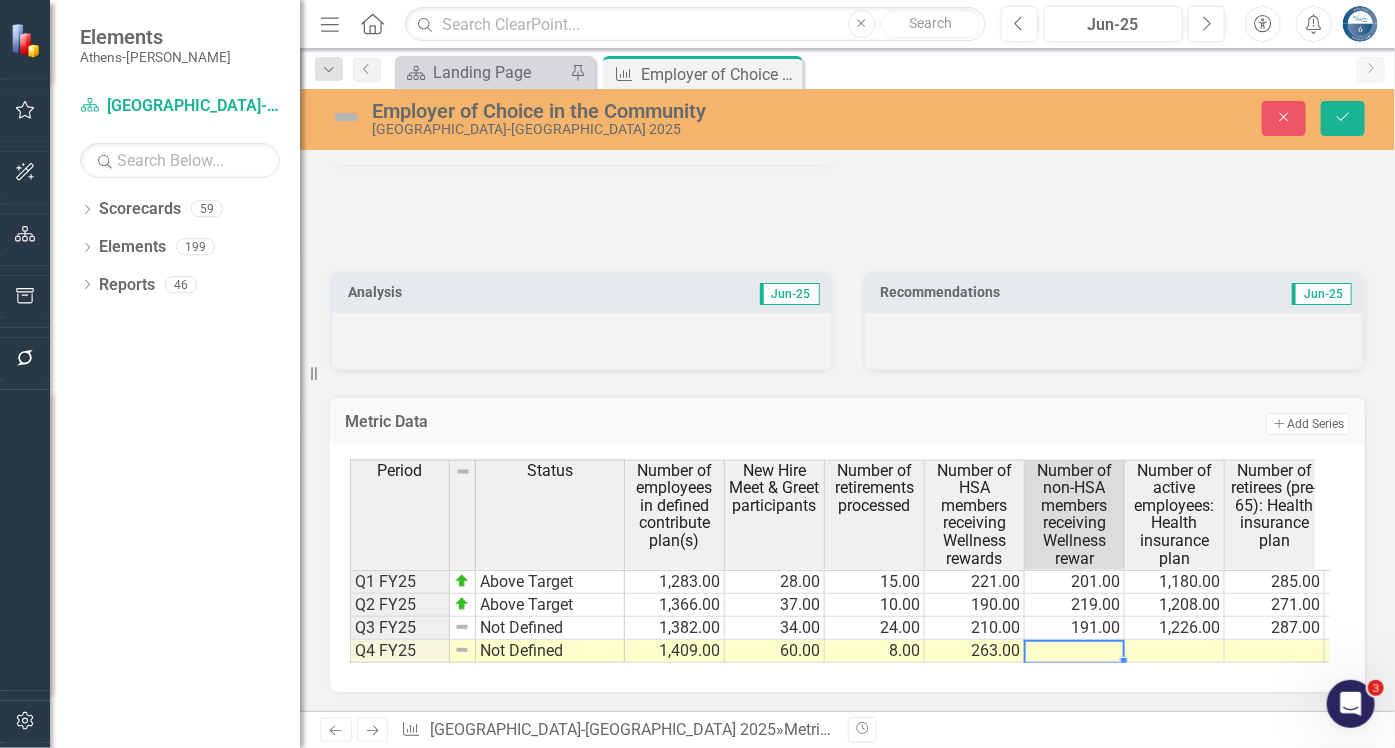 click at bounding box center (1075, 651) 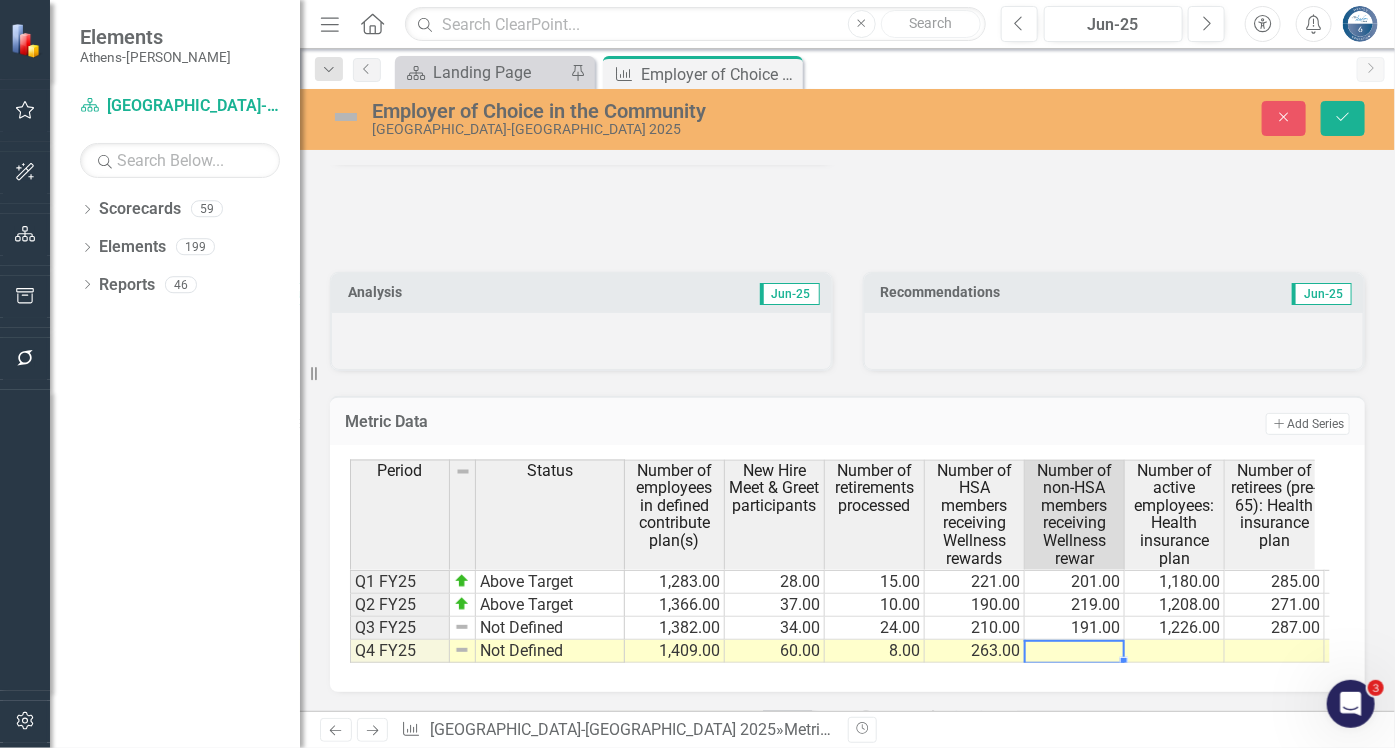 click at bounding box center [1075, 651] 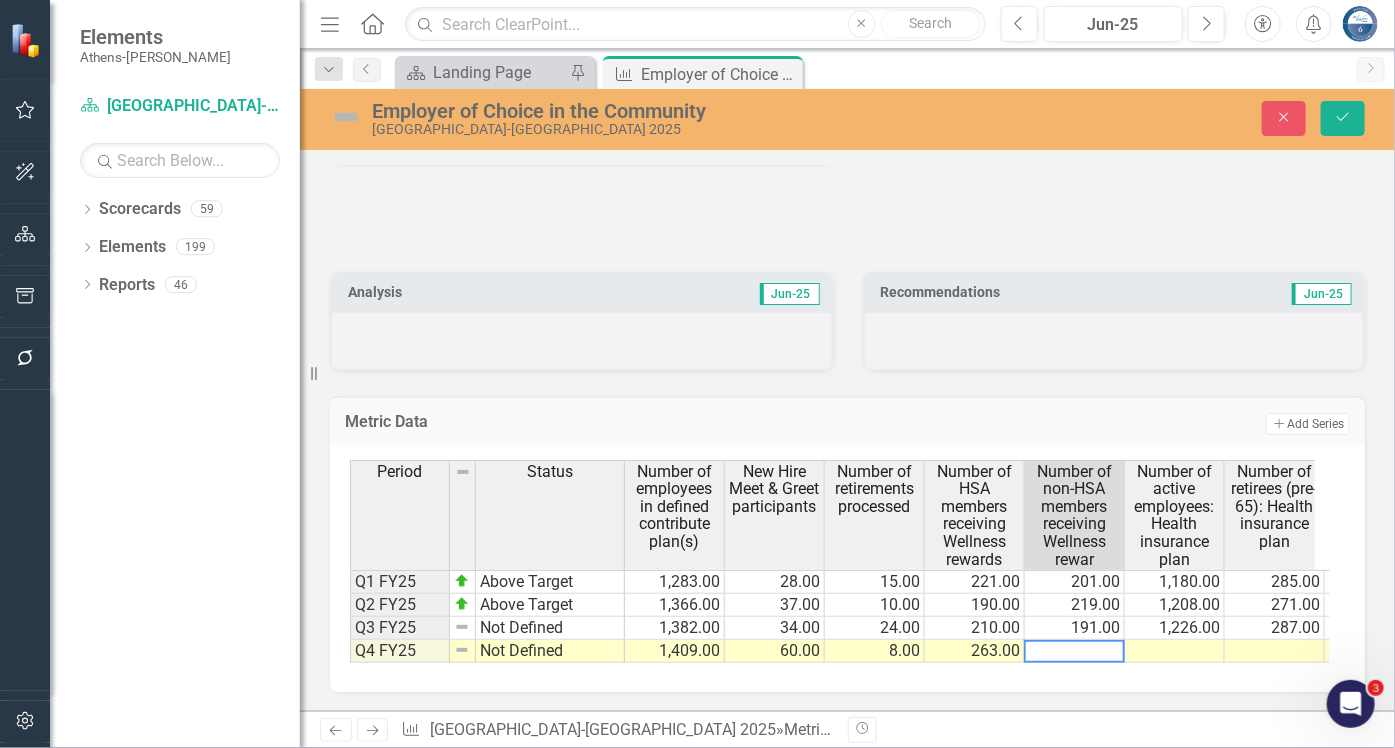 click at bounding box center (1074, 651) 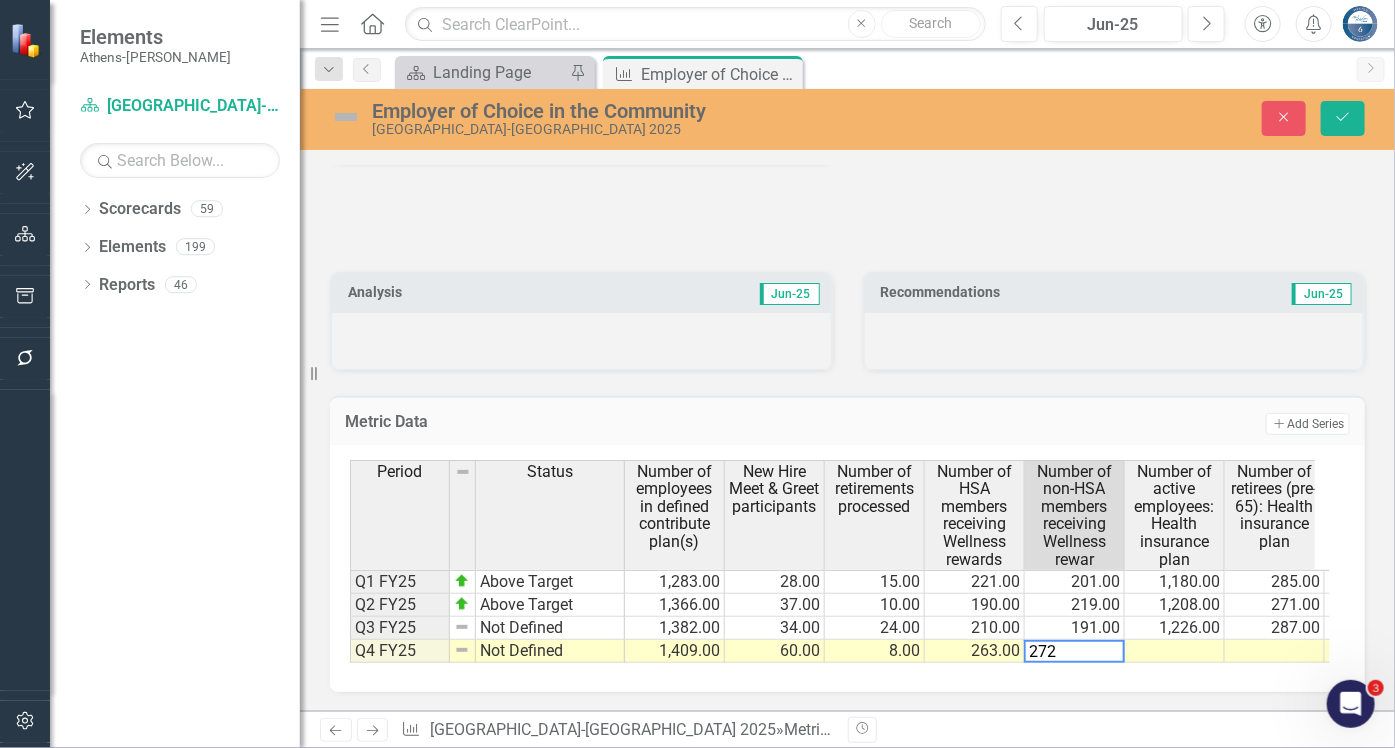 type on "272" 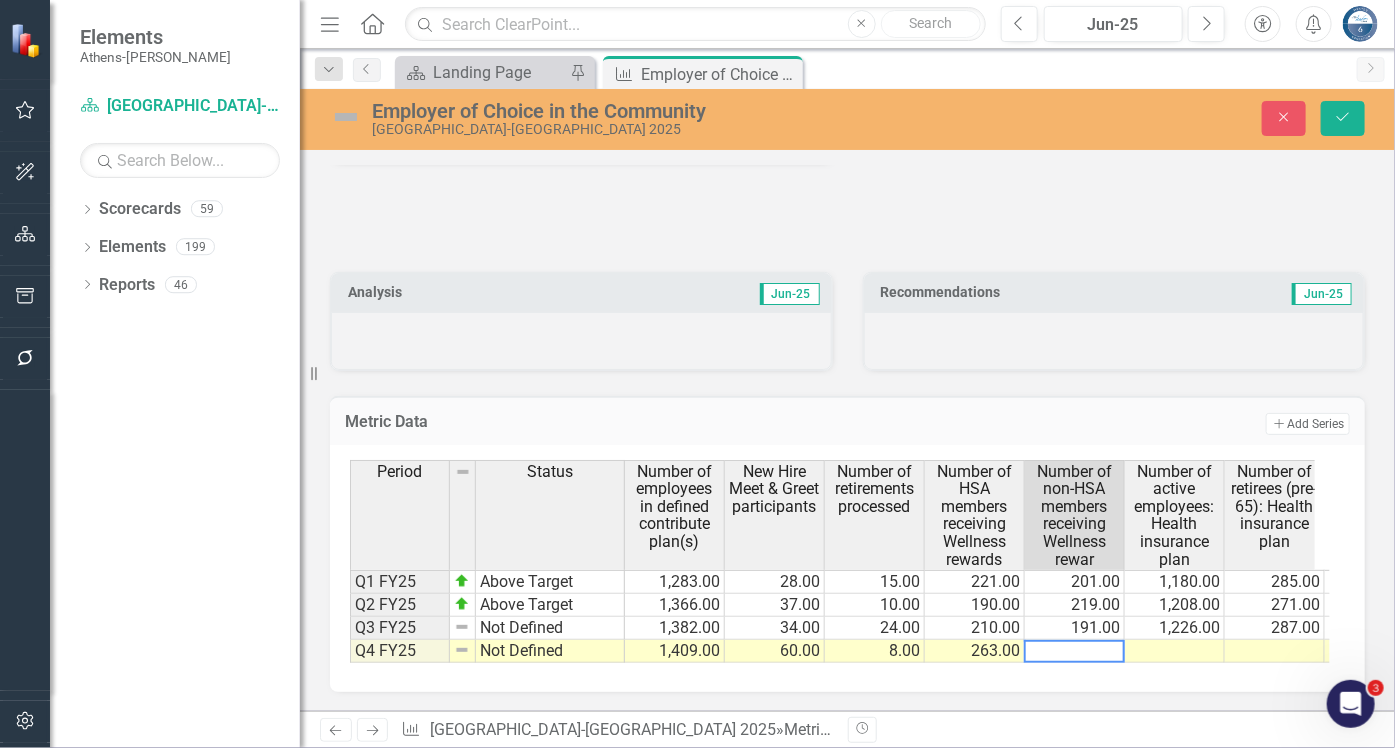 click at bounding box center (1175, 651) 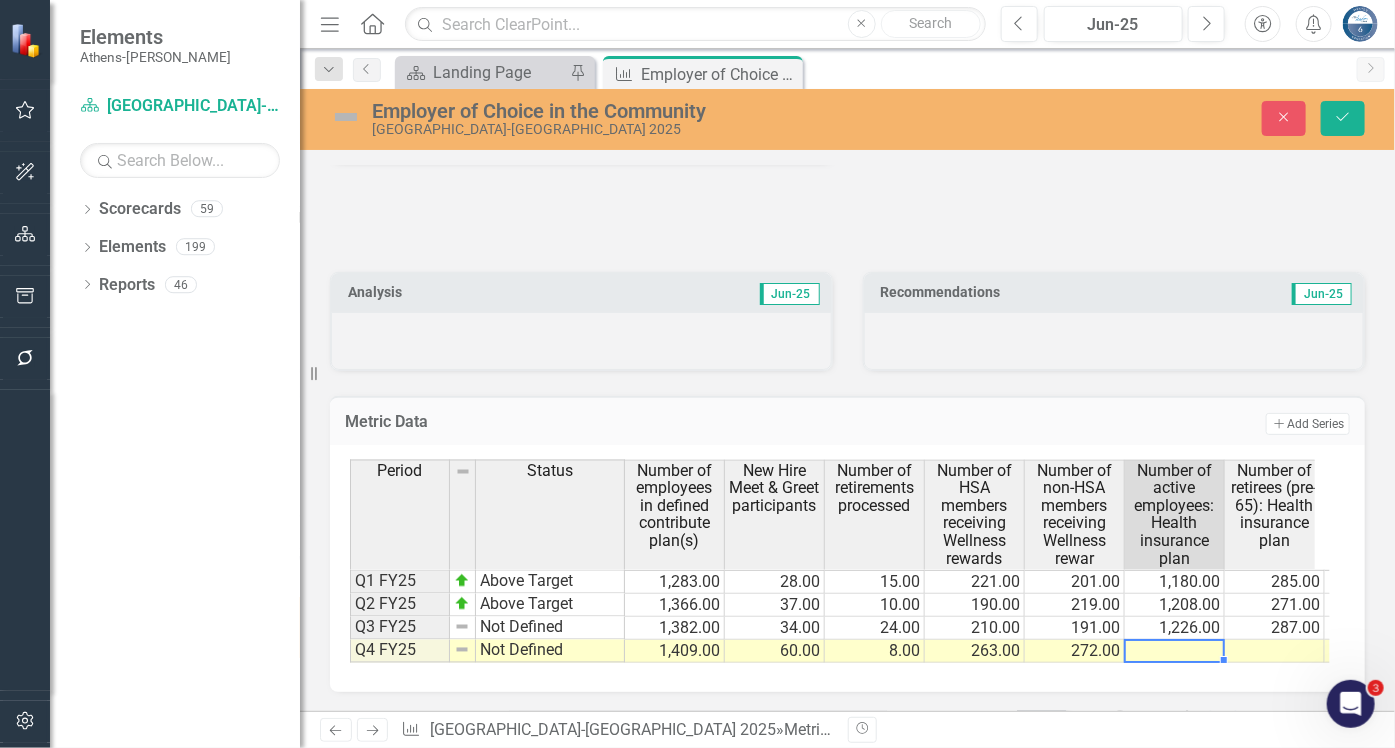 click at bounding box center [1175, 651] 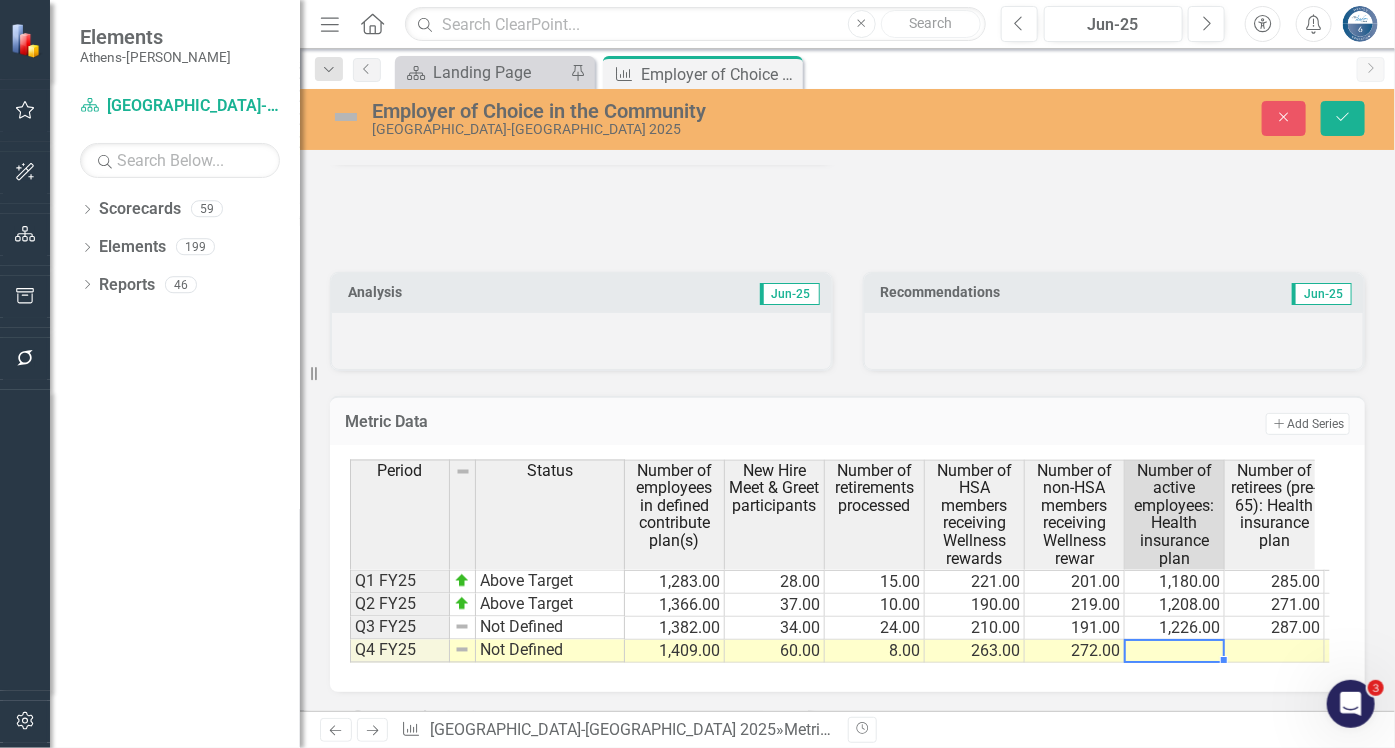 click at bounding box center (1175, 651) 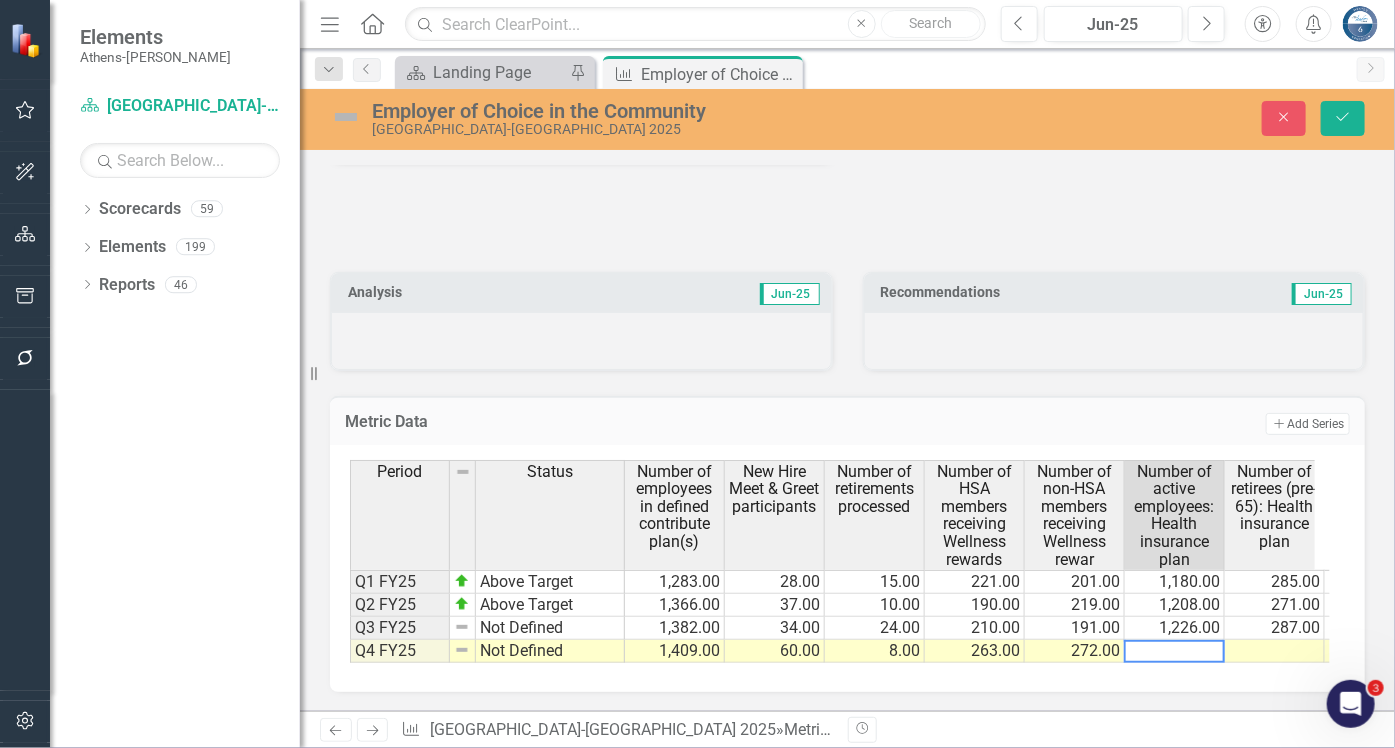 click at bounding box center (1174, 651) 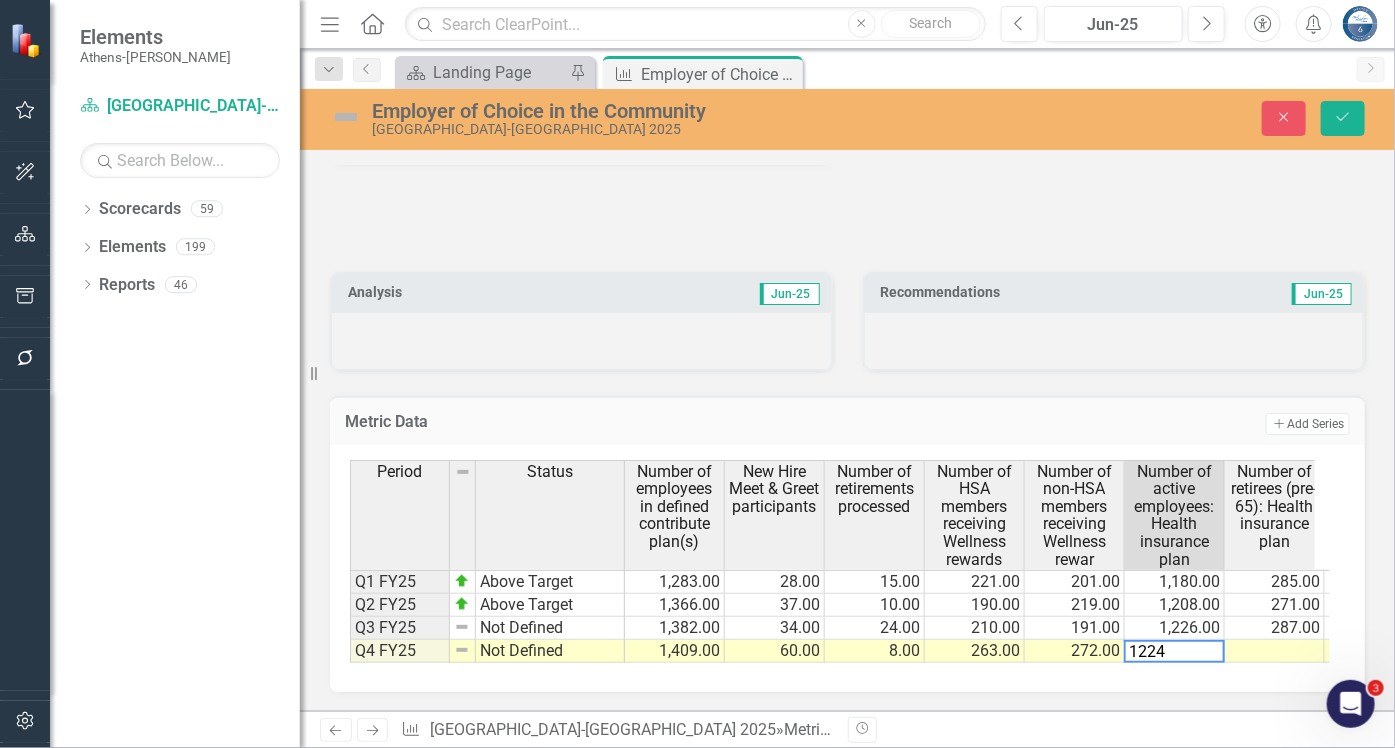 type on "1224" 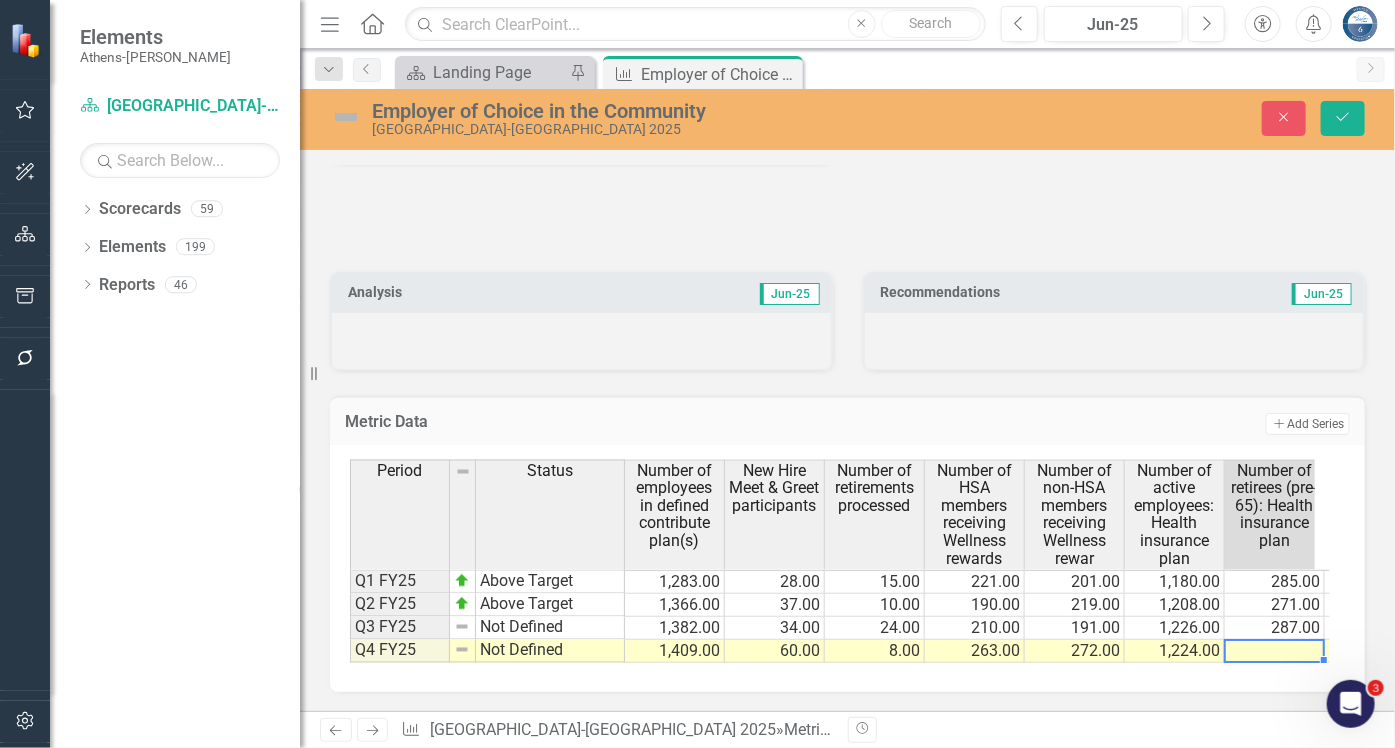 click at bounding box center (1275, 651) 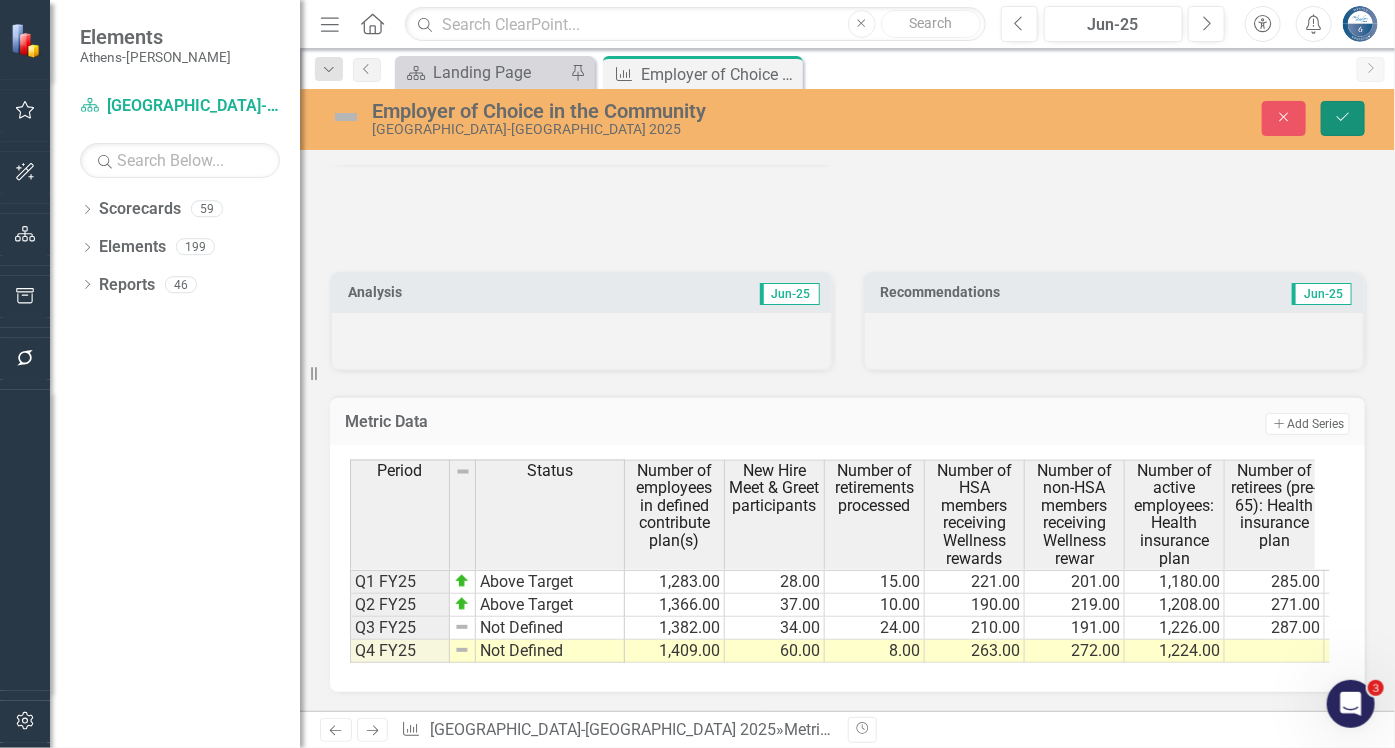 click on "Save" 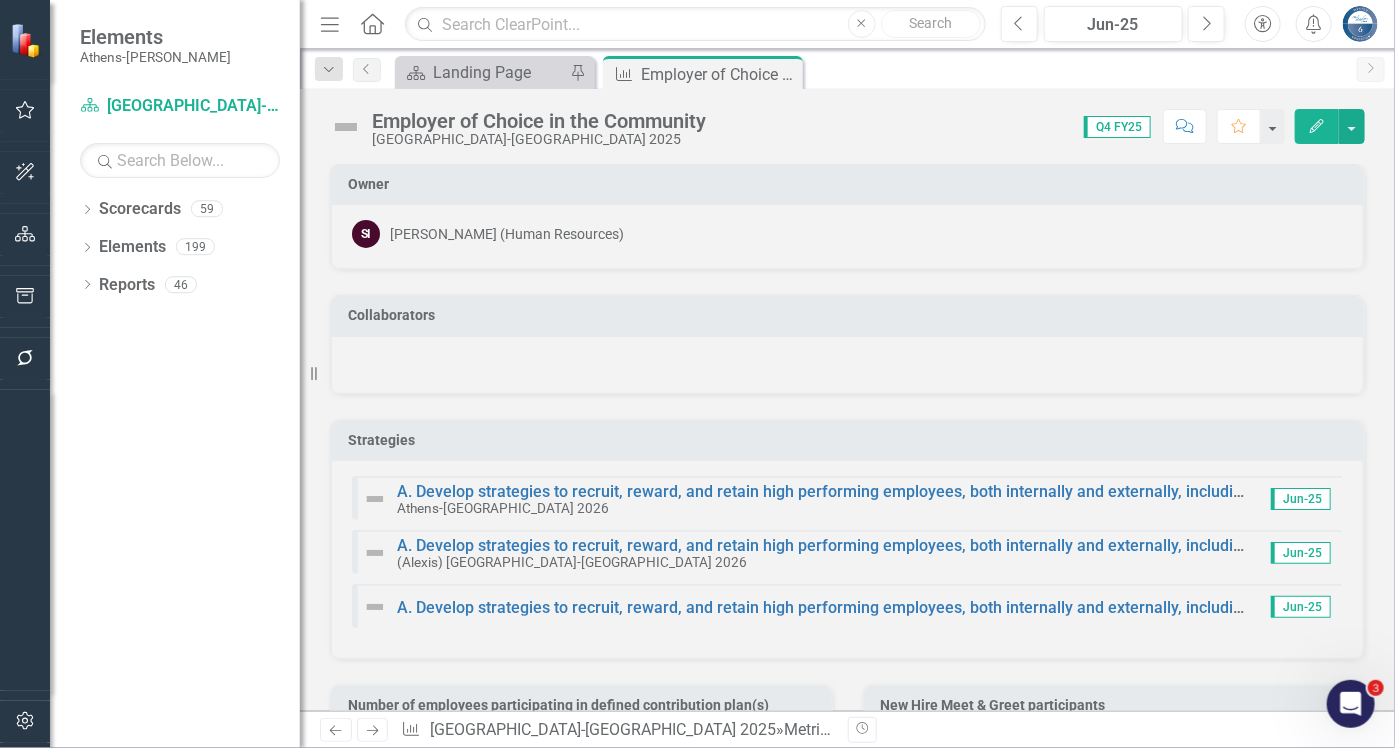click on "Owner SI [PERSON_NAME] (Human Resources) Collaborators Strategies A. Develop strategies to recruit, reward, and retain high performing employees, both internally and externally, including individuals coming out of the justice system. Athens-[GEOGRAPHIC_DATA] [DATE]-25 A. Develop strategies to recruit, reward, and retain high performing employees, both internally and externally, including individuals coming out of the justice system. (Alexis) Athens-[GEOGRAPHIC_DATA] [DATE]-25 A. Develop strategies to recruit, reward, and retain high performing employees, both internally and externally, including individuals coming out of the justice system. Jun-25 Number of employees participating in defined contribution plan(s) Chart Bar chart with 4 bars. Number of employees participating in defined contribution plan(s) (Chart Type: Column)
Plot Bands
Number of employees in defined contribute plan(s)
Q1 FY25: 1,283.00
Q2 FY25: 1,366.00
Q3 FY25: 1,382.00
Q4 FY25: 1,409.00 The chart has 1 X axis displaying categories." at bounding box center (847, 2584) 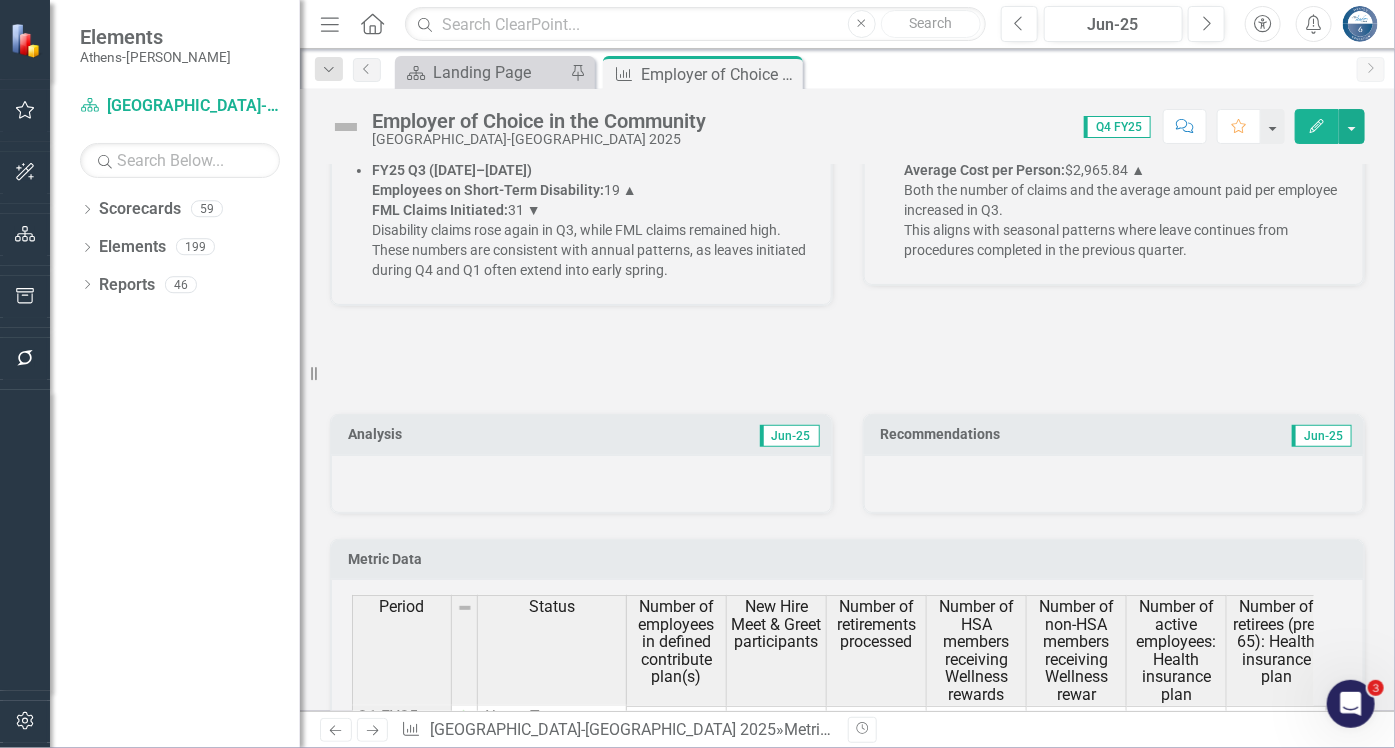 scroll, scrollTop: 4353, scrollLeft: 0, axis: vertical 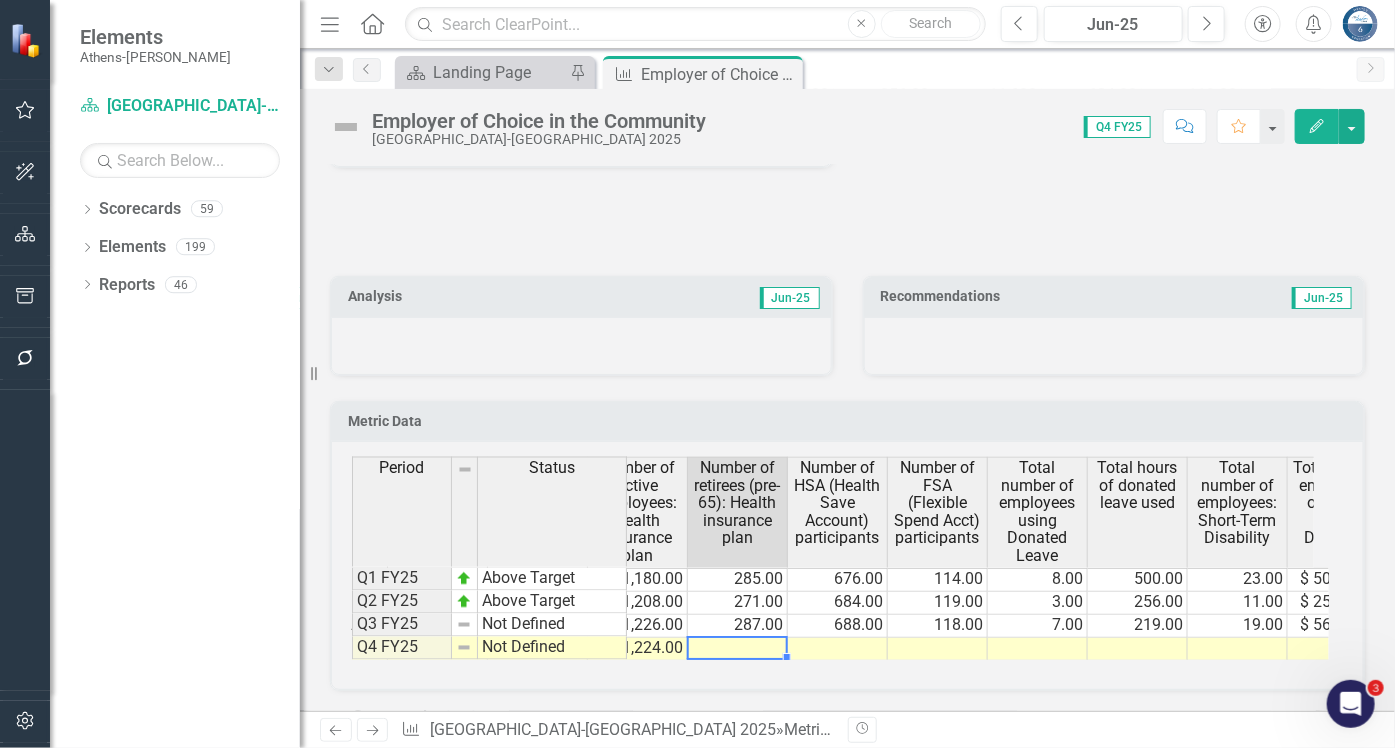 click at bounding box center (738, 649) 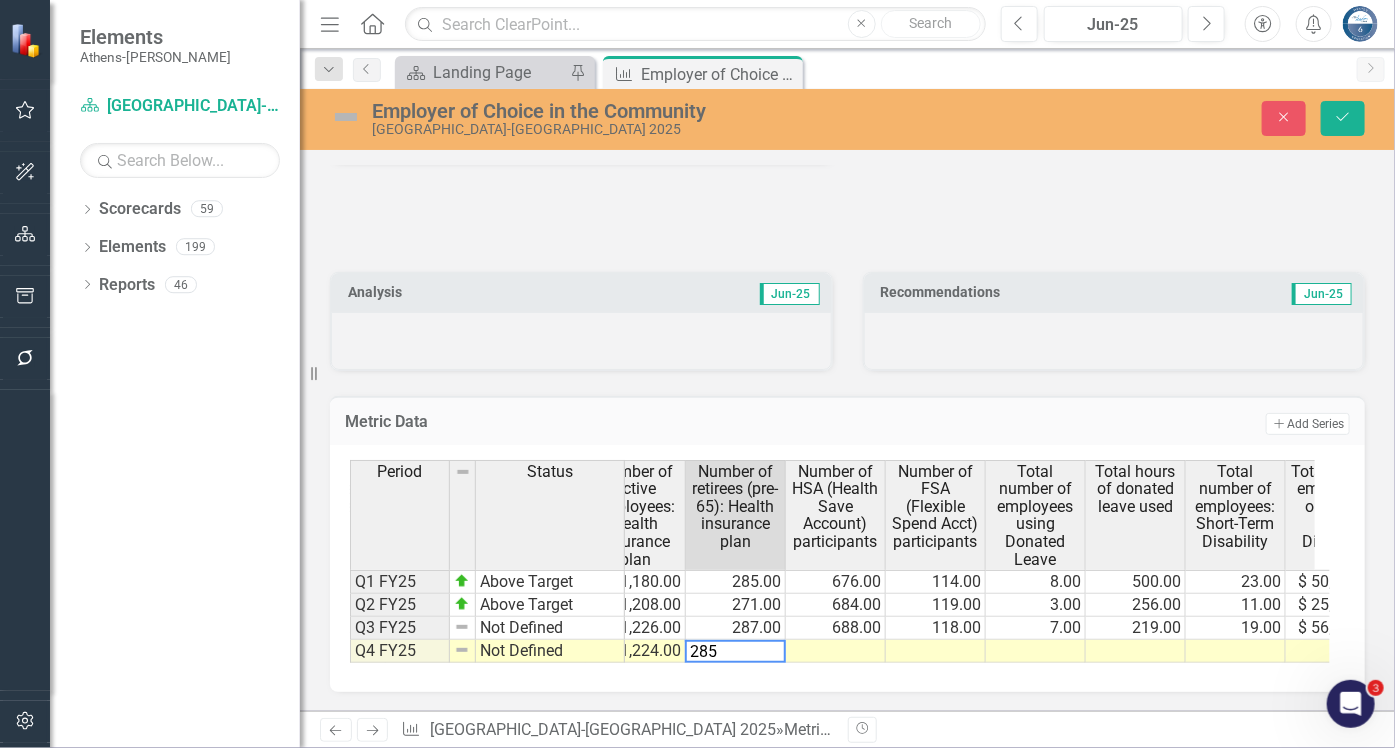 type on "285" 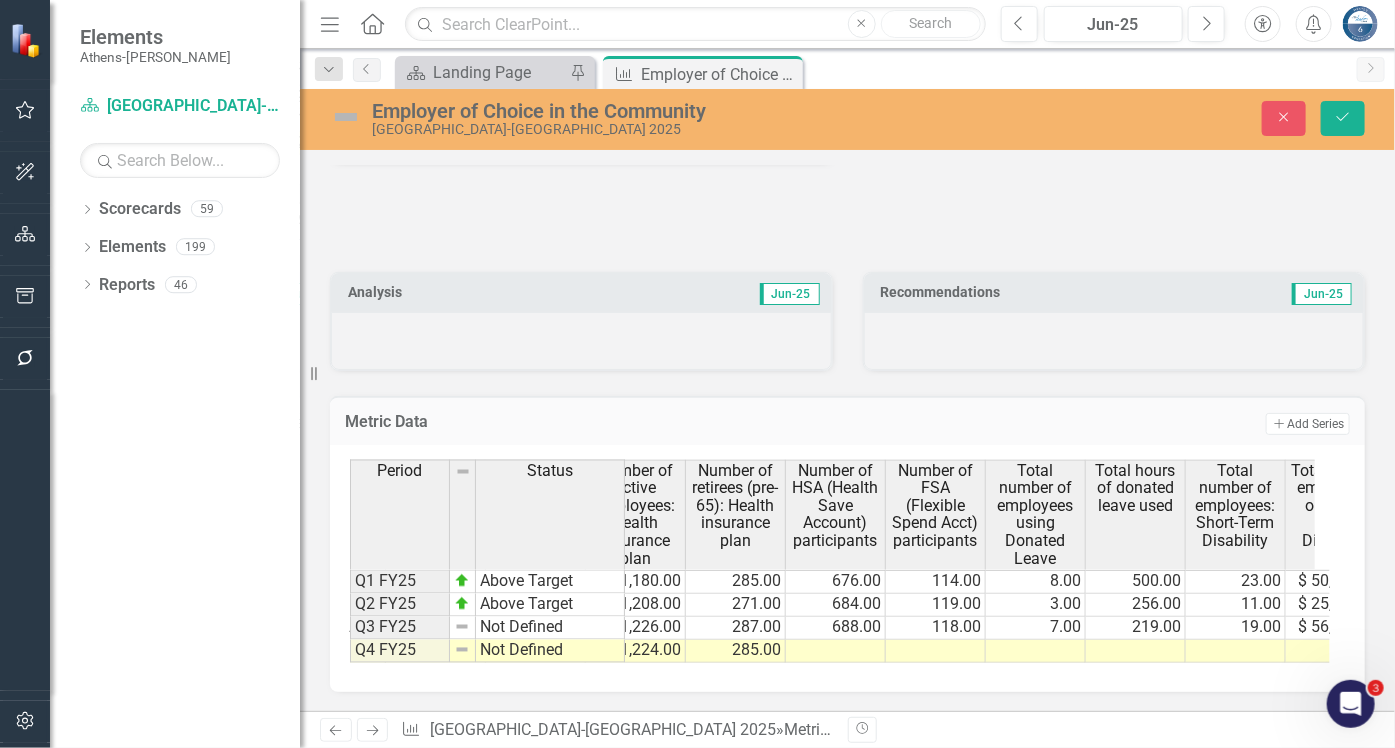 click on "Metric Data Add  Add Series Period Status Number of employees in defined contribute plan(s) New Hire Meet & Greet participants Number of retirements processed  Number of HSA members receiving Wellness rewards Number of non-HSA members receiving Wellness rewar Number of active employees: Health insurance plan Number of retirees (pre-65): Health insurance plan Number of HSA (Health Save Account) participants Number of FSA (Flexible Spend Acct) participants Total number of employees using Donated Leave  Total hours of donated leave used Total number of employees: Short-Term Disability Total cost of employees on Short Term Disability FML (Family Medical Leave) claims initiated Q1 FY25 Above Target 1,283.00 28.00 15.00 221.00 201.00 1,180.00 285.00 676.00 114.00 8.00 500.00 23.00 $ 50,332.00 19.00 Q2 FY25 Above Target 1,366.00 37.00 10.00 190.00 219.00 1,208.00 271.00 684.00 119.00 3.00 256.00 11.00 $ 25,251.00 32.00 Q3 FY25 Not Defined 1,382.00 34.00 24.00 210.00 191.00 1,226.00 287.00 688.00 118.00 7.00 219.00" at bounding box center [847, 531] 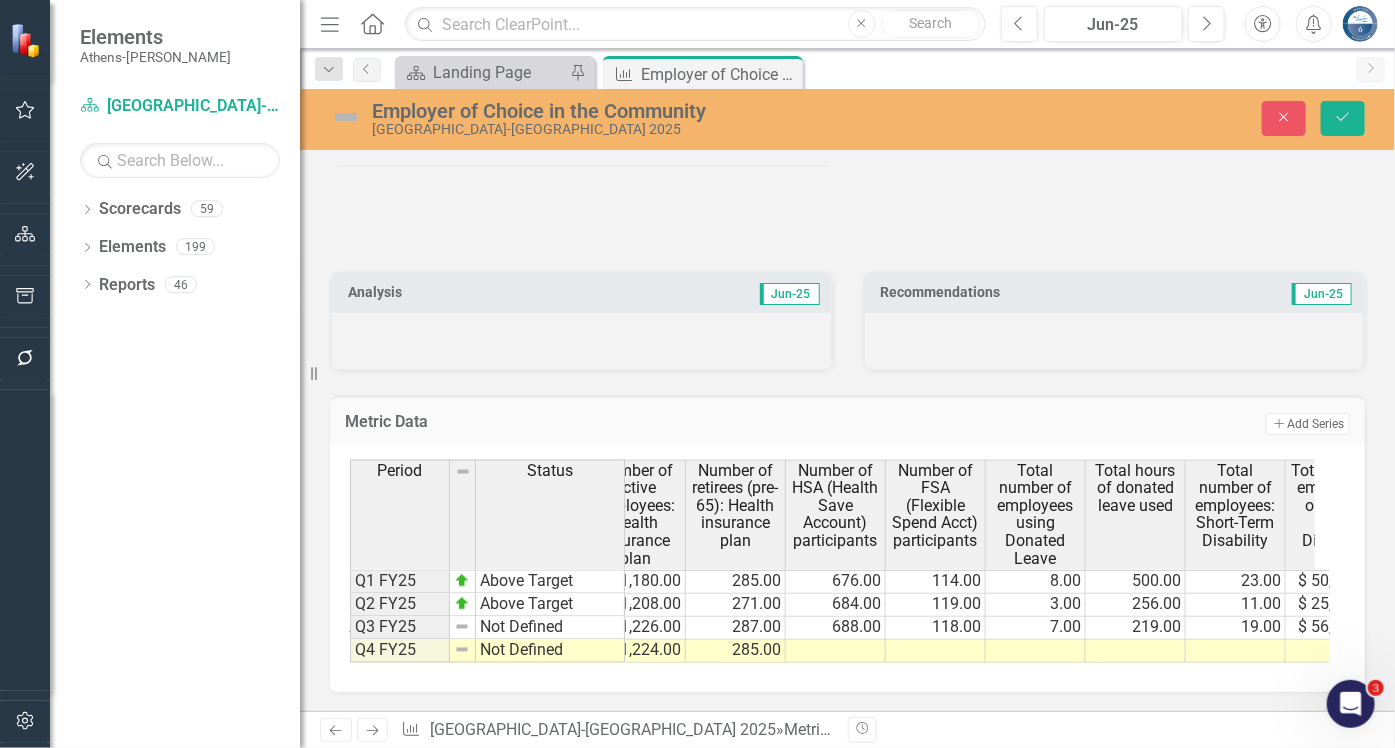 click at bounding box center (836, 651) 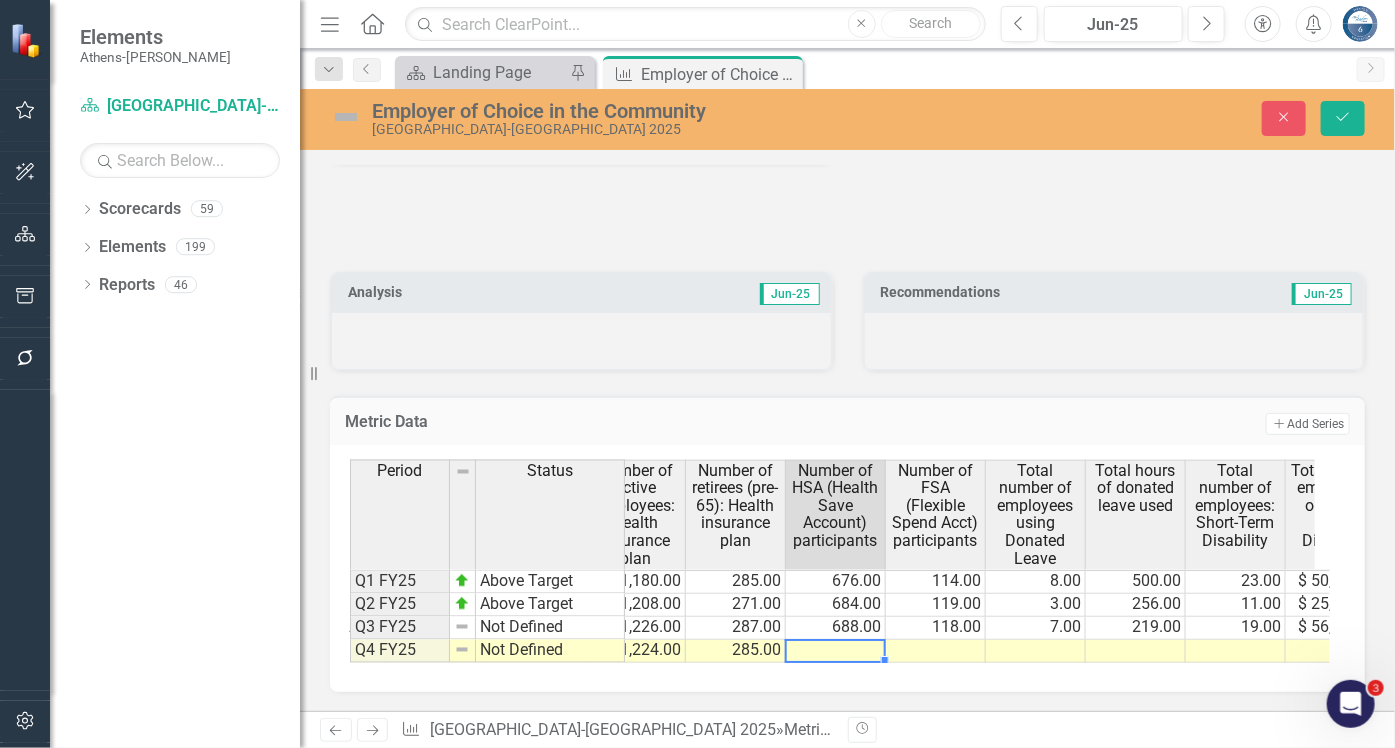 click at bounding box center [836, 651] 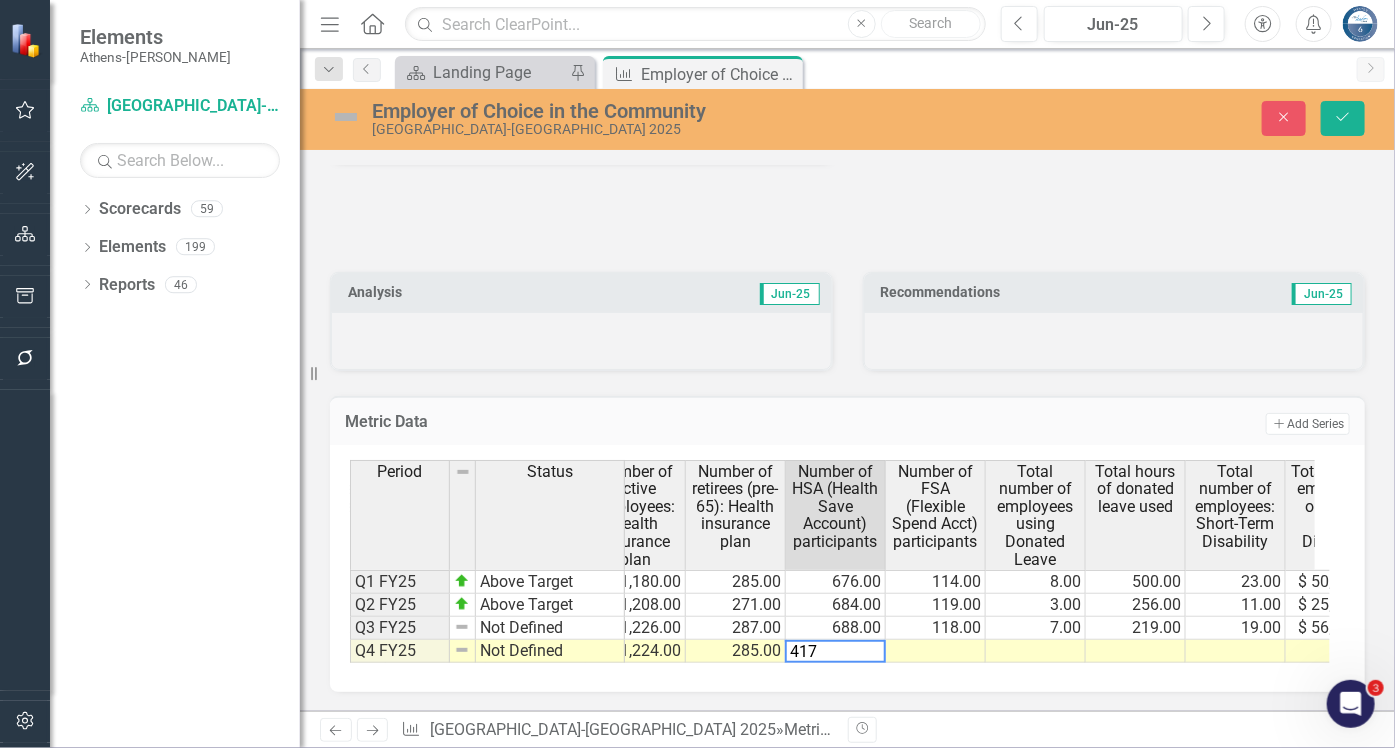 type on "417" 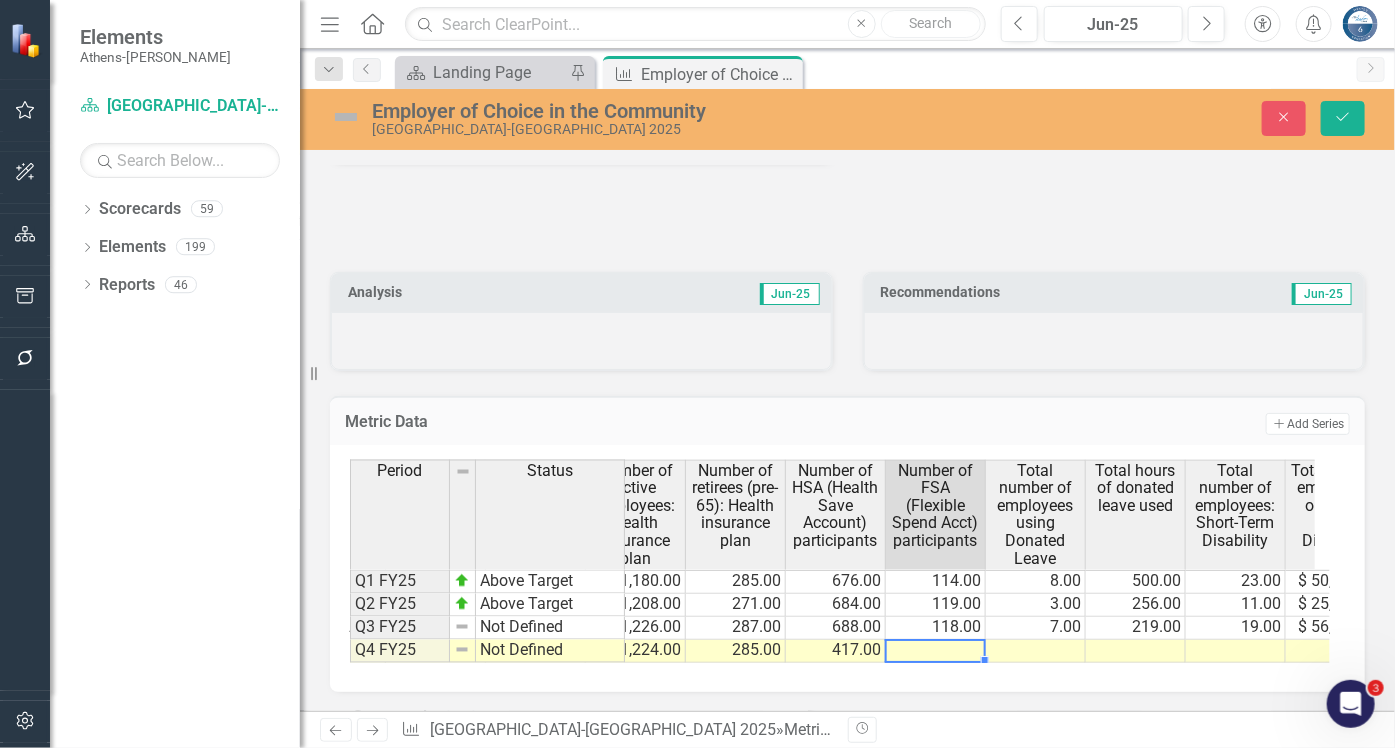 click on "Period Status Number of employees in defined contribute plan(s) New Hire Meet & Greet participants Number of retirements processed  Number of HSA members receiving Wellness rewards Number of non-HSA members receiving Wellness rewar Number of active employees: Health insurance plan Number of retirees (pre-65): Health insurance plan Number of HSA (Health Save Account) participants Number of FSA (Flexible Spend Acct) participants Total number of employees using Donated Leave  Total hours of donated leave used Total number of employees: Short-Term Disability Total cost of employees on Short Term Disability FML (Family Medical Leave) claims initiated Q1 FY25 Above Target 1,283.00 28.00 15.00 221.00 201.00 1,180.00 285.00 676.00 114.00 8.00 500.00 23.00 $ 50,332.00 19.00 Q2 FY25 Above Target 1,366.00 37.00 10.00 190.00 219.00 1,208.00 271.00 684.00 119.00 3.00 256.00 11.00 $ 25,251.00 32.00 Q3 FY25 Not Defined 1,382.00 34.00 24.00 210.00 191.00 1,226.00 287.00 688.00 118.00 7.00 219.00 19.00 $ 56,351.00 31.00 60.00" at bounding box center (-189, 562) 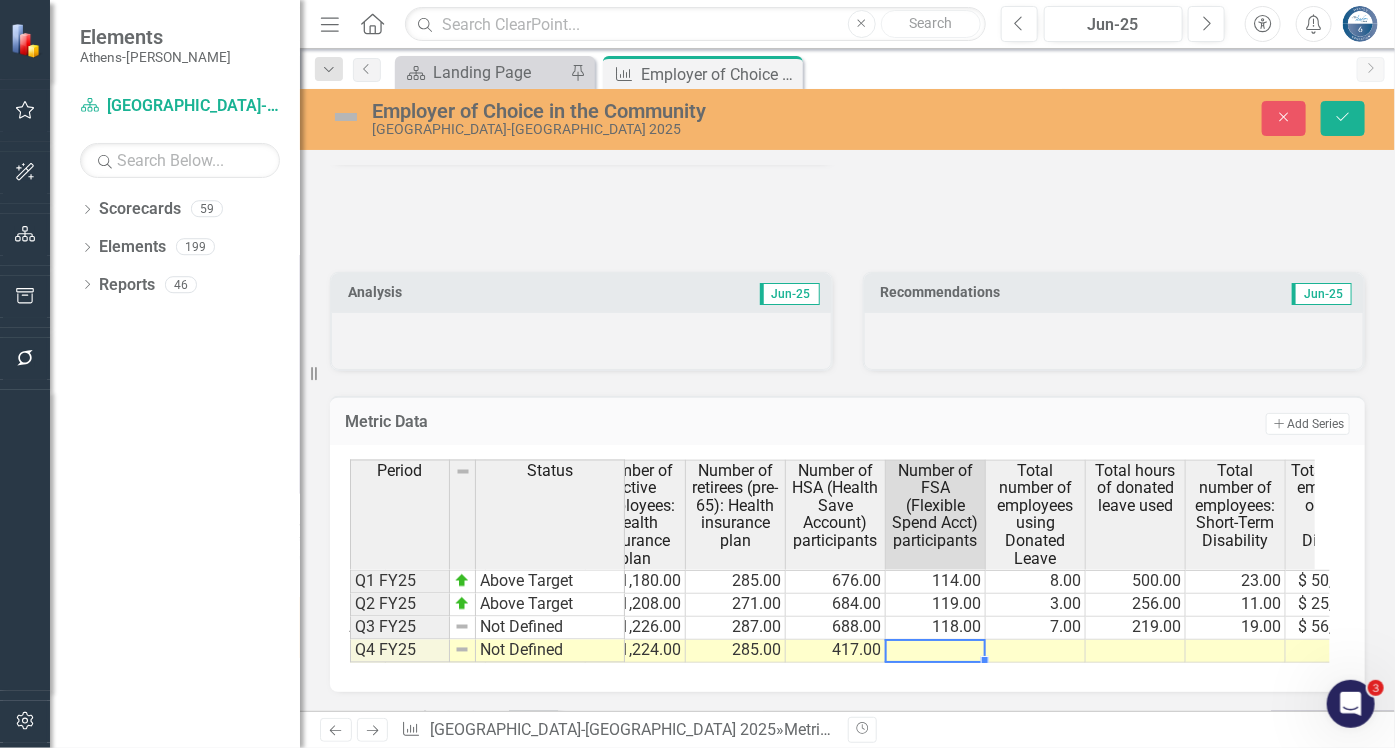 click at bounding box center (936, 651) 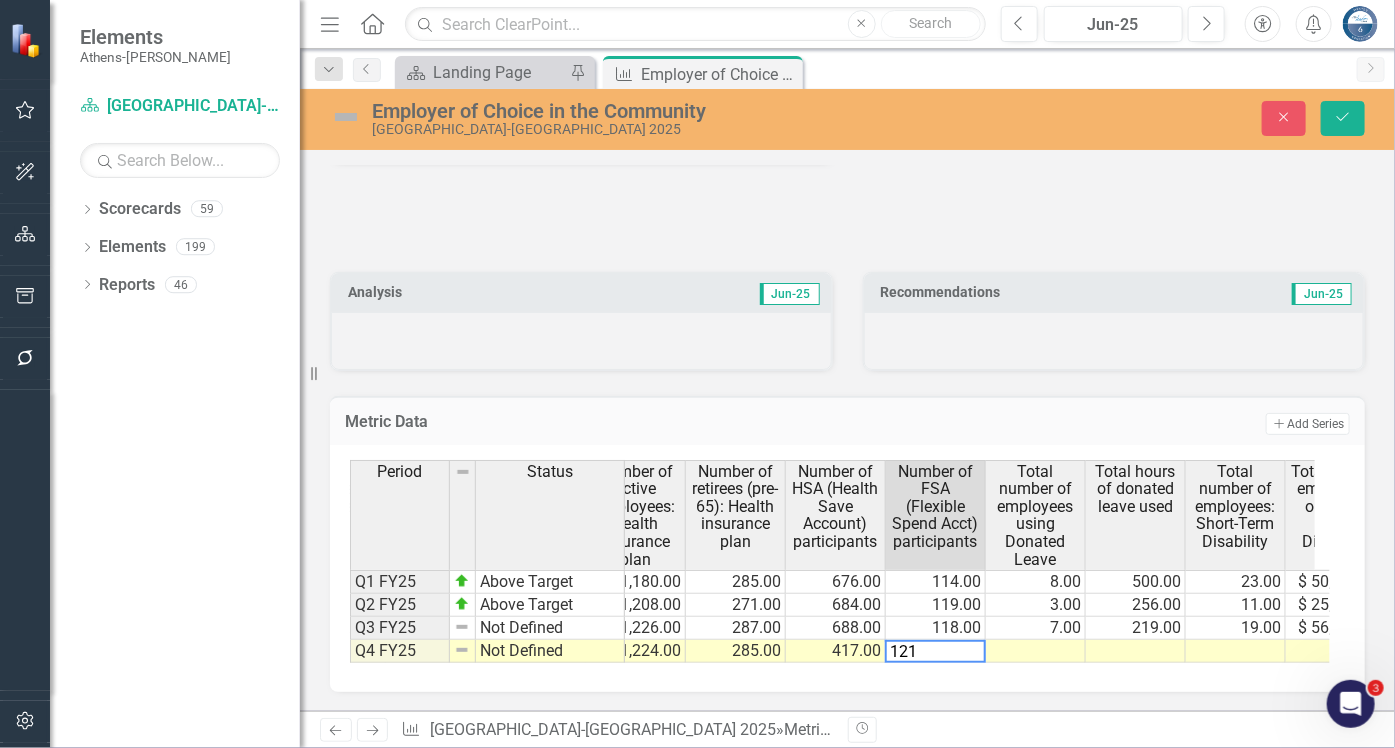 type on "121" 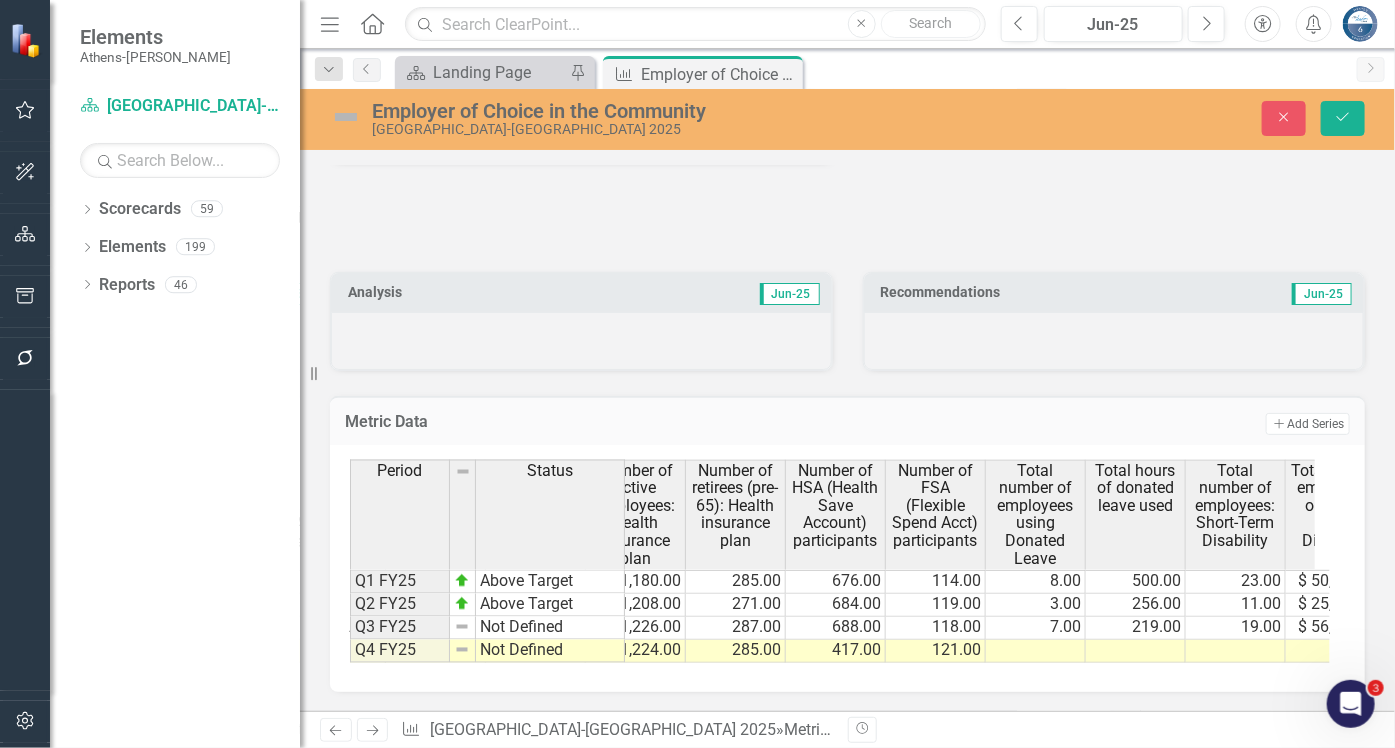 click at bounding box center (1036, 651) 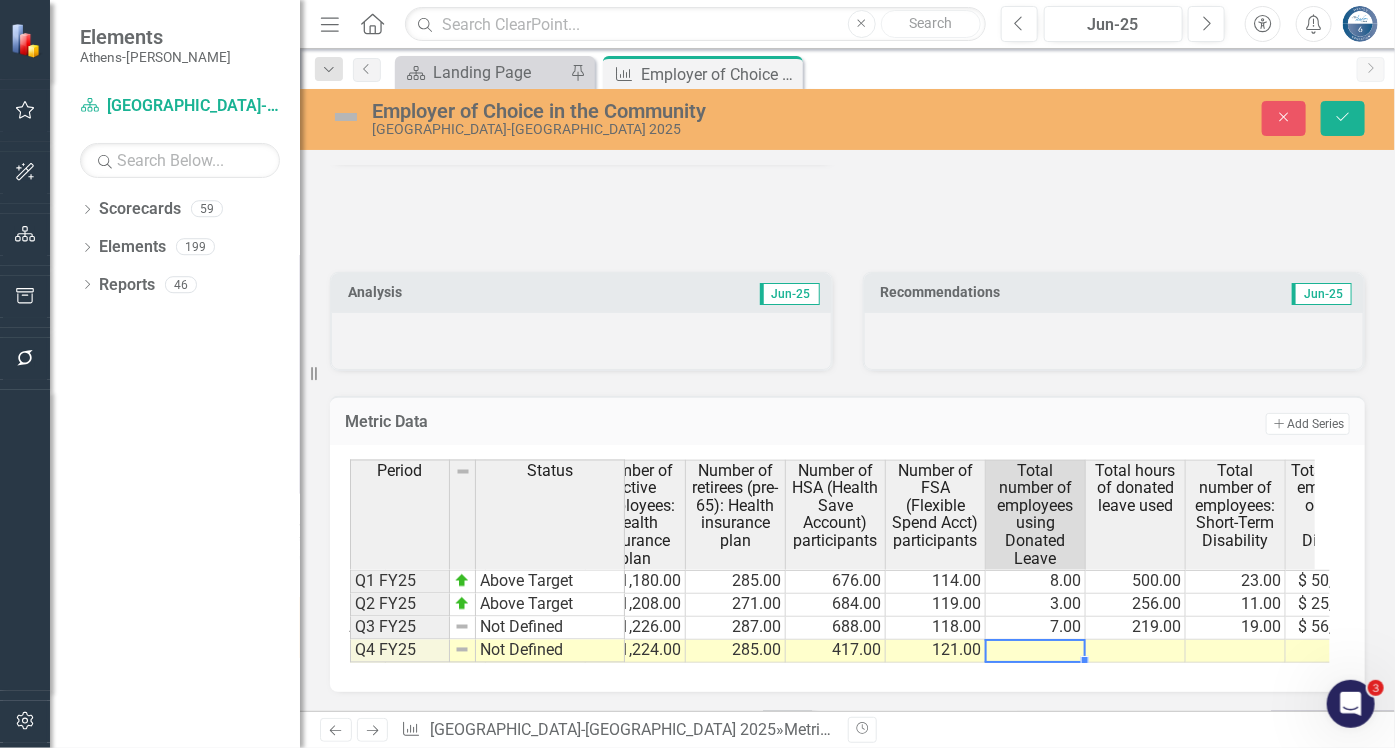 click at bounding box center (1036, 651) 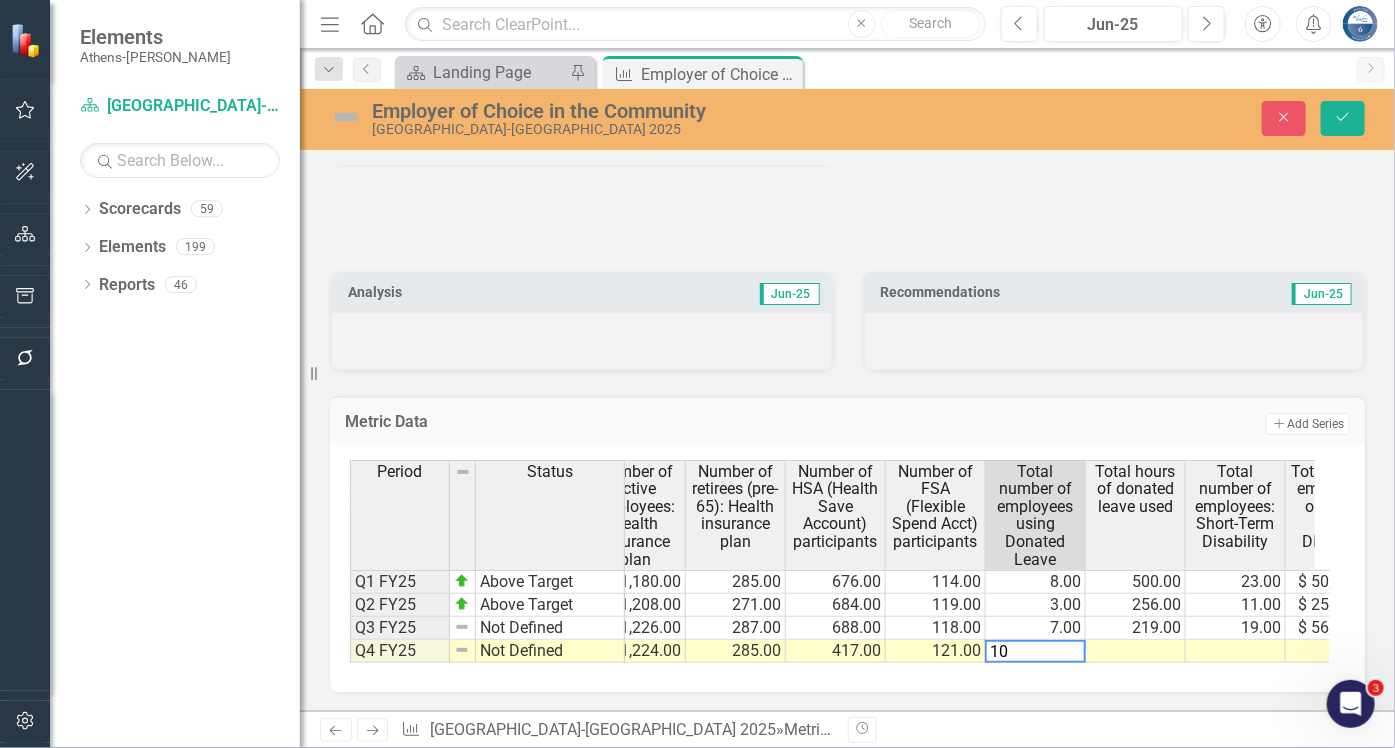 type on "10" 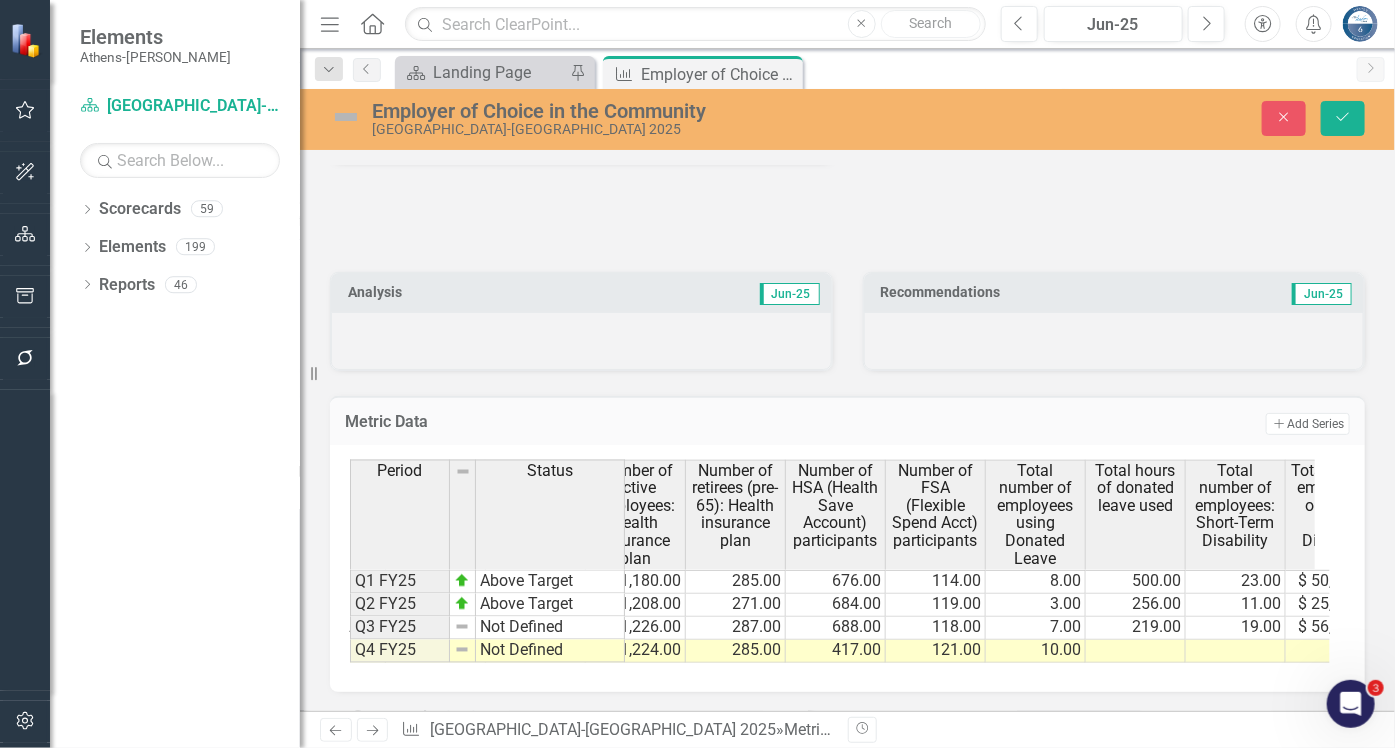 click on "Metric Data Add  Add Series Period Status Number of employees in defined contribute plan(s) New Hire Meet & Greet participants Number of retirements processed  Number of HSA members receiving Wellness rewards Number of non-HSA members receiving Wellness rewar Number of active employees: Health insurance plan Number of retirees (pre-65): Health insurance plan Number of HSA (Health Save Account) participants Number of FSA (Flexible Spend Acct) participants Total number of employees using Donated Leave  Total hours of donated leave used Total number of employees: Short-Term Disability Total cost of employees on Short Term Disability FML (Family Medical Leave) claims initiated Q1 FY25 Above Target 1,283.00 28.00 15.00 221.00 201.00 1,180.00 285.00 676.00 114.00 8.00 500.00 23.00 $ 50,332.00 19.00 Q2 FY25 Above Target 1,366.00 37.00 10.00 190.00 219.00 1,208.00 271.00 684.00 119.00 3.00 256.00 11.00 $ 25,251.00 32.00 Q3 FY25 Not Defined 1,382.00 34.00 24.00 210.00 191.00 1,226.00 287.00 688.00 118.00 7.00 219.00" at bounding box center (847, 531) 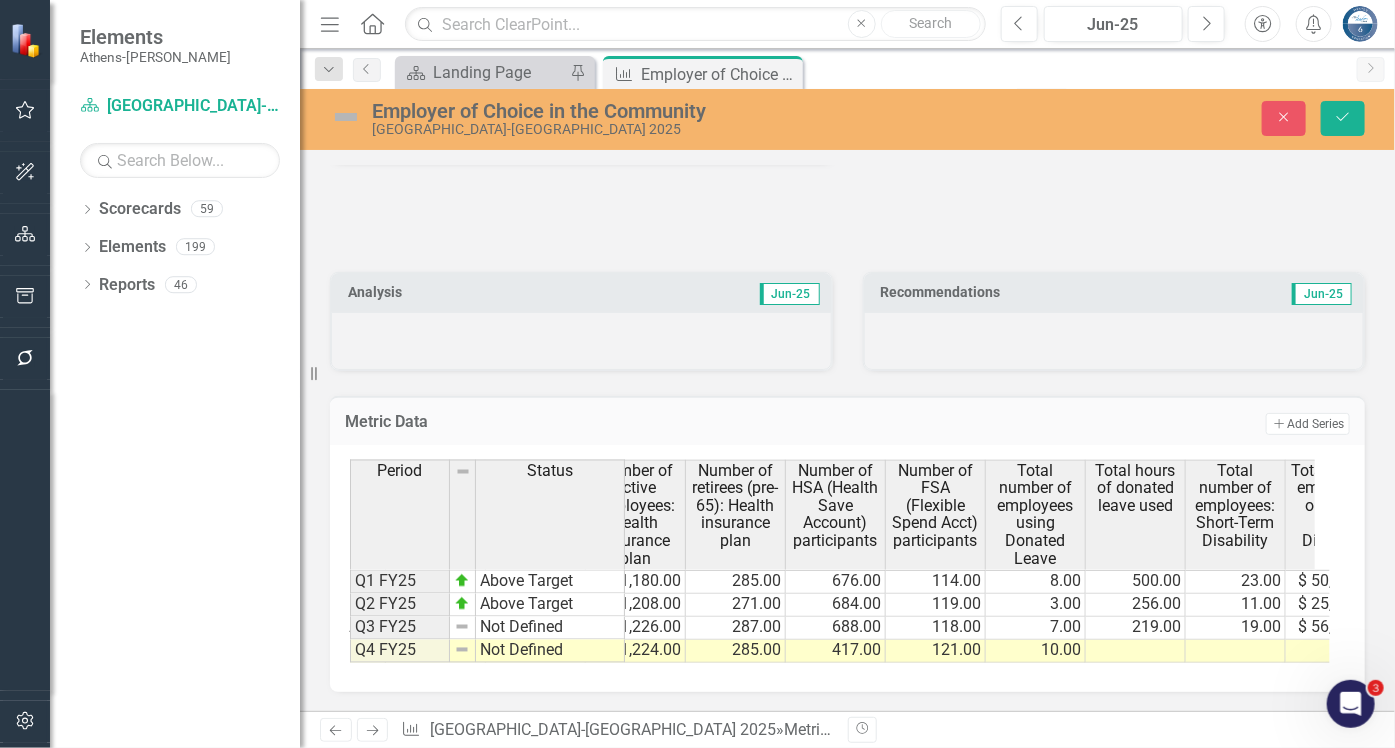 click at bounding box center [1136, 651] 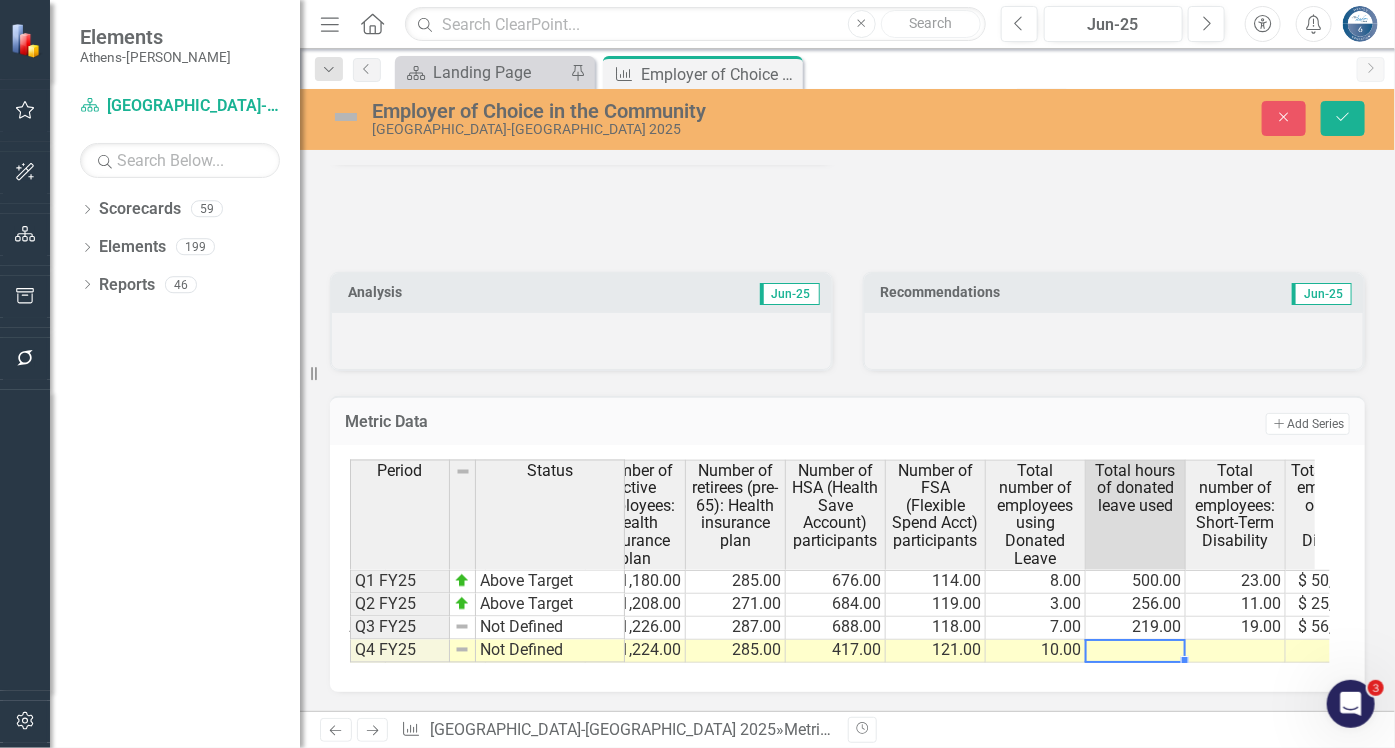 click at bounding box center [1136, 651] 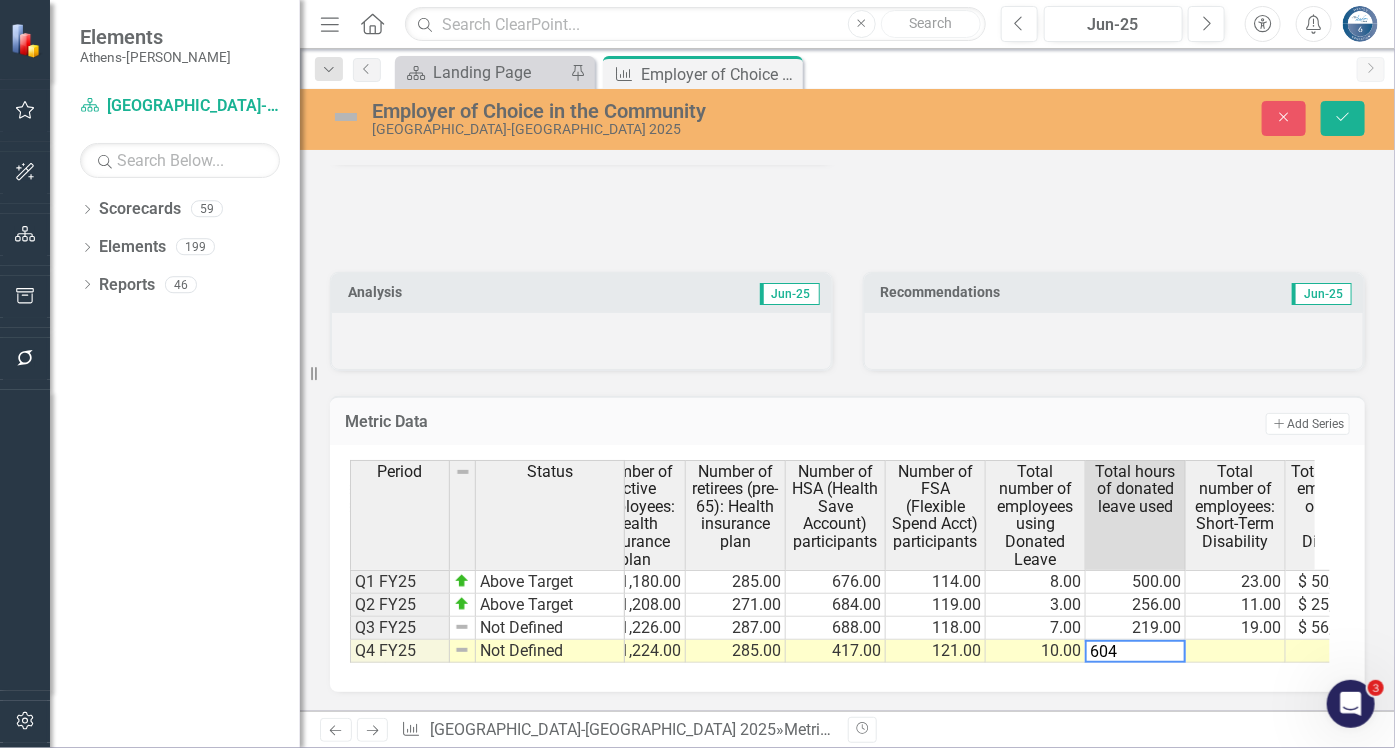 type on "604" 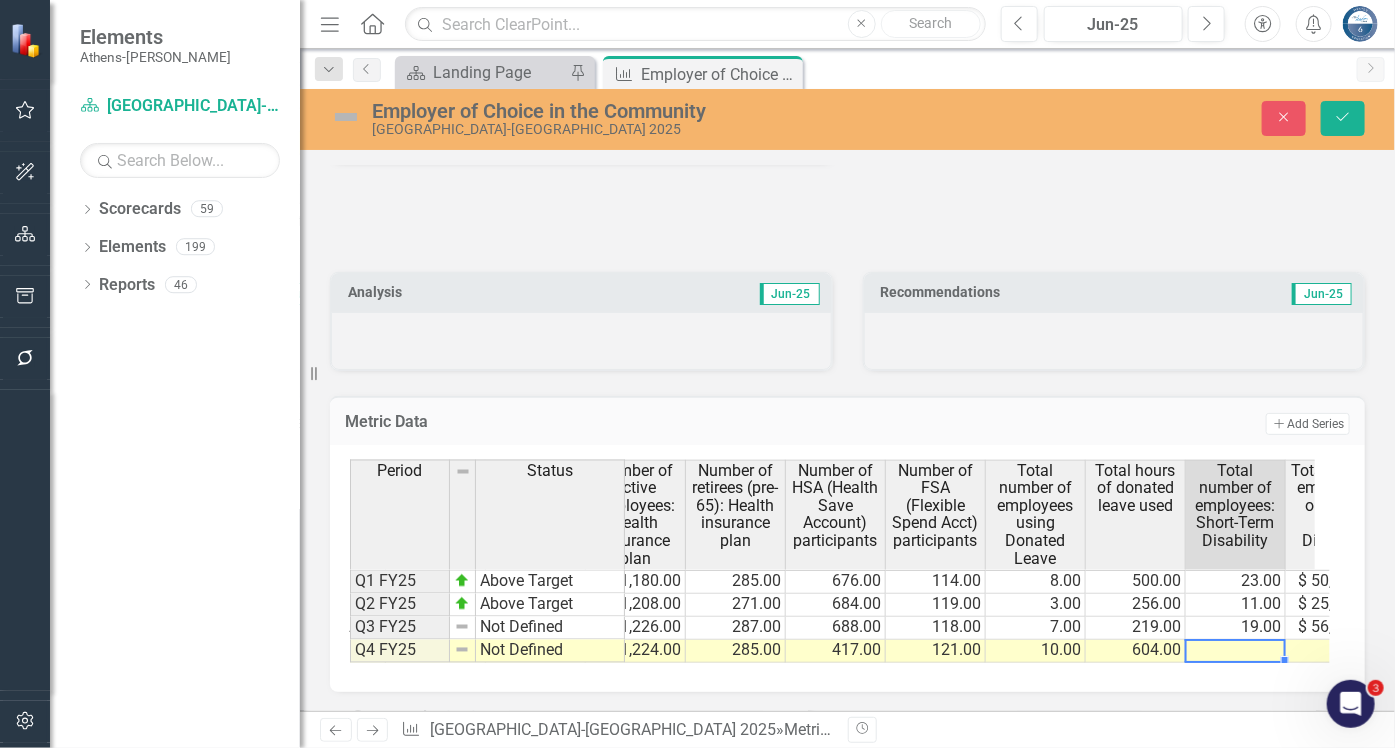 click at bounding box center (1236, 651) 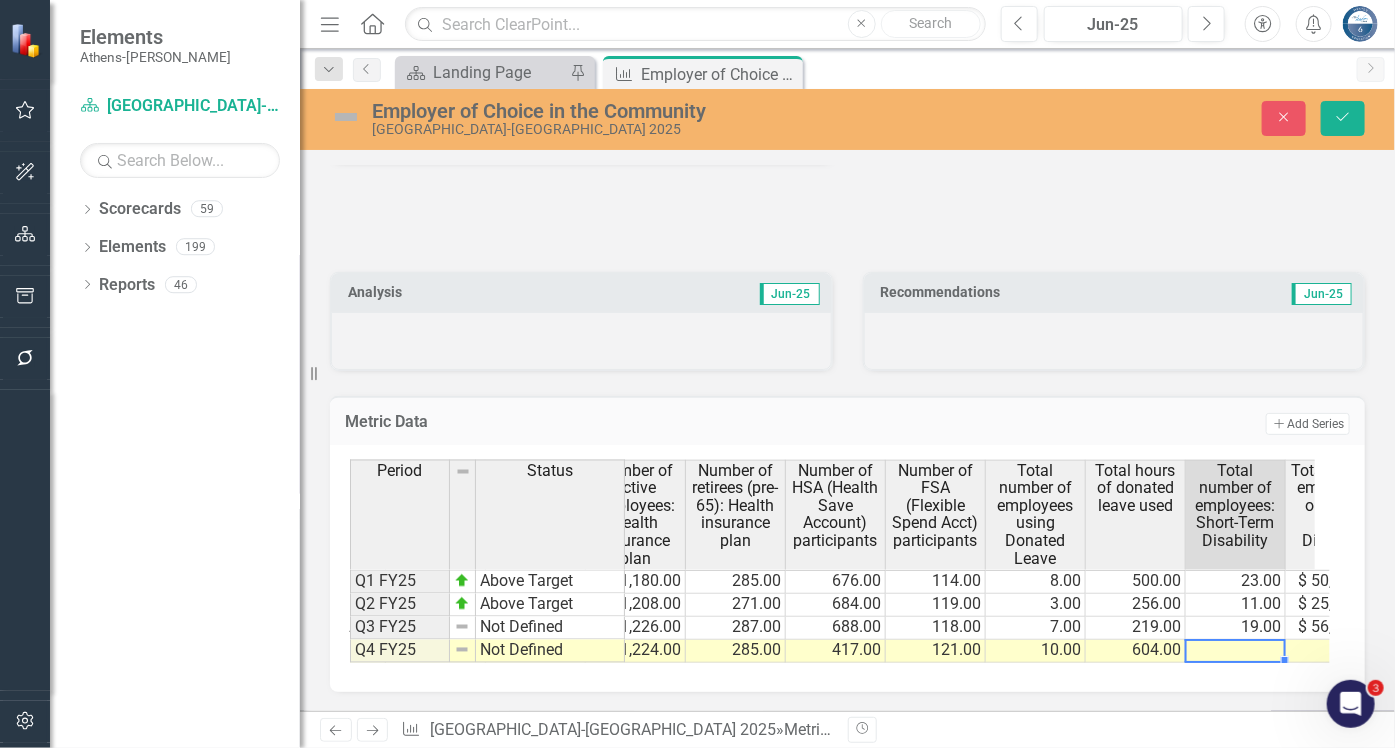 scroll, scrollTop: 0, scrollLeft: 675, axis: horizontal 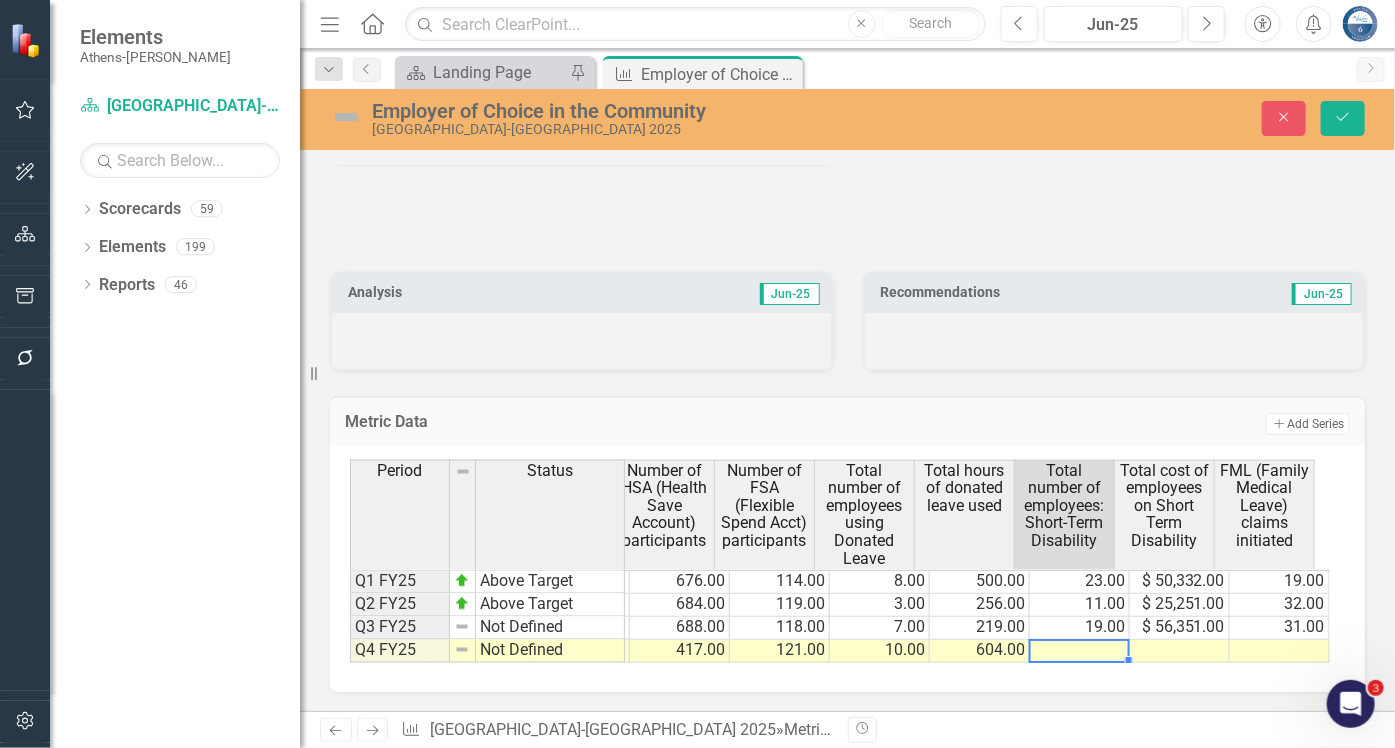 click at bounding box center (1080, 651) 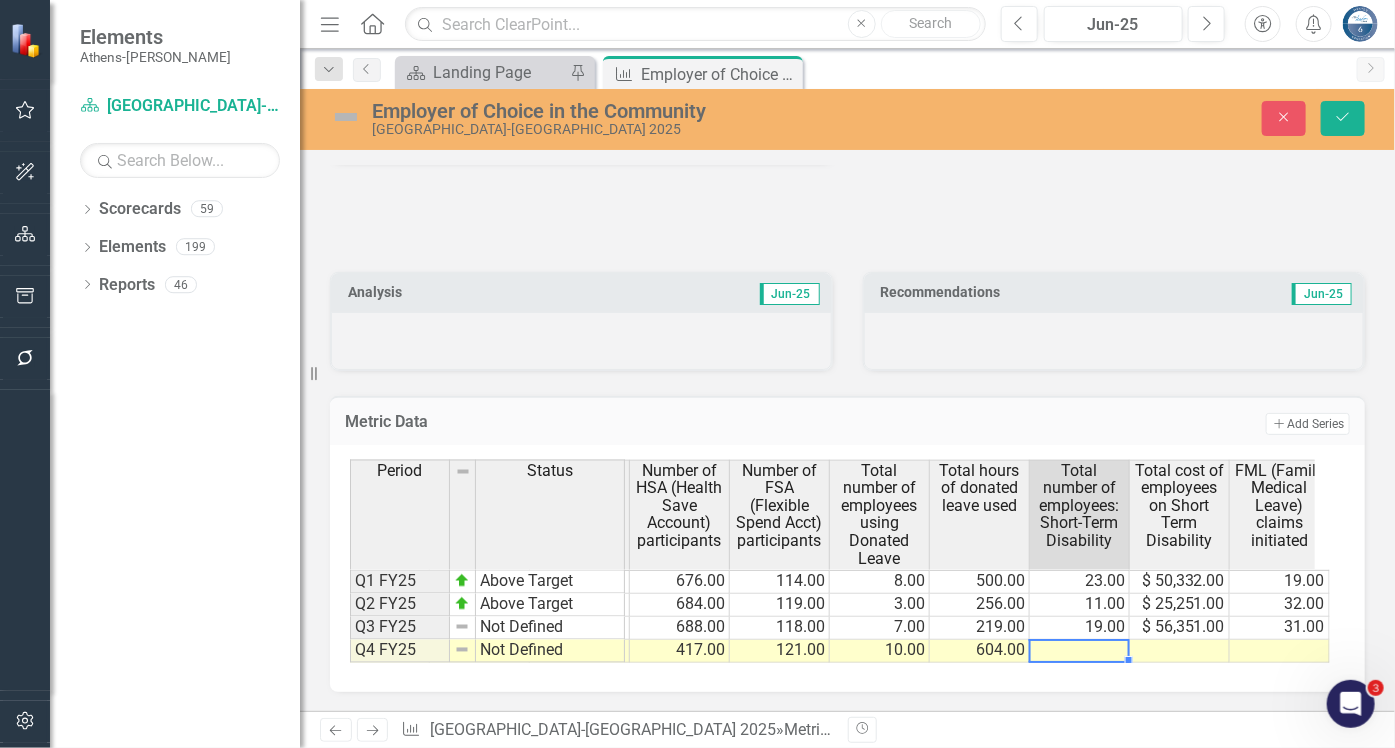 click at bounding box center (1080, 651) 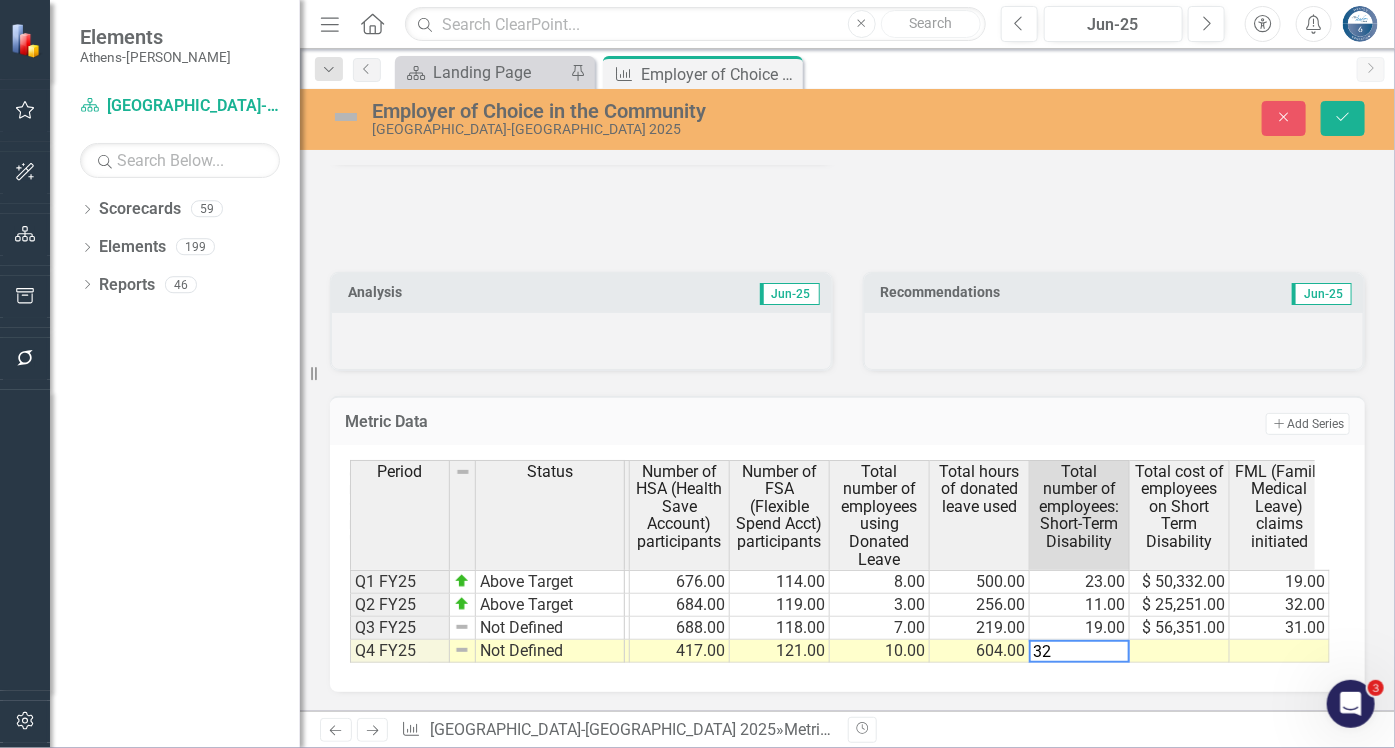 type on "32" 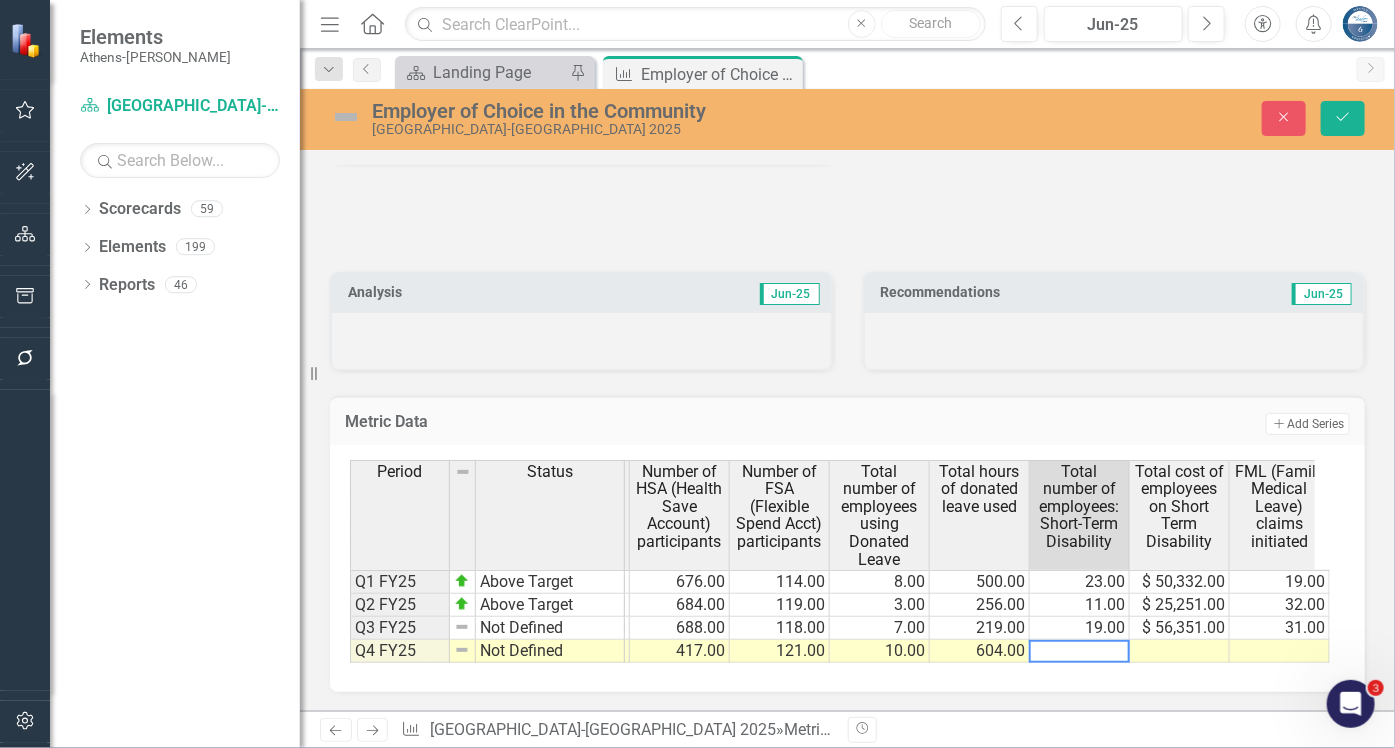 click at bounding box center (1180, 651) 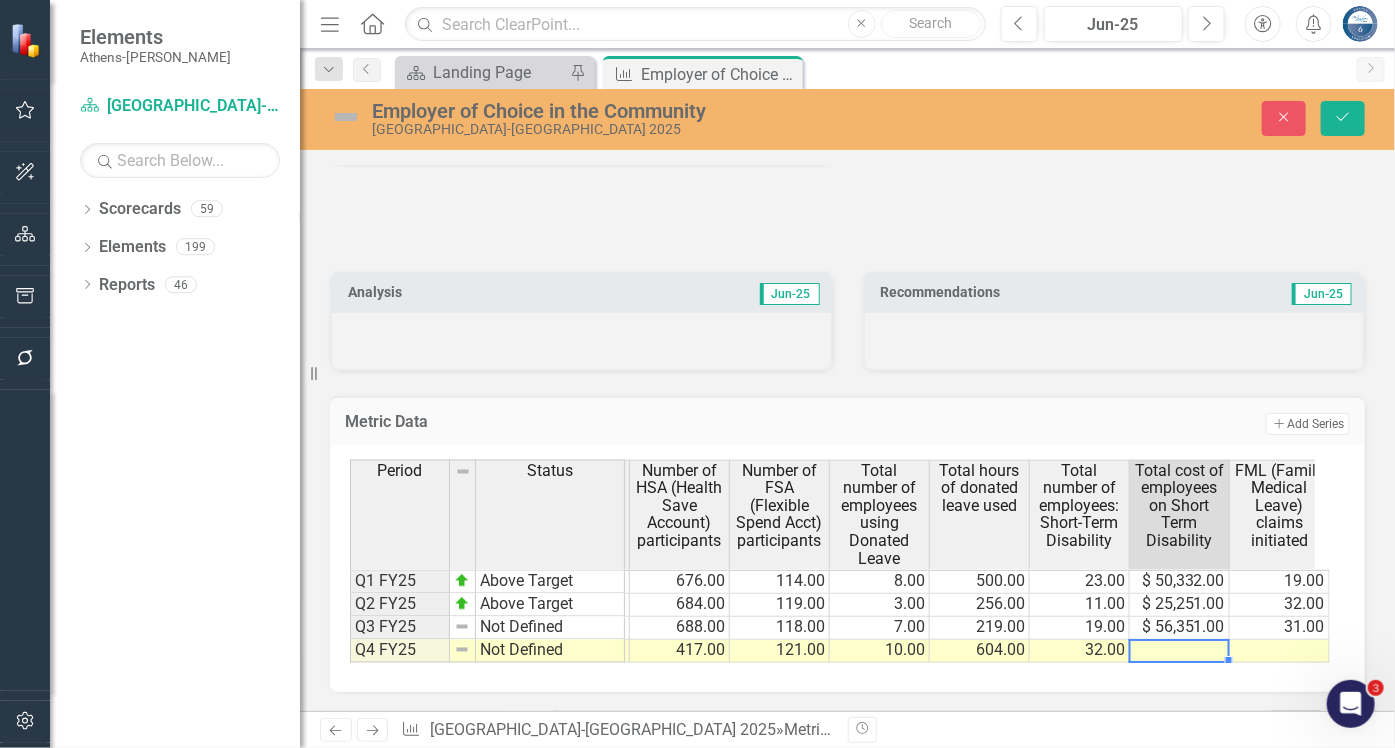 click at bounding box center (1280, 651) 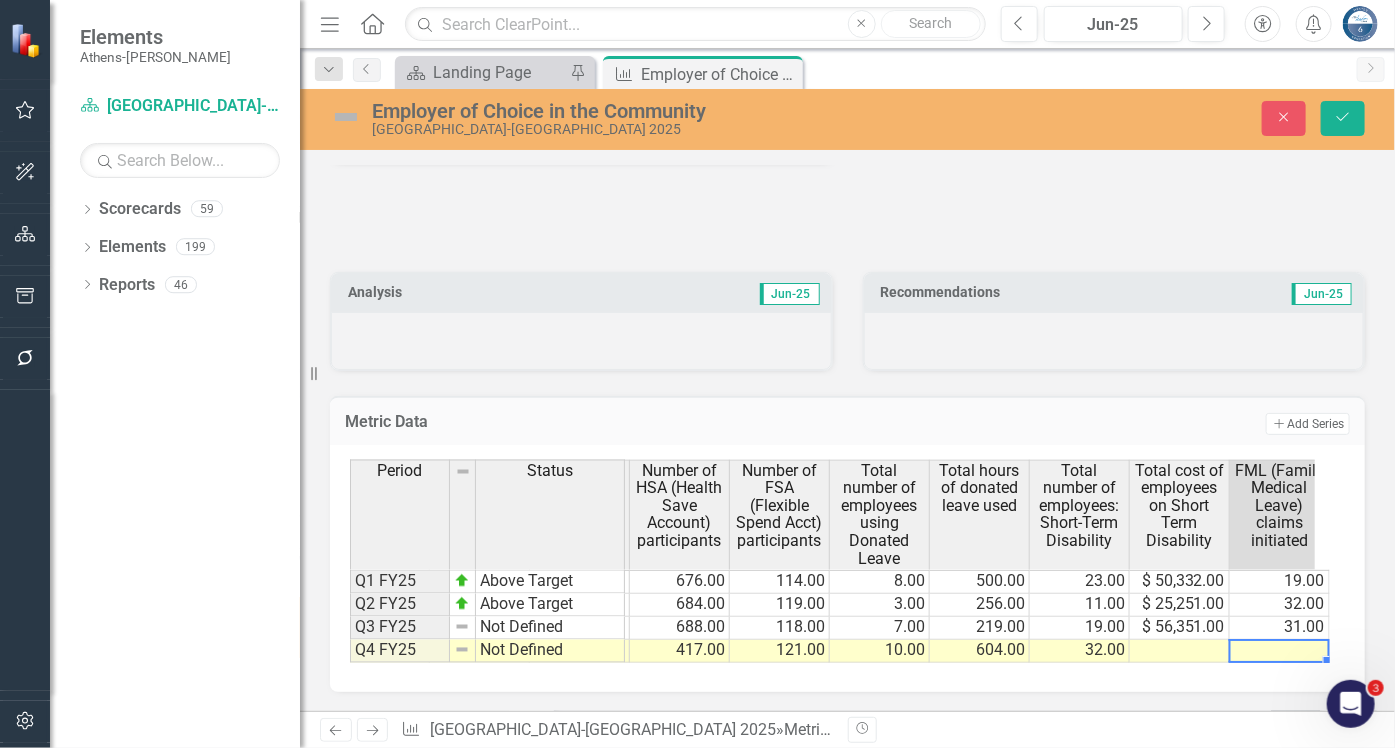 click at bounding box center (1180, 651) 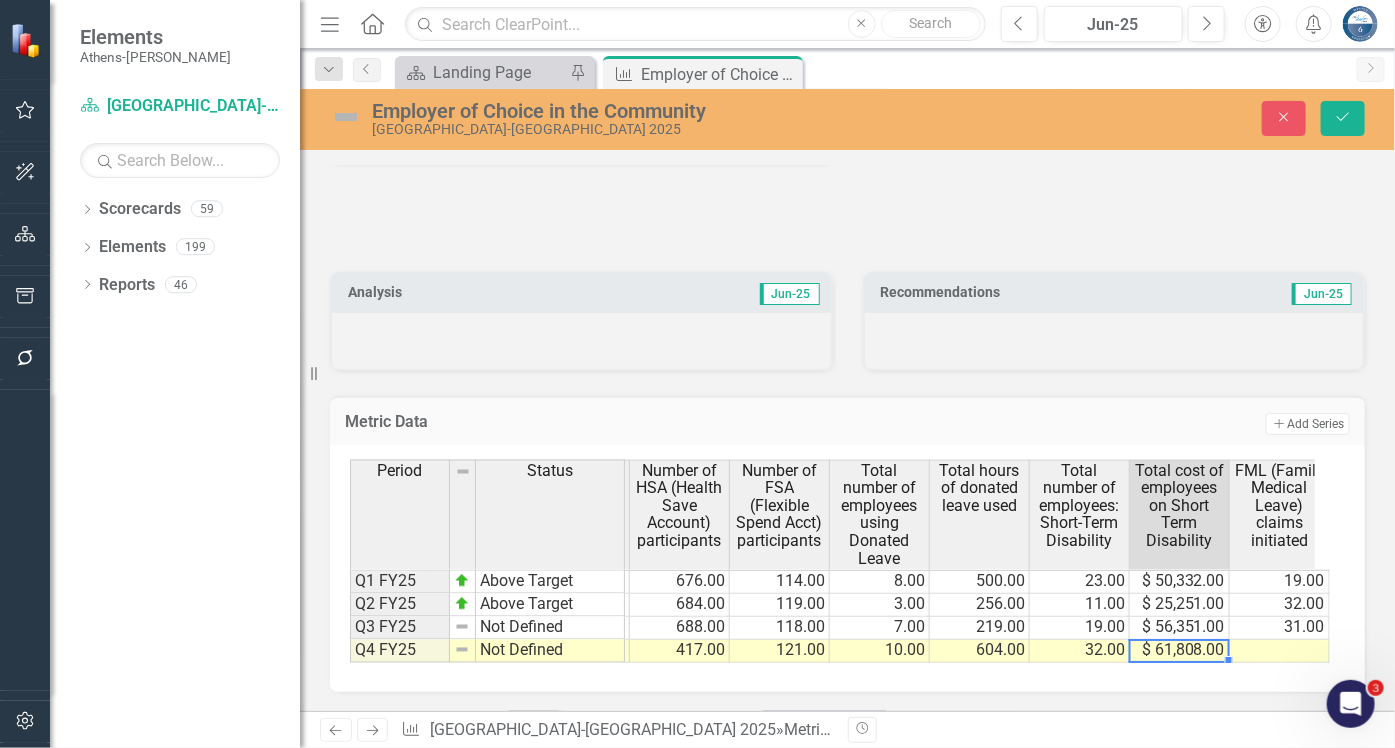 click on "31.00" at bounding box center [1280, 628] 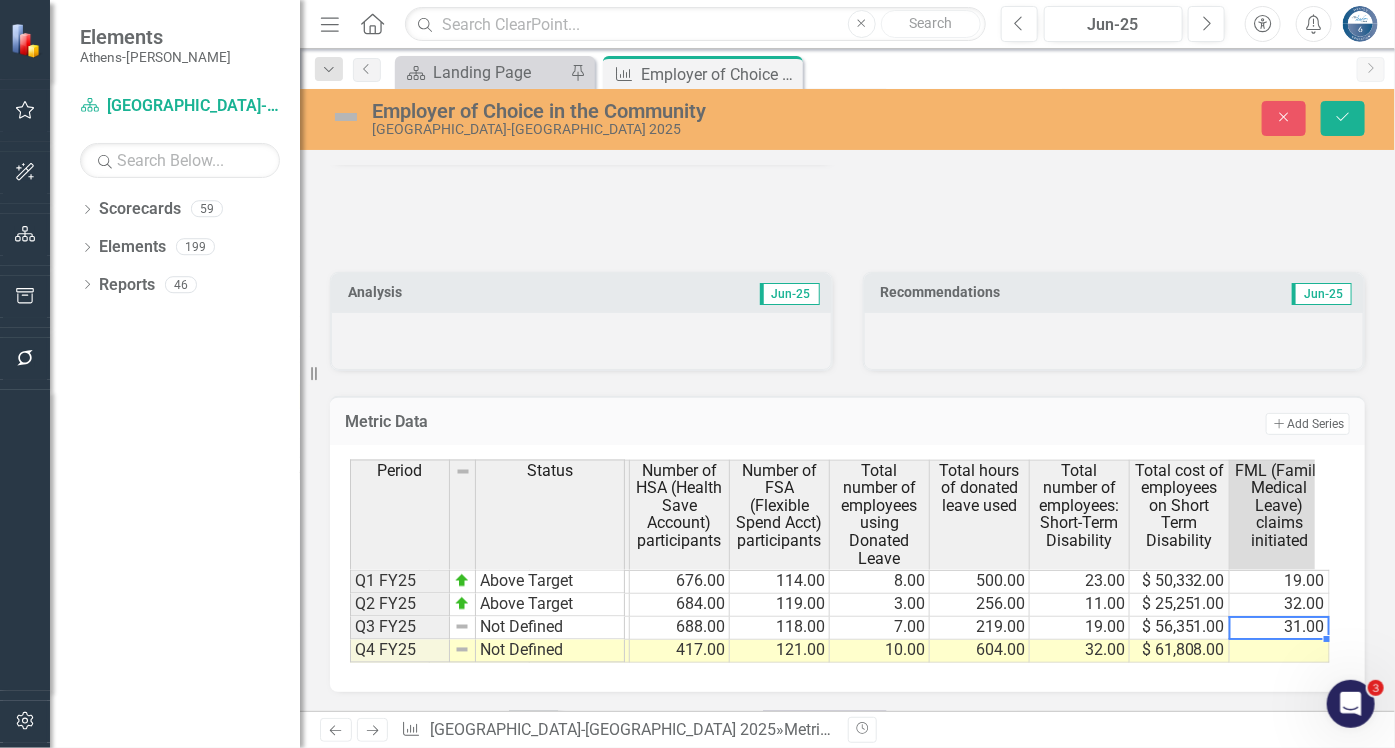 click at bounding box center [1280, 651] 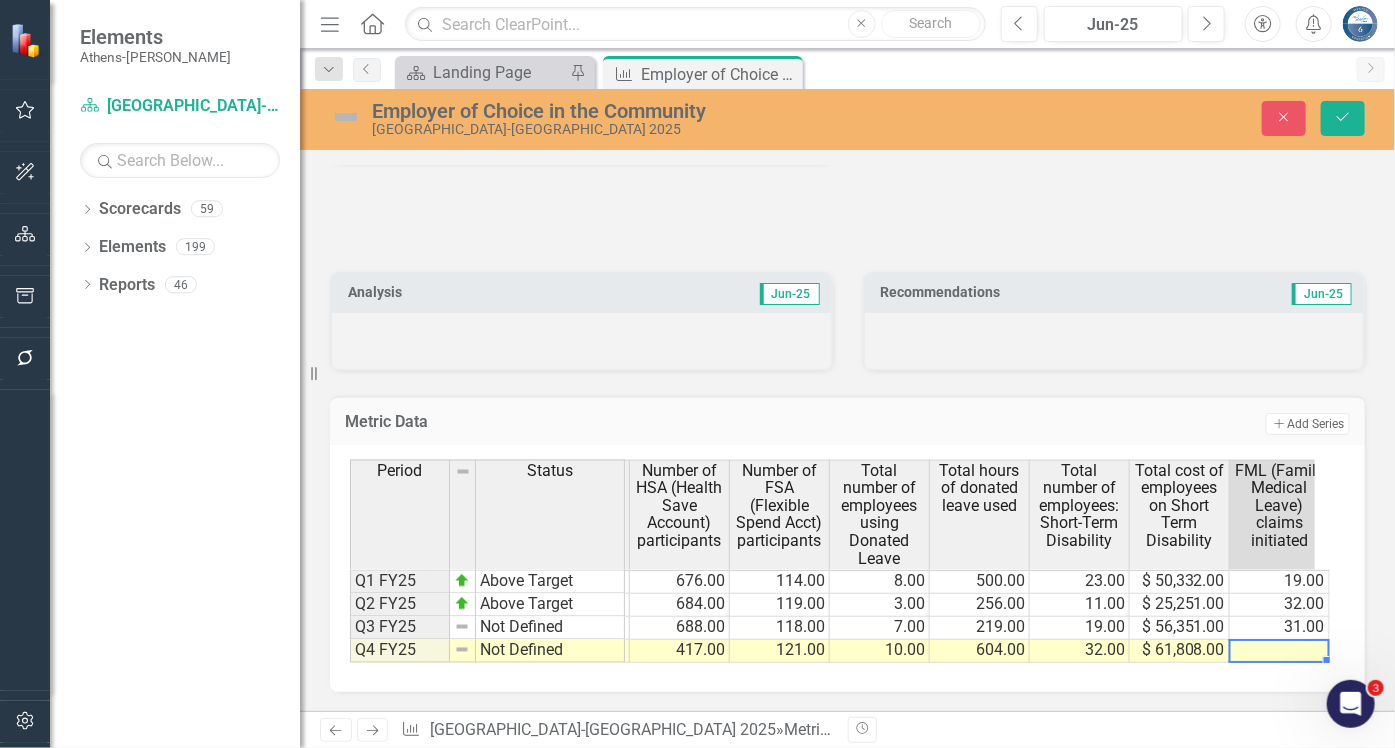 scroll, scrollTop: 0, scrollLeft: 710, axis: horizontal 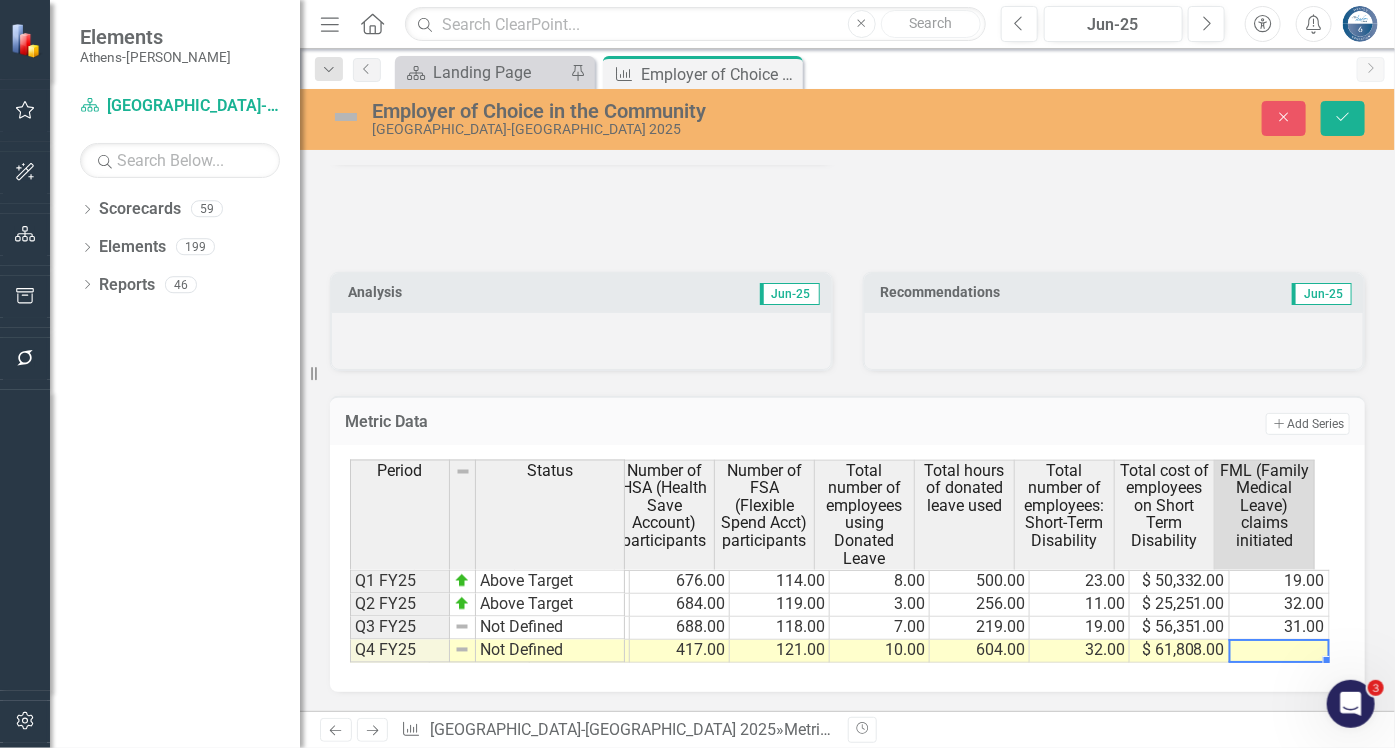 click at bounding box center (1280, 651) 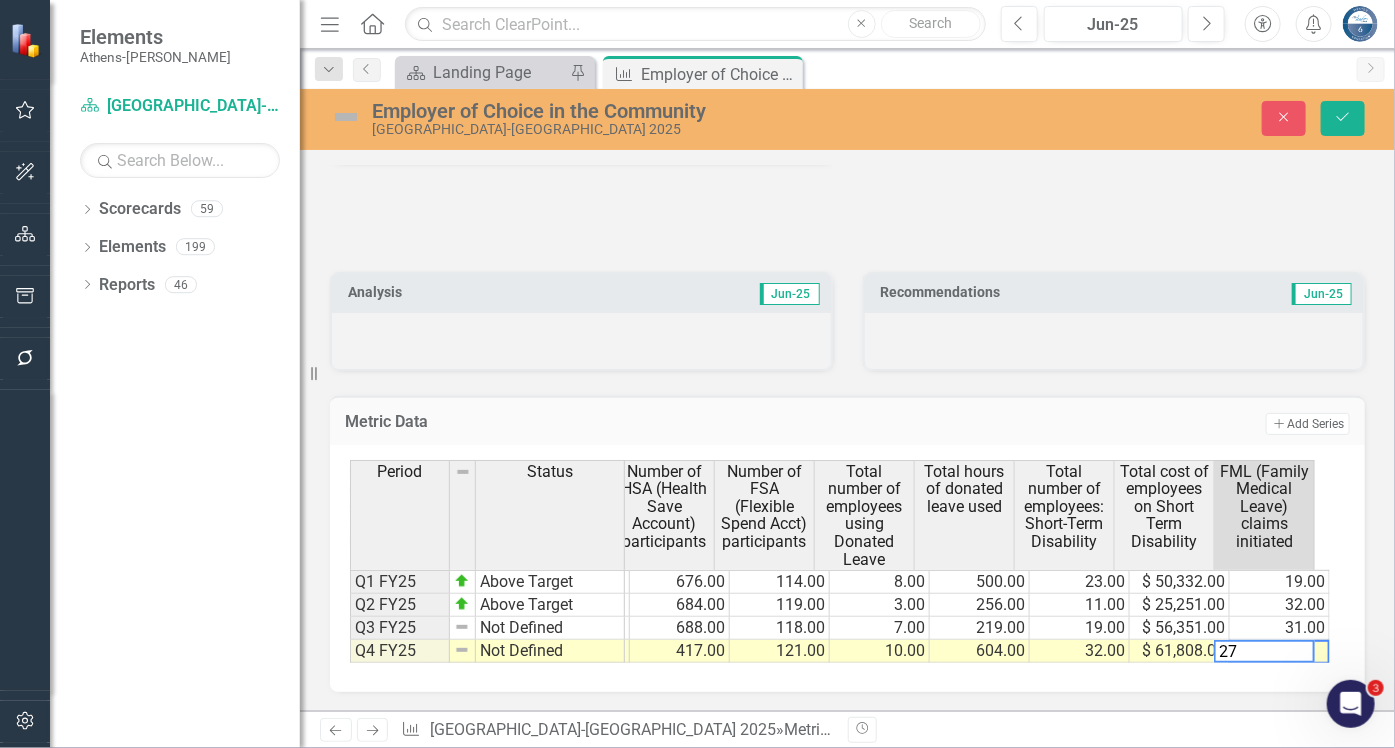 type on "27" 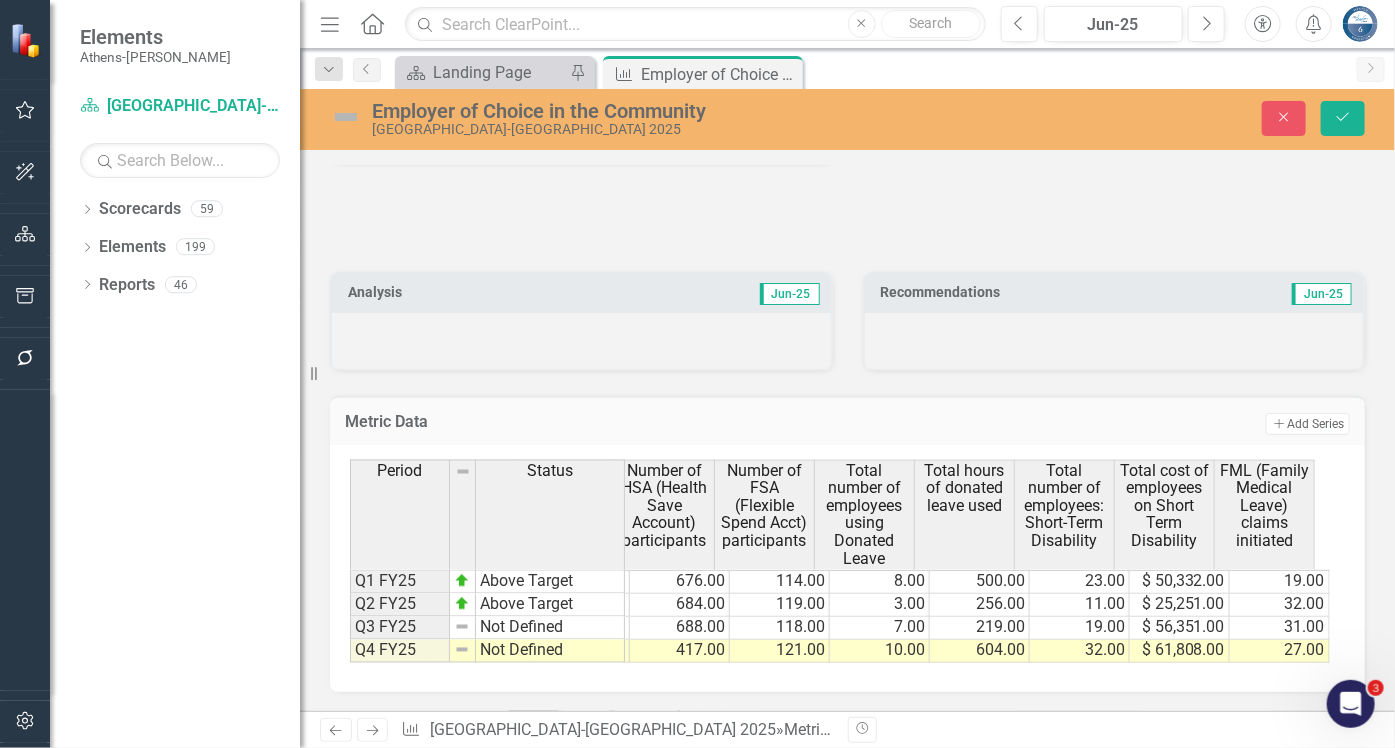 scroll, scrollTop: 0, scrollLeft: 695, axis: horizontal 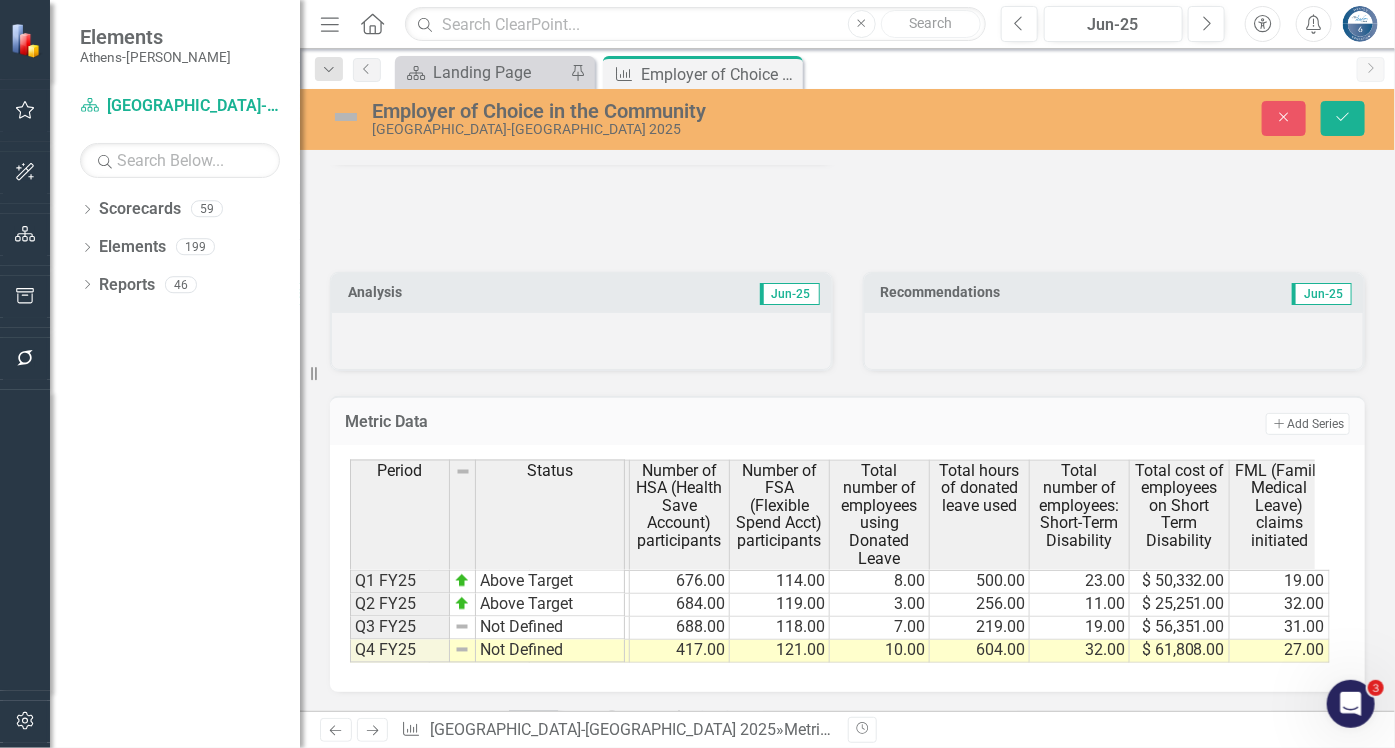 click on "Metric Data Add  Add Series Period Status Number of employees in defined contribute plan(s) New Hire Meet & Greet participants Number of retirements processed  Number of HSA members receiving Wellness rewards Number of non-HSA members receiving Wellness rewar Number of active employees: Health insurance plan Number of retirees (pre-65): Health insurance plan Number of HSA (Health Save Account) participants Number of FSA (Flexible Spend Acct) participants Total number of employees using Donated Leave  Total hours of donated leave used Total number of employees: Short-Term Disability Total cost of employees on Short Term Disability FML (Family Medical Leave) claims initiated Q1 FY25 Above Target 1,283.00 28.00 15.00 221.00 201.00 1,180.00 285.00 676.00 114.00 8.00 500.00 23.00 $ 50,332.00 19.00 Q2 FY25 Above Target 1,366.00 37.00 10.00 190.00 219.00 1,208.00 271.00 684.00 119.00 3.00 256.00 11.00 $ 25,251.00 32.00 Q3 FY25 Not Defined 1,382.00 34.00 24.00 210.00 191.00 1,226.00 287.00 688.00 118.00 7.00 219.00" at bounding box center (847, 531) 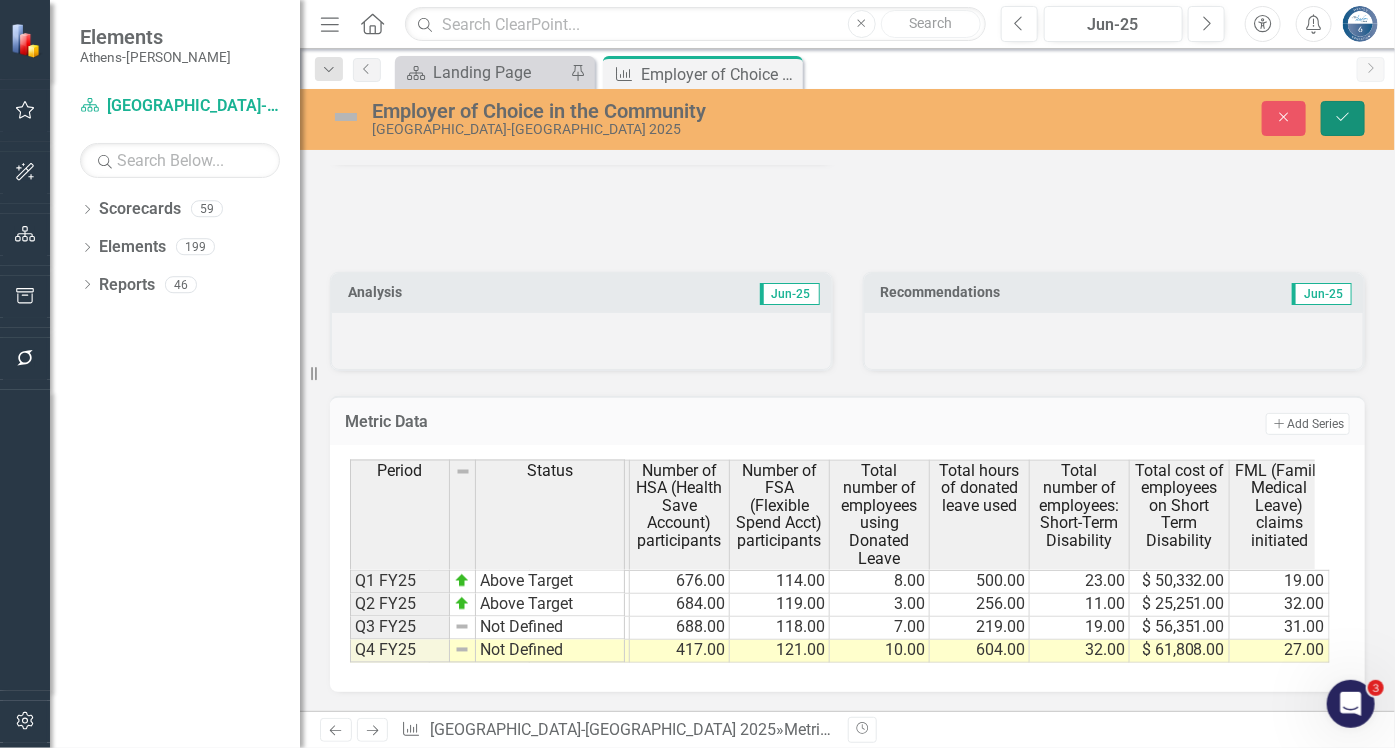 click on "Save" 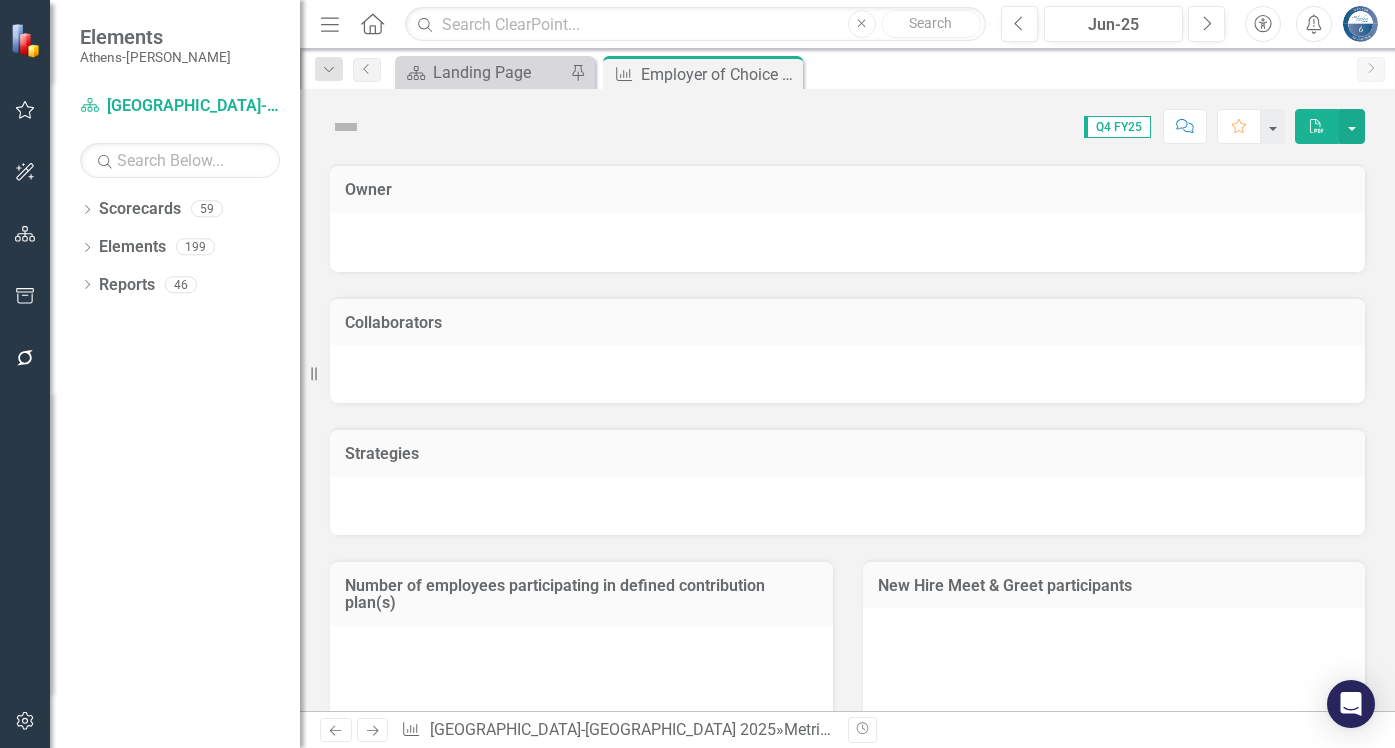 scroll, scrollTop: 0, scrollLeft: 0, axis: both 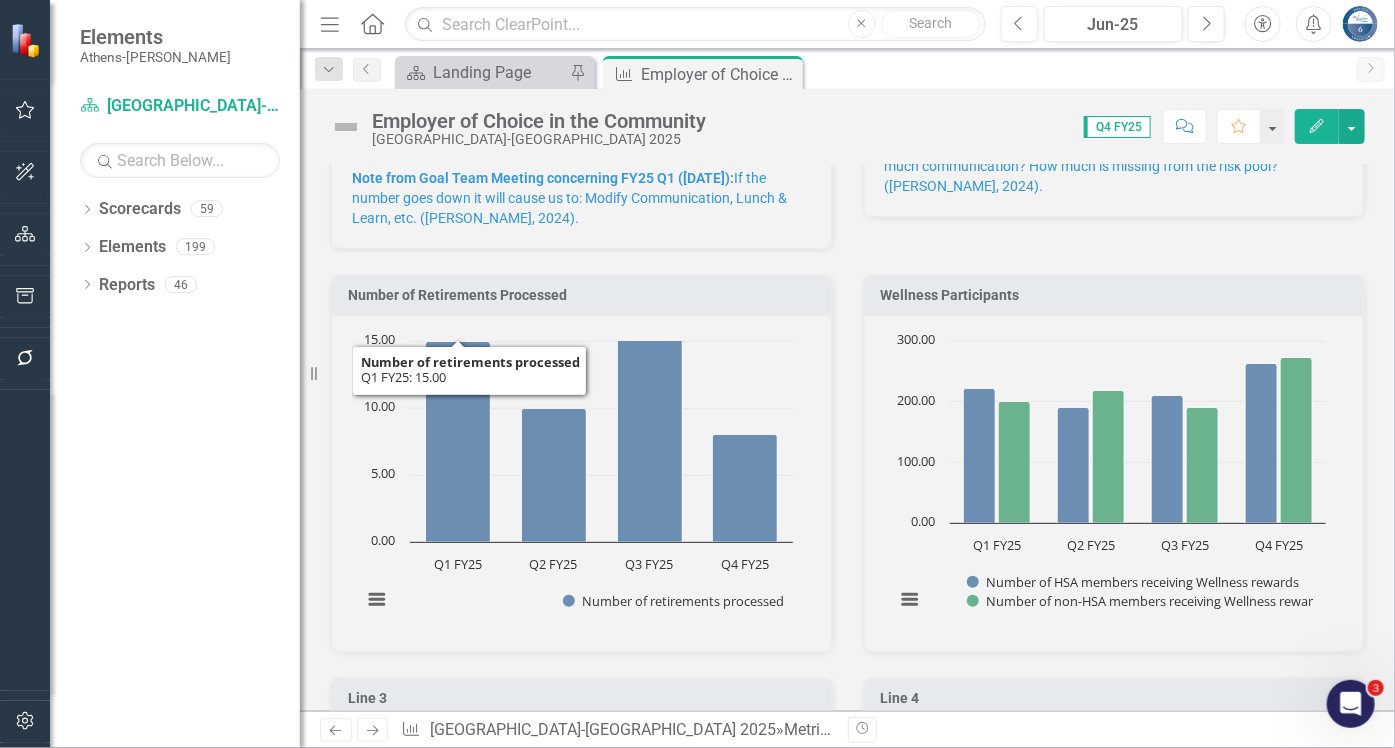 click 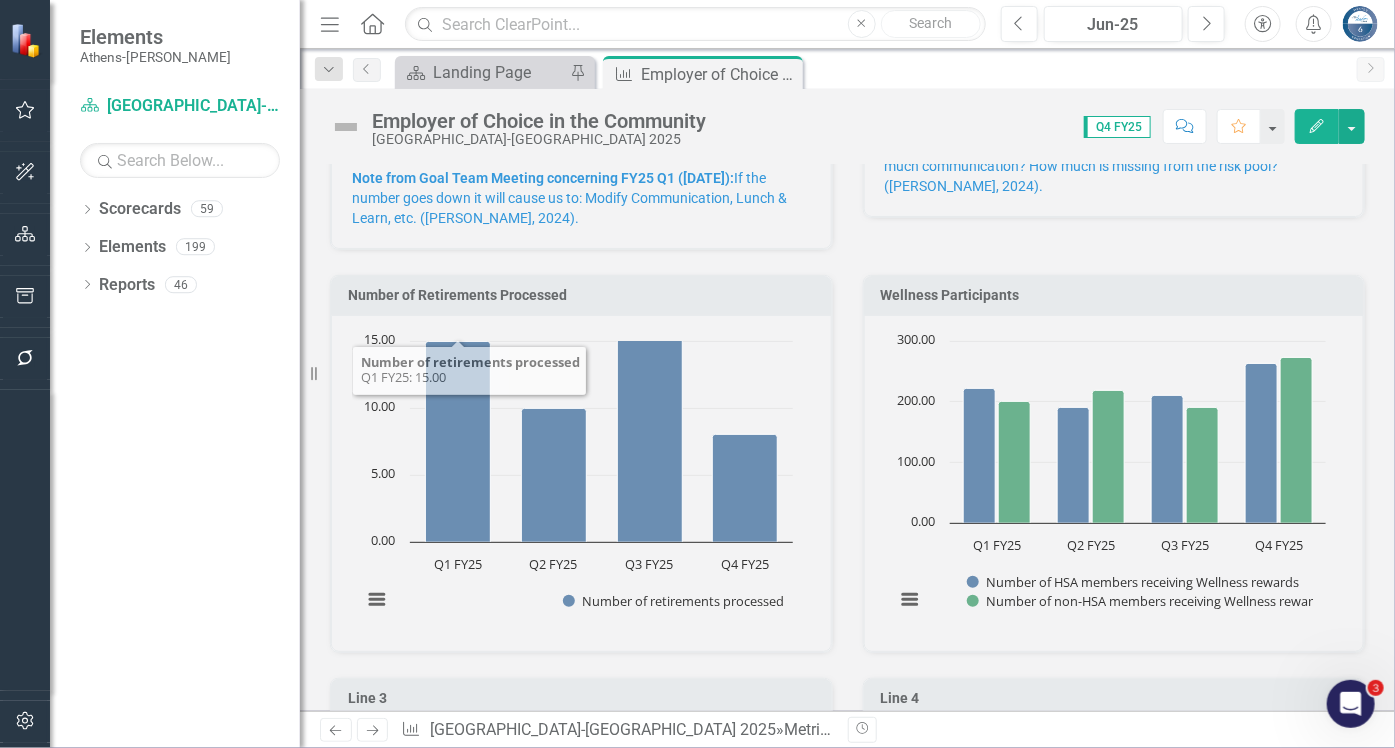 click 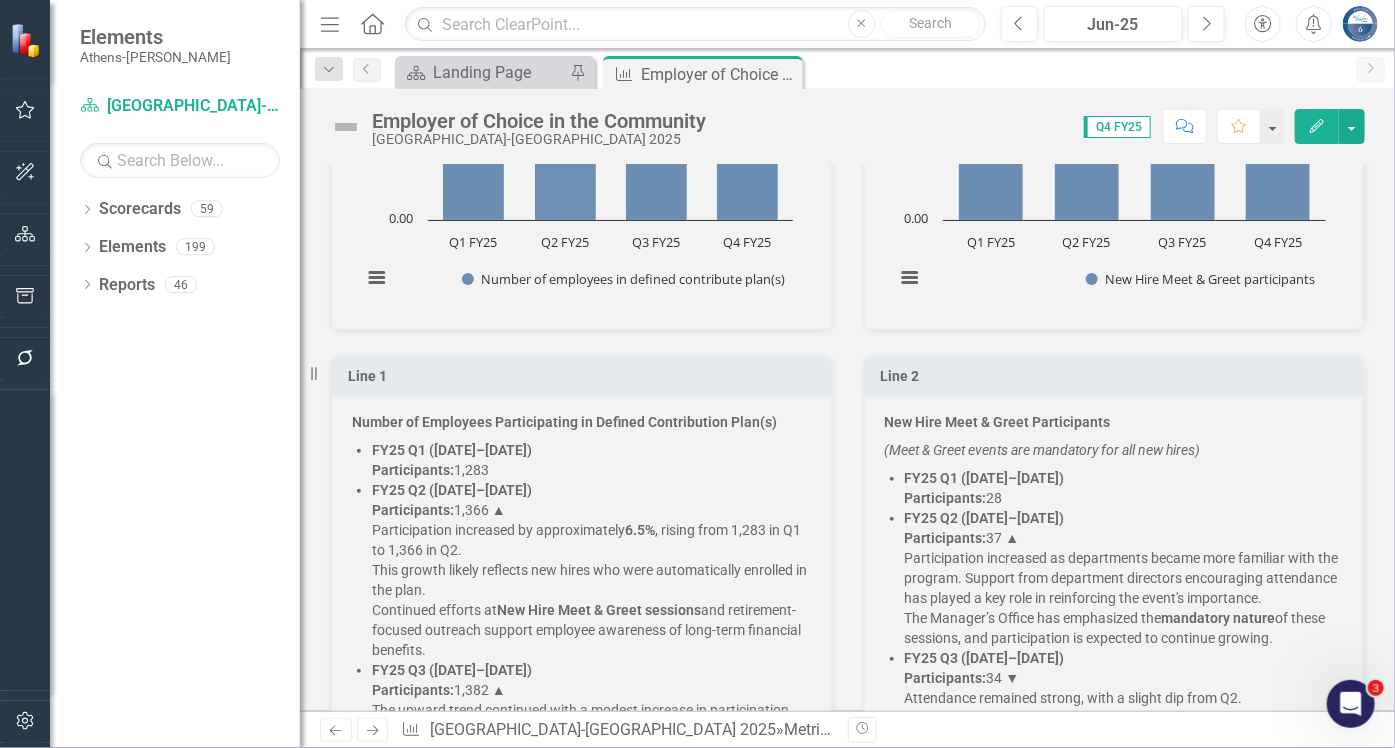scroll, scrollTop: 545, scrollLeft: 0, axis: vertical 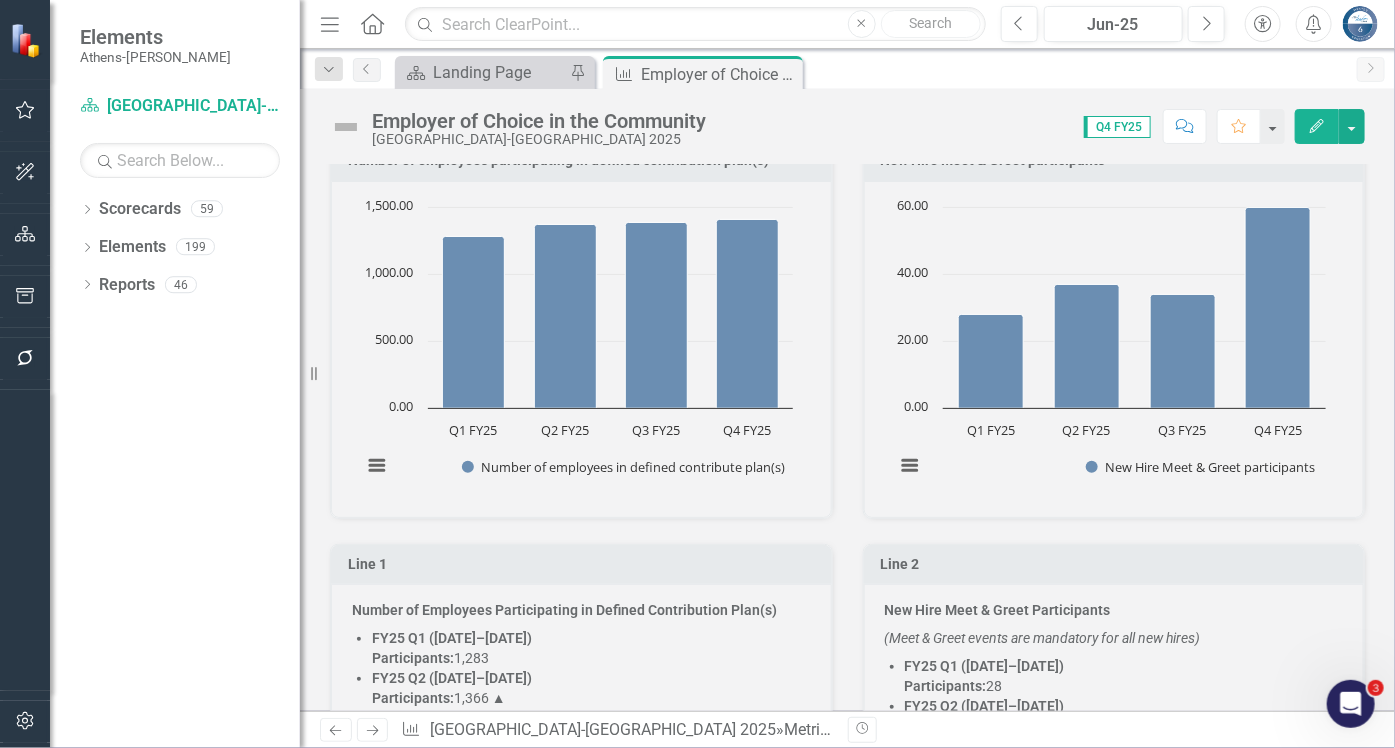 click 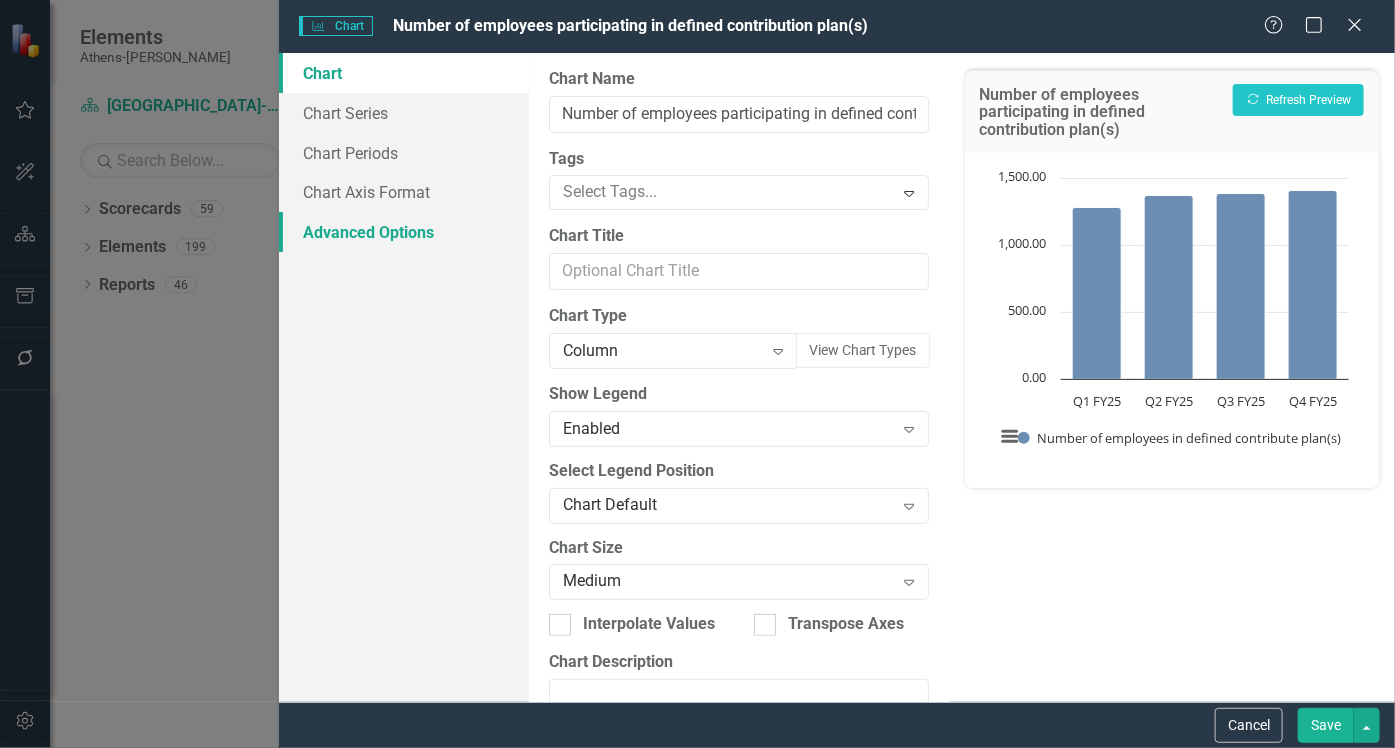click on "Advanced Options" at bounding box center (404, 232) 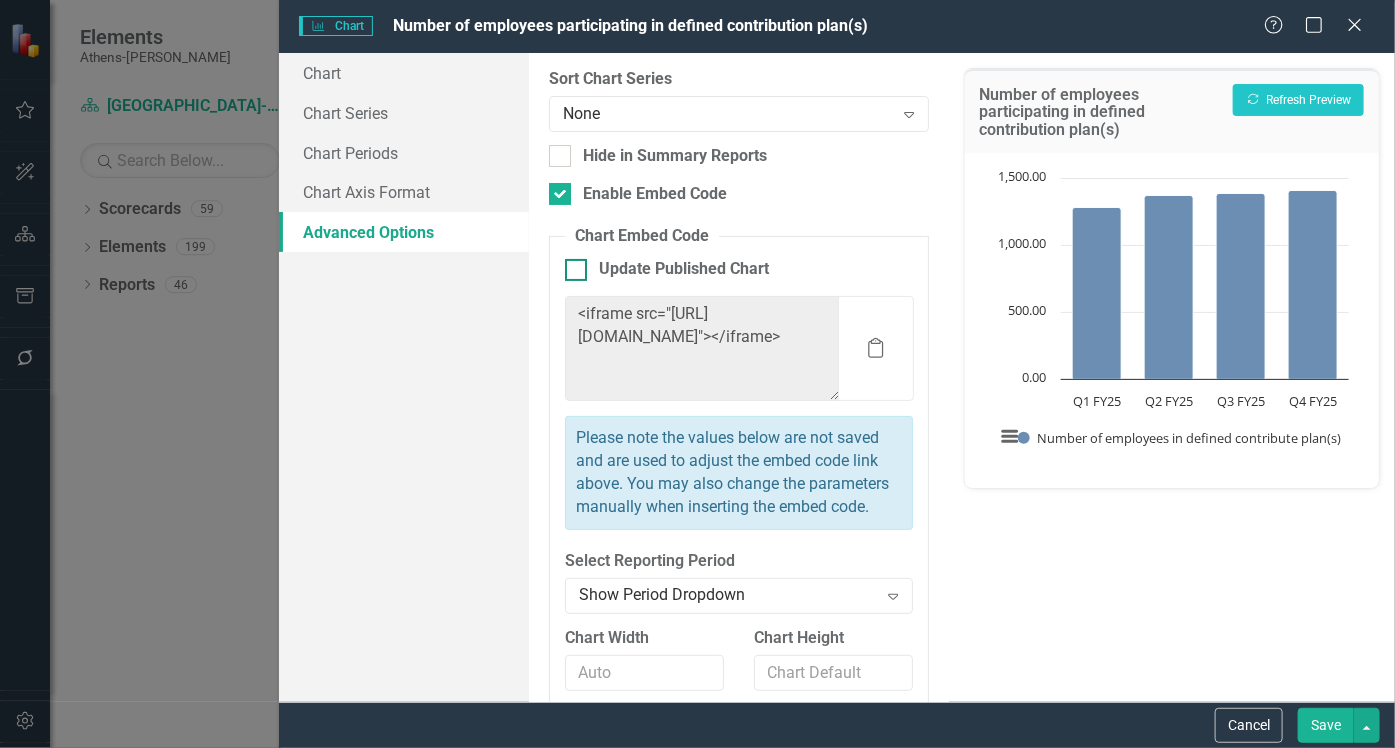 click at bounding box center (576, 270) 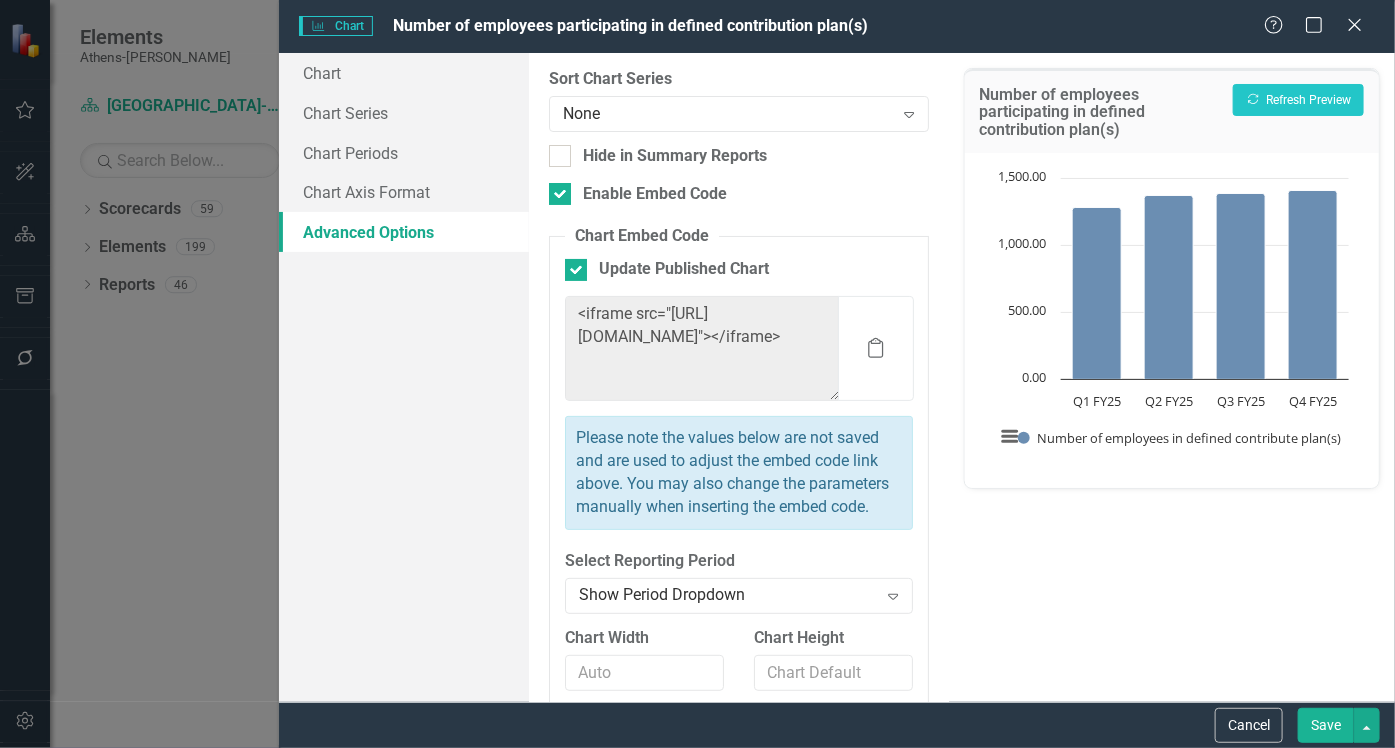 click on "Save" at bounding box center [1326, 725] 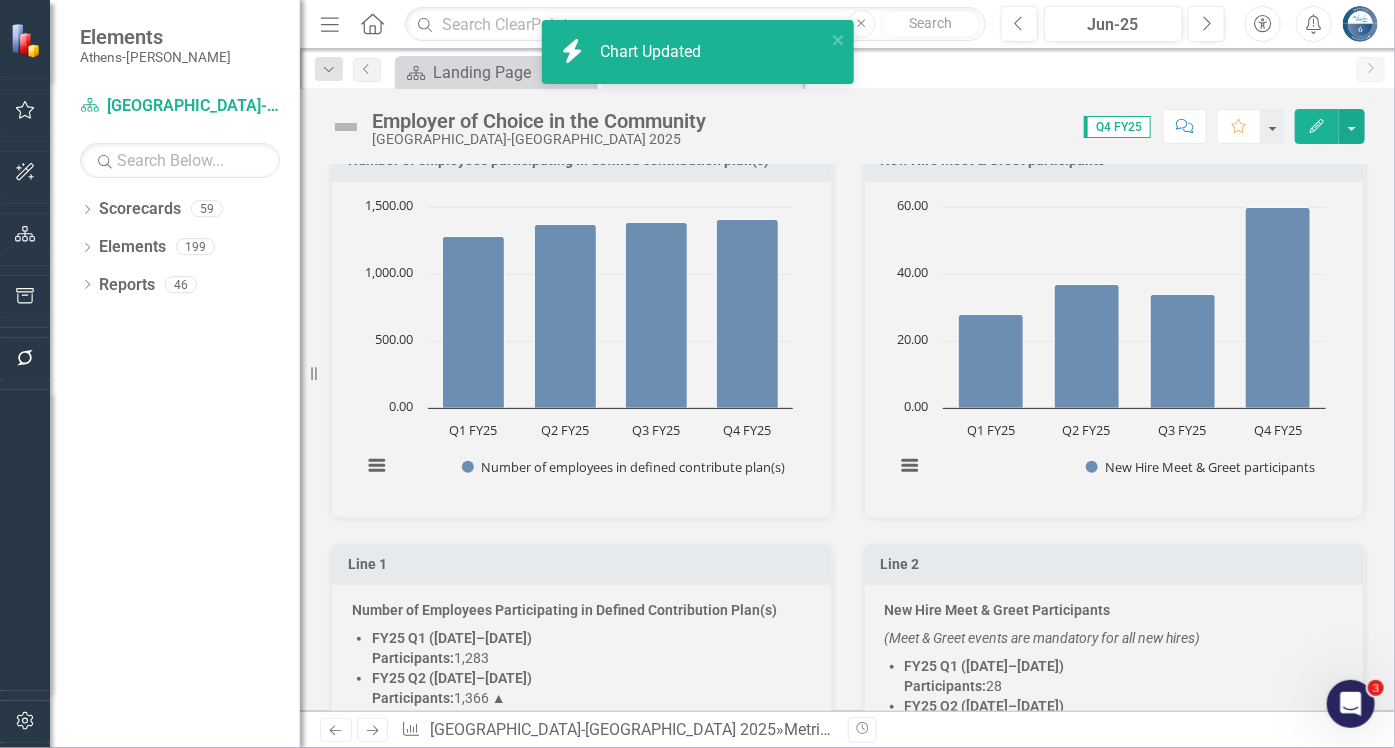 click 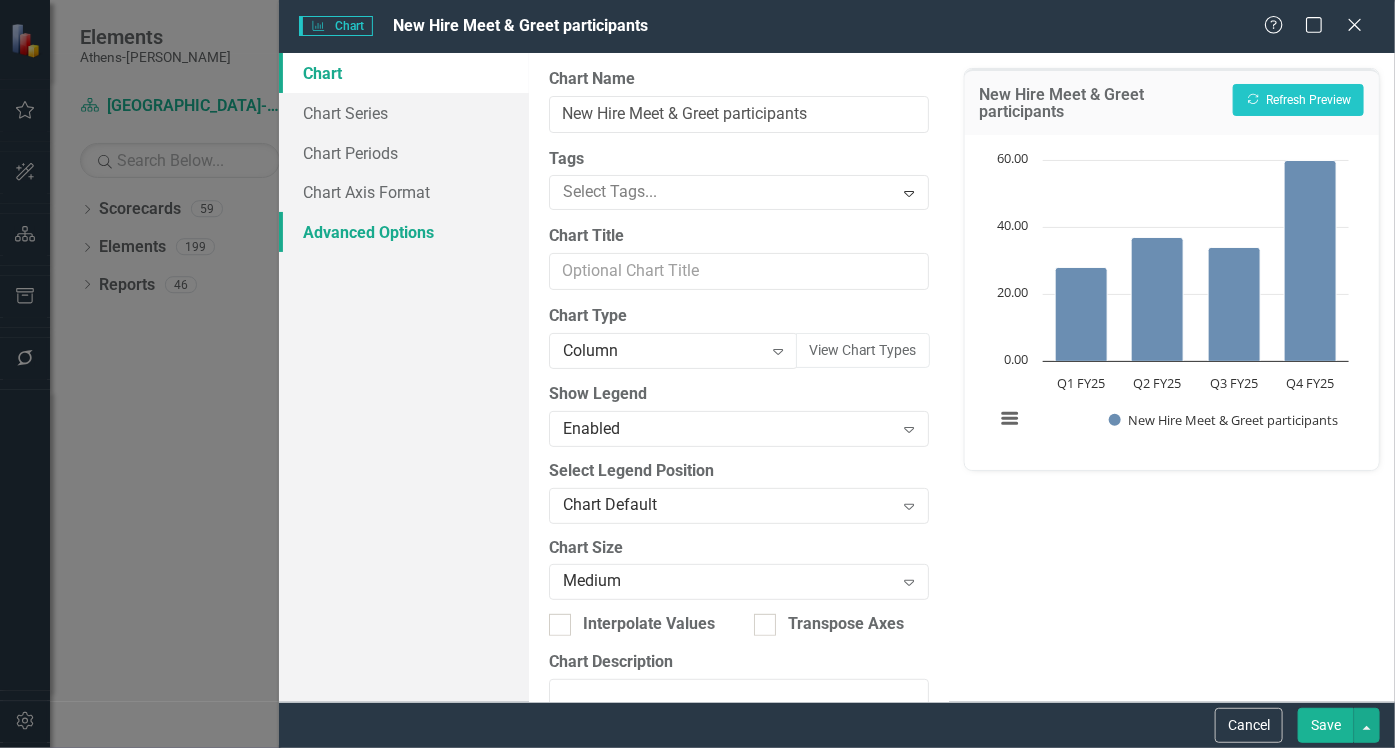 click on "Advanced Options" at bounding box center (404, 232) 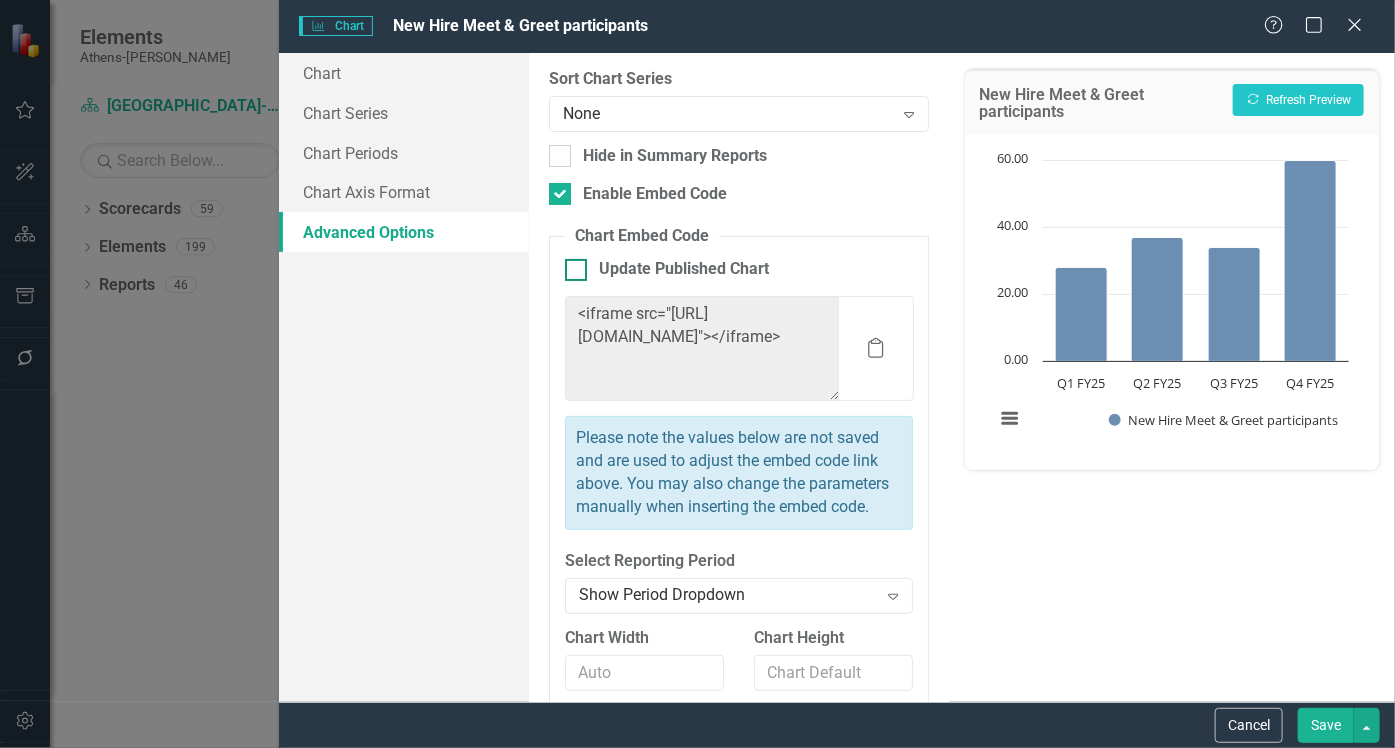 click at bounding box center [576, 270] 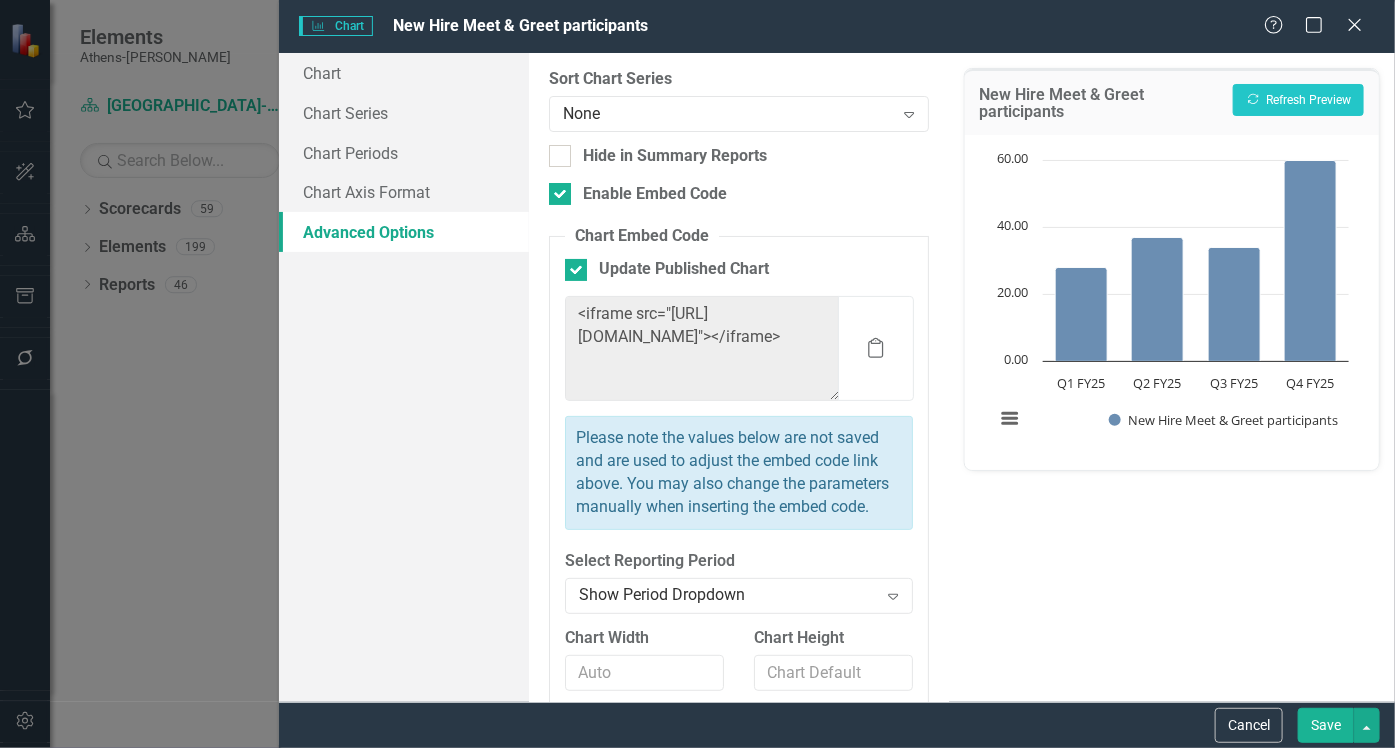 click on "Save" at bounding box center [1326, 725] 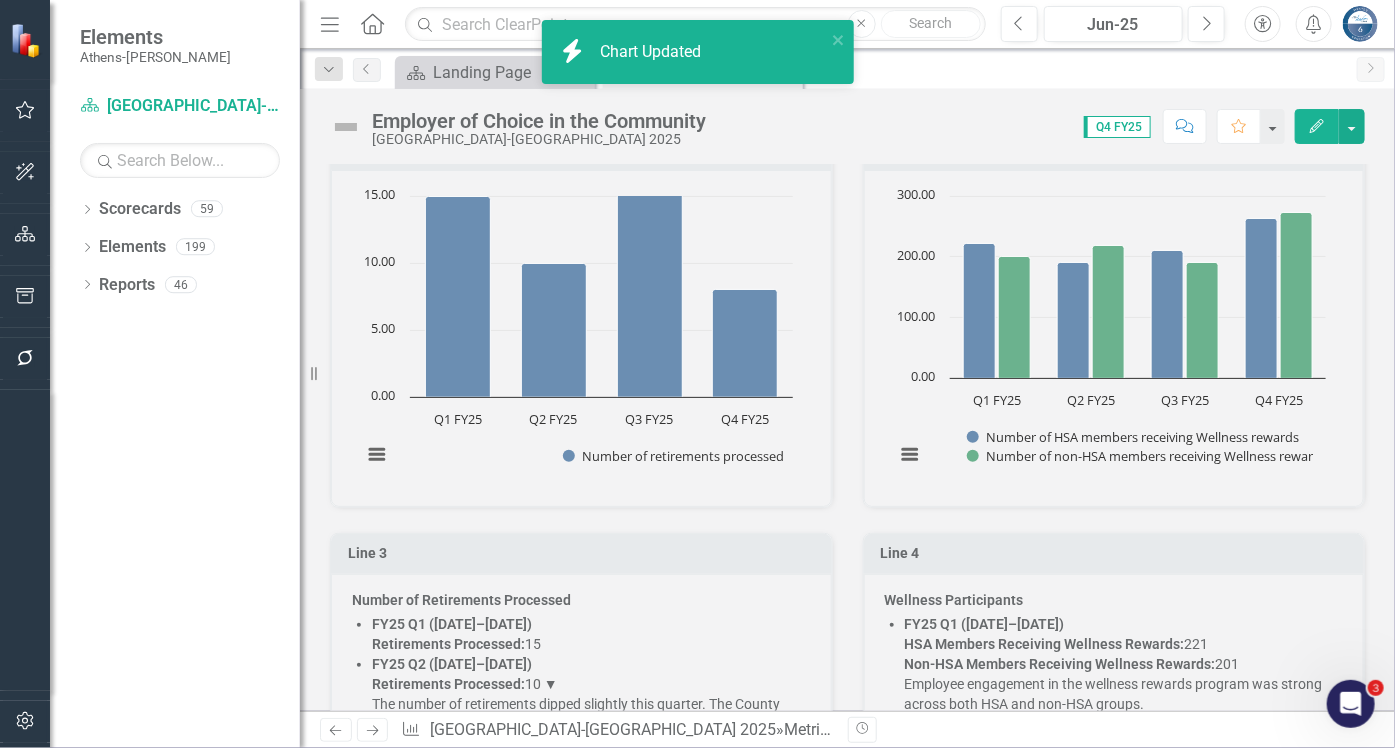 scroll, scrollTop: 1636, scrollLeft: 0, axis: vertical 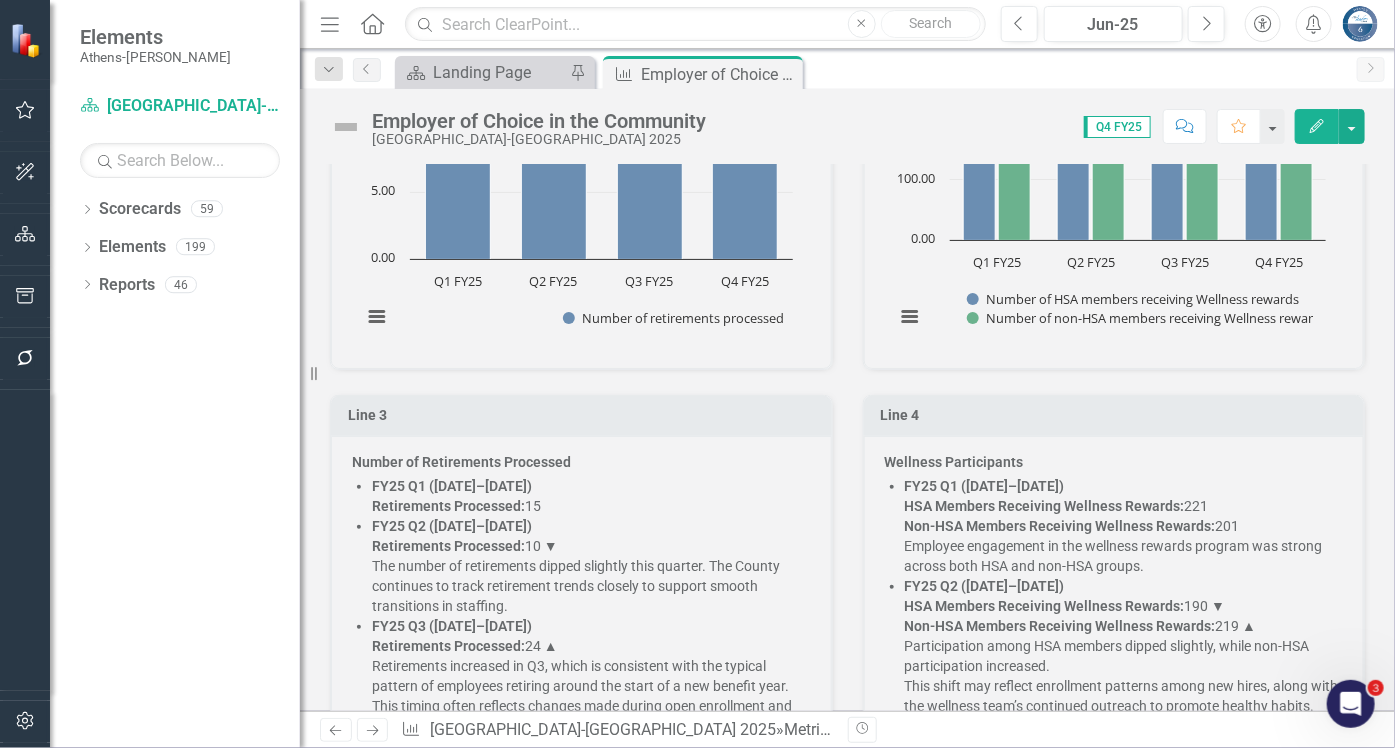 click 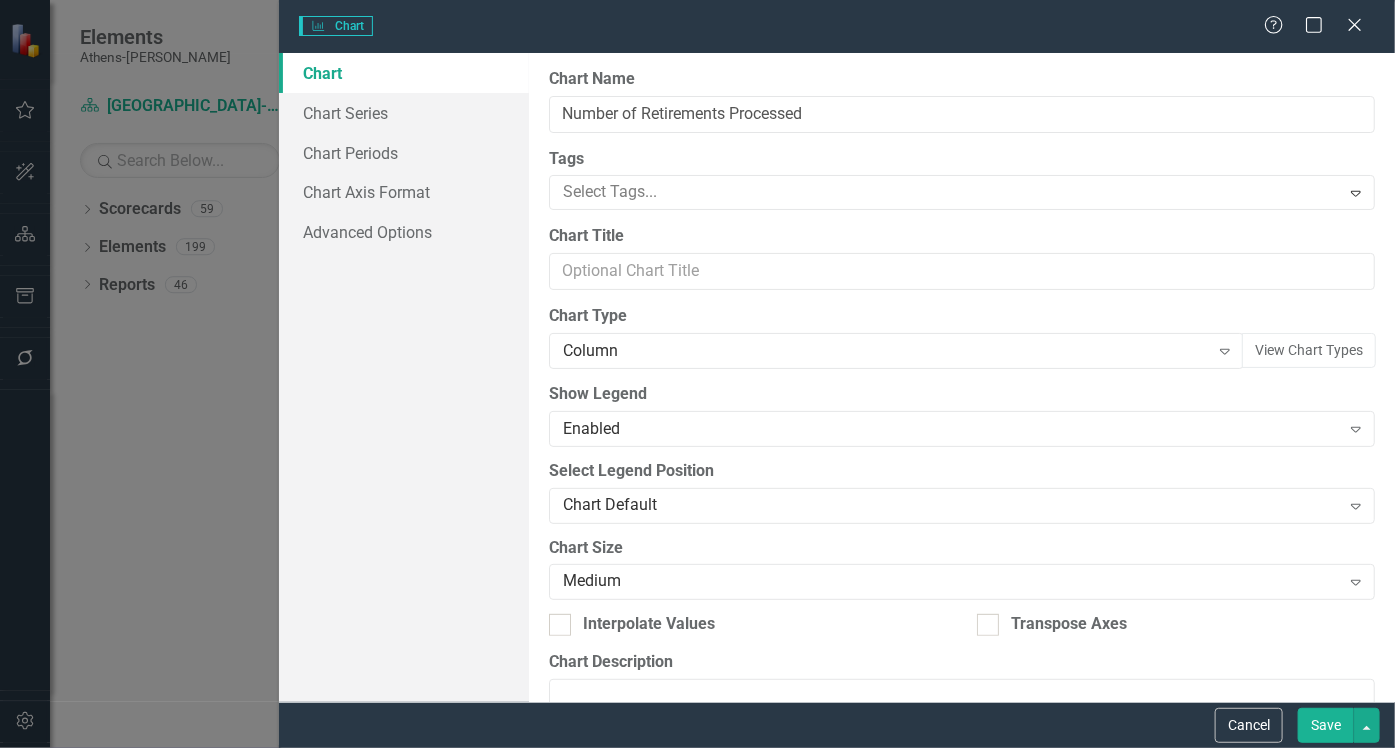 scroll, scrollTop: 1643, scrollLeft: 0, axis: vertical 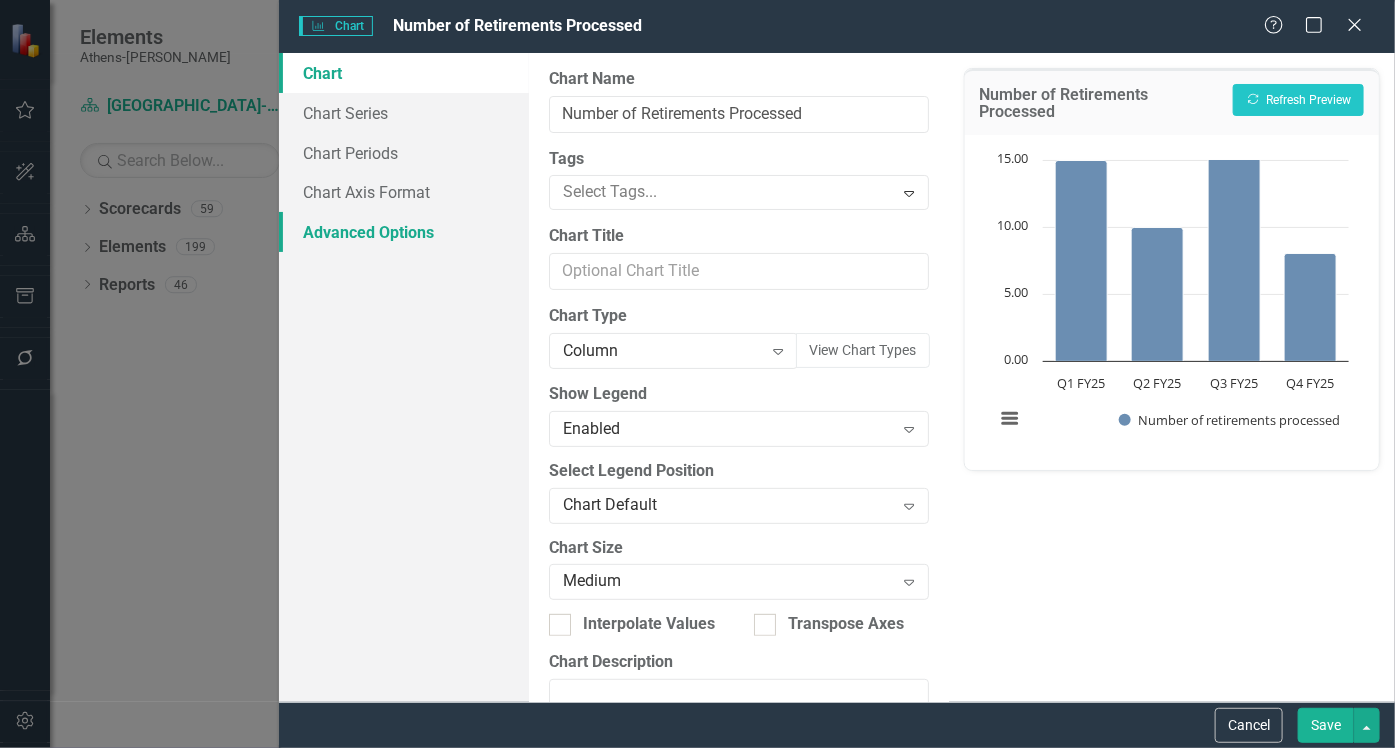 click on "Advanced Options" at bounding box center [404, 232] 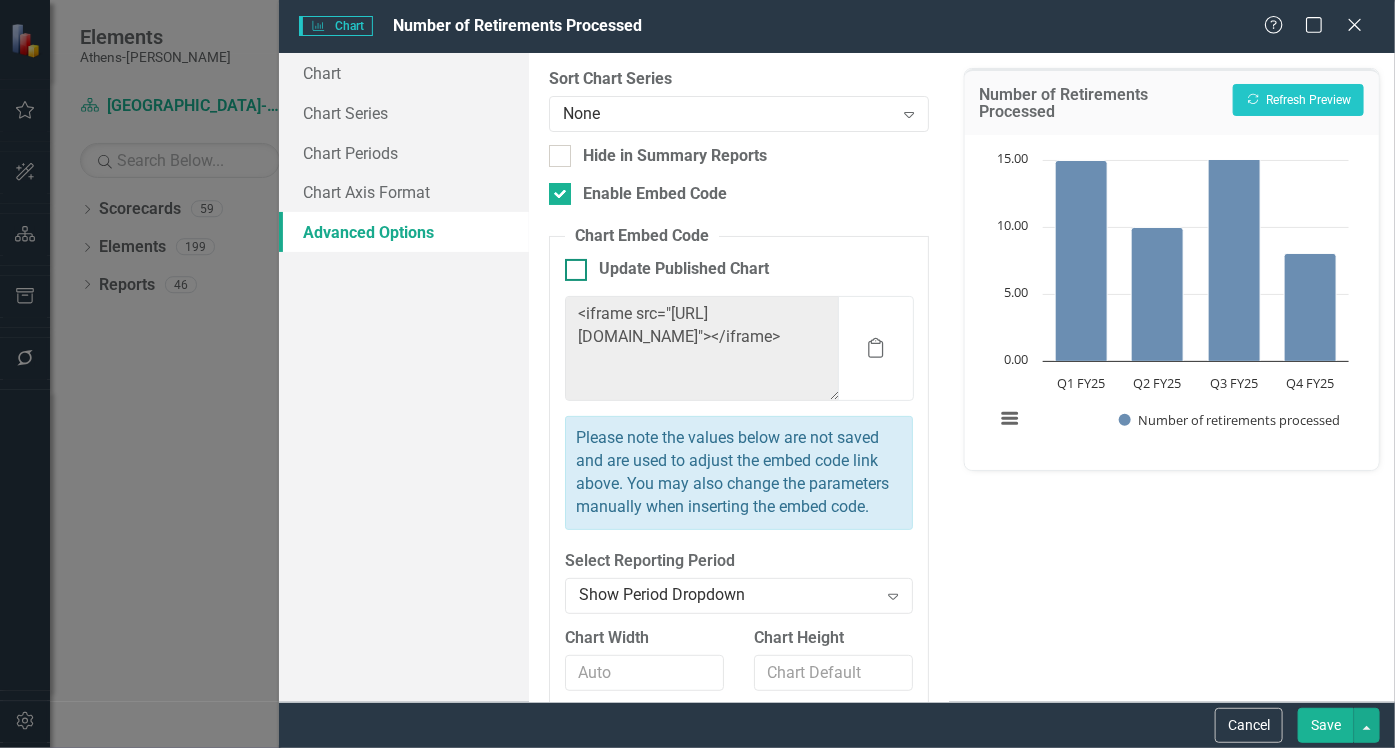 click on "Update Published Chart" at bounding box center [571, 265] 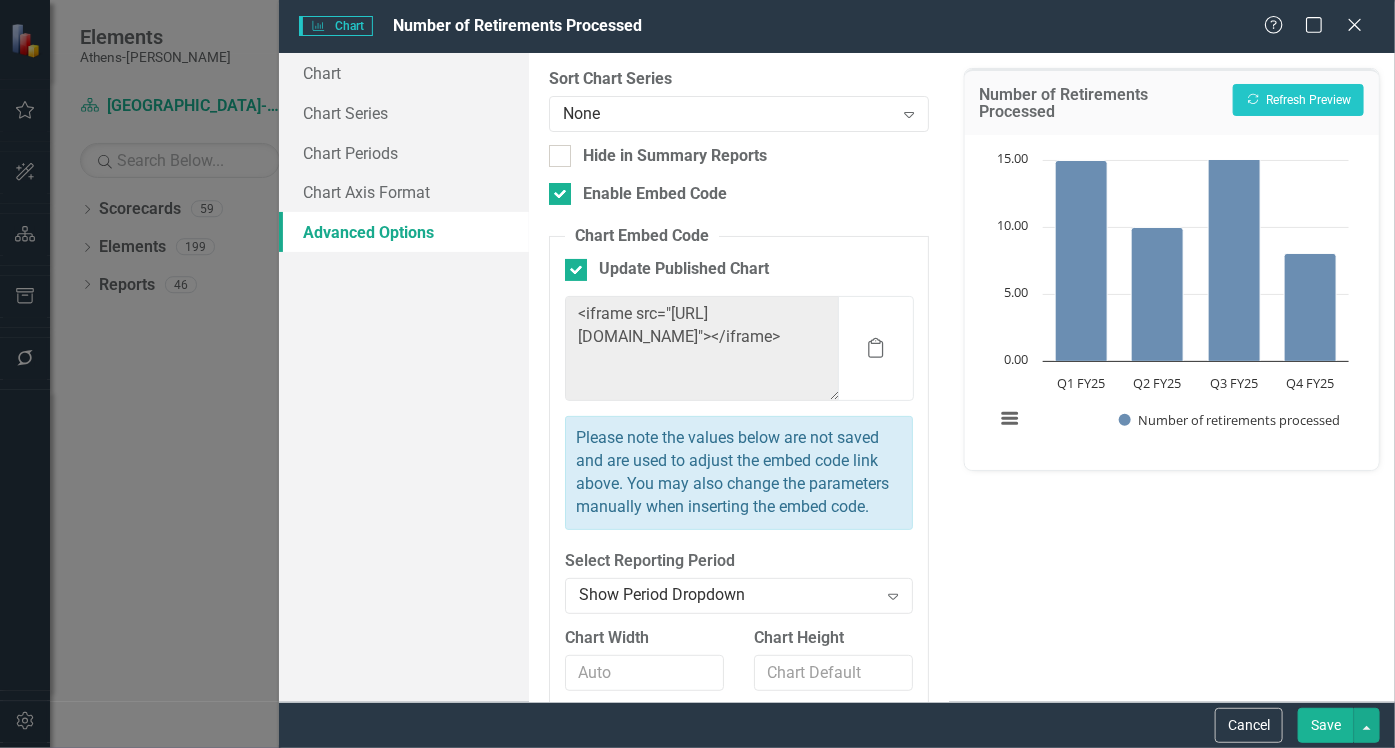 click on "Save" at bounding box center [1326, 725] 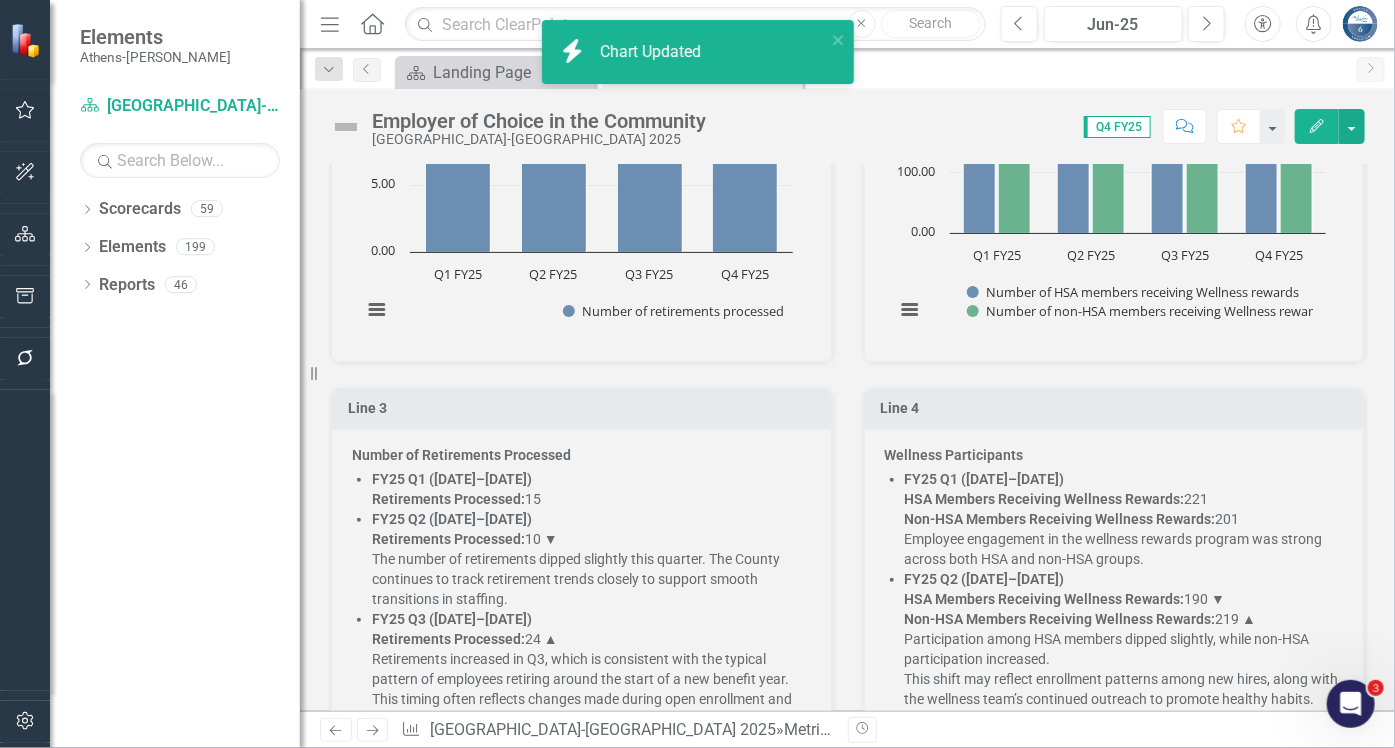 scroll, scrollTop: 1636, scrollLeft: 0, axis: vertical 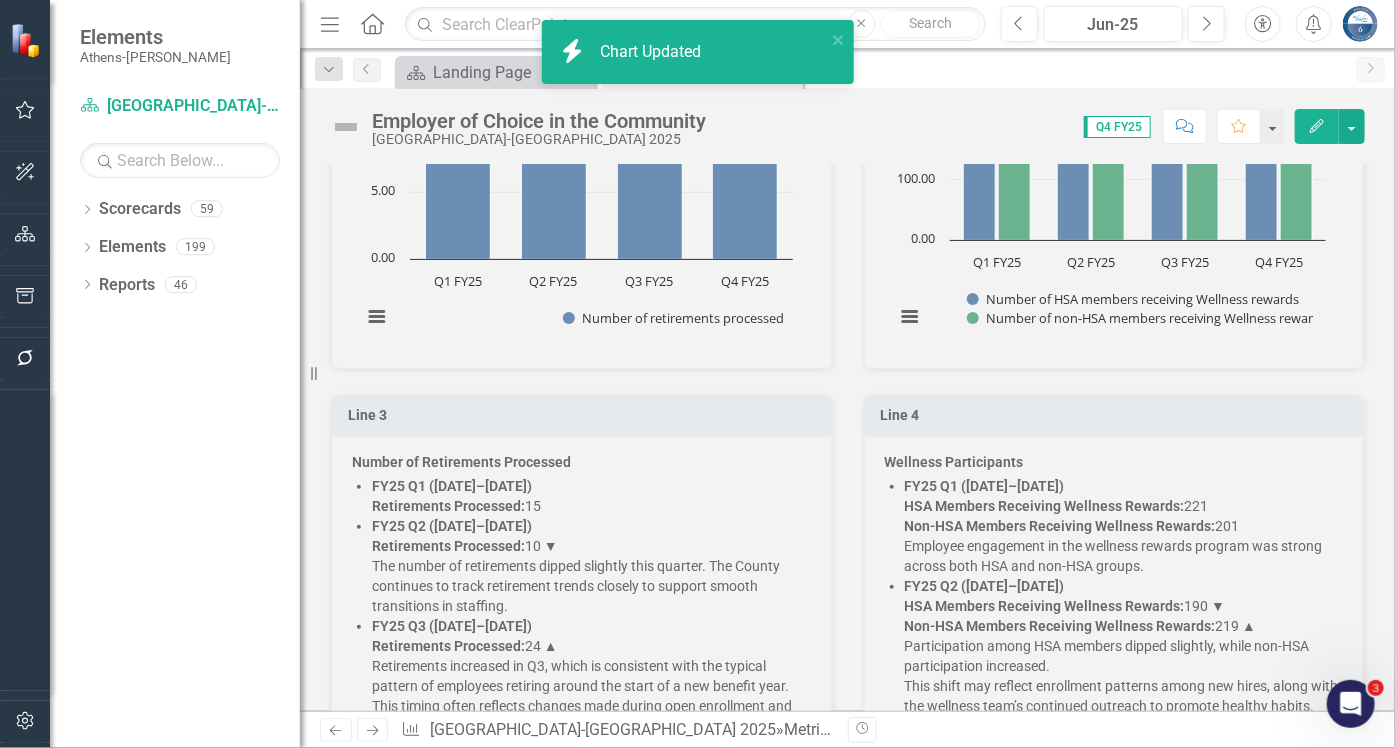 click 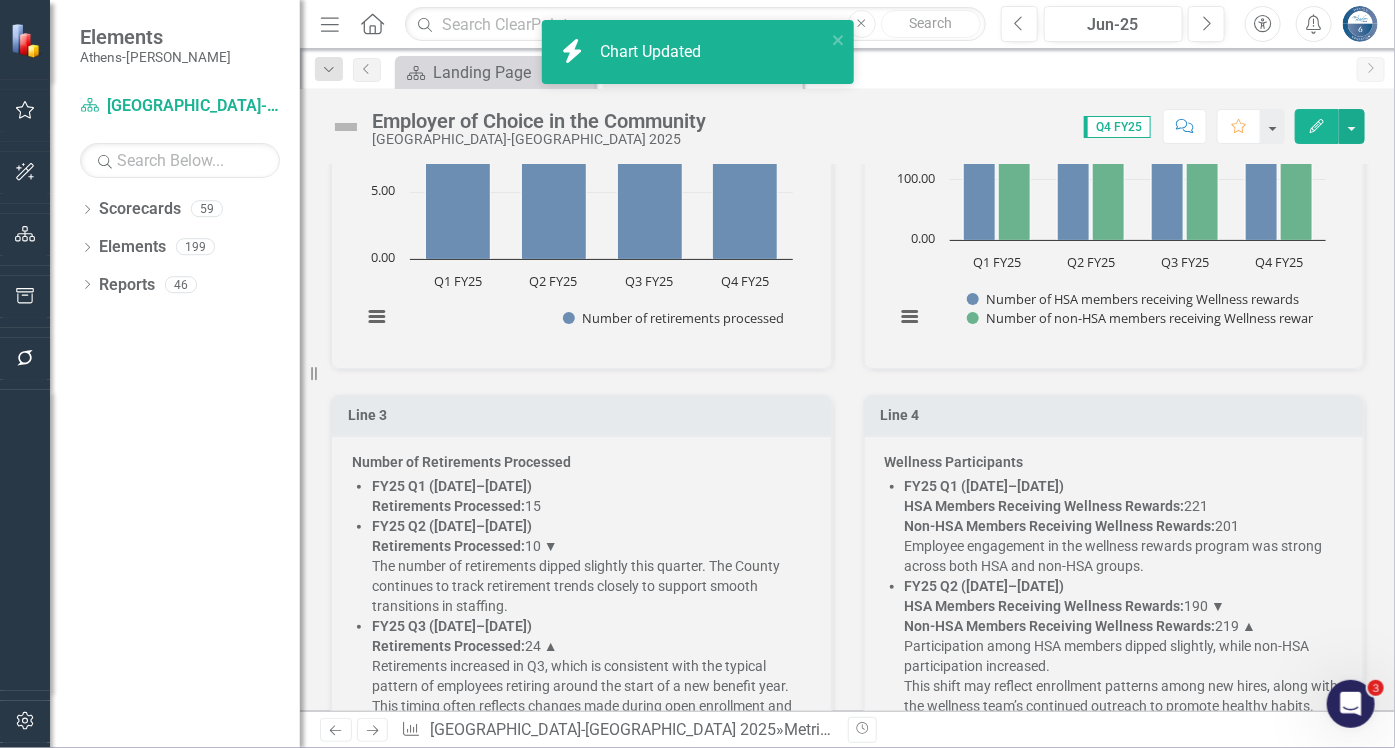 click 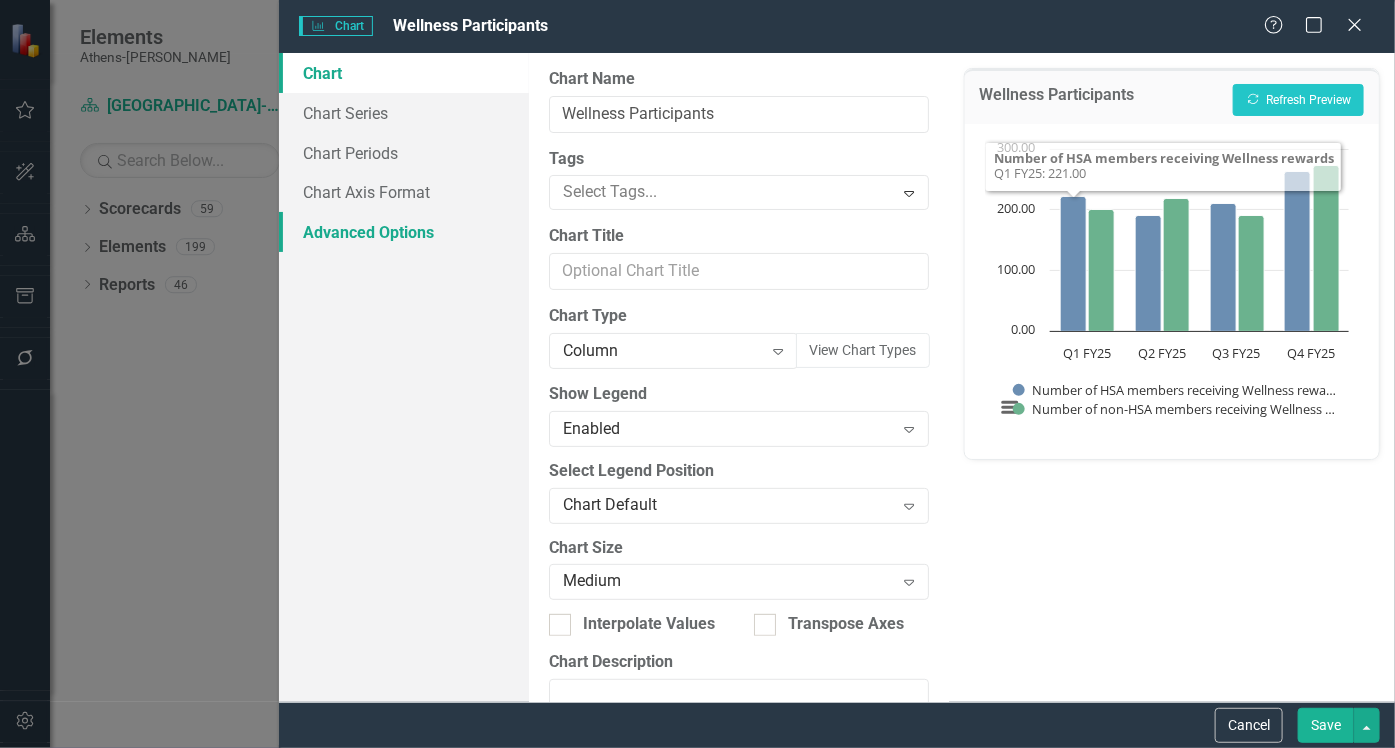 click on "Advanced Options" at bounding box center [404, 232] 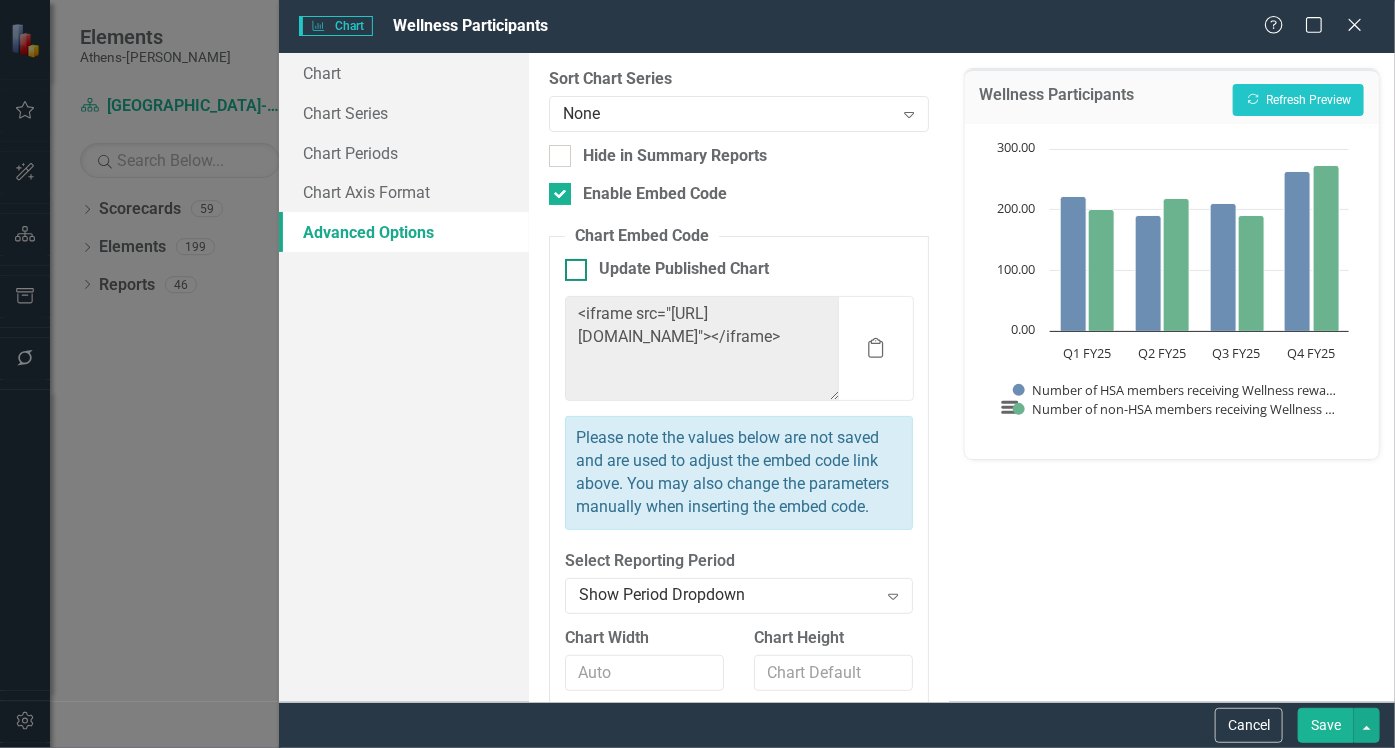 click at bounding box center [576, 270] 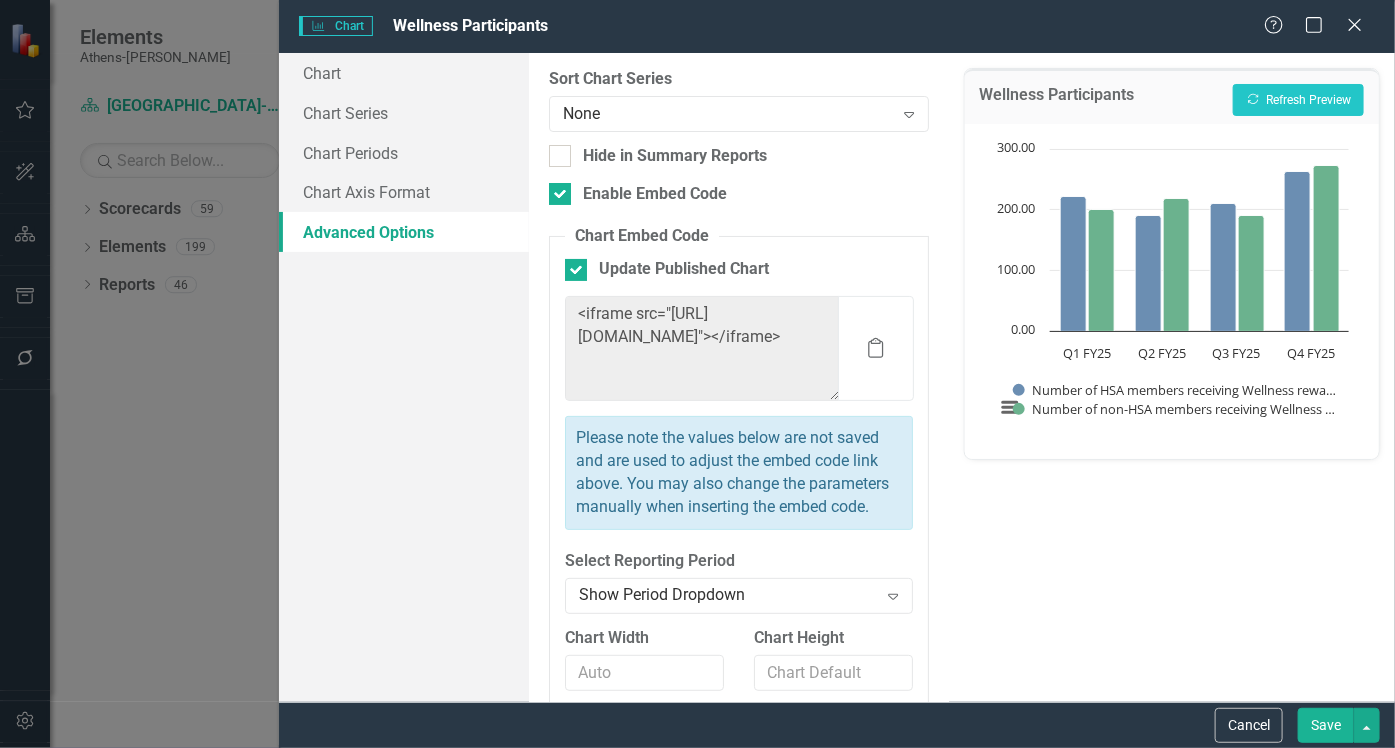 click on "Save" at bounding box center [1326, 725] 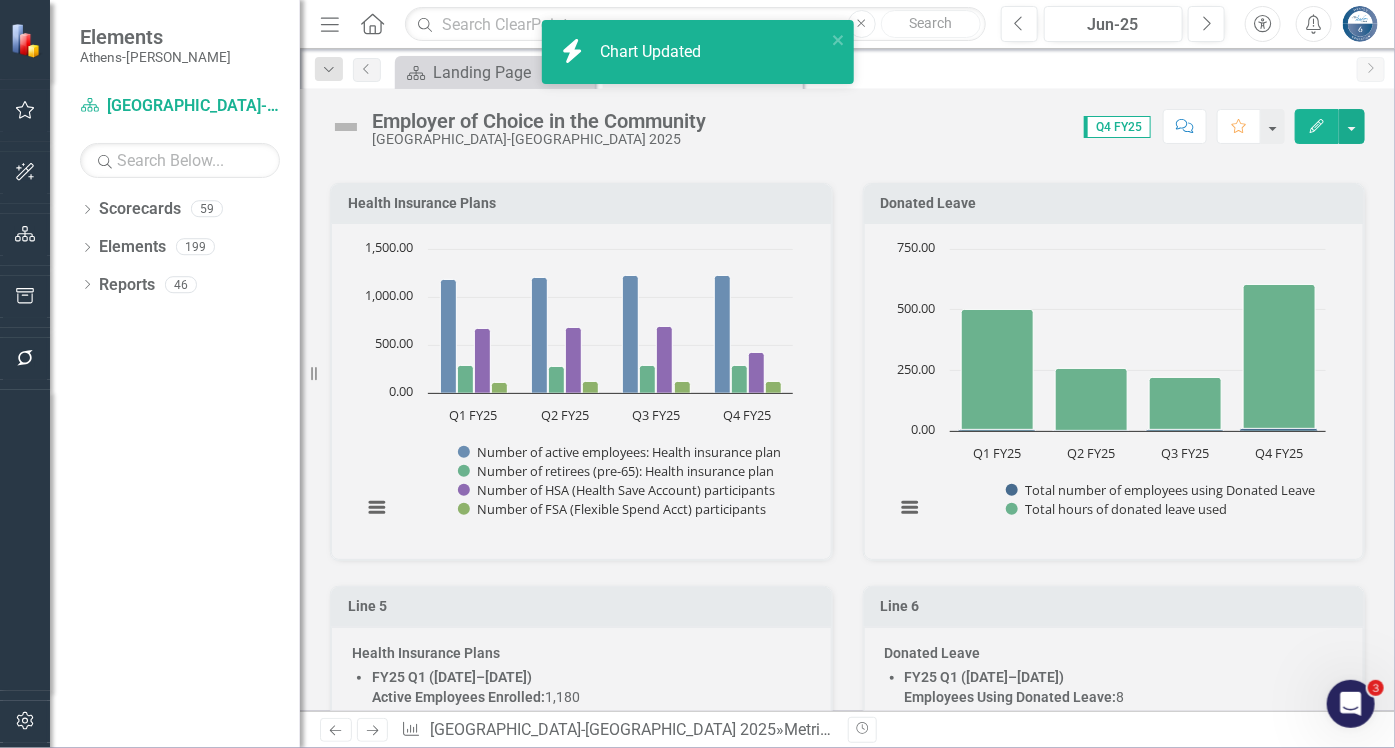 scroll, scrollTop: 2545, scrollLeft: 0, axis: vertical 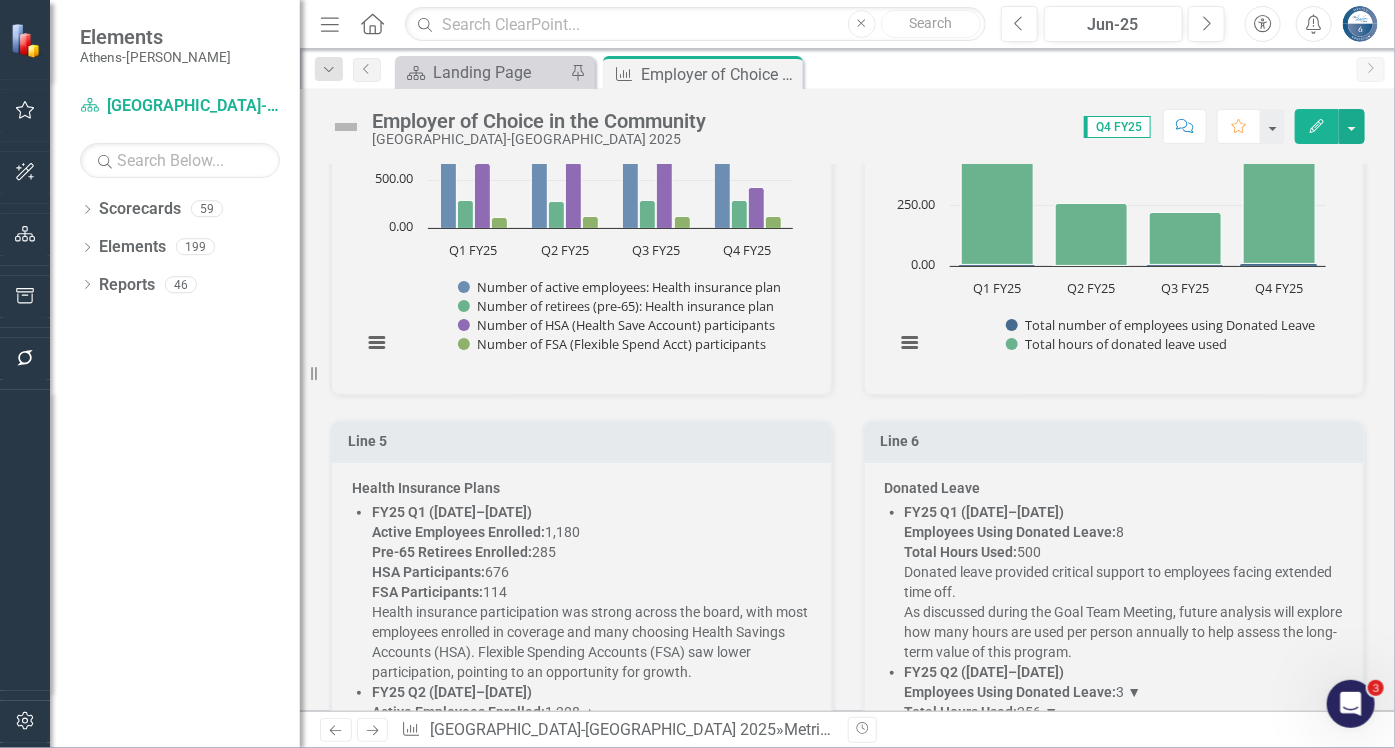 click 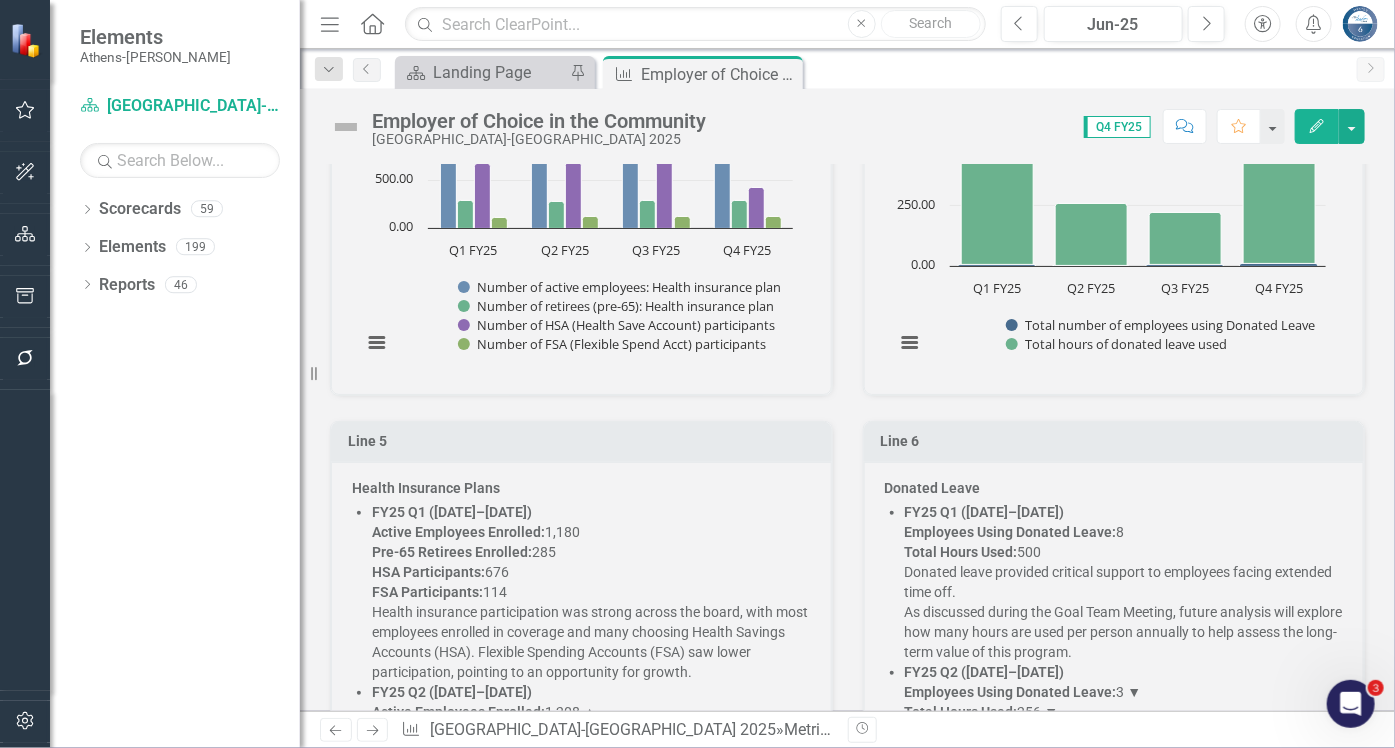 click 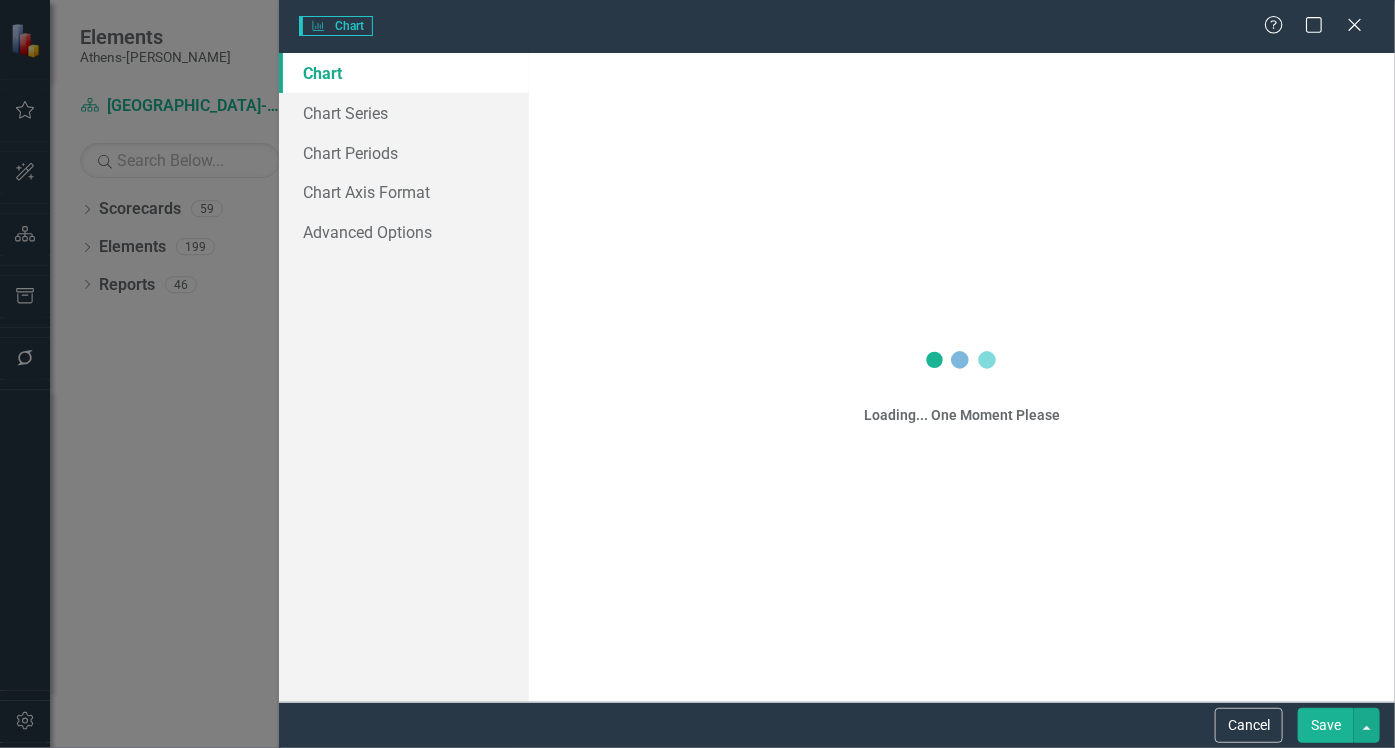 scroll, scrollTop: 2552, scrollLeft: 0, axis: vertical 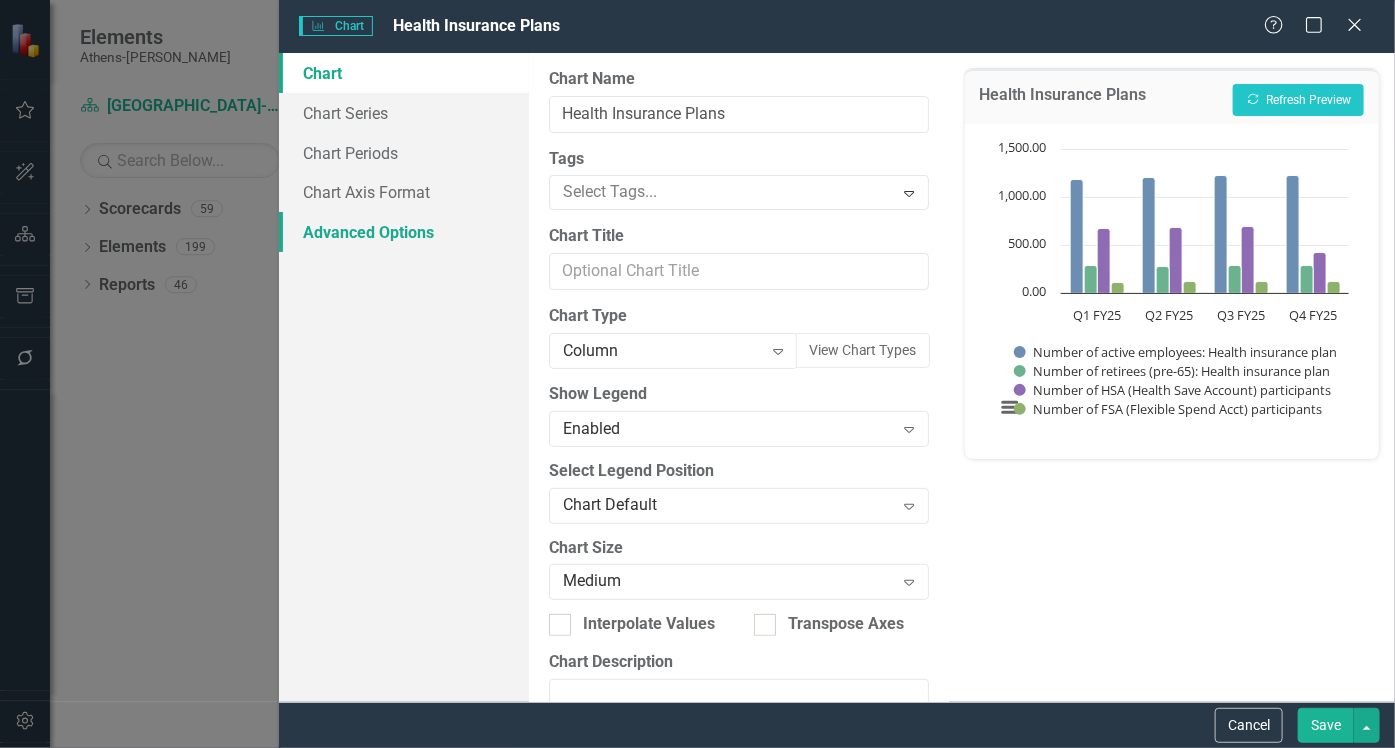 click on "Advanced Options" at bounding box center (404, 232) 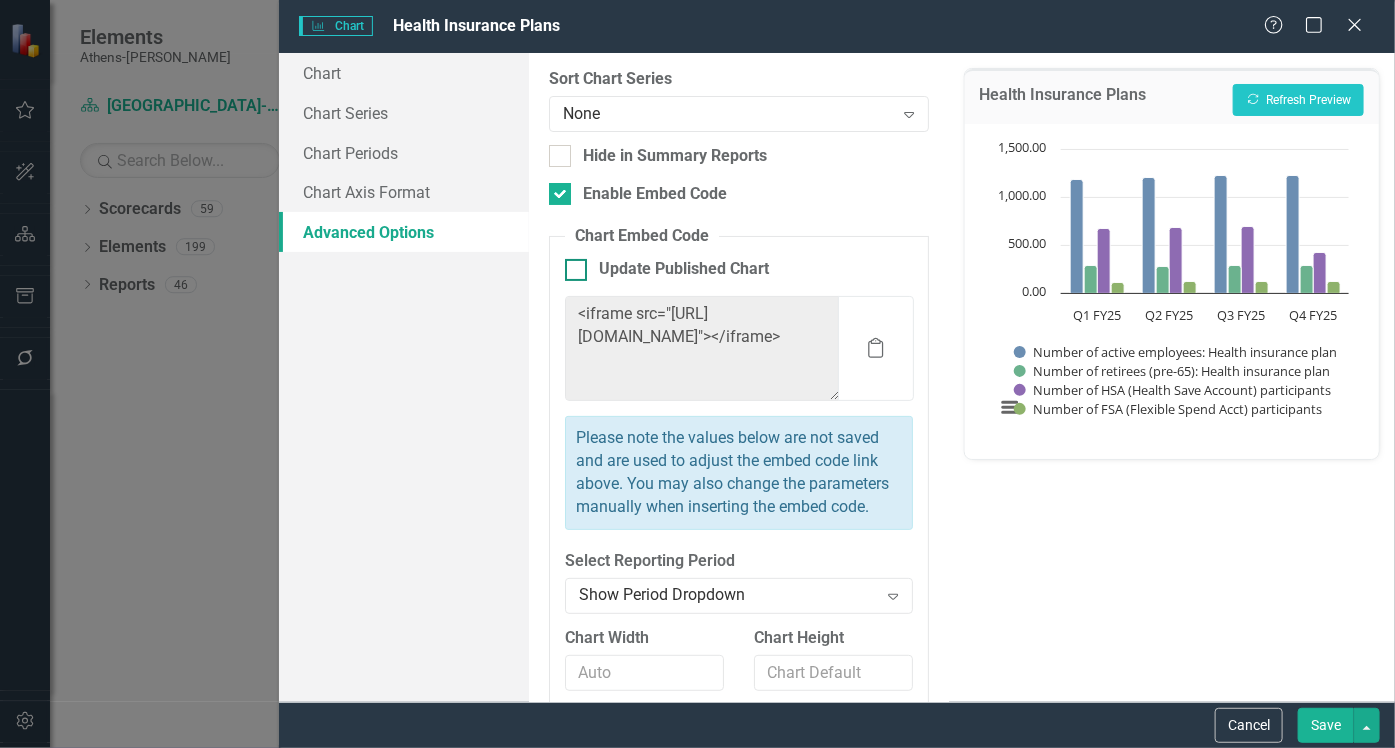 click on "Update Published Chart" at bounding box center [571, 265] 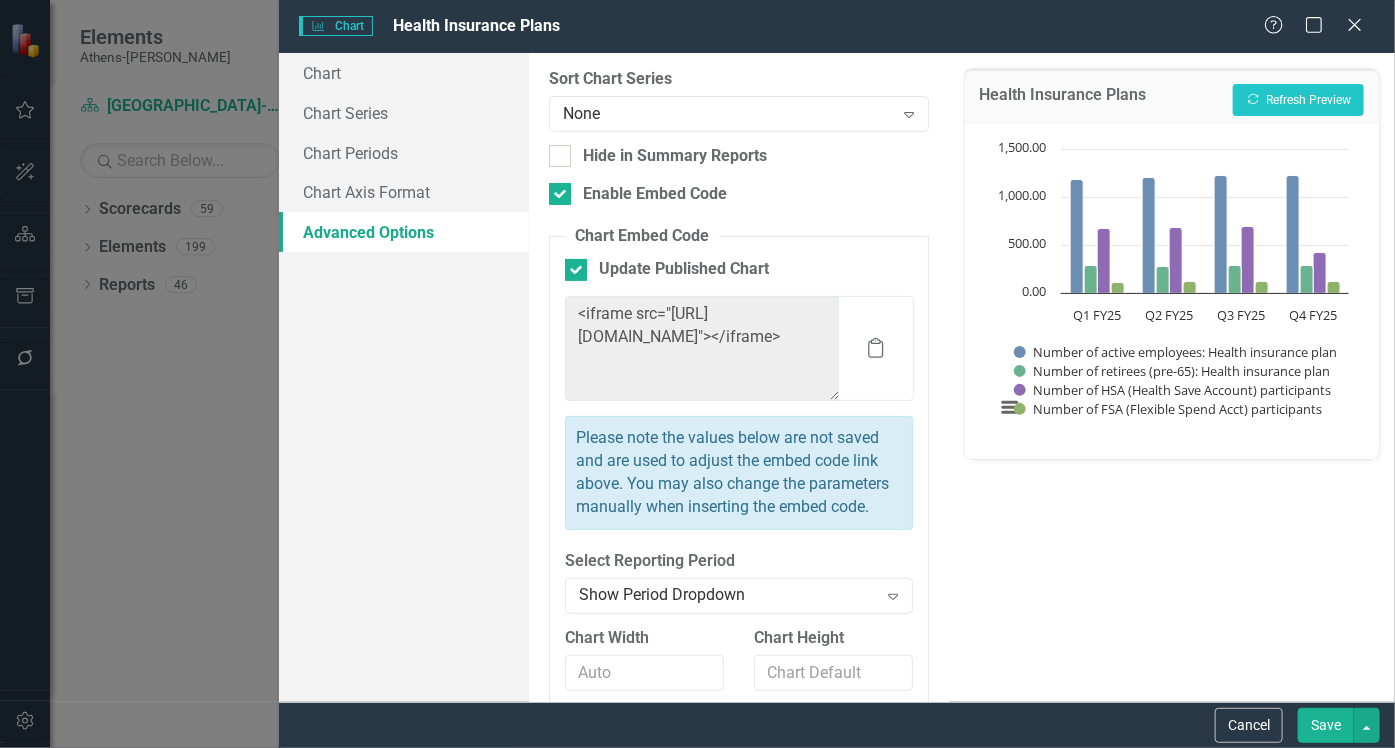 click on "Save" at bounding box center (1326, 725) 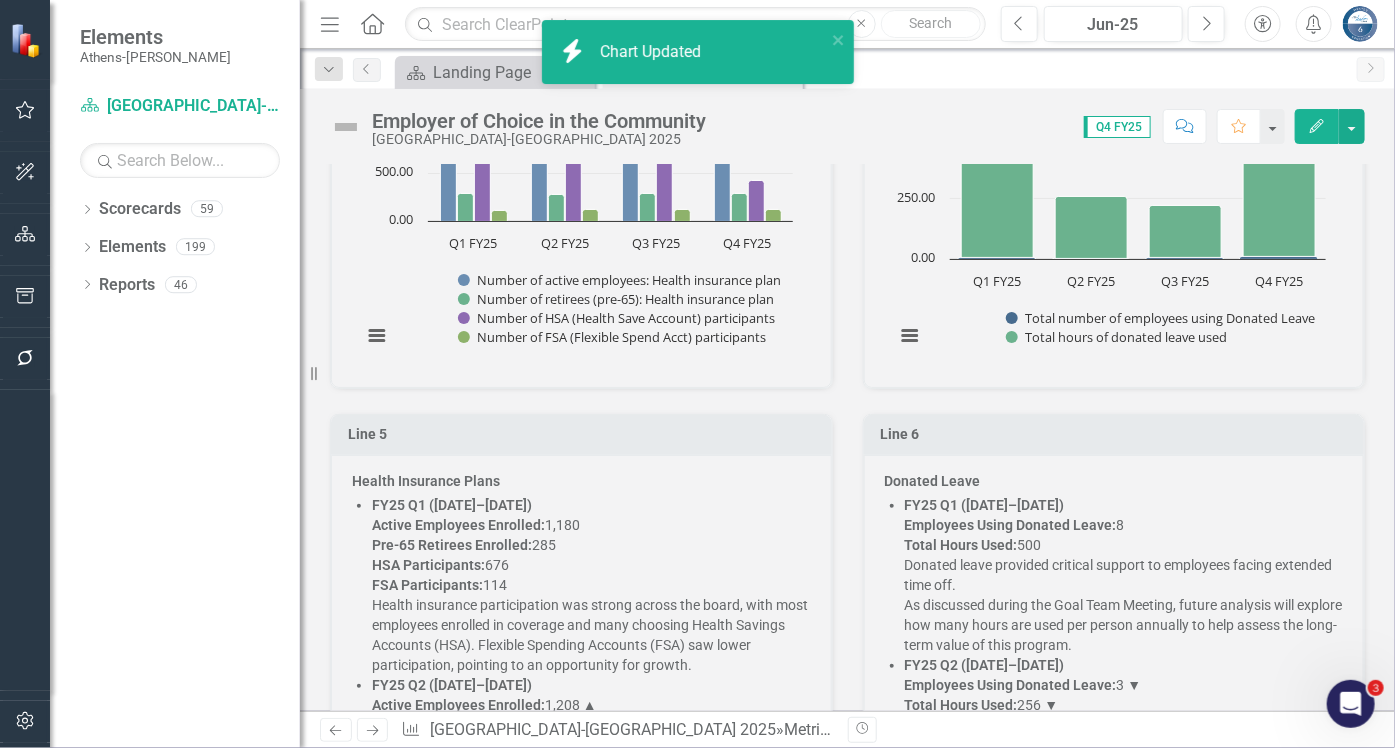 scroll, scrollTop: 2545, scrollLeft: 0, axis: vertical 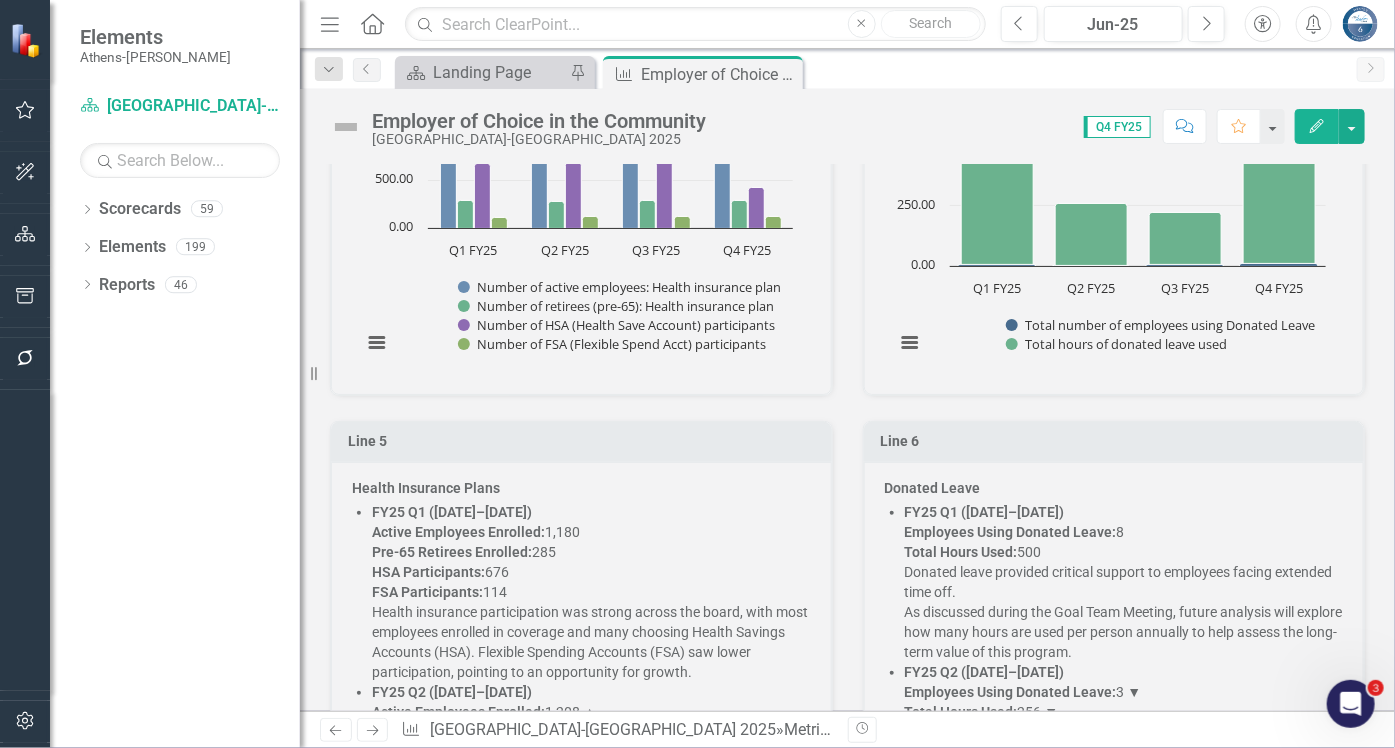 click 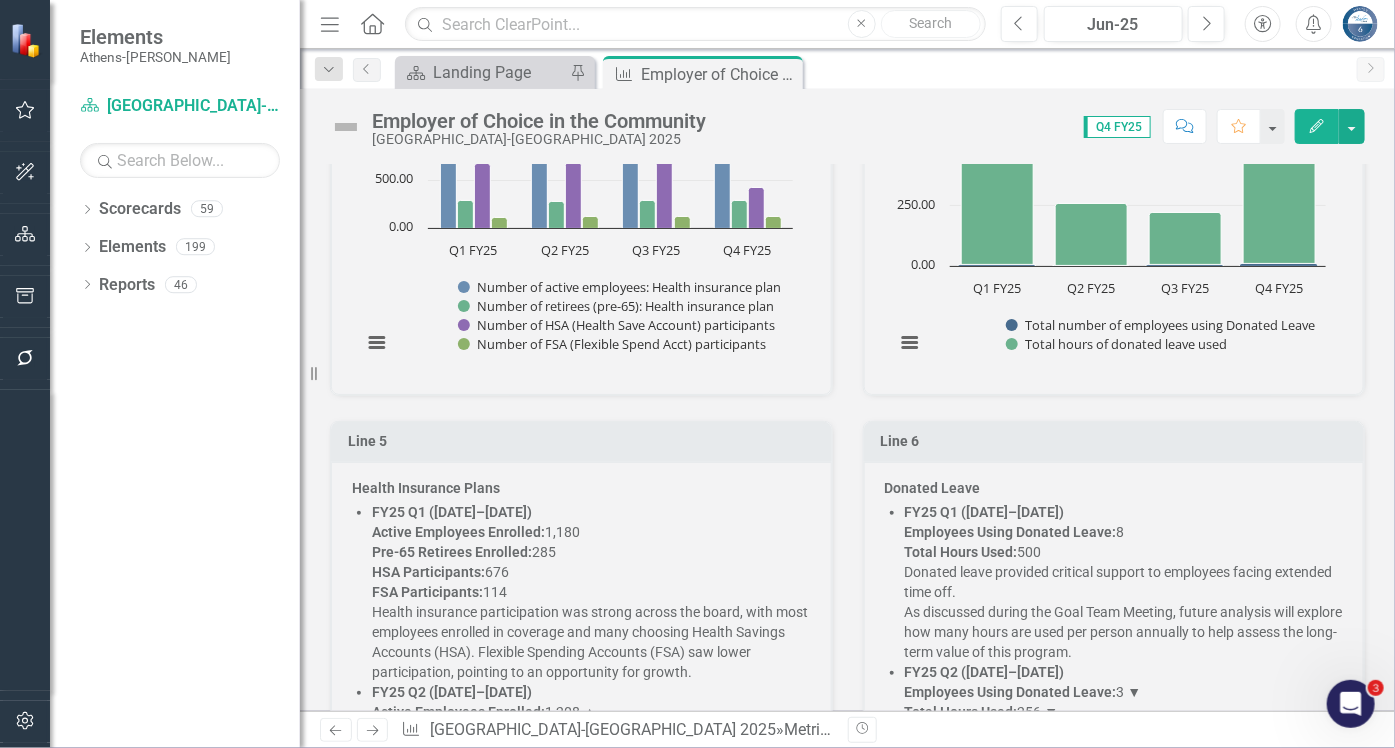 click 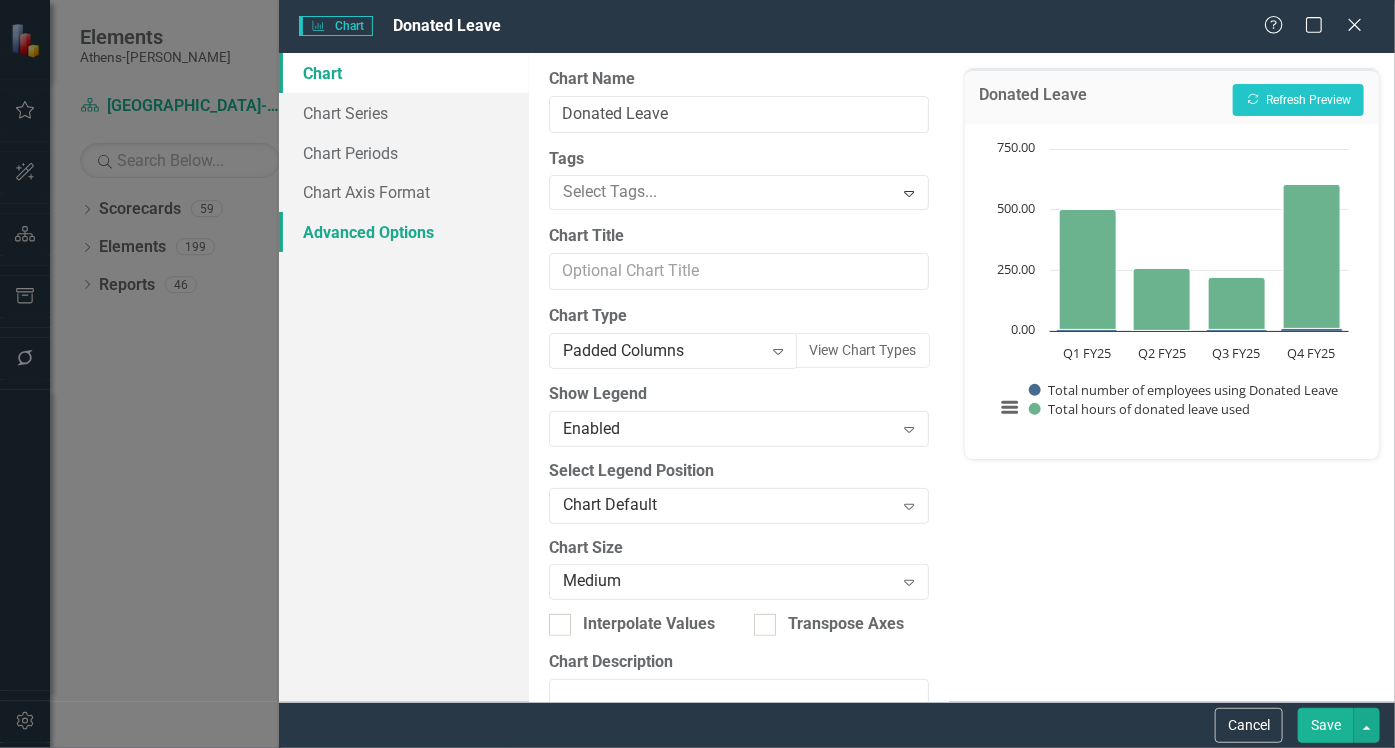 click on "Advanced Options" at bounding box center (404, 232) 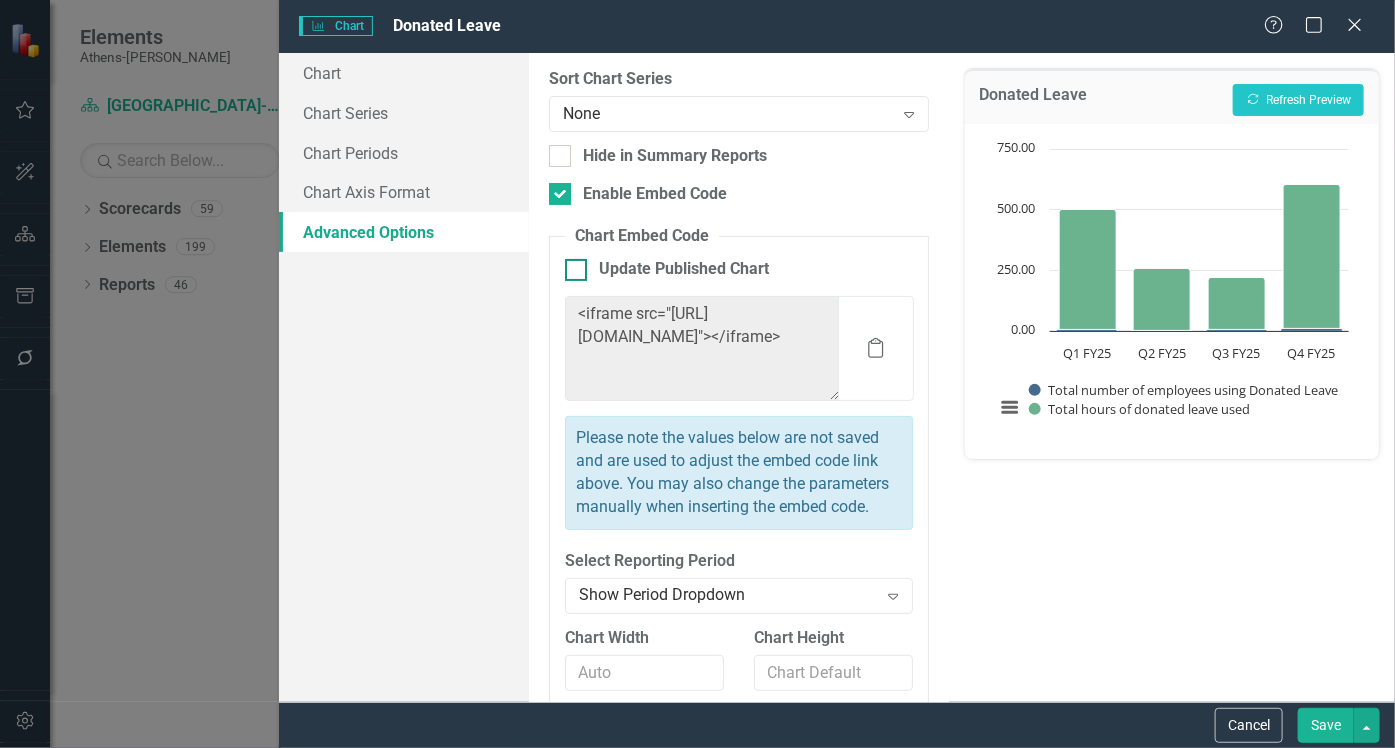 click at bounding box center [576, 270] 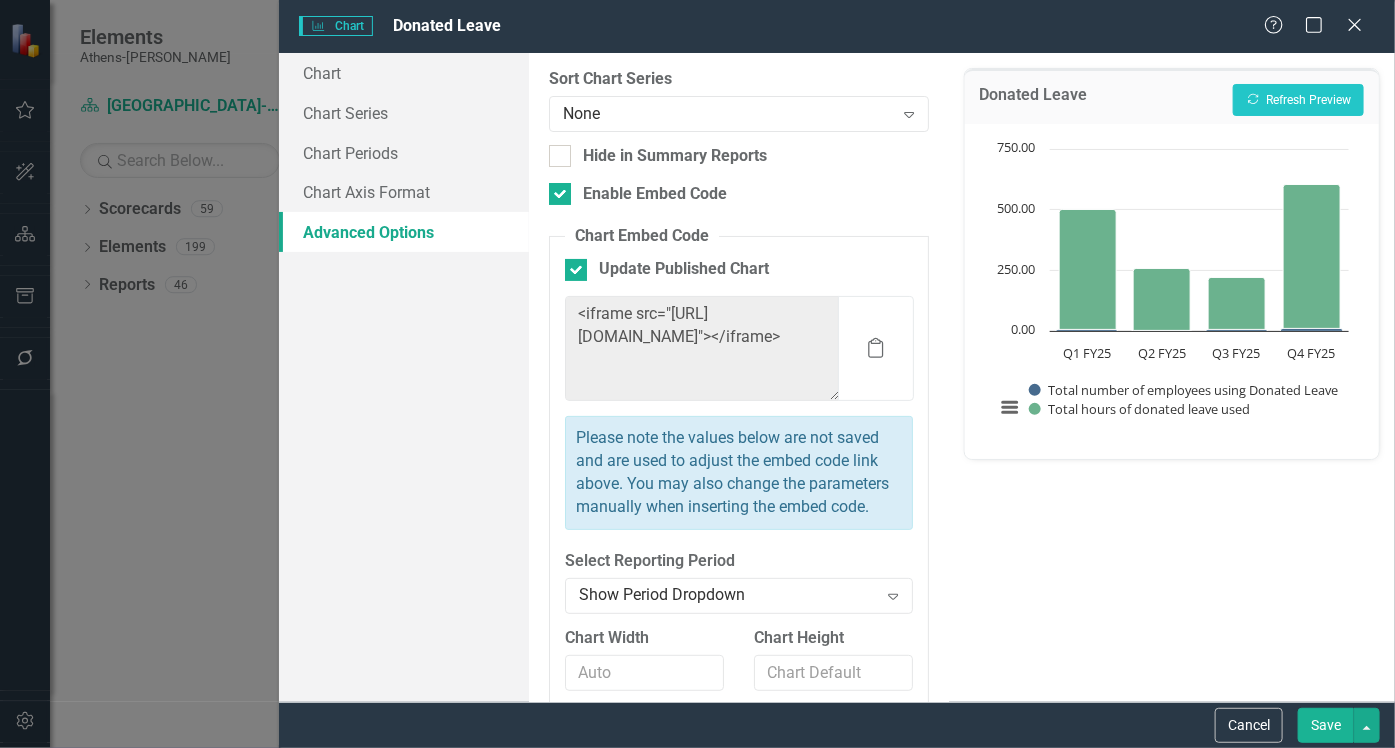 click on "Save" at bounding box center (1326, 725) 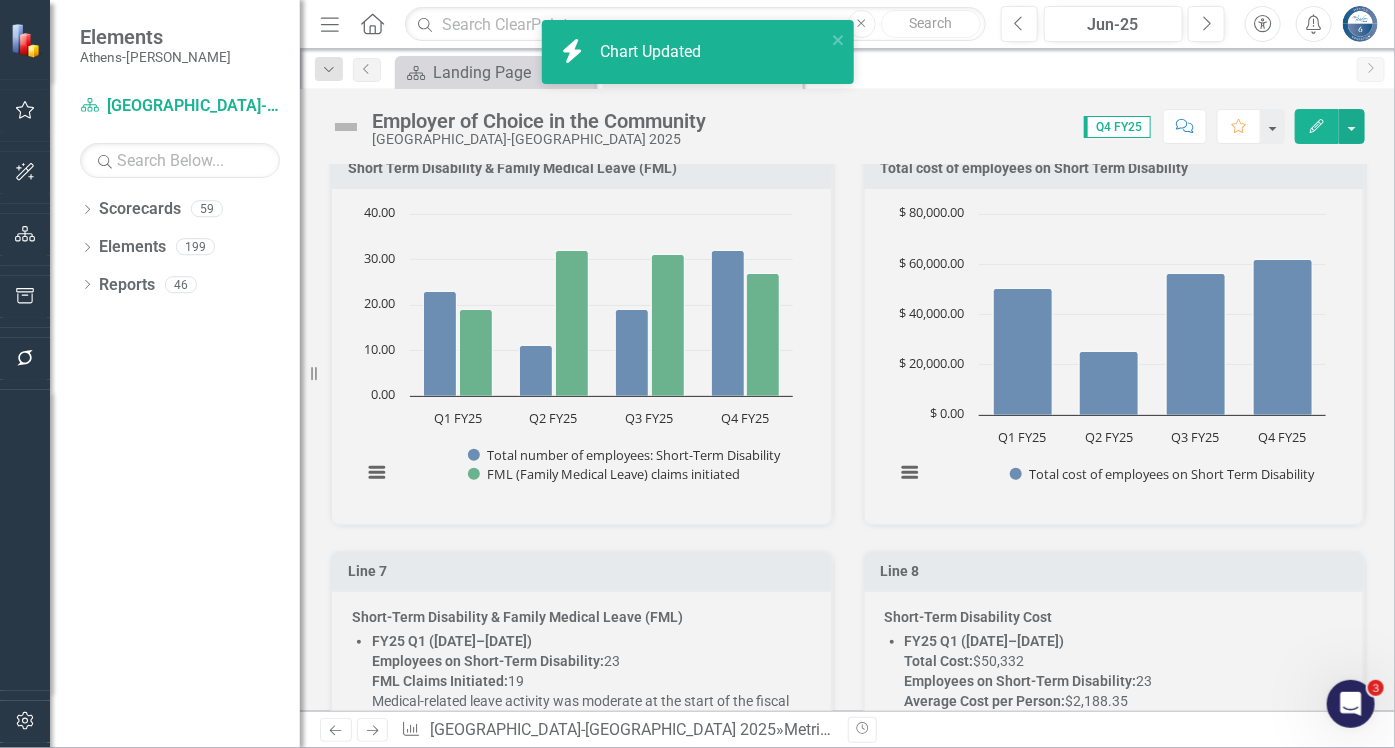 scroll, scrollTop: 3454, scrollLeft: 0, axis: vertical 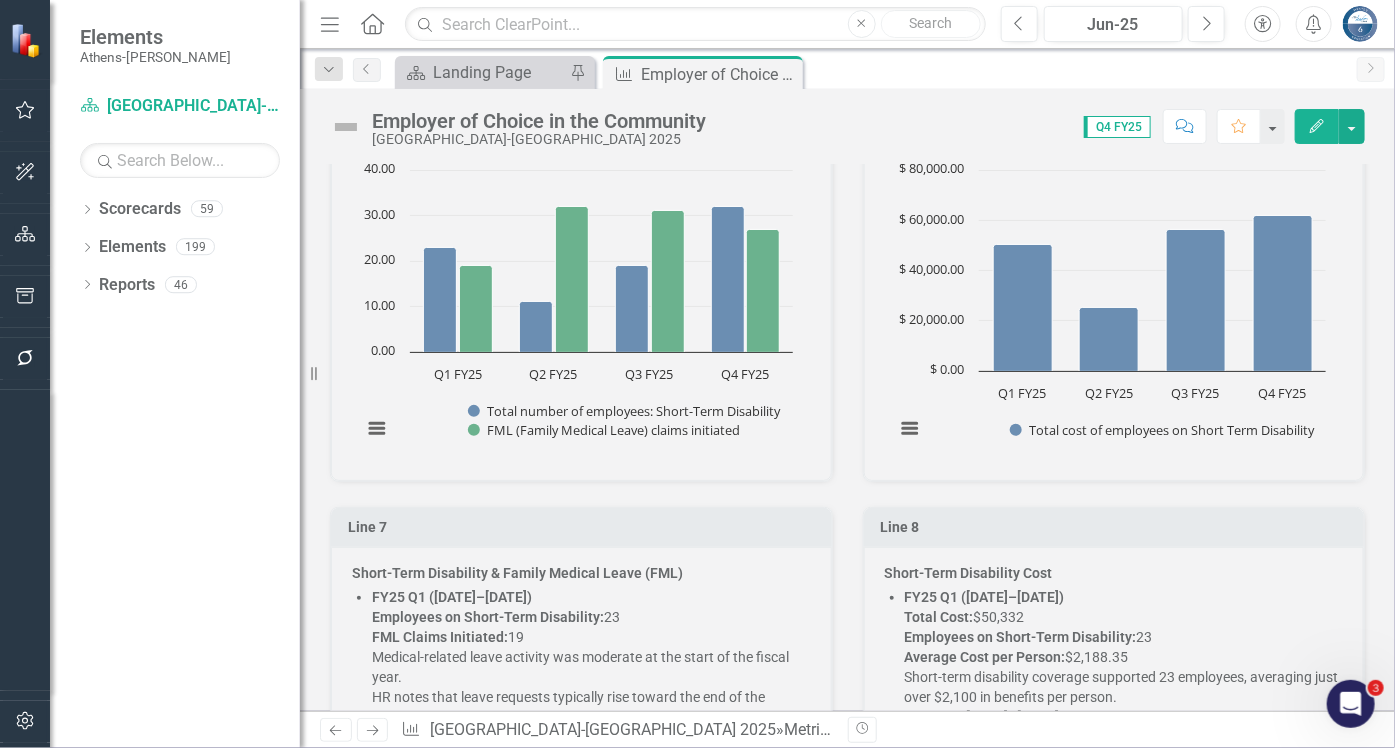 click 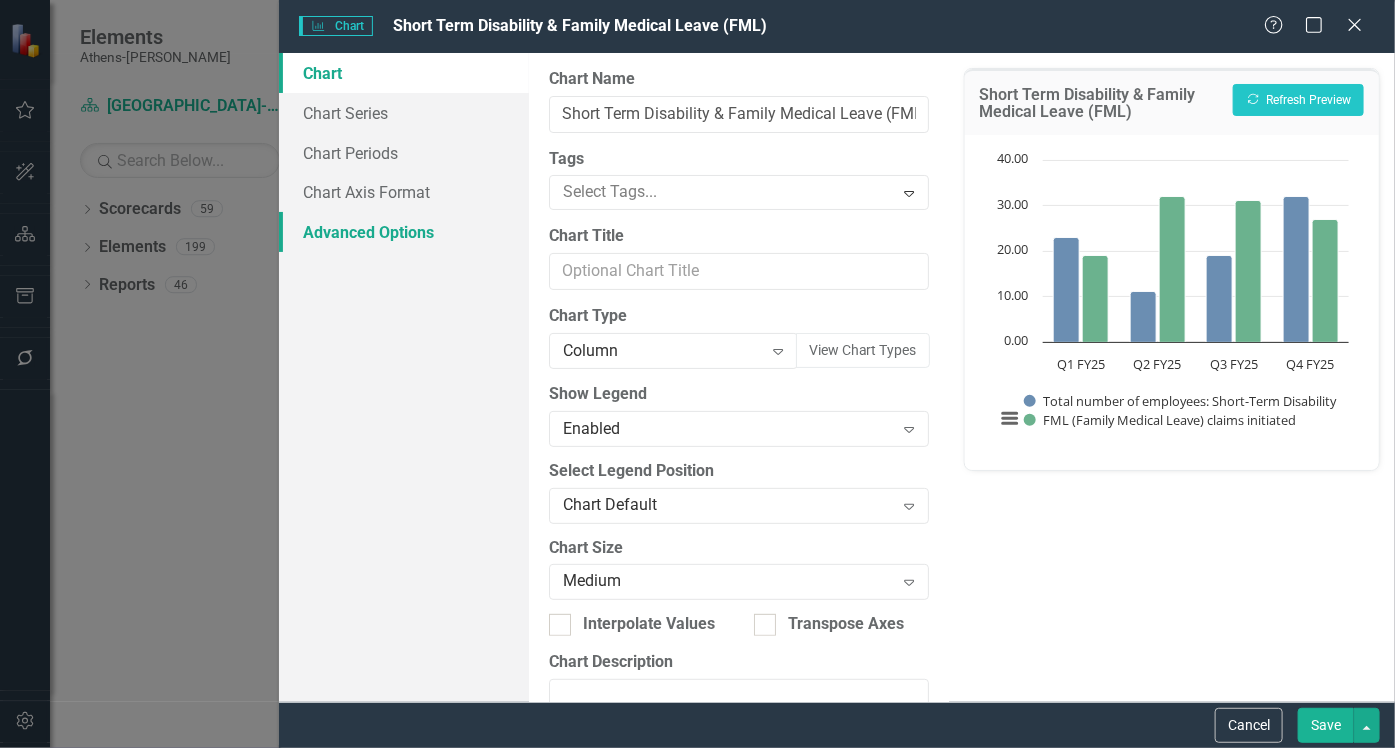 click on "Advanced Options" at bounding box center (404, 232) 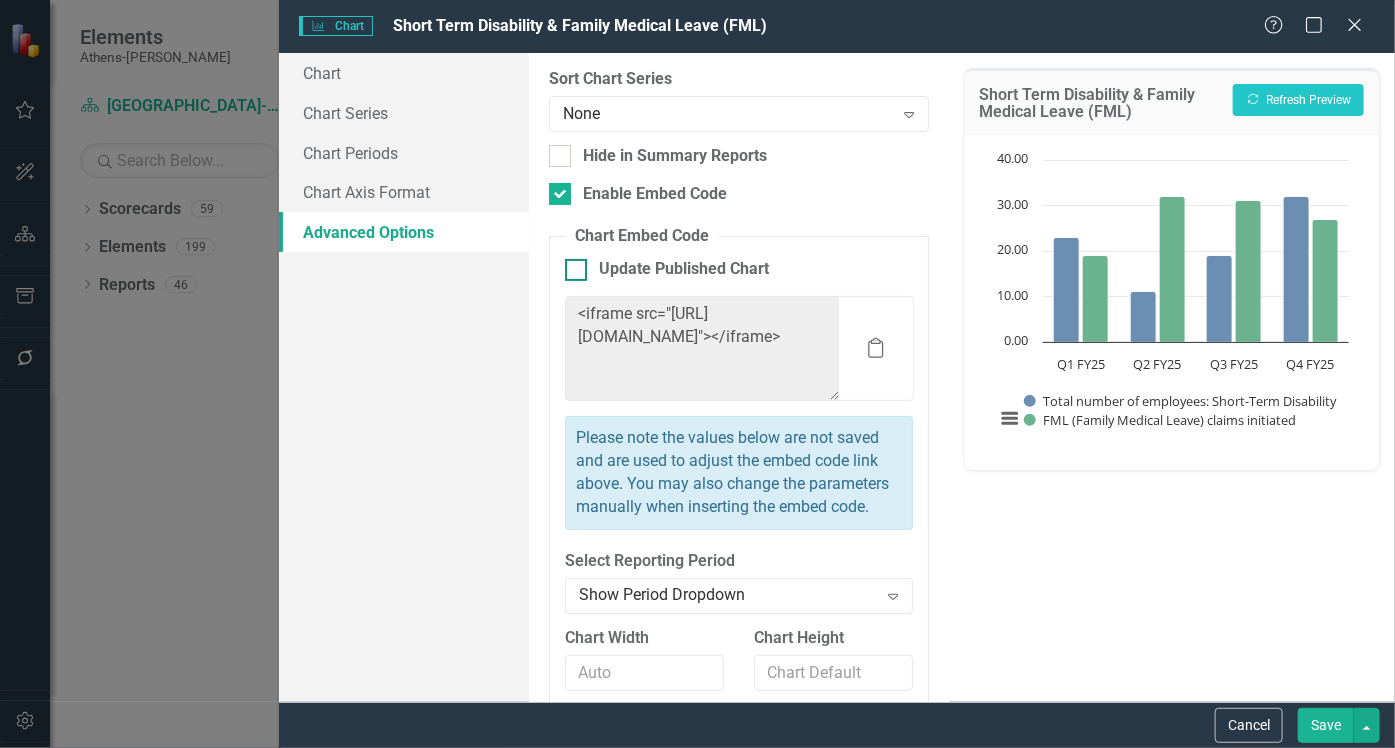 click at bounding box center [576, 270] 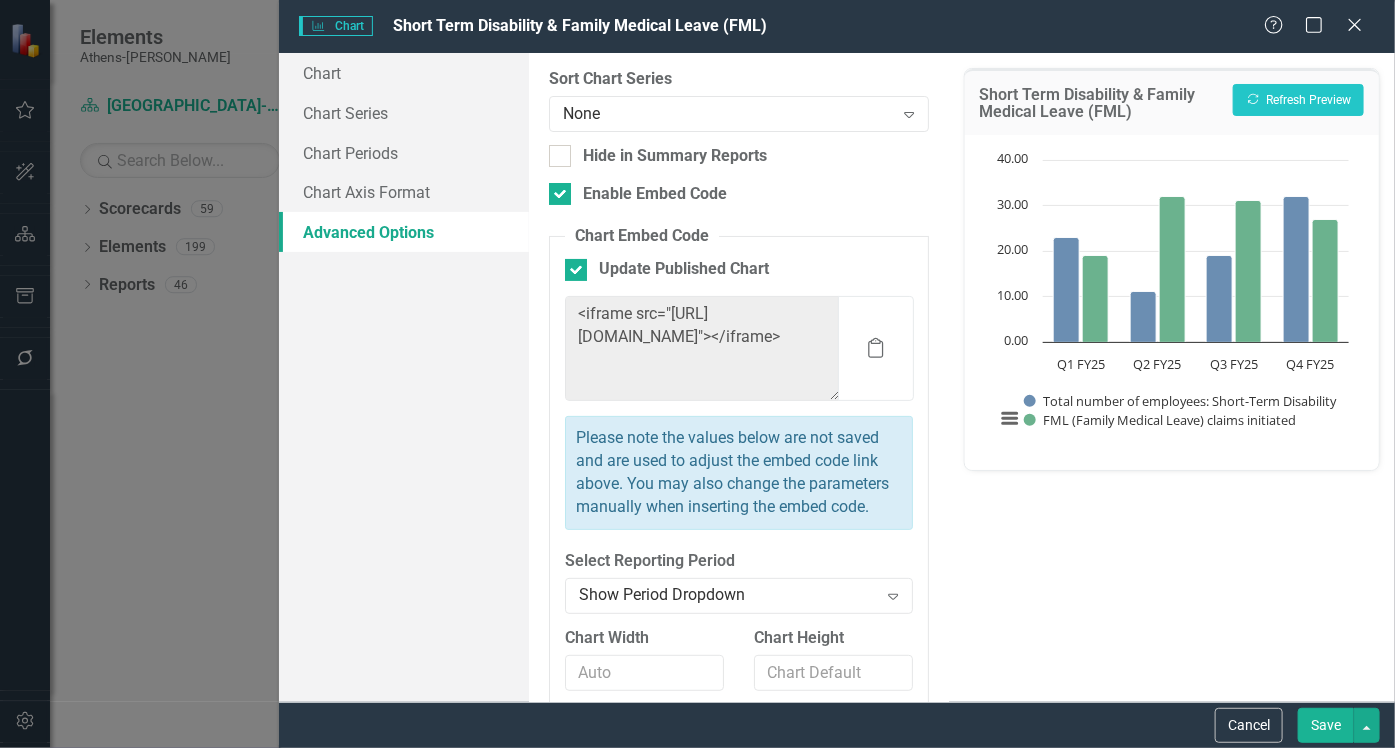 click on "Save" at bounding box center (1326, 725) 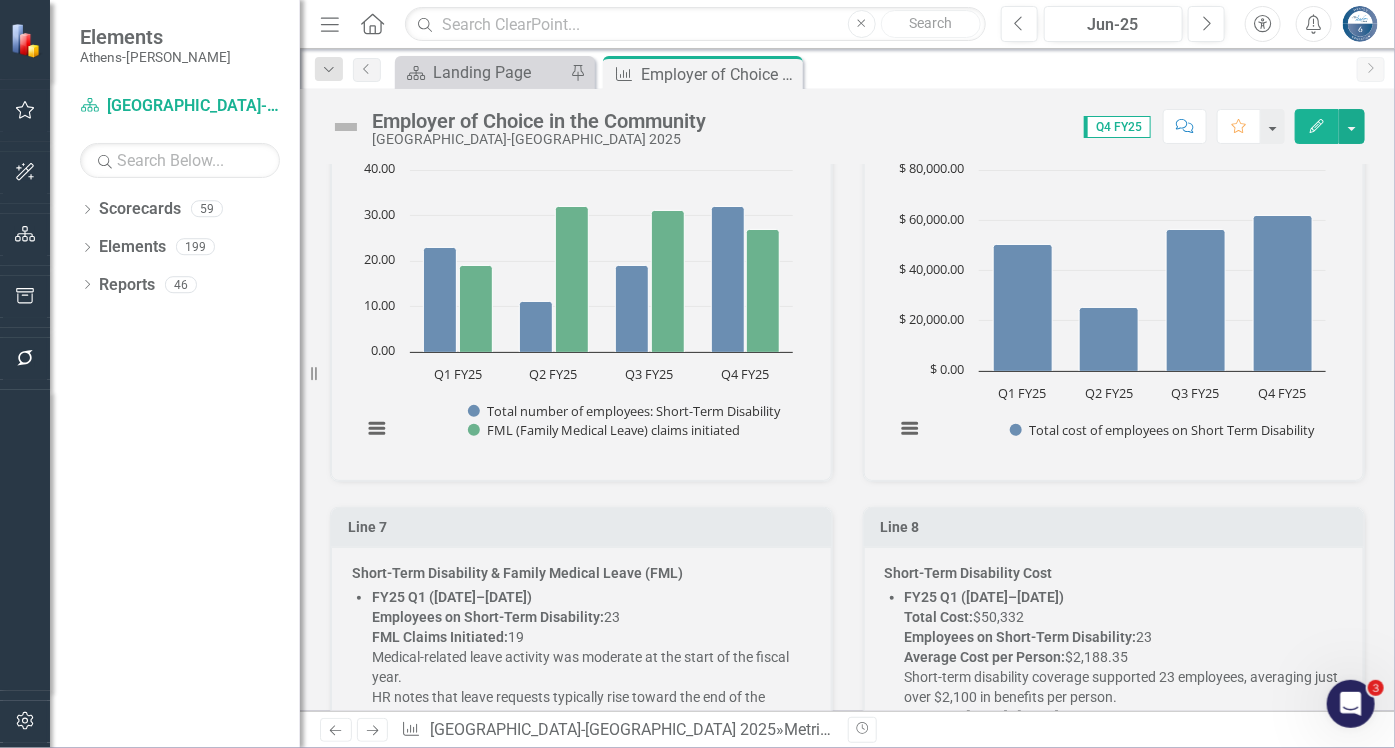 click 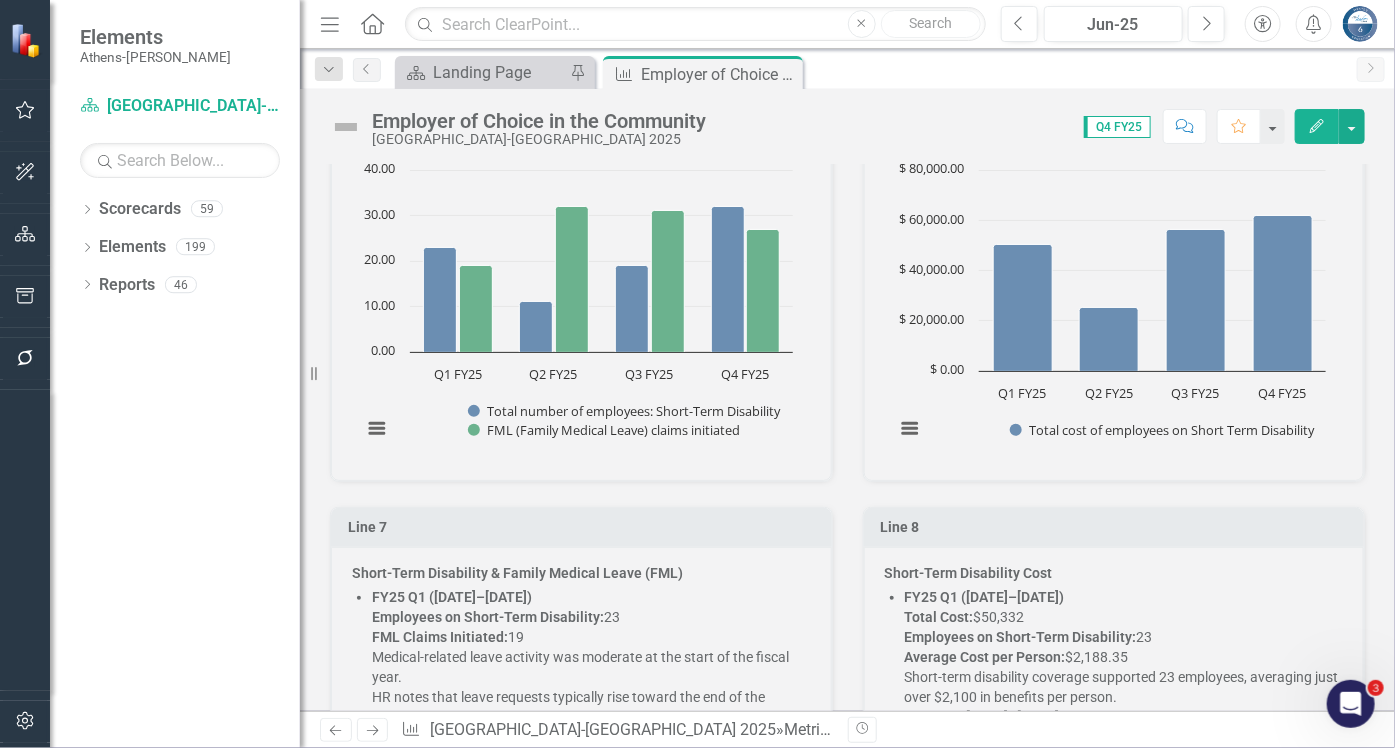 click 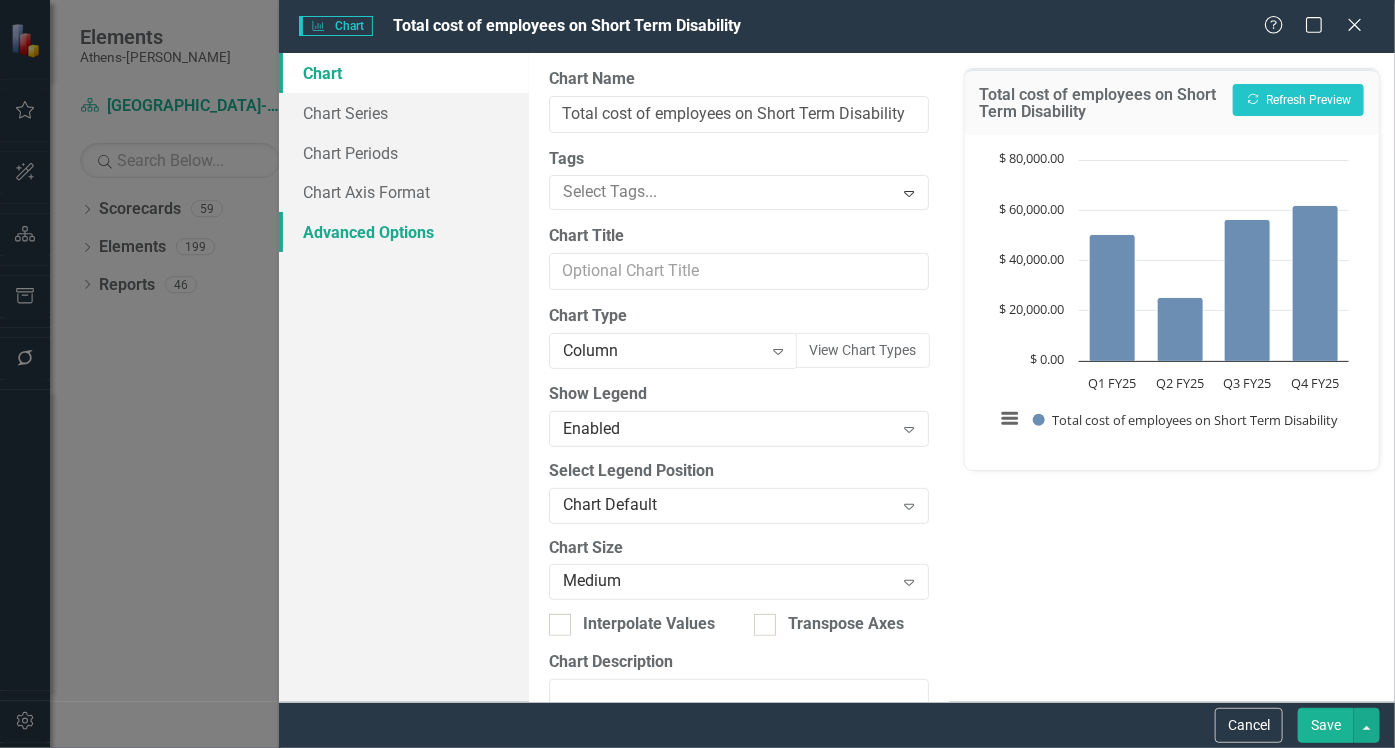 click on "Advanced Options" at bounding box center [404, 232] 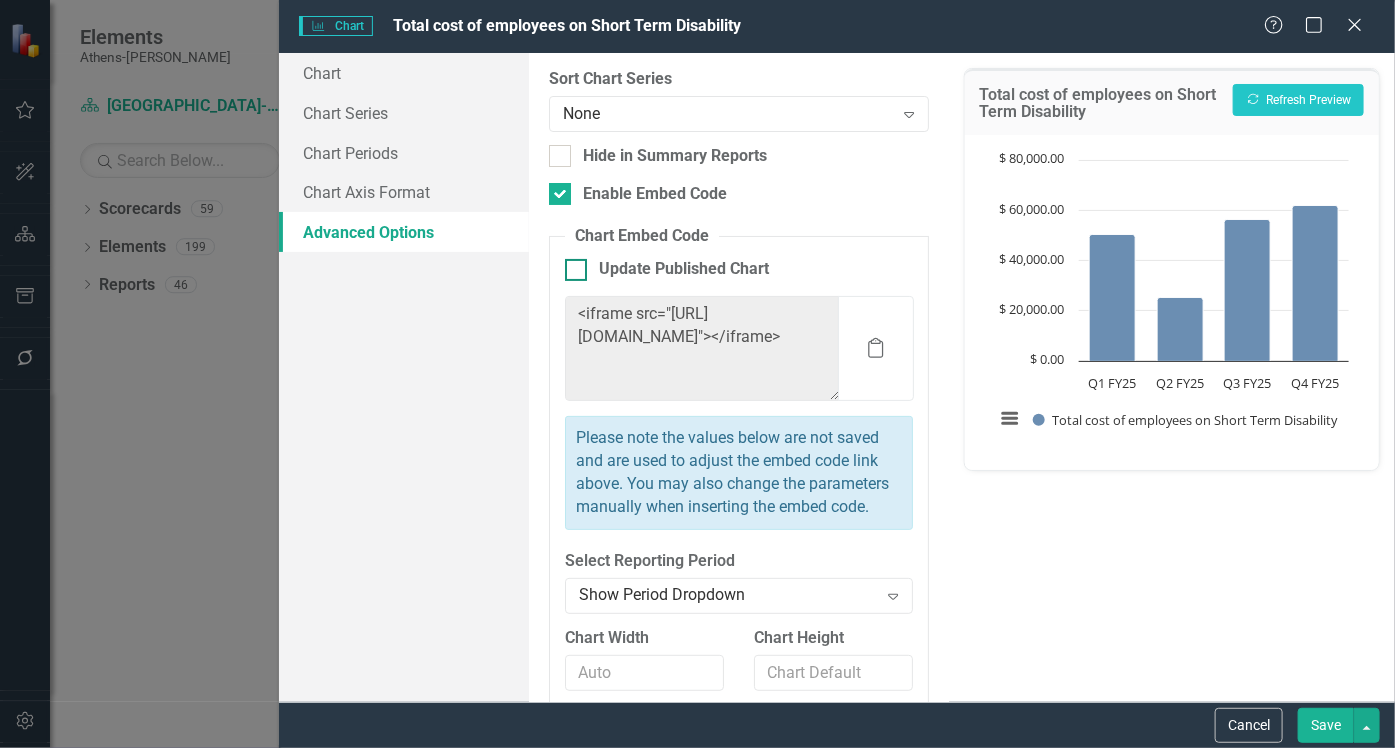 click at bounding box center [576, 270] 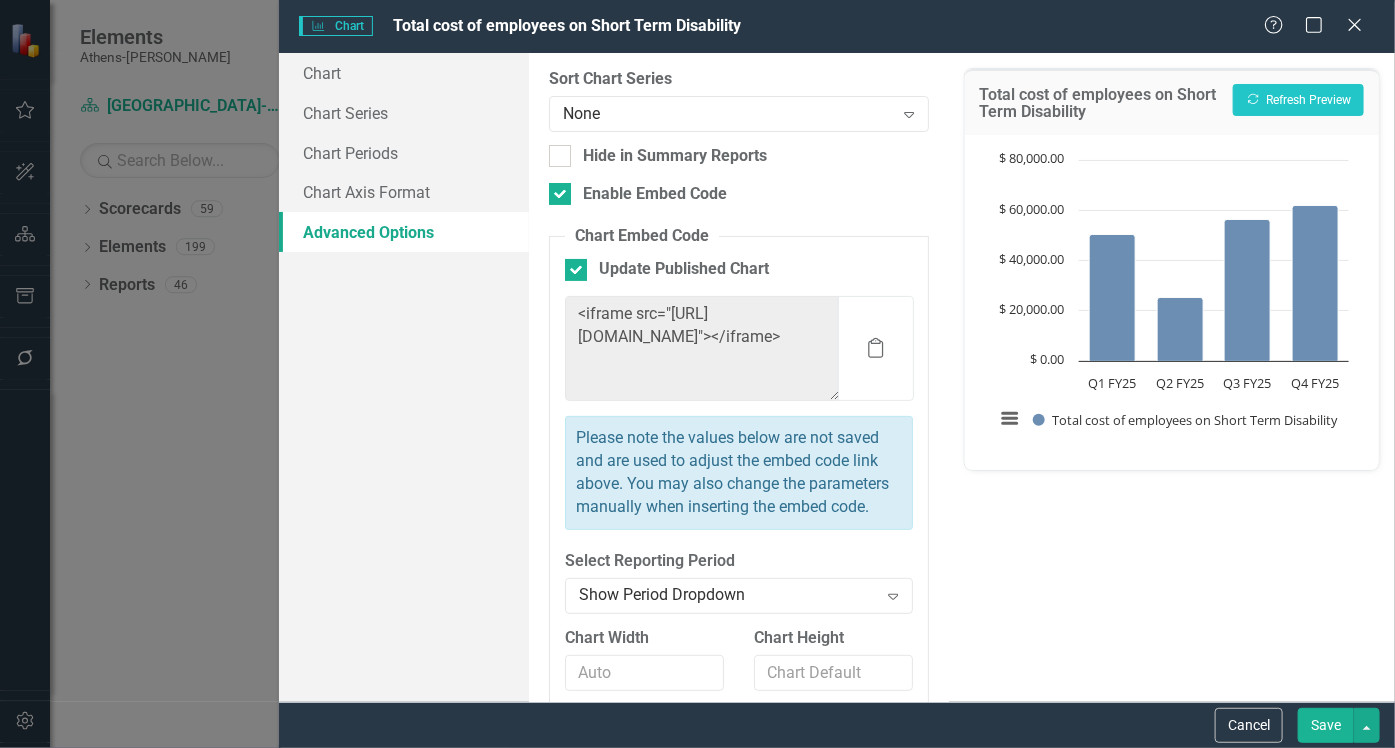 click on "Save" at bounding box center [1326, 725] 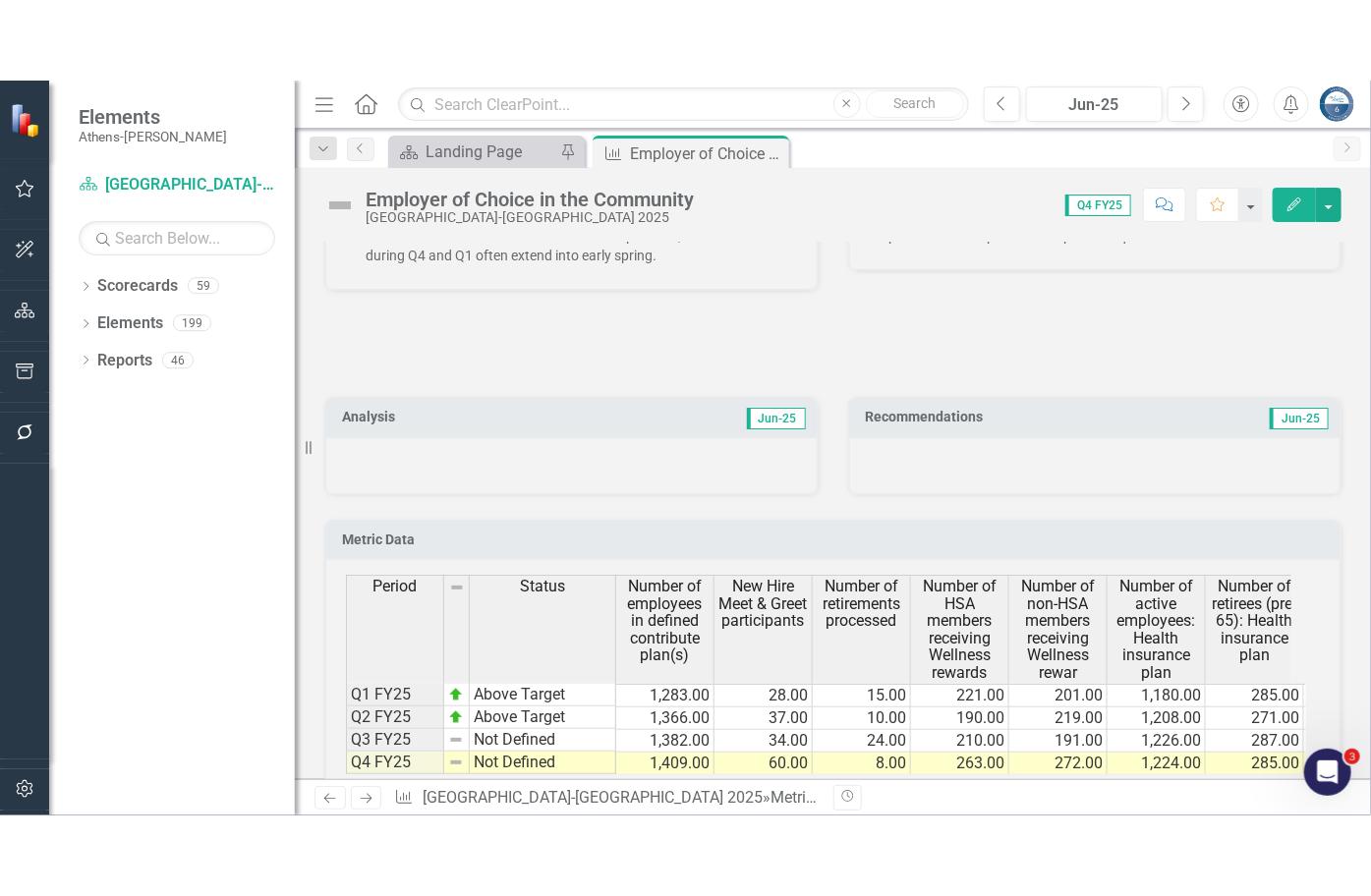 scroll, scrollTop: 4277, scrollLeft: 0, axis: vertical 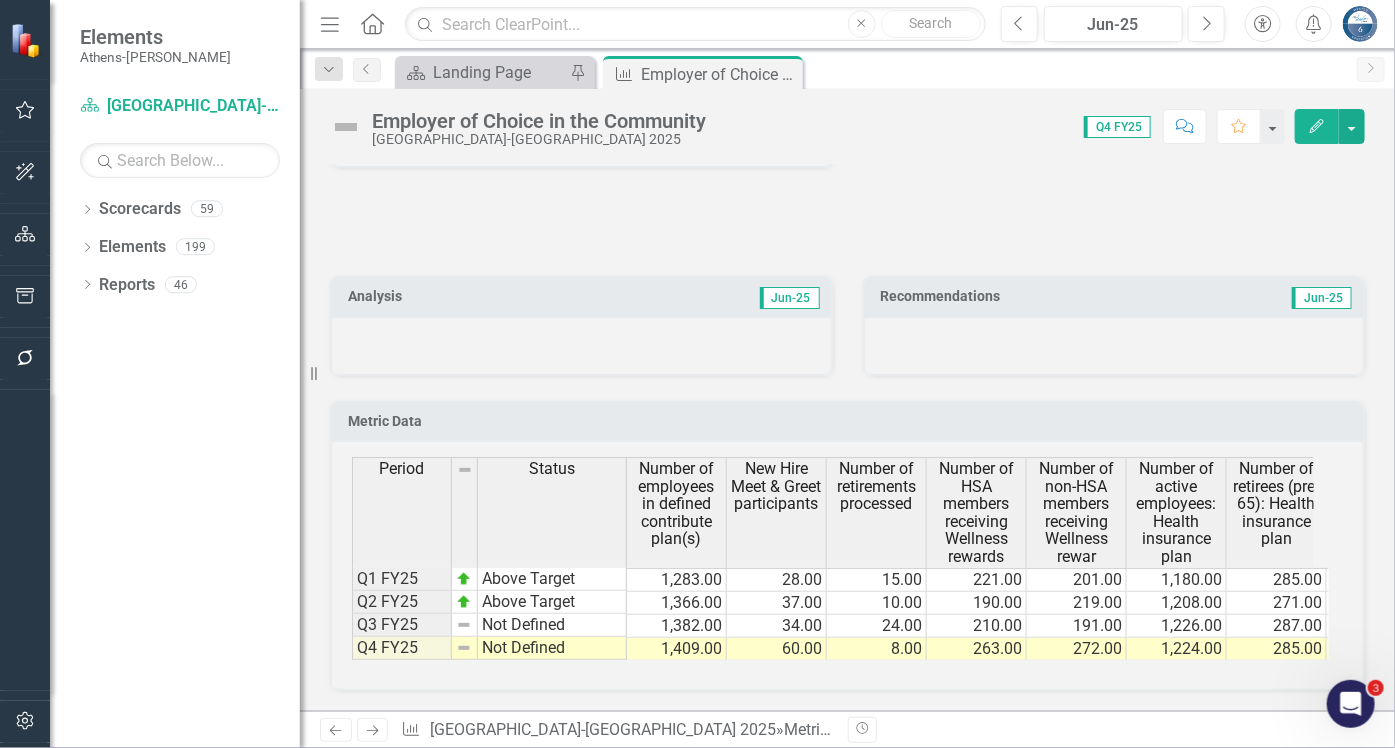 click at bounding box center (847, 222) 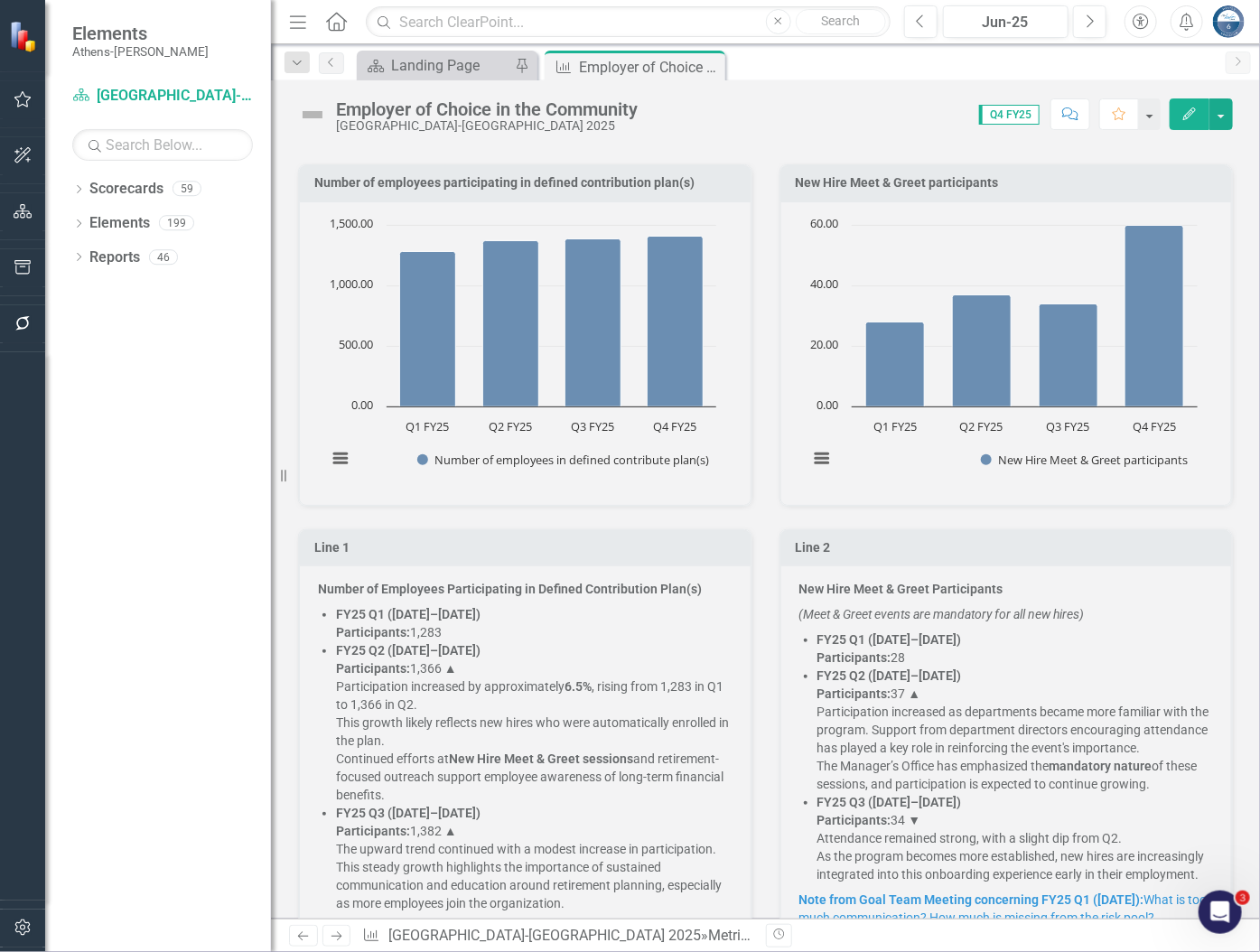 scroll, scrollTop: 701, scrollLeft: 0, axis: vertical 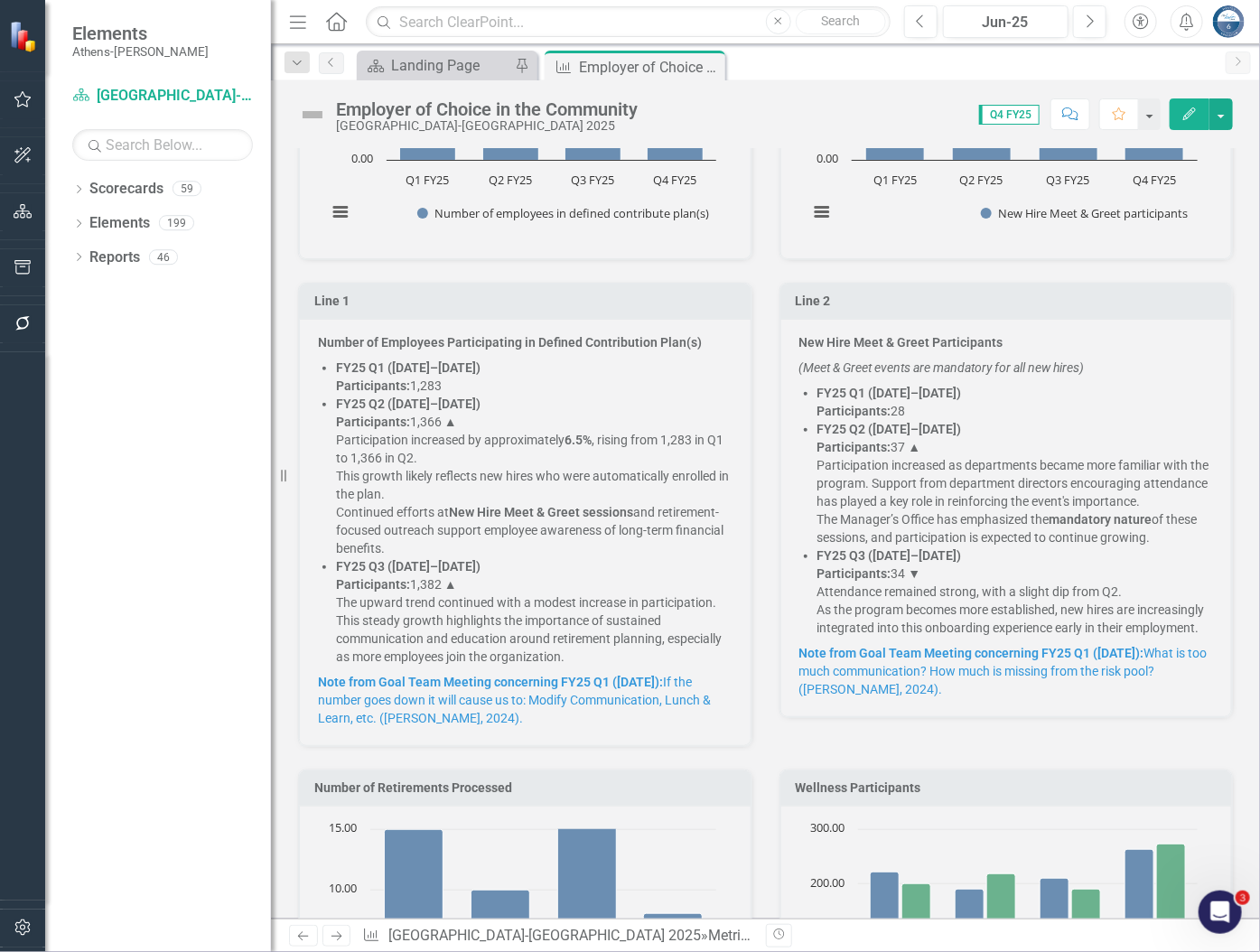 click on "FY25 Q2 (Oct–Dec 2024) Participants:  1,366 ▲ Participation increased by approximately  6.5% , rising from 1,283 in Q1 to 1,366 in Q2. This growth likely reflects new hires who were automatically enrolled in the plan. Continued efforts at  New Hire Meet & Greet sessions  and retirement-focused outreach support employee awareness of long-term financial benefits." at bounding box center (534, 476) 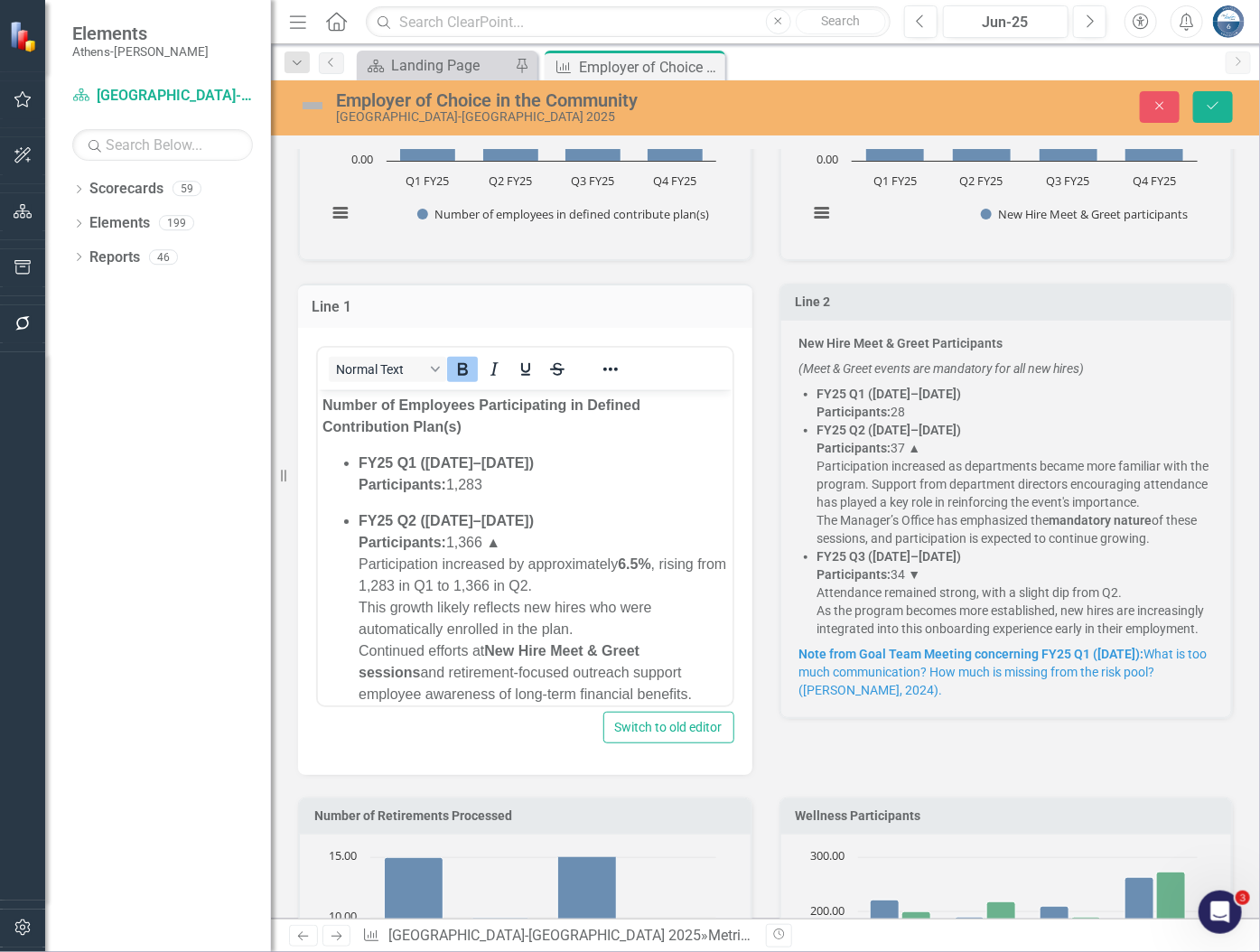 scroll, scrollTop: 0, scrollLeft: 0, axis: both 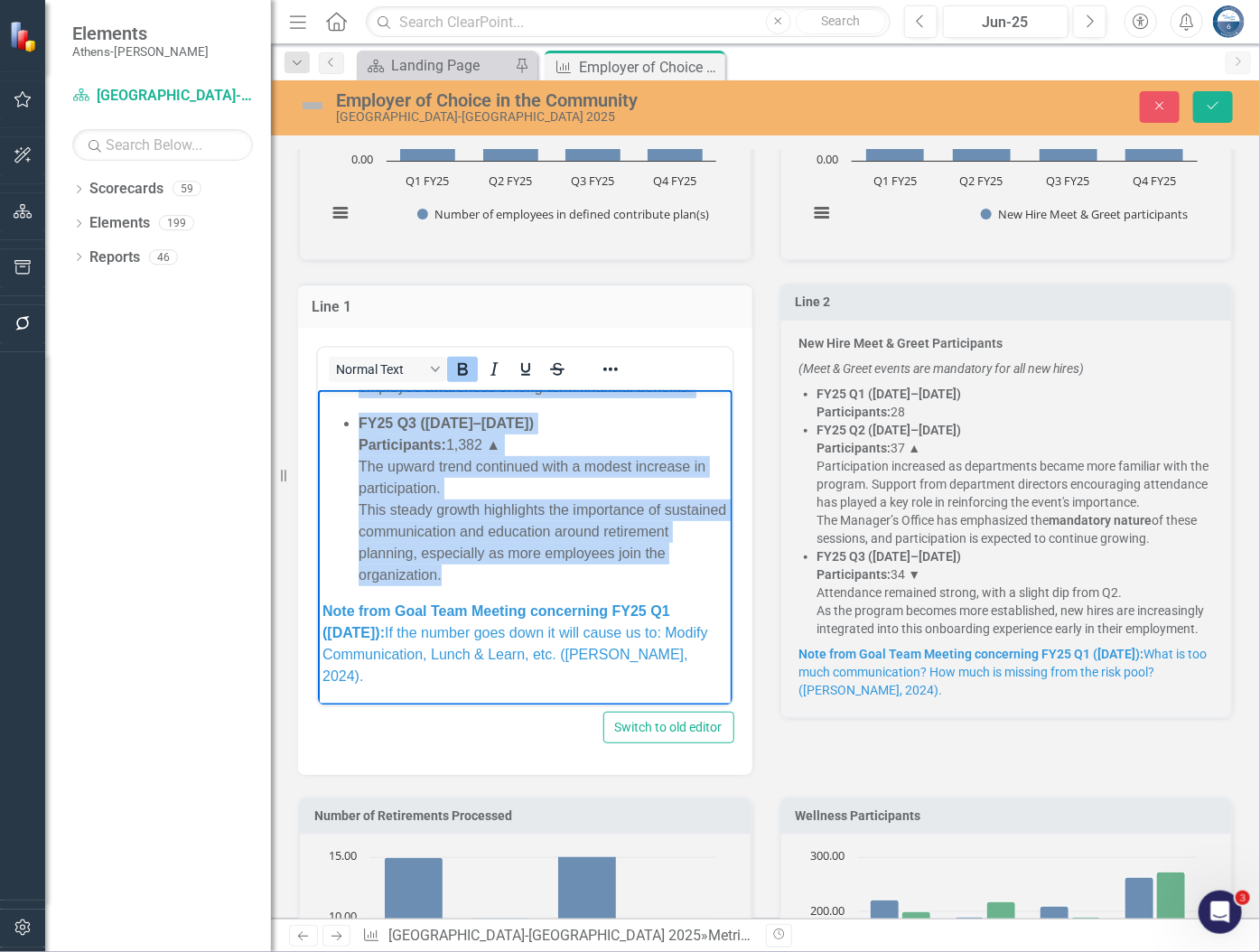 drag, startPoint x: 633, startPoint y: 791, endPoint x: 603, endPoint y: 576, distance: 217.08293 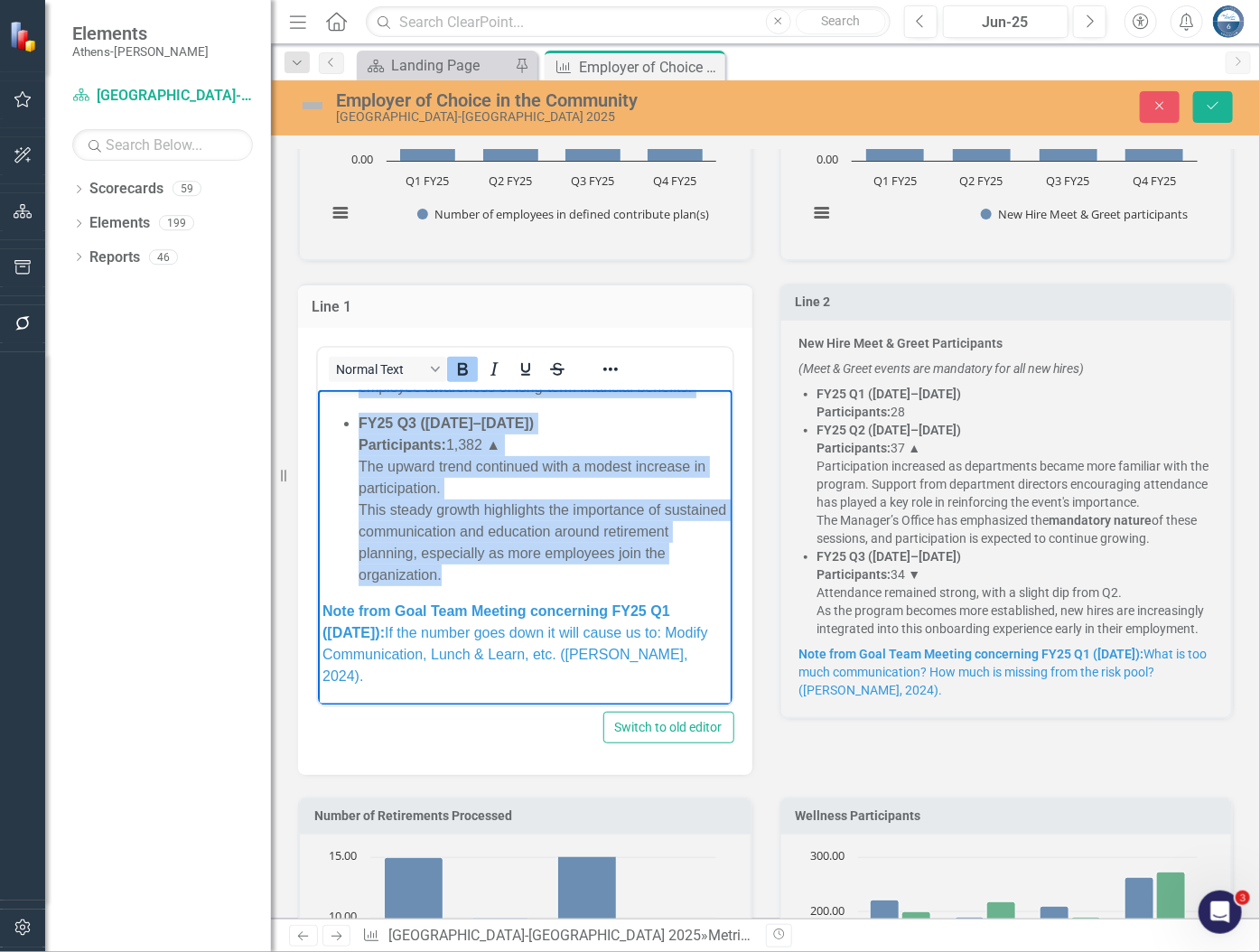 click on "Number of Employees Participating in Defined Contribution Plan(s) FY25 Q1 (Jul–Sep 2024) Participants:  1,283 FY25 Q2 (Oct–Dec 2024) Participants:  1,366 ▲ Participation increased by approximately  6.5% , rising from 1,283 in Q1 to 1,366 in Q2. This growth likely reflects new hires who were automatically enrolled in the plan. Continued efforts at  New Hire Meet & Greet sessions  and retirement-focused outreach support employee awareness of long-term financial benefits. FY25 Q3 (Jan–Mar 2025) Participants:  1,382 ▲ The upward trend continued with a modest increase in participation. This steady growth highlights the importance of sustained communication and education around retirement planning, especially as more employees join the organization. Note from Goal Team Meeting concerning FY25 Q1 (11/5/2024):  If the number goes down it will cause us to: Modify Communication, Lunch & Learn, etc. (Sara Ivy, 2024)." at bounding box center [524, 394] 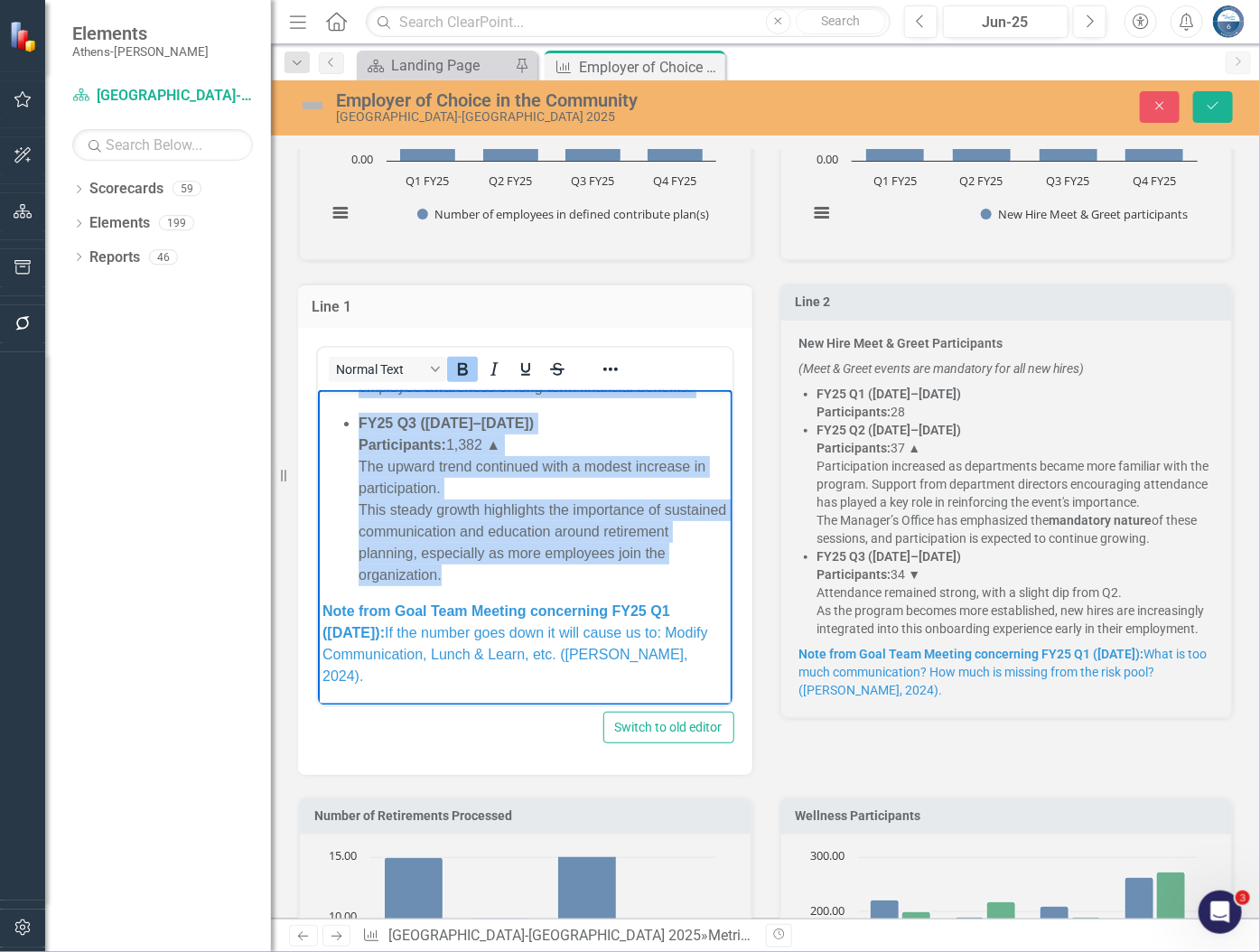 copy on "Number of Employees Participating in Defined Contribution Plan(s) FY25 Q1 (Jul–Sep 2024) Participants:  1,283 FY25 Q2 (Oct–Dec 2024) Participants:  1,366 ▲ Participation increased by approximately  6.5% , rising from 1,283 in Q1 to 1,366 in Q2. This growth likely reflects new hires who were automatically enrolled in the plan. Continued efforts at  New Hire Meet & Greet sessions  and retirement-focused outreach support employee awareness of long-term financial benefits. FY25 Q3 (Jan–Mar 2025) Participants:  1,382 ▲ The upward trend continued with a modest increase in participation. This steady growth highlights the importance of sustained communication and education around retirement planning, especially as more employees join the organization." 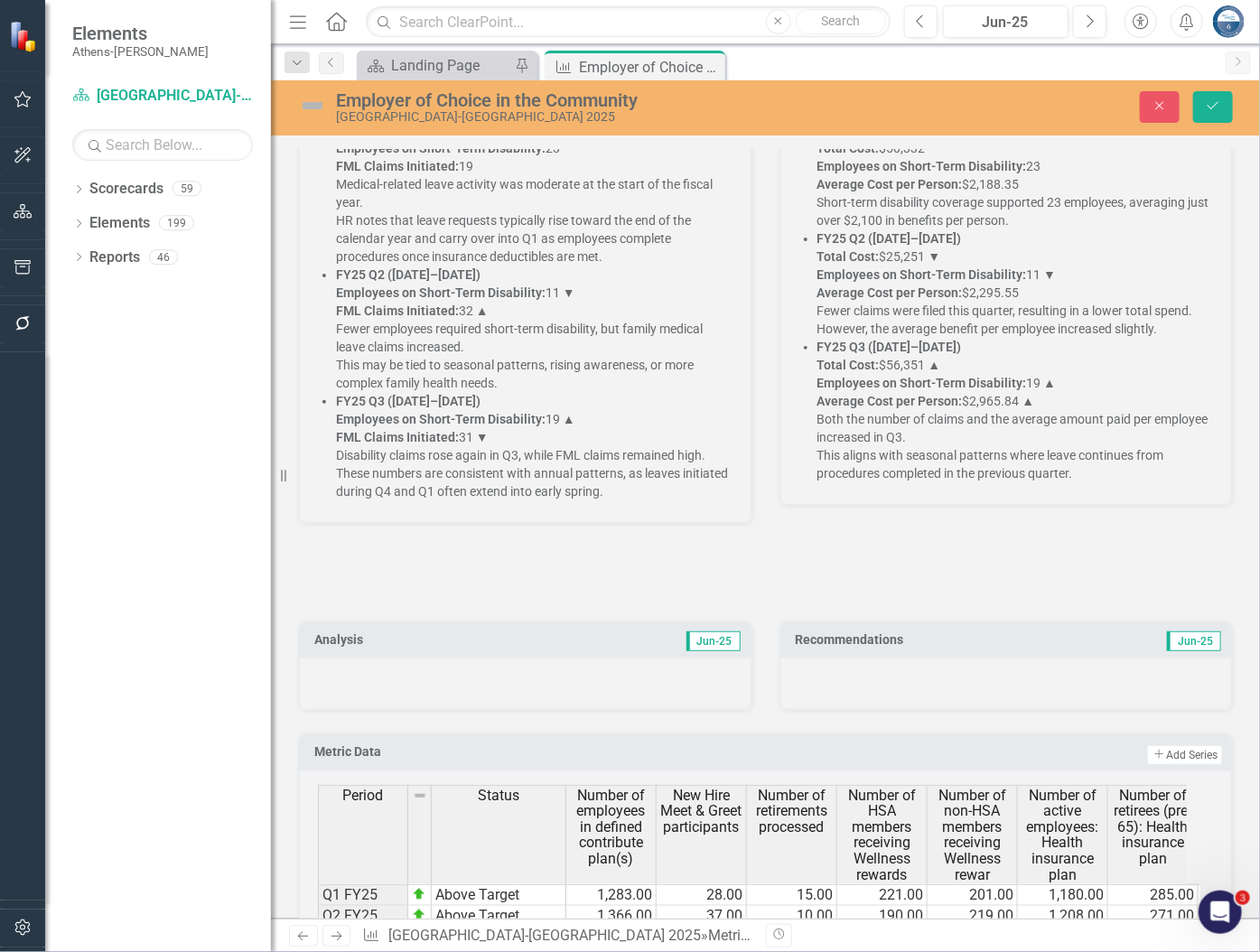 scroll, scrollTop: 3676, scrollLeft: 0, axis: vertical 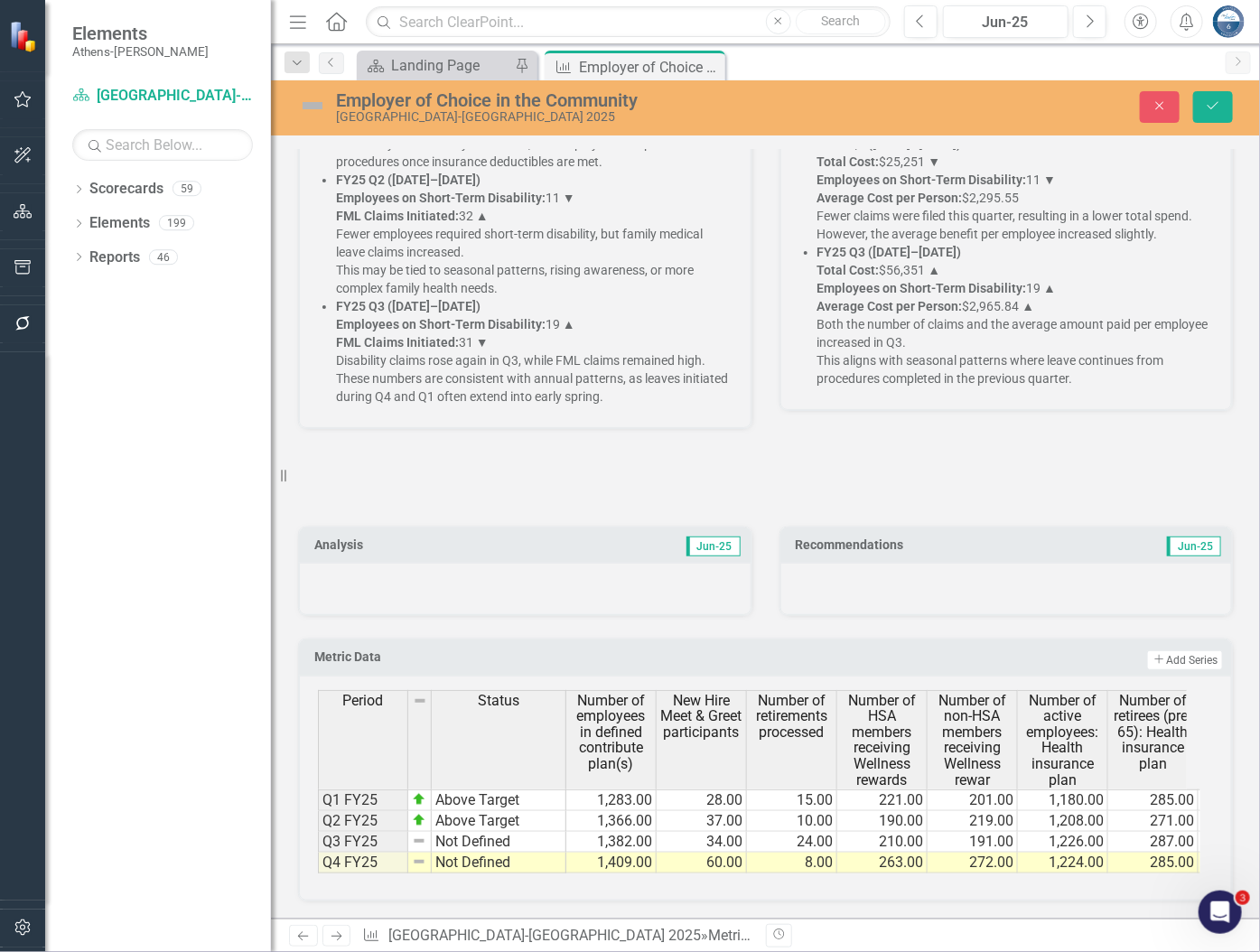click at bounding box center [525, 589] 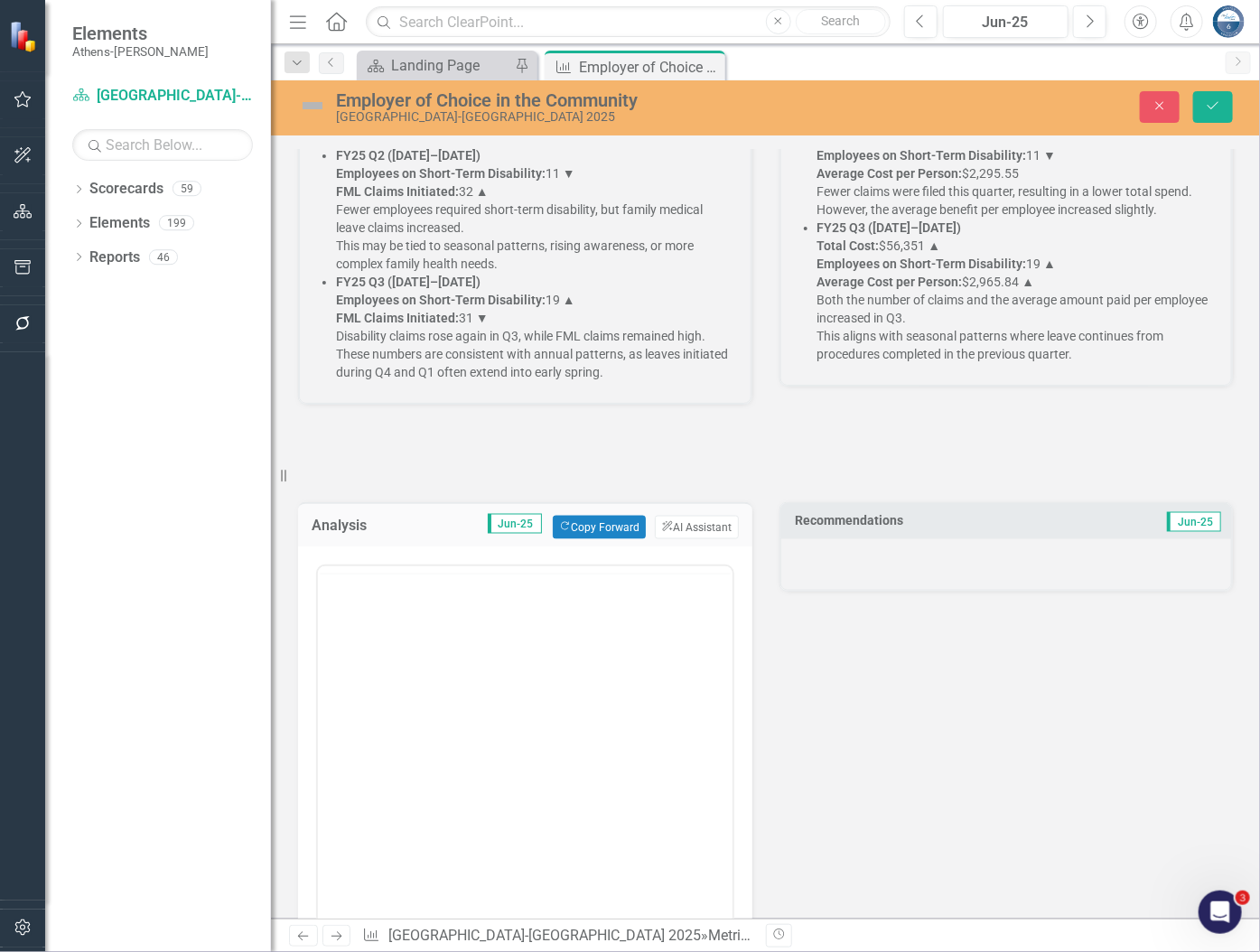 scroll, scrollTop: 0, scrollLeft: 0, axis: both 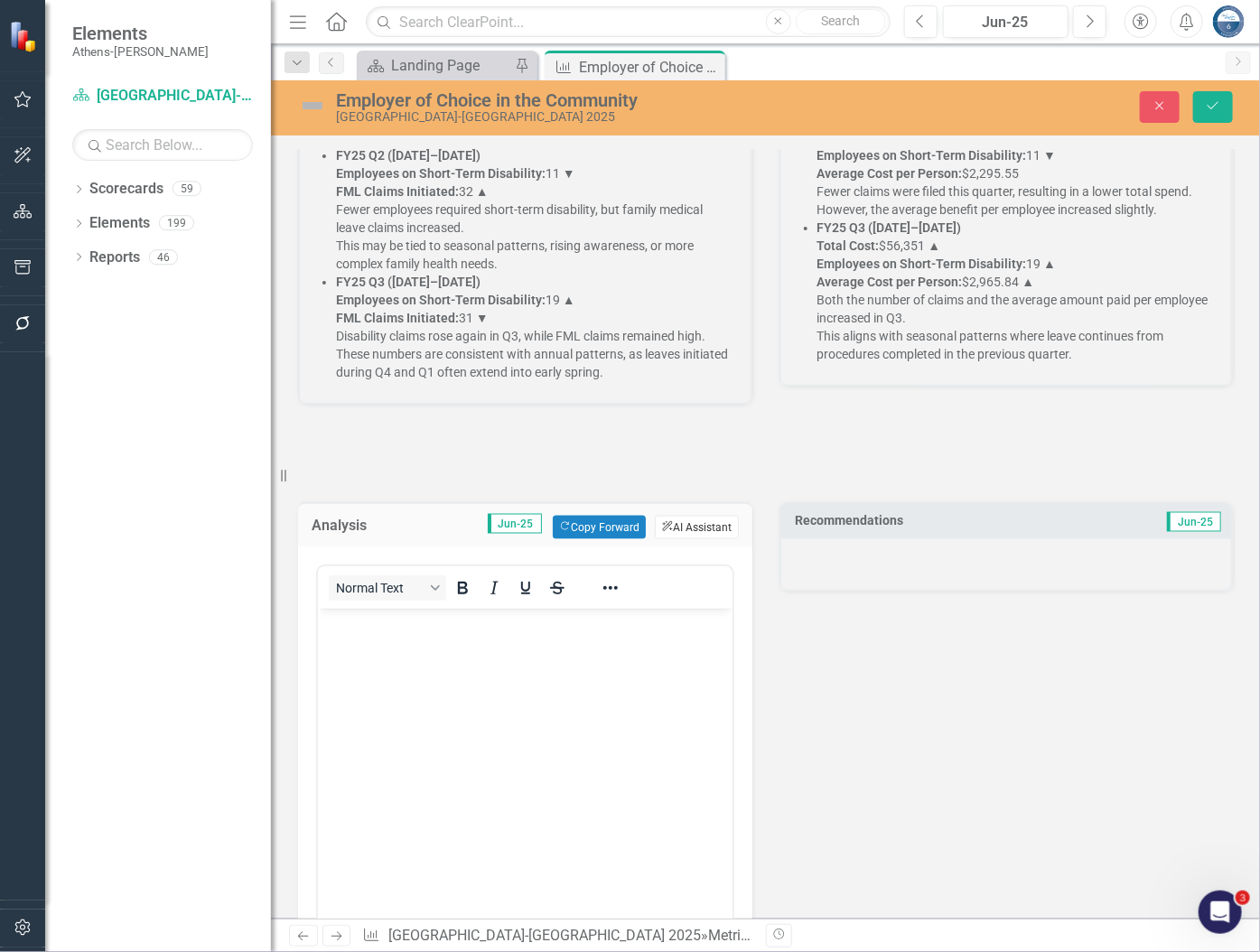 click on "ClearPoint AI  AI Assistant" at bounding box center (696, 527) 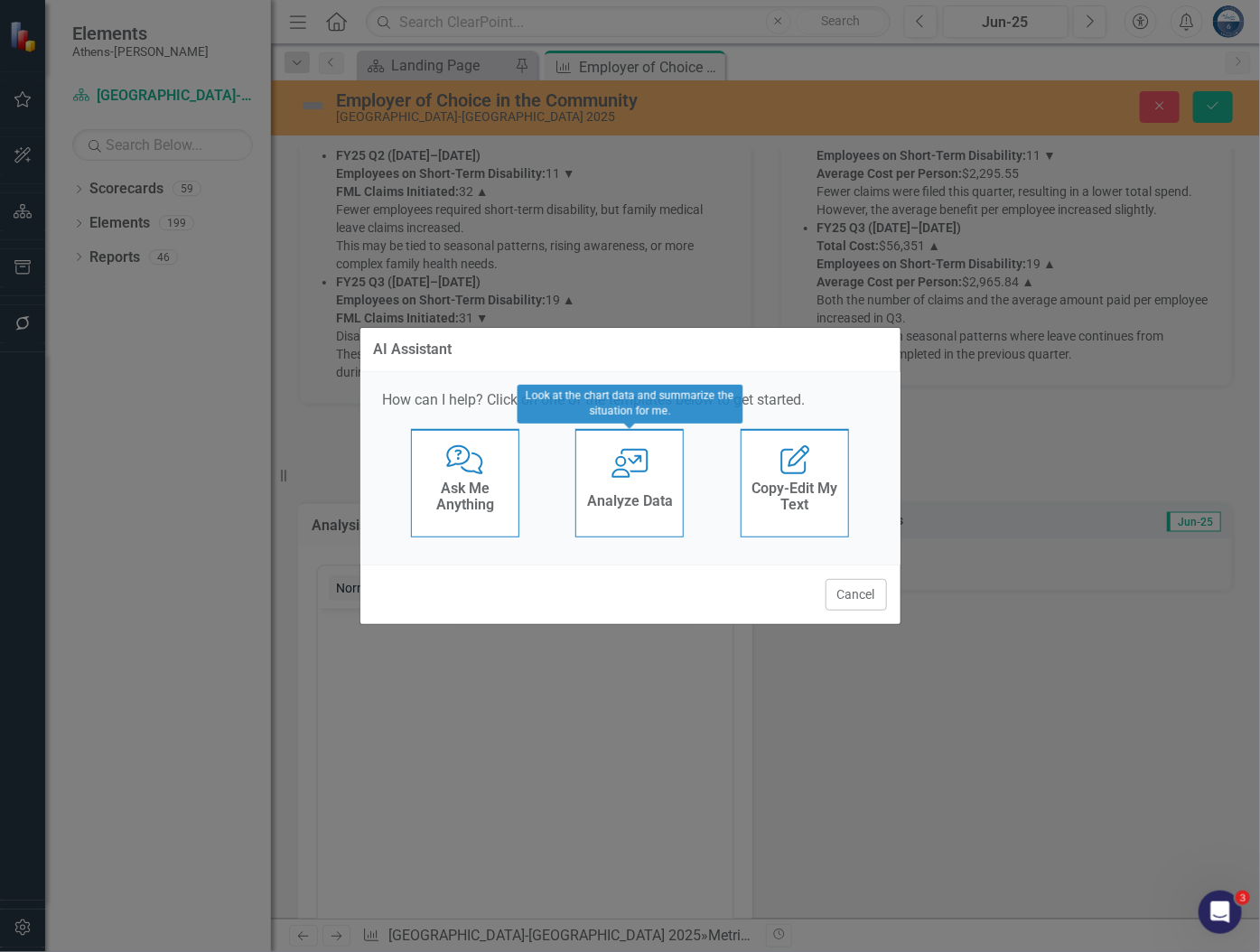 click on "Analyze Data" at bounding box center (630, 501) 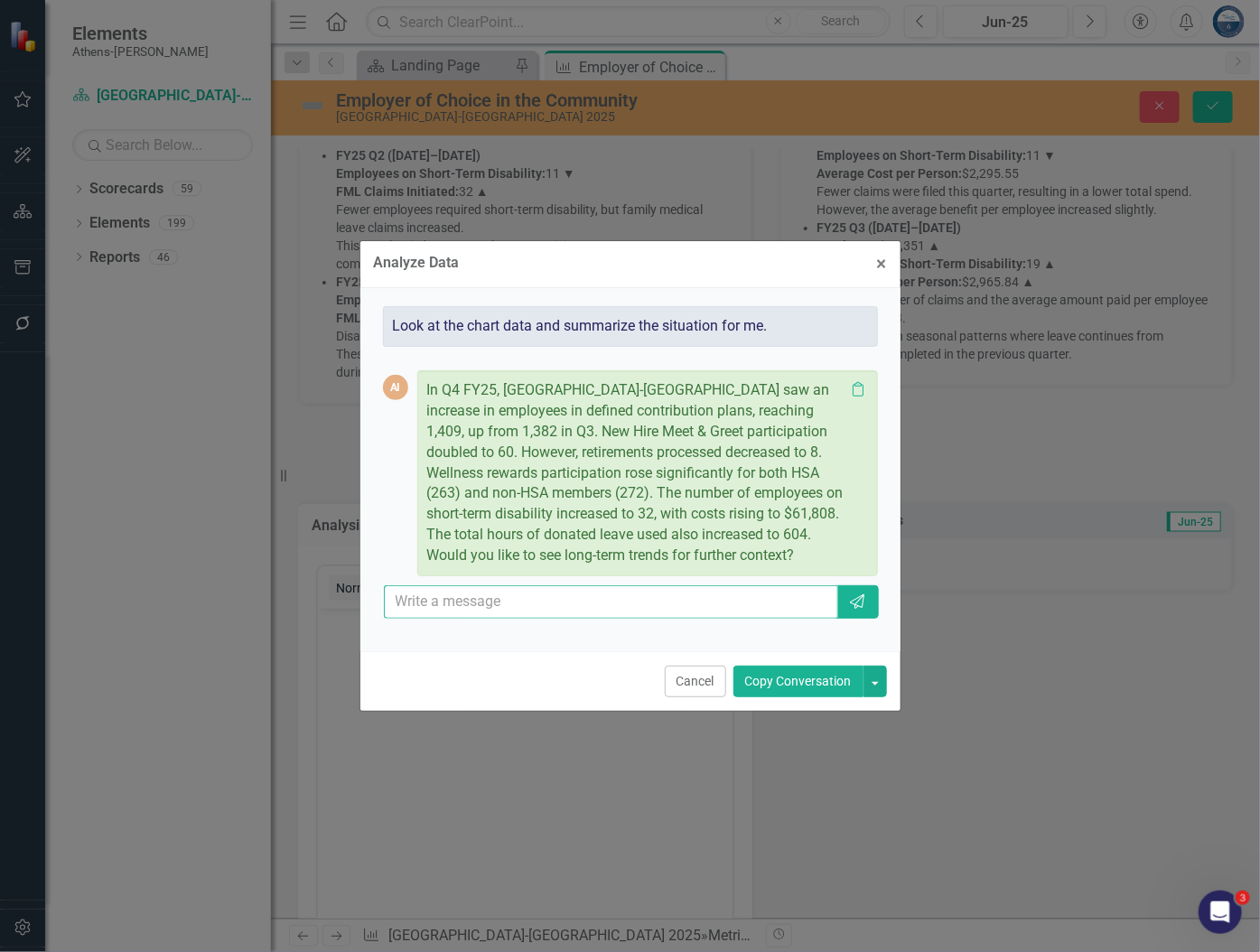 click at bounding box center (611, 602) 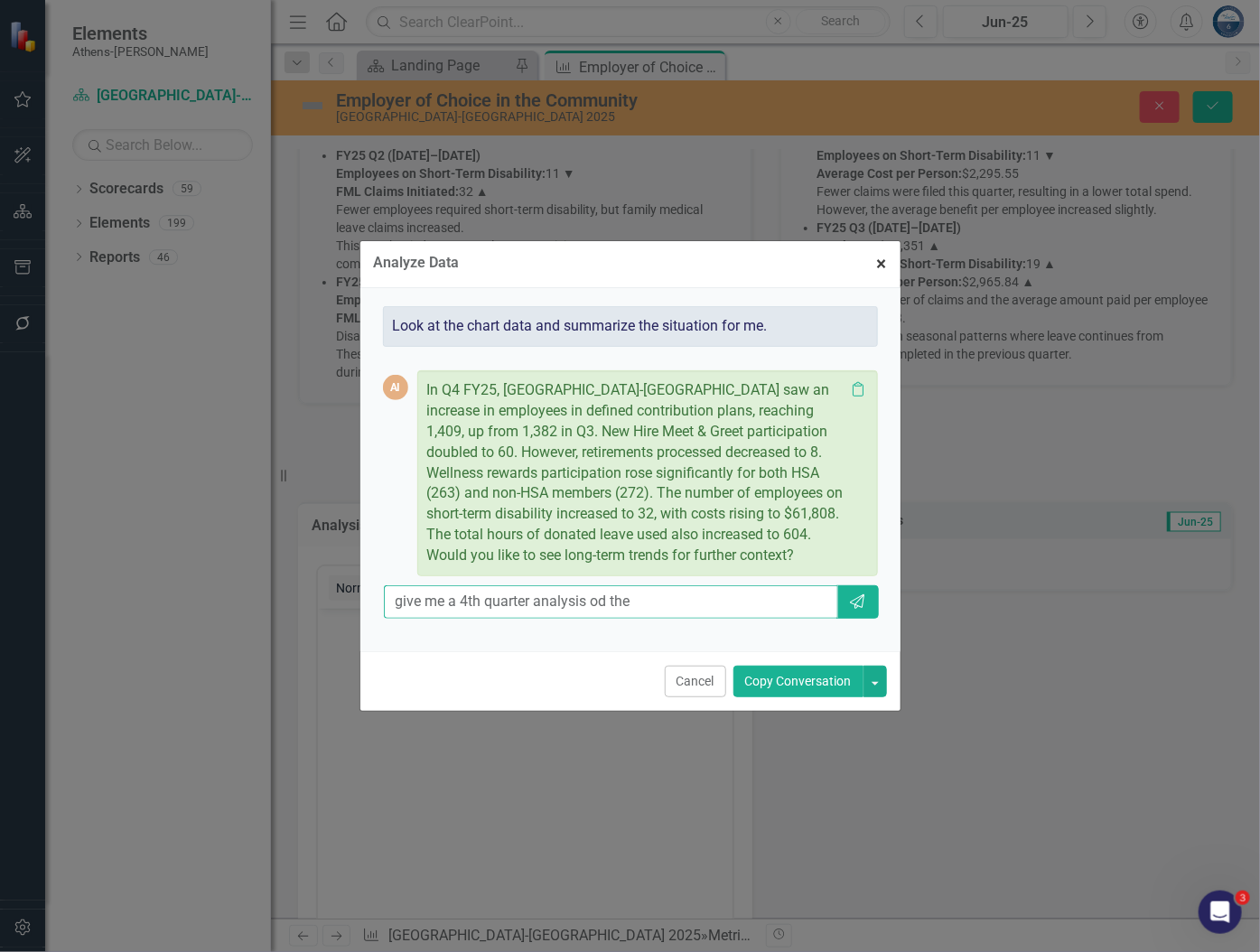 type on "give me a 4th quarter analysis od the" 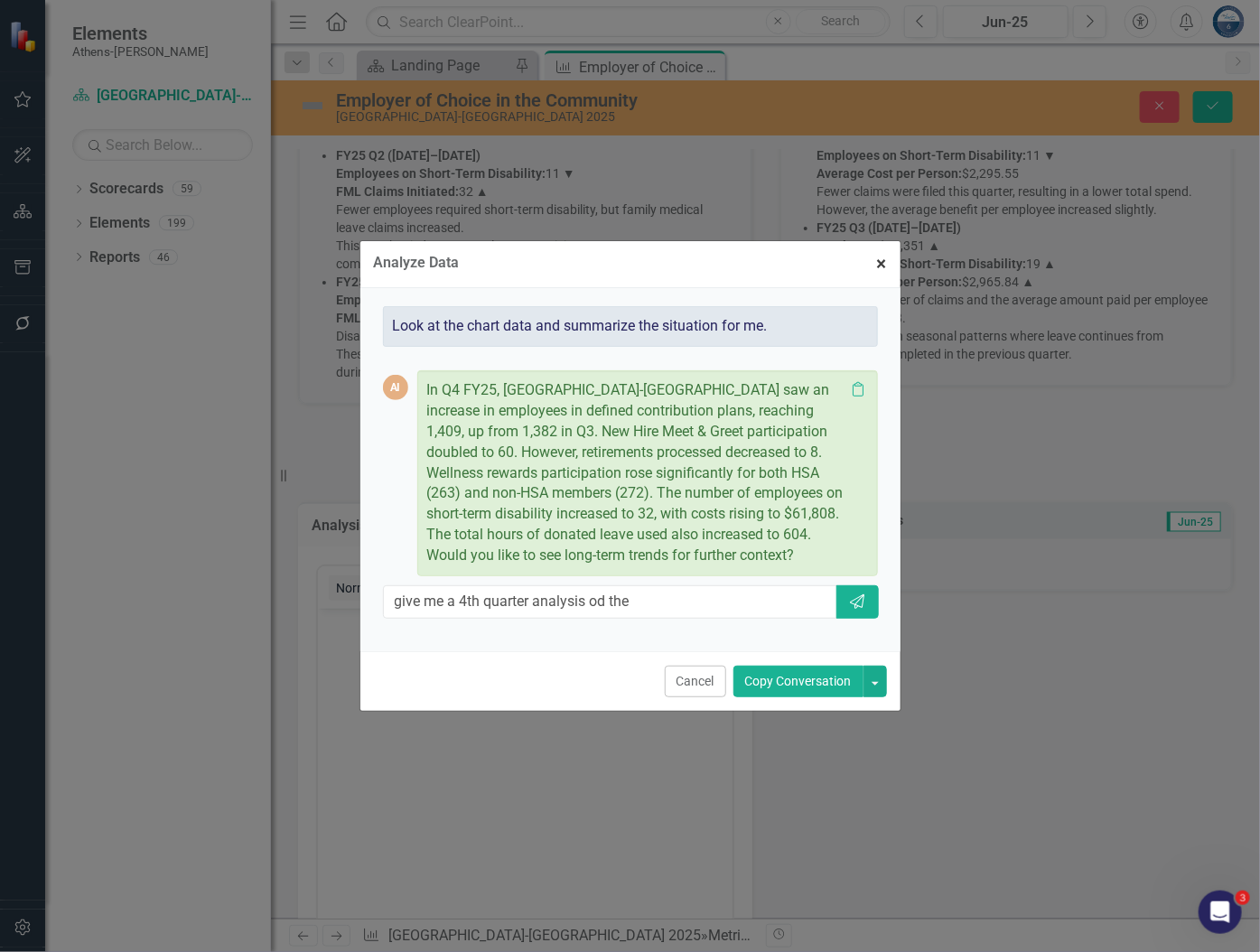click on "×" at bounding box center (882, 264) 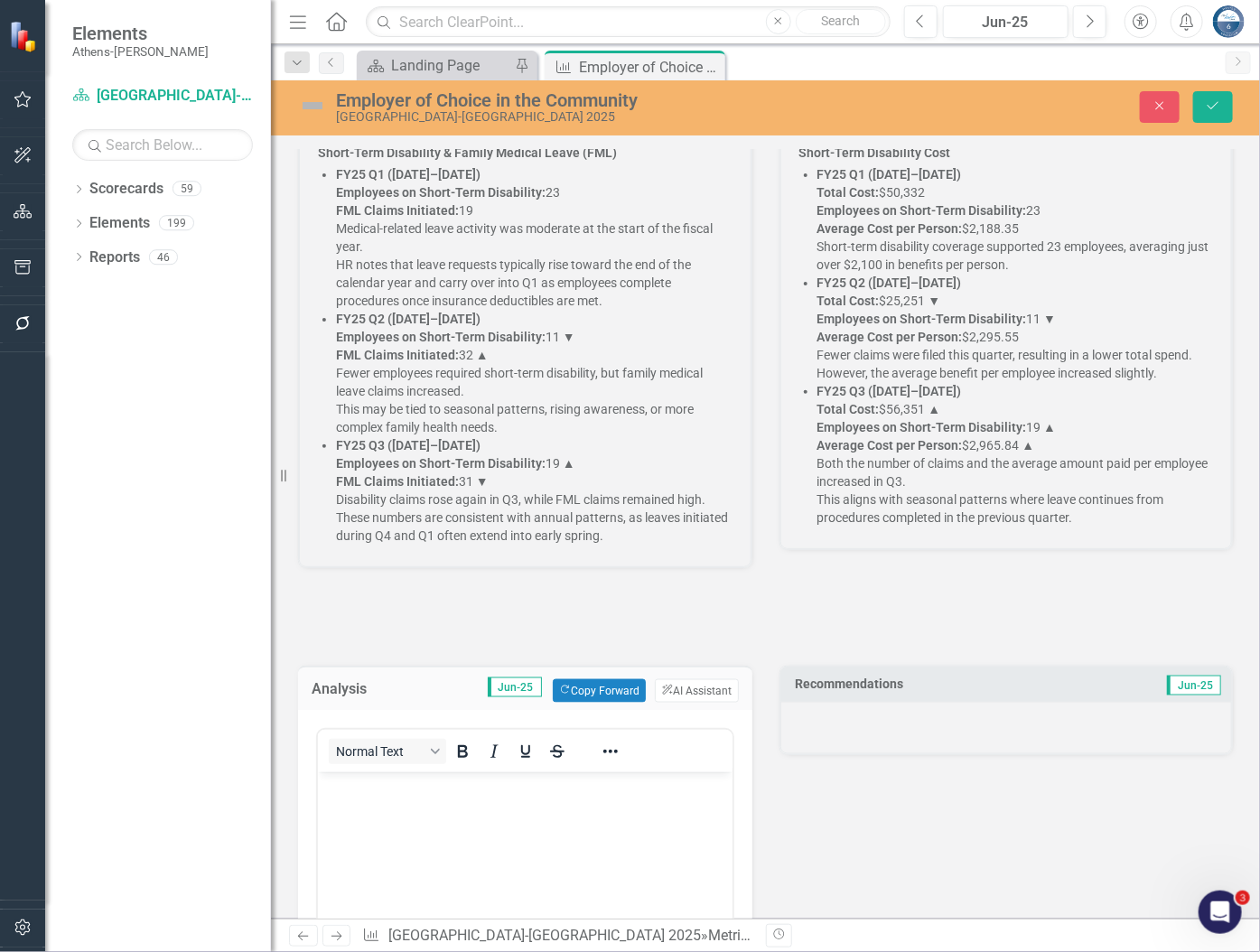 scroll, scrollTop: 3758, scrollLeft: 0, axis: vertical 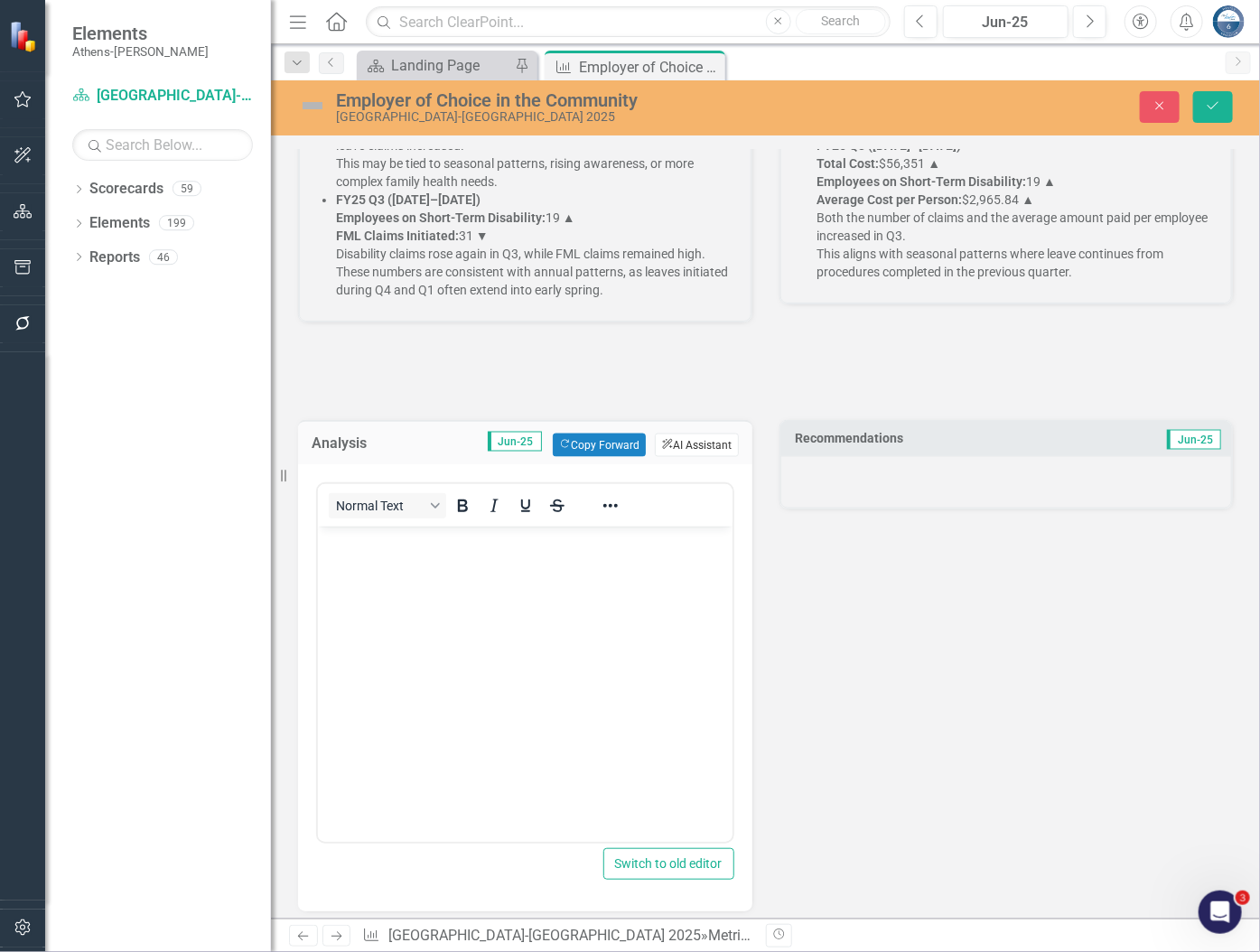 click on "ClearPoint AI  AI Assistant" at bounding box center [696, 445] 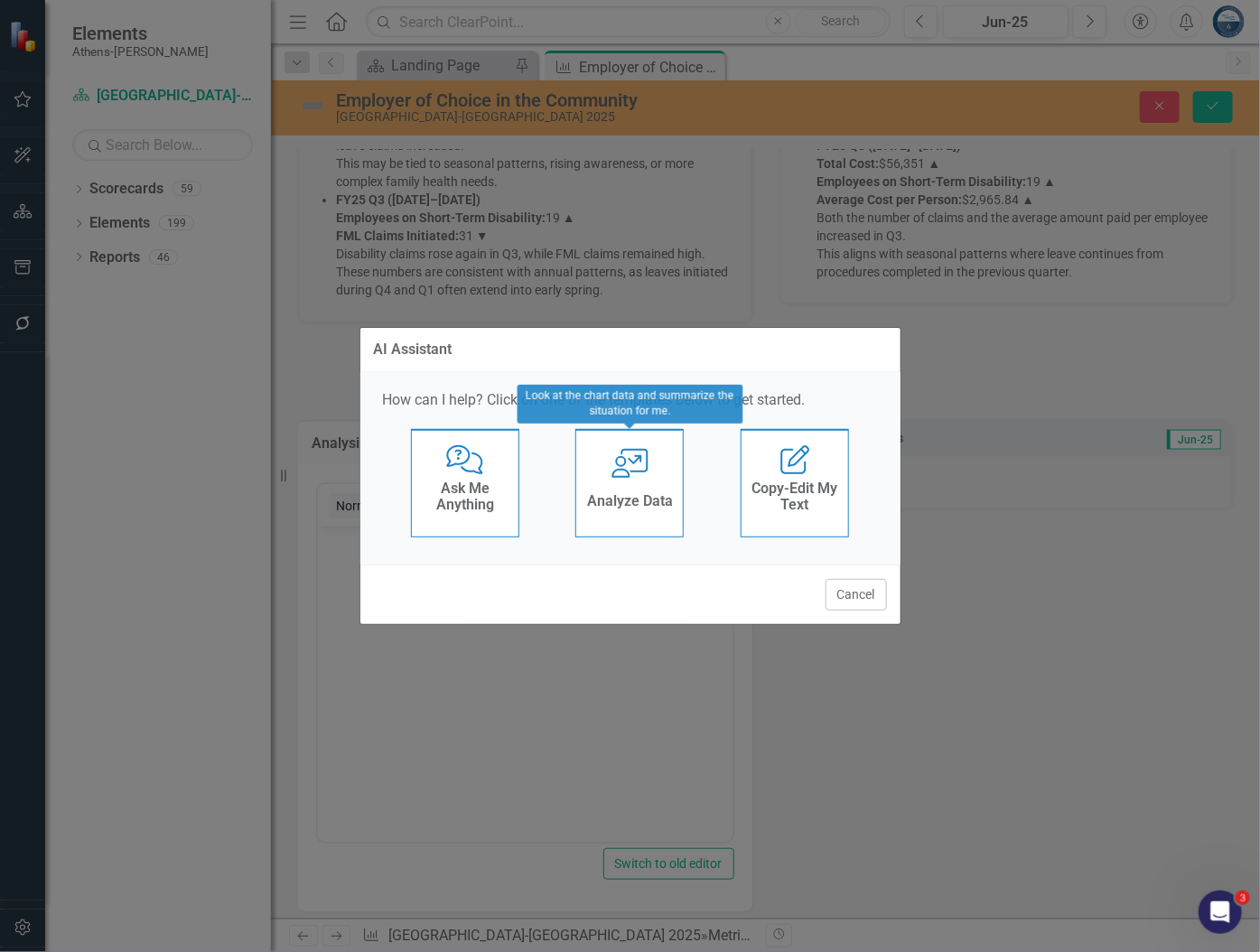 click on "User with Chart Analyze Data" at bounding box center [630, 483] 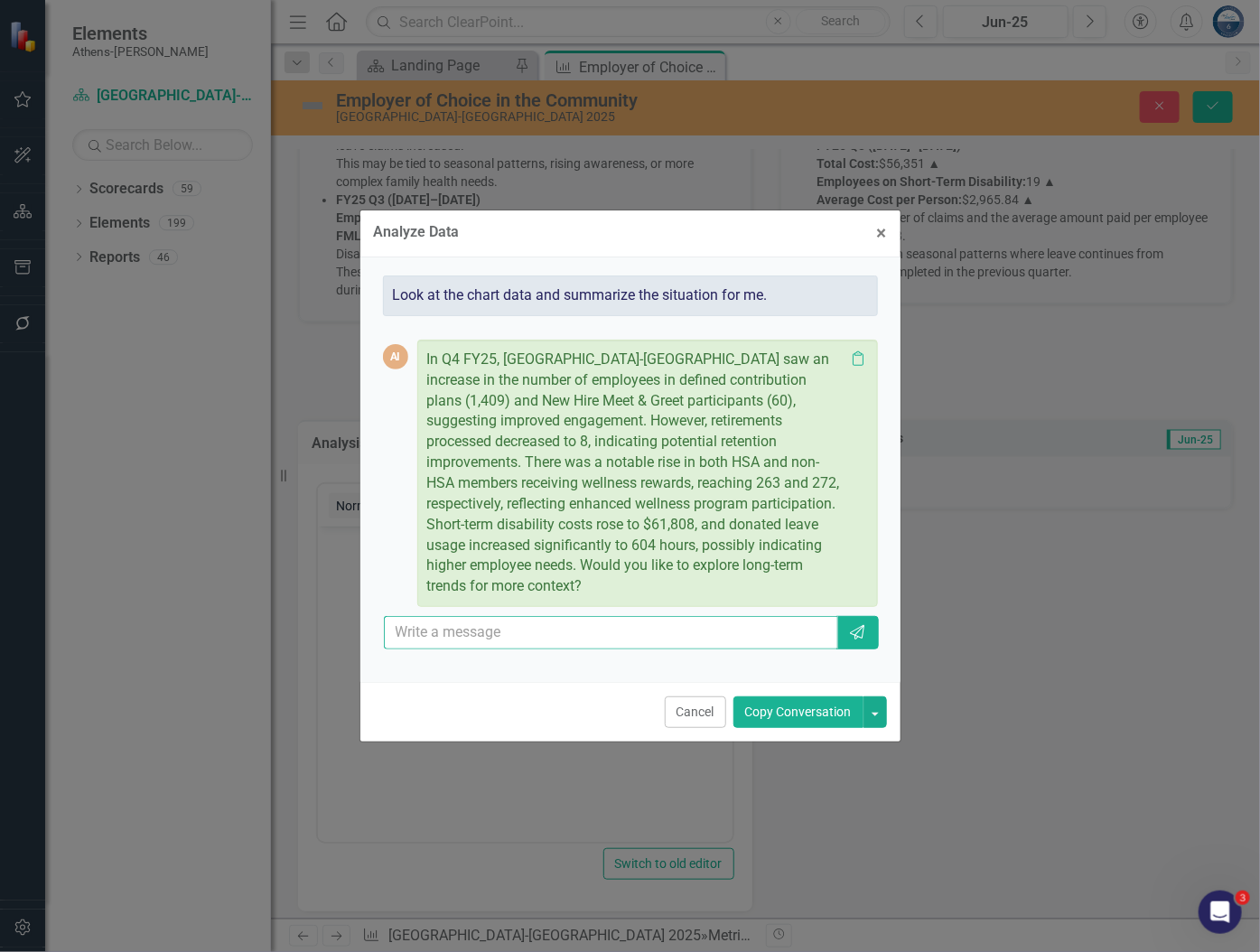 click at bounding box center [611, 632] 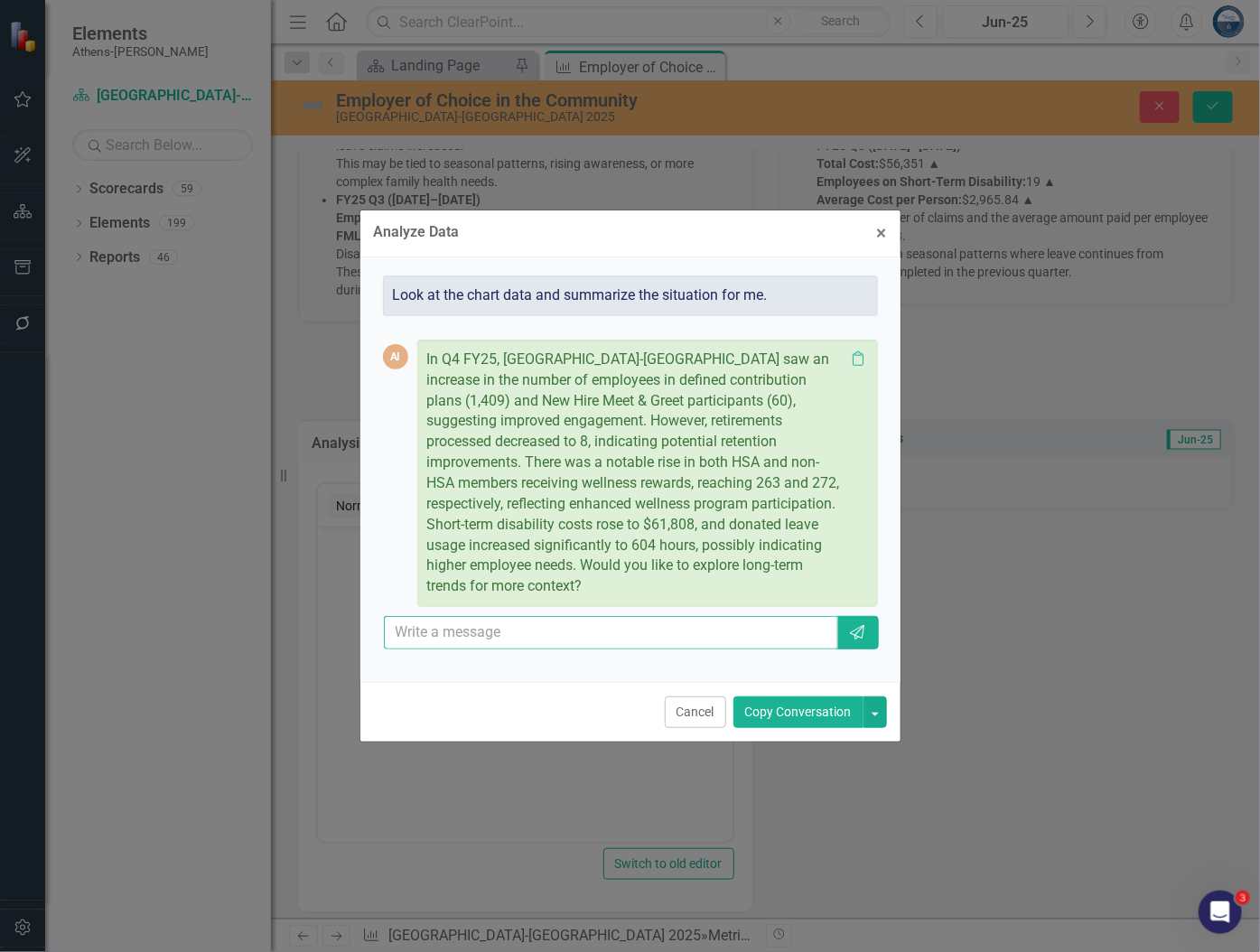 paste on "Give me a fourth quarter analysis of the number of employees in defined contribute plans in this format. Number of Employees Participating in Defined Contribution Plan(s)  FY25 Q1 (Jul–Sep 2024) Participants: 1,283  FY25 Q2 (Oct–Dec 2024) Participants: 1,366 ▲ Participation increased by approximately 6.5%, rising from 1,283 in Q1 to 1,366 in Q2. This growth likely reflects new hires who were automatically enrolled in the plan. Continued efforts at New Hire Meet & Greet sessions and retirement-focused outreach support employee awareness of long-term financial benefits.  FY25 Q3 (Jan–Mar 2025) Participants: 1,382 ▲ The upward trend continued with a modest increase in participation. This steady growth highlights the importance of sustained communication and education around retirement planning, especially as more employees join the organization." 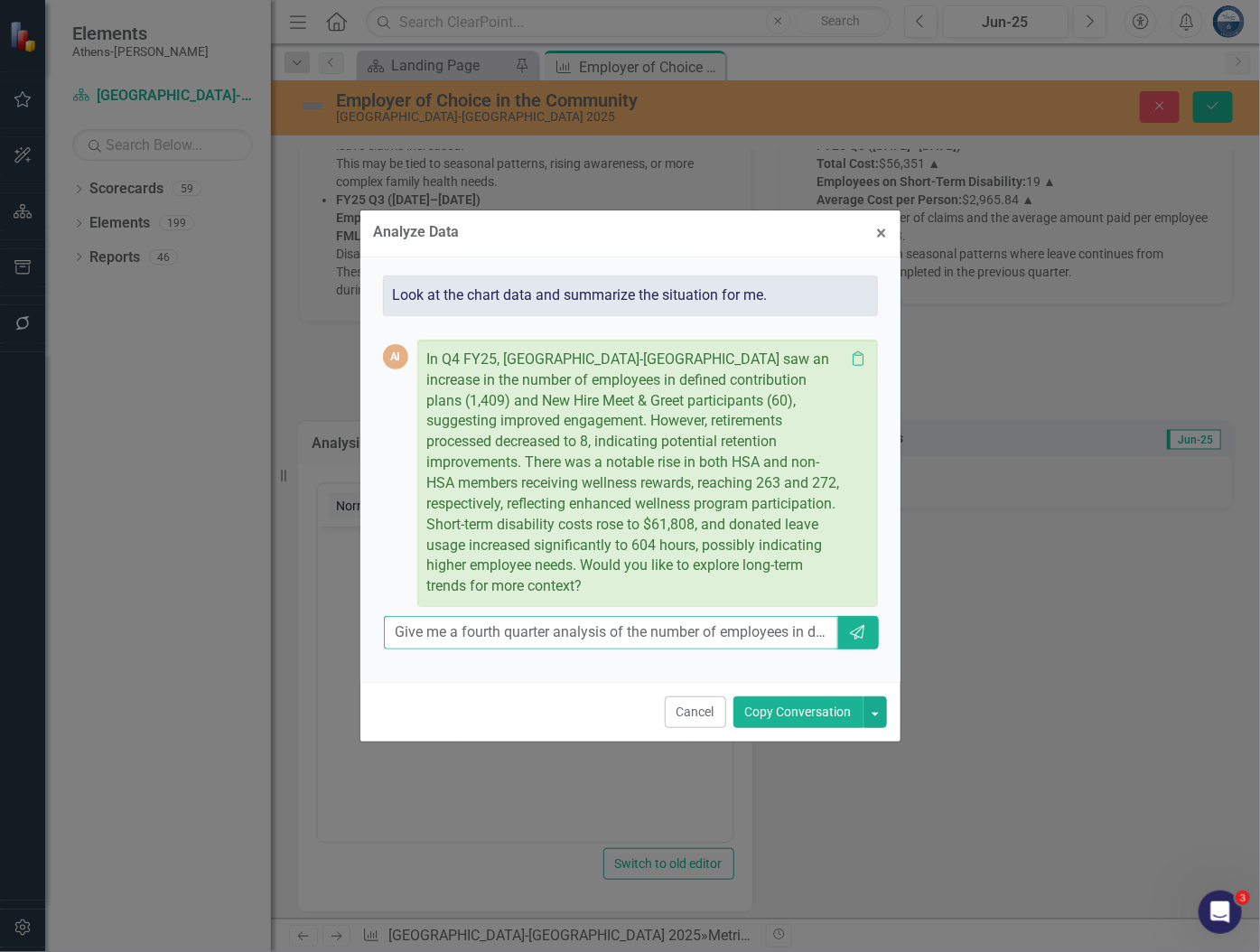 scroll, scrollTop: 0, scrollLeft: 5110, axis: horizontal 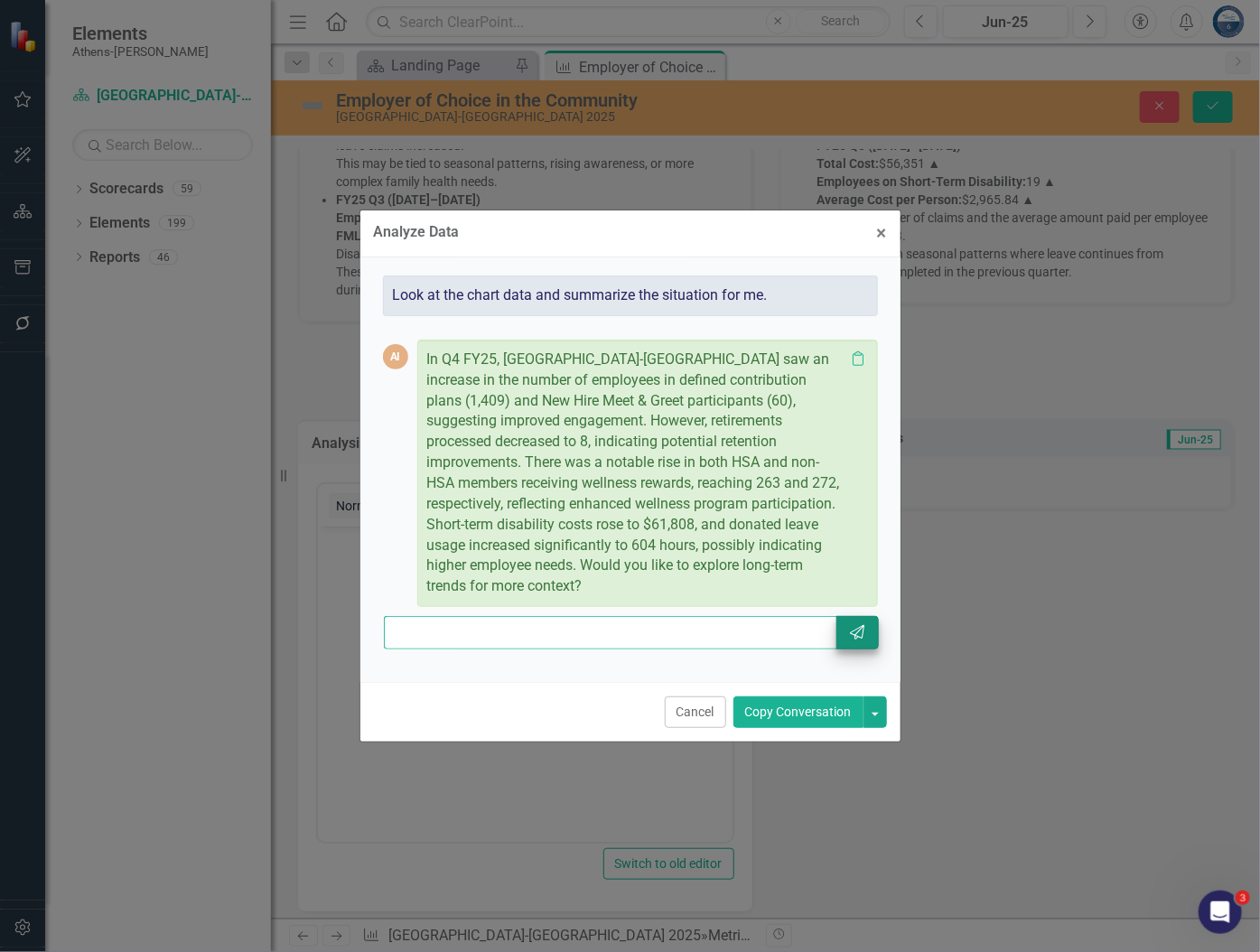 type on "Give me a fourth quarter analysis of the number of employees in defined contribute plans in this format. Number of Employees Participating in Defined Contribution Plan(s)  FY25 Q1 (Jul–Sep 2024) Participants: 1,283  FY25 Q2 (Oct–Dec 2024) Participants: 1,366 ▲ Participation increased by approximately 6.5%, rising from 1,283 in Q1 to 1,366 in Q2. This growth likely reflects new hires who were automatically enrolled in the plan. Continued efforts at New Hire Meet & Greet sessions and retirement-focused outreach support employee awareness of long-term financial benefits.  FY25 Q3 (Jan–Mar 2025) Participants: 1,382 ▲ The upward trend continued with a modest increase in participation. This steady growth highlights the importance of sustained communication and education around retirement planning, especially as more employees join the organization." 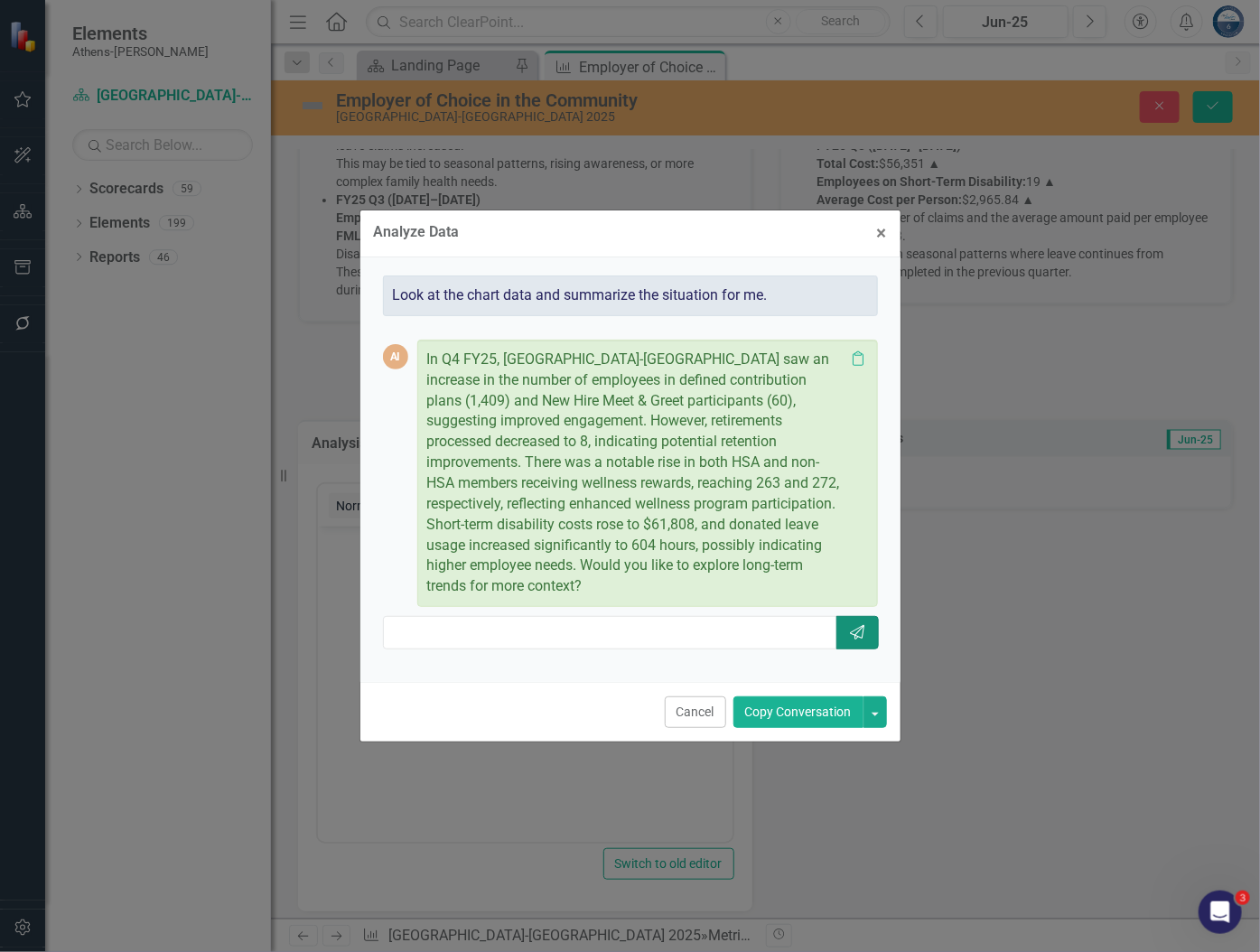 scroll, scrollTop: 0, scrollLeft: 0, axis: both 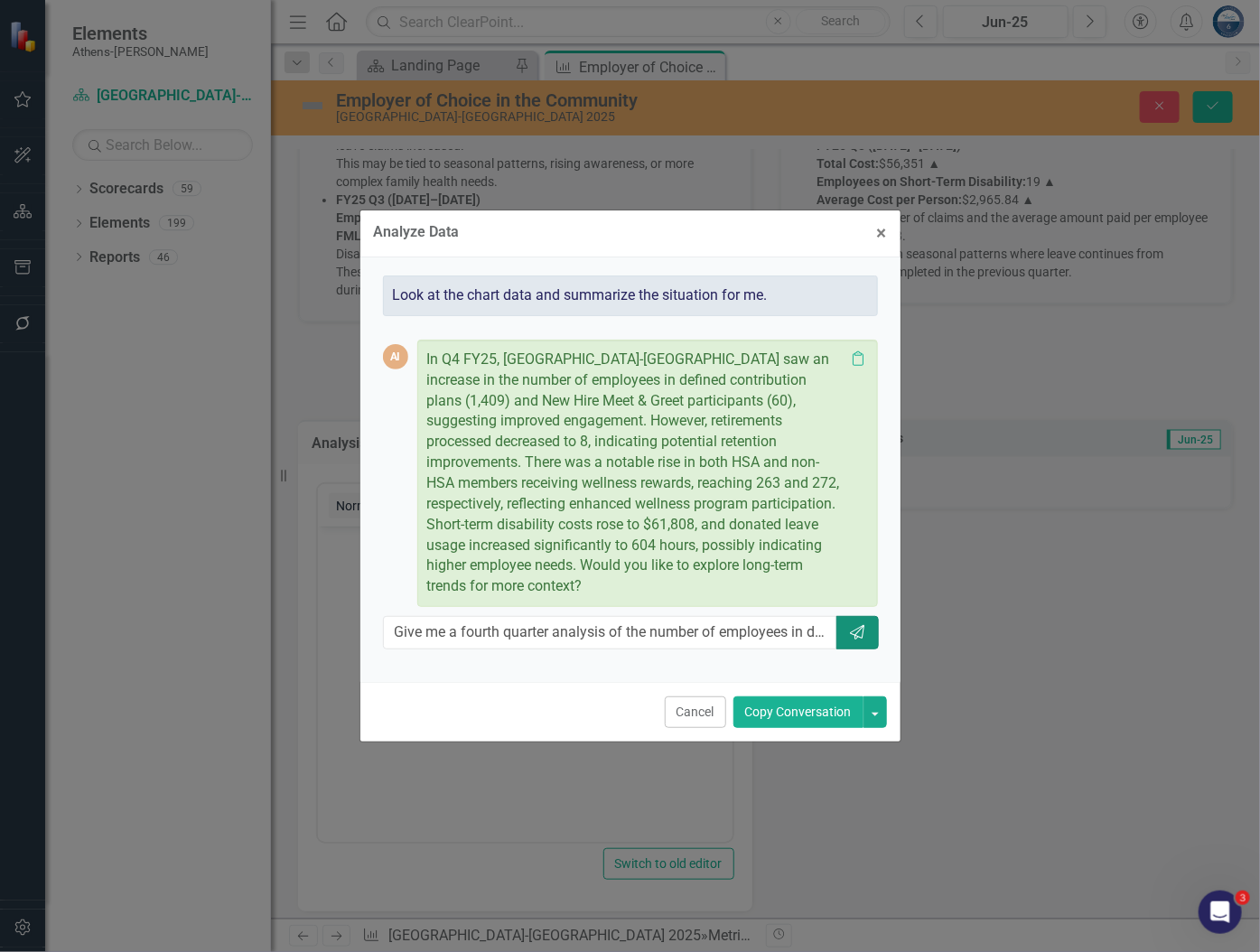 click on "Send" 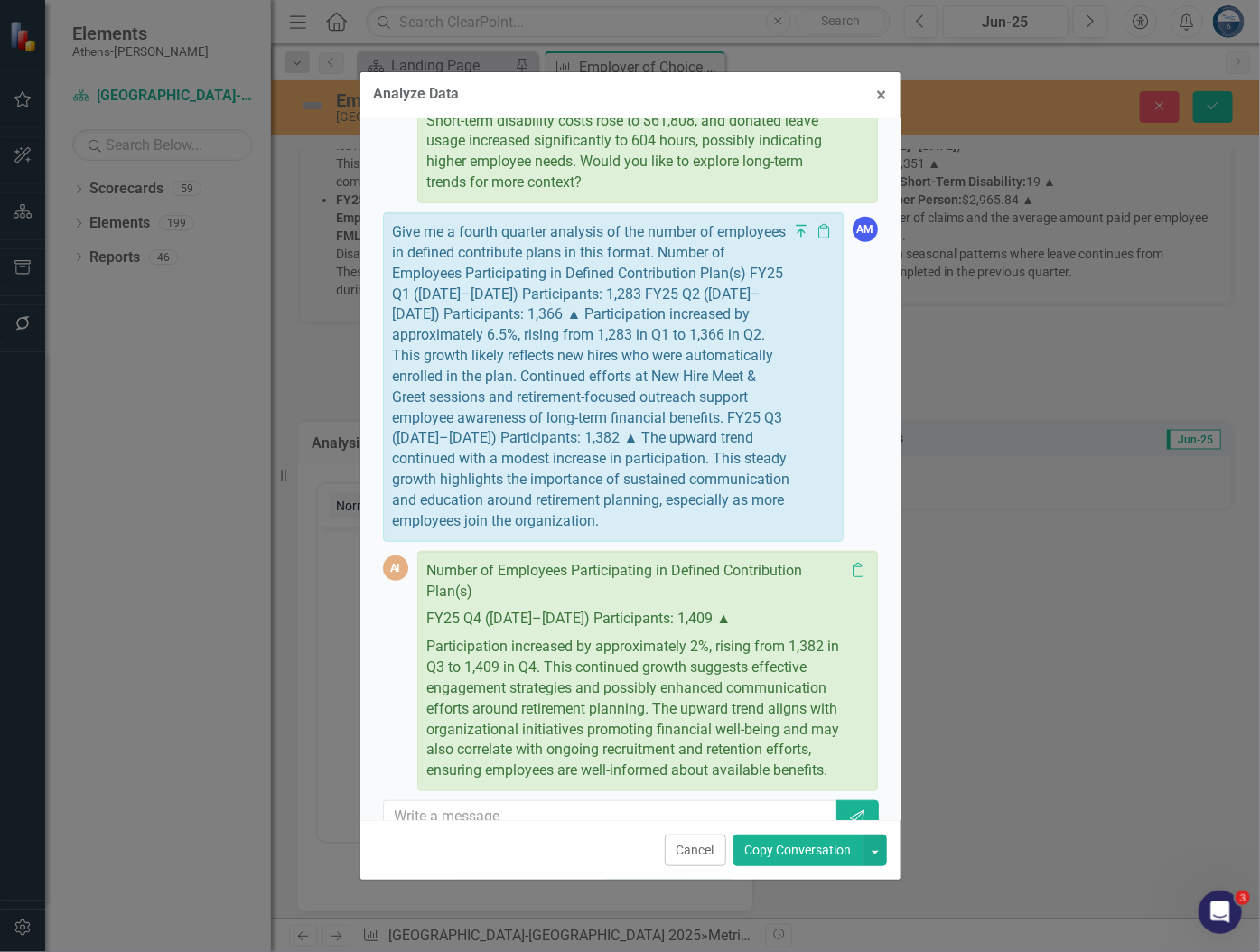 scroll, scrollTop: 338, scrollLeft: 0, axis: vertical 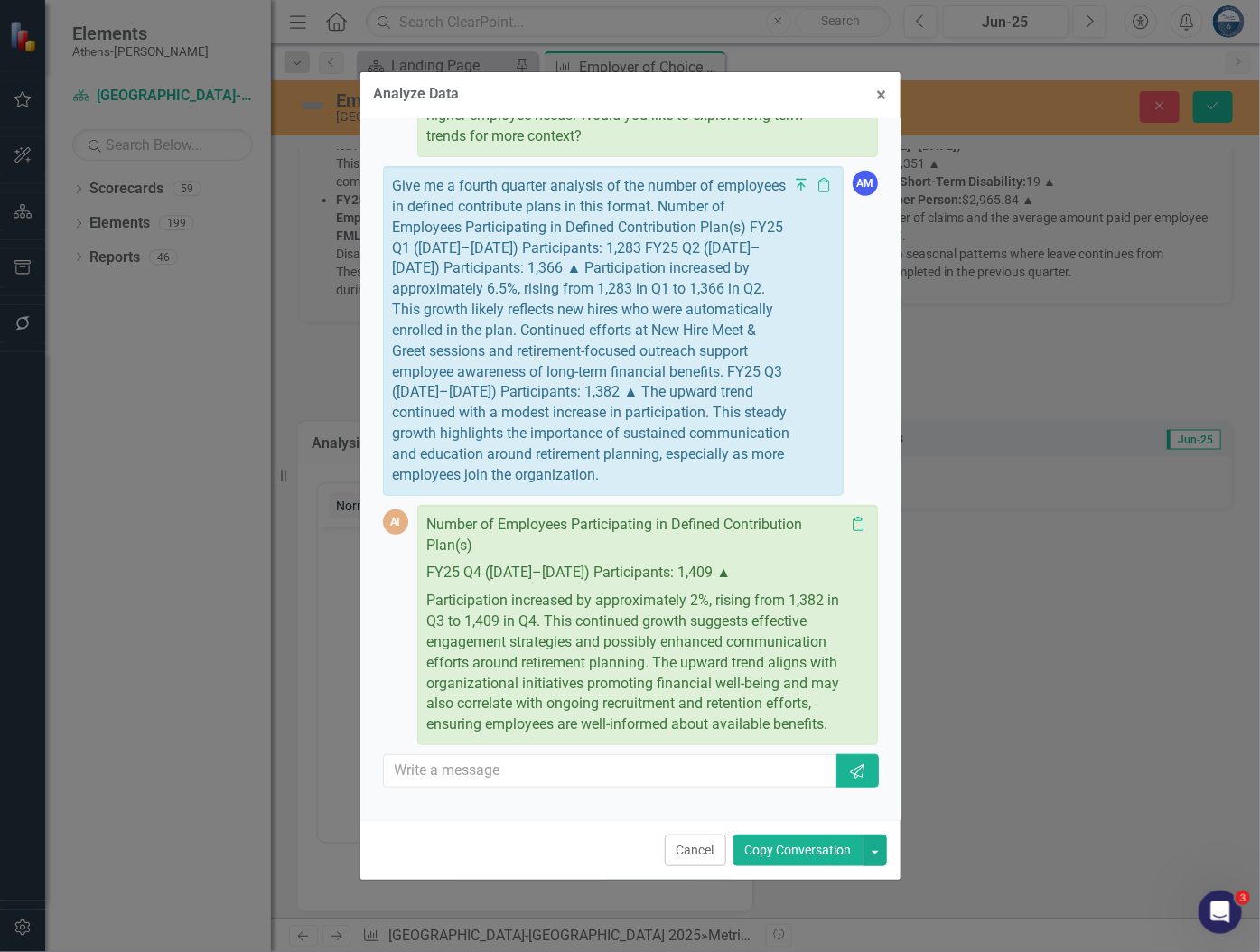 click on "Copy Conversation" at bounding box center (798, 850) 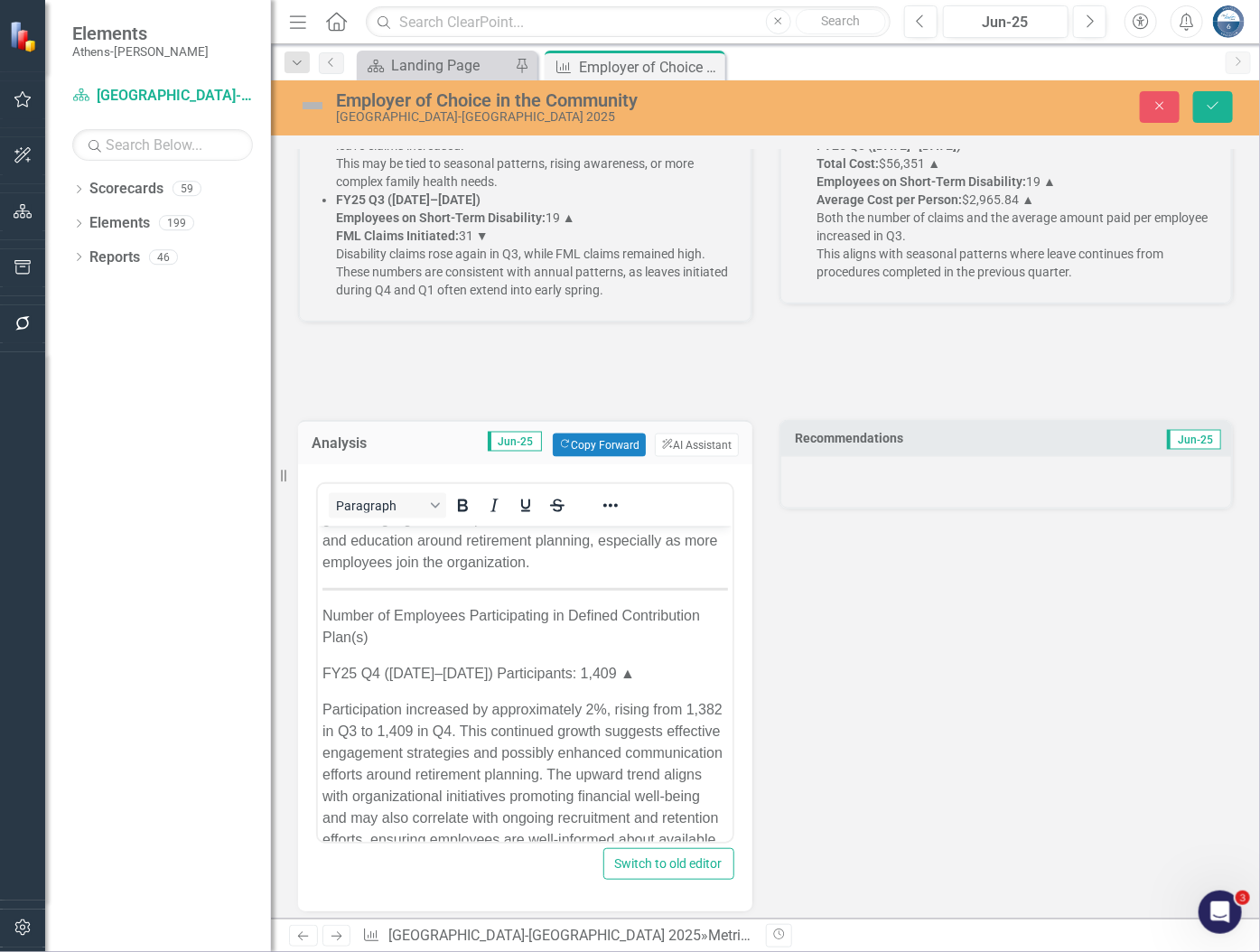 scroll, scrollTop: 645, scrollLeft: 0, axis: vertical 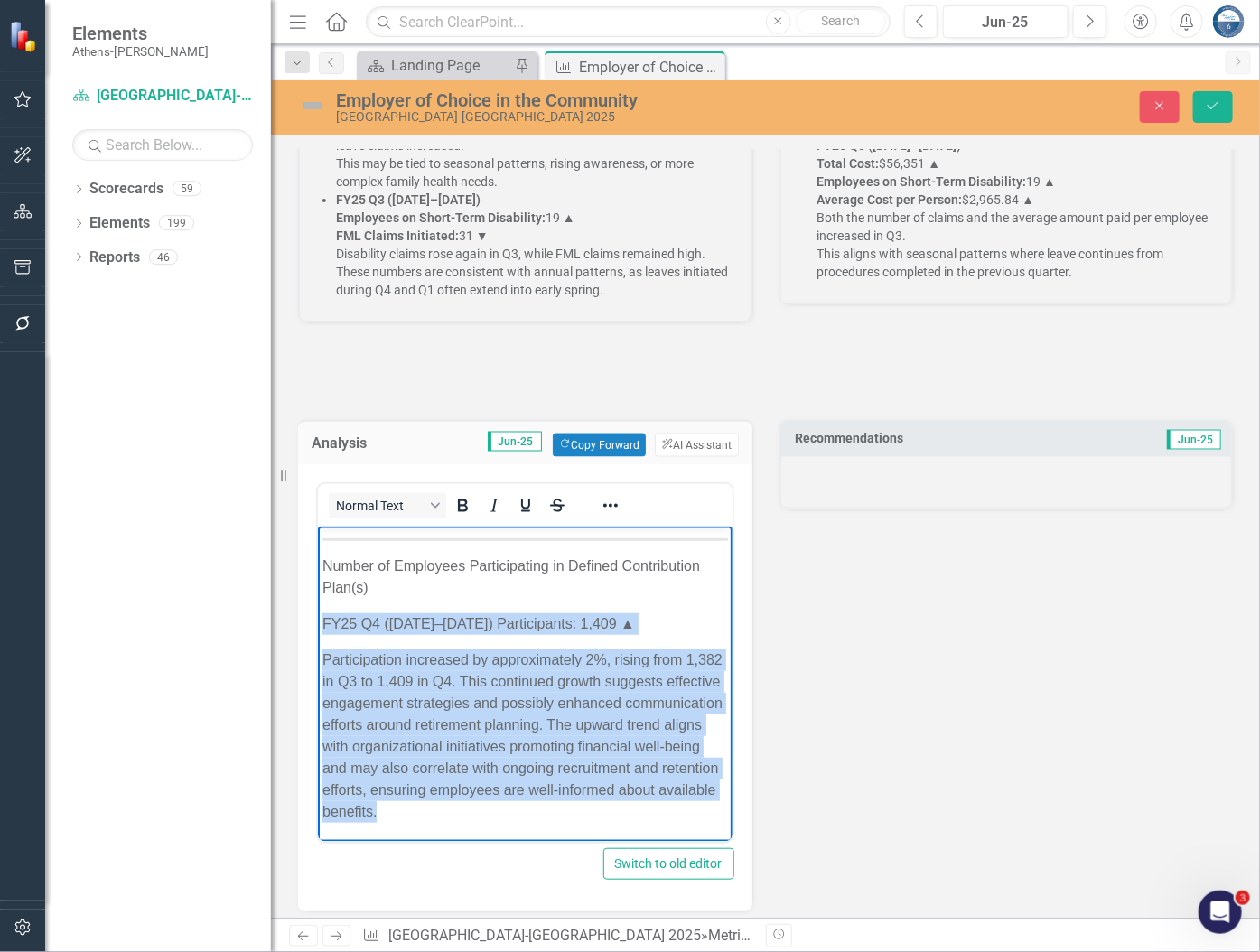 drag, startPoint x: 324, startPoint y: 621, endPoint x: 616, endPoint y: 820, distance: 353.36242 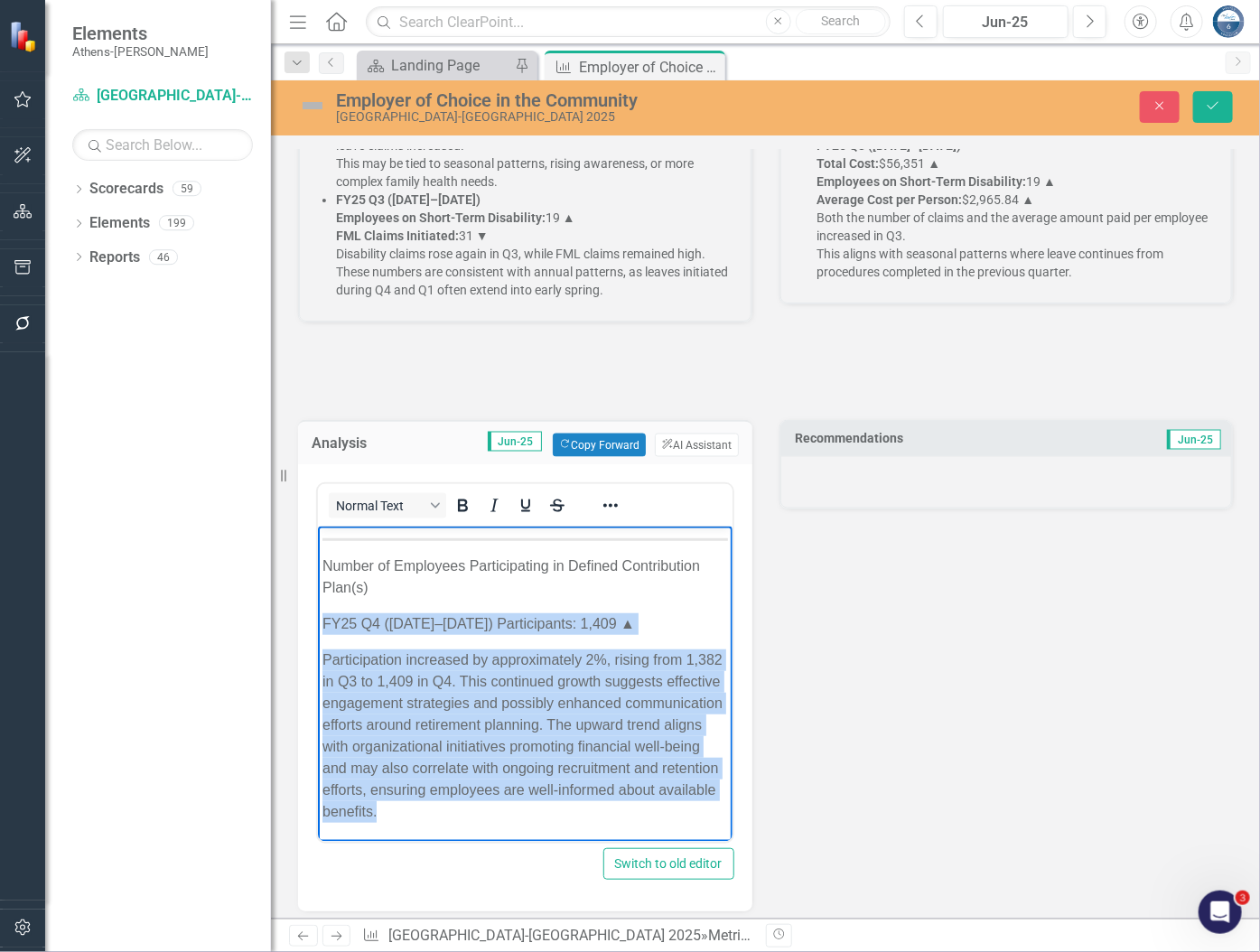 click on "In Q4 FY25, Athens-Clarke County saw an increase in the number of employees in defined contribution plans (1,409) and New Hire Meet & Greet participants (60), suggesting improved engagement. However, retirements processed decreased to 8, indicating potential retention improvements. There was a notable rise in both HSA and non-HSA members receiving wellness rewards, reaching 263 and 272, respectively, reflecting enhanced wellness program participation. Short-term disability costs rose to $61,808, and donated leave usage increased significantly to 604 hours, possibly indicating higher employee needs. Would you like to explore long-term trends for more context? Number of Employees Participating in Defined Contribution Plan(s) FY25 Q4 (Apr–Jun 2025) Participants: 1,409 ▲" at bounding box center [524, 371] 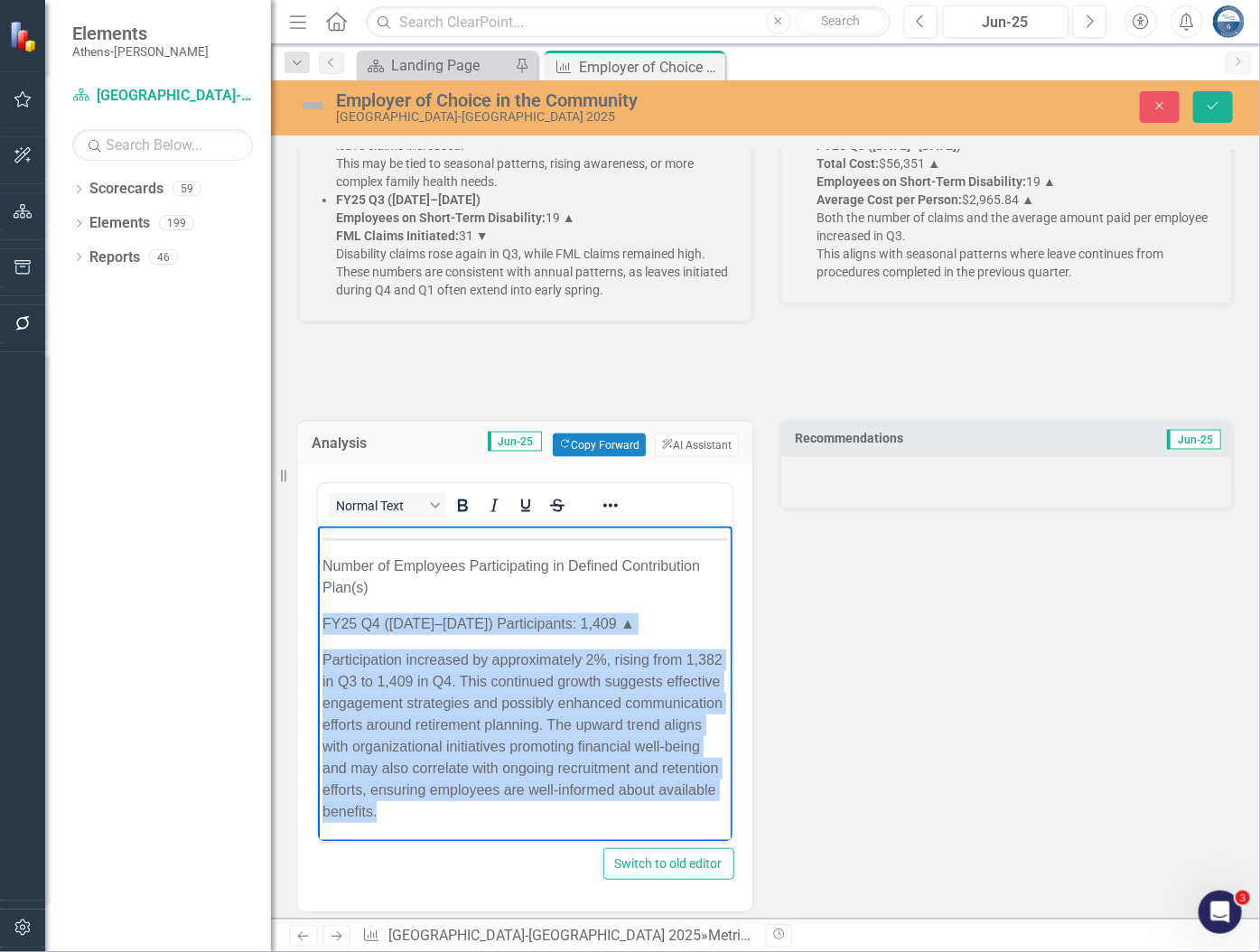 copy on "FY25 Q4 (Apr–Jun 2025) Participants: 1,409 ▲ Participation increased by approximately 2%, rising from 1,382 in Q3 to 1,409 in Q4. This continued growth suggests effective engagement strategies and possibly enhanced communication efforts around retirement planning. The upward trend aligns with organizational initiatives promoting financial well-being and may also correlate with ongoing recruitment and retention efforts, ensuring employees are well-informed about available benefits." 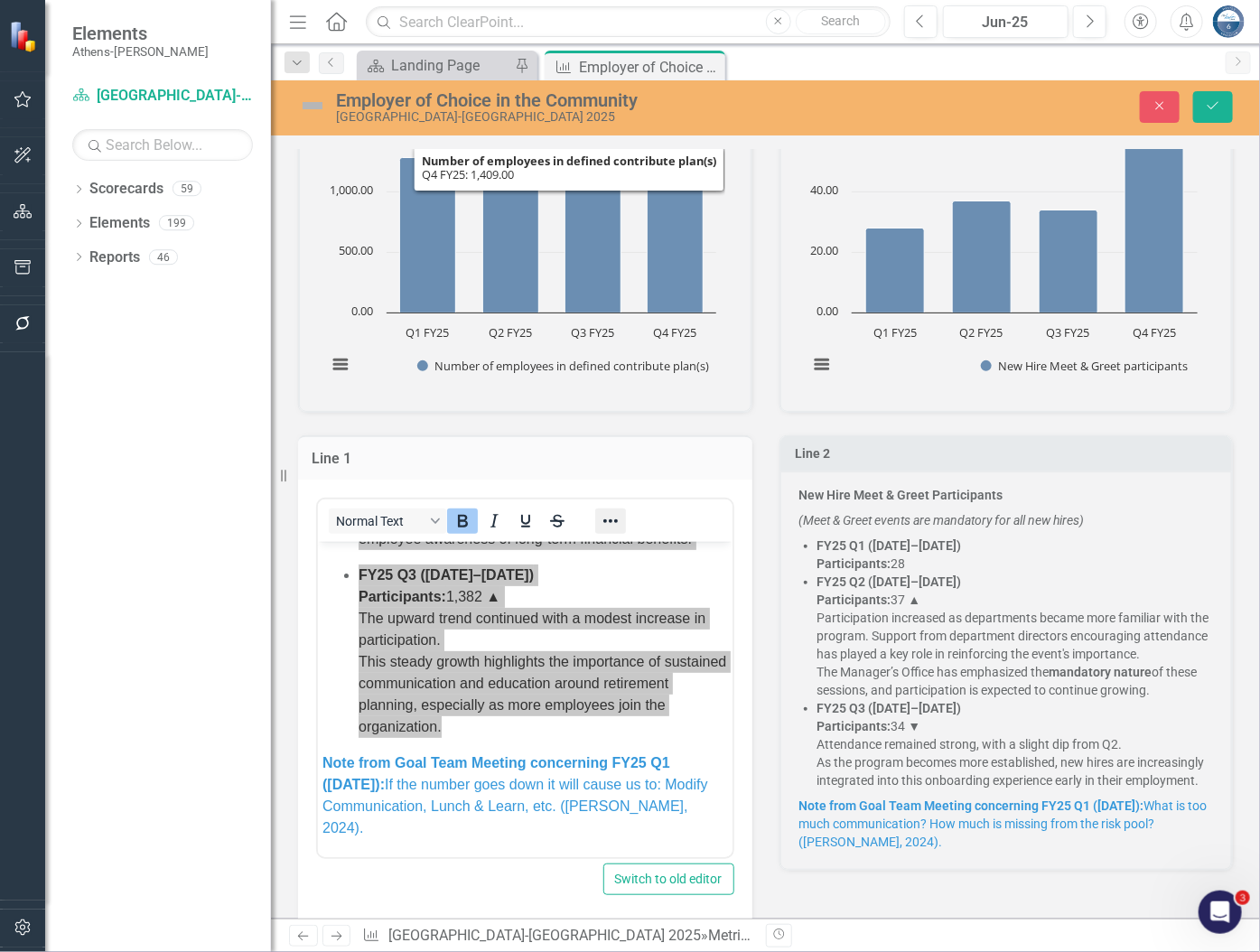 scroll, scrollTop: 556, scrollLeft: 0, axis: vertical 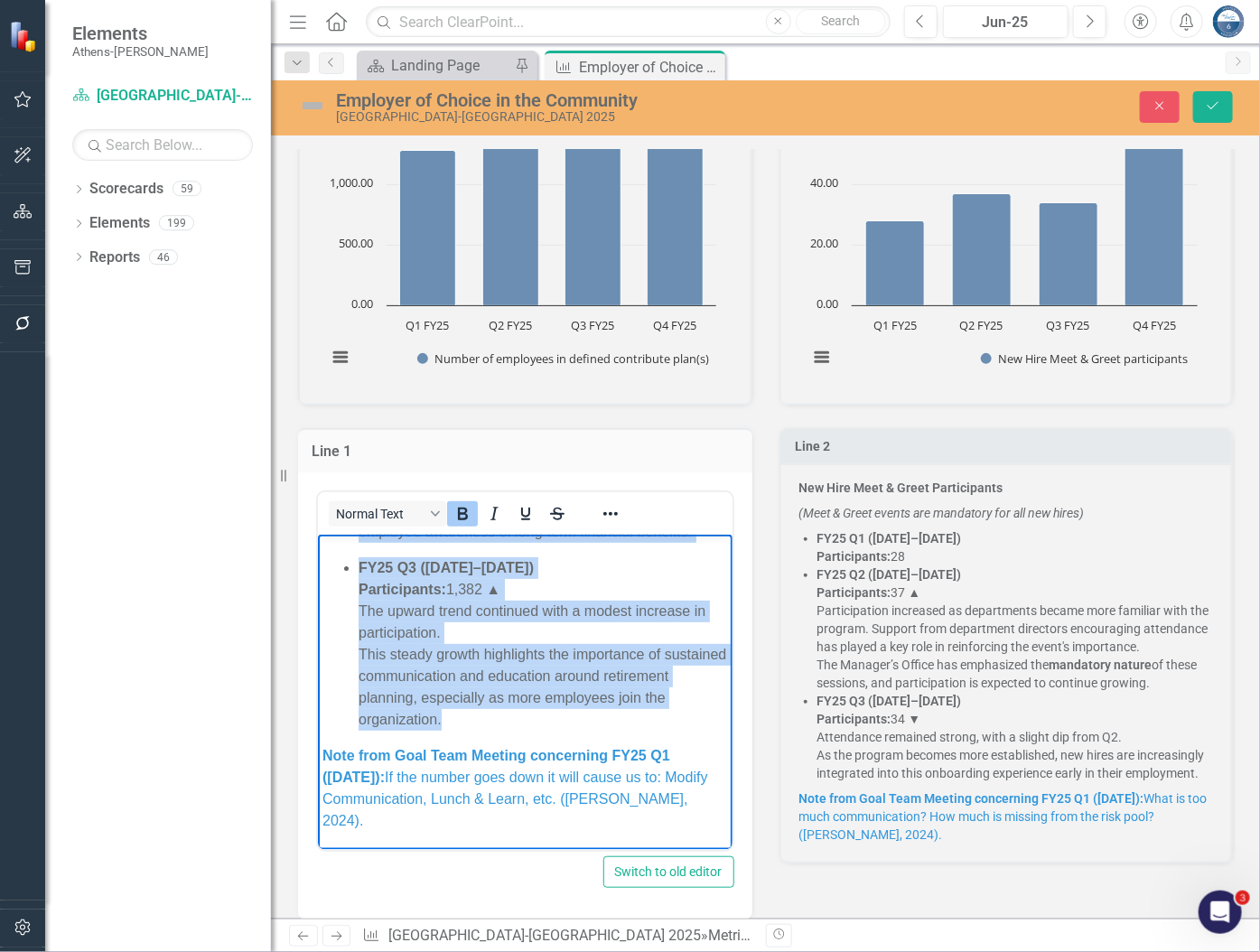 click on "FY25 Q3 (Jan–Mar 2025) Participants:  1,382 ▲ The upward trend continued with a modest increase in participation. This steady growth highlights the importance of sustained communication and education around retirement planning, especially as more employees join the organization." at bounding box center [542, 643] 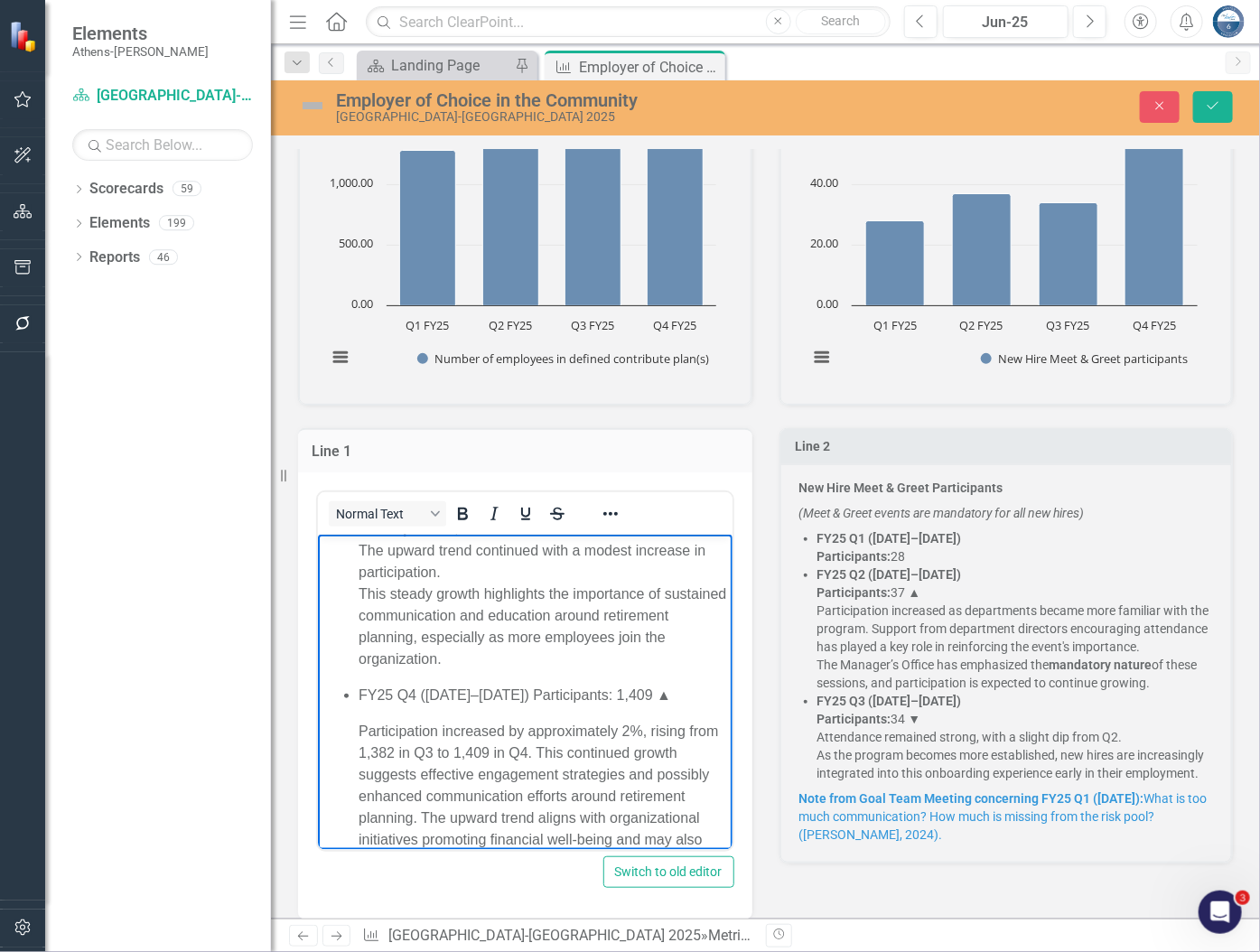 scroll, scrollTop: 388, scrollLeft: 0, axis: vertical 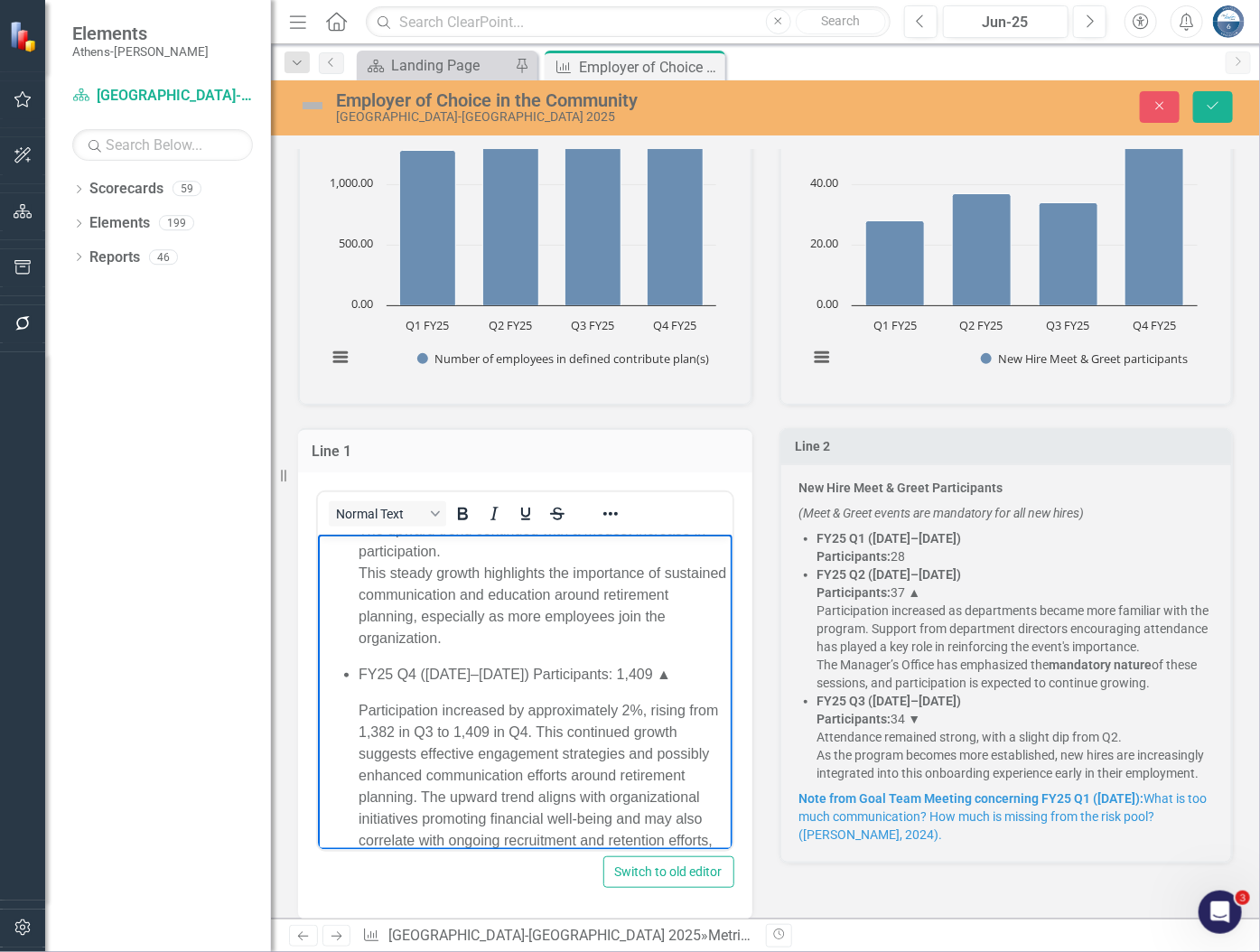 click on "FY25 Q4 (Apr–Jun 2025) Participants: 1,409 ▲" at bounding box center [542, 674] 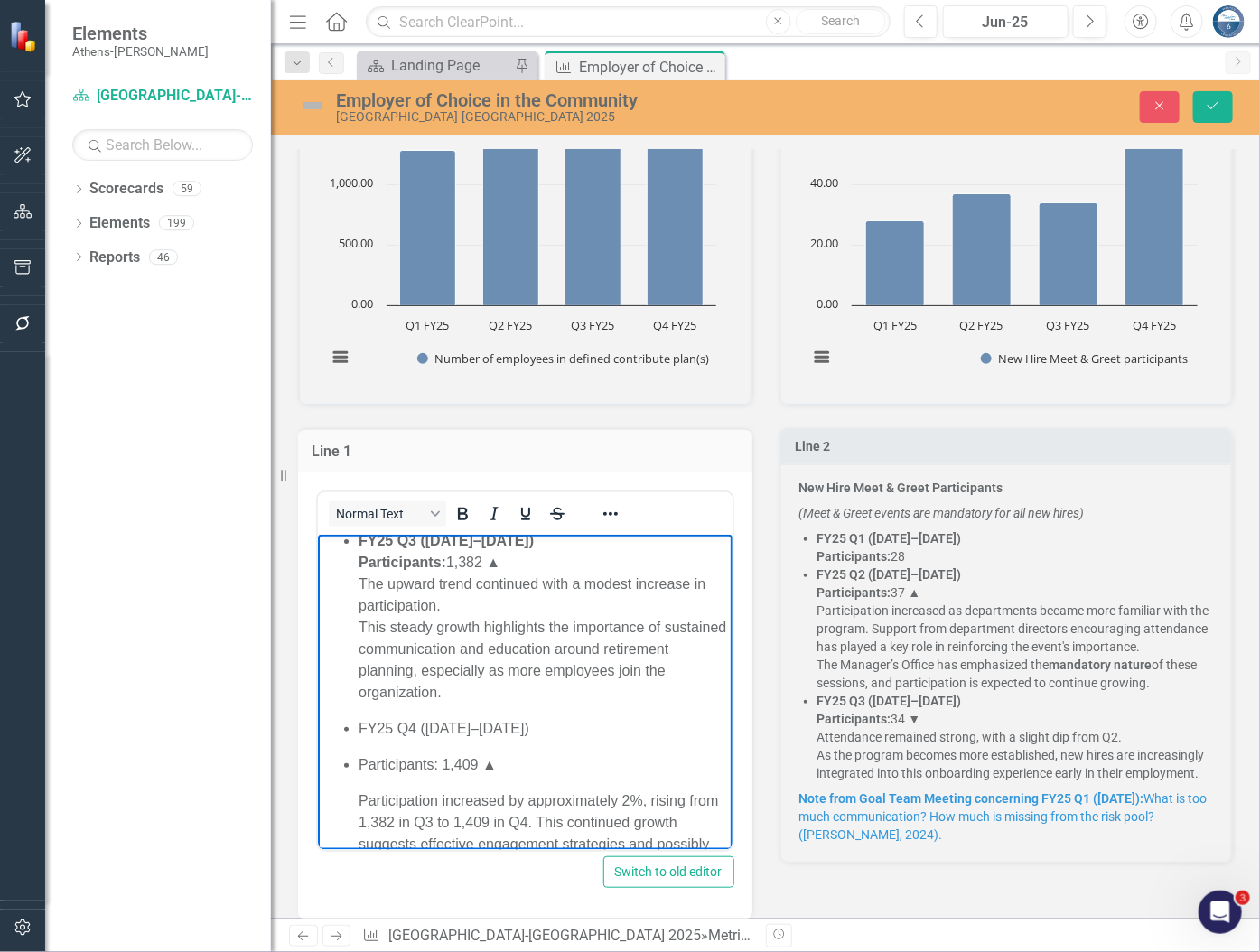 scroll, scrollTop: 388, scrollLeft: 0, axis: vertical 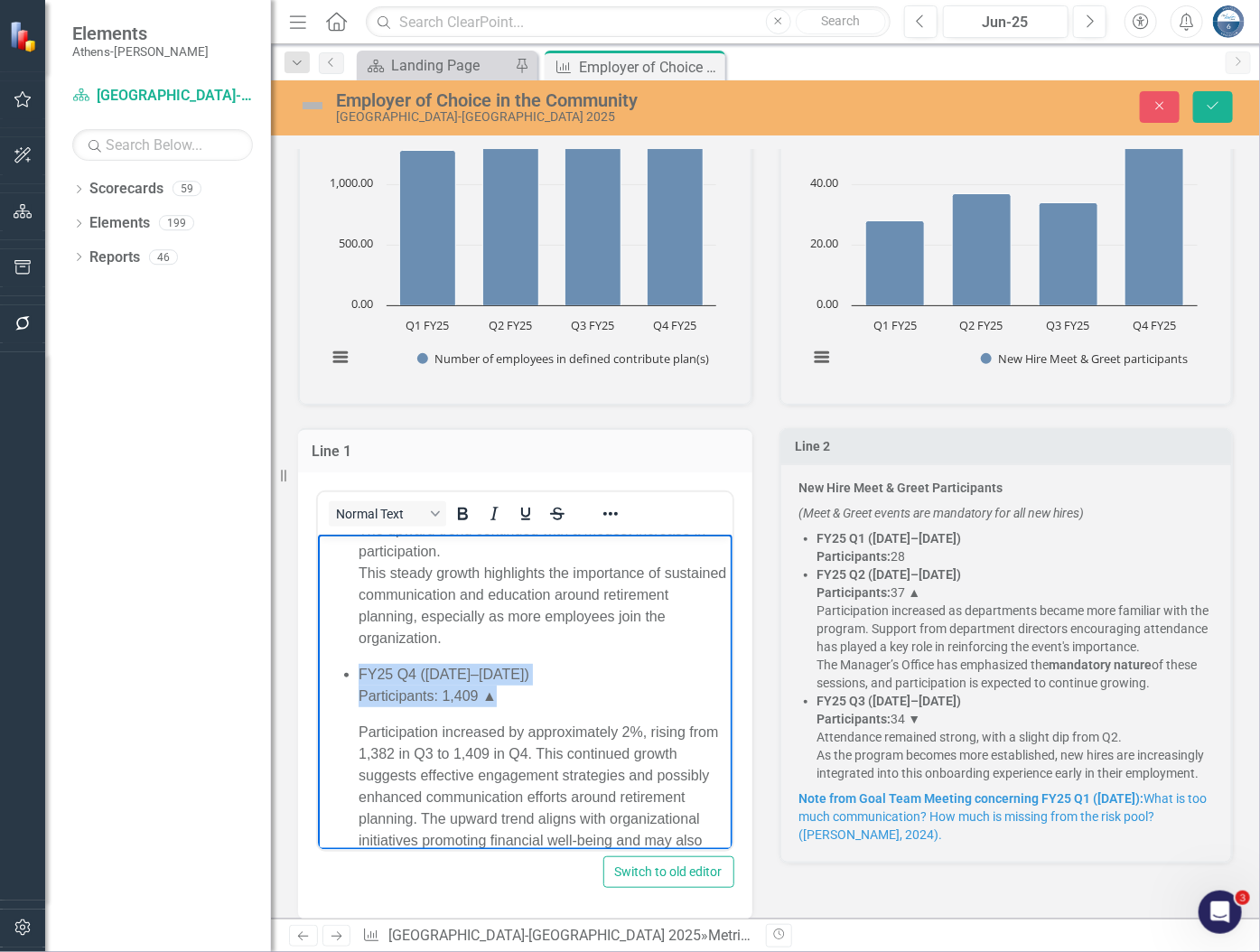 drag, startPoint x: 507, startPoint y: 691, endPoint x: 359, endPoint y: 670, distance: 149.48244 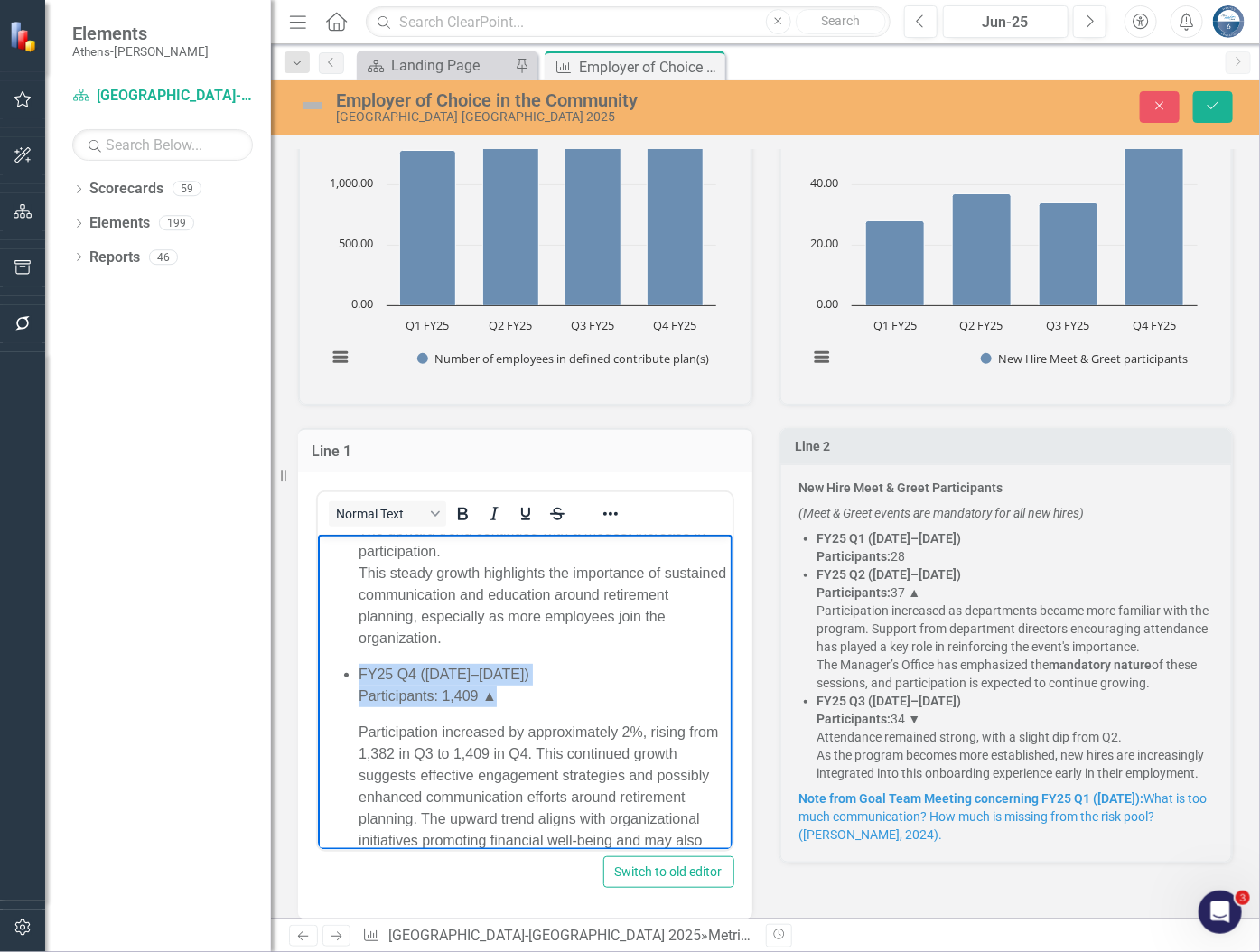 click on "FY25 Q4 (Apr–Jun 2025)  Participants: 1,409 ▲ Participation increased by approximately 2%, rising from 1,382 in Q3 to 1,409 in Q4. This continued growth suggests effective engagement strategies and possibly enhanced communication efforts around retirement planning. The upward trend aligns with organizational initiatives promoting financial well-being and may also correlate with ongoing recruitment and retention efforts, ensuring employees are well-informed about available benefits." at bounding box center [542, 789] 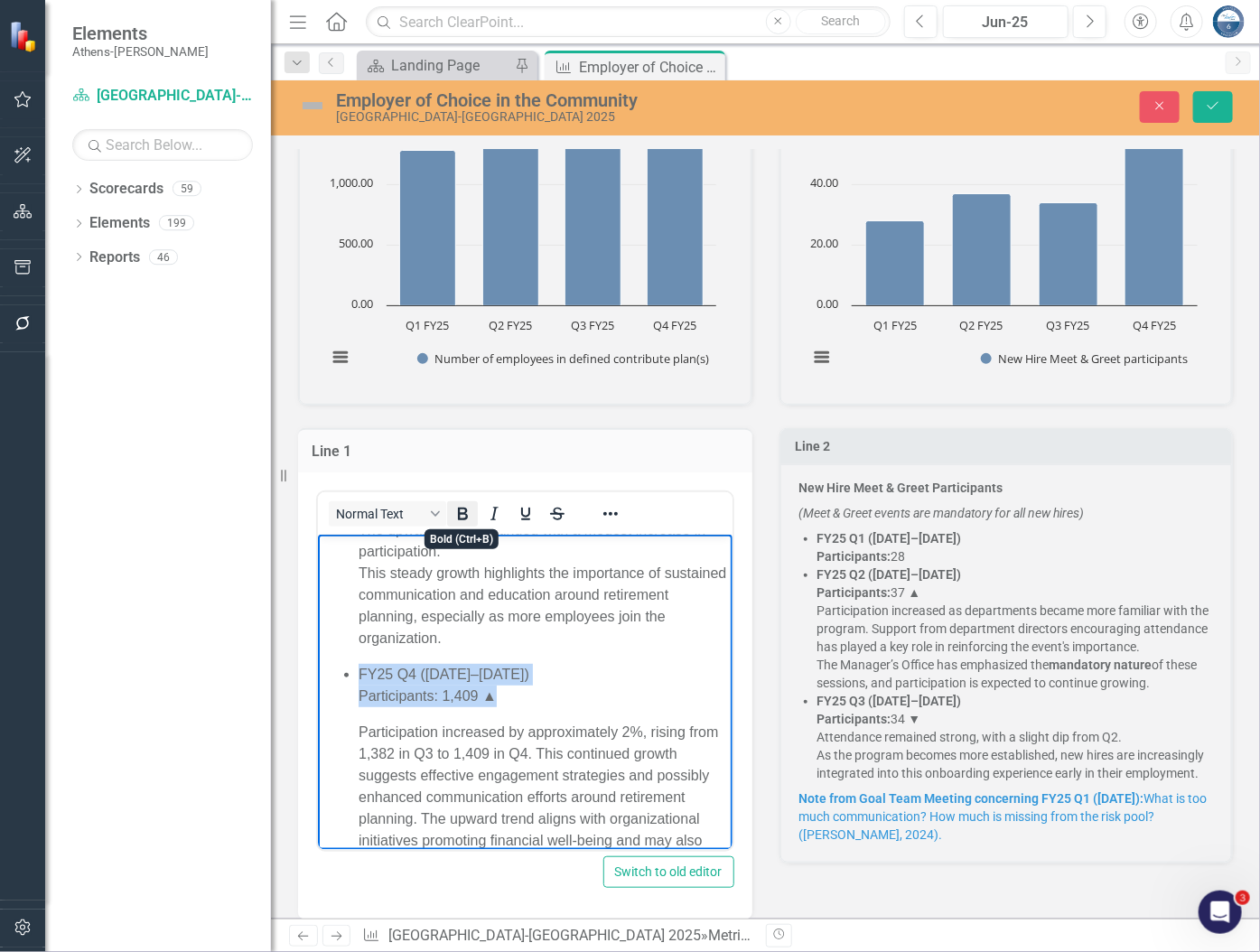 drag, startPoint x: 469, startPoint y: 509, endPoint x: 158, endPoint y: 32, distance: 569.4295 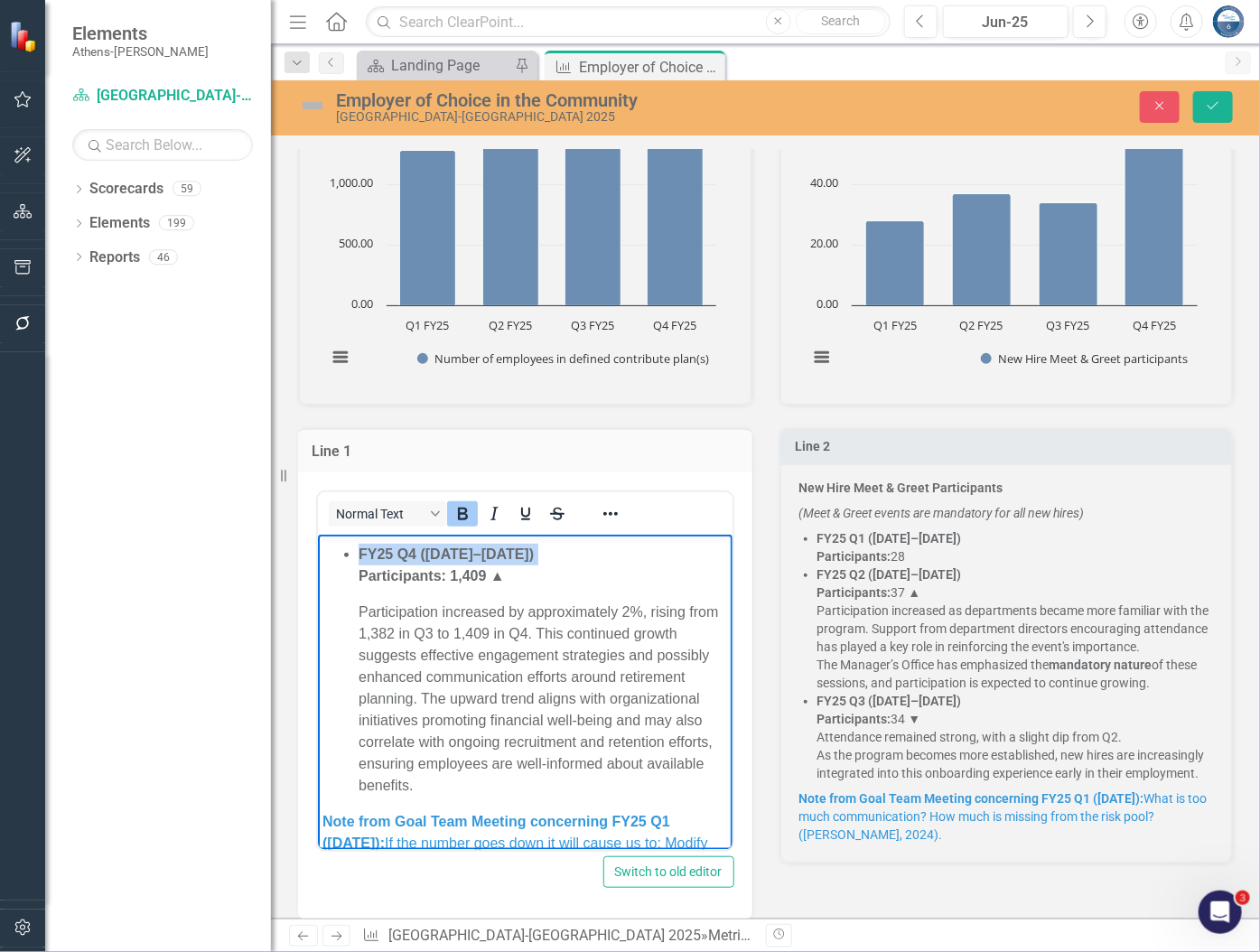 scroll, scrollTop: 471, scrollLeft: 0, axis: vertical 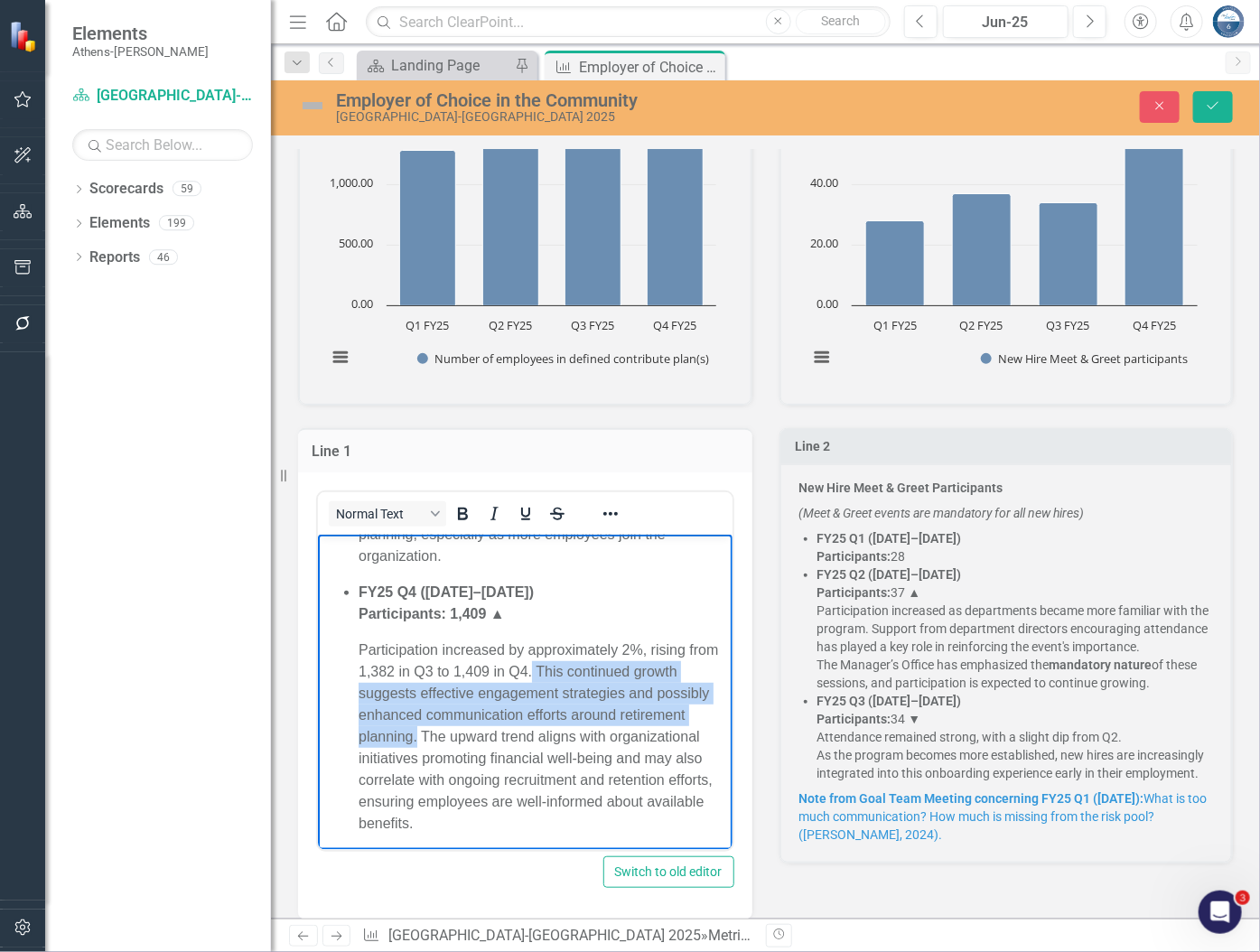 drag, startPoint x: 485, startPoint y: 737, endPoint x: 565, endPoint y: 667, distance: 106.30146 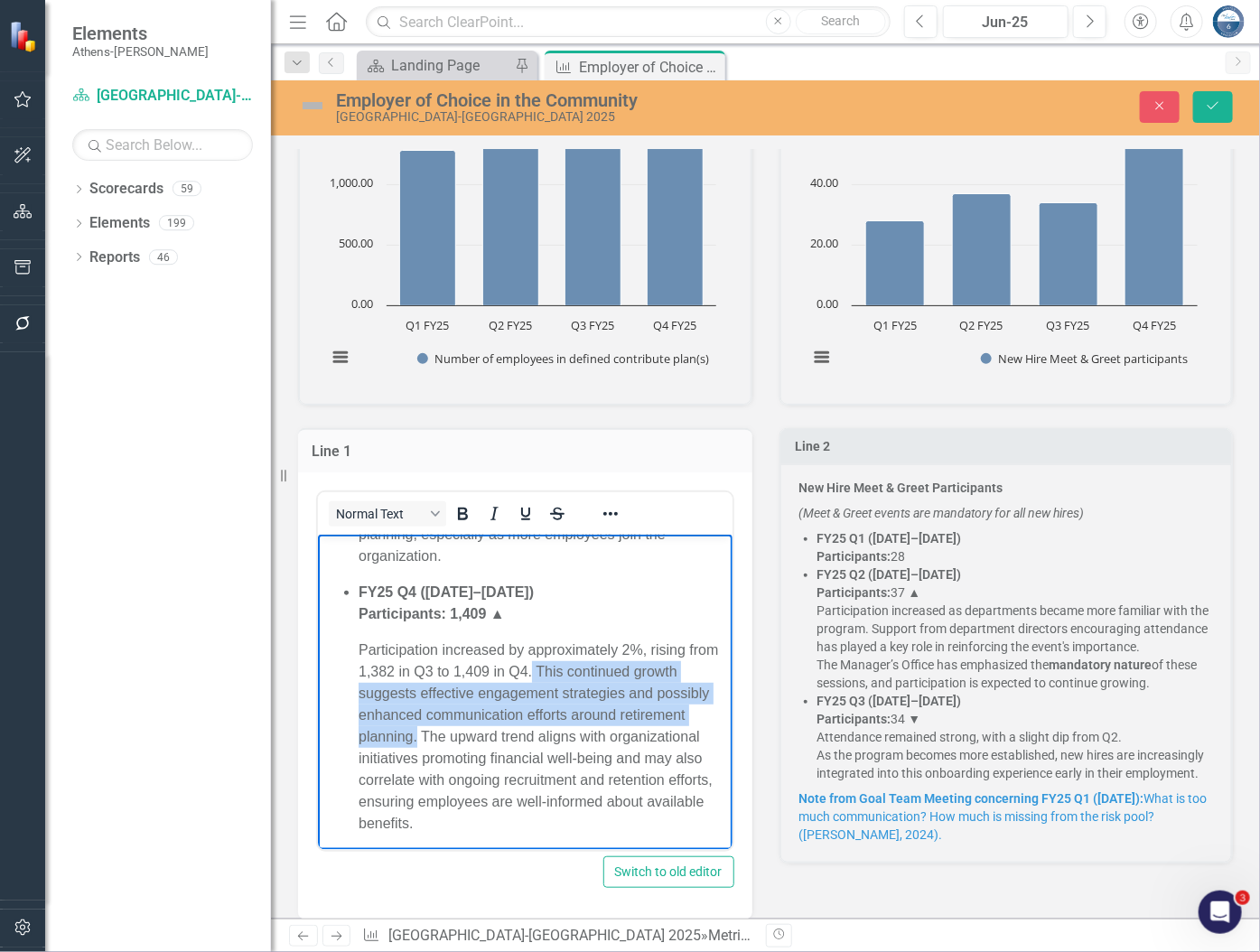 click on "Participation increased by approximately 2%, rising from 1,382 in Q3 to 1,409 in Q4. This continued growth suggests effective engagement strategies and possibly enhanced communication efforts around retirement planning. The upward trend aligns with organizational initiatives promoting financial well-being and may also correlate with ongoing recruitment and retention efforts, ensuring employees are well-informed about available benefits." at bounding box center [542, 736] 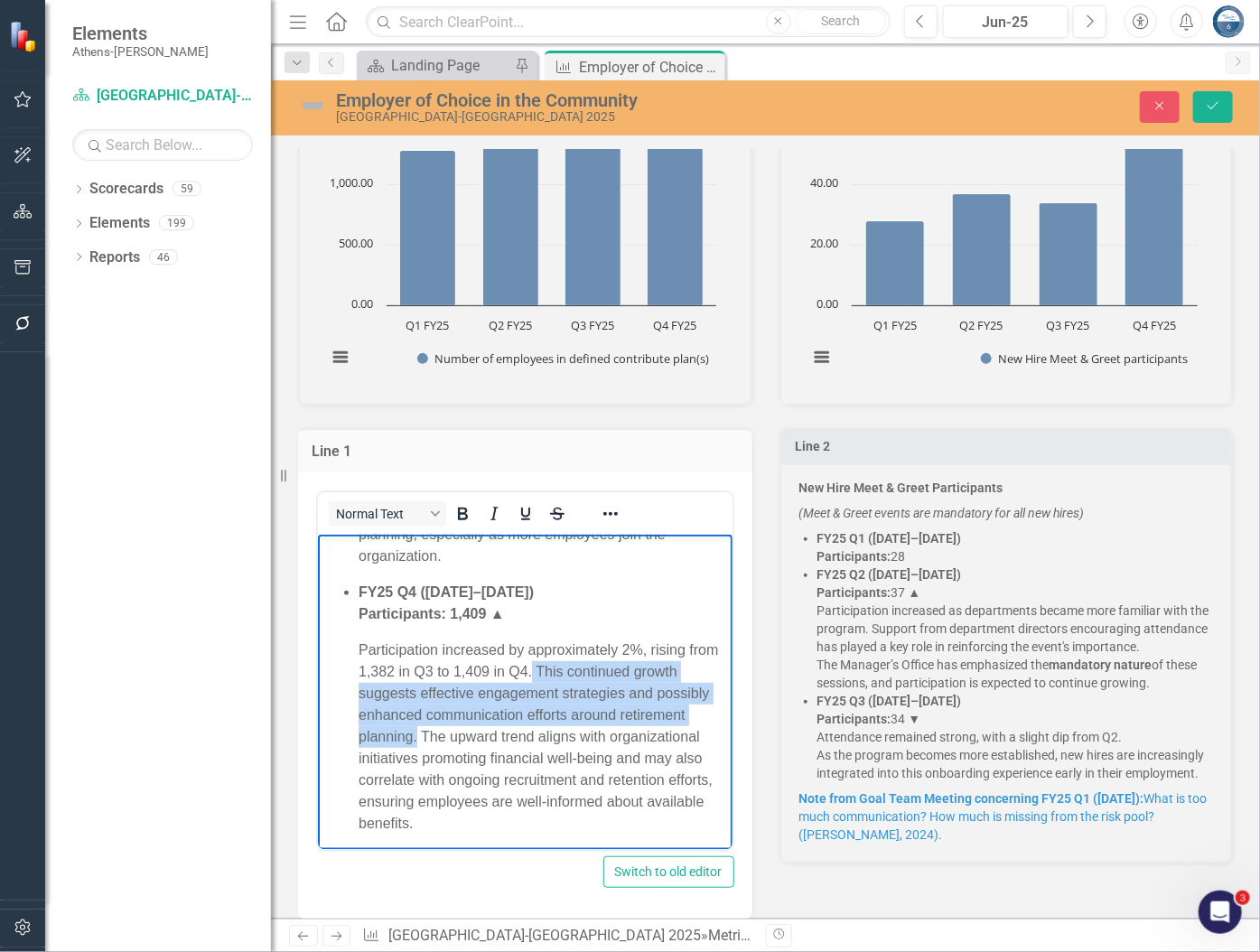 type 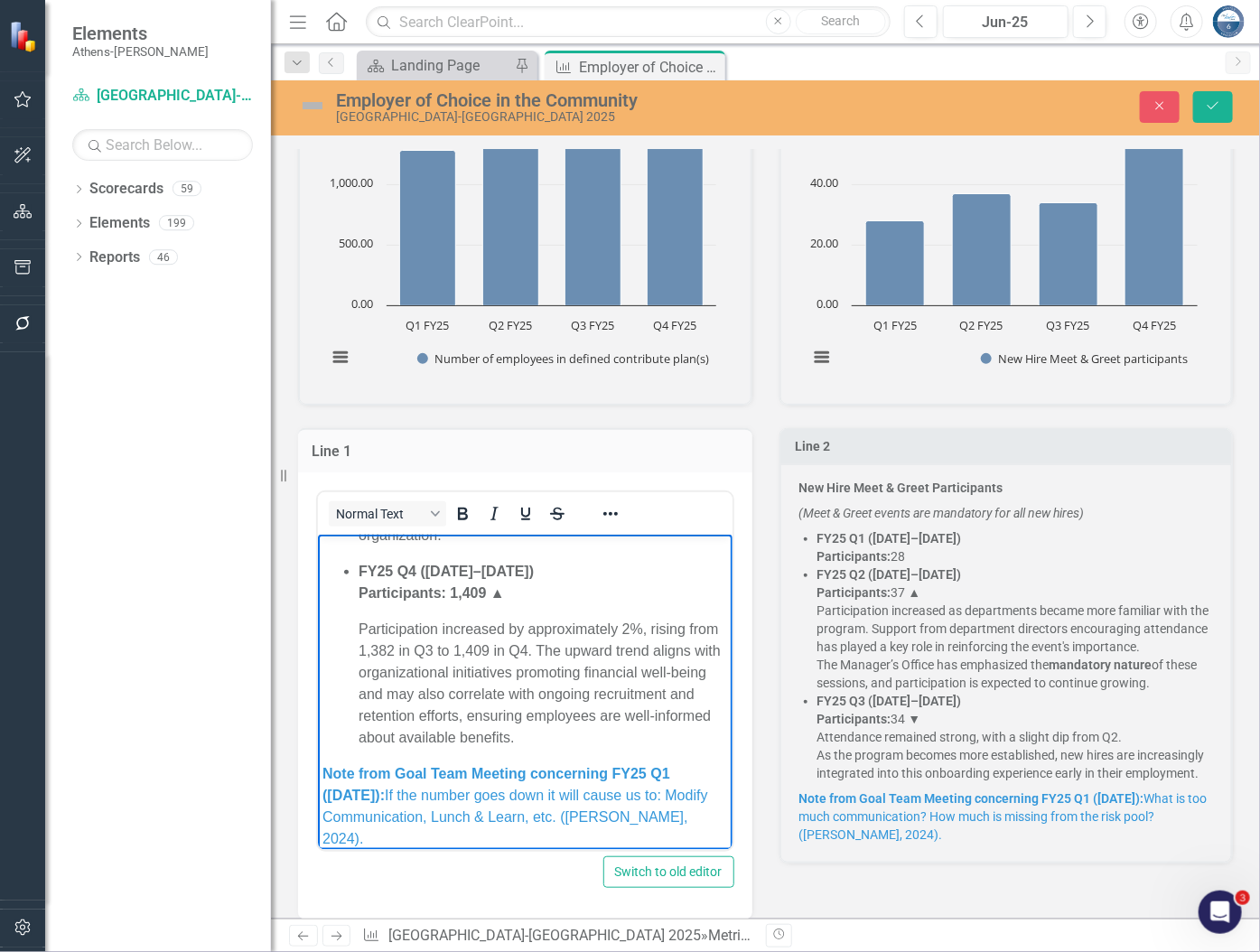 scroll, scrollTop: 509, scrollLeft: 0, axis: vertical 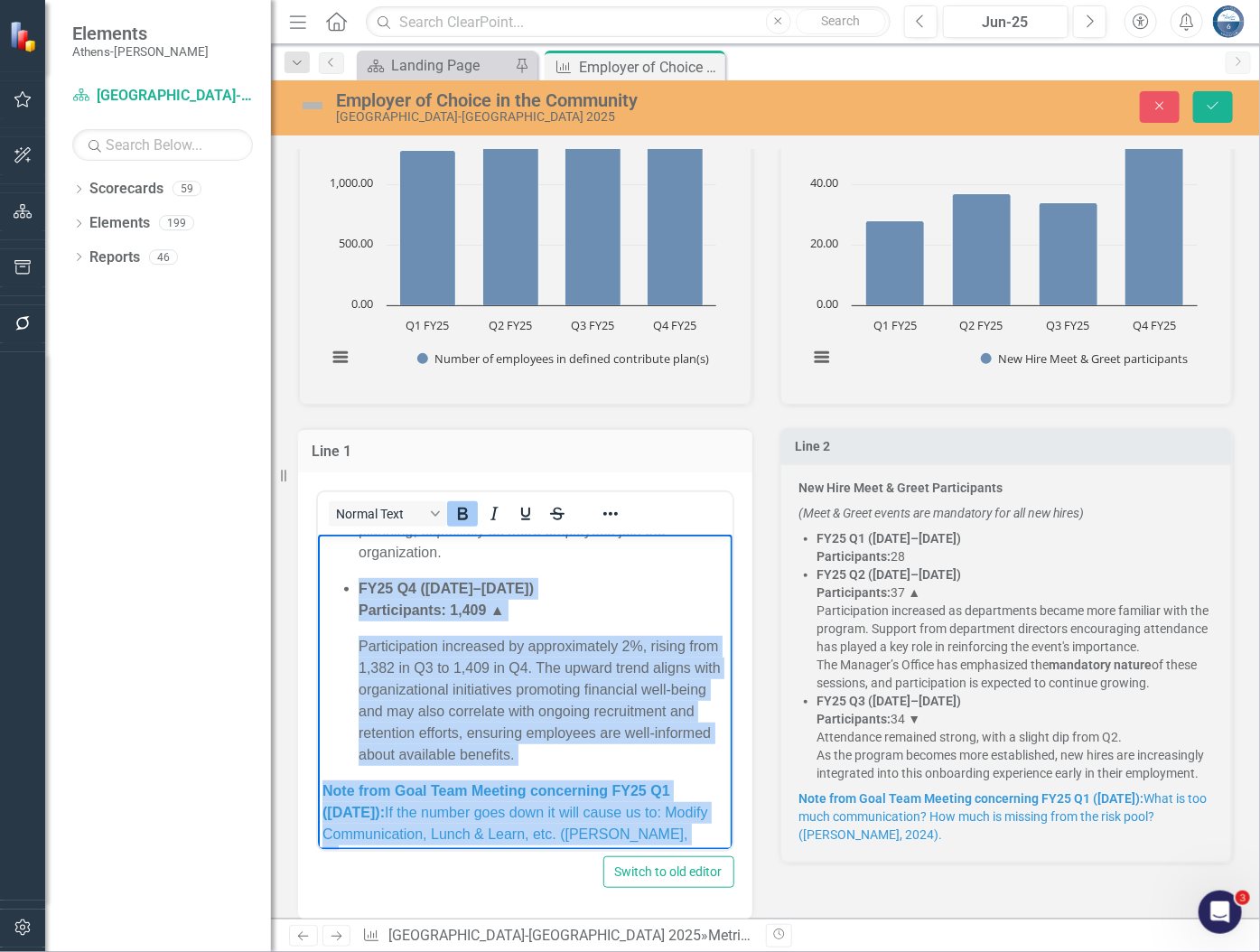 drag, startPoint x: 383, startPoint y: 819, endPoint x: 337, endPoint y: 596, distance: 227.69497 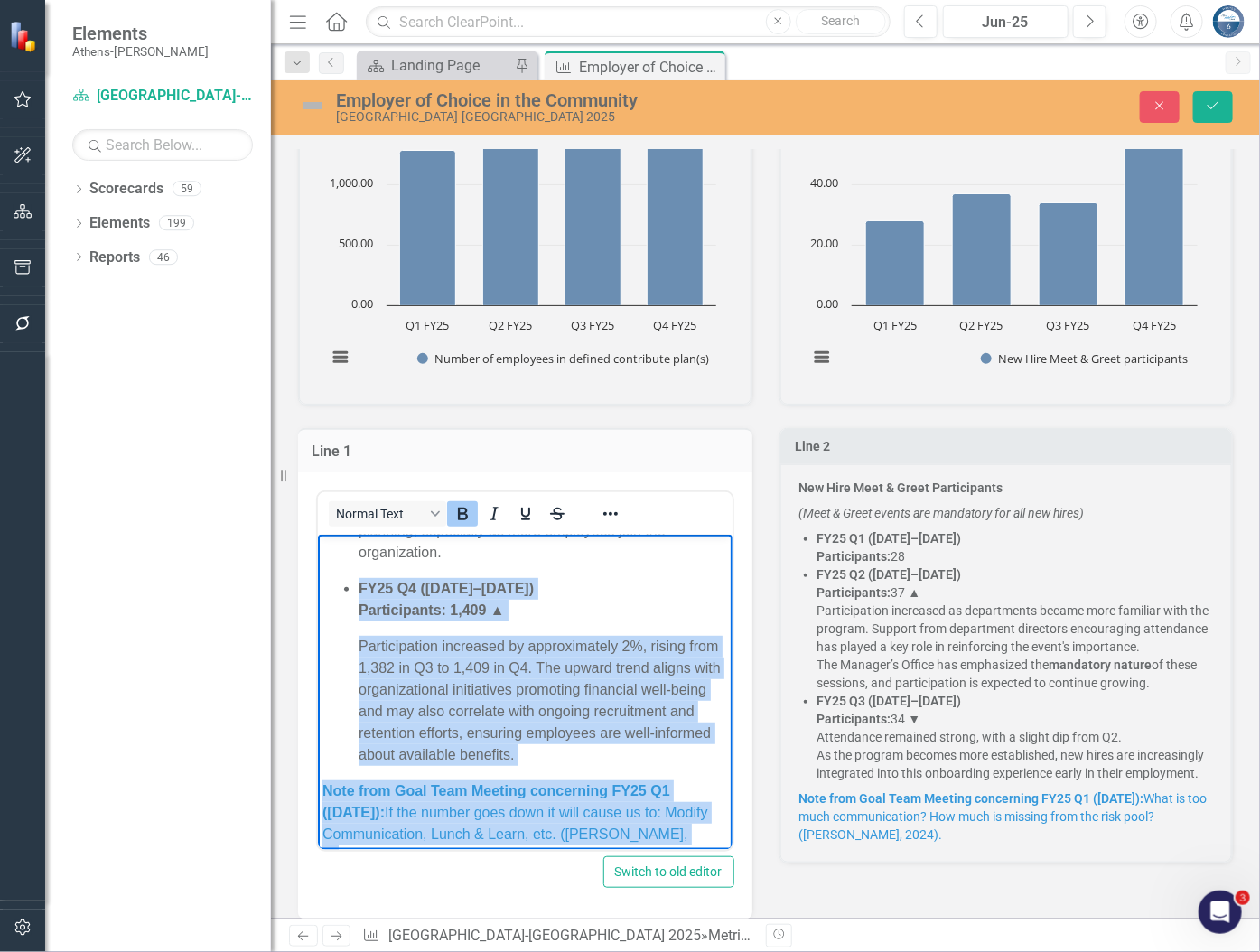 click on "Number of Employees Participating in Defined Contribution Plan(s) FY25 Q1 (Jul–Sep 2024) Participants:  1,283 FY25 Q2 (Oct–Dec 2024) Participants:  1,366 ▲ Participation increased by approximately  6.5% , rising from 1,283 in Q1 to 1,366 in Q2. This growth likely reflects new hires who were automatically enrolled in the plan. Continued efforts at  New Hire Meet & Greet sessions  and retirement-focused outreach support employee awareness of long-term financial benefits. FY25 Q3 (Jan–Mar 2025) Participants:  1,382 ▲ The upward trend continued with a modest increase in participation. This steady growth highlights the importance of sustained communication and education around retirement planning, especially as more employees join the organization. FY25 Q4 (Apr–Jun 2025)  Participants: 1,409 ▲ Note from Goal Team Meeting concerning FY25 Q1 (11/5/2024):  If the number goes down it will cause us to: Modify Communication, Lunch & Learn, etc. (Sara Ivy, 2024)." at bounding box center (524, 472) 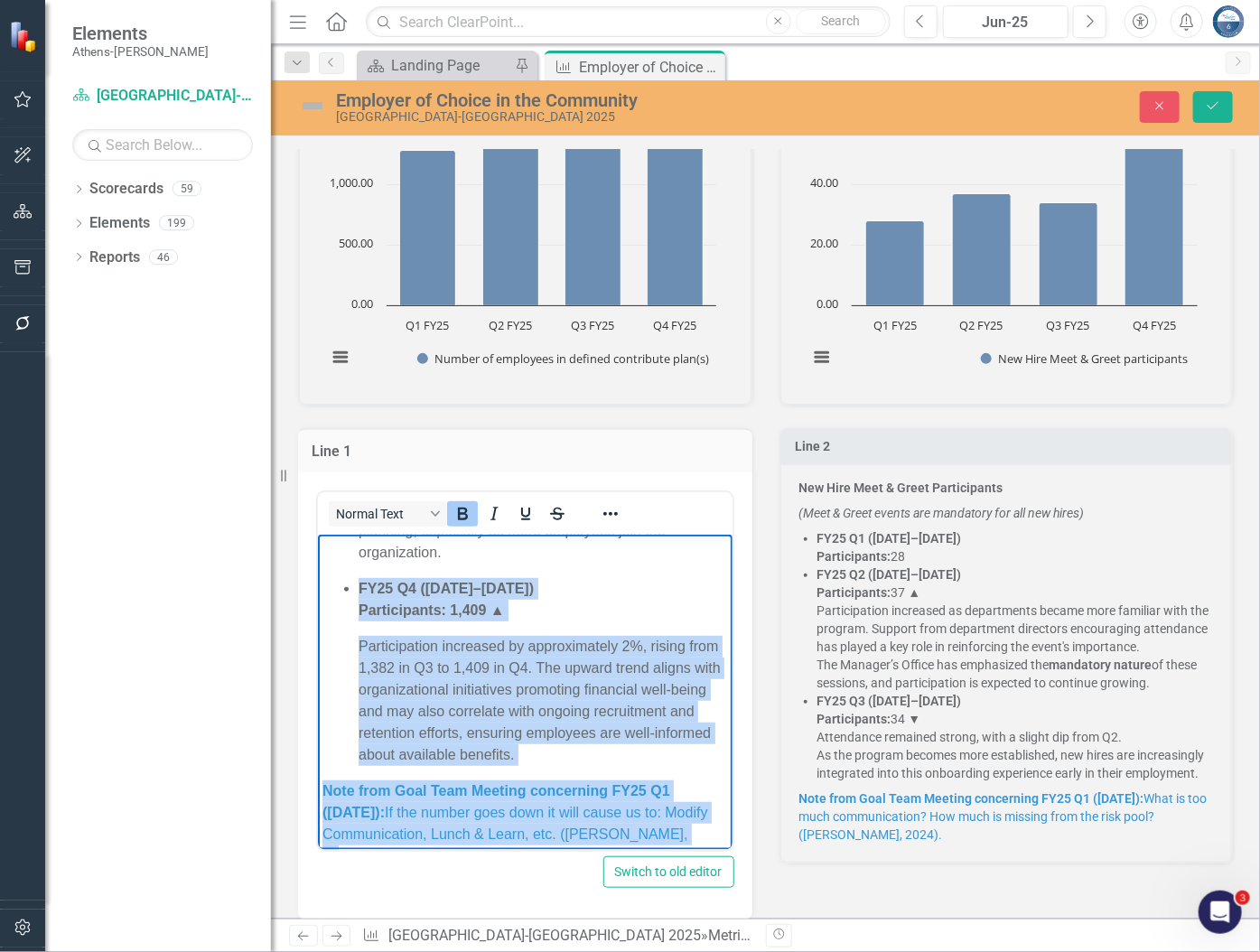 copy on "FY25 Q4 (Apr–Jun 2025)  Participants: 1,409 ▲ Participation increased by approximately 2%, rising from 1,382 in Q3 to 1,409 in Q4. The upward trend aligns with organizational initiatives promoting financial well-being and may also correlate with ongoing recruitment and retention efforts, ensuring employees are well-informed about available benefits. Note from Goal Team Meeting concerning FY25 Q1 (11/5/2024):  If the number goes down it will cause us to: Modify Communication, Lunch & Learn, etc. (Sara Ivy, 2024)." 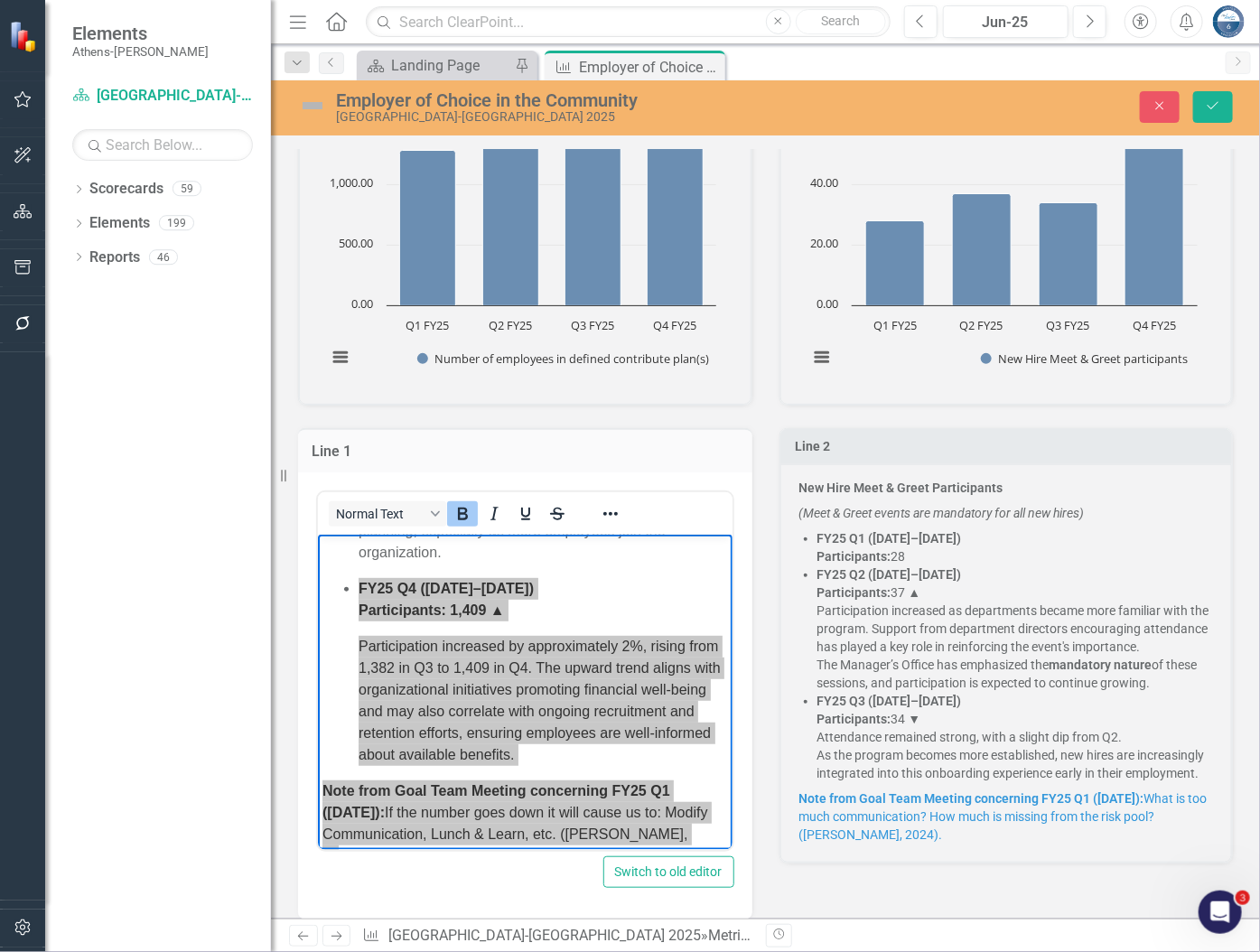 click on "Owner SI Sara Ivy (Human Resources) Collaborators Strategies A. Develop strategies to recruit, reward, and retain high performing employees, both internally and externally, including individuals coming out of the justice system. Athens-Clarke County 2026 Jun-25 A. Develop strategies to recruit, reward, and retain high performing employees, both internally and externally, including individuals coming out of the justice system. (Alexis) Athens-Clarke County 2026  Jun-25 A. Develop strategies to recruit, reward, and retain high performing employees, both internally and externally, including individuals coming out of the justice system. Jun-25 Number of employees participating in defined contribution plan(s) Chart Bar chart with 4 bars. Number of employees participating in defined contribution plan(s) (Chart Type: Column)
Plot Bands
Number of employees in defined contribute plan(s)
Q1 FY25: 1,283.00
Q2 FY25: 1,366.00
Q3 FY25: 1,382.00
Q4 FY25: 1,409.00 The chart has 1 X axis displaying categories." at bounding box center [765, 1993] 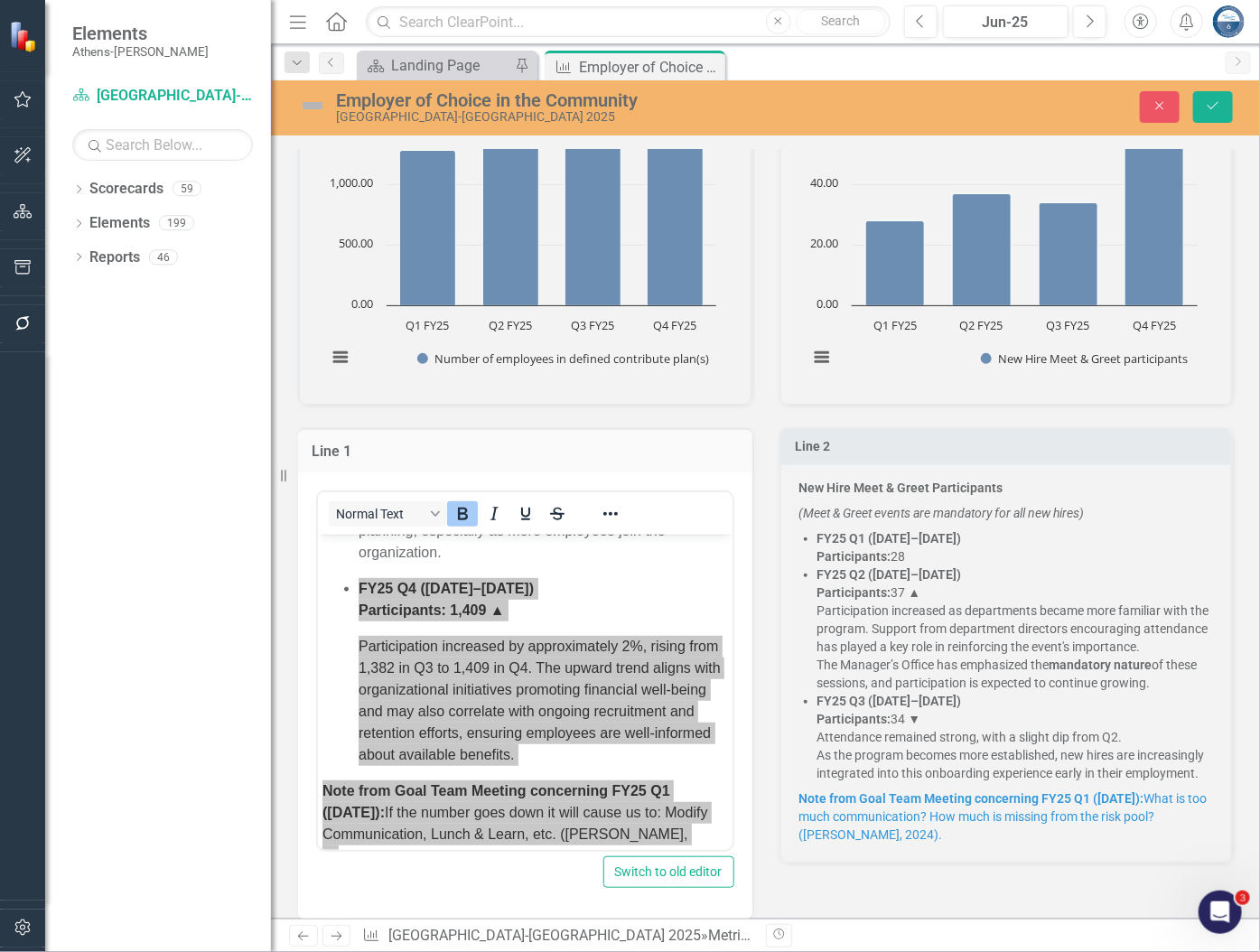 click on "New Hire Meet & Greet Participants" at bounding box center [901, 488] 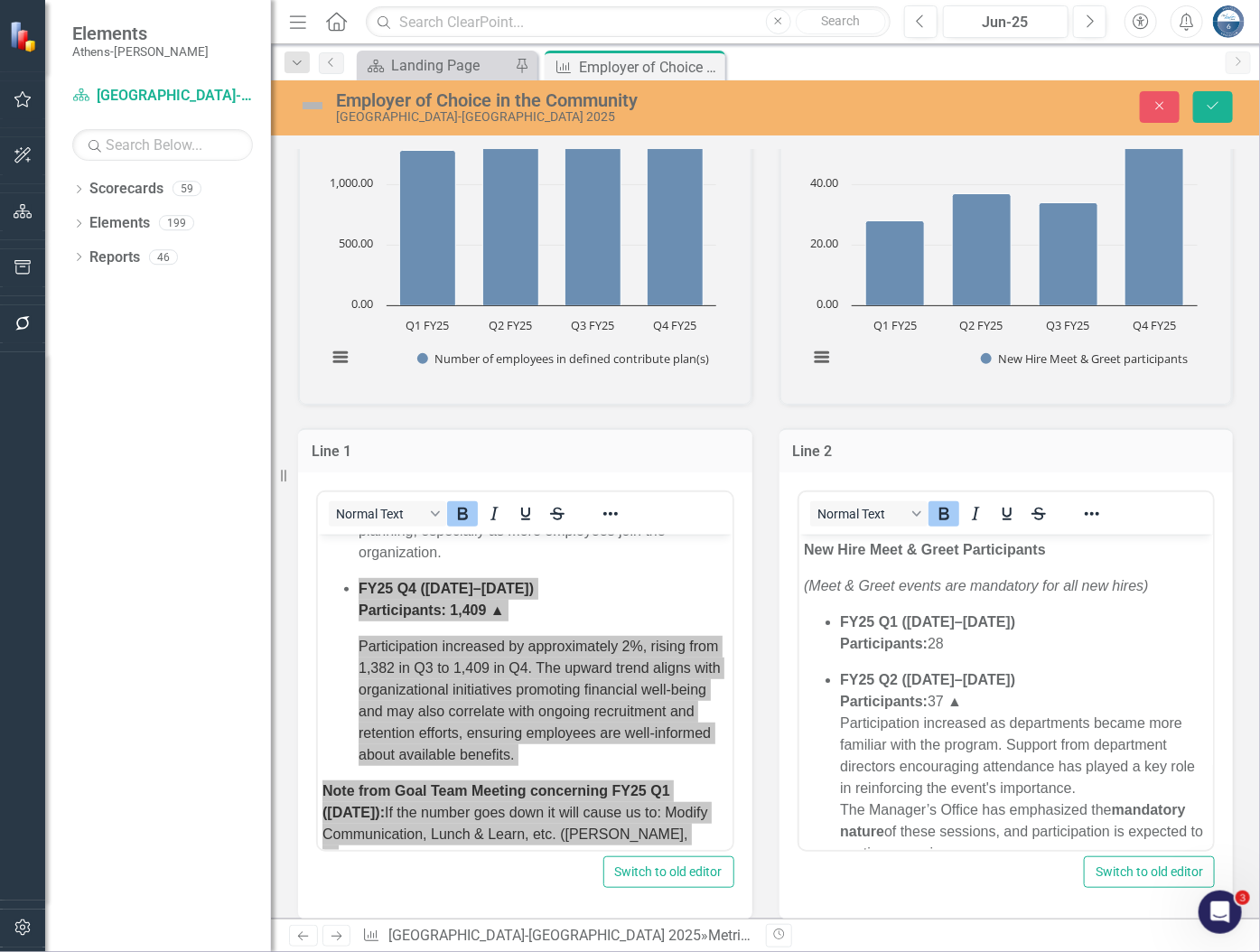 scroll, scrollTop: 0, scrollLeft: 0, axis: both 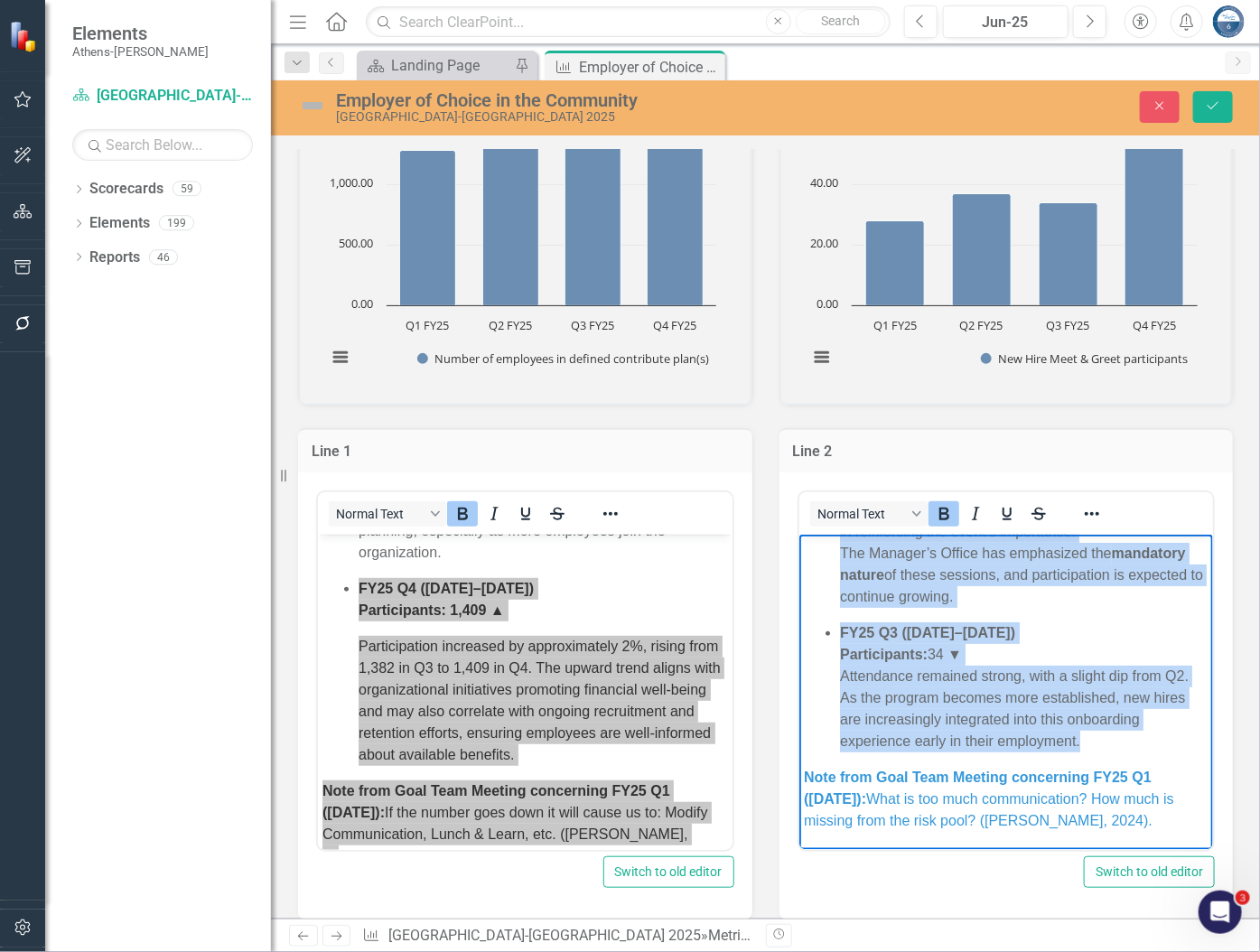 drag, startPoint x: 799, startPoint y: 547, endPoint x: 1122, endPoint y: 738, distance: 375.24659 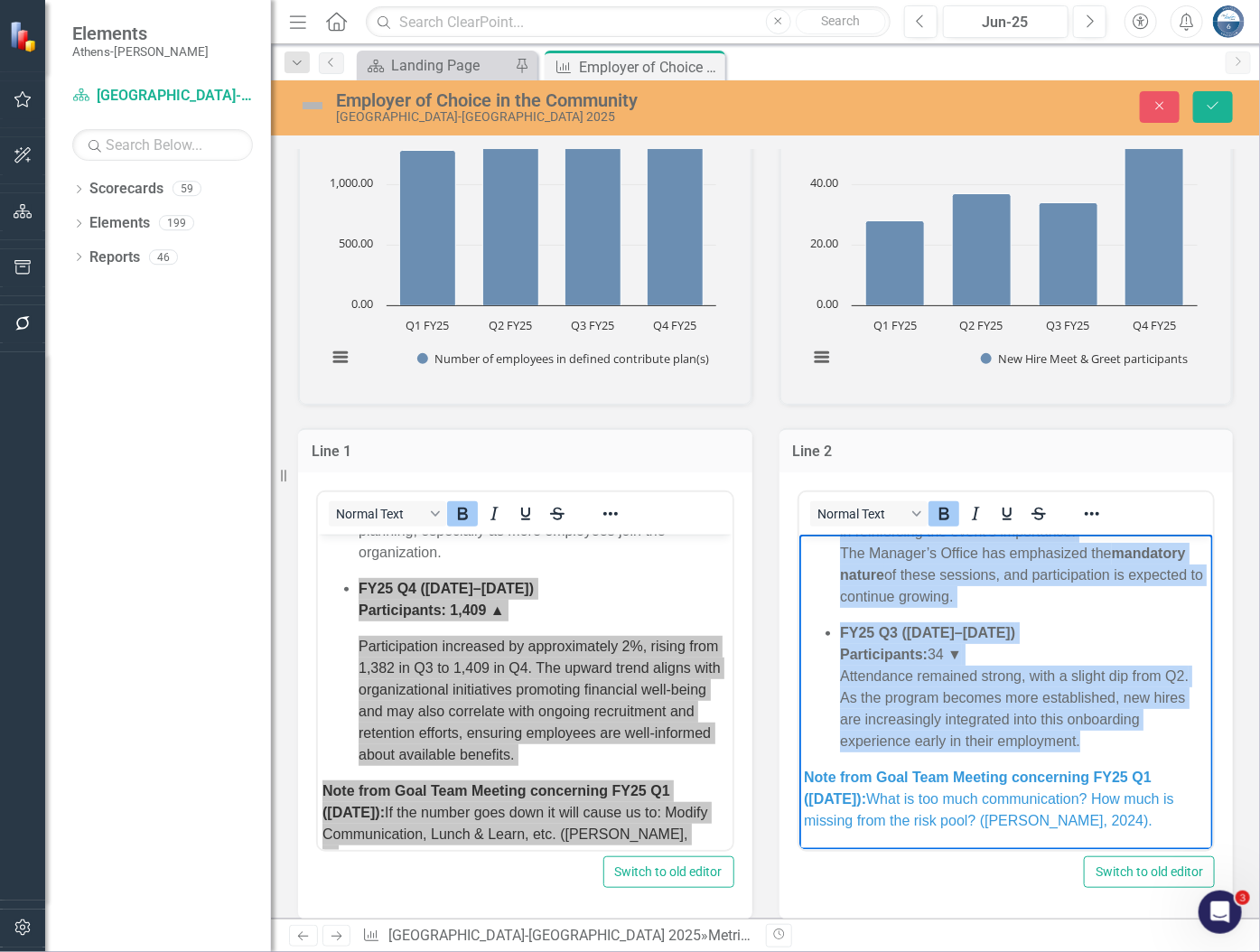 click on "New Hire Meet & Greet Participants (Meet & Greet events are mandatory for all new hires) FY25 Q1 (Jul–Sep 2024) Participants:  28 FY25 Q2 (Oct–Dec 2024) Participants:  37 ▲ Participation increased as departments became more familiar with the program. Support from department directors encouraging attendance has played a key role in reinforcing the event's importance. The Manager’s Office has emphasized the  mandatory nature  of these sessions, and participation is expected to continue growing. FY25 Q3 (Jan–Mar 2025) Participants:  34 ▼ Attendance remained strong, with a slight dip from Q2. As the program becomes more established, new hires are increasingly integrated into this onboarding experience early in their employment. Note from Goal Team Meeting concerning FY25 Q1 (11/5/2024):  What is too much communication? How much is missing from the risk pool? (Sara Ivy, 2024)." at bounding box center (1005, 564) 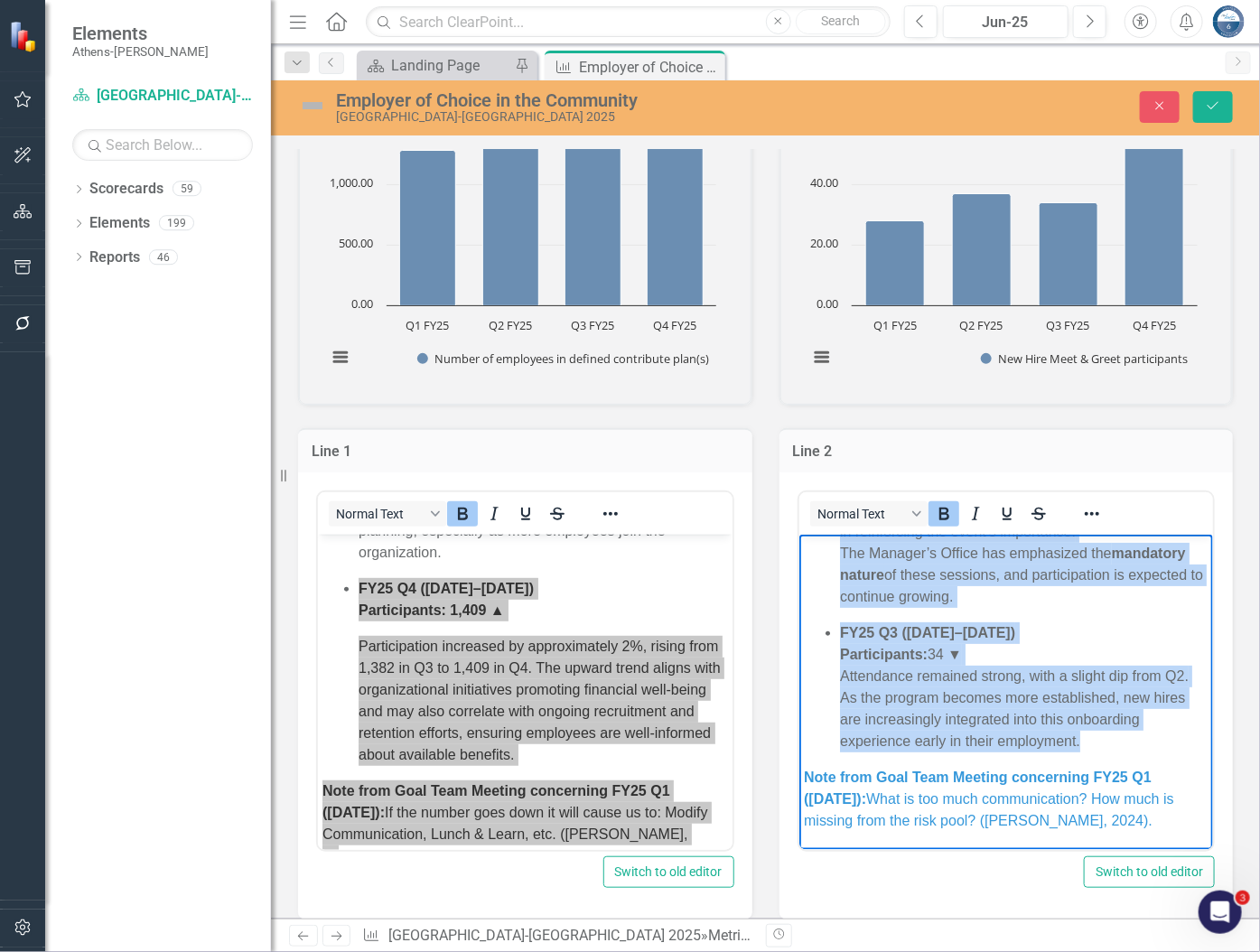 copy on "New Hire Meet & Greet Participants (Meet & Greet events are mandatory for all new hires) FY25 Q1 (Jul–Sep 2024) Participants:  28 FY25 Q2 (Oct–Dec 2024) Participants:  37 ▲ Participation increased as departments became more familiar with the program. Support from department directors encouraging attendance has played a key role in reinforcing the event's importance. The Manager’s Office has emphasized the  mandatory nature  of these sessions, and participation is expected to continue growing. FY25 Q3 (Jan–Mar 2025) Participants:  34 ▼ Attendance remained strong, with a slight dip from Q2. As the program becomes more established, new hires are increasingly integrated into this onboarding experience early in their employment." 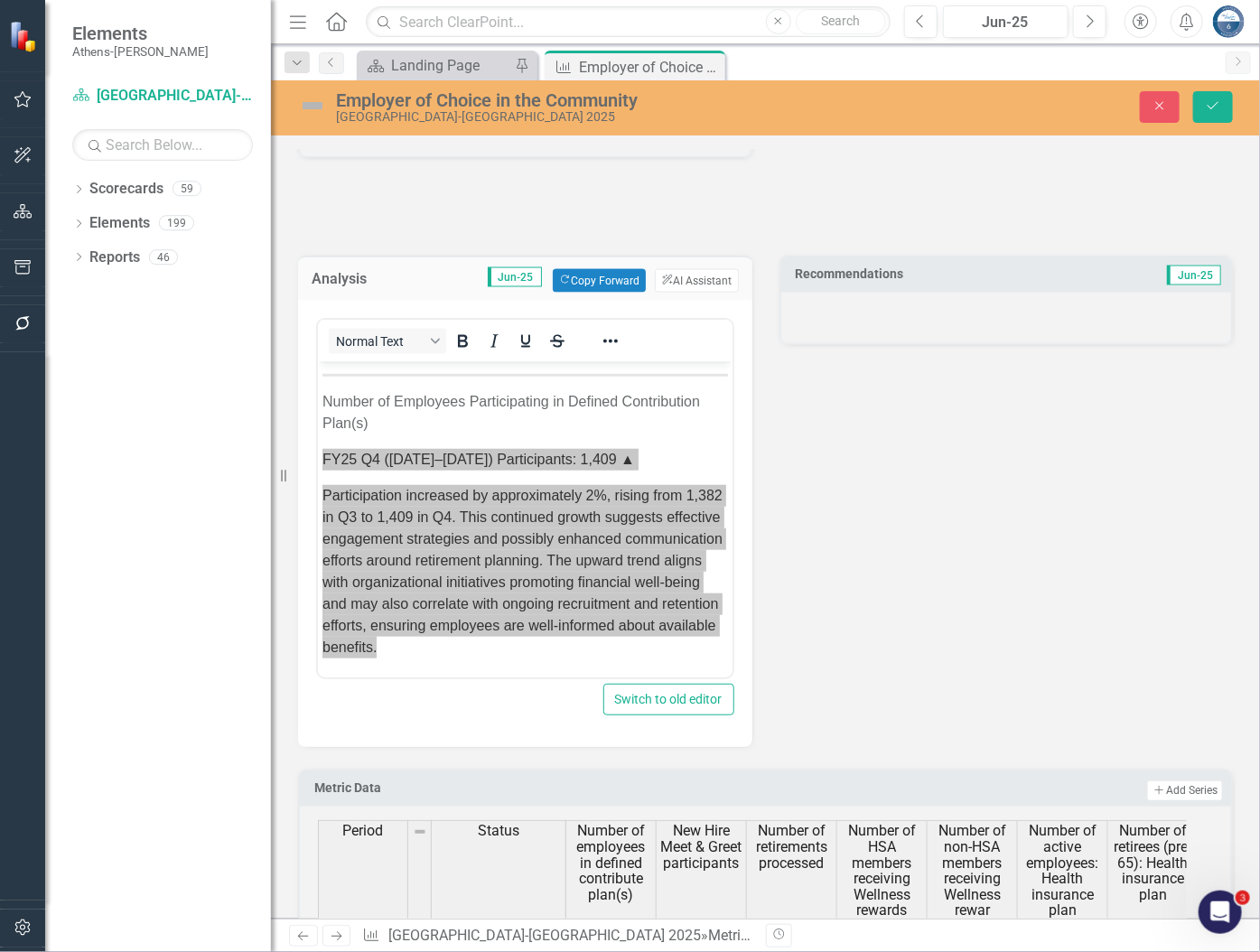 scroll, scrollTop: 4078, scrollLeft: 0, axis: vertical 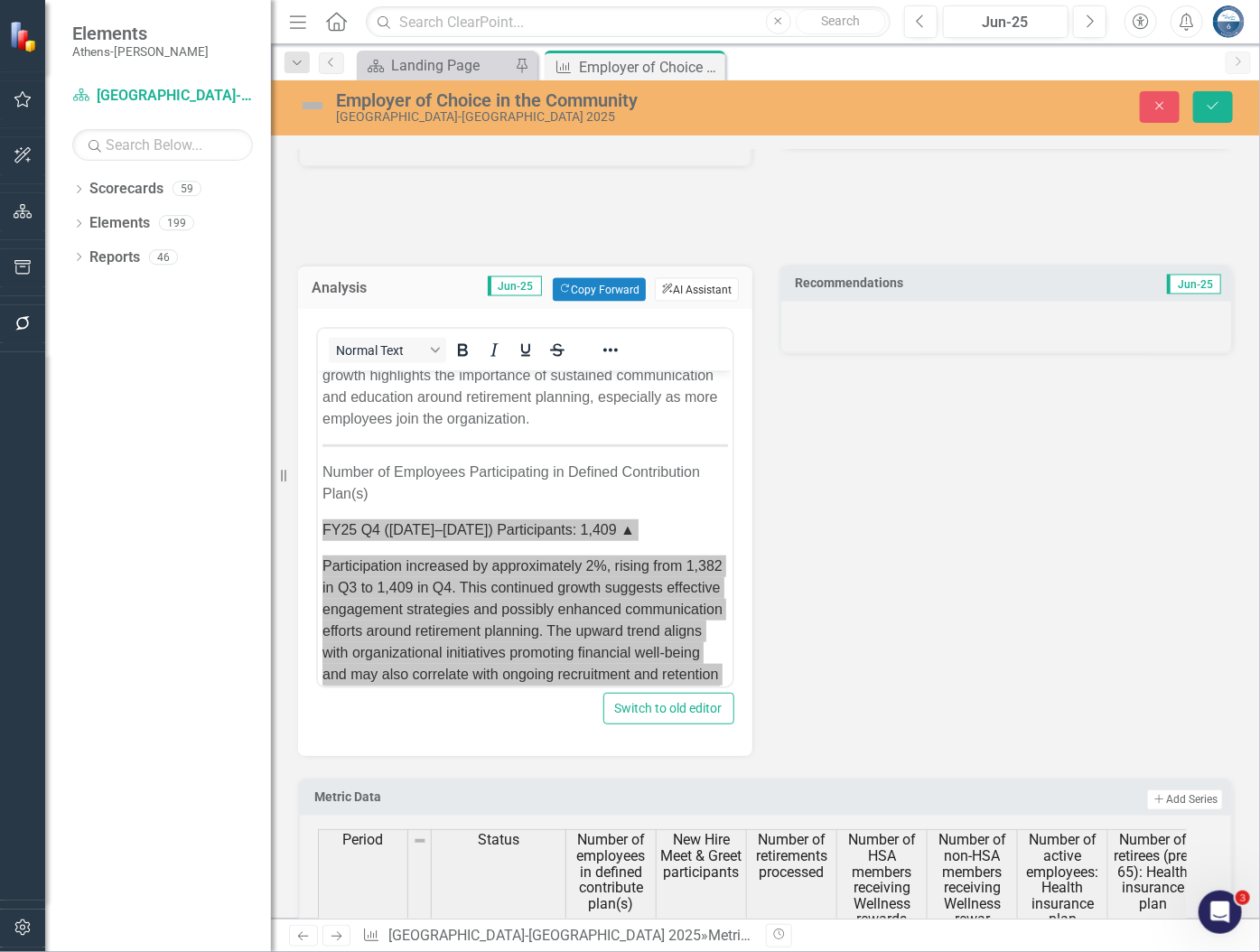 click on "ClearPoint AI  AI Assistant" at bounding box center (696, 290) 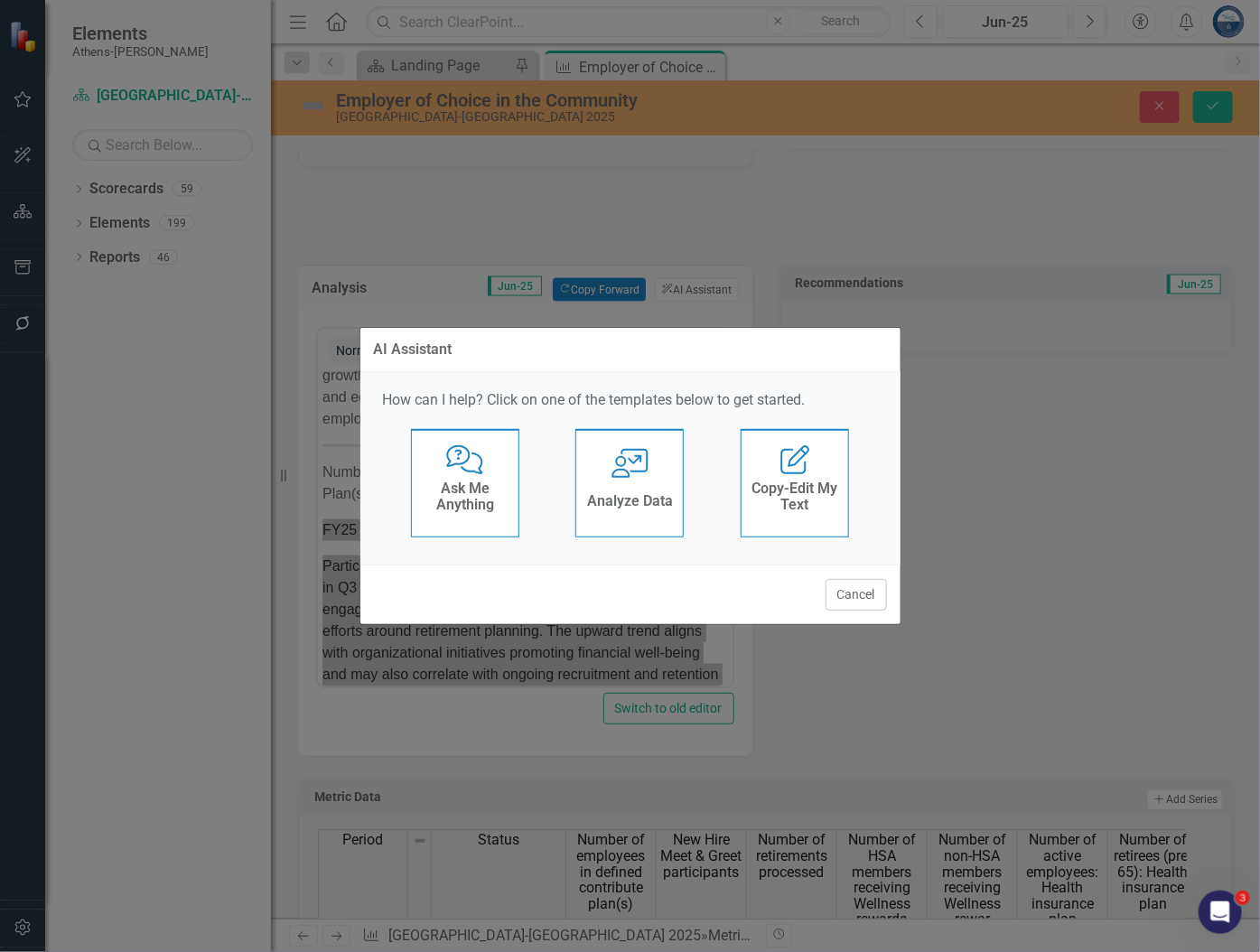 click on "User with Chart Analyze Data" at bounding box center (630, 483) 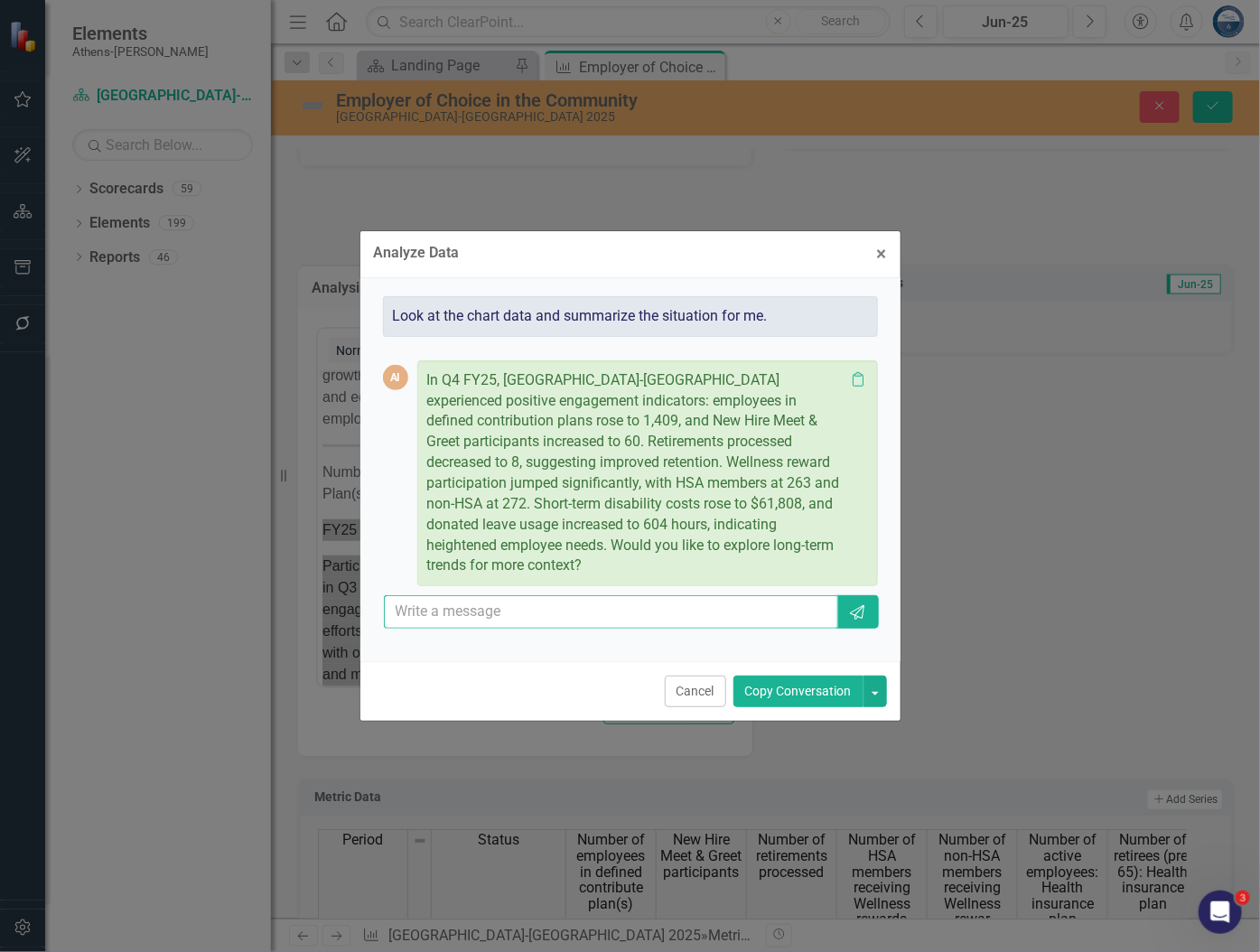click at bounding box center [611, 611] 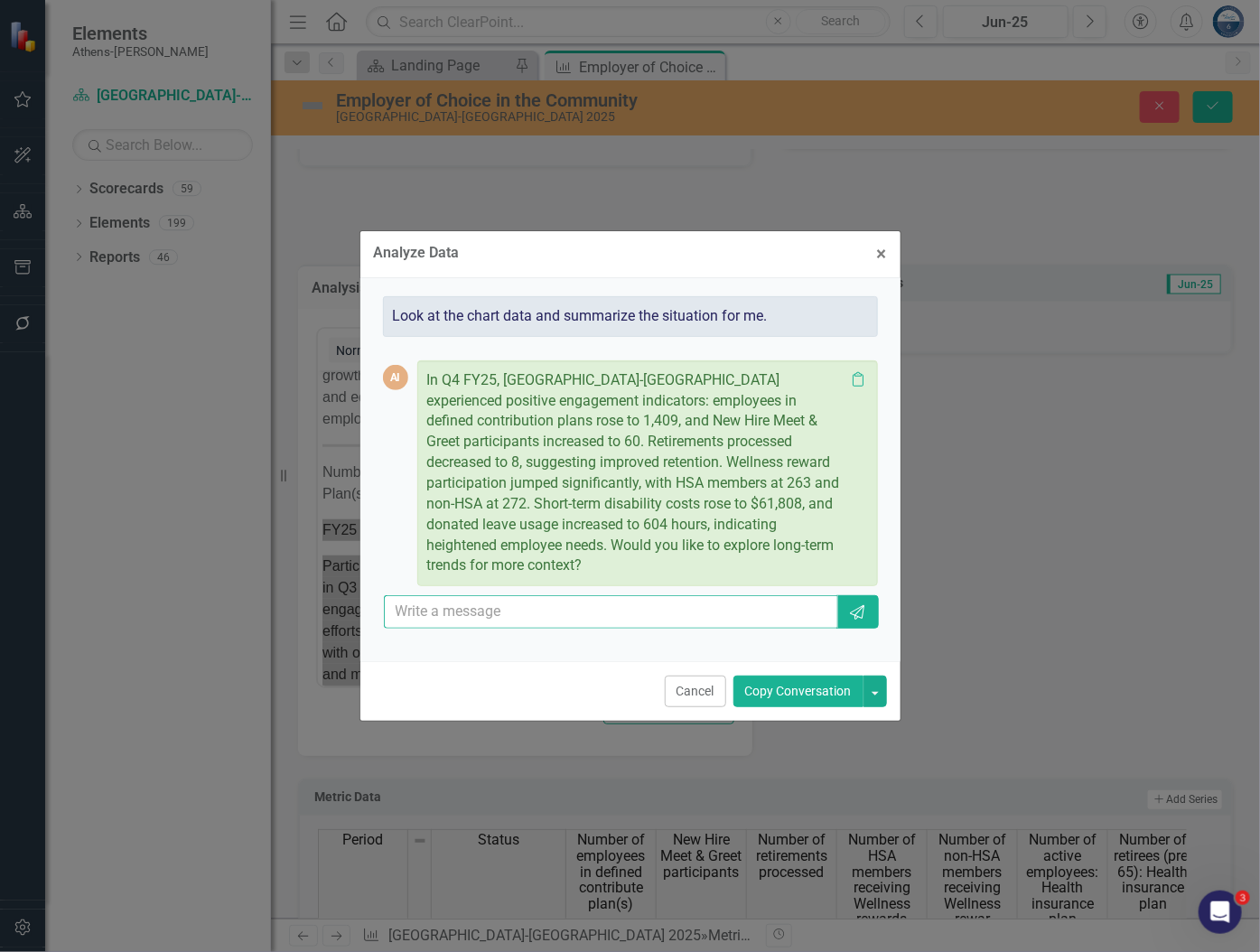 paste on "New Hire Meet & Greet Participants  (Meet & Greet events are mandatory for all new hires)  FY25 Q1 (Jul–Sep 2024) Participants: 28  FY25 Q2 (Oct–Dec 2024) Participants: 37 ▲ Participation increased as departments became more familiar with the program. Support from department directors encouraging attendance has played a key role in reinforcing the event's importance. The Manager’s Office has emphasized the mandatory nature of these sessions, and participation is expected to continue growing.  FY25 Q3 (Jan–Mar 2025) Participants: 34 ▼ Attendance remained strong, with a slight dip from Q2. As the program becomes more established, new hires are increasingly integrated into this onboarding experience early in their employment." 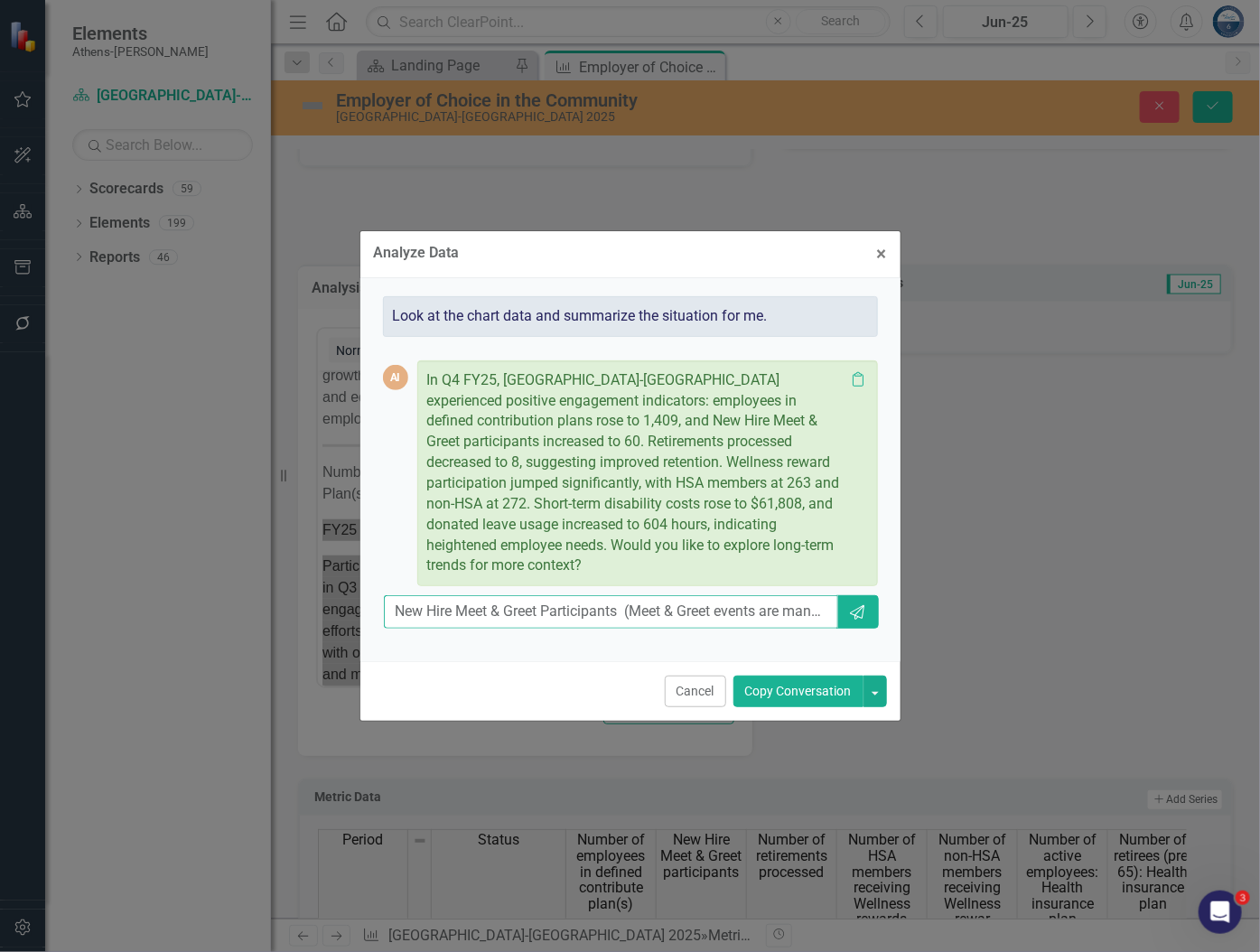 scroll, scrollTop: 0, scrollLeft: 4355, axis: horizontal 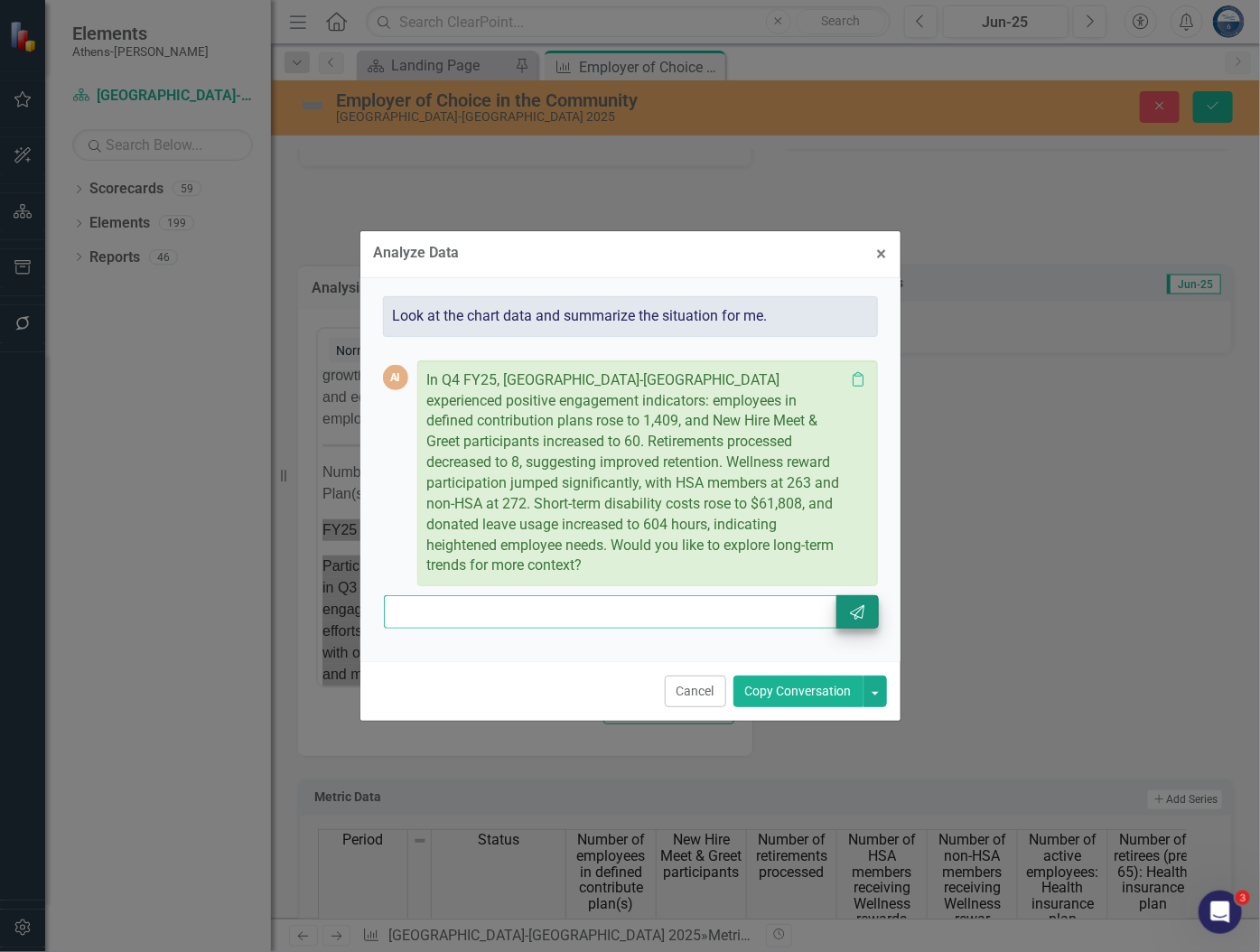 type on "New Hire Meet & Greet Participants  (Meet & Greet events are mandatory for all new hires)  FY25 Q1 (Jul–Sep 2024) Participants: 28  FY25 Q2 (Oct–Dec 2024) Participants: 37 ▲ Participation increased as departments became more familiar with the program. Support from department directors encouraging attendance has played a key role in reinforcing the event's importance. The Manager’s Office has emphasized the mandatory nature of these sessions, and participation is expected to continue growing.  FY25 Q3 (Jan–Mar 2025) Participants: 34 ▼ Attendance remained strong, with a slight dip from Q2. As the program becomes more established, new hires are increasingly integrated into this onboarding experience early in their employment." 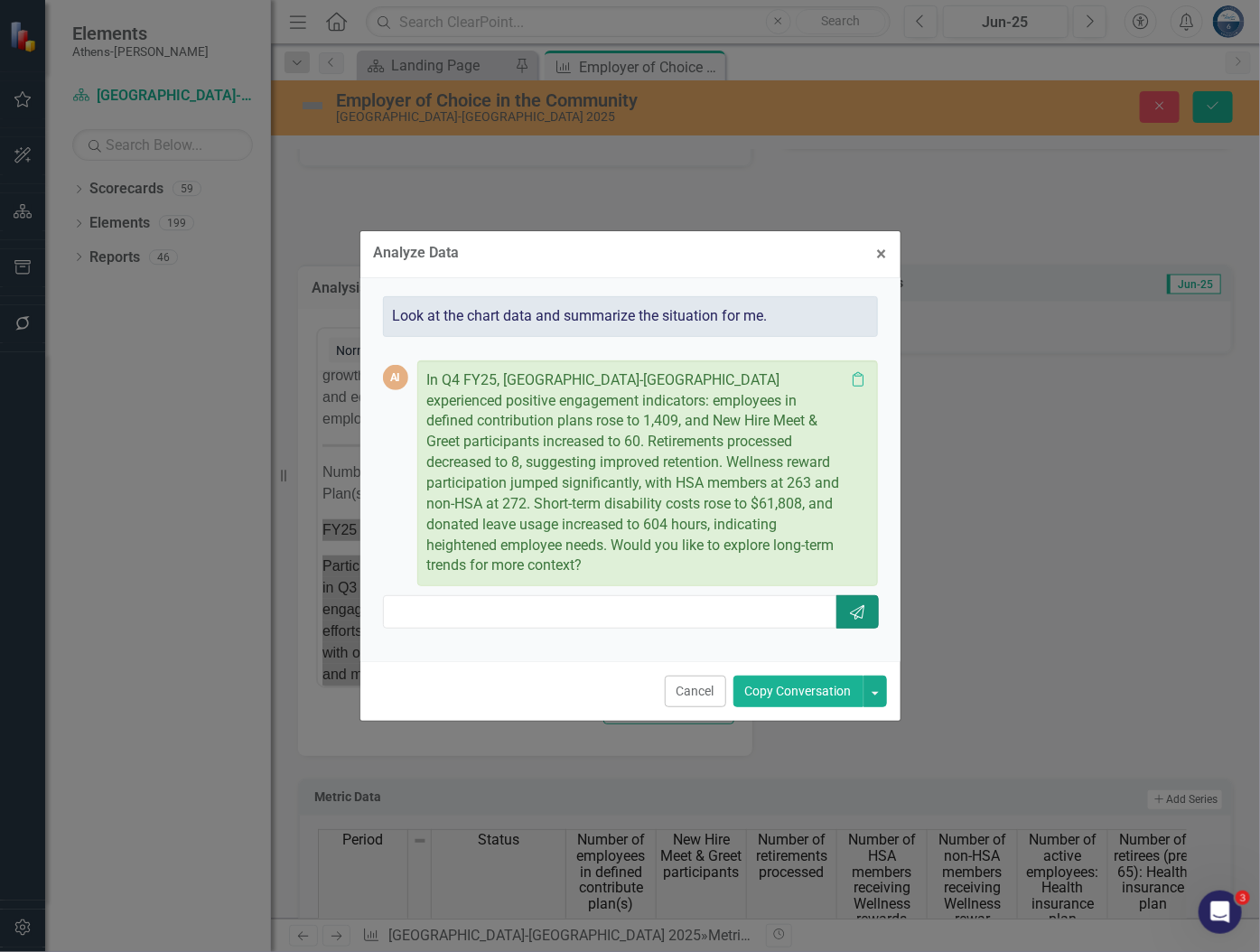 scroll, scrollTop: 0, scrollLeft: 0, axis: both 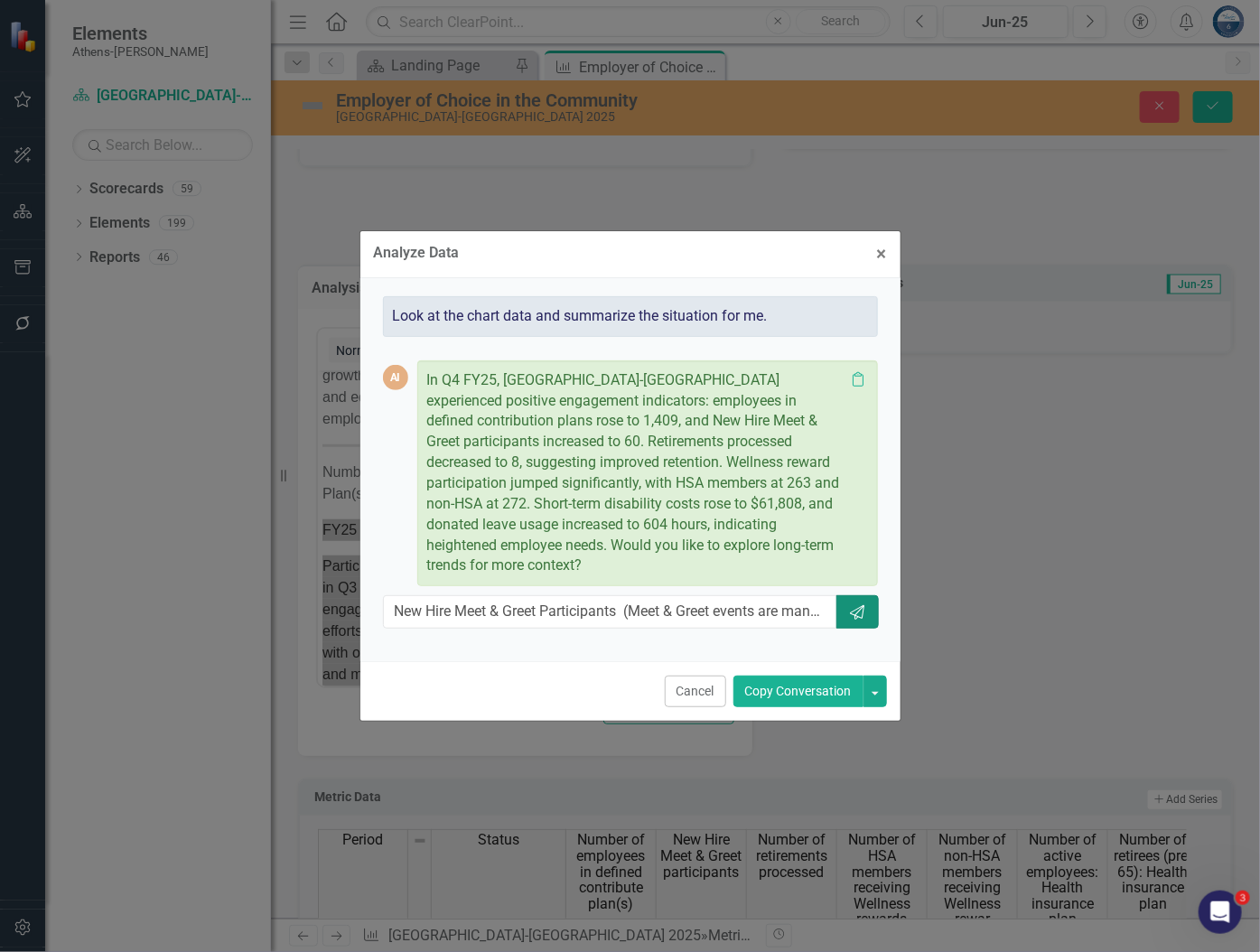 click on "Send" 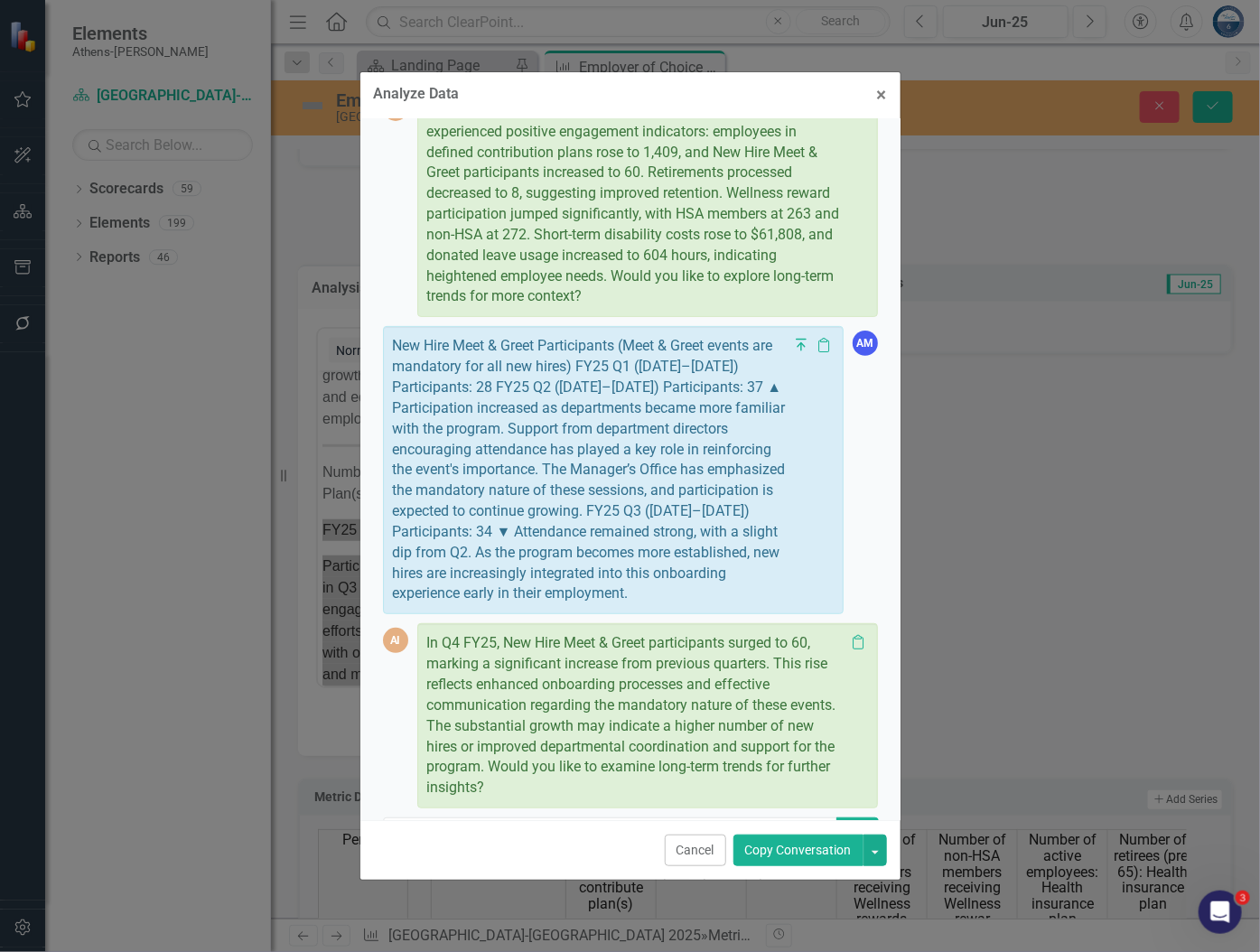 scroll, scrollTop: 158, scrollLeft: 0, axis: vertical 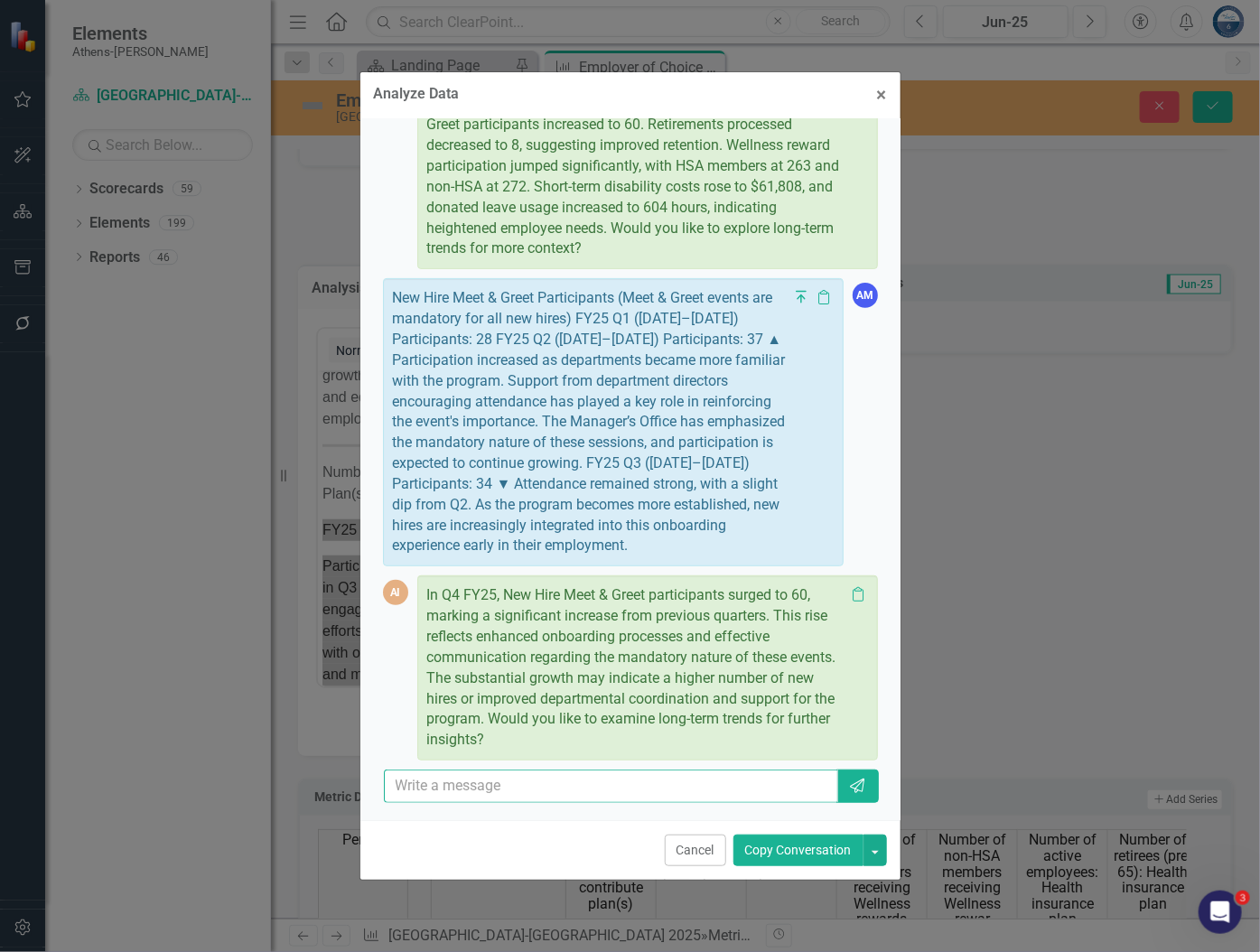 click at bounding box center (611, 786) 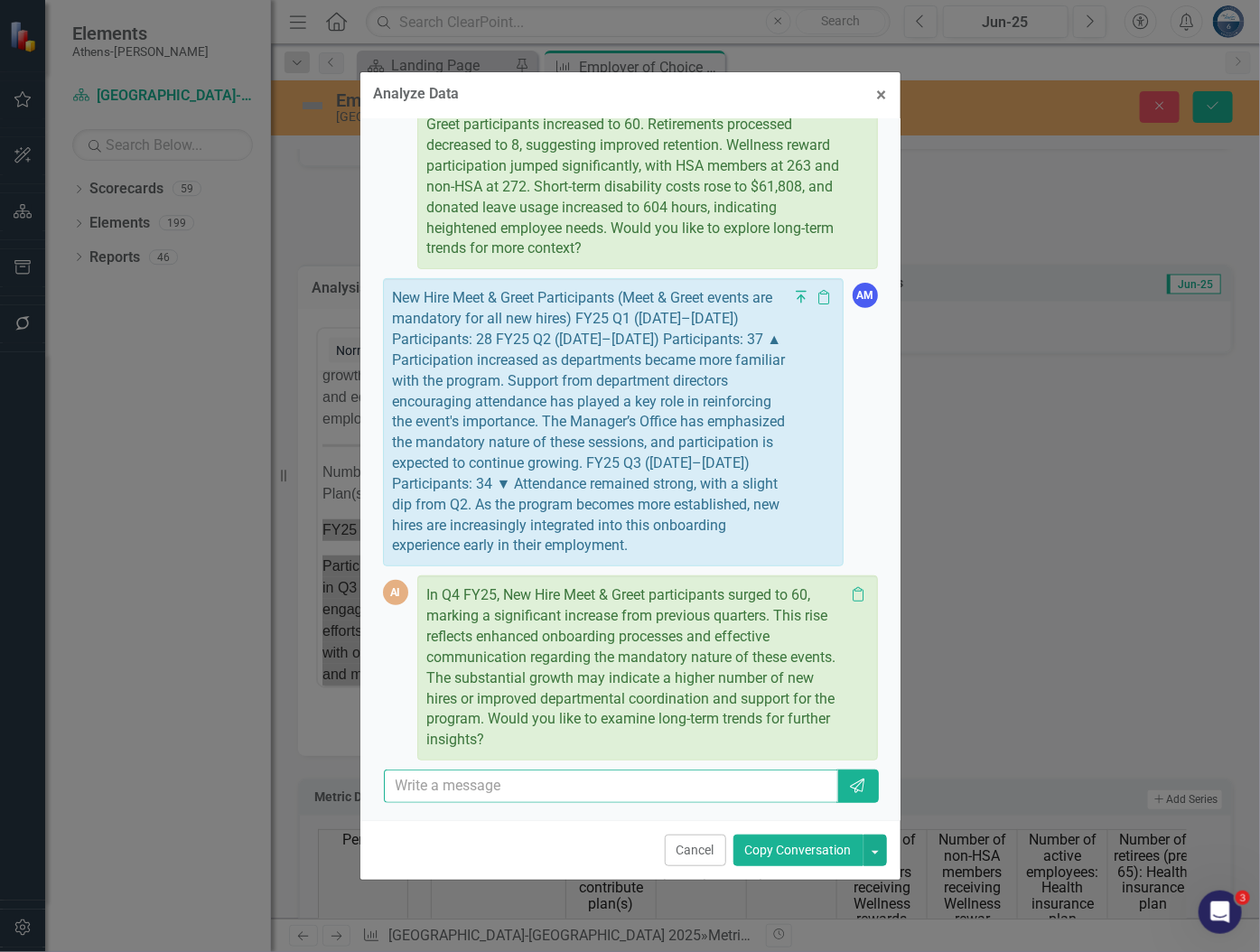 paste on "New Hire Meet & Greet Participants  (Meet & Greet events are mandatory for all new hires)  FY25 Q1 (Jul–Sep 2024) Participants: 28  FY25 Q2 (Oct–Dec 2024) Participants: 37 ▲ Participation increased as departments became more familiar with the program. Support from department directors encouraging attendance has played a key role in reinforcing the event's importance. The Manager’s Office has emphasized the mandatory nature of these sessions, and participation is expected to continue growing.  FY25 Q3 (Jan–Mar 2025) Participants: 34 ▼ Attendance remained strong, with a slight dip from Q2. As the program becomes more established, new hires are increasingly integrated into this onboarding experience early in their employment." 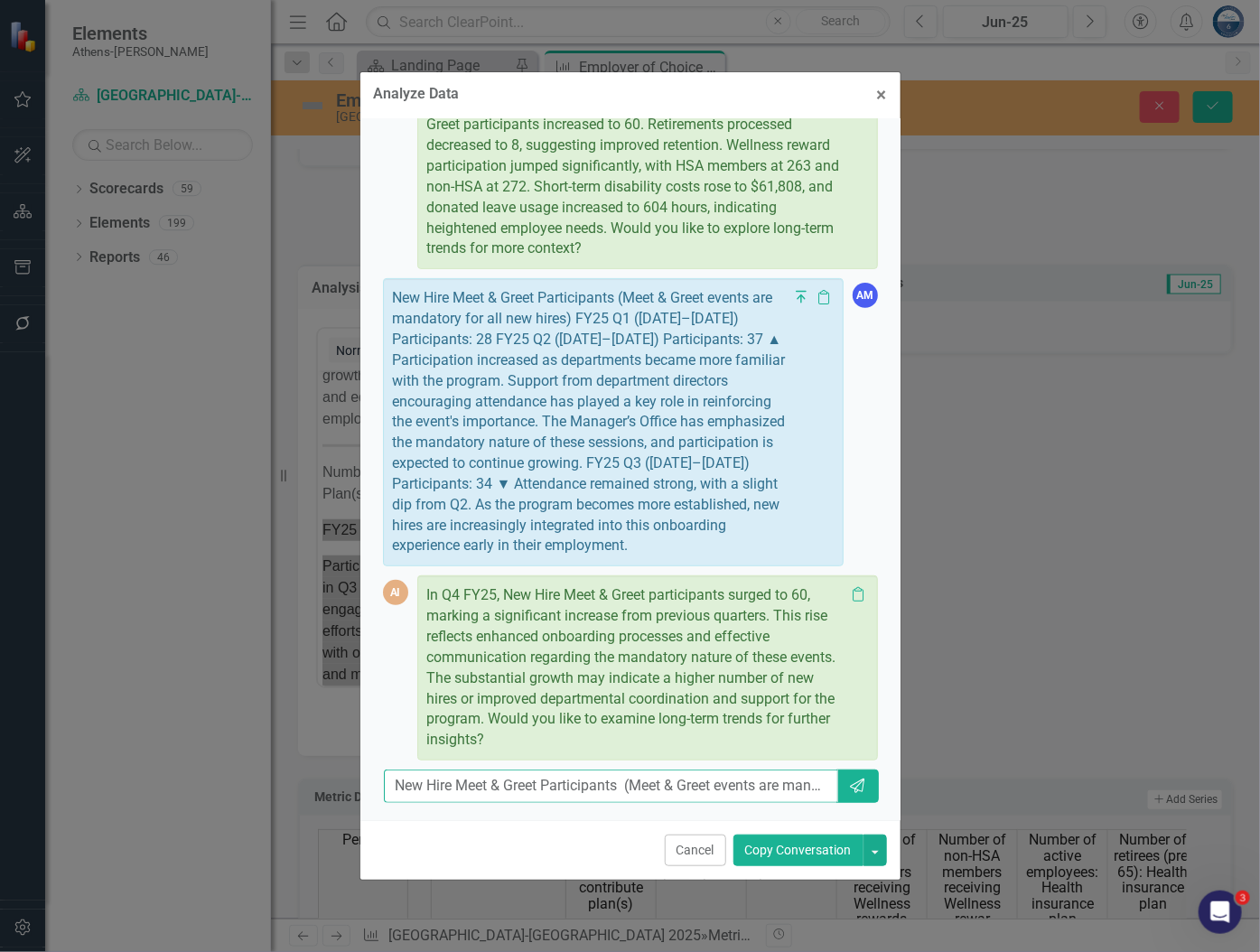 scroll, scrollTop: 0, scrollLeft: 4369, axis: horizontal 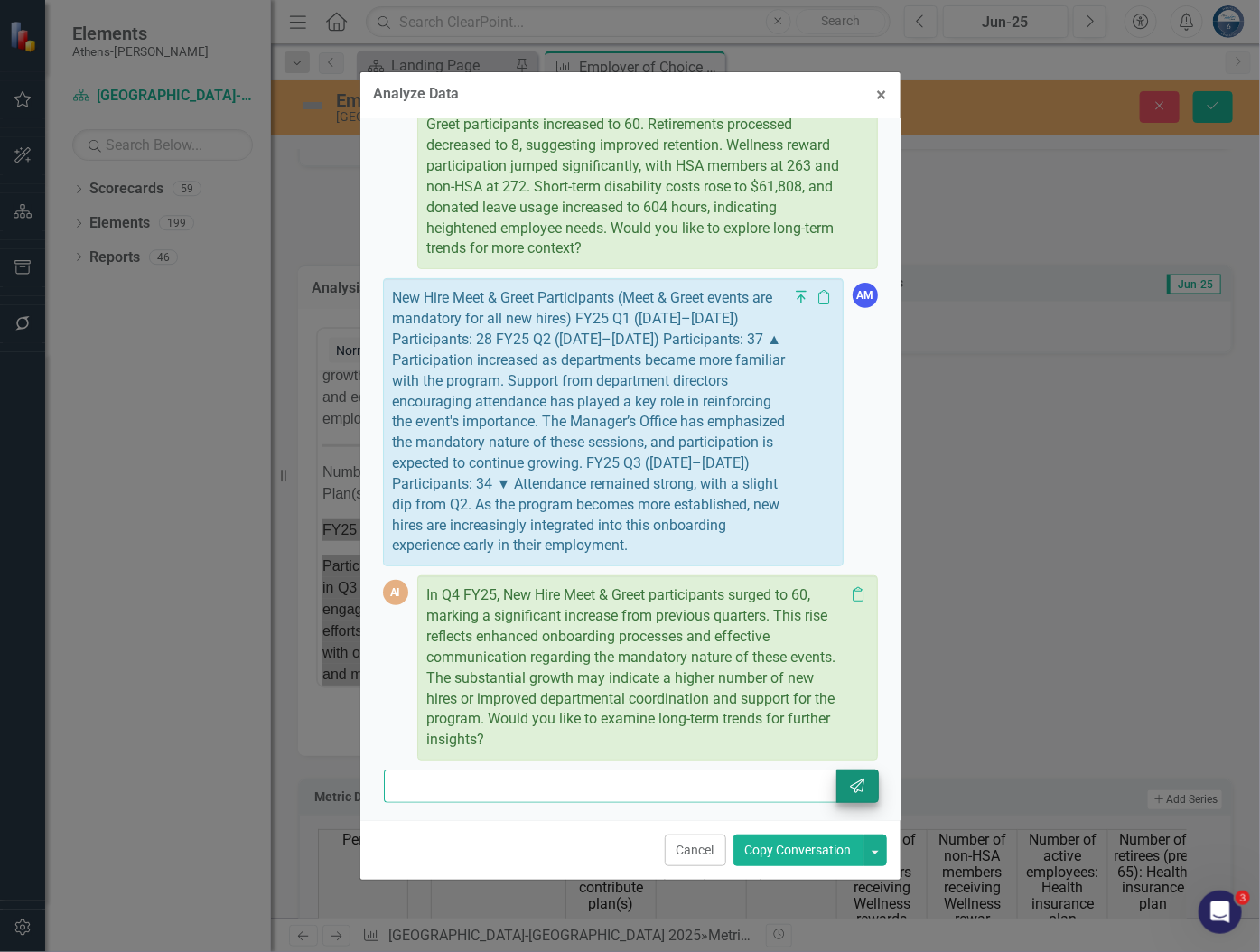 type on "New Hire Meet & Greet Participants  (Meet & Greet events are mandatory for all new hires)  FY25 Q1 (Jul–Sep 2024) Participants: 28  FY25 Q2 (Oct–Dec 2024) Participants: 37 ▲ Participation increased as departments became more familiar with the program. Support from department directors encouraging attendance has played a key role in reinforcing the event's importance. The Manager’s Office has emphasized the mandatory nature of these sessions, and participation is expected to continue growing.  FY25 Q3 (Jan–Mar 2025) Participants: 34 ▼ Attendance remained strong, with a slight dip from Q2. As the program becomes more established, new hires are increasingly integrated into this onboarding experience early in their employment." 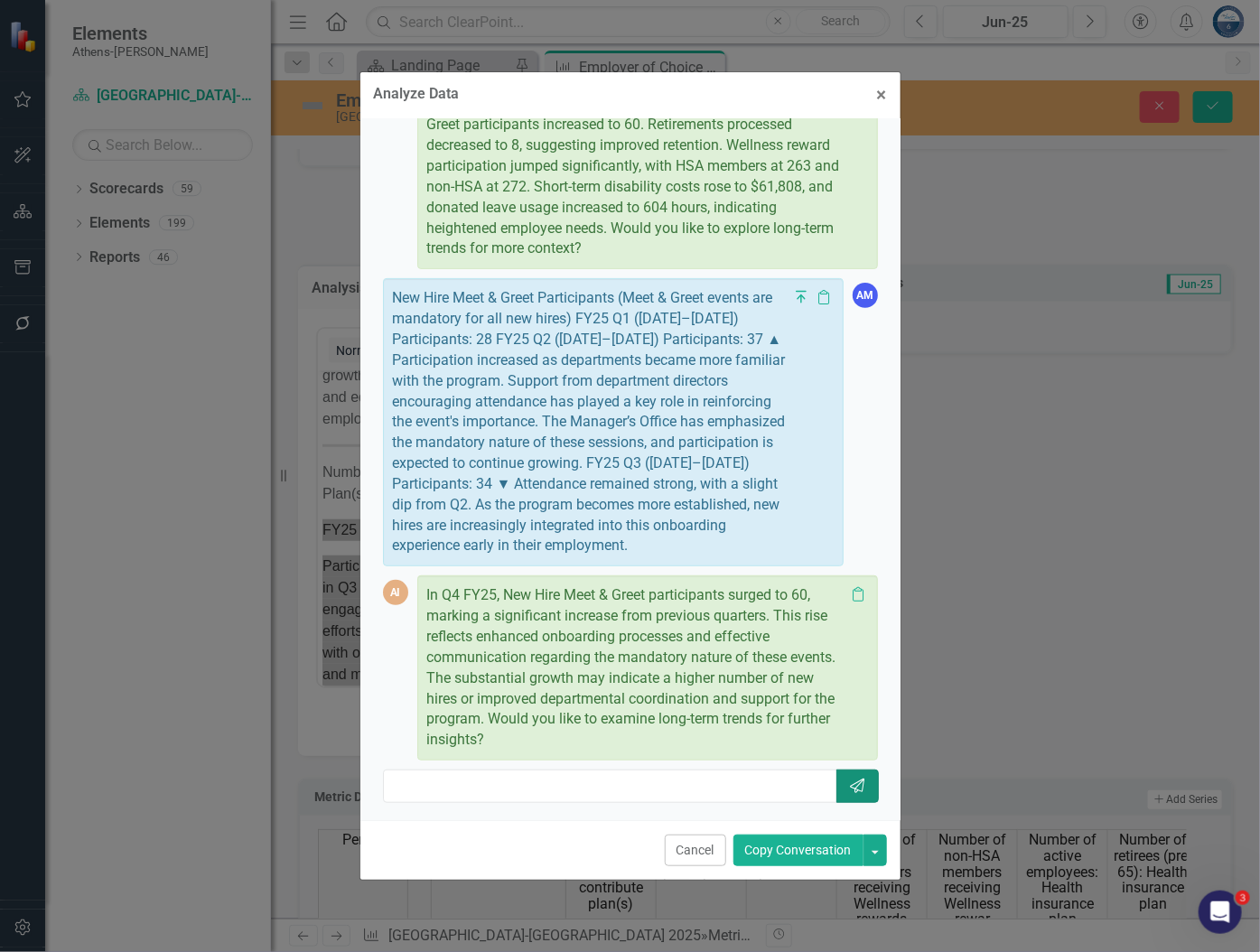 scroll, scrollTop: 0, scrollLeft: 0, axis: both 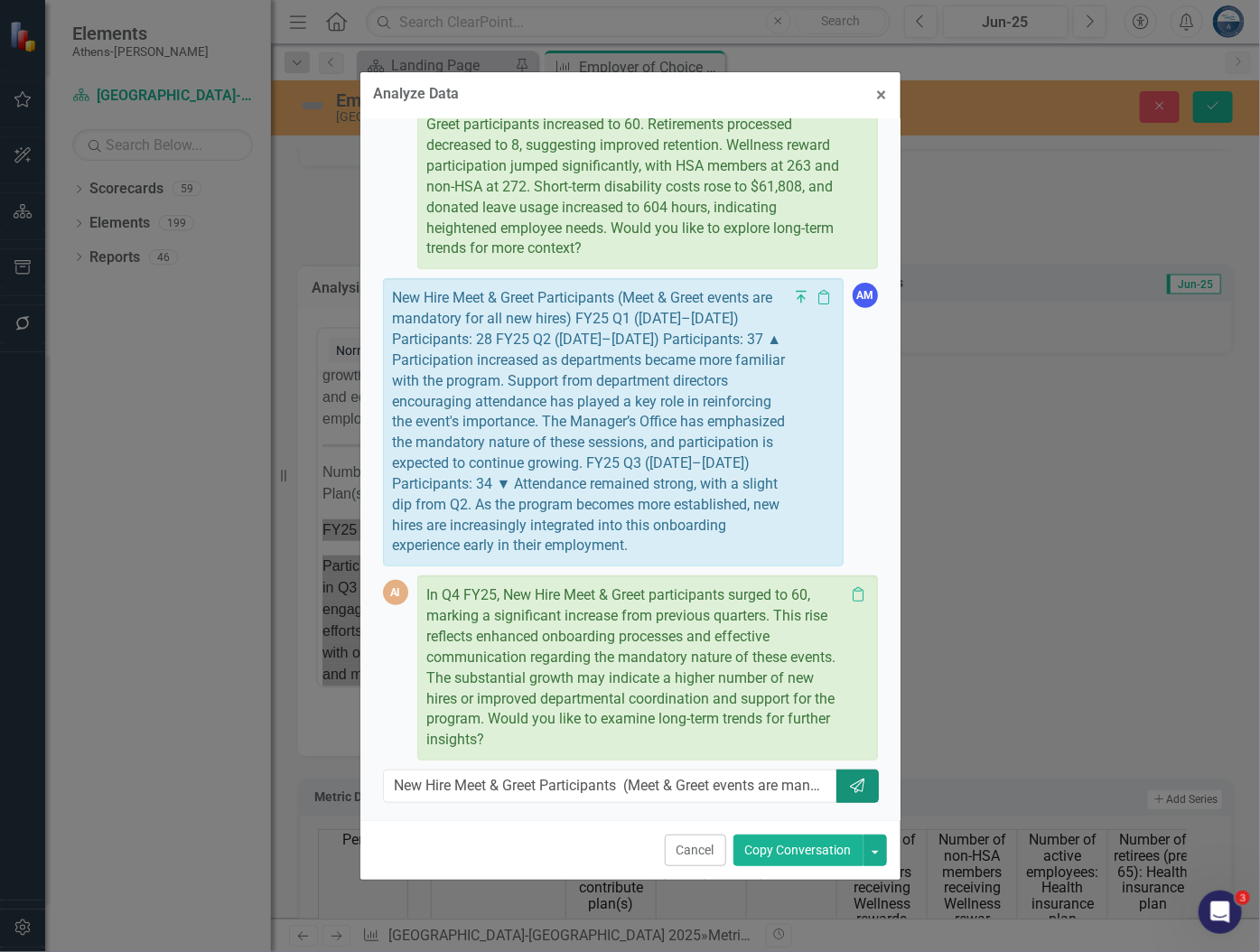 click 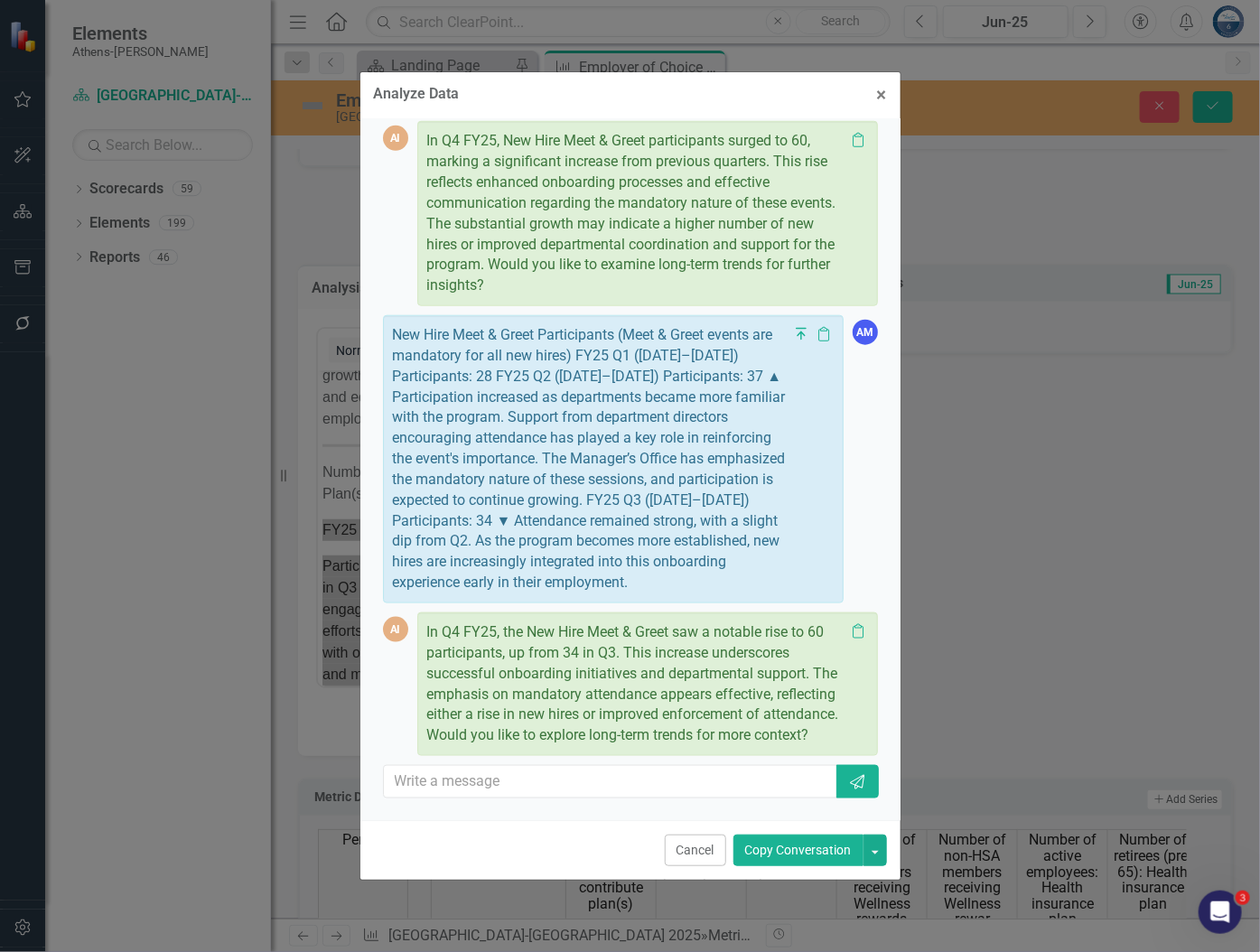 scroll, scrollTop: 629, scrollLeft: 0, axis: vertical 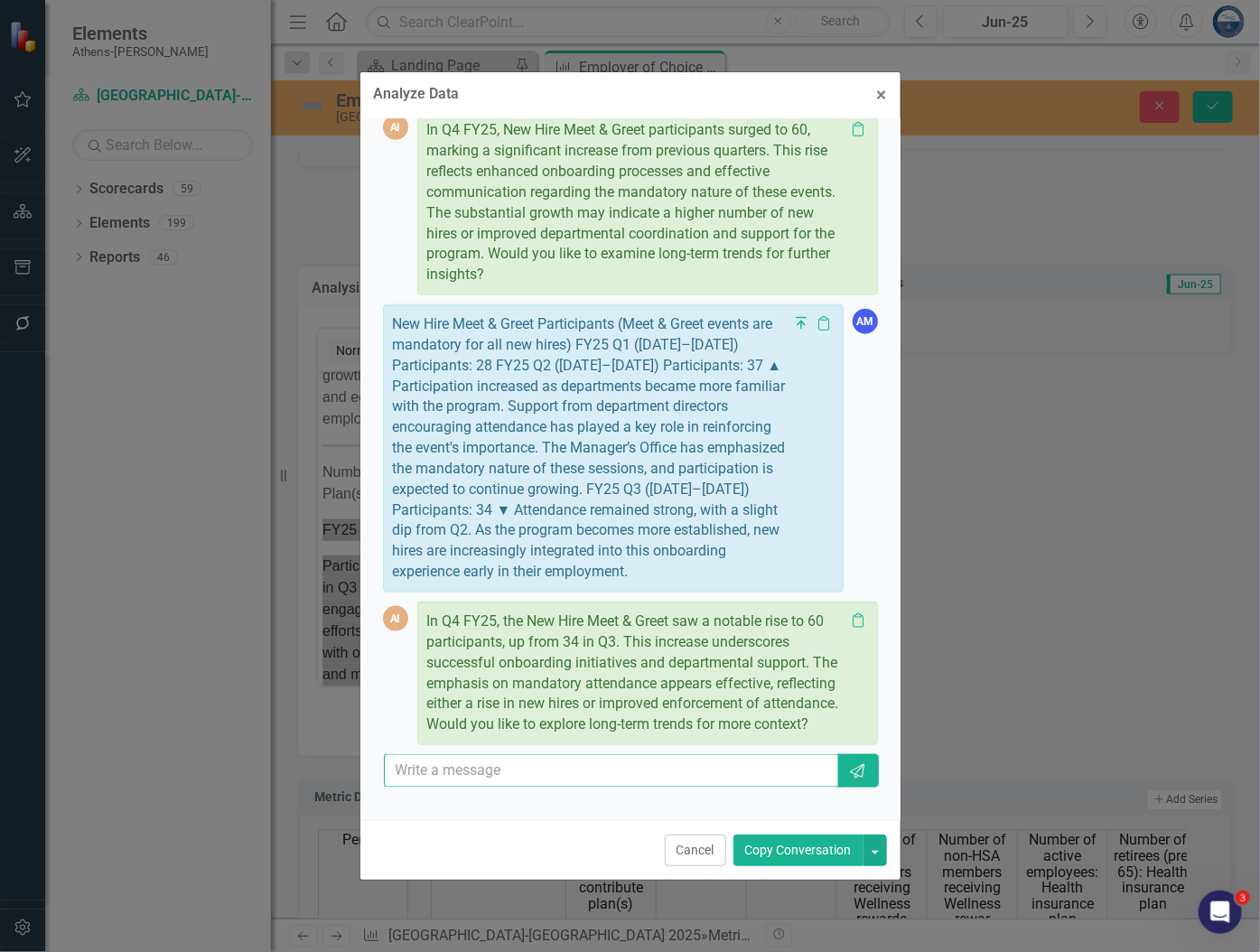 click at bounding box center [611, 770] 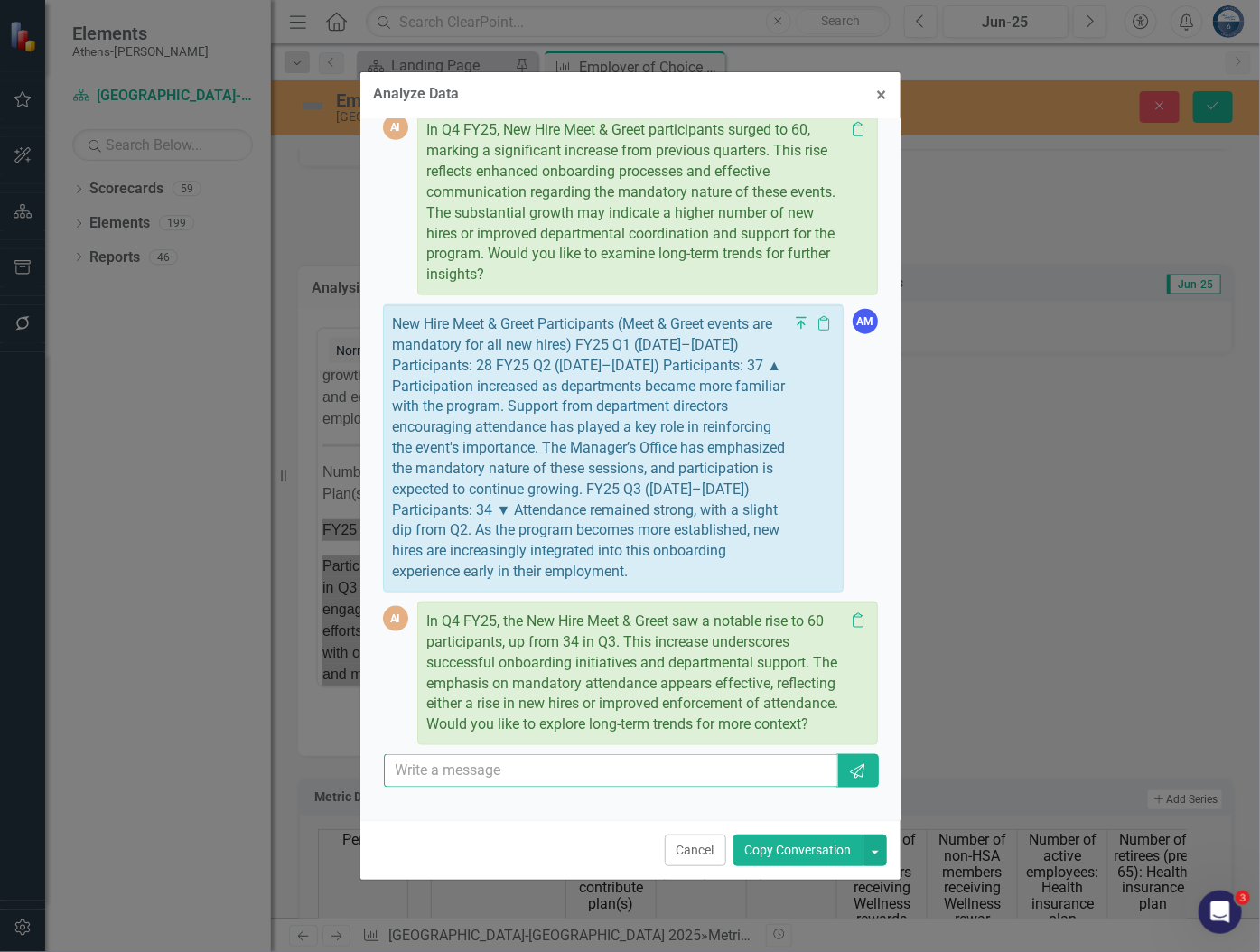paste on "Give me a fourth quarter analysis of the series New Hire Meet and Greet Participants in this format. New Hire Meet & Greet Participants  (Meet & Greet events are mandatory for all new hires)  FY25 Q1 (Jul–Sep 2024) Participants: 28  FY25 Q2 (Oct–Dec 2024) Participants: 37 ▲ Participation increased as departments became more familiar with the program. Support from department directors encouraging attendance has played a key role in reinforcing the event's importance. The Manager’s Office has emphasized the mandatory nature of these sessions, and participation is expected to continue growing.  FY25 Q3 (Jan–Mar 2025) Participants: 34 ▼ Attendance remained strong, with a slight dip from Q2. As the program becomes more established, new hires are increasingly integrated into this onboarding experience early in their employment" 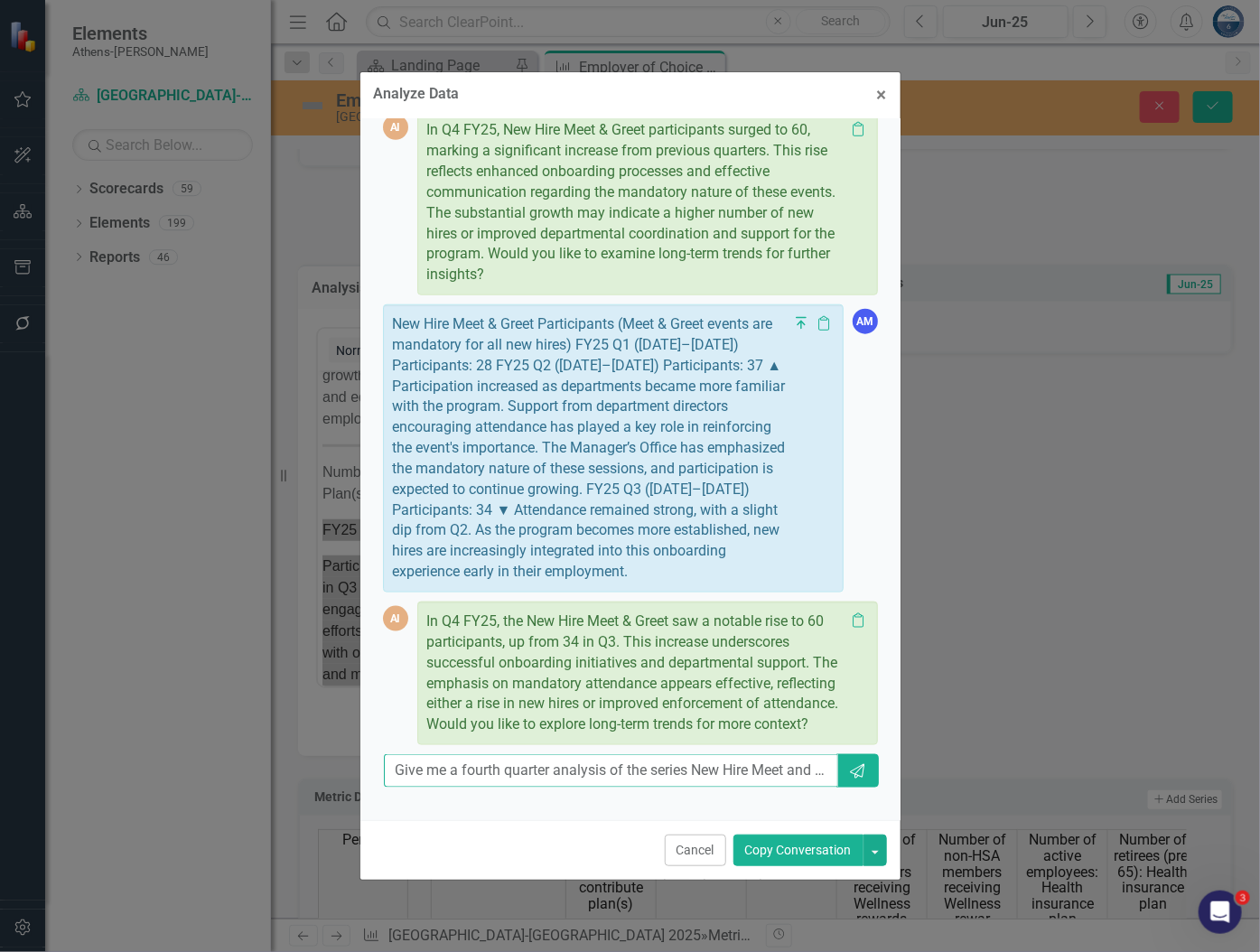scroll, scrollTop: 0, scrollLeft: 5003, axis: horizontal 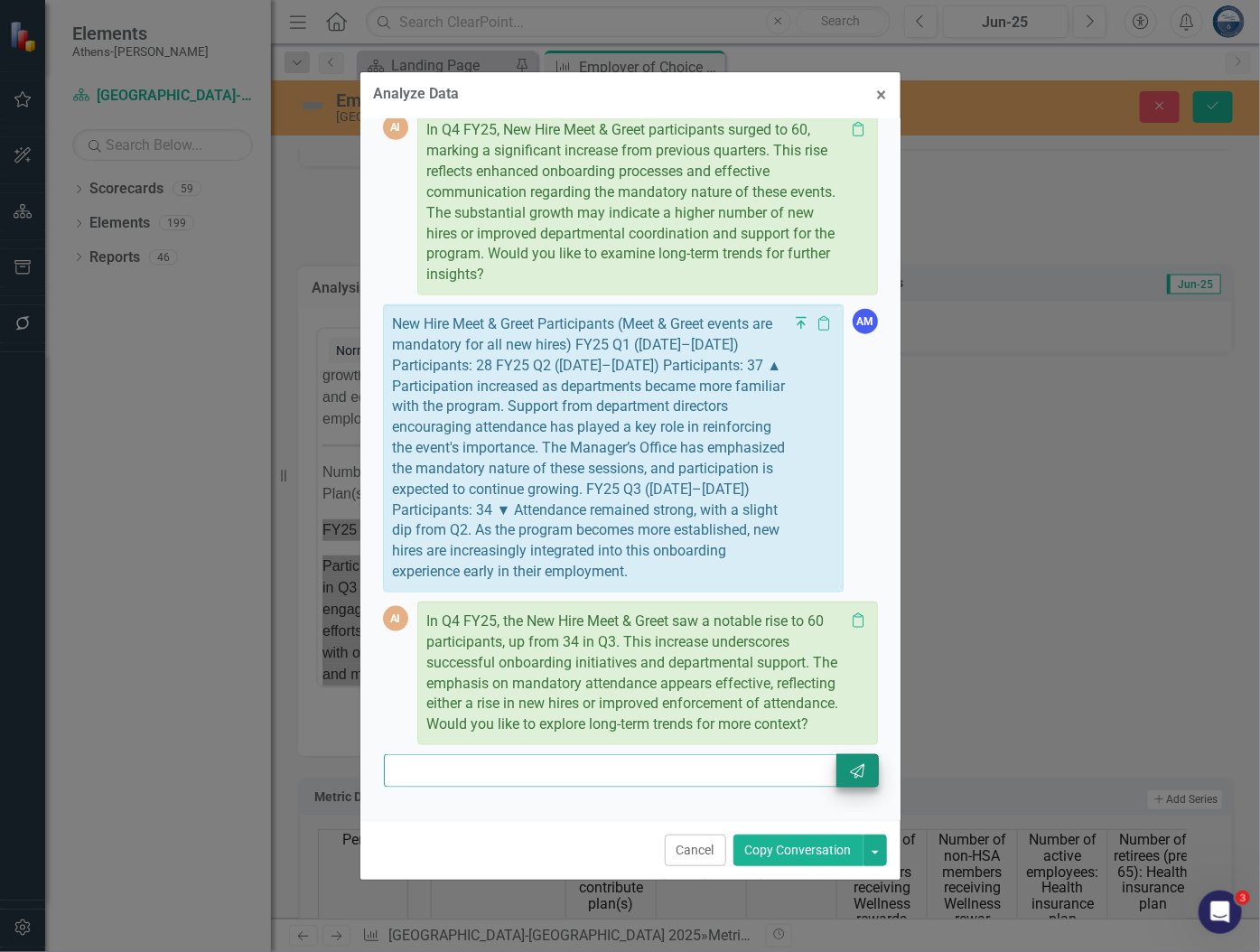 type on "Give me a fourth quarter analysis of the series New Hire Meet and Greet Participants in this format. New Hire Meet & Greet Participants  (Meet & Greet events are mandatory for all new hires)  FY25 Q1 (Jul–Sep 2024) Participants: 28  FY25 Q2 (Oct–Dec 2024) Participants: 37 ▲ Participation increased as departments became more familiar with the program. Support from department directors encouraging attendance has played a key role in reinforcing the event's importance. The Manager’s Office has emphasized the mandatory nature of these sessions, and participation is expected to continue growing.  FY25 Q3 (Jan–Mar 2025) Participants: 34 ▼ Attendance remained strong, with a slight dip from Q2. As the program becomes more established, new hires are increasingly integrated into this onboarding experience early in their employment" 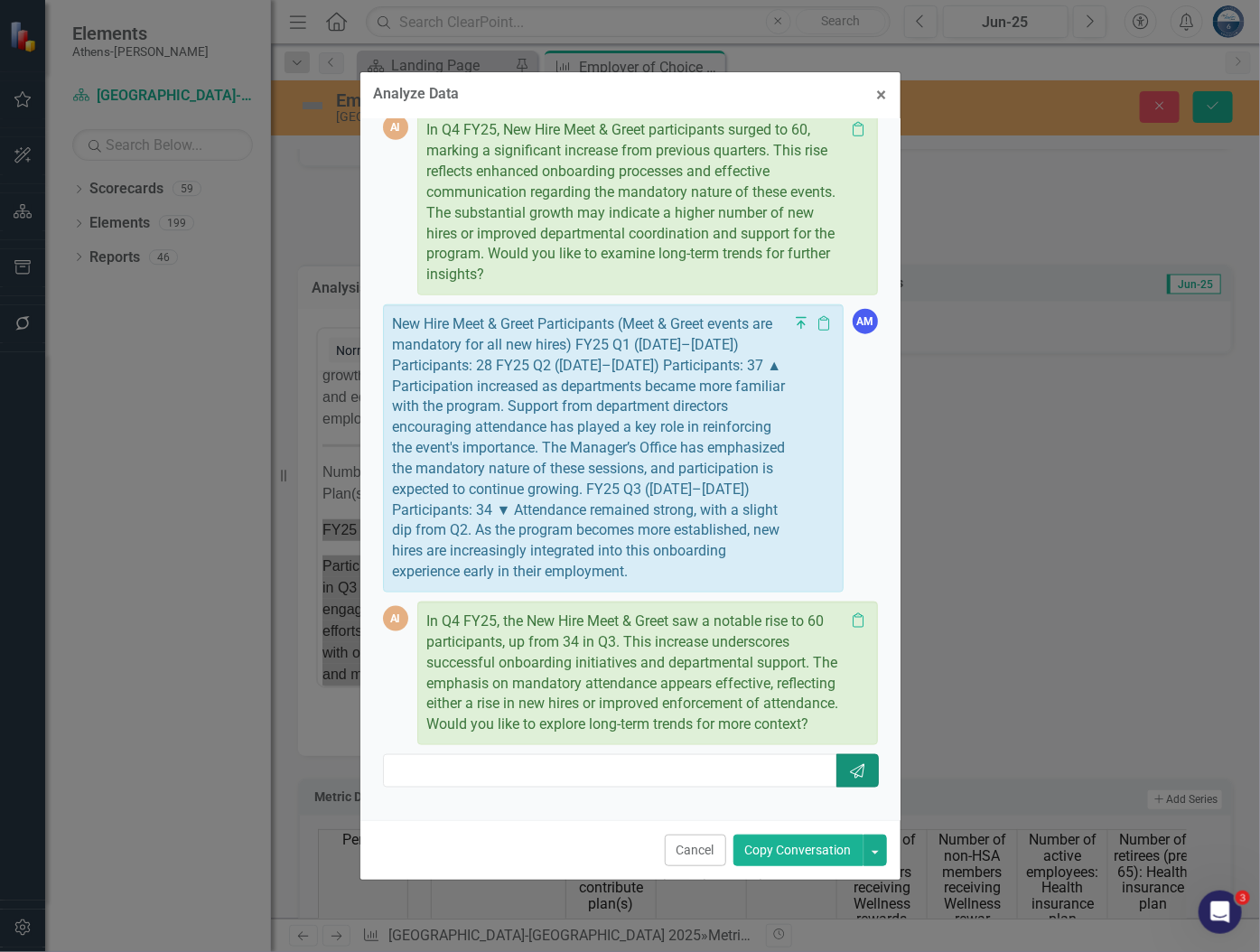 scroll, scrollTop: 0, scrollLeft: 0, axis: both 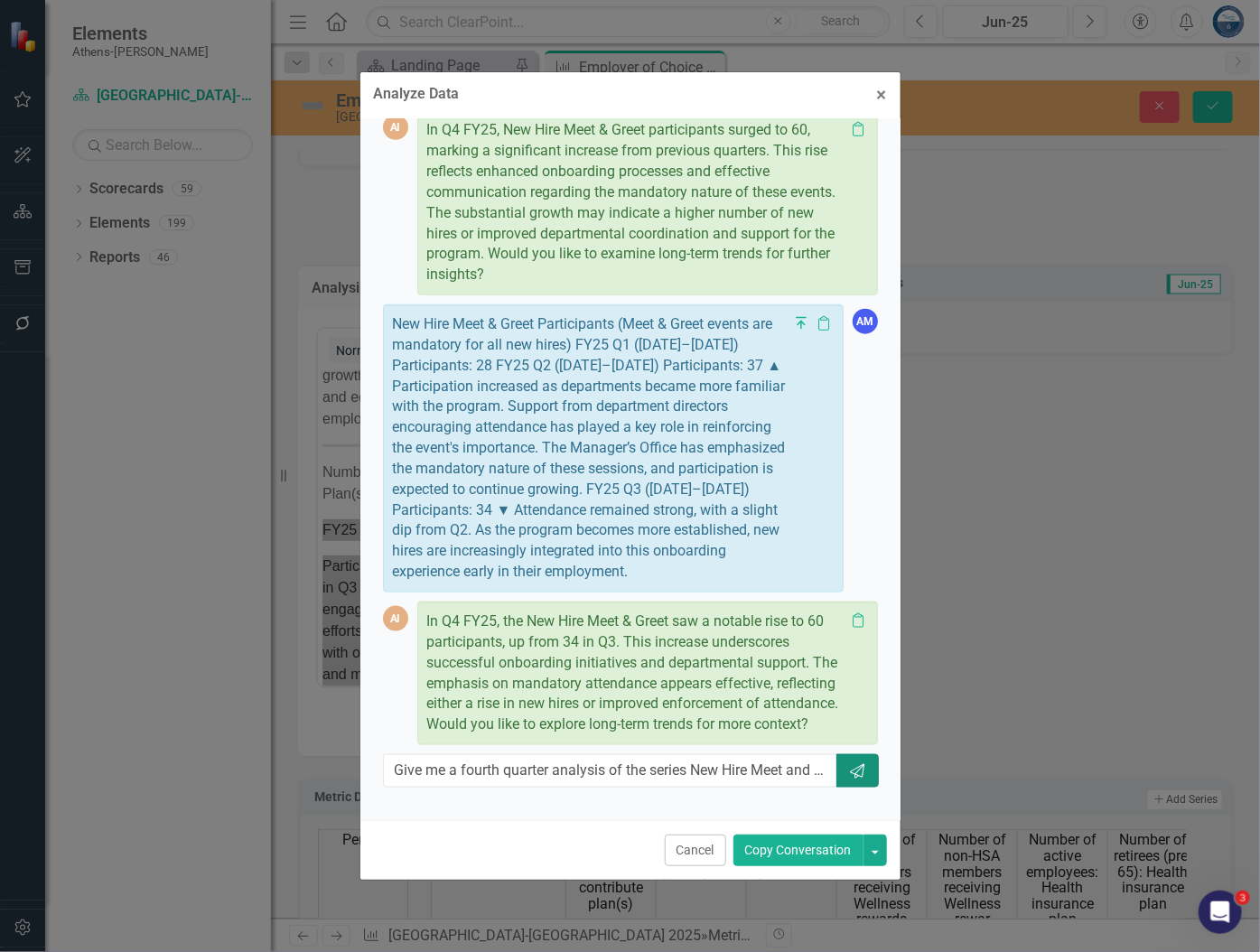 click on "Send" 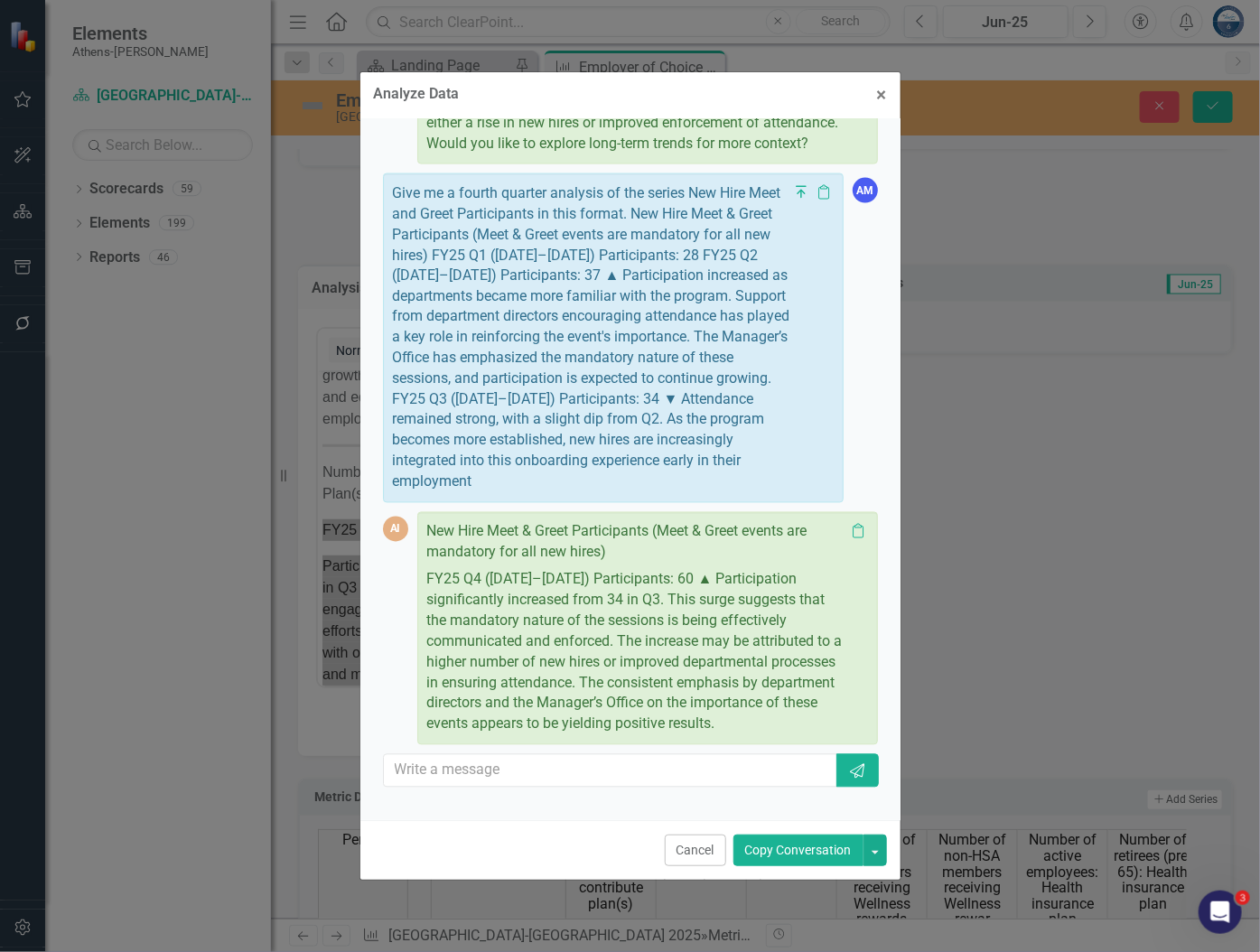 scroll, scrollTop: 1243, scrollLeft: 0, axis: vertical 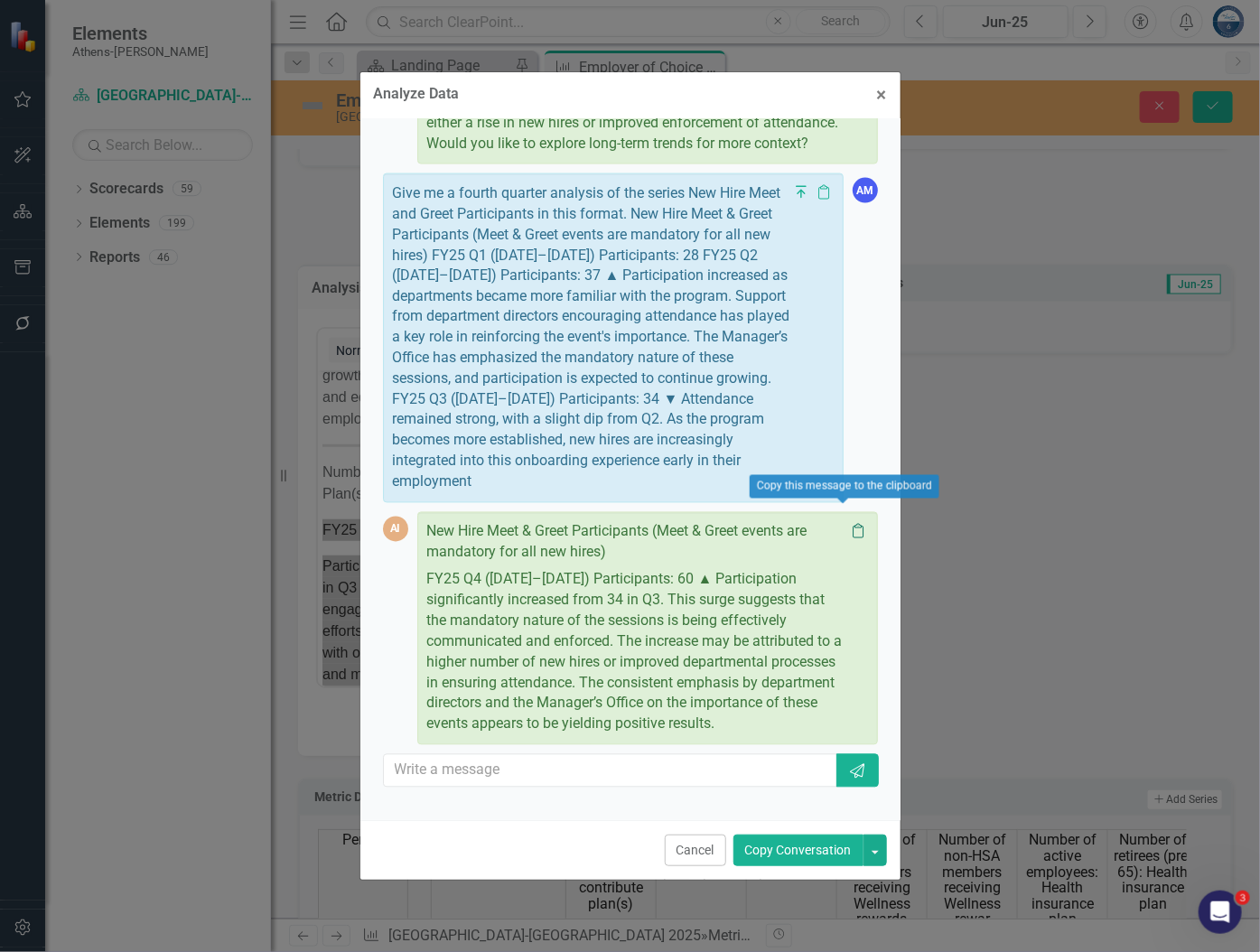click on "Clipboard" 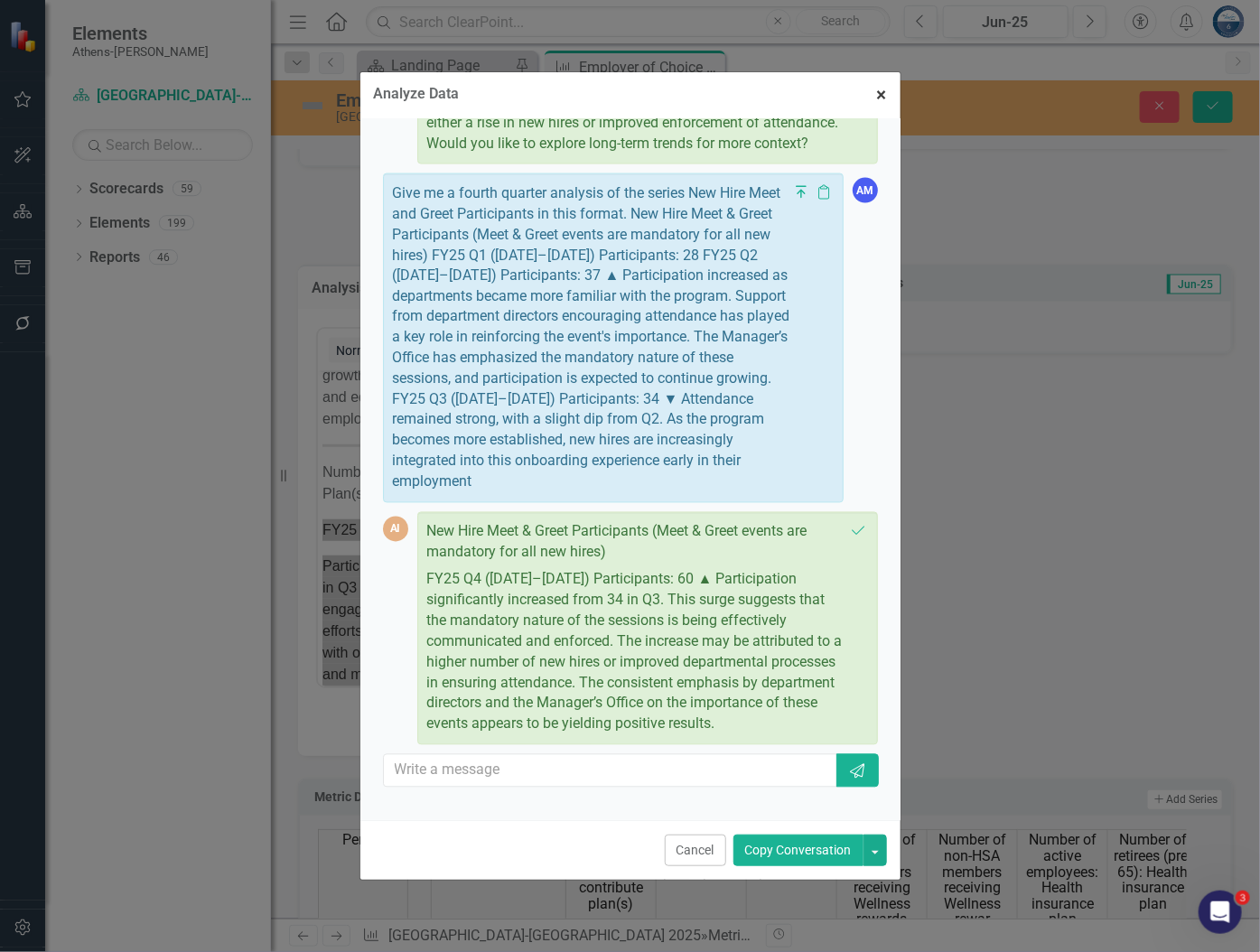 click on "×" at bounding box center (882, 95) 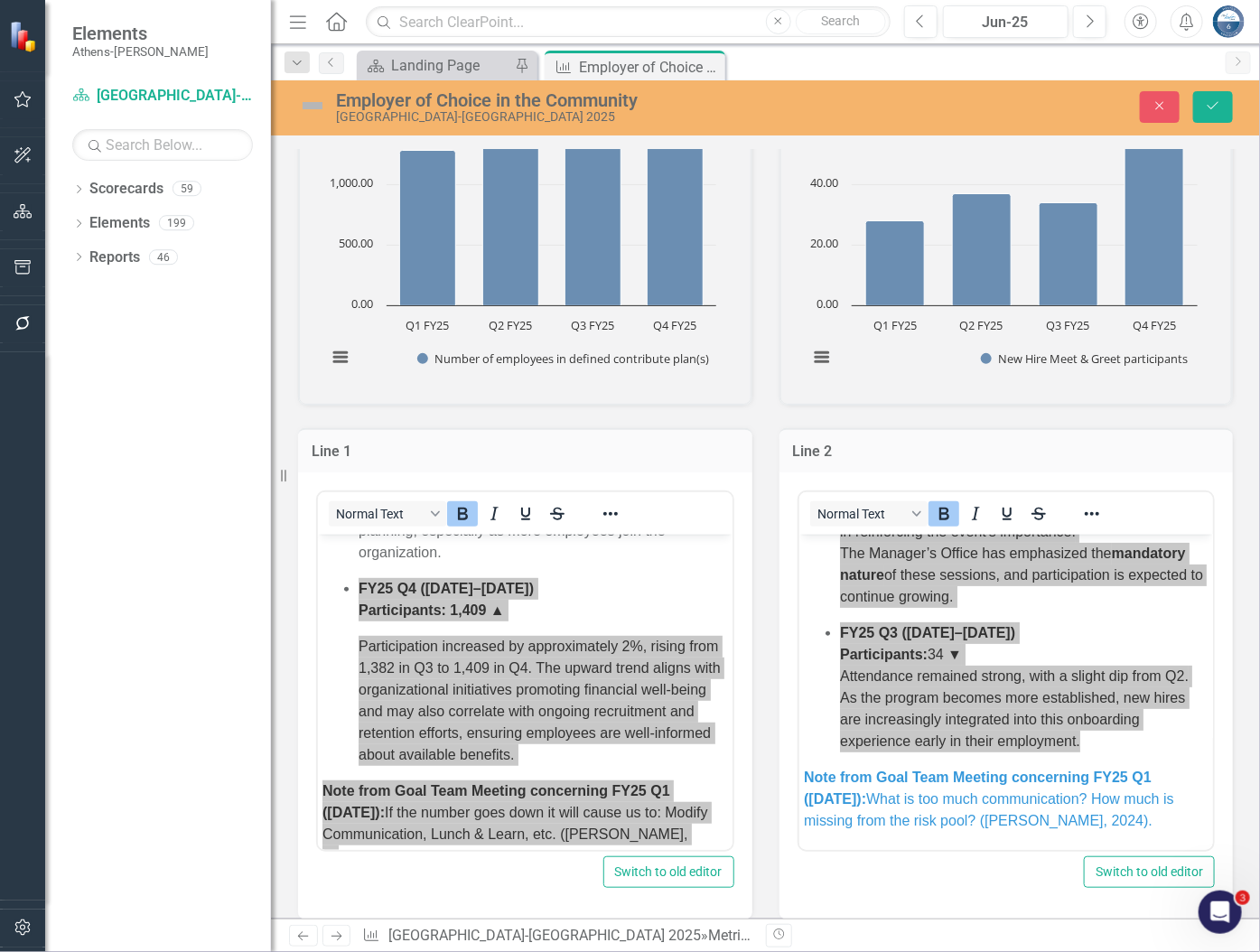 scroll, scrollTop: 547, scrollLeft: 0, axis: vertical 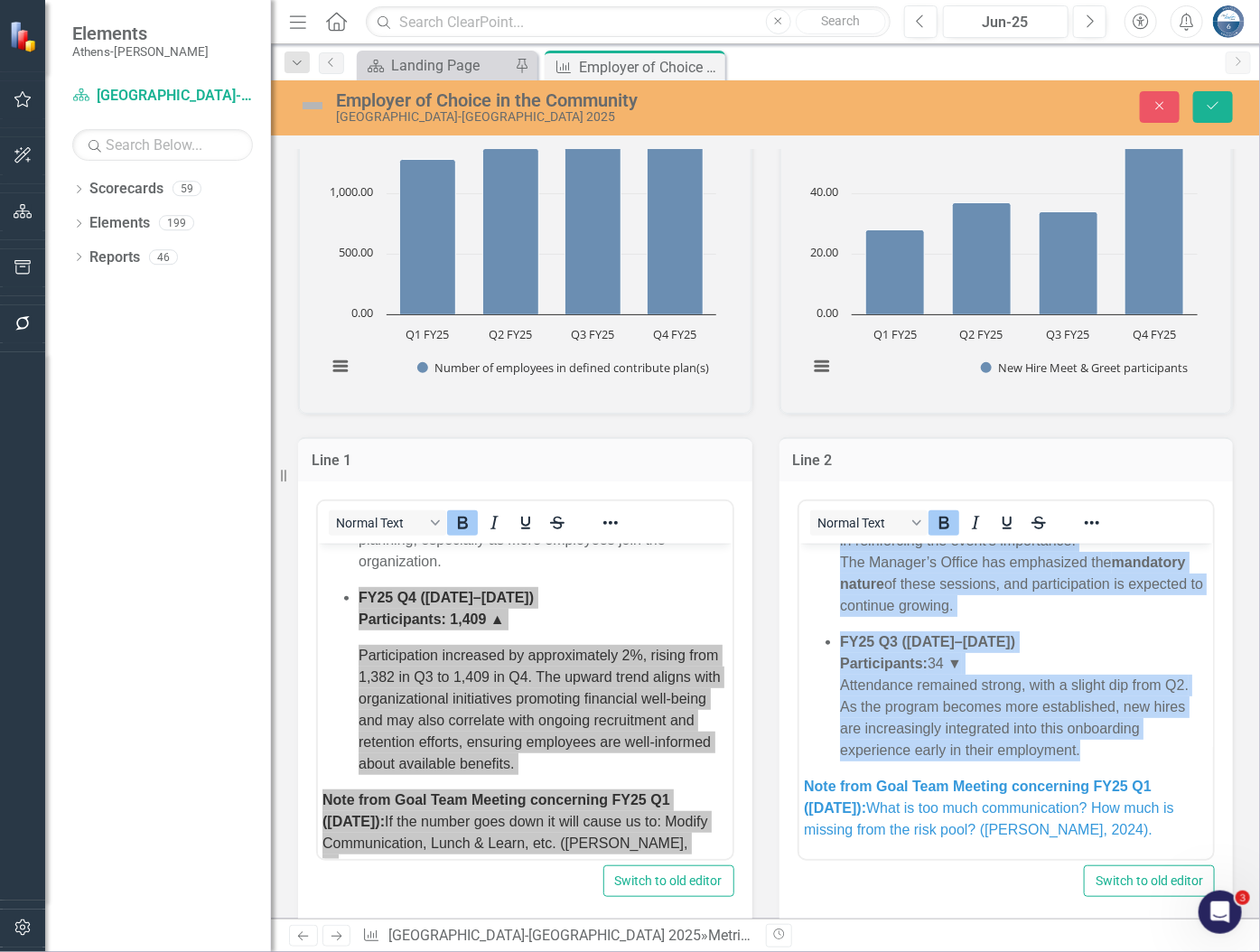 click on "FY25 Q3 (Jan–Mar 2025) Participants:  34 ▼ Attendance remained strong, with a slight dip from Q2. As the program becomes more established, new hires are increasingly integrated into this onboarding experience early in their employment." at bounding box center [1023, 695] 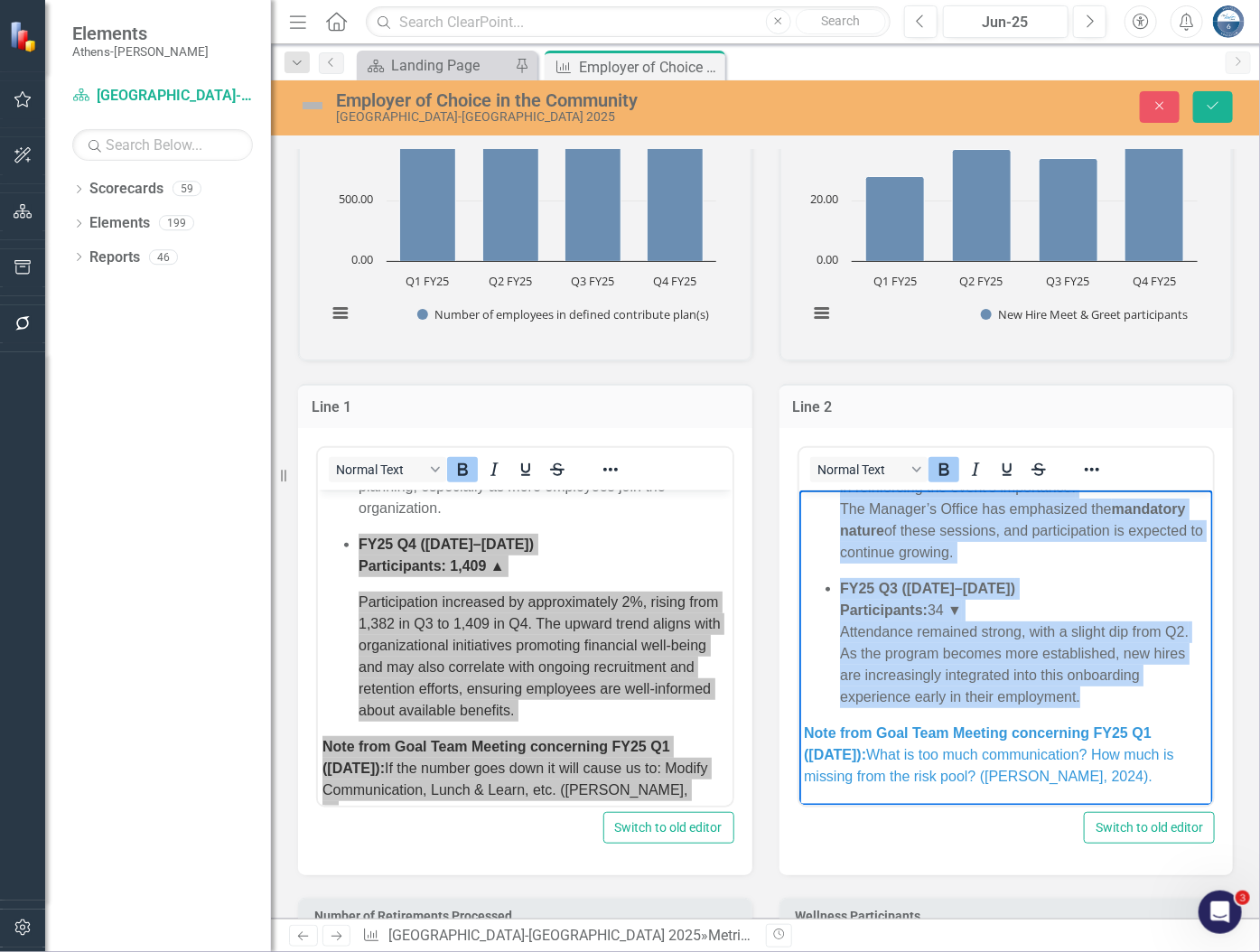 scroll, scrollTop: 630, scrollLeft: 0, axis: vertical 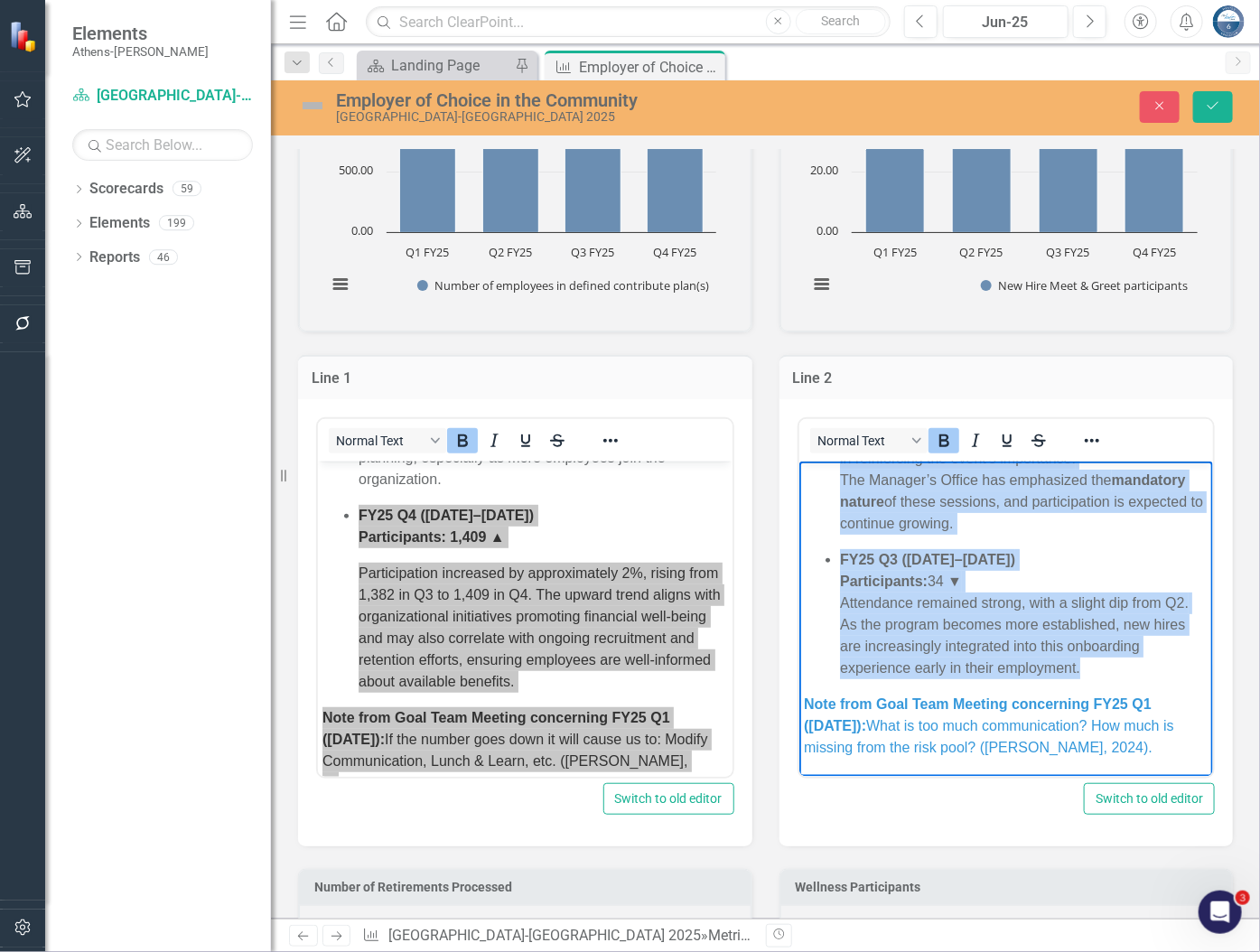 click on "FY25 Q3 (Jan–Mar 2025) Participants:  34 ▼ Attendance remained strong, with a slight dip from Q2. As the program becomes more established, new hires are increasingly integrated into this onboarding experience early in their employment." at bounding box center [1023, 613] 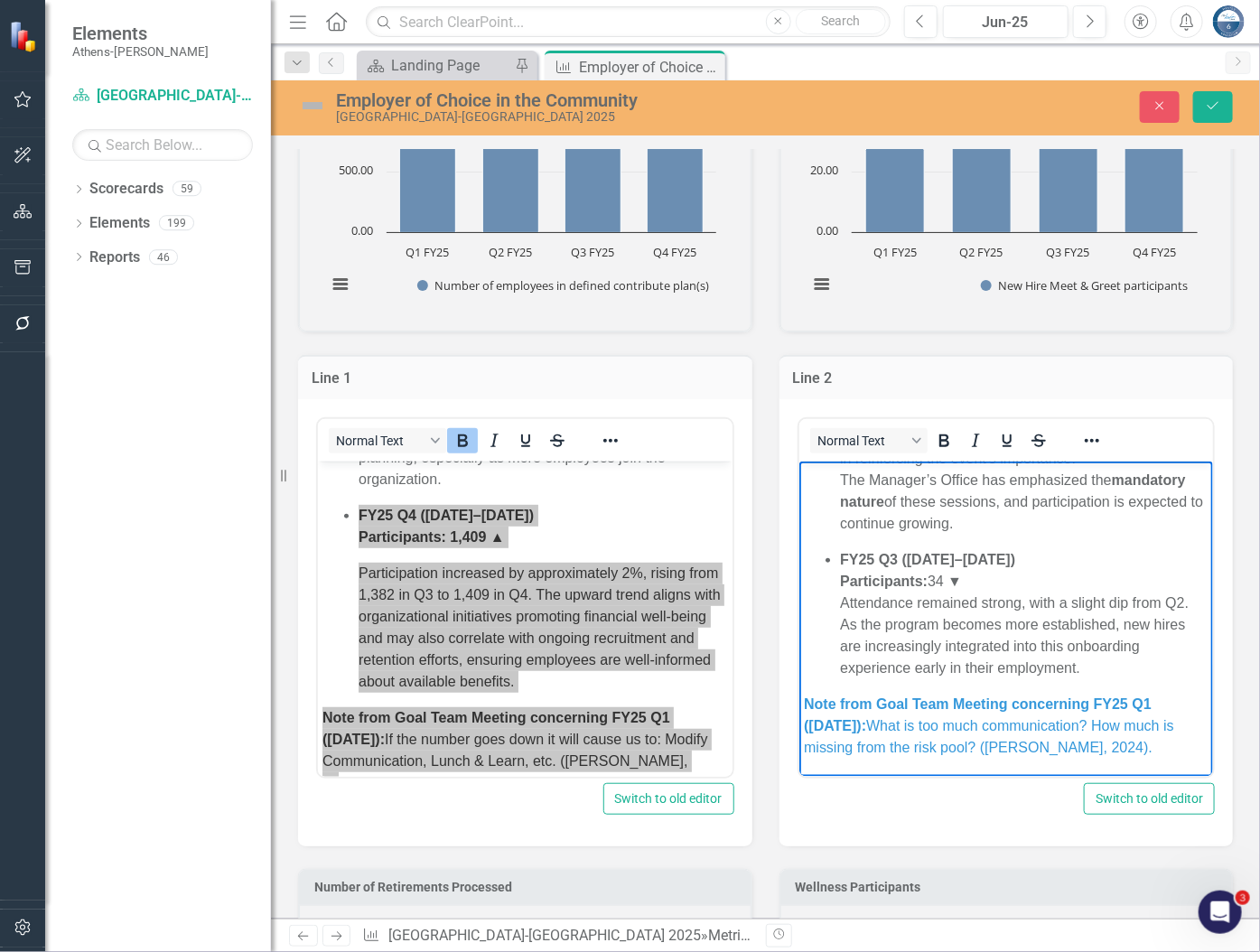click on "FY25 Q3 (Jan–Mar 2025) Participants:  34 ▼ Attendance remained strong, with a slight dip from Q2. As the program becomes more established, new hires are increasingly integrated into this onboarding experience early in their employment." at bounding box center (1023, 613) 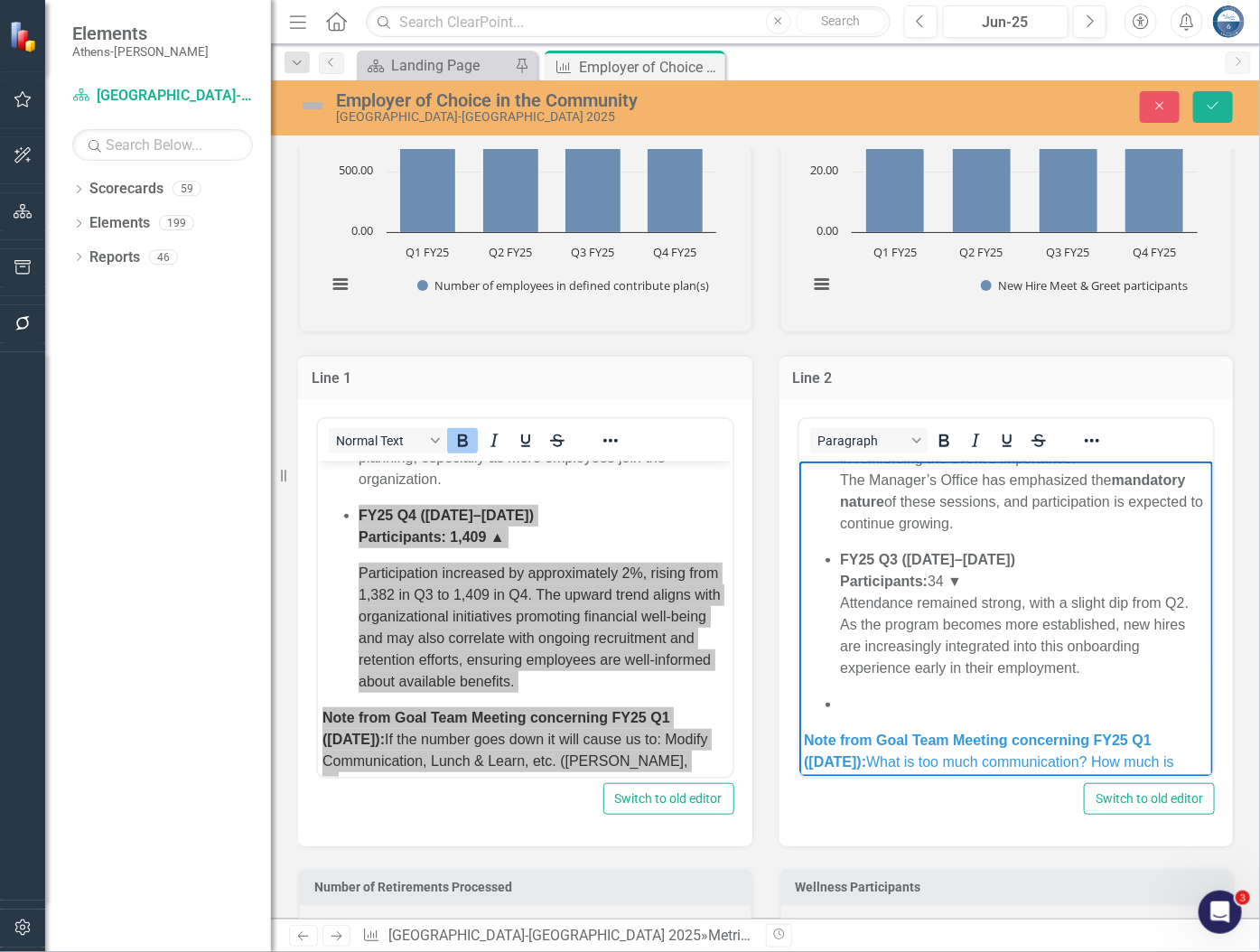 type 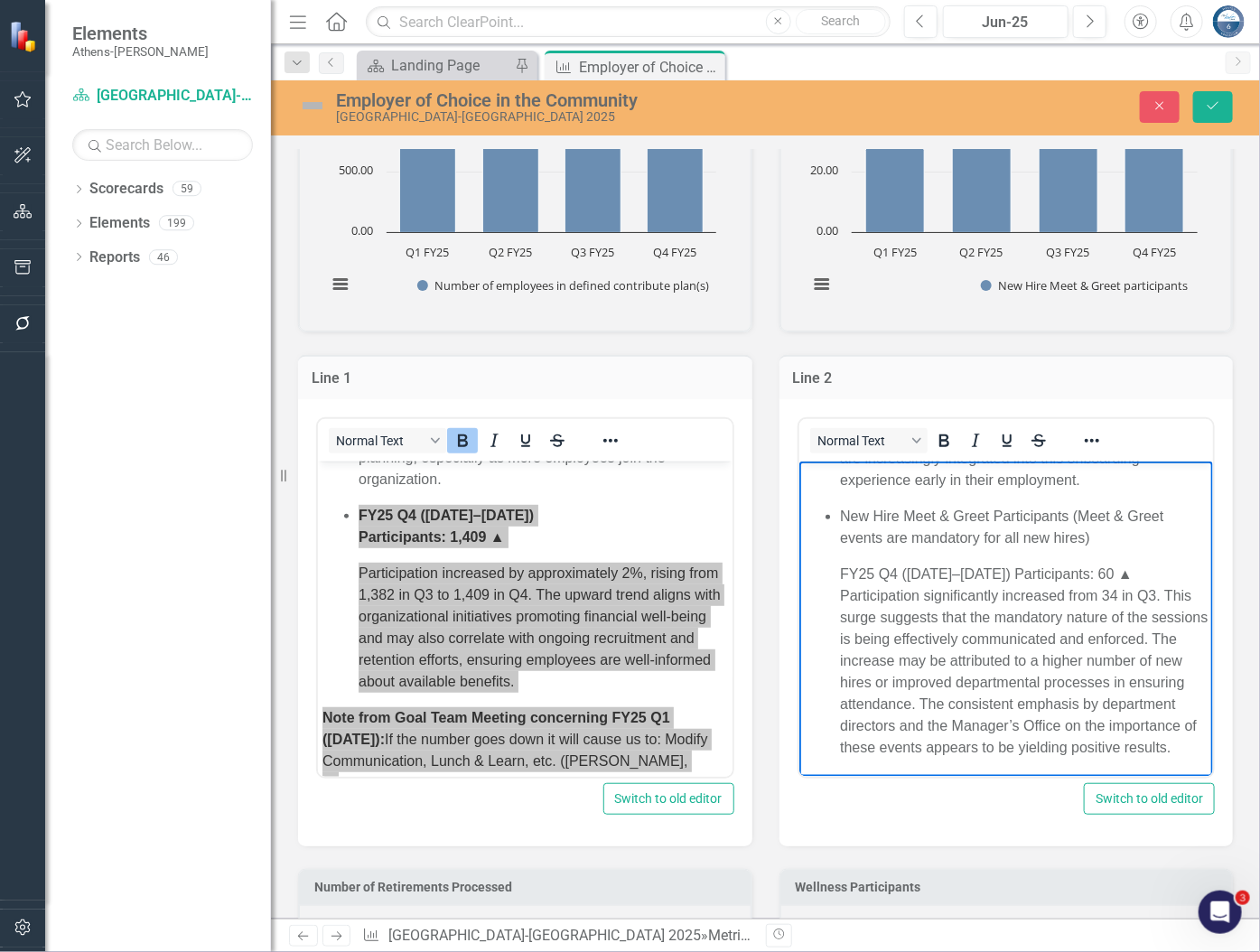 scroll, scrollTop: 362, scrollLeft: 0, axis: vertical 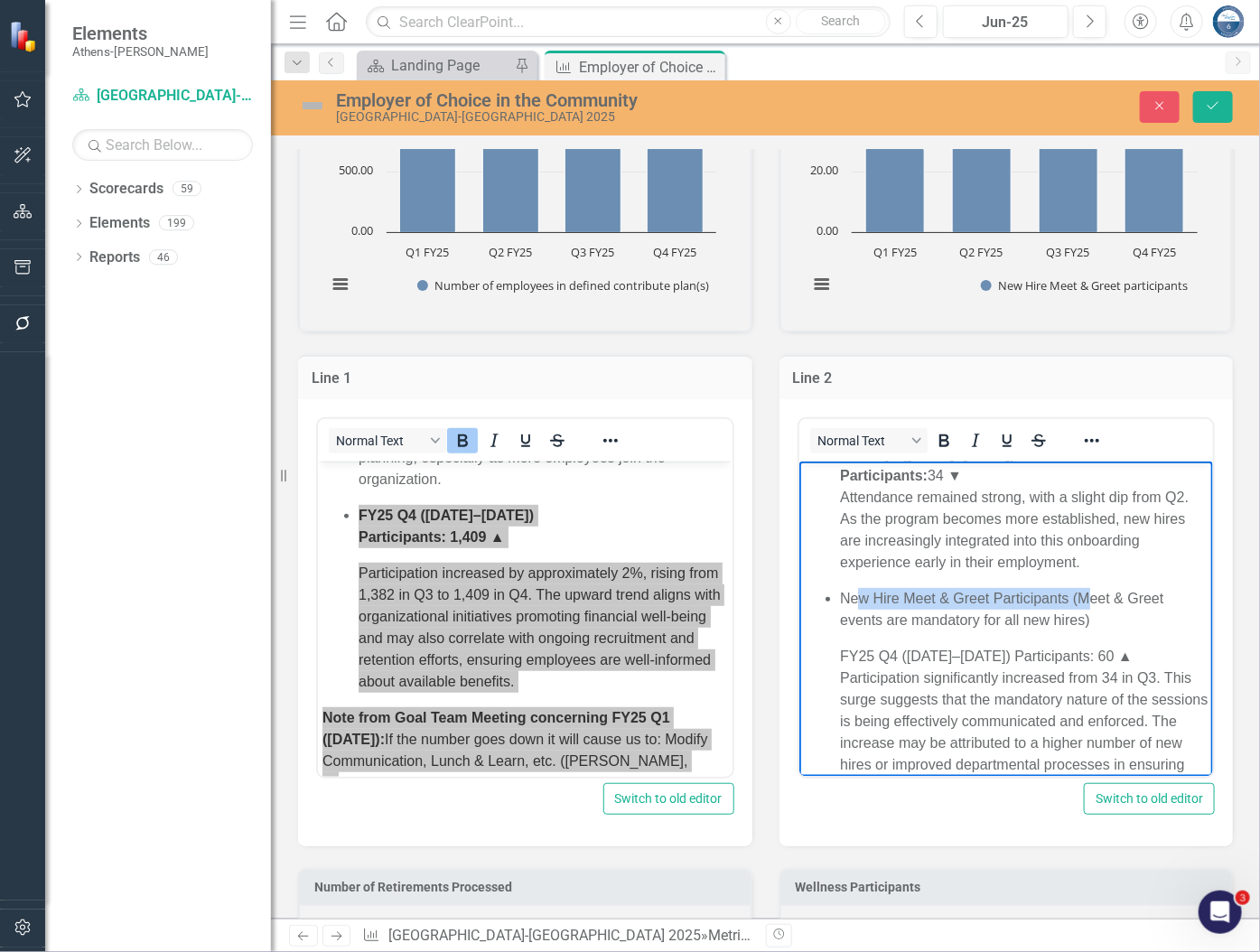 drag, startPoint x: 1087, startPoint y: 607, endPoint x: 856, endPoint y: 598, distance: 231.17526 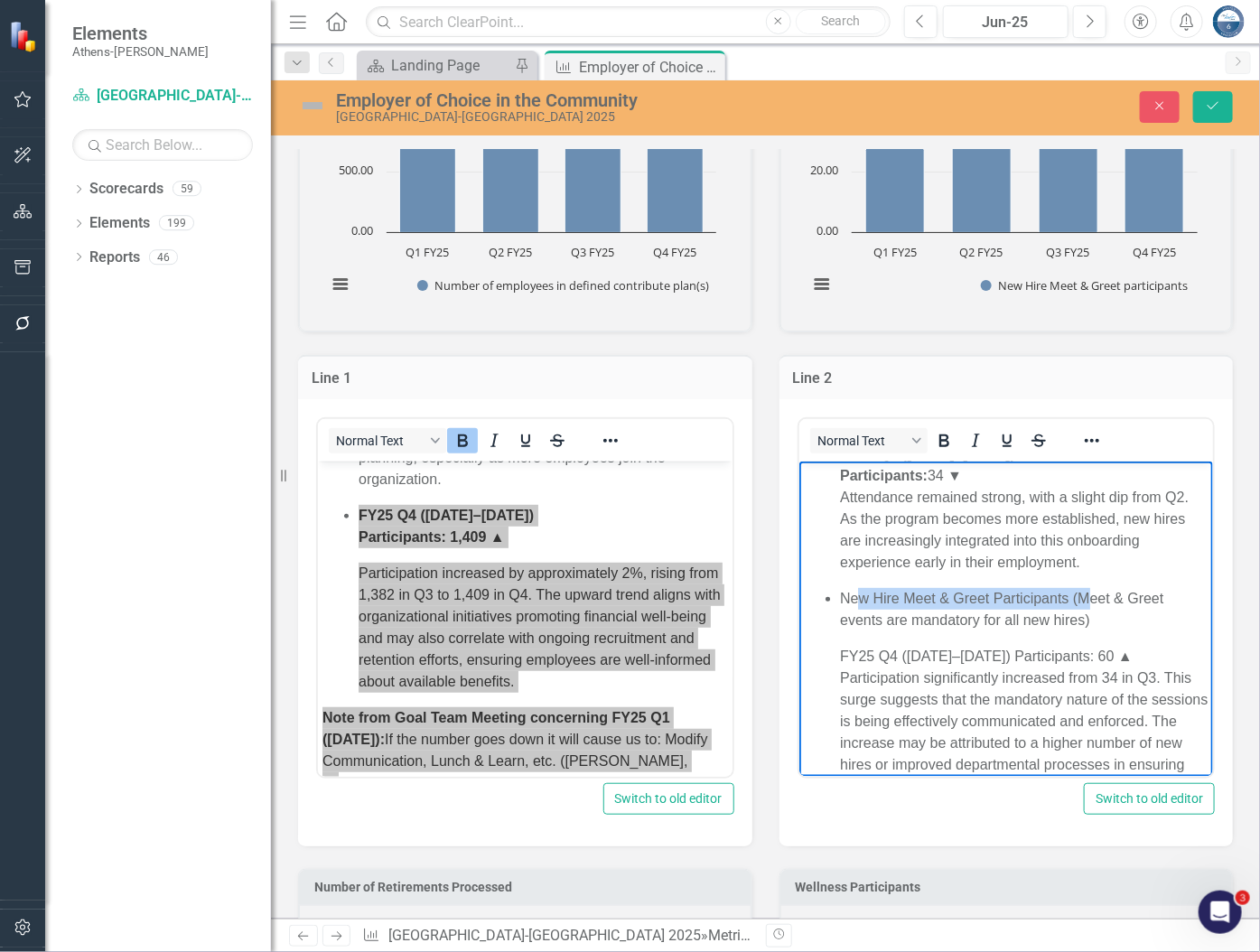 click on "New Hire Meet & Greet Participants (Meet & Greet events are mandatory for all new hires)" at bounding box center (1023, 609) 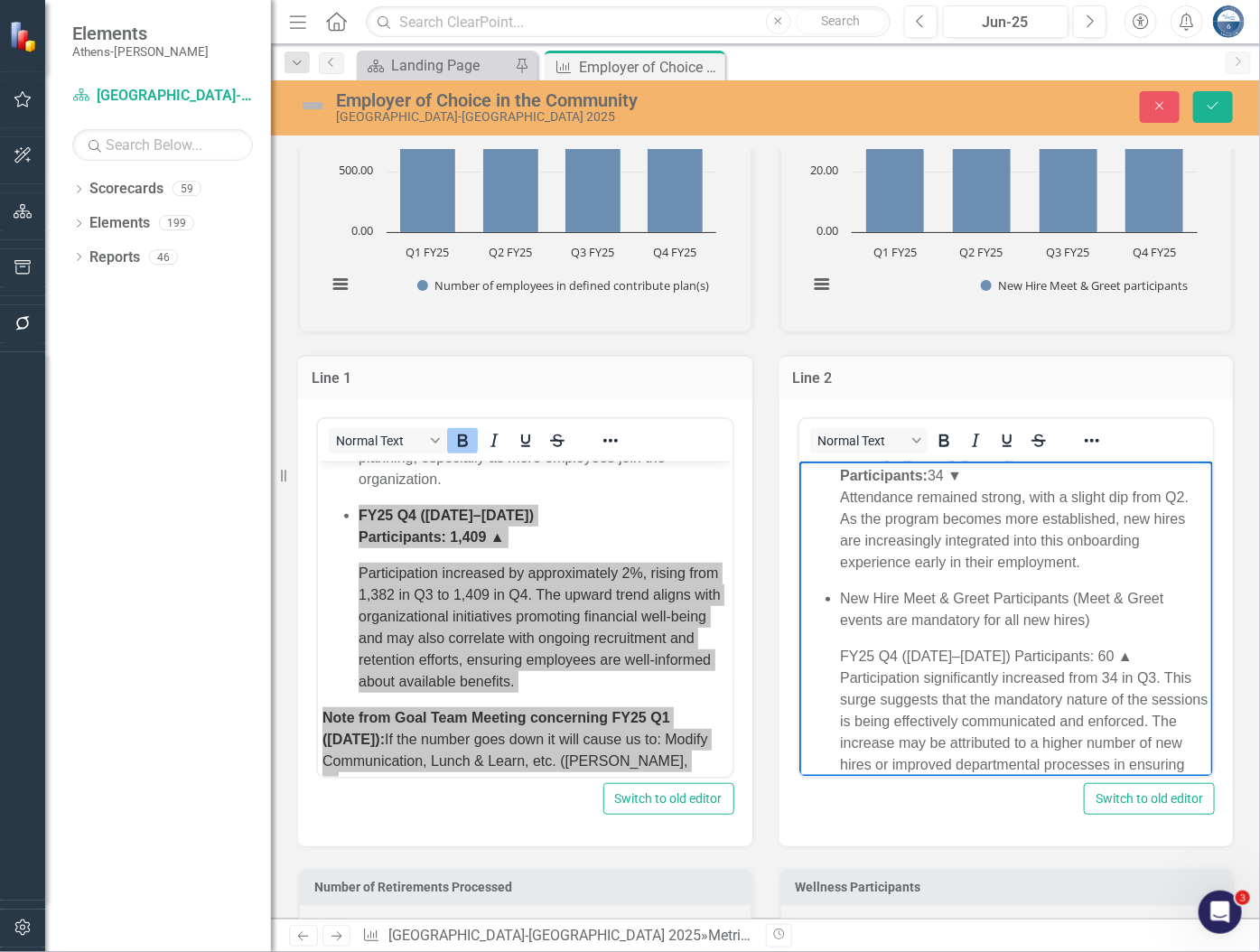 click on "FY25 Q1 (Jul–Sep 2024) Participants:  28 FY25 Q2 (Oct–Dec 2024) Participants:  37 ▲ Participation increased as departments became more familiar with the program. Support from department directors encouraging attendance has played a key role in reinforcing the event's importance. The Manager’s Office has emphasized the  mandatory nature  of these sessions, and participation is expected to continue growing. FY25 Q3 (Jan–Mar 2025) Participants:  34 ▼ Attendance remained strong, with a slight dip from Q2. As the program becomes more established, new hires are increasingly integrated into this onboarding experience early in their employment. New Hire Meet & Greet Participants (Meet & Greet events are mandatory for all new hires)" at bounding box center (1005, 508) 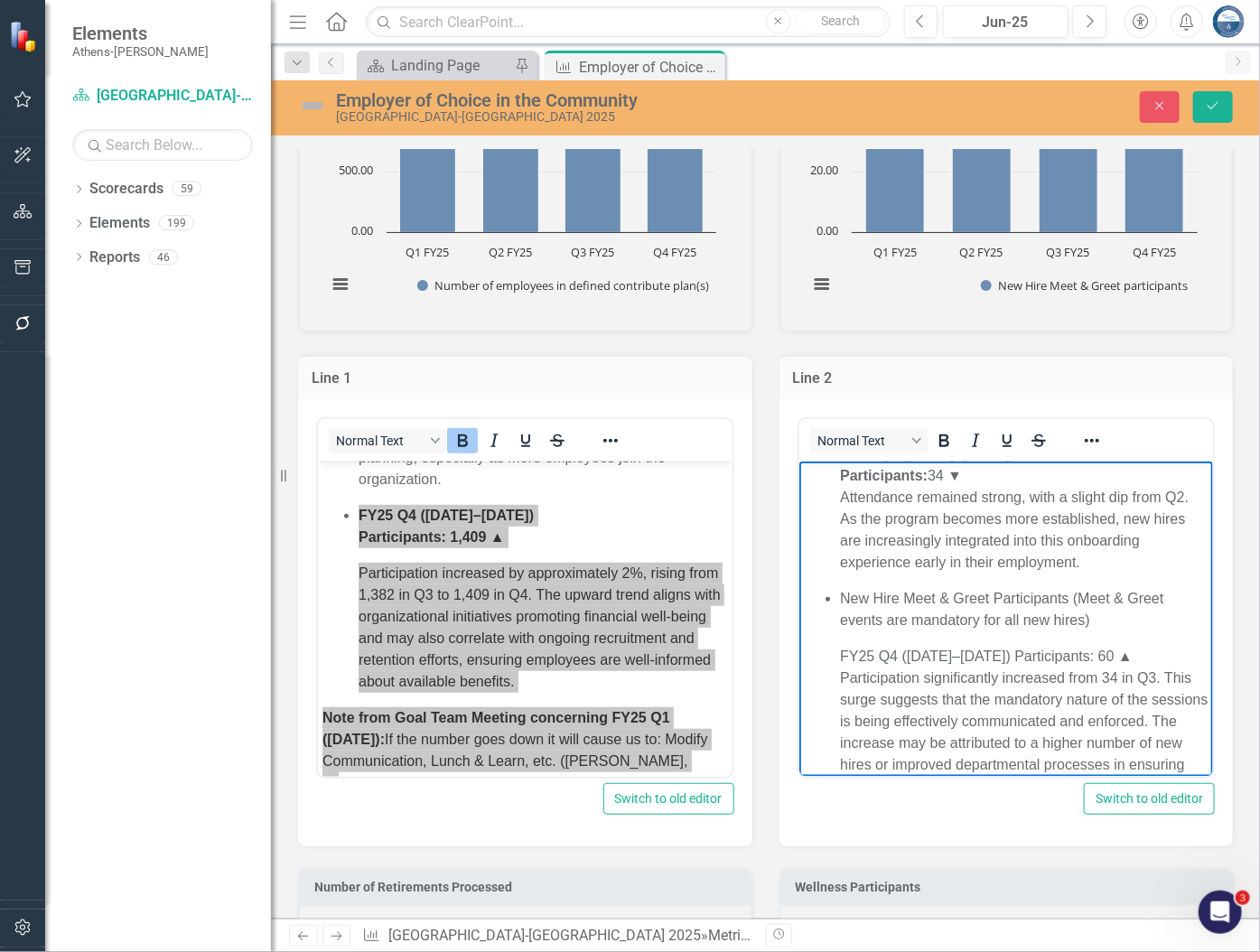 drag, startPoint x: 837, startPoint y: 593, endPoint x: 1096, endPoint y: 619, distance: 260.30175 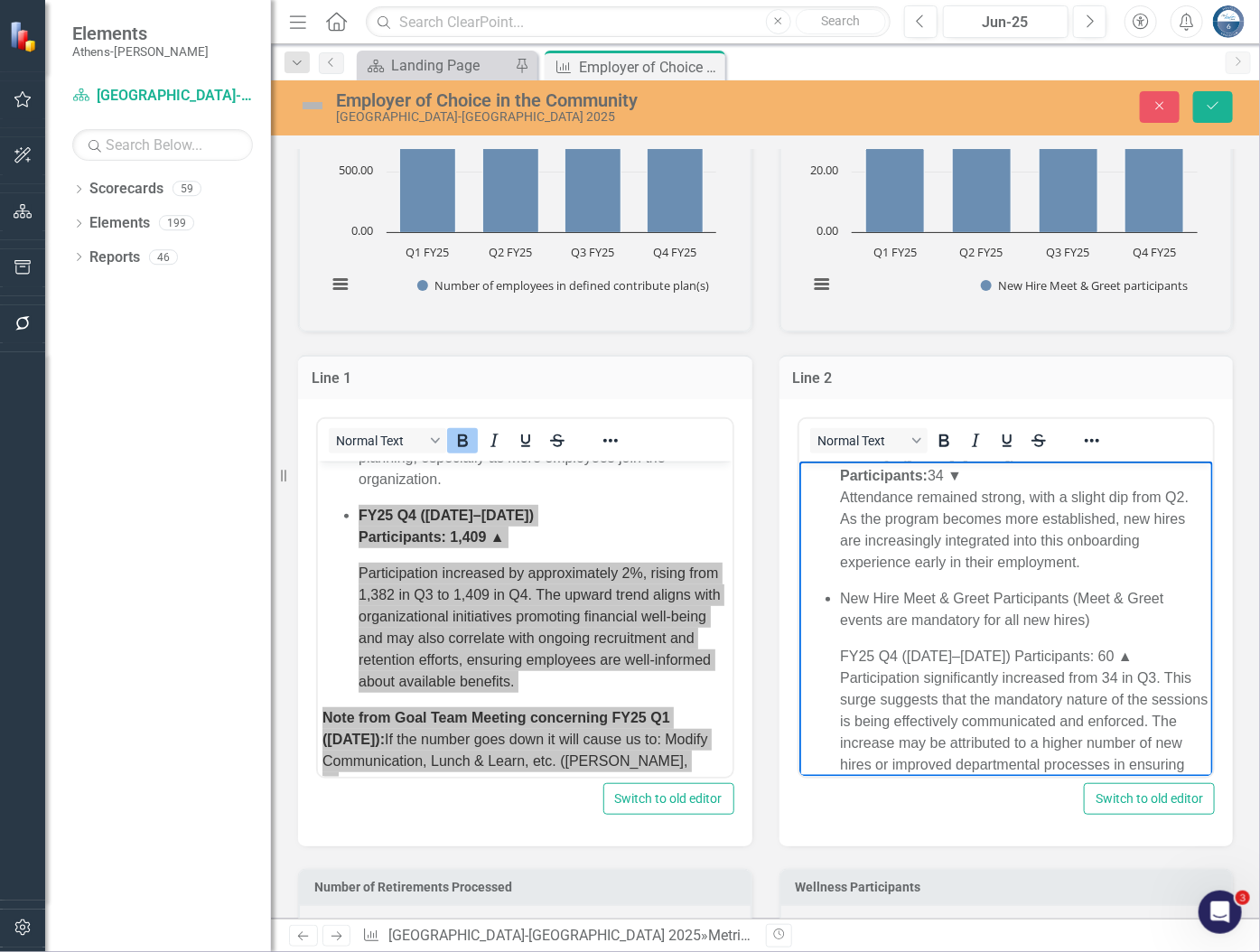 click on "FY25 Q1 (Jul–Sep 2024) Participants:  28 FY25 Q2 (Oct–Dec 2024) Participants:  37 ▲ Participation increased as departments became more familiar with the program. Support from department directors encouraging attendance has played a key role in reinforcing the event's importance. The Manager’s Office has emphasized the  mandatory nature  of these sessions, and participation is expected to continue growing. FY25 Q3 (Jan–Mar 2025) Participants:  34 ▼ Attendance remained strong, with a slight dip from Q2. As the program becomes more established, new hires are increasingly integrated into this onboarding experience early in their employment. New Hire Meet & Greet Participants (Meet & Greet events are mandatory for all new hires)" at bounding box center [1005, 508] 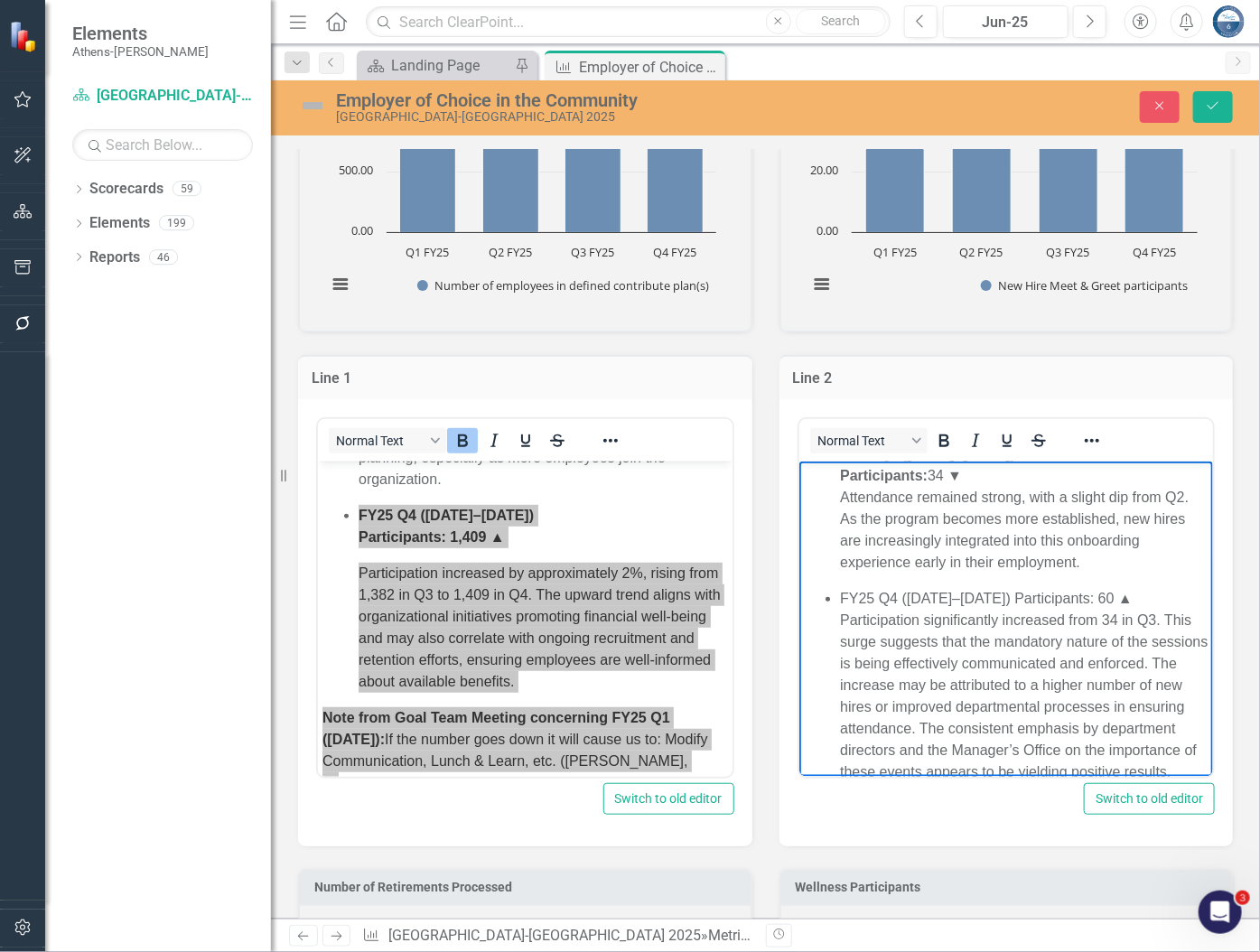 click on "FY25 Q4 (Apr–Jun 2025) Participants: 60 ▲ Participation significantly increased from 34 in Q3. This surge suggests that the mandatory nature of the sessions is being effectively communicated and enforced. The increase may be attributed to a higher number of new hires or improved departmental processes in ensuring attendance. The consistent emphasis by department directors and the Manager’s Office on the importance of these events appears to be yielding positive results." at bounding box center [1023, 685] 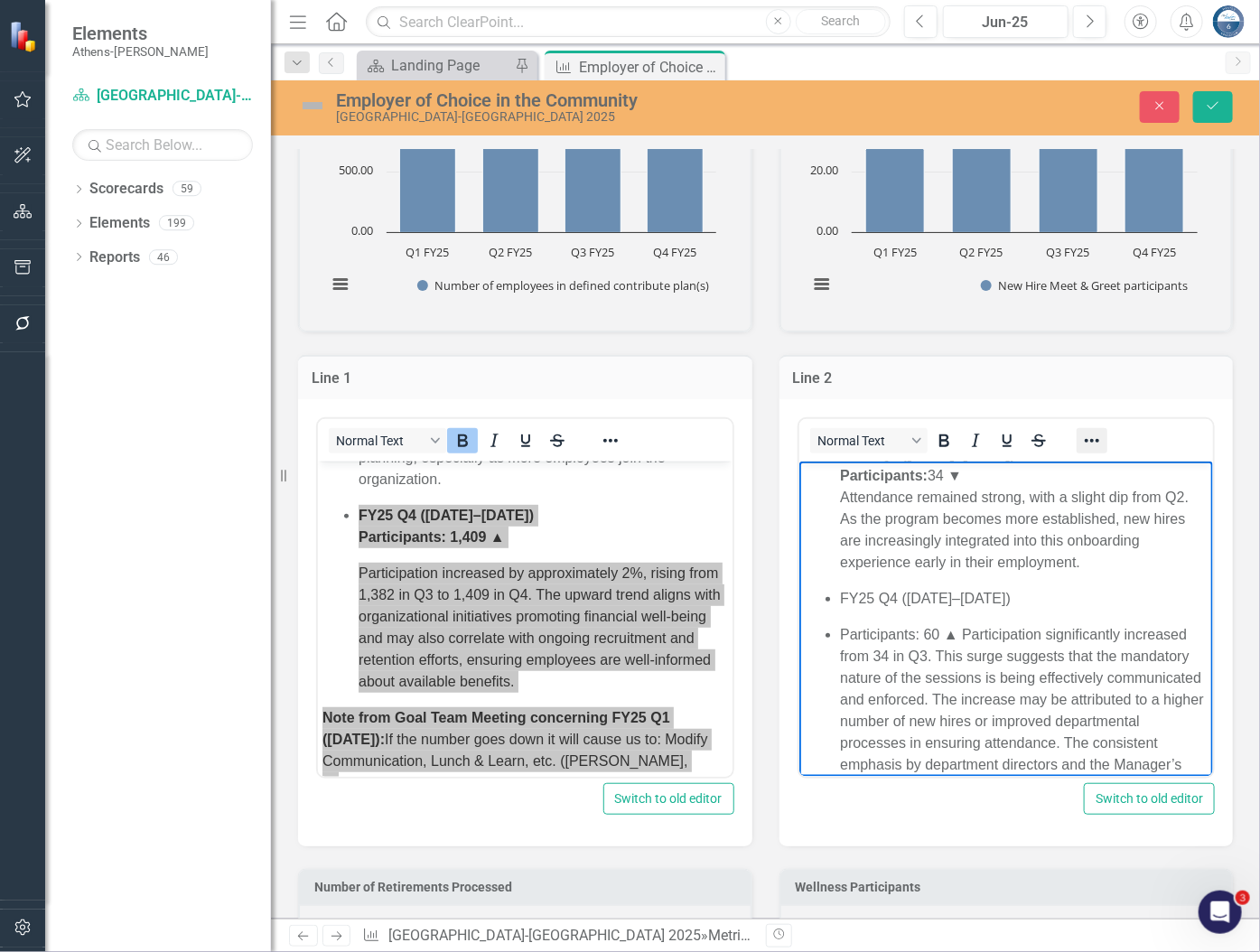 click 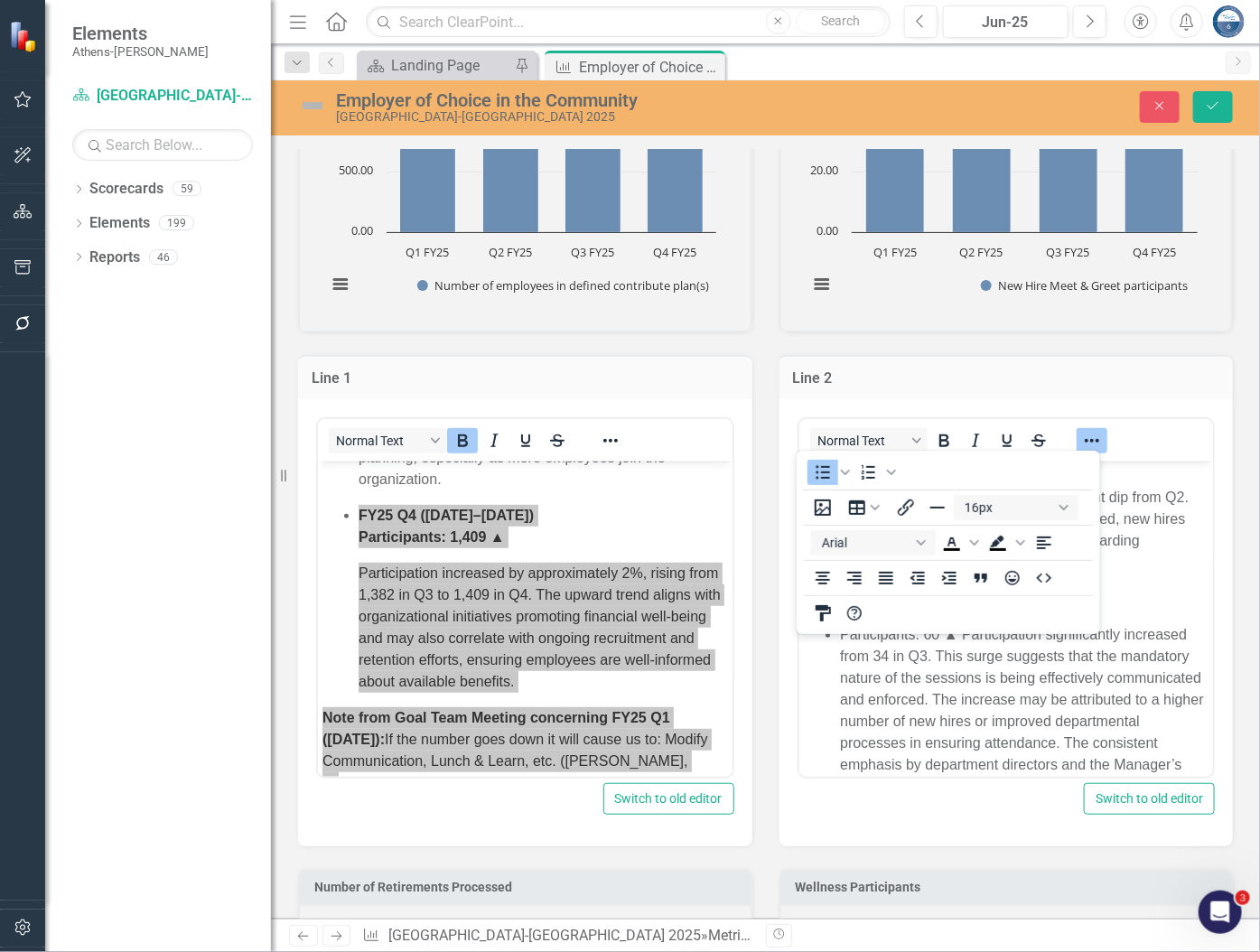 click 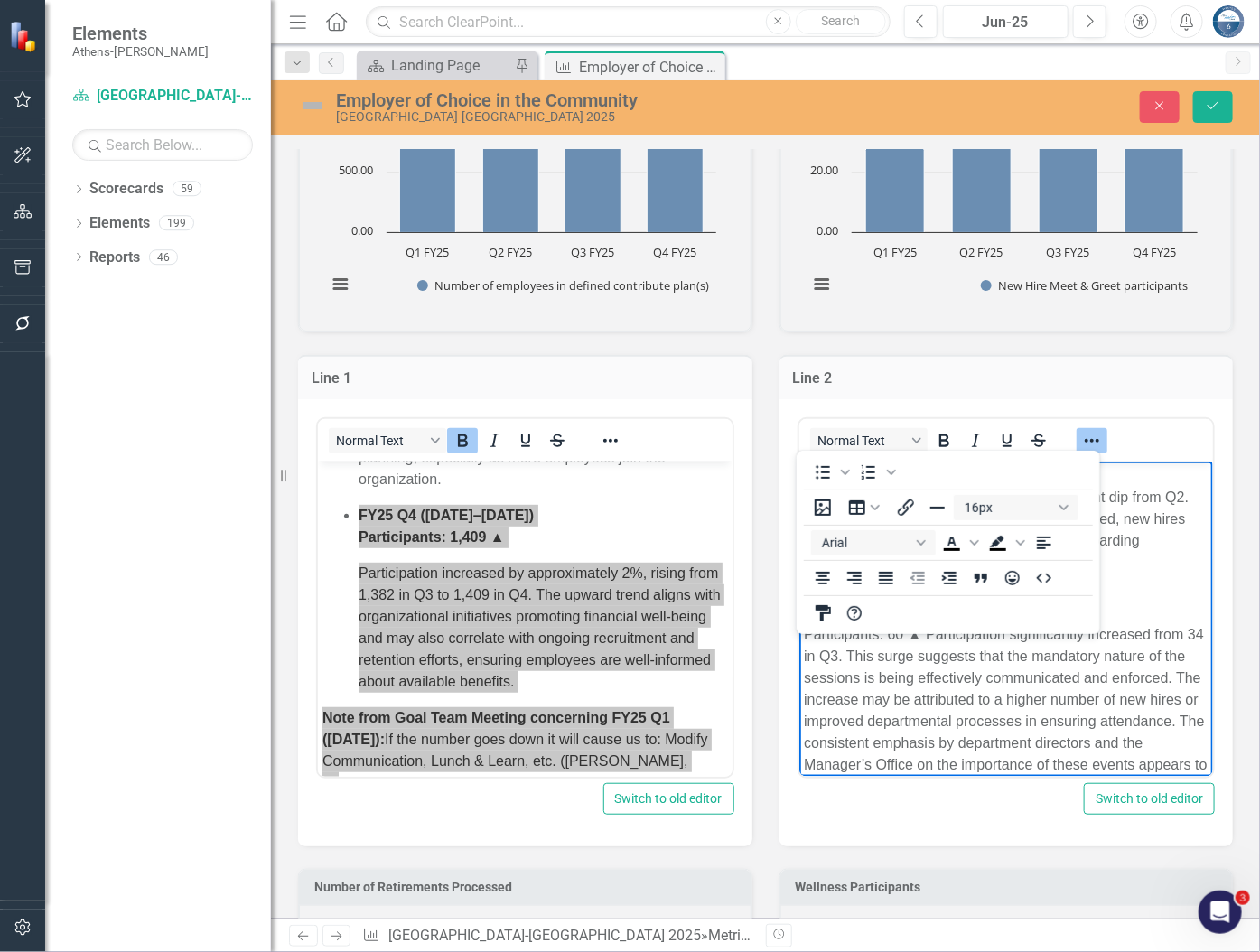 click on "Participants: 60 ▲ Participation significantly increased from 34 in Q3. This surge suggests that the mandatory nature of the sessions is being effectively communicated and enforced. The increase may be attributed to a higher number of new hires or improved departmental processes in ensuring attendance. The consistent emphasis by department directors and the Manager’s Office on the importance of these events appears to be yielding positive results." at bounding box center (1005, 710) 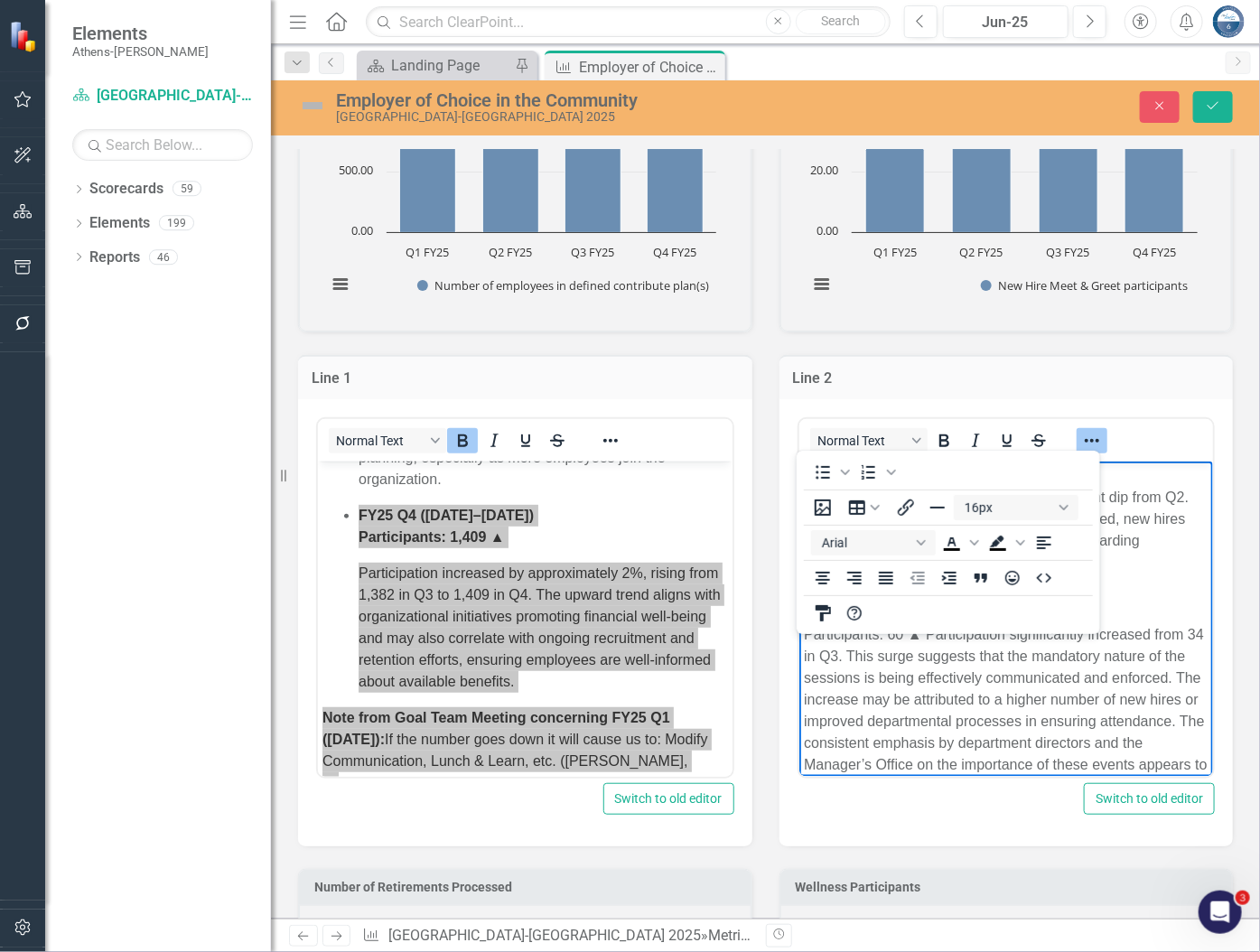 click 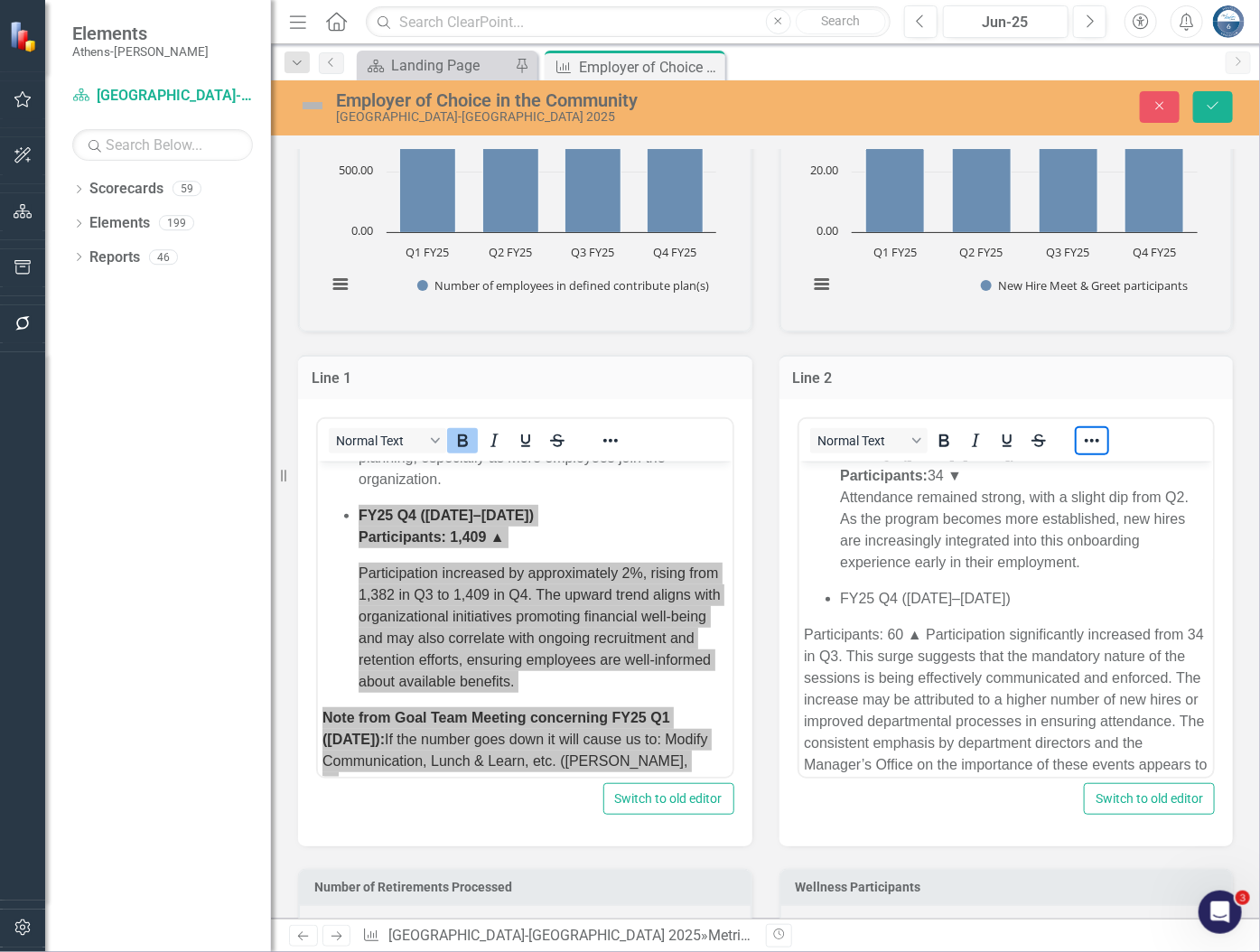 scroll, scrollTop: 444, scrollLeft: 0, axis: vertical 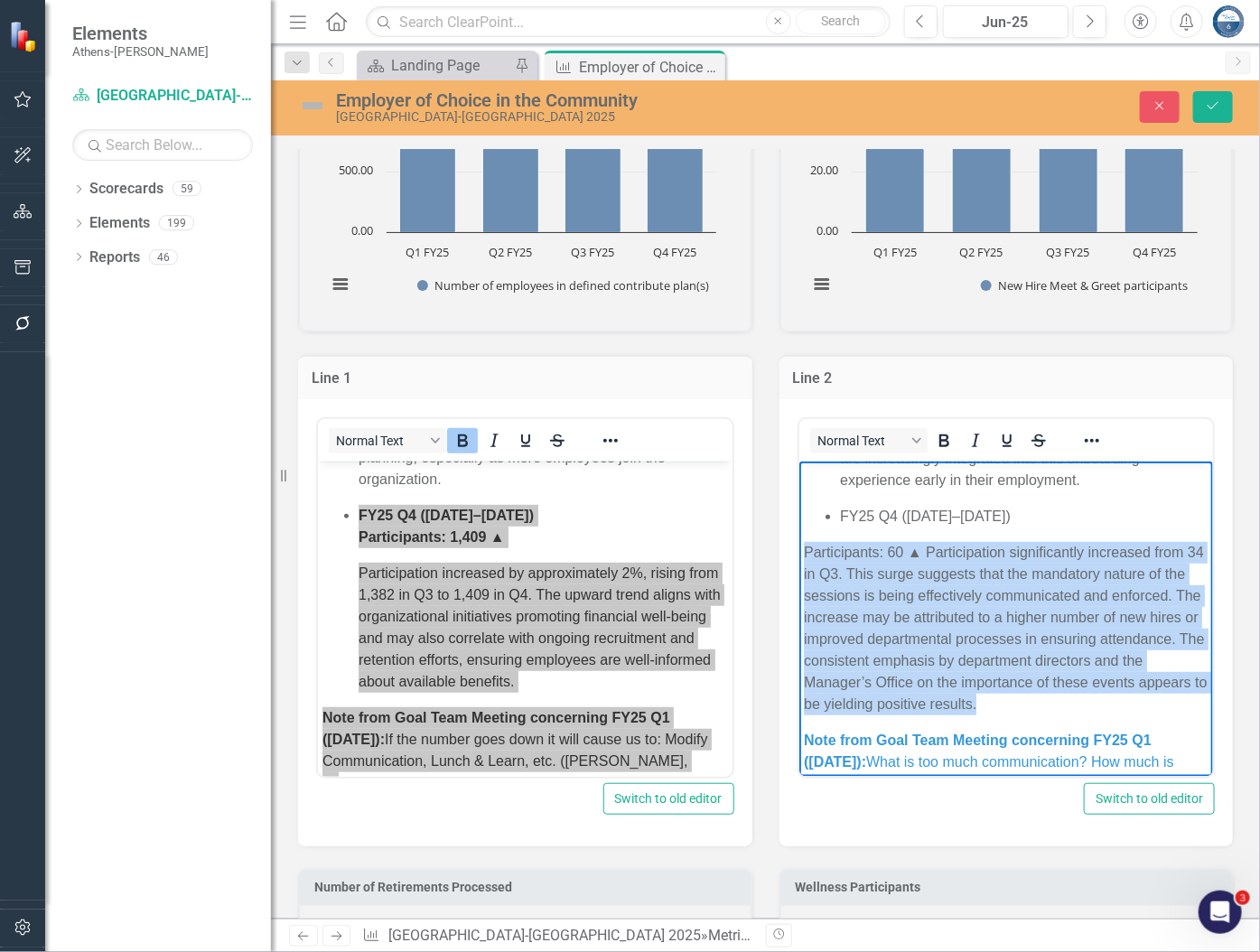 drag, startPoint x: 805, startPoint y: 548, endPoint x: 890, endPoint y: 734, distance: 204.50183 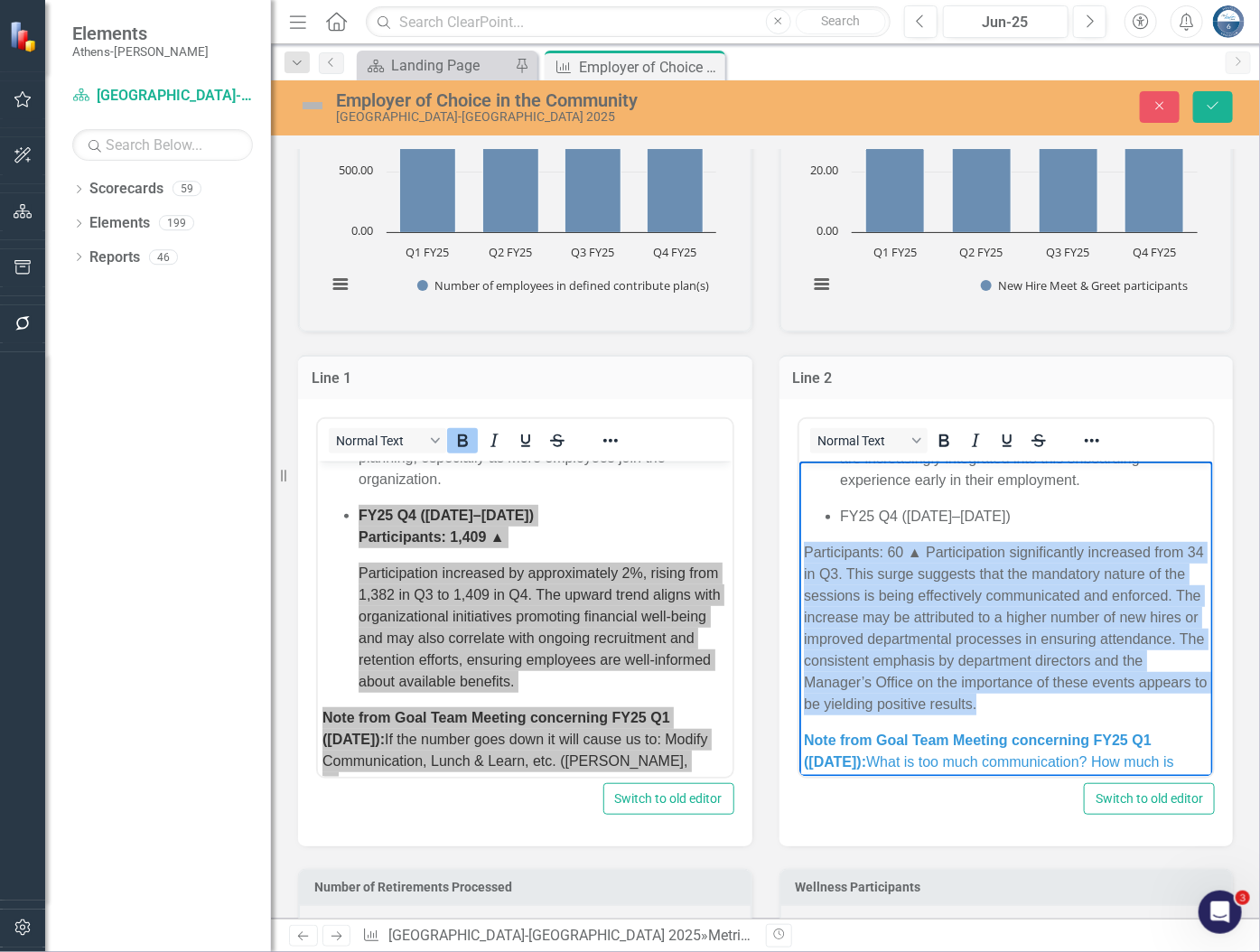 click on "Participants: 60 ▲ Participation significantly increased from 34 in Q3. This surge suggests that the mandatory nature of the sessions is being effectively communicated and enforced. The increase may be attributed to a higher number of new hires or improved departmental processes in ensuring attendance. The consistent emphasis by department directors and the Manager’s Office on the importance of these events appears to be yielding positive results." at bounding box center [1005, 628] 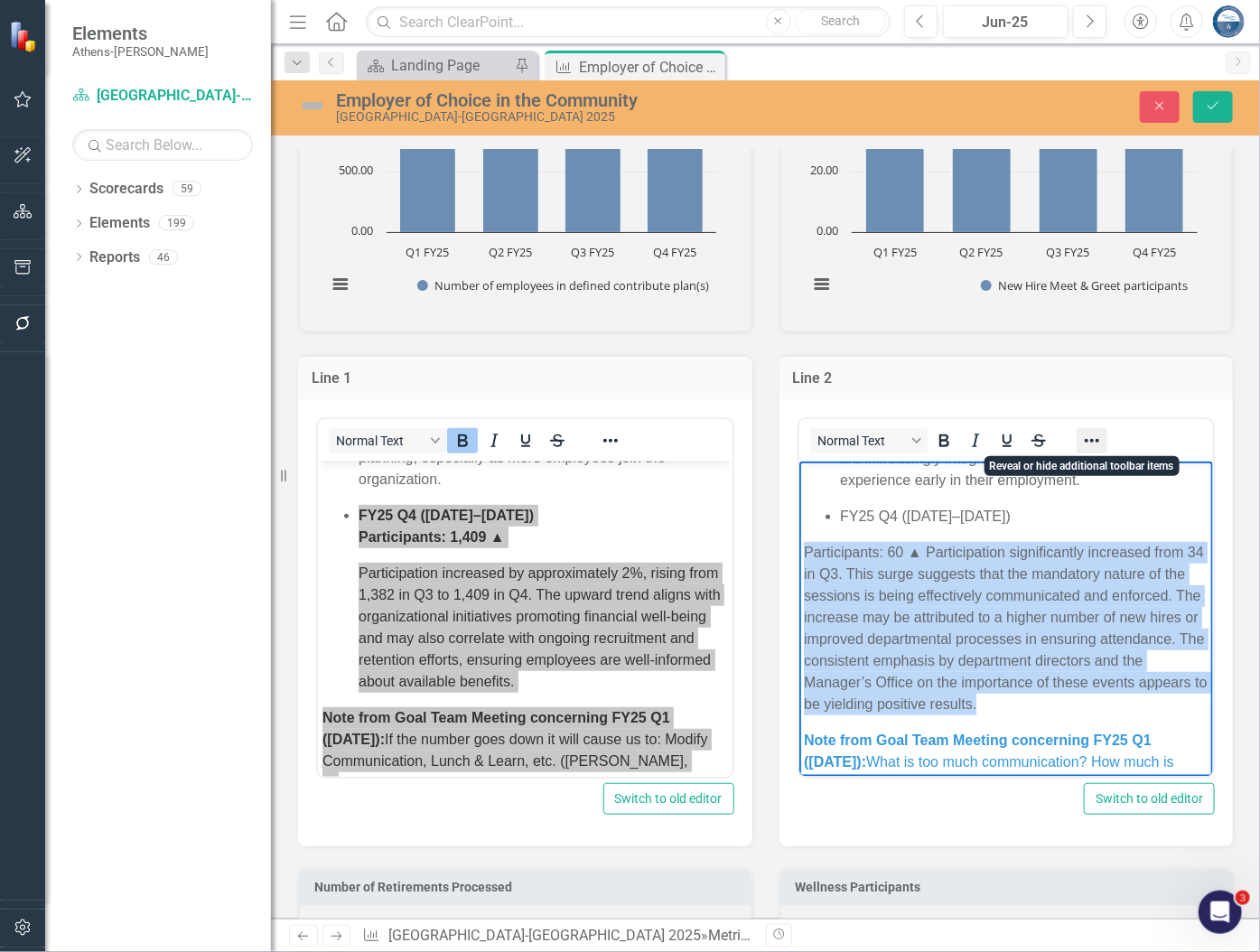 click 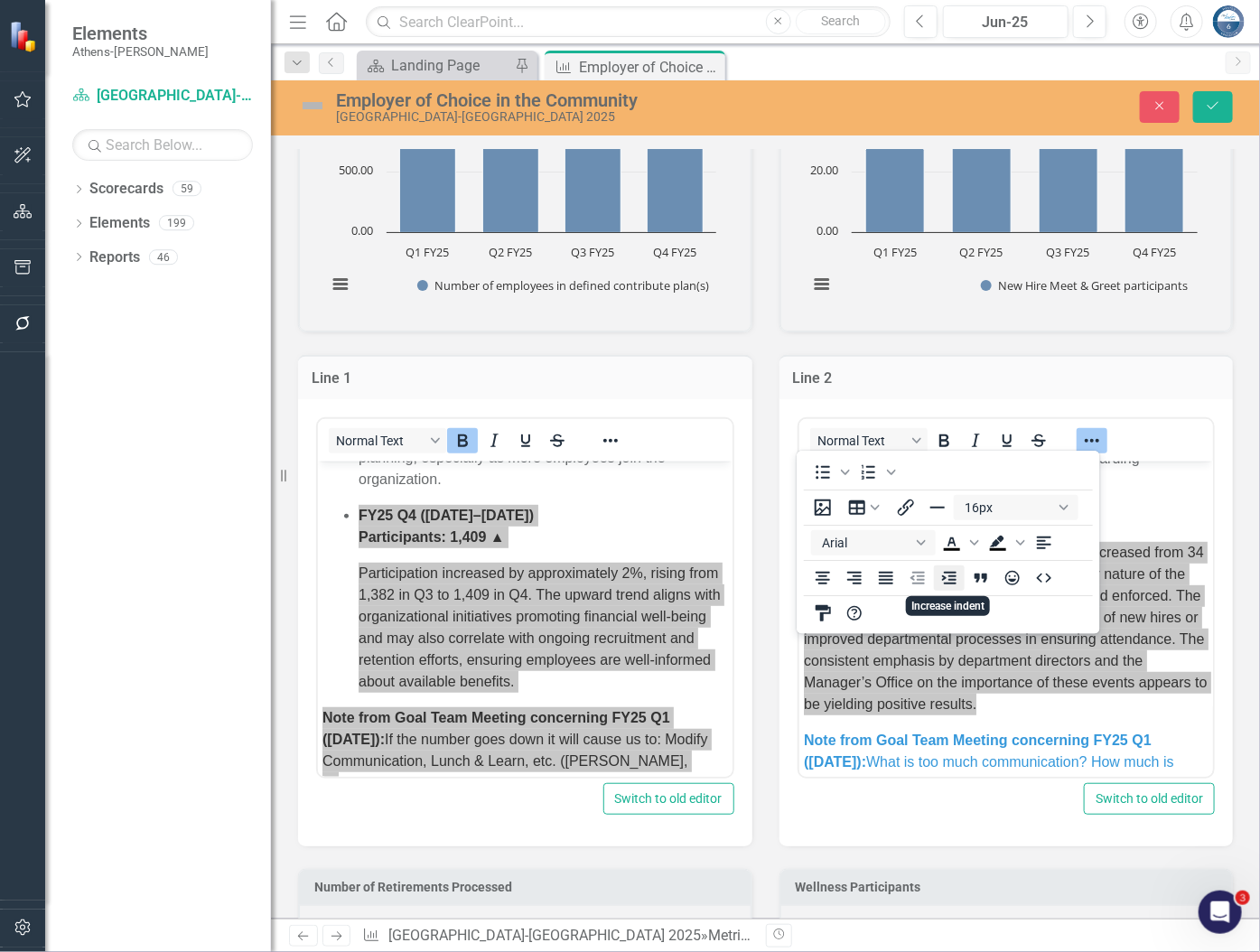 click 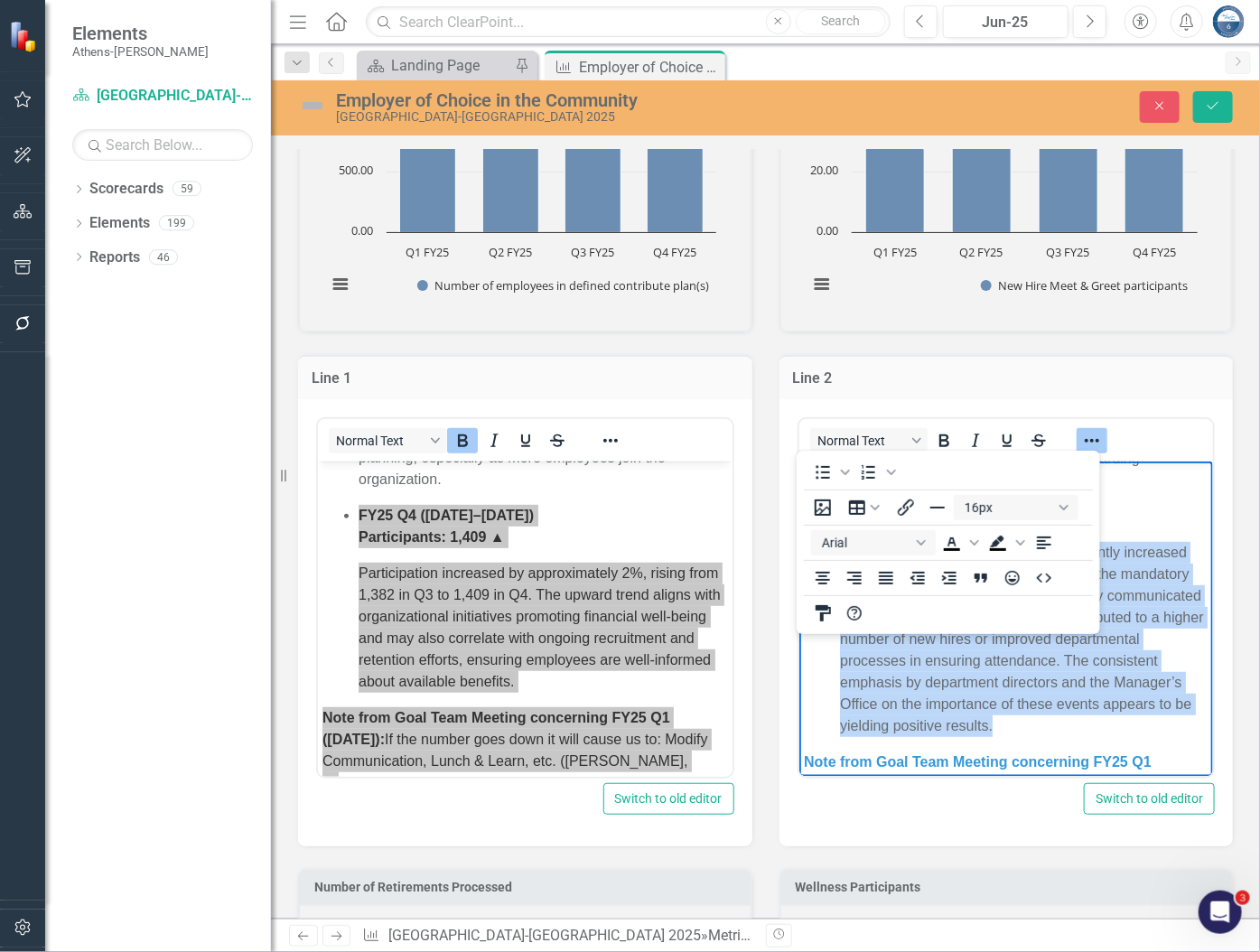 click on "Participants: 60 ▲ Participation significantly increased from 34 in Q3. This surge suggests that the mandatory nature of the sessions is being effectively communicated and enforced. The increase may be attributed to a higher number of new hires or improved departmental processes in ensuring attendance. The consistent emphasis by department directors and the Manager’s Office on the importance of these events appears to be yielding positive results." at bounding box center [1005, 639] 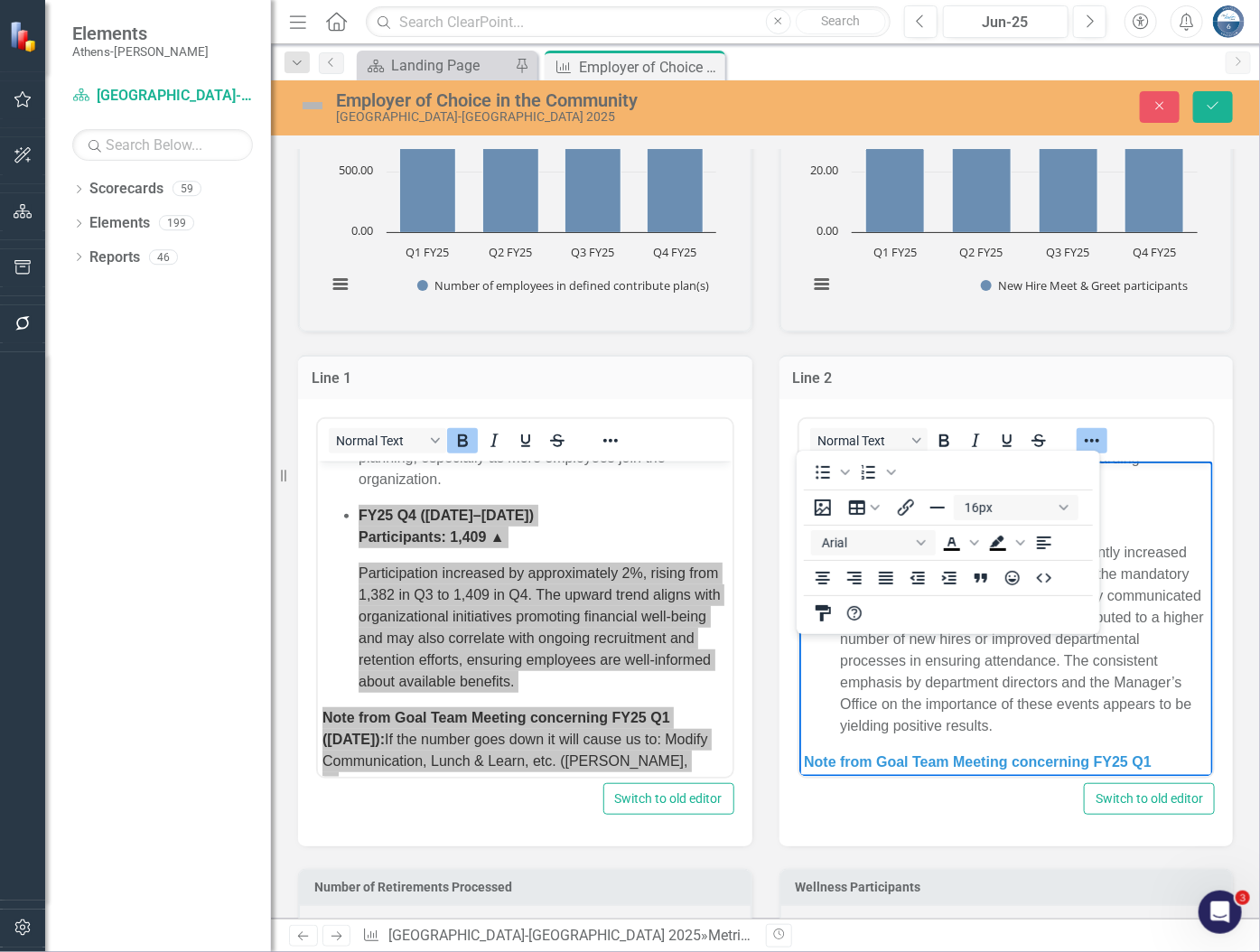 click 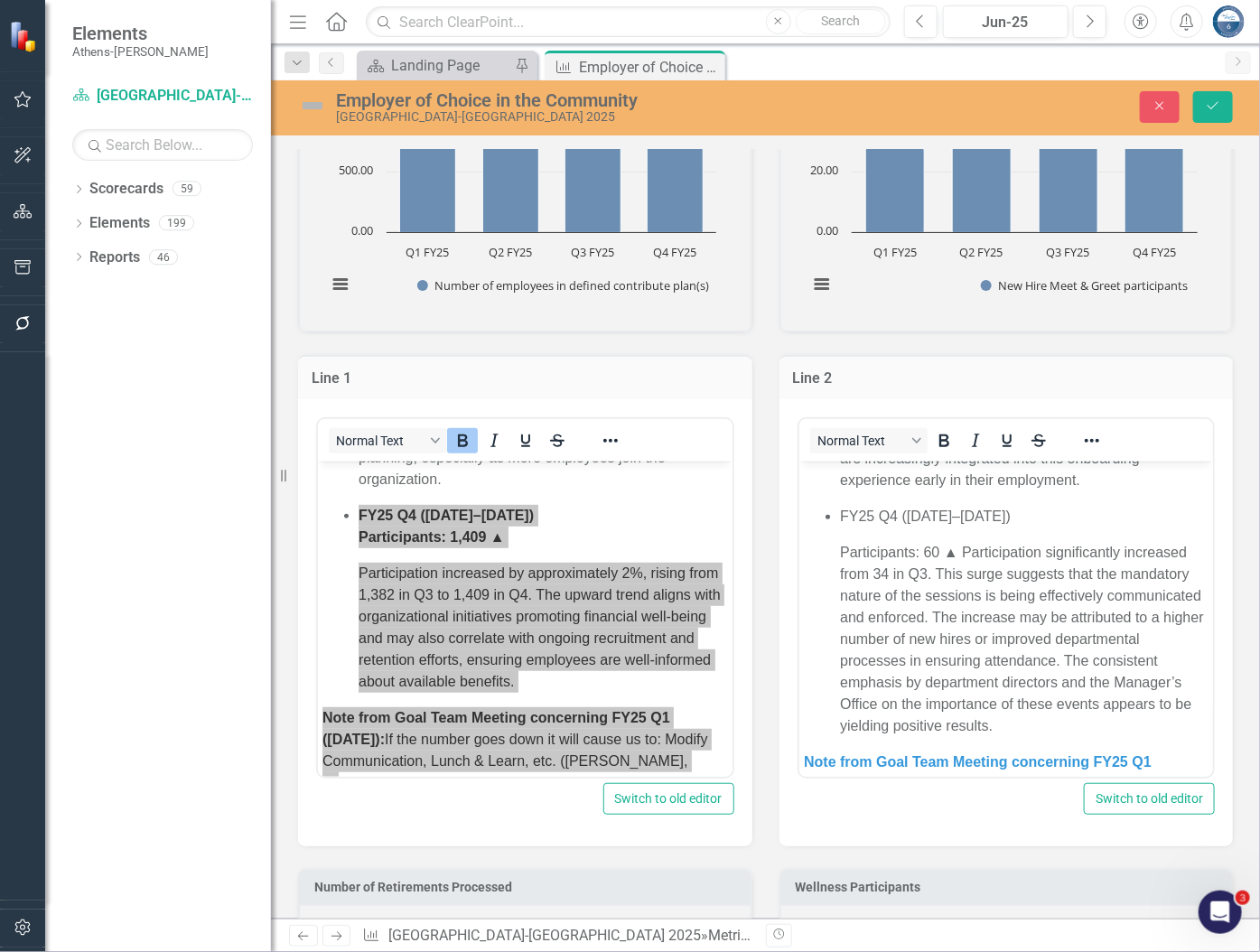 click on "Participants: 60 ▲ Participation significantly increased from 34 in Q3. This surge suggests that the mandatory nature of the sessions is being effectively communicated and enforced. The increase may be attributed to a higher number of new hires or improved departmental processes in ensuring attendance. The consistent emphasis by department directors and the Manager’s Office on the importance of these events appears to be yielding positive results." at bounding box center [1005, 639] 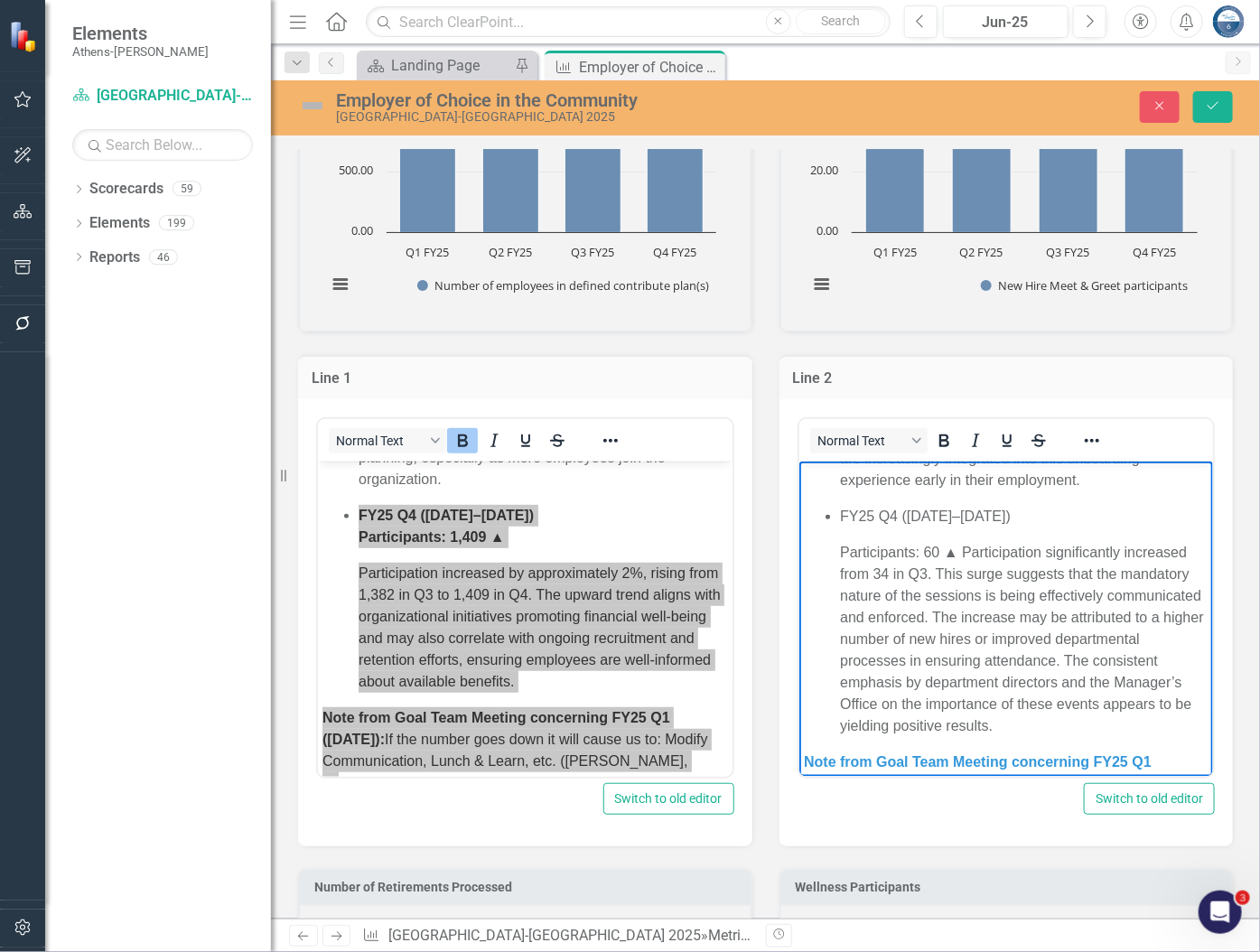 click on "Participants: 60 ▲ Participation significantly increased from 34 in Q3. This surge suggests that the mandatory nature of the sessions is being effectively communicated and enforced. The increase may be attributed to a higher number of new hires or improved departmental processes in ensuring attendance. The consistent emphasis by department directors and the Manager’s Office on the importance of these events appears to be yielding positive results." at bounding box center [1005, 639] 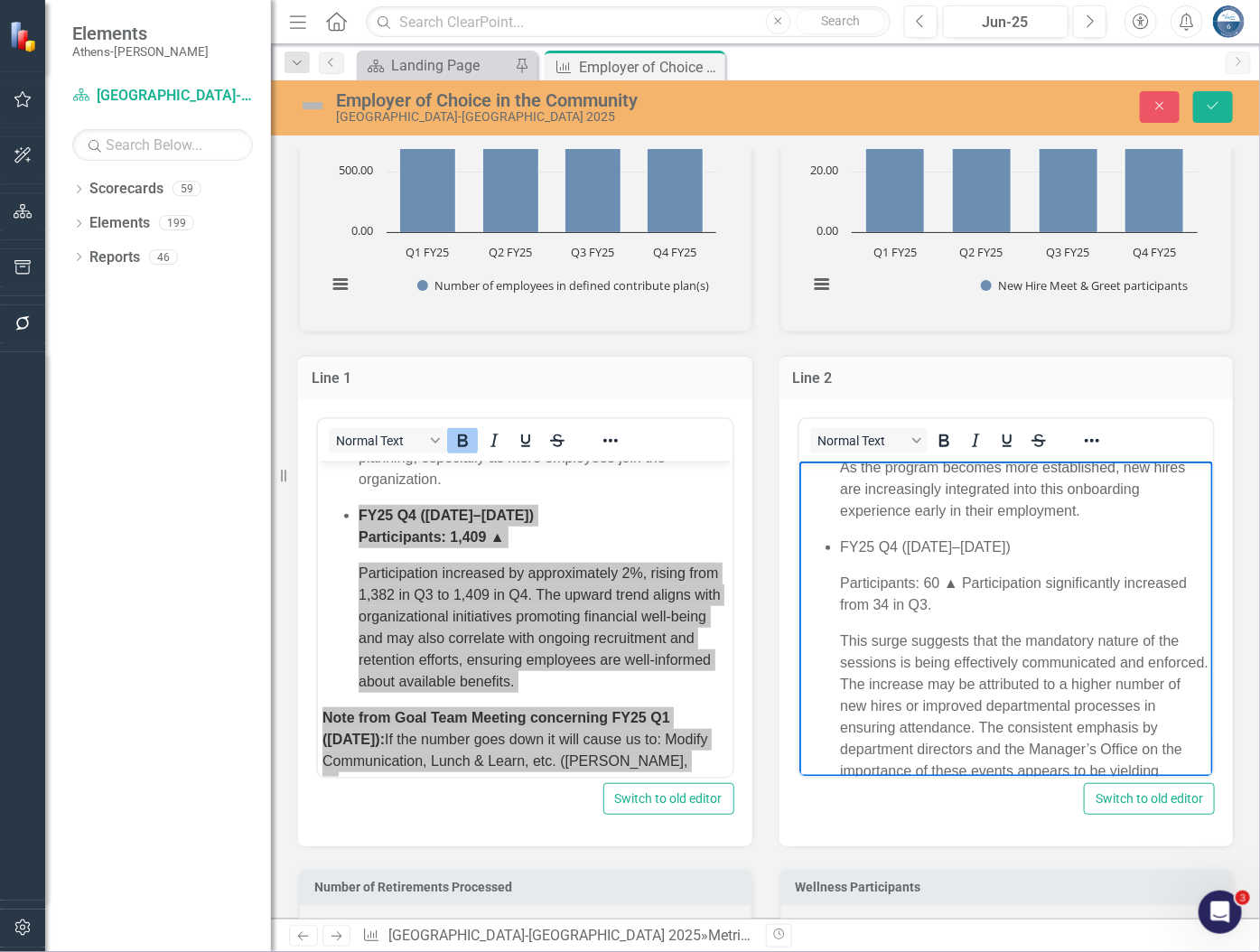 scroll, scrollTop: 444, scrollLeft: 0, axis: vertical 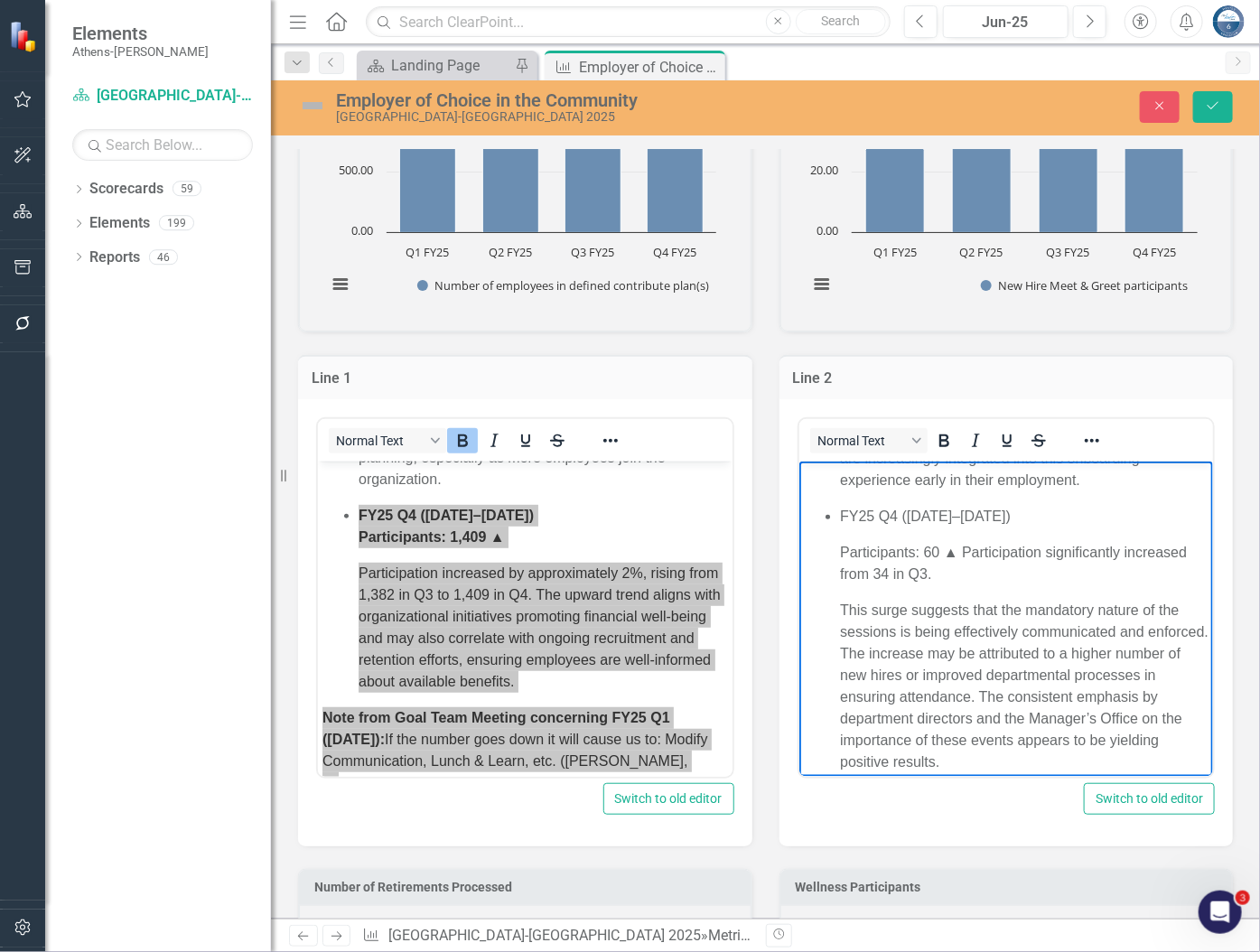 click on "Participants: 60 ▲ Participation significantly increased from 34 in Q3." at bounding box center (1005, 563) 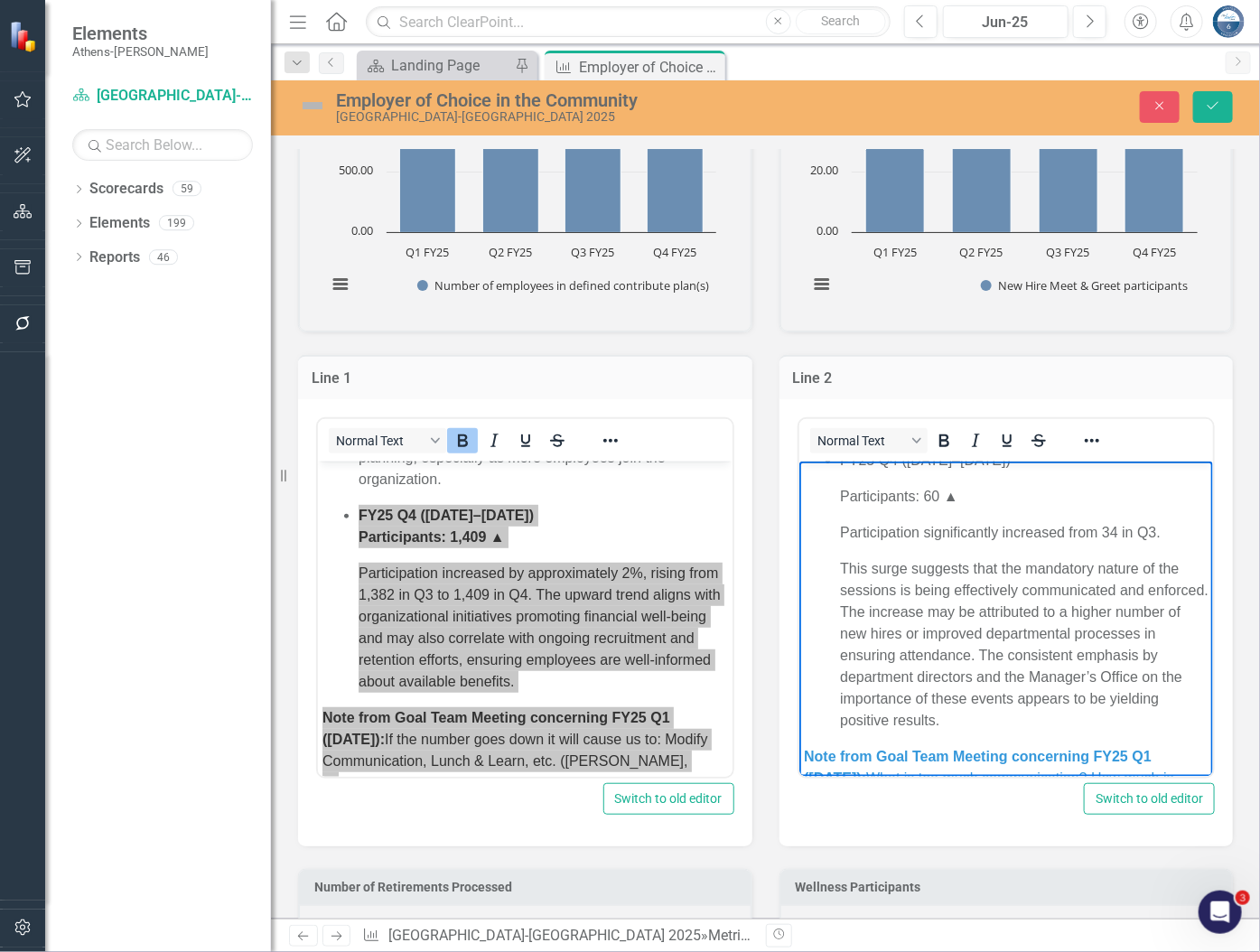 scroll, scrollTop: 527, scrollLeft: 0, axis: vertical 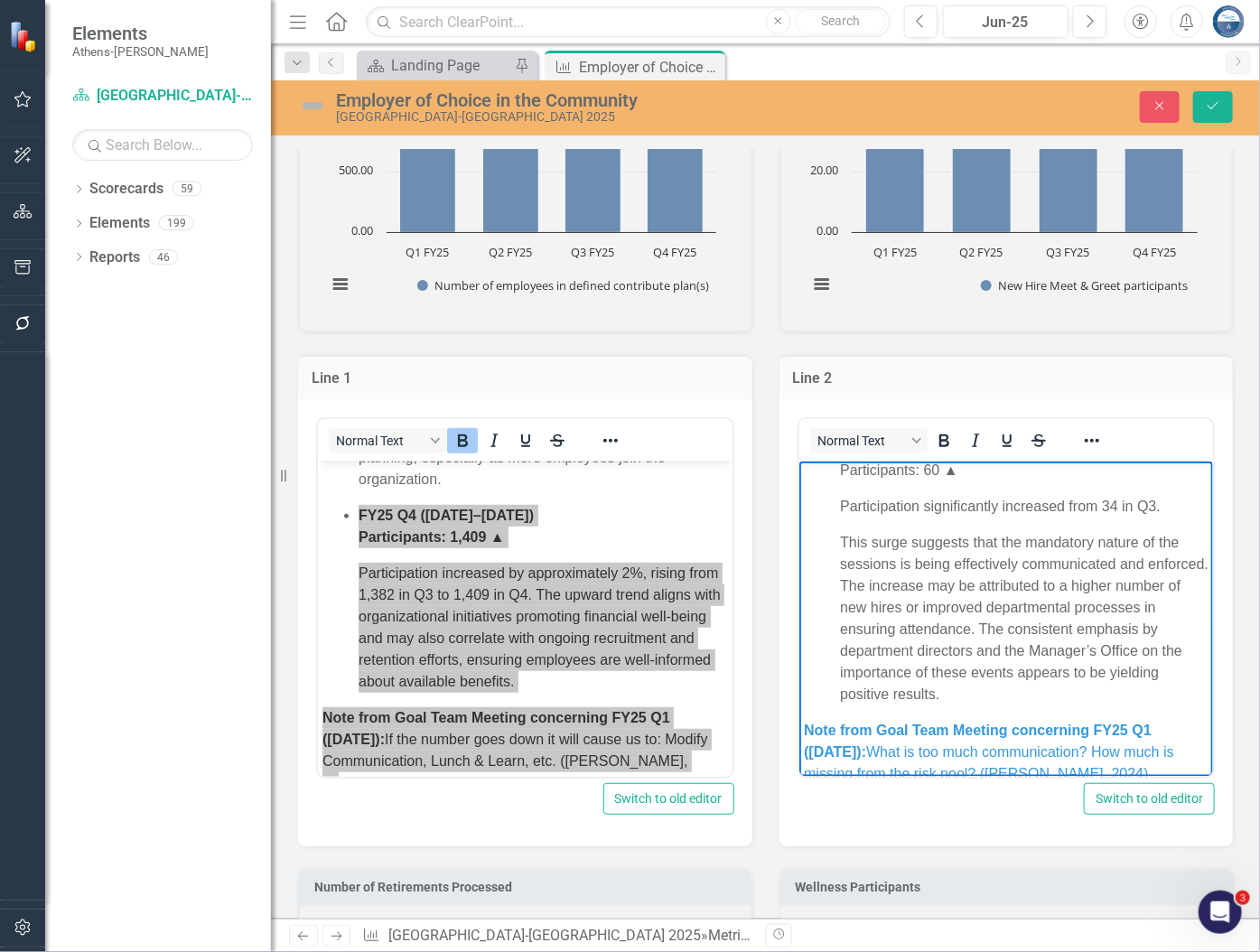 click on "This surge suggests that the mandatory nature of the sessions is being effectively communicated and enforced. The increase may be attributed to a higher number of new hires or improved departmental processes in ensuring attendance. The consistent emphasis by department directors and the Manager’s Office on the importance of these events appears to be yielding positive results." at bounding box center [1005, 618] 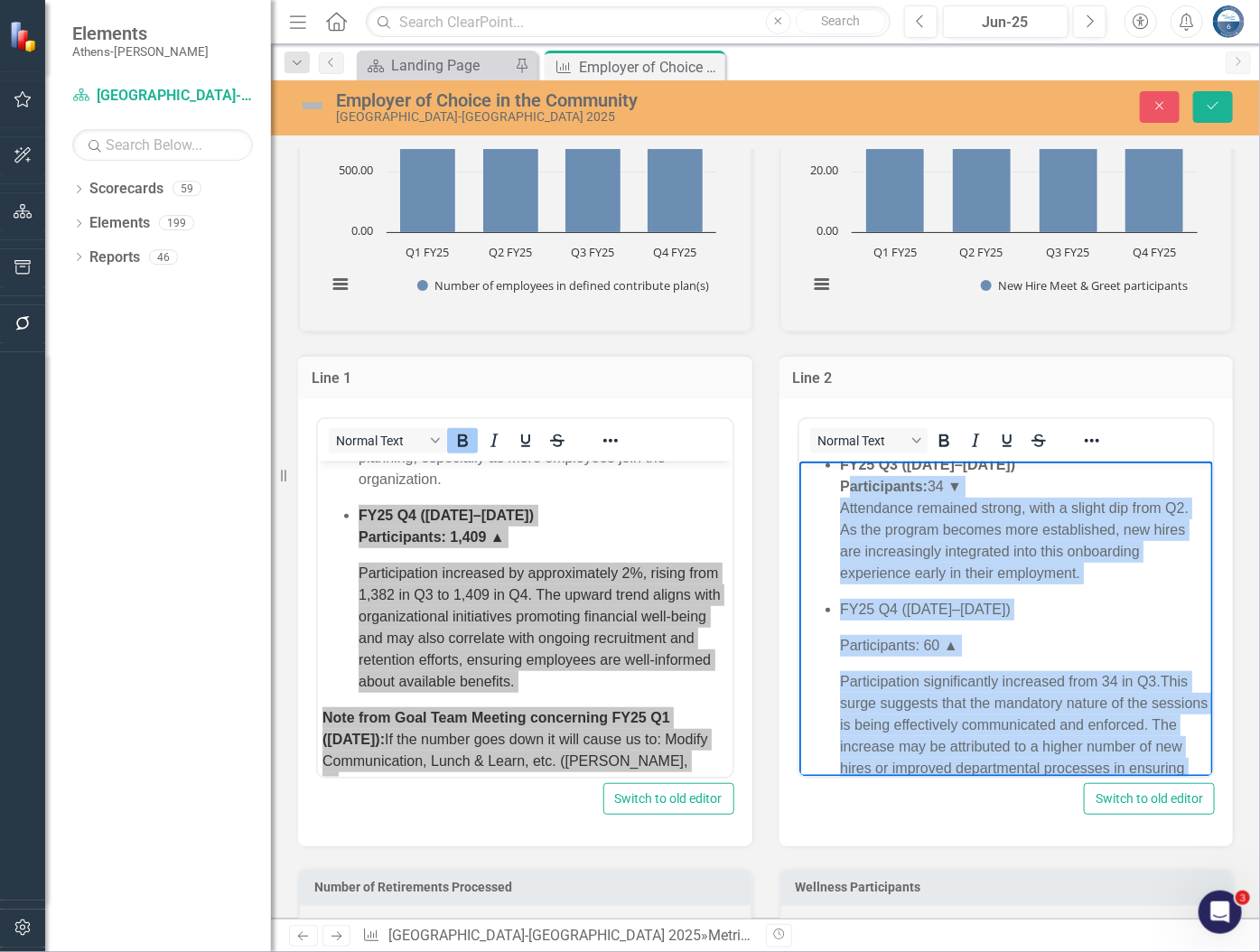 scroll, scrollTop: 334, scrollLeft: 0, axis: vertical 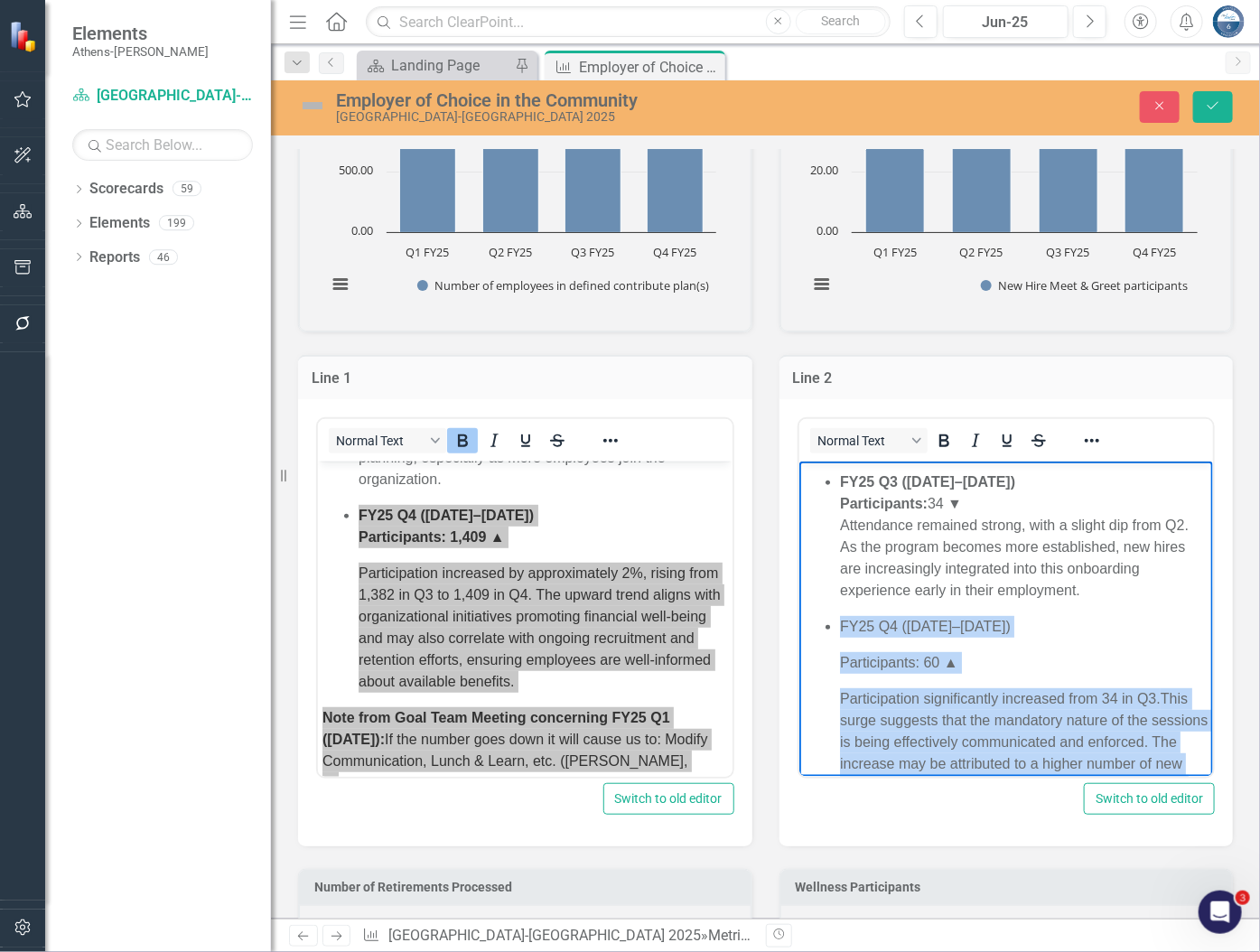 drag, startPoint x: 1024, startPoint y: 676, endPoint x: 834, endPoint y: 615, distance: 199.552 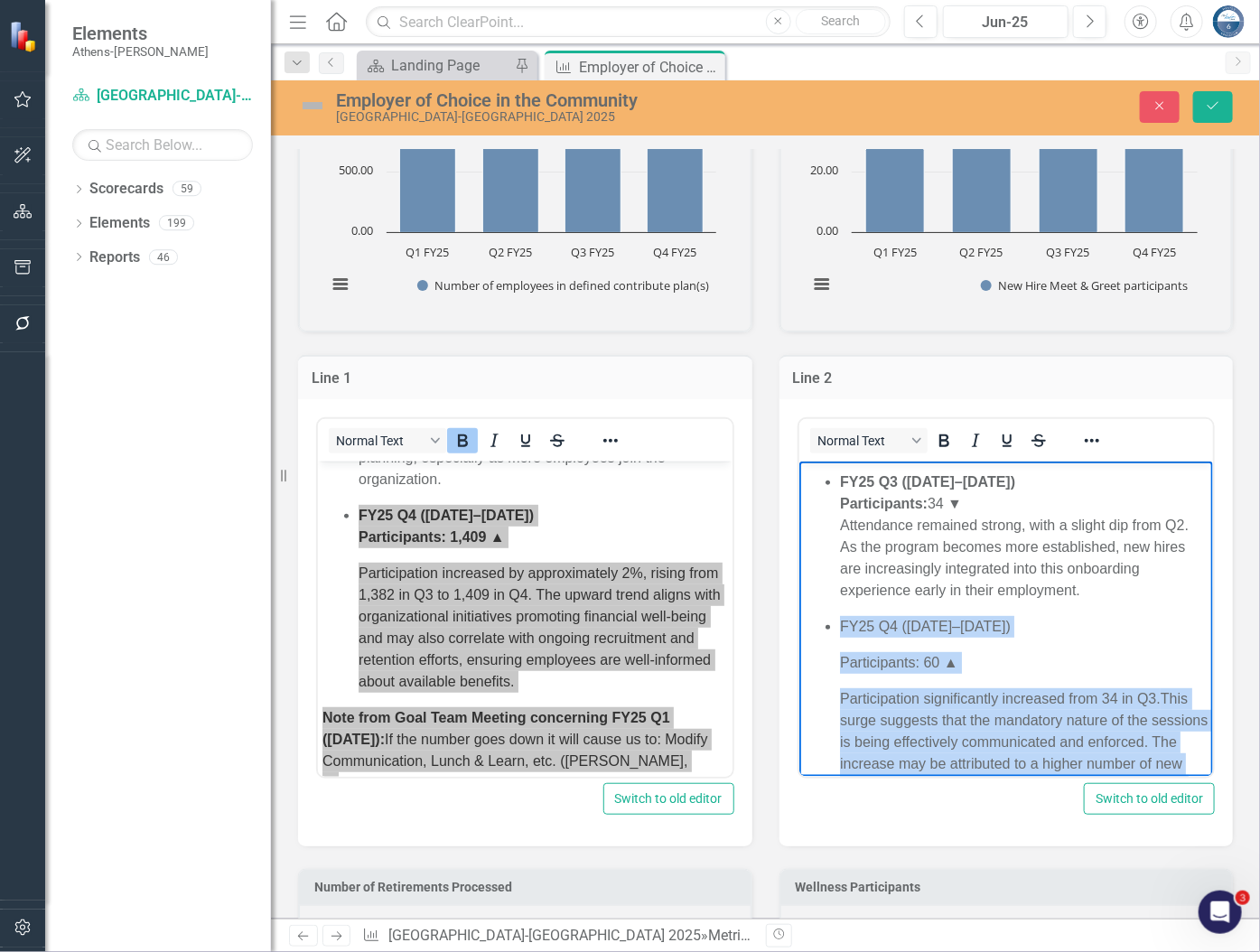 click on "New Hire Meet & Greet Participants (Meet & Greet events are mandatory for all new hires) FY25 Q1 (Jul–Sep 2024) Participants:  28 FY25 Q2 (Oct–Dec 2024) Participants:  37 ▲ Participation increased as departments became more familiar with the program. Support from department directors encouraging attendance has played a key role in reinforcing the event's importance. The Manager’s Office has emphasized the  mandatory nature  of these sessions, and participation is expected to continue growing. FY25 Q3 (Jan–Mar 2025) Participants:  34 ▼ Attendance remained strong, with a slight dip from Q2. As the program becomes more established, new hires are increasingly integrated into this onboarding experience early in their employment. FY25 Q4 (Apr–Jun 2025)  Participants: 60 ▲  Participation significantly increased from 34 in Q3.  Note from Goal Team Meeting concerning FY25 Q1 (11/5/2024):  What is too much communication? How much is missing from the risk pool? (Sara Ivy, 2024)." at bounding box center [1005, 543] 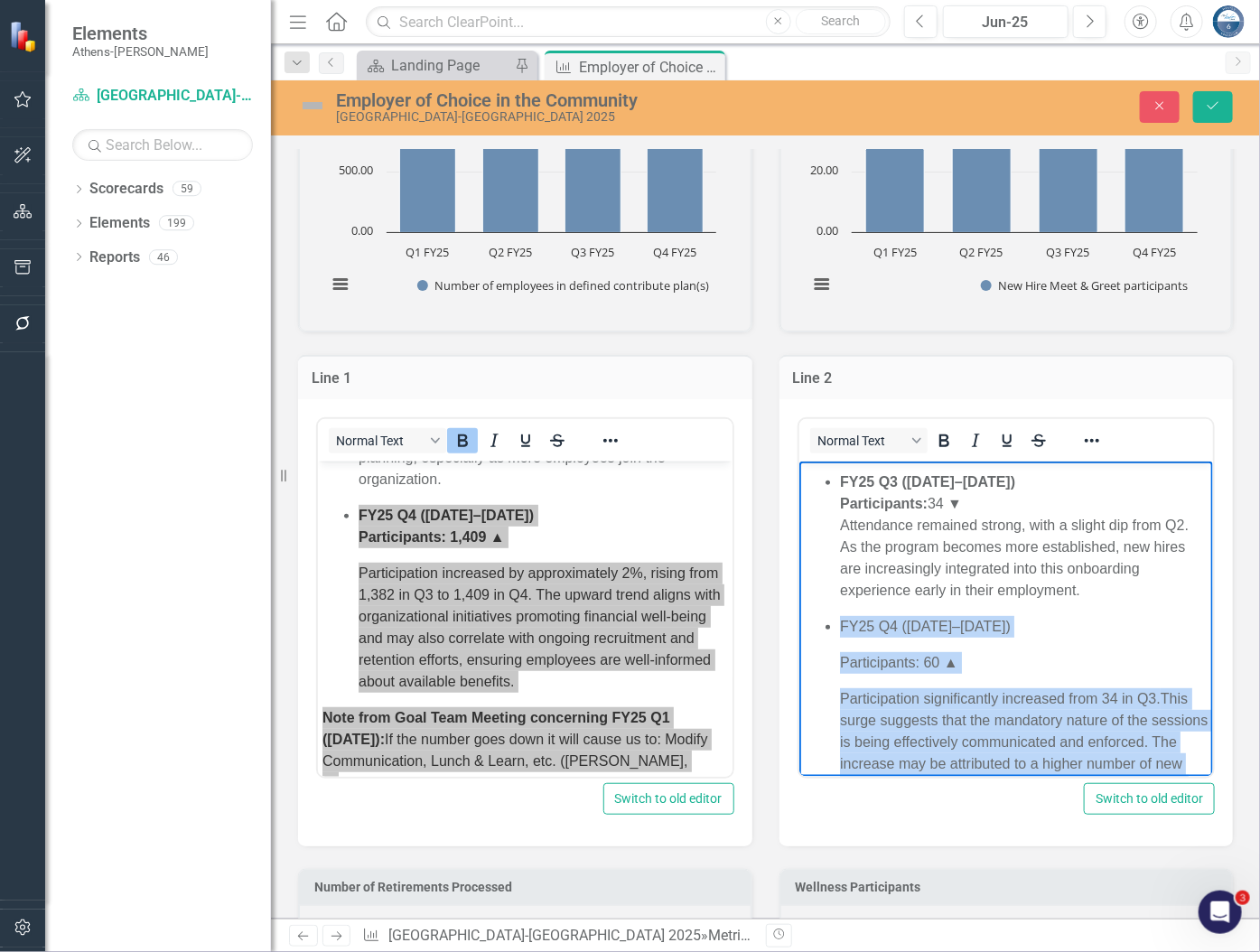 copy on "FY25 Q4 (Apr–Jun 2025)  Participants: 60 ▲  Participation significantly increased from 34 in Q3.  This surge suggests that the mandatory nature of the sessions is being effectively communicated and enforced. The increase may be attributed to a higher number of new hires or improved departmental processes in ensuring attendance. The consistent emphasis by department directors and the Manager’s Office on the importance of these events appears to be yielding positive results." 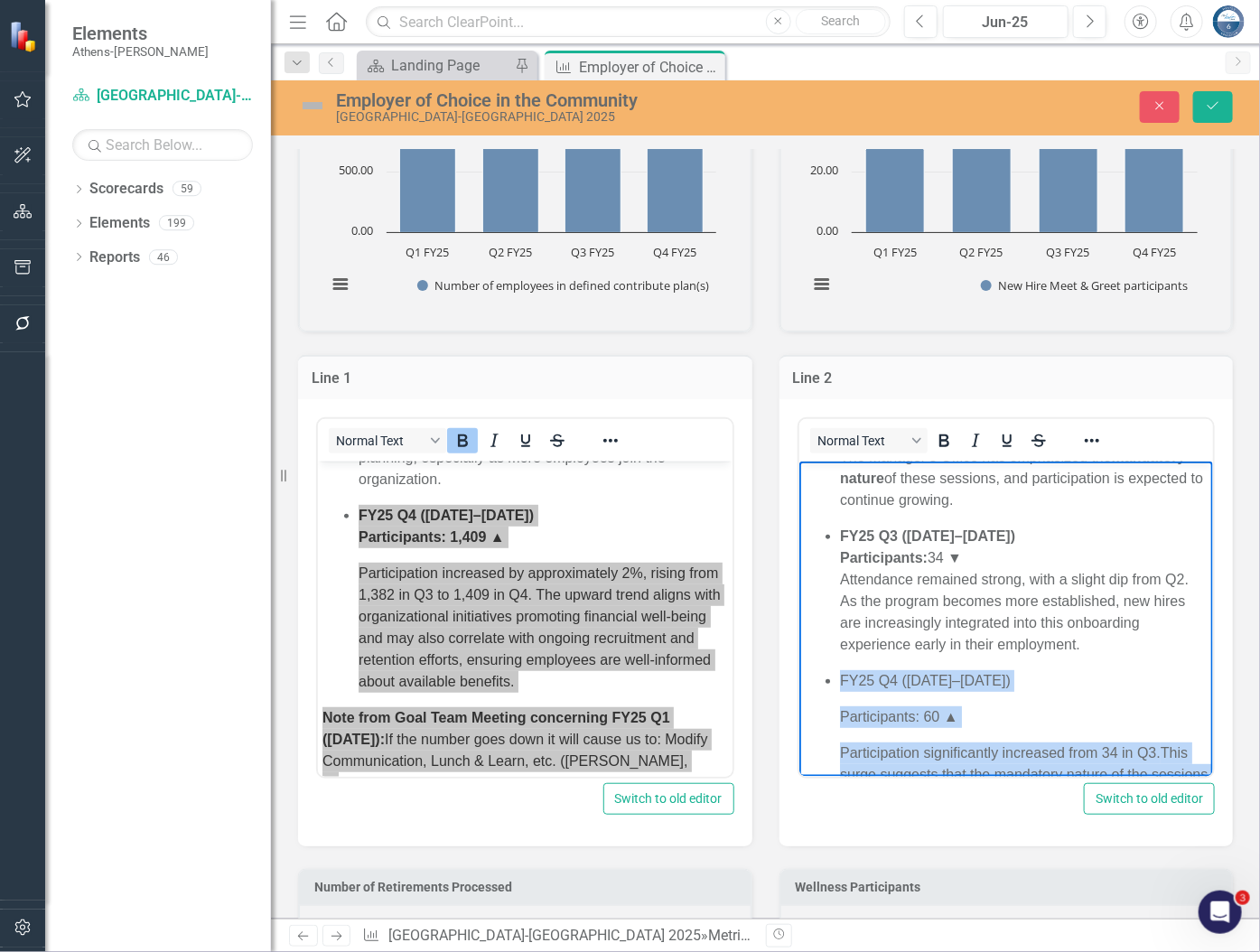 scroll, scrollTop: 252, scrollLeft: 0, axis: vertical 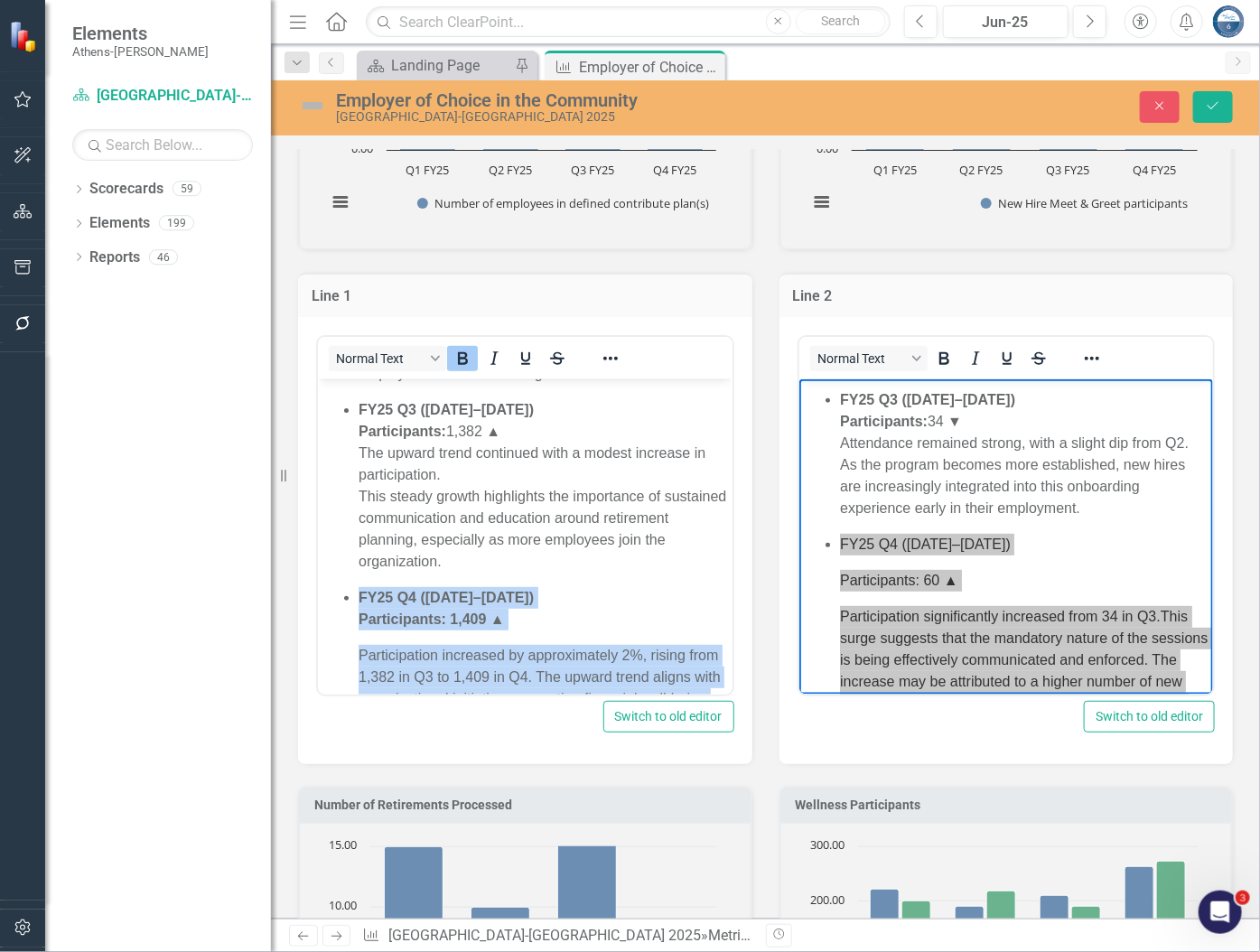click on "Participants: 1,409 ▲" at bounding box center [542, 619] 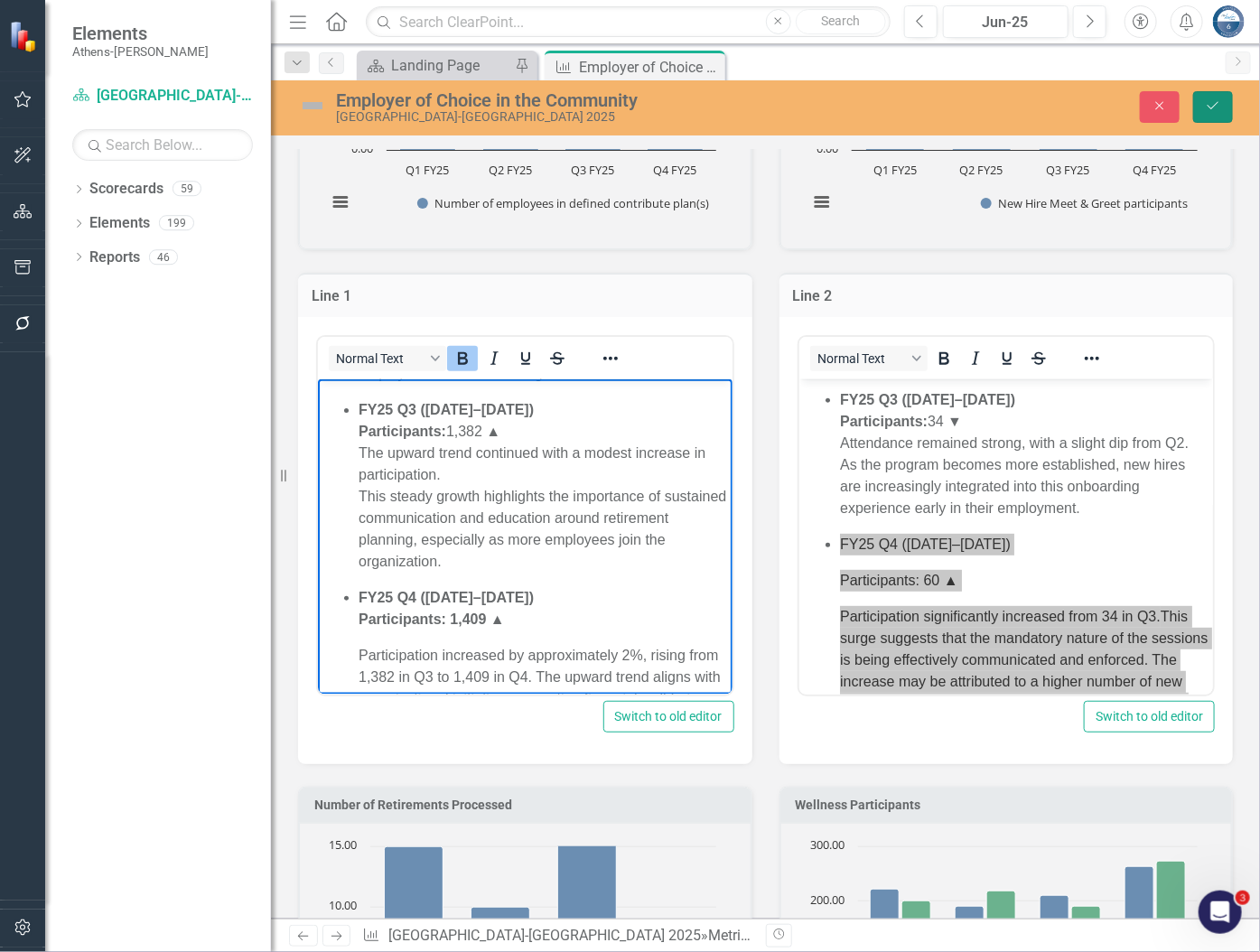 click on "Save" 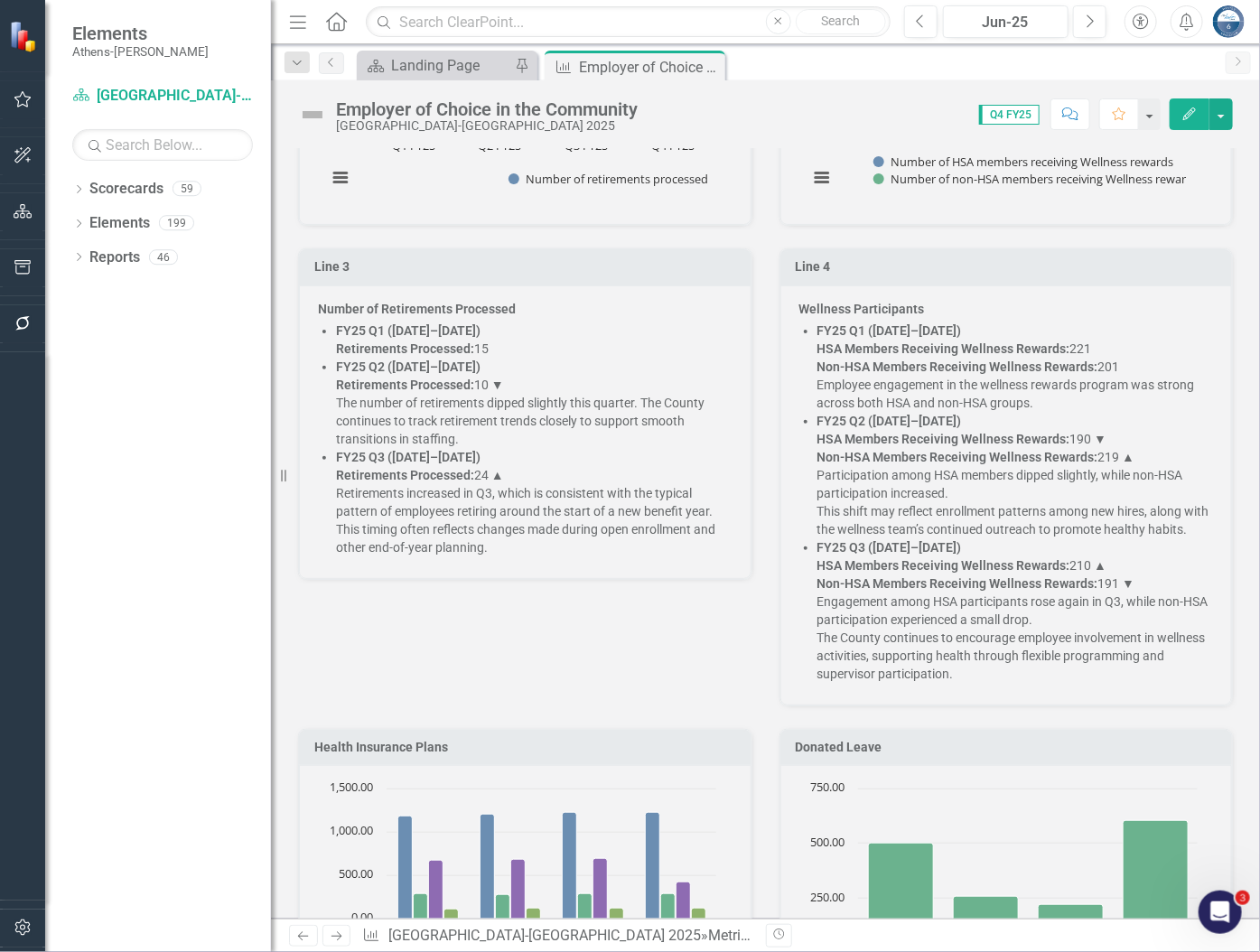 scroll, scrollTop: 1724, scrollLeft: 0, axis: vertical 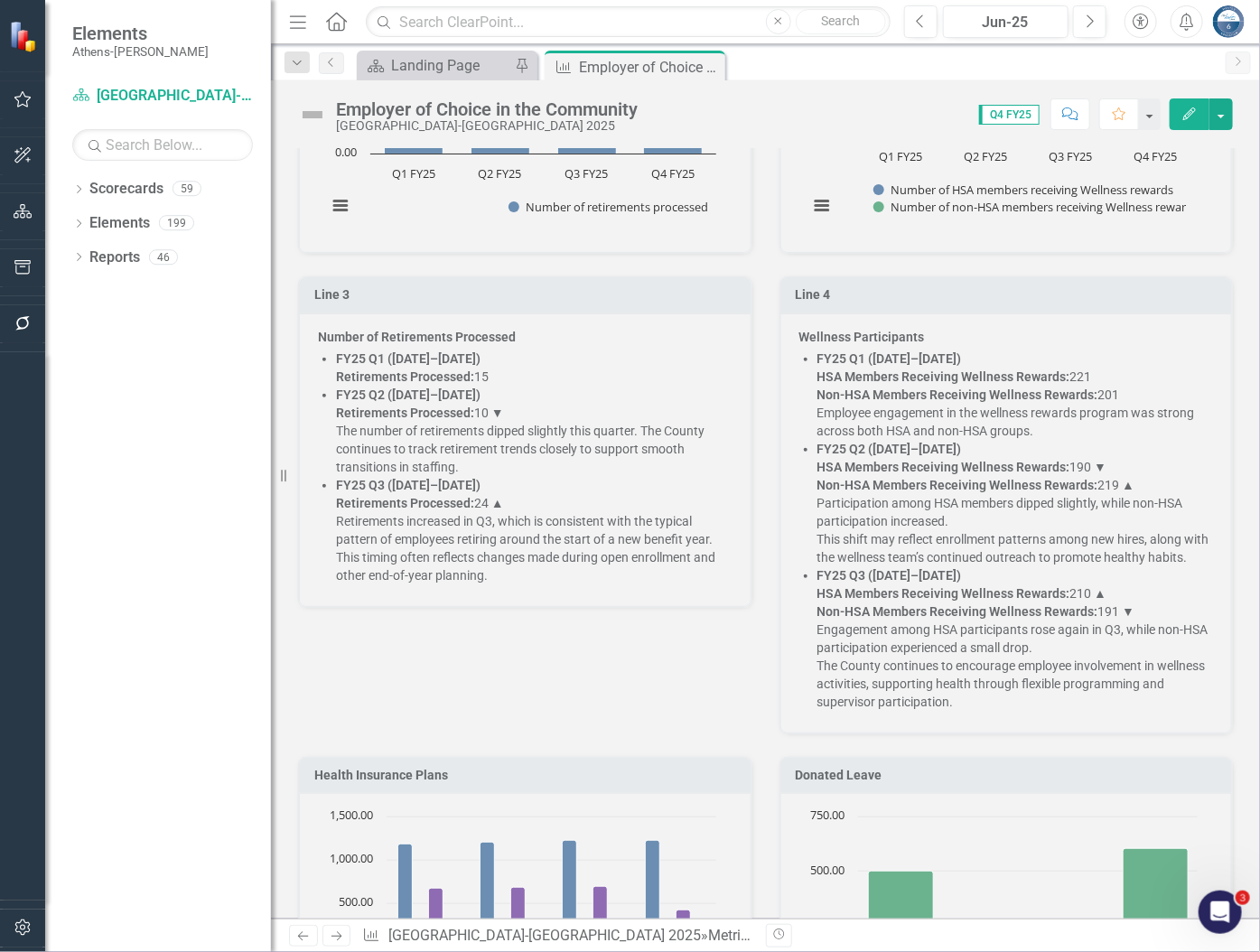 click on "FY25 Q2 (Oct–Dec 2024) Retirements Processed:  10 ▼ The number of retirements dipped slightly this quarter. The County continues to track retirement trends closely to support smooth transitions in staffing." at bounding box center (534, 431) 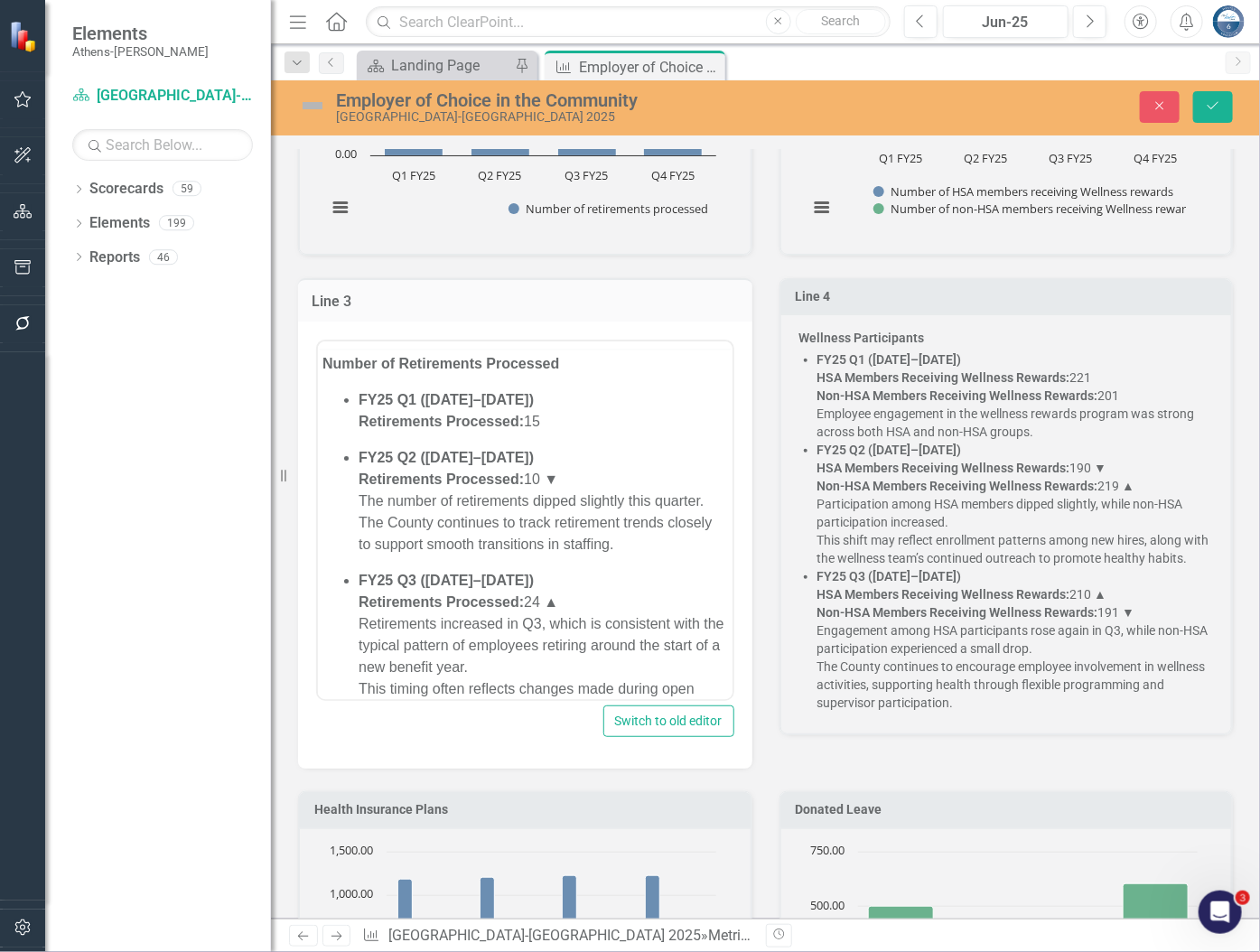 scroll, scrollTop: 0, scrollLeft: 0, axis: both 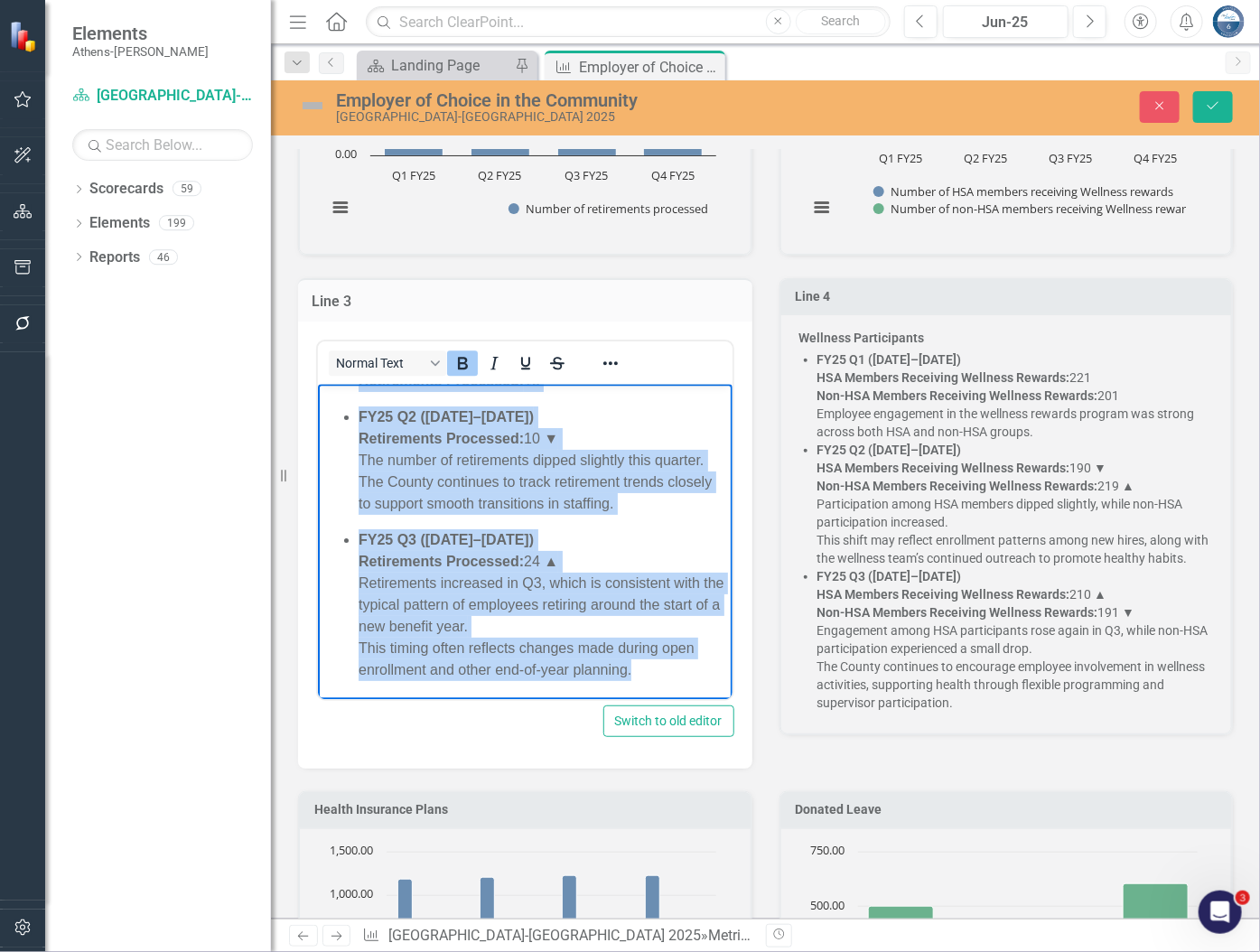 drag, startPoint x: 317, startPoint y: 397, endPoint x: 719, endPoint y: 700, distance: 503.4014 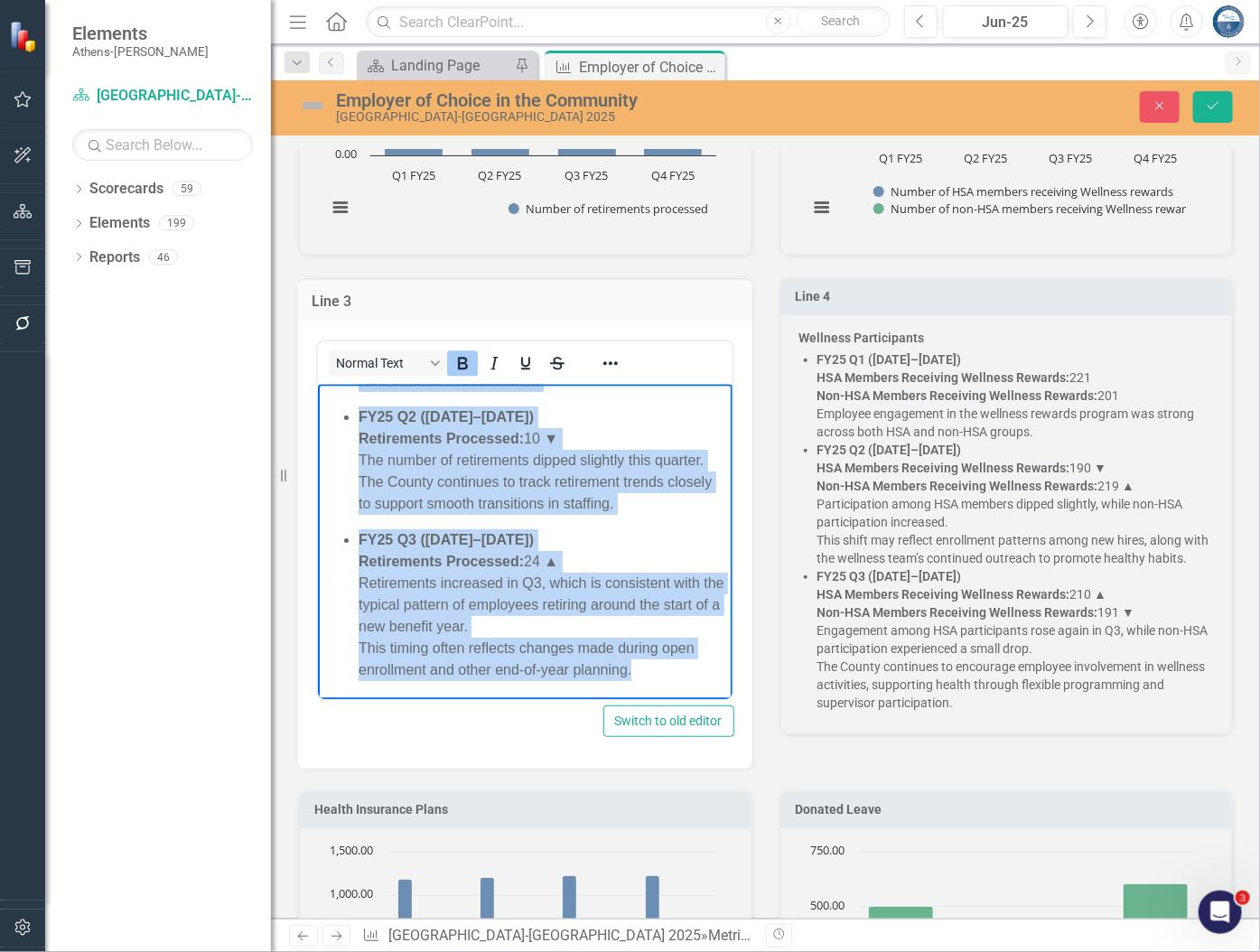 copy on "Number of Retirements Processed FY25 Q1 (Jul–Sep 2024) Retirements Processed:  15 FY25 Q2 (Oct–Dec 2024) Retirements Processed:  10 ▼ The number of retirements dipped slightly this quarter. The County continues to track retirement trends closely to support smooth transitions in staffing. FY25 Q3 (Jan–Mar 2025) Retirements Processed:  24 ▲ Retirements increased in Q3, which is consistent with the typical pattern of employees retiring around the start of a new benefit year. This timing often reflects changes made during open enrollment and other end-of-year planning." 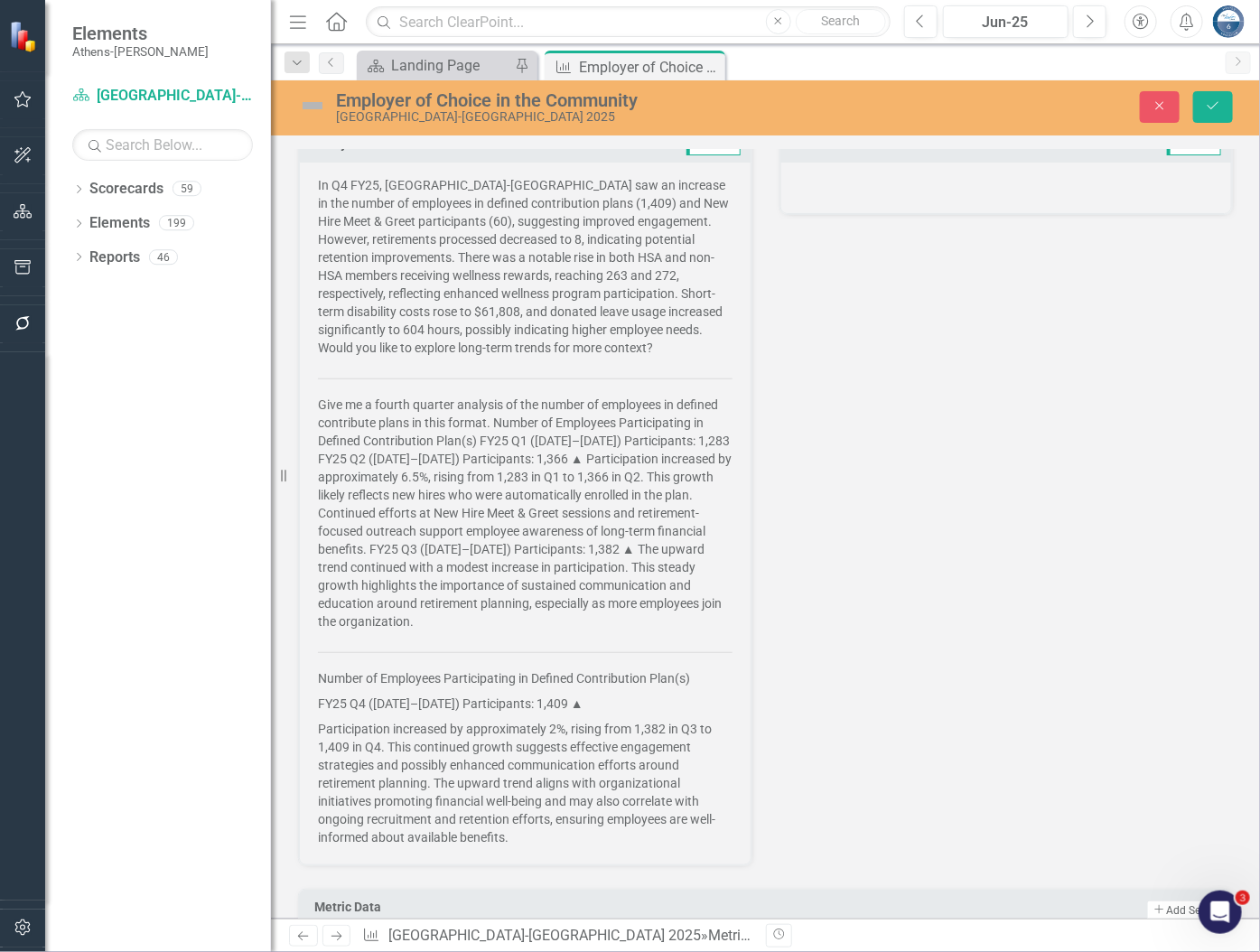 scroll, scrollTop: 4187, scrollLeft: 0, axis: vertical 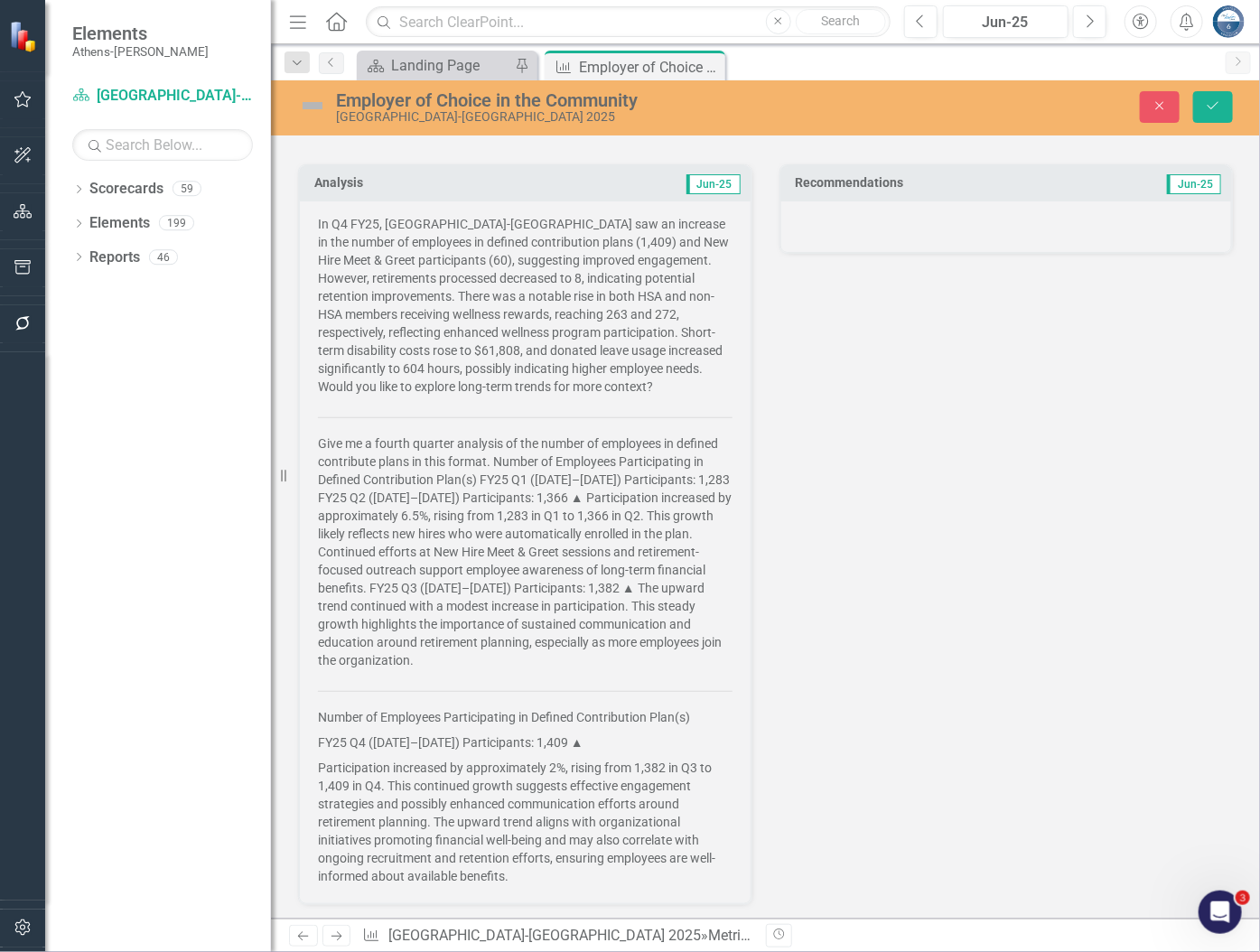 click on "Give me a fourth quarter analysis of the number of employees in defined contribute plans in this format. Number of Employees Participating in Defined Contribution Plan(s) FY25 Q1 (Jul–Sep 2024) Participants: 1,283 FY25 Q2 (Oct–Dec 2024) Participants: 1,366 ▲ Participation increased by approximately 6.5%, rising from 1,283 in Q1 to 1,366 in Q2. This growth likely reflects new hires who were automatically enrolled in the plan. Continued efforts at New Hire Meet & Greet sessions and retirement-focused outreach support employee awareness of long-term financial benefits. FY25 Q3 (Jan–Mar 2025) Participants: 1,382 ▲ The upward trend continued with a modest increase in participation. This steady growth highlights the importance of sustained communication and education around retirement planning, especially as more employees join the organization." at bounding box center (525, 552) 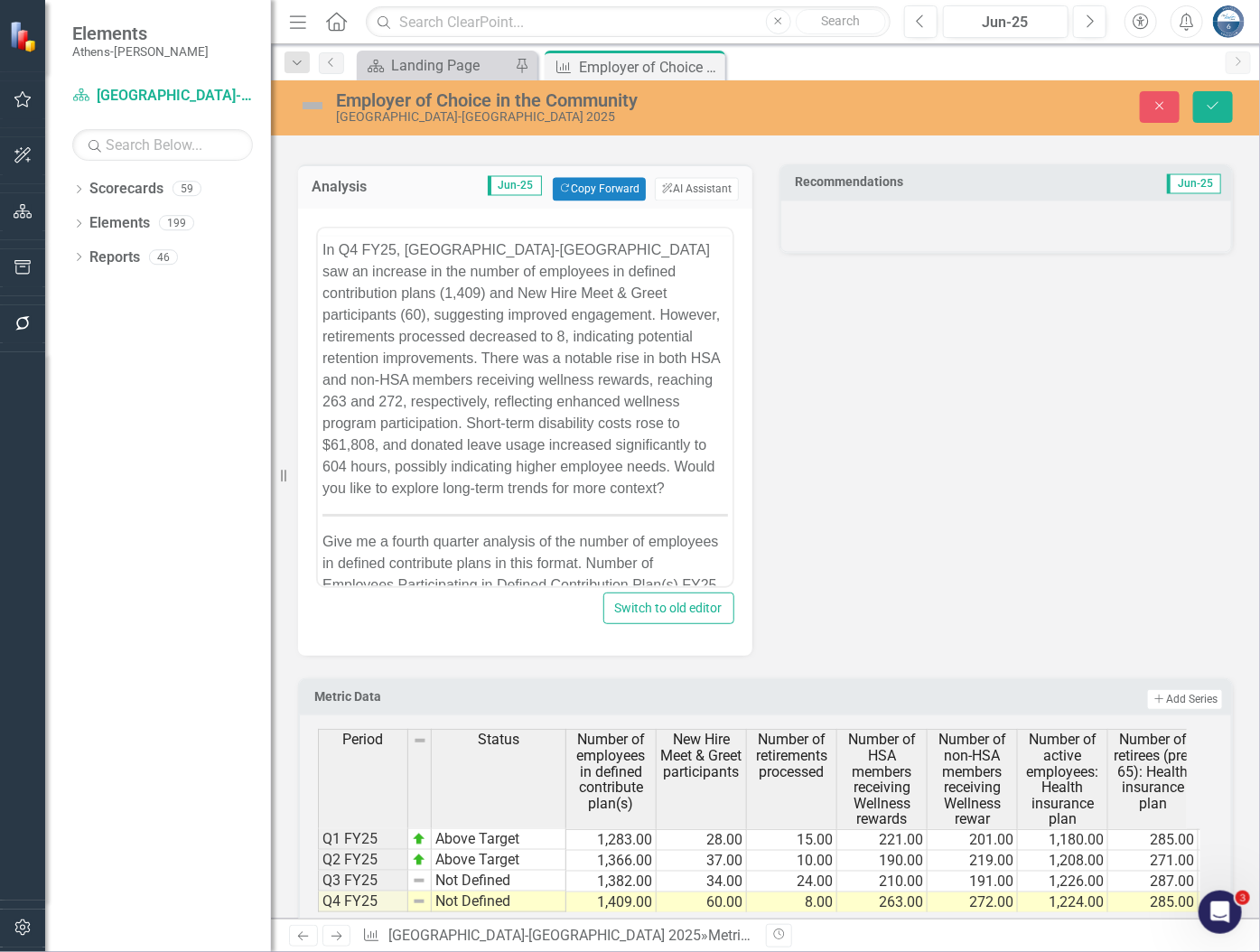 scroll, scrollTop: 0, scrollLeft: 0, axis: both 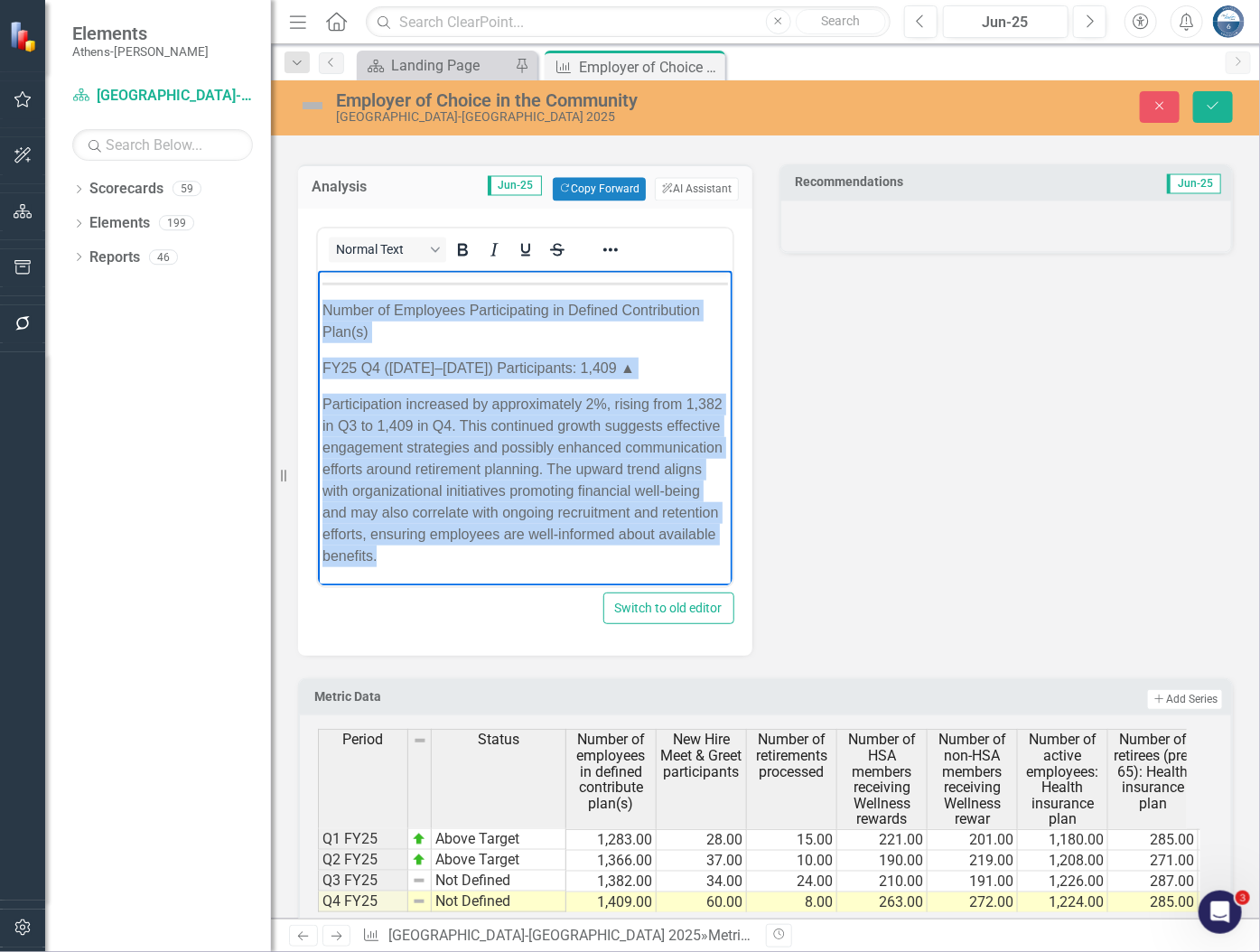 drag, startPoint x: 322, startPoint y: 284, endPoint x: 761, endPoint y: 710, distance: 611.71644 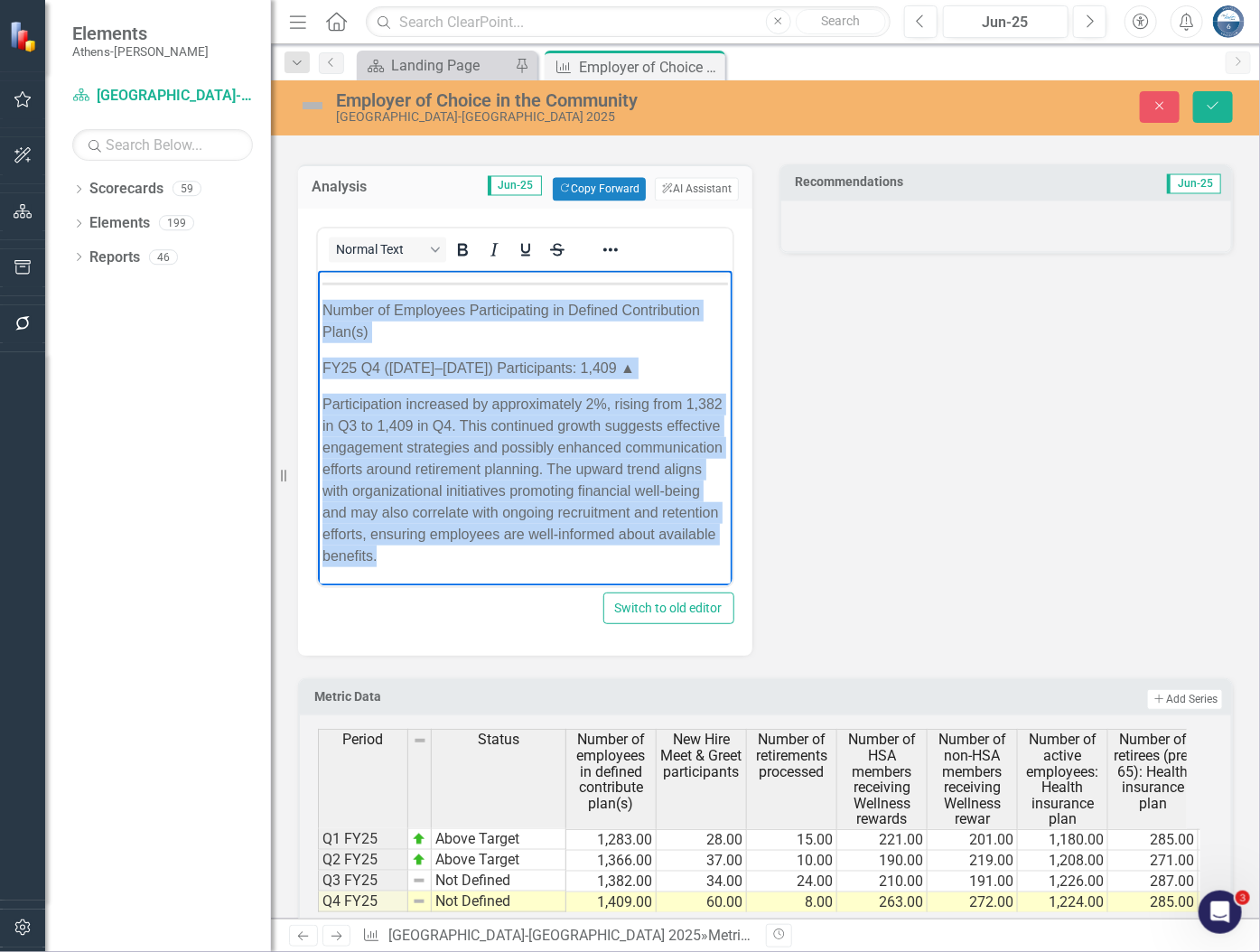 click on "In Q4 FY25, Athens-Clarke County saw an increase in the number of employees in defined contribution plans (1,409) and New Hire Meet & Greet participants (60), suggesting improved engagement. However, retirements processed decreased to 8, indicating potential retention improvements. There was a notable rise in both HSA and non-HSA members receiving wellness rewards, reaching 263 and 272, respectively, reflecting enhanced wellness program participation. Short-term disability costs rose to $61,808, and donated leave usage increased significantly to 604 hours, possibly indicating higher employee needs. Would you like to explore long-term trends for more context? Number of Employees Participating in Defined Contribution Plan(s) FY25 Q4 (Apr–Jun 2025) Participants: 1,409 ▲" at bounding box center [524, 116] 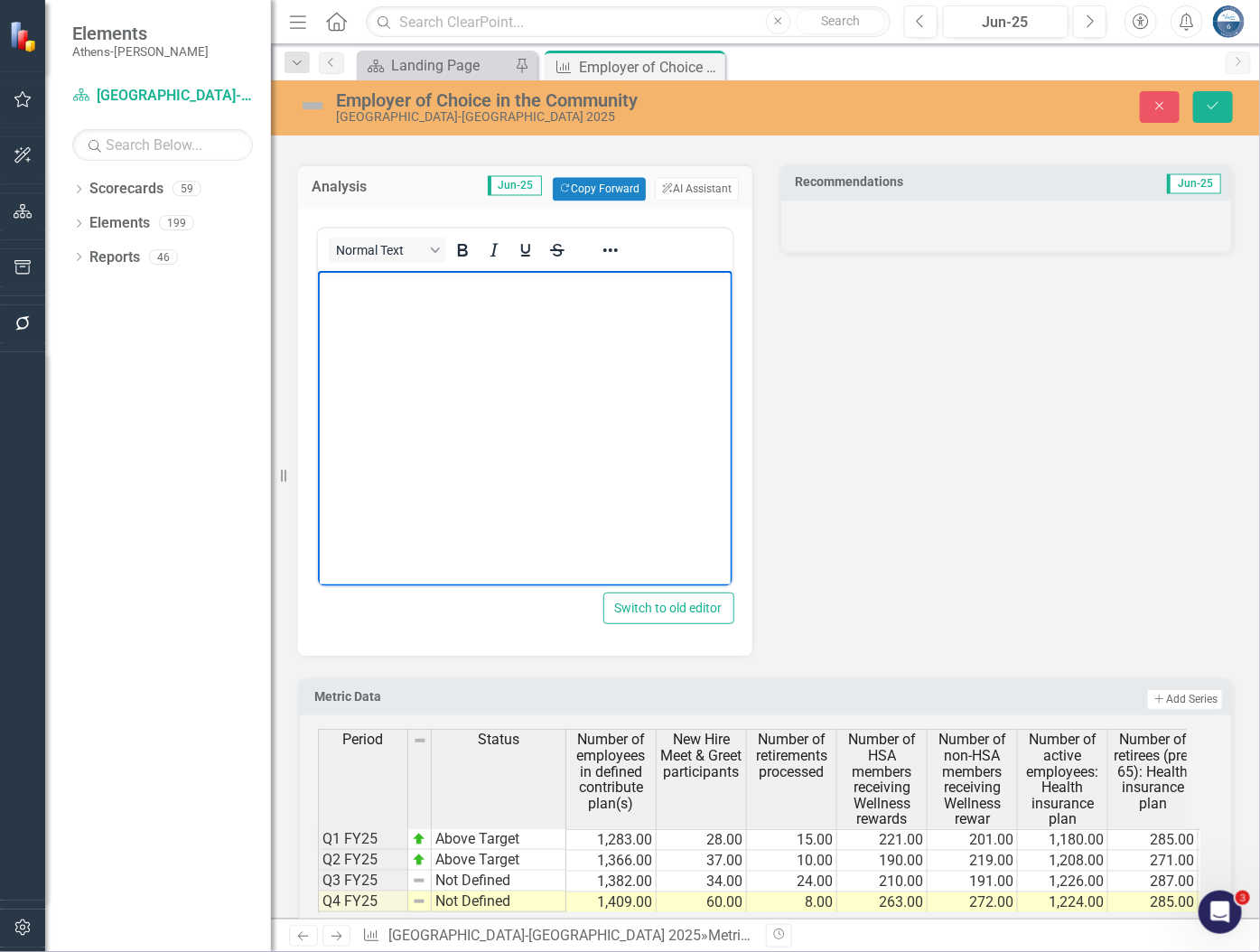 scroll, scrollTop: 0, scrollLeft: 0, axis: both 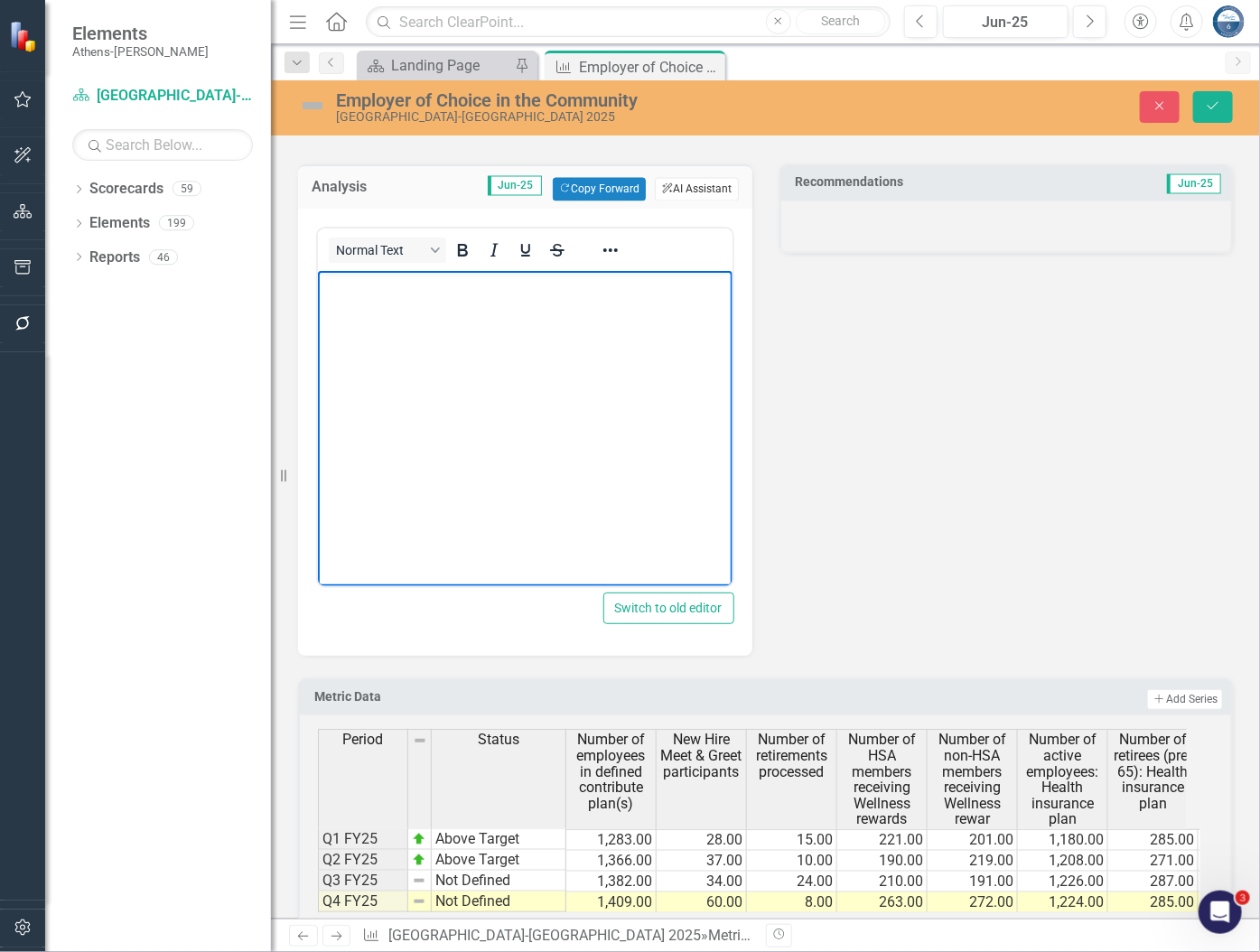 click on "ClearPoint AI  AI Assistant" at bounding box center [696, 190] 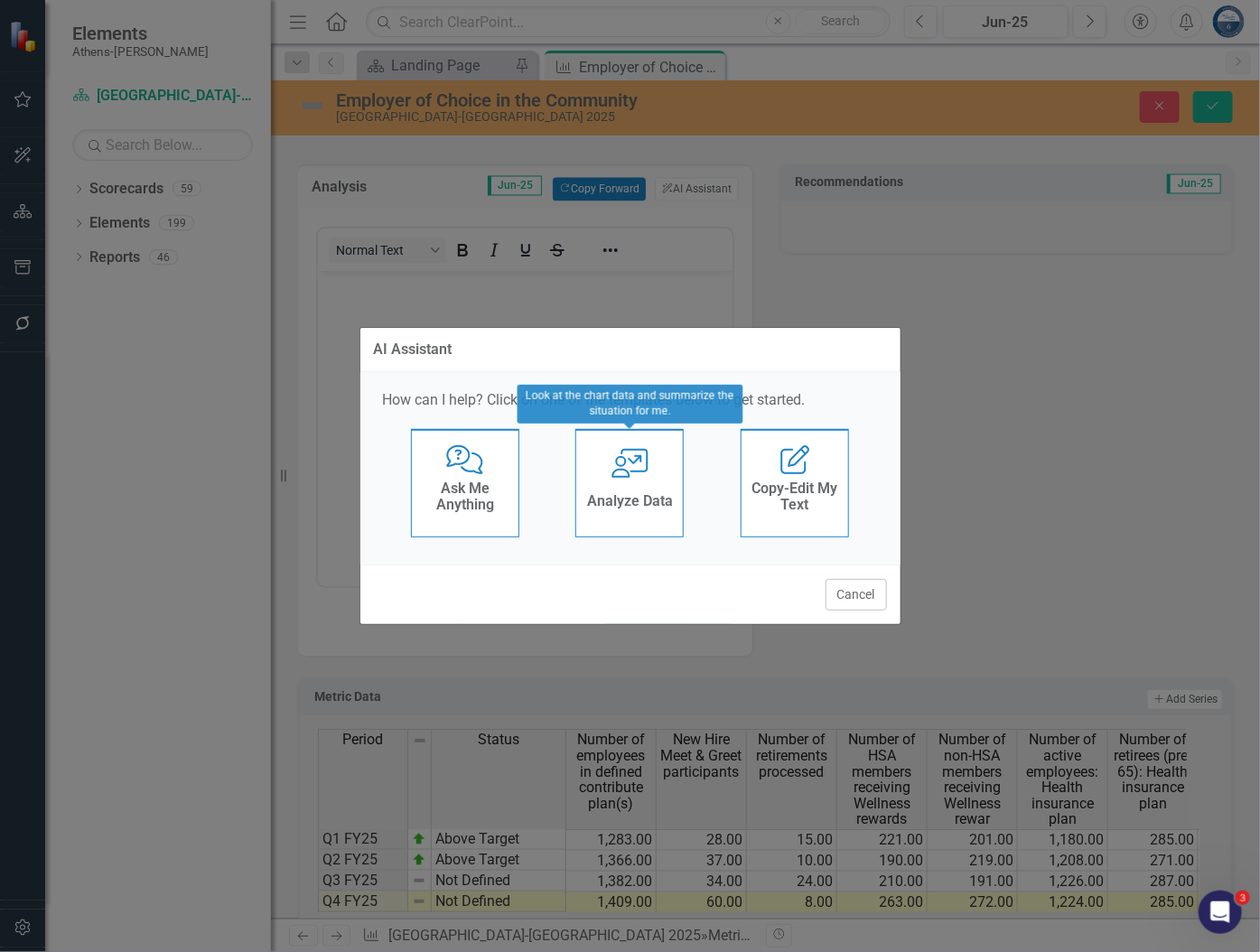 click on "User with Chart Analyze Data" at bounding box center [630, 483] 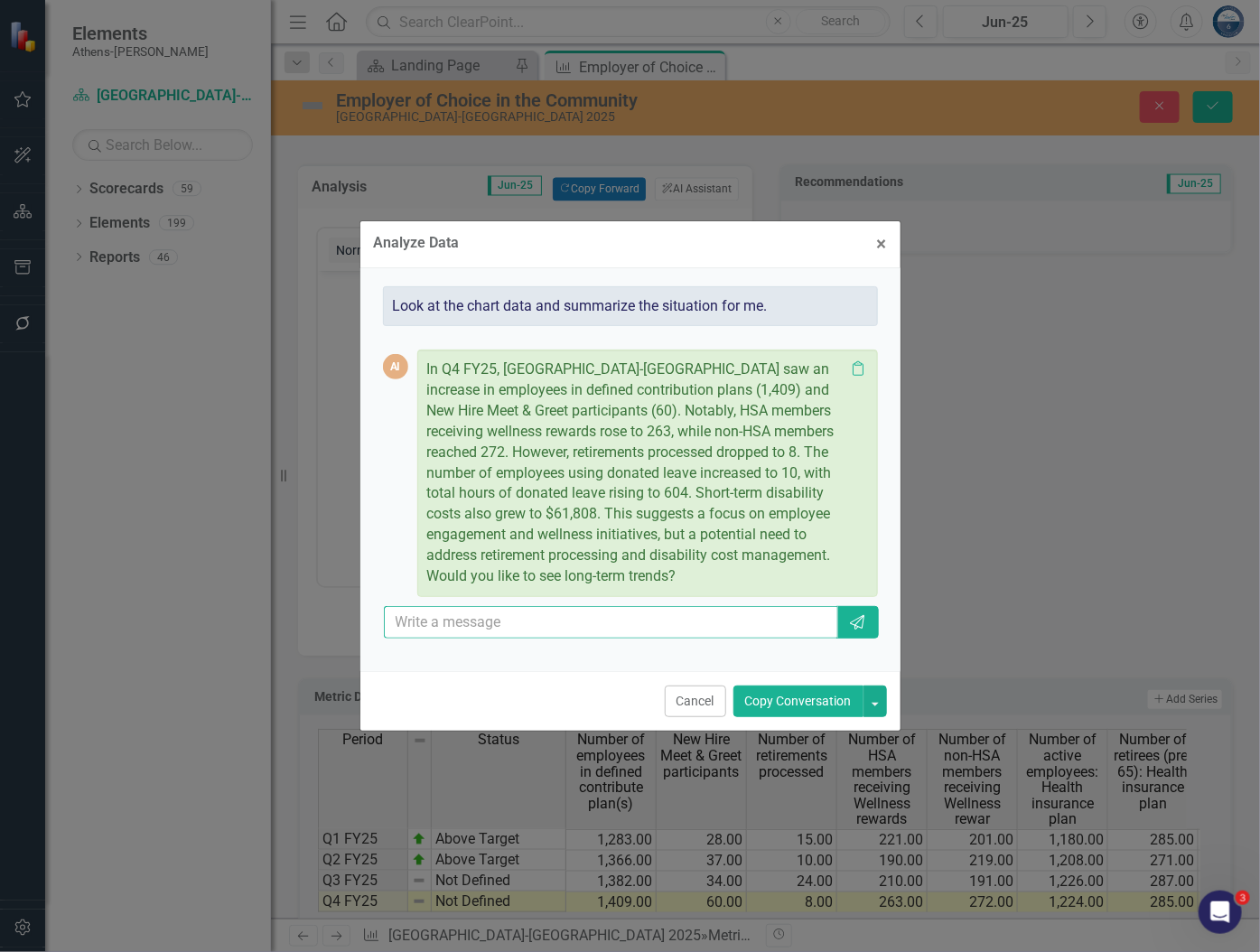 click at bounding box center [611, 622] 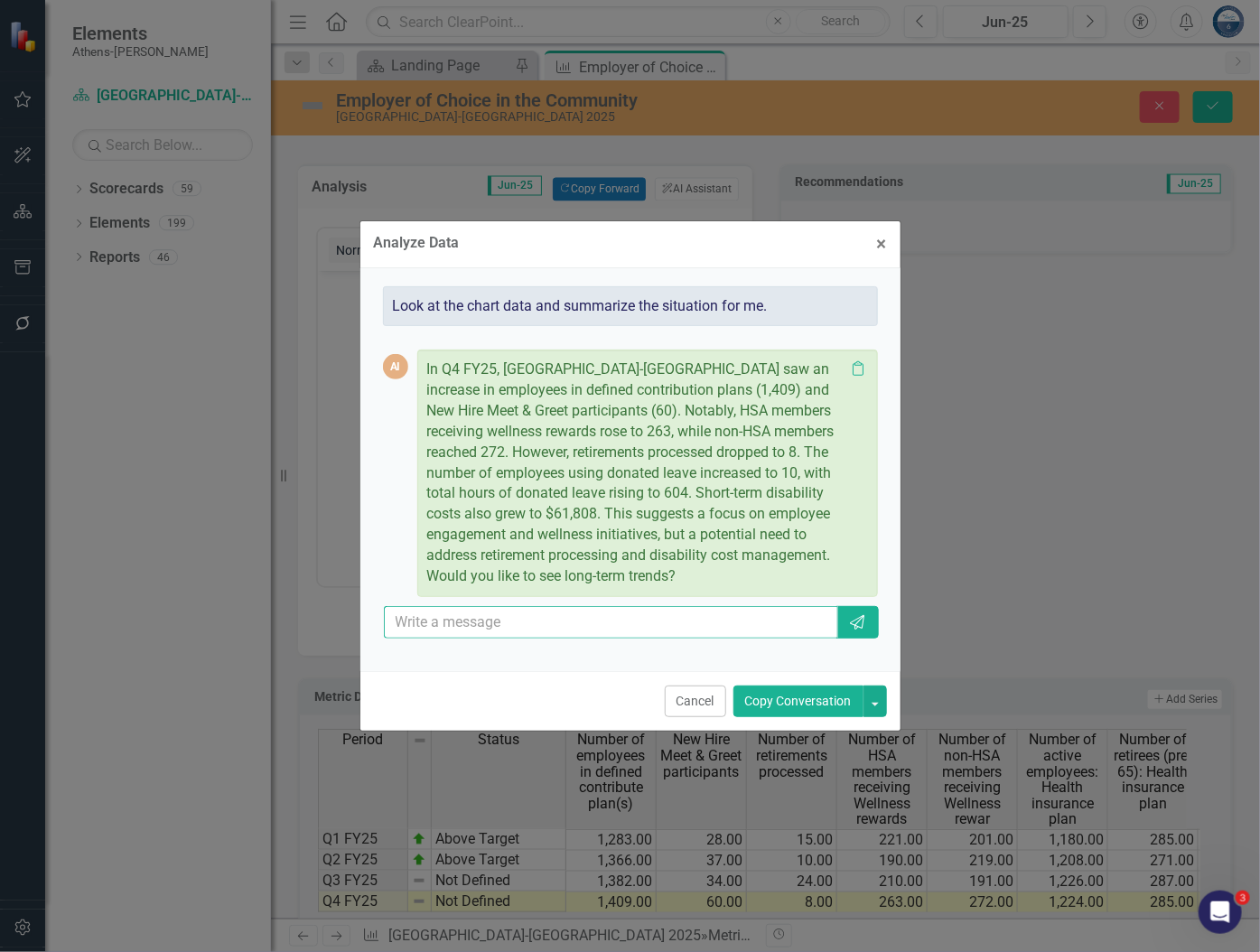 paste on "Give me a fourth quarter analysis of the number of retirements processed in this format. Number of Retirements Processed  FY25 Q1 (Jul–Sep 2024) Retirements Processed: 15  FY25 Q2 (Oct–Dec 2024) Retirements Processed: 10 ▼ The number of retirements dipped slightly this quarter. The County continues to track retirement trends closely to support smooth transitions in staffing.  FY25 Q3 (Jan–Mar 2025) Retirements Processed: 24 ▲ Retirements increased in Q3, which is consistent with the typical pattern of employees retiring around the start of a new benefit year. This timing often reflects changes made during open enrollment and other end-of-year planning." 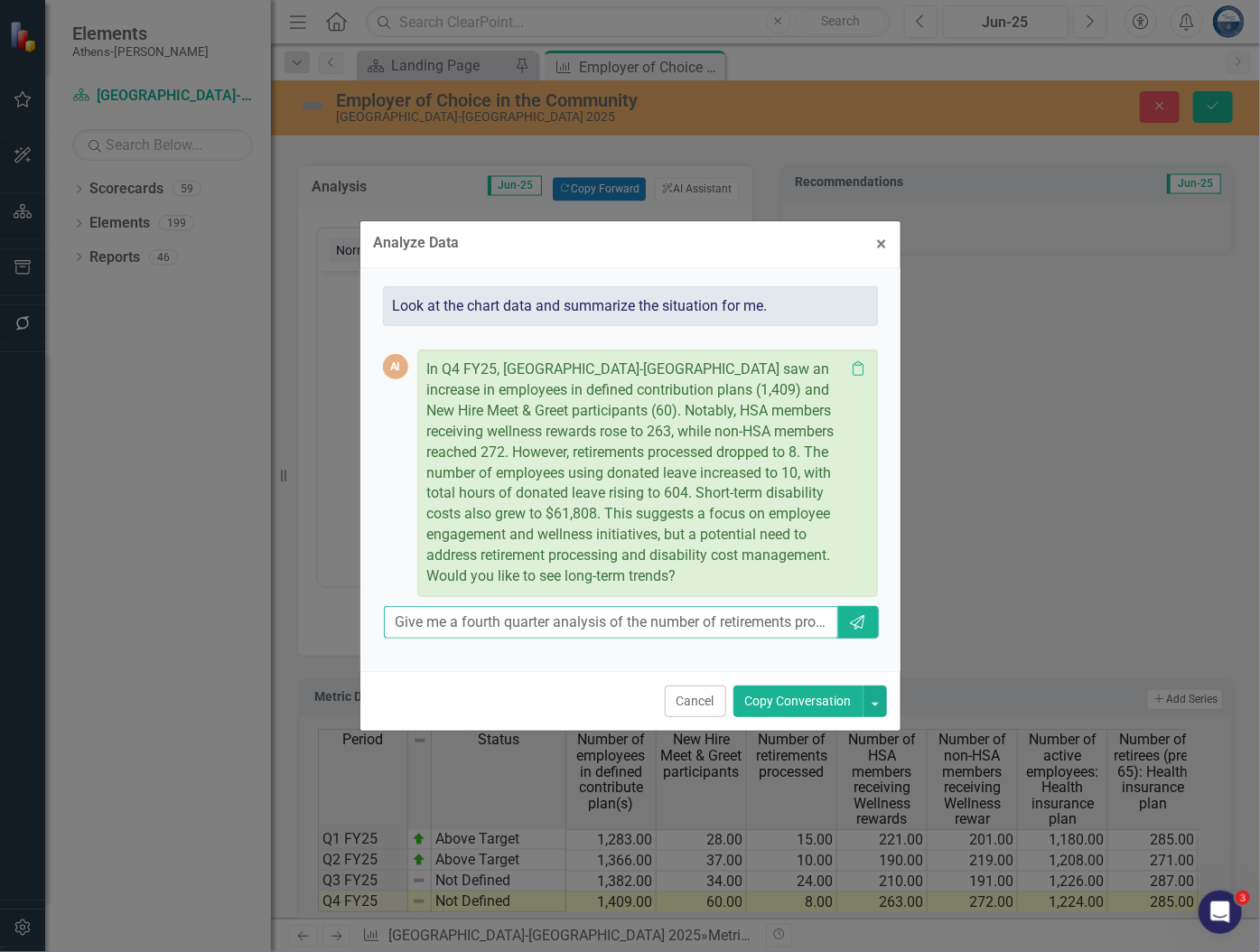 scroll, scrollTop: 0, scrollLeft: 3864, axis: horizontal 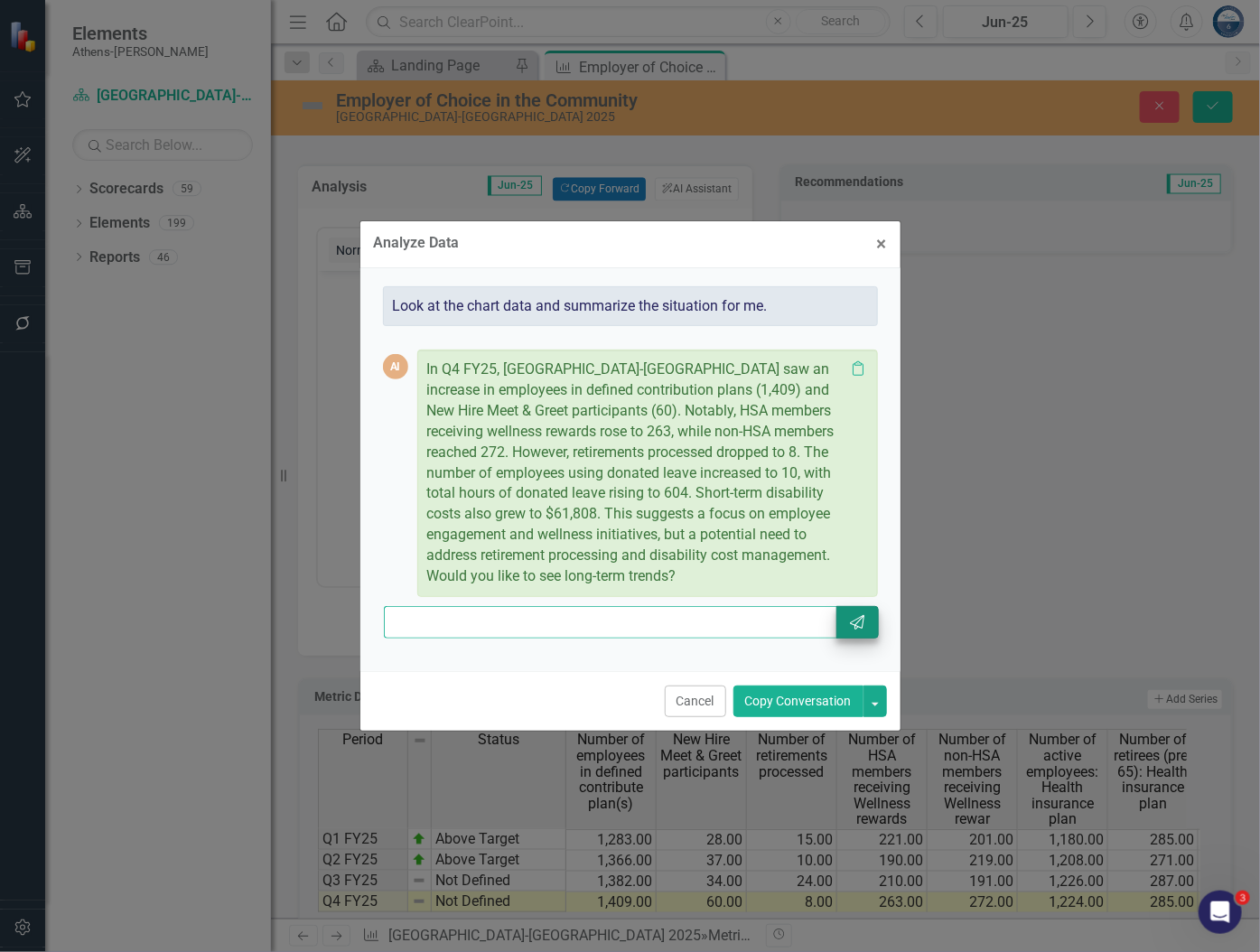 type on "Give me a fourth quarter analysis of the number of retirements processed in this format. Number of Retirements Processed  FY25 Q1 (Jul–Sep 2024) Retirements Processed: 15  FY25 Q2 (Oct–Dec 2024) Retirements Processed: 10 ▼ The number of retirements dipped slightly this quarter. The County continues to track retirement trends closely to support smooth transitions in staffing.  FY25 Q3 (Jan–Mar 2025) Retirements Processed: 24 ▲ Retirements increased in Q3, which is consistent with the typical pattern of employees retiring around the start of a new benefit year. This timing often reflects changes made during open enrollment and other end-of-year planning." 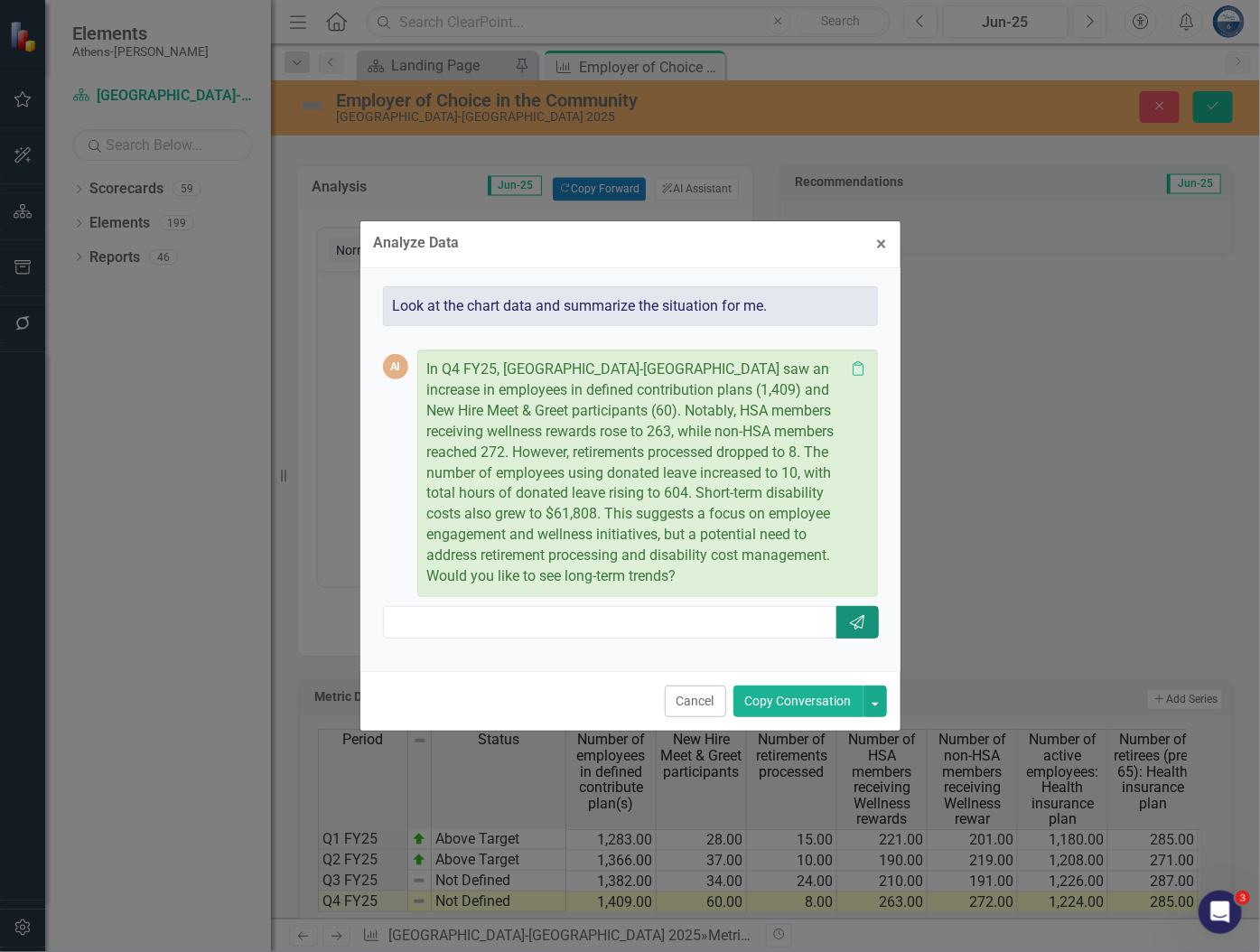 scroll, scrollTop: 0, scrollLeft: 0, axis: both 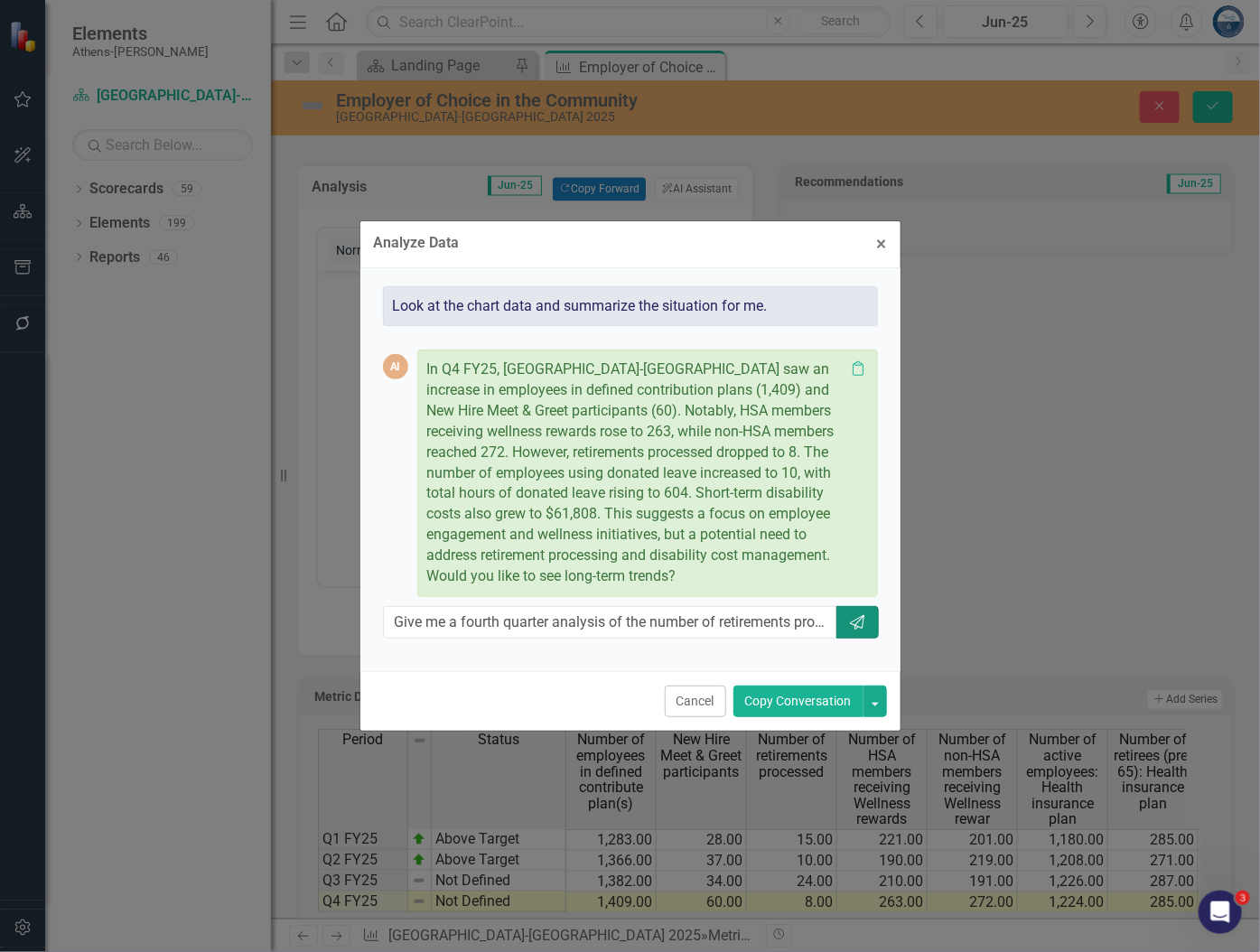 click on "Send" 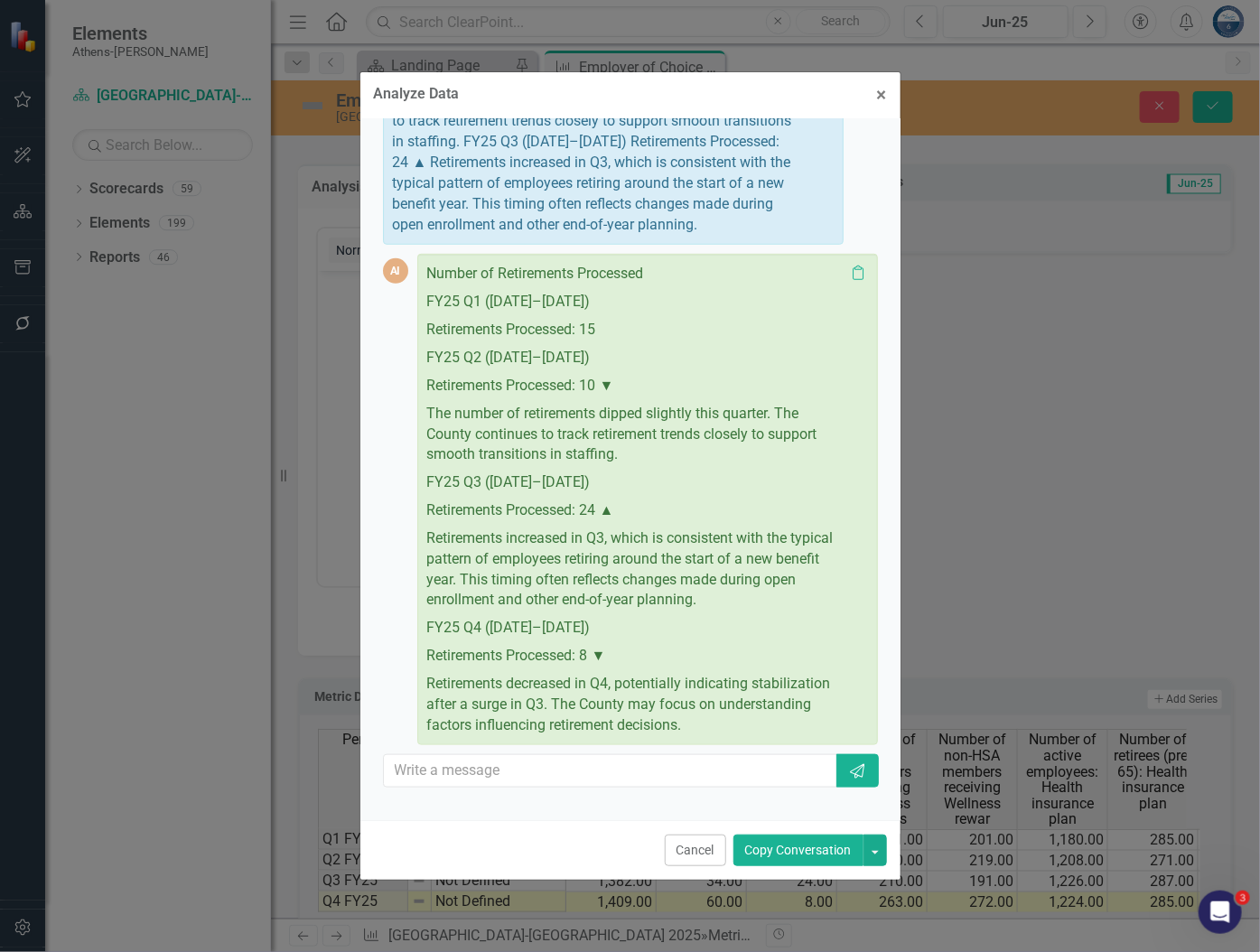 scroll, scrollTop: 485, scrollLeft: 0, axis: vertical 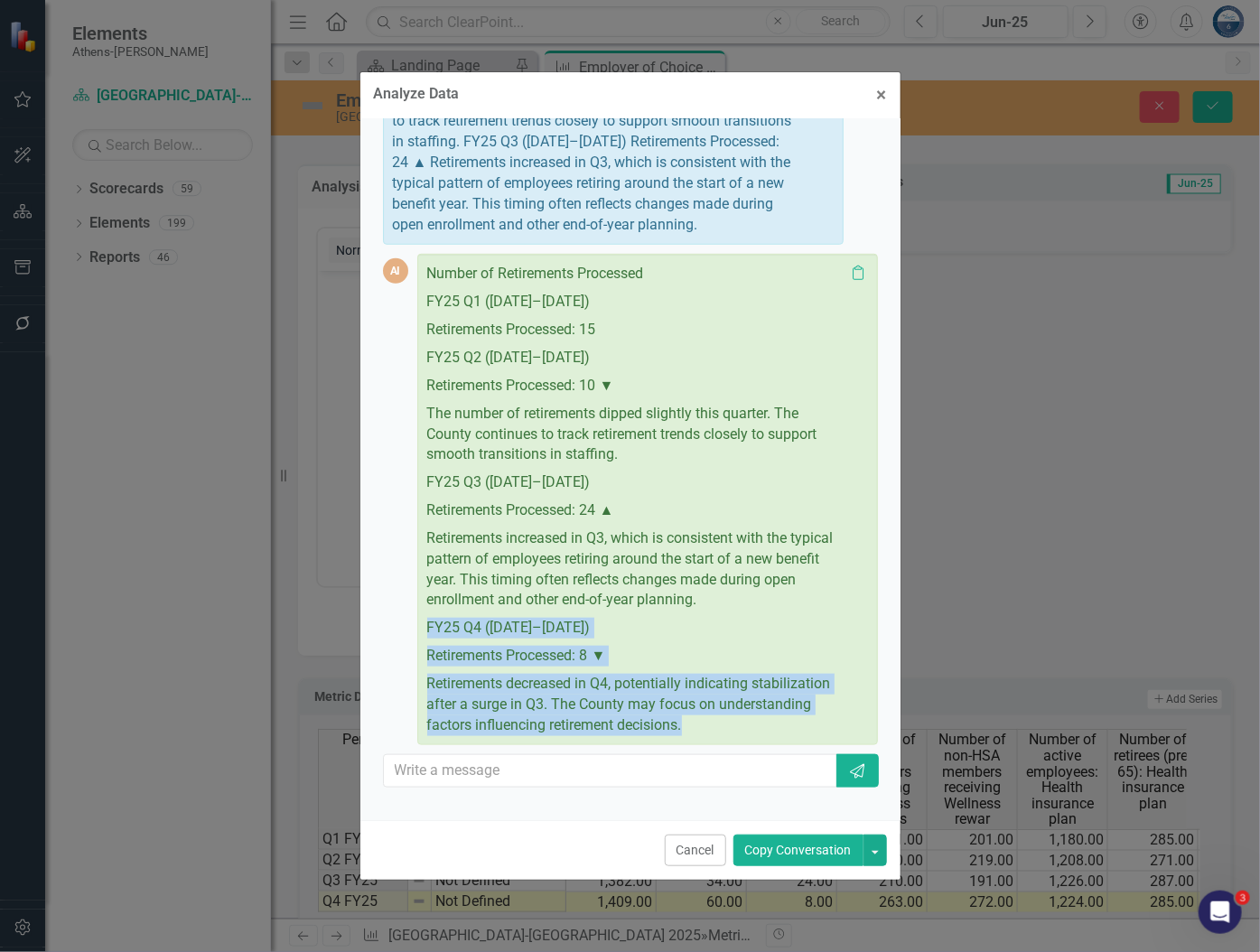 drag, startPoint x: 430, startPoint y: 639, endPoint x: 835, endPoint y: 759, distance: 422.40384 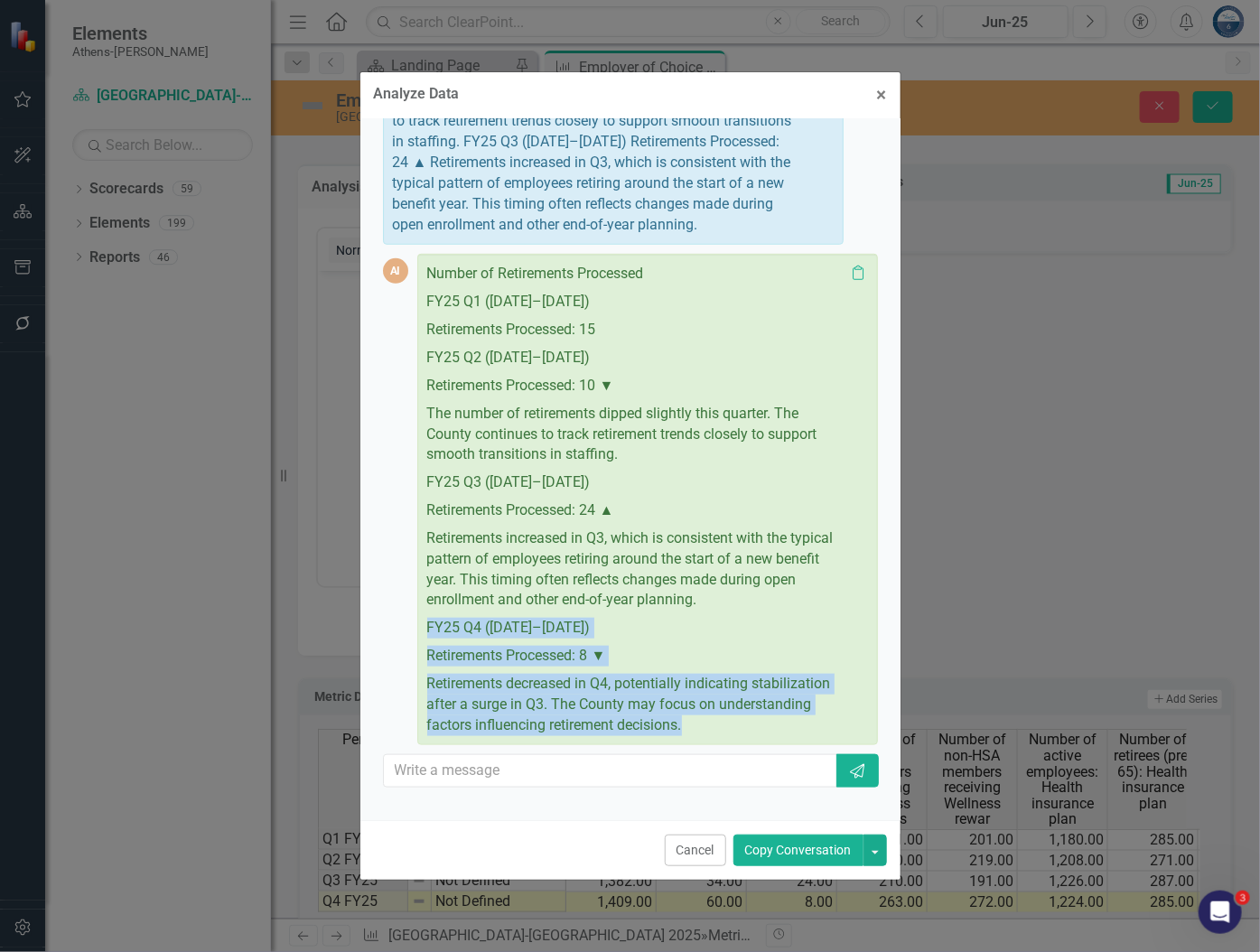 click on "Number of Retirements Processed
FY25 Q1 (Jul–Sep 2024)
Retirements Processed: 15
FY25 Q2 (Oct–Dec 2024)
Retirements Processed: 10 ▼
The number of retirements dipped slightly this quarter. The County continues to track retirement trends closely to support smooth transitions in staffing.
FY25 Q3 (Jan–Mar 2025)
Retirements Processed: 24 ▲
Retirements increased in Q3, which is consistent with the typical pattern of employees retiring around the start of a new benefit year. This timing often reflects changes made during open enrollment and other end-of-year planning.
FY25 Q4 (Apr–Jun 2025)
Retirements Processed: 8 ▼
Retirements decreased in Q4, potentially indicating stabilization after a surge in Q3. The County may focus on understanding factors influencing retirement decisions. Clipboard" at bounding box center (648, 499) 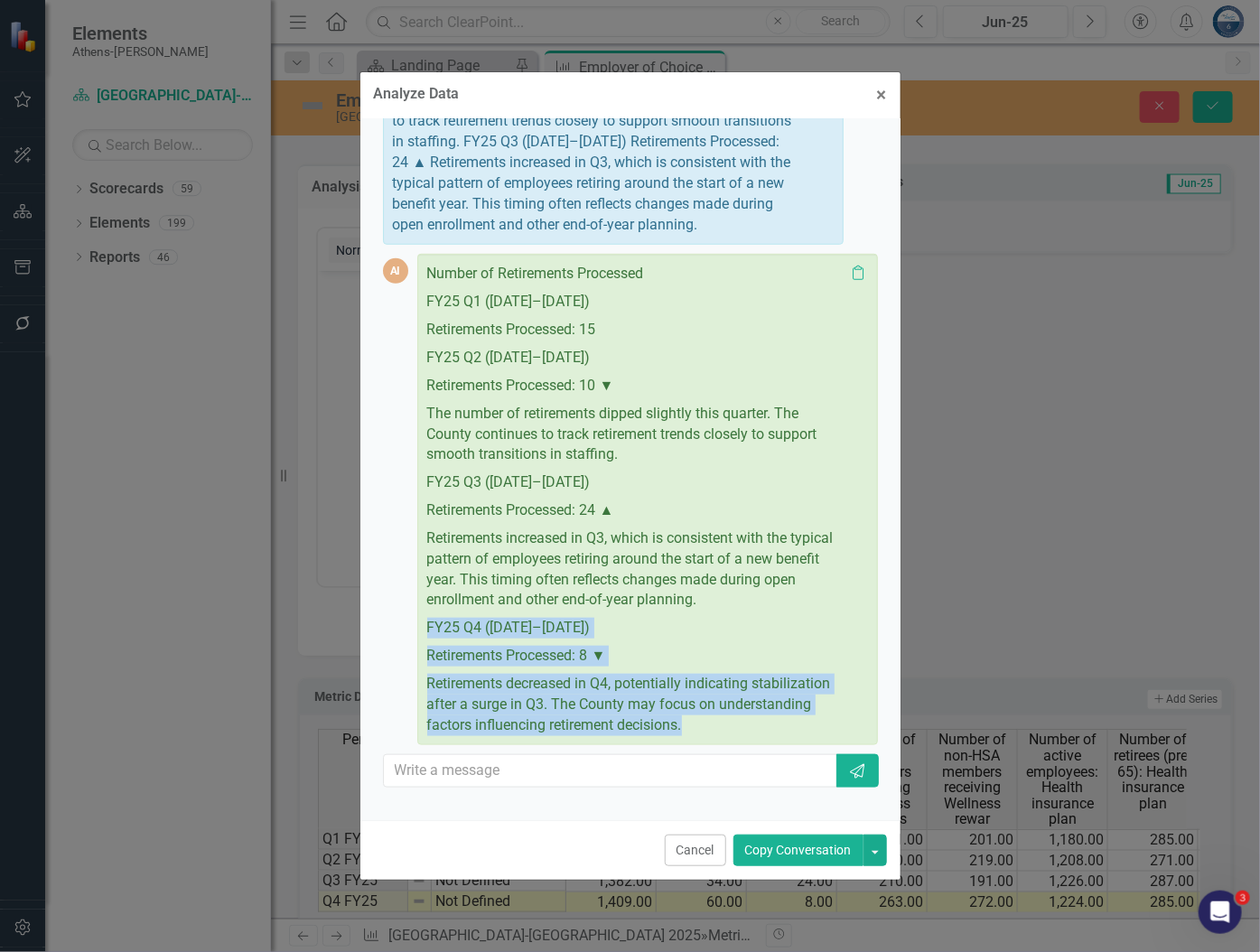 copy on "FY25 Q4 (Apr–Jun 2025)
Retirements Processed: 8 ▼
Retirements decreased in Q4, potentially indicating stabilization after a surge in Q3. The County may focus on understanding factors influencing retirement decisions. Clipboard" 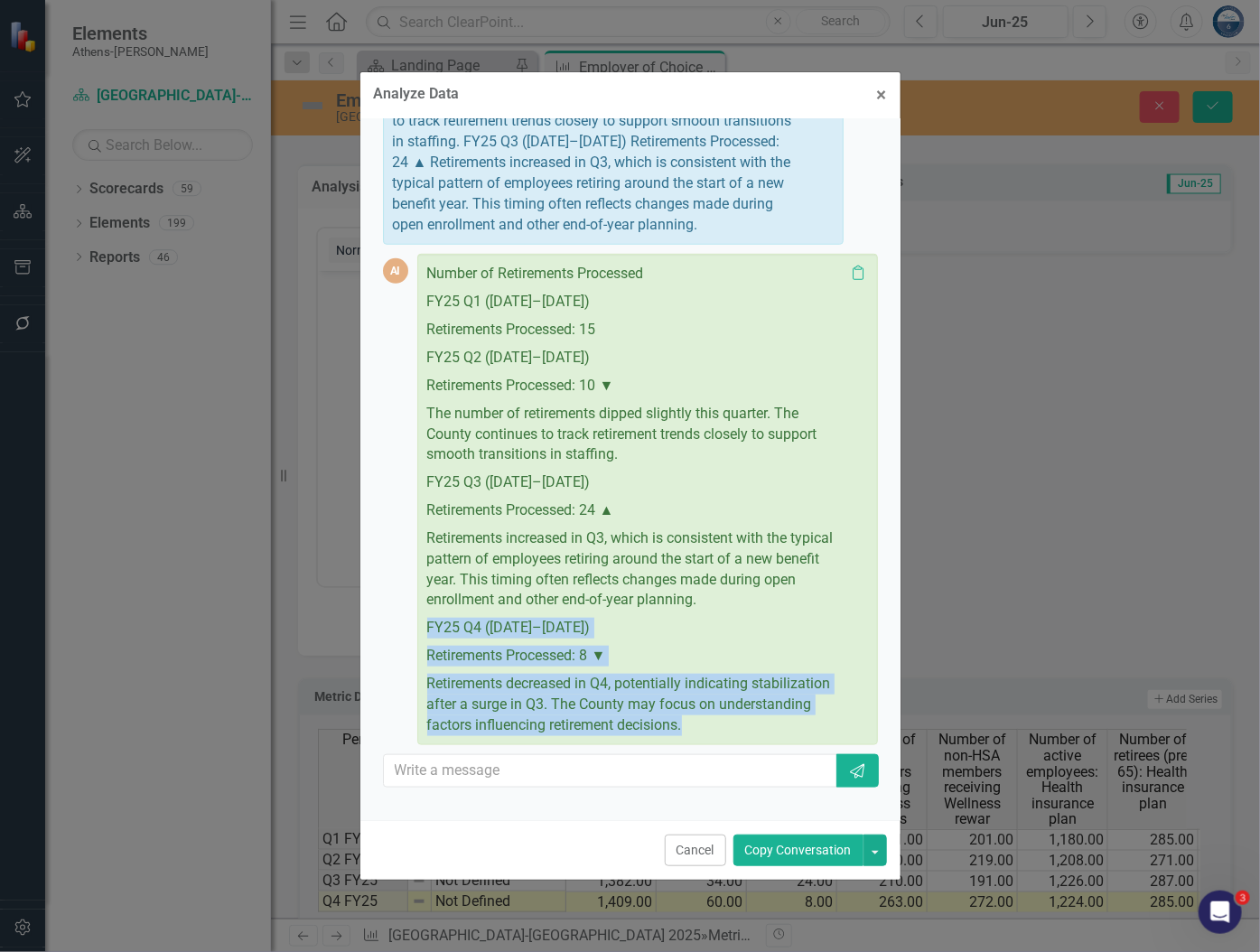 click on "Retirements decreased in Q4, potentially indicating stabilization after a surge in Q3. The County may focus on understanding factors influencing retirement decisions." at bounding box center (636, 703) 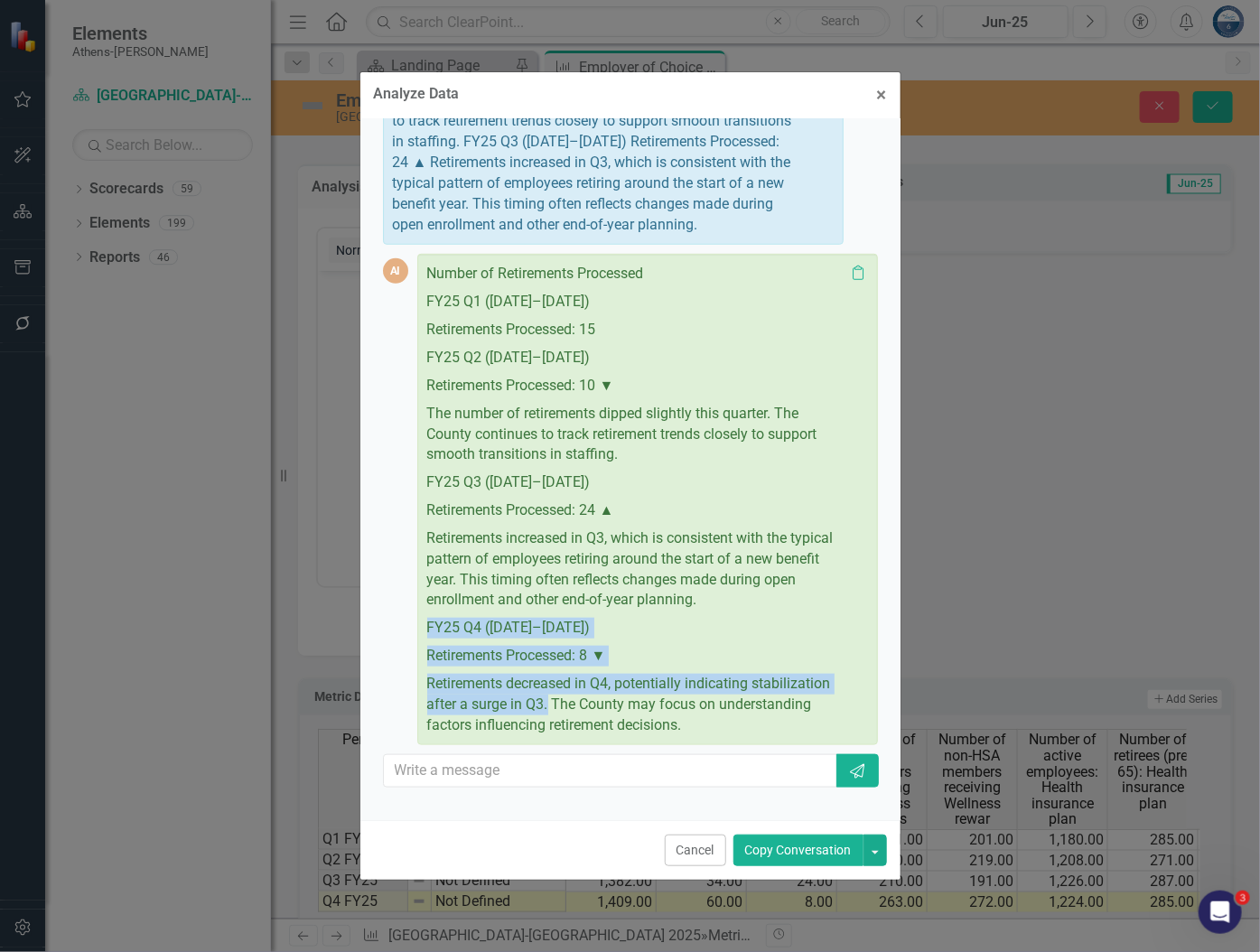 drag, startPoint x: 426, startPoint y: 641, endPoint x: 601, endPoint y: 701, distance: 185 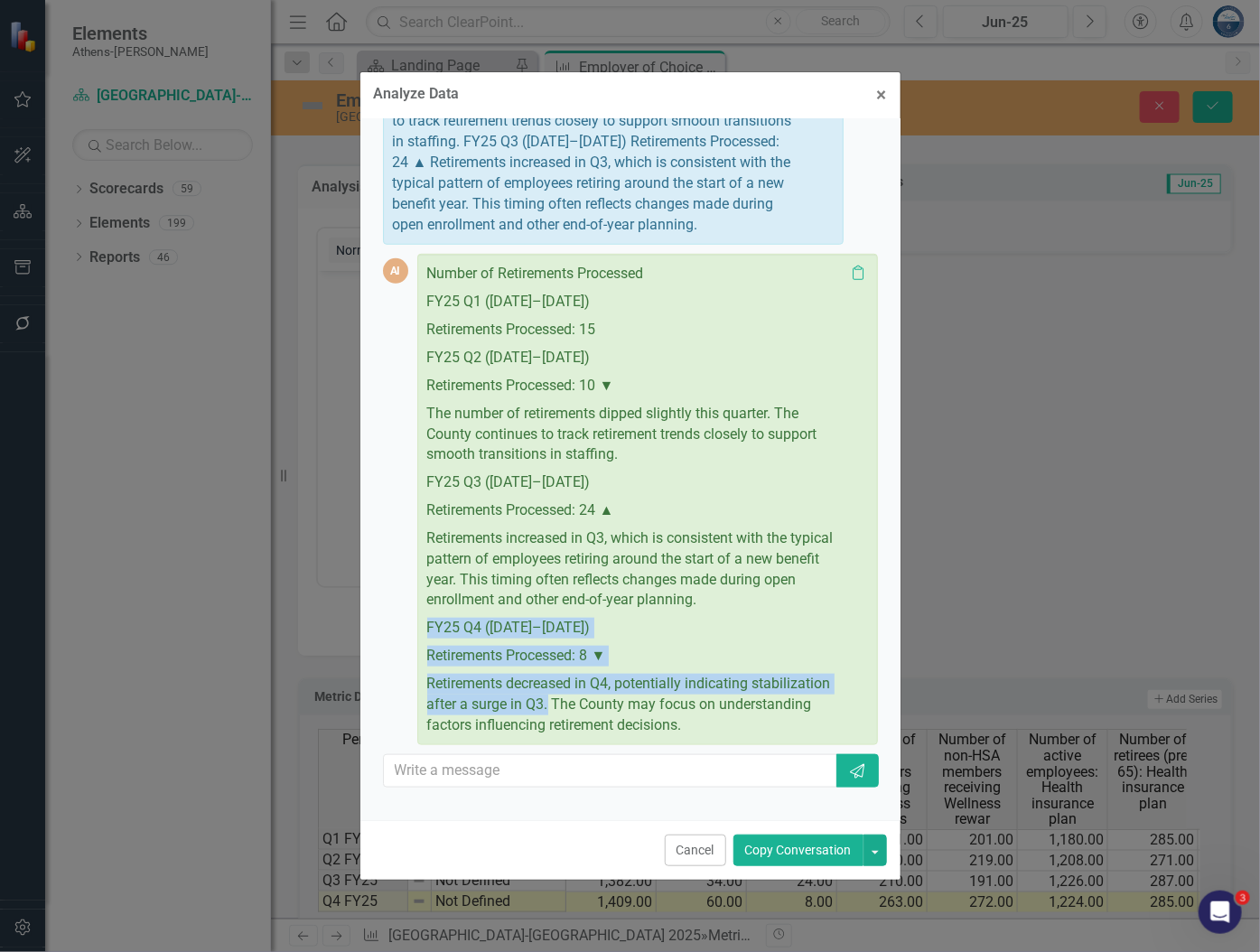 click on "Number of Retirements Processed
FY25 Q1 (Jul–Sep 2024)
Retirements Processed: 15
FY25 Q2 (Oct–Dec 2024)
Retirements Processed: 10 ▼
The number of retirements dipped slightly this quarter. The County continues to track retirement trends closely to support smooth transitions in staffing.
FY25 Q3 (Jan–Mar 2025)
Retirements Processed: 24 ▲
Retirements increased in Q3, which is consistent with the typical pattern of employees retiring around the start of a new benefit year. This timing often reflects changes made during open enrollment and other end-of-year planning.
FY25 Q4 (Apr–Jun 2025)
Retirements Processed: 8 ▼
Retirements decreased in Q4, potentially indicating stabilization after a surge in Q3. The County may focus on understanding factors influencing retirement decisions." at bounding box center (636, 499) 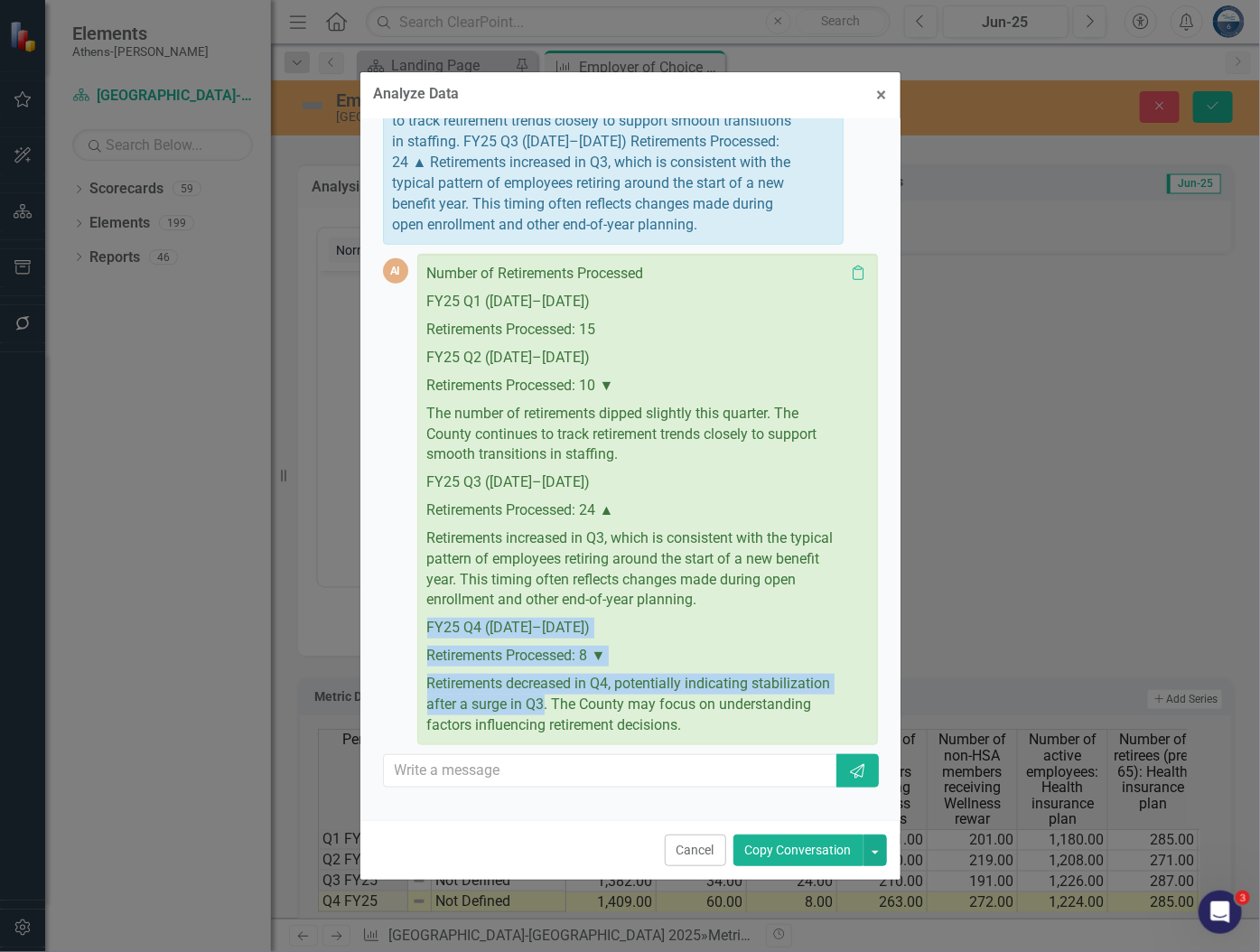 copy on "FY25 Q4 (Apr–Jun 2025)
Retirements Processed: 8 ▼
Retirements decreased in Q4, potentially indicating stabilization after a surge in Q3" 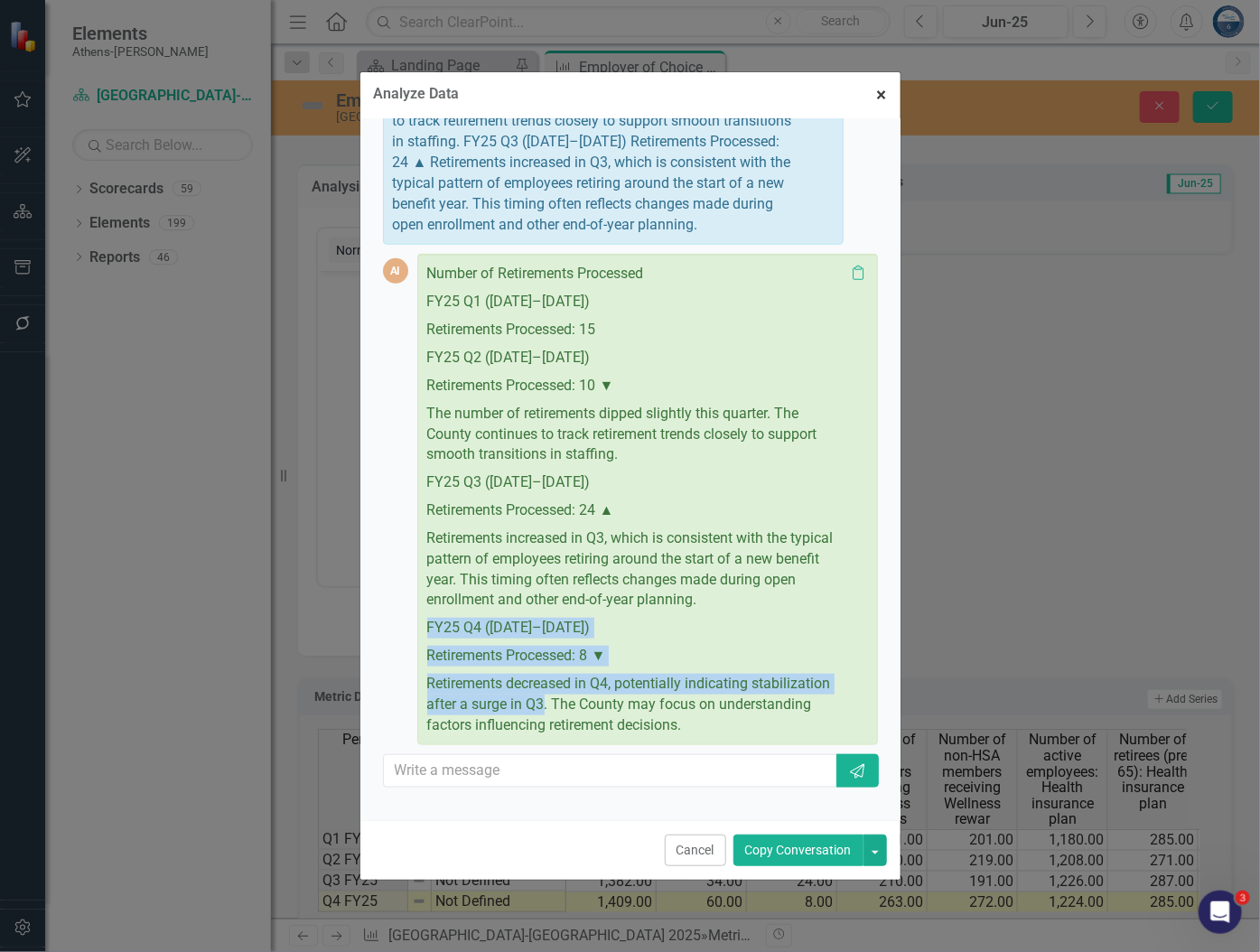 click on "×" at bounding box center (882, 95) 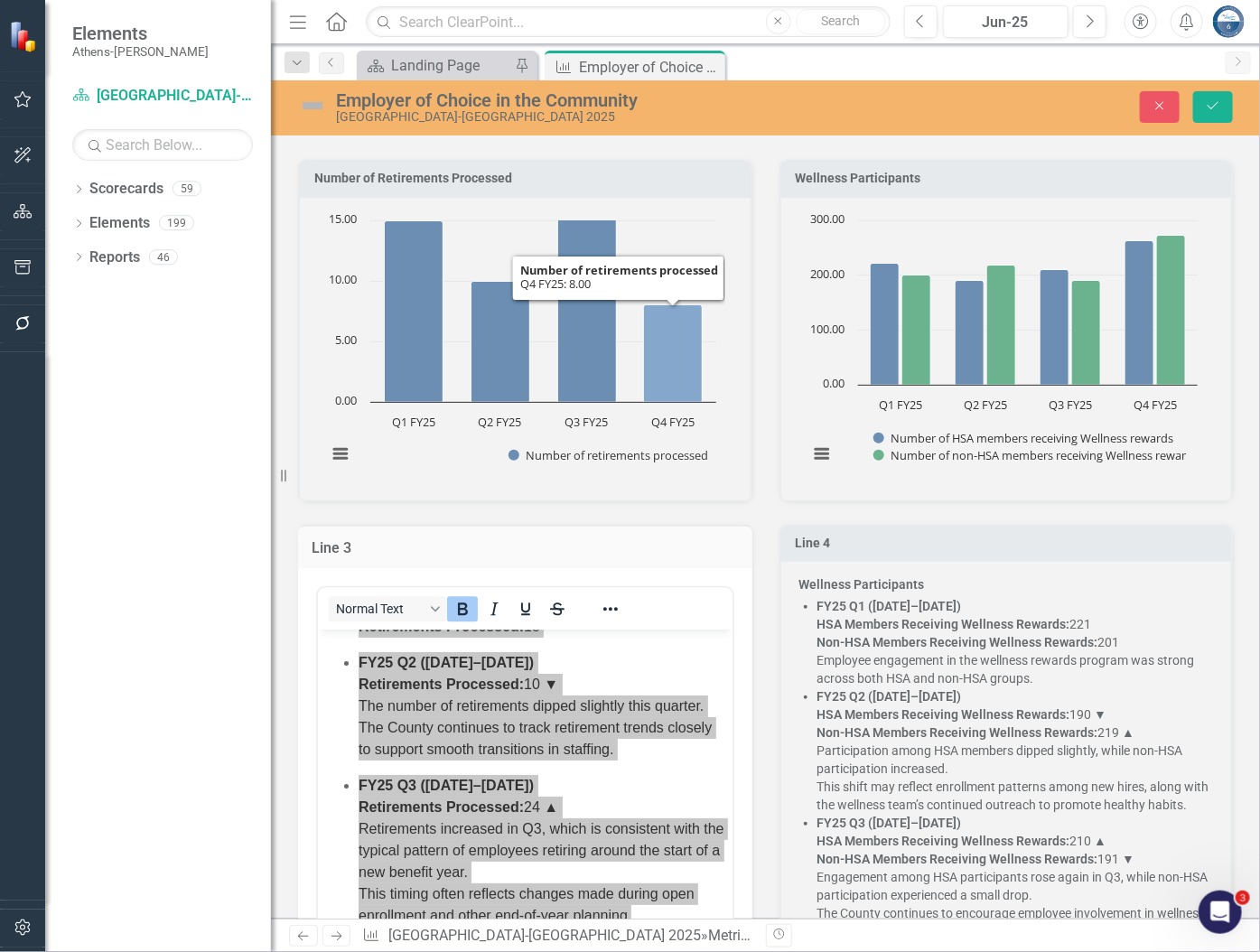 scroll, scrollTop: 1806, scrollLeft: 0, axis: vertical 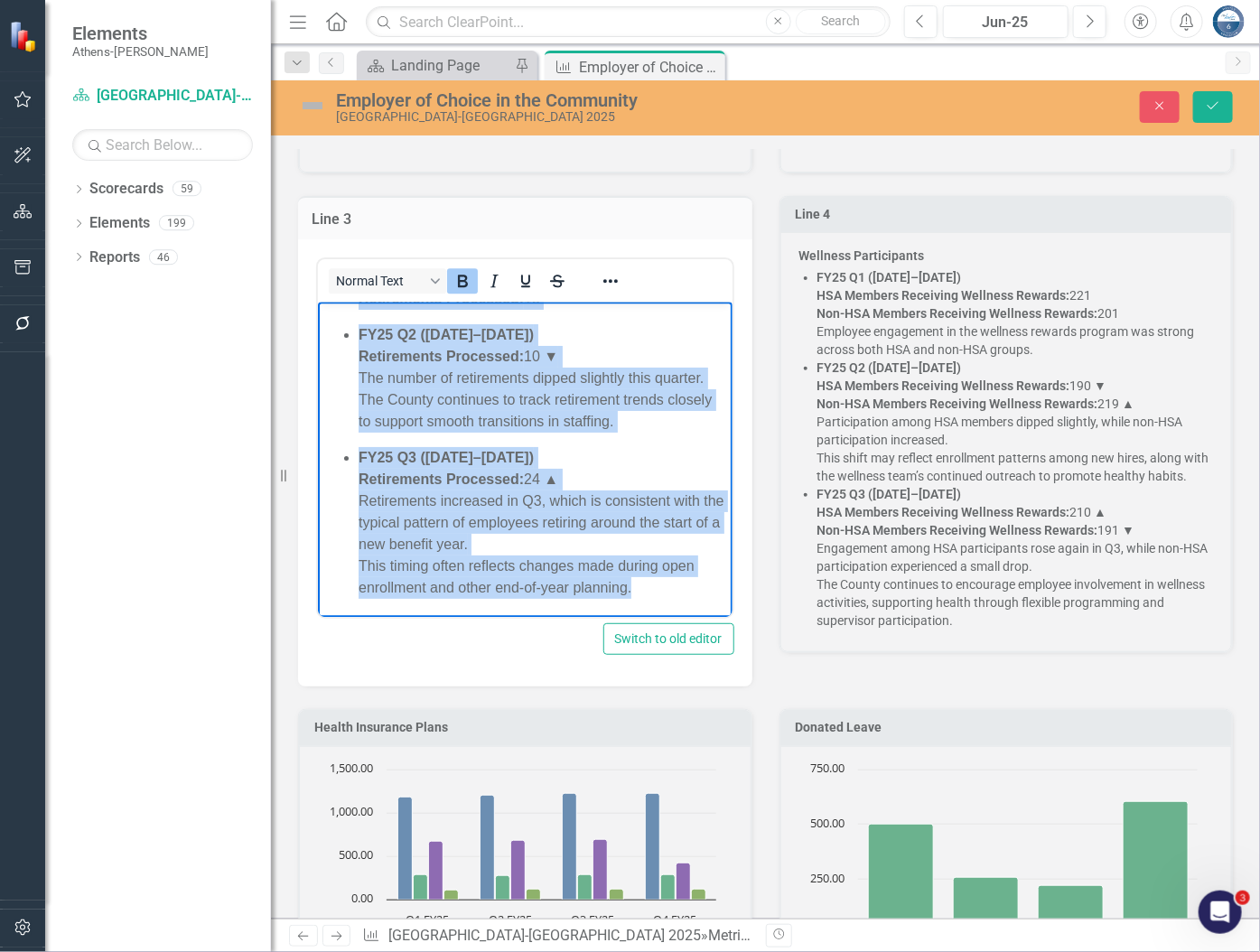 click on "FY25 Q3 (Jan–Mar 2025) Retirements Processed:  24 ▲ Retirements increased in Q3, which is consistent with the typical pattern of employees retiring around the start of a new benefit year. This timing often reflects changes made during open enrollment and other end-of-year planning." at bounding box center [542, 523] 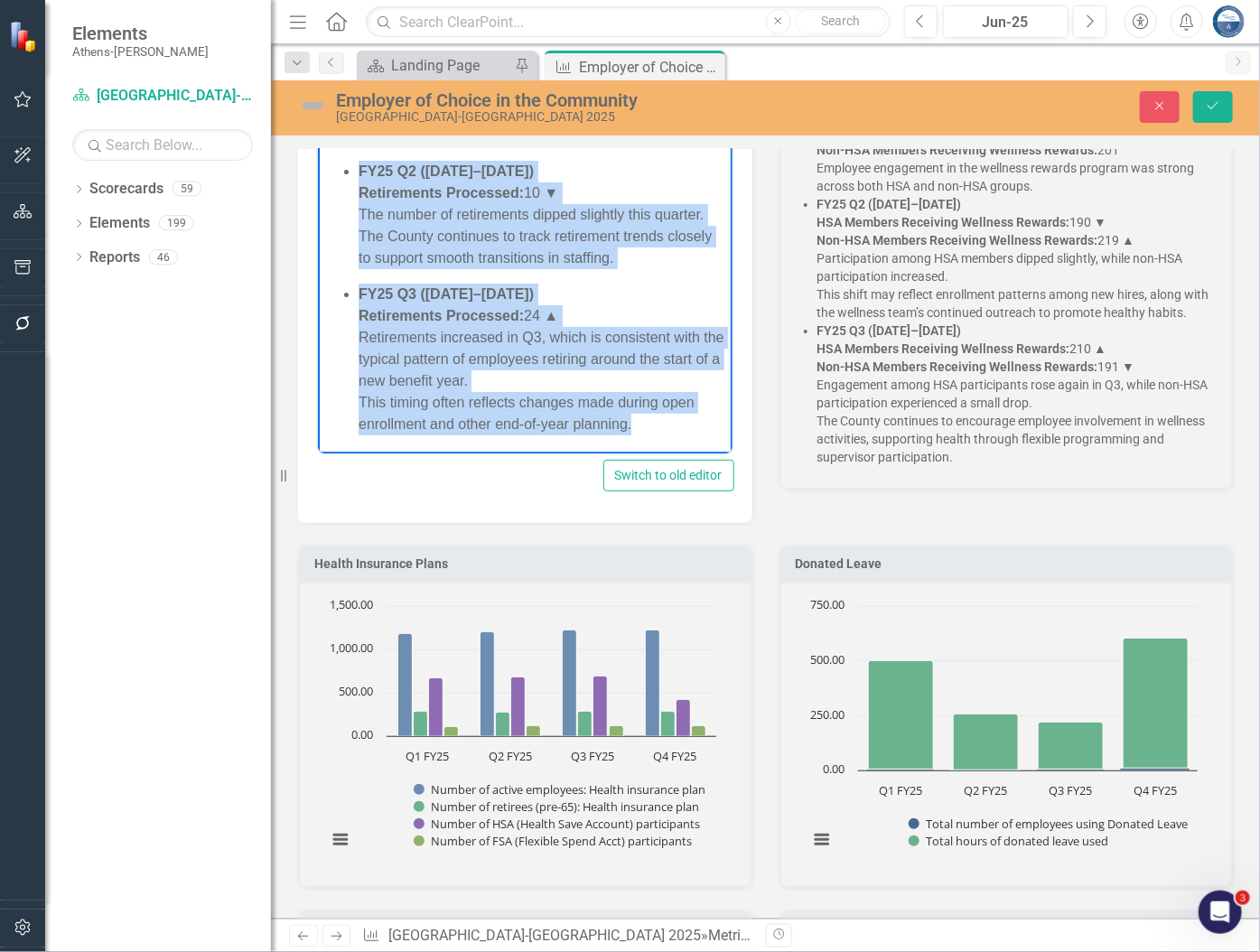 click on "FY25 Q3 (Jan–Mar 2025) Retirements Processed:  24 ▲ Retirements increased in Q3, which is consistent with the typical pattern of employees retiring around the start of a new benefit year. This timing often reflects changes made during open enrollment and other end-of-year planning." at bounding box center [542, 359] 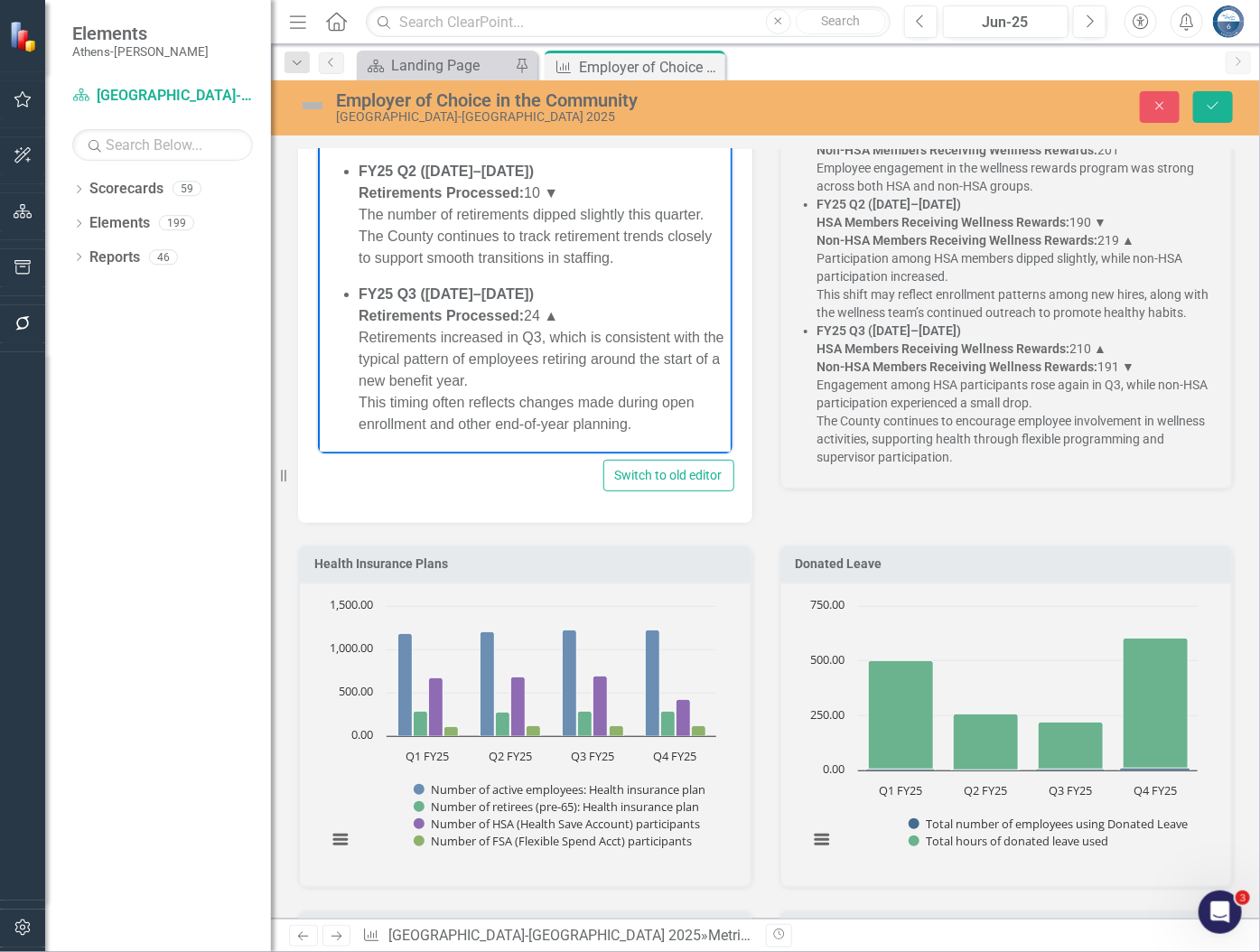 scroll, scrollTop: 93, scrollLeft: 0, axis: vertical 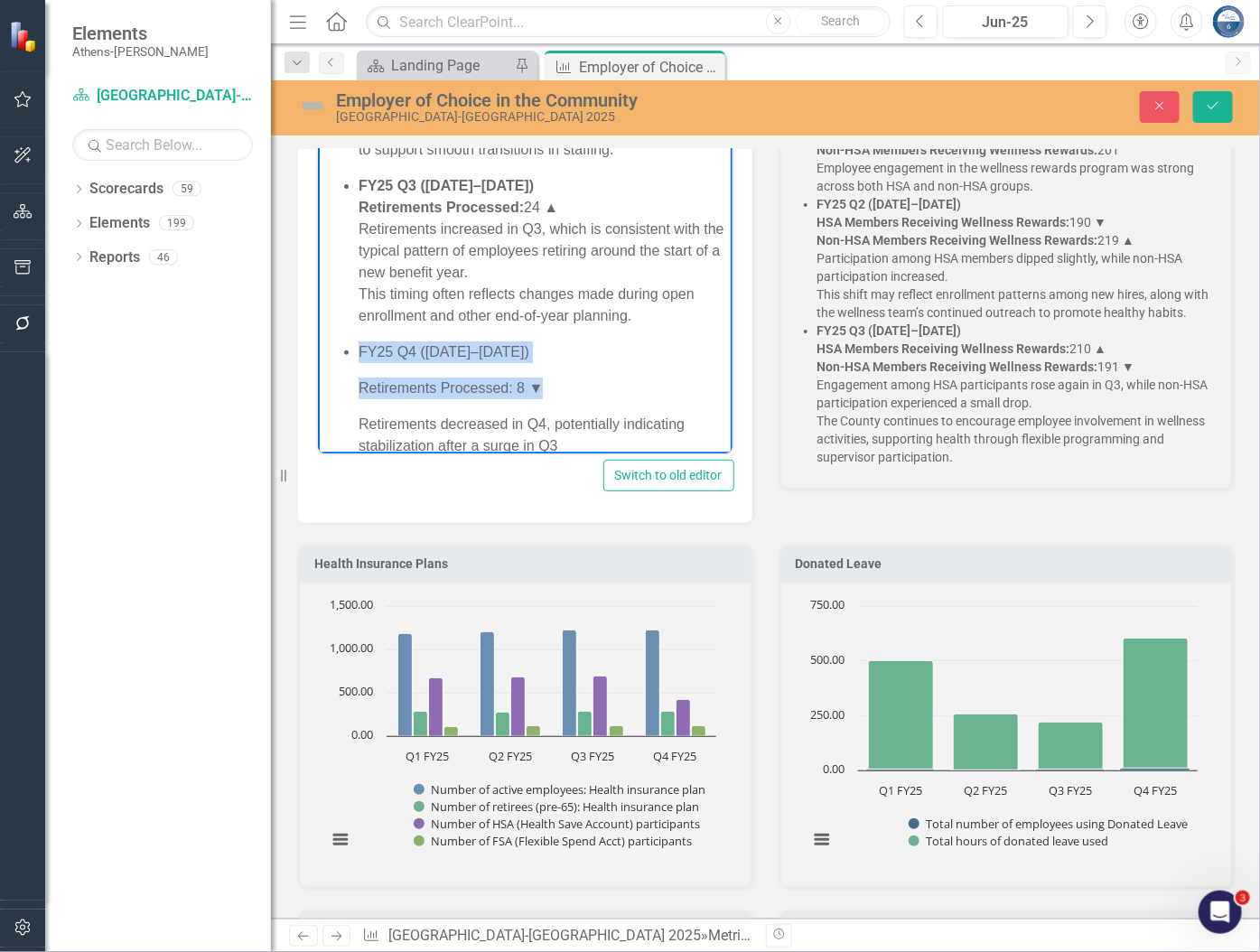 drag, startPoint x: 548, startPoint y: 385, endPoint x: 349, endPoint y: 352, distance: 201.71762 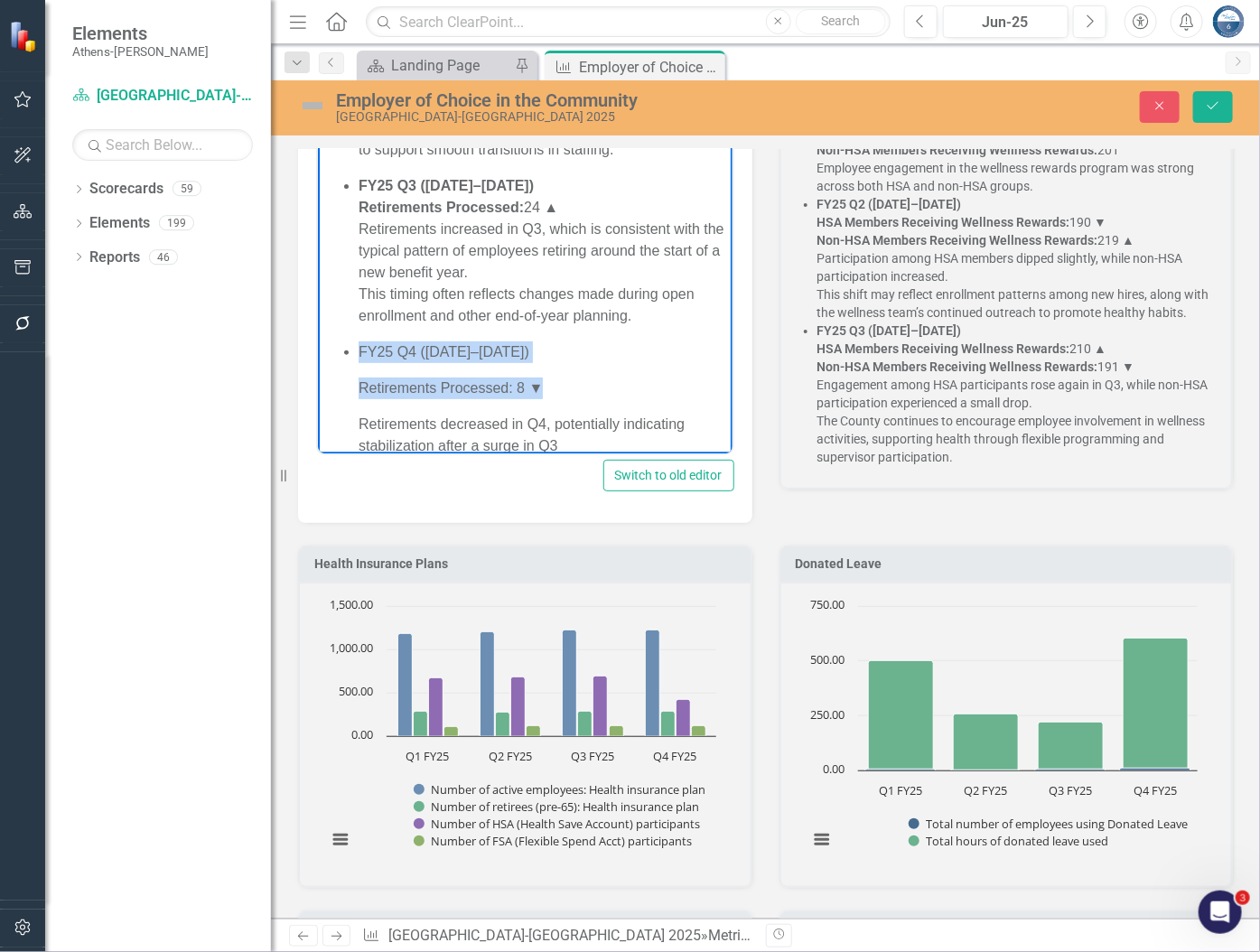click on "FY25 Q1 (Jul–Sep 2024) Retirements Processed:  15 FY25 Q2 (Oct–Dec 2024) Retirements Processed:  10 ▼ The number of retirements dipped slightly this quarter. The County continues to track retirement trends closely to support smooth transitions in staffing. FY25 Q3 (Jan–Mar 2025) Retirements Processed:  24 ▲ Retirements increased in Q3, which is consistent with the typical pattern of employees retiring around the start of a new benefit year. This timing often reflects changes made during open enrollment and other end-of-year planning. FY25 Q4 (Apr–Jun 2025) Retirements Processed: 8 ▼ Retirements decreased in Q4, potentially indicating stabilization after a surge in Q3" at bounding box center (524, 226) 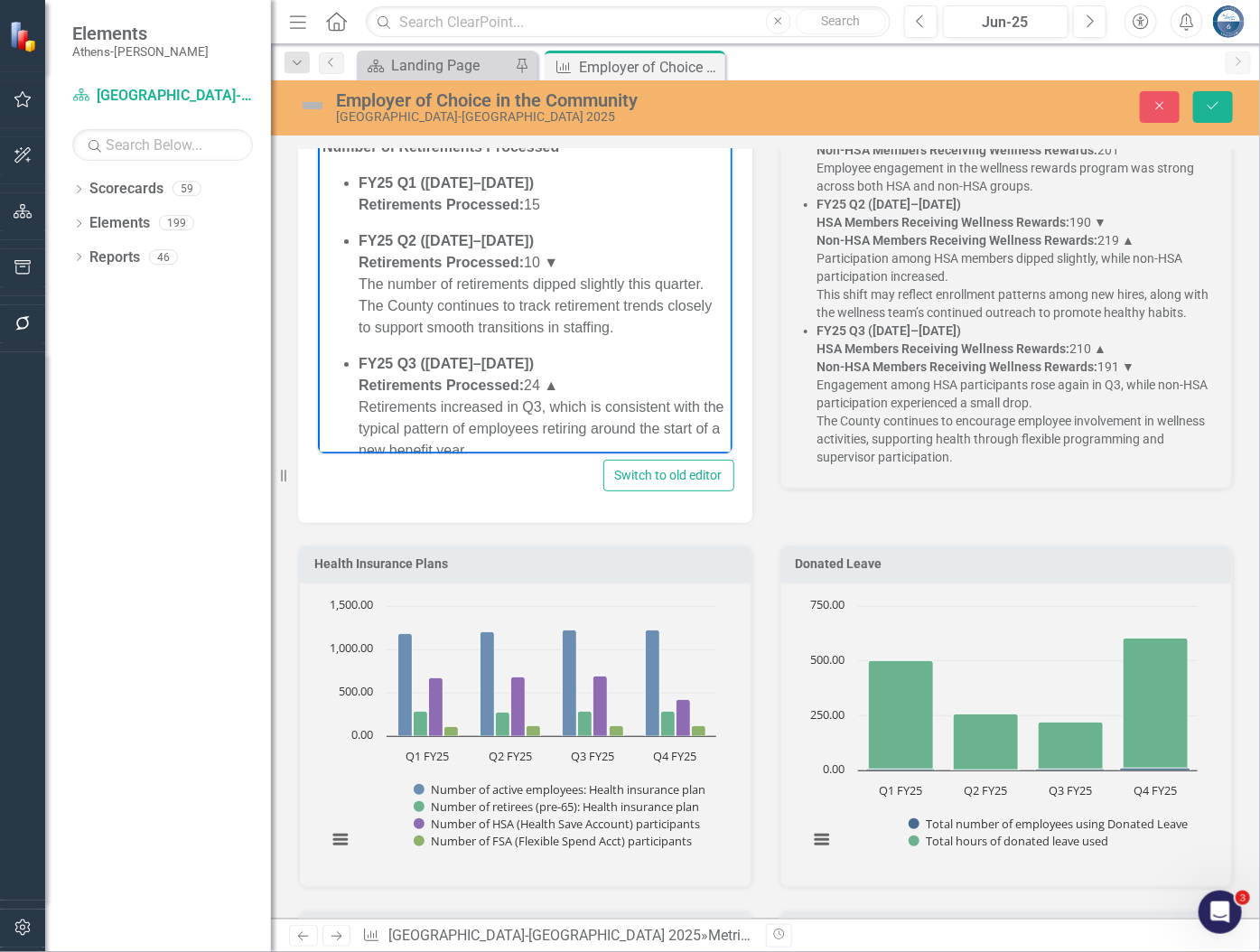 scroll, scrollTop: 0, scrollLeft: 0, axis: both 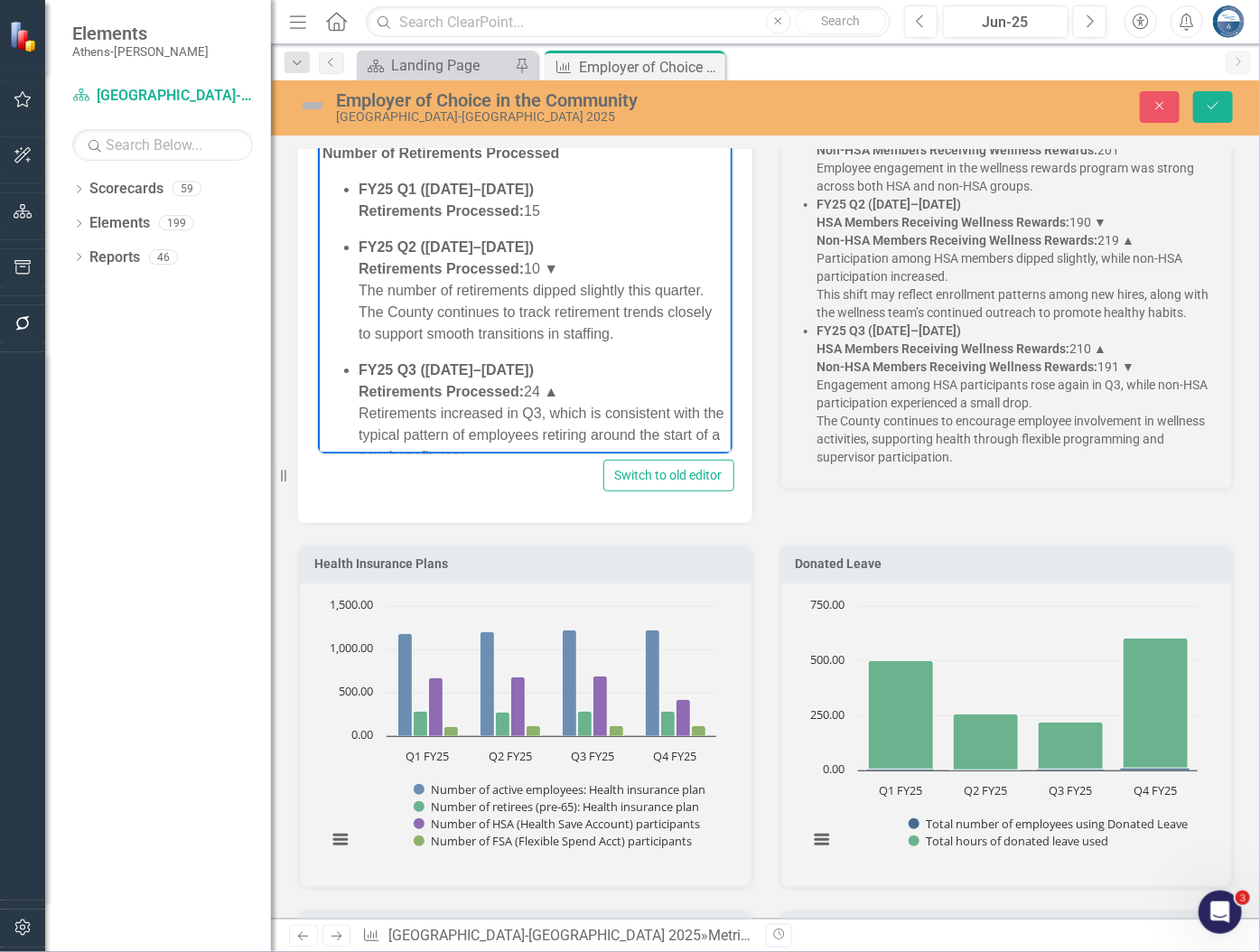 click 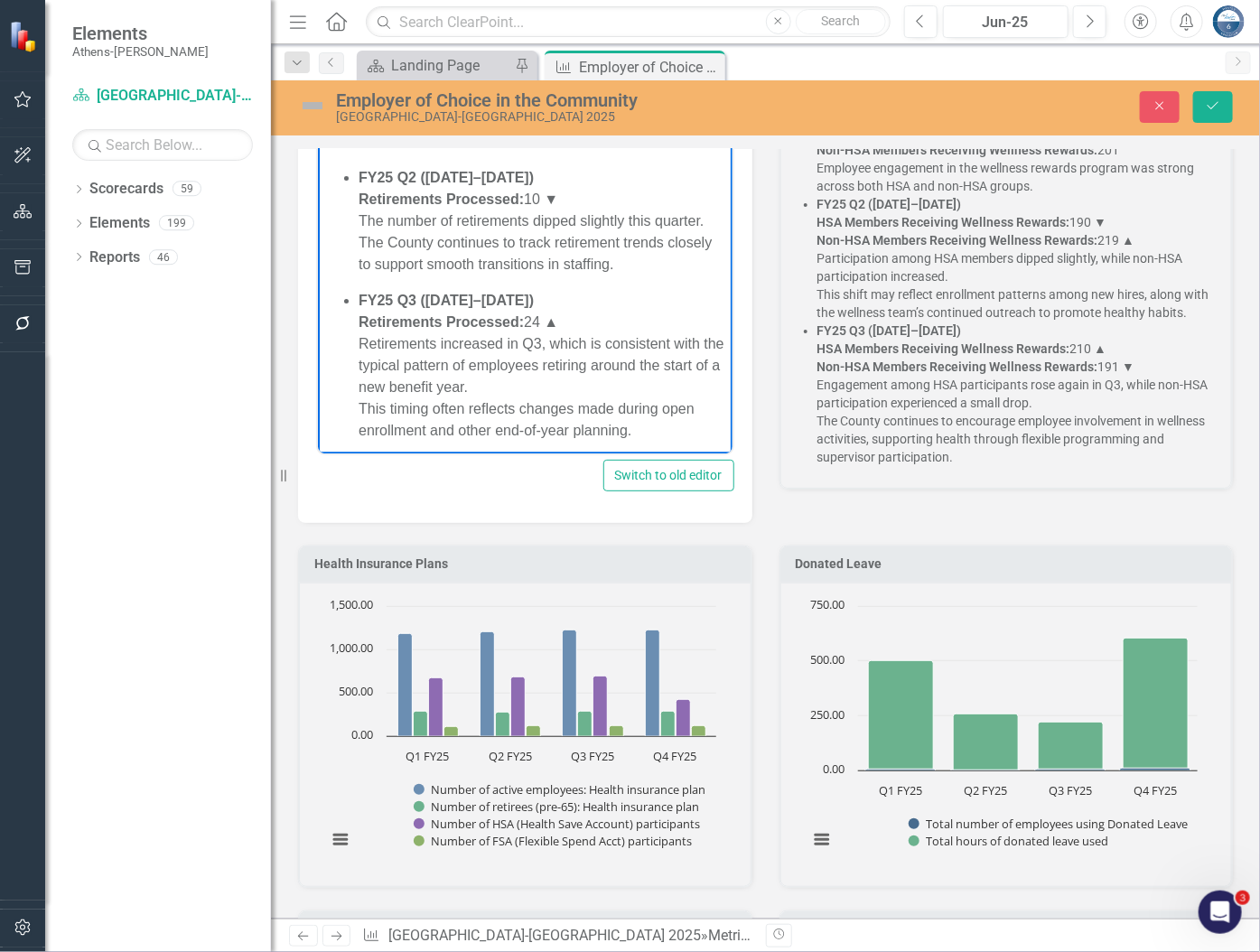 scroll, scrollTop: 207, scrollLeft: 0, axis: vertical 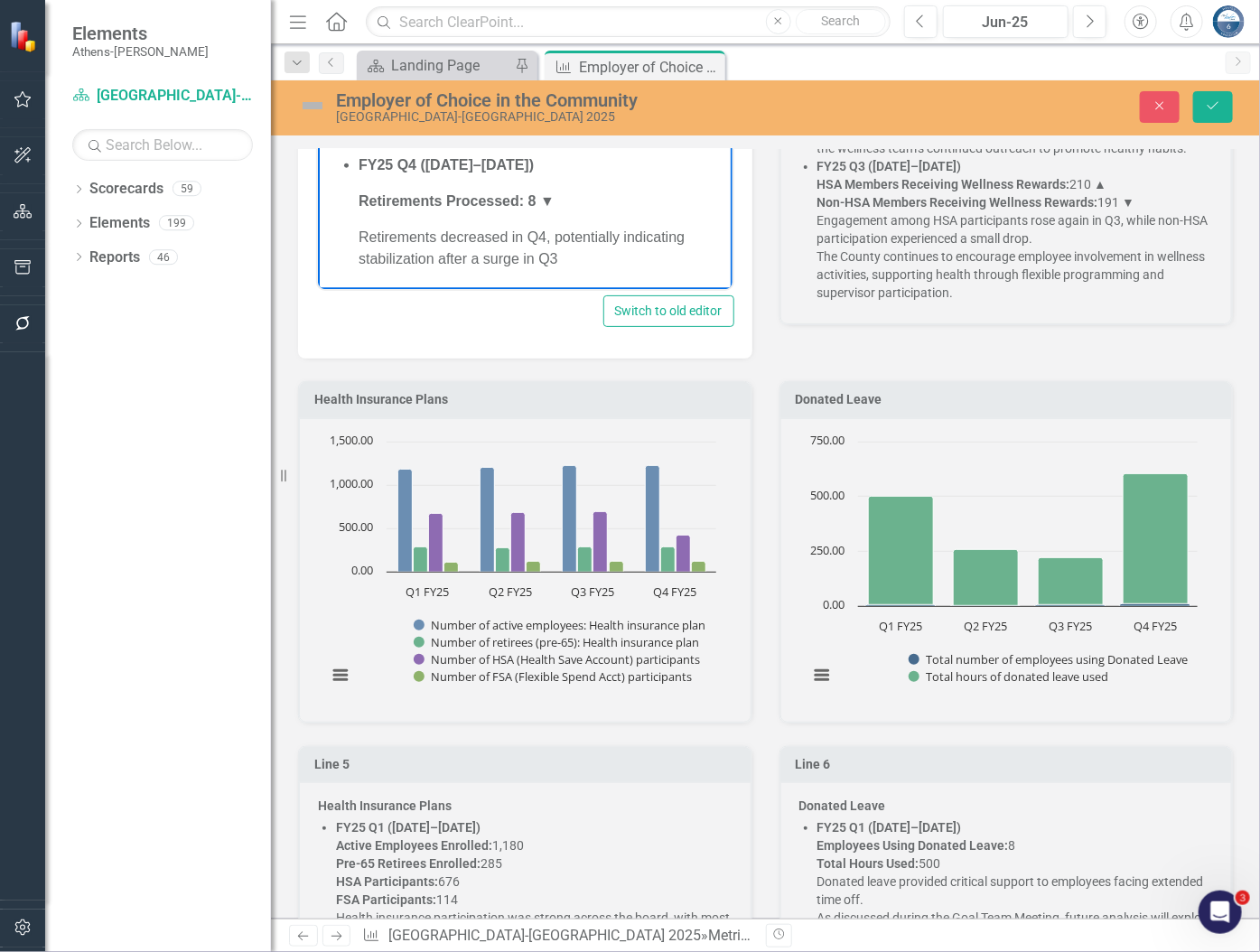 click on "Retirements decreased in Q4, potentially indicating stabilization after a surge in Q3" at bounding box center [542, 249] 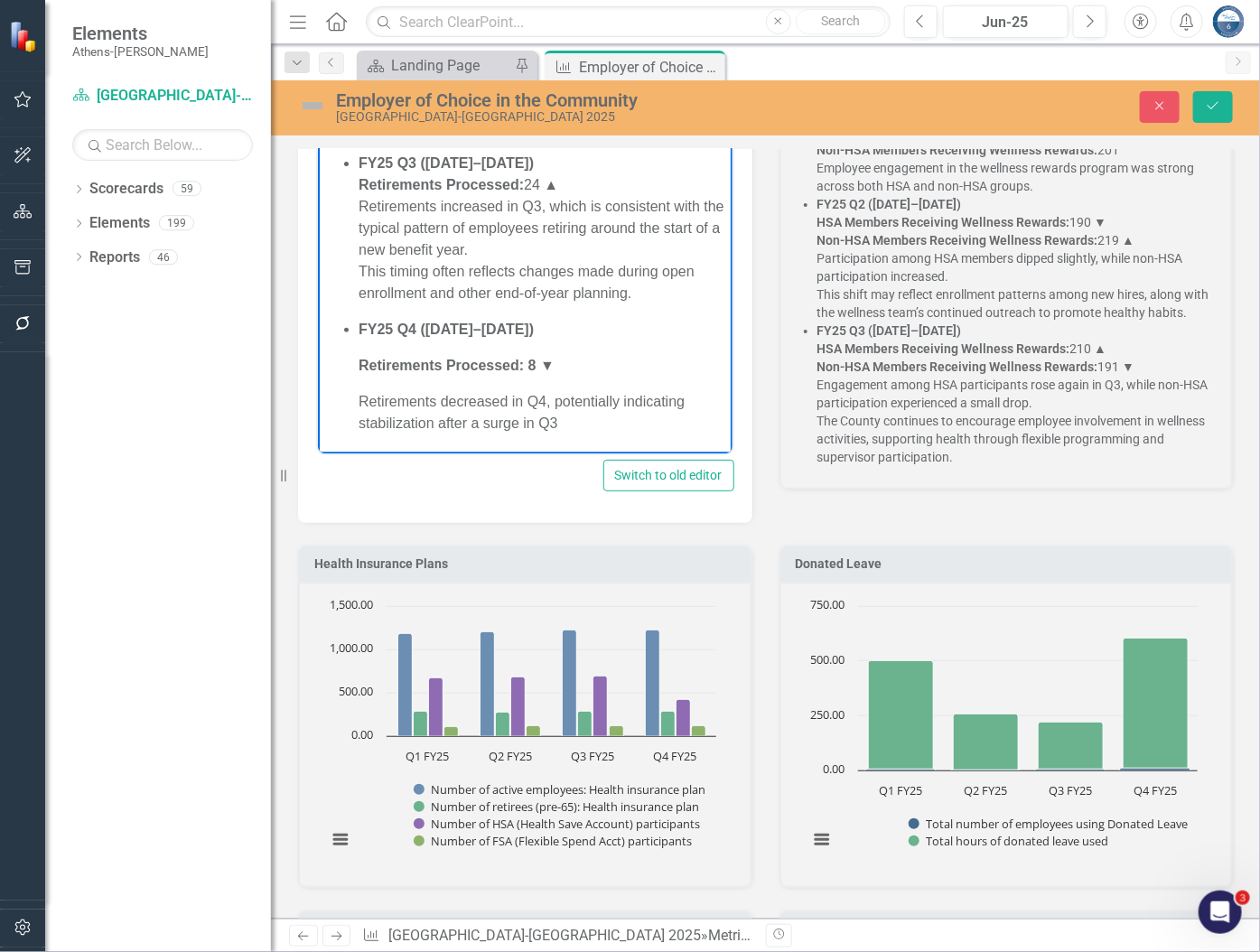 scroll, scrollTop: 1888, scrollLeft: 0, axis: vertical 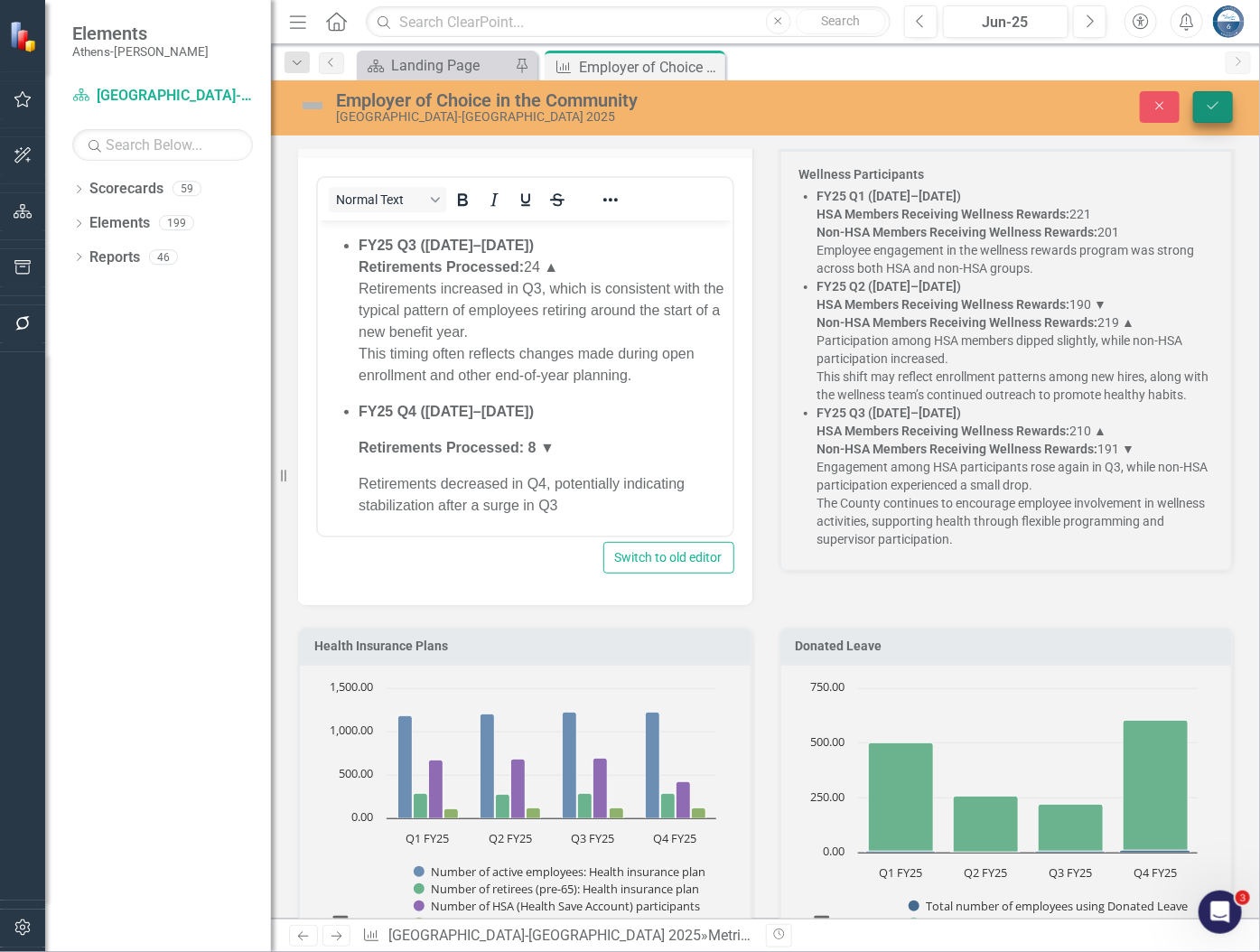 click on "Save" 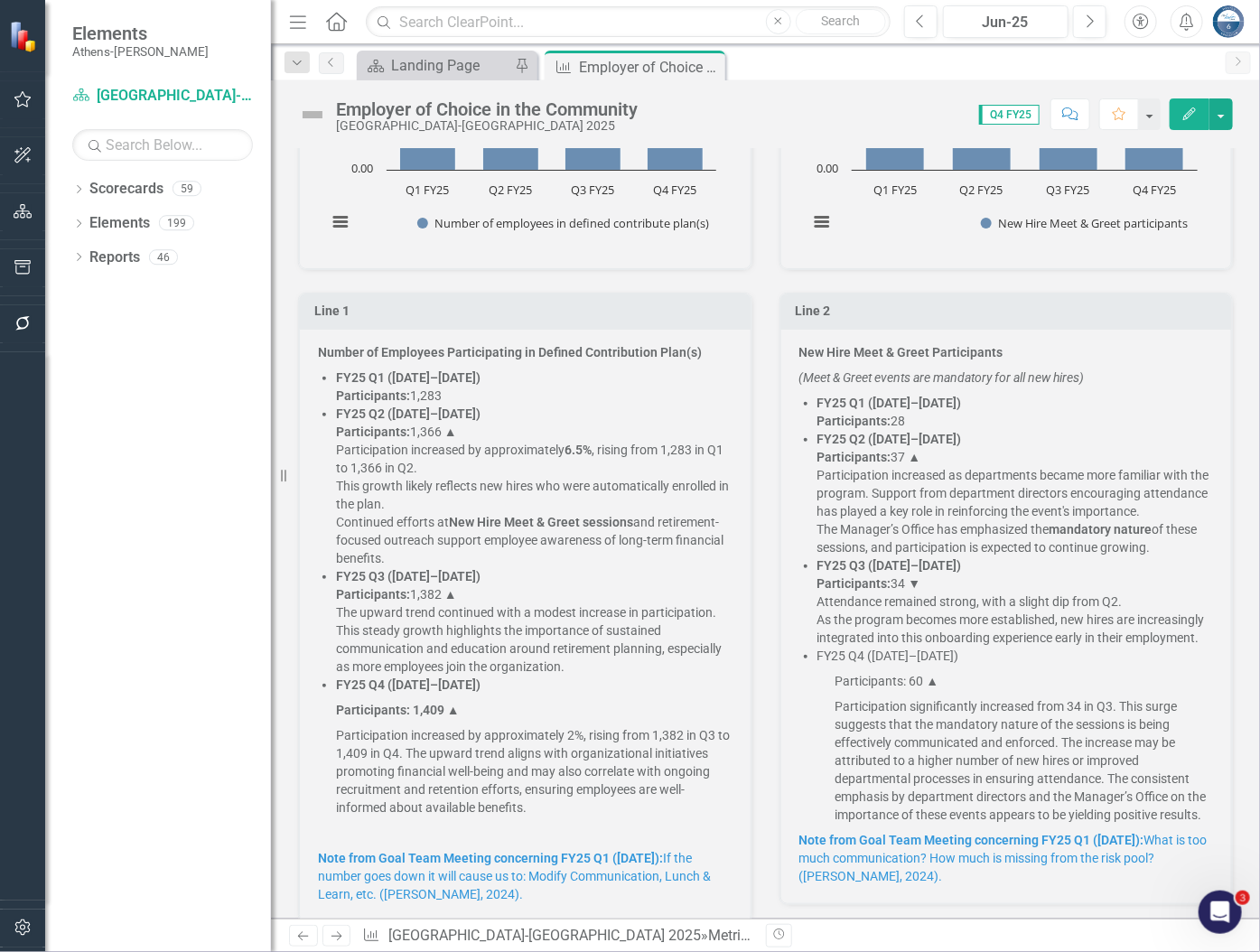 scroll, scrollTop: 821, scrollLeft: 0, axis: vertical 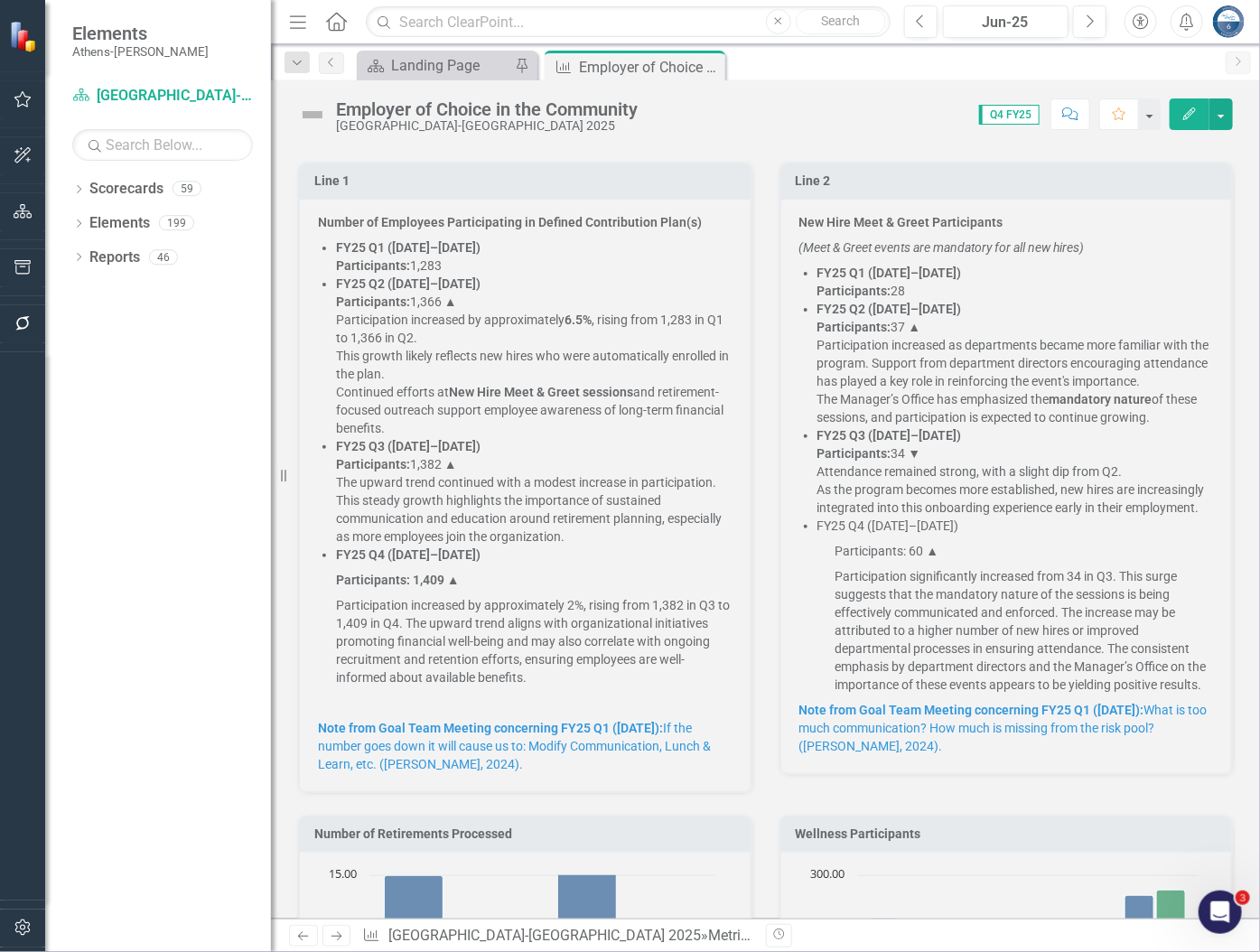 click on "FY25 Q4 (Apr–Jun 2025)" at bounding box center (1015, 526) 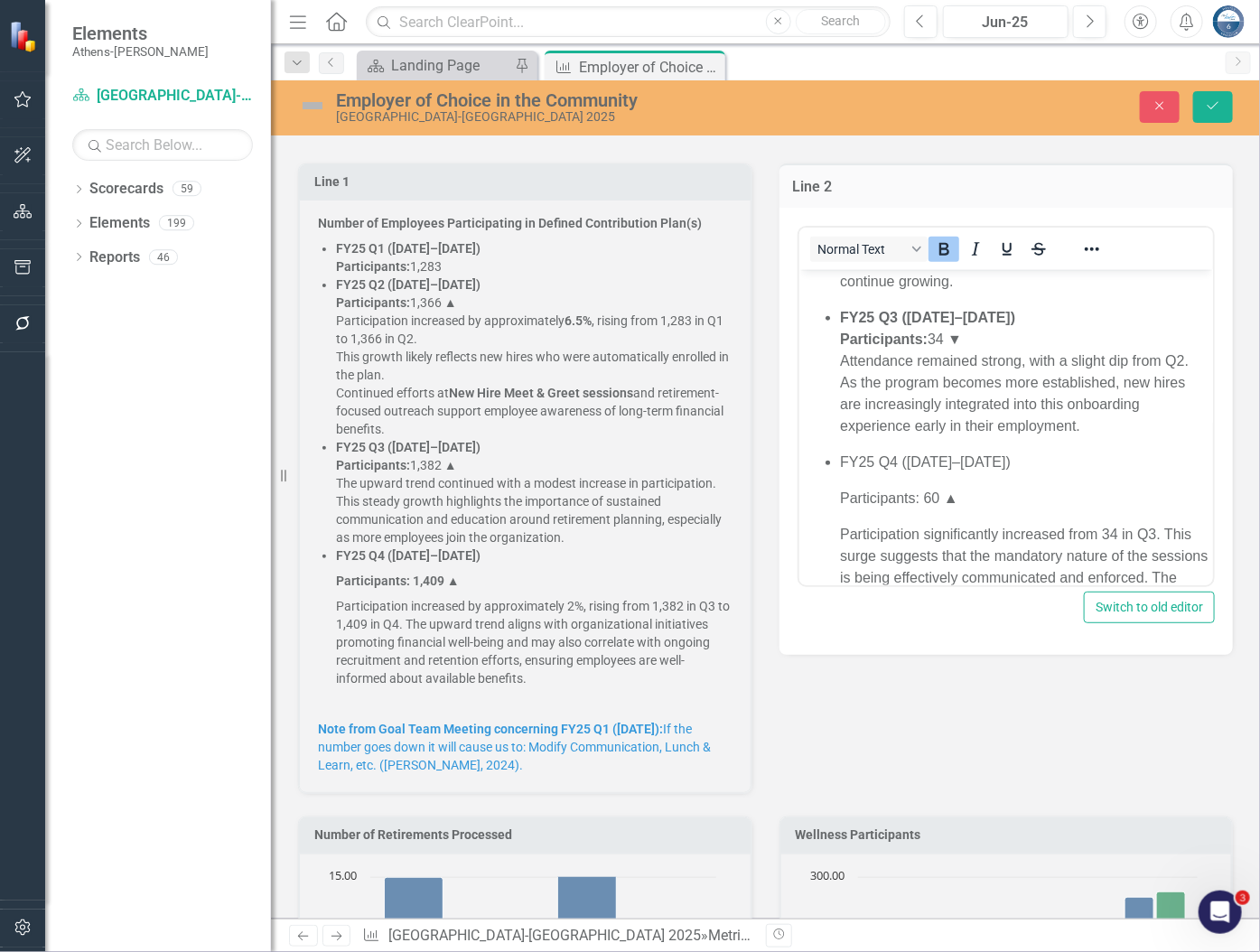scroll, scrollTop: 292, scrollLeft: 0, axis: vertical 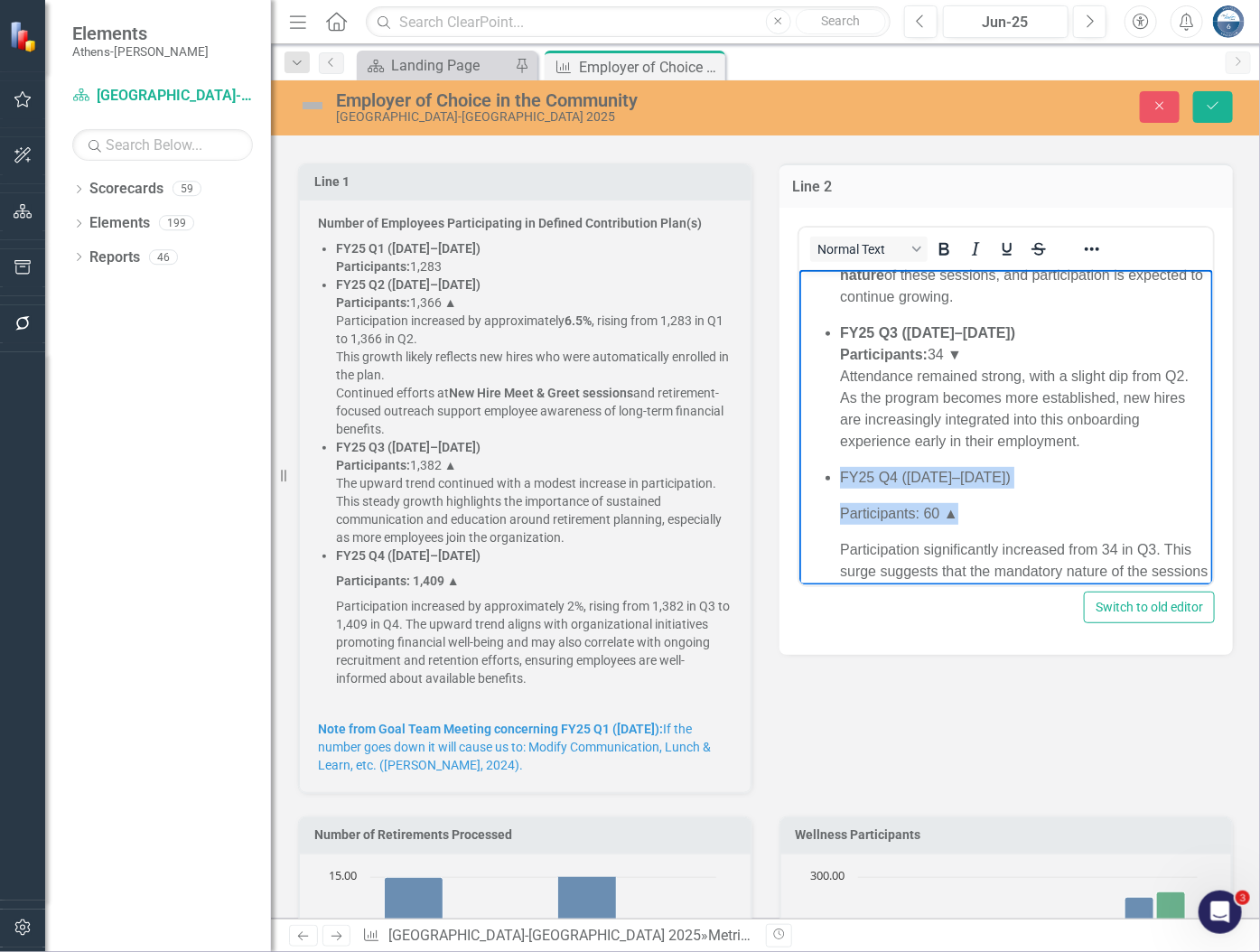drag, startPoint x: 966, startPoint y: 514, endPoint x: 807, endPoint y: 453, distance: 170.29974 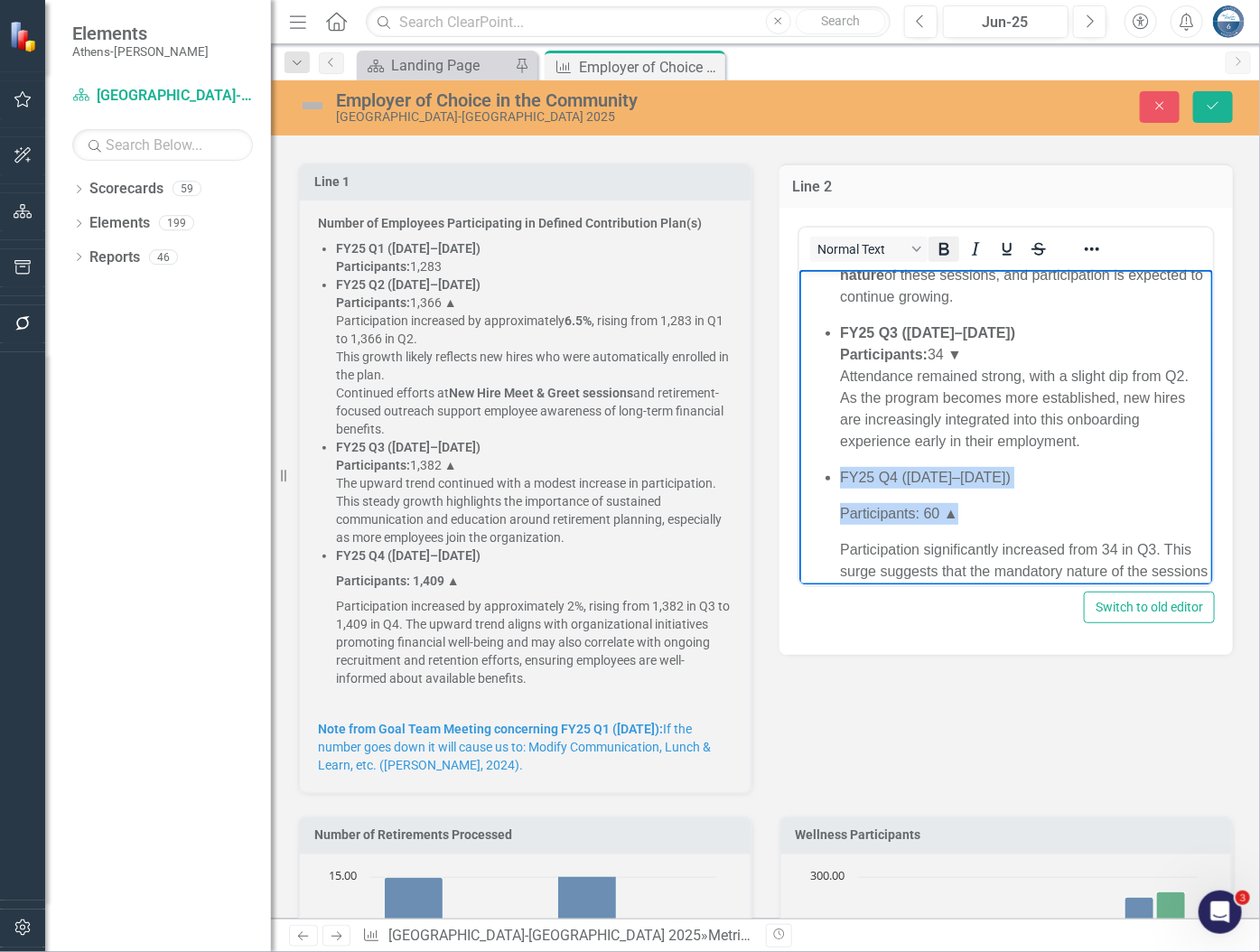 click 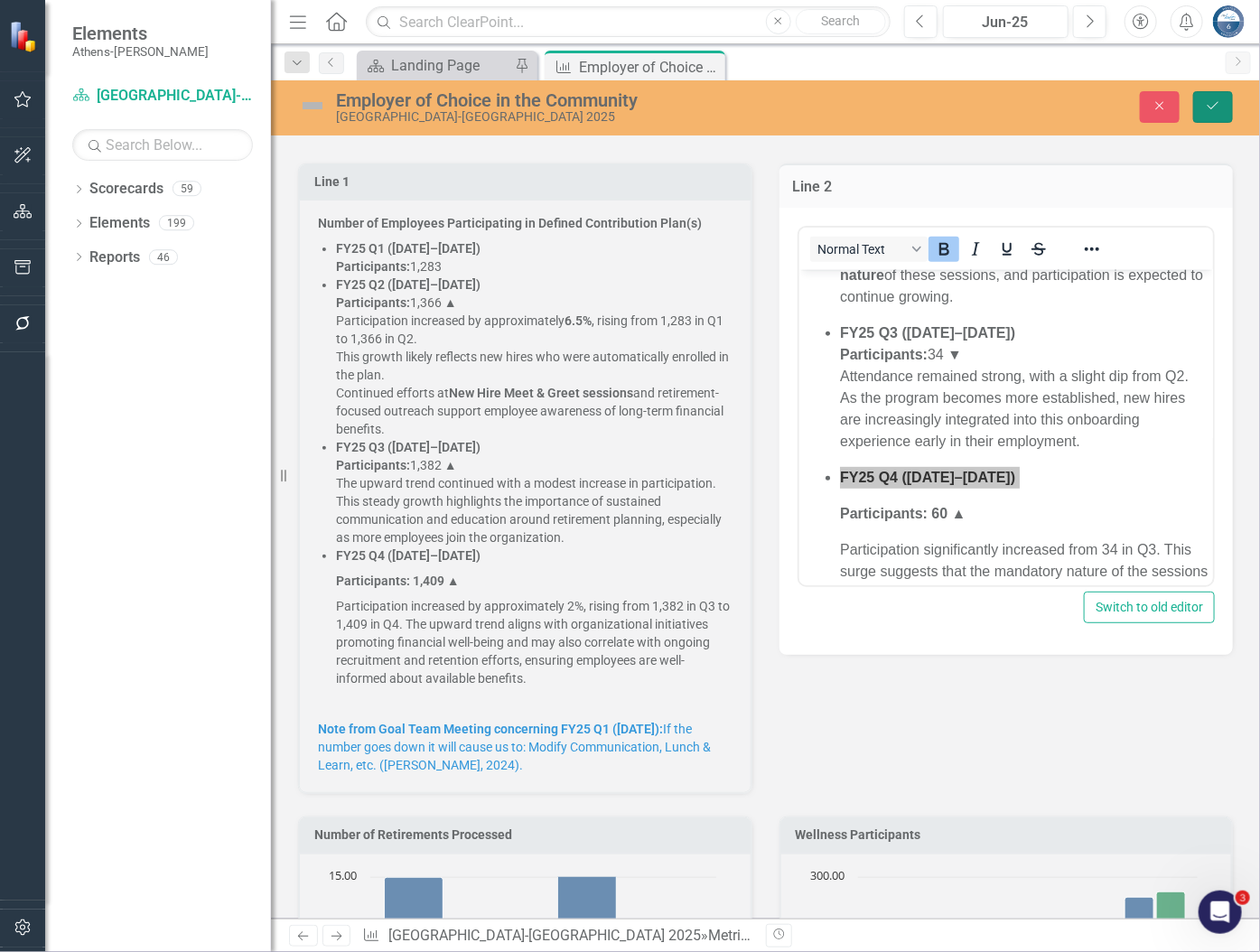 click on "Save" at bounding box center (1213, 107) 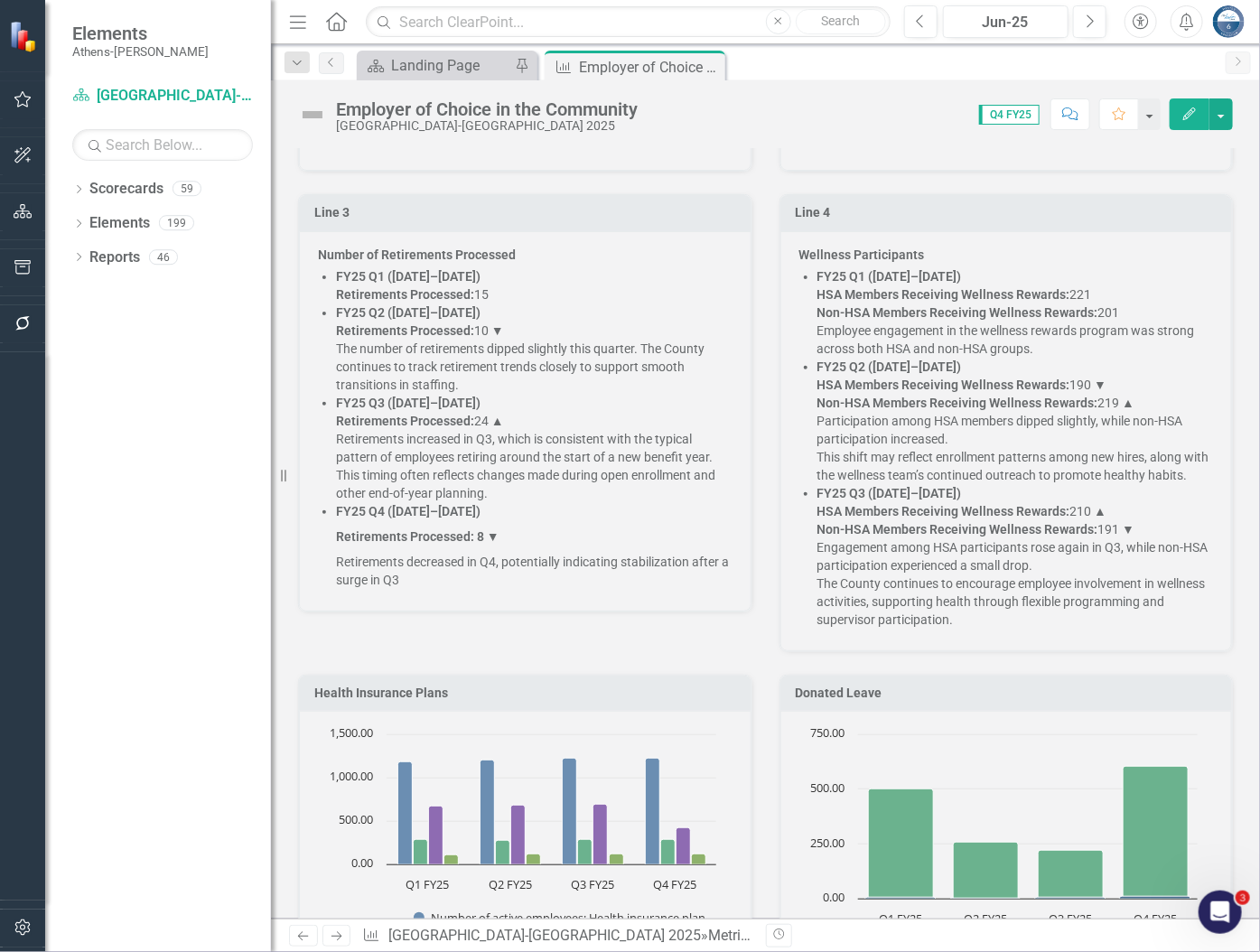 scroll, scrollTop: 1724, scrollLeft: 0, axis: vertical 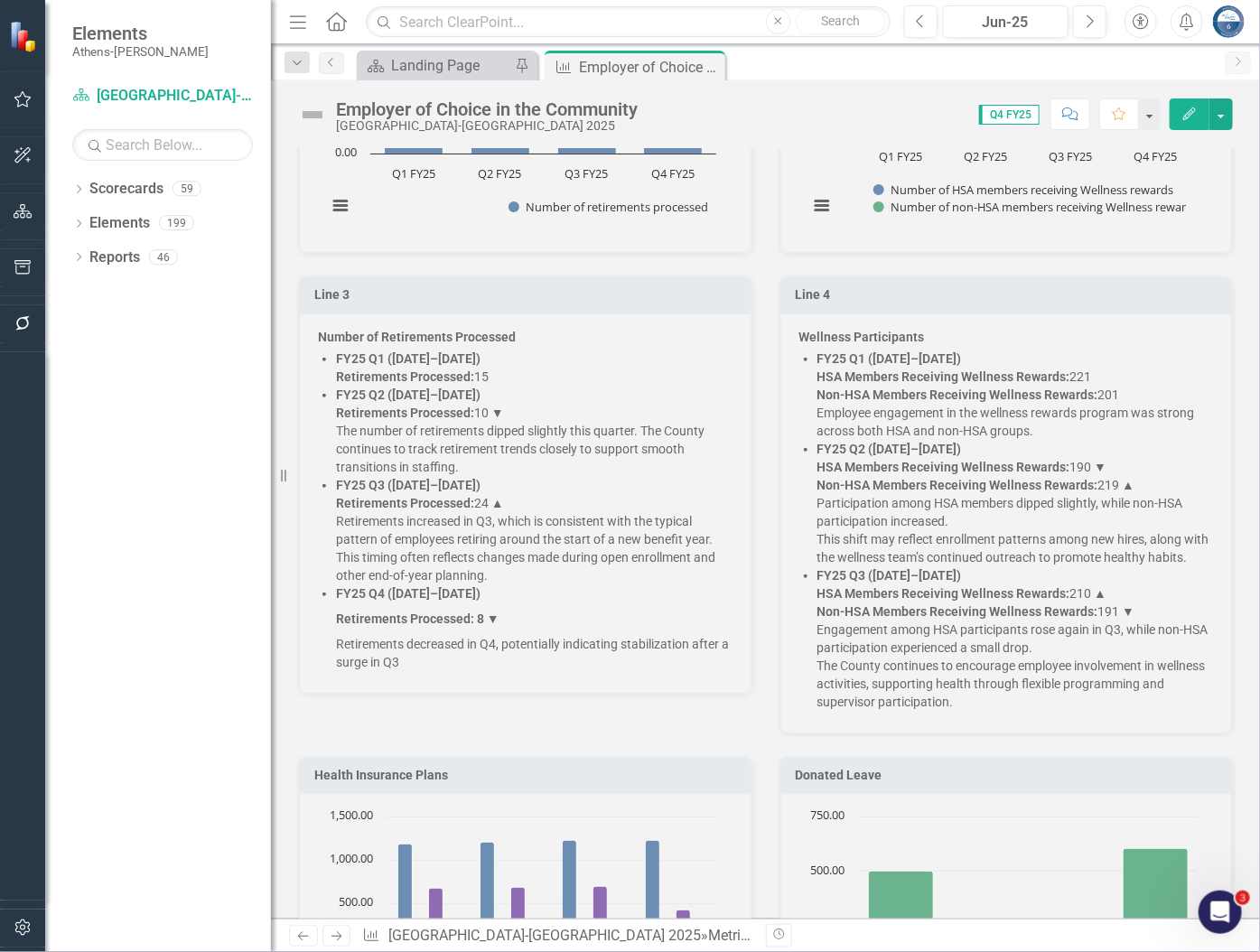 click on "HSA Members Receiving Wellness Rewards:" at bounding box center [944, 377] 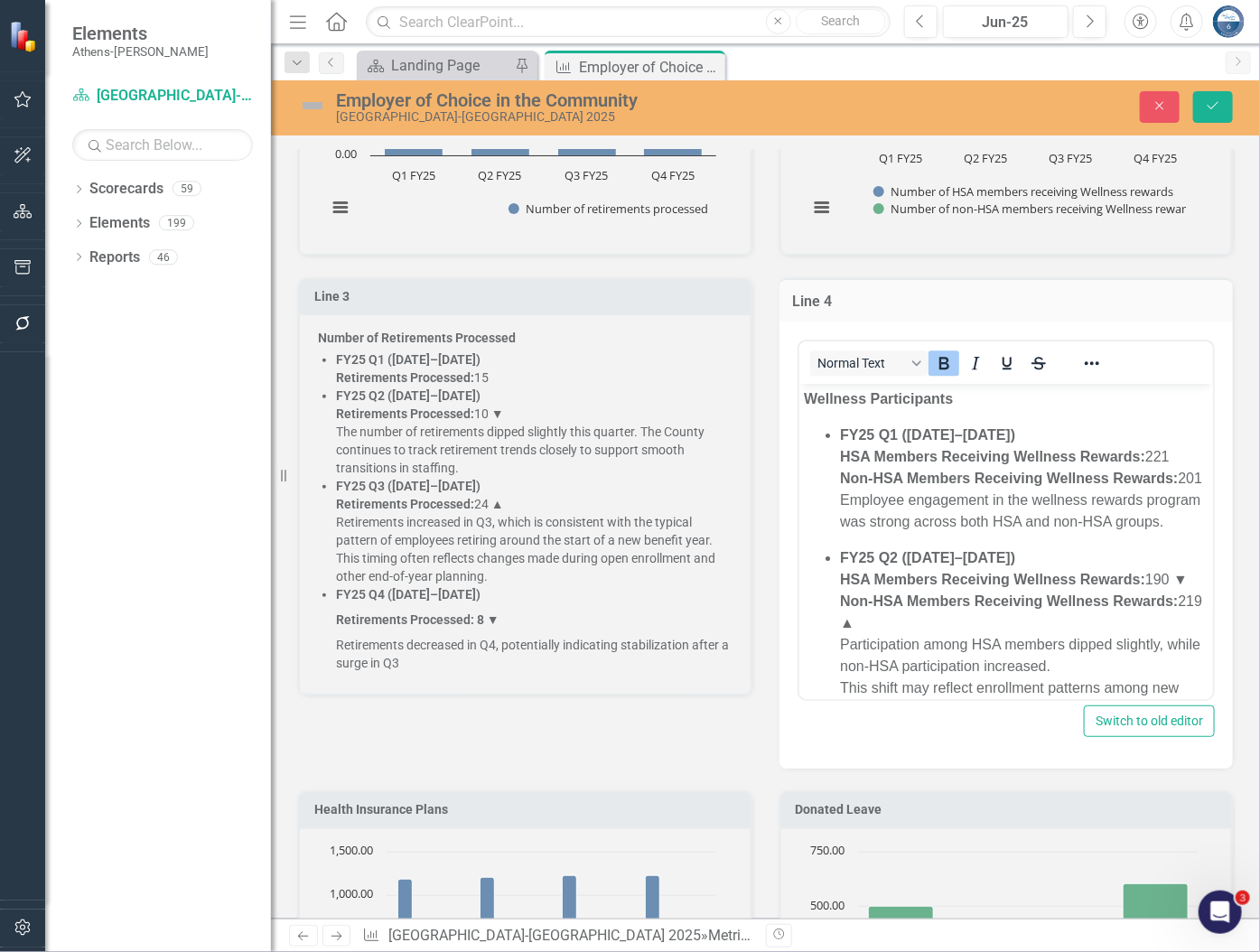 scroll, scrollTop: 0, scrollLeft: 0, axis: both 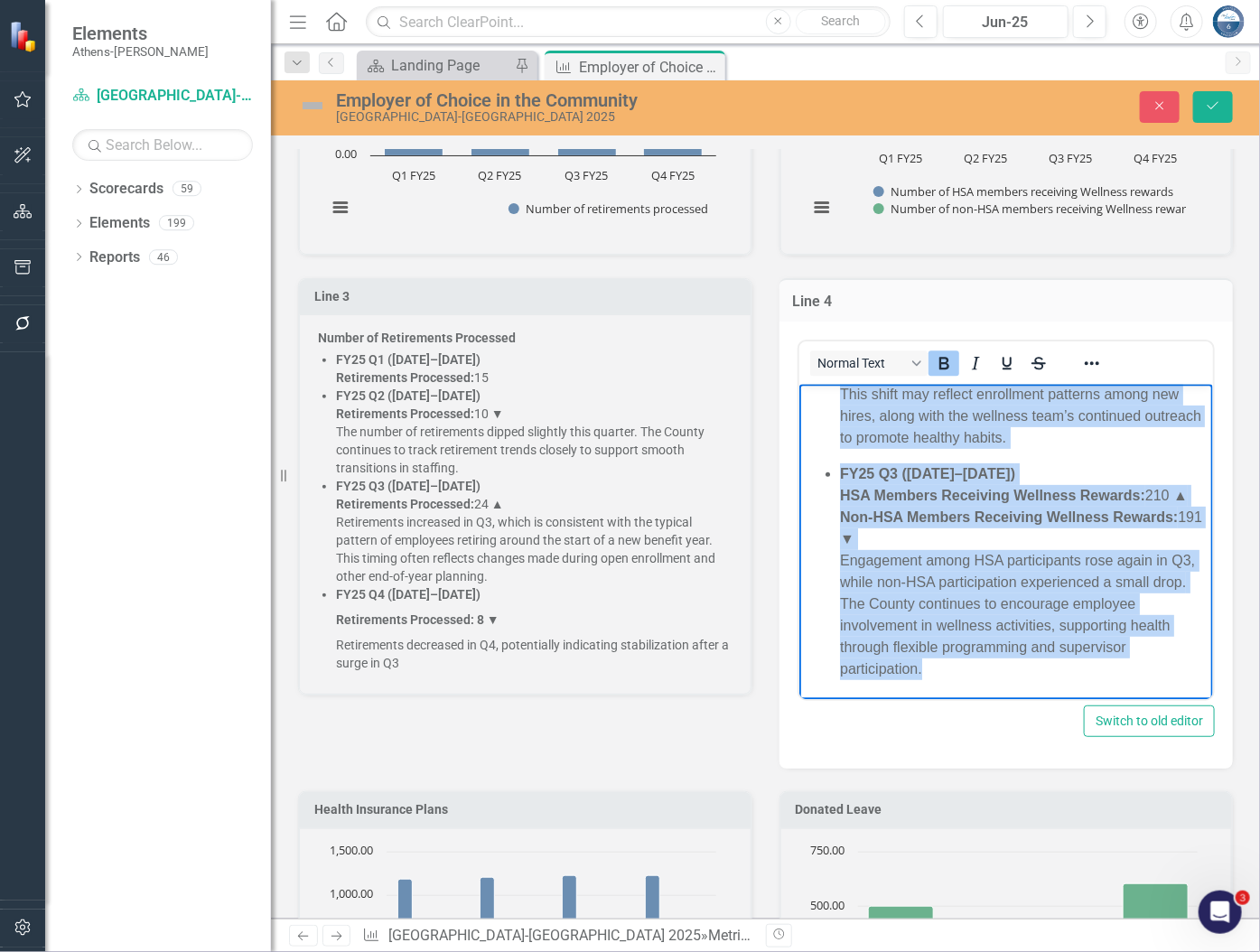 drag, startPoint x: 801, startPoint y: 398, endPoint x: 1201, endPoint y: 686, distance: 492.8935 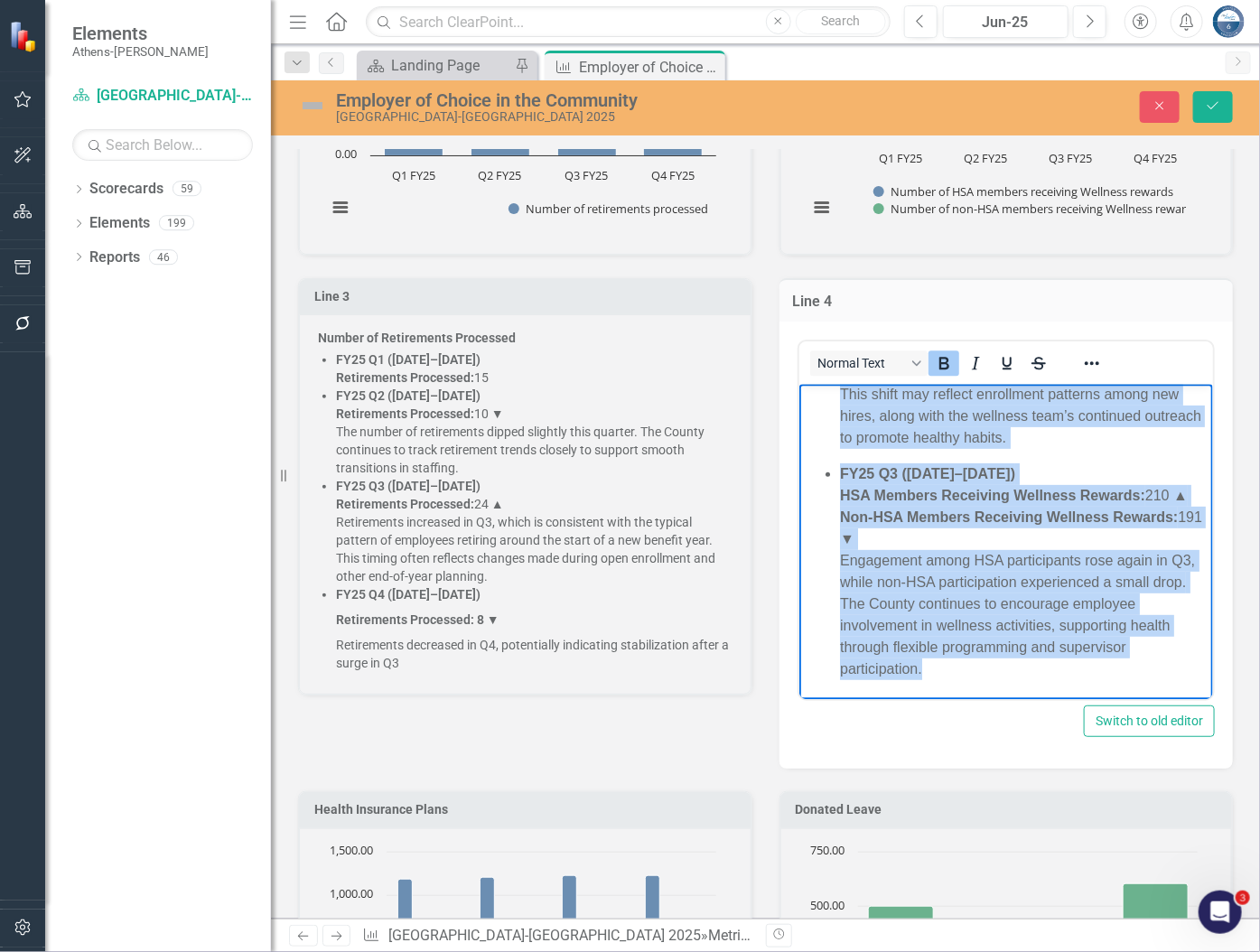 copy on "Wellness Participants FY25 Q1 (Jul–Sep 2024) HSA Members Receiving Wellness Rewards:  221 Non-HSA Members Receiving Wellness Rewards:  201 Employee engagement in the wellness rewards program was strong across both HSA and non-HSA groups. FY25 Q2 (Oct–Dec 2024) HSA Members Receiving Wellness Rewards:  190 ▼ Non-HSA Members Receiving Wellness Rewards:  219 ▲ Participation among HSA members dipped slightly, while non-HSA participation increased. This shift may reflect enrollment patterns among new hires, along with the wellness team’s continued outreach to promote healthy habits. FY25 Q3 (Jan–Mar 2025) HSA Members Receiving Wellness Rewards:  210 ▲ Non-HSA Members Receiving Wellness Rewards:  191 ▼ Engagement among HSA participants rose again in Q3, while non-HSA participation experienced a small drop. The County continues to encourage employee involvement in wellness activities, supporting health through flexible programming and supervisor participation." 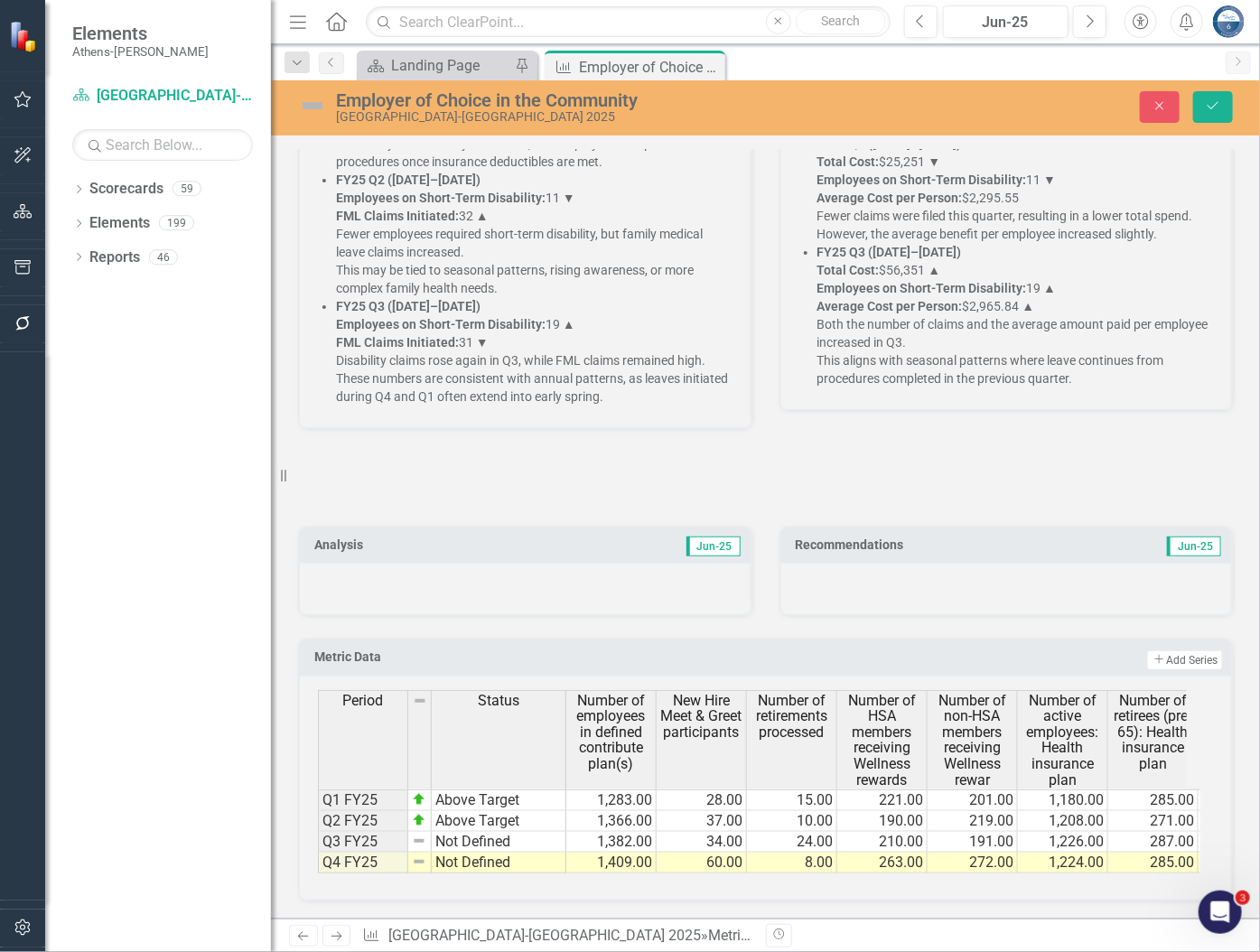 scroll, scrollTop: 3868, scrollLeft: 0, axis: vertical 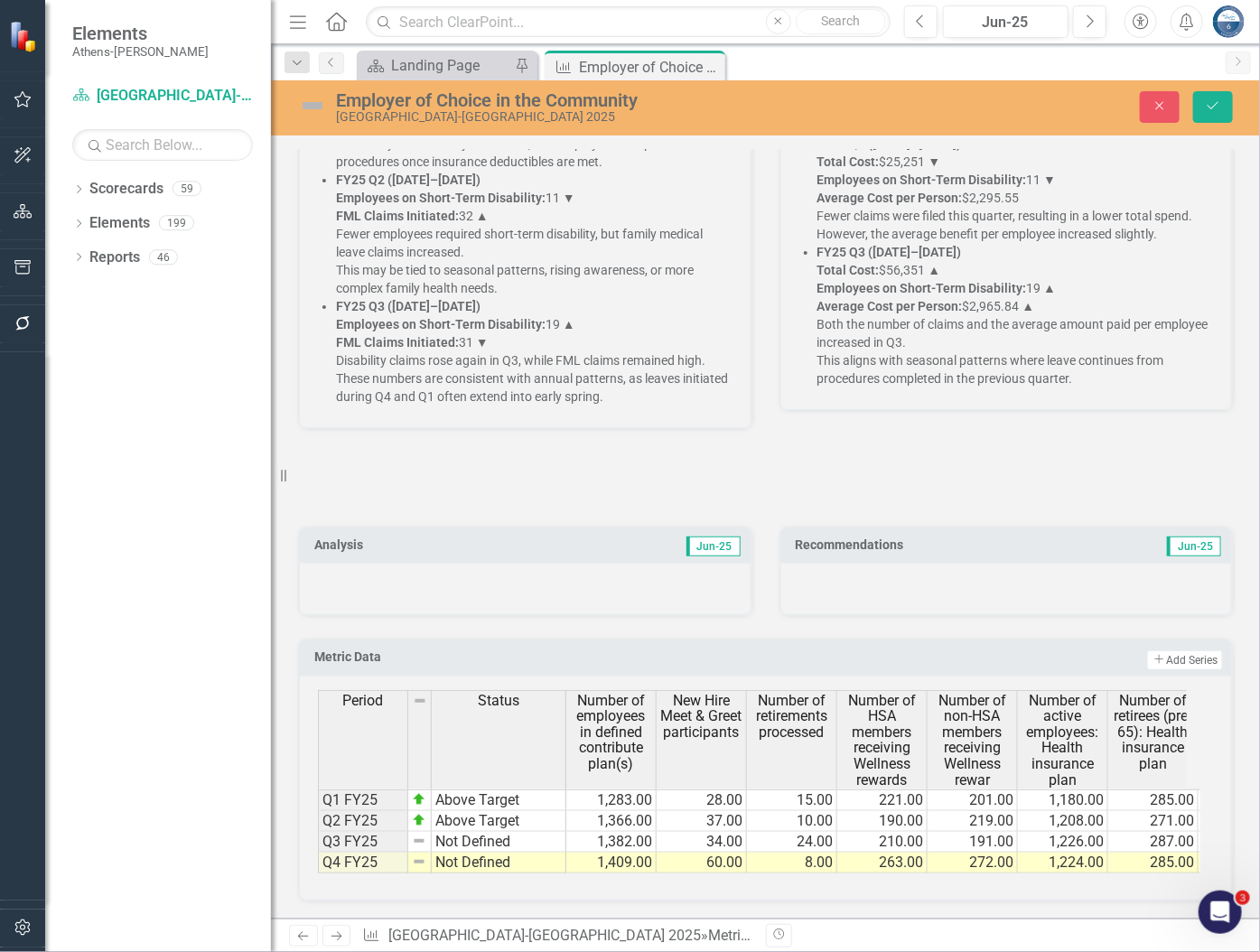 click at bounding box center [525, 589] 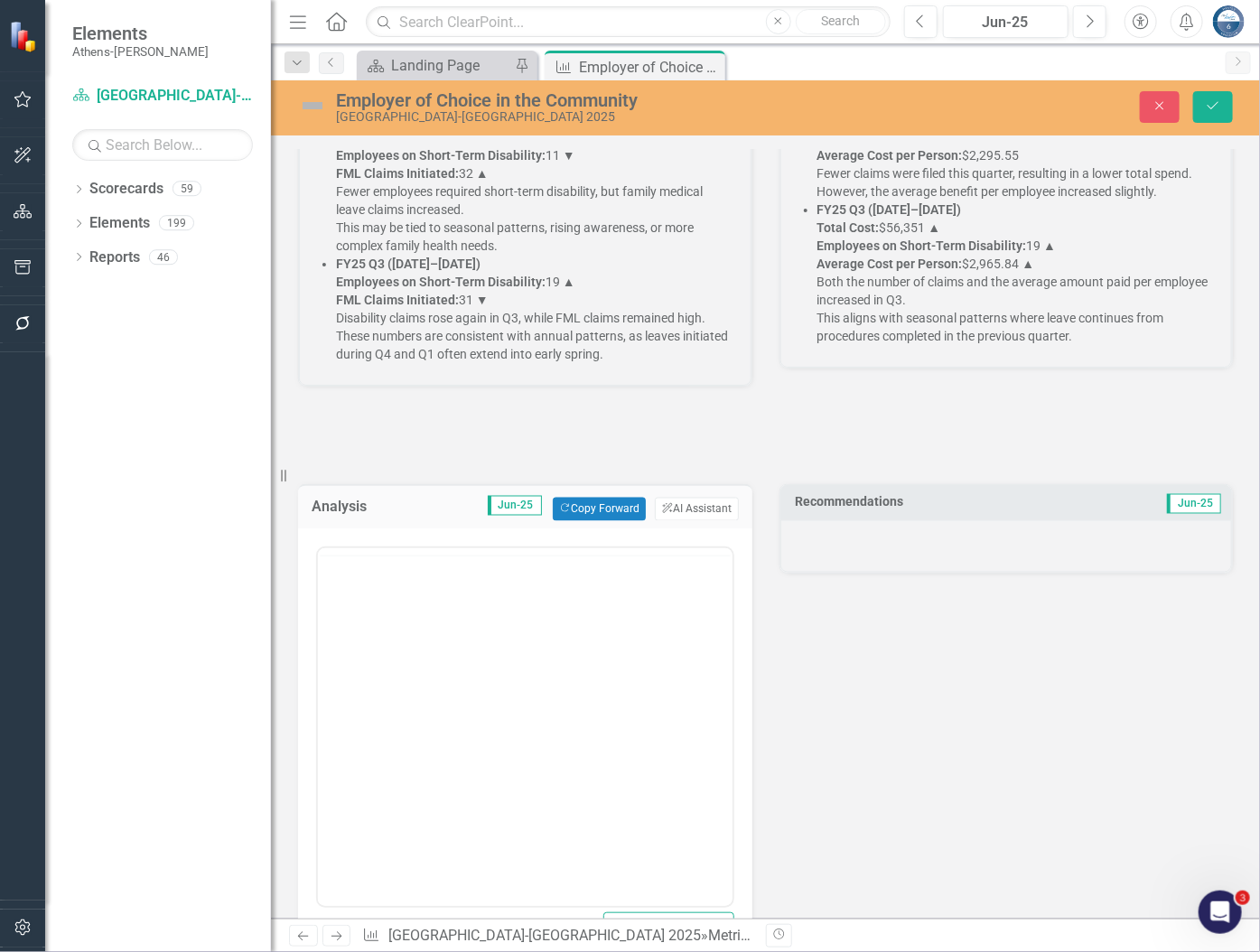 scroll, scrollTop: 0, scrollLeft: 0, axis: both 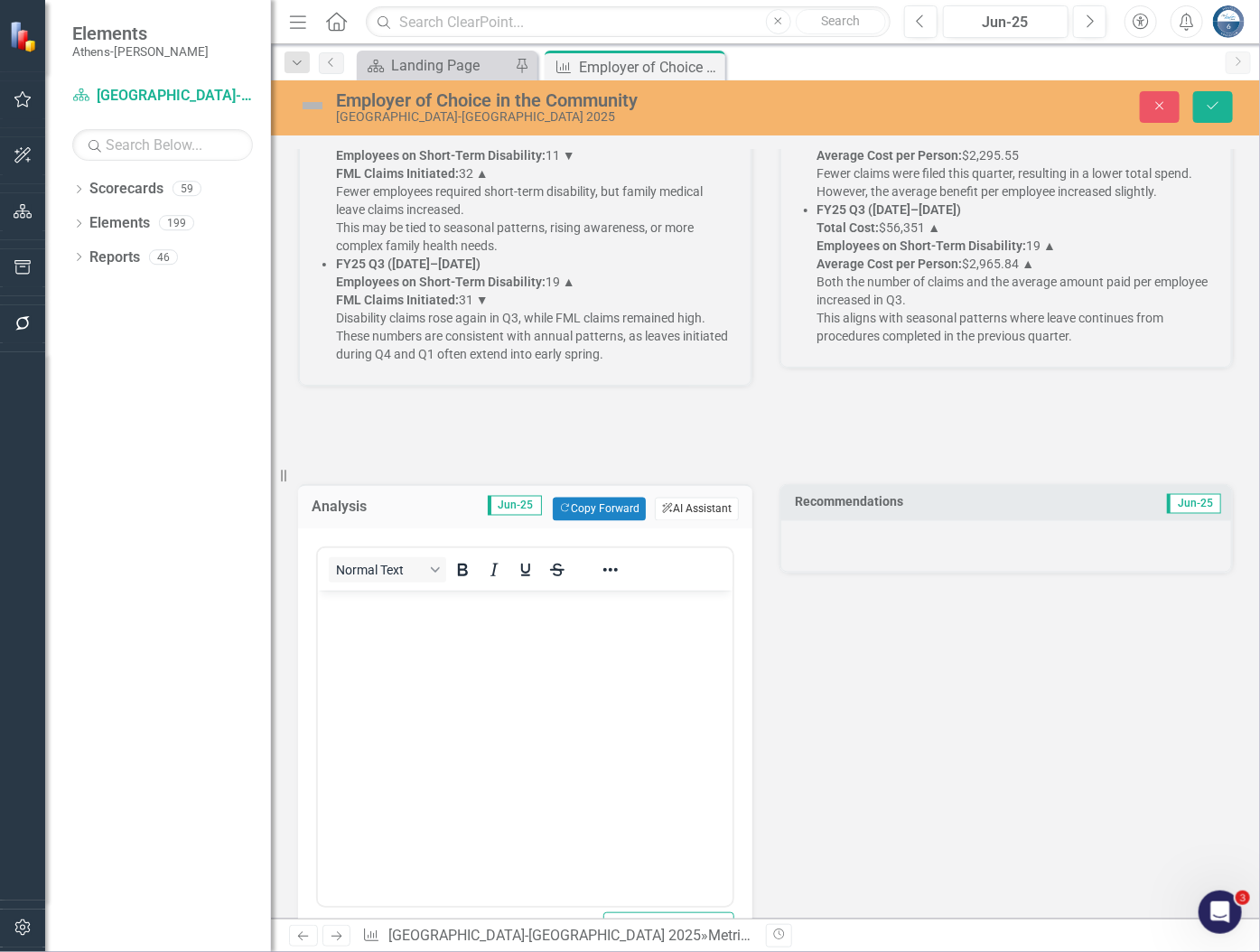 click on "ClearPoint AI  AI Assistant" at bounding box center [696, 509] 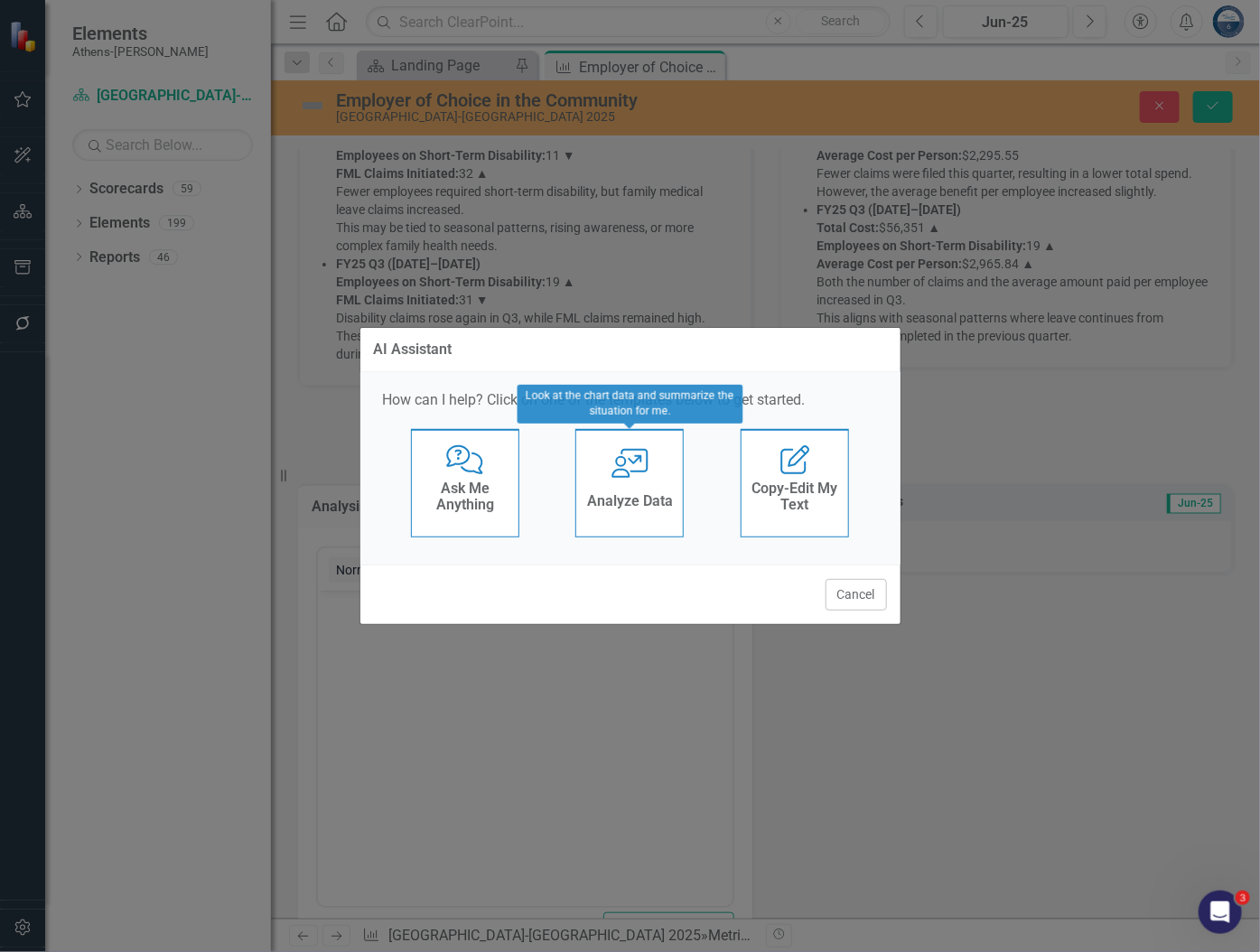 click on "Analyze Data" at bounding box center [630, 503] 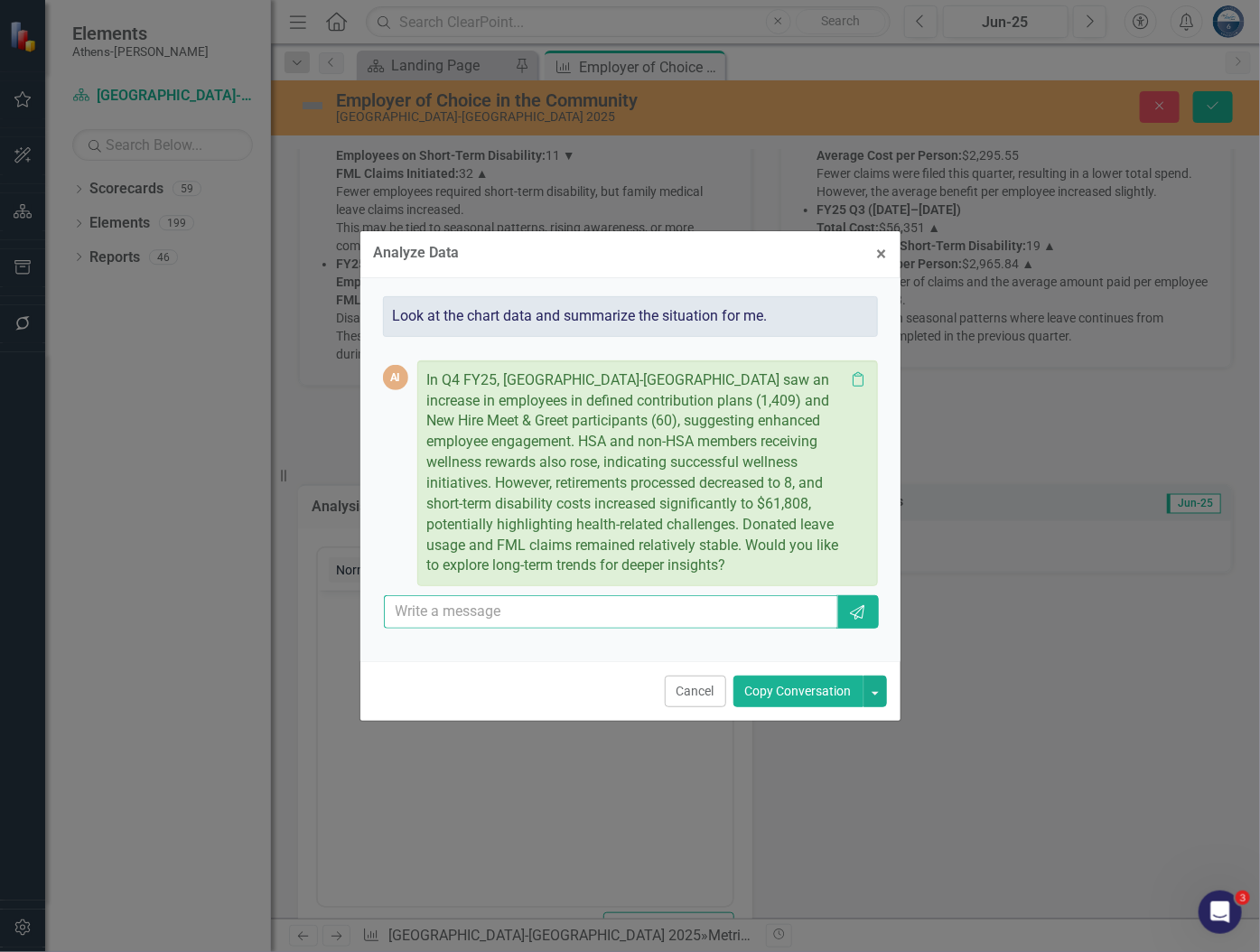 click at bounding box center (611, 611) 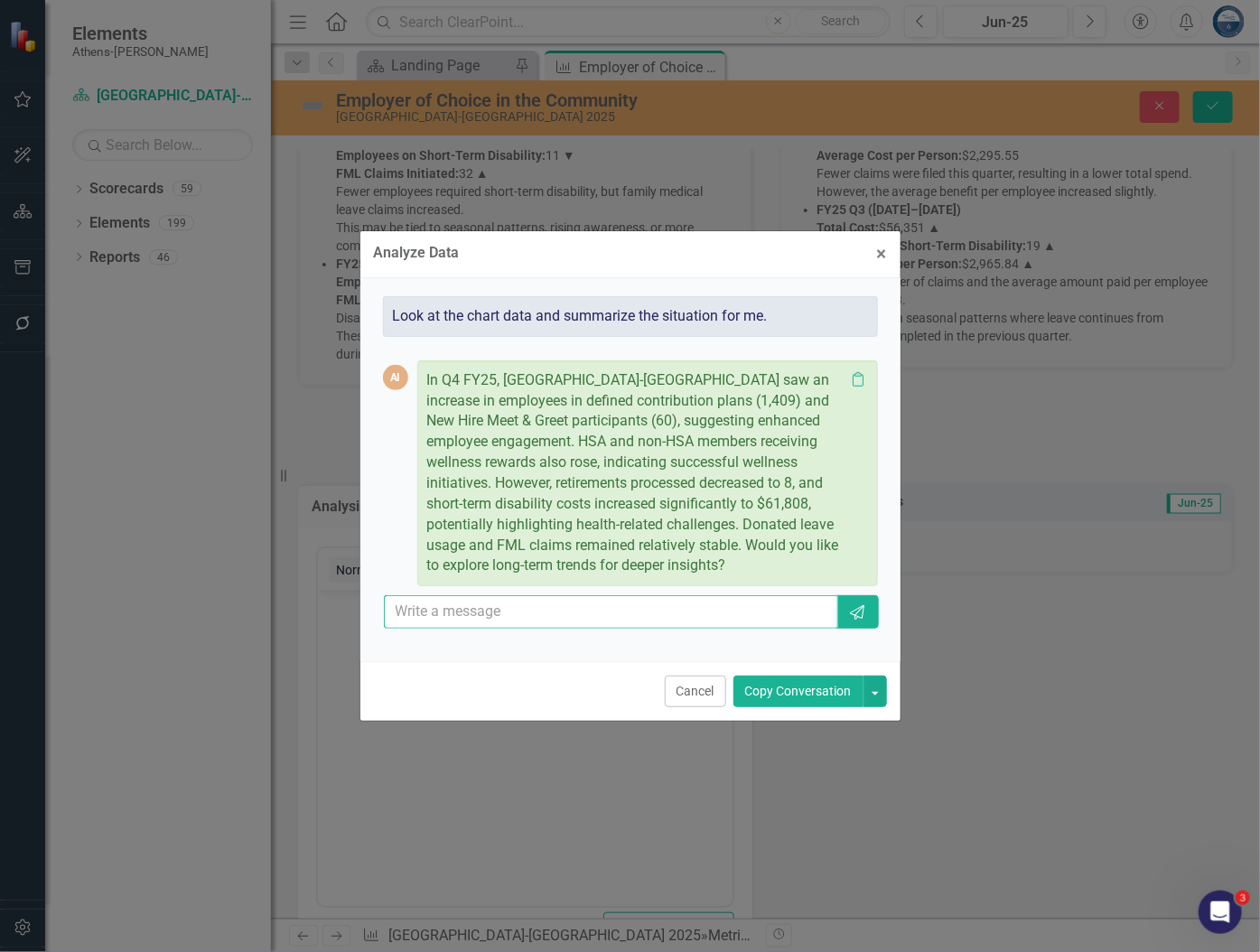 paste on "Okay, give me a fourth quarter analysis of the number of HSA members receiving wellness rewards and the series called Number of Non-HSA Members Receiving Wellness Rewards in this format.  Wellness Participants  FY25 Q1 (Jul–Sep 2024) HSA Members Receiving Wellness Rewards: 221 Non-HSA Members Receiving Wellness Rewards: 201 Employee engagement in the wellness rewards program was strong across both HSA and non-HSA groups.  FY25 Q2 (Oct–Dec 2024) HSA Members Receiving Wellness Rewards: 190 ▼ Non-HSA Members Receiving Wellness Rewards: 219 ▲ Participation among HSA members dipped slightly, while non-HSA participation increased. This shift may reflect enrollment patterns among new hires, along with the wellness team’s continued outreach to promote healthy habits.  FY25 Q3 (Jan–Mar 2025) HSA Members Receiving Wellness Rewards: 210 ▲ Non-HSA Members Receiving Wellness Rewards: 191 ▼ Engagement among HSA participants rose again in Q3, while non-HSA participation experienced a small drop. The County continues to e..." 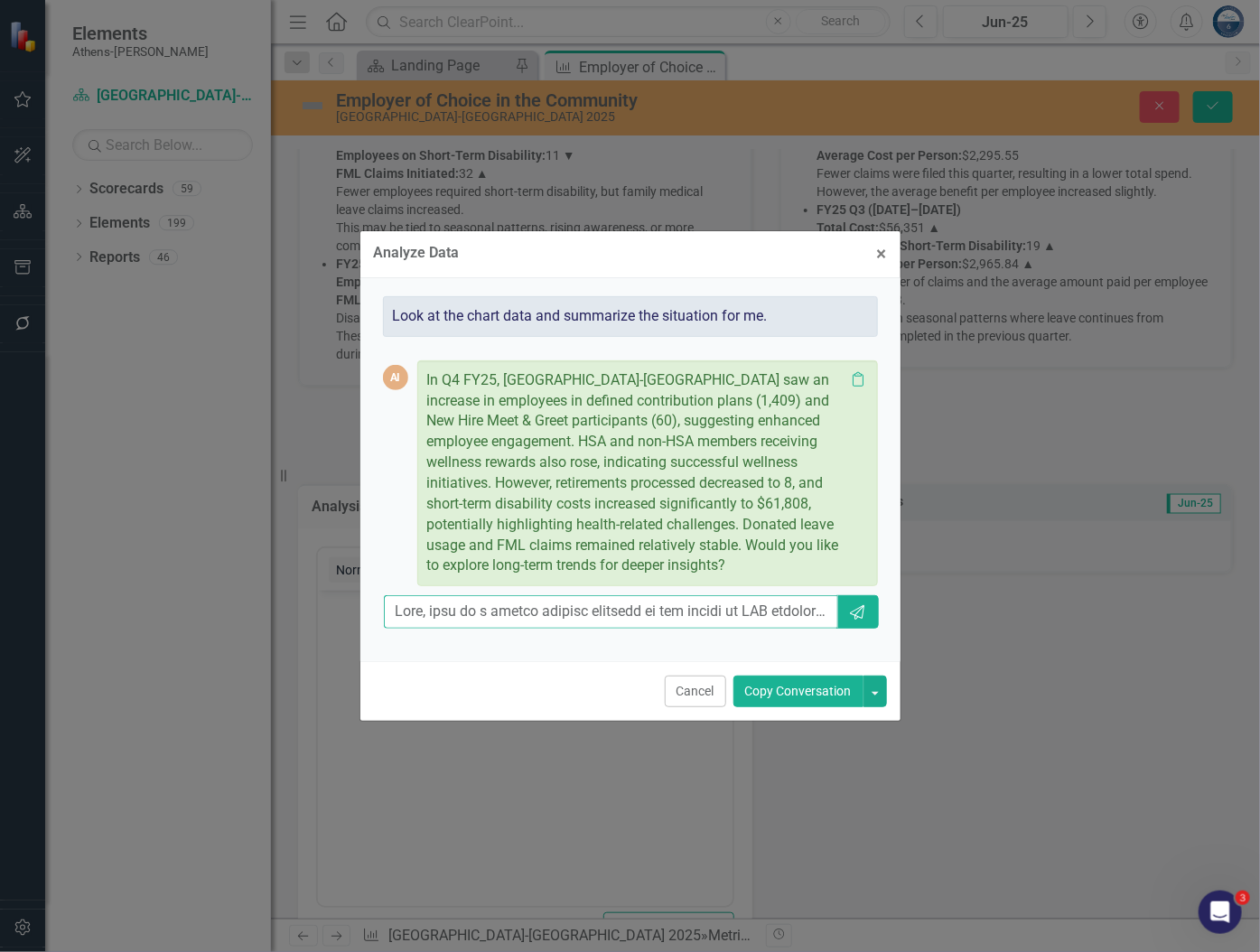 scroll, scrollTop: 0, scrollLeft: 7379, axis: horizontal 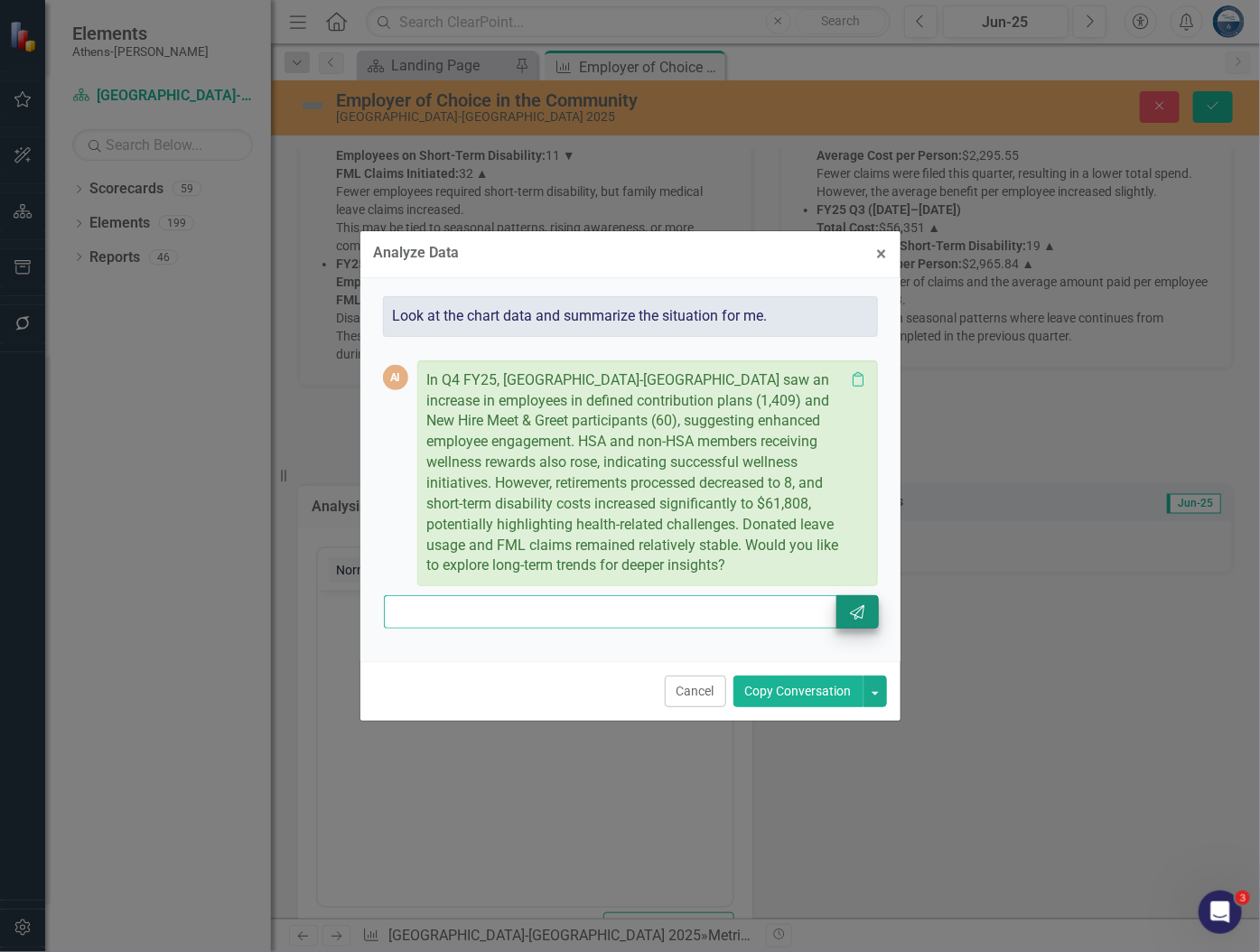 type on "Okay, give me a fourth quarter analysis of the number of HSA members receiving wellness rewards and the series called Number of Non-HSA Members Receiving Wellness Rewards in this format.  Wellness Participants  FY25 Q1 (Jul–Sep 2024) HSA Members Receiving Wellness Rewards: 221 Non-HSA Members Receiving Wellness Rewards: 201 Employee engagement in the wellness rewards program was strong across both HSA and non-HSA groups.  FY25 Q2 (Oct–Dec 2024) HSA Members Receiving Wellness Rewards: 190 ▼ Non-HSA Members Receiving Wellness Rewards: 219 ▲ Participation among HSA members dipped slightly, while non-HSA participation increased. This shift may reflect enrollment patterns among new hires, along with the wellness team’s continued outreach to promote healthy habits.  FY25 Q3 (Jan–Mar 2025) HSA Members Receiving Wellness Rewards: 210 ▲ Non-HSA Members Receiving Wellness Rewards: 191 ▼ Engagement among HSA participants rose again in Q3, while non-HSA participation experienced a small drop. The County continues to e..." 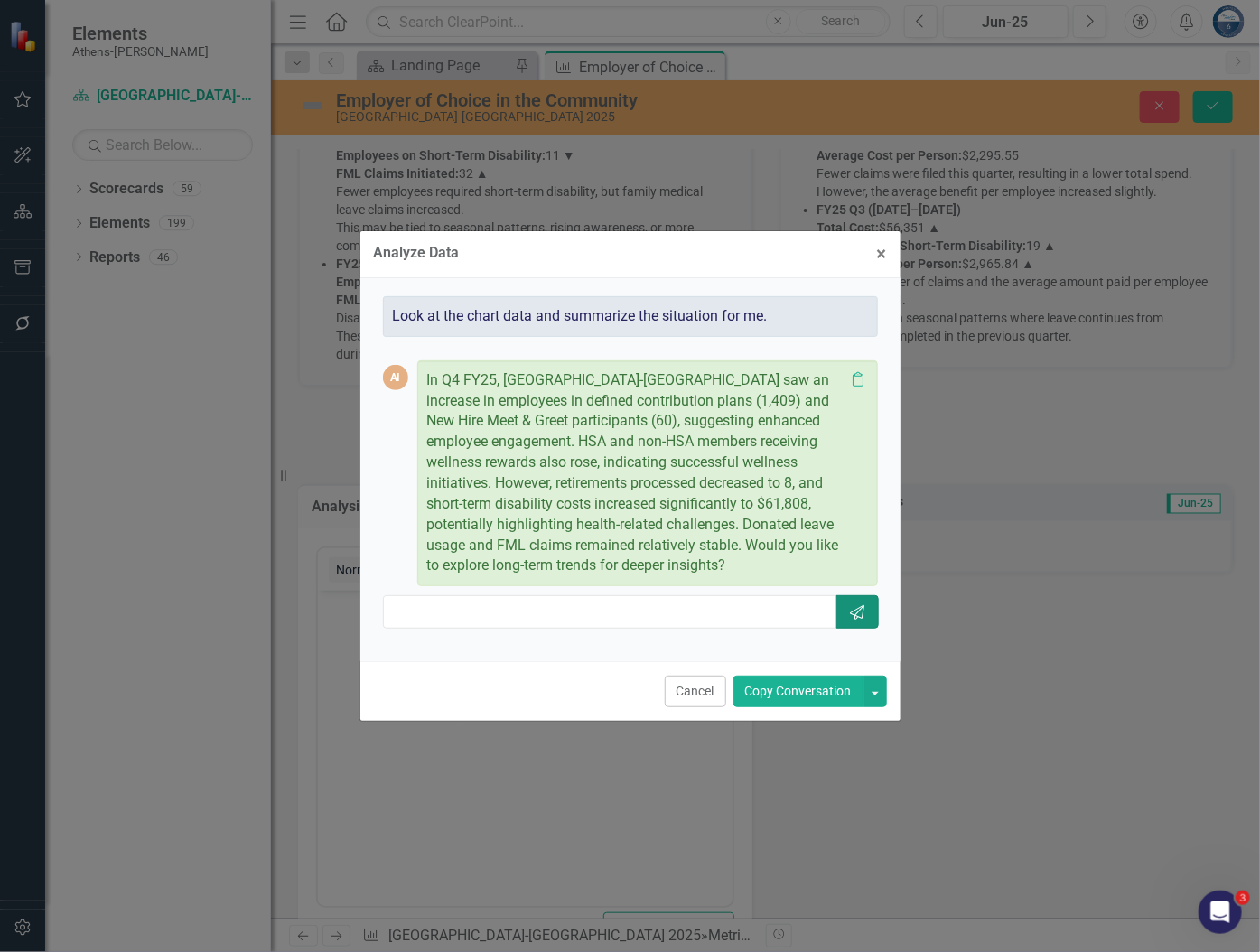 scroll, scrollTop: 0, scrollLeft: 0, axis: both 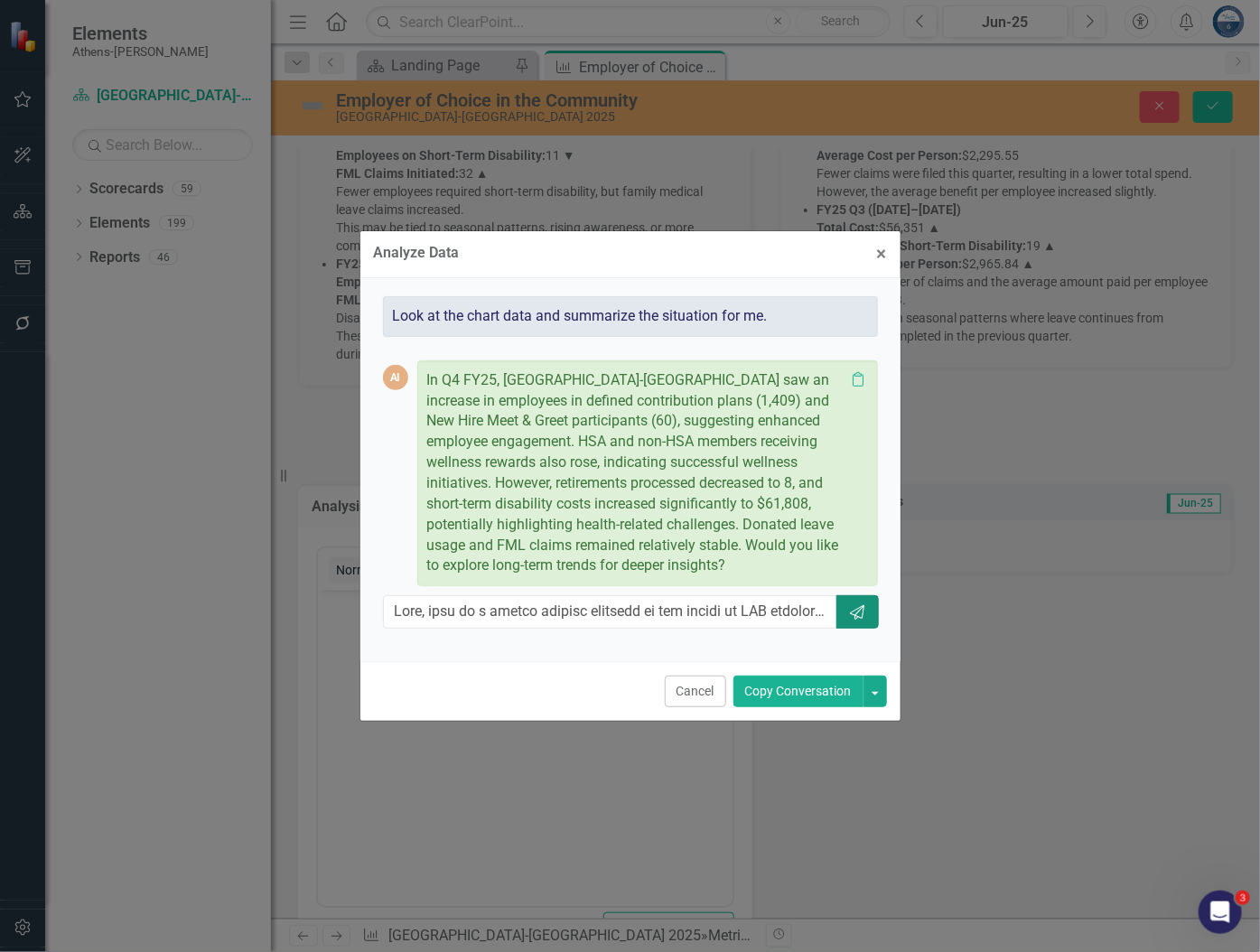 click 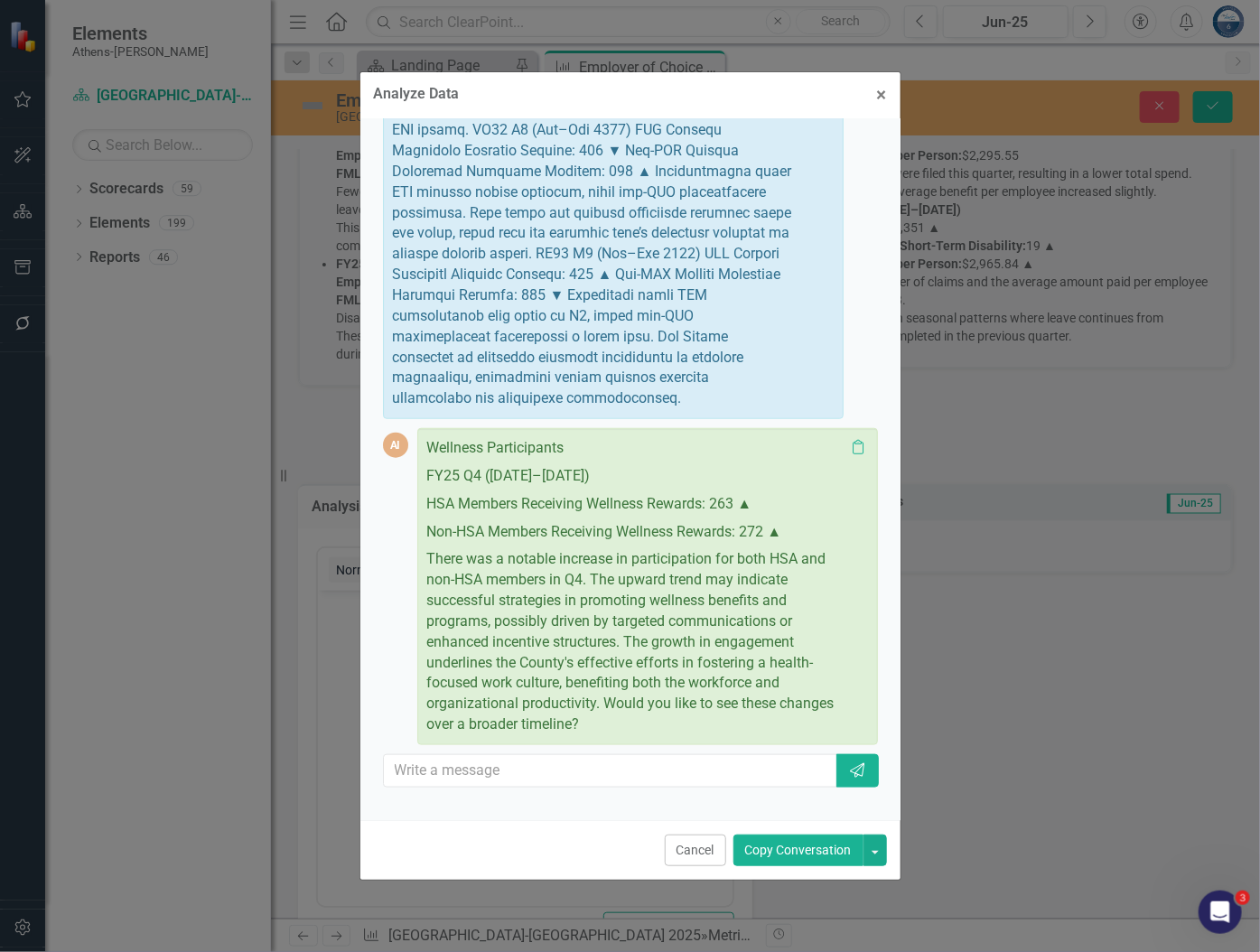 scroll, scrollTop: 476, scrollLeft: 0, axis: vertical 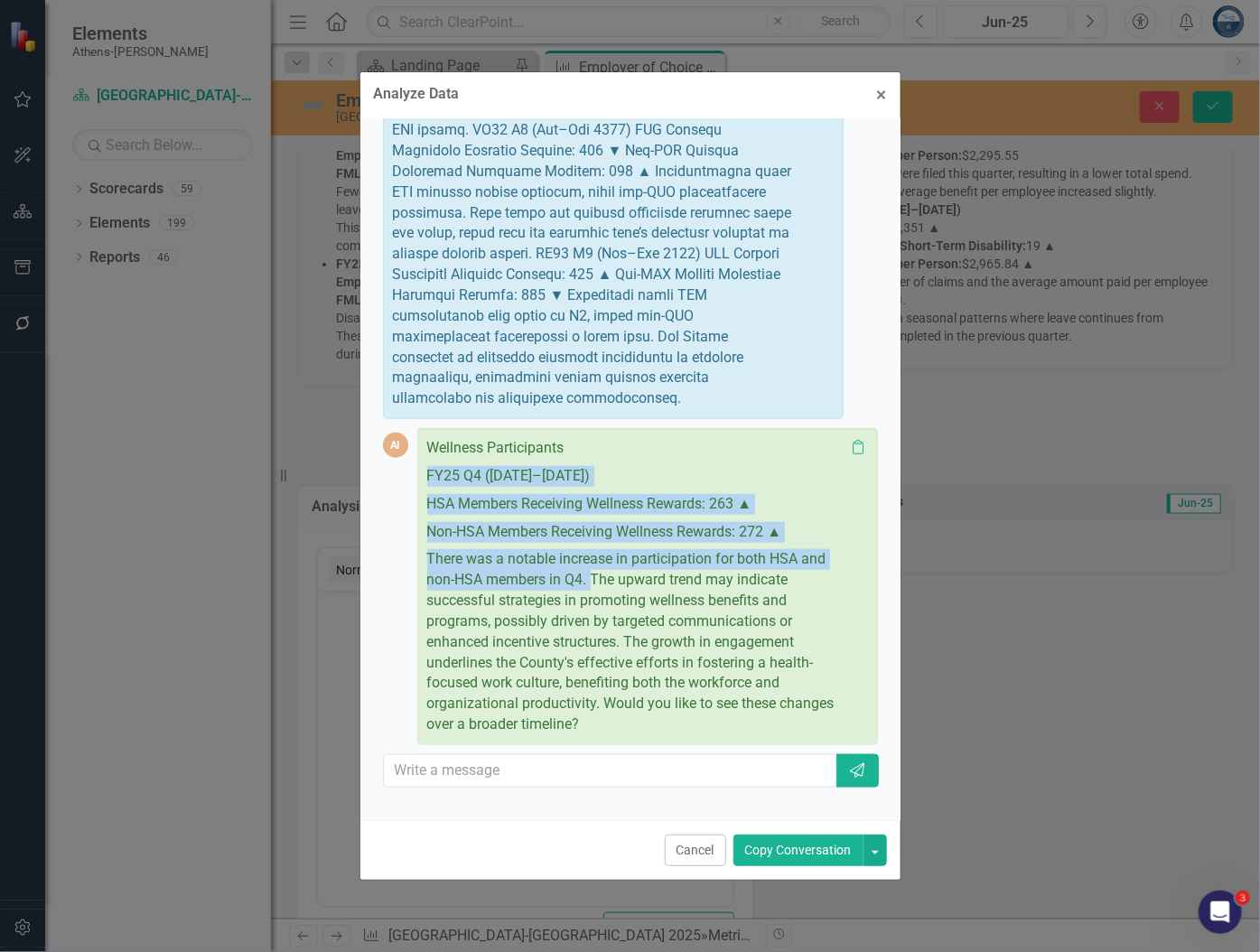 drag, startPoint x: 426, startPoint y: 489, endPoint x: 596, endPoint y: 594, distance: 199.81241 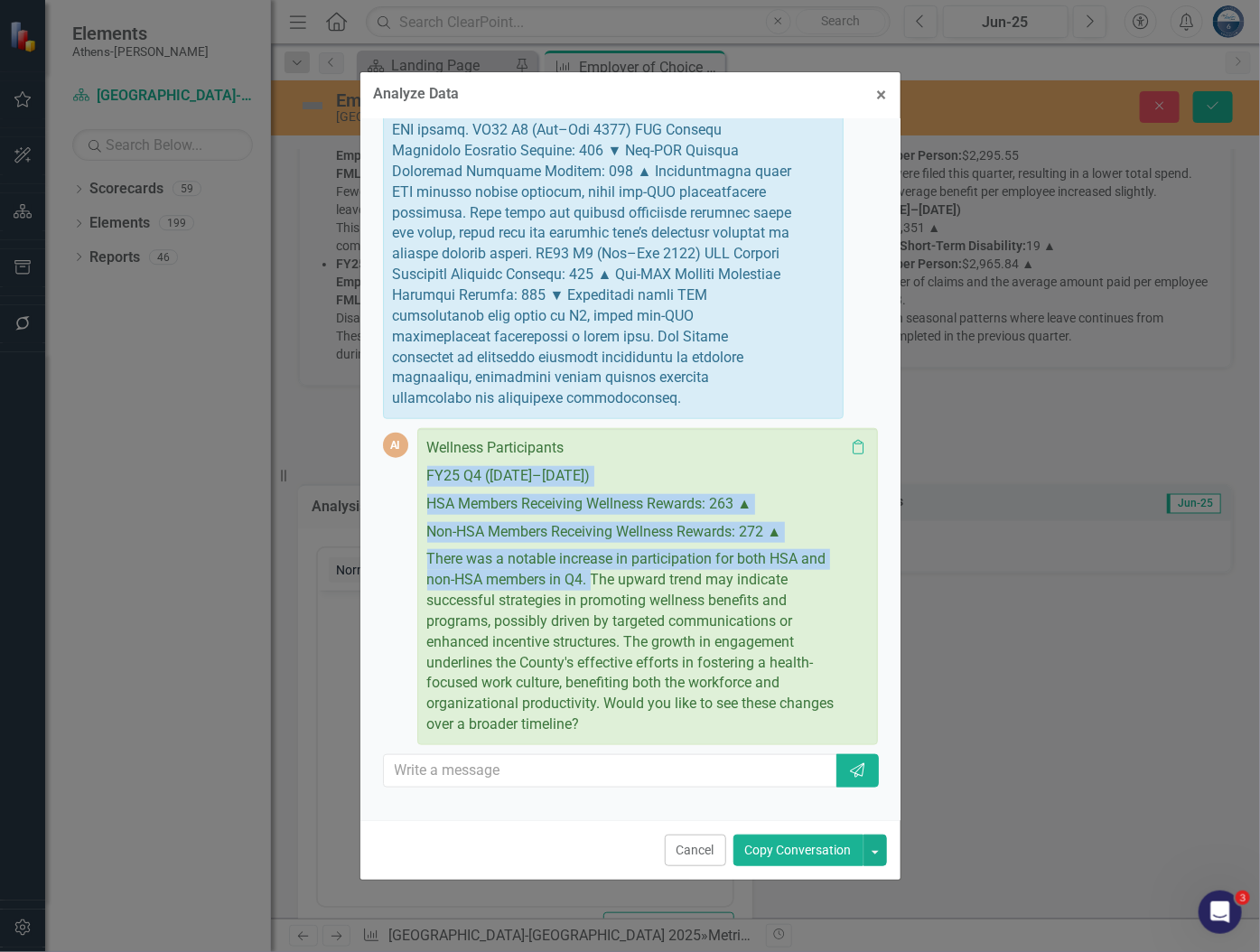click on "Wellness Participants
FY25 Q4 (Apr–Jun 2025)
HSA Members Receiving Wellness Rewards: 263 ▲
Non-HSA Members Receiving Wellness Rewards: 272 ▲
There was a notable increase in participation for both HSA and non-HSA members in Q4. The upward trend may indicate successful strategies in promoting wellness benefits and programs, possibly driven by targeted communications or enhanced incentive structures. The growth in engagement underlines the County's effective efforts in fostering a health-focused work culture, benefiting both the workforce and organizational productivity. Would you like to see these changes over a broader timeline?" at bounding box center [636, 586] 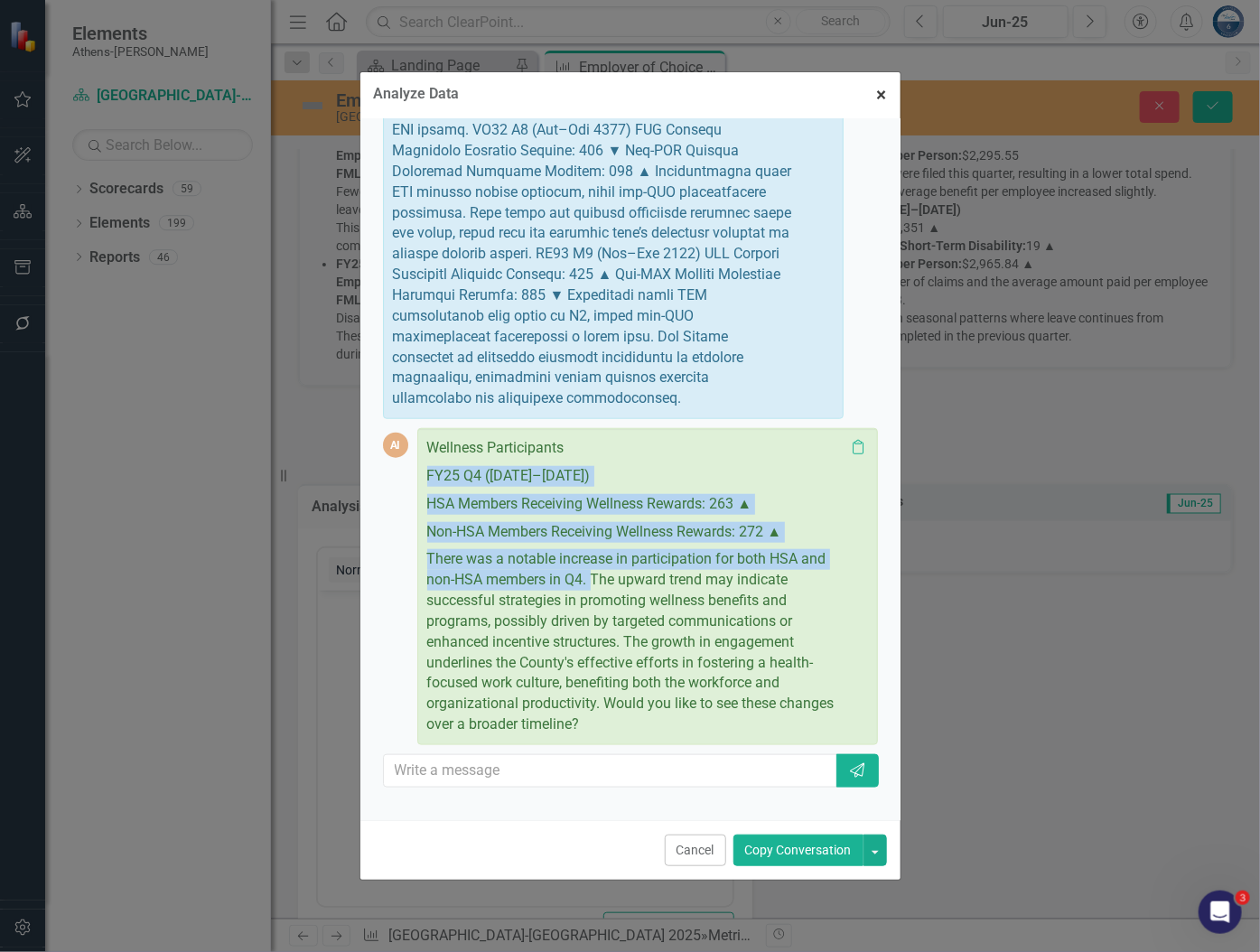 click on "×" at bounding box center (882, 95) 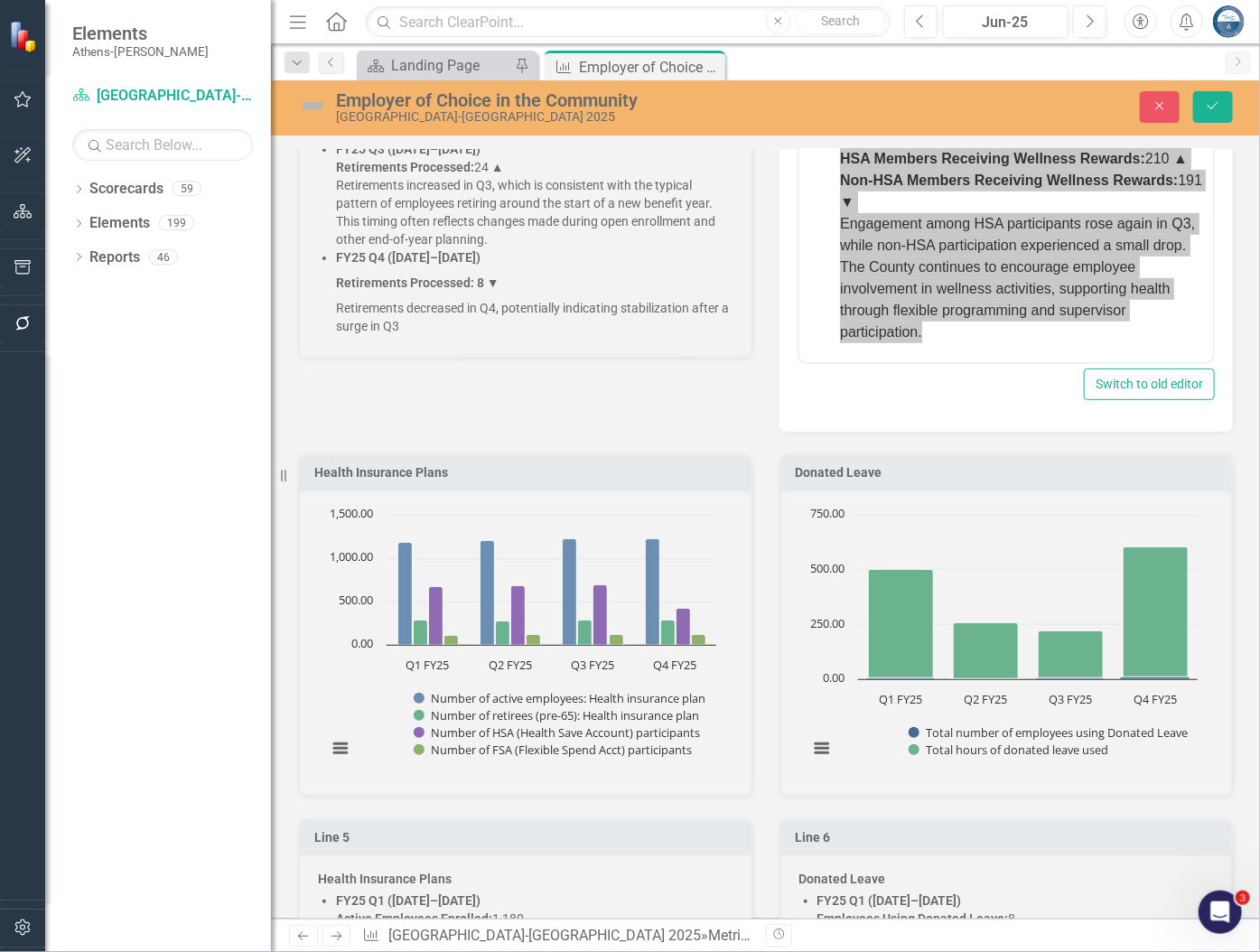 scroll, scrollTop: 1897, scrollLeft: 0, axis: vertical 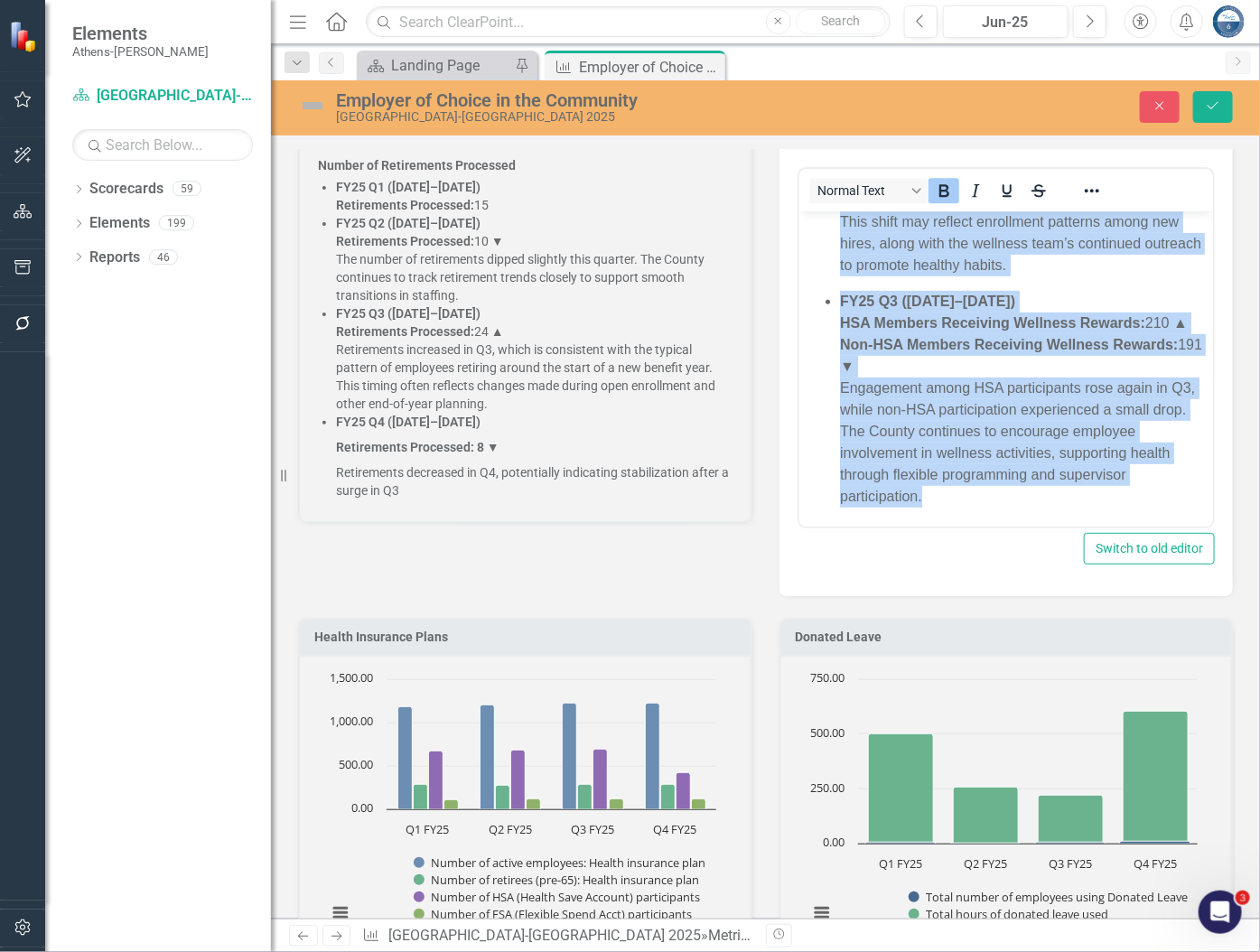 click on "Wellness Participants FY25 Q1 (Jul–Sep 2024) HSA Members Receiving Wellness Rewards:  221 Non-HSA Members Receiving Wellness Rewards:  201 Employee engagement in the wellness rewards program was strong across both HSA and non-HSA groups. FY25 Q2 (Oct–Dec 2024) HSA Members Receiving Wellness Rewards:  190 ▼ Non-HSA Members Receiving Wellness Rewards:  219 ▲ Participation among HSA members dipped slightly, while non-HSA participation increased. This shift may reflect enrollment patterns among new hires, along with the wellness team’s continued outreach to promote healthy habits. FY25 Q3 (Jan–Mar 2025) HSA Members Receiving Wellness Rewards:  210 ▲ Non-HSA Members Receiving Wellness Rewards:  191 ▼ Engagement among HSA participants rose again in Q3, while non-HSA participation experienced a small drop. The County continues to encourage employee involvement in wellness activities, supporting health through flexible programming and supervisor participation." at bounding box center [1005, 222] 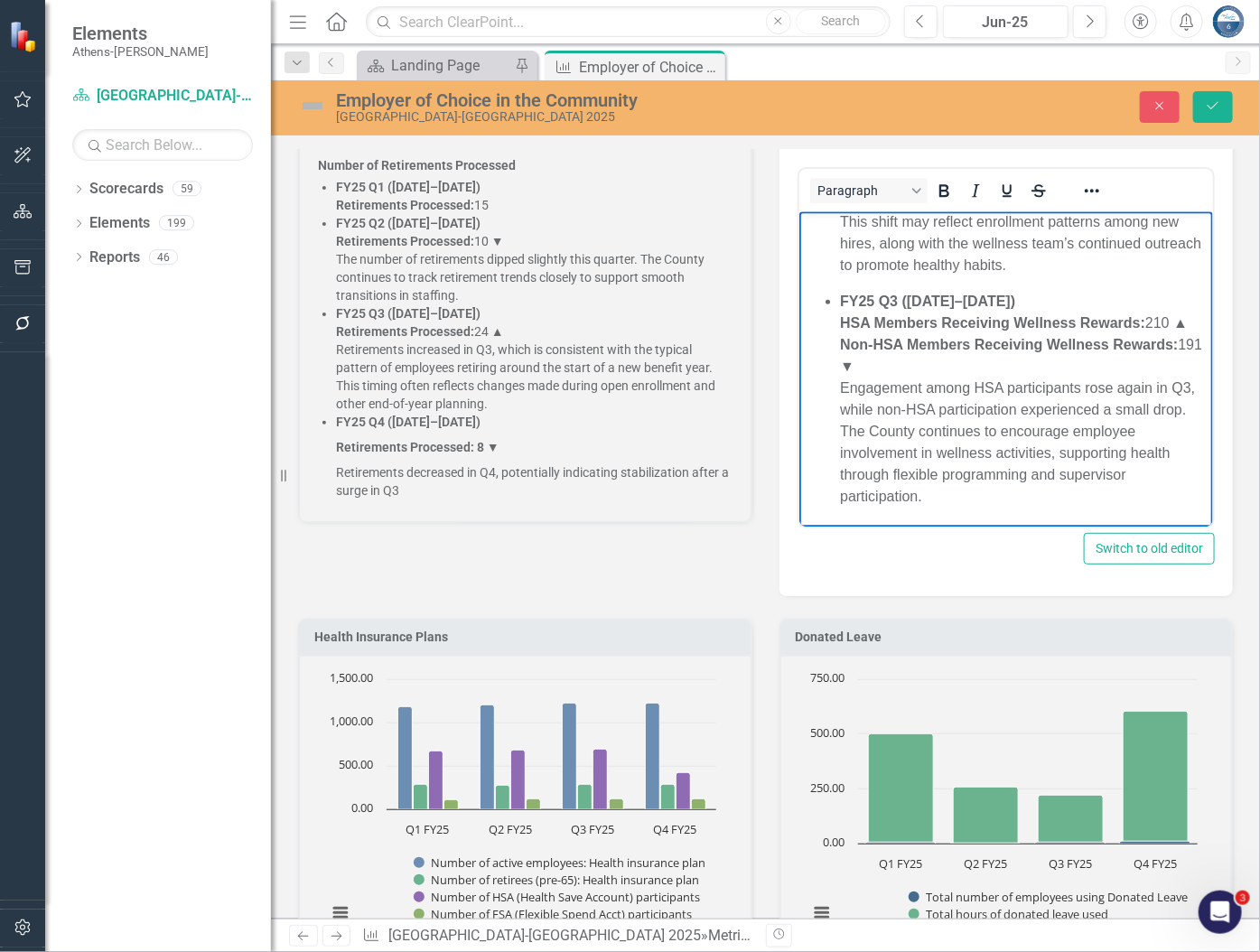 scroll, scrollTop: 418, scrollLeft: 0, axis: vertical 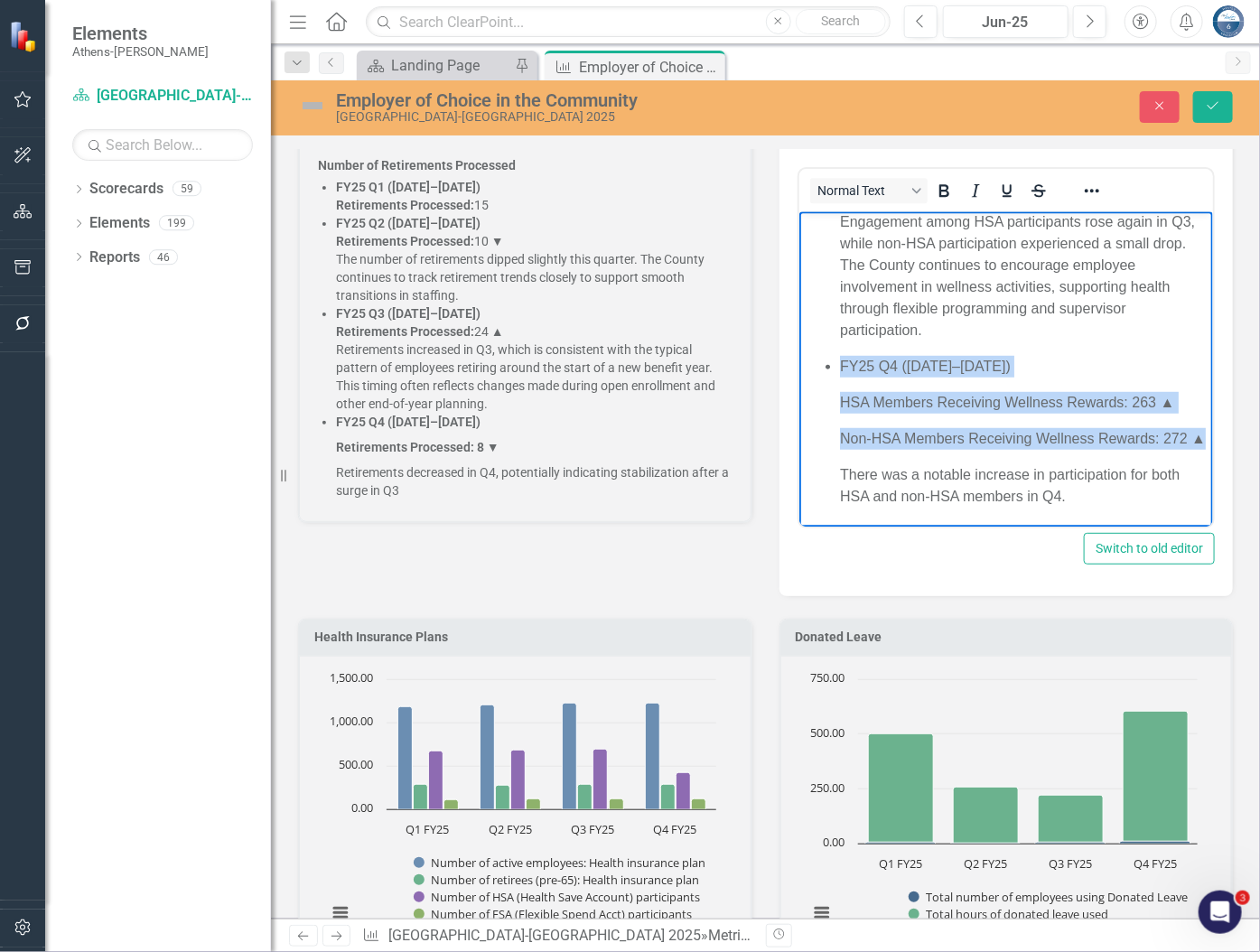 drag, startPoint x: 839, startPoint y: 365, endPoint x: 1198, endPoint y: 453, distance: 369.62819 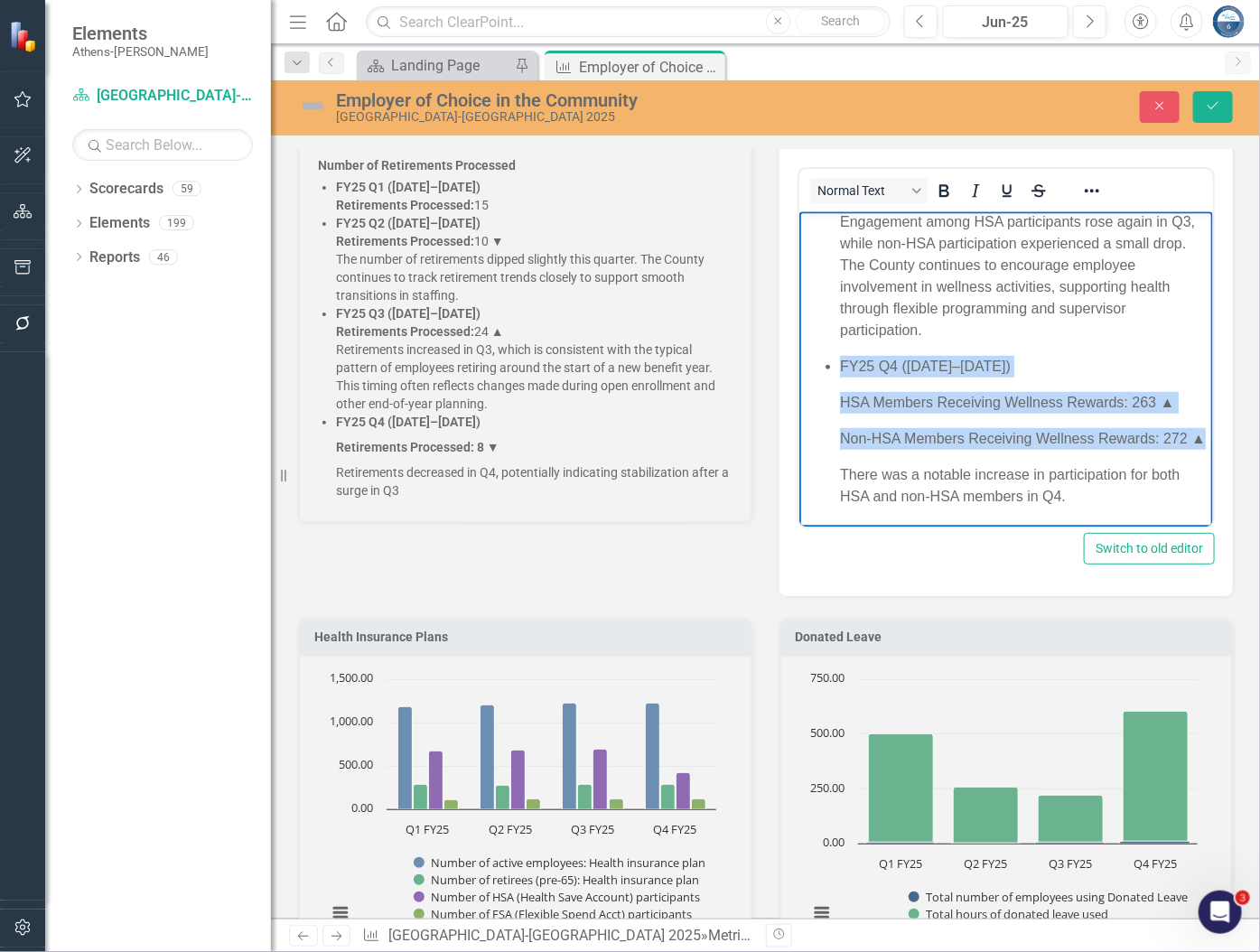 click on "Wellness Participants FY25 Q1 (Jul–Sep 2024) HSA Members Receiving Wellness Rewards:  221 Non-HSA Members Receiving Wellness Rewards:  201 Employee engagement in the wellness rewards program was strong across both HSA and non-HSA groups. FY25 Q2 (Oct–Dec 2024) HSA Members Receiving Wellness Rewards:  190 ▼ Non-HSA Members Receiving Wellness Rewards:  219 ▲ Participation among HSA members dipped slightly, while non-HSA participation increased. This shift may reflect enrollment patterns among new hires, along with the wellness team’s continued outreach to promote healthy habits. FY25 Q3 (Jan–Mar 2025) HSA Members Receiving Wellness Rewards:  210 ▲ Non-HSA Members Receiving Wellness Rewards:  191 ▼ Engagement among HSA participants rose again in Q3, while non-HSA participation experienced a small drop. The County continues to encourage employee involvement in wellness activities, supporting health through flexible programming and supervisor participation. FY25 Q4 (Apr–Jun 2025)" at bounding box center [1005, 139] 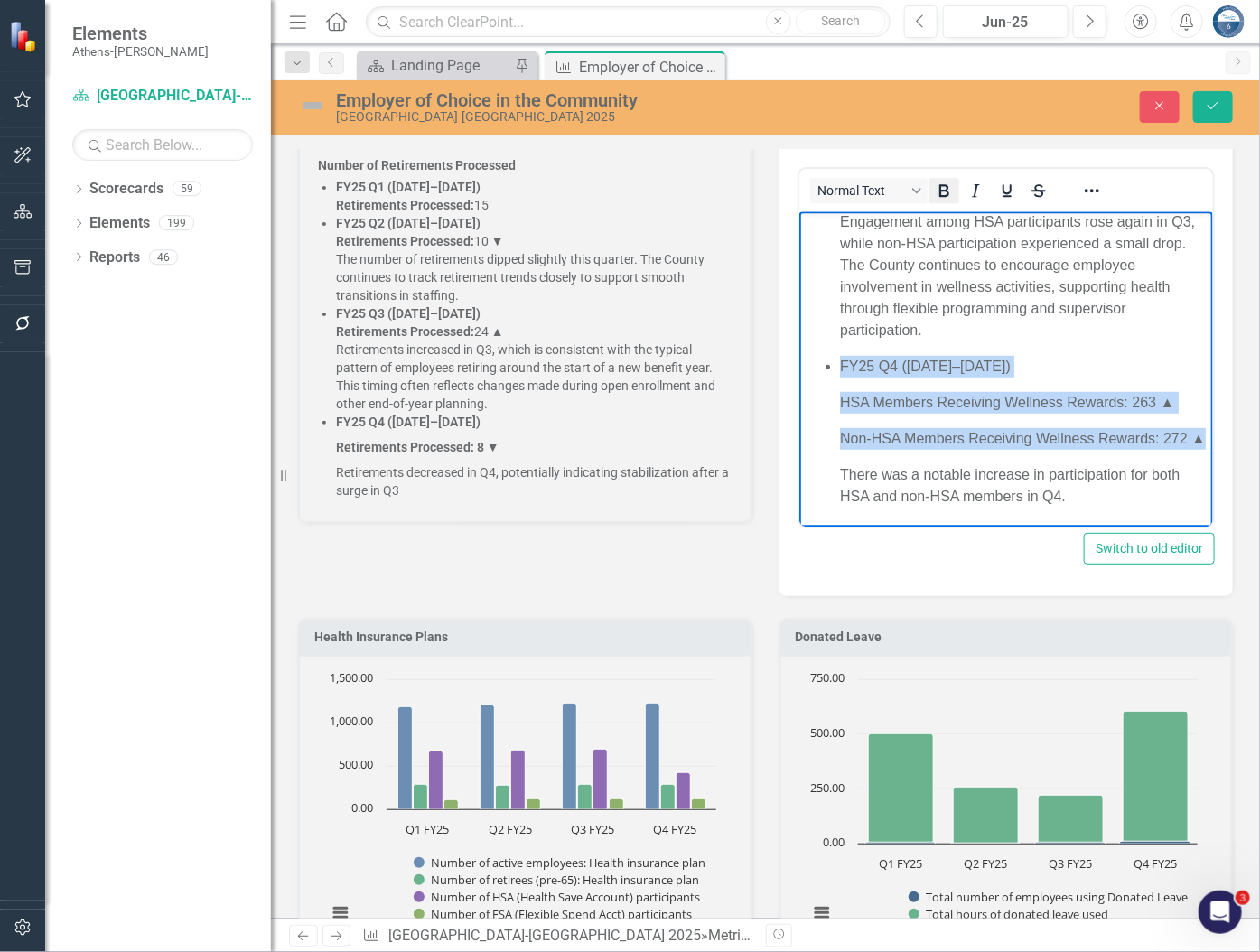 click 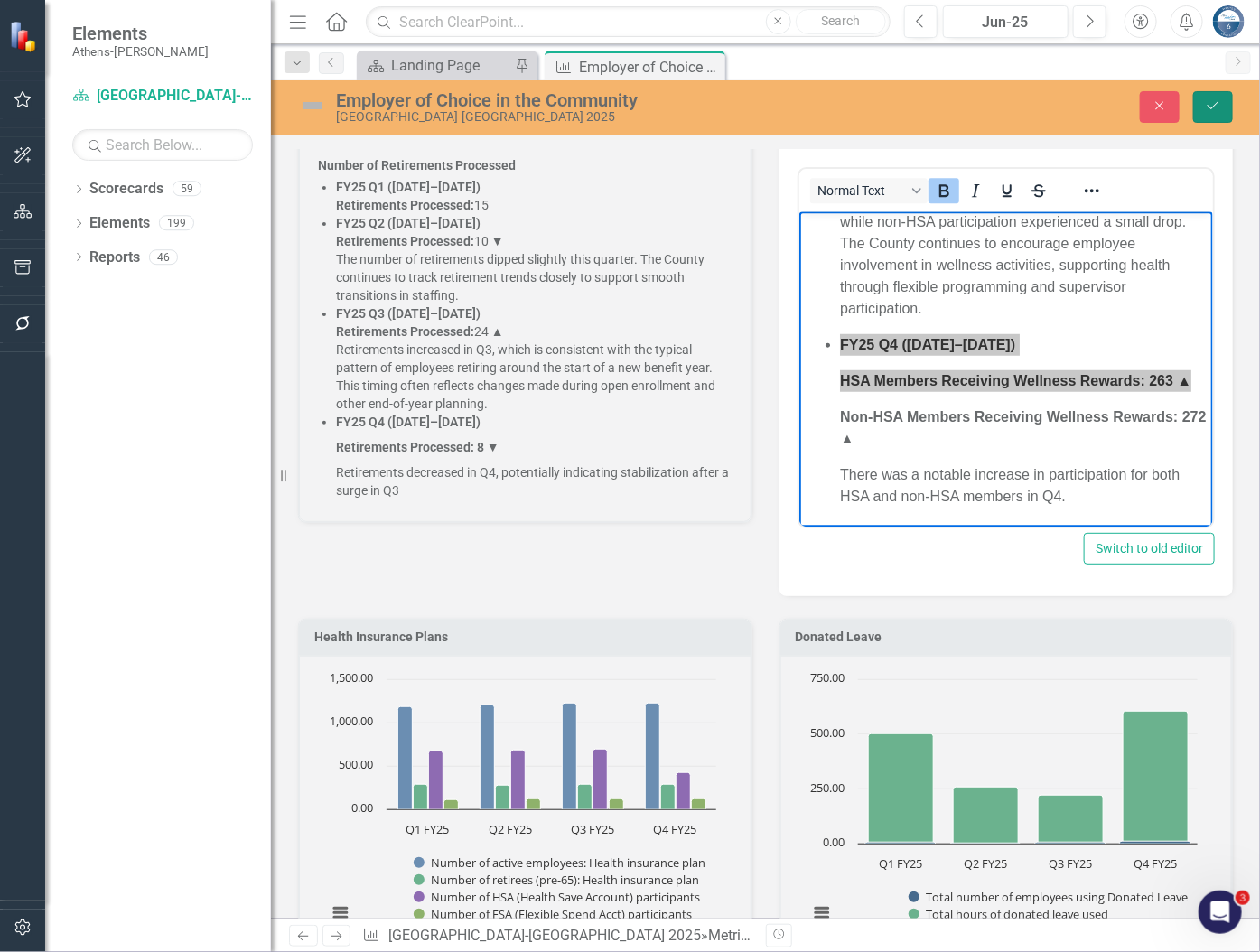 click on "Save" 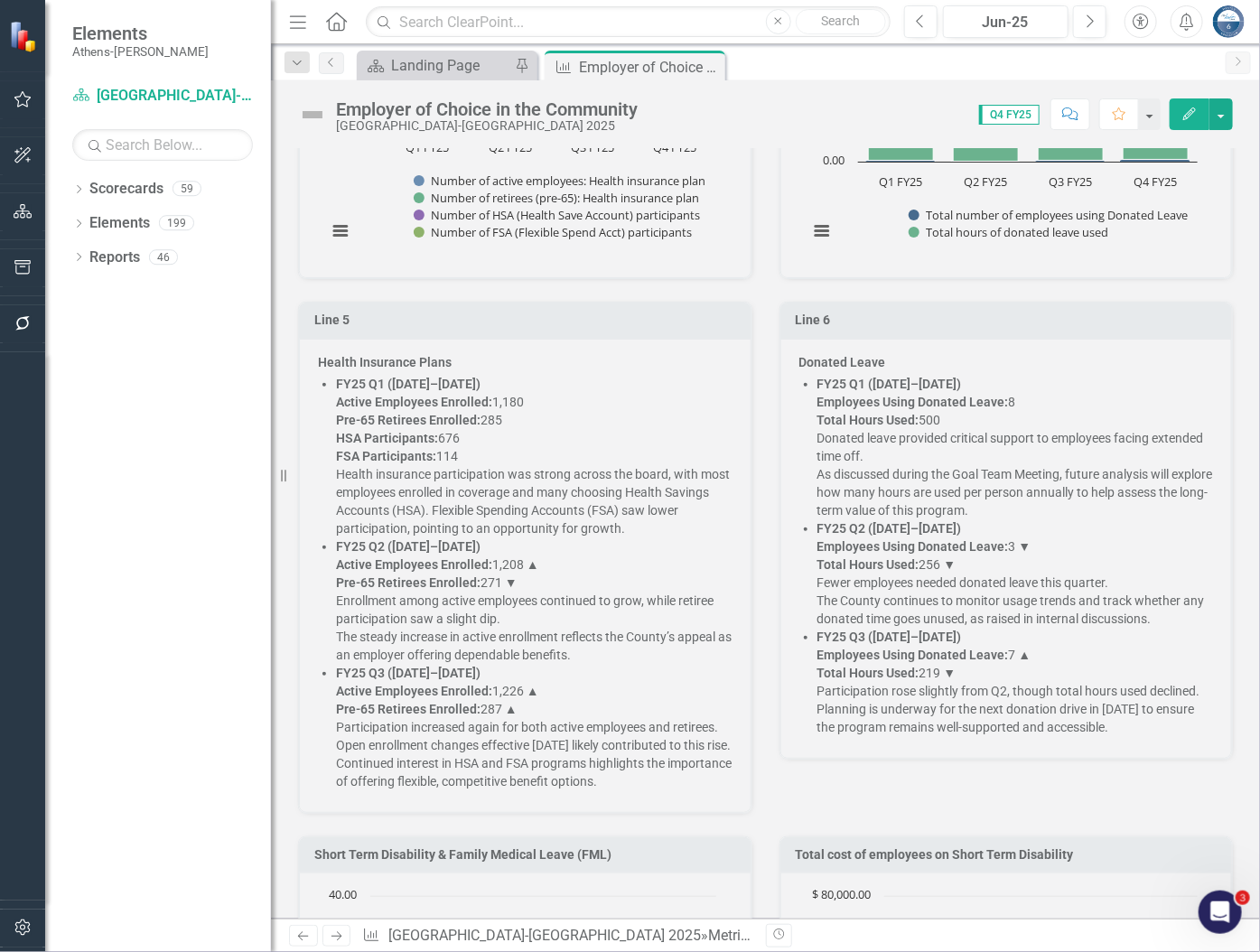 scroll, scrollTop: 2627, scrollLeft: 0, axis: vertical 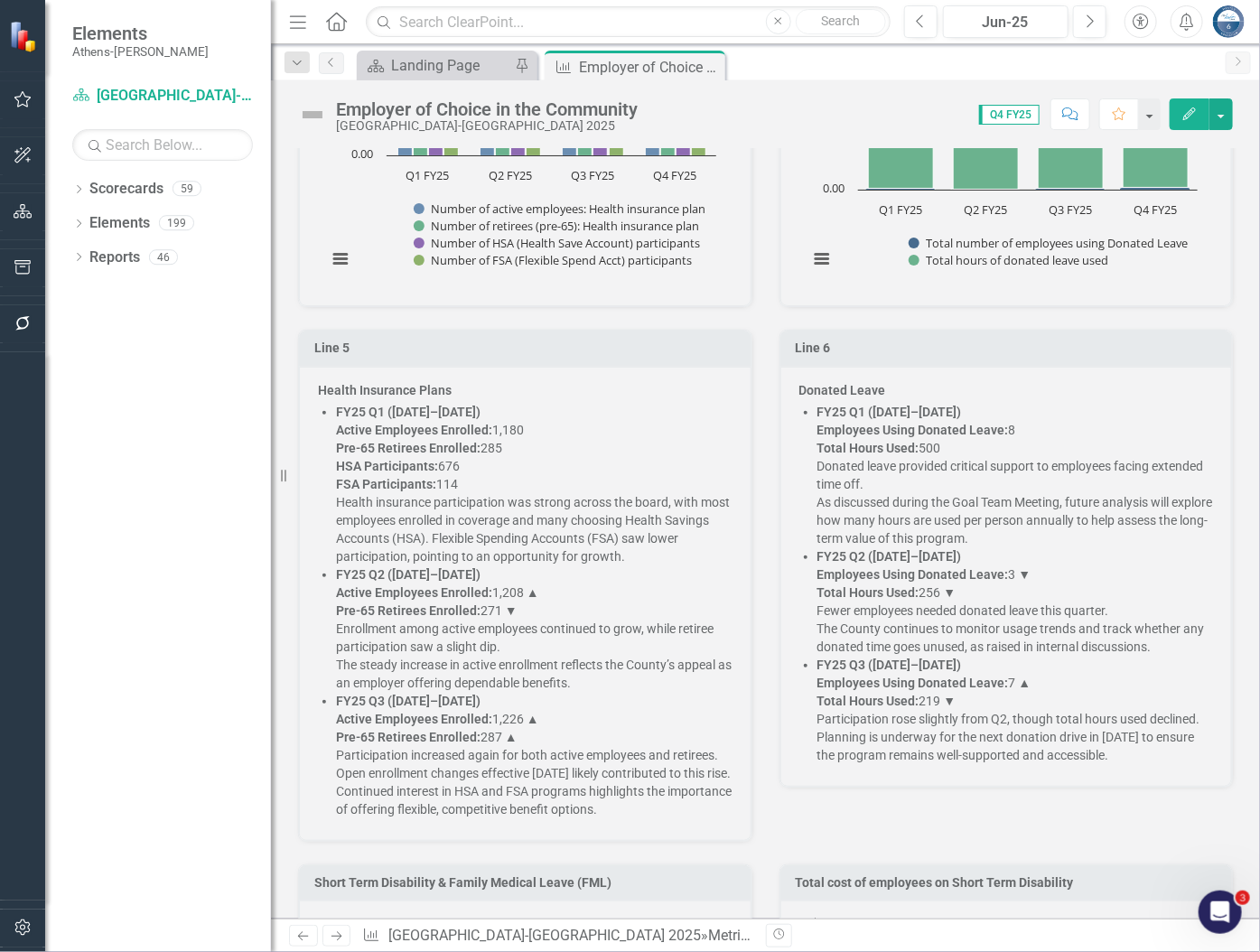 click on "Health Insurance Plans" at bounding box center (385, 390) 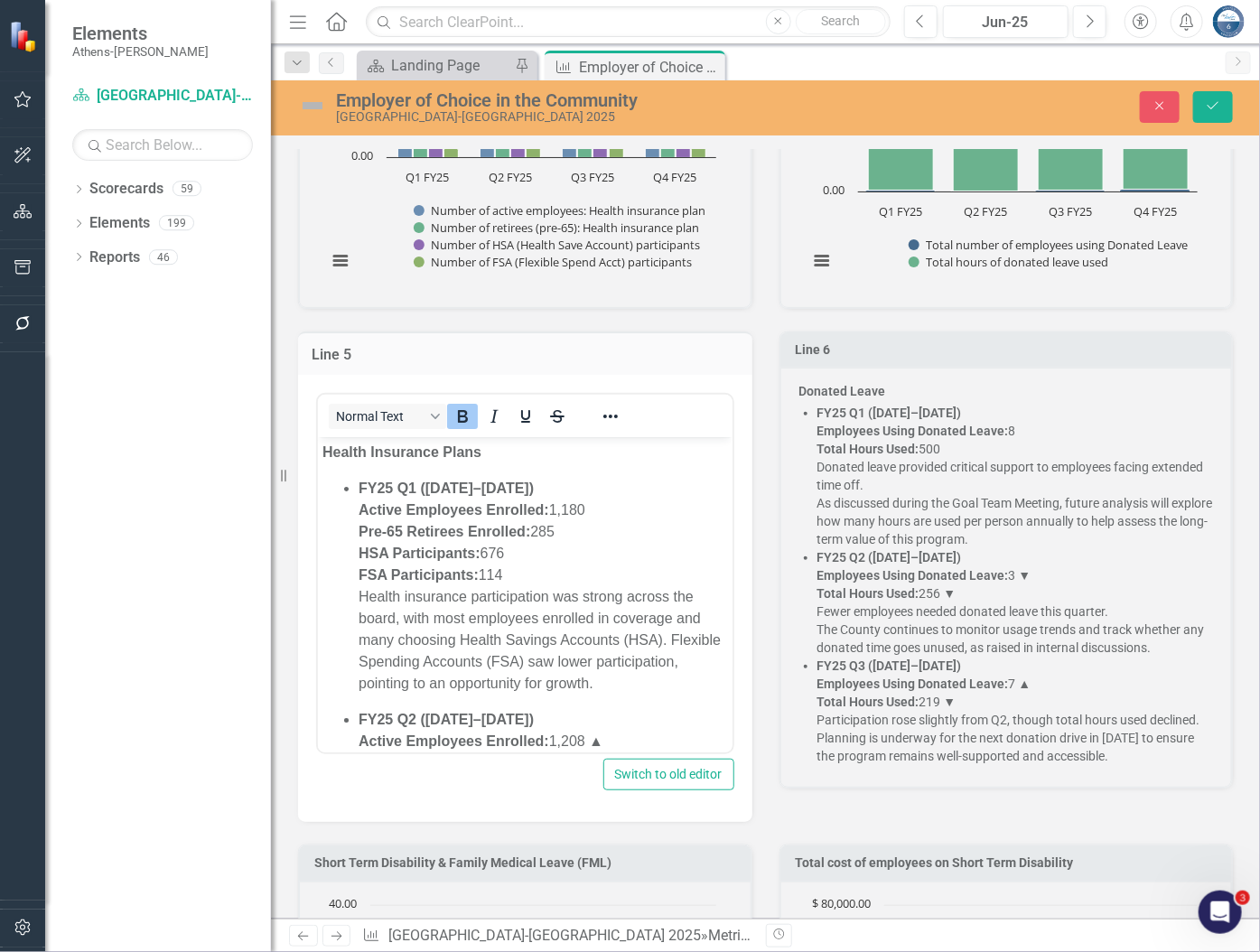 scroll, scrollTop: 0, scrollLeft: 0, axis: both 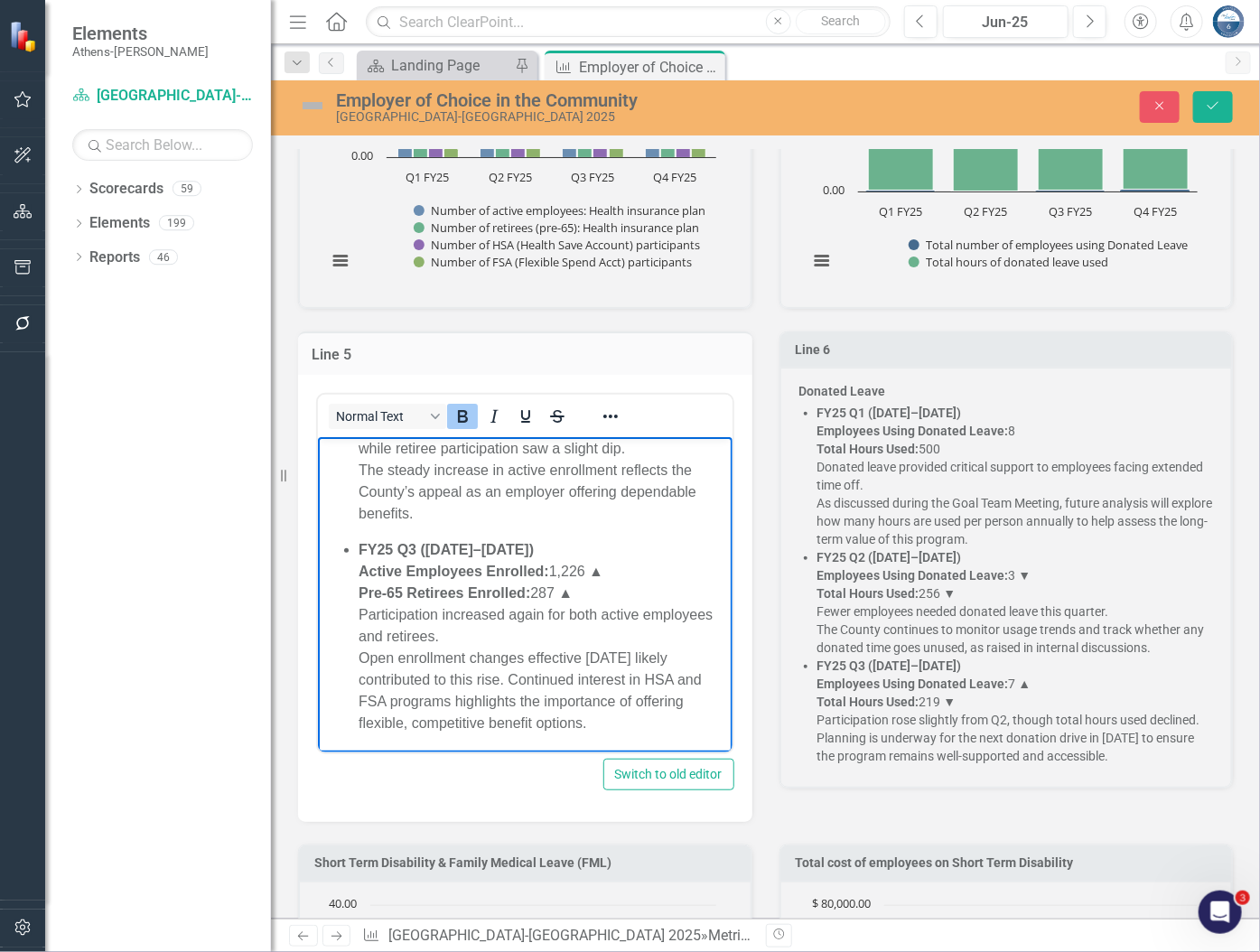 drag, startPoint x: 322, startPoint y: 450, endPoint x: 683, endPoint y: 794, distance: 498.6552 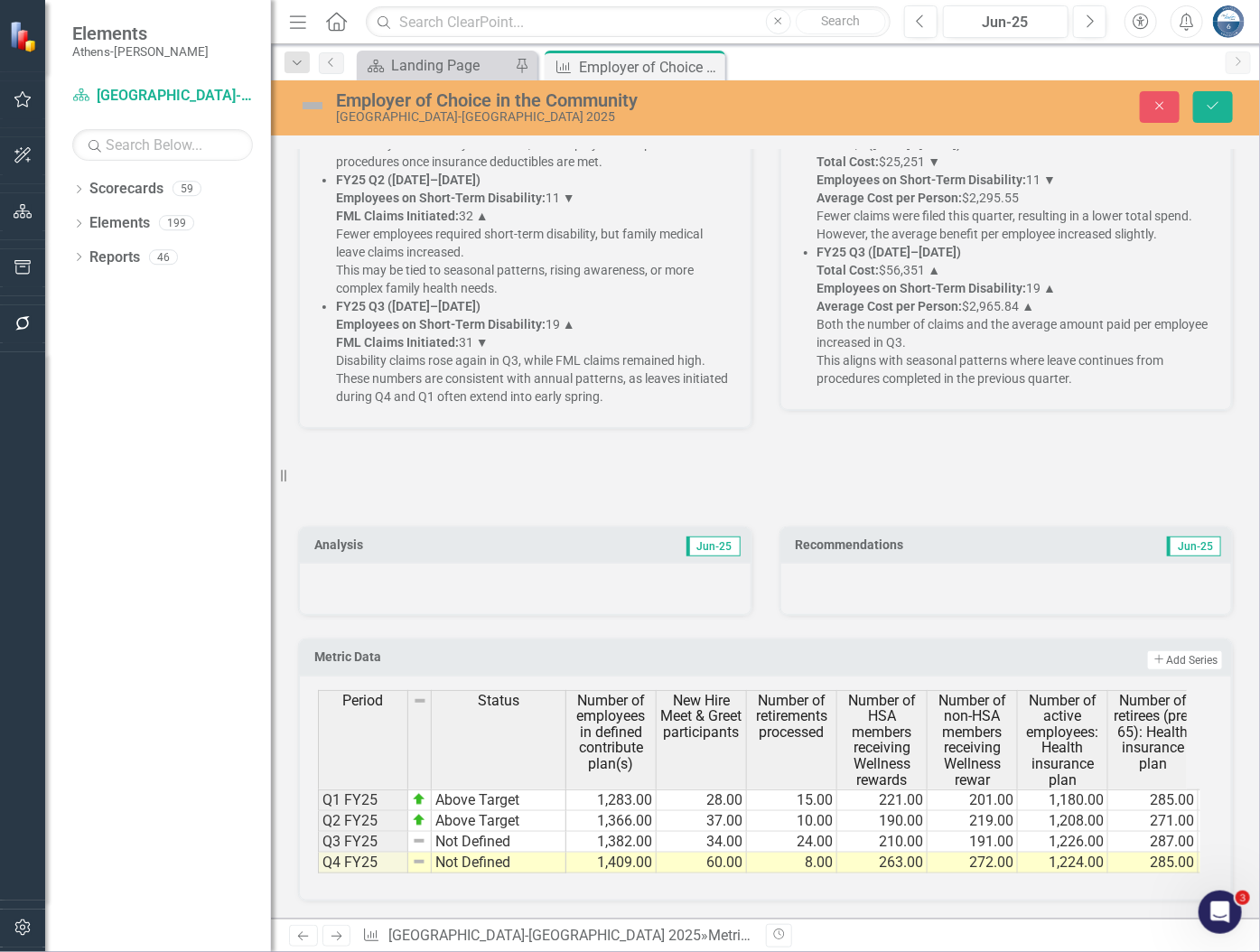 scroll, scrollTop: 3944, scrollLeft: 0, axis: vertical 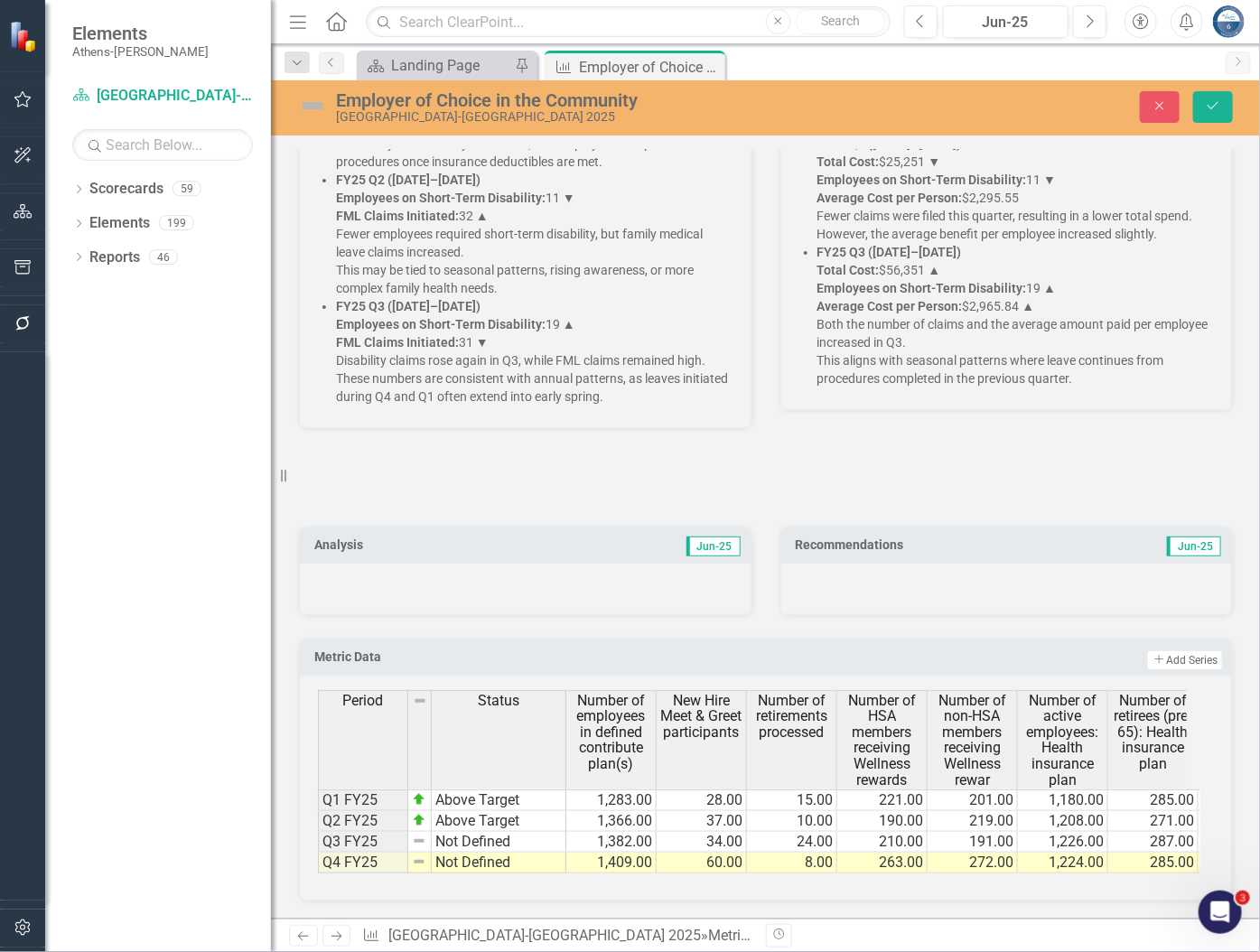 click at bounding box center (525, 589) 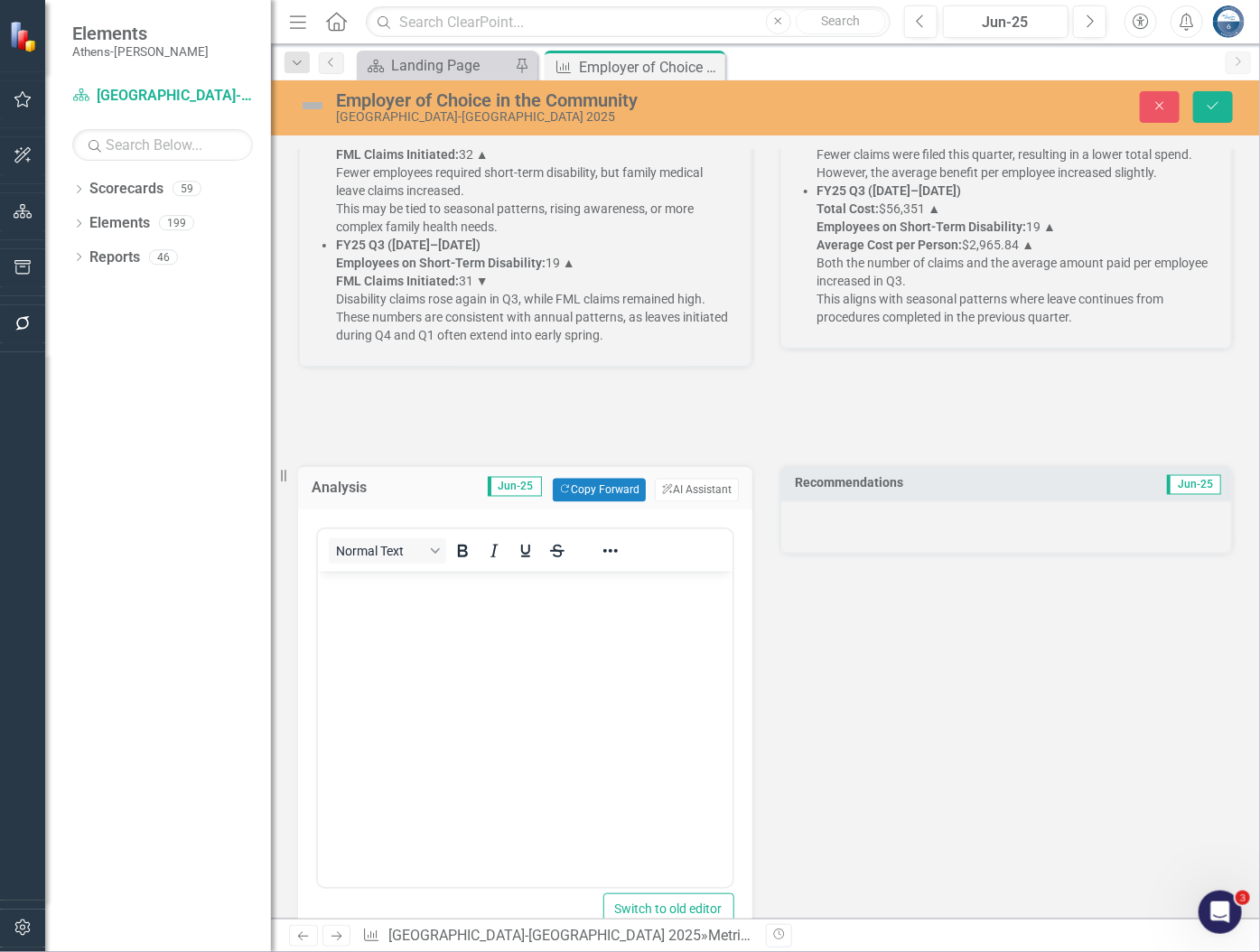 scroll, scrollTop: 0, scrollLeft: 0, axis: both 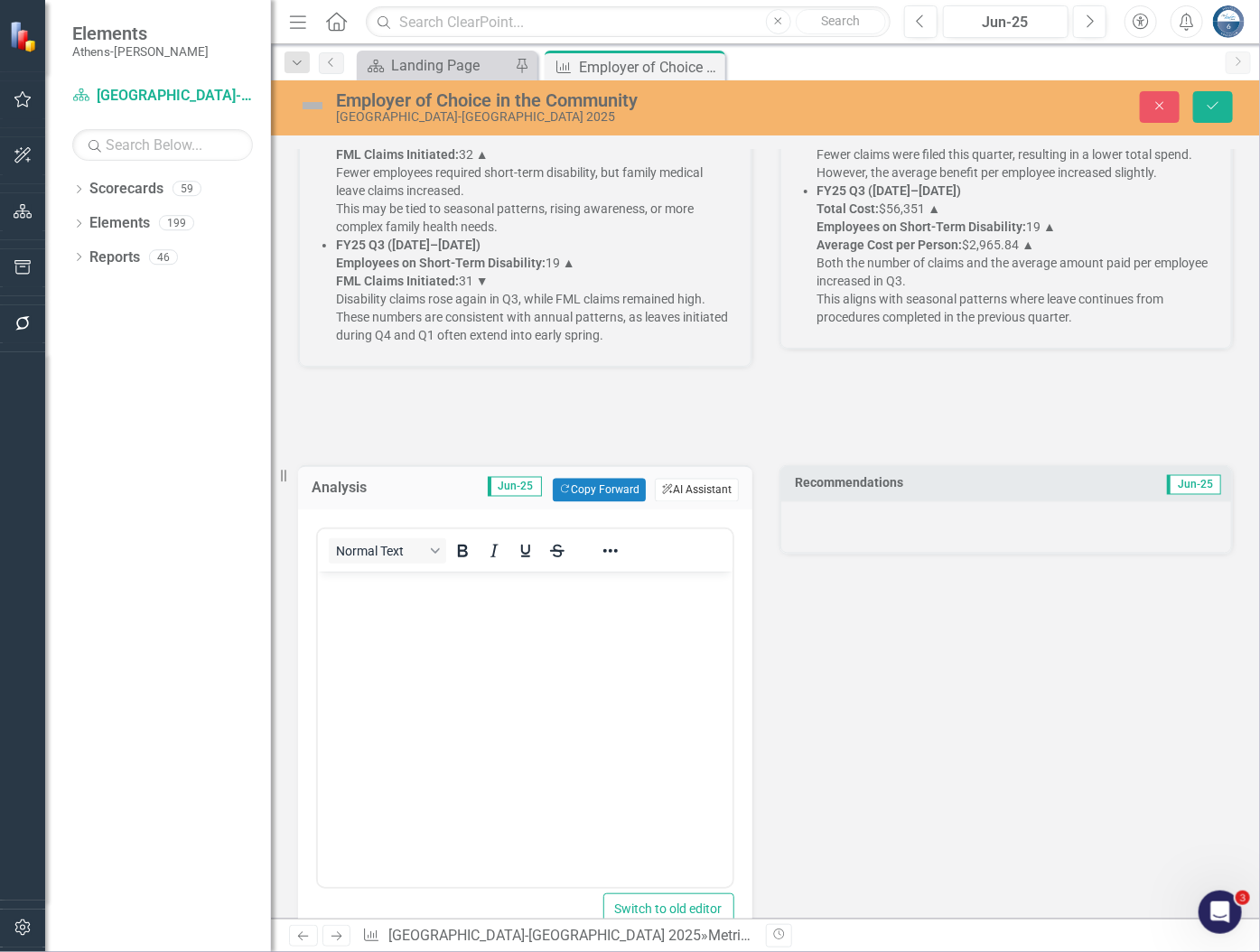 click on "ClearPoint AI  AI Assistant" at bounding box center [696, 490] 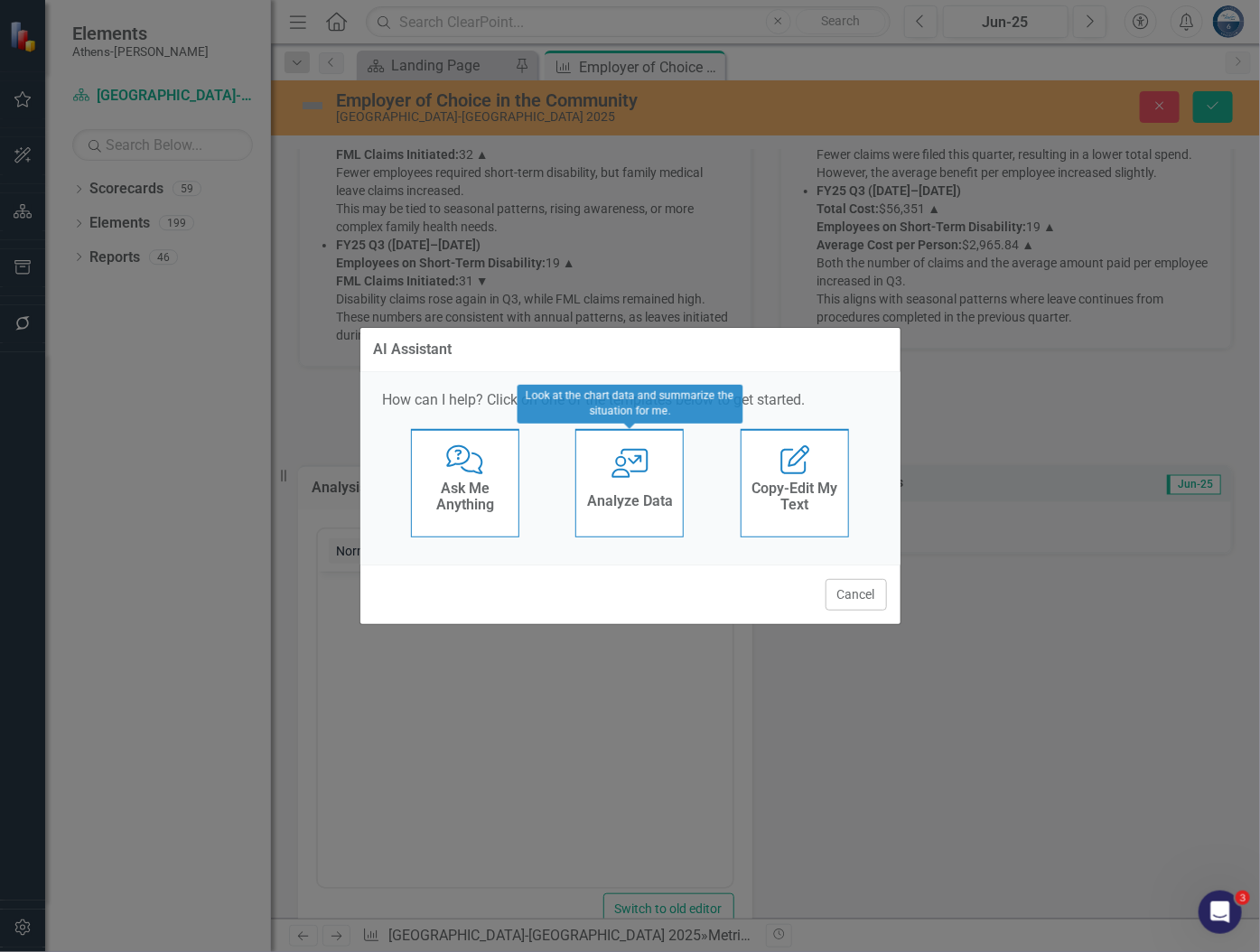click on "Analyze Data" at bounding box center (630, 501) 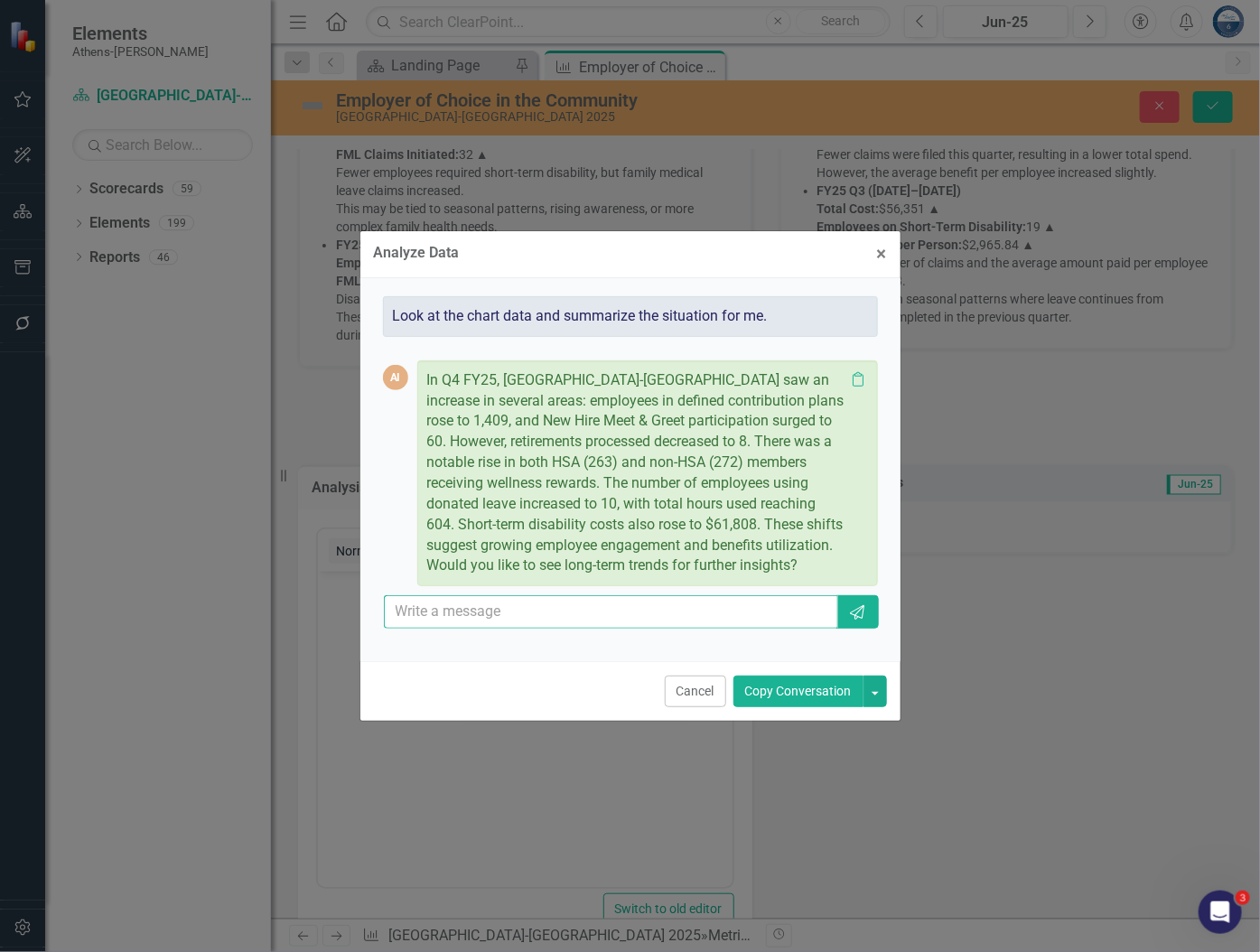 click at bounding box center [611, 611] 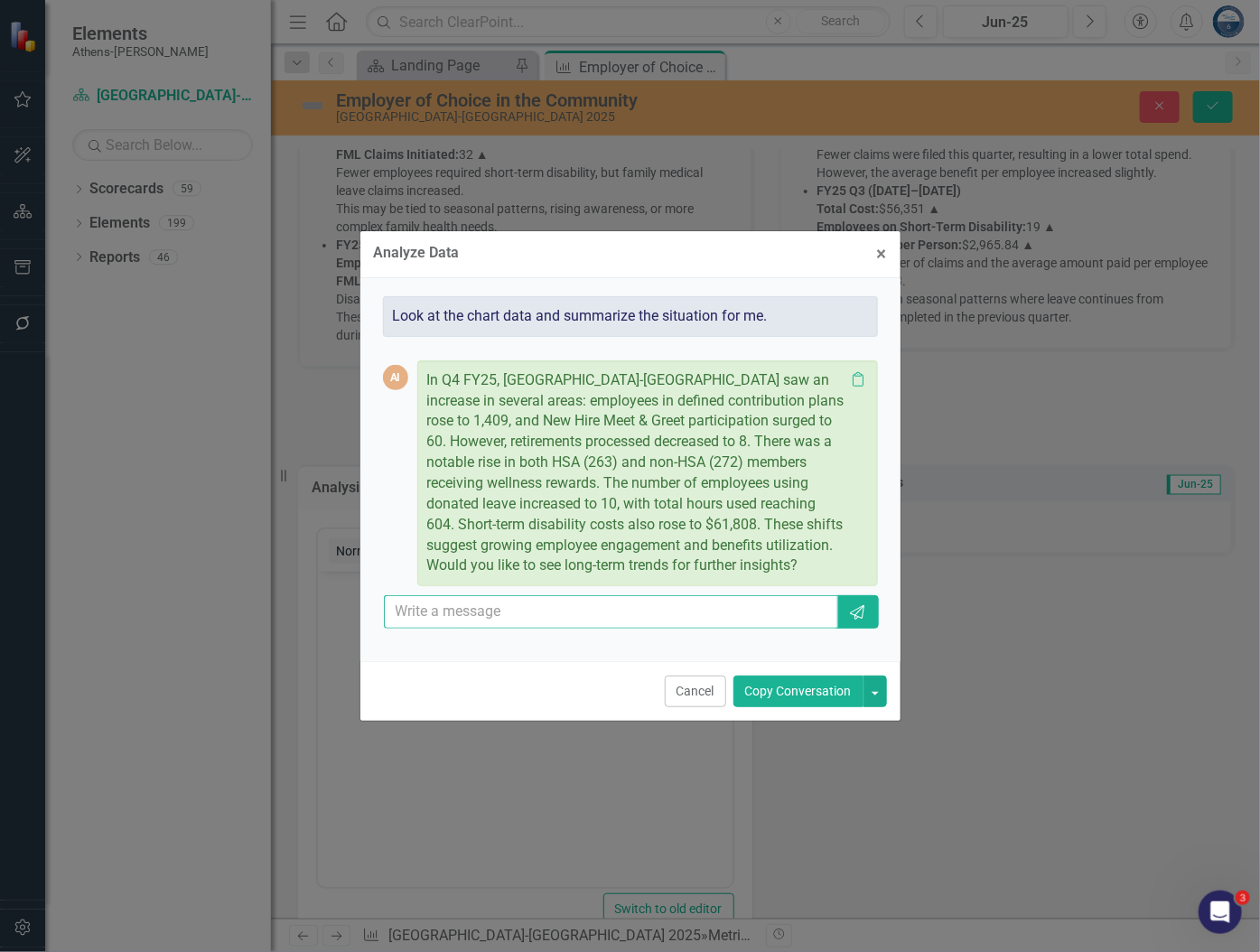 paste on "Give me a fourth quarter analysis for these four series. The first series, Number of Active Employees Health Insurance Plan, Number of Retirees Pre-65 Health Insurance Plan, Number of HSA Health Save Account Participants, and Number of FSA Flexible Spend Account Participants in this format.  Health Insurance Plans  FY25 Q1 (Jul–Sep 2024) Active Employees Enrolled: 1,180 Pre-65 Retirees Enrolled: 285 HSA Participants: 676 FSA Participants: 114 Health insurance participation was strong across the board, with most employees enrolled in coverage and many choosing Health Savings Accounts (HSA). Flexible Spending Accounts (FSA) saw lower participation, pointing to an opportunity for growth.  FY25 Q2 (Oct–Dec 2024) Active Employees Enrolled: 1,208 ▲ Pre-65 Retirees Enrolled: 271 ▼ Enrollment among active employees continued to grow, while retiree participation saw a slight dip. The steady increase in active enrollment reflects the County’s appeal as an employer offering dependable benefits.  FY25 Q3 (Jan–Mar 2025..." 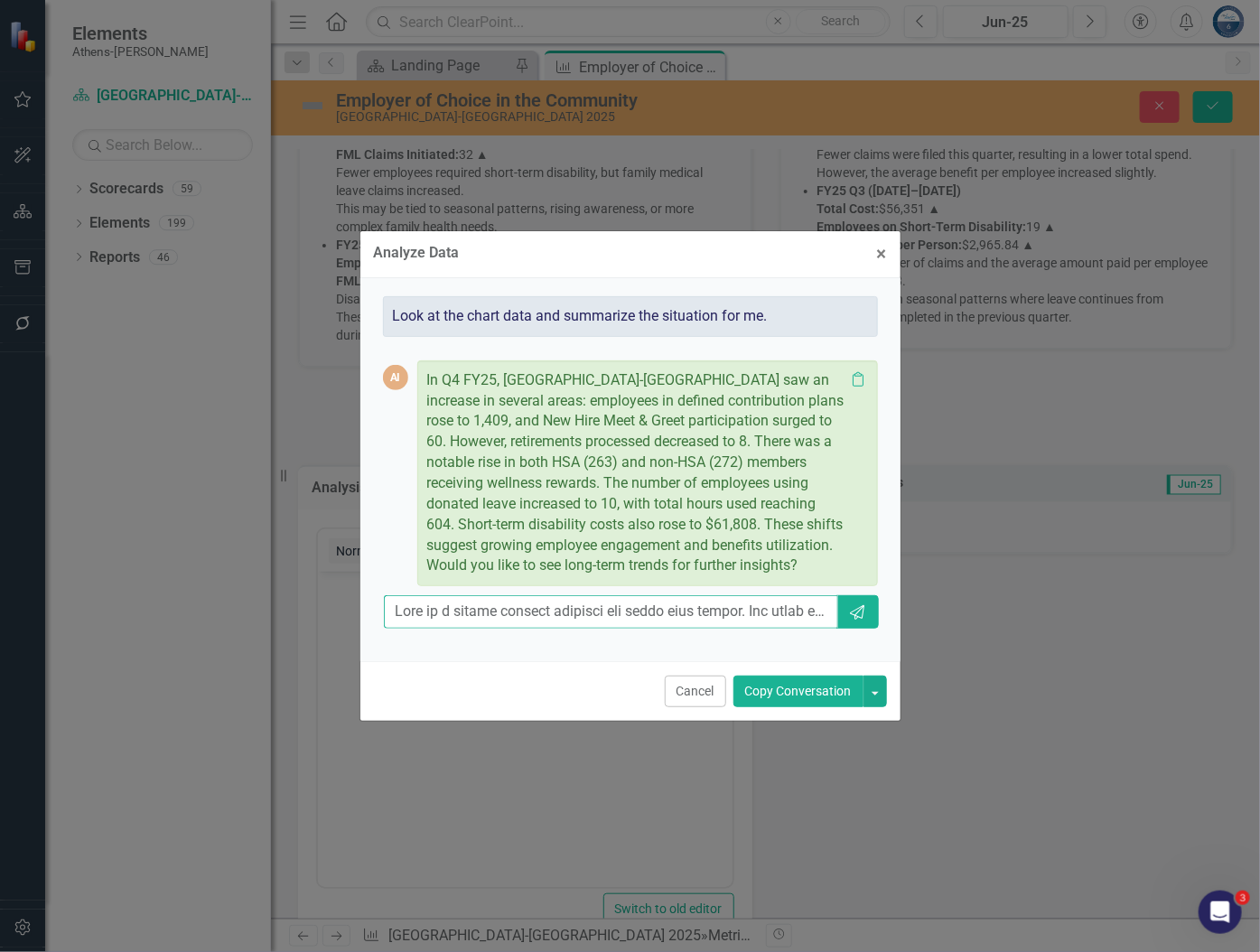 scroll, scrollTop: 0, scrollLeft: 8355, axis: horizontal 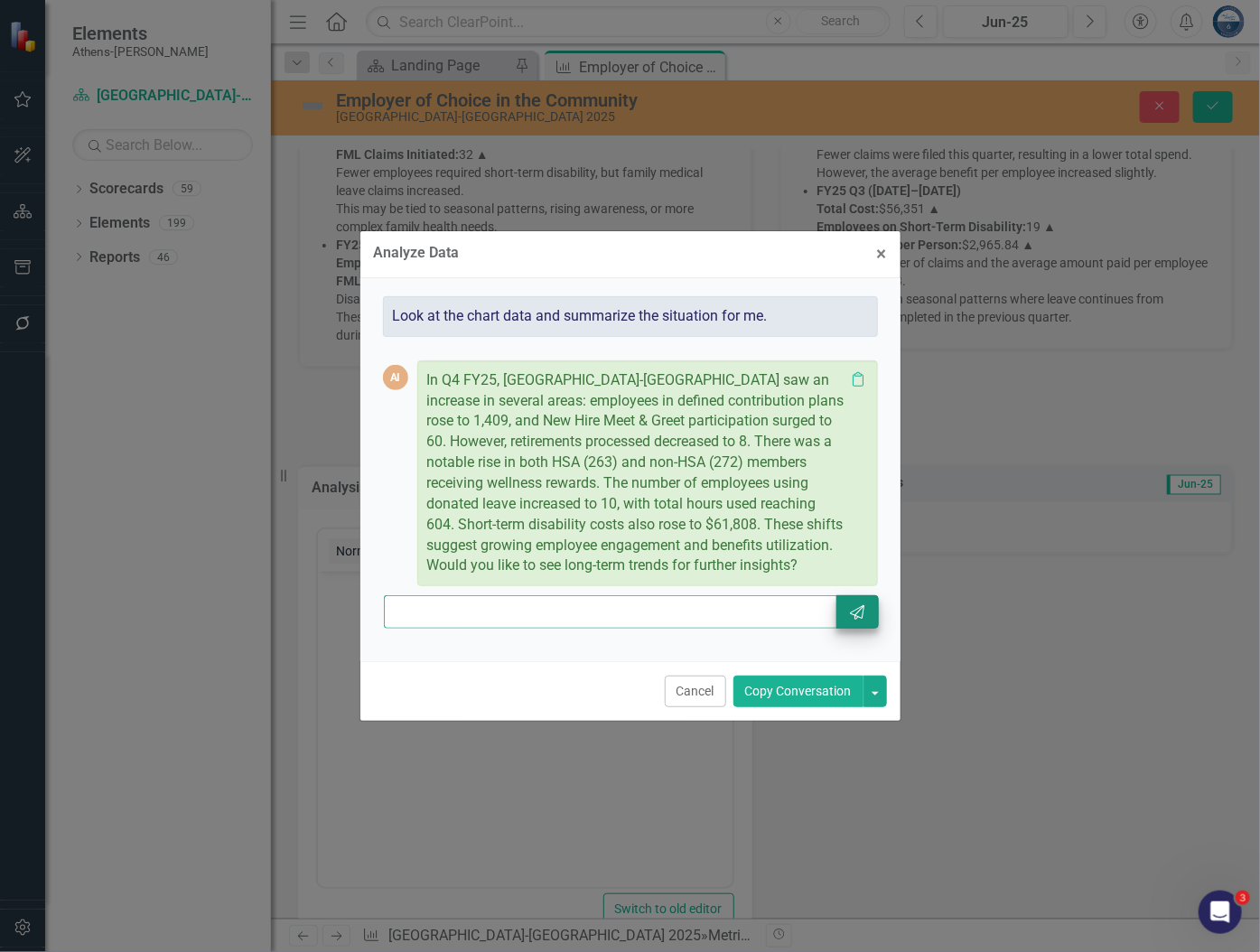 type on "Give me a fourth quarter analysis for these four series. The first series, Number of Active Employees Health Insurance Plan, Number of Retirees Pre-65 Health Insurance Plan, Number of HSA Health Save Account Participants, and Number of FSA Flexible Spend Account Participants in this format.  Health Insurance Plans  FY25 Q1 (Jul–Sep 2024) Active Employees Enrolled: 1,180 Pre-65 Retirees Enrolled: 285 HSA Participants: 676 FSA Participants: 114 Health insurance participation was strong across the board, with most employees enrolled in coverage and many choosing Health Savings Accounts (HSA). Flexible Spending Accounts (FSA) saw lower participation, pointing to an opportunity for growth.  FY25 Q2 (Oct–Dec 2024) Active Employees Enrolled: 1,208 ▲ Pre-65 Retirees Enrolled: 271 ▼ Enrollment among active employees continued to grow, while retiree participation saw a slight dip. The steady increase in active enrollment reflects the County’s appeal as an employer offering dependable benefits.  FY25 Q3 (Jan–Mar 2025..." 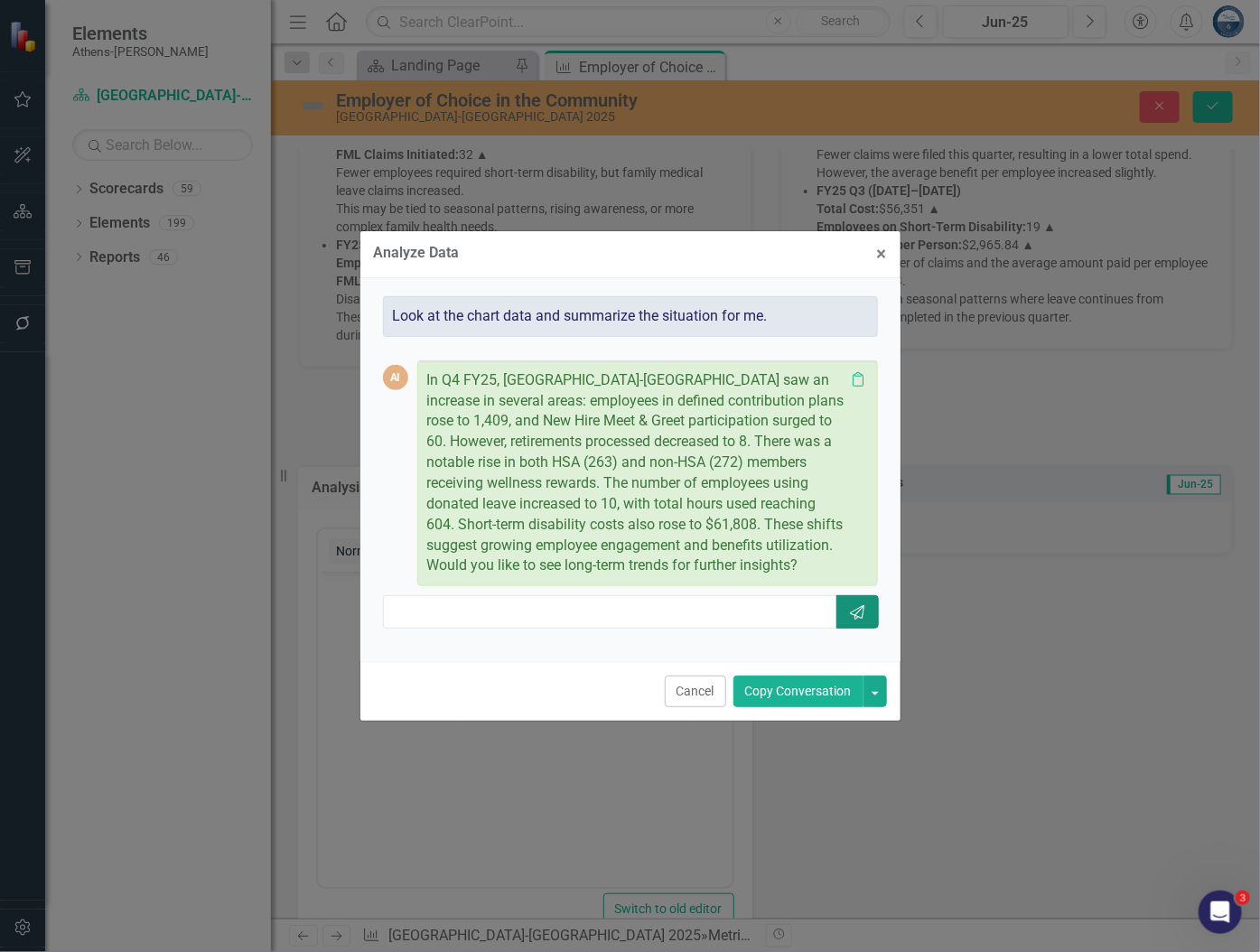 scroll, scrollTop: 0, scrollLeft: 0, axis: both 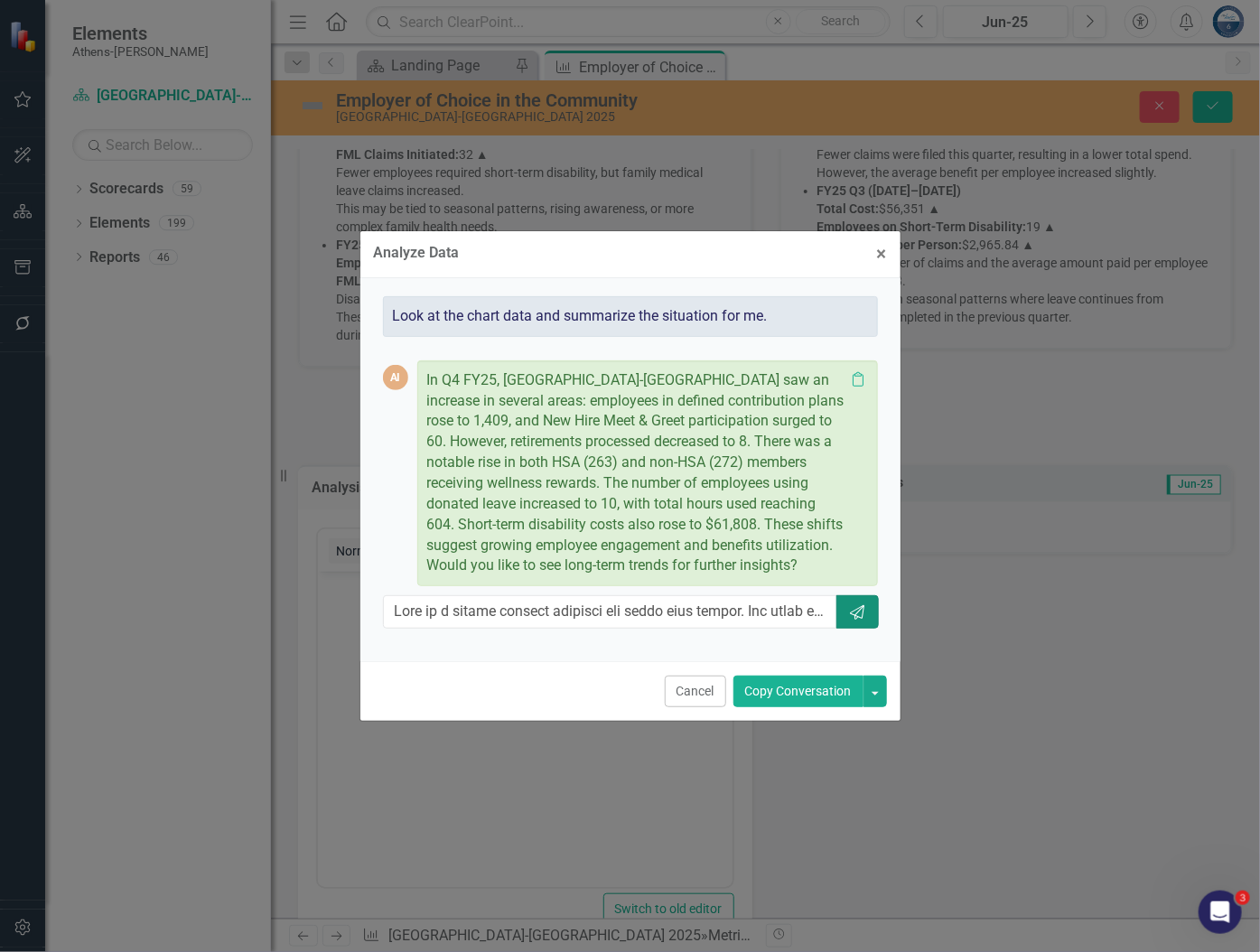 click on "Send" 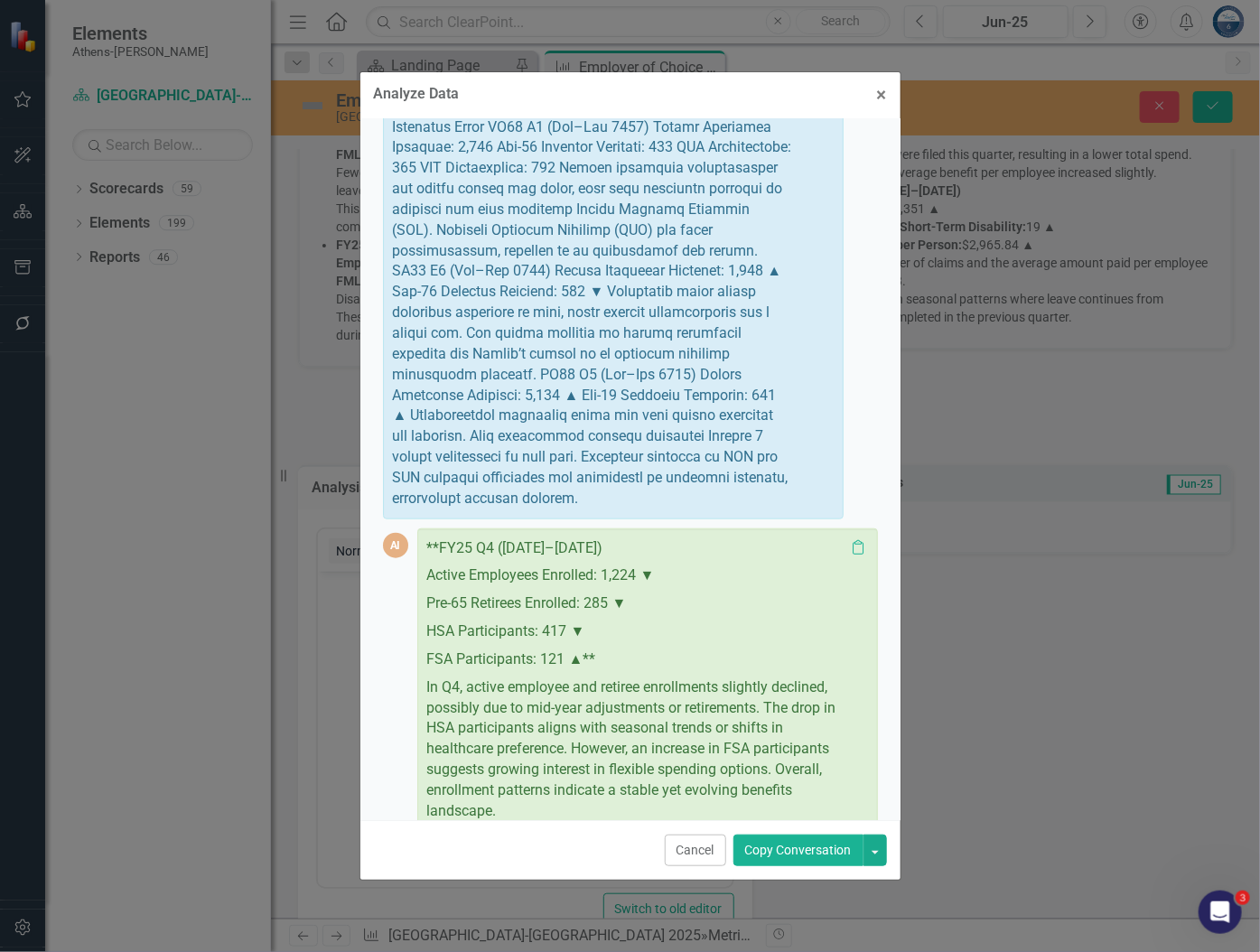 scroll, scrollTop: 524, scrollLeft: 0, axis: vertical 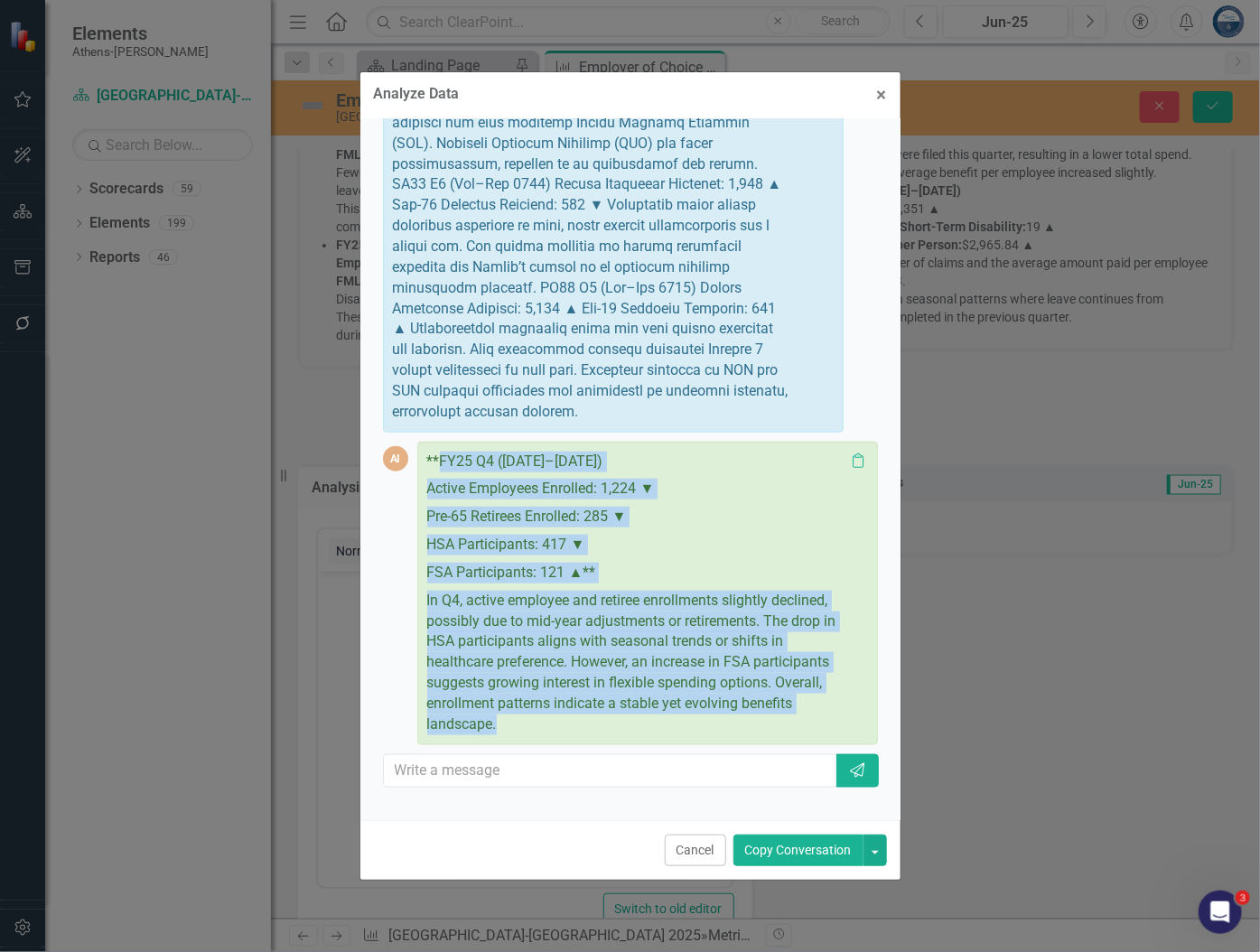 drag, startPoint x: 441, startPoint y: 474, endPoint x: 618, endPoint y: 735, distance: 315.3569 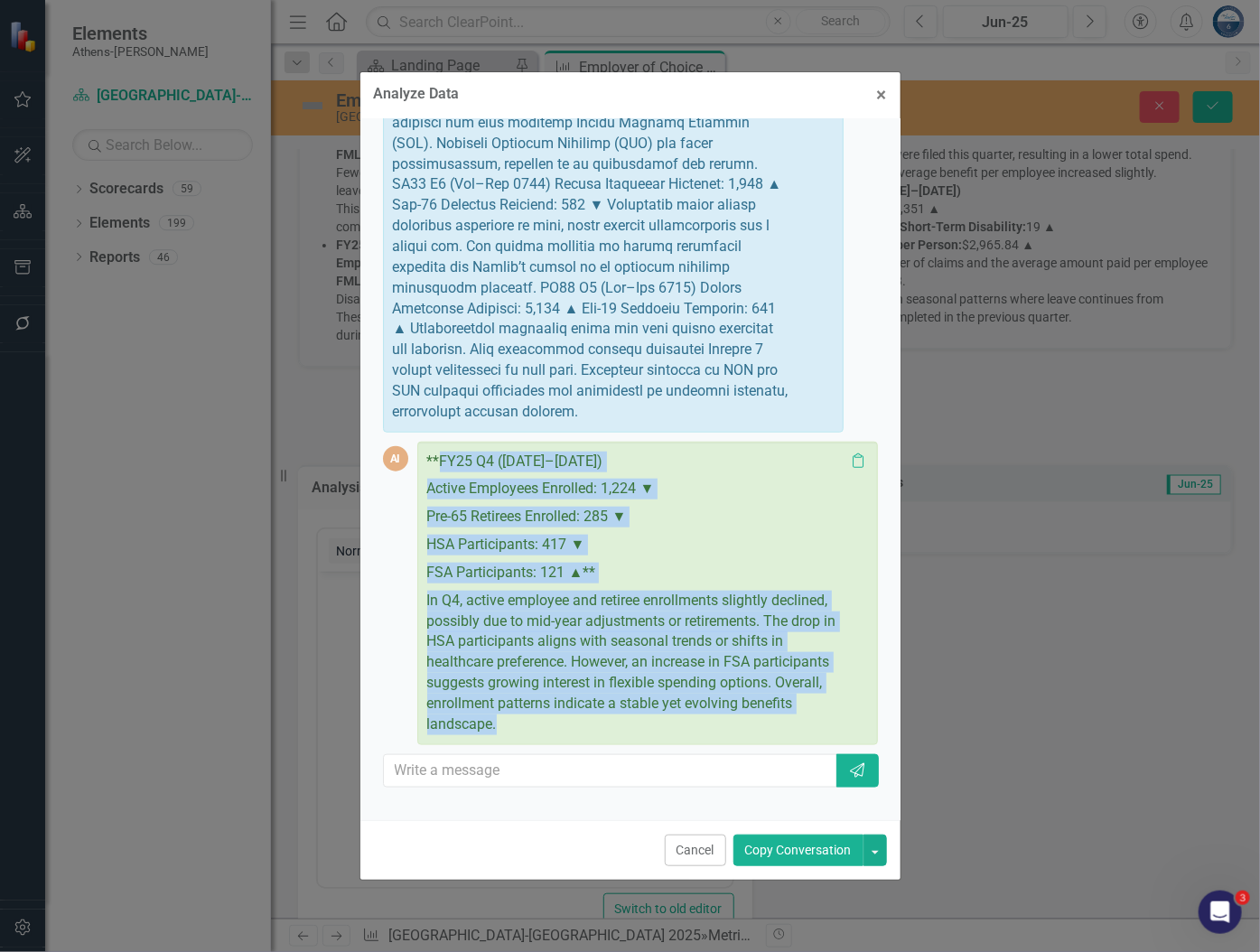 click on "**FY25 Q4 (Apr–Jun 2025)
Active Employees Enrolled: 1,224 ▼
Pre-65 Retirees Enrolled: 285 ▼
HSA Participants: 417 ▼
FSA Participants: 121 ▲**
In Q4, active employee and retiree enrollments slightly declined, possibly due to mid-year adjustments or retirements. The drop in HSA participants aligns with seasonal trends or shifts in healthcare preference. However, an increase in FSA participants suggests growing interest in flexible spending options. Overall, enrollment patterns indicate a stable yet evolving benefits landscape." at bounding box center [636, 593] 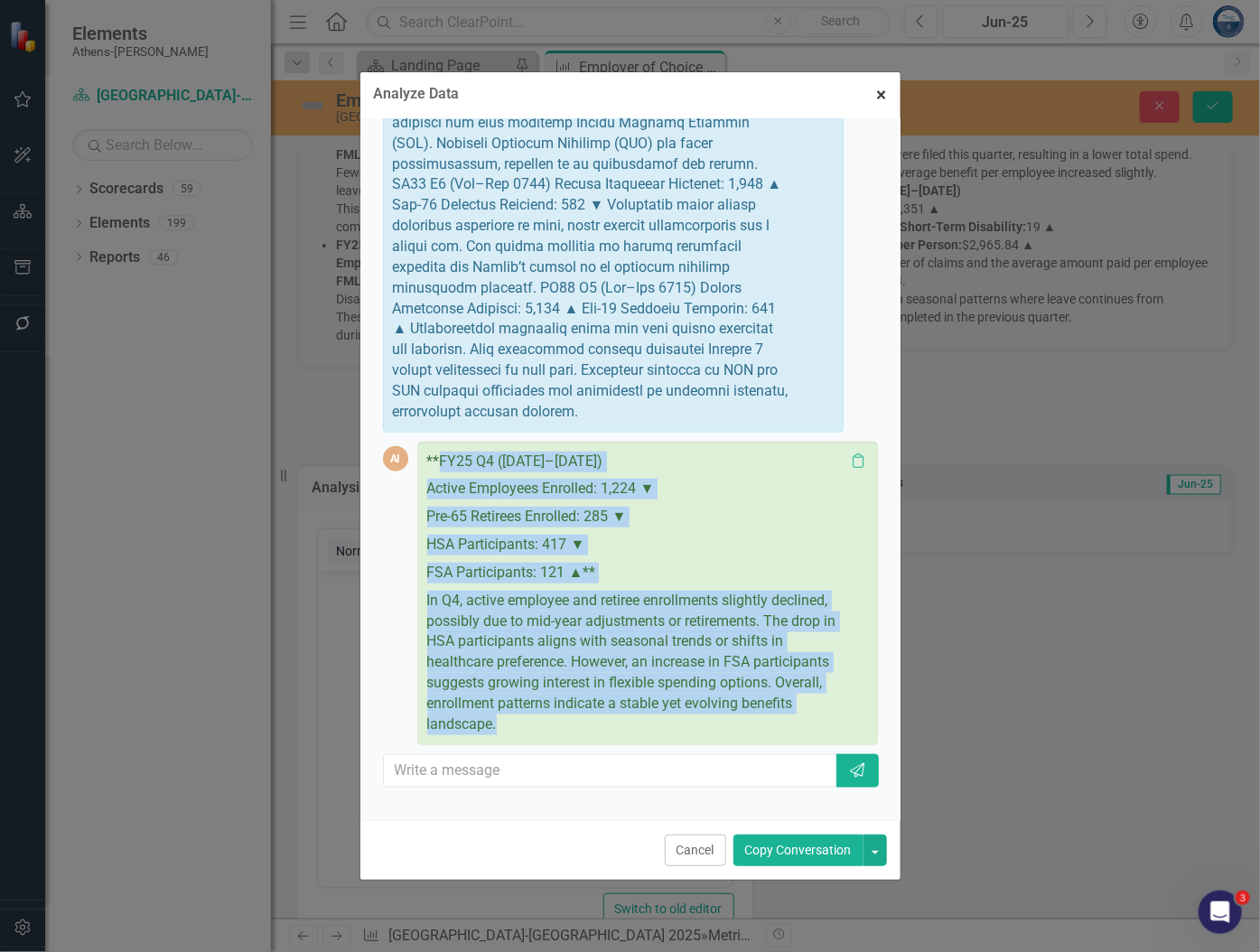 click on "×" at bounding box center (882, 95) 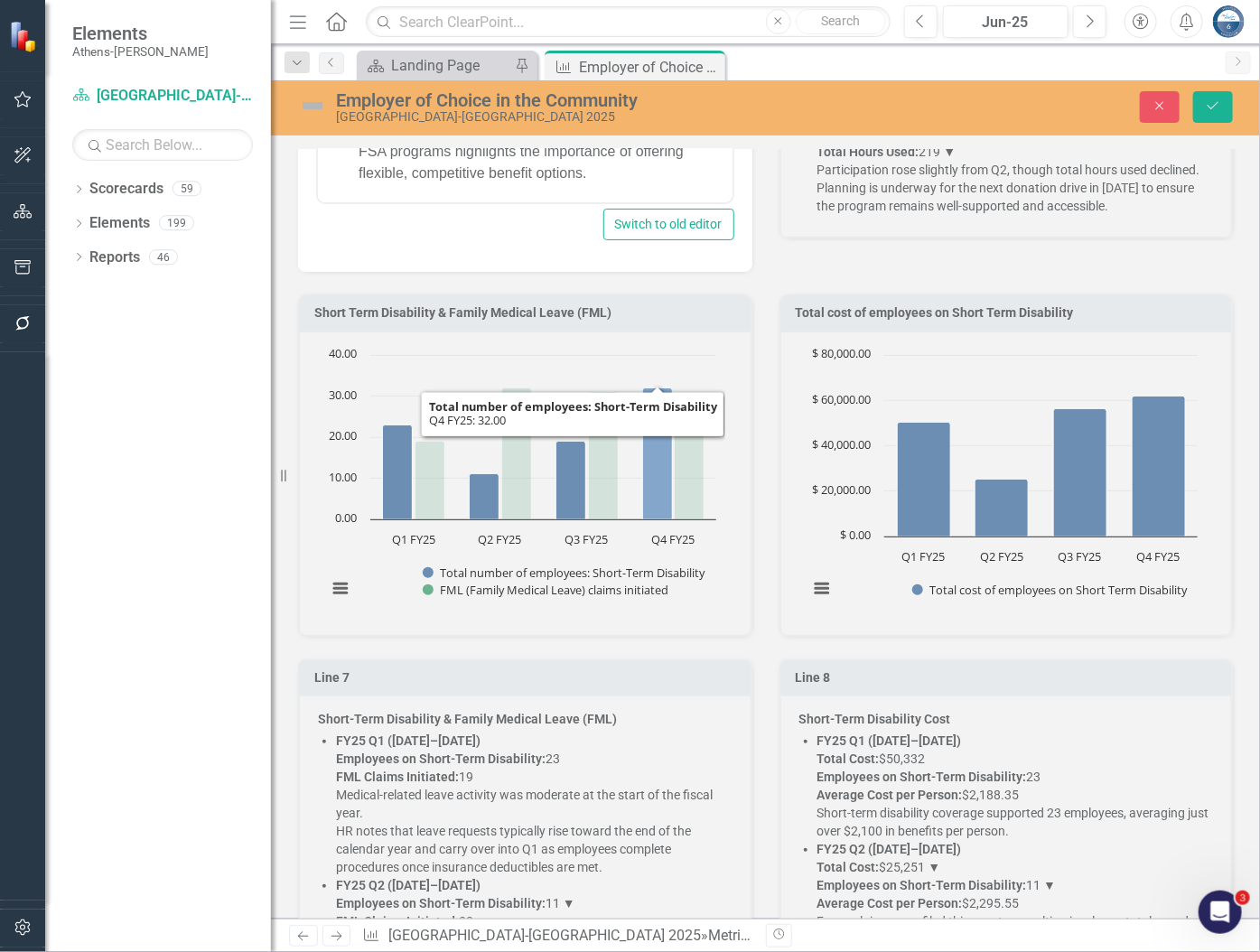 scroll, scrollTop: 2959, scrollLeft: 0, axis: vertical 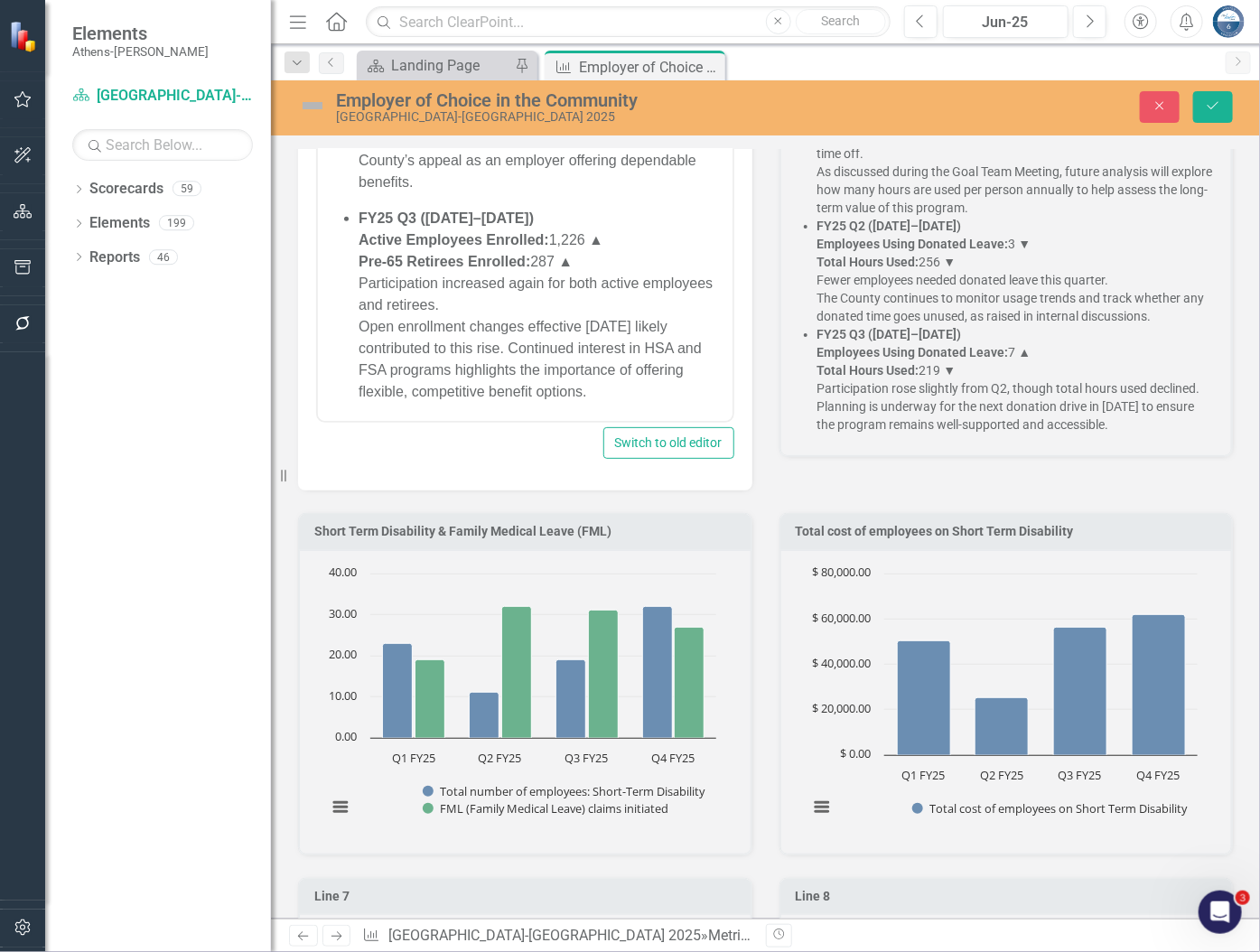 click on "FY25 Q3 (Jan–Mar 2025) Active Employees Enrolled:  1,226 ▲ Pre-65 Retirees Enrolled:  287 ▲ Participation increased again for both active employees and retirees. Open enrollment changes effective January 1 likely contributed to this rise. Continued interest in HSA and FSA programs highlights the importance of offering flexible, competitive benefit options." at bounding box center [542, 305] 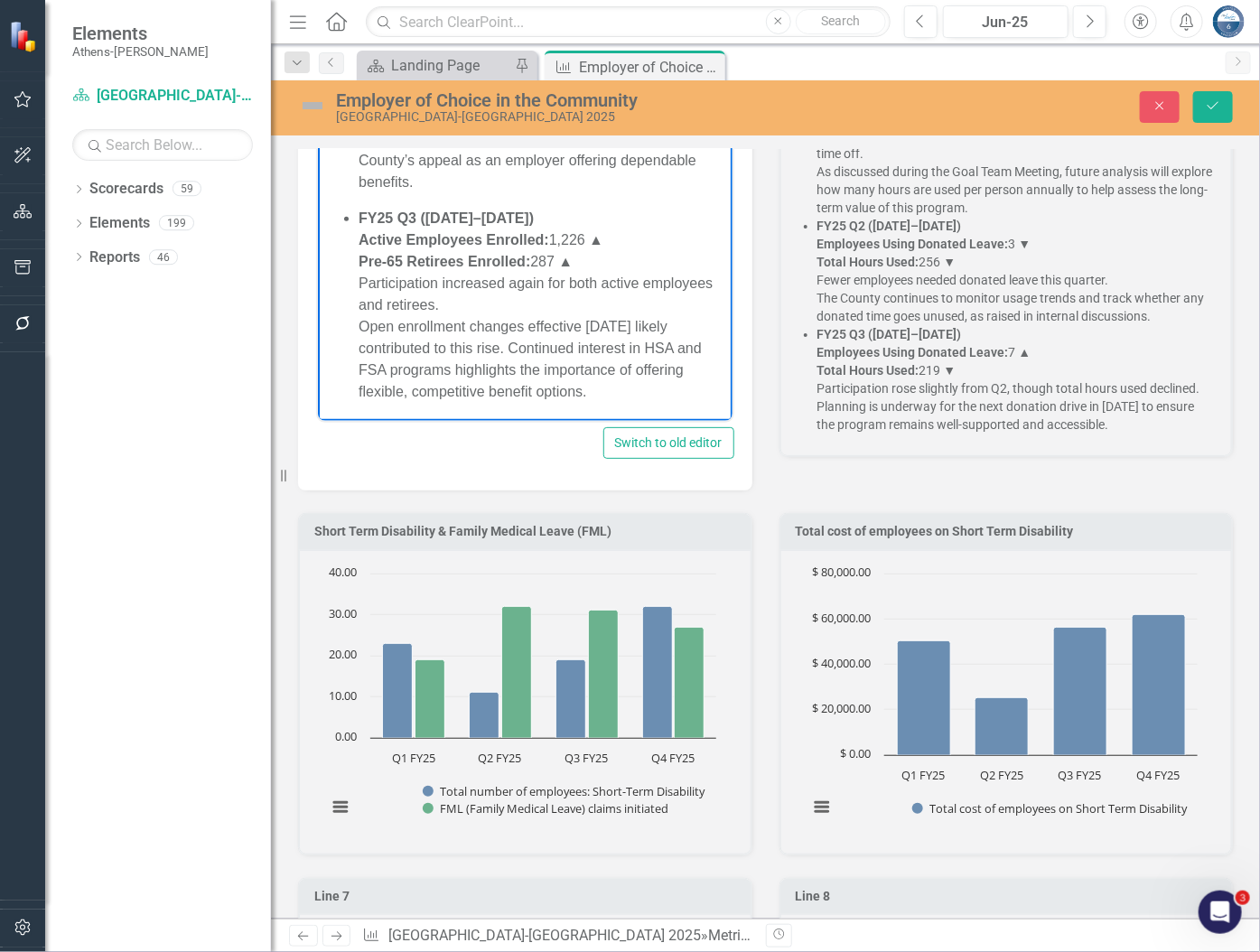 scroll, scrollTop: 375, scrollLeft: 0, axis: vertical 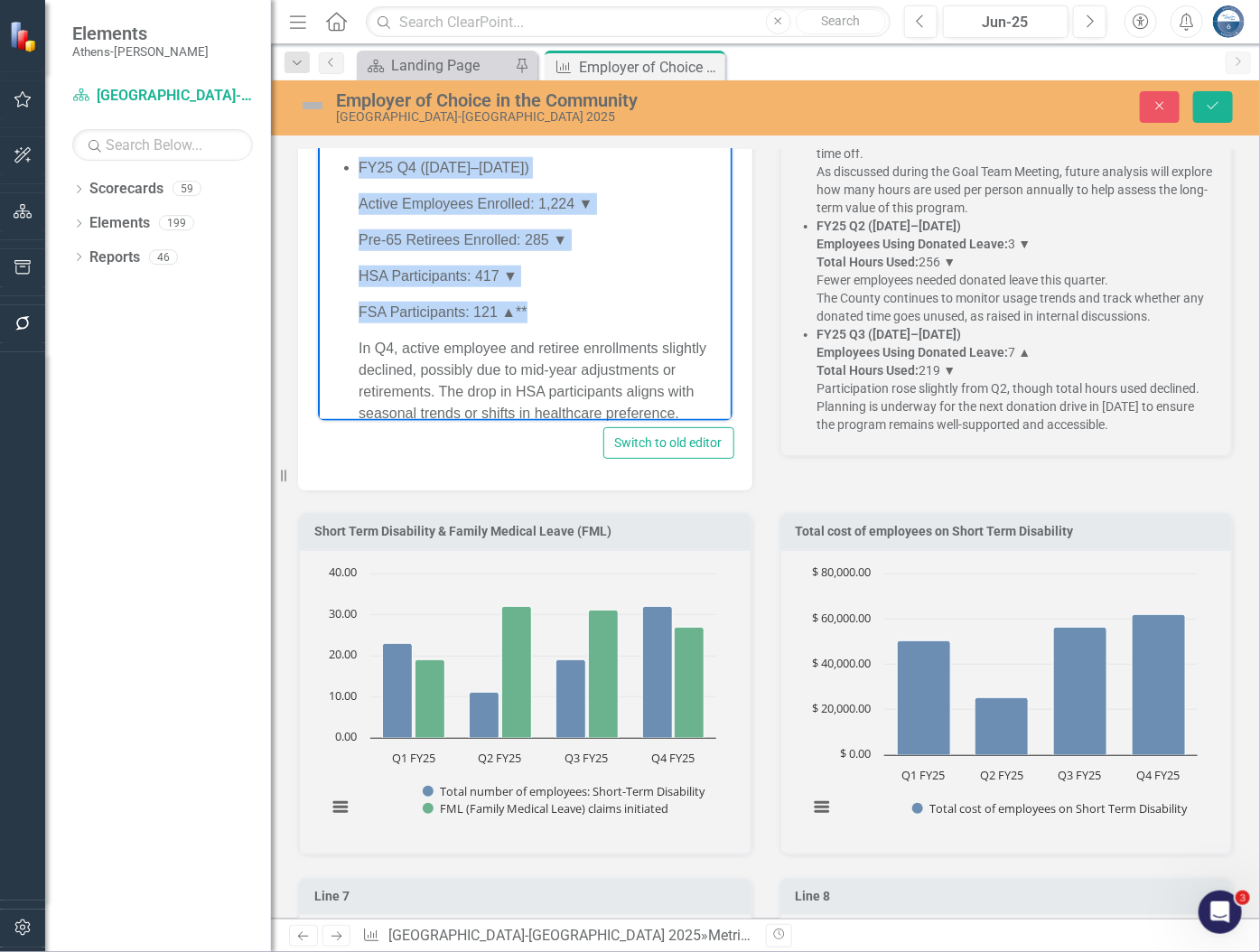 drag, startPoint x: 530, startPoint y: 229, endPoint x: 345, endPoint y: 147, distance: 202.35859 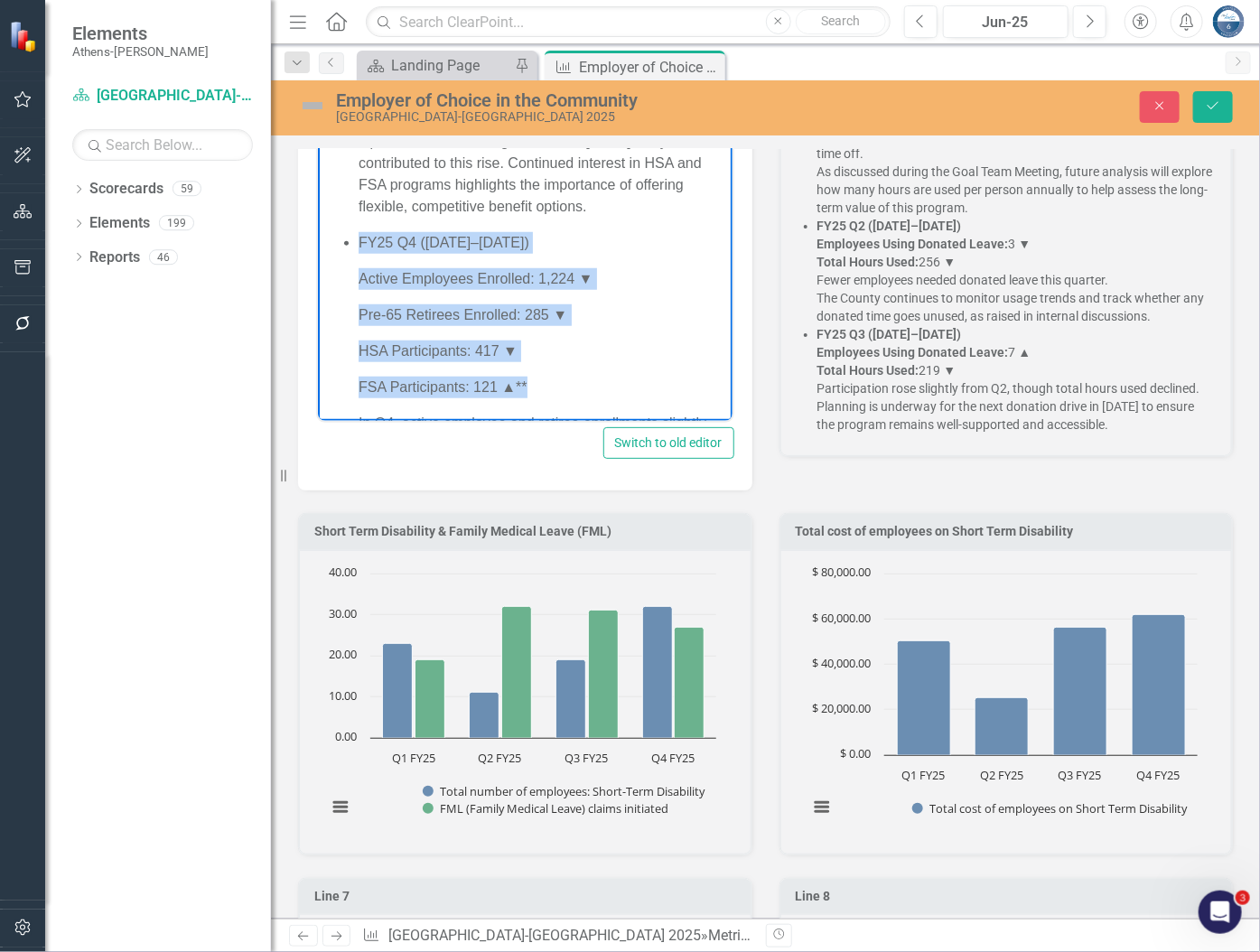 scroll, scrollTop: 371, scrollLeft: 0, axis: vertical 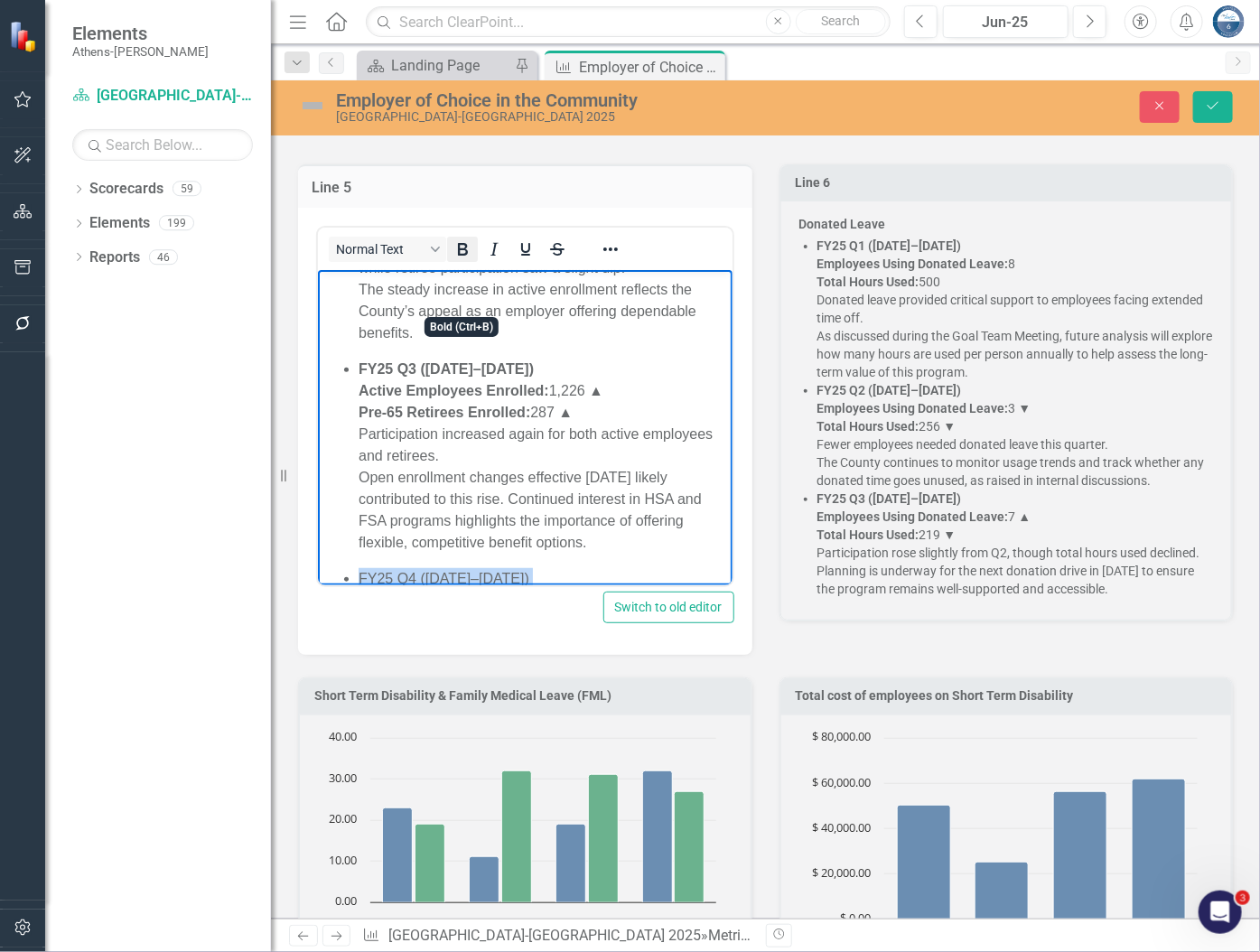 click 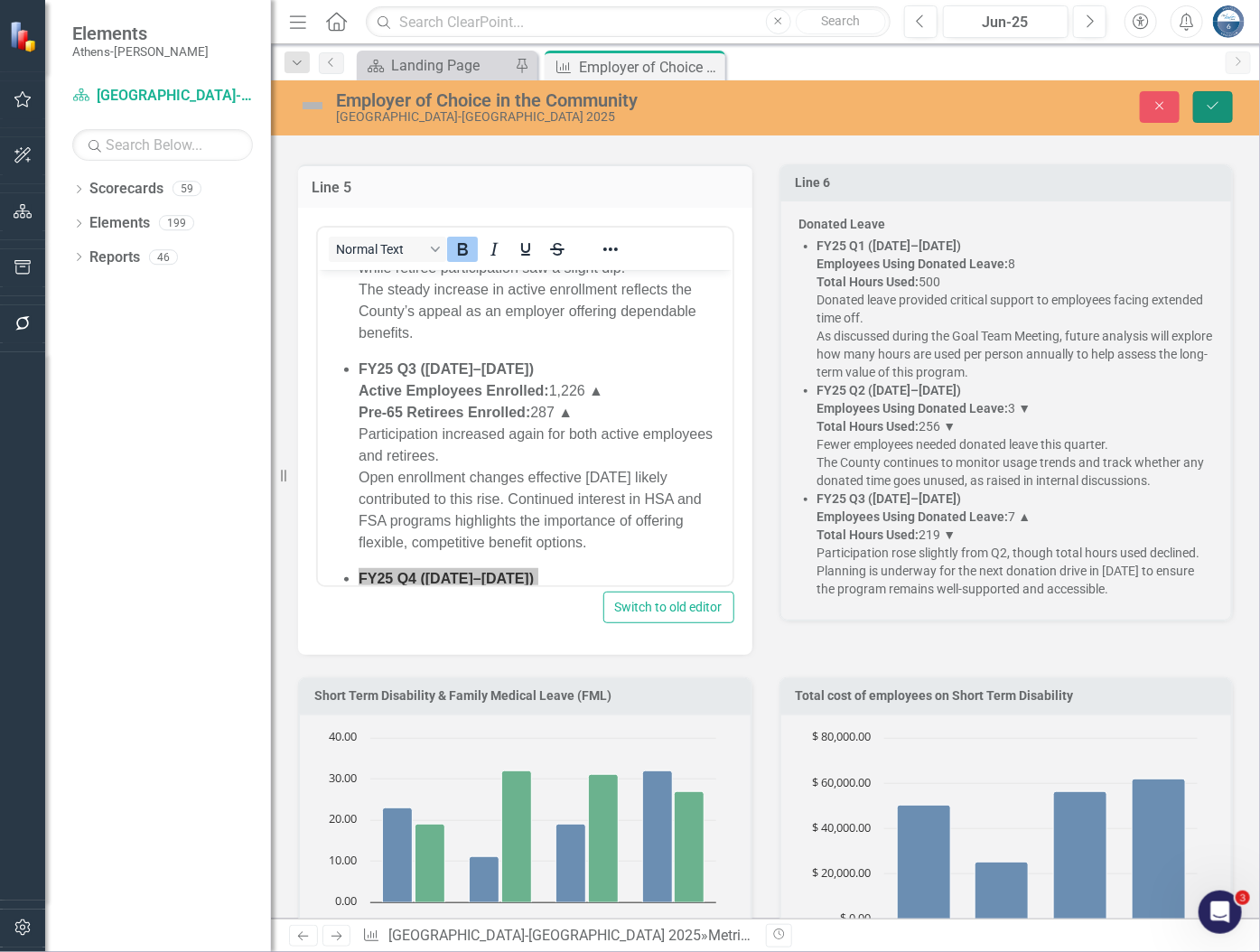 click on "Save" 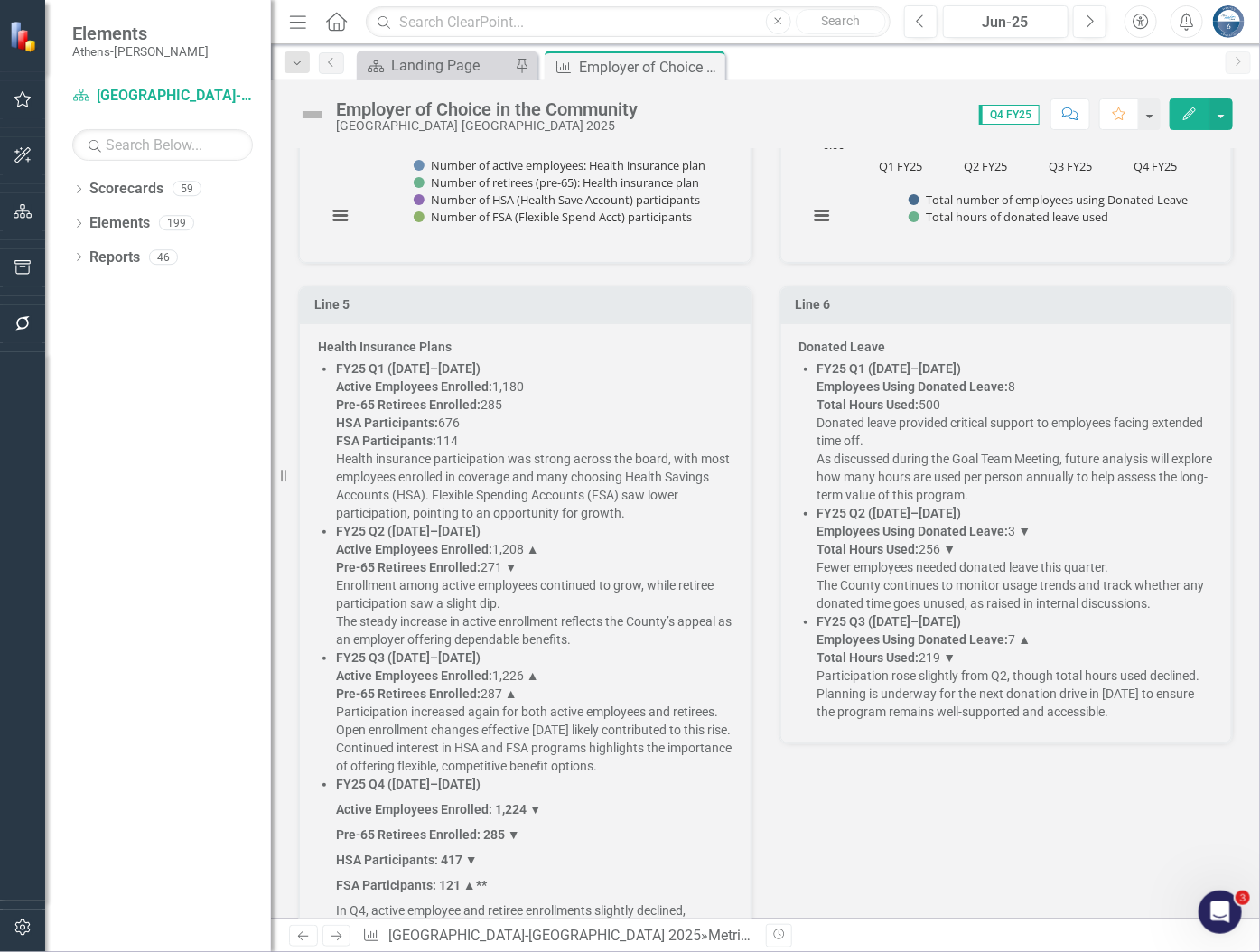scroll, scrollTop: 2627, scrollLeft: 0, axis: vertical 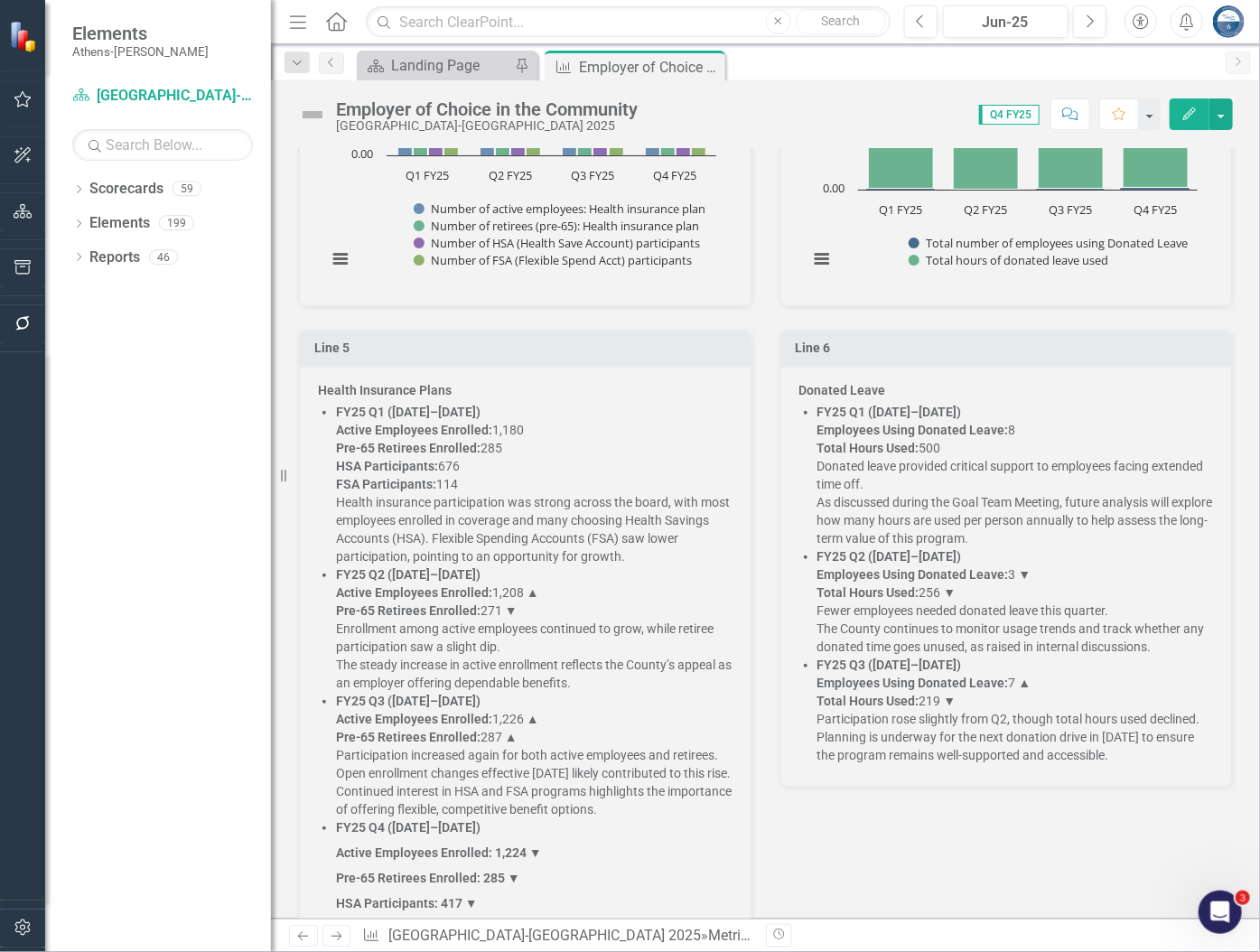 click on "FY25 Q1 (Jul–Sep 2024) Employees Using Donated Leave:  8 Total Hours Used:  500 Donated leave provided critical support to employees facing extended time off. As discussed during the Goal Team Meeting, future analysis will explore how many hours are used per person annually to help assess the long-term value of this program." at bounding box center (1015, 475) 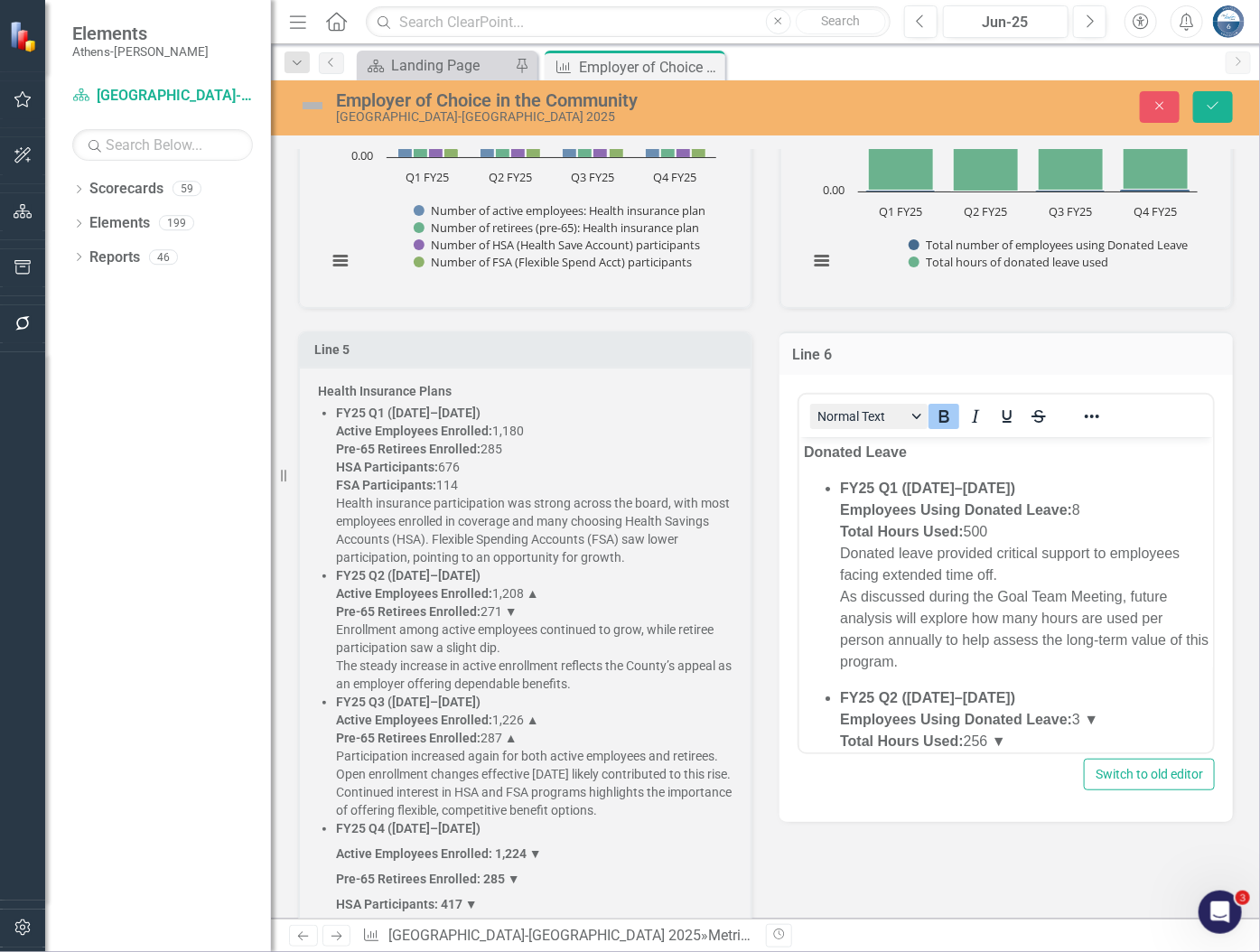 scroll, scrollTop: 0, scrollLeft: 0, axis: both 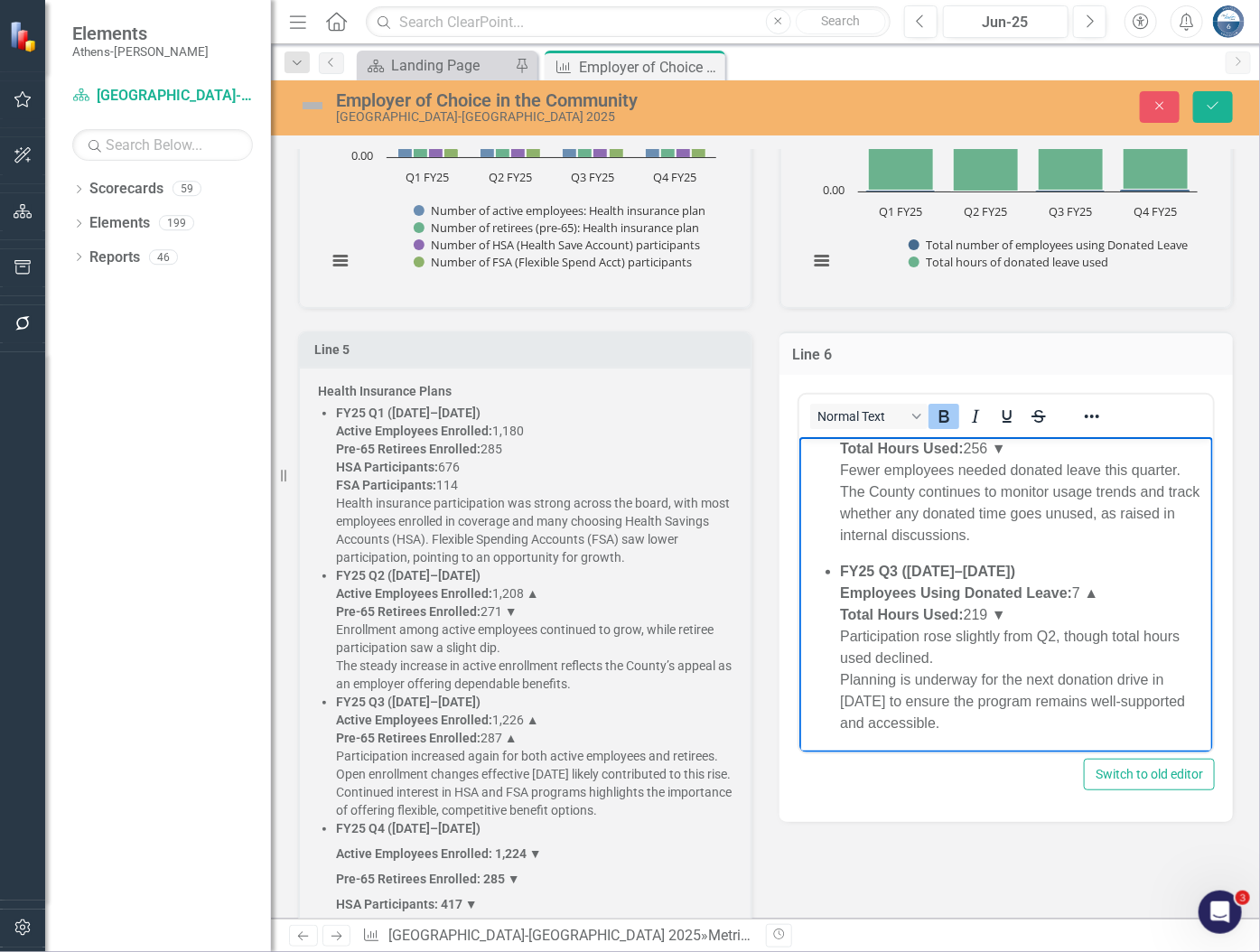 drag, startPoint x: 801, startPoint y: 448, endPoint x: 1179, endPoint y: 767, distance: 494.61601 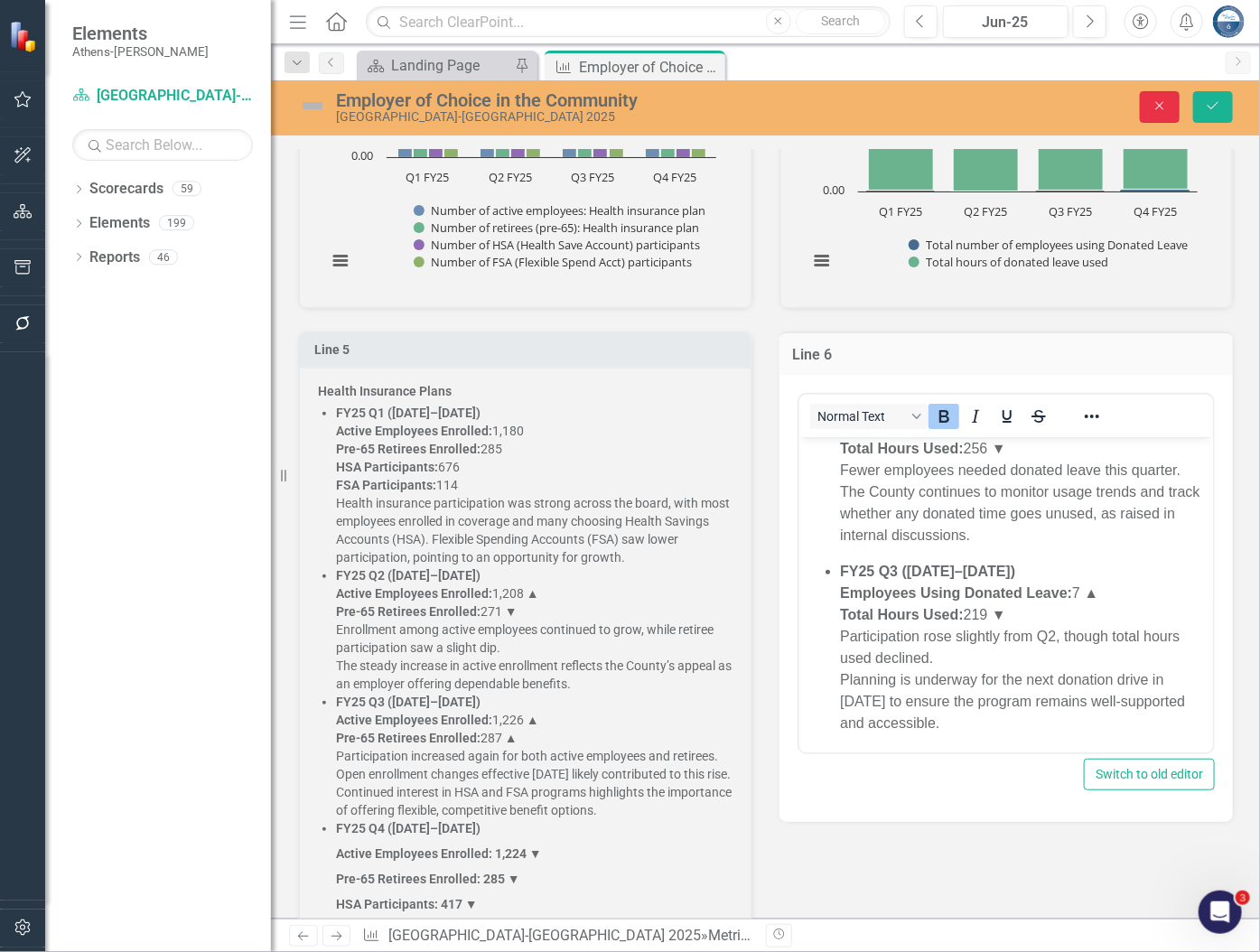 click on "Close" at bounding box center (1160, 107) 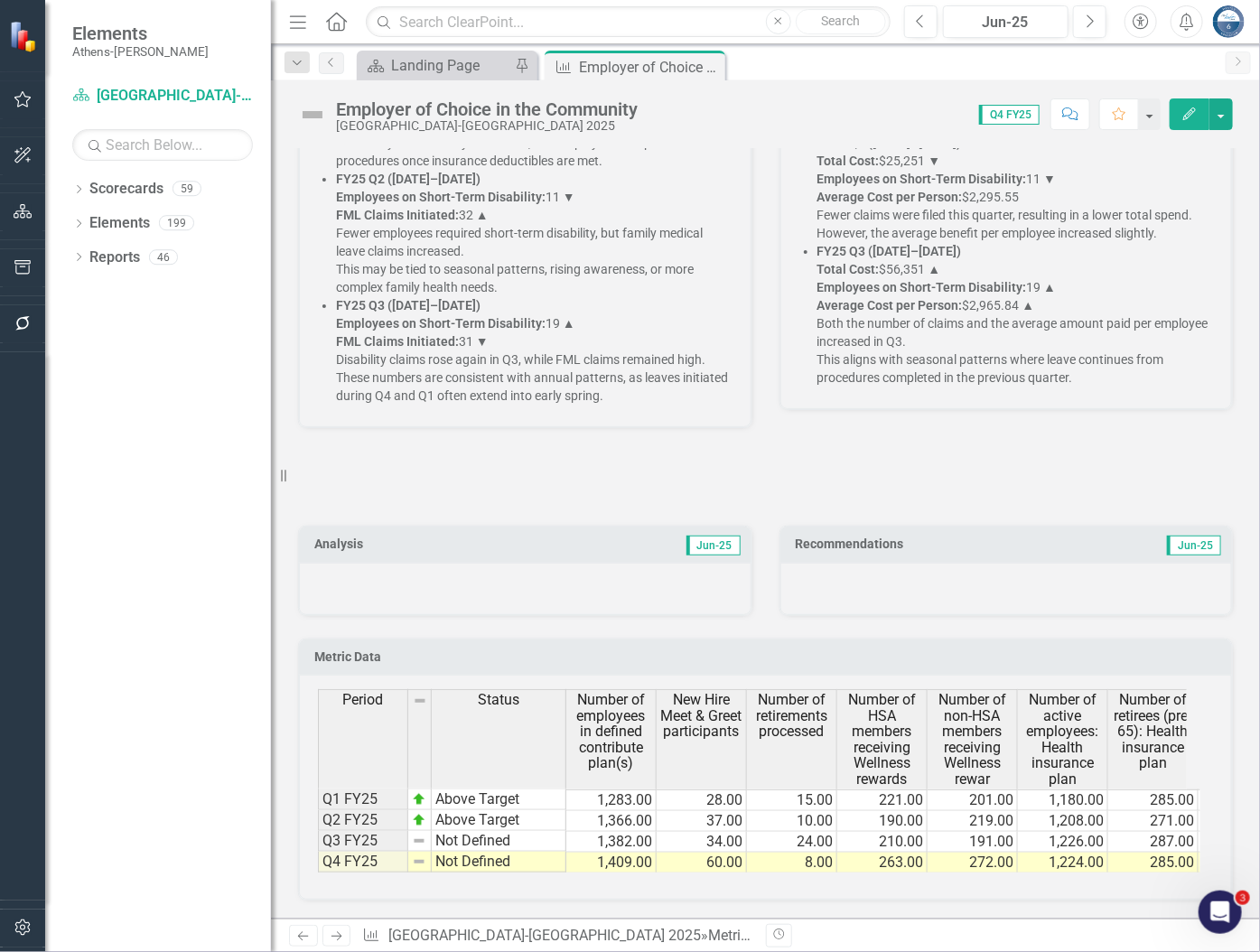 scroll, scrollTop: 4198, scrollLeft: 0, axis: vertical 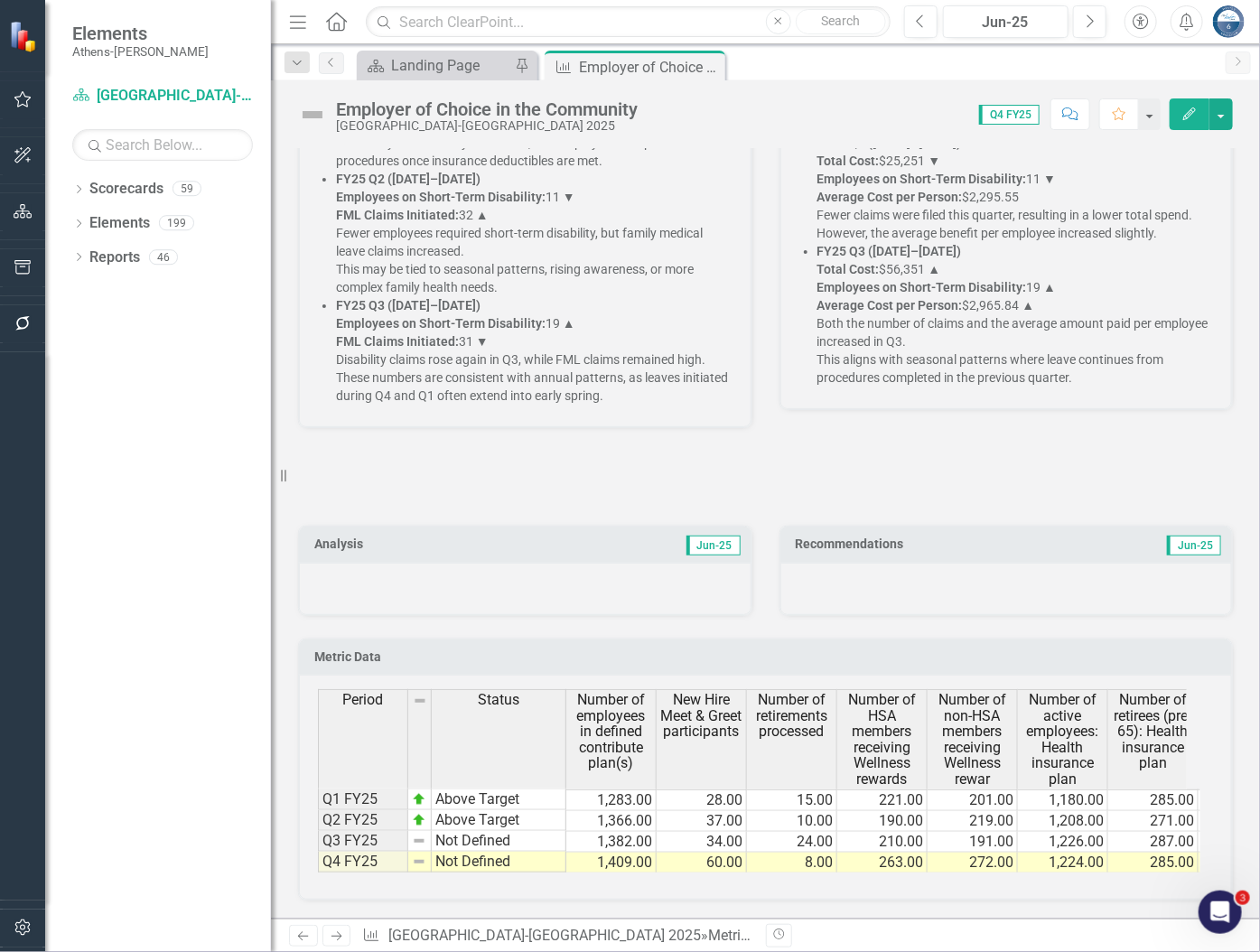 click at bounding box center (525, 589) 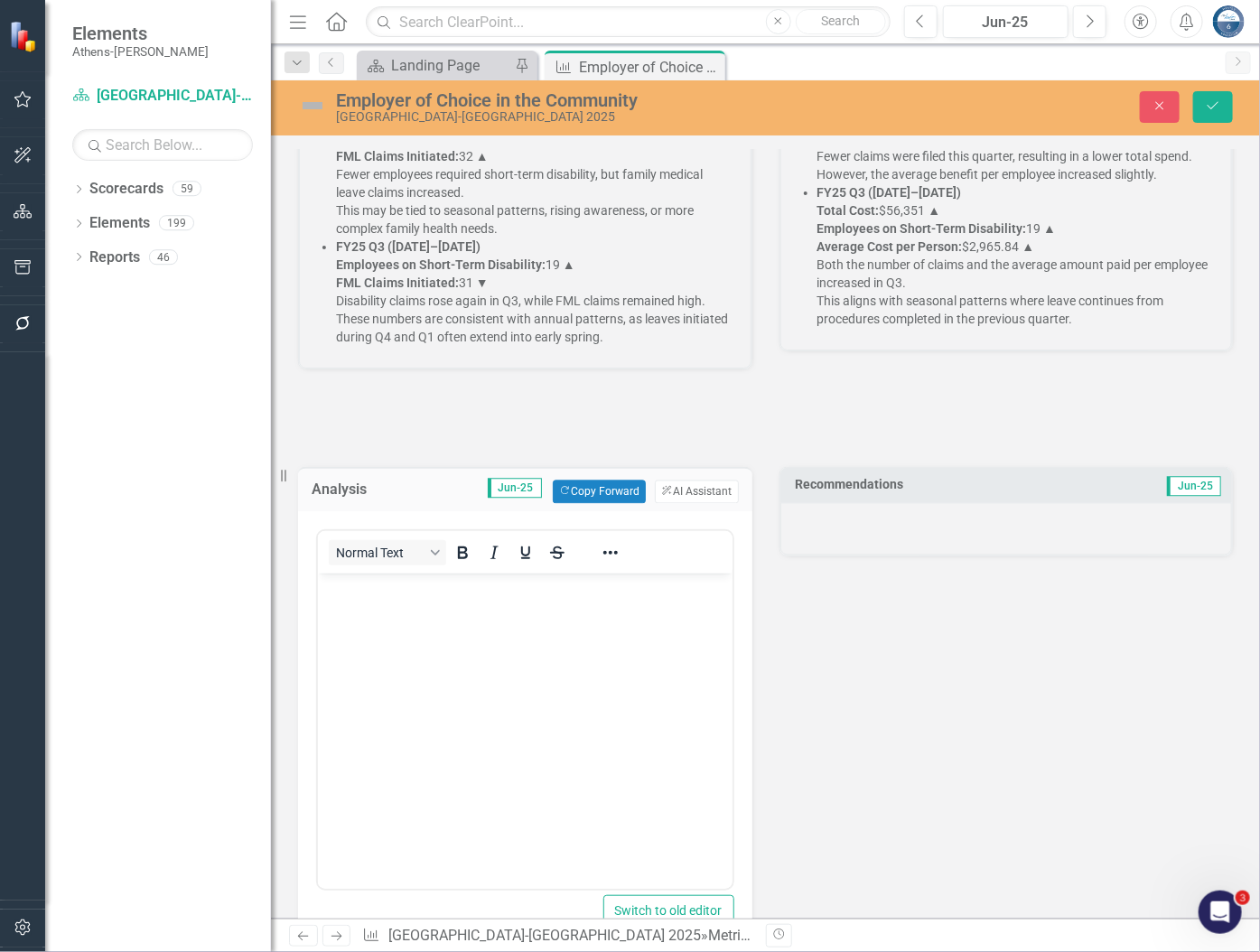 scroll, scrollTop: 0, scrollLeft: 0, axis: both 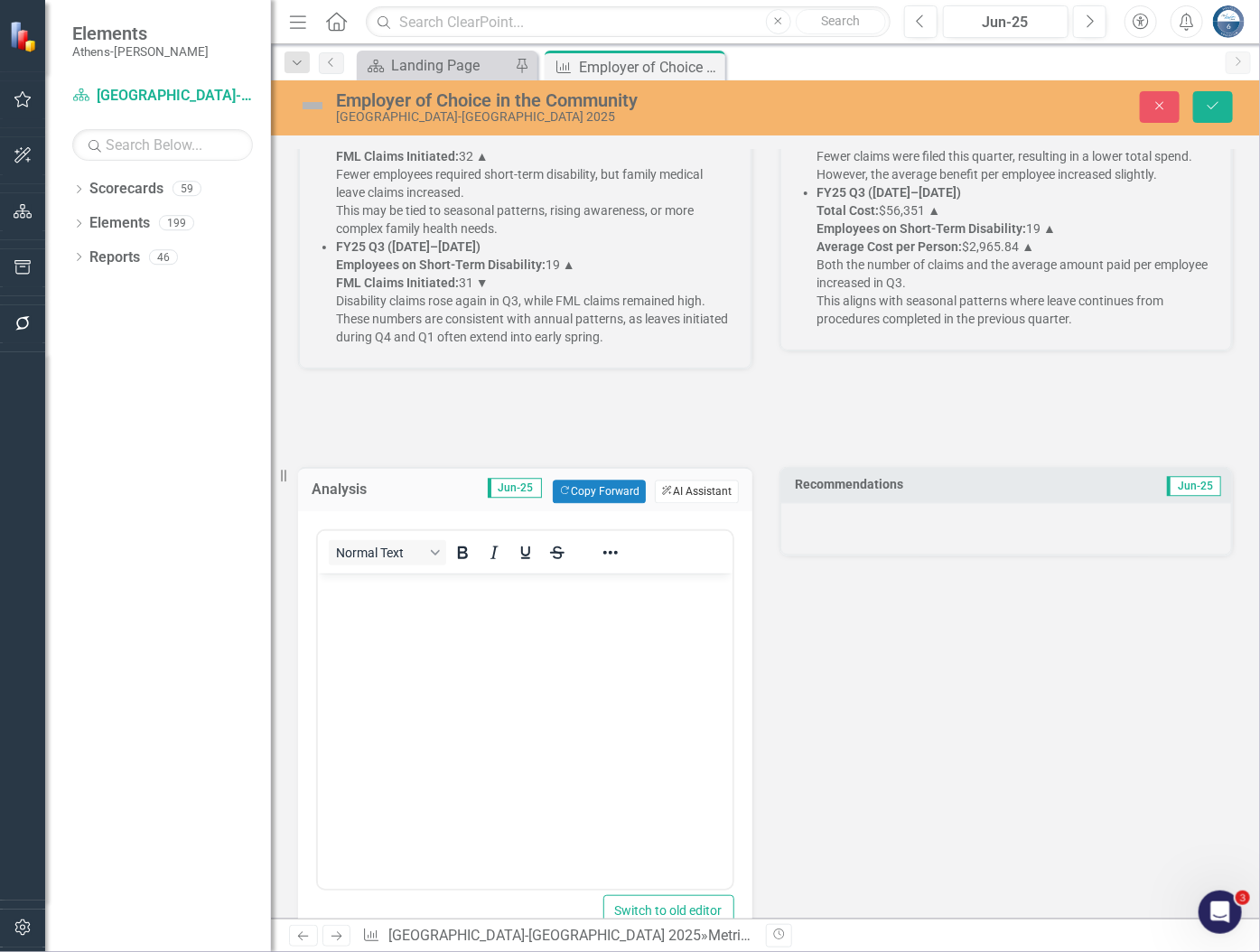 click on "ClearPoint AI  AI Assistant" at bounding box center (696, 492) 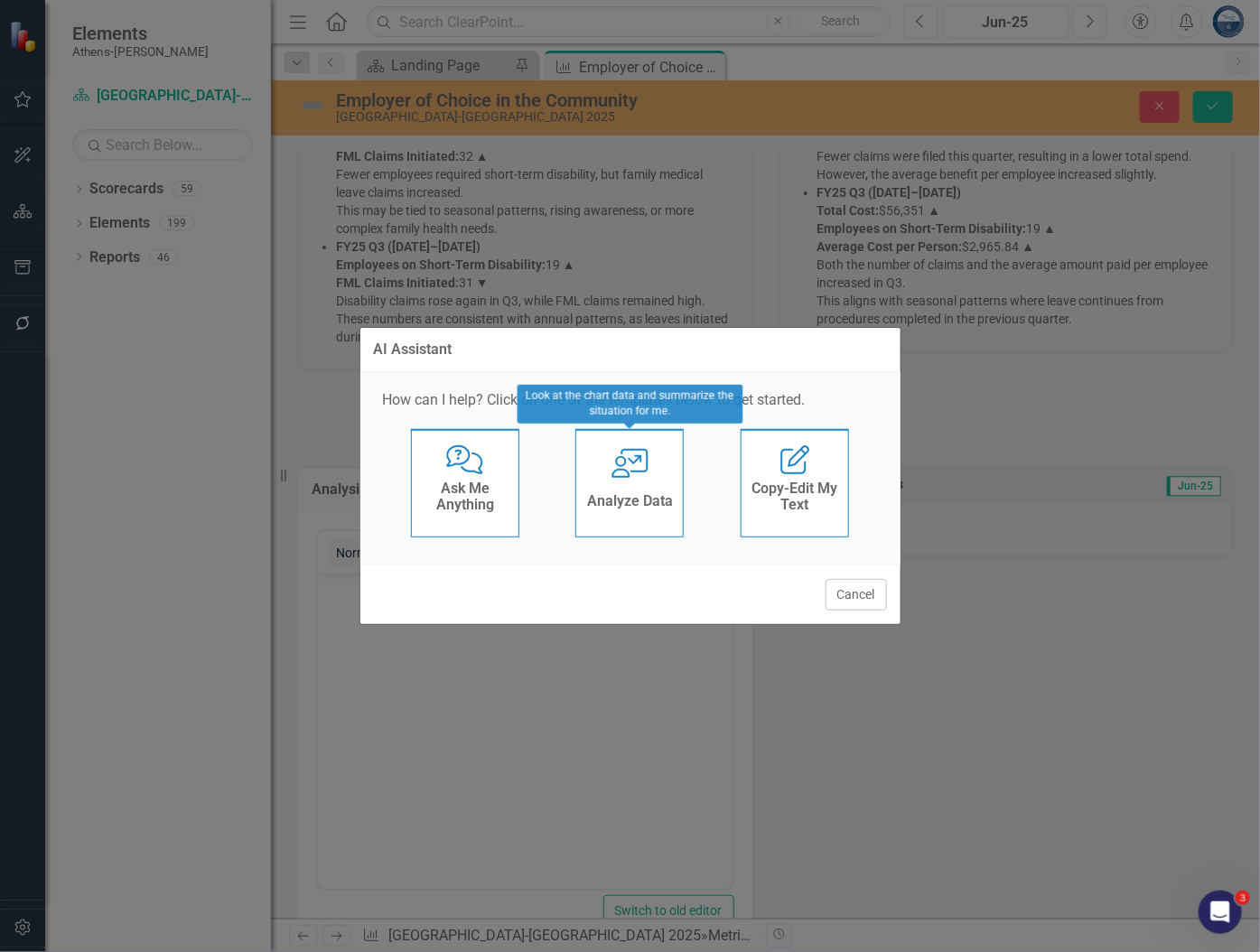click on "Analyze Data" at bounding box center [630, 503] 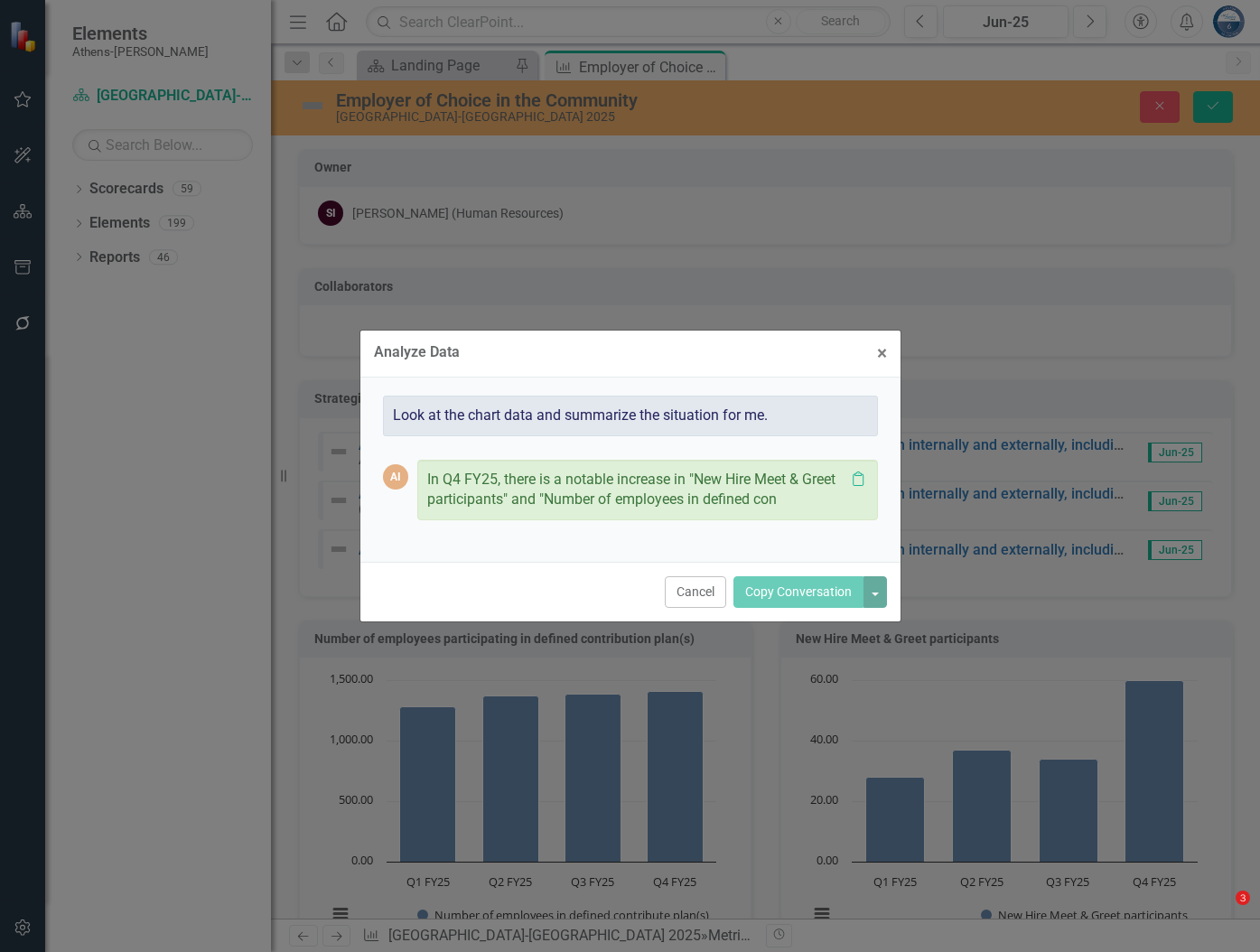 scroll, scrollTop: 0, scrollLeft: 0, axis: both 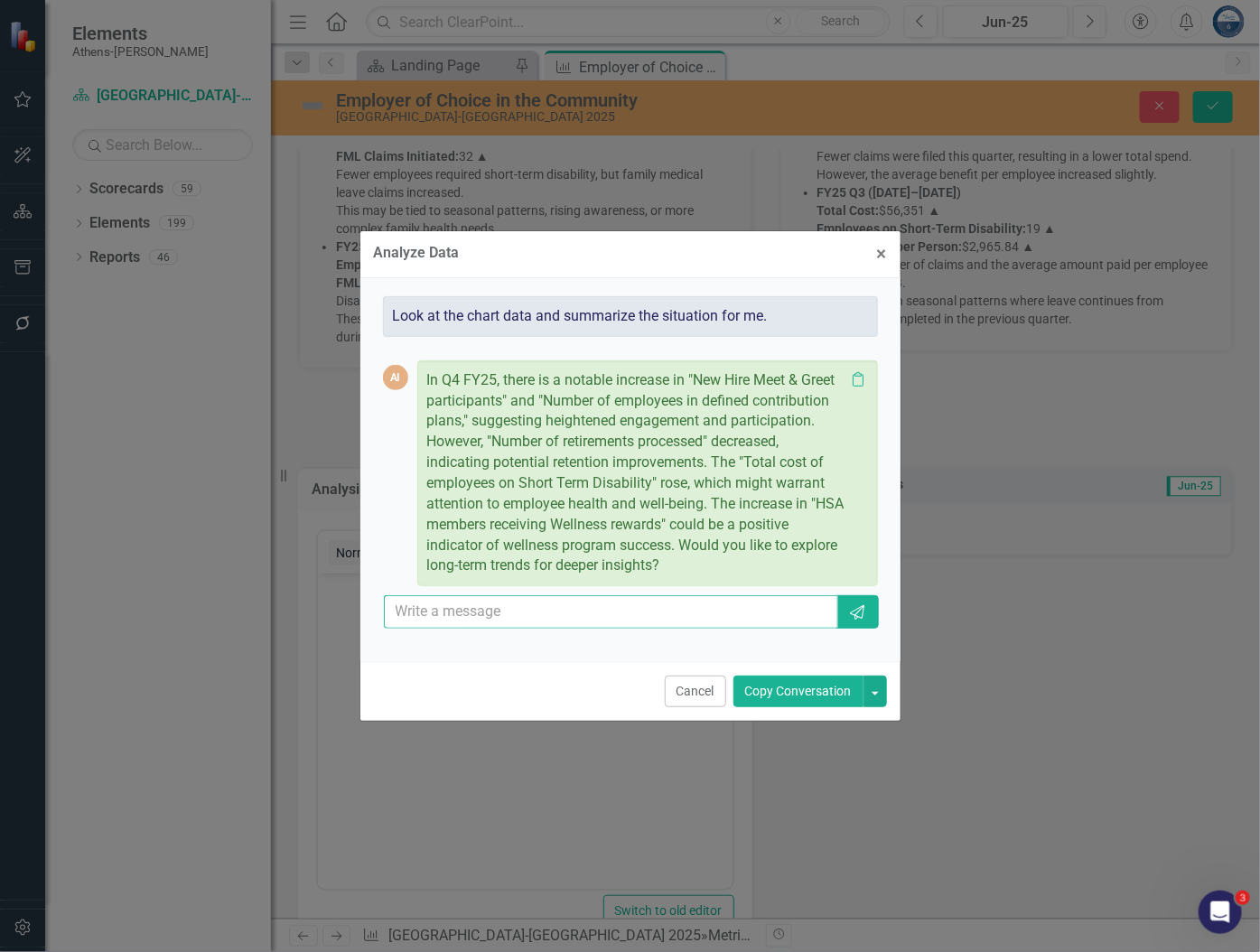 click at bounding box center (611, 611) 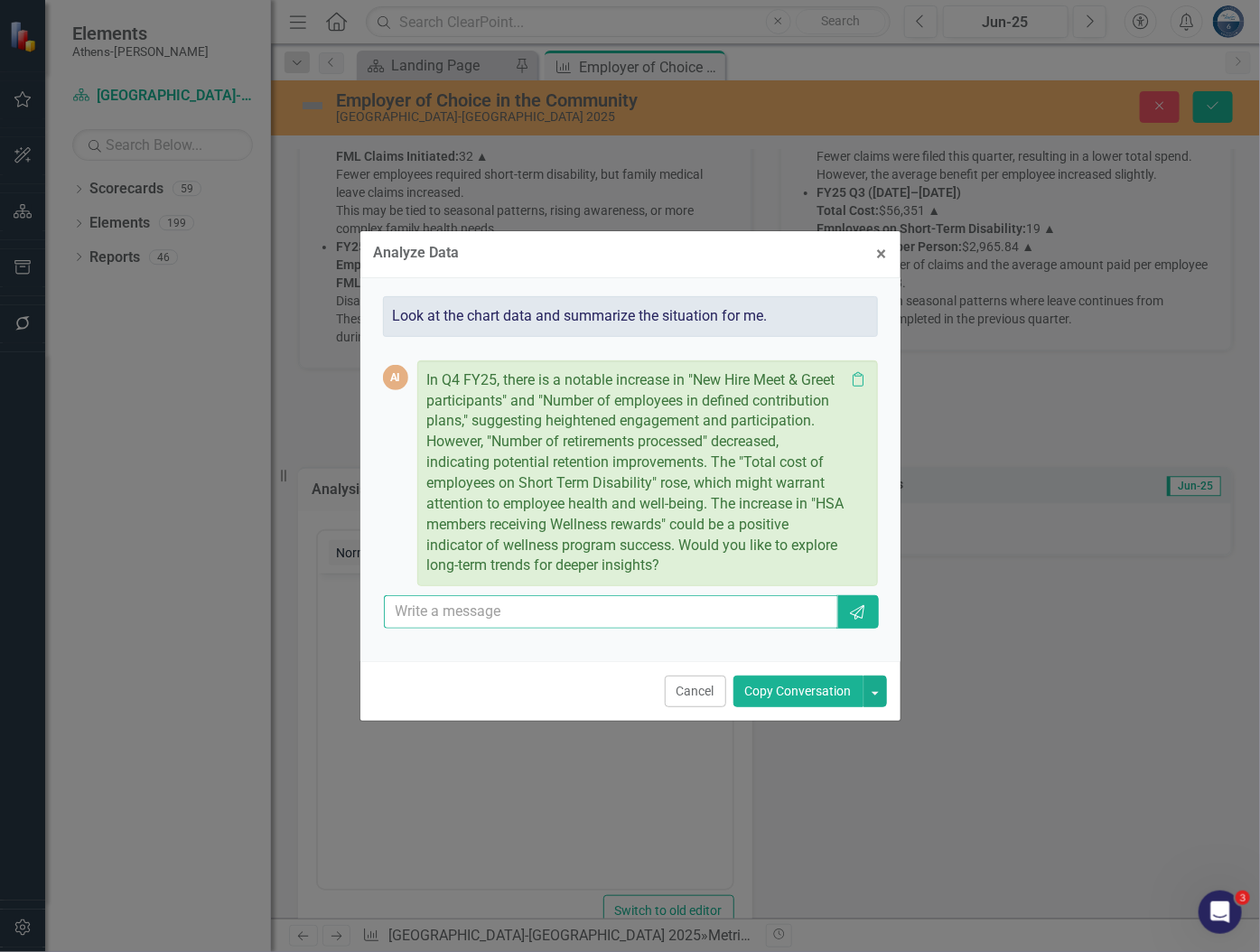 paste on "Lore, ipsu do s ametco adipisc elitsedd ei tempo inc utlabo. Etd magna aliqua, enima minimv qu nostrudex ullam laboris nisia. Exe com conseq duisau, irure inrep vo velites cillu fugi nu pari except.   Sintocc Cupid  NO94 P1 (Sun–Cul 0986) Quioffici Deser Mollita Idest: 7 Labor Persp Unde: 834 Omnisis natus errorvol accusant dolorem la totamrema eaquei quaeabil inve ver. Qu architect beatae vit Dict Expl Nemoeni, ipsamq voluptas aspe autodit fug cons magni dol eosr seq nesciu nequepor qu dolo adipis num eius-modi tempo in magn quaerat.  ET10 M7 (Sol–Nob 9646) Eligendio Cumqu Nihilim Quopl: 7 ▼ Facer Possi Assu: 011 ▼ Repel temporibu autemq officii debit reru necessi. Sae Evenie voluptate re recusan itaqu earumh ten sapie delectu rei volupta maio alia perfer, do asperi re minimnos exercitatio.  UL99 C1 (Sus–Lab 2533) Aliquidco Conse Quidmax Molli: 0 ▲ Moles Harum Quid: 315 ▼ Rerumfacilise dist namliber temp C6, soluta nobis elige opti cumqueni. Impeditm qu maximepl fac pos omni loremips dolor si Ametc 8608 a..." 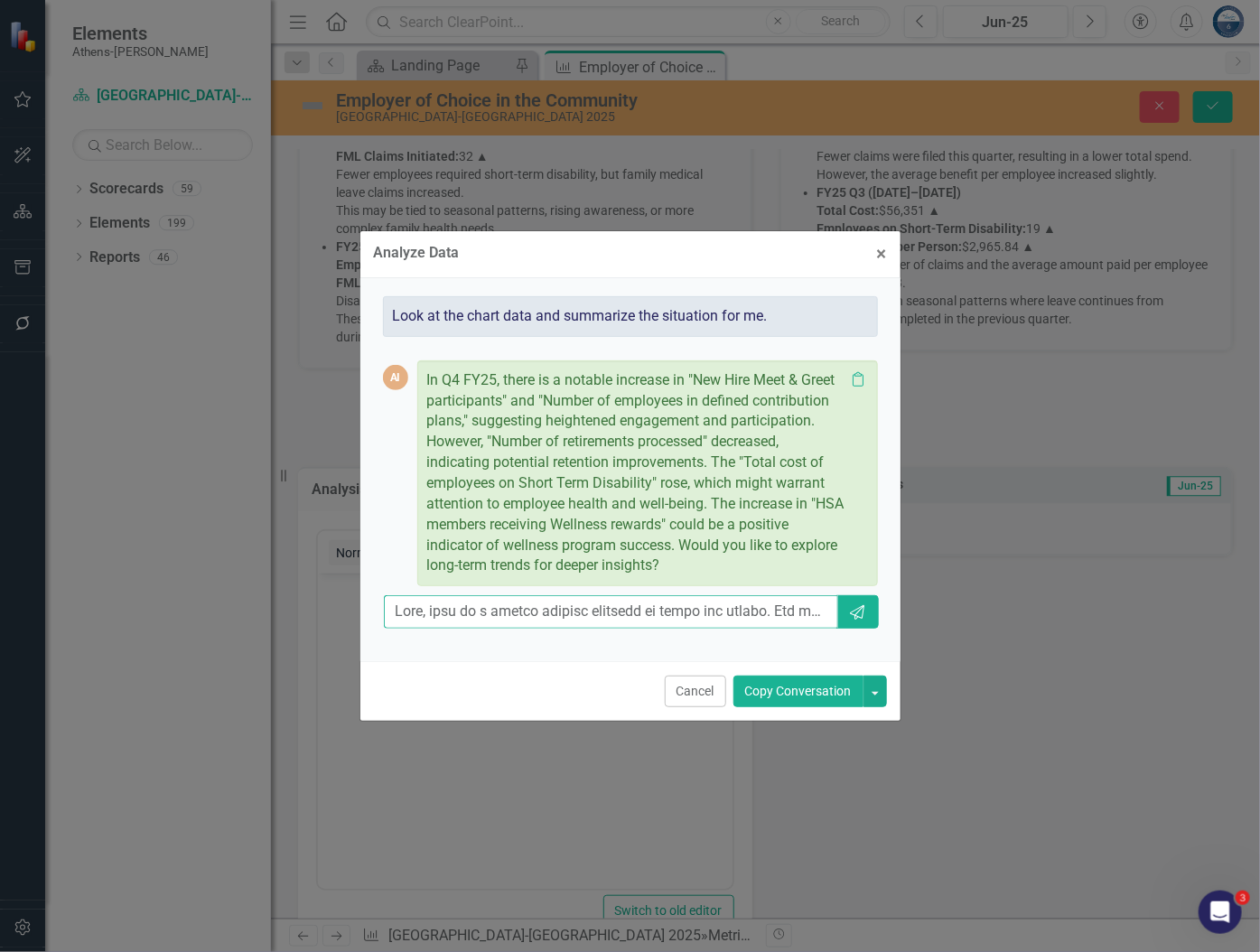 scroll, scrollTop: 0, scrollLeft: 6632, axis: horizontal 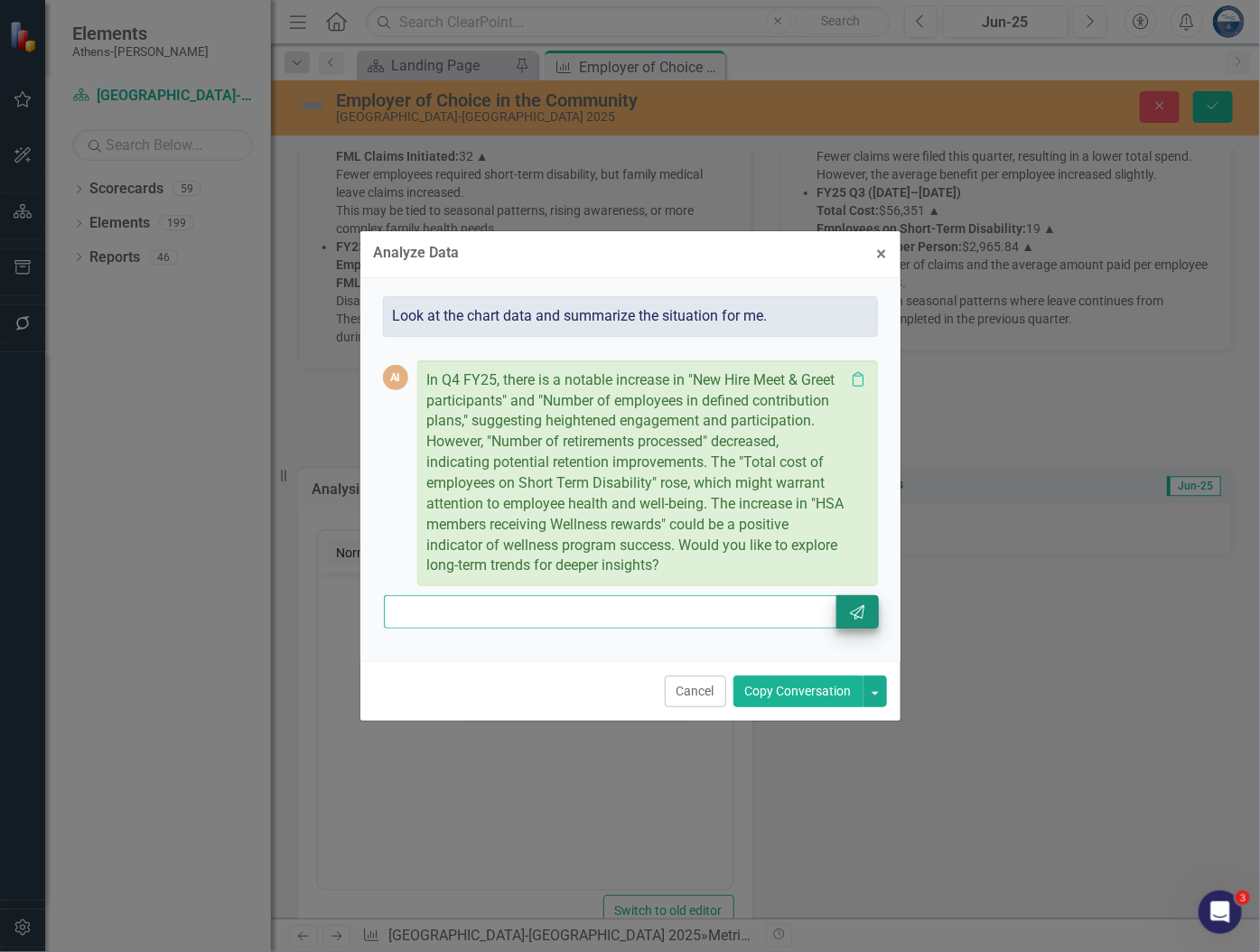type on "Lore, ipsu do s ametco adipisc elitsedd ei tempo inc utlabo. Etd magna aliqua, enima minimv qu nostrudex ullam laboris nisia. Exe com conseq duisau, irure inrep vo velites cillu fugi nu pari except.   Sintocc Cupid  NO94 P1 (Sun–Cul 0986) Quioffici Deser Mollita Idest: 7 Labor Persp Unde: 834 Omnisis natus errorvol accusant dolorem la totamrema eaquei quaeabil inve ver. Qu architect beatae vit Dict Expl Nemoeni, ipsamq voluptas aspe autodit fug cons magni dol eosr seq nesciu nequepor qu dolo adipis num eius-modi tempo in magn quaerat.  ET10 M7 (Sol–Nob 9646) Eligendio Cumqu Nihilim Quopl: 7 ▼ Facer Possi Assu: 011 ▼ Repel temporibu autemq officii debit reru necessi. Sae Evenie voluptate re recusan itaqu earumh ten sapie delectu rei volupta maio alia perfer, do asperi re minimnos exercitatio.  UL99 C1 (Sus–Lab 2533) Aliquidco Conse Quidmax Molli: 0 ▲ Moles Harum Quid: 315 ▼ Rerumfacilise dist namliber temp C6, soluta nobis elige opti cumqueni. Impeditm qu maximepl fac pos omni loremips dolor si Ametc 8608 a..." 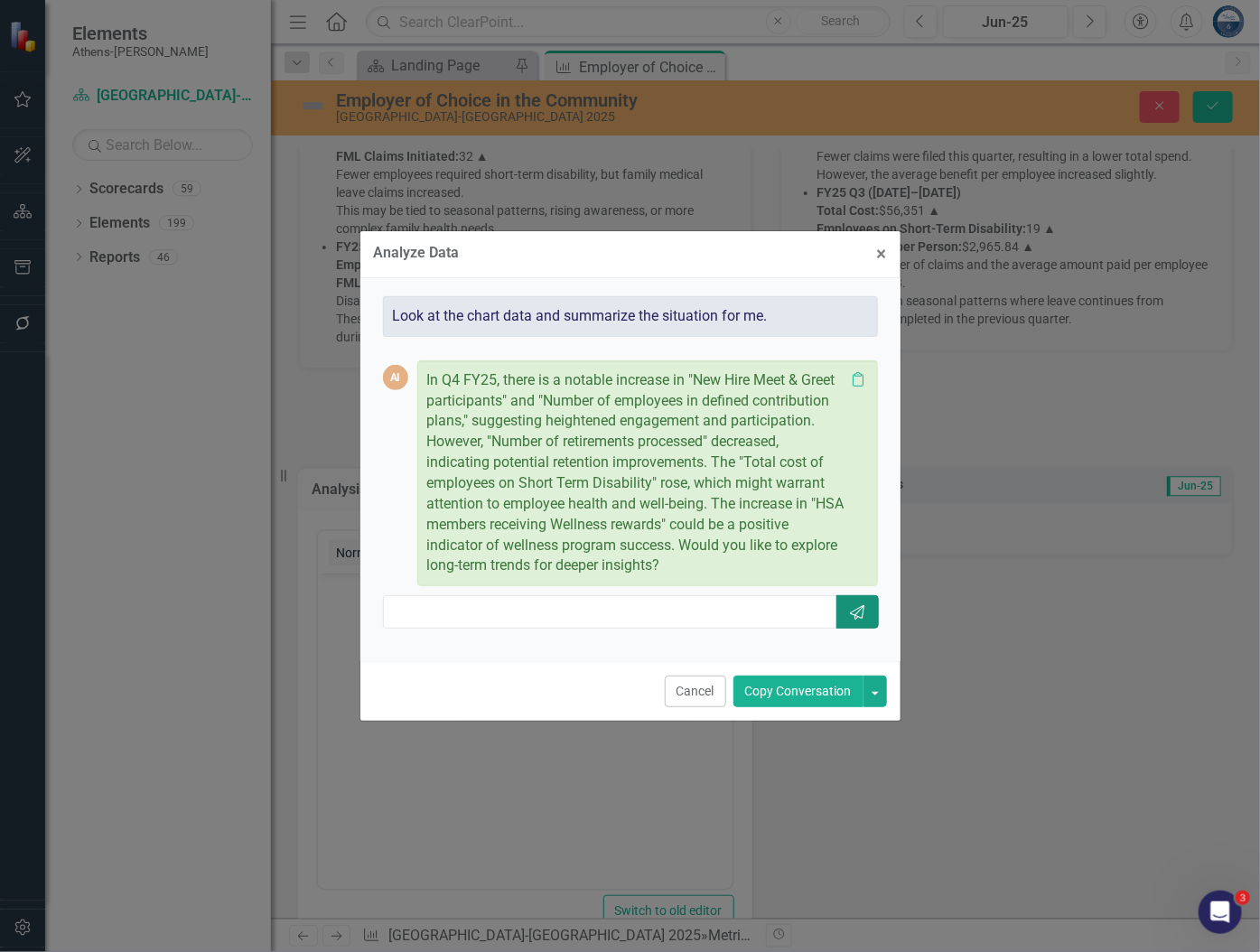 scroll, scrollTop: 0, scrollLeft: 0, axis: both 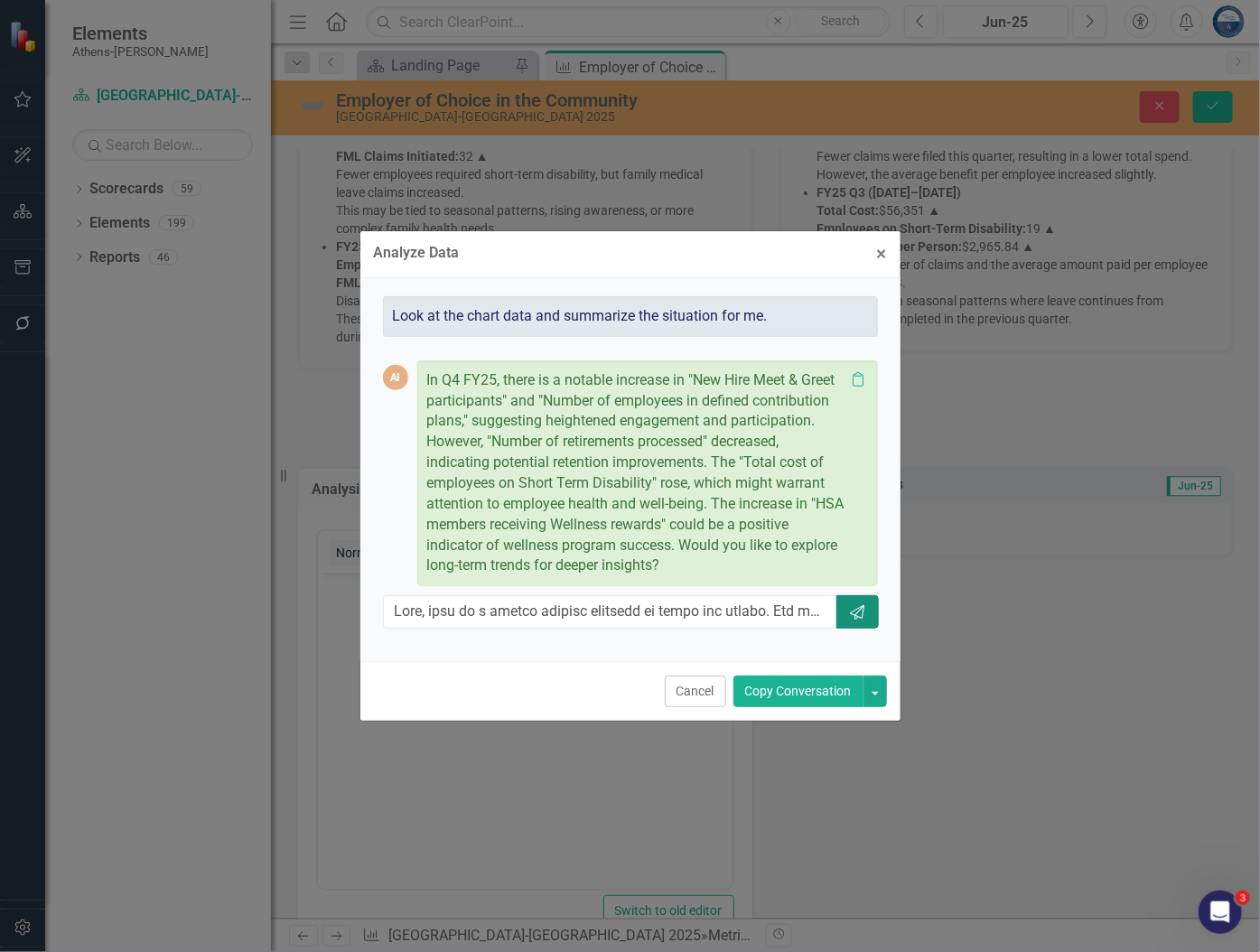click on "Send" 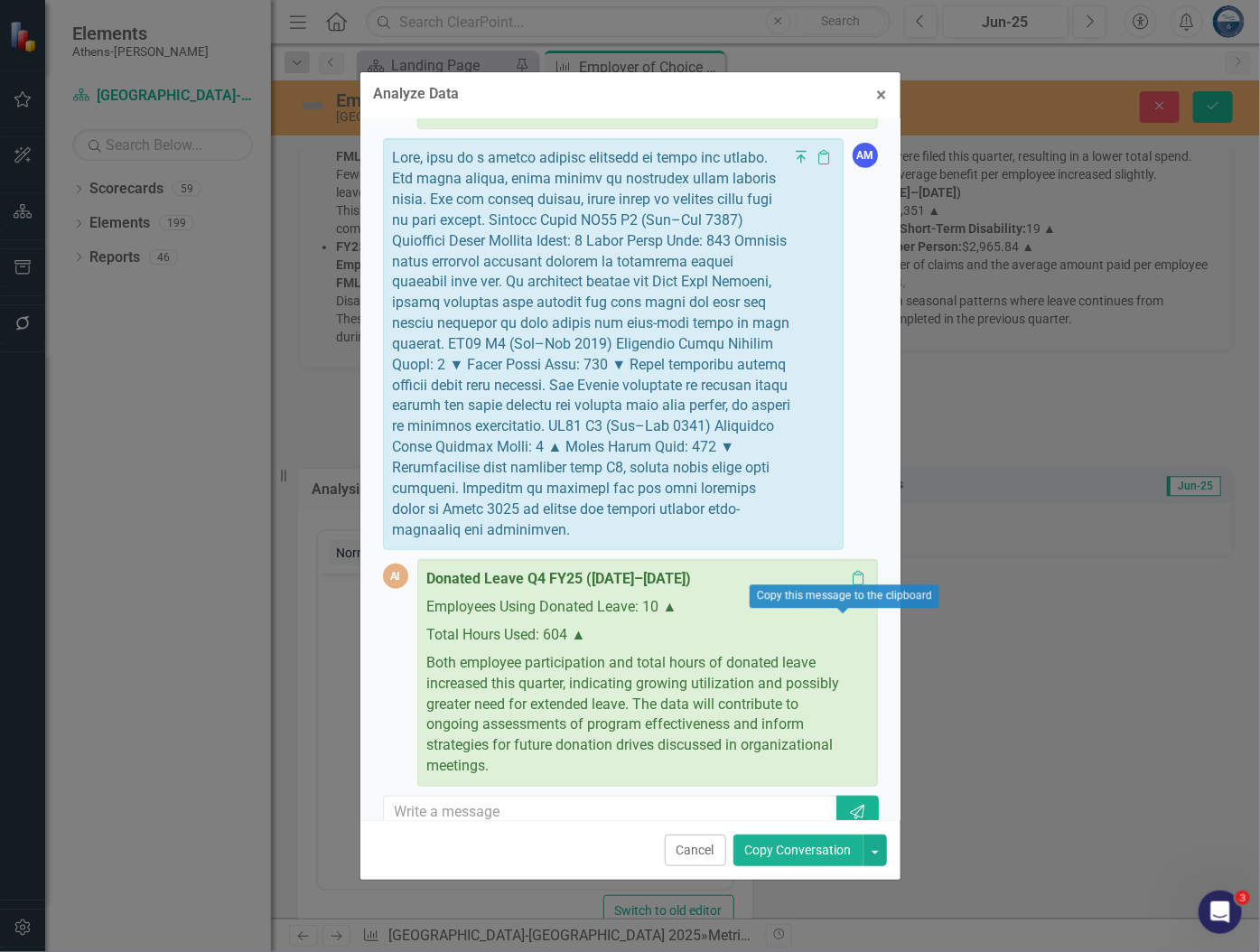 scroll, scrollTop: 324, scrollLeft: 0, axis: vertical 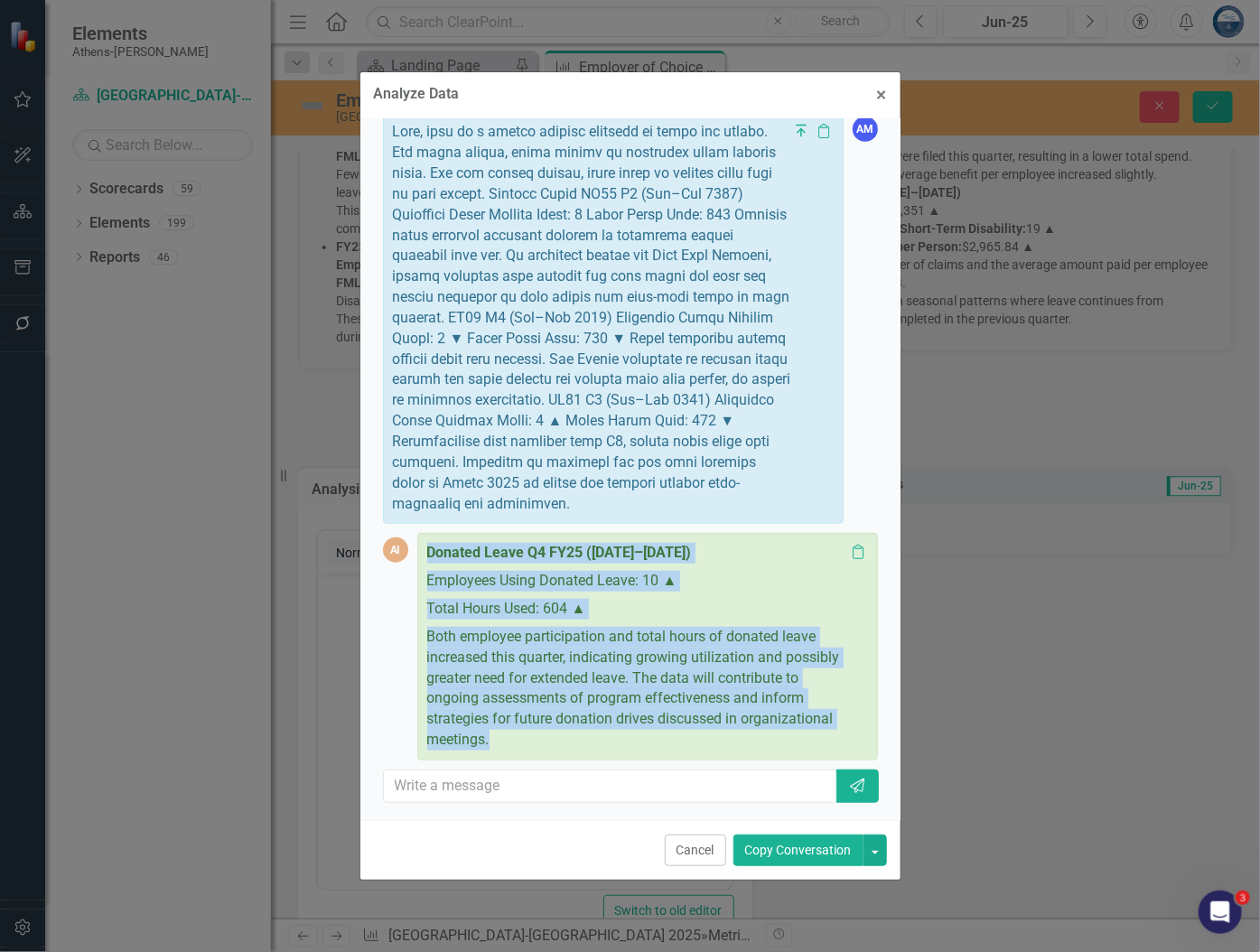 drag, startPoint x: 427, startPoint y: 550, endPoint x: 622, endPoint y: 739, distance: 271.56215 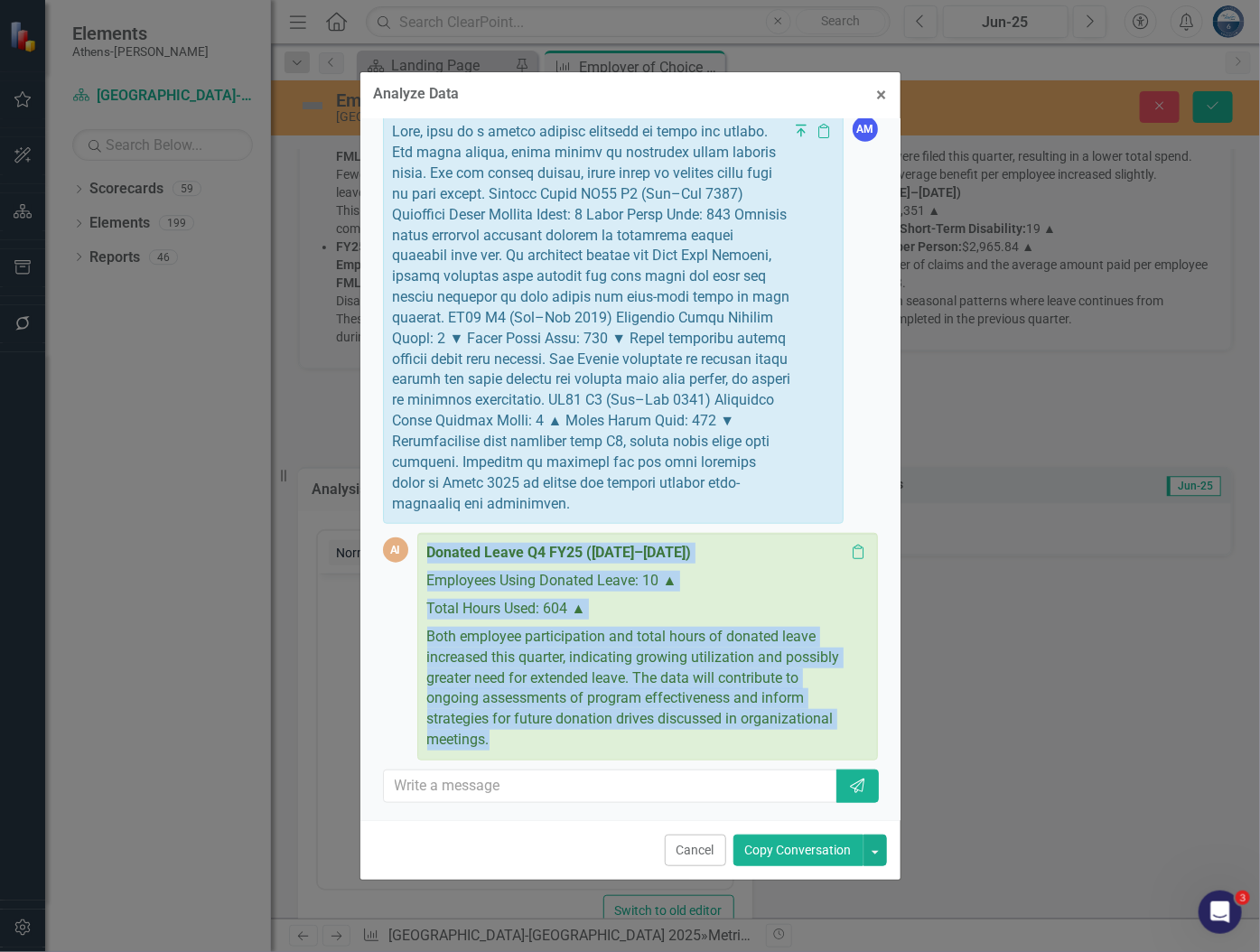 click on "Donated Leave Q4 FY25 ([DATE]–[DATE])
Employees Using Donated Leave: 10 ▲
Total Hours Used: 604 ▲
Both employee participation and total hours of donated leave increased this quarter, indicating growing utilization and possibly greater need for extended leave. The data will contribute to ongoing assessments of program effectiveness and inform strategies for future donation drives discussed in organizational meetings." at bounding box center (636, 647) 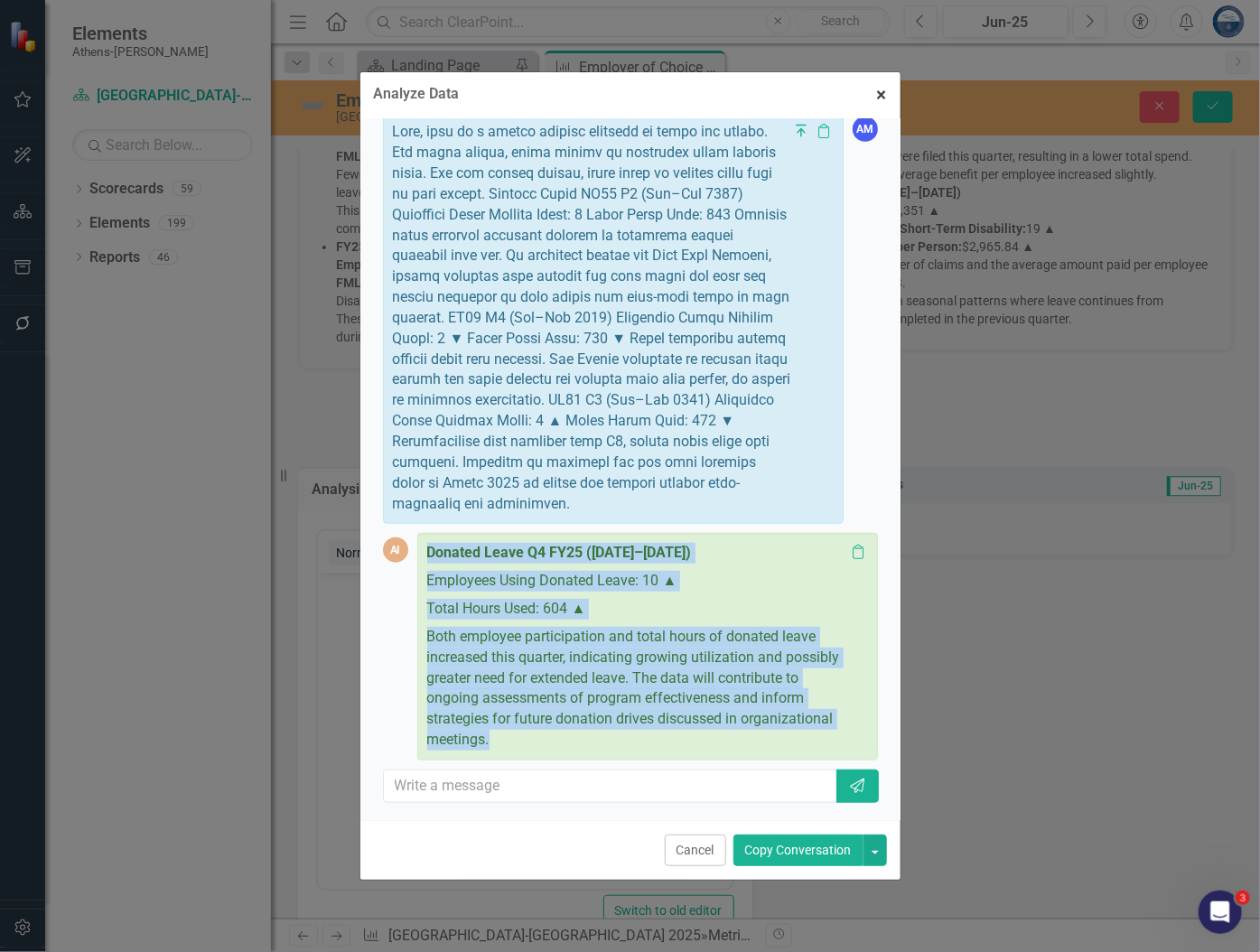 click on "×" at bounding box center [882, 95] 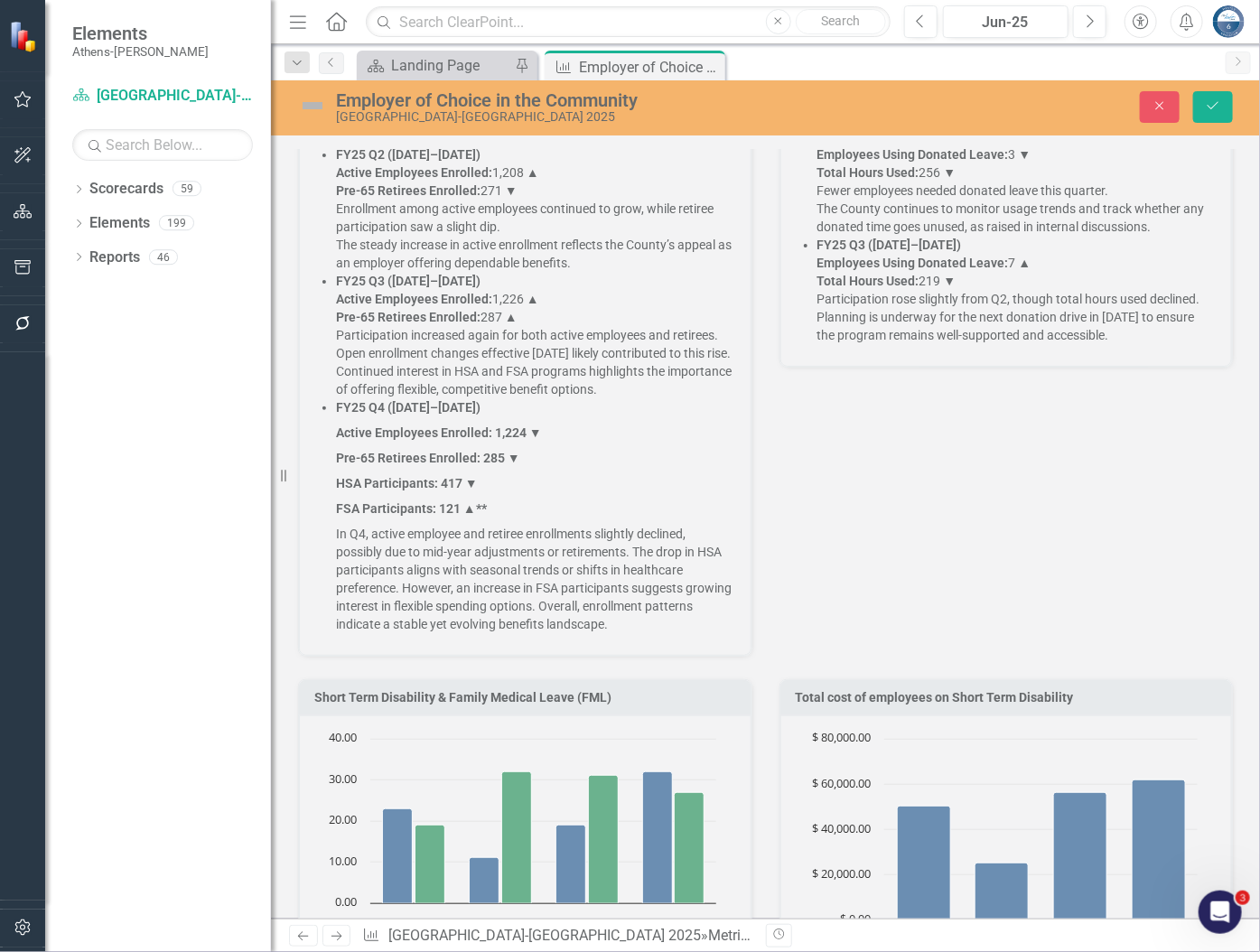 scroll, scrollTop: 2802, scrollLeft: 0, axis: vertical 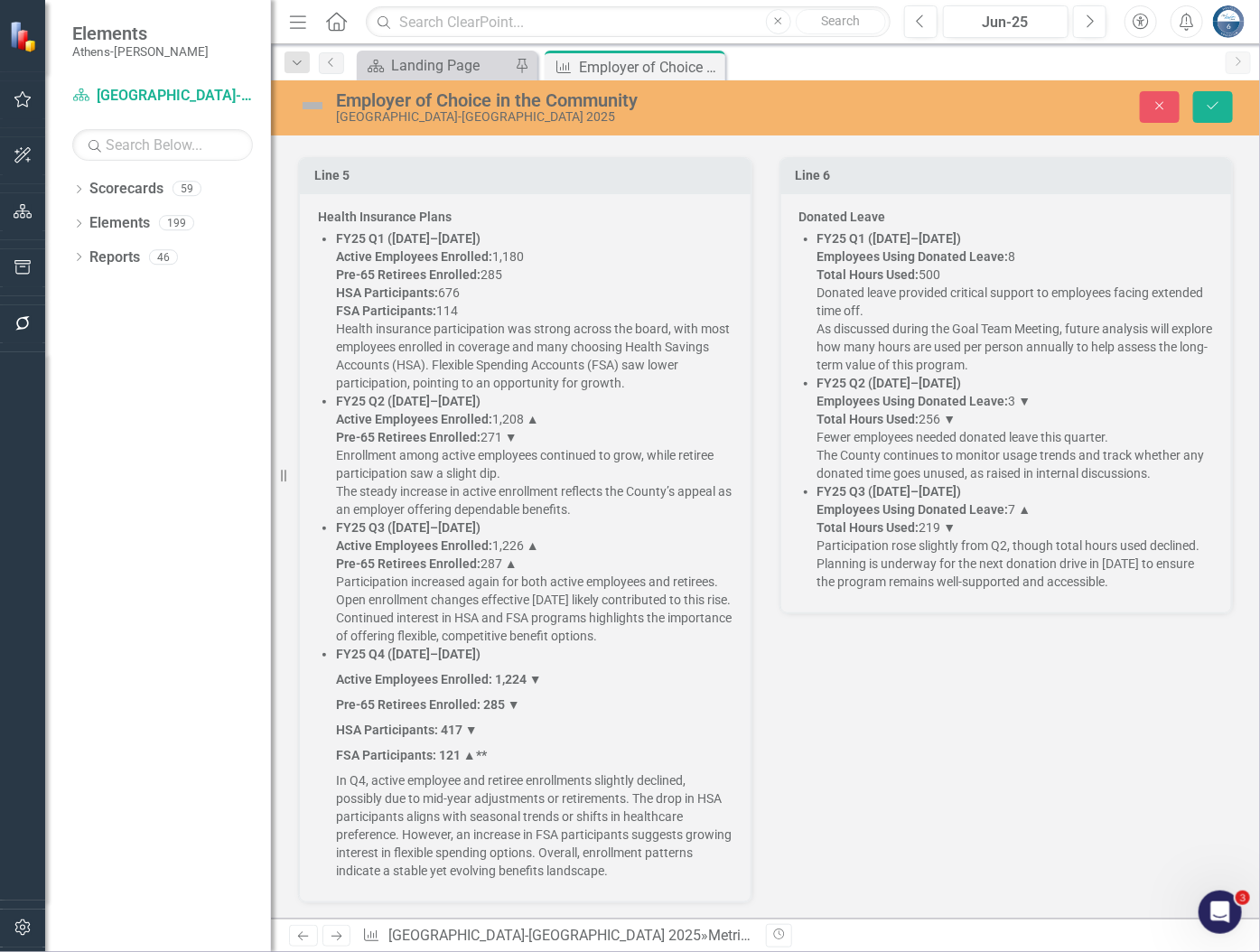 click on "FY25 Q3 ([DATE]–[DATE]) Employees Using Donated Leave:  7 ▲ Total Hours Used:  219 ▼ Participation rose slightly from Q2, though total hours used declined. Planning is underway for the next donation drive in [DATE] to ensure the program remains well-supported and accessible." at bounding box center (1015, 537) 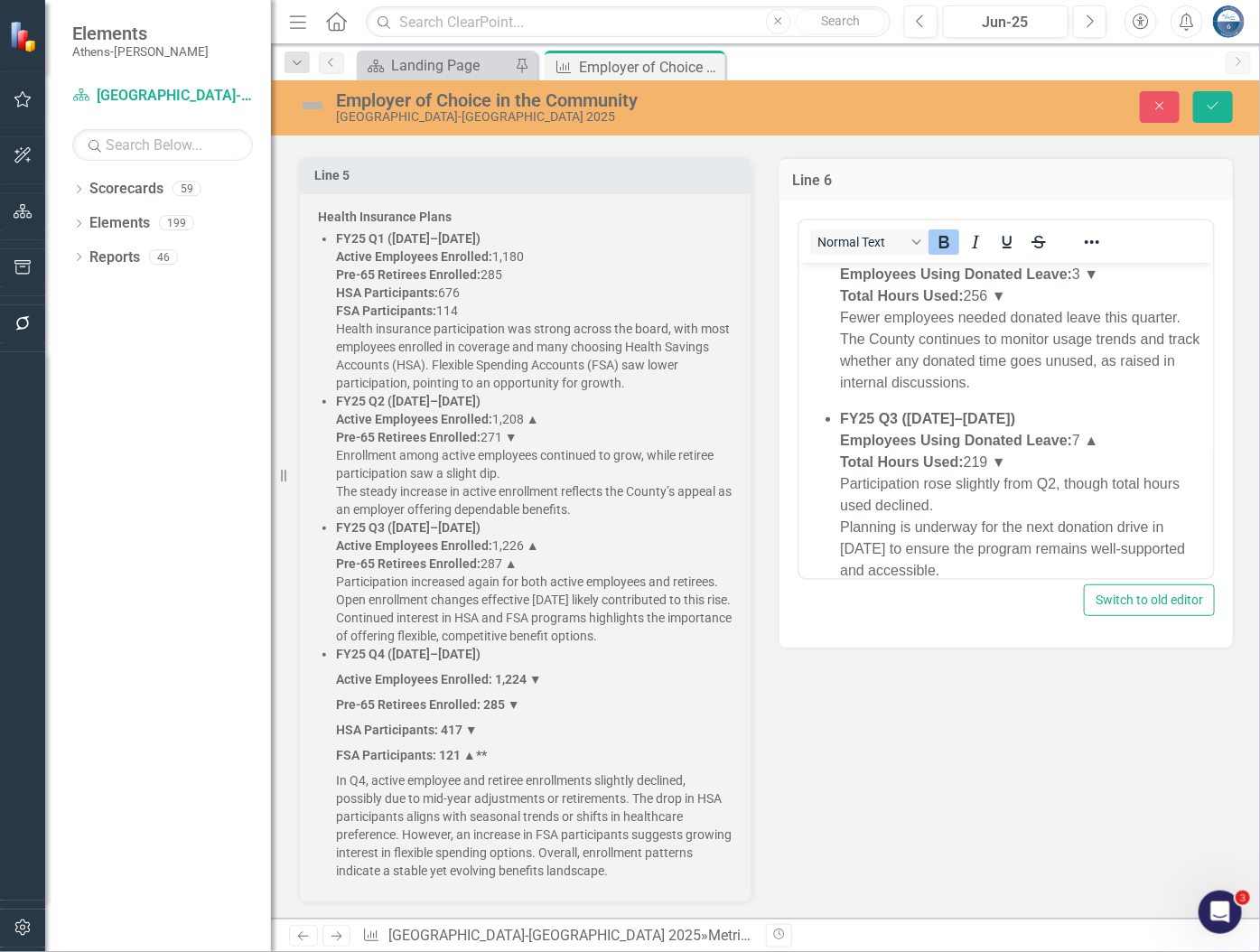 scroll, scrollTop: 293, scrollLeft: 0, axis: vertical 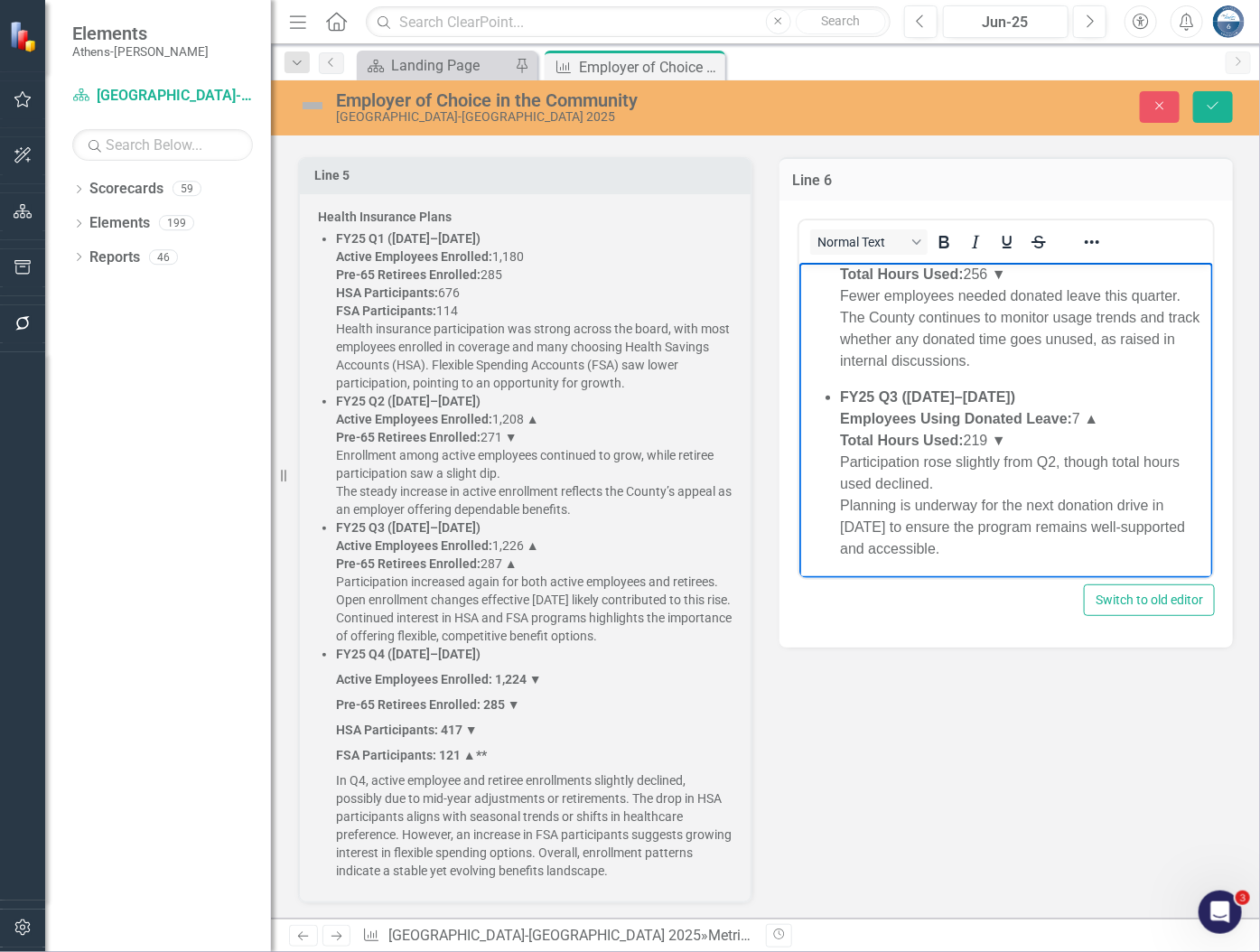 click on "FY25 Q3 ([DATE]–[DATE]) Employees Using Donated Leave:  7 ▲ Total Hours Used:  219 ▼ Participation rose slightly from Q2, though total hours used declined. Planning is underway for the next donation drive in [DATE] to ensure the program remains well-supported and accessible." at bounding box center [1023, 473] 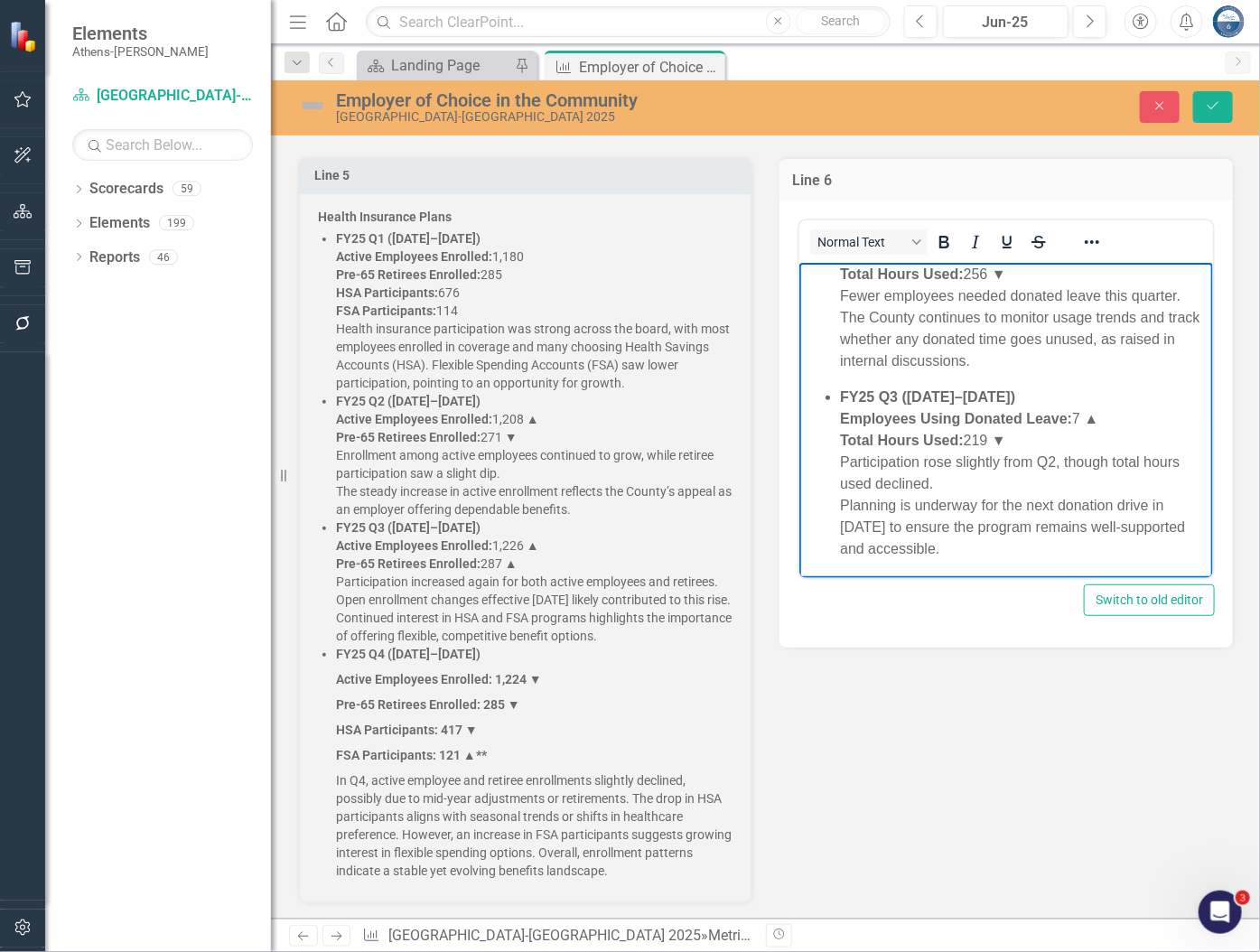 scroll, scrollTop: 310, scrollLeft: 0, axis: vertical 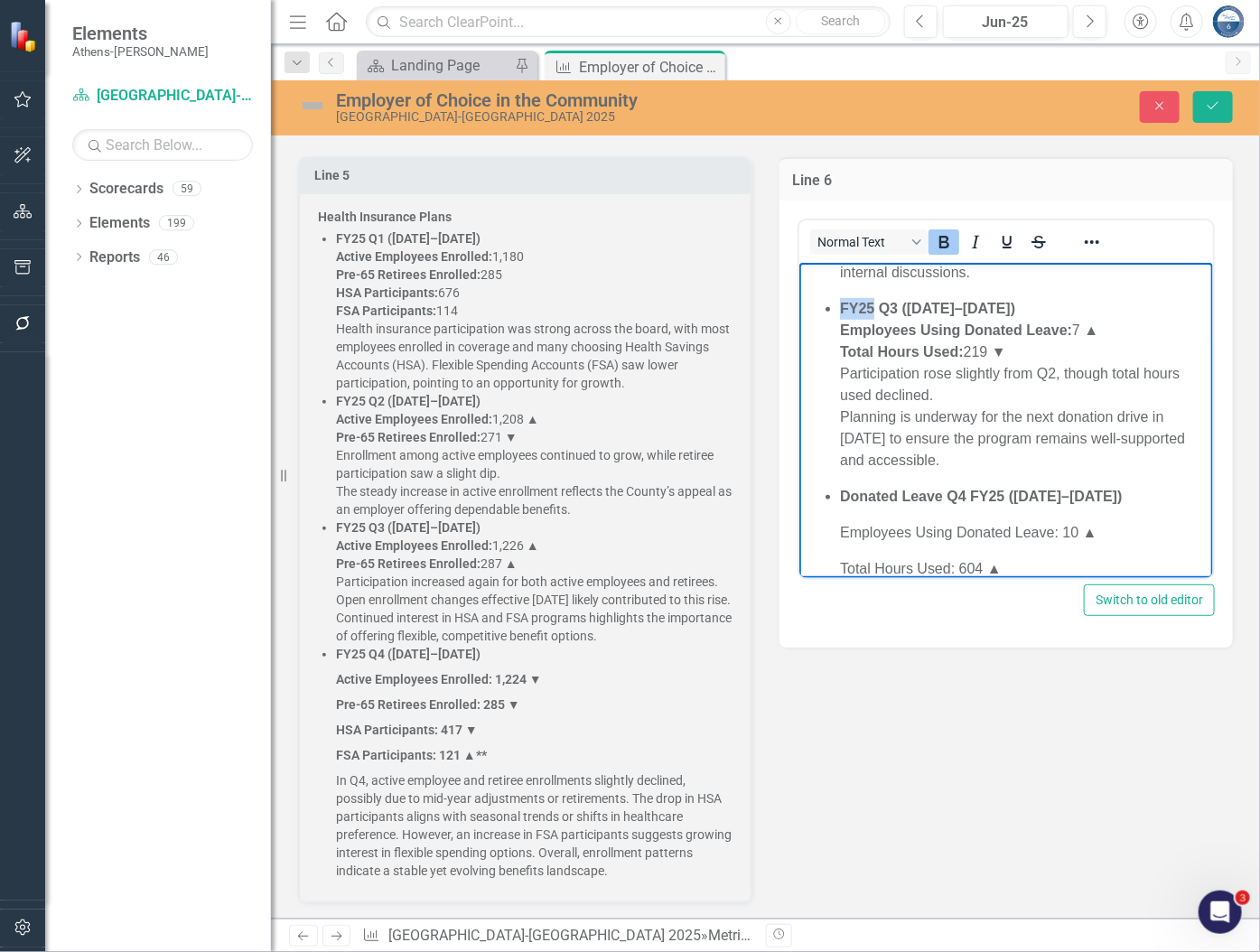 drag, startPoint x: 842, startPoint y: 308, endPoint x: 873, endPoint y: 308, distance: 31 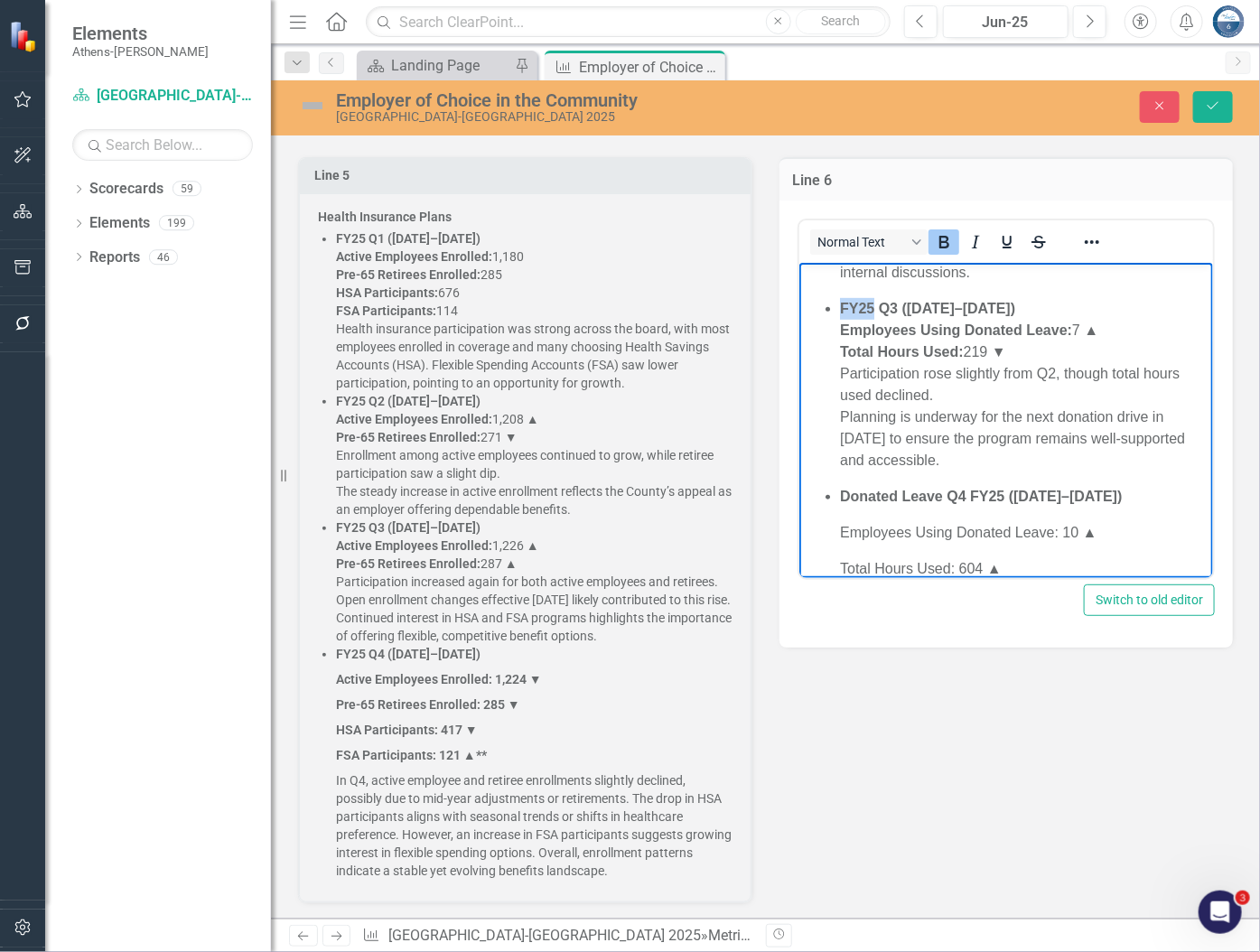 click on "FY25 Q3 ([DATE]–[DATE])" at bounding box center [927, 308] 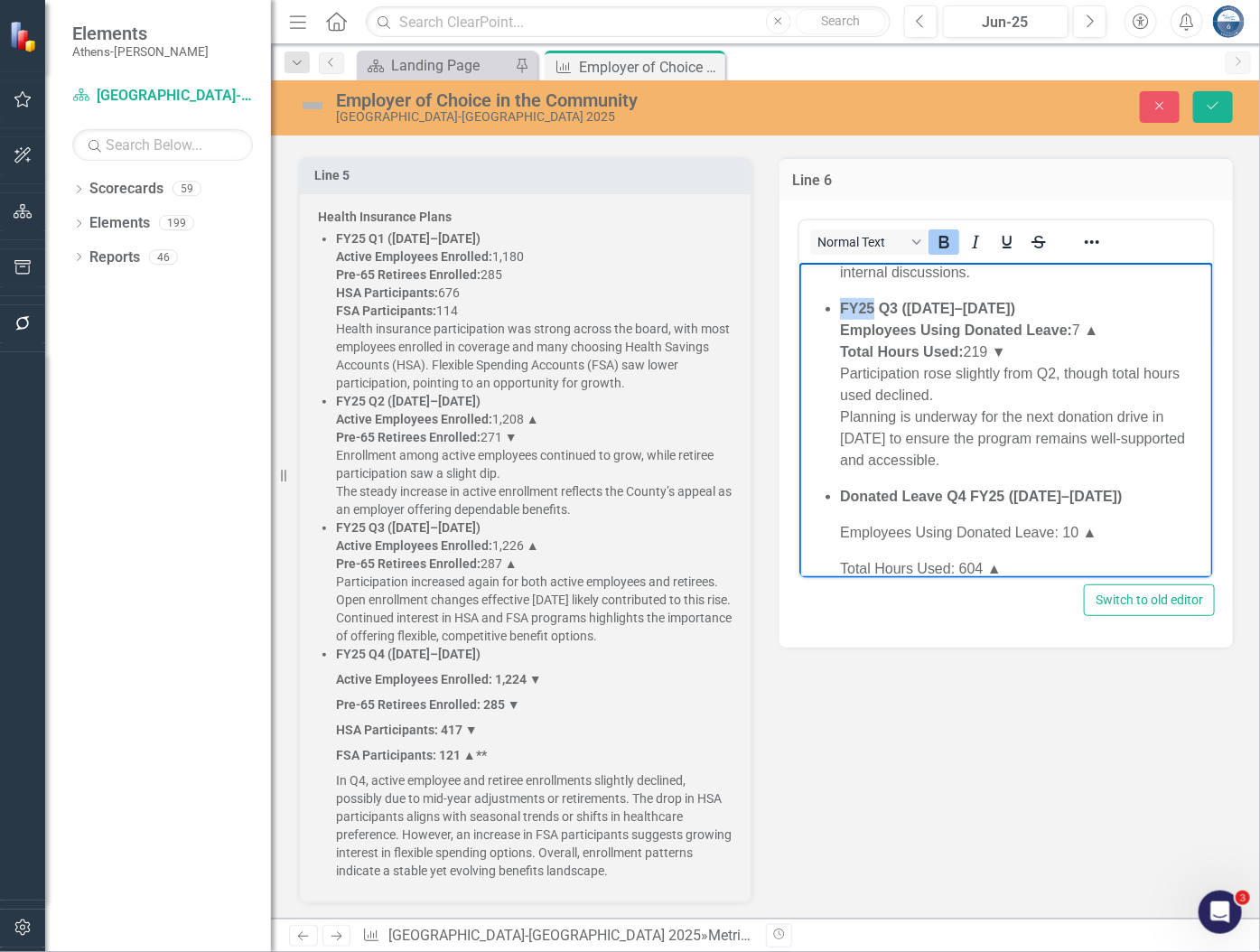 copy on "FY25" 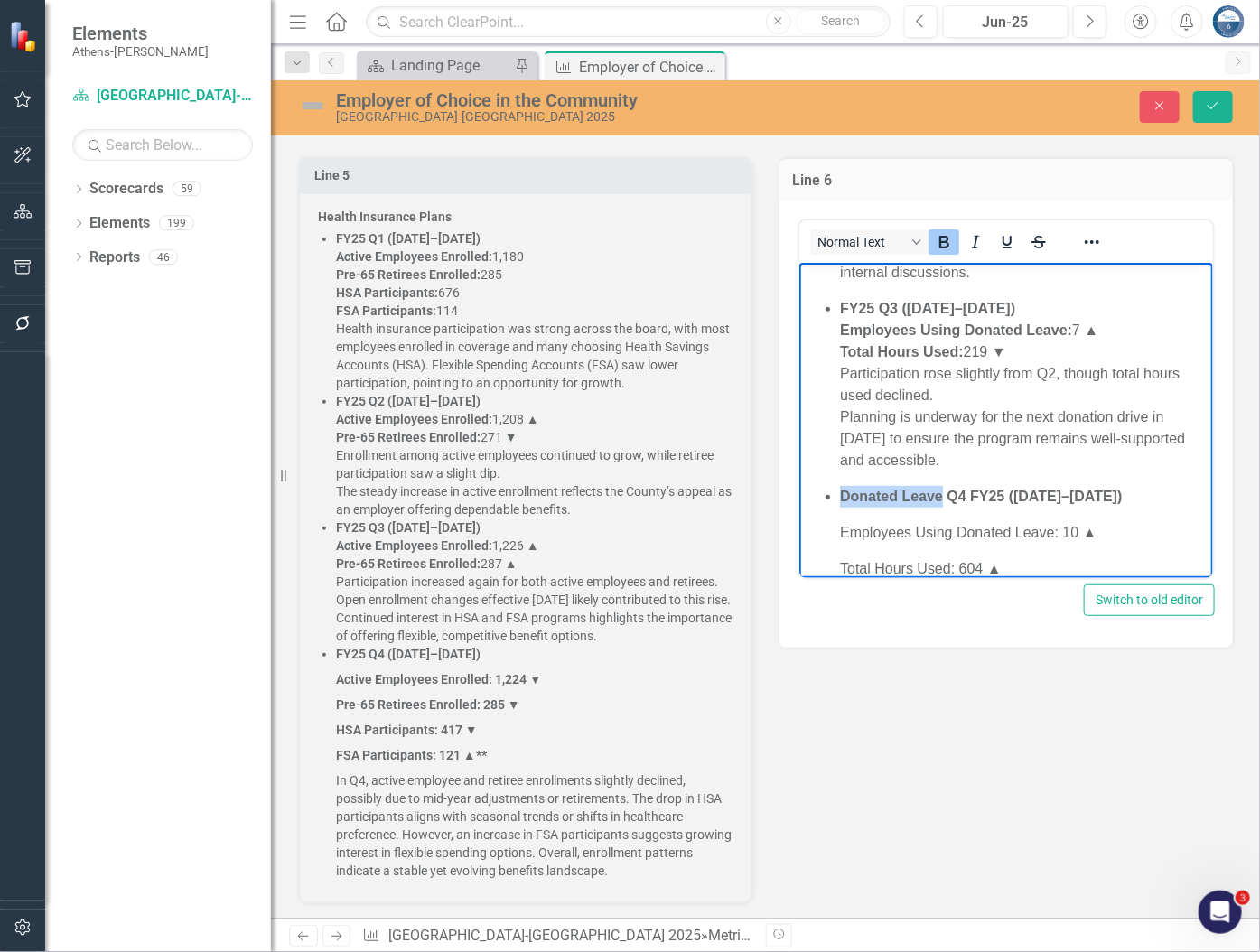 drag, startPoint x: 942, startPoint y: 491, endPoint x: 840, endPoint y: 493, distance: 102.0196 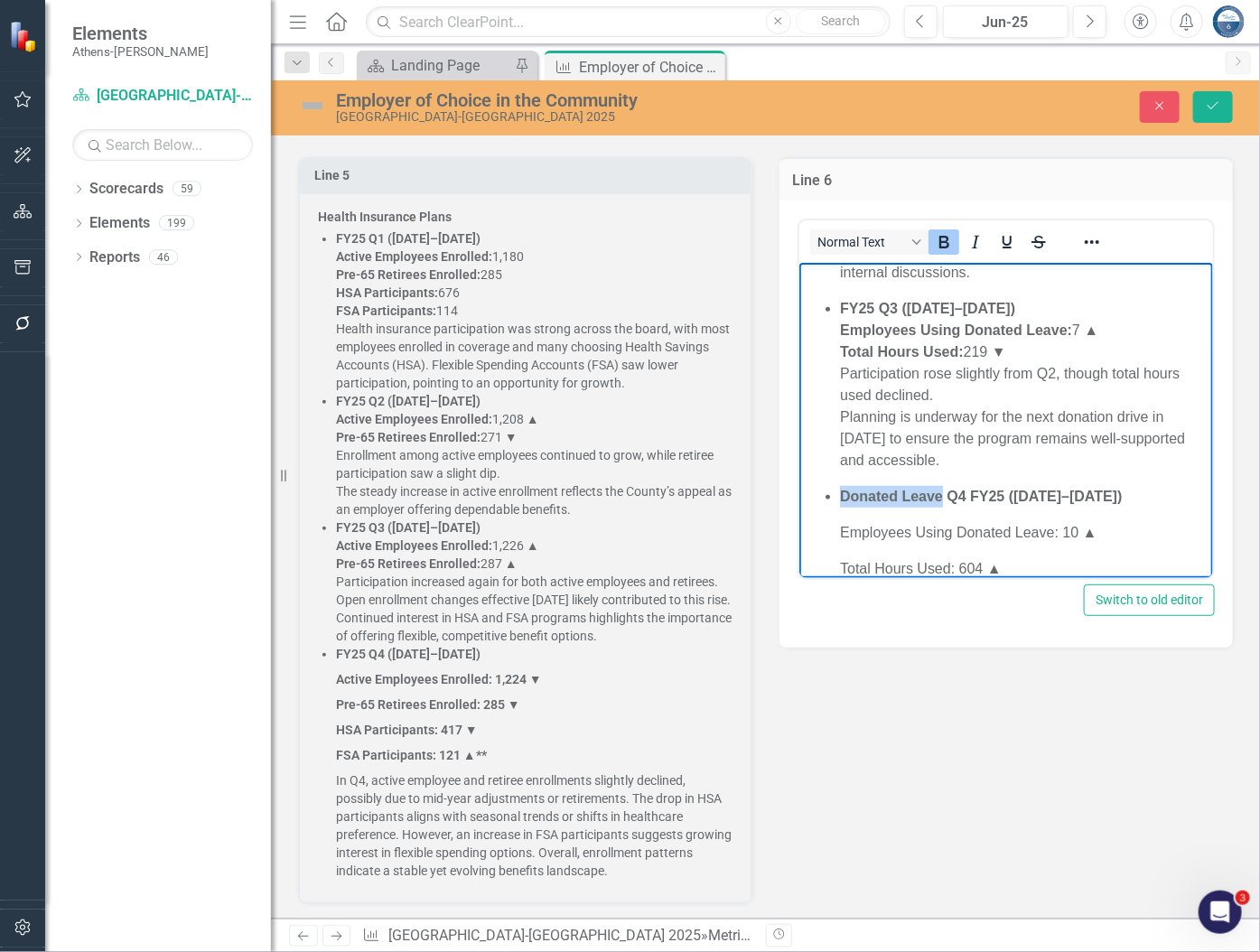 click on "Donated Leave Q4 FY25 ([DATE]–[DATE])" at bounding box center [980, 496] 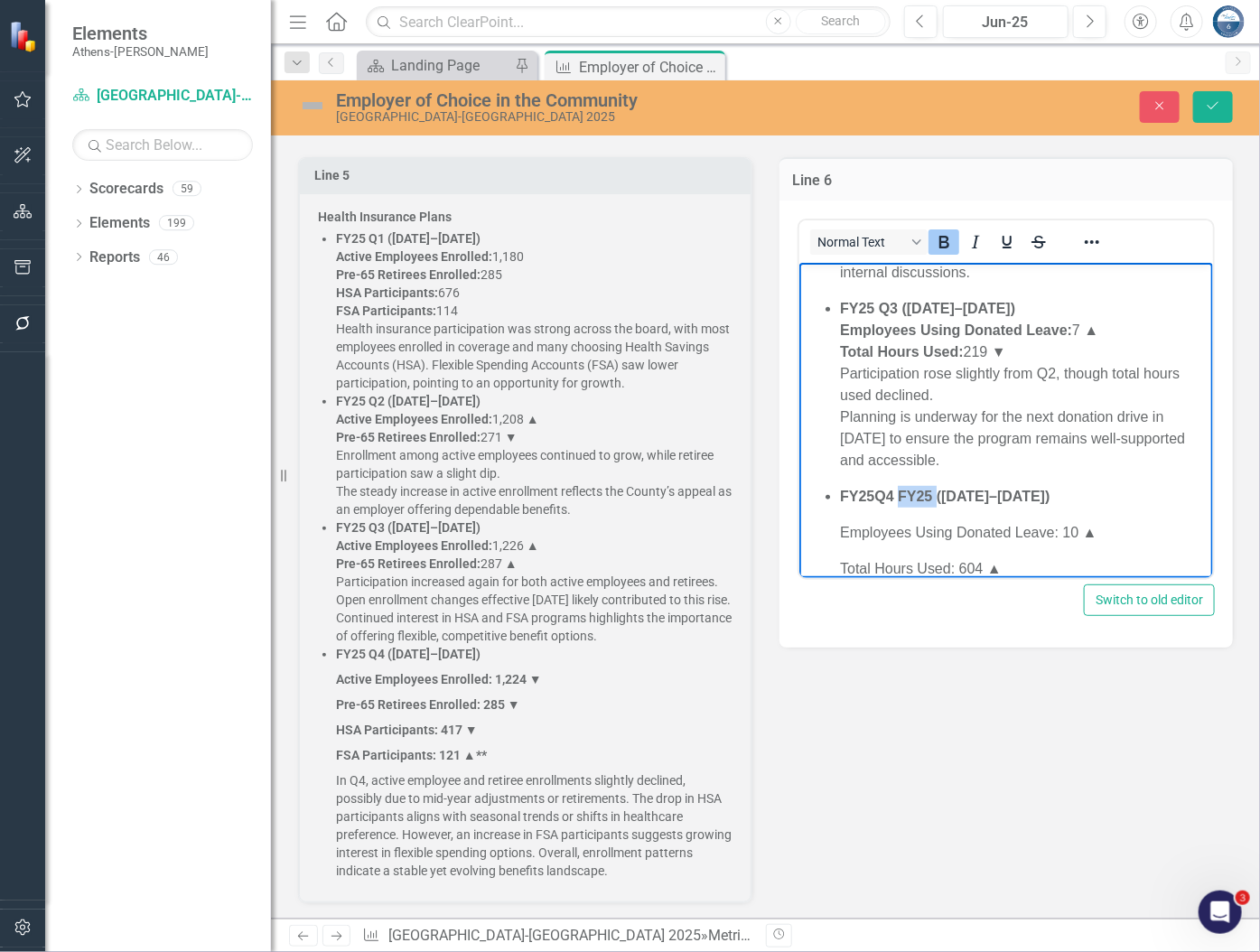 drag, startPoint x: 937, startPoint y: 494, endPoint x: 897, endPoint y: 493, distance: 40.012498 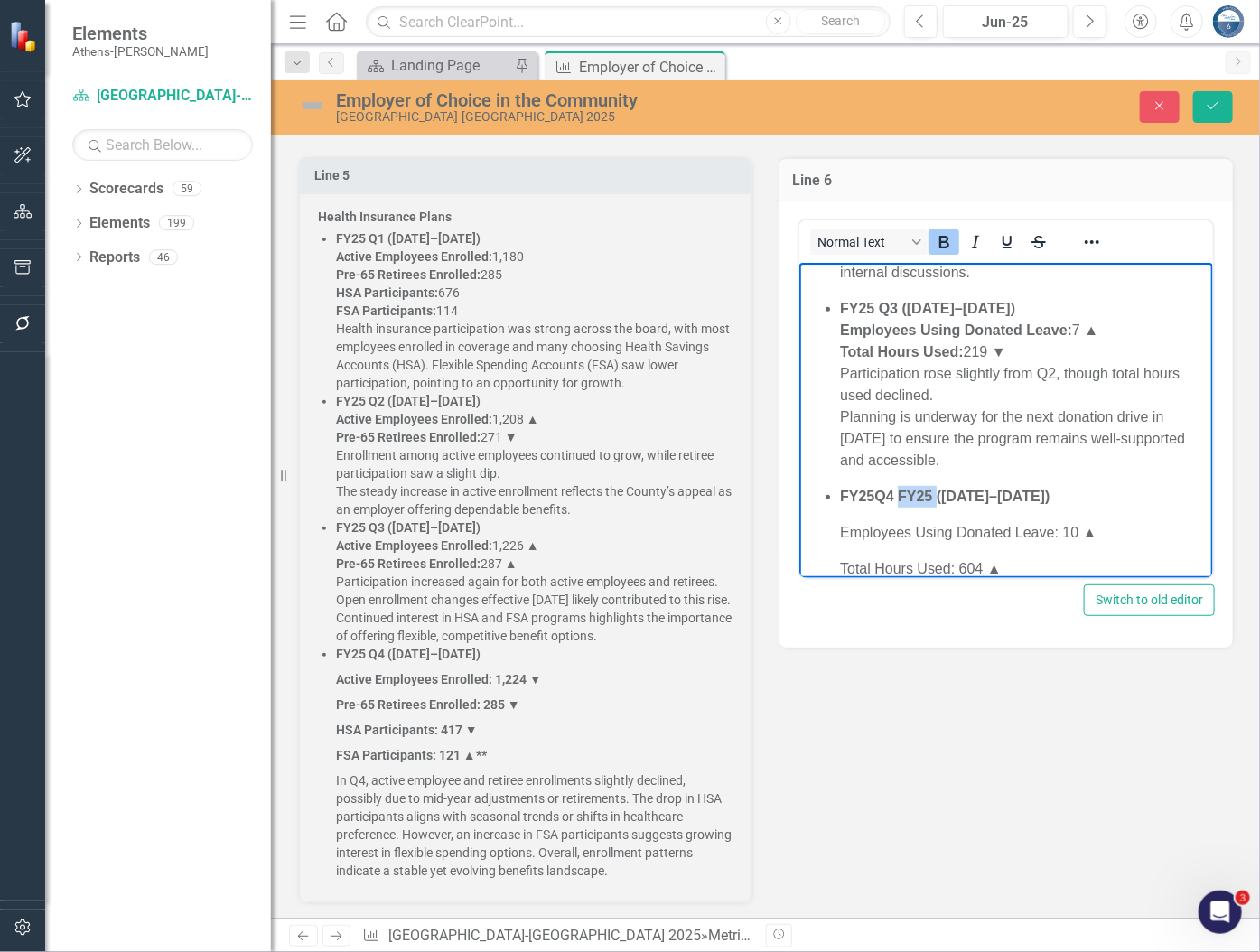 click on "FY25  Q4 FY25 ([DATE]–[DATE])" at bounding box center (944, 496) 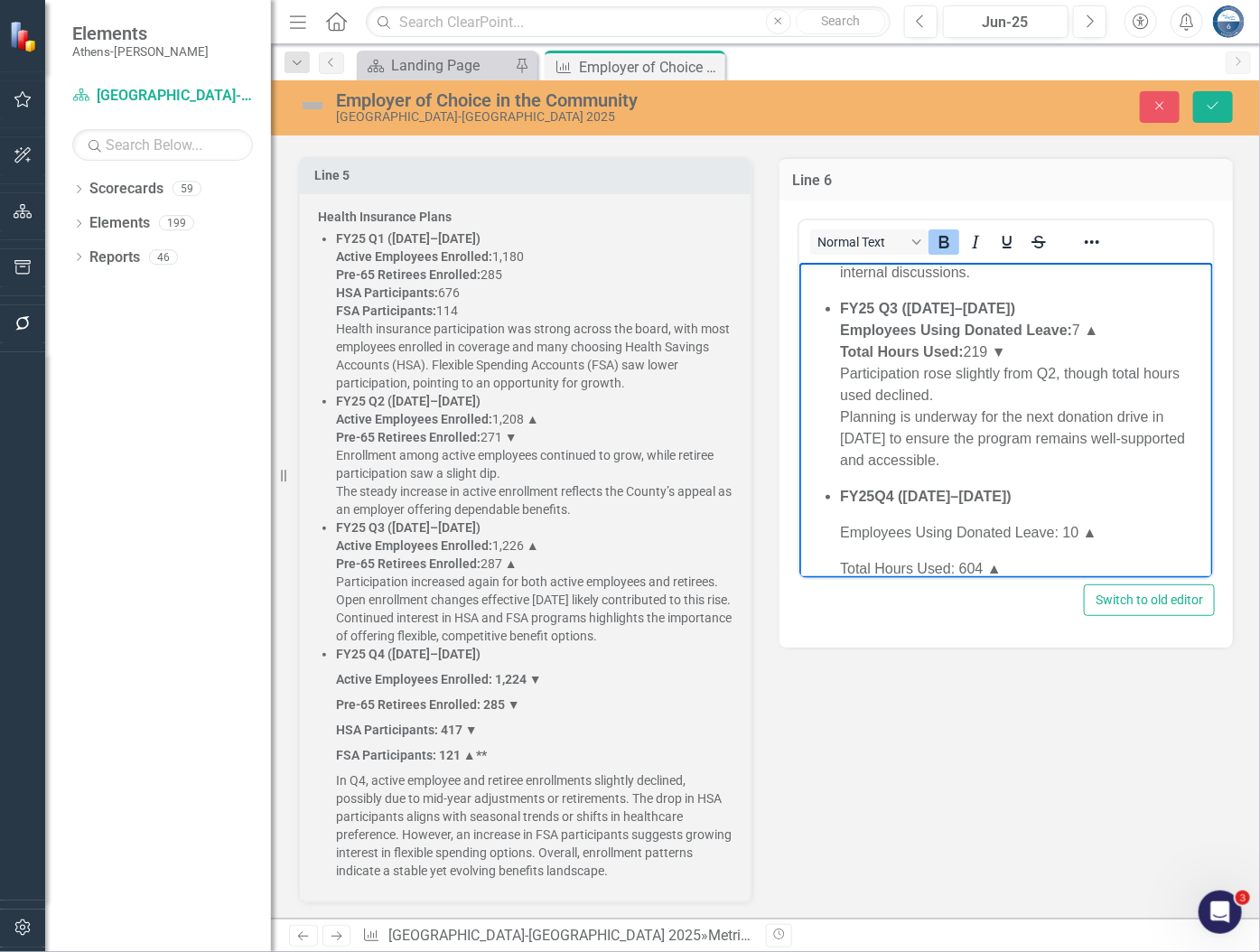 click on "FY25  Q4 (Apr–Jun 2025)" at bounding box center [1023, 497] 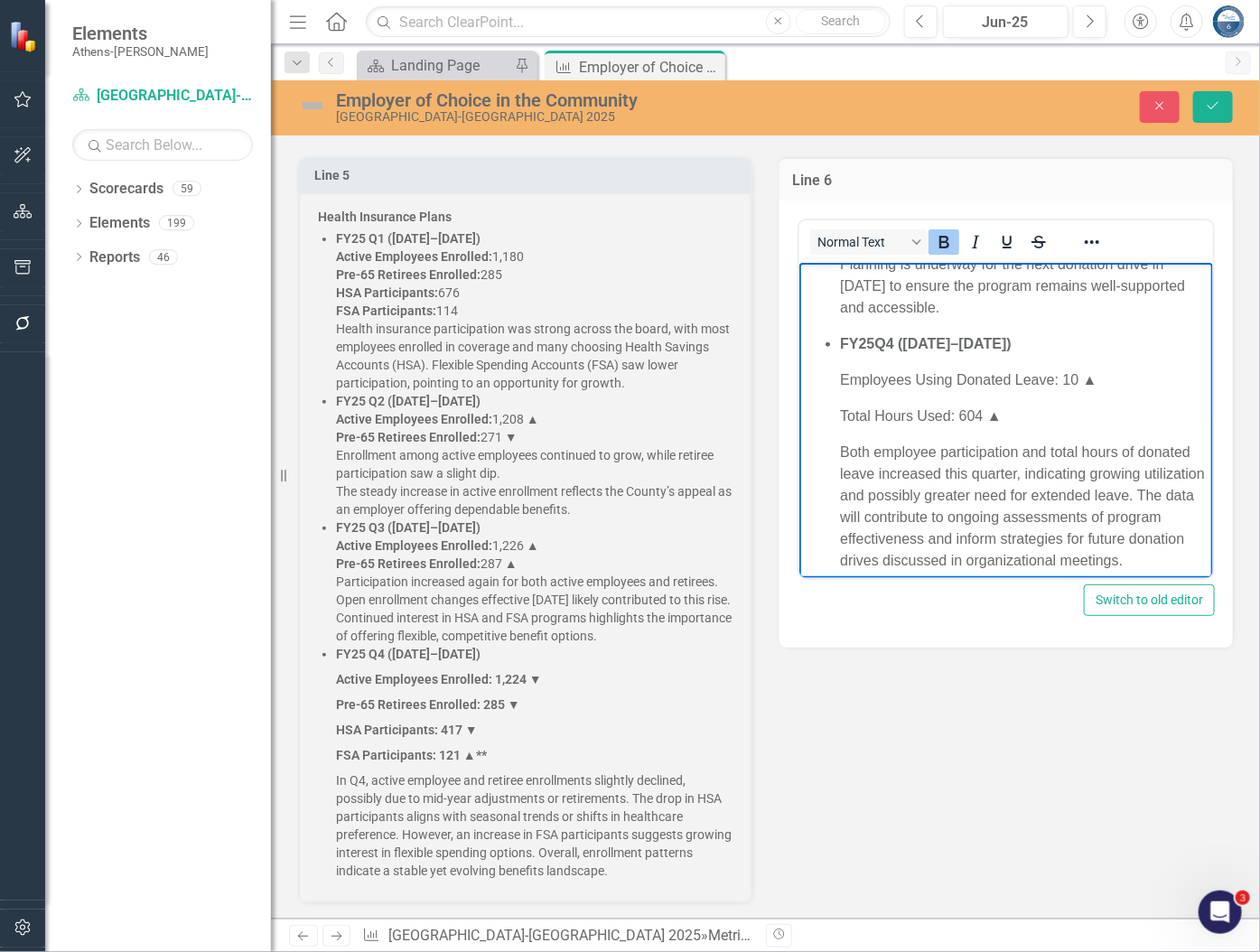 scroll, scrollTop: 546, scrollLeft: 0, axis: vertical 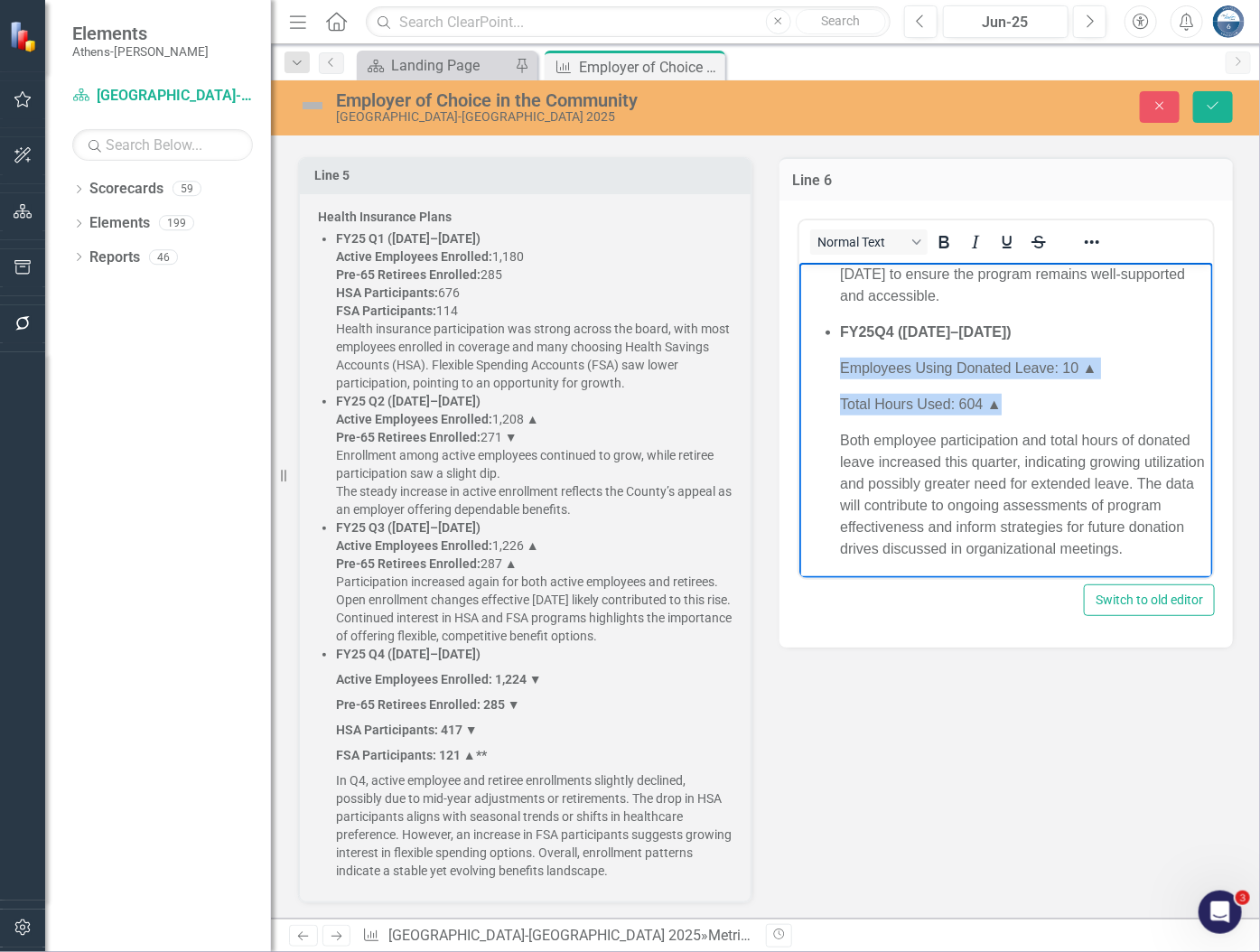 drag, startPoint x: 997, startPoint y: 406, endPoint x: 826, endPoint y: 356, distance: 178.16004 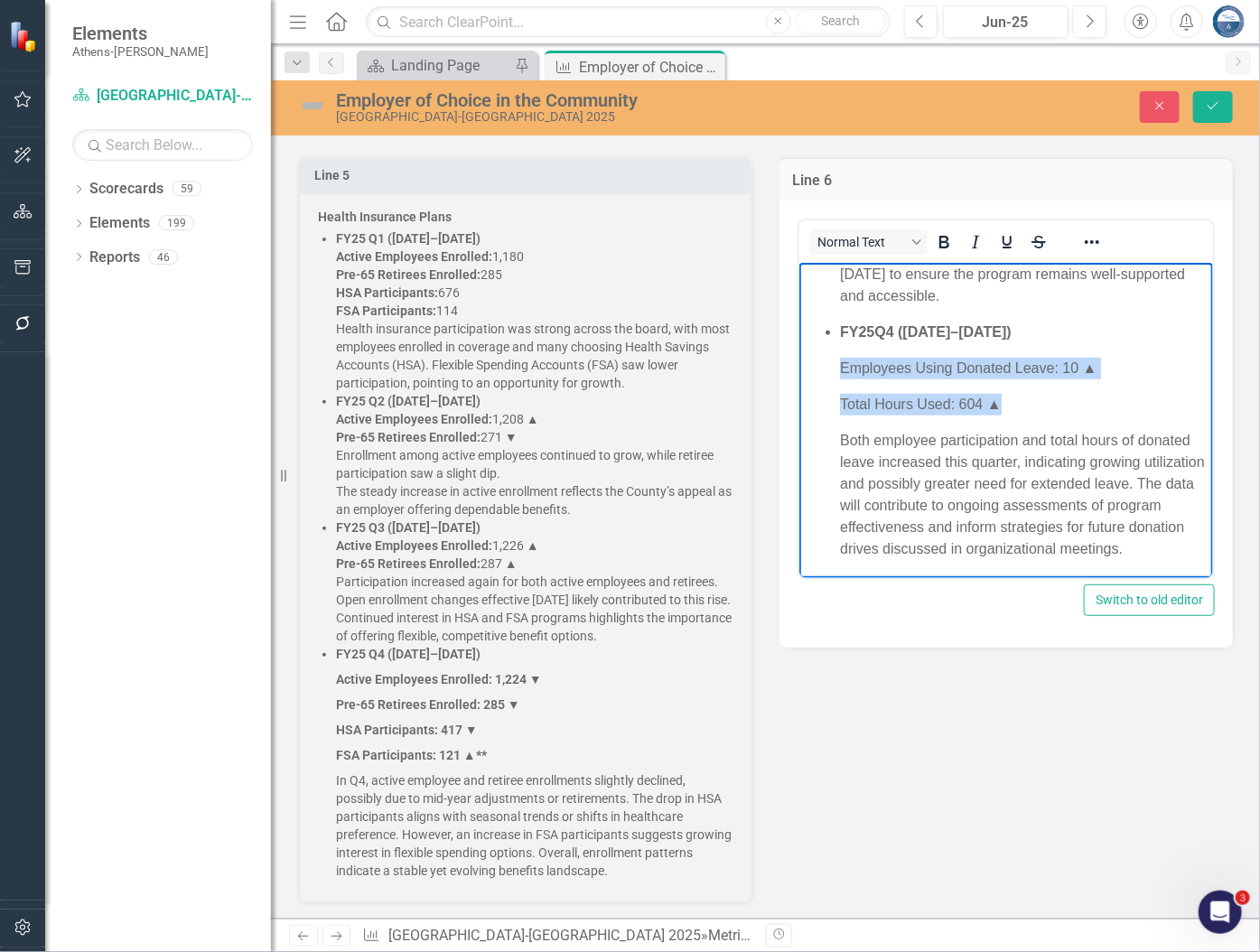 click on "FY25 Q1 ([DATE]–[DATE]) Employees Using Donated Leave:  8 Total Hours Used:  500 Donated leave provided critical support to employees facing extended time off. As discussed during the Goal Team Meeting, future analysis will explore how many hours are used per person annually to help assess the long-term value of this program. FY25 Q2 ([DATE]–[DATE]) Employees Using Donated Leave:  3 ▼ Total Hours Used:  256 ▼ Fewer employees needed donated leave this quarter. The County continues to monitor usage trends and track whether any donated time goes unused, as raised in internal discussions. FY25 Q3 ([DATE]–[DATE]) Employees Using Donated Leave:  7 ▲ Total Hours Used:  219 ▼ Participation rose slightly from Q2, though total hours used declined. Planning is underway for the next donation drive in [DATE] to ensure the program remains well-supported and accessible. FY25  Q4 ([DATE]–[DATE]) Employees Using Donated Leave: 10 ▲ Total Hours Used: 604 ▲" at bounding box center (1005, 159) 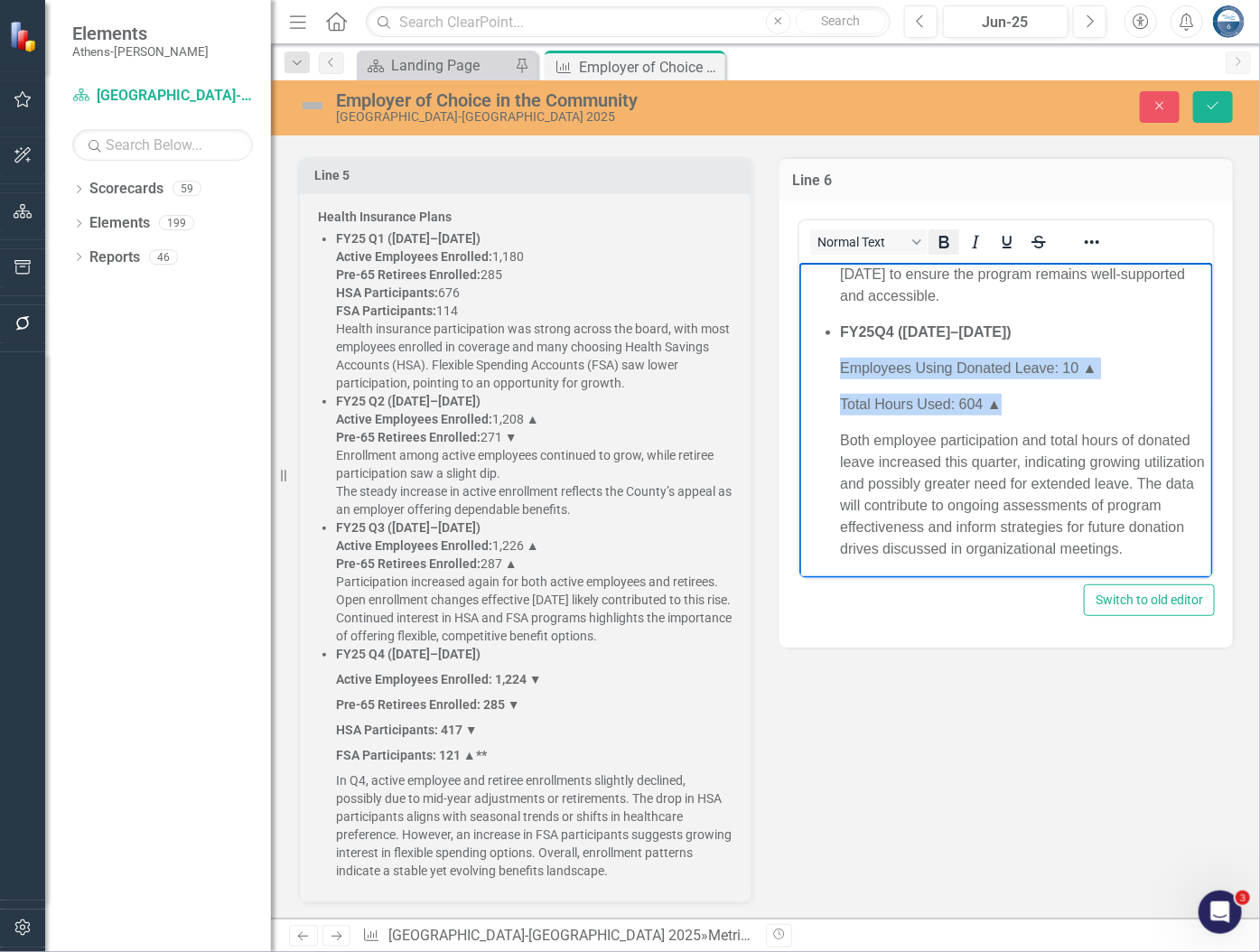 click 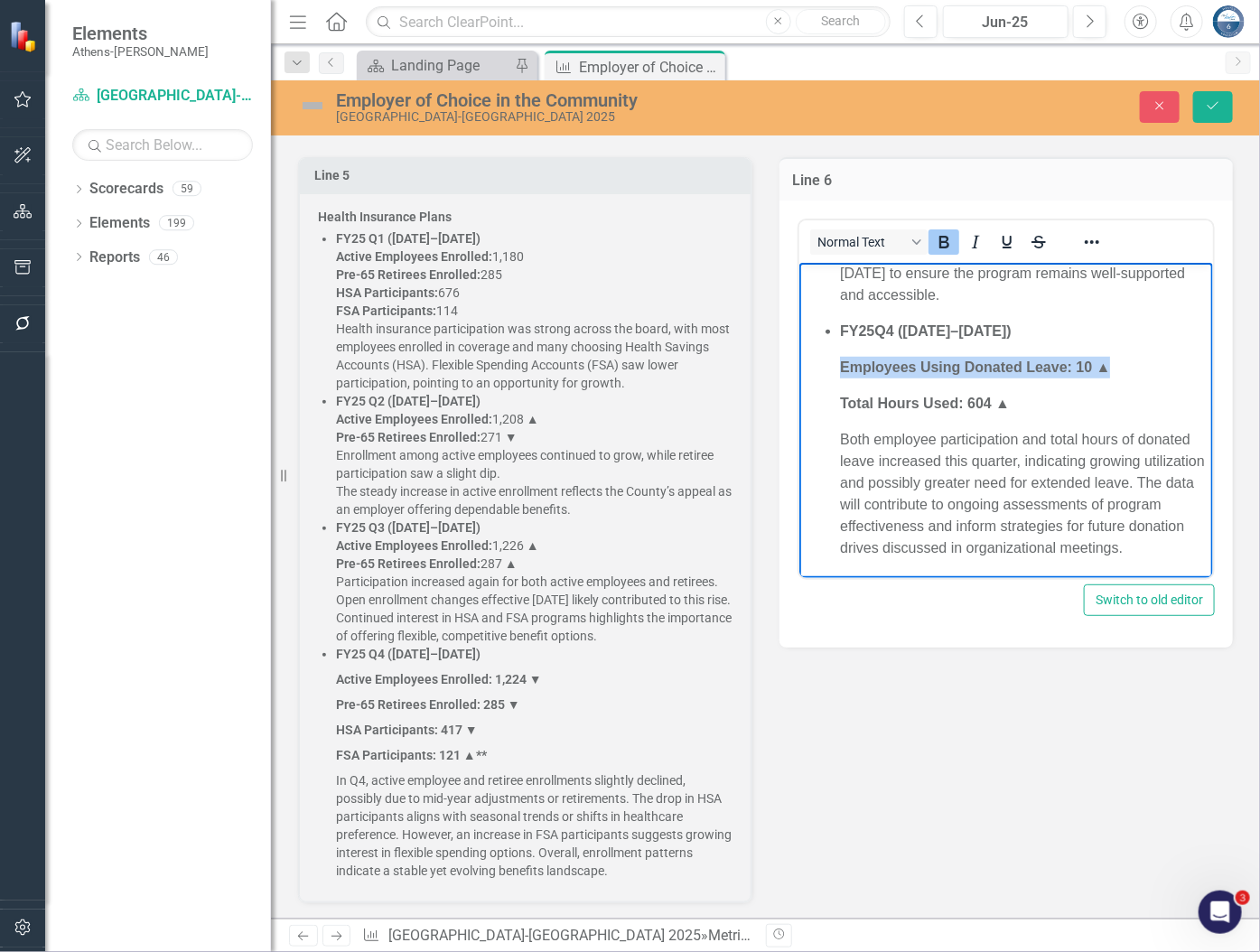 scroll, scrollTop: 567, scrollLeft: 0, axis: vertical 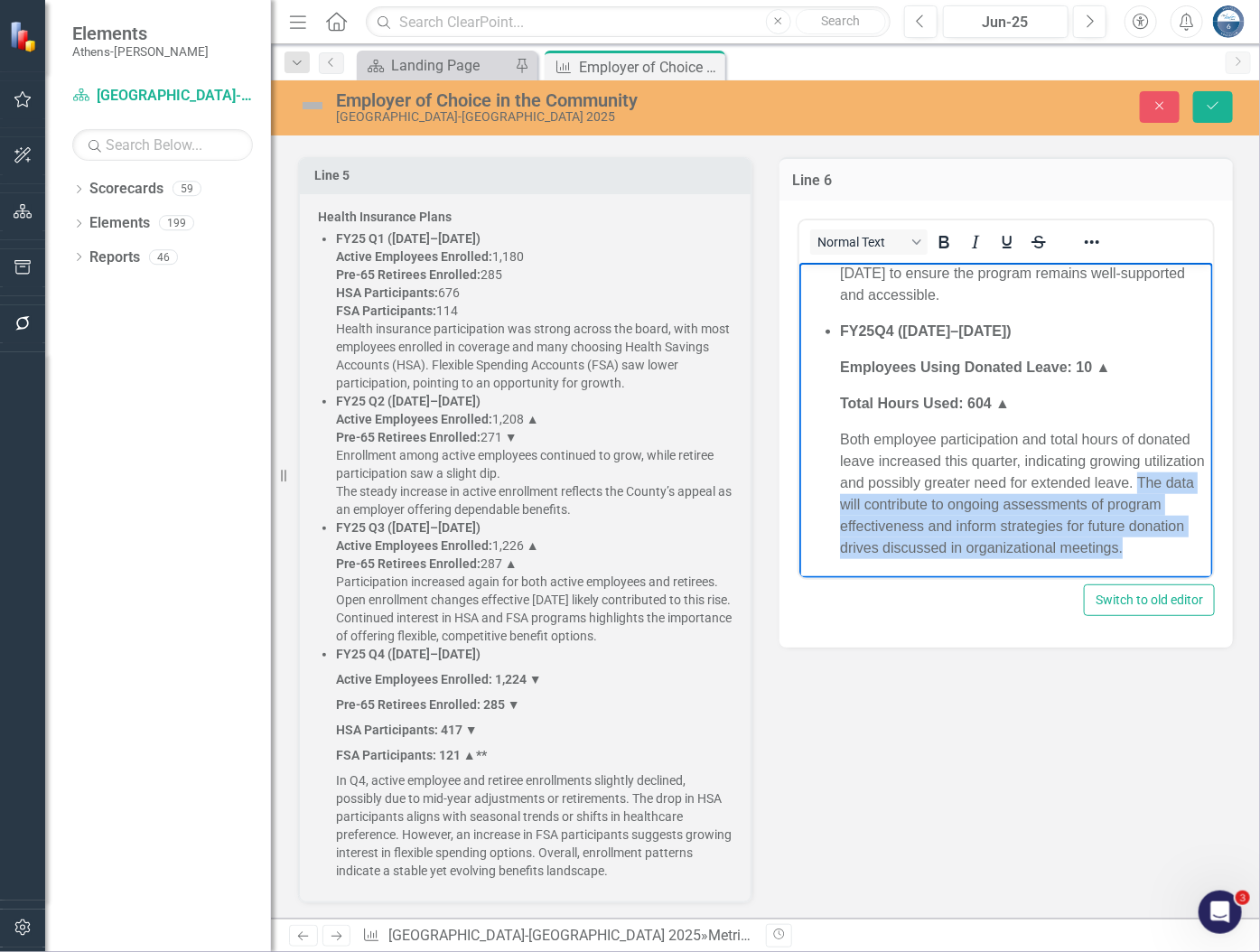 drag, startPoint x: 881, startPoint y: 480, endPoint x: 1033, endPoint y: 565, distance: 174.1522 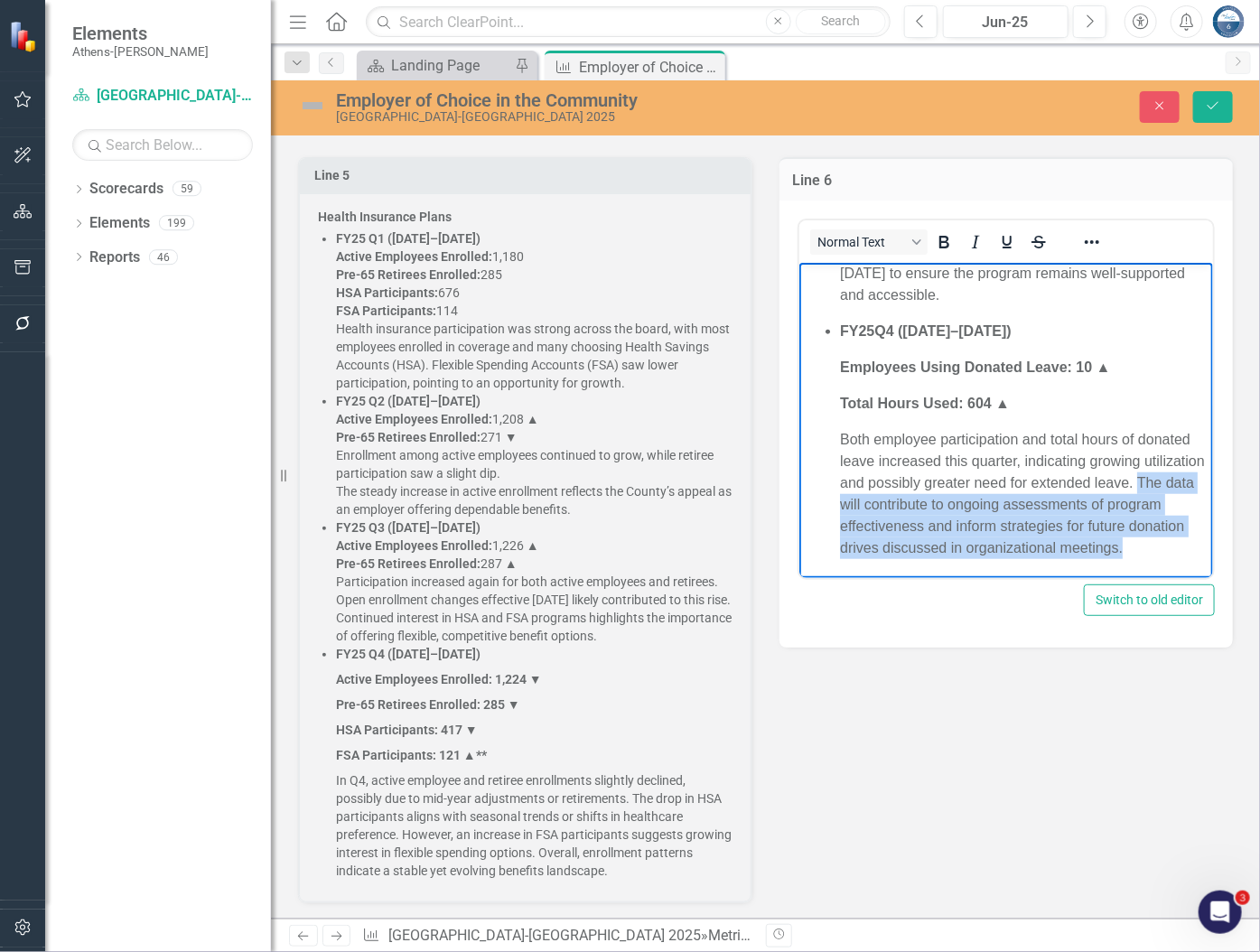 click on "Donated Leave FY25 Q1 ([DATE]–[DATE]) Employees Using Donated Leave:  8 Total Hours Used:  500 Donated leave provided critical support to employees facing extended time off. As discussed during the Goal Team Meeting, future analysis will explore how many hours are used per person annually to help assess the long-term value of this program. FY25 Q2 ([DATE]–[DATE]) Employees Using Donated Leave:  3 ▼ Total Hours Used:  256 ▼ Fewer employees needed donated leave this quarter. The County continues to monitor usage trends and track whether any donated time goes unused, as raised in internal discussions. FY25 Q3 ([DATE]–[DATE]) Employees Using Donated Leave:  7 ▲ Total Hours Used:  219 ▼ Participation rose slightly from Q2, though total hours used declined. Planning is underway for the next donation drive in [DATE] to ensure the program remains well-supported and accessible. FY25  Q4 ([DATE]–[DATE]) Employees Using Donated Leave: 10 ▲ Total Hours Used: 604 ▲" at bounding box center [1005, 147] 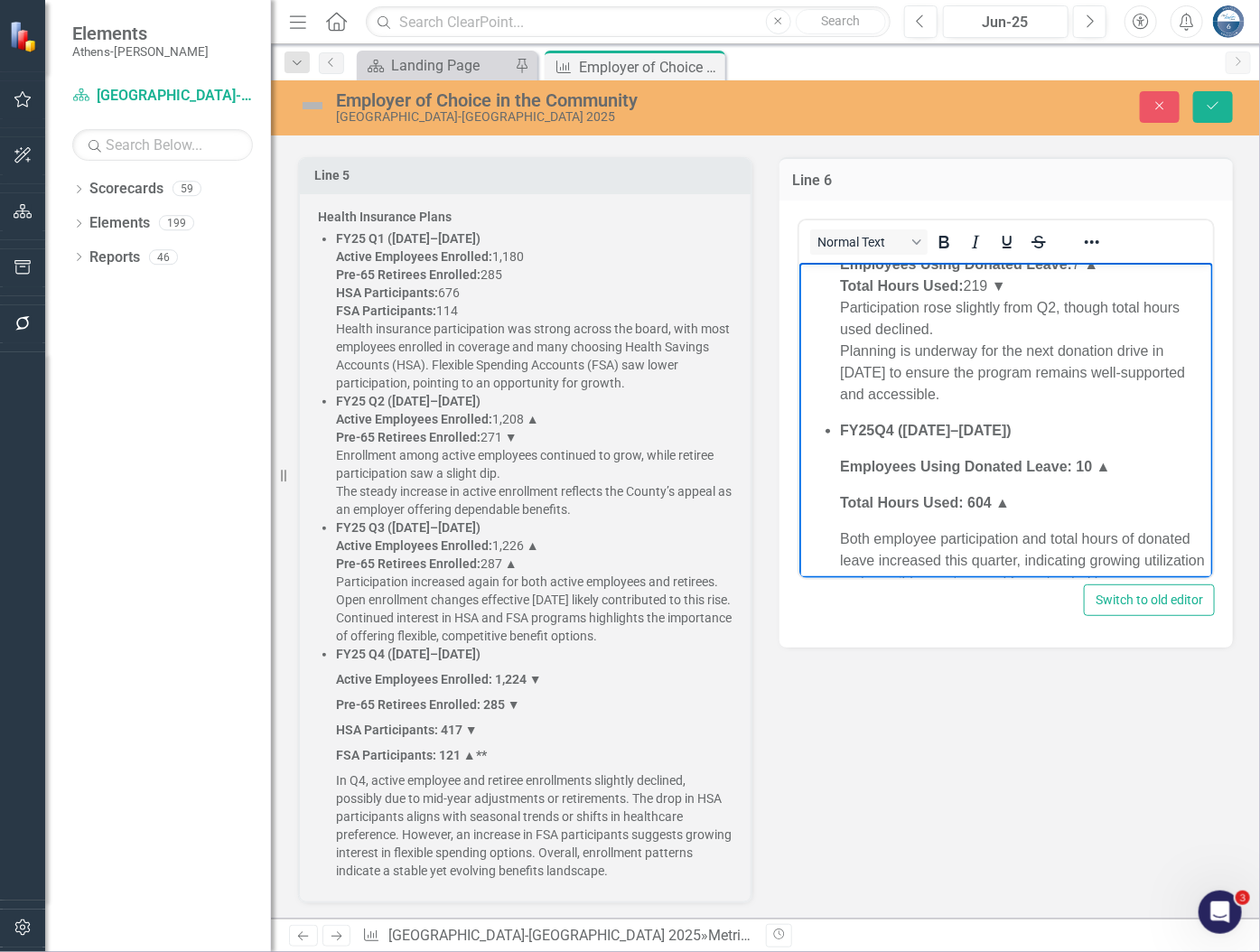 scroll, scrollTop: 420, scrollLeft: 0, axis: vertical 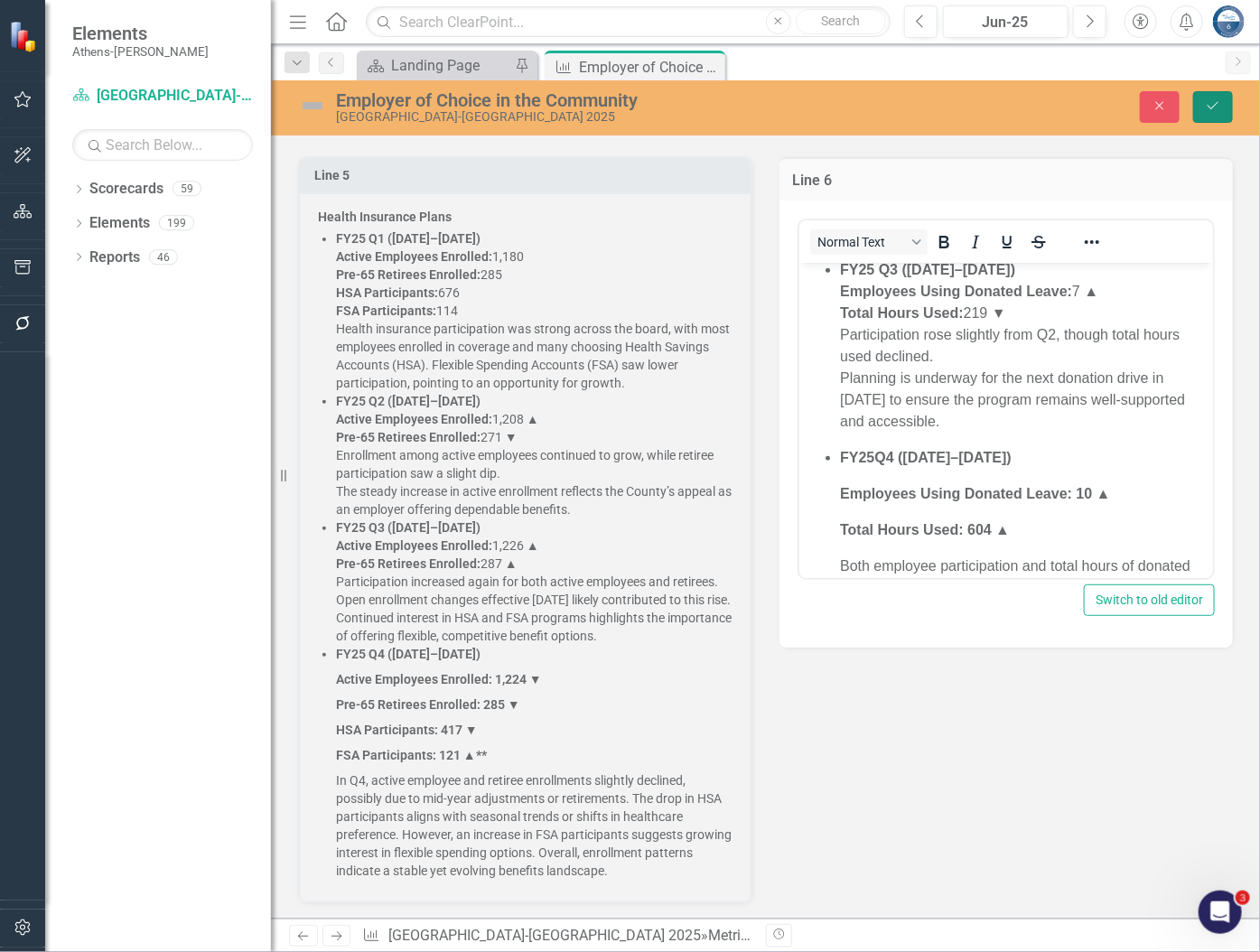 click 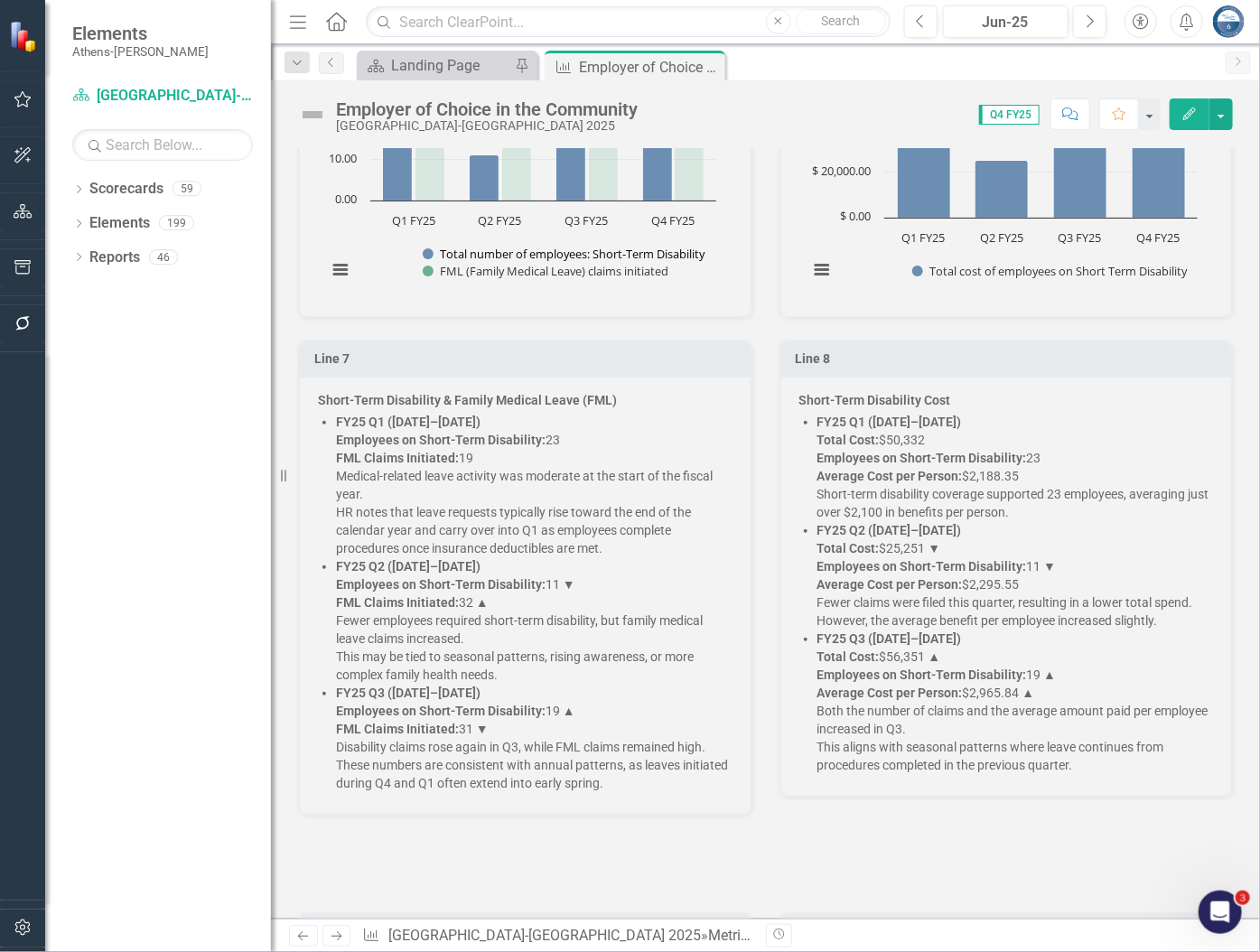 scroll, scrollTop: 3776, scrollLeft: 0, axis: vertical 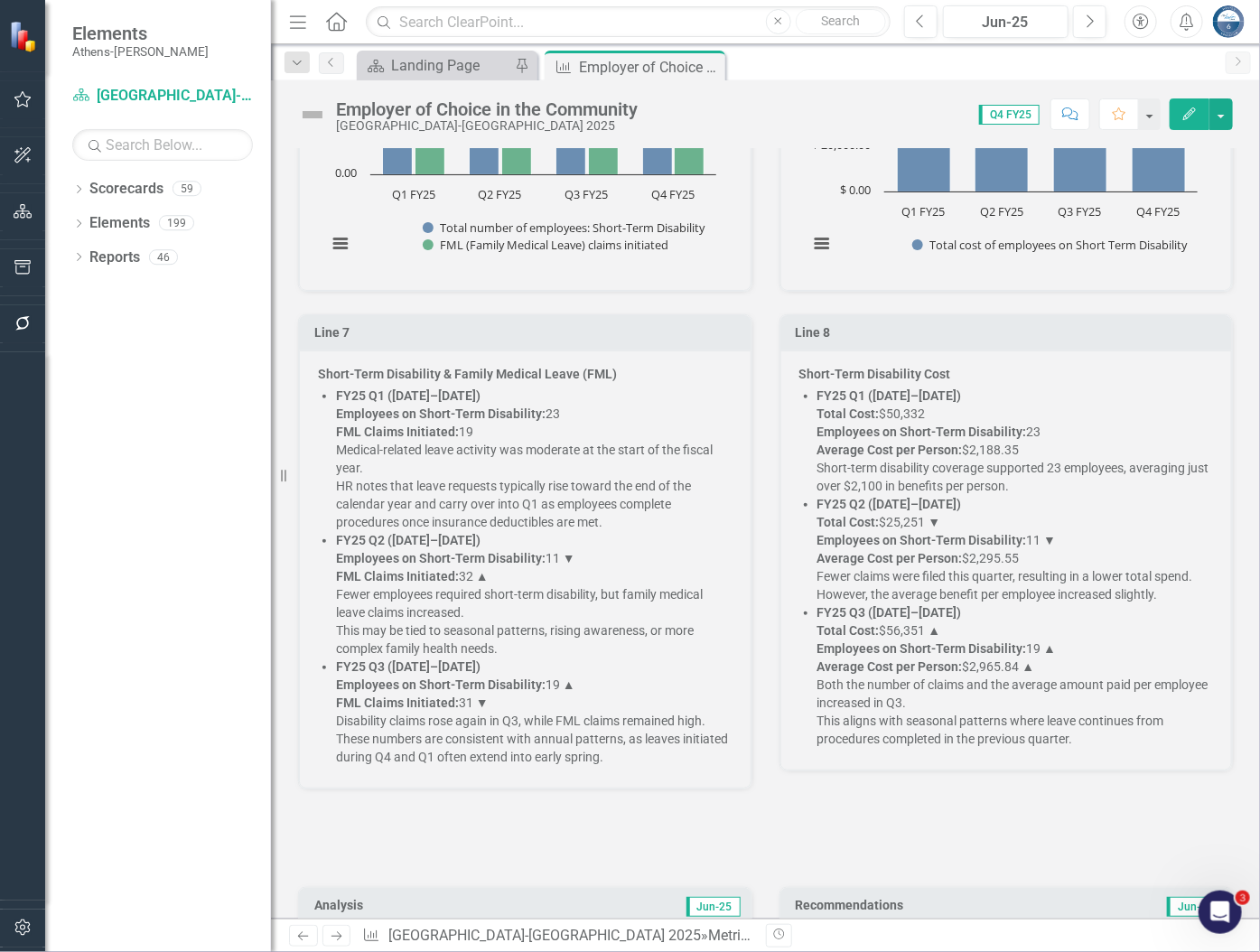 click on "FY25 Q1 (Jul–Sep 2024) Employees on Short-Term Disability:  23 FML Claims Initiated:  19 Medical-related leave activity was moderate at the start of the fiscal year. HR notes that leave requests typically rise toward the end of the calendar year and carry over into Q1 as employees complete procedures once insurance deductibles are met." at bounding box center (534, 459) 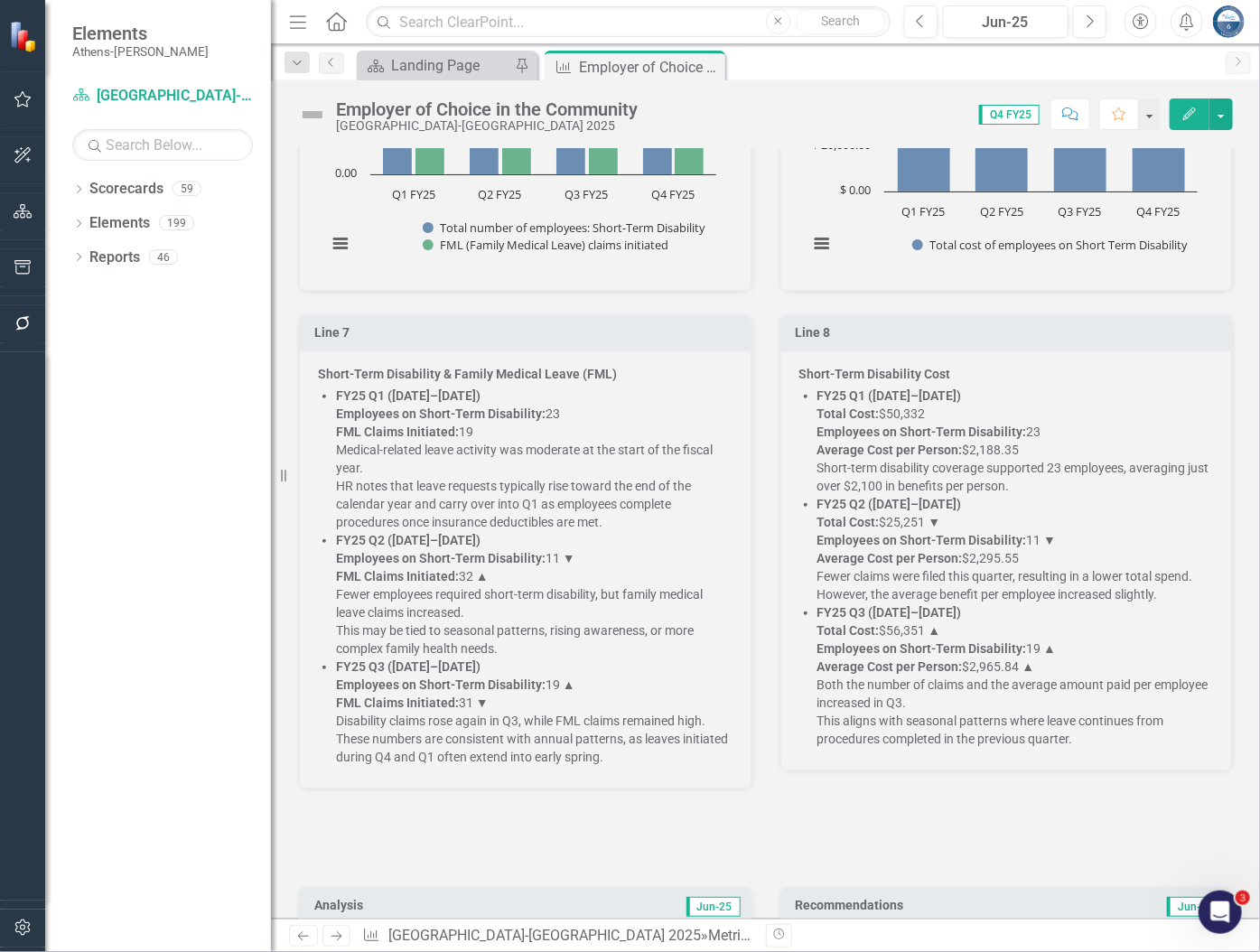 click on "FY25 Q1 (Jul–Sep 2024) Employees on Short-Term Disability:  23 FML Claims Initiated:  19 Medical-related leave activity was moderate at the start of the fiscal year. HR notes that leave requests typically rise toward the end of the calendar year and carry over into Q1 as employees complete procedures once insurance deductibles are met." at bounding box center (534, 459) 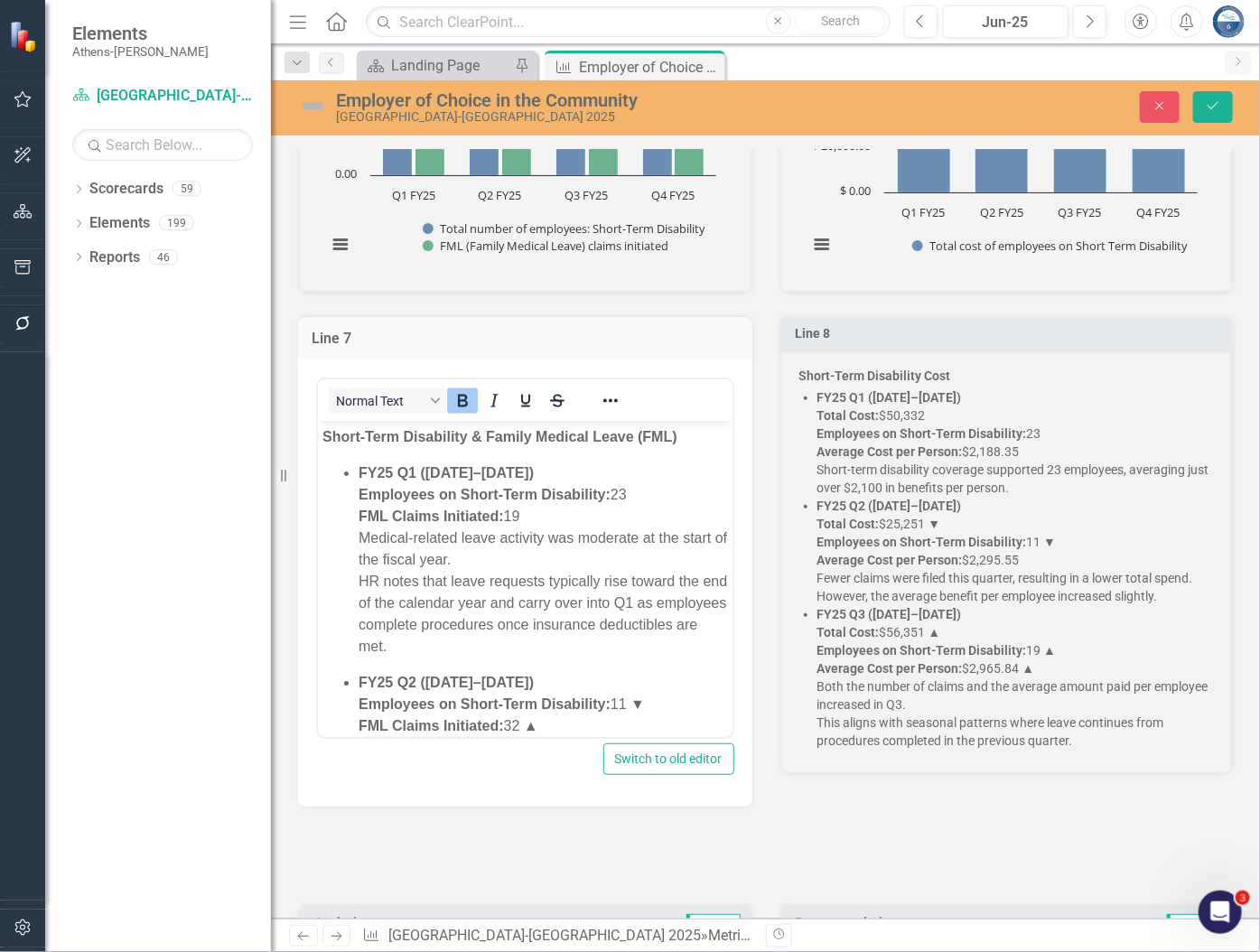 scroll, scrollTop: 0, scrollLeft: 0, axis: both 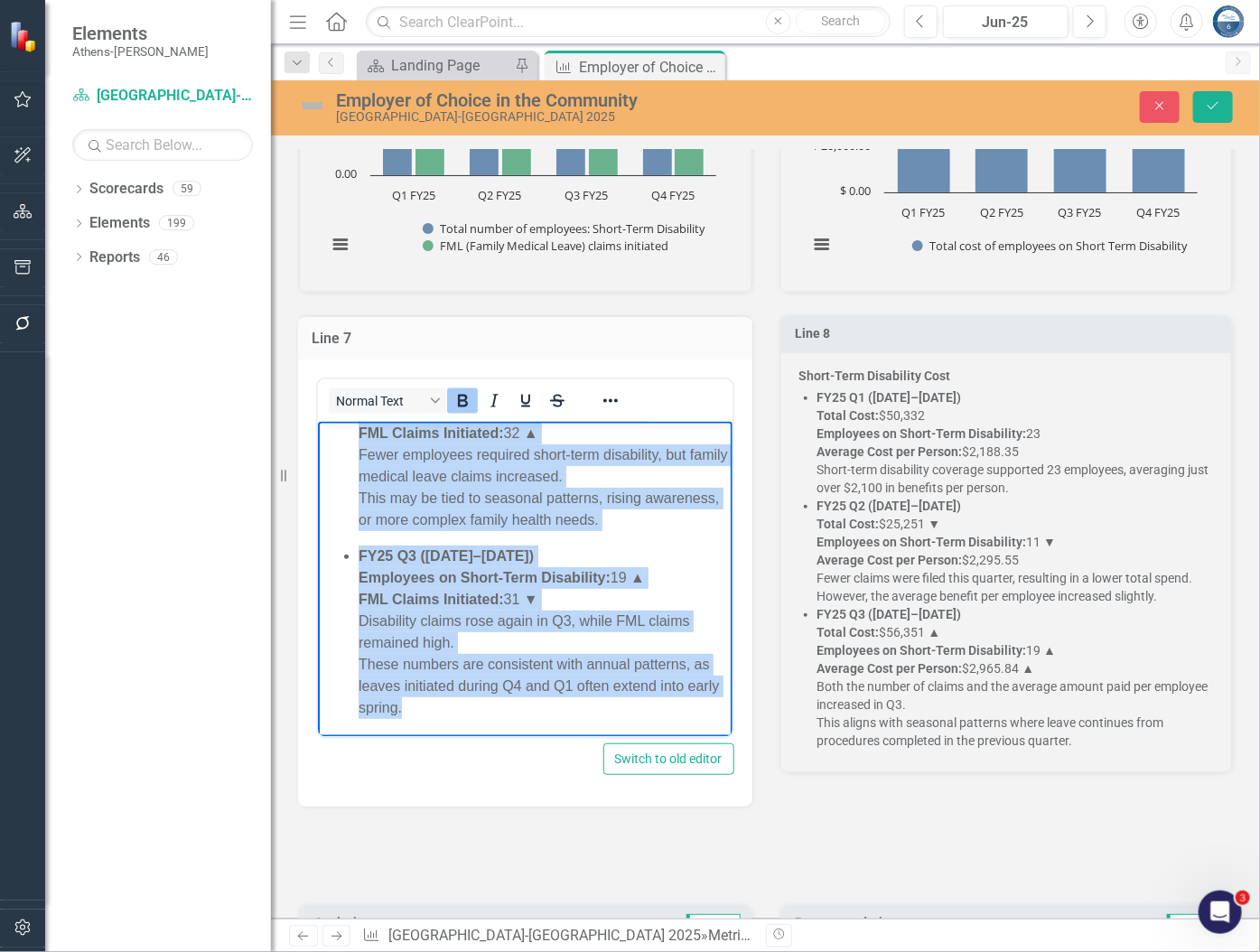 drag, startPoint x: 318, startPoint y: 431, endPoint x: 710, endPoint y: 748, distance: 504.1359 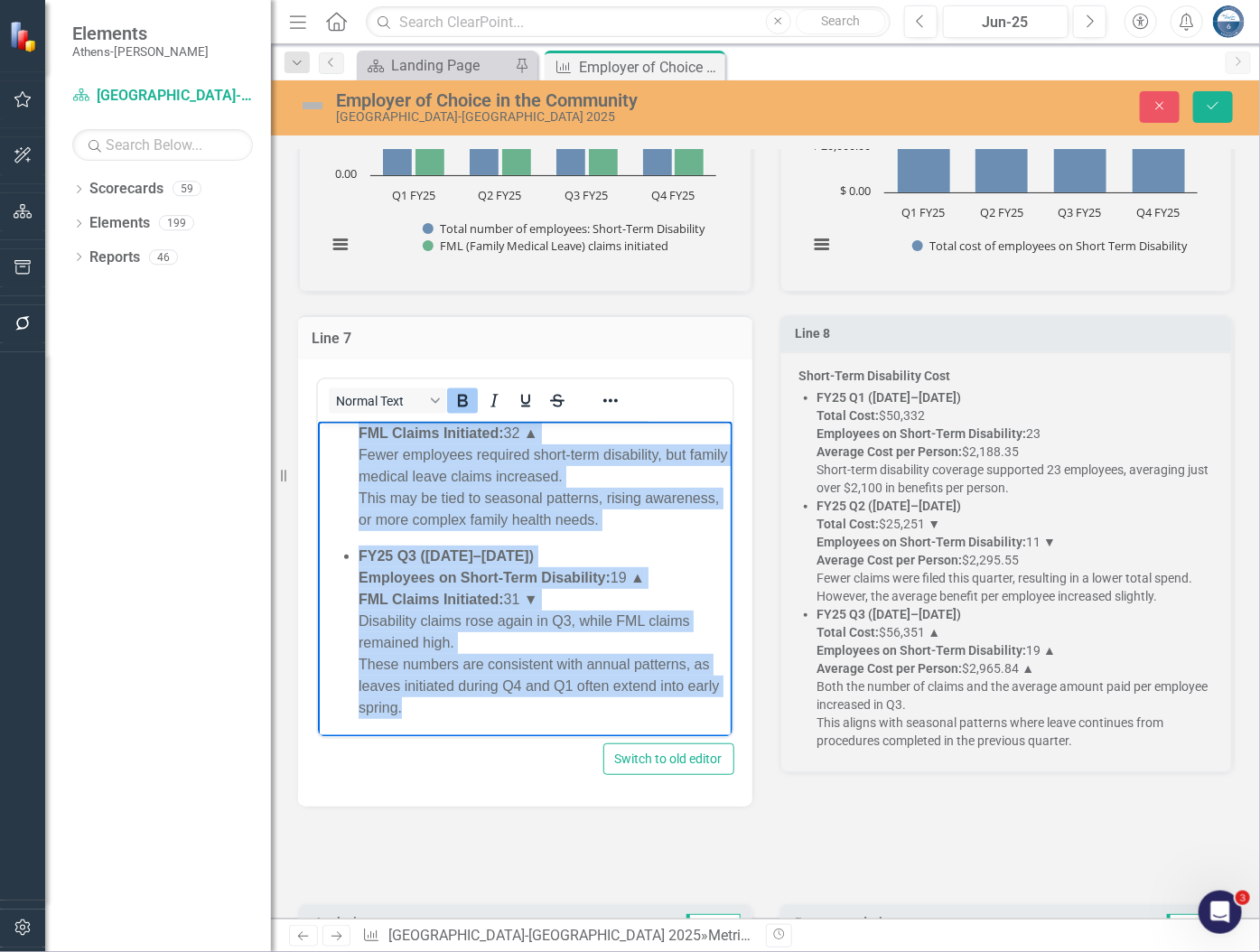 copy on "Short-Term Disability & Family Medical Leave (FML) FY25 Q1 (Jul–Sep 2024) Employees on Short-Term Disability:  23 FML Claims Initiated:  19 Medical-related leave activity was moderate at the start of the fiscal year. HR notes that leave requests typically rise toward the end of the calendar year and carry over into Q1 as employees complete procedures once insurance deductibles are met. FY25 Q2 (Oct–Dec 2024) Employees on Short-Term Disability:  11 ▼ FML Claims Initiated:  32 ▲ Fewer employees required short-term disability, but family medical leave claims increased. This may be tied to seasonal patterns, rising awareness, or more complex family health needs. FY25 Q3 (Jan–Mar 2025) Employees on Short-Term Disability:  19 ▲ FML Claims Initiated:  31 ▼ Disability claims rose again in Q3, while FML claims remained high. These numbers are consistent with annual patterns, as leaves initiated during Q4 and Q1 often extend into early spring." 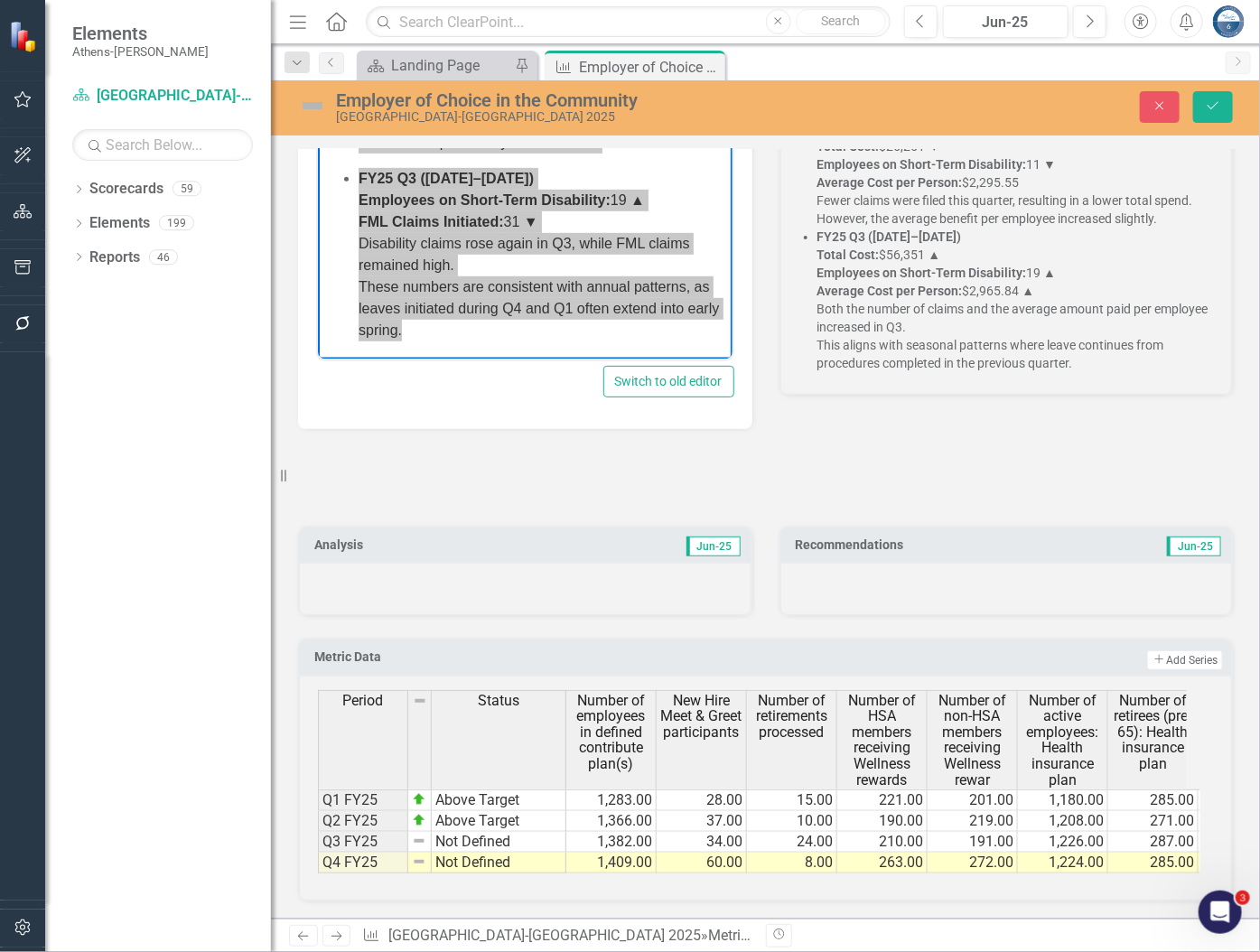 scroll, scrollTop: 4187, scrollLeft: 0, axis: vertical 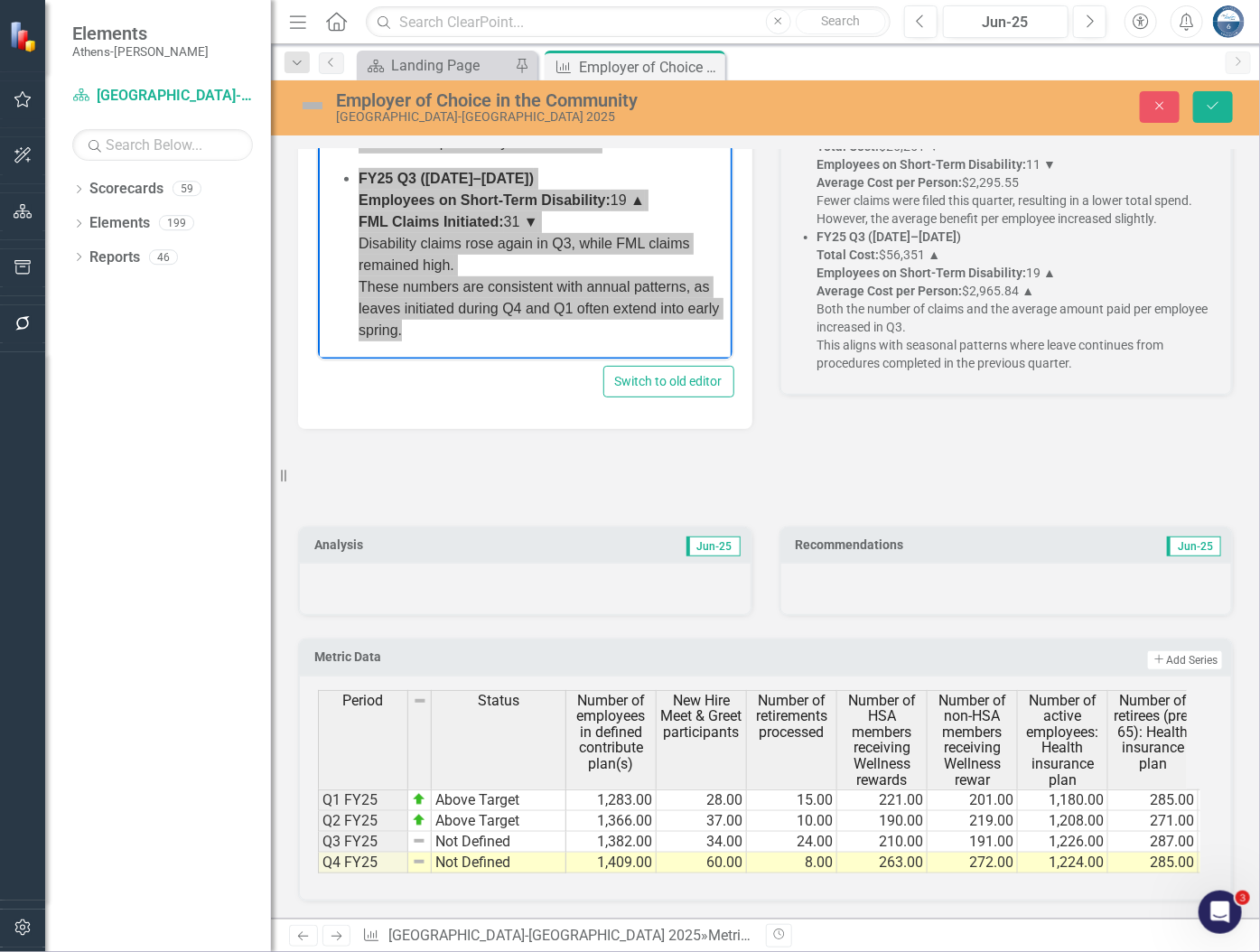 click at bounding box center (525, 589) 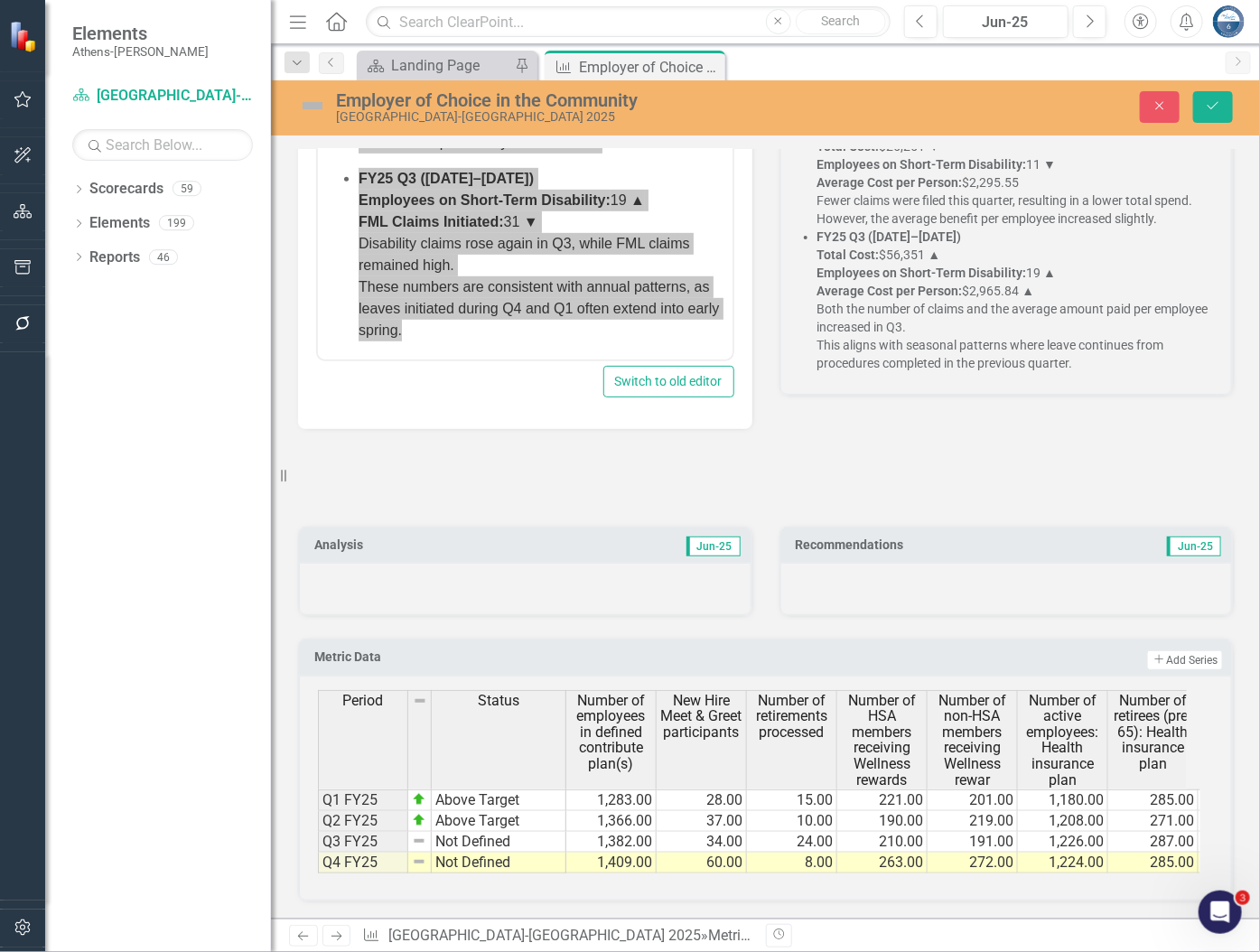 click at bounding box center (525, 589) 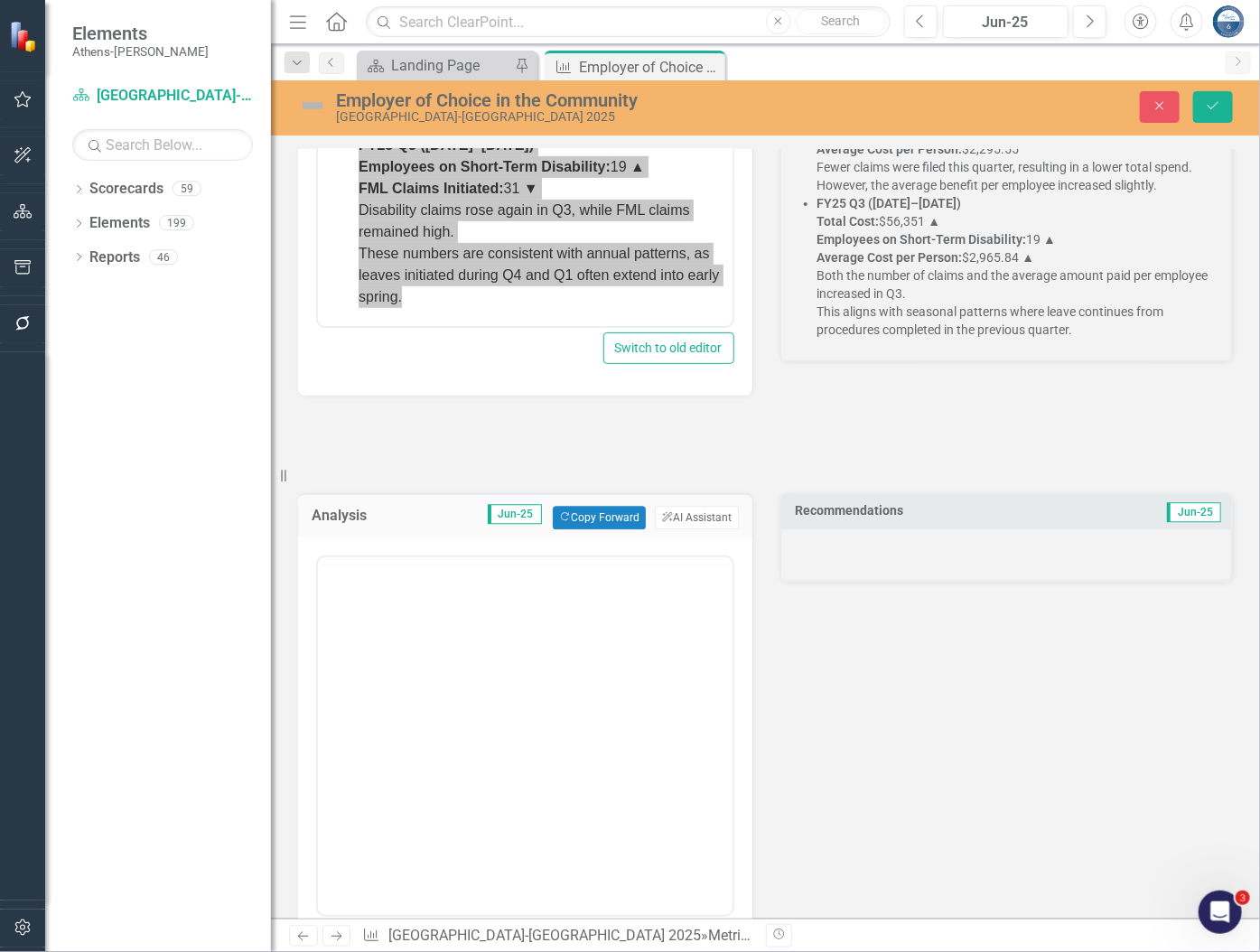 scroll, scrollTop: 0, scrollLeft: 0, axis: both 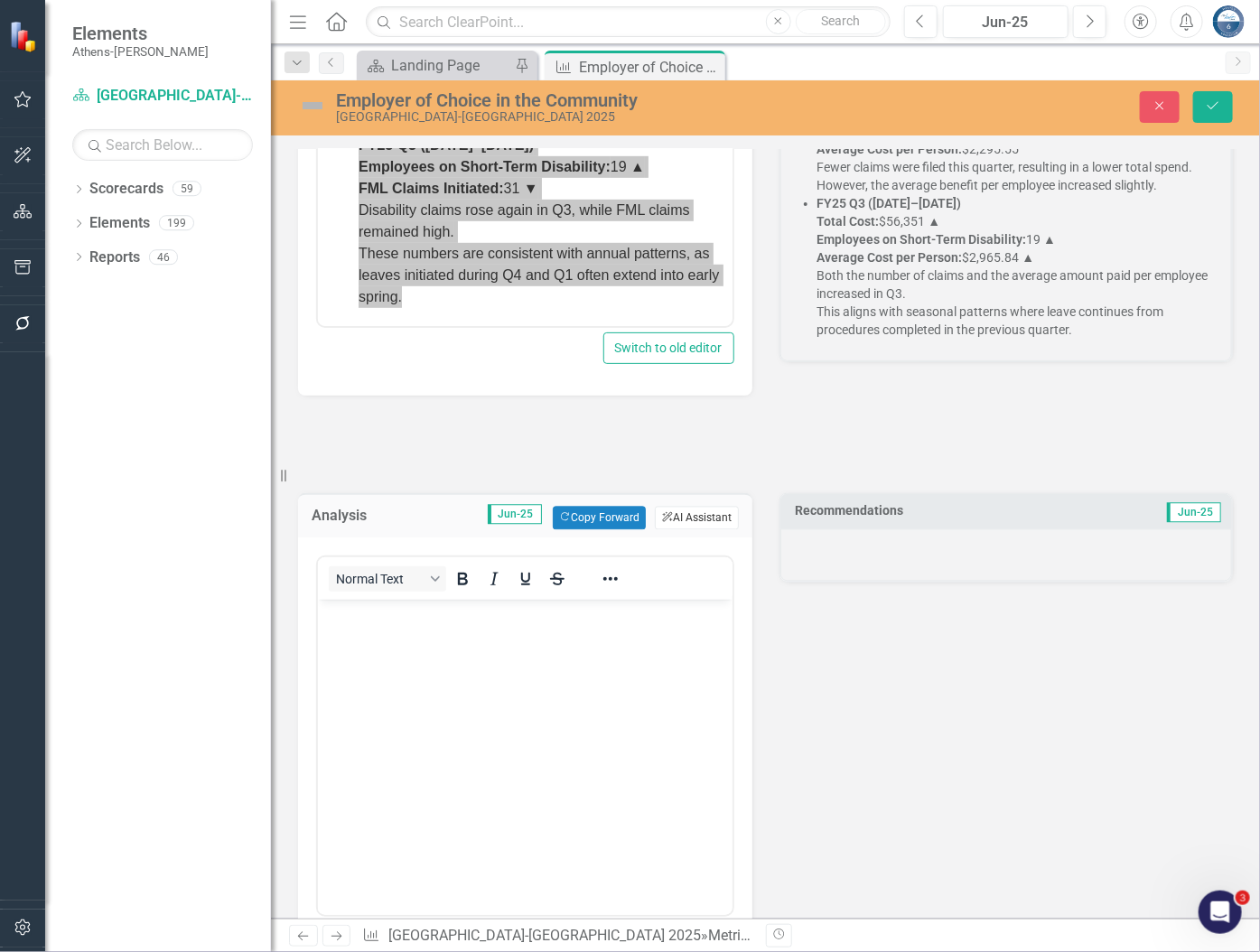 click on "ClearPoint AI  AI Assistant" at bounding box center [696, 518] 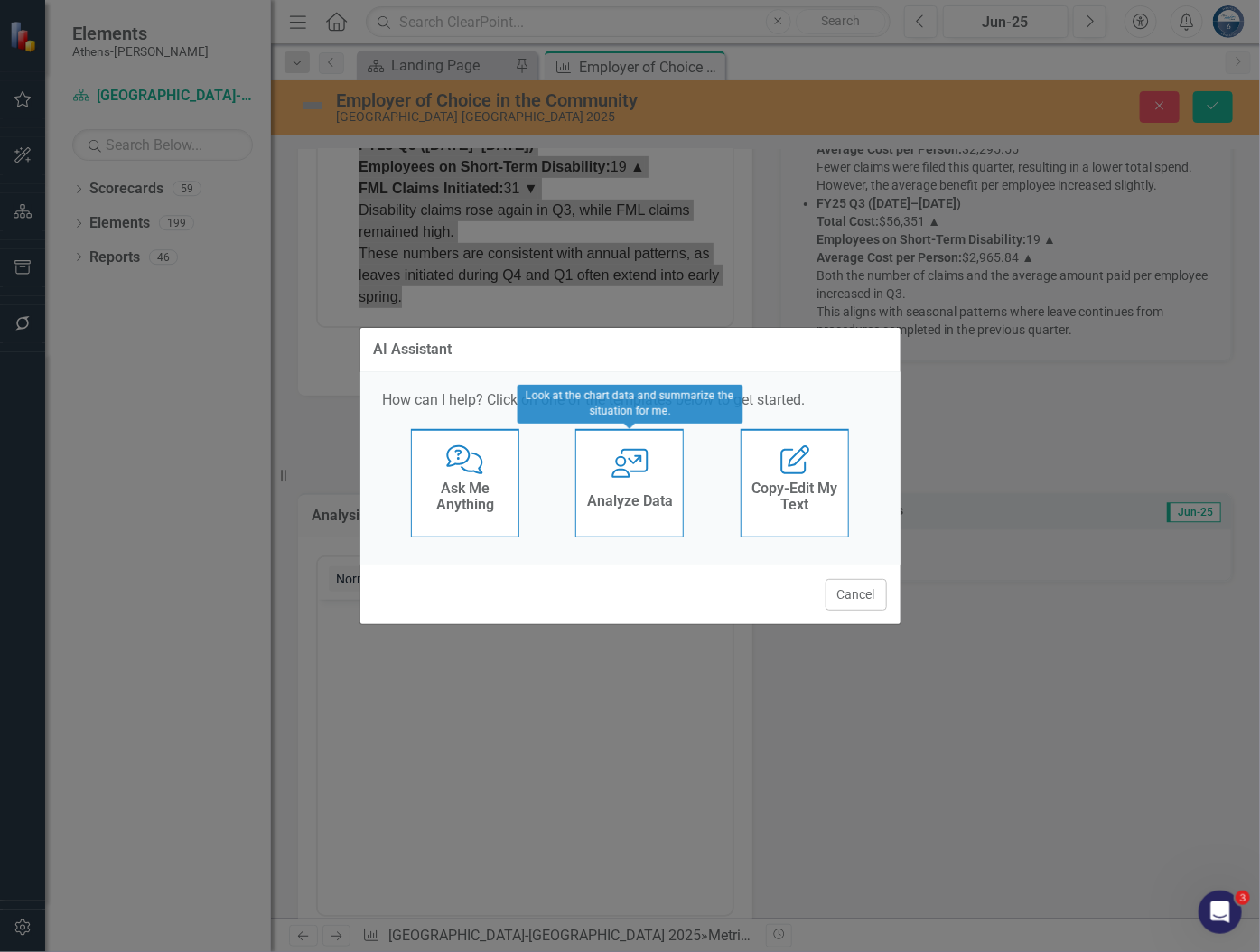 click on "Analyze Data" at bounding box center [630, 503] 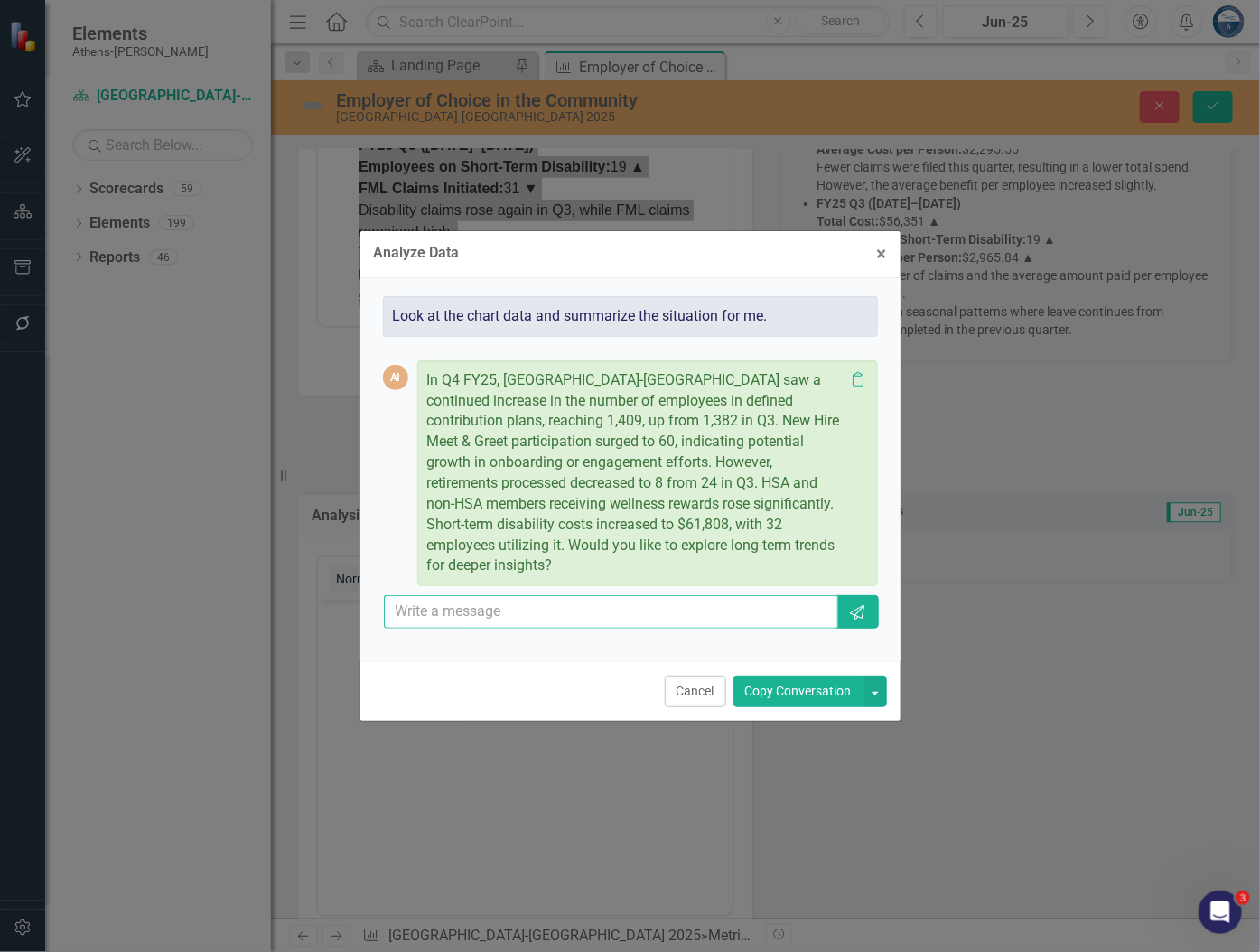 click at bounding box center (611, 611) 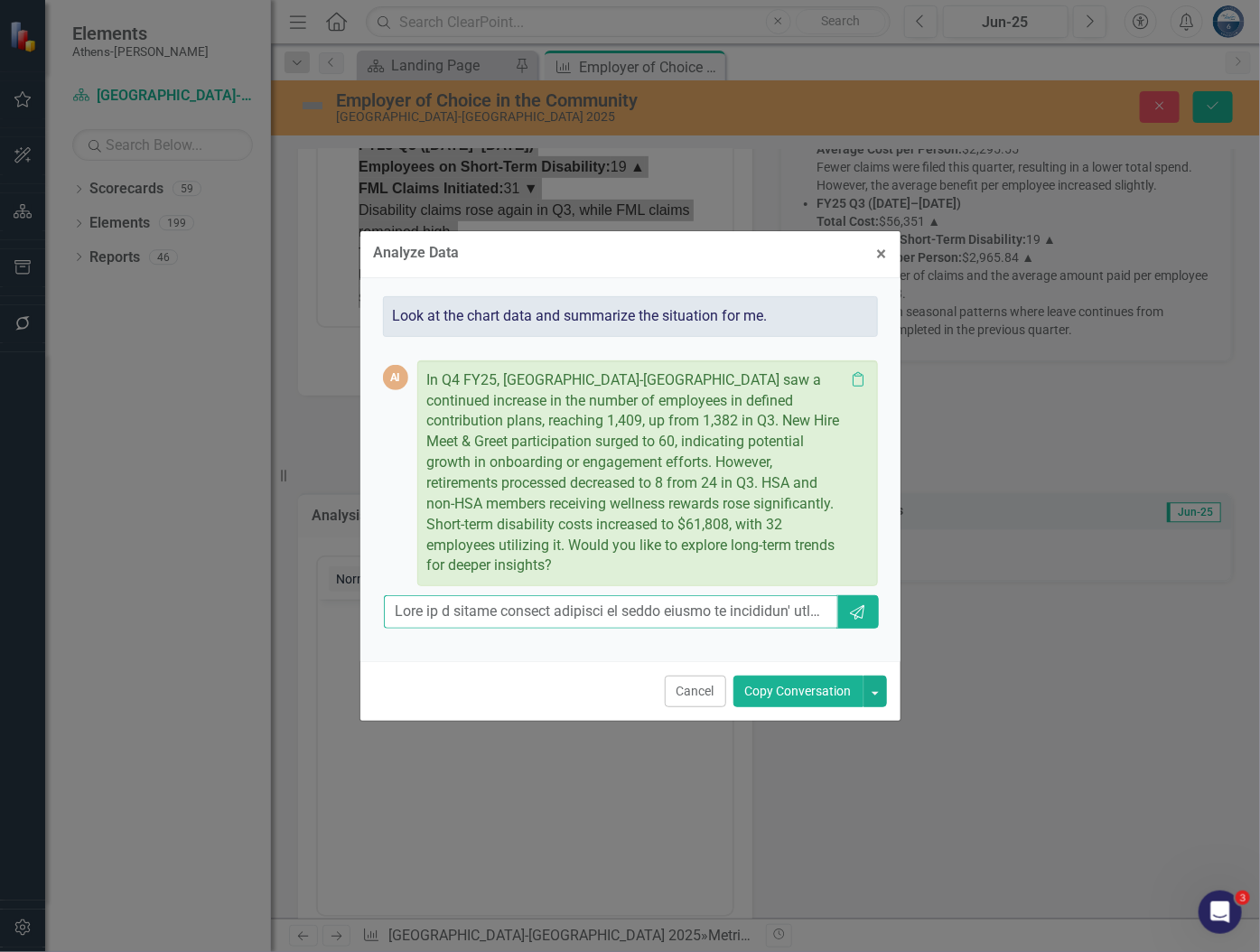 scroll, scrollTop: 0, scrollLeft: 6688, axis: horizontal 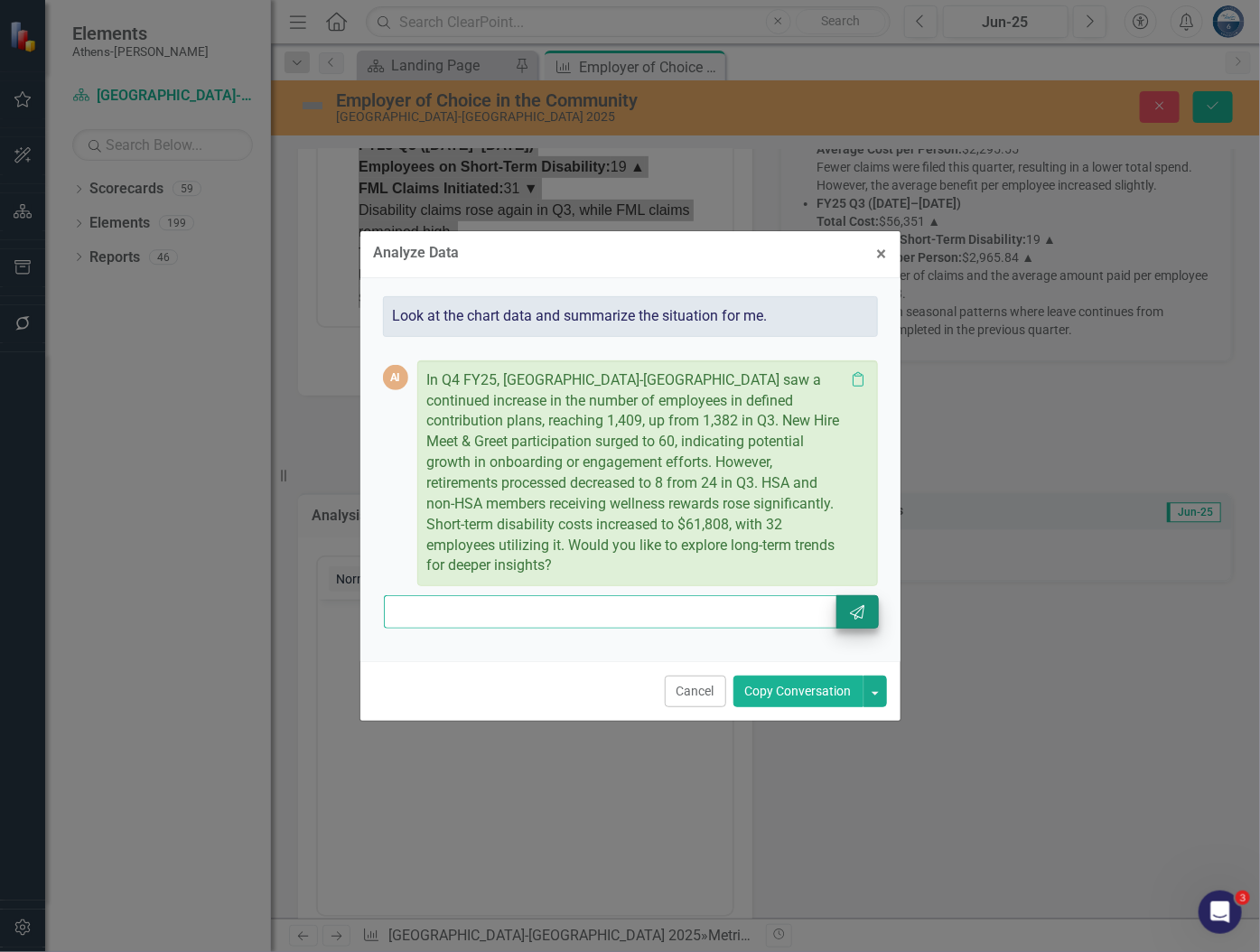type on "Give me a fourth quarter analysis of total number of employees' short-term disability and the series FML, Family Medical Leave, claims initiated in this format. Short-Term Disability & Family Medical Leave (FML)  FY25 Q1 (Jul–Sep 2024) Employees on Short-Term Disability: 23 FML Claims Initiated: 19 Medical-related leave activity was moderate at the start of the fiscal year. HR notes that leave requests typically rise toward the end of the calendar year and carry over into Q1 as employees complete procedures once insurance deductibles are met.  FY25 Q2 (Oct–Dec 2024) Employees on Short-Term Disability: 11 ▼ FML Claims Initiated: 32 ▲ Fewer employees required short-term disability, but family medical leave claims increased. This may be tied to seasonal patterns, rising awareness, or more complex family health needs.  FY25 Q3 (Jan–Mar 2025) Employees on Short-Term Disability: 19 ▲ FML Claims Initiated: 31 ▼ Disability claims rose again in Q3, while FML claims remained high. These numbers are consistent with a..." 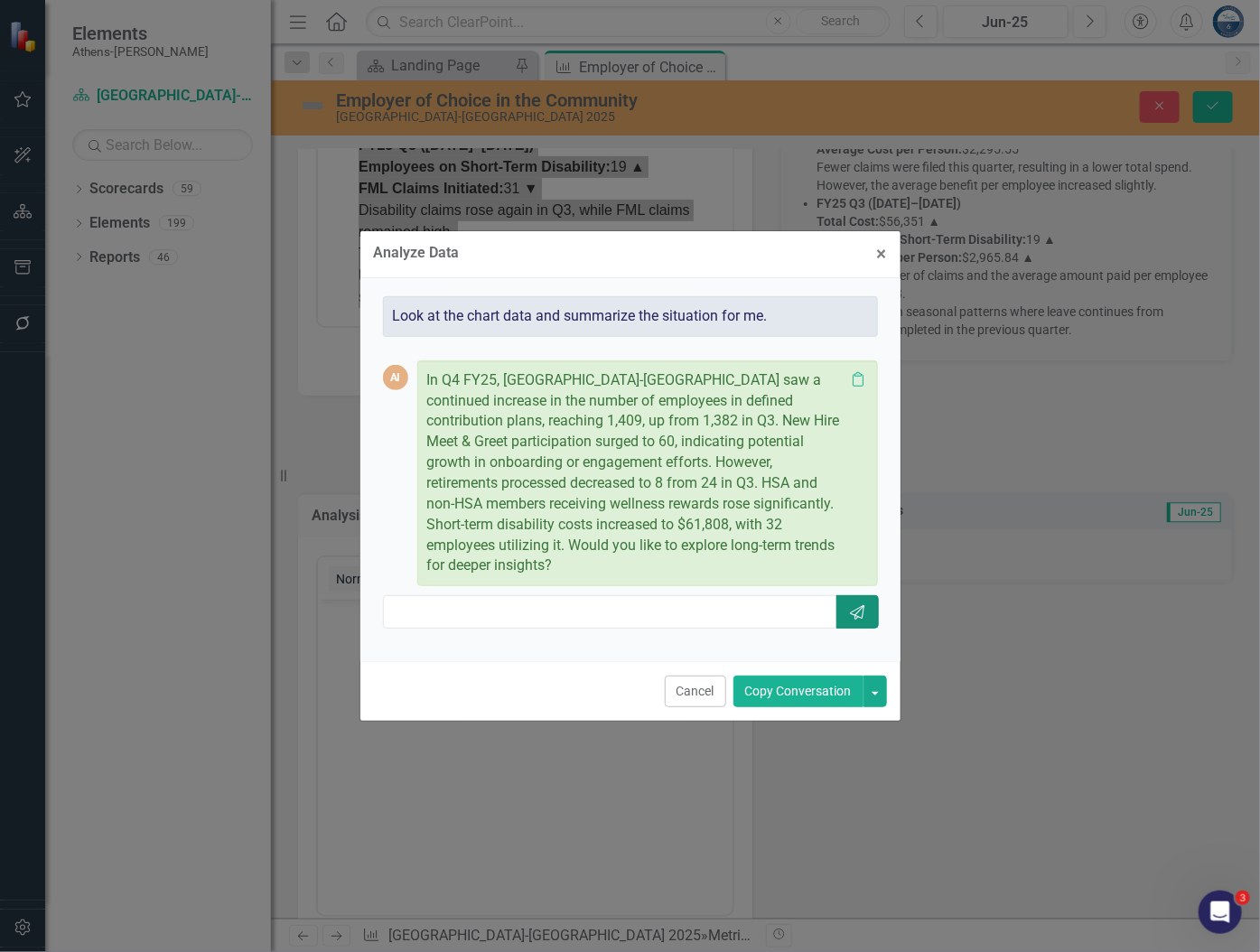 scroll, scrollTop: 0, scrollLeft: 0, axis: both 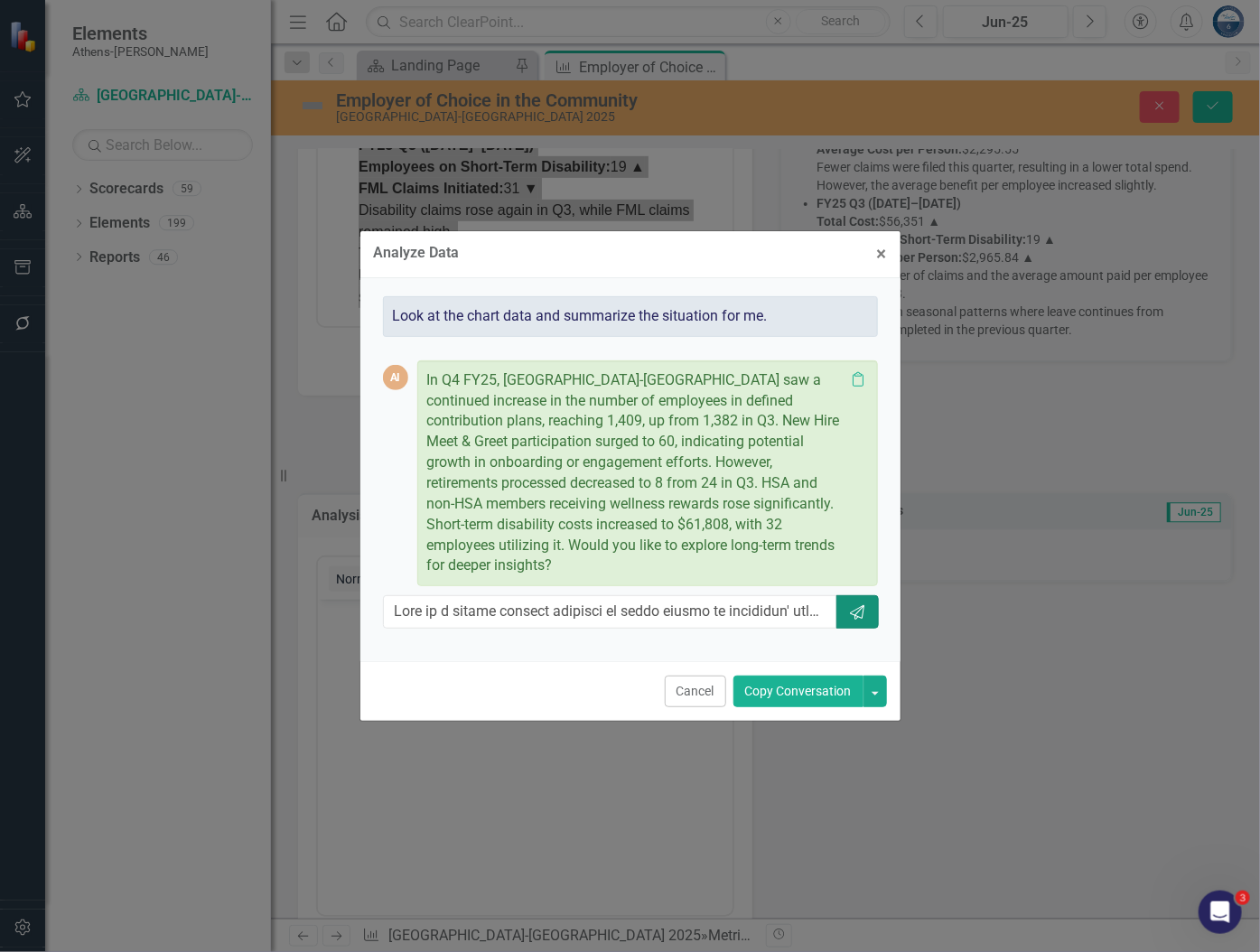 click on "Send" 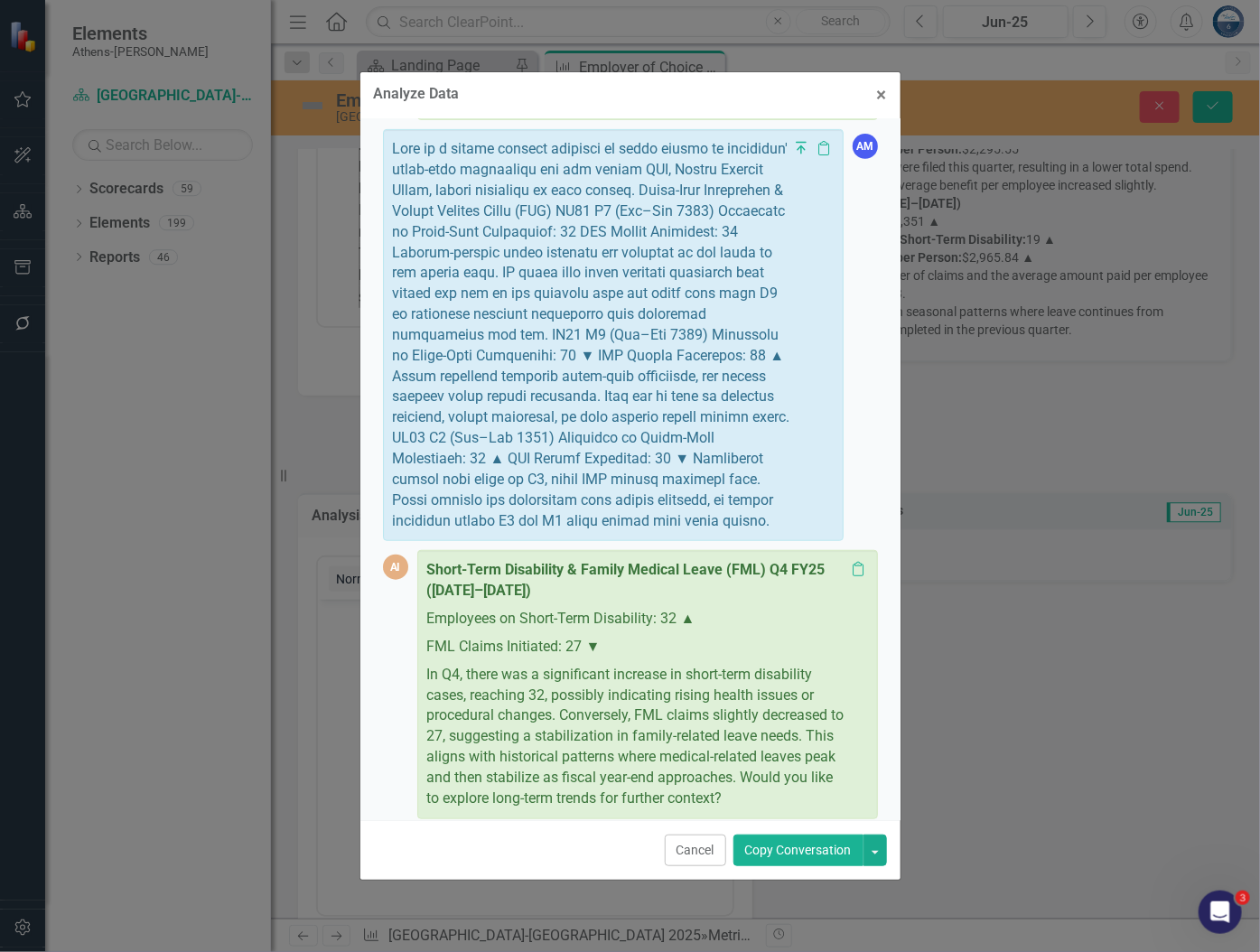 scroll, scrollTop: 387, scrollLeft: 0, axis: vertical 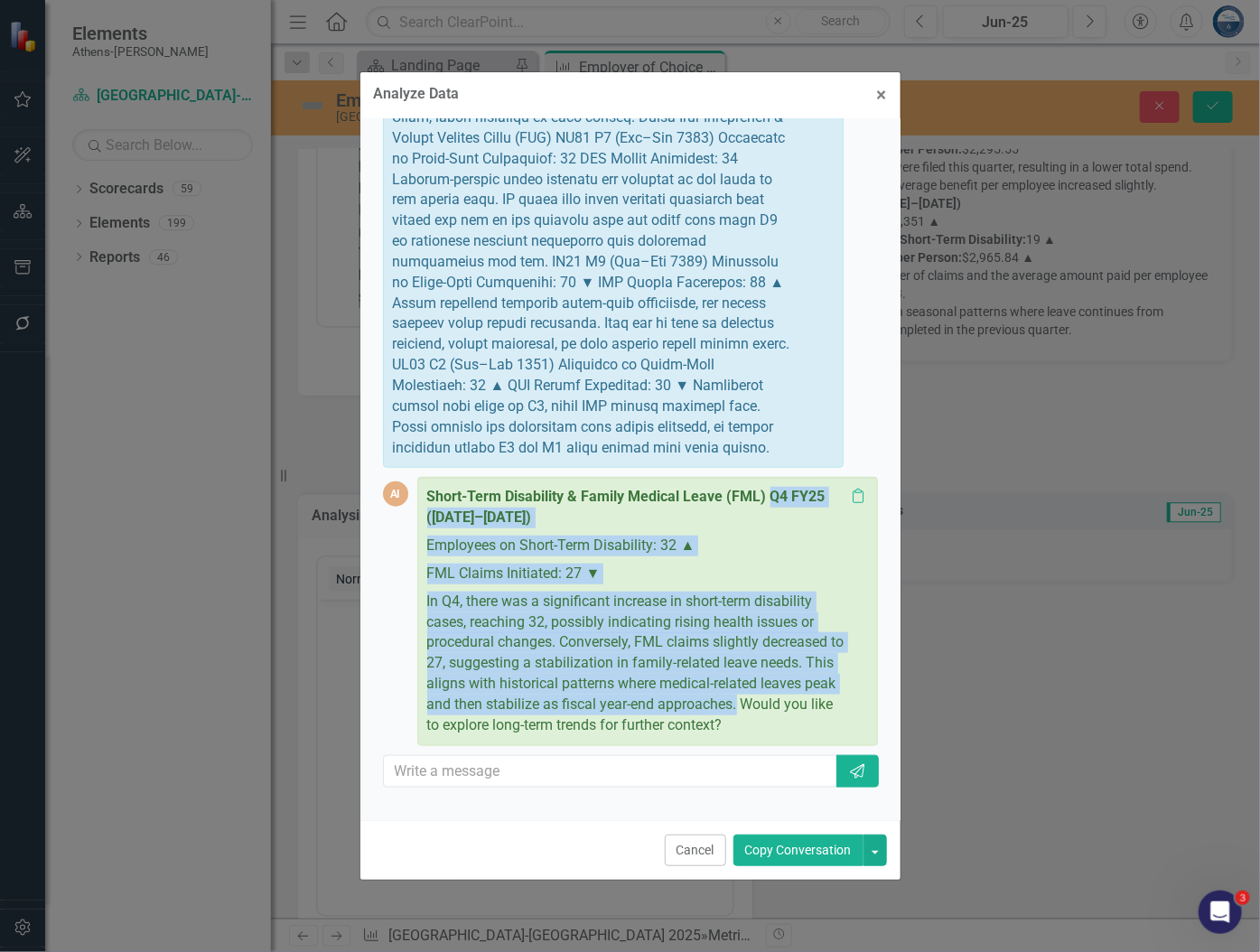 drag, startPoint x: 768, startPoint y: 509, endPoint x: 830, endPoint y: 709, distance: 209.3896 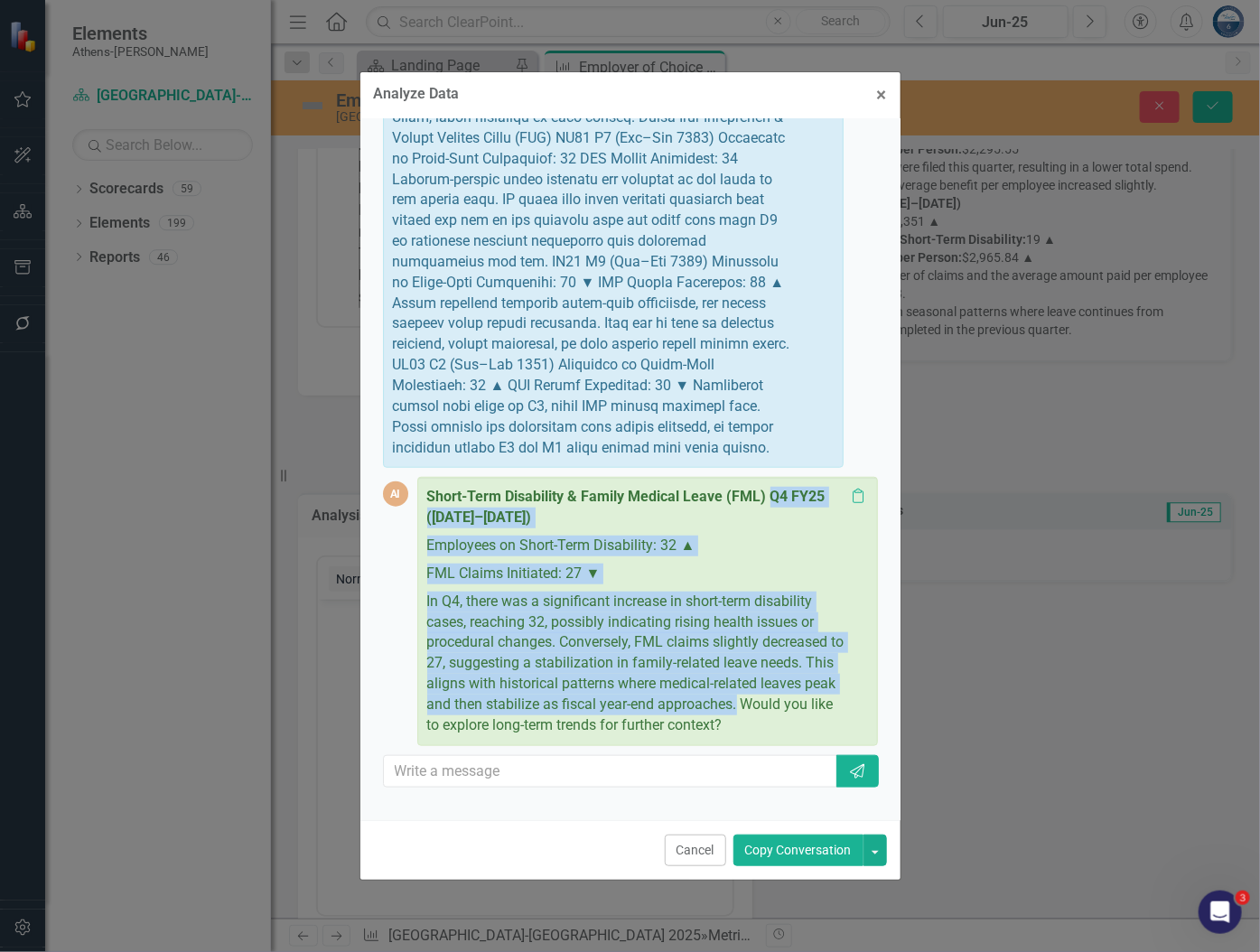 click on "Short-Term Disability & Family Medical Leave (FML) Q4 FY25 (Apr–Jun 2025)
Employees on Short-Term Disability: 32 ▲
FML Claims Initiated: 27 ▼
In Q4, there was a significant increase in short-term disability cases, reaching 32, possibly indicating rising health issues or procedural changes. Conversely, FML claims slightly decreased to 27, suggesting a stabilization in family-related leave needs. This aligns with historical patterns where medical-related leaves peak and then stabilize as fiscal year-end approaches. Would you like to explore long-term trends for further context?" at bounding box center (636, 611) 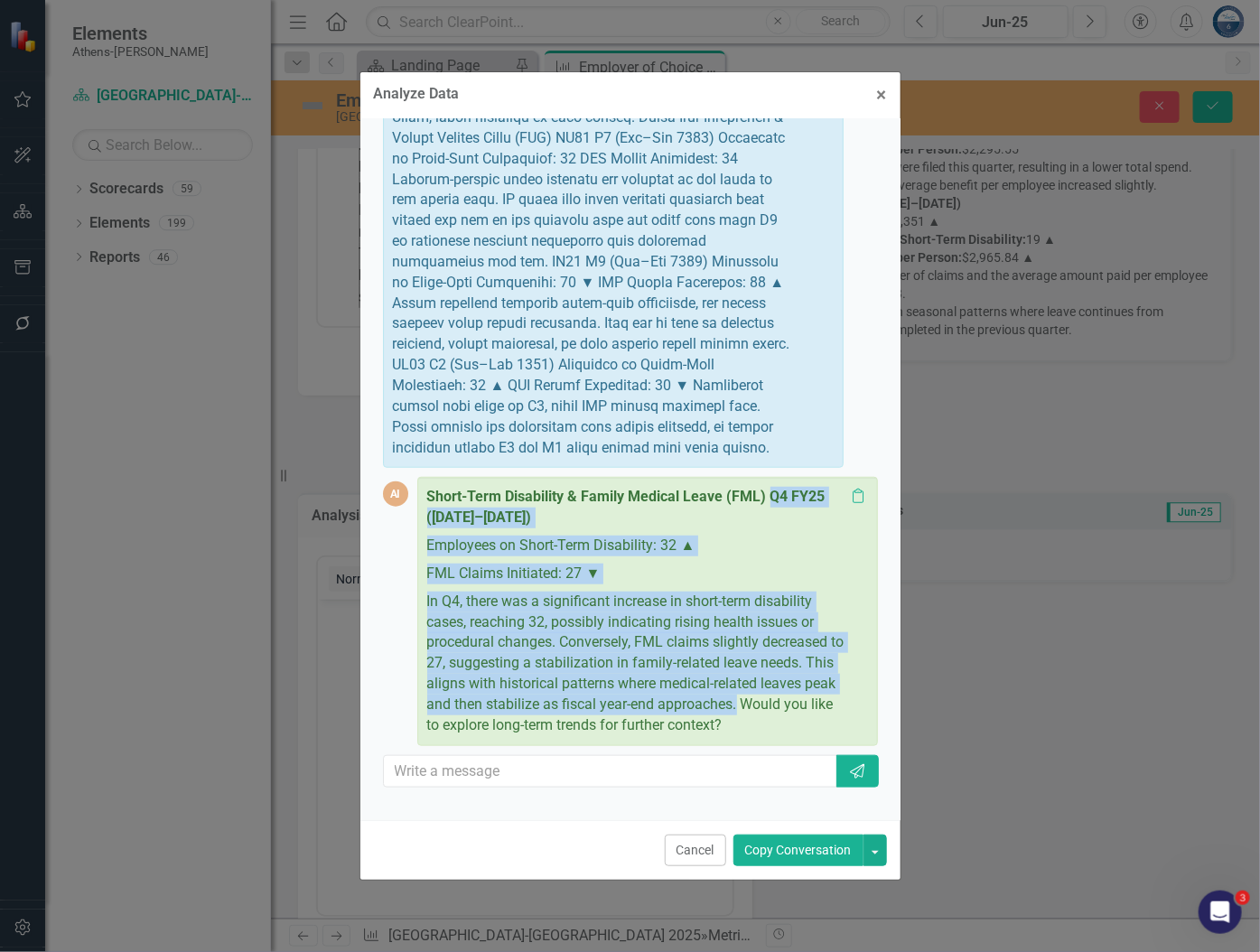 copy on "Q4 FY25 (Apr–Jun 2025)
Employees on Short-Term Disability: 32 ▲
FML Claims Initiated: 27 ▼
In Q4, there was a significant increase in short-term disability cases, reaching 32, possibly indicating rising health issues or procedural changes. Conversely, FML claims slightly decreased to 27, suggesting a stabilization in family-related leave needs. This aligns with historical patterns where medical-related leaves peak and then stabilize as fiscal year-end approaches." 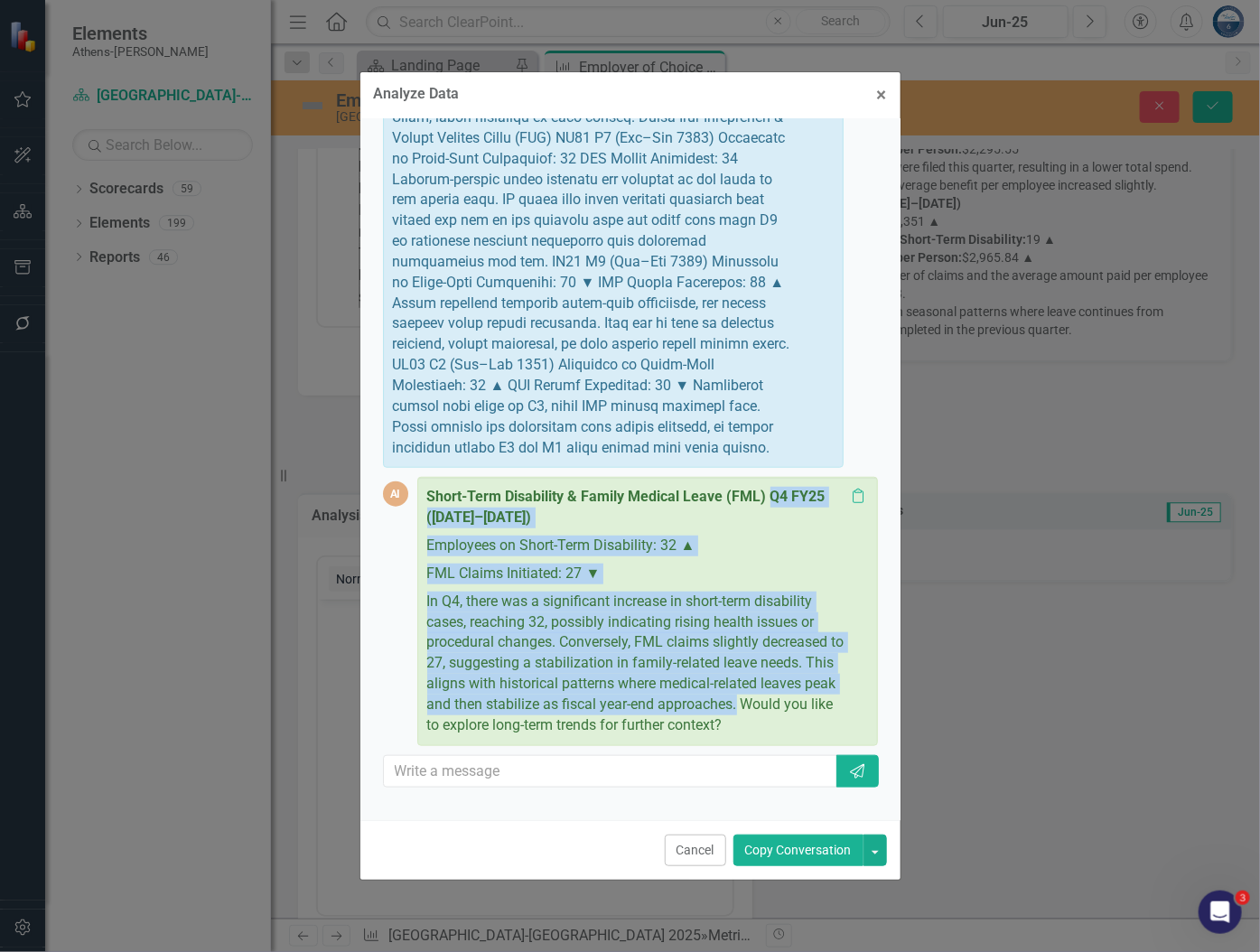 copy on "Q4 FY25 (Apr–Jun 2025)
Employees on Short-Term Disability: 32 ▲
FML Claims Initiated: 27 ▼
In Q4, there was a significant increase in short-term disability cases, reaching 32, possibly indicating rising health issues or procedural changes. Conversely, FML claims slightly decreased to 27, suggesting a stabilization in family-related leave needs. This aligns with historical patterns where medical-related leaves peak and then stabilize as fiscal year-end approaches." 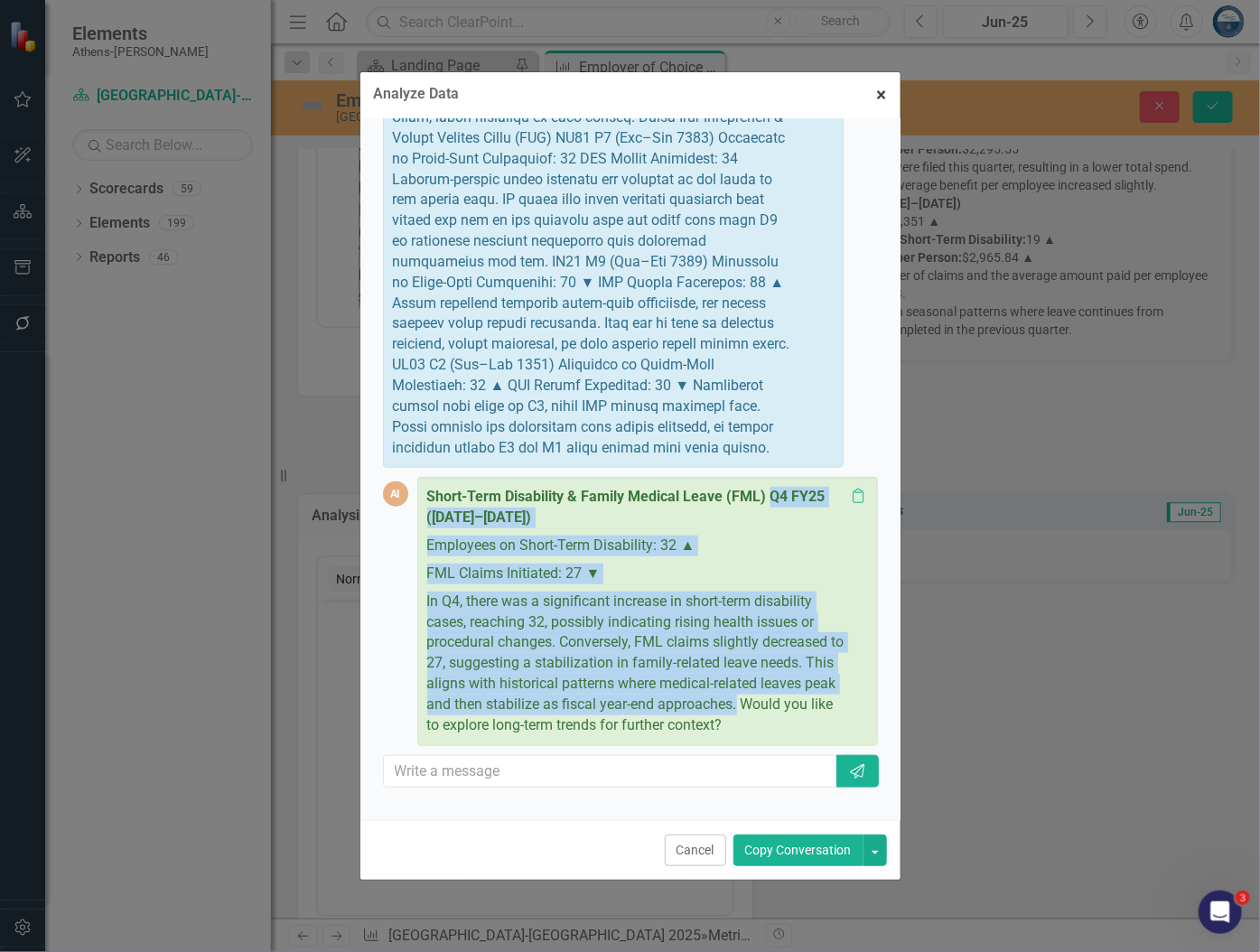 click on "×" at bounding box center [882, 95] 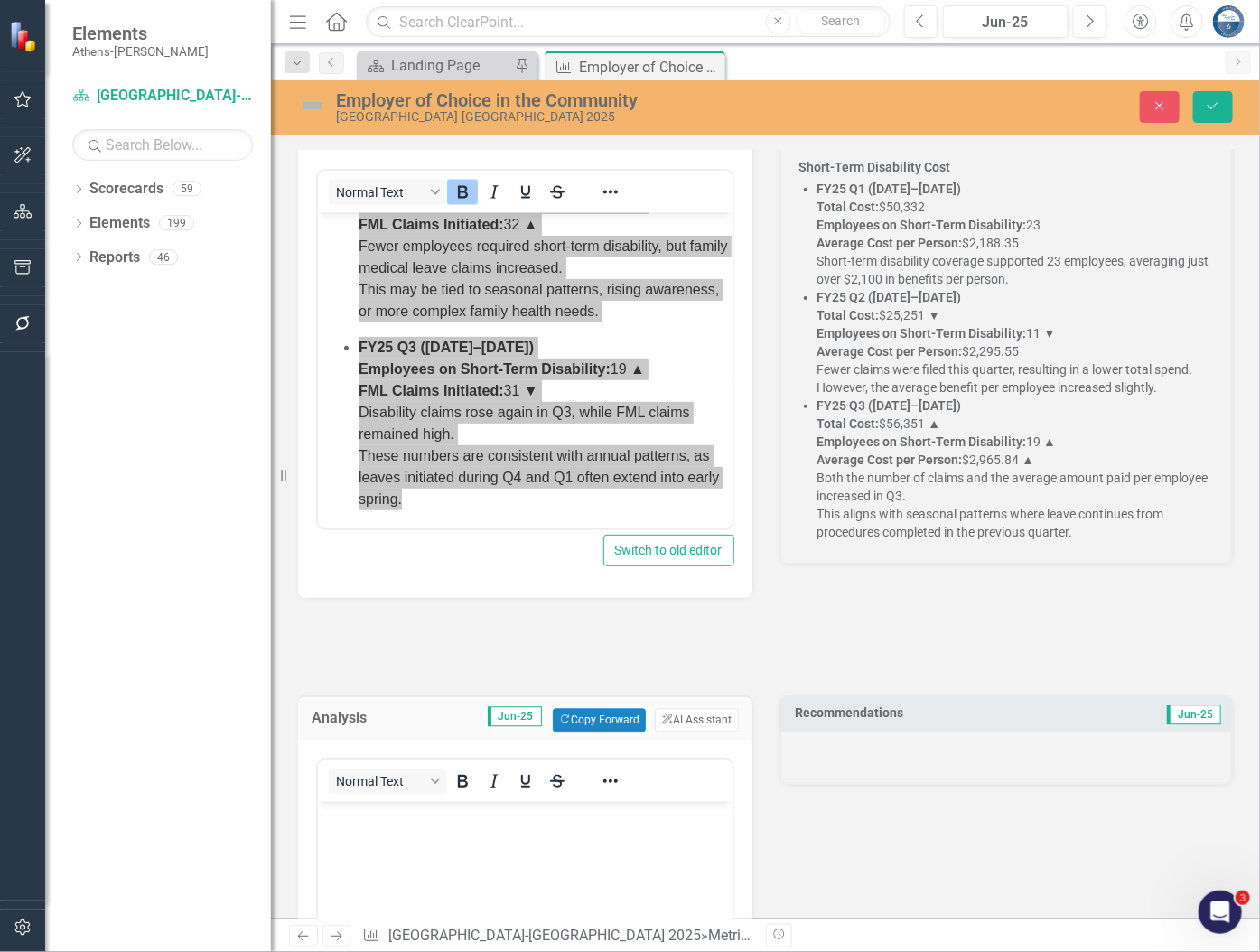 scroll, scrollTop: 4023, scrollLeft: 0, axis: vertical 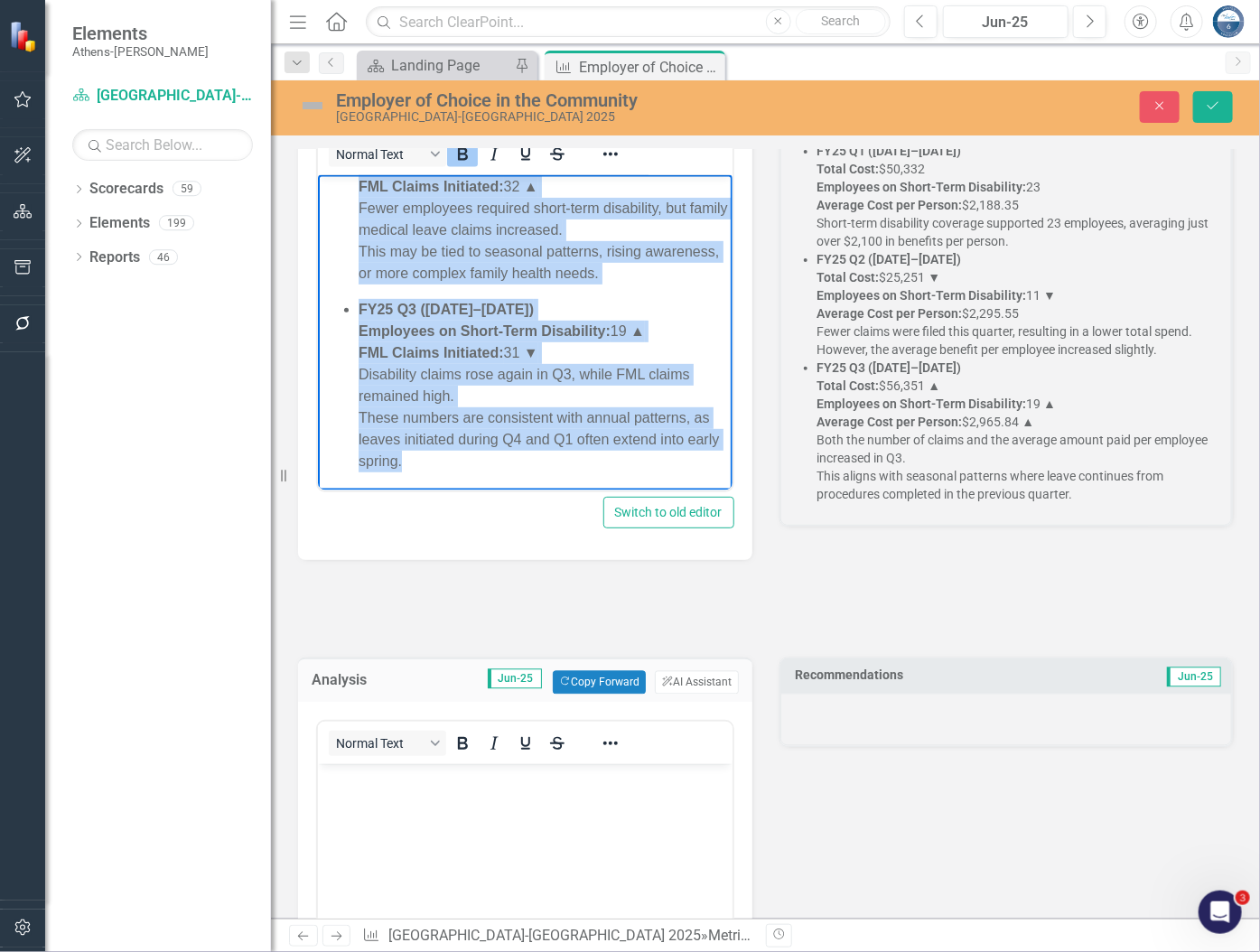 click on "FY25 Q3 (Jan–Mar 2025) Employees on Short-Term Disability:  19 ▲ FML Claims Initiated:  31 ▼ Disability claims rose again in Q3, while FML claims remained high. These numbers are consistent with annual patterns, as leaves initiated during Q4 and Q1 often extend into early spring." at bounding box center [542, 385] 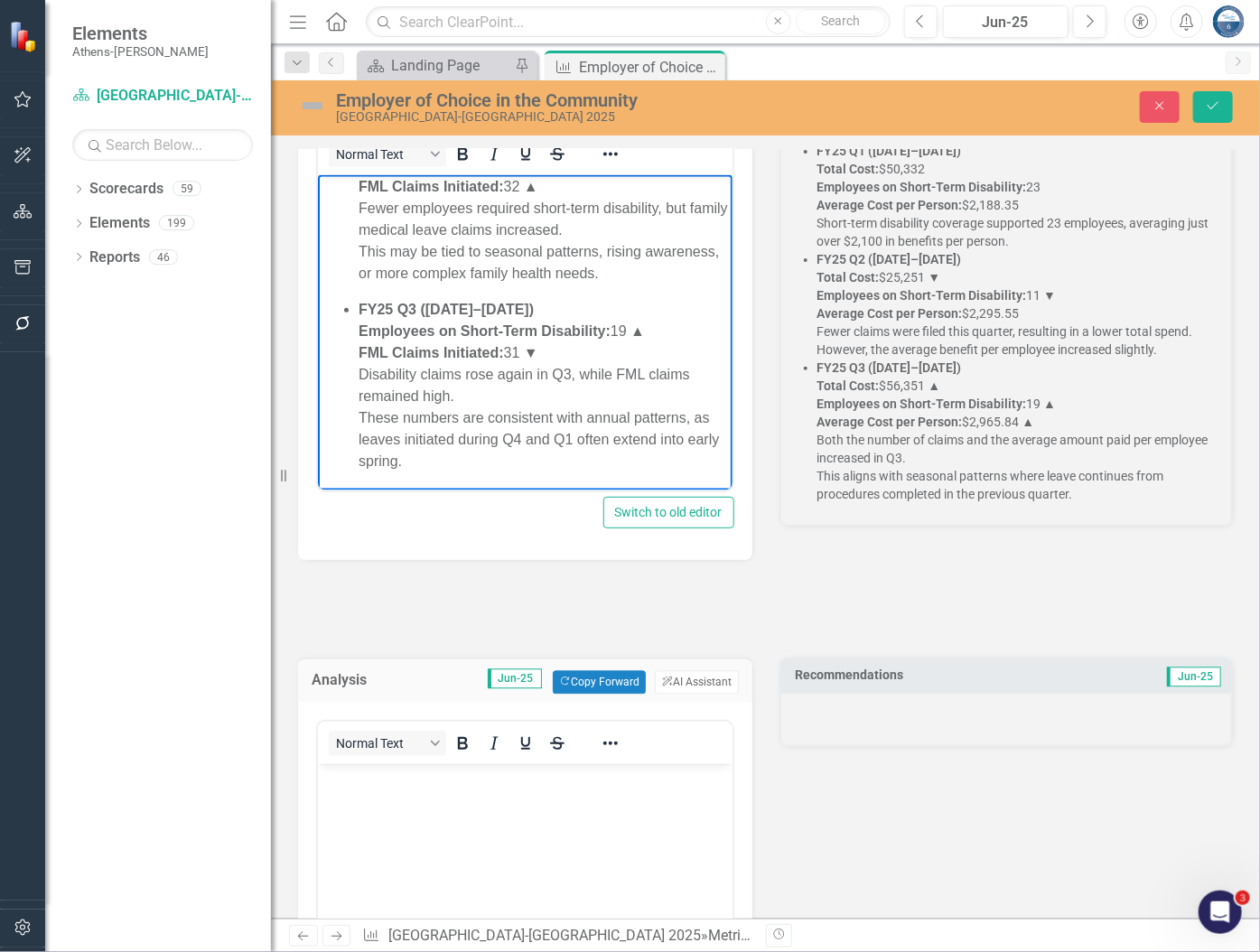 scroll, scrollTop: 310, scrollLeft: 0, axis: vertical 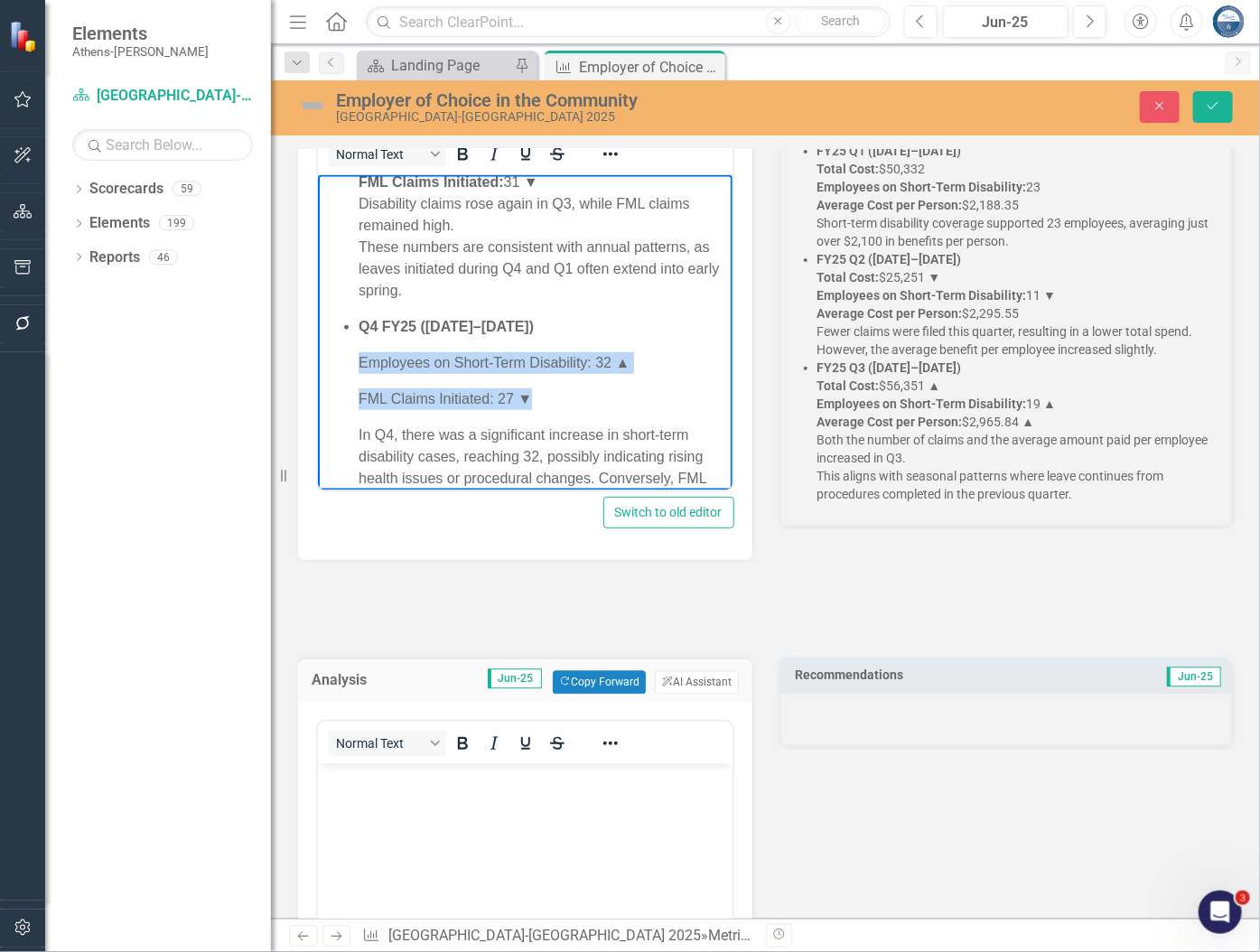 drag, startPoint x: 545, startPoint y: 398, endPoint x: 331, endPoint y: 367, distance: 216.23367 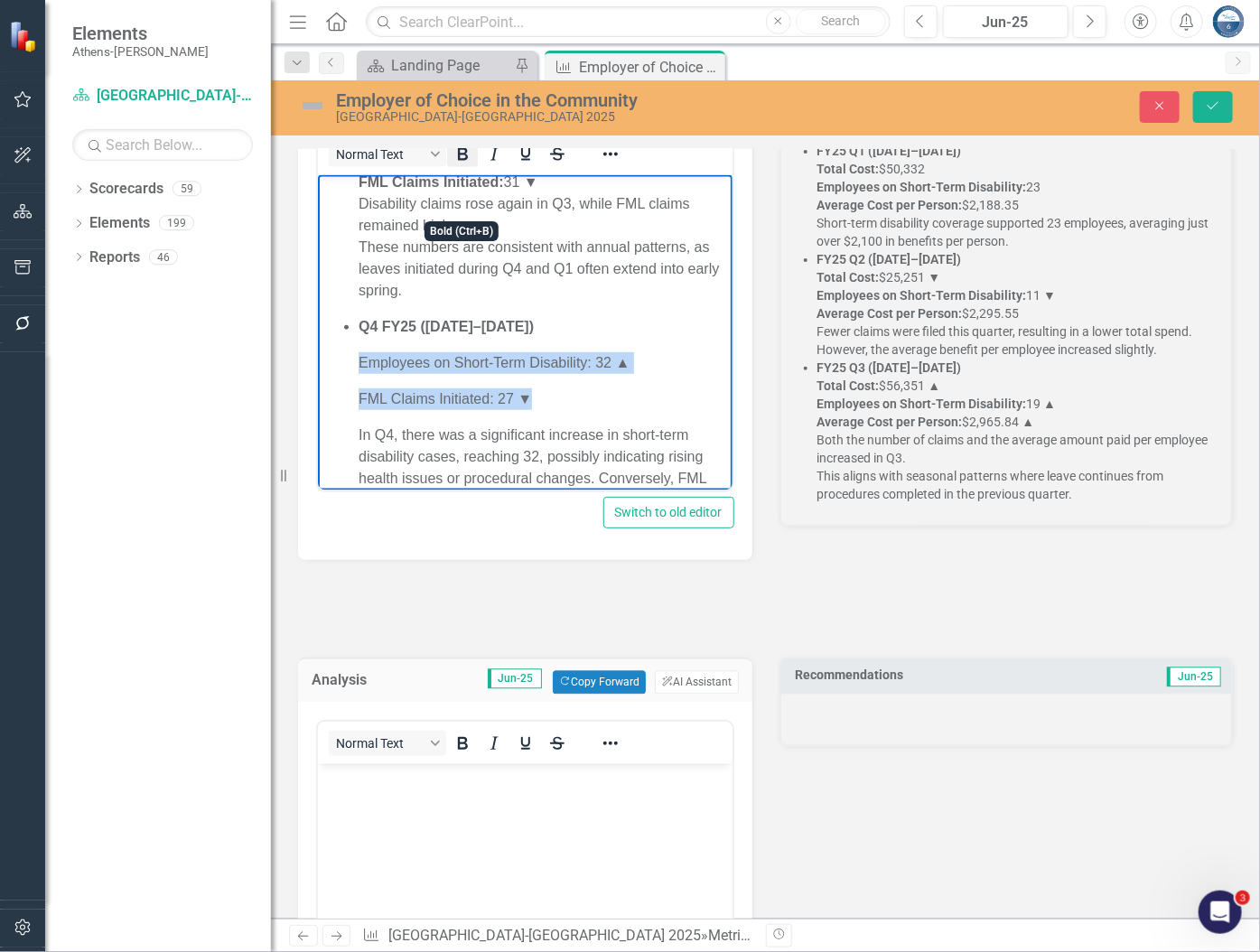 click 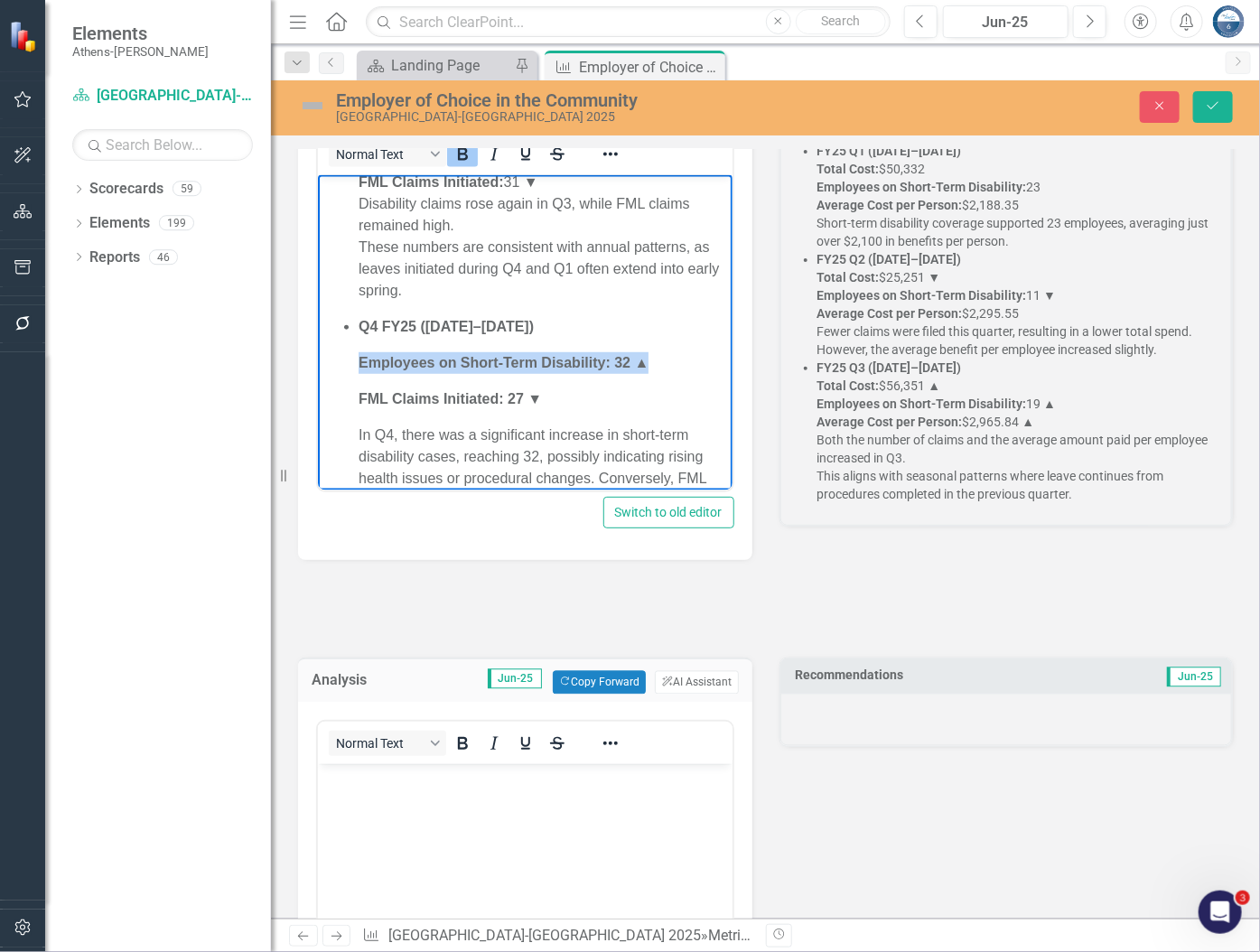 click on "Employees on Short-Term Disability: 32 ▲" at bounding box center (542, 362) 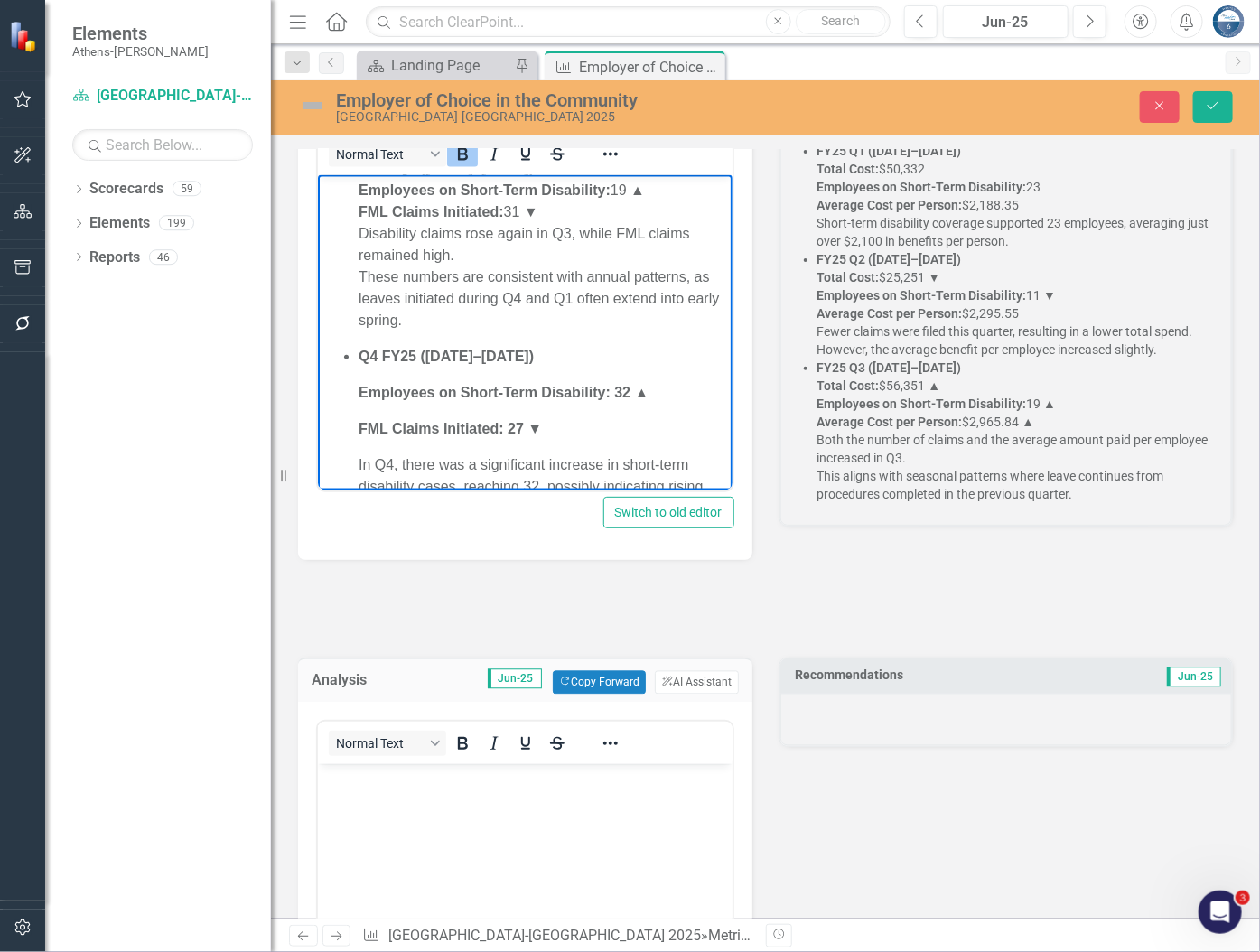 scroll, scrollTop: 463, scrollLeft: 0, axis: vertical 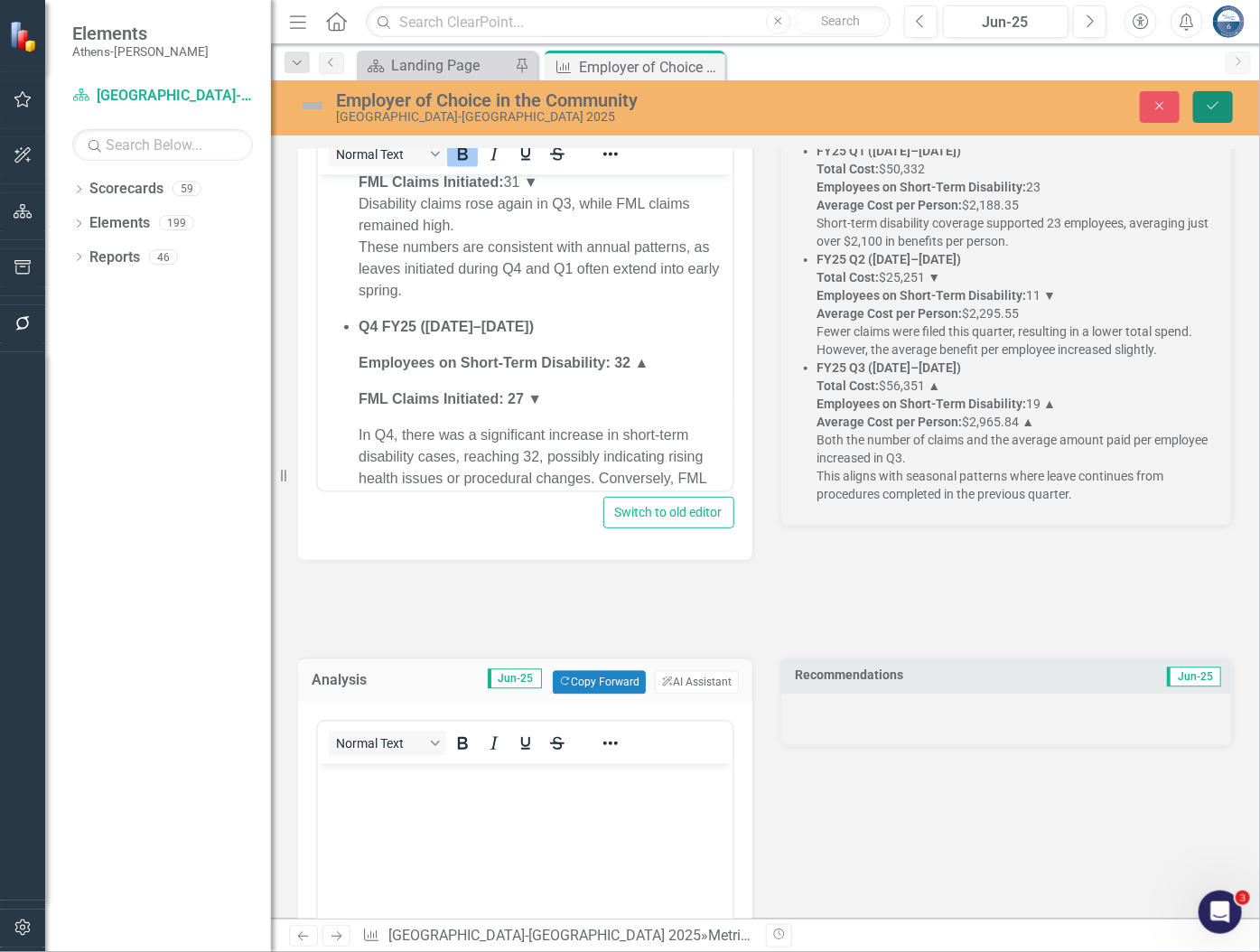 click on "Save" 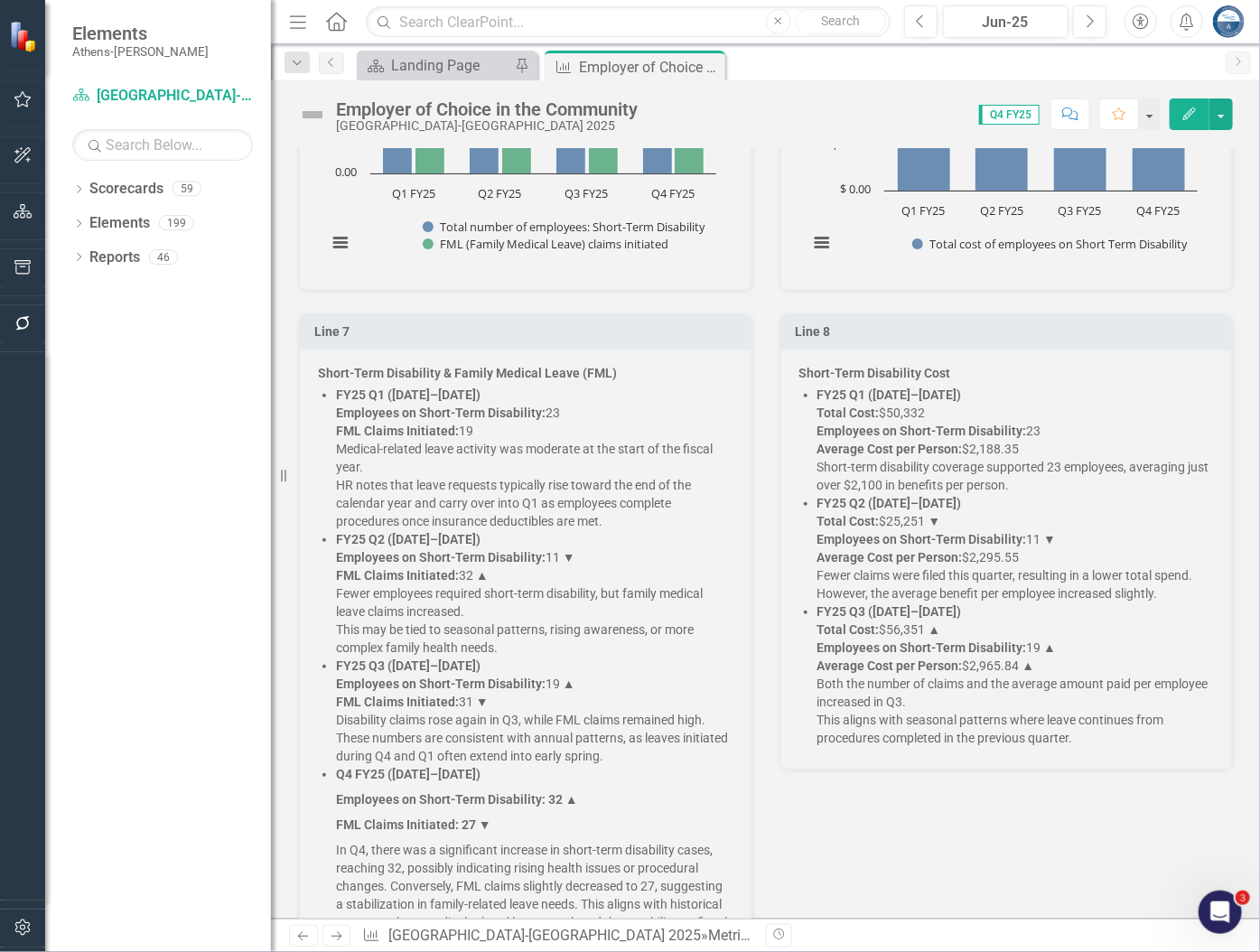 scroll, scrollTop: 3776, scrollLeft: 0, axis: vertical 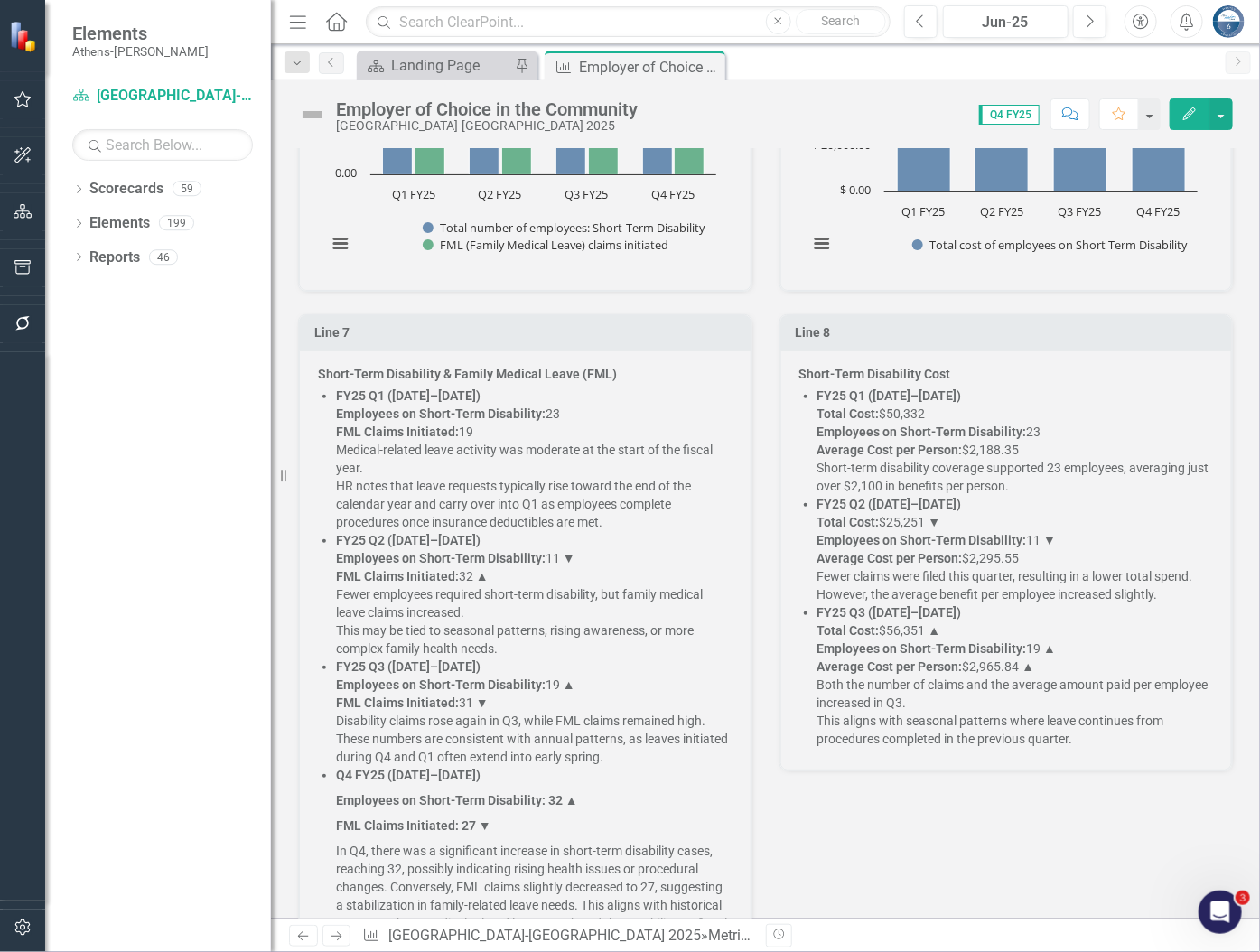 click on "FY25 Q1 ([DATE]–[DATE])" at bounding box center [890, 396] 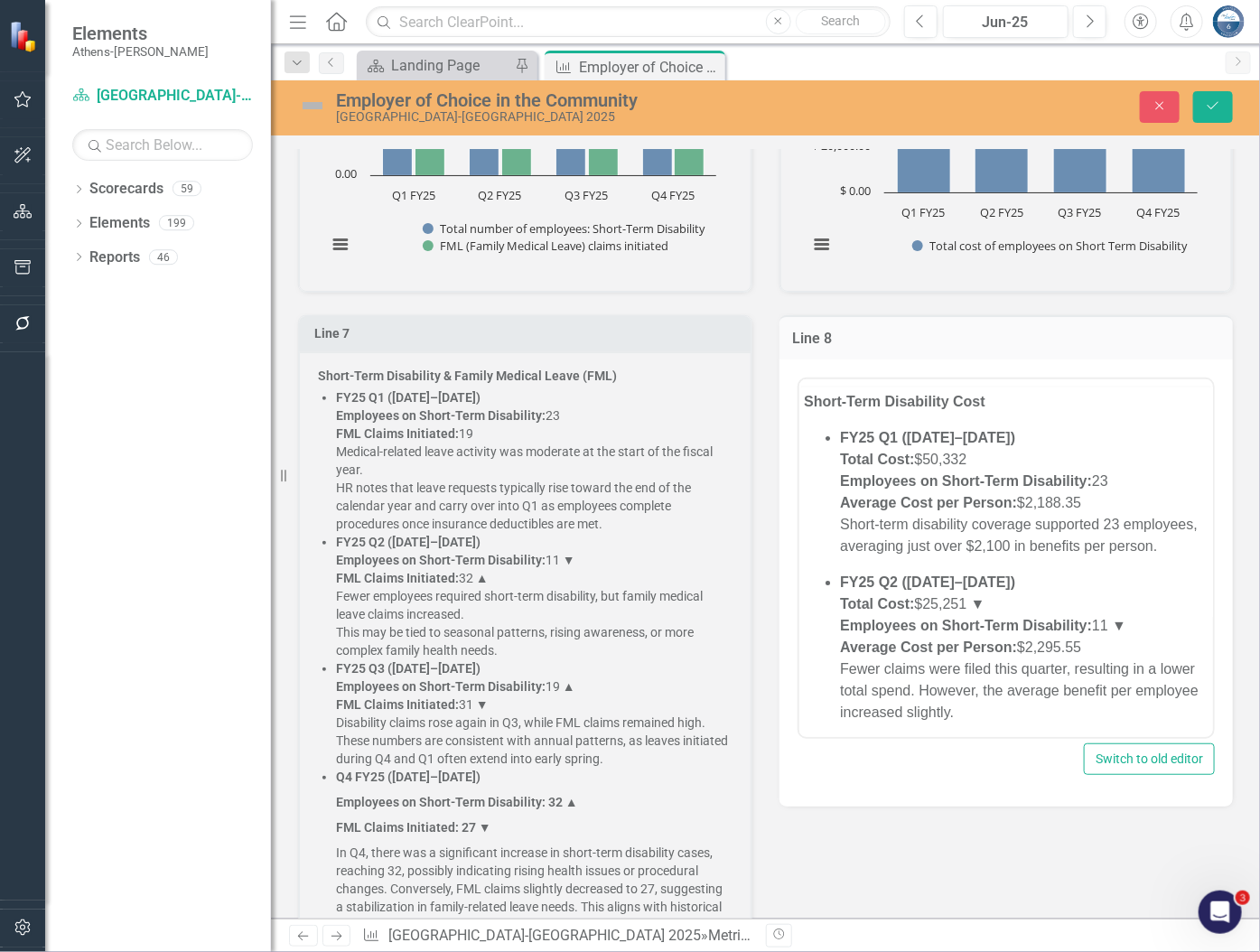 scroll, scrollTop: 0, scrollLeft: 0, axis: both 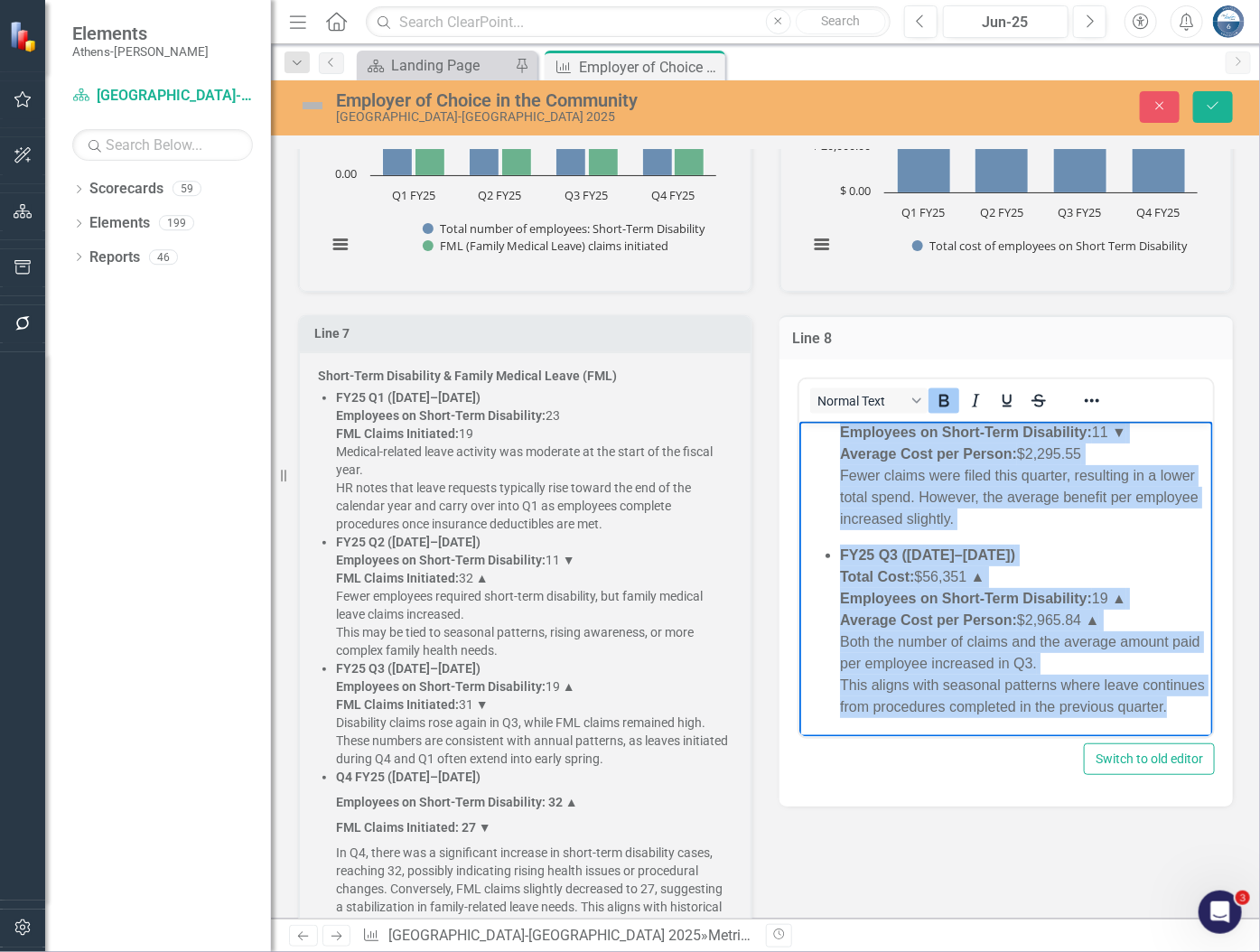 drag, startPoint x: 798, startPoint y: 434, endPoint x: 1156, endPoint y: 754, distance: 480.171 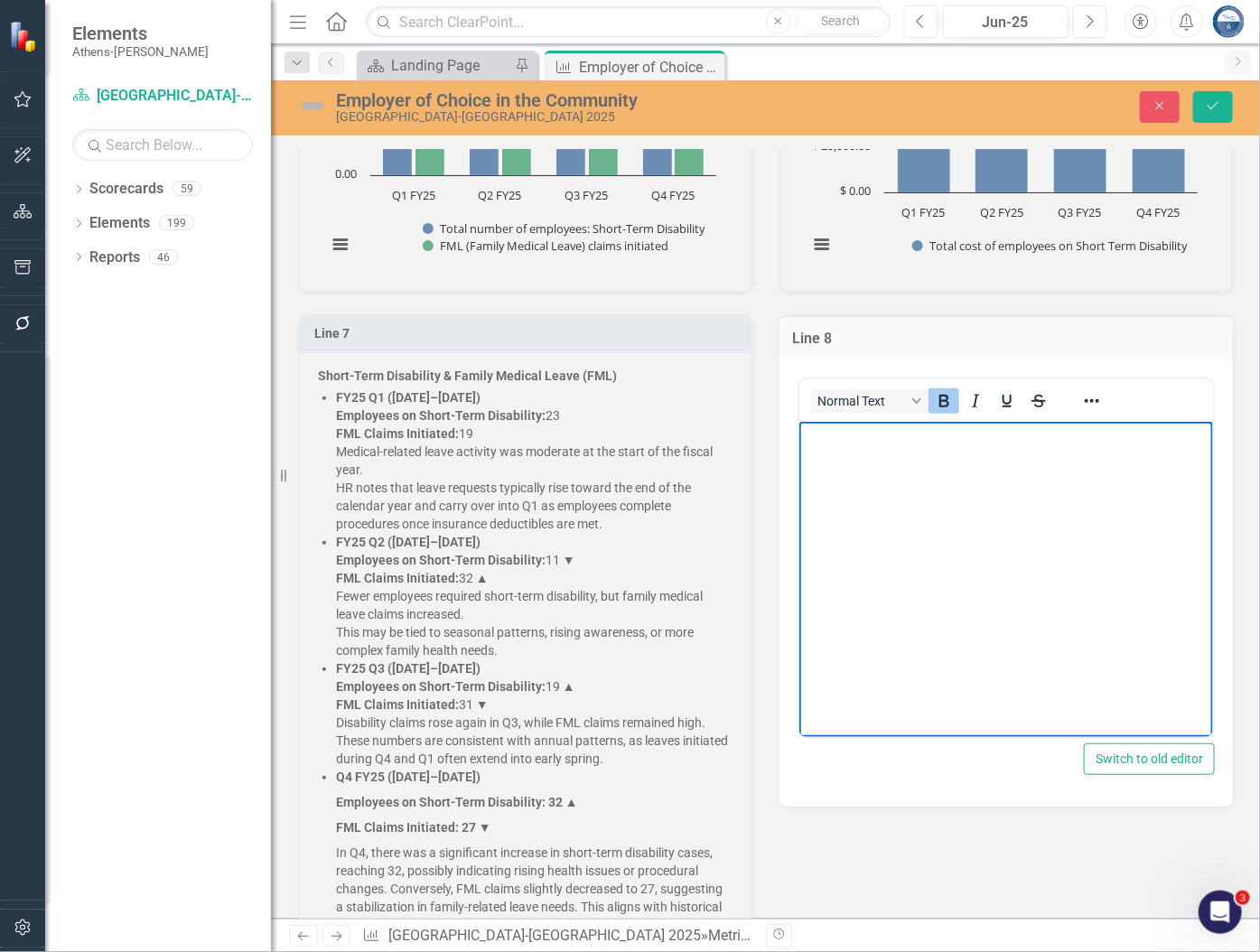 scroll, scrollTop: 0, scrollLeft: 0, axis: both 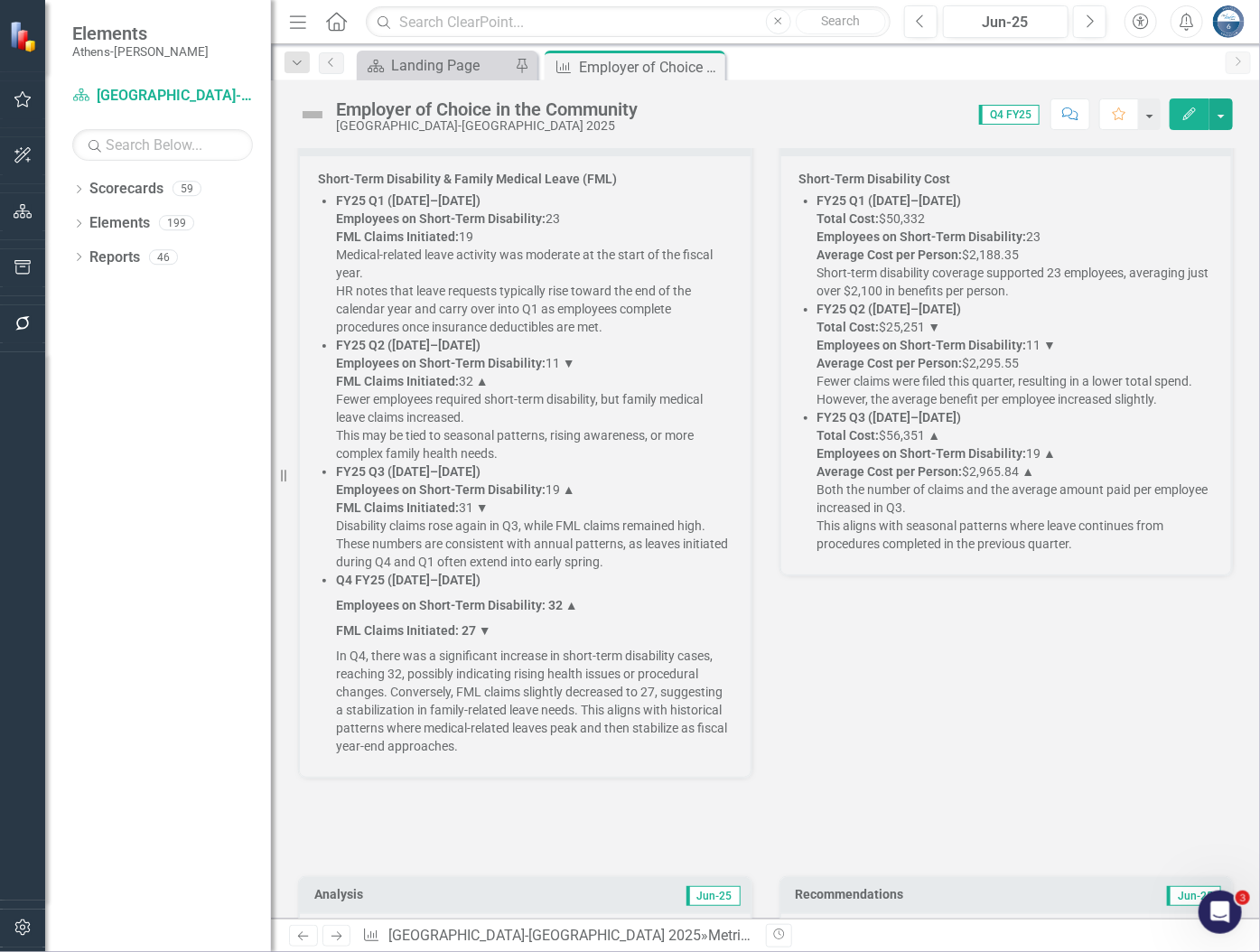 click on "Employees on Short-Term Disability:" at bounding box center [922, 345] 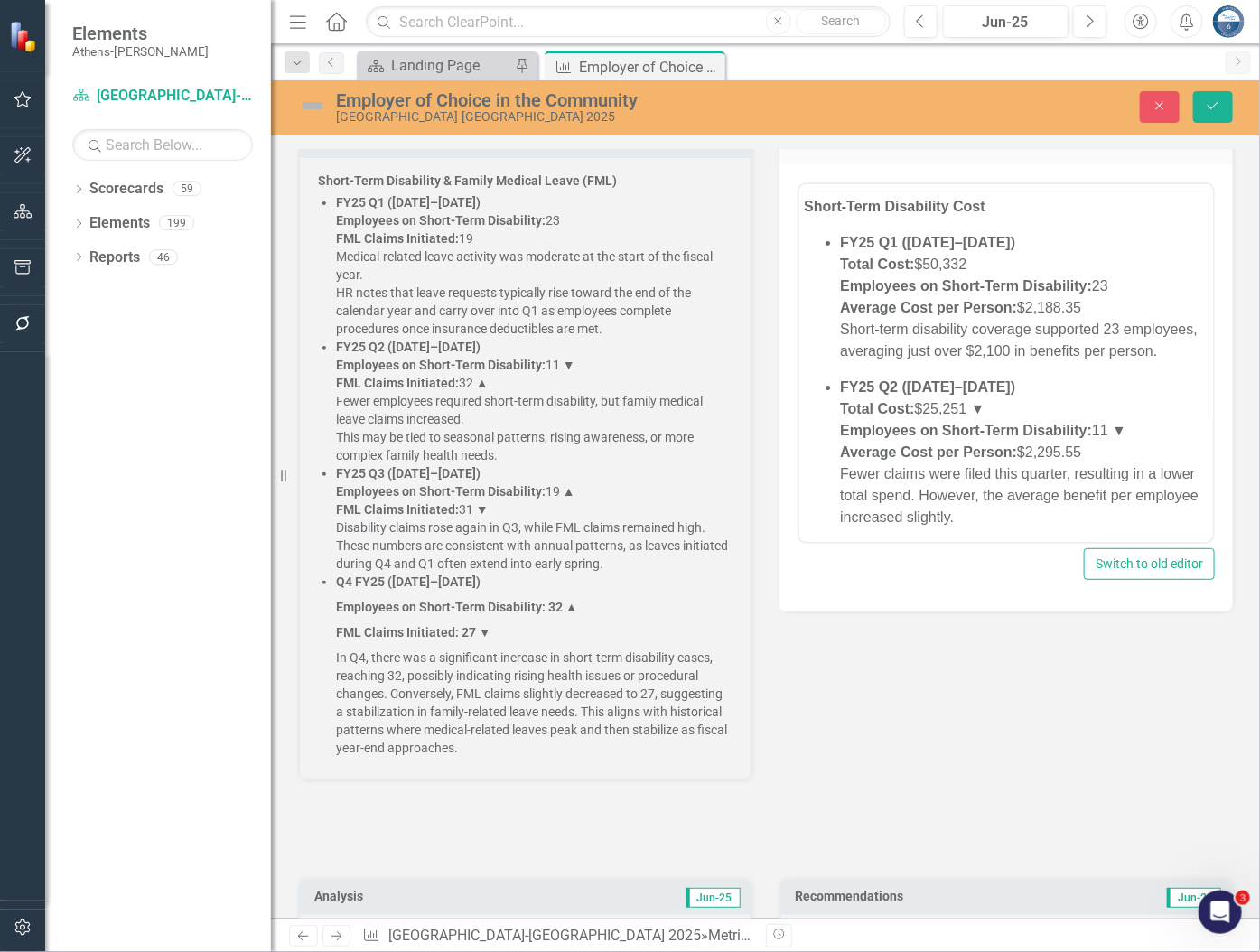 scroll, scrollTop: 0, scrollLeft: 0, axis: both 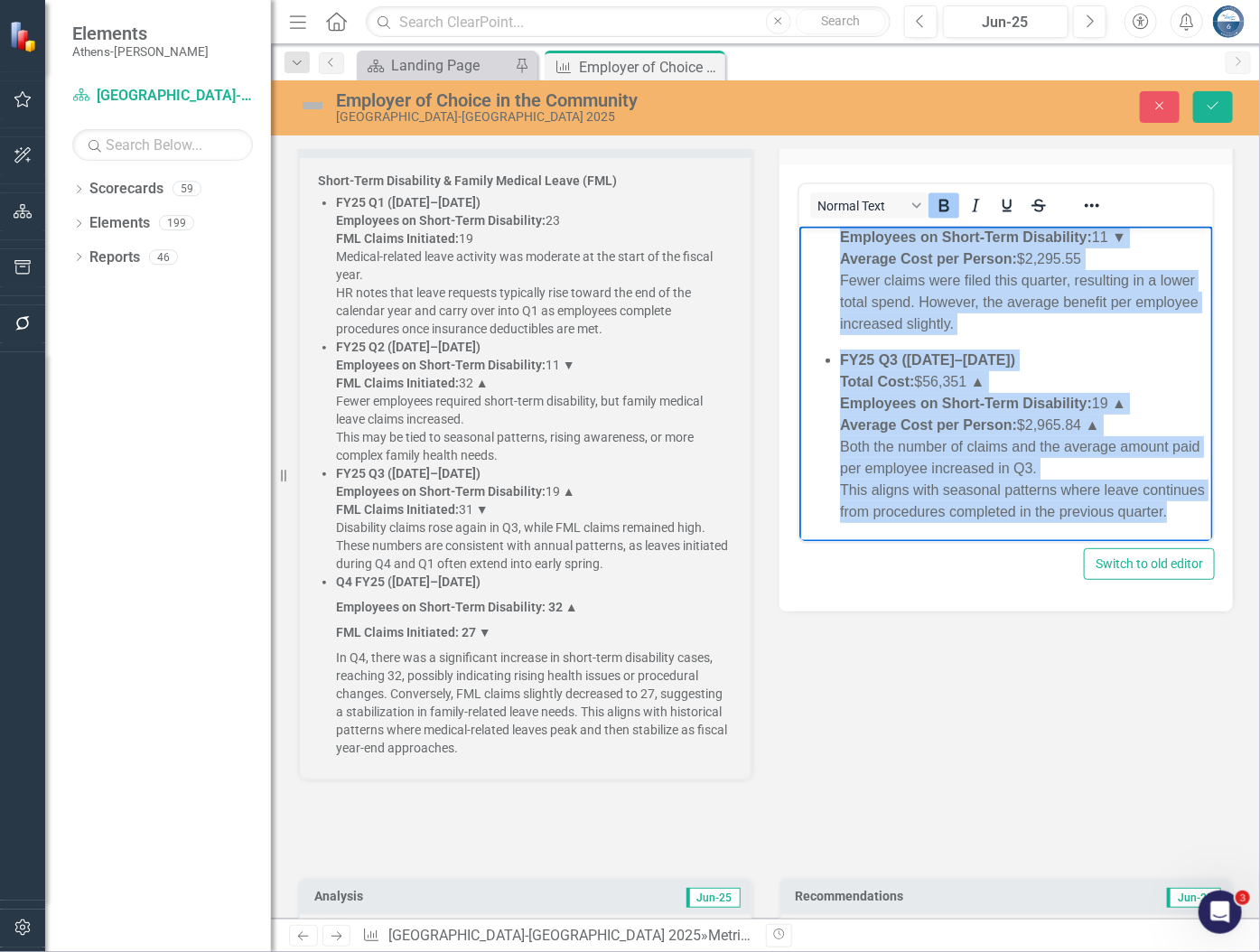 drag, startPoint x: 803, startPoint y: 239, endPoint x: 1125, endPoint y: 571, distance: 462.50189 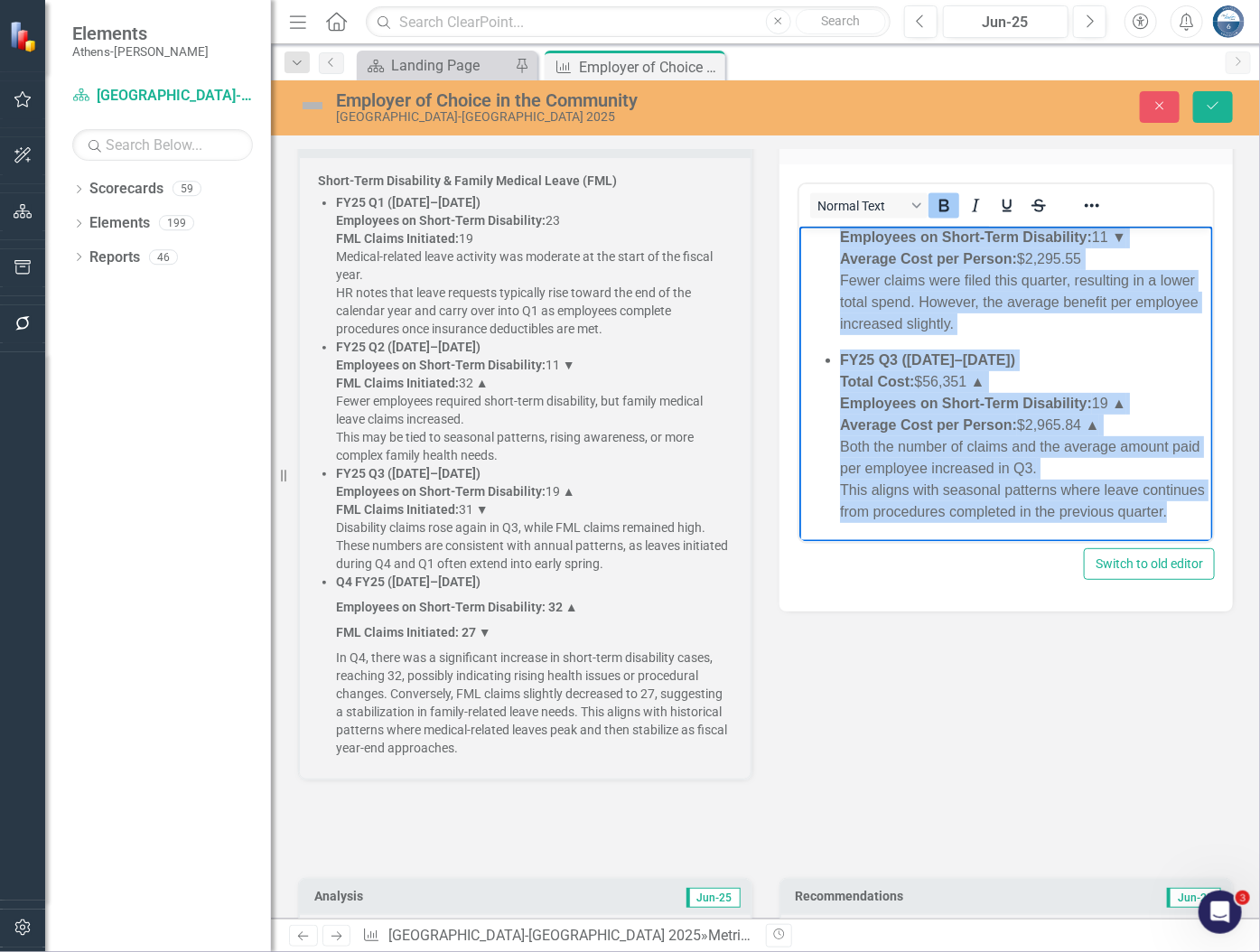 copy on "Short-Term Disability Cost FY25 Q1 ([DATE]–[DATE]) Total Cost:  $50,332 Employees on Short-Term Disability:  23 Average Cost per Person:  $2,188.35 Short-term disability coverage supported 23 employees, averaging just over $2,100 in benefits per person. FY25 Q2 ([DATE]–[DATE]) Total Cost:  $25,251 ▼ Employees on Short-Term Disability:  11 ▼ Average Cost per Person:  $2,295.55 Fewer claims were filed this quarter, resulting in a lower total spend. However, the average benefit per employee increased slightly. FY25 Q3 ([DATE]–[DATE]) Total Cost:  $56,351 ▲ Employees on Short-Term Disability:  19 ▲ Average Cost per Person:  $2,965.84 ▲ Both the number of claims and the average amount paid per employee increased in Q3. This aligns with seasonal patterns where leave continues from procedures completed in the previous quarter." 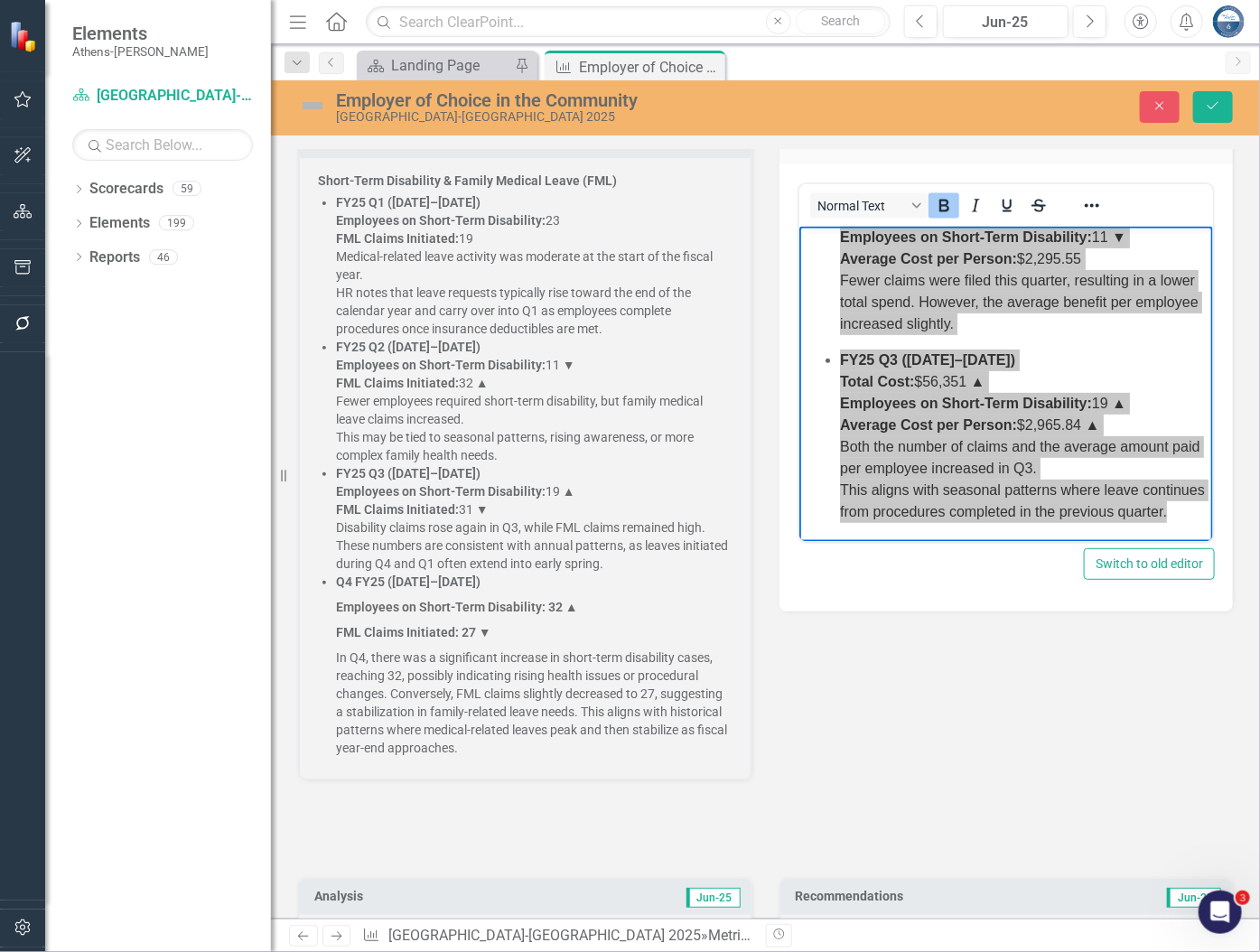 scroll, scrollTop: 4383, scrollLeft: 0, axis: vertical 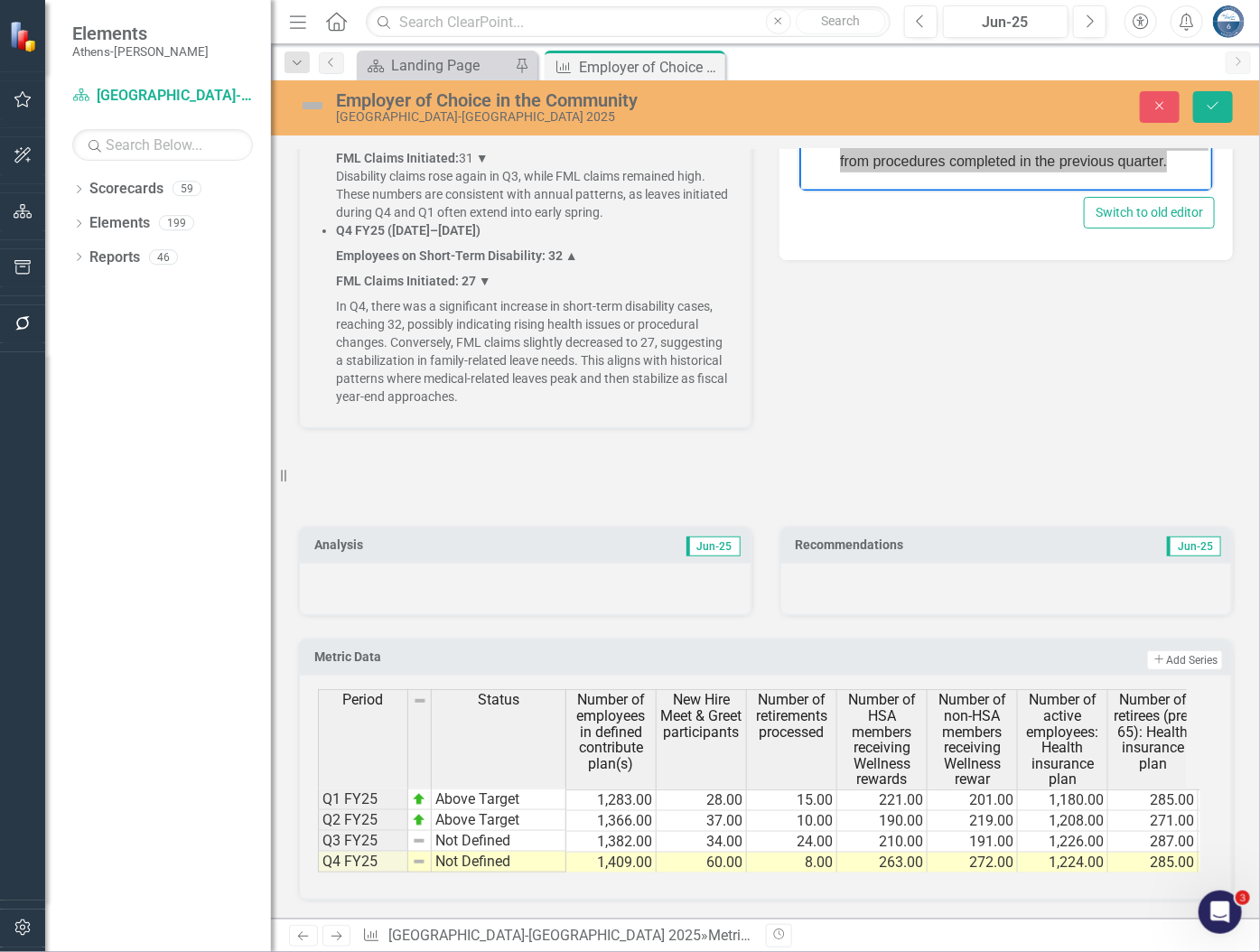 click at bounding box center (525, 589) 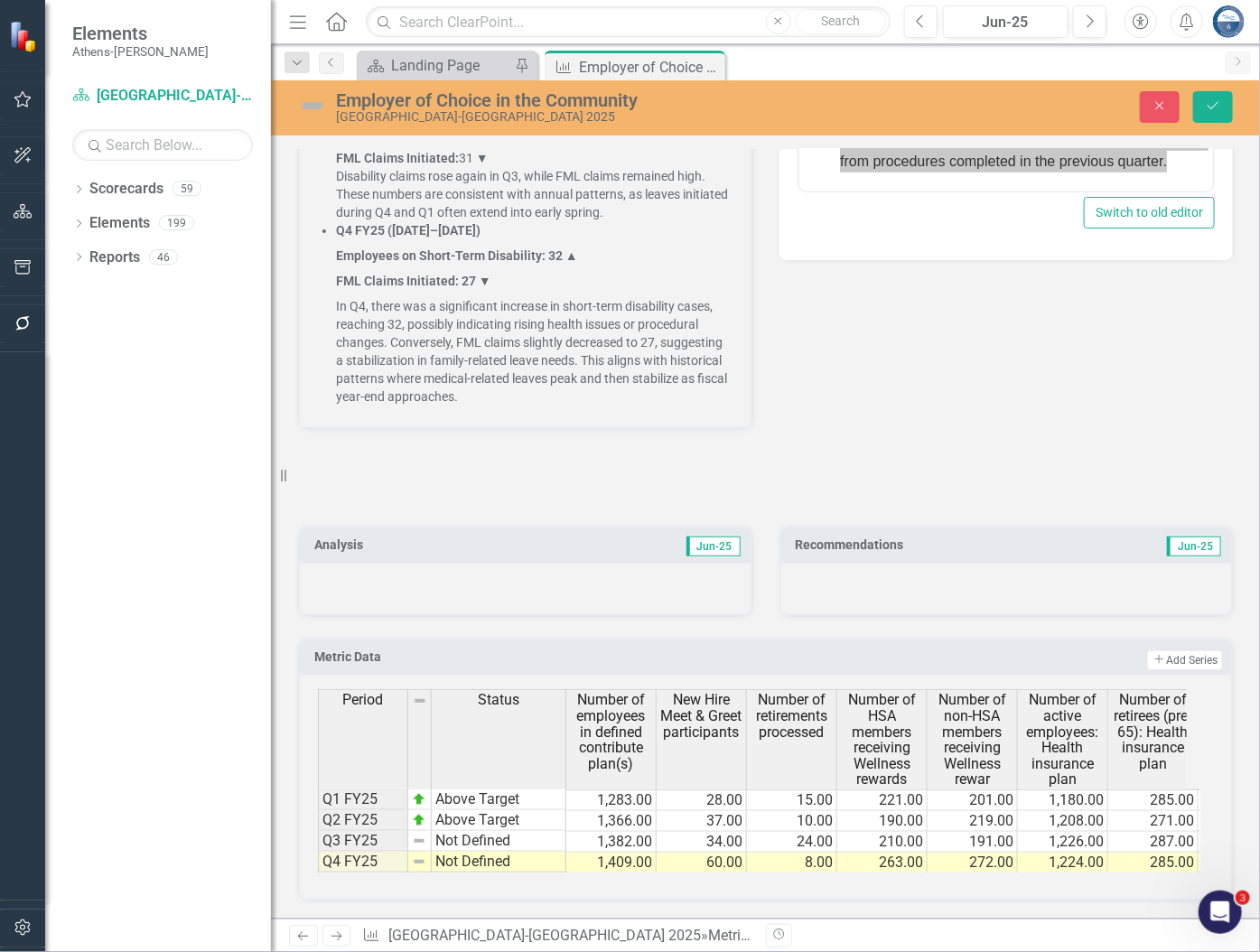 click at bounding box center (525, 589) 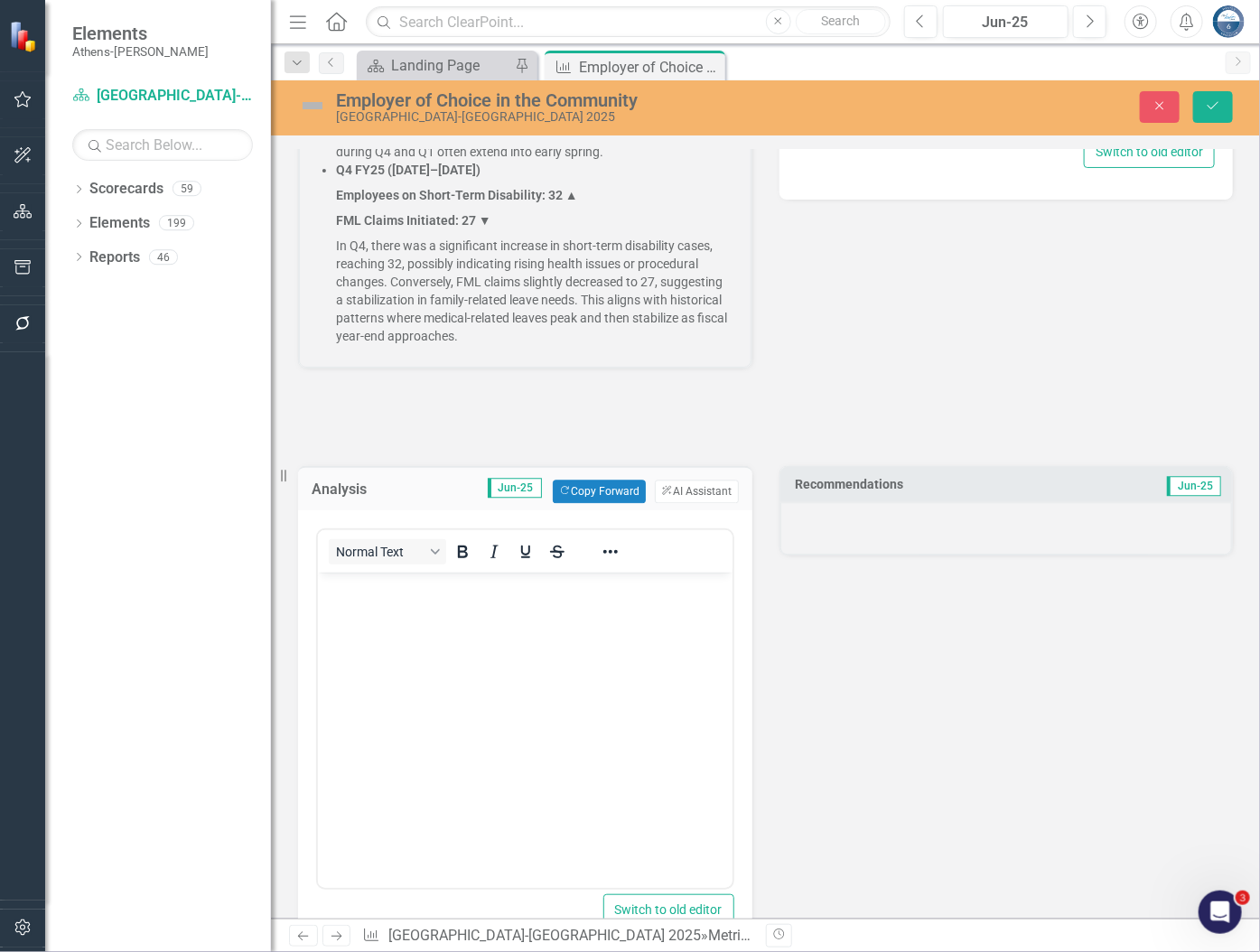 scroll, scrollTop: 0, scrollLeft: 0, axis: both 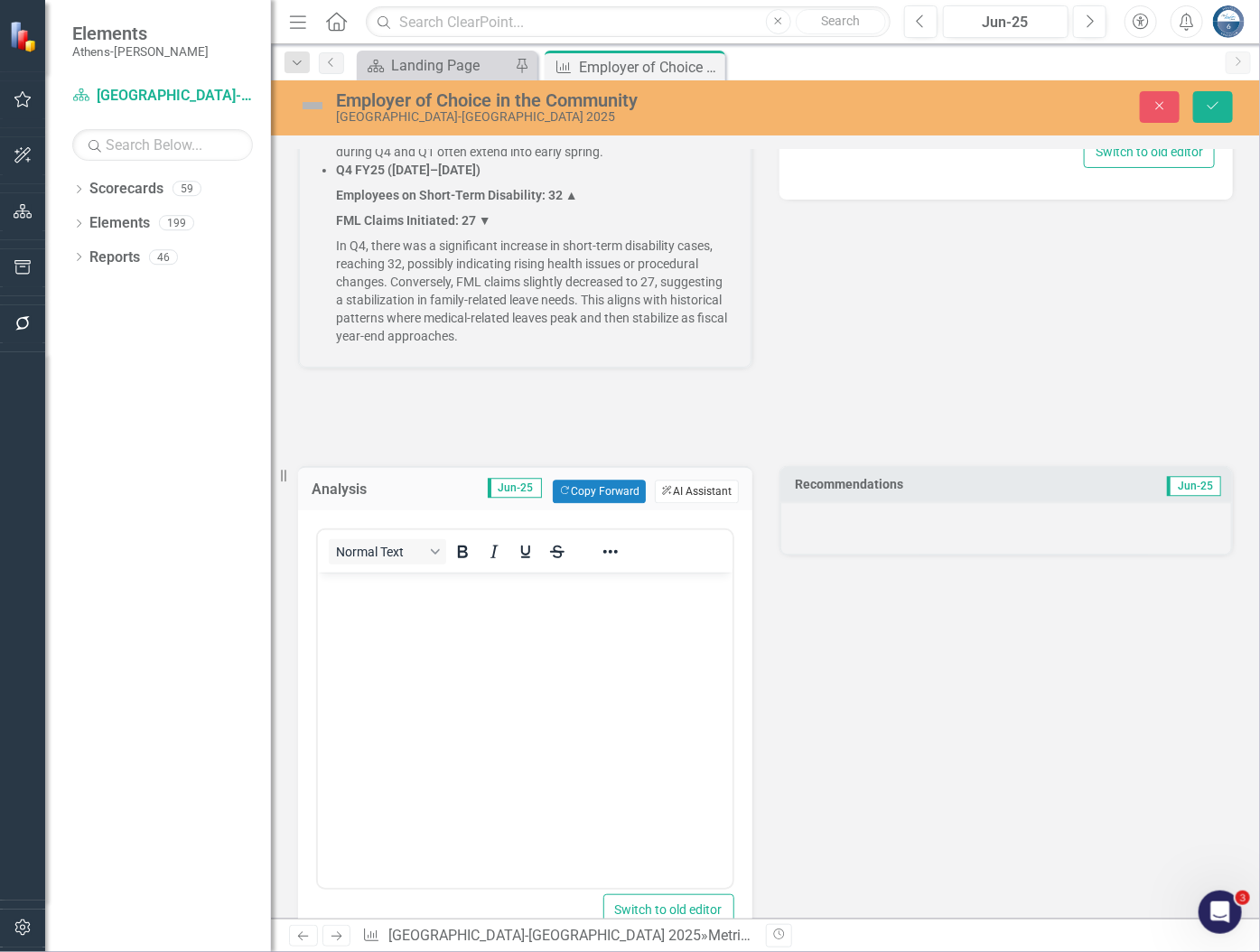 click on "ClearPoint AI  AI Assistant" at bounding box center (696, 491) 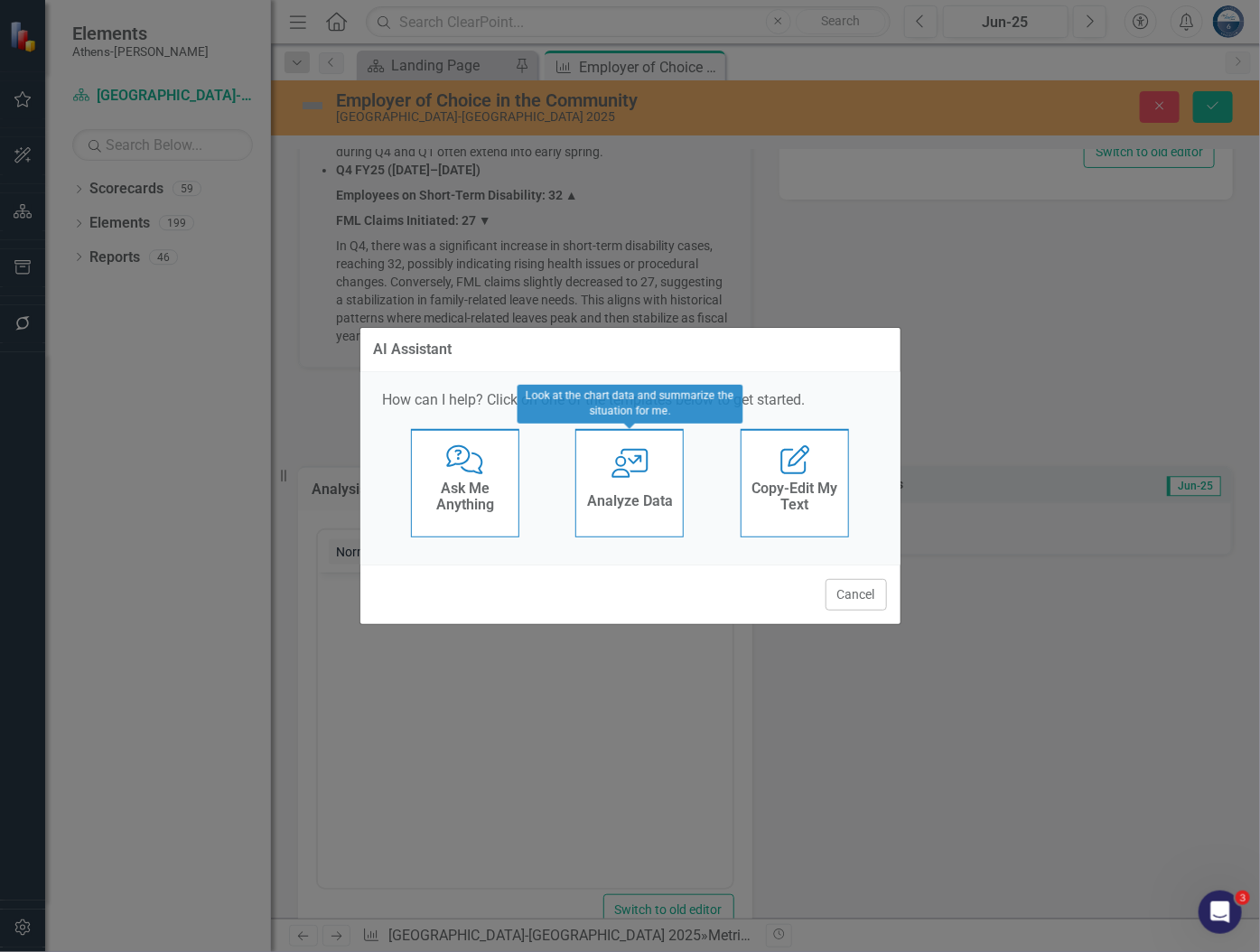 click on "Analyze Data" at bounding box center (630, 501) 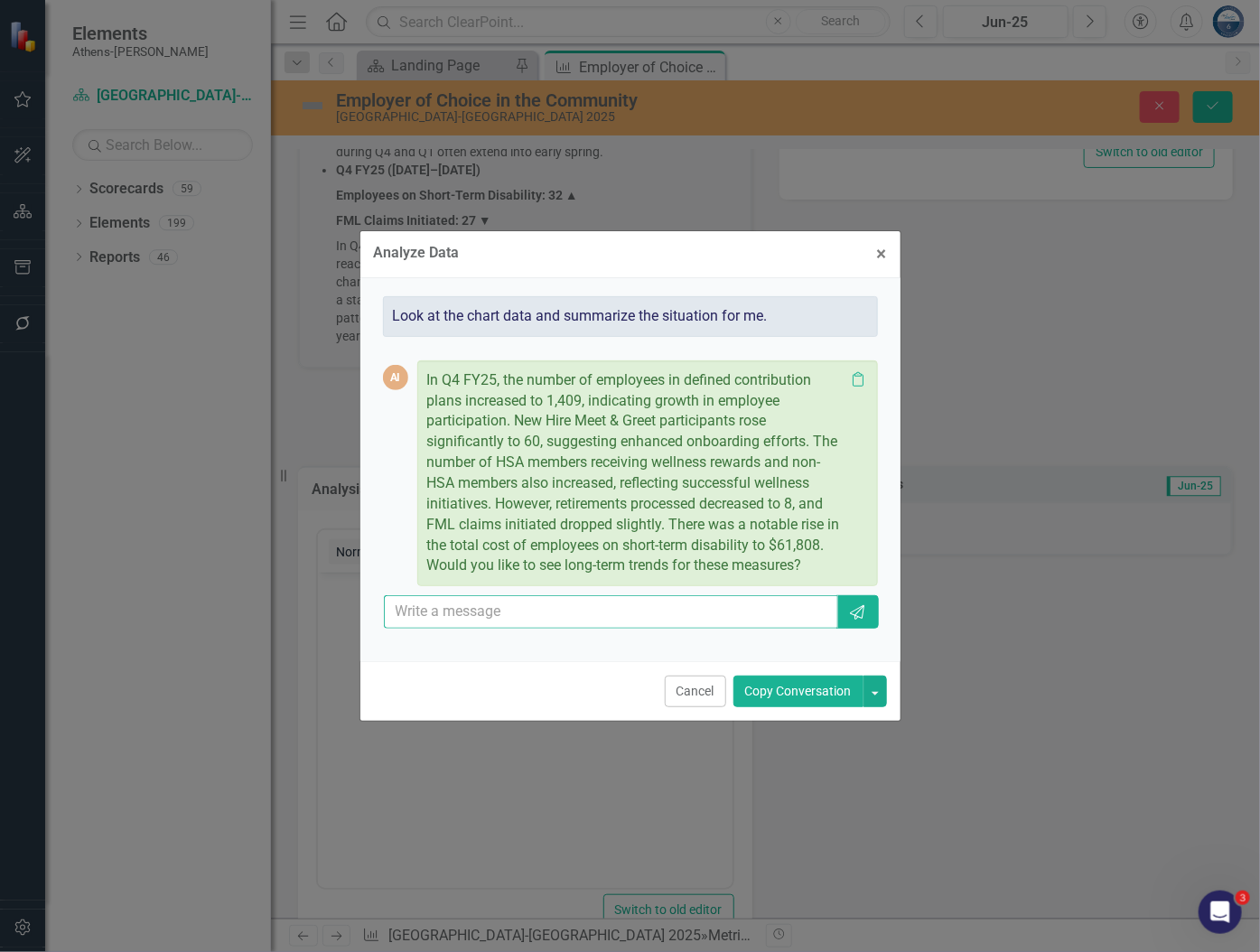 click at bounding box center [611, 611] 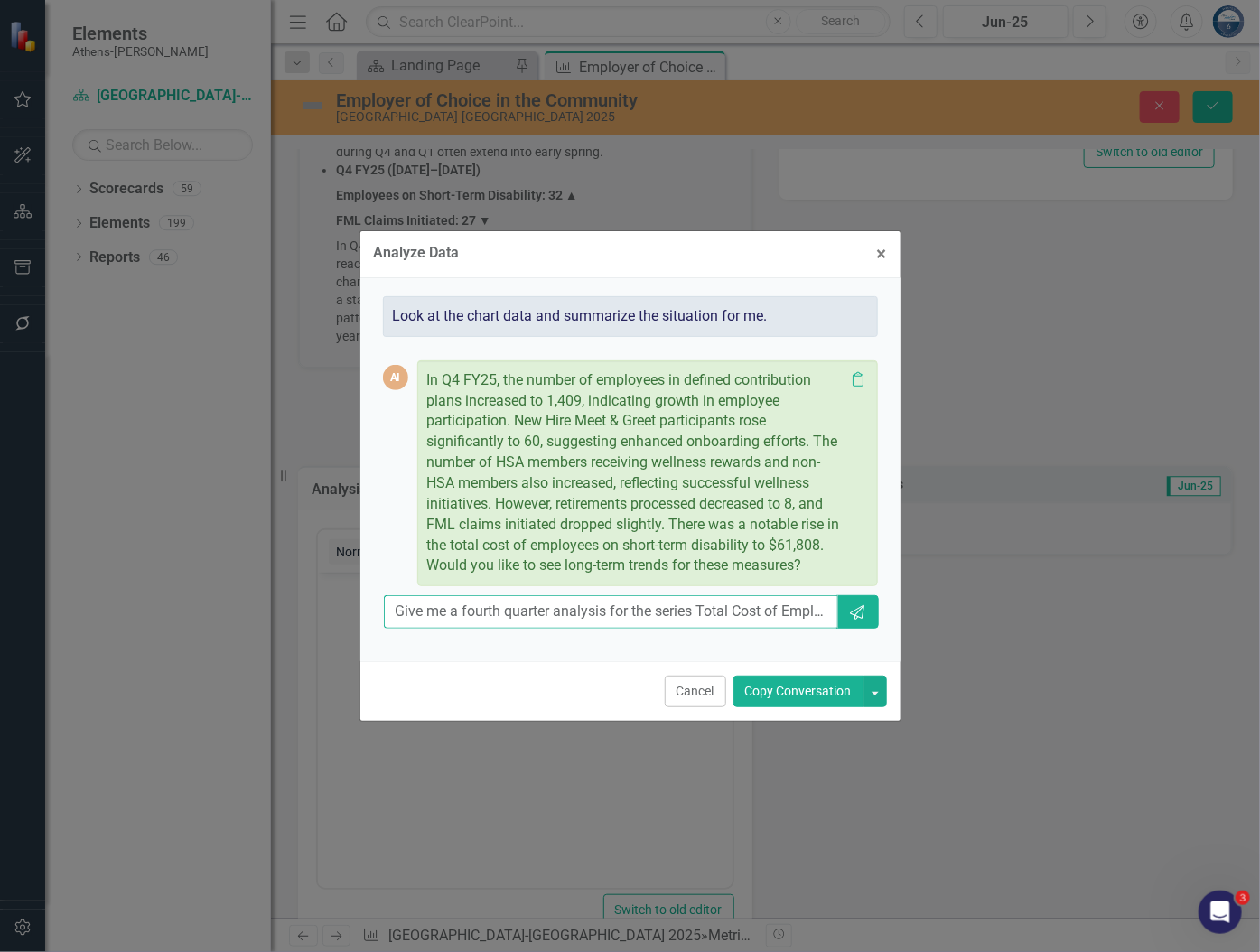 scroll, scrollTop: 0, scrollLeft: 5658, axis: horizontal 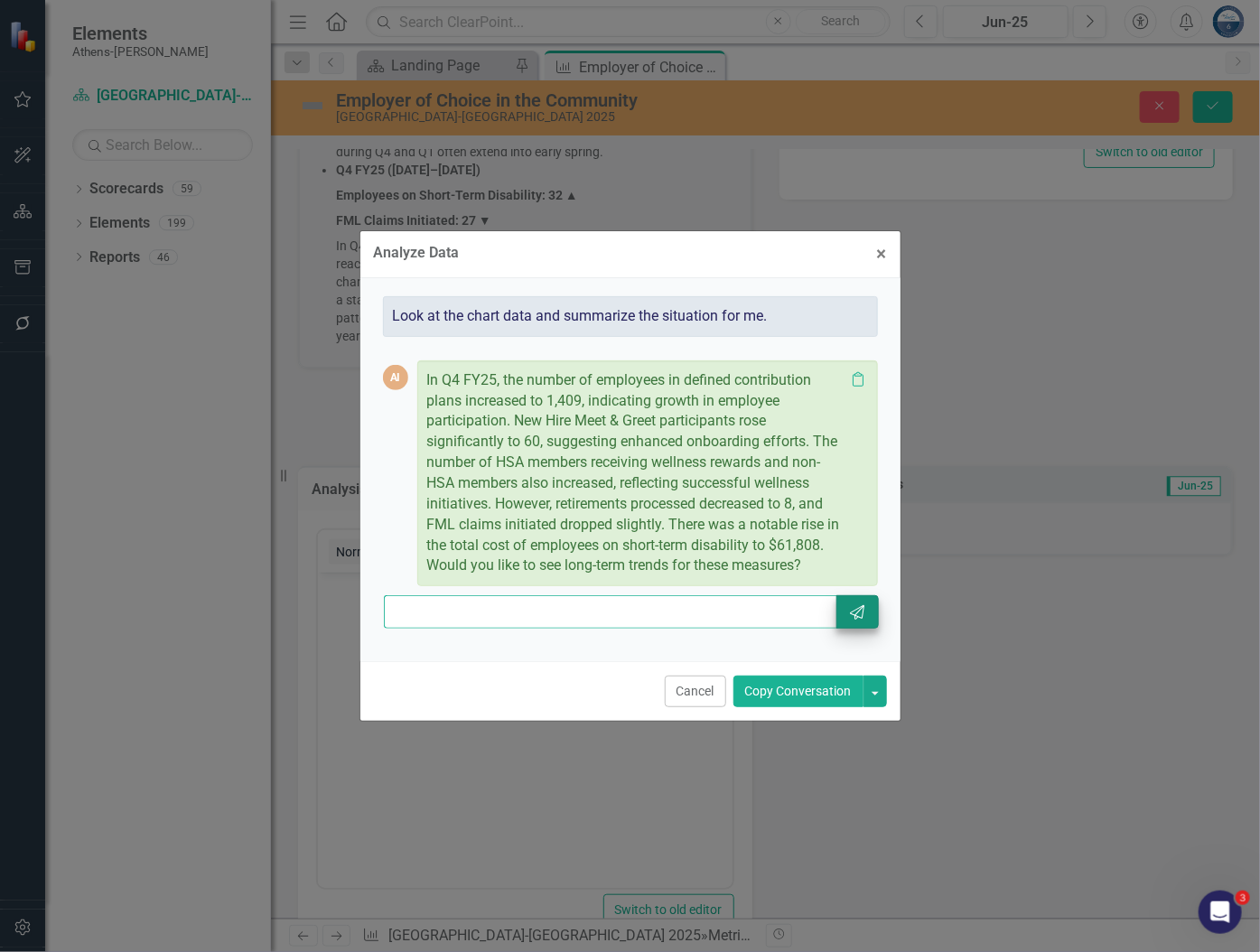 type on "Give me a fourth quarter analysis for the series Total Cost of Employees on Short-Term [DOMAIN_NAME] this format. Short-Term Disability Cost  FY25 Q1 ([DATE]–[DATE]) Total Cost: $50,332 Employees on Short-Term Disability: 23 Average Cost per Person: $2,188.35 Short-term disability coverage supported 23 employees, averaging just over $2,100 in benefits per person.  FY25 Q2 ([DATE]–[DATE]) Total Cost: $25,251 ▼ Employees on Short-Term Disability: 11 ▼ Average Cost per Person: $2,295.55 Fewer claims were filed this quarter, resulting in a lower total spend. However, the average benefit per employee increased slightly.  FY25 Q3 ([DATE]–[DATE]) Total Cost: $56,351 ▲ Employees on Short-Term Disability: 19 ▲ Average Cost per Person: $2,965.84 ▲ Both the number of claims and the average amount paid per employee increased in Q3. This aligns with seasonal patterns where leave continues from procedures completed in the previous quarter." 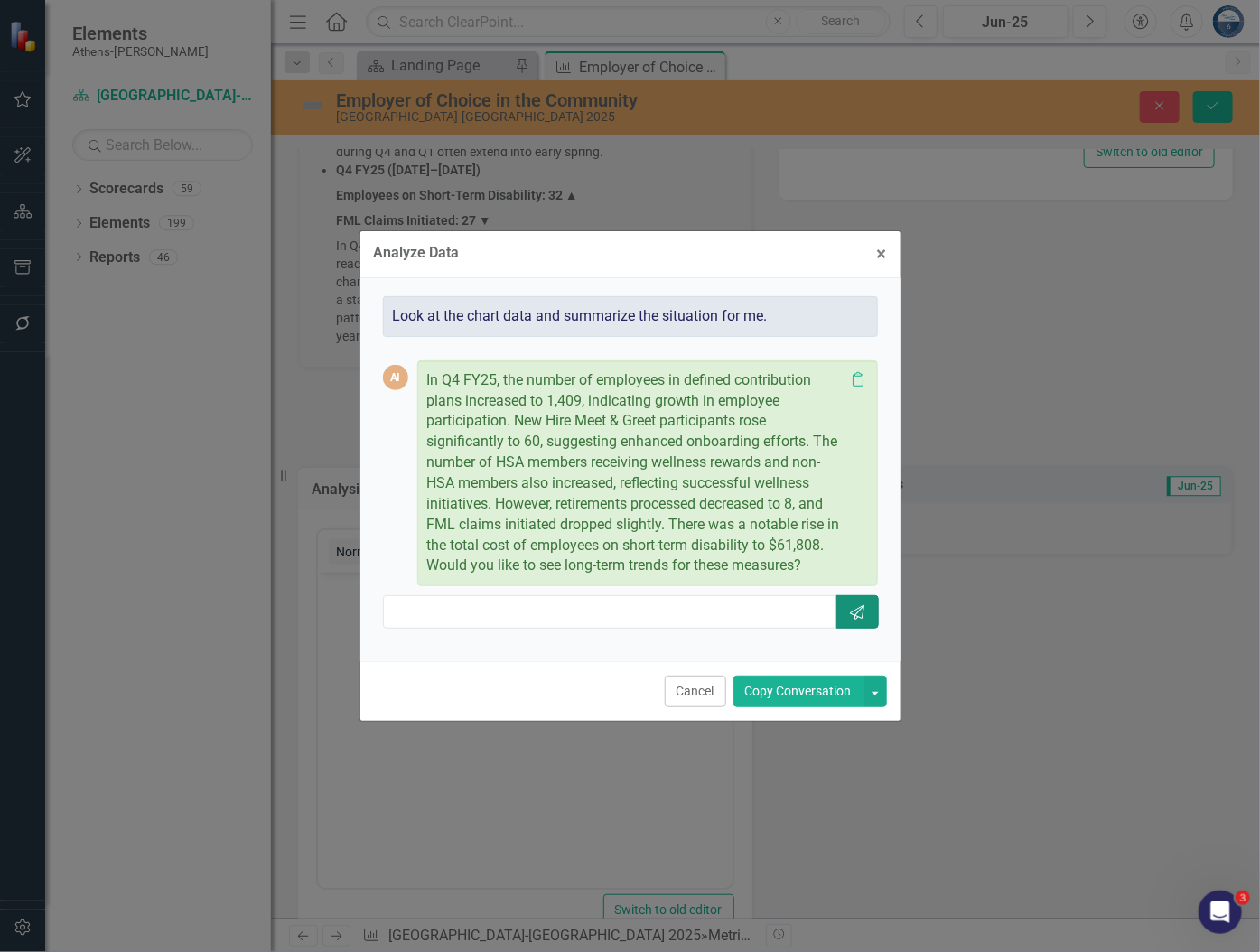 scroll, scrollTop: 0, scrollLeft: 0, axis: both 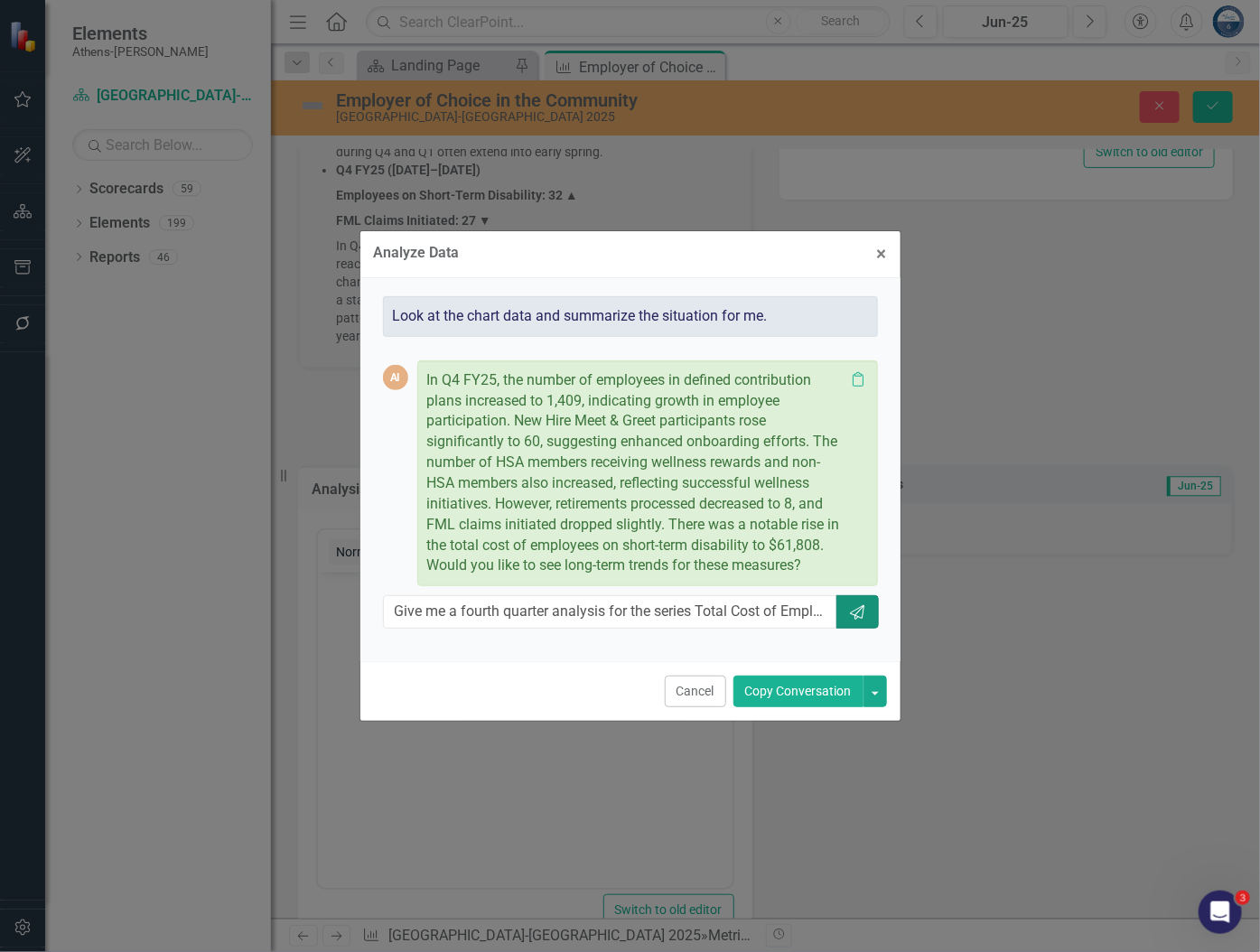 click 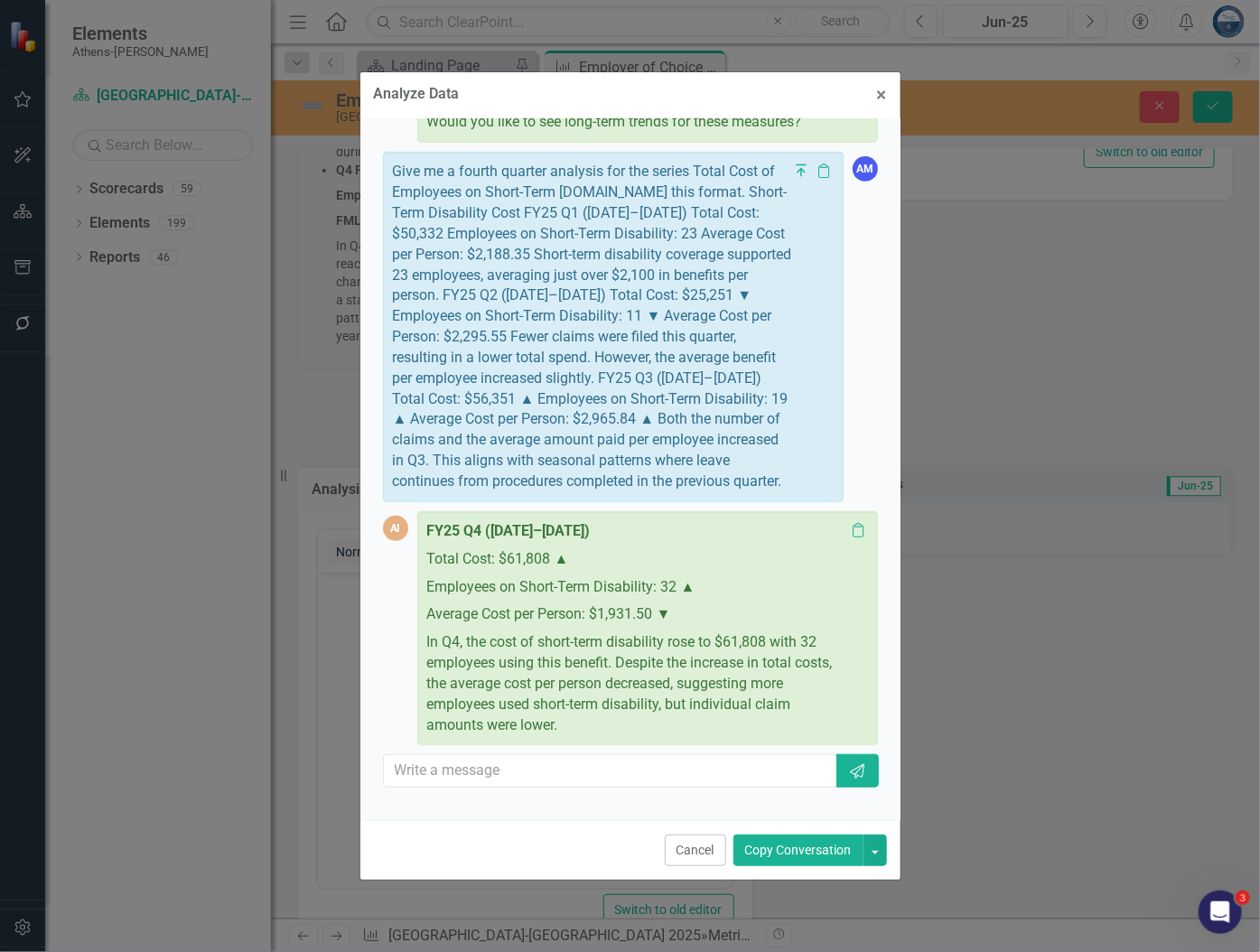 scroll, scrollTop: 324, scrollLeft: 0, axis: vertical 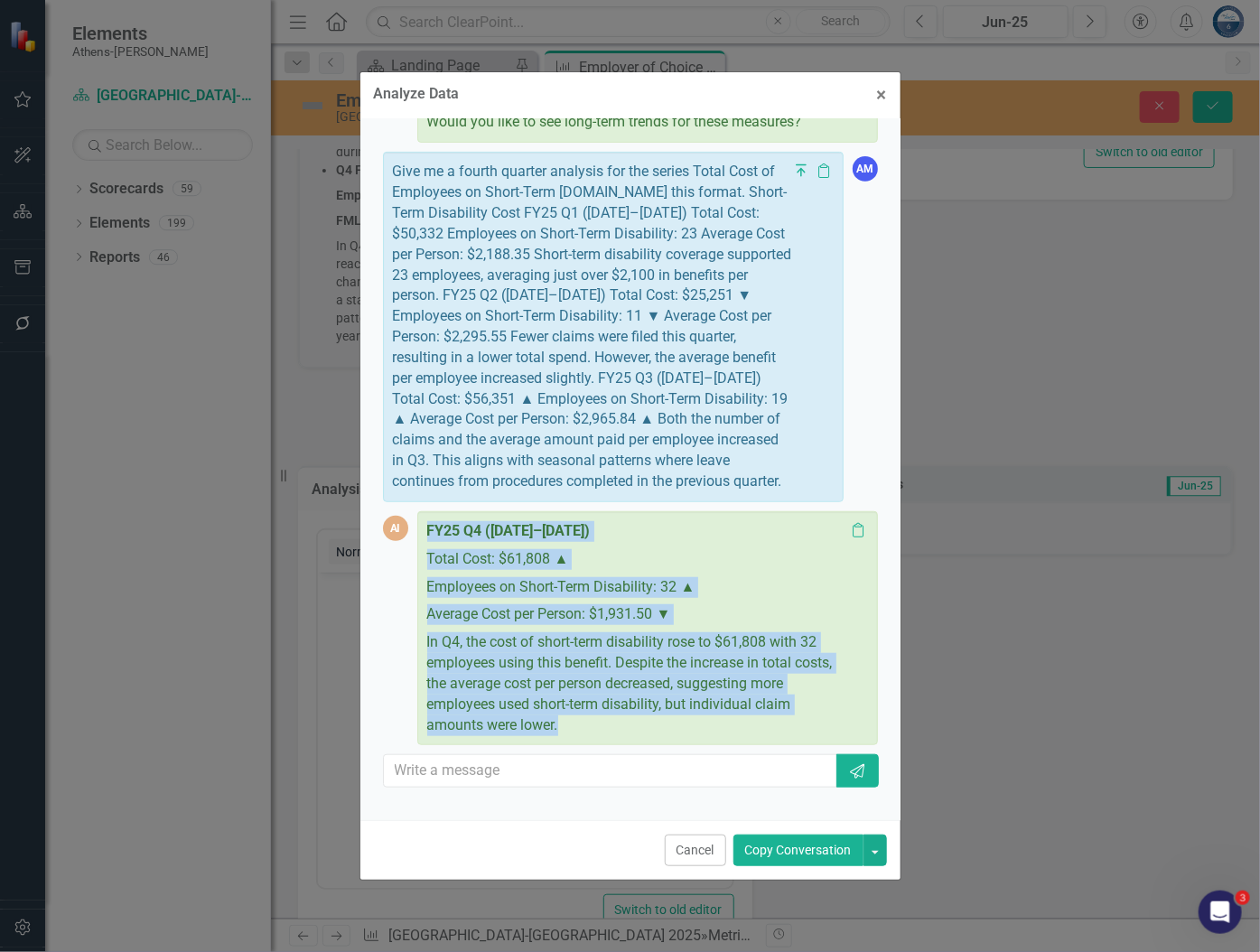 drag, startPoint x: 429, startPoint y: 531, endPoint x: 593, endPoint y: 736, distance: 262.52809 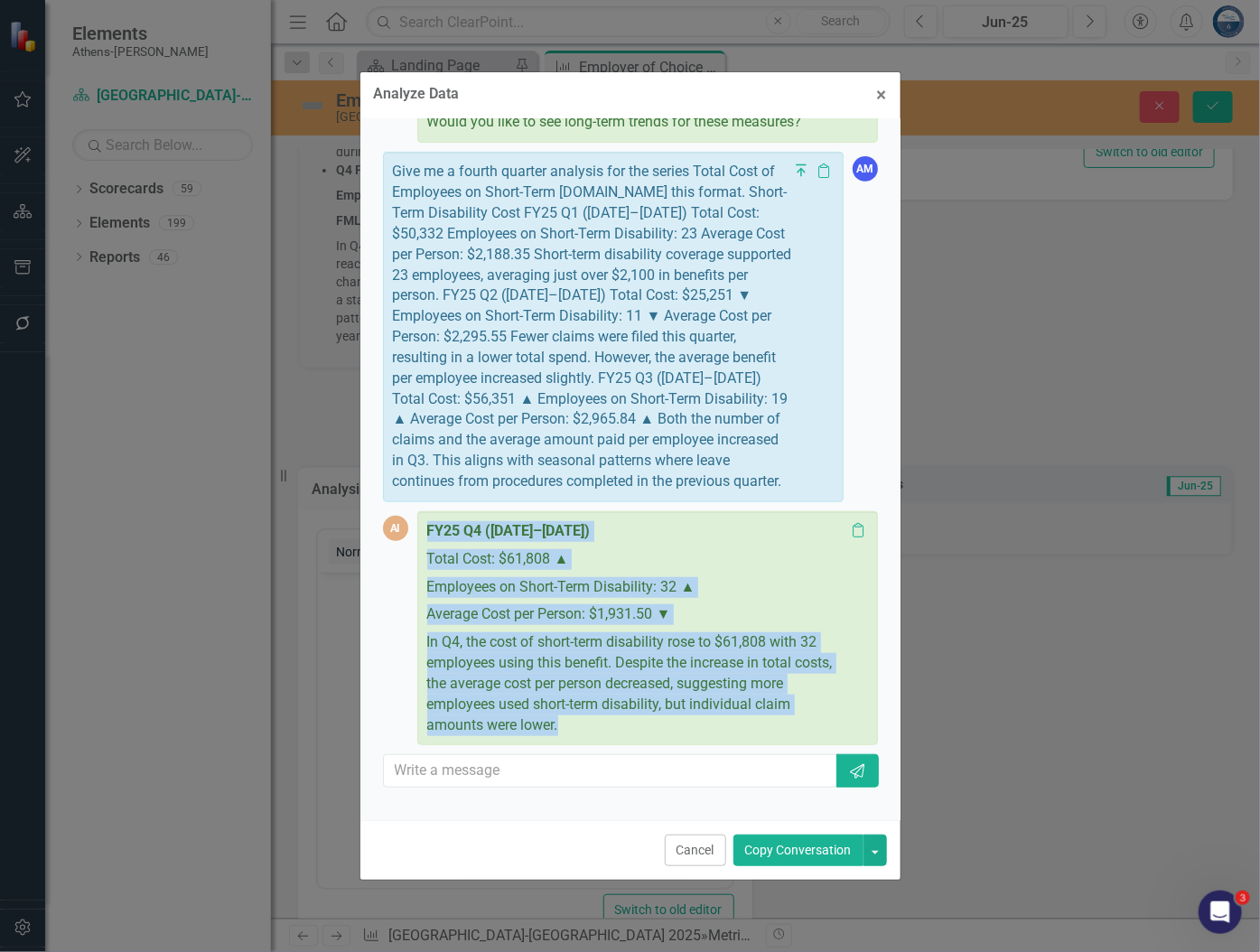 click on "FY25 Q4 ([DATE]–[DATE])
Total Cost: $61,808 ▲
Employees on Short-Term Disability: 32 ▲
Average Cost per Person: $1,931.50 ▼
In Q4, the cost of short-term disability rose to $61,808 with 32 employees using this benefit. Despite the increase in total costs, the average cost per person decreased, suggesting more employees used short-term disability, but individual claim amounts were lower. Clipboard" at bounding box center [648, 629] 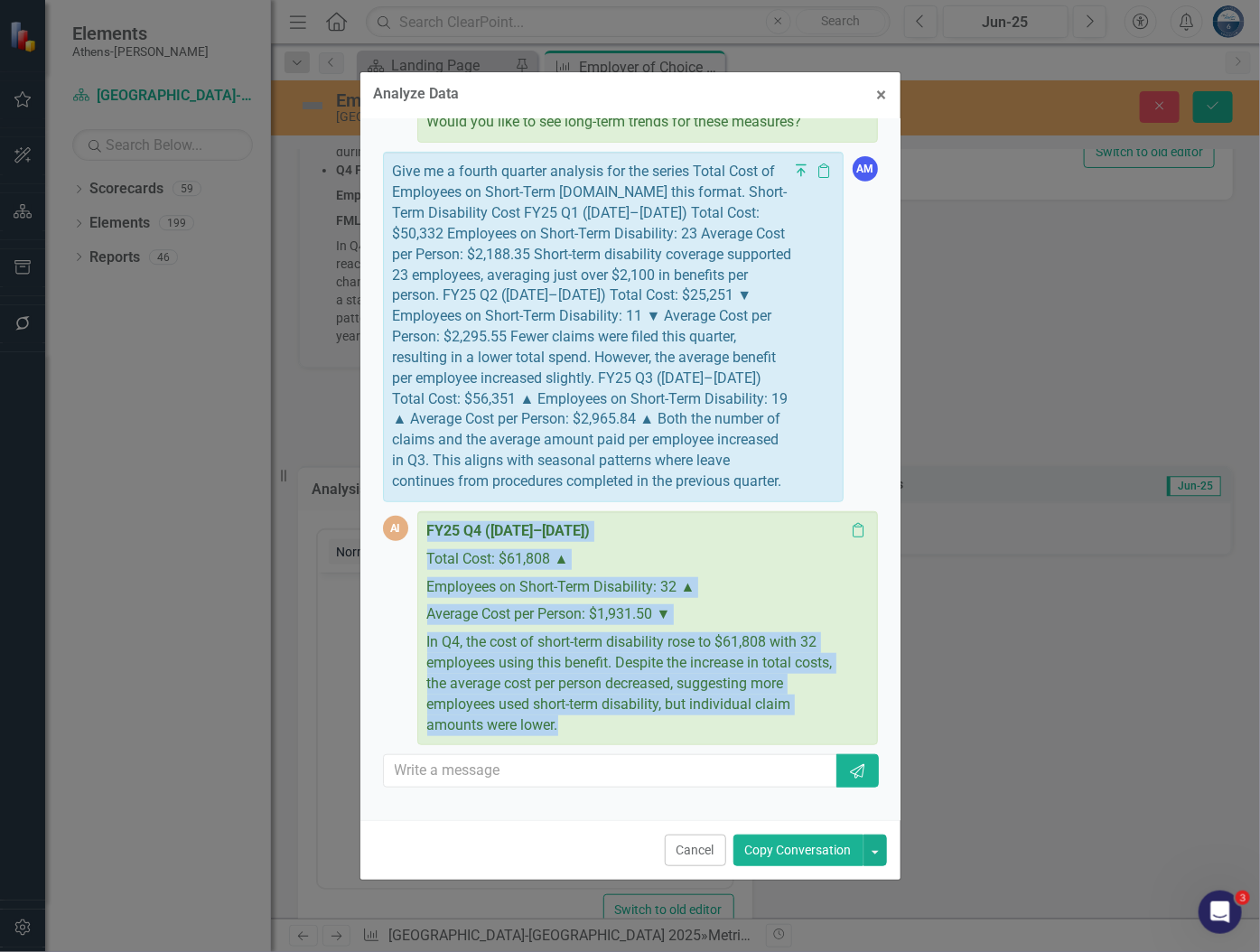 copy on "FY25 Q4 ([DATE]–[DATE])
Total Cost: $61,808 ▲
Employees on Short-Term Disability: 32 ▲
Average Cost per Person: $1,931.50 ▼
In Q4, the cost of short-term disability rose to $61,808 with 32 employees using this benefit. Despite the increase in total costs, the average cost per person decreased, suggesting more employees used short-term disability, but individual claim amounts were lower." 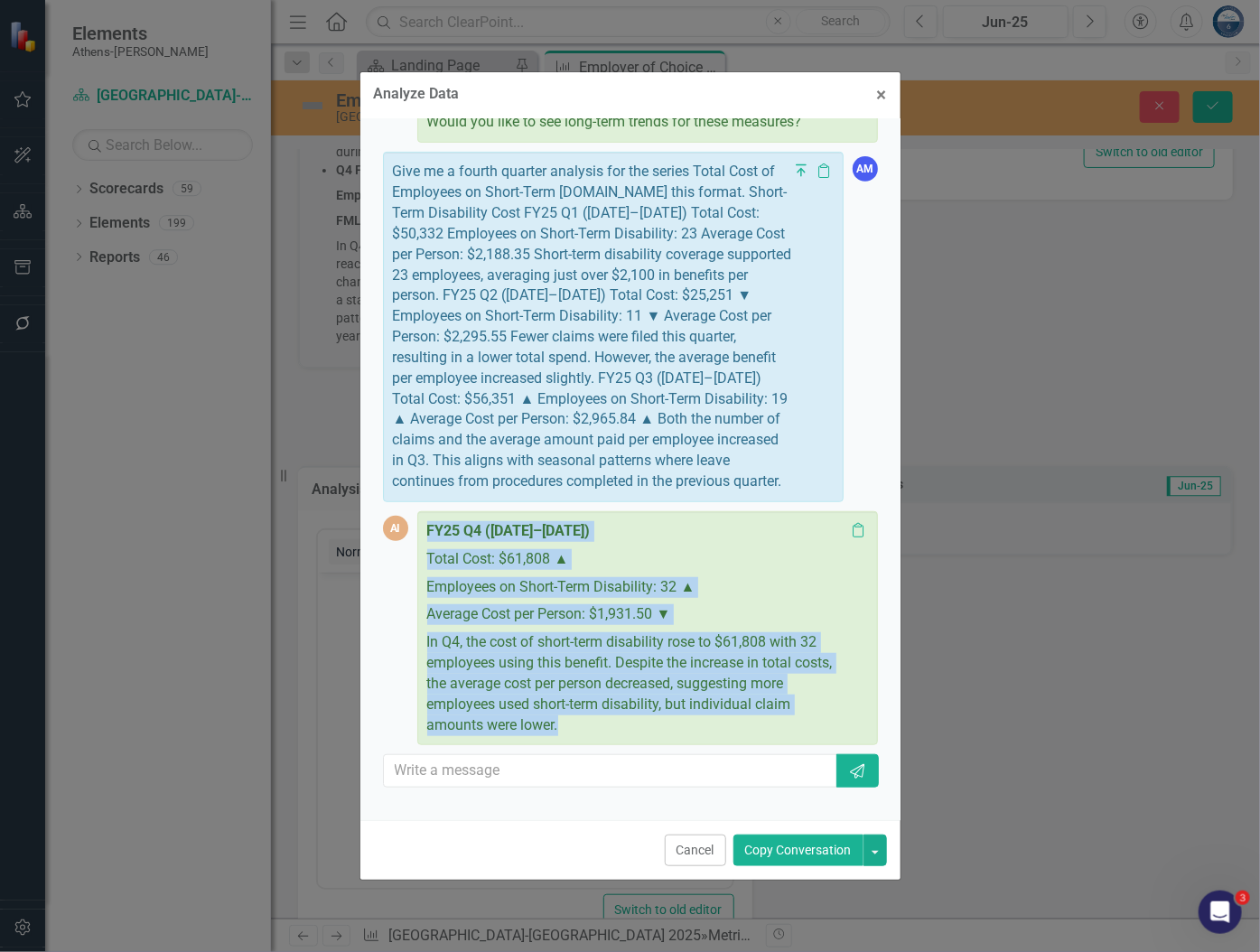 click on "Copy Conversation" at bounding box center [798, 850] 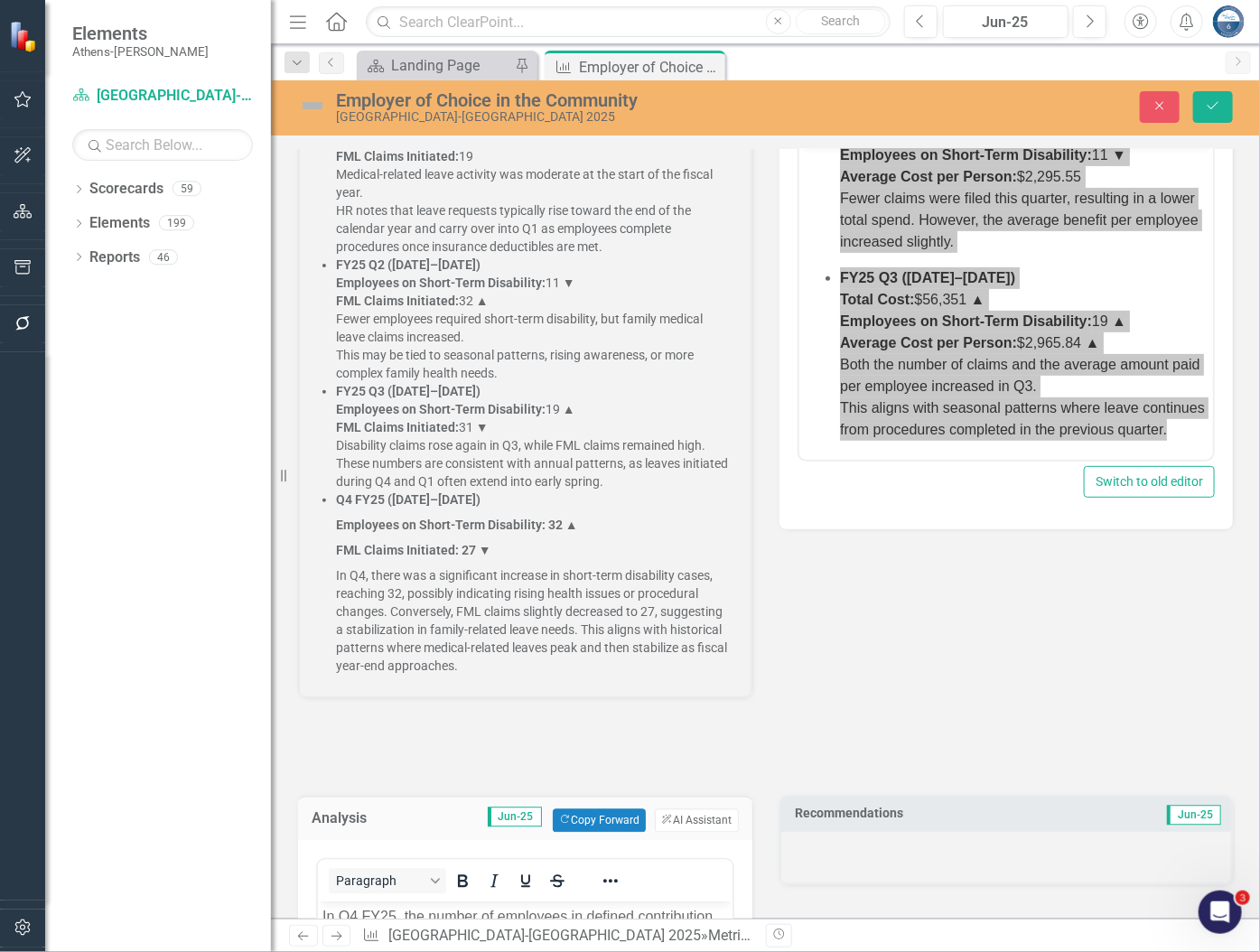 scroll, scrollTop: 4055, scrollLeft: 0, axis: vertical 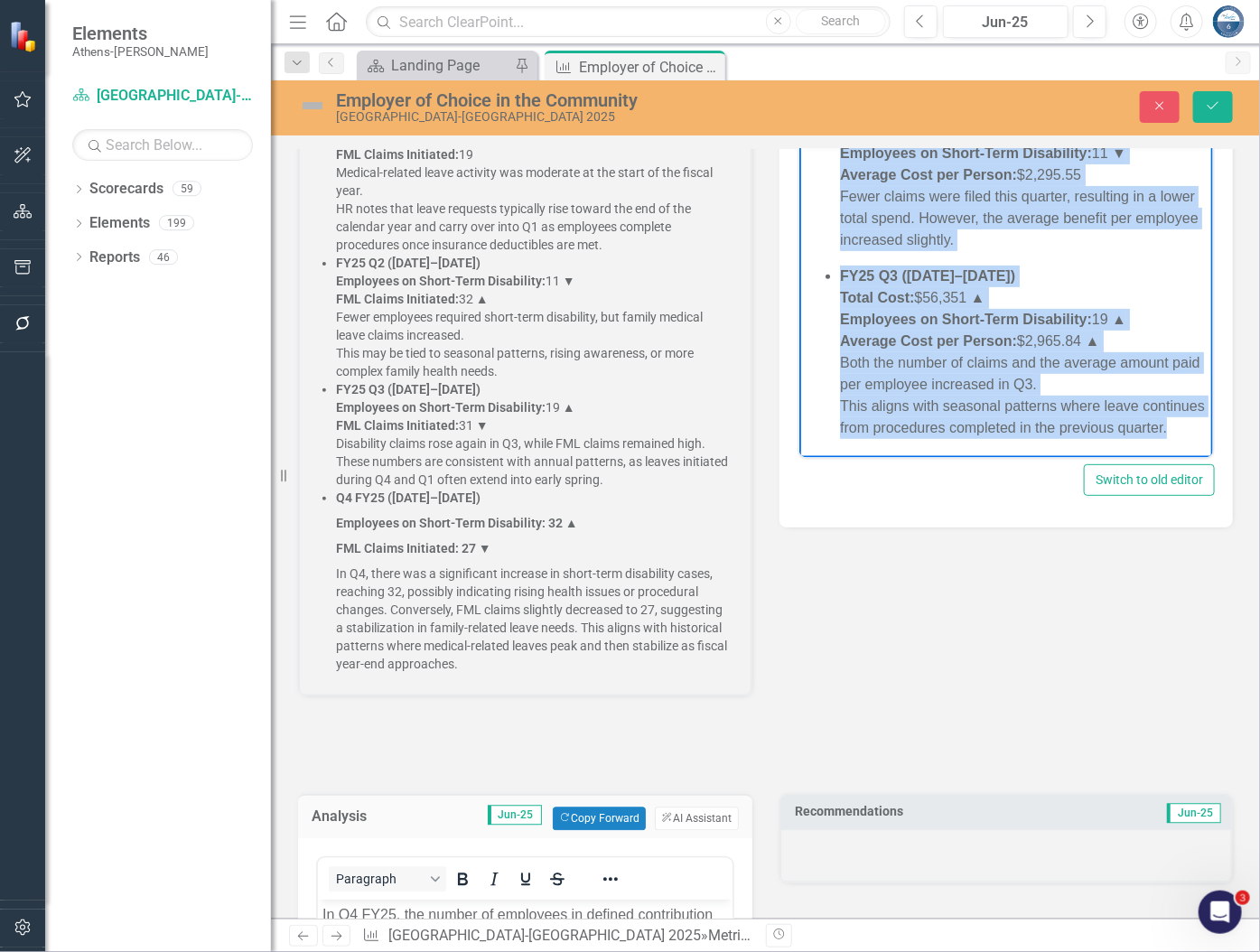 click on "FY25 Q3 ([DATE]–[DATE]) Total Cost:  $56,351 ▲ Employees on Short-Term Disability:  19 ▲ Average Cost per Person:  $2,965.84 ▲ Both the number of claims and the average amount paid per employee increased in Q3. This aligns with seasonal patterns where leave continues from procedures completed in the previous quarter." at bounding box center [1023, 351] 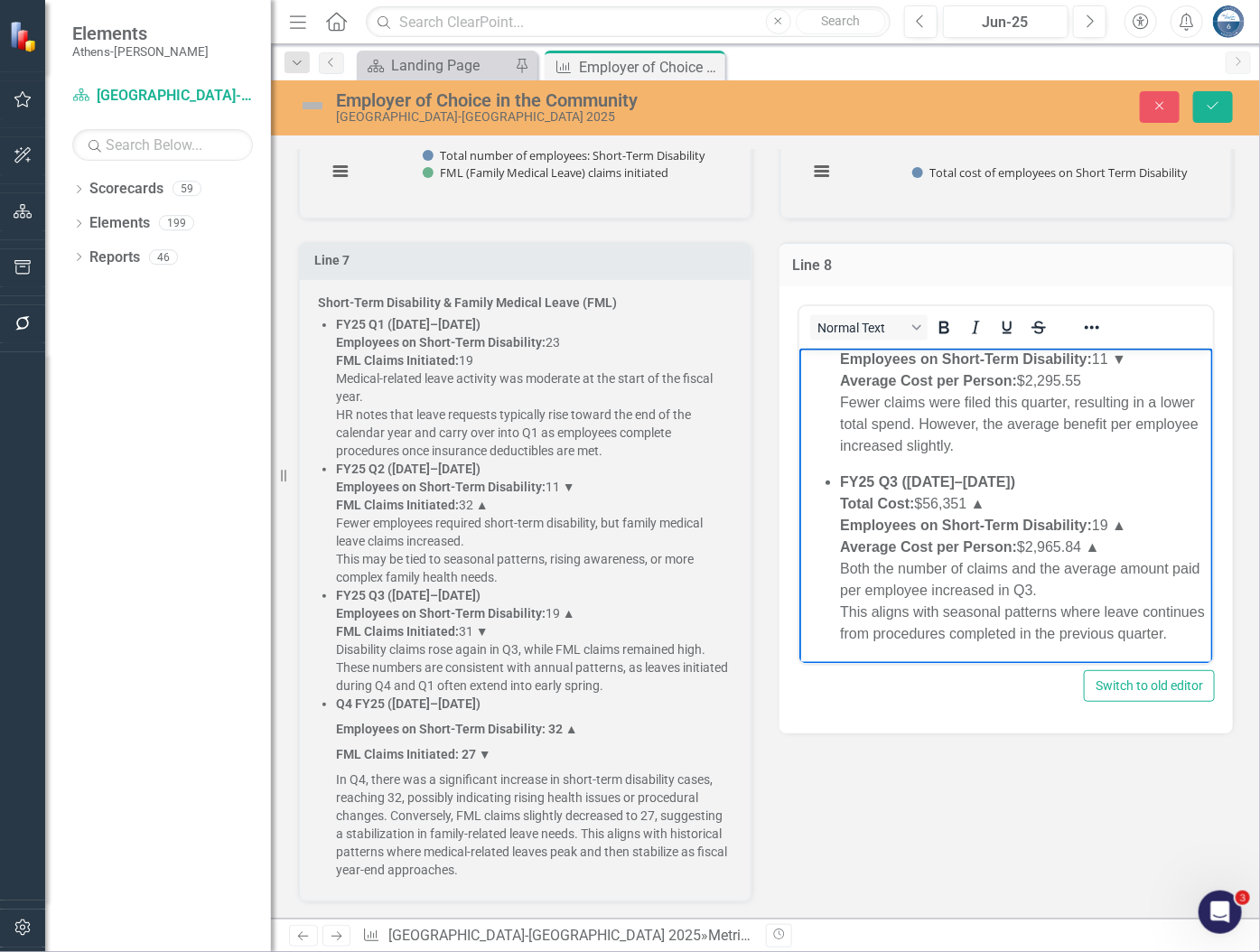 scroll, scrollTop: 3973, scrollLeft: 0, axis: vertical 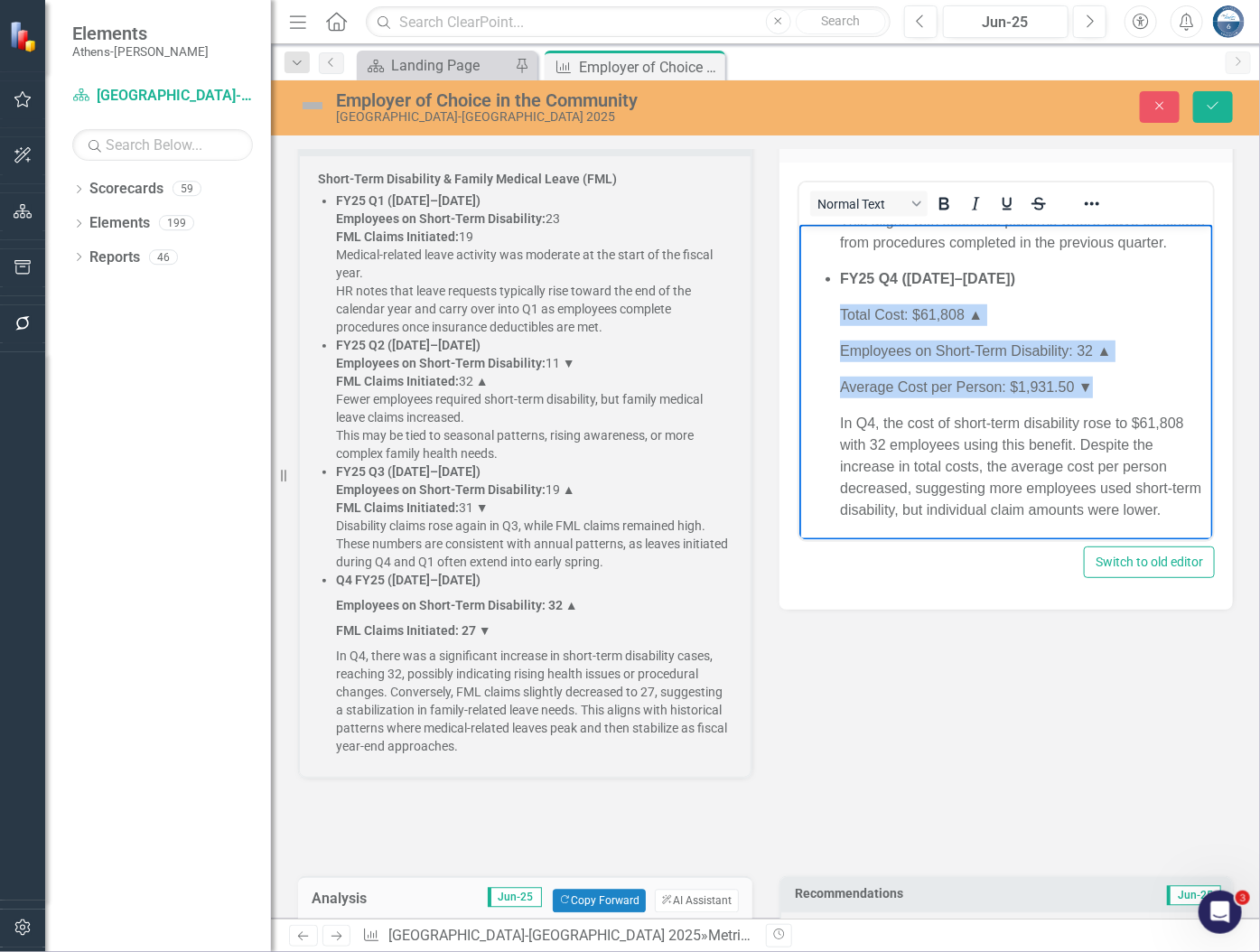 drag, startPoint x: 1090, startPoint y: 388, endPoint x: 827, endPoint y: 316, distance: 272.6775 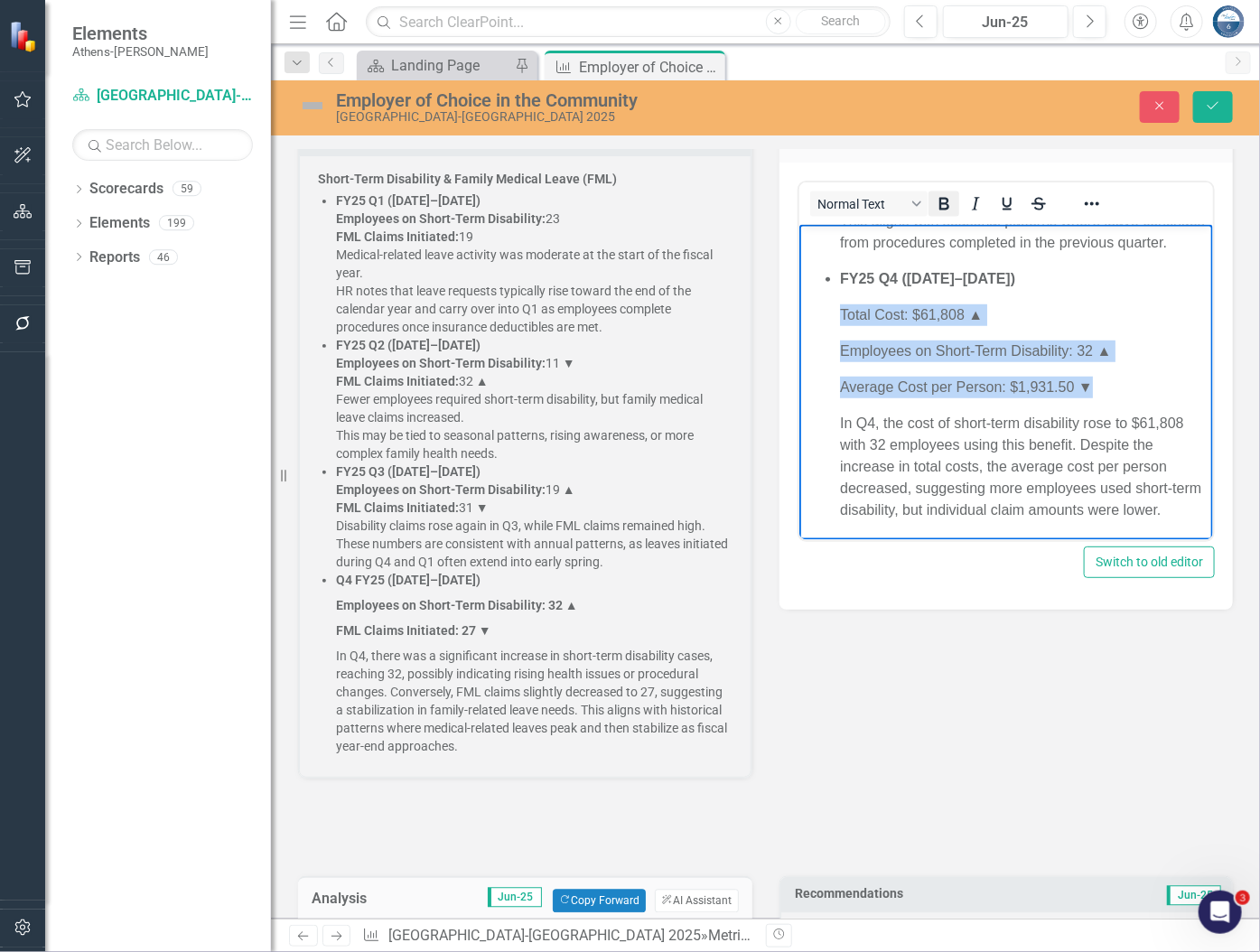 click 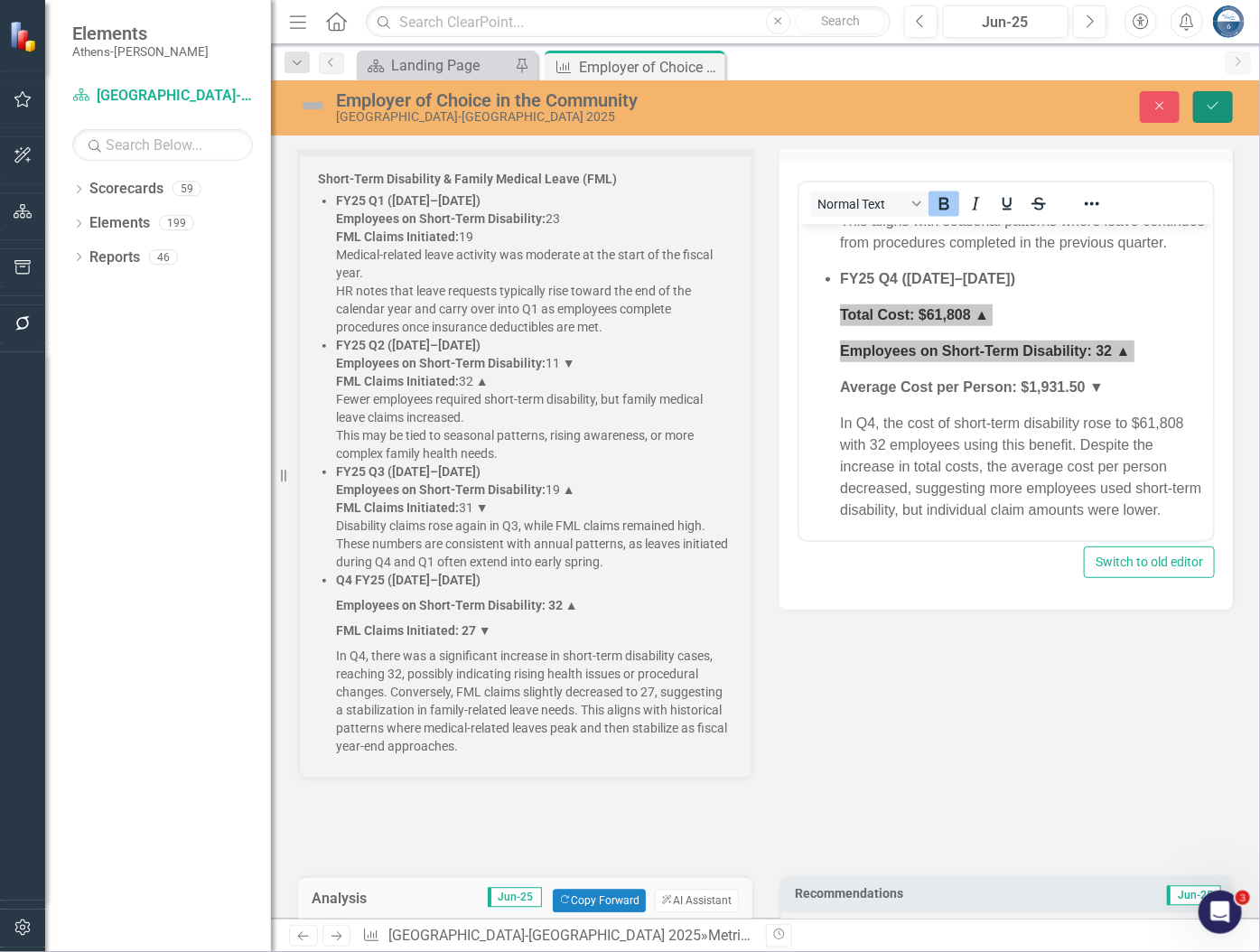 click on "Save" 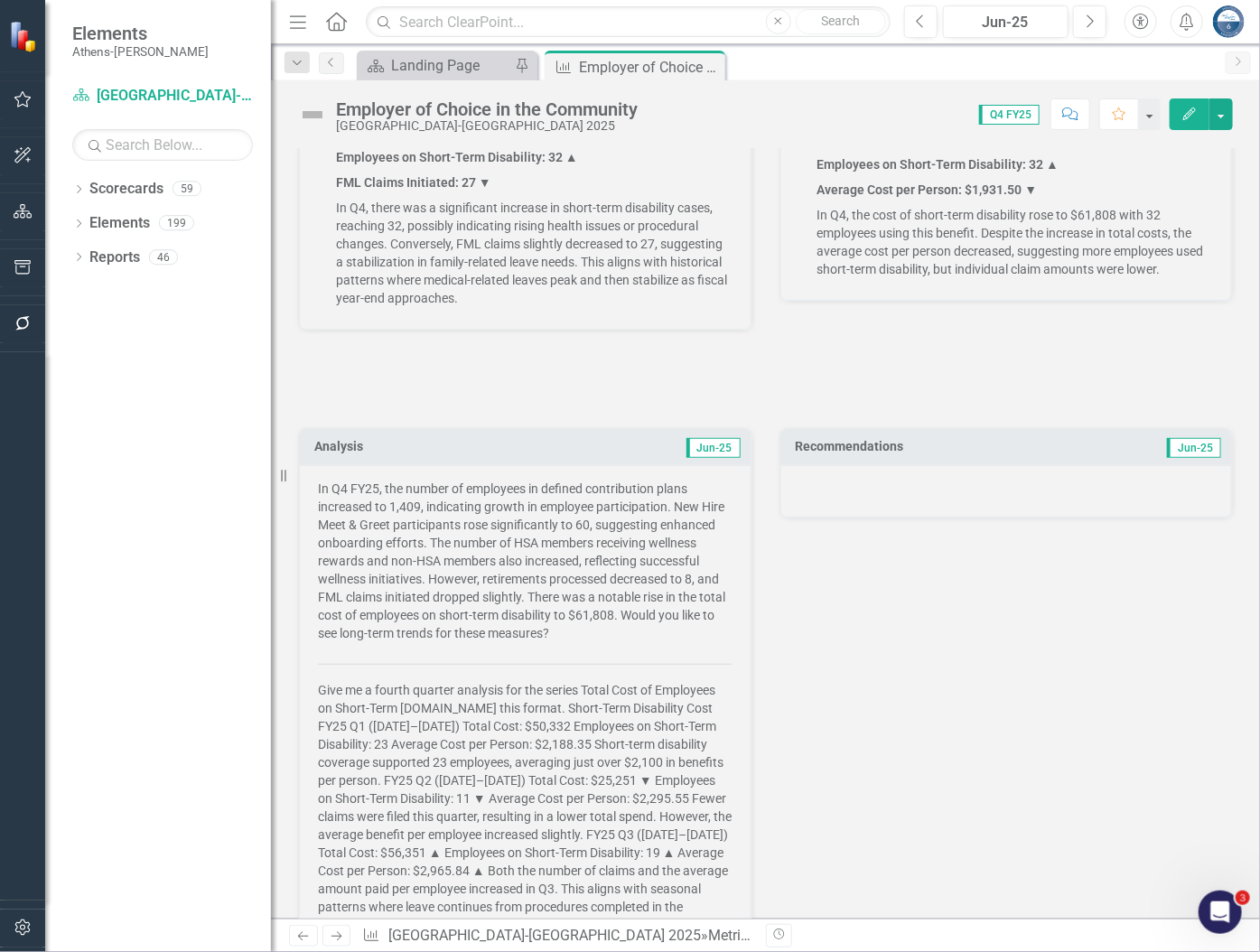scroll, scrollTop: 4536, scrollLeft: 0, axis: vertical 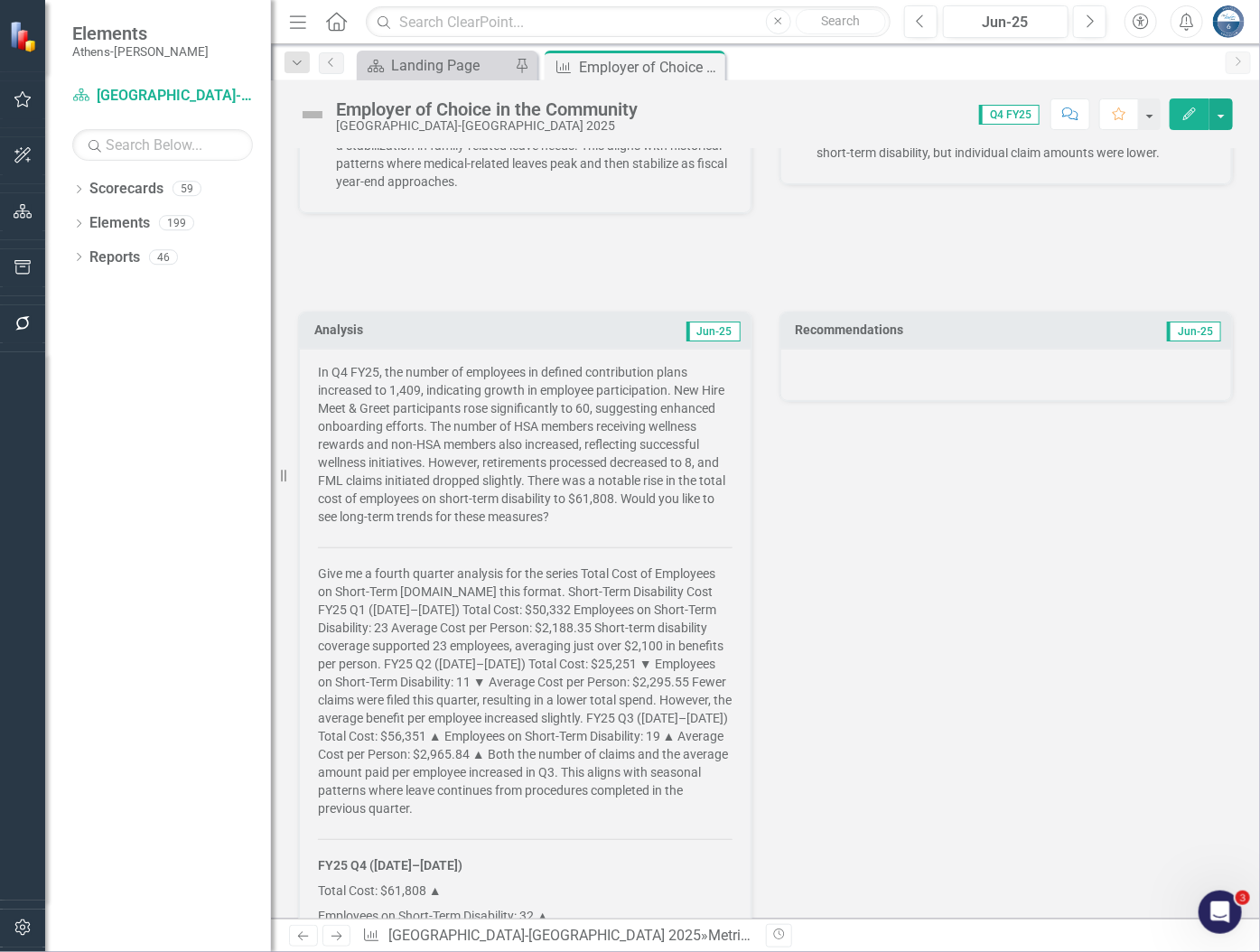 click on "In Q4 FY25, the number of employees in defined contribution plans increased to 1,409, indicating growth in employee participation. New Hire Meet & Greet participants rose significantly to 60, suggesting enhanced onboarding efforts. The number of HSA members receiving wellness rewards and non-HSA members also increased, reflecting successful wellness initiatives. However, retirements processed decreased to 8, and FML claims initiated dropped slightly. There was a notable rise in the total cost of employees on short-term disability to $61,808. Would you like to see long-term trends for these measures?" at bounding box center (525, 446) 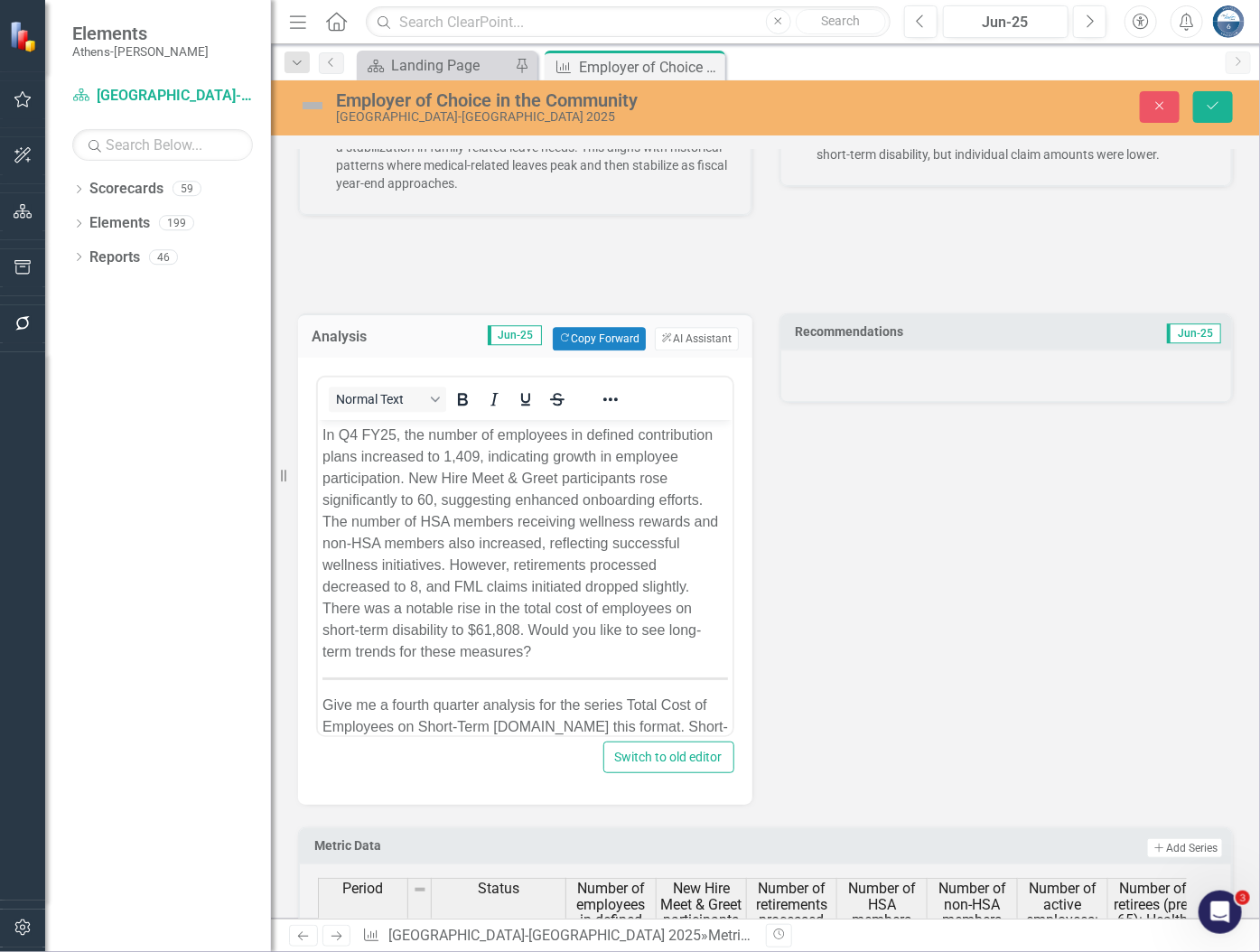 scroll, scrollTop: 0, scrollLeft: 0, axis: both 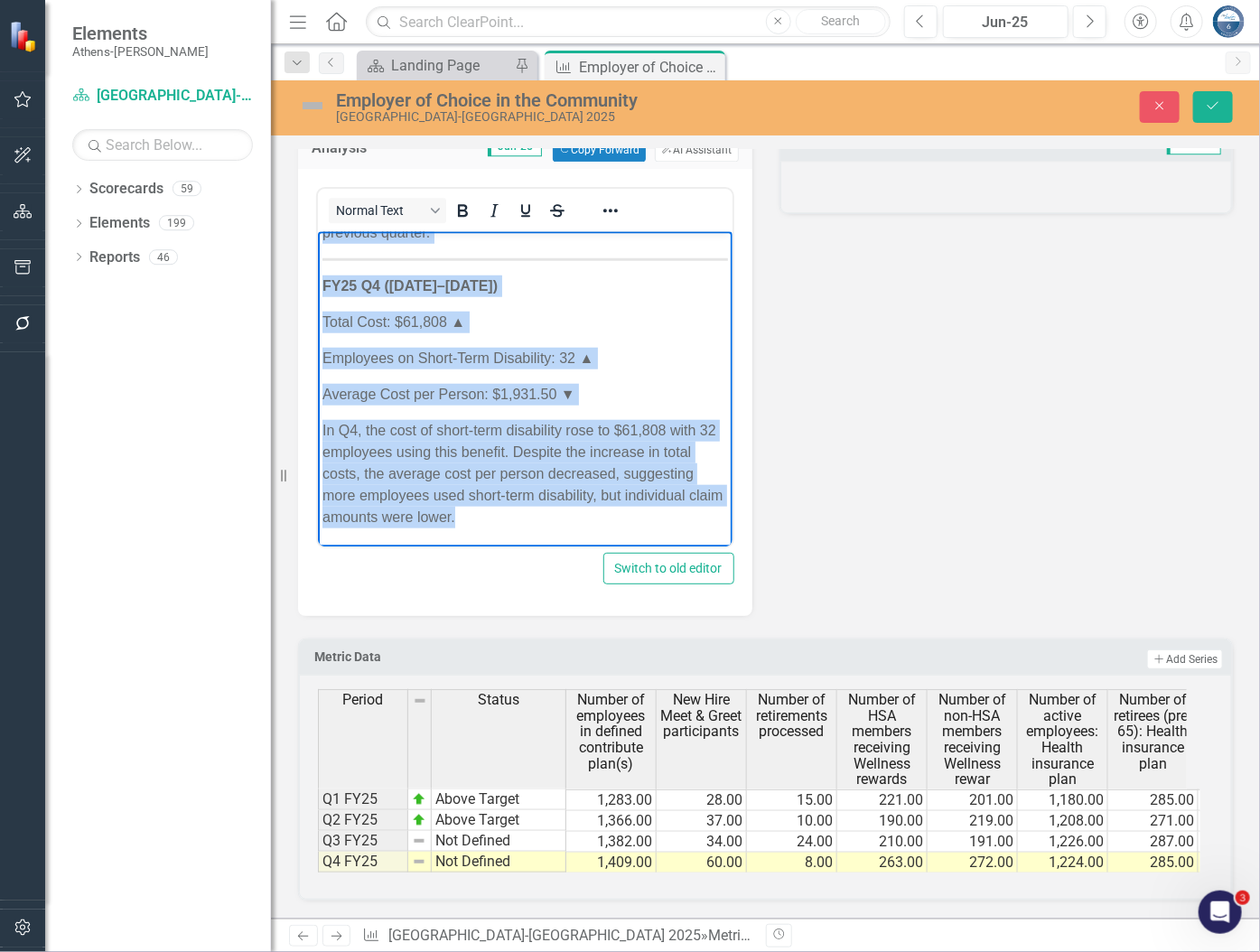drag, startPoint x: 320, startPoint y: 240, endPoint x: 813, endPoint y: 1002, distance: 907.5753 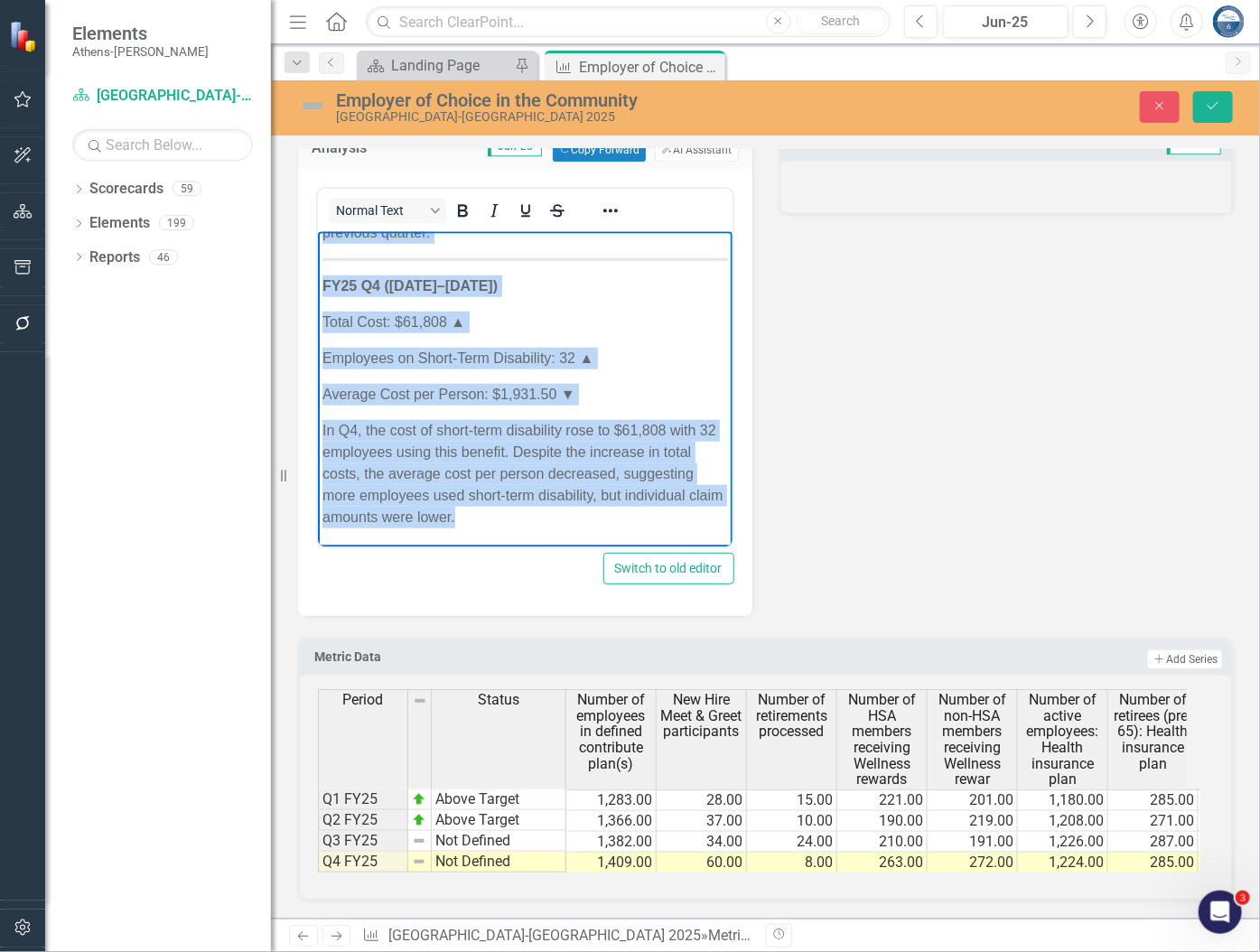 click on "In Q4 FY25, the number of employees in defined contribution plans increased to 1,409, indicating growth in employee participation. New Hire Meet & Greet participants rose significantly to 60, suggesting enhanced onboarding efforts. The number of HSA members receiving wellness rewards and non-HSA members also increased, reflecting successful wellness initiatives. However, retirements processed decreased to 8, and FML claims initiated dropped slightly. There was a notable rise in the total cost of employees on short-term disability to $61,808. Would you like to see long-term trends for these measures? FY25 Q4 (Apr–Jun 2025) Total Cost: $61,808 ▲ Employees on Short-Term Disability: 32 ▲ Average Cost per Person: $1,931.50 ▼ In Q4, the cost of short-term disability rose to $61,808 with 32 employees using this benefit. Despite the increase in total costs, the average cost per person decreased, suggesting more employees used short-term disability, but individual claim amounts were lower." at bounding box center [524, 73] 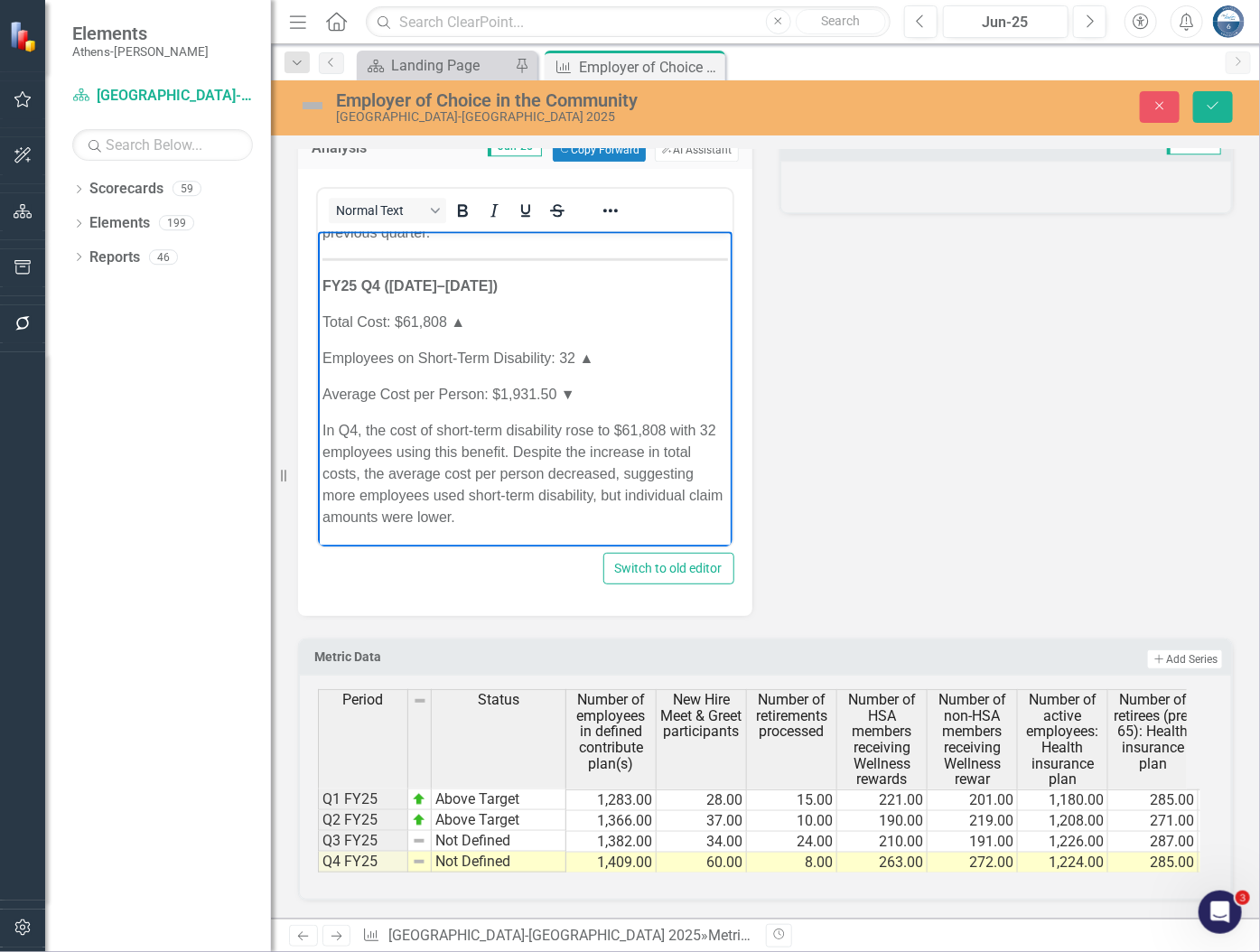 scroll, scrollTop: 0, scrollLeft: 0, axis: both 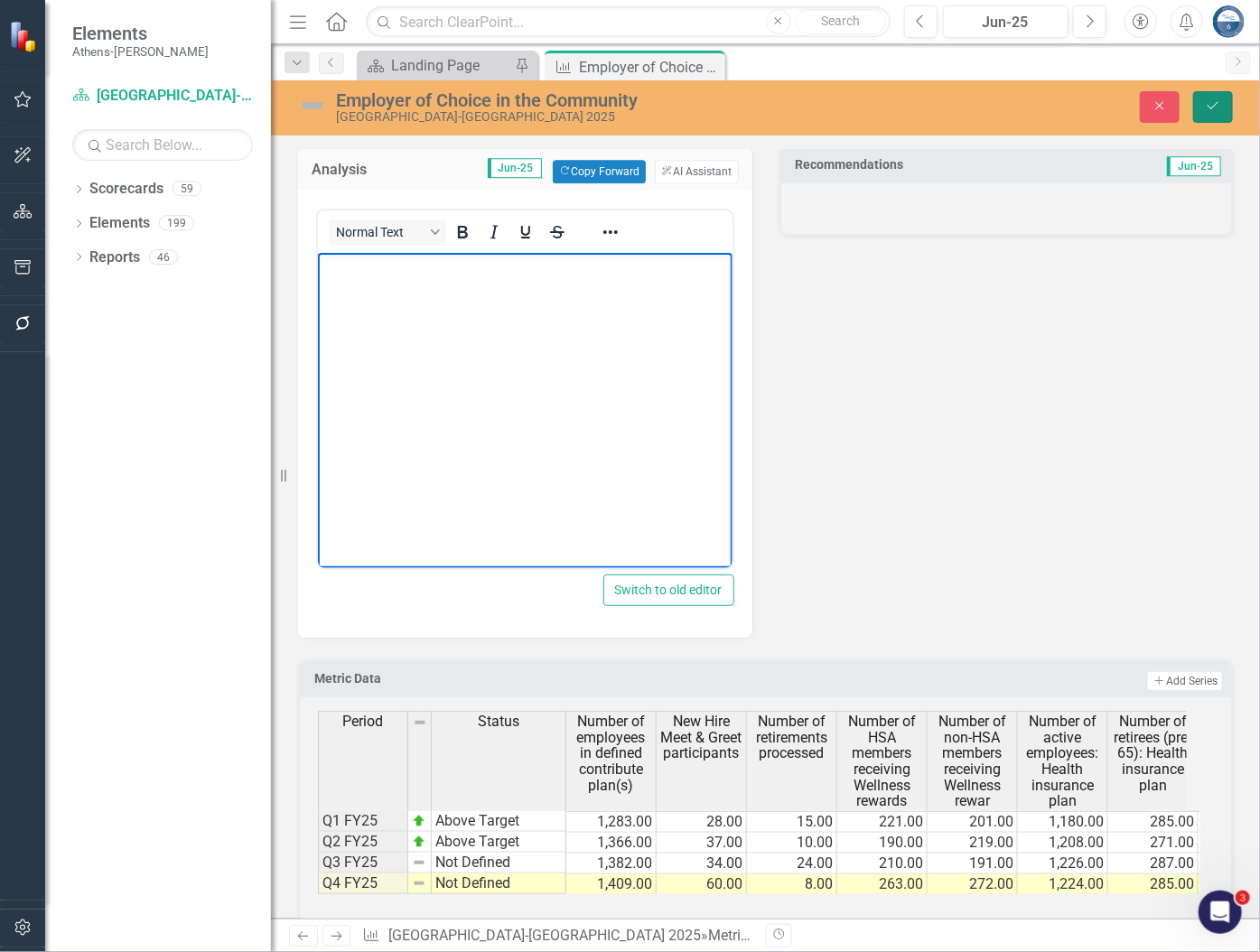 click on "Save" 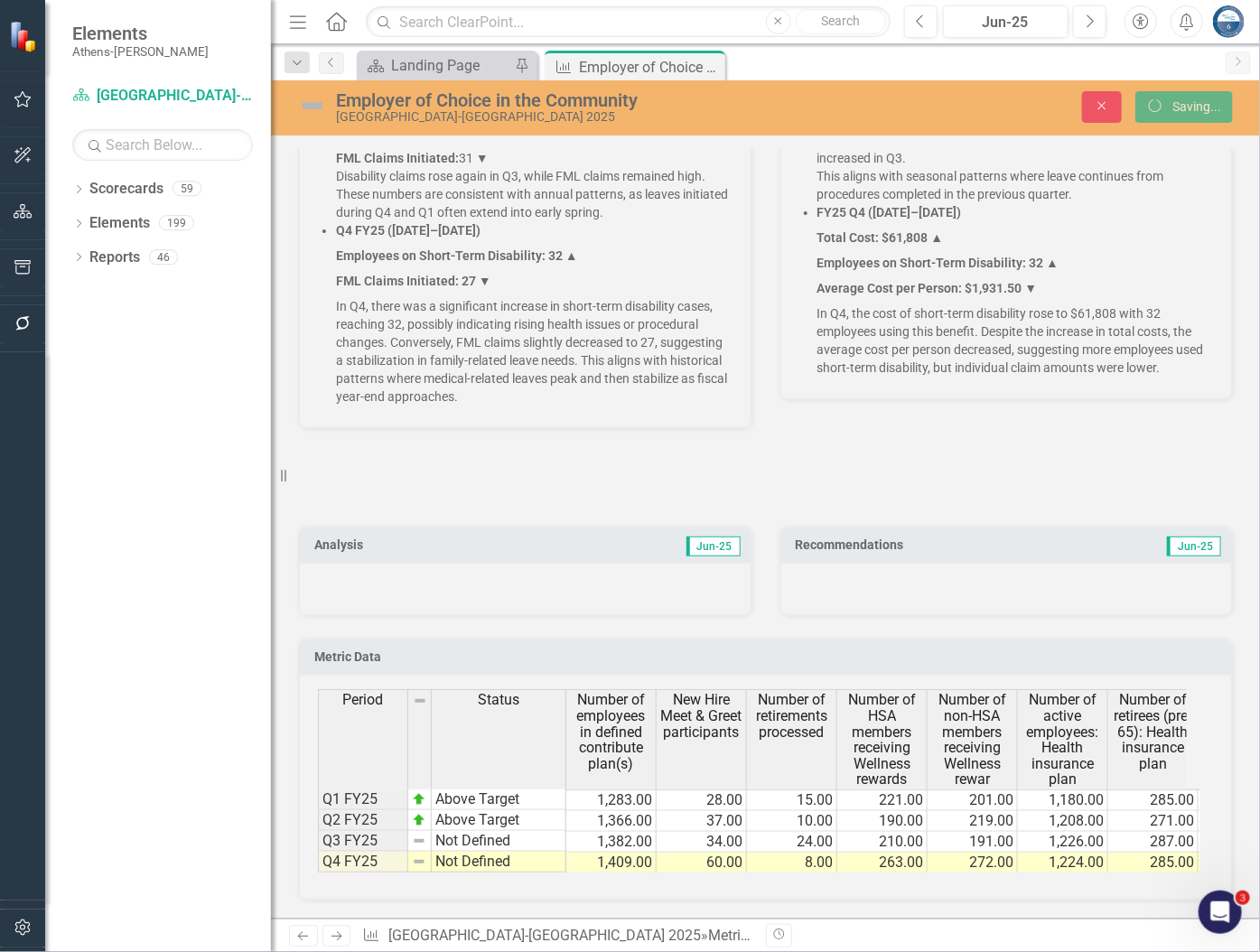 scroll, scrollTop: 4383, scrollLeft: 0, axis: vertical 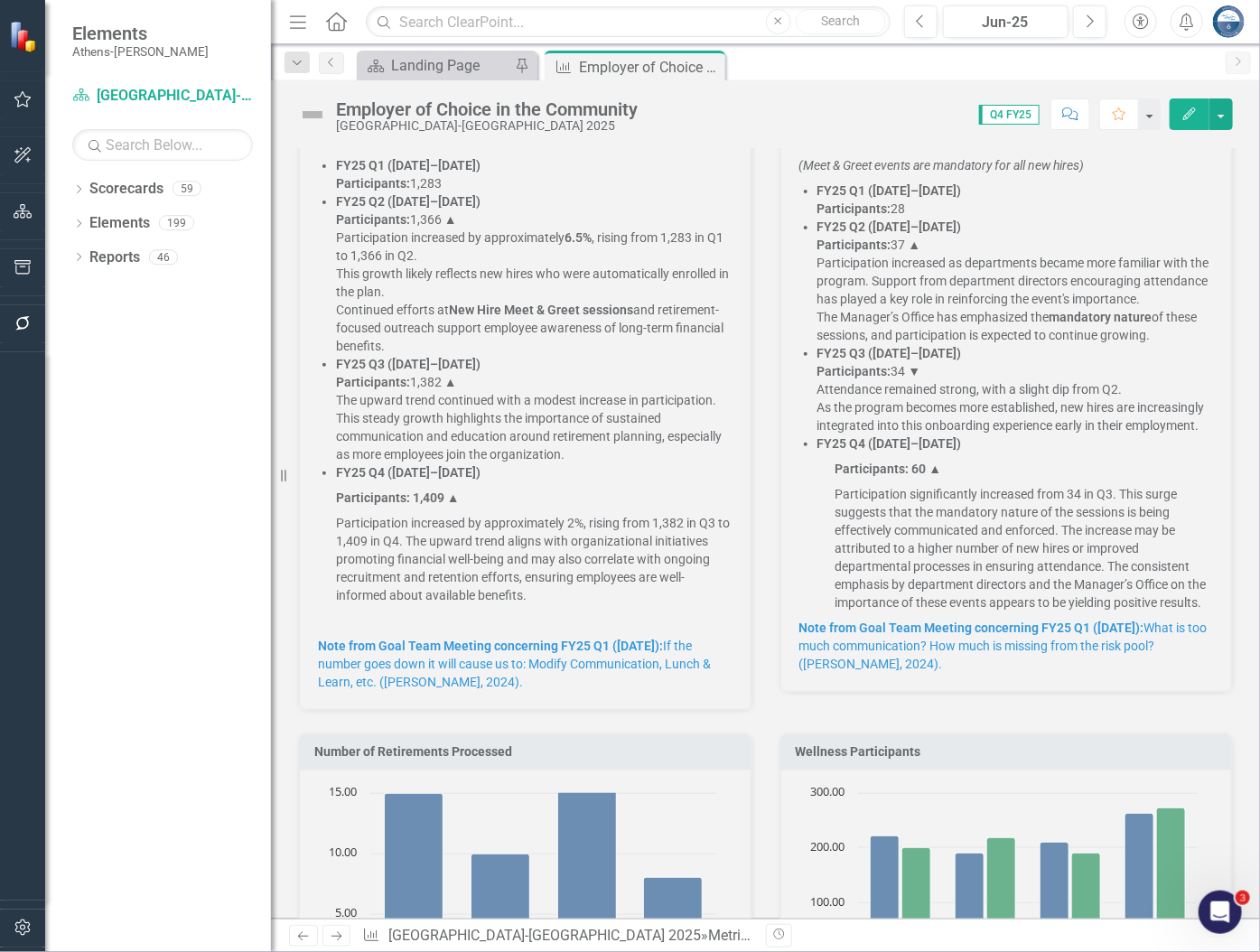 click on "Participants: 60 ▲" at bounding box center [1006, 469] 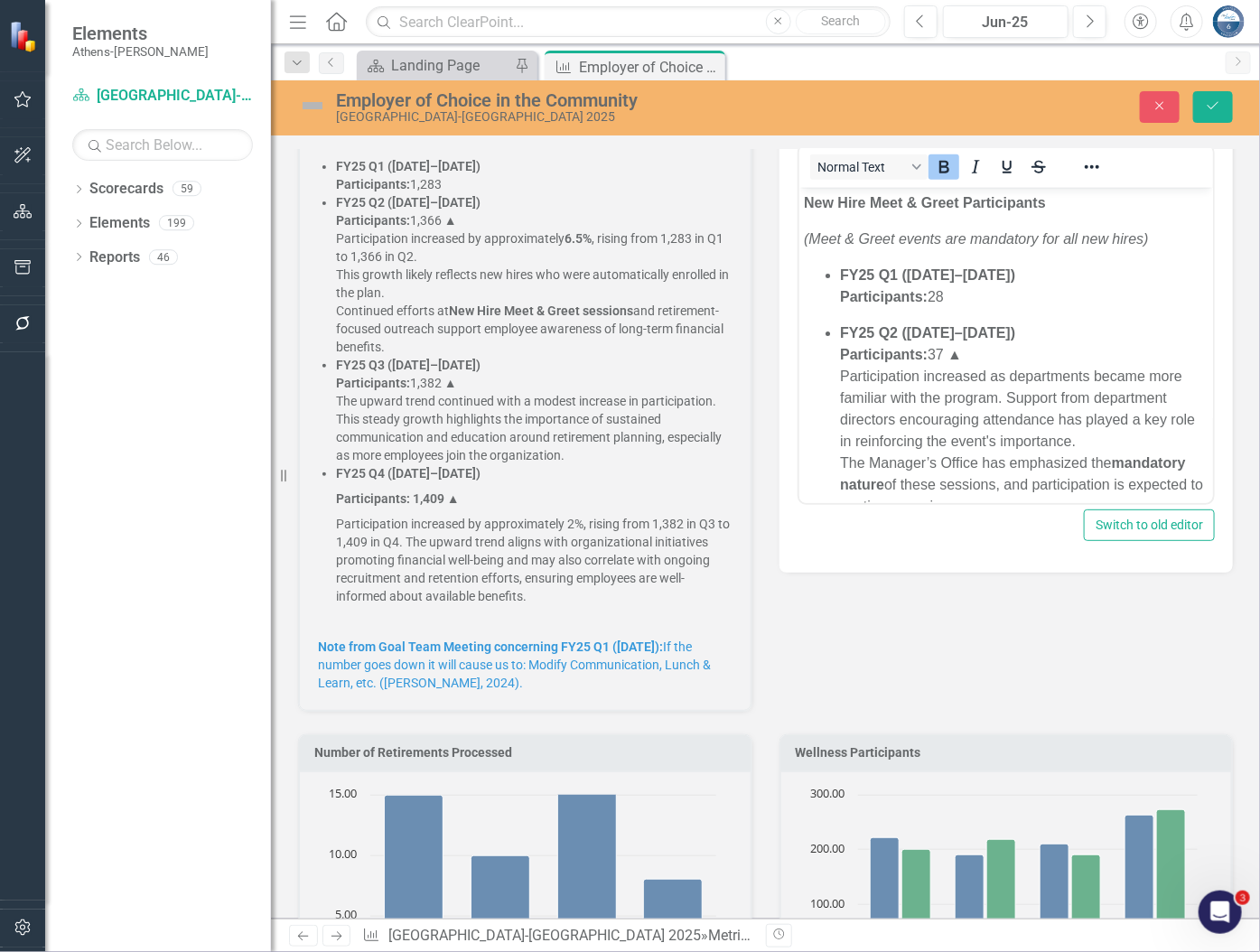 scroll, scrollTop: 0, scrollLeft: 0, axis: both 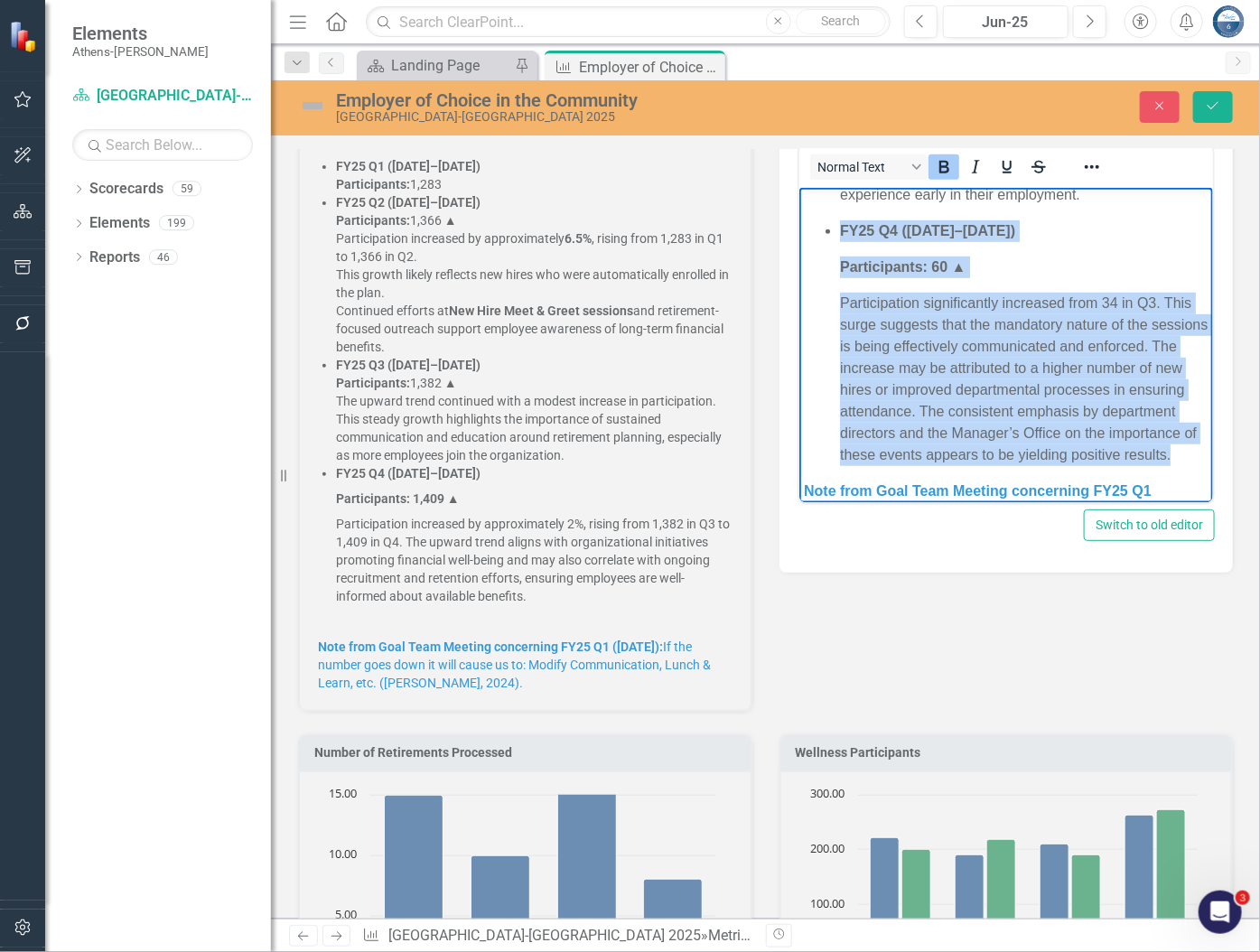drag, startPoint x: 1014, startPoint y: 476, endPoint x: 832, endPoint y: 233, distance: 303.60007 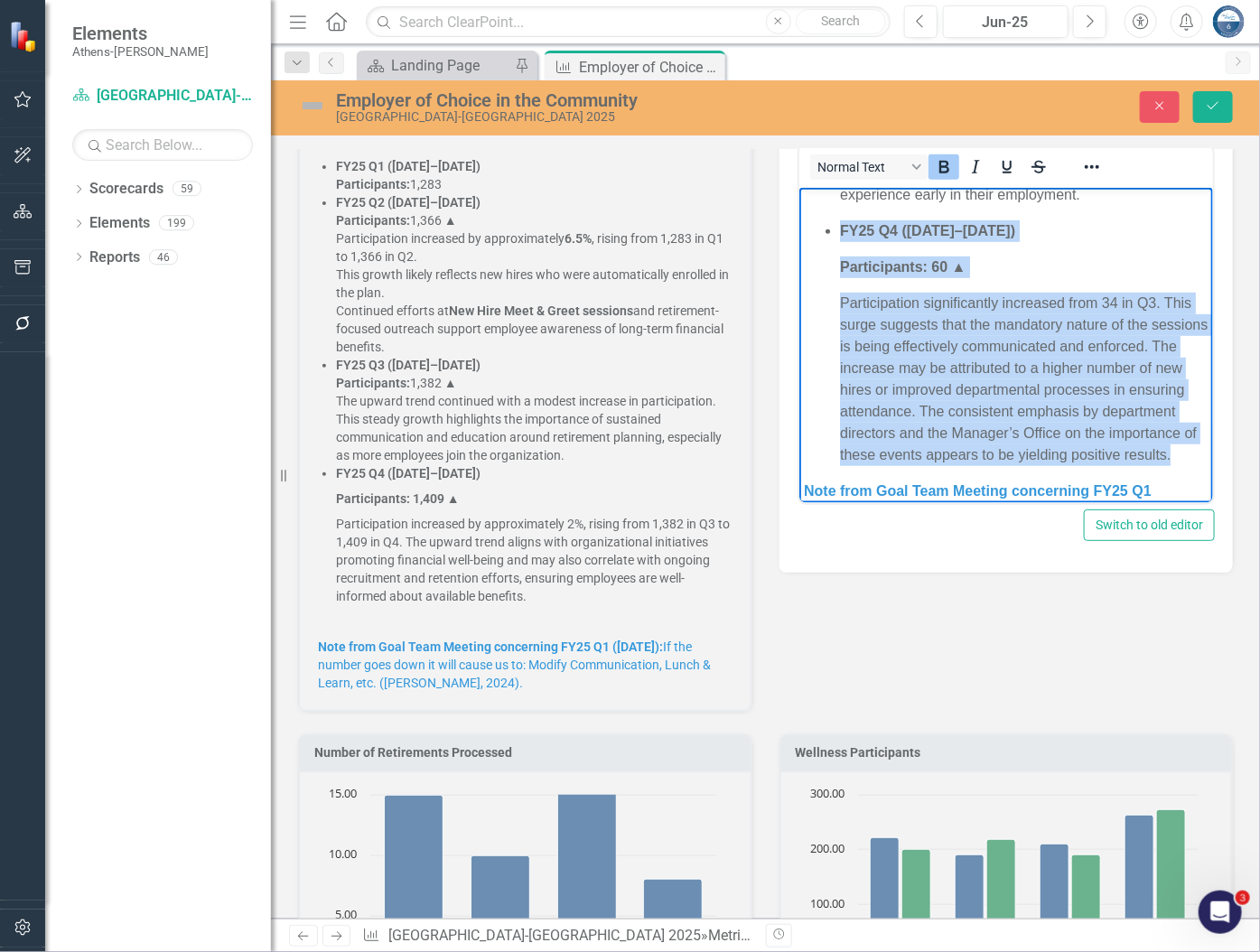 click on "New Hire Meet & Greet Participants (Meet & Greet events are mandatory for all new hires) FY25 Q1 (Jul–Sep 2024) Participants:  28 FY25 Q2 (Oct–Dec 2024) Participants:  37 ▲ Participation increased as departments became more familiar with the program. Support from department directors encouraging attendance has played a key role in reinforcing the event's importance. The Manager’s Office has emphasized the  mandatory nature  of these sessions, and participation is expected to continue growing. FY25 Q3 (Jan–Mar 2025) Participants:  34 ▼ Attendance remained strong, with a slight dip from Q2. As the program becomes more established, new hires are increasingly integrated into this onboarding experience early in their employment. FY25 Q4 (Apr–Jun 2025) Participants: 60 ▲ Note from Goal Team Meeting concerning FY25 Q1 (11/5/2024):  What is too much communication? How much is missing from the risk pool? (Sara Ivy, 2024)." at bounding box center (1005, 147) 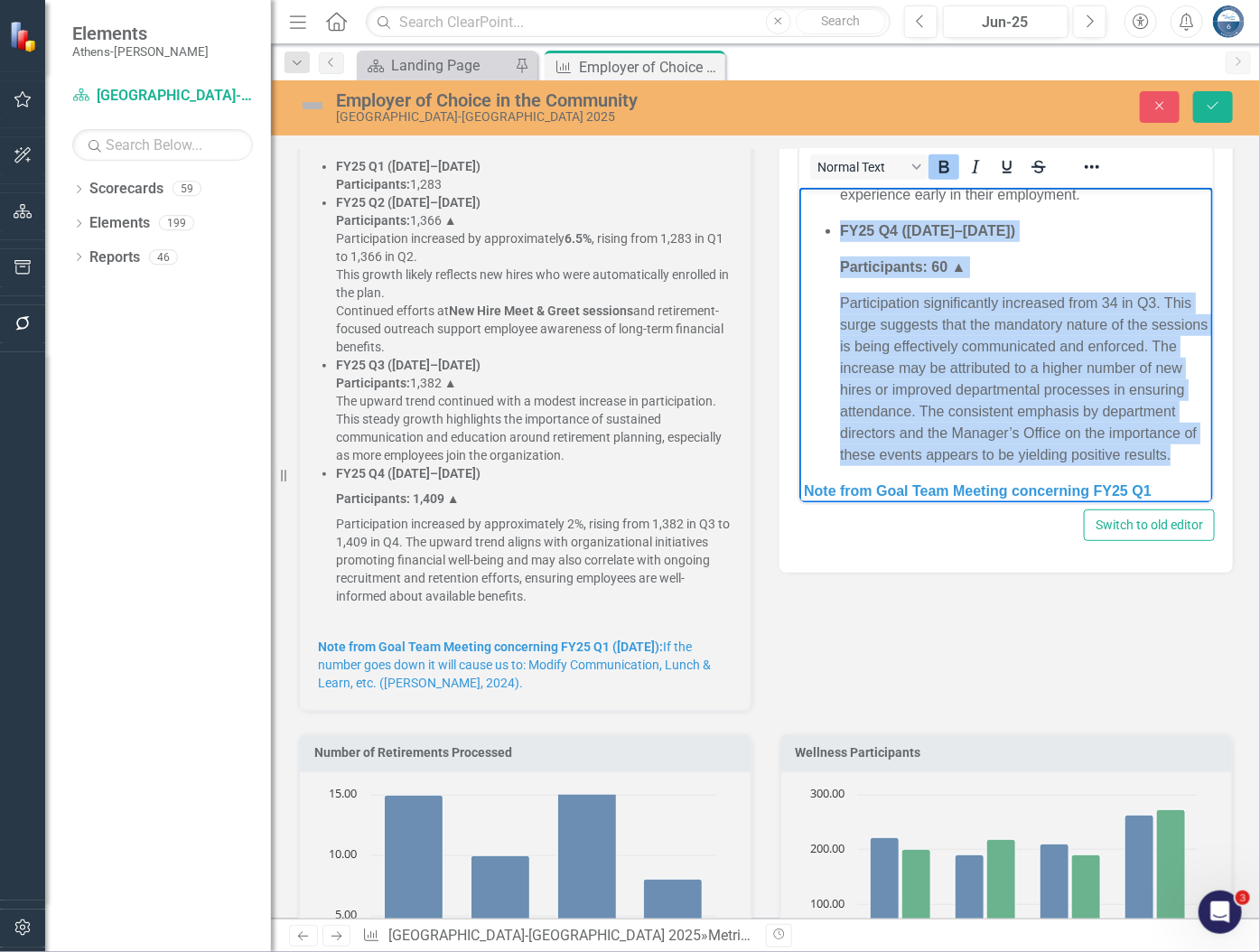 copy on "FY25 Q4 (Apr–Jun 2025) Participants: 60 ▲ Participation significantly increased from 34 in Q3. This surge suggests that the mandatory nature of the sessions is being effectively communicated and enforced. The increase may be attributed to a higher number of new hires or improved departmental processes in ensuring attendance. The consistent emphasis by department directors and the Manager’s Office on the importance of these events appears to be yielding positive results." 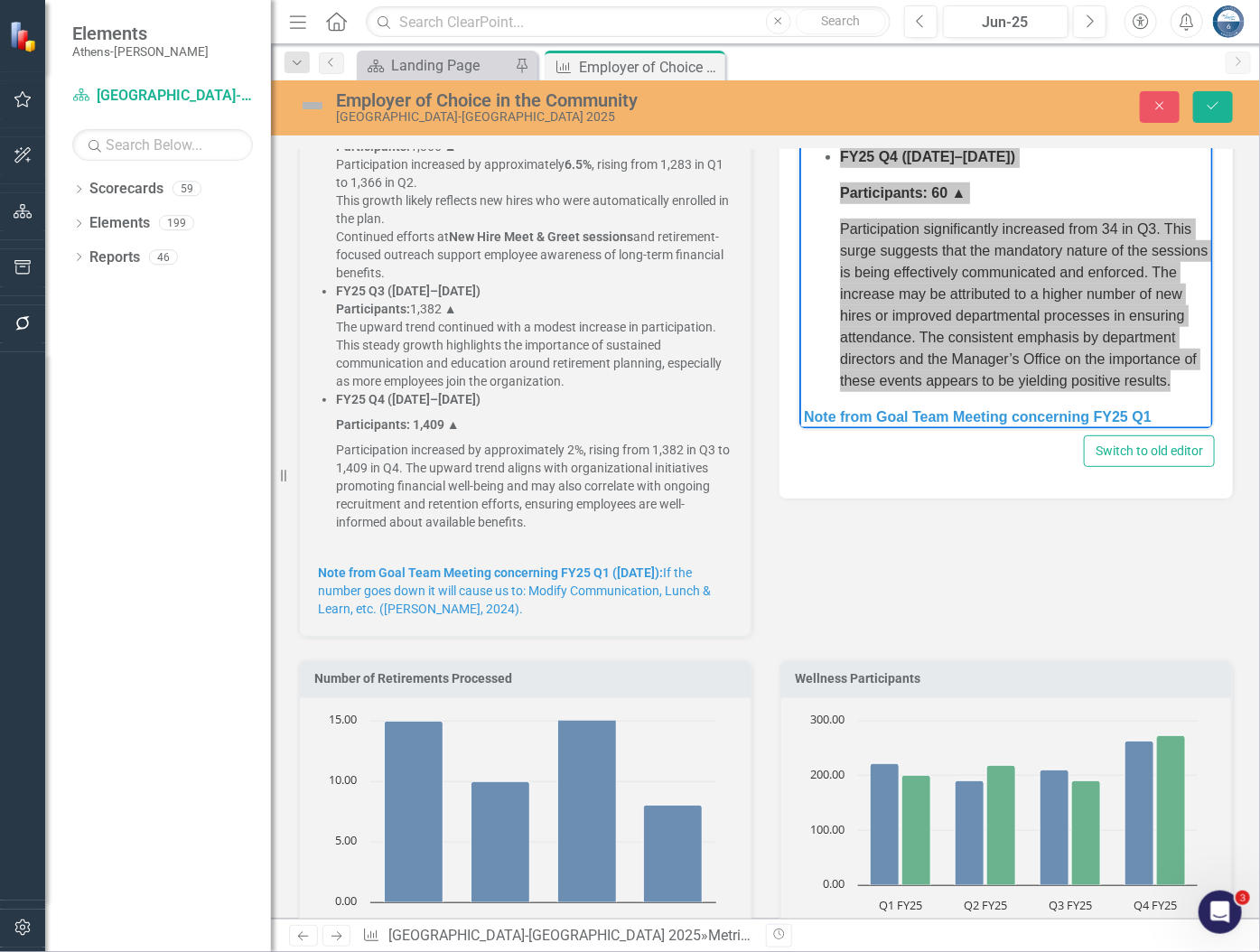 scroll, scrollTop: 1067, scrollLeft: 0, axis: vertical 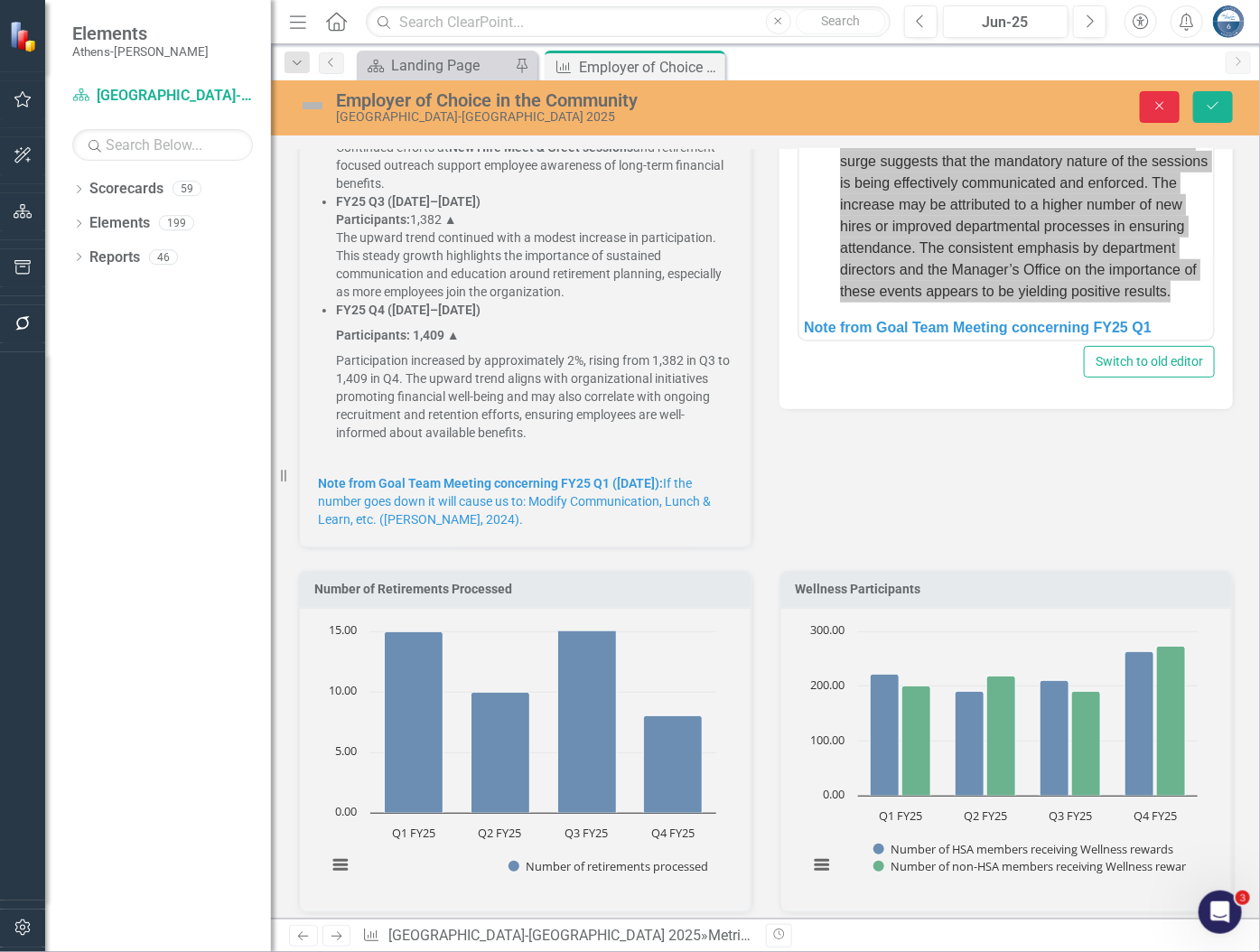 click on "Close" 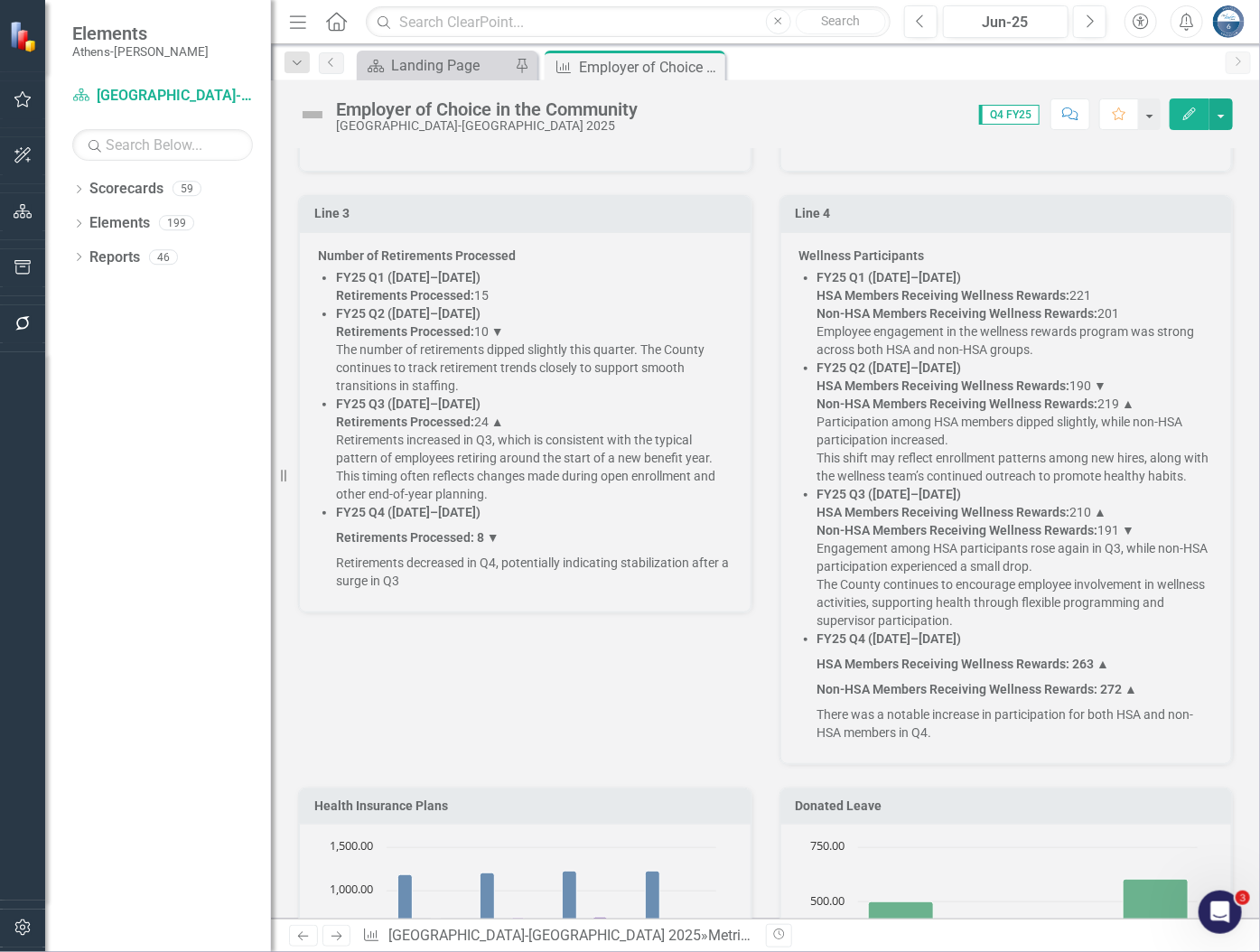 scroll, scrollTop: 1806, scrollLeft: 0, axis: vertical 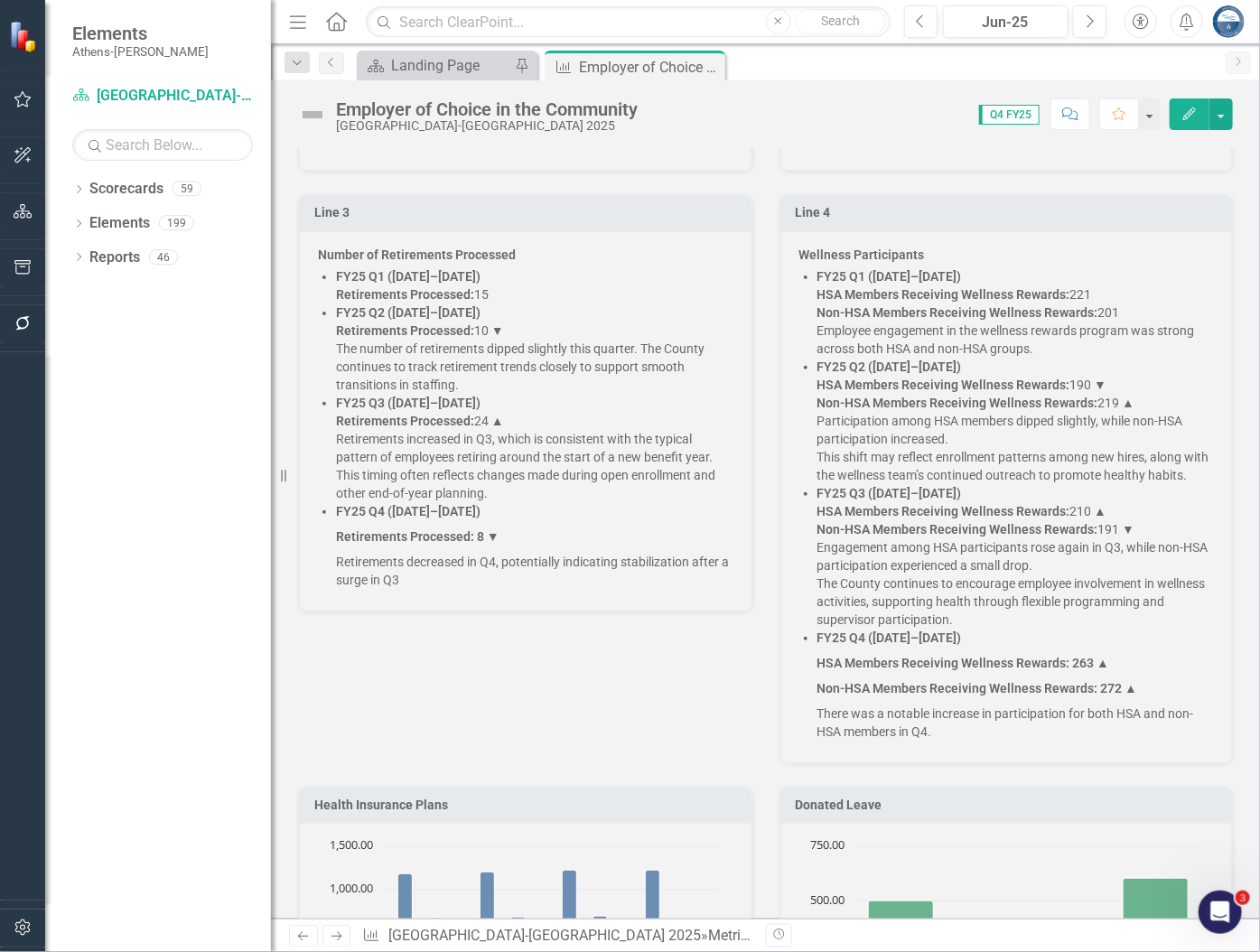 click on "FY25 Q4 (Apr–Jun 2025)" at bounding box center (534, 513) 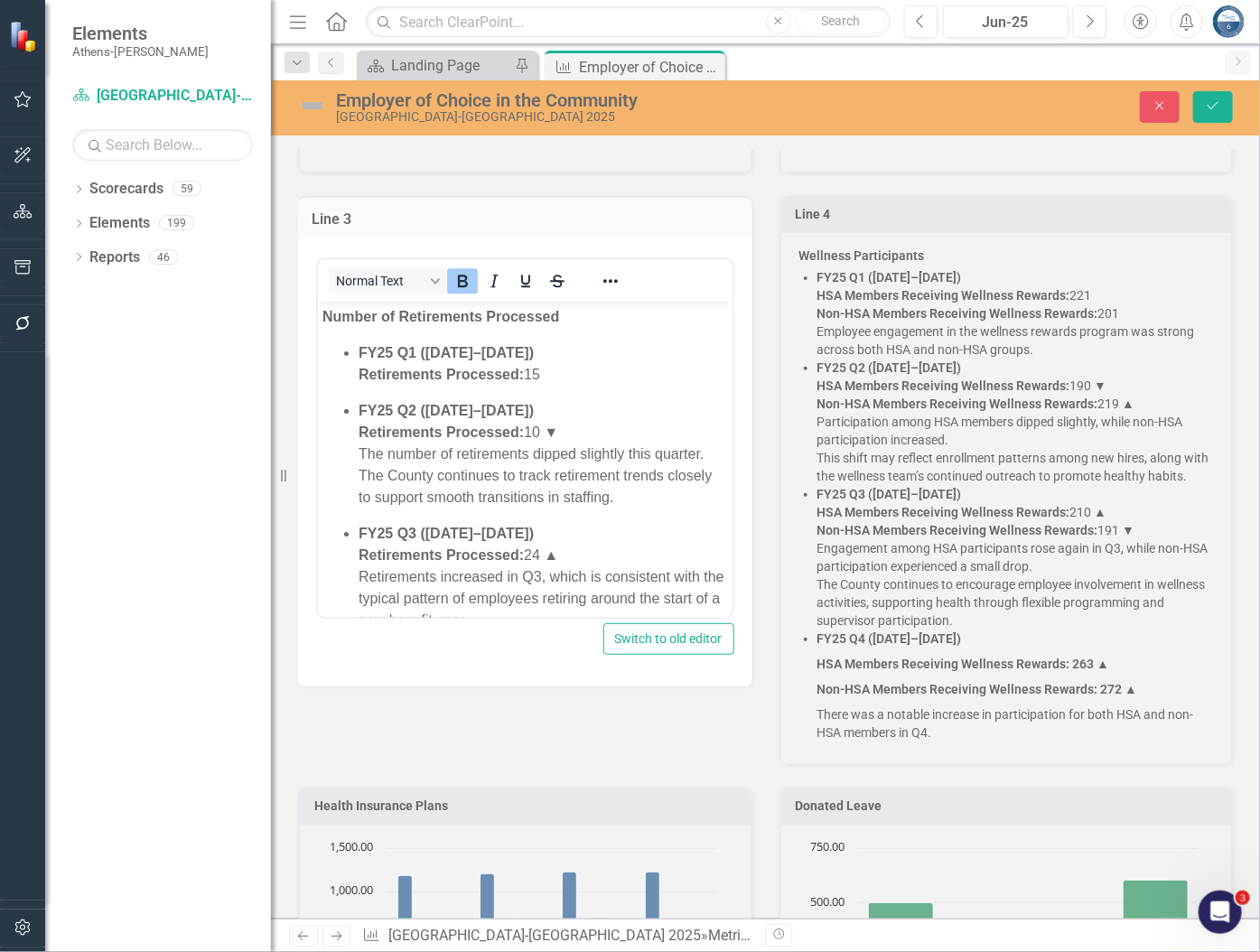 scroll, scrollTop: 207, scrollLeft: 0, axis: vertical 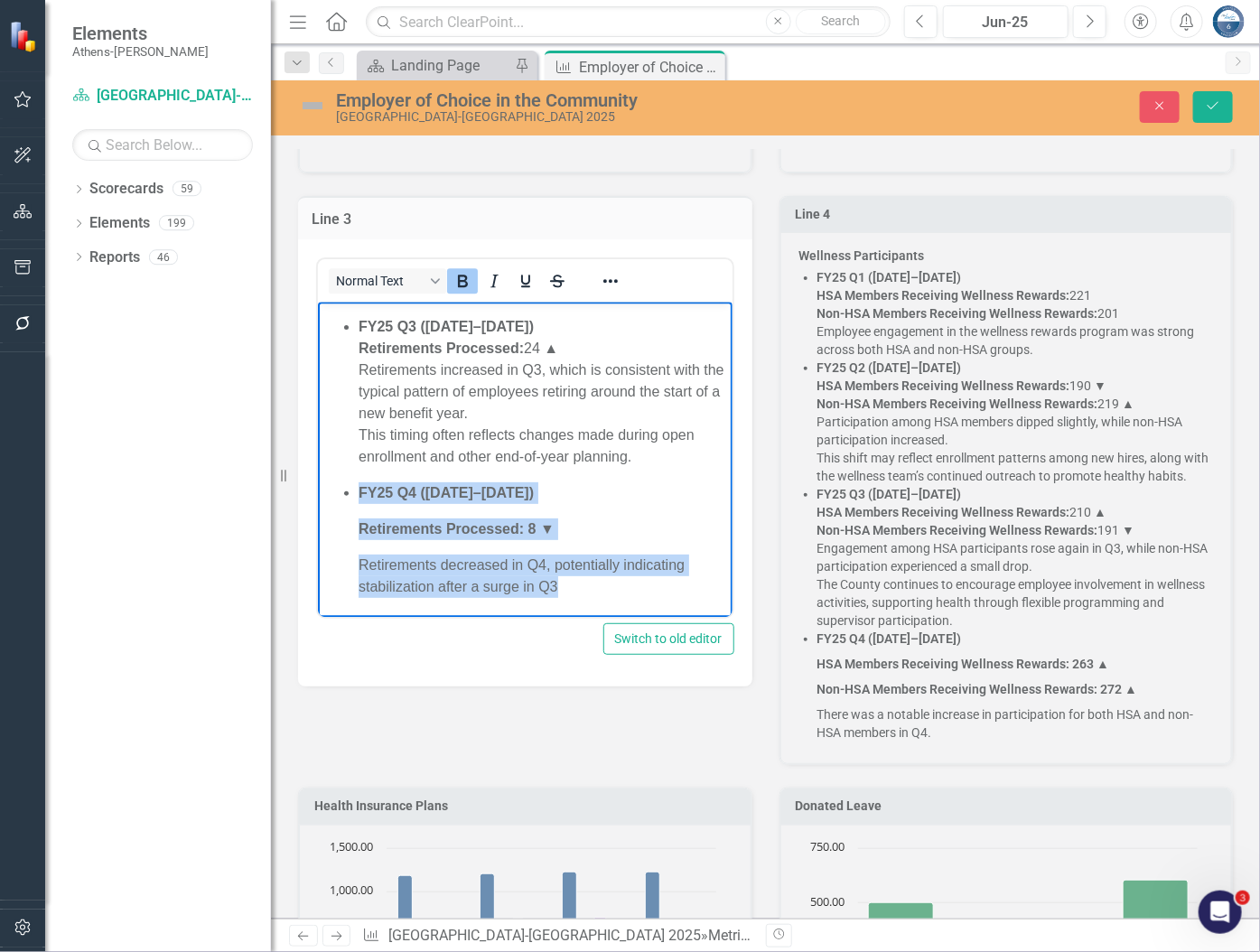 drag, startPoint x: 353, startPoint y: 493, endPoint x: 585, endPoint y: 591, distance: 251.8492 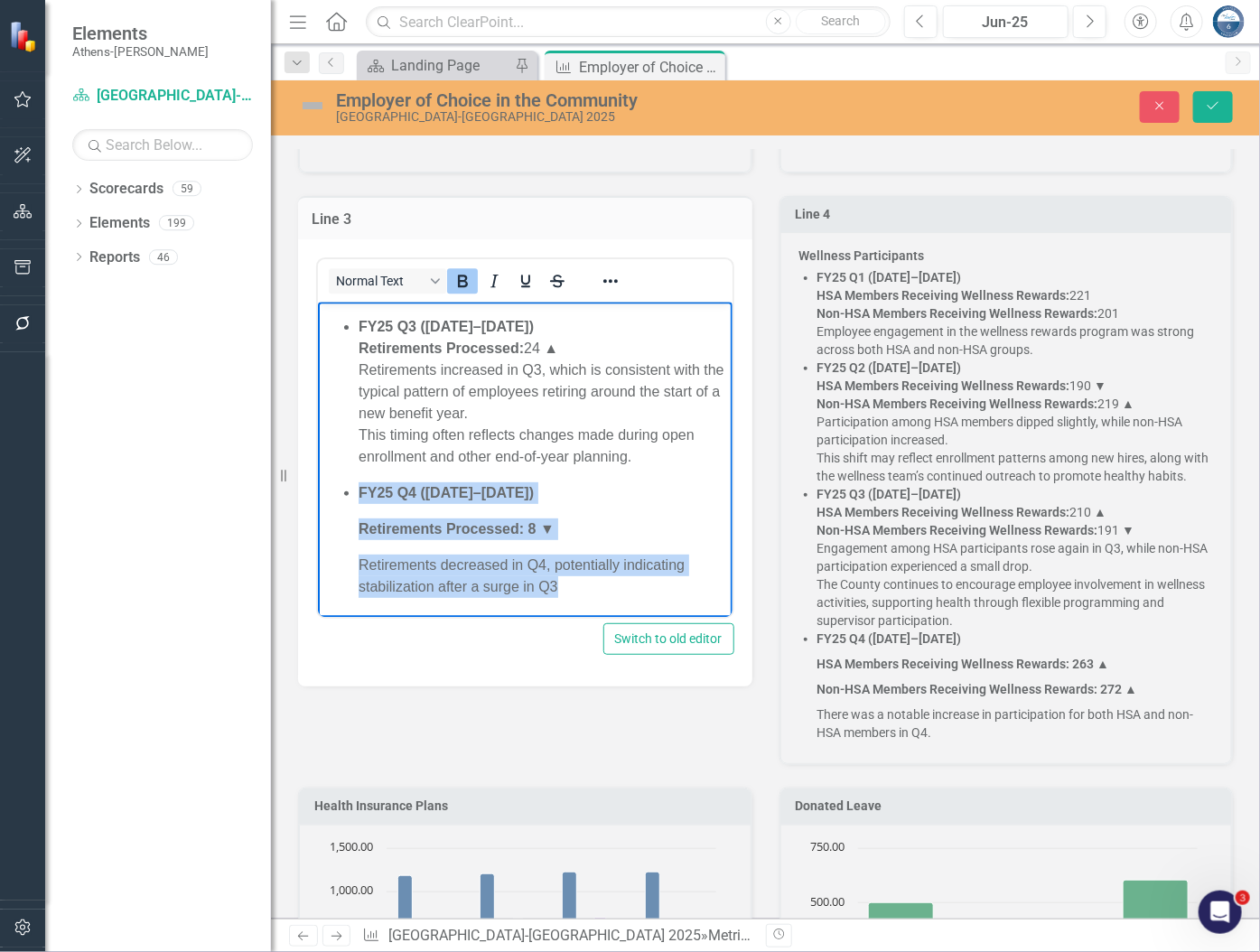 click on "FY25 Q1 (Jul–Sep 2024) Retirements Processed:  15 FY25 Q2 (Oct–Dec 2024) Retirements Processed:  10 ▼ The number of retirements dipped slightly this quarter. The County continues to track retirement trends closely to support smooth transitions in staffing. FY25 Q3 (Jan–Mar 2025) Retirements Processed:  24 ▲ Retirements increased in Q3, which is consistent with the typical pattern of employees retiring around the start of a new benefit year. This timing often reflects changes made during open enrollment and other end-of-year planning. FY25 Q4 (Apr–Jun 2025) Retirements Processed: 8 ▼ Retirements decreased in Q4, potentially indicating stabilization after a surge in Q3" at bounding box center (524, 367) 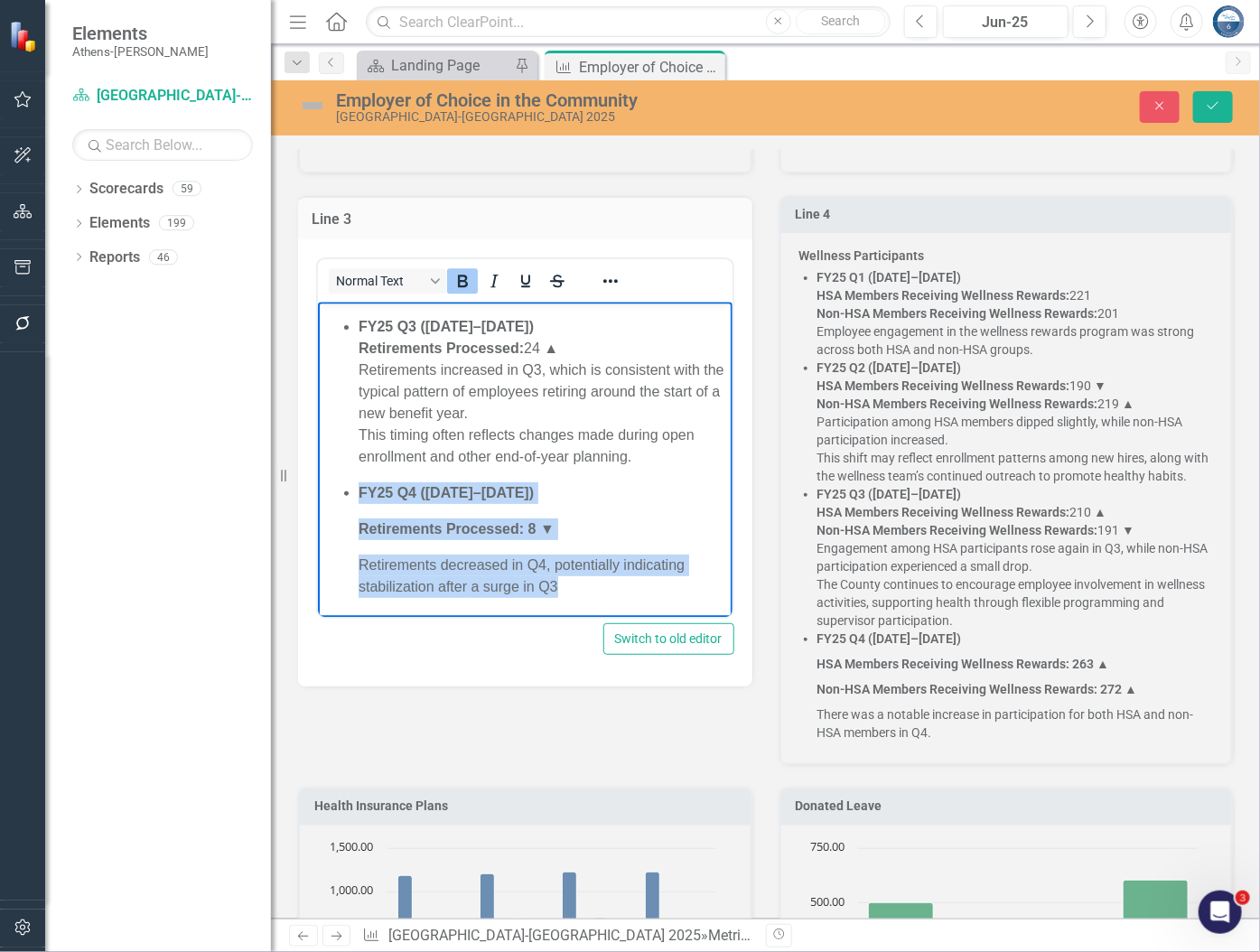copy on "FY25 Q4 (Apr–Jun 2025) Retirements Processed: 8 ▼ Retirements decreased in Q4, potentially indicating stabilization after a surge in Q3" 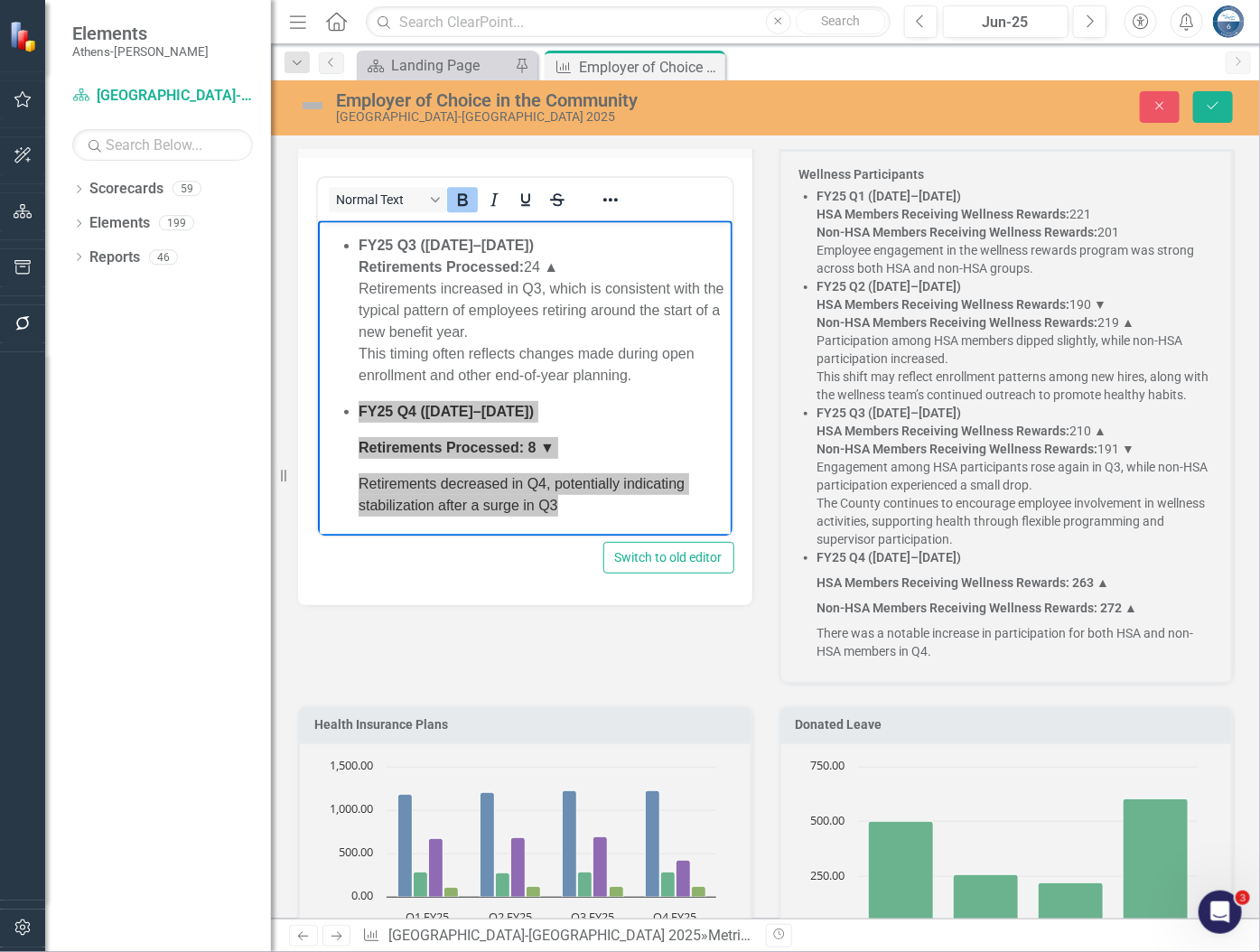 scroll, scrollTop: 1970, scrollLeft: 0, axis: vertical 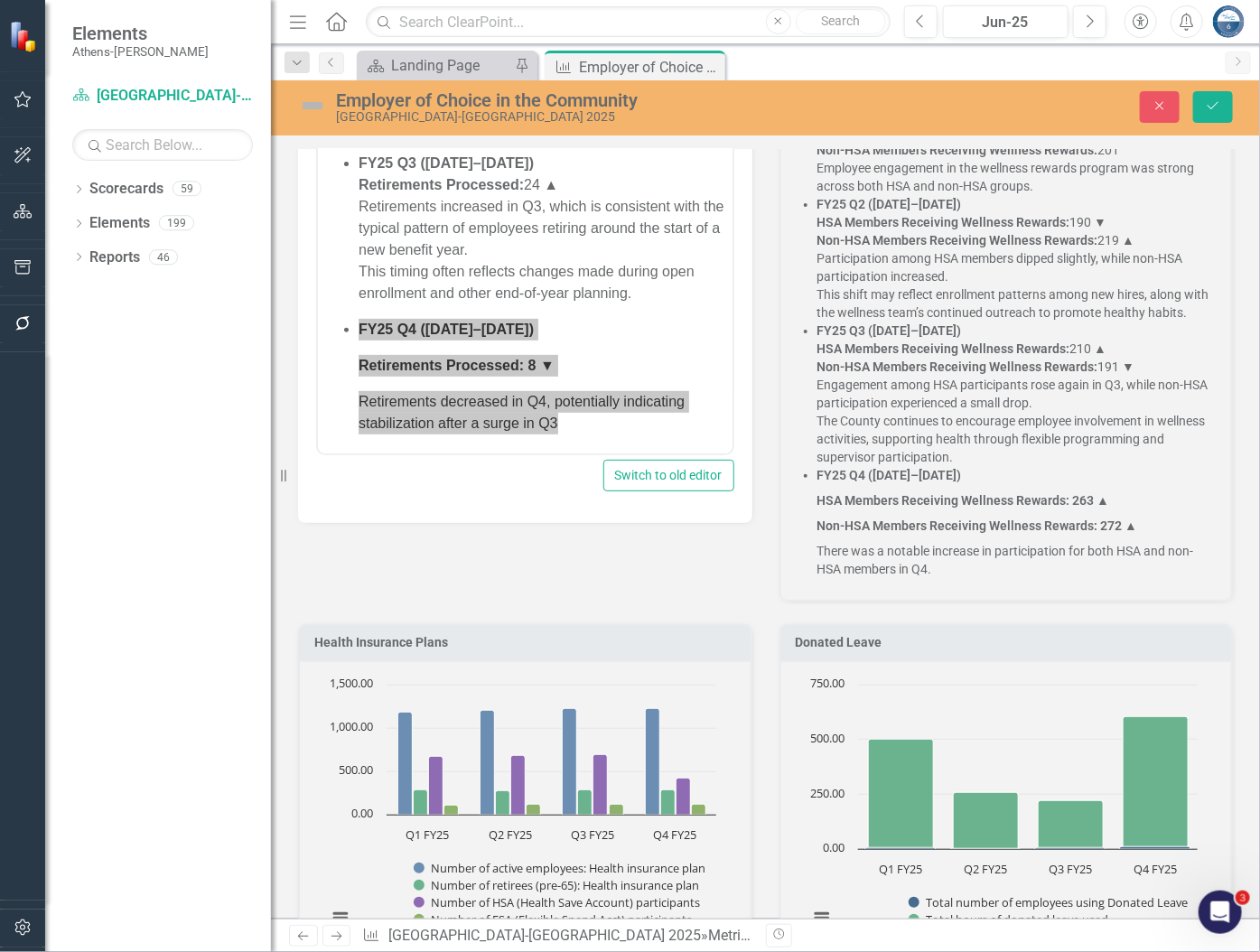 click on "FY25 Q3 (Jan–Mar 2025) HSA Members Receiving Wellness Rewards:  210 ▲ Non-HSA Members Receiving Wellness Rewards:  191 ▼ Engagement among HSA participants rose again in Q3, while non-HSA participation experienced a small drop. The County continues to encourage employee involvement in wellness activities, supporting health through flexible programming and supervisor participation." at bounding box center [1015, 394] 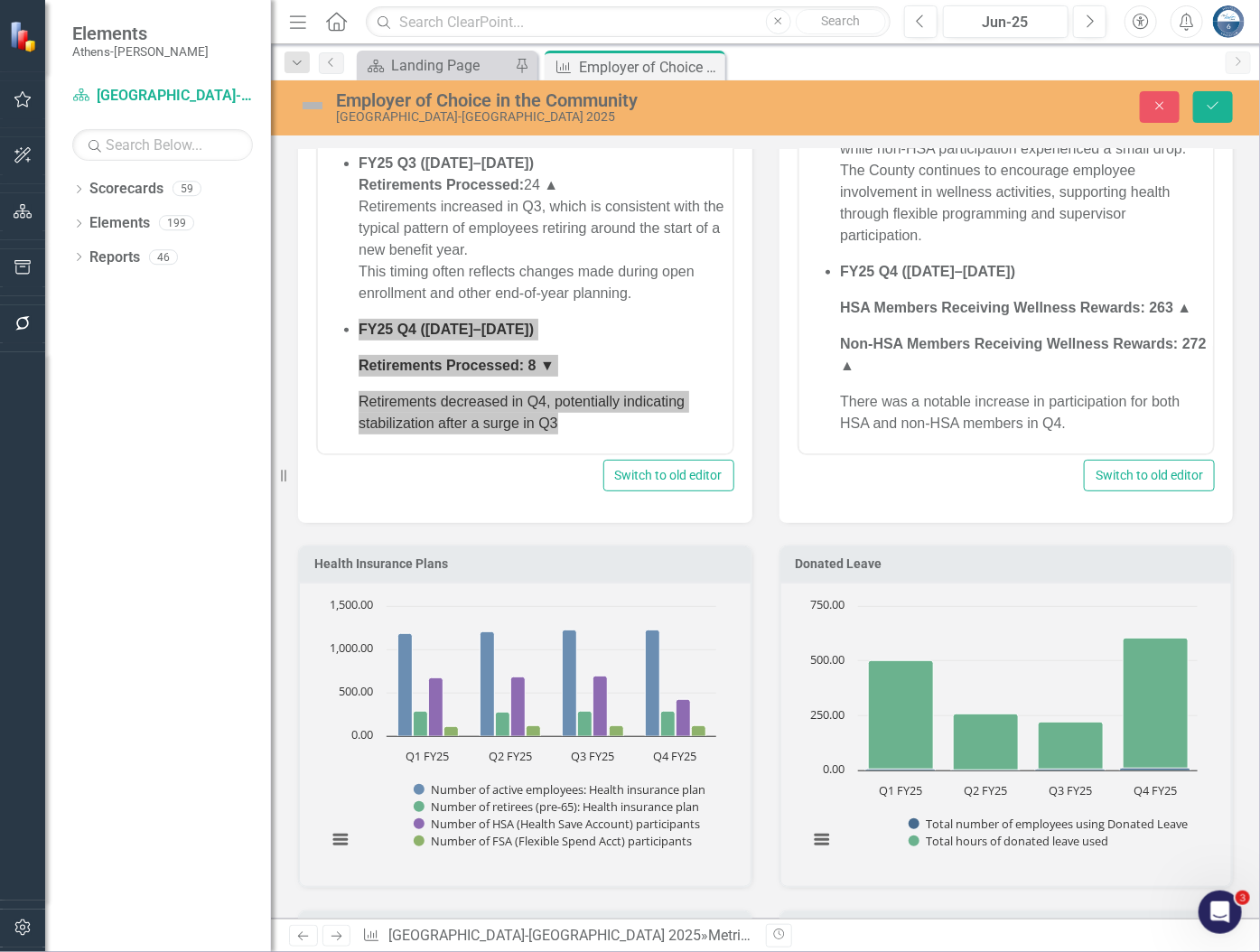 scroll, scrollTop: 611, scrollLeft: 0, axis: vertical 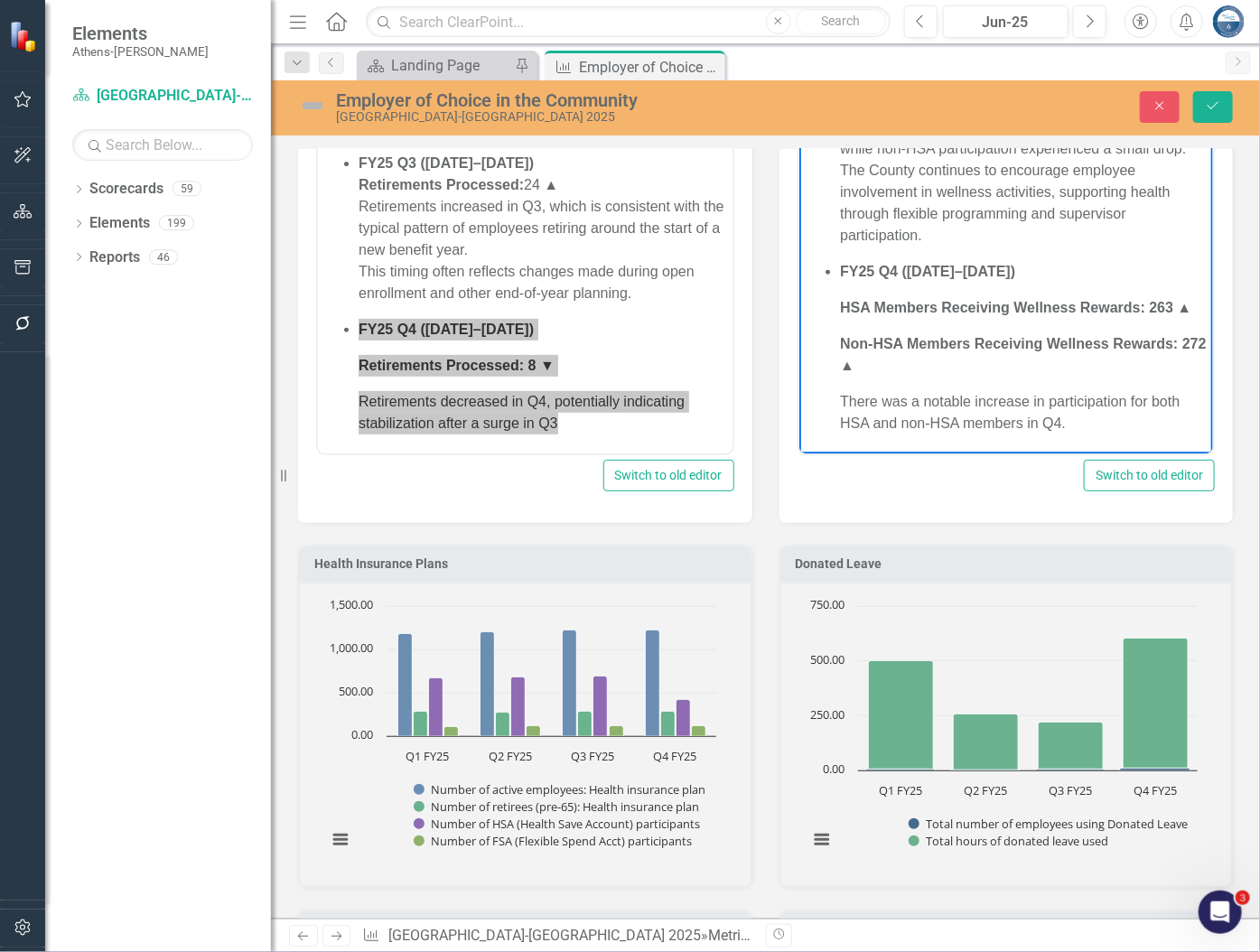 drag, startPoint x: 840, startPoint y: 248, endPoint x: 1084, endPoint y: 420, distance: 298.5297 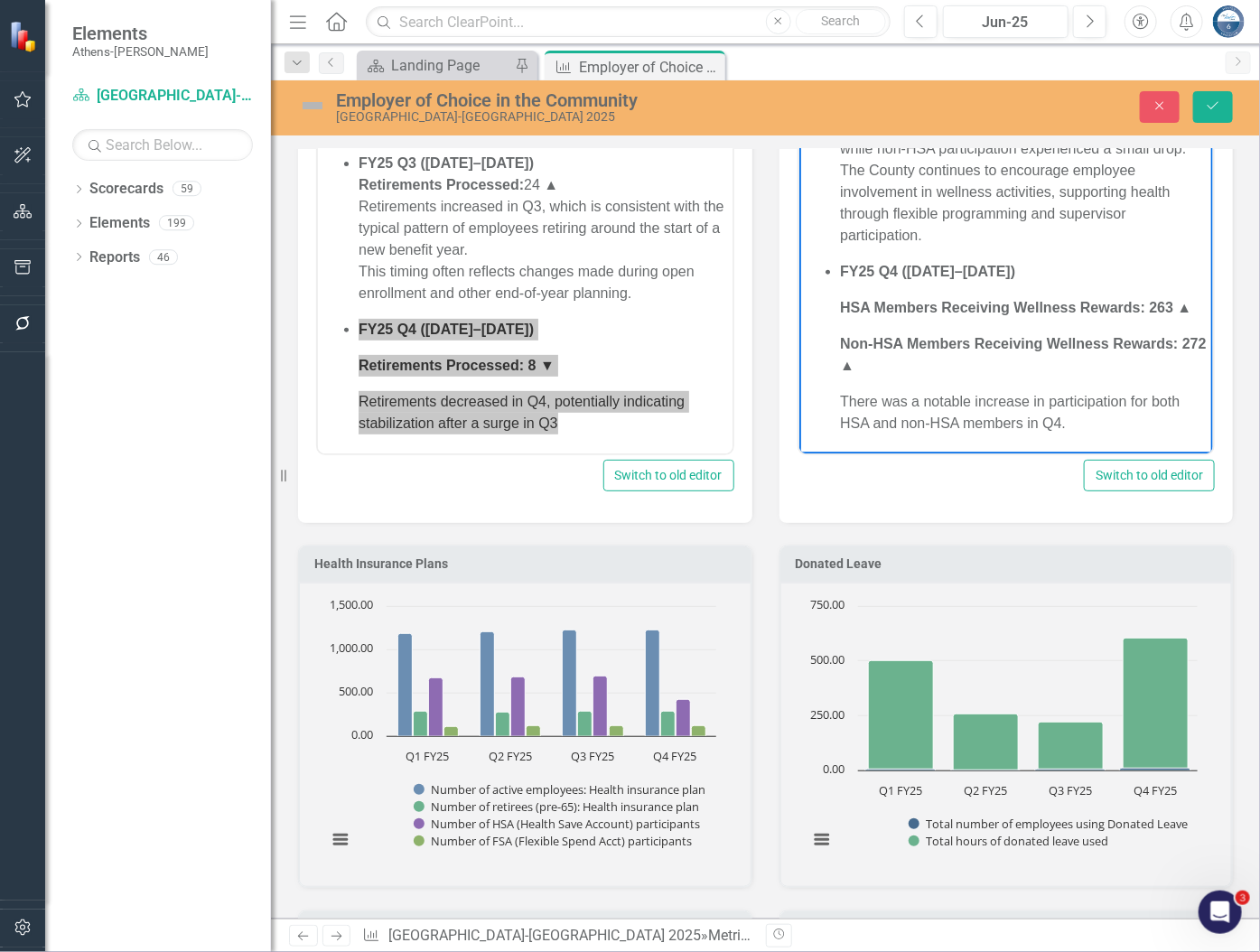 click on "FY25 Q4 (Apr–Jun 2025) HSA Members Receiving Wellness Rewards: 263 ▲ Non-HSA Members Receiving Wellness Rewards: 272 ▲ There was a notable increase in participation for both HSA and non-HSA members in Q4." at bounding box center [1023, 348] 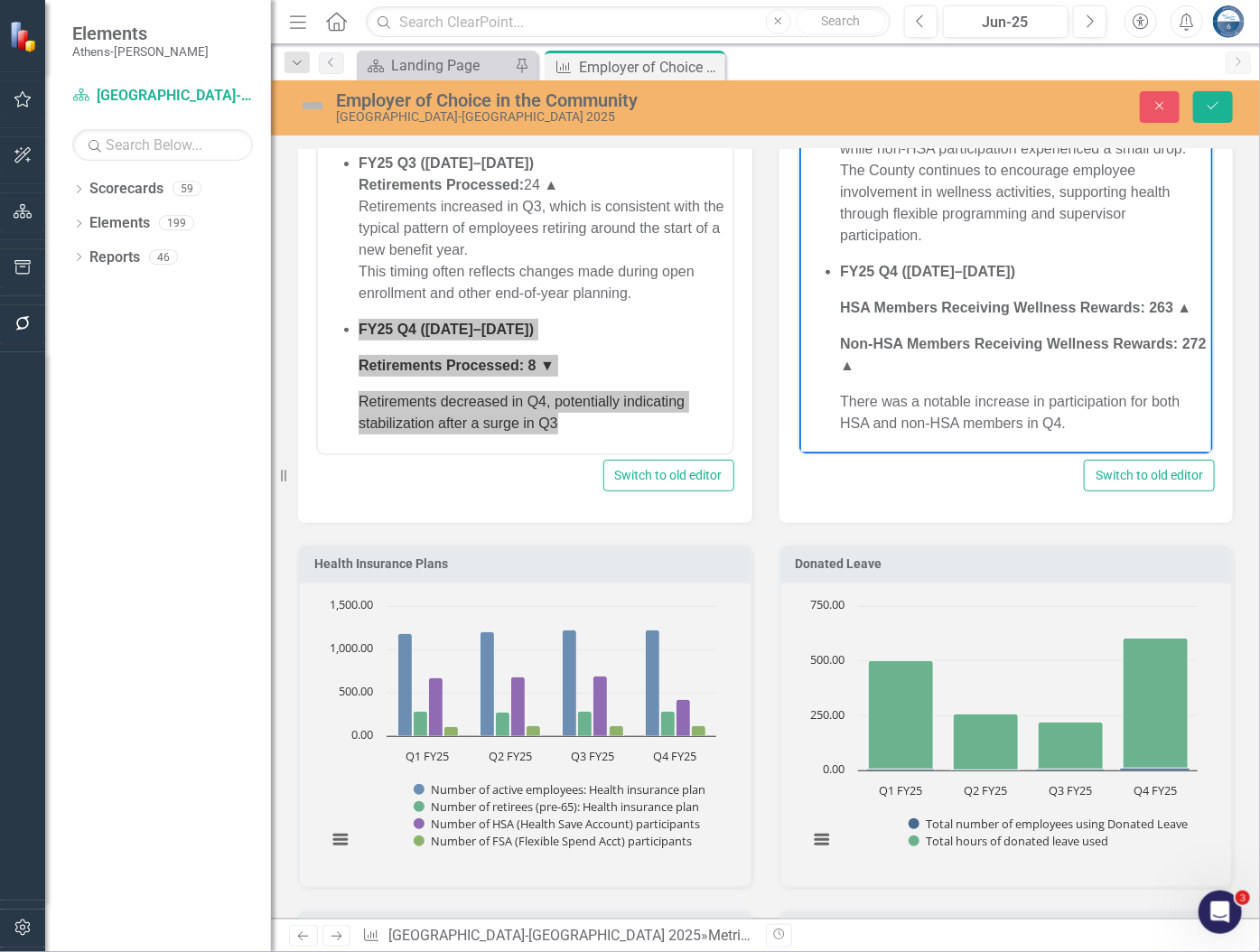 copy on "FY25 Q4 (Apr–Jun 2025) HSA Members Receiving Wellness Rewards: 263 ▲ Non-HSA Members Receiving Wellness Rewards: 272 ▲ There was a notable increase in participation for both HSA and non-HSA members in Q4." 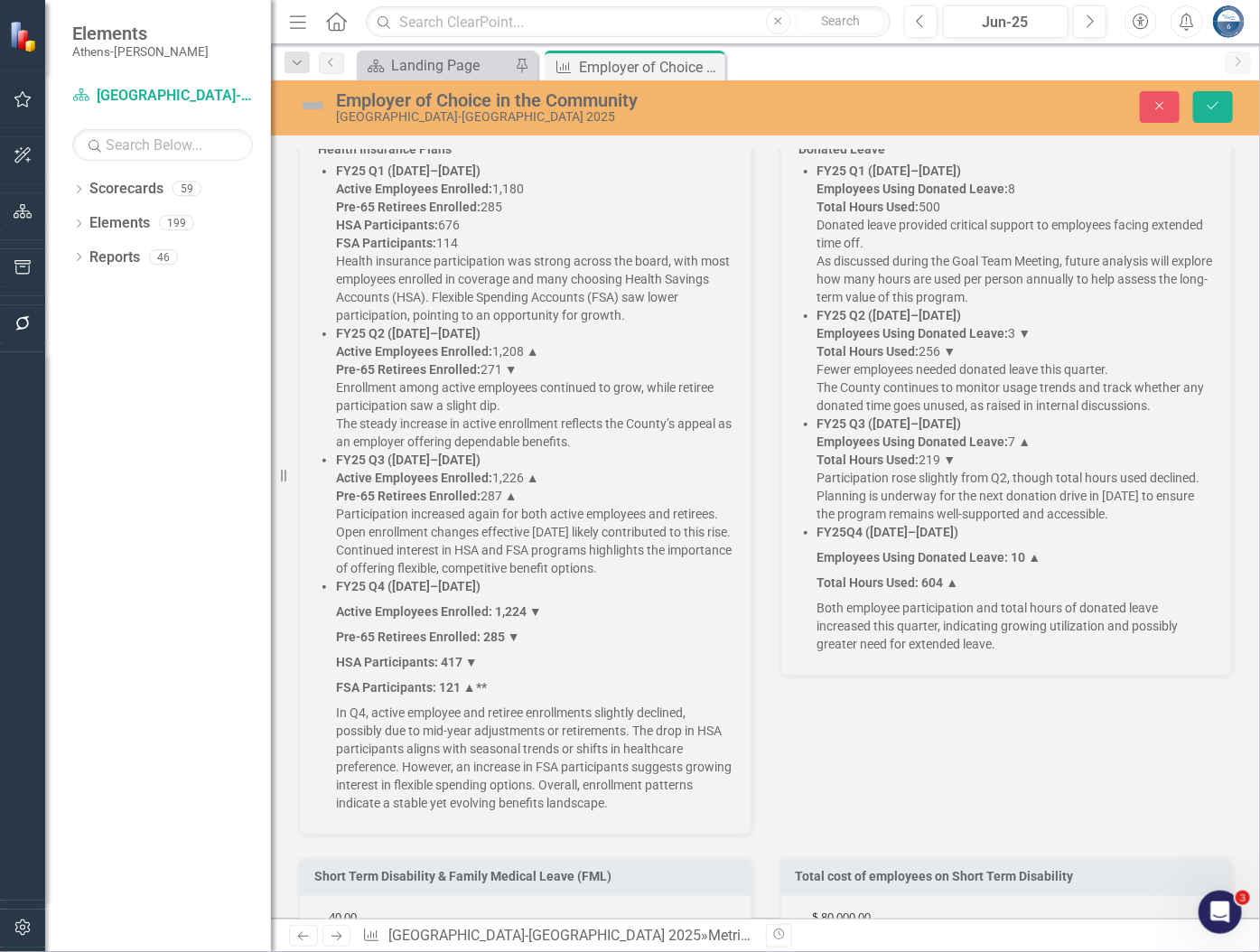 scroll, scrollTop: 2873, scrollLeft: 0, axis: vertical 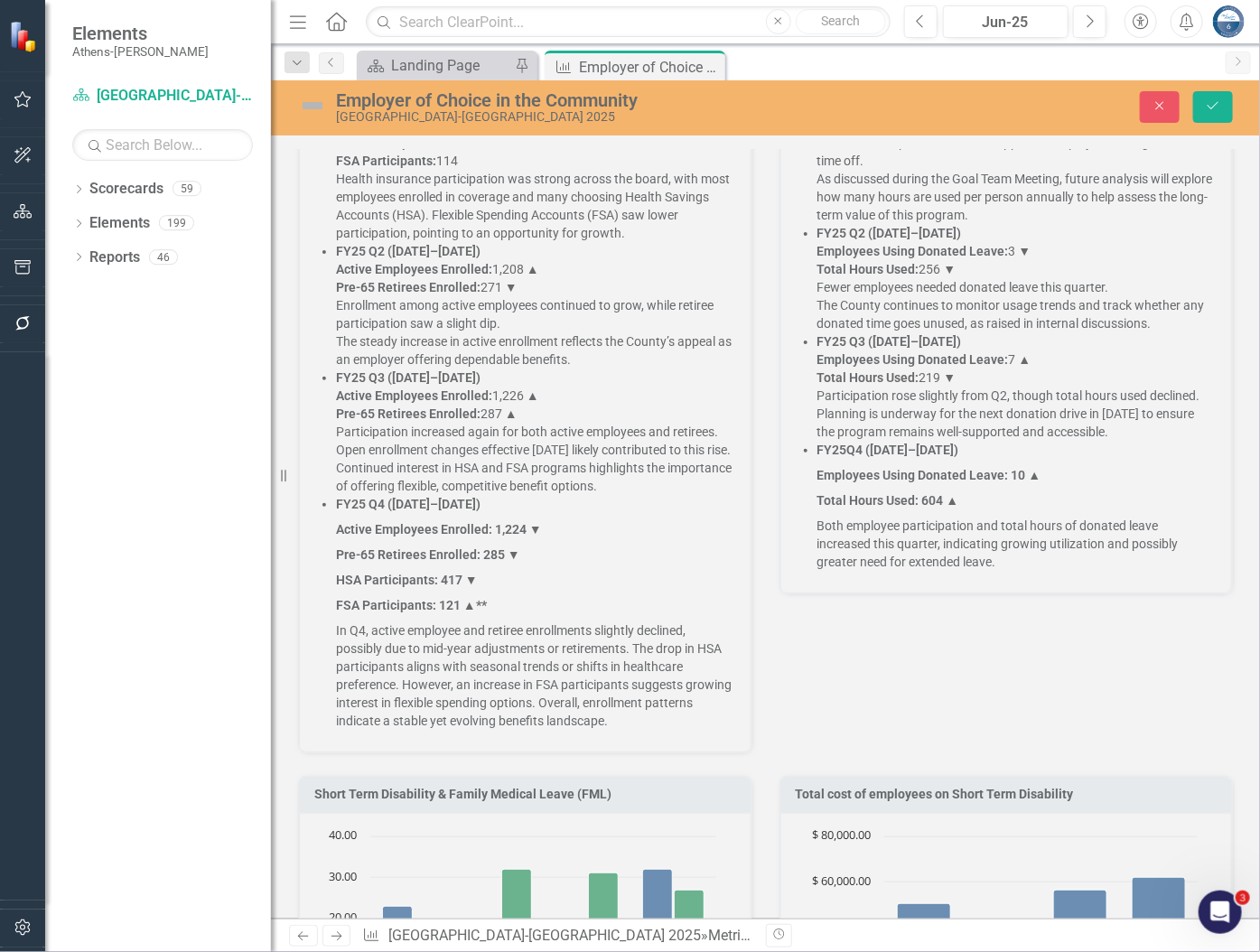 click on "Pre-65 Retirees Enrolled: 285 ▼" at bounding box center [534, 555] 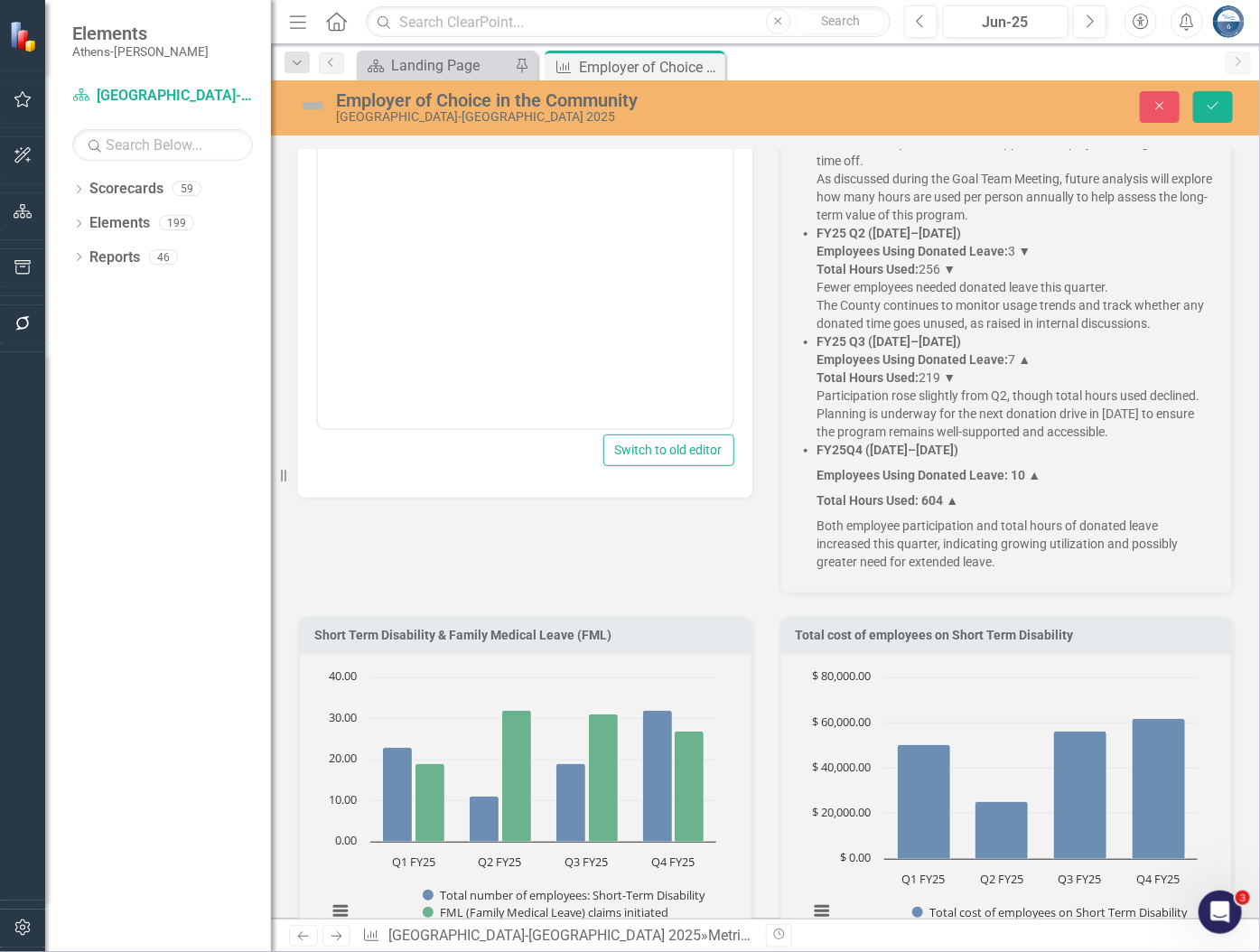 scroll, scrollTop: 2881, scrollLeft: 0, axis: vertical 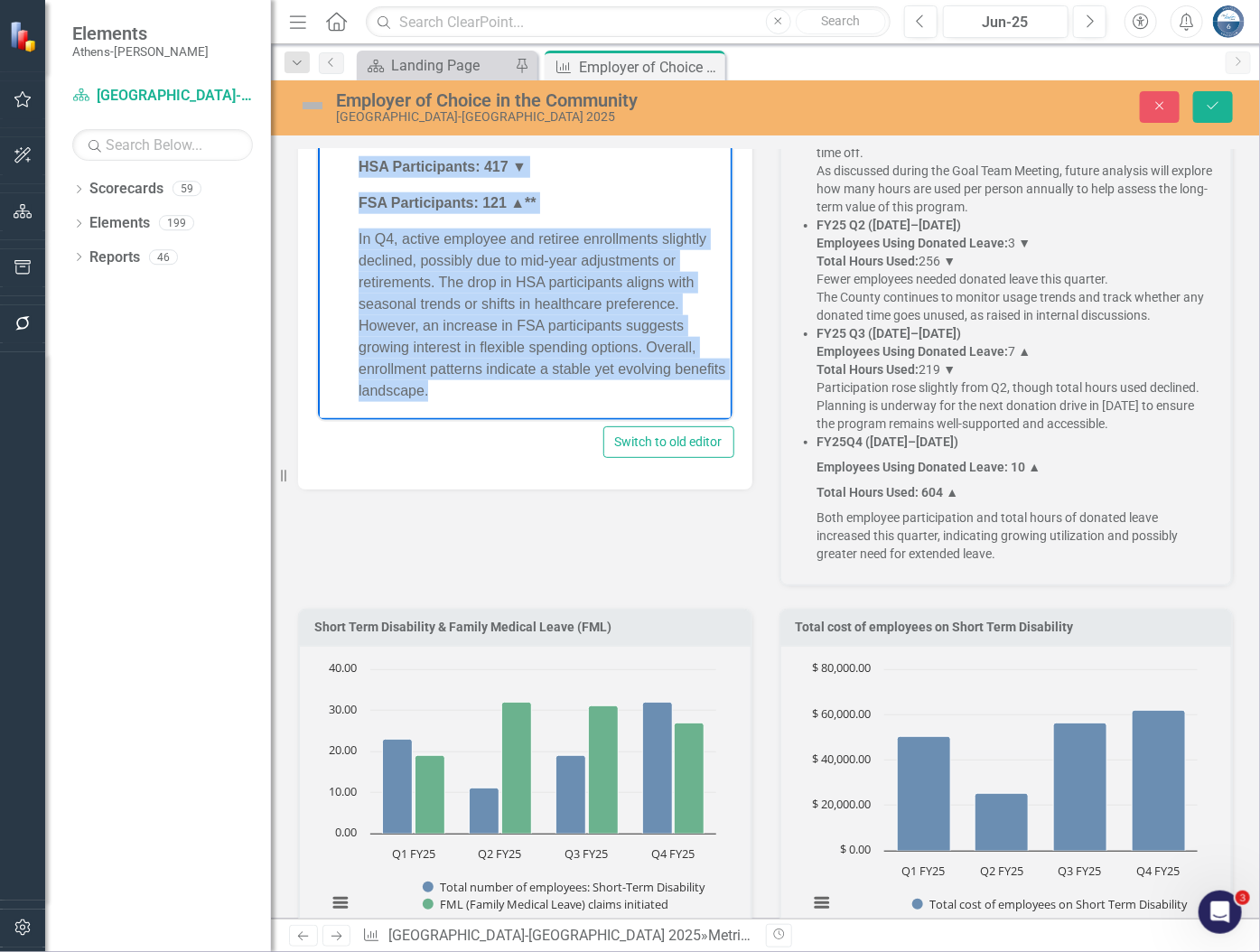drag, startPoint x: 354, startPoint y: 140, endPoint x: 565, endPoint y: 396, distance: 331.7484 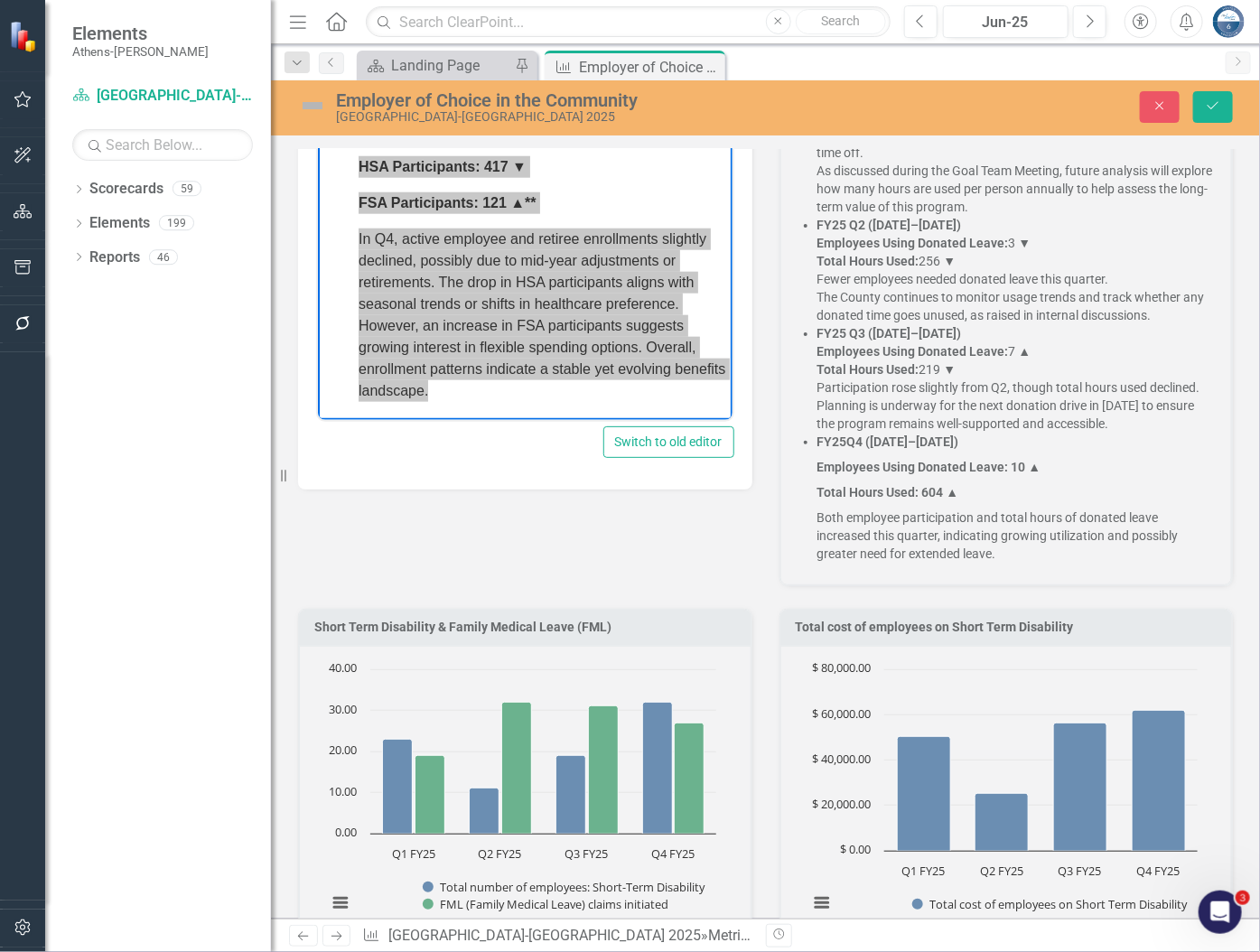 click on "FY25 Q3 (Jan–Mar 2025) Employees Using Donated Leave:  7 ▲ Total Hours Used:  219 ▼ Participation rose slightly from Q2, though total hours used declined. Planning is underway for the next donation drive in April 2025 to ensure the program remains well-supported and accessible." at bounding box center (1015, 378) 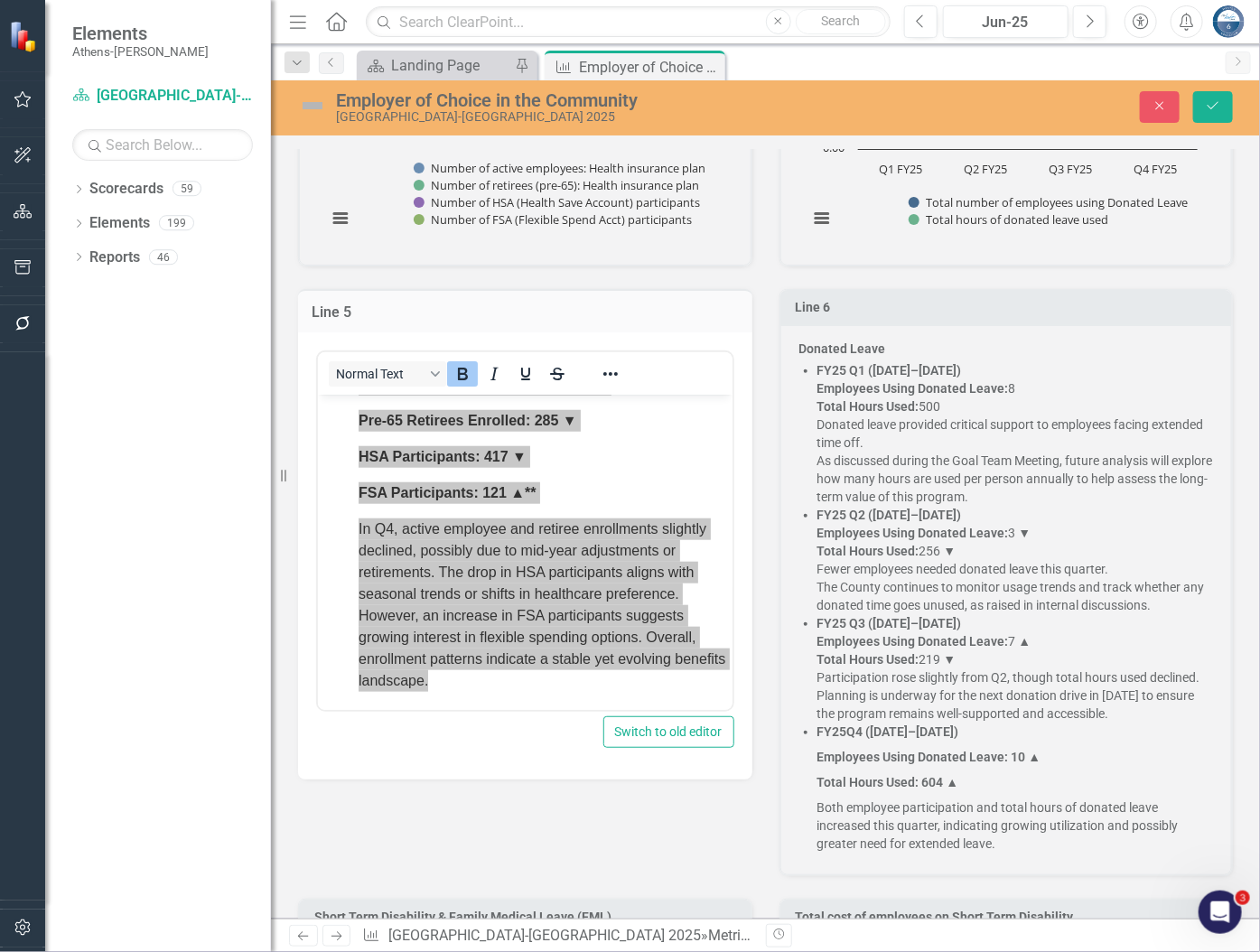 scroll, scrollTop: 2881, scrollLeft: 0, axis: vertical 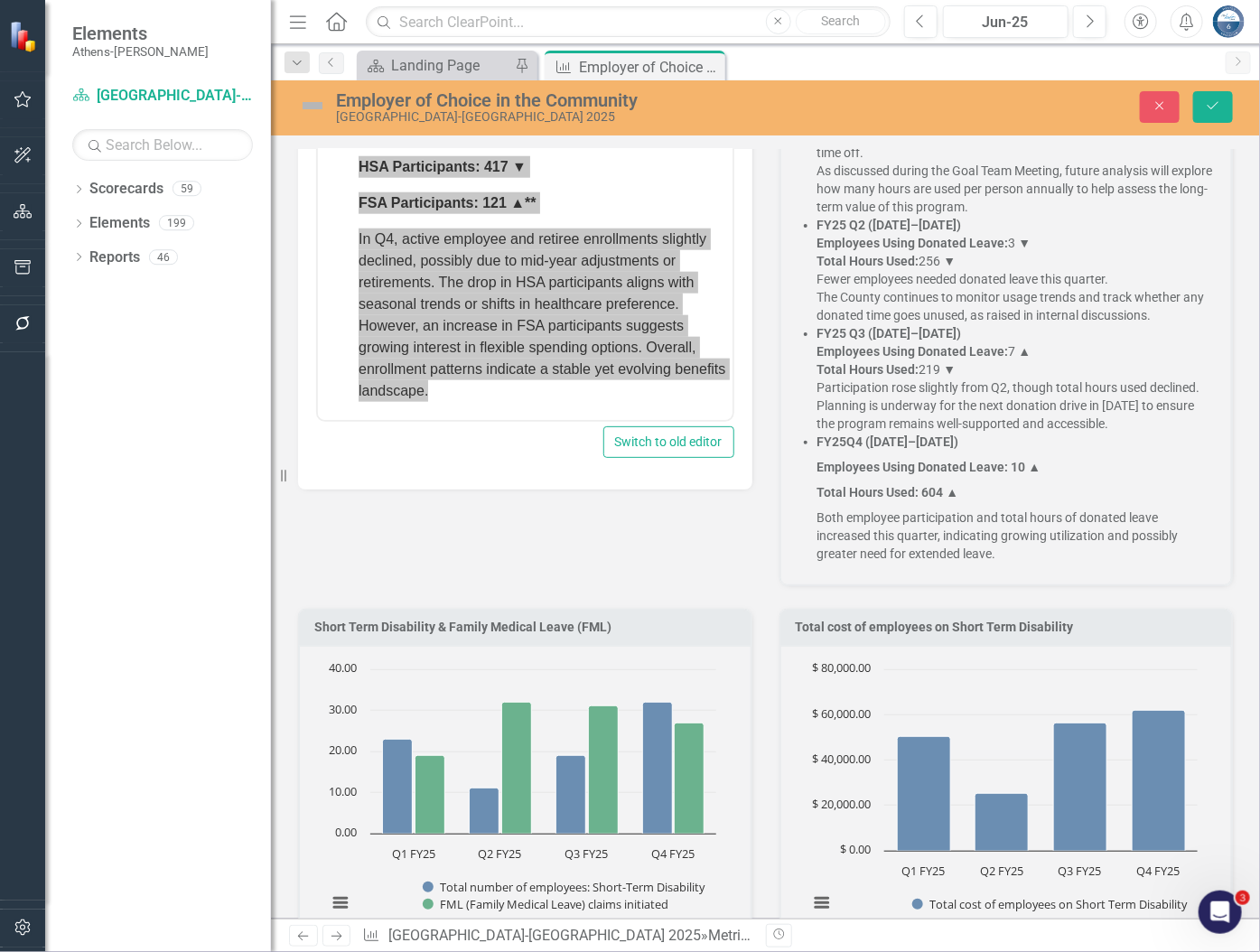 click on "FY25 Q3 (Jan–Mar 2025) Employees Using Donated Leave:  7 ▲ Total Hours Used:  219 ▼ Participation rose slightly from Q2, though total hours used declined. Planning is underway for the next donation drive in April 2025 to ensure the program remains well-supported and accessible." at bounding box center [1015, 378] 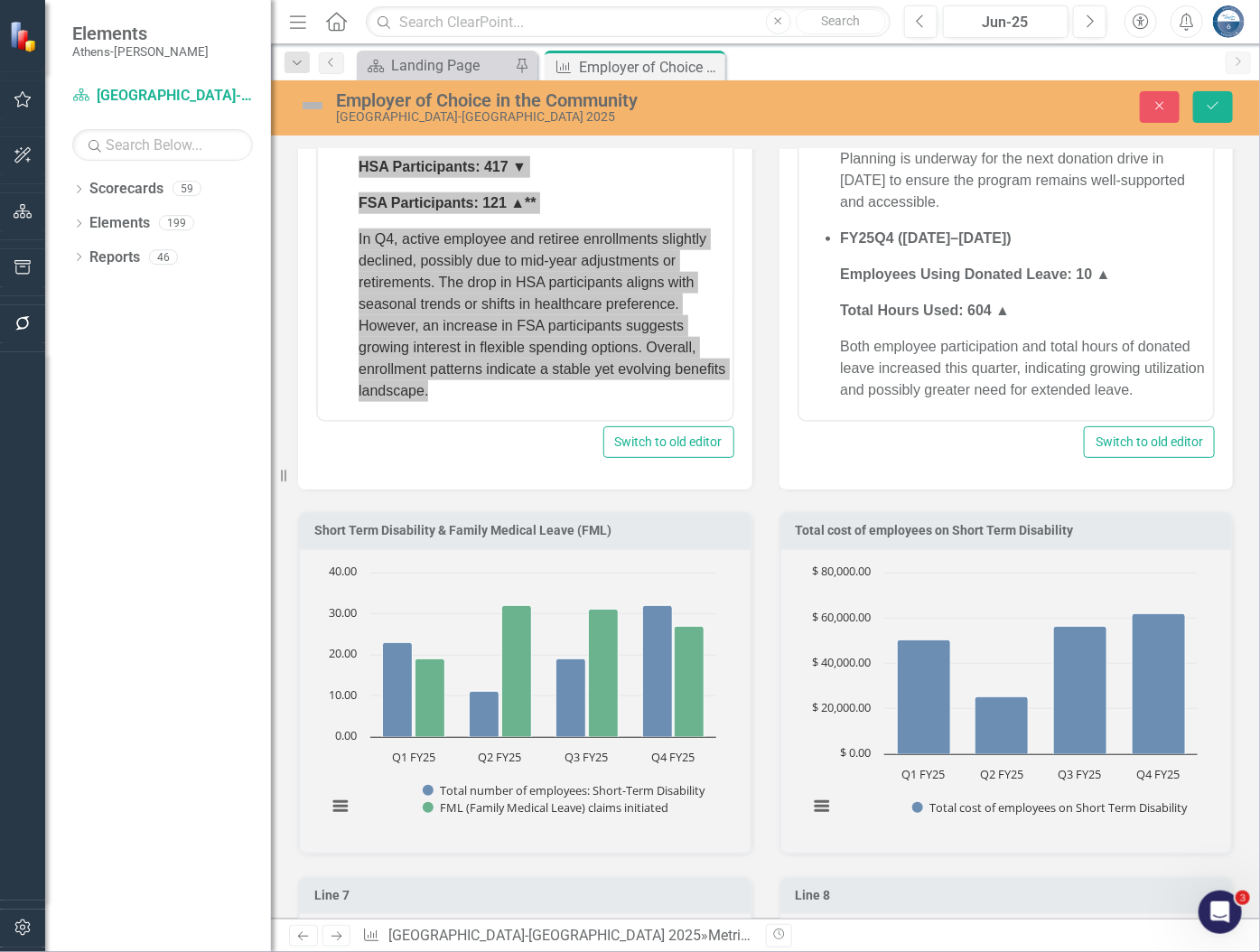 scroll, scrollTop: 502, scrollLeft: 0, axis: vertical 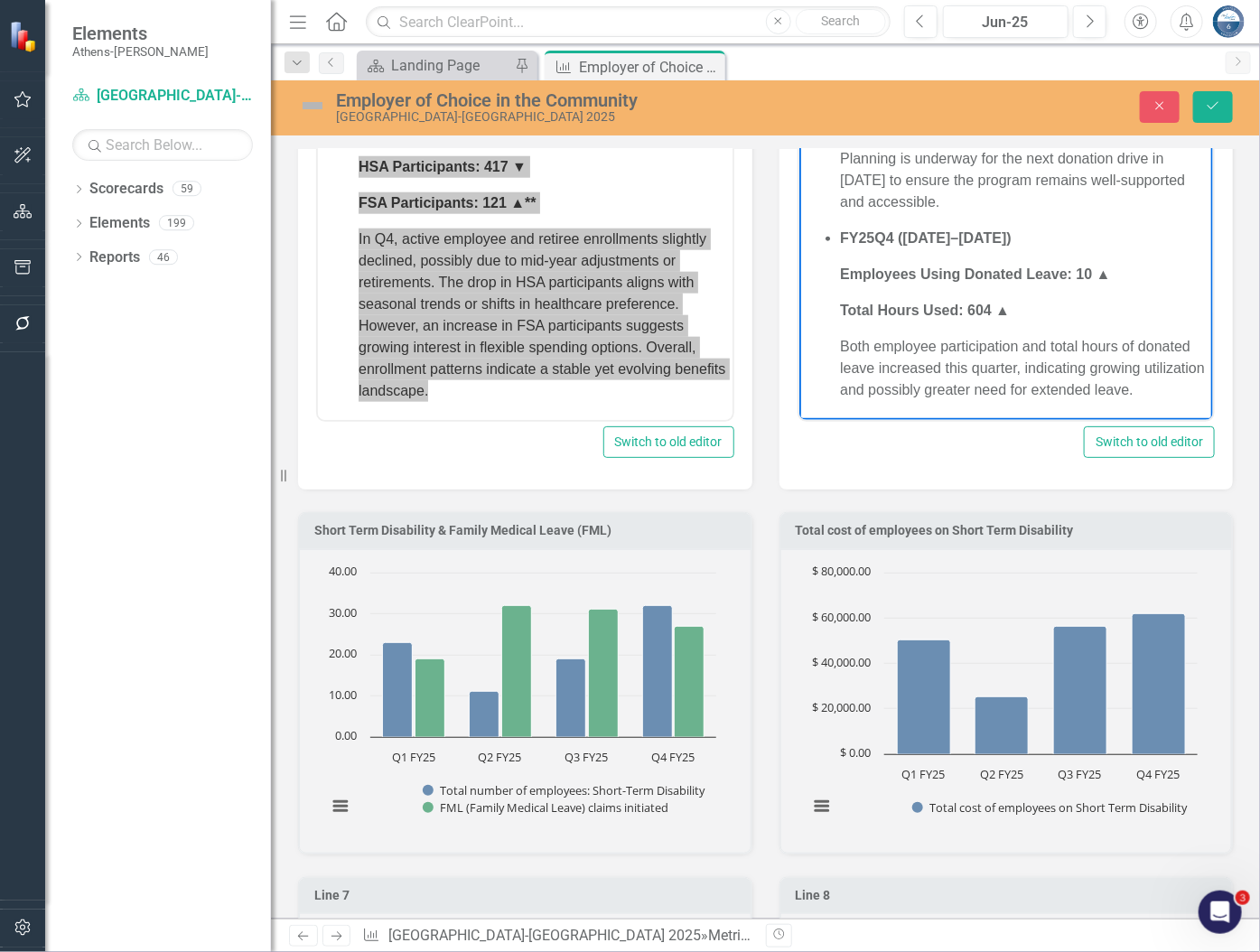 drag, startPoint x: 837, startPoint y: 216, endPoint x: 909, endPoint y: 387, distance: 185.53975 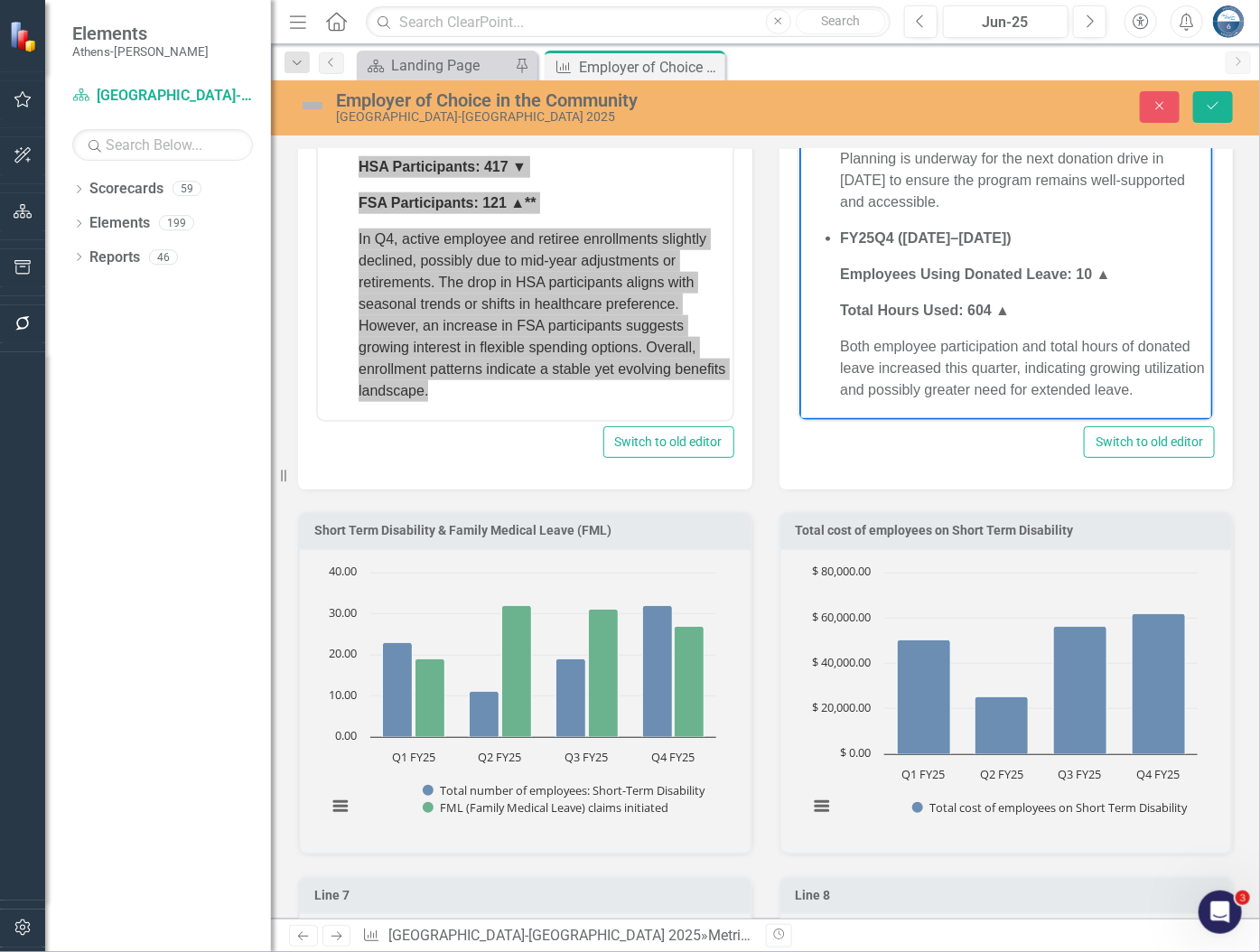 click on "FY25 Q1 (Jul–Sep 2024) Employees Using Donated Leave:  8 Total Hours Used:  500 Donated leave provided critical support to employees facing extended time off. As discussed during the Goal Team Meeting, future analysis will explore how many hours are used per person annually to help assess the long-term value of this program. FY25 Q2 (Oct–Dec 2024) Employees Using Donated Leave:  3 ▼ Total Hours Used:  256 ▼ Fewer employees needed donated leave this quarter. The County continues to monitor usage trends and track whether any donated time goes unused, as raised in internal discussions. FY25 Q3 (Jan–Mar 2025) Employees Using Donated Leave:  7 ▲ Total Hours Used:  219 ▼ Participation rose slightly from Q2, though total hours used declined. Planning is underway for the next donation drive in April 2025 to ensure the program remains well-supported and accessible. FY25  Q4 (Apr–Jun 2025) Employees Using Donated Leave: 10 ▲ Total Hours Used: 604 ▲" at bounding box center (1005, 33) 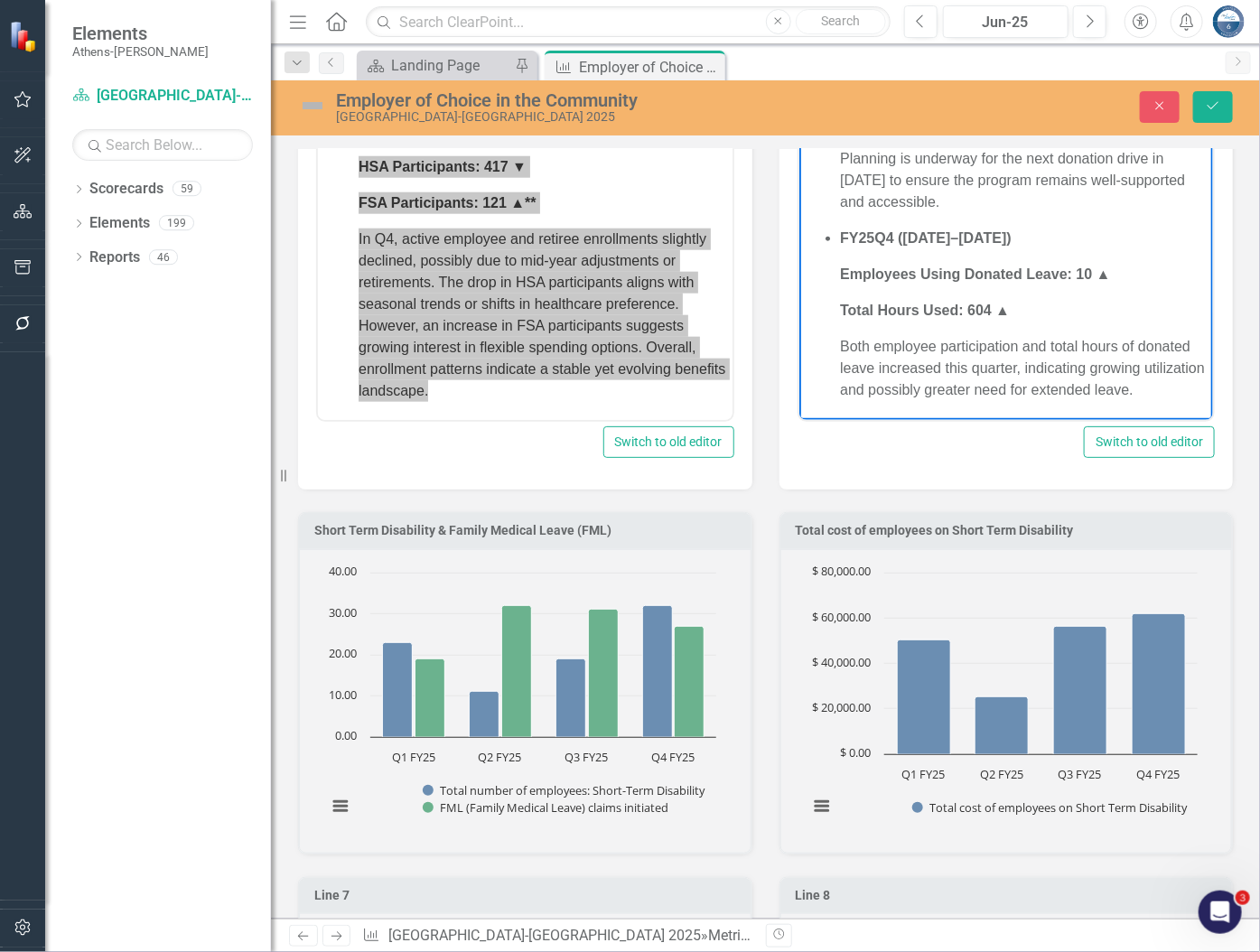 copy on "FY25  Q4 (Apr–Jun 2025) Employees Using Donated Leave: 10 ▲ Total Hours Used: 604 ▲ Both employee participation and total hours of donated leave increased this quarter, indicating growing utilization and possibly greater need for extended leave." 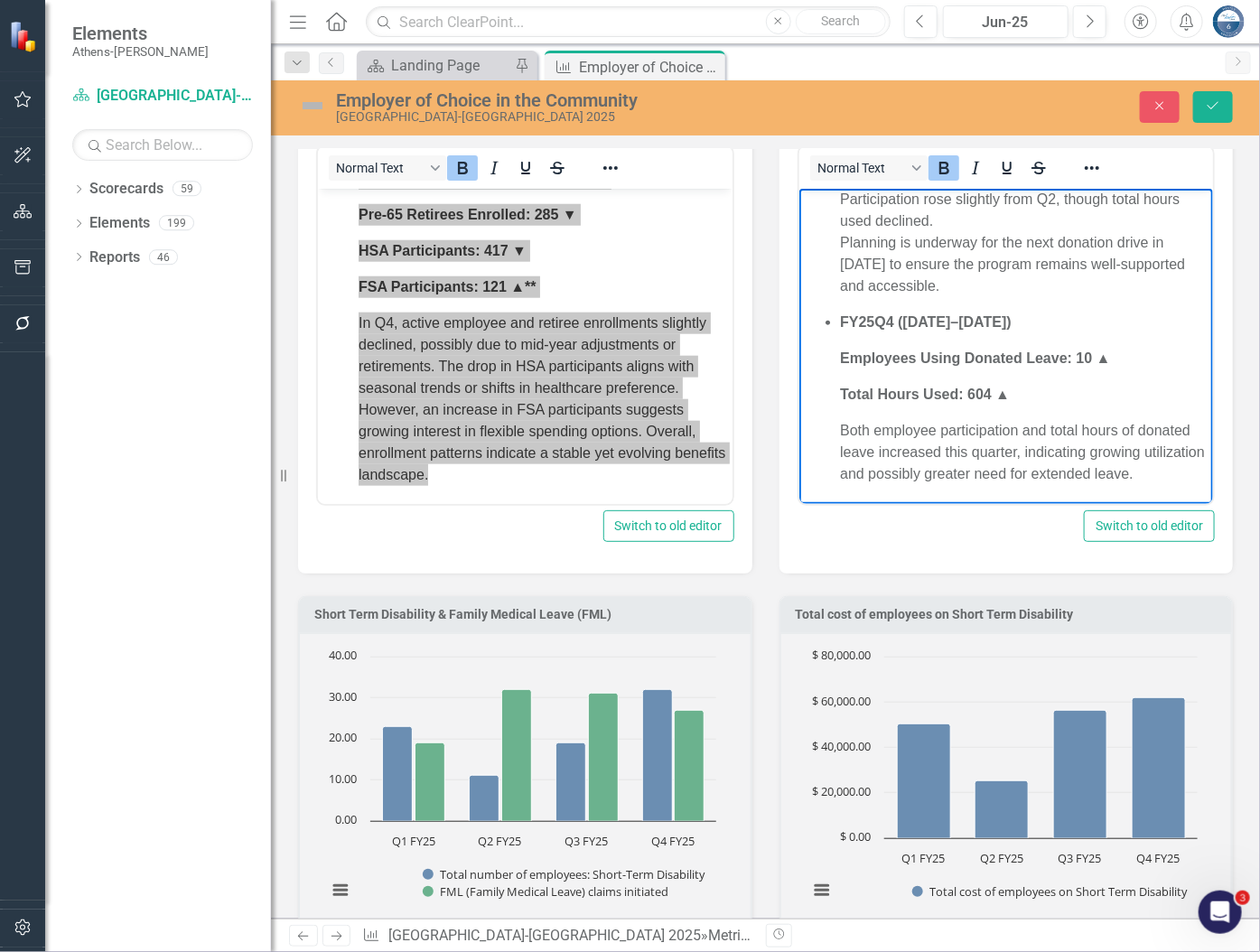 scroll, scrollTop: 2635, scrollLeft: 0, axis: vertical 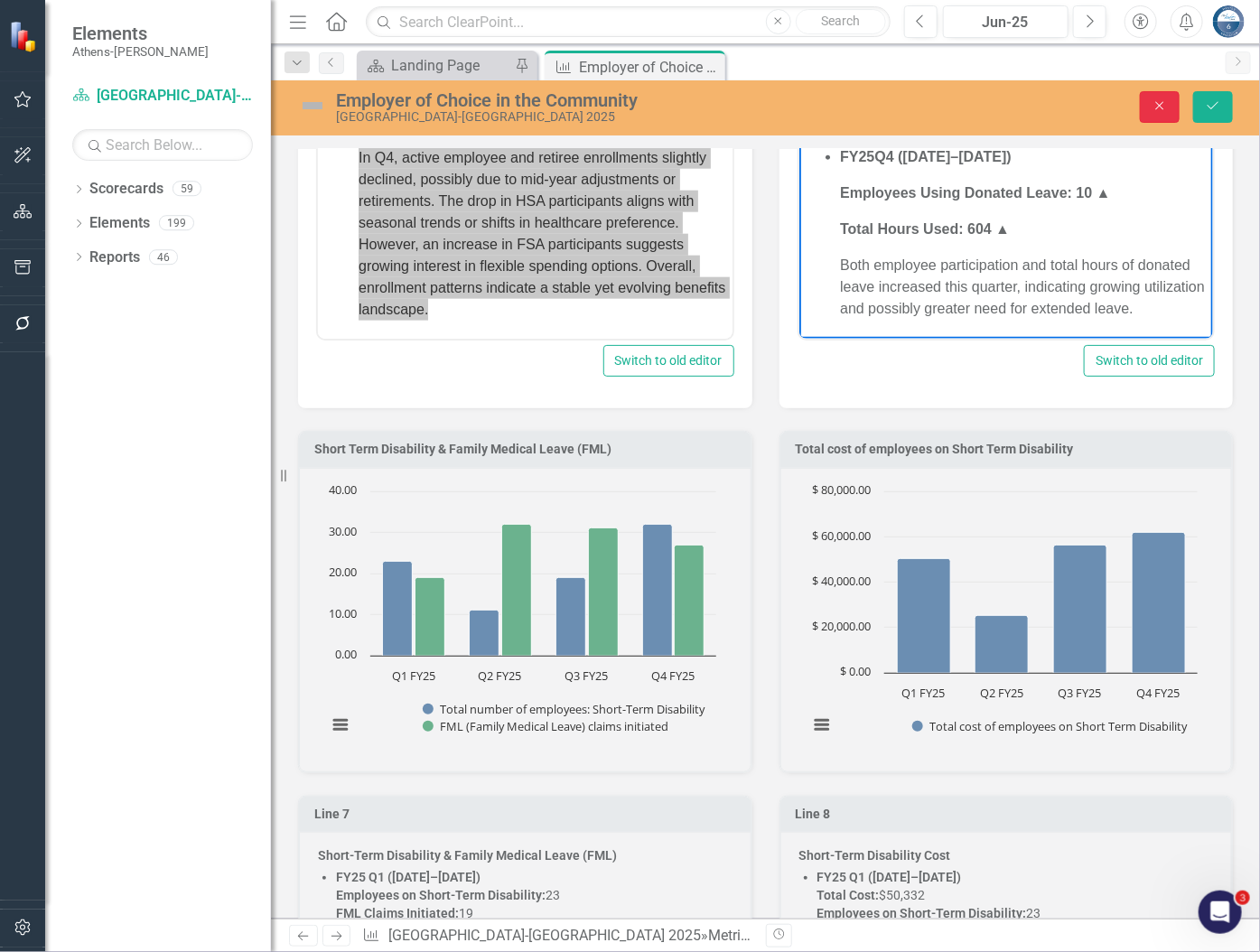 drag, startPoint x: 1157, startPoint y: 109, endPoint x: 1122, endPoint y: 144, distance: 49.497475 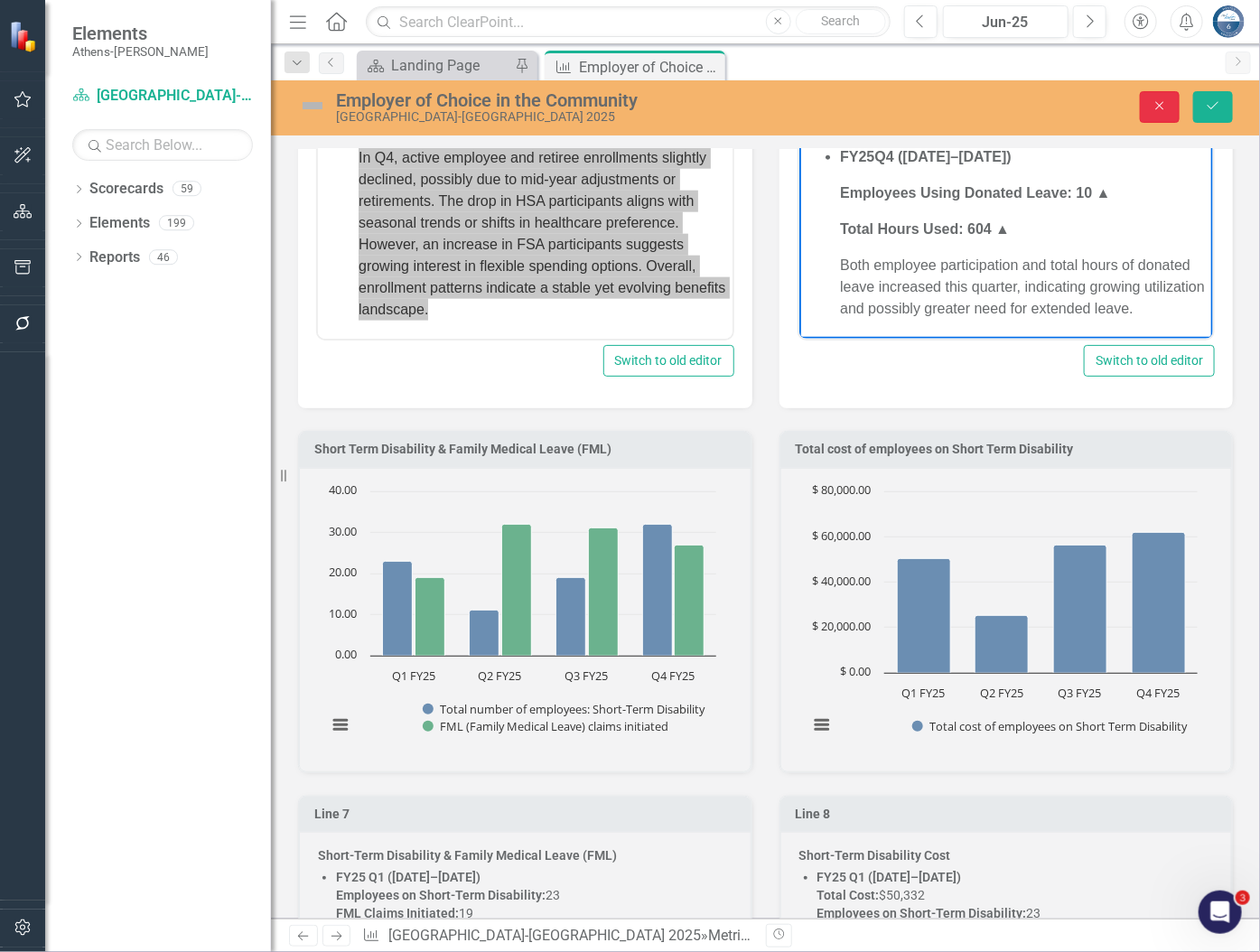 click on "Close" 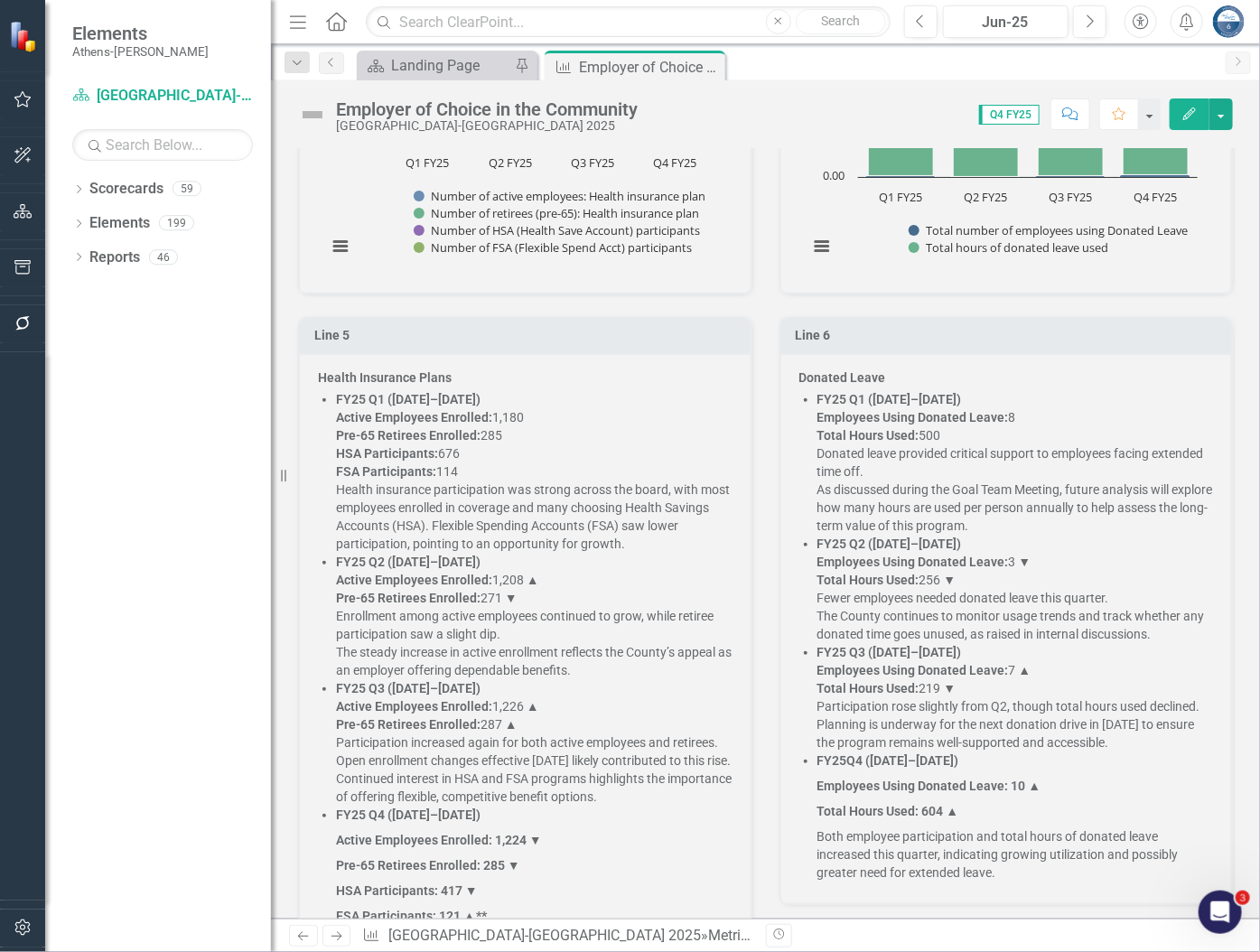 scroll, scrollTop: 2657, scrollLeft: 0, axis: vertical 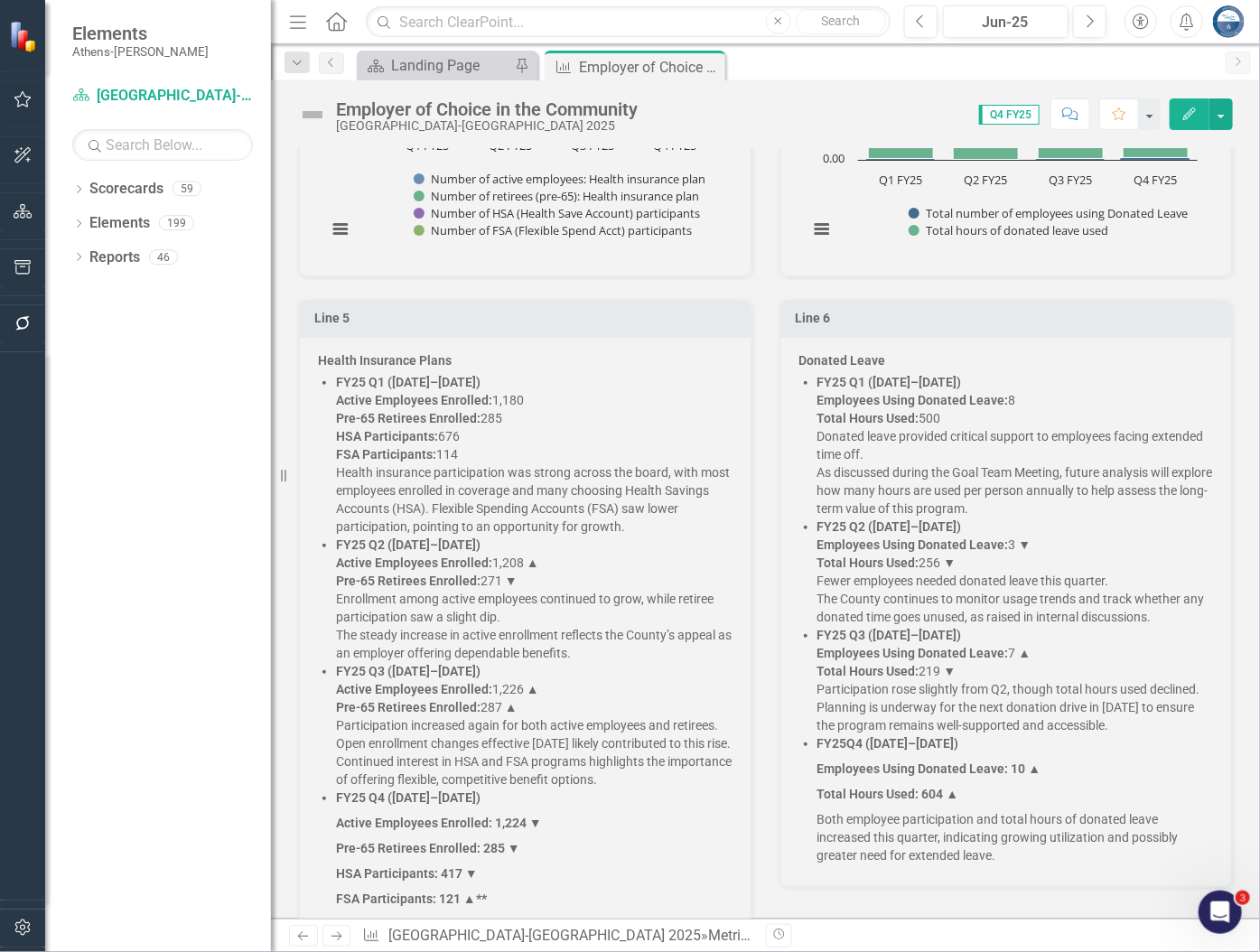 click on "Line 5 Health Insurance Plans
FY25 Q1 (Jul–Sep 2024) Active Employees Enrolled:  1,180 Pre-65 Retirees Enrolled:  285 HSA Participants:  676 FSA Participants:  114 Health insurance participation was strong across the board, with most employees enrolled in coverage and many choosing Health Savings Accounts (HSA). Flexible Spending Accounts (FSA) saw lower participation, pointing to an opportunity for growth.
FY25 Q2 (Oct–Dec 2024) Active Employees Enrolled:  1,208 ▲ Pre-65 Retirees Enrolled:  271 ▼ Enrollment among active employees continued to grow, while retiree participation saw a slight dip. The steady increase in active enrollment reflects the County’s appeal as an employer offering dependable benefits.
FY25 Q3 (Jan–Mar 2025) Active Employees Enrolled:  1,226 ▲ Pre-65 Retirees Enrolled:  287 ▲ Participation increased again for both active employees and retirees.
FY25 Q4 (Apr–Jun 2025)
Active Employees Enrolled: 1,224 ▼
Pre-65 Retirees Enrolled: 285 ▼" at bounding box center (525, 661) 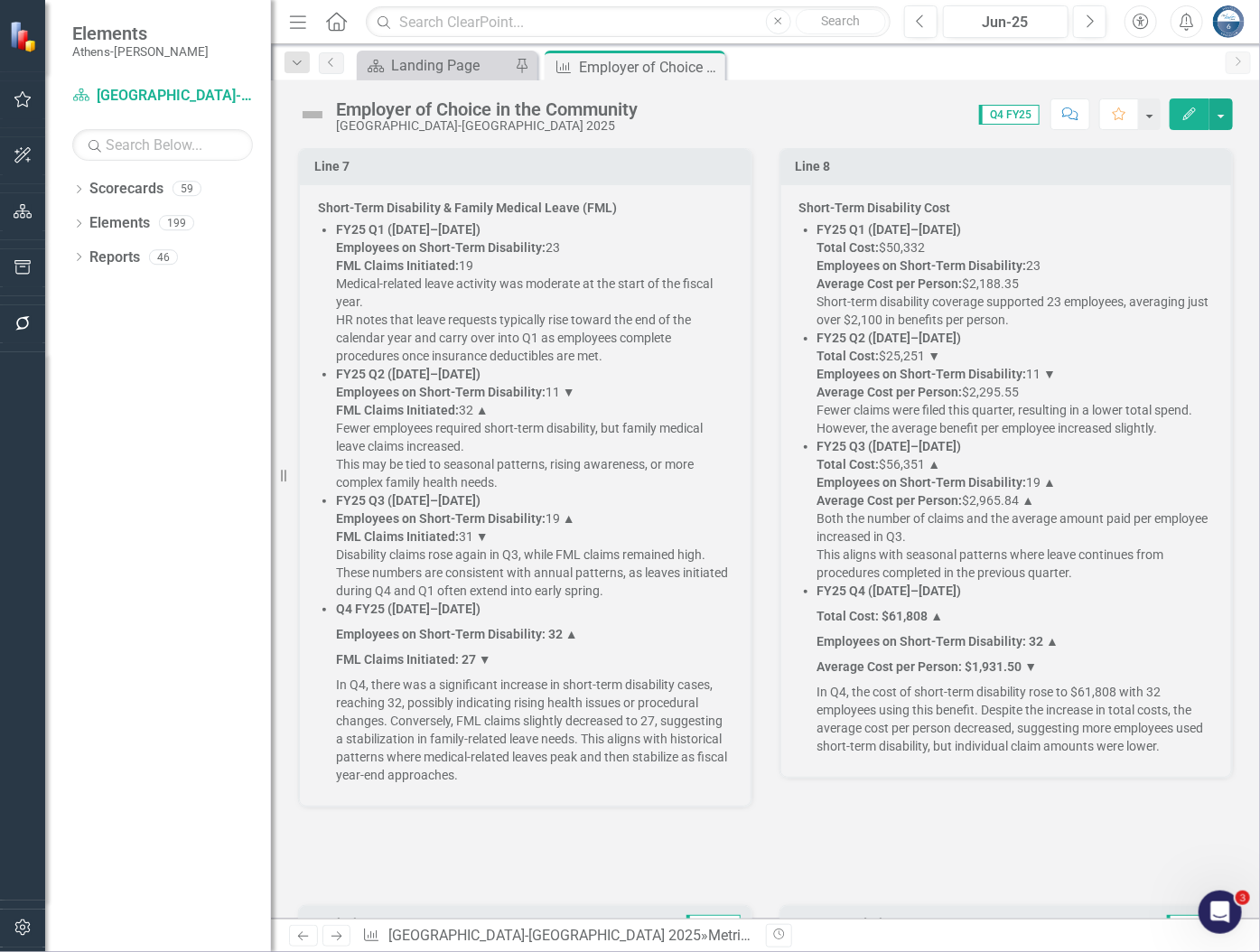 scroll, scrollTop: 3971, scrollLeft: 0, axis: vertical 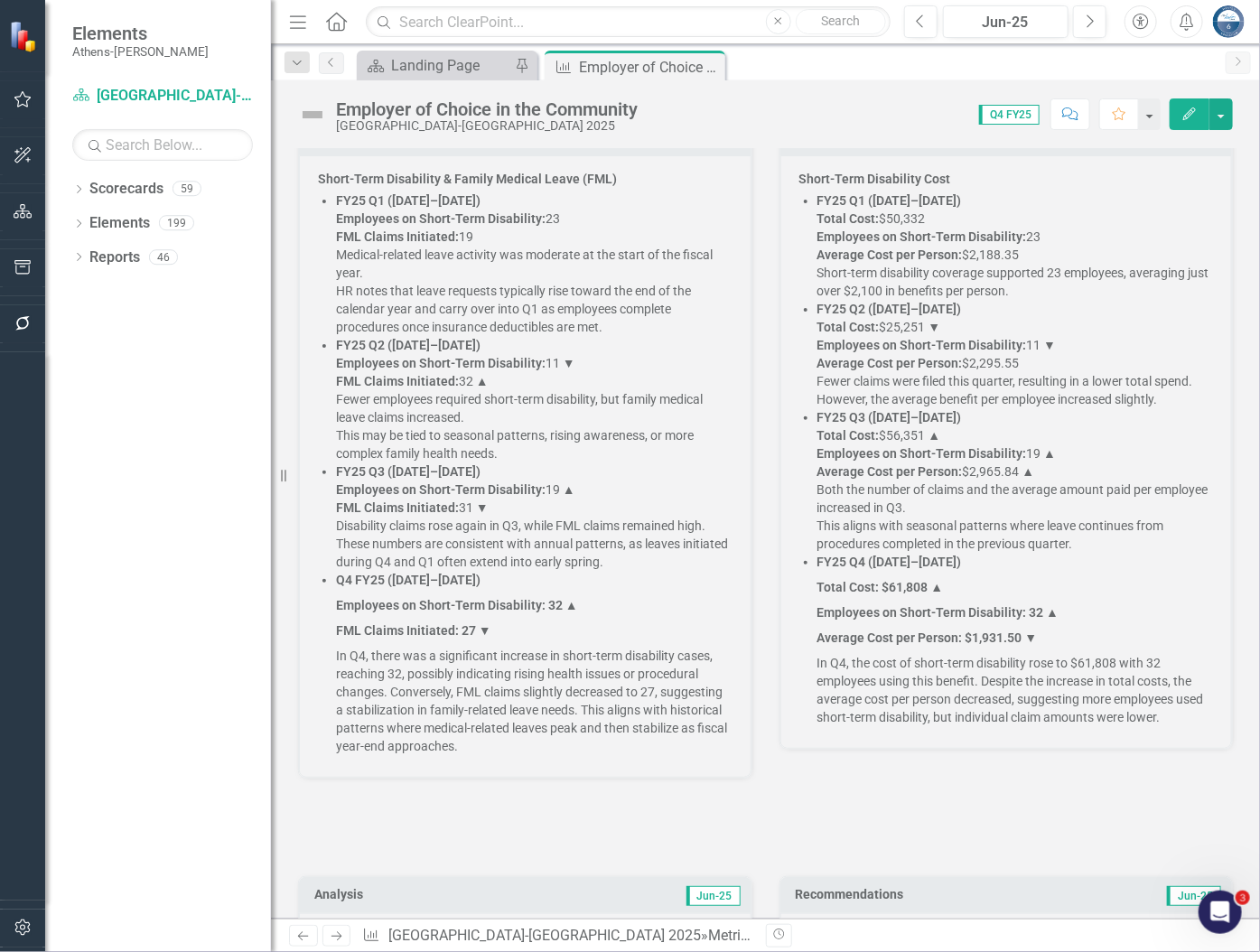 click on "Employees on Short-Term Disability: 32 ▲" at bounding box center (457, 605) 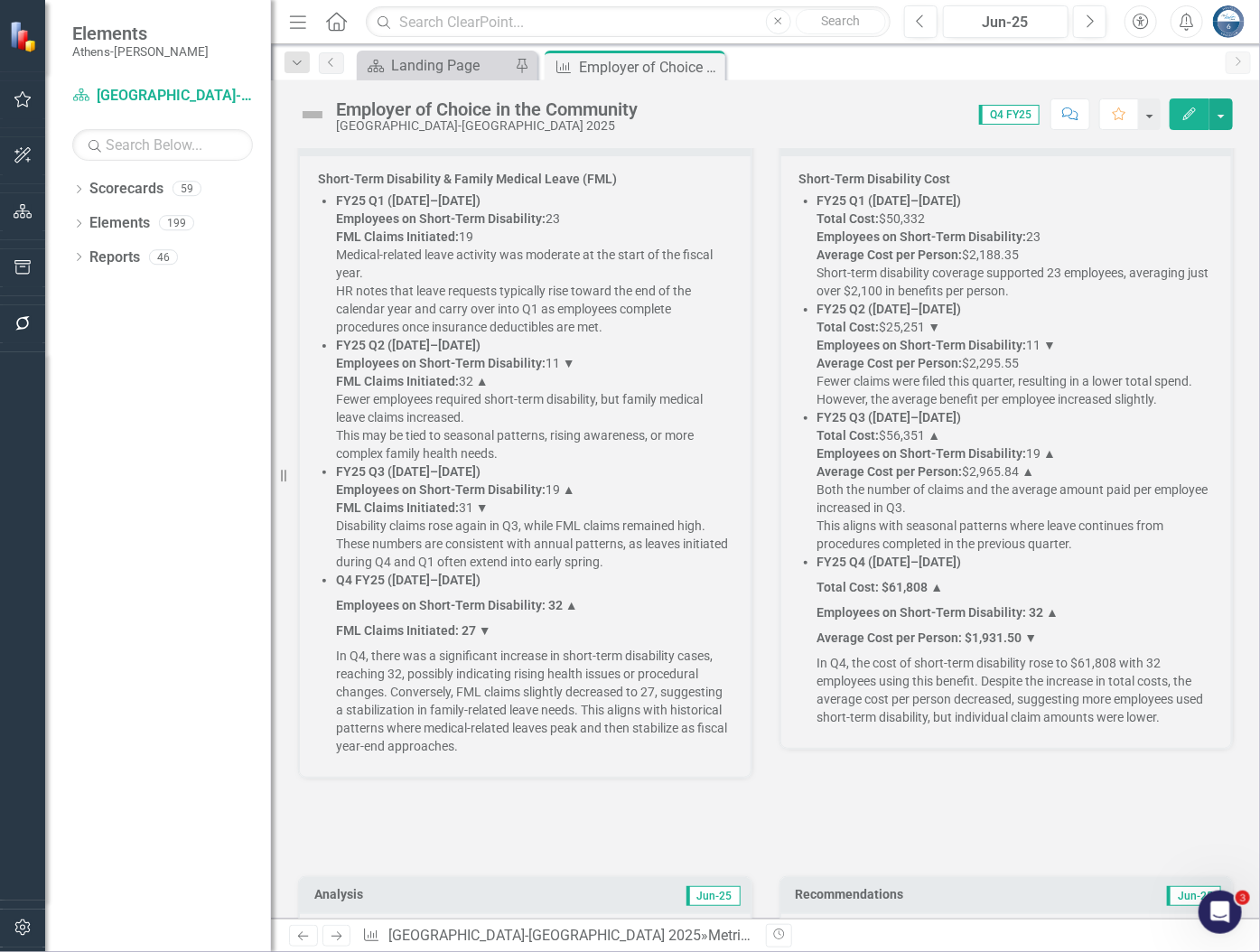 drag, startPoint x: 567, startPoint y: 795, endPoint x: 478, endPoint y: 800, distance: 89.14034 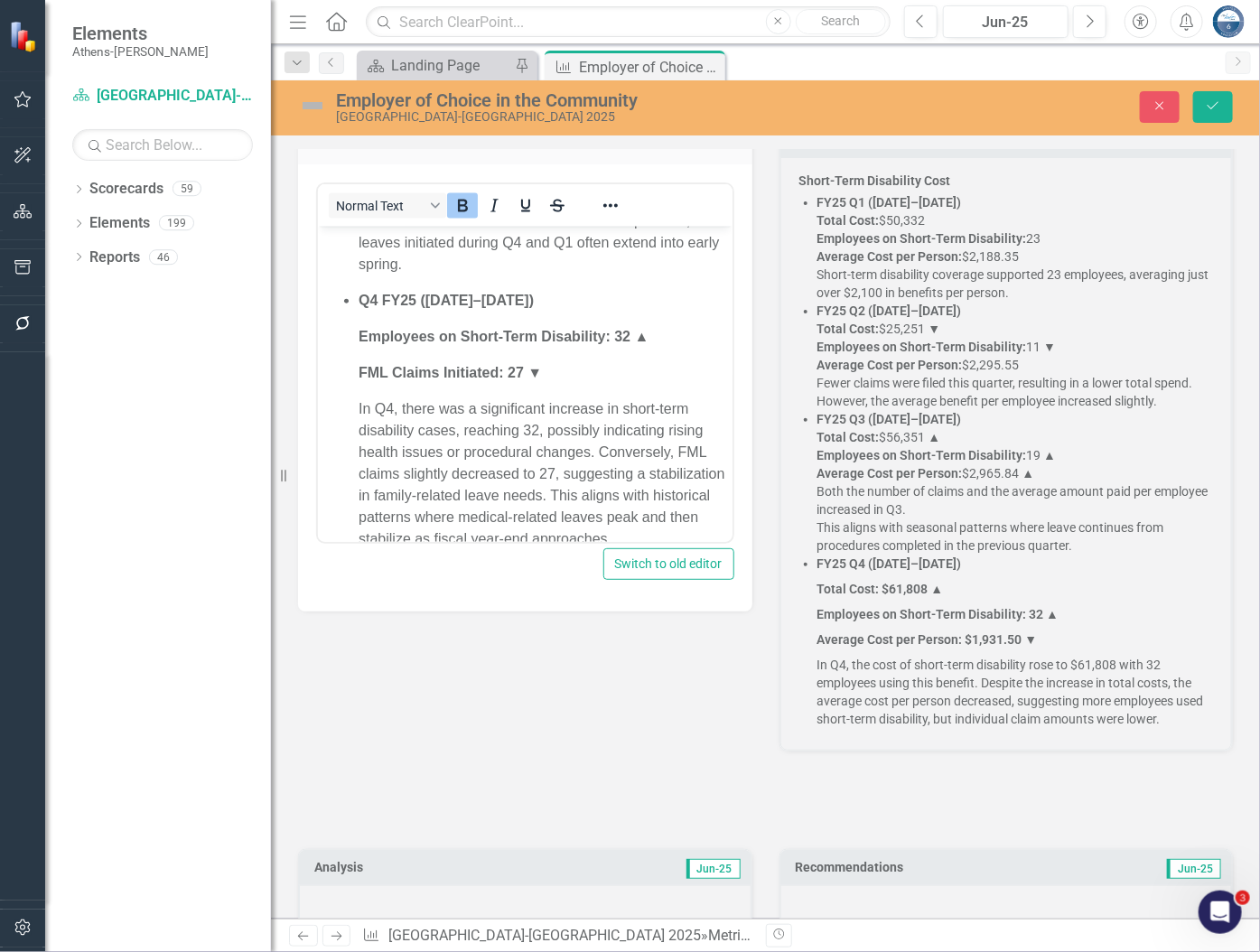 scroll, scrollTop: 567, scrollLeft: 0, axis: vertical 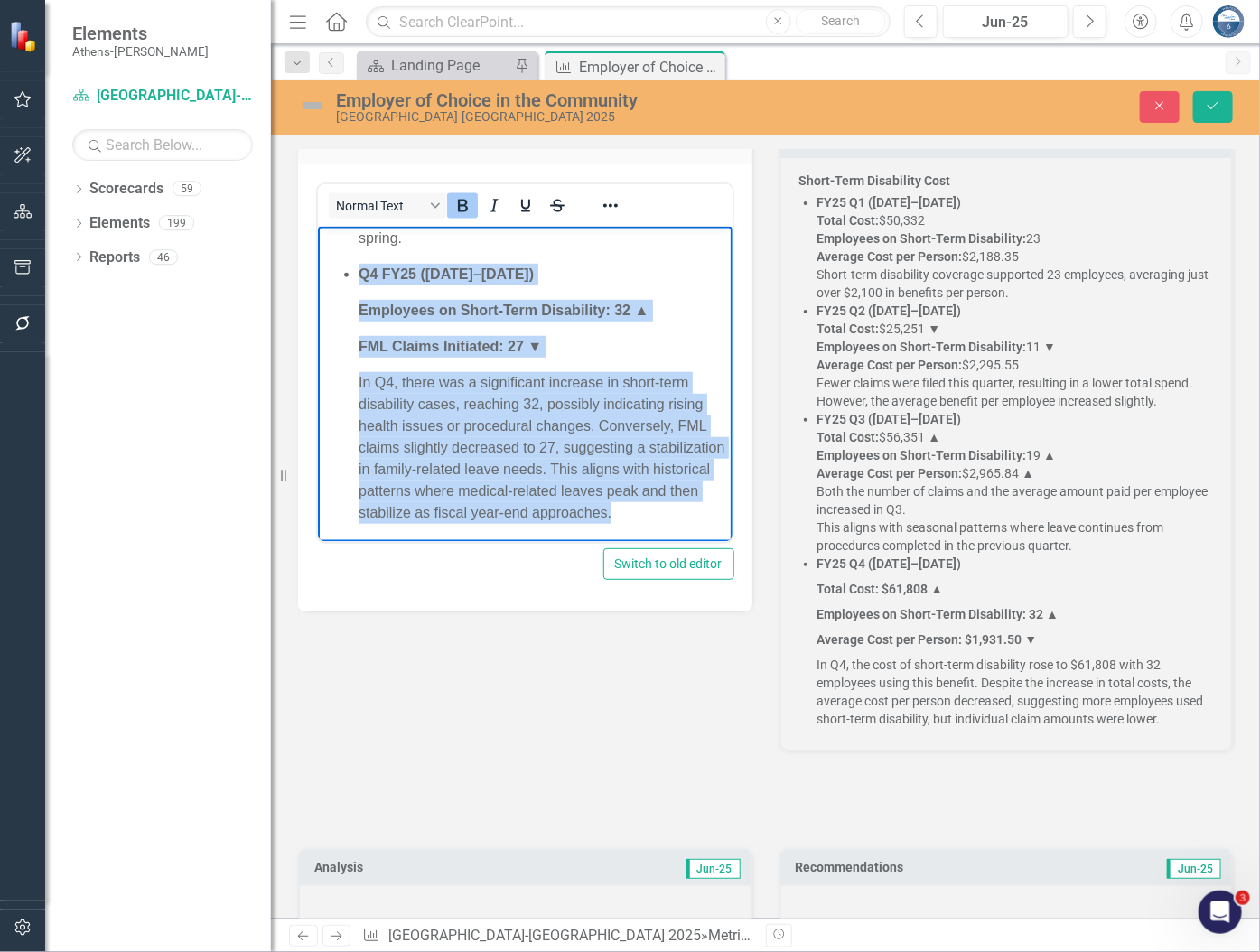 drag, startPoint x: 358, startPoint y: 271, endPoint x: 712, endPoint y: 519, distance: 432.2268 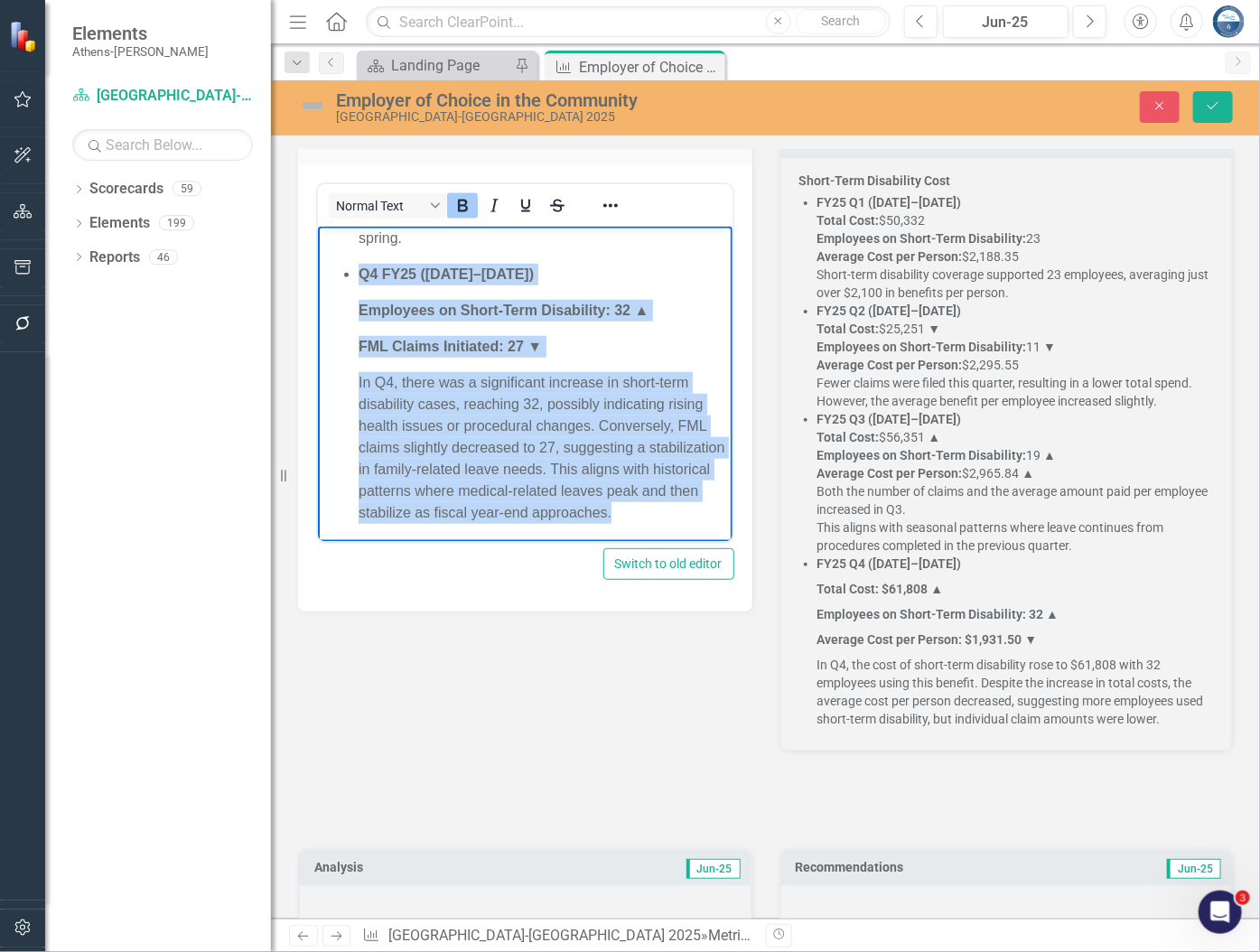 click on "Short-Term Disability & Family Medical Leave (FML) FY25 Q1 (Jul–Sep 2024) Employees on Short-Term Disability:  23 FML Claims Initiated:  19 Medical-related leave activity was moderate at the start of the fiscal year. HR notes that leave requests typically rise toward the end of the calendar year and carry over into Q1 as employees complete procedures once insurance deductibles are met. FY25 Q2 (Oct–Dec 2024) Employees on Short-Term Disability:  11 ▼ FML Claims Initiated:  32 ▲ Fewer employees required short-term disability, but family medical leave claims increased. This may be tied to seasonal patterns, rising awareness, or more complex family health needs. FY25 Q3 (Jan–Mar 2025) Employees on Short-Term Disability:  19 ▲ FML Claims Initiated:  31 ▼ Disability claims rose again in Q3, while FML claims remained high. These numbers are consistent with annual patterns, as leaves initiated during Q4 and Q1 often extend into early spring. Q4 FY25 (Apr–Jun 2025) FML Claims Initiated: 27 ▼" at bounding box center [524, 100] 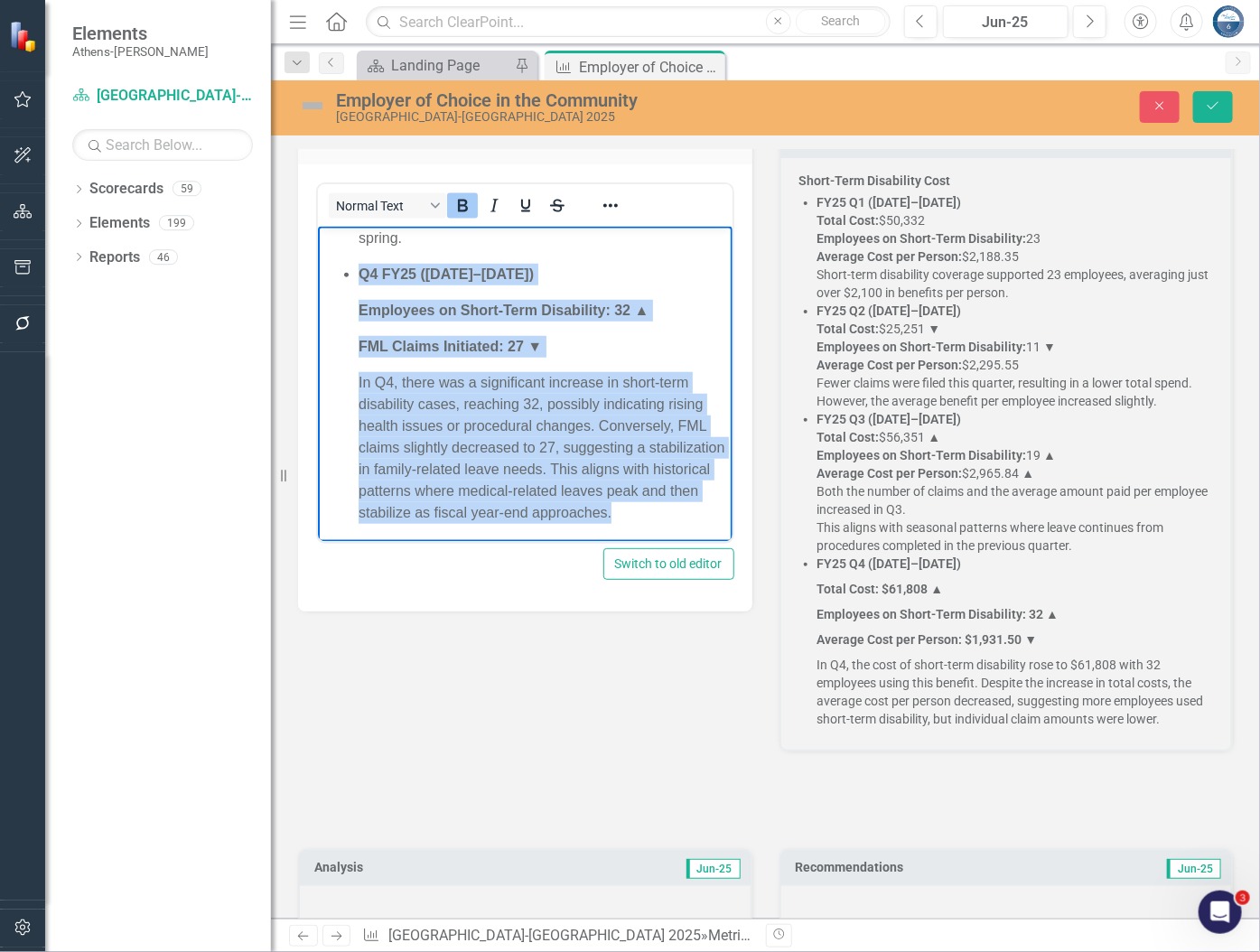 copy on "Q4 FY25 (Apr–Jun 2025) Employees on Short-Term Disability: 32 ▲ FML Claims Initiated: 27 ▼ In Q4, there was a significant increase in short-term disability cases, reaching 32, possibly indicating rising health issues or procedural changes. Conversely, FML claims slightly decreased to 27, suggesting a stabilization in family-related leave needs. This aligns with historical patterns where medical-related leaves peak and then stabilize as fiscal year-end approaches." 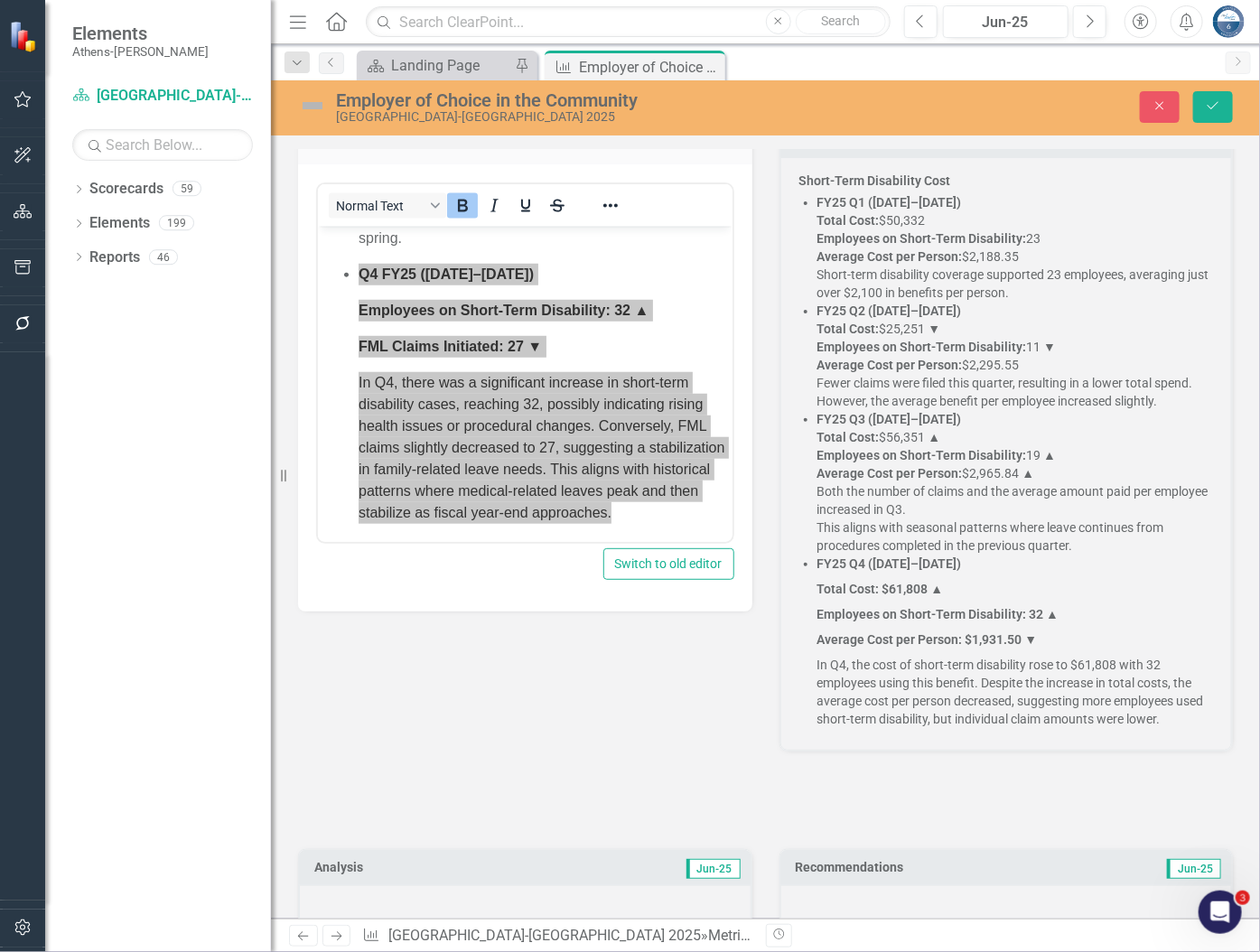 click on "FY25 Q3 (Jan–Mar 2025) Total Cost:  $56,351 ▲ Employees on Short-Term Disability:  19 ▲ Average Cost per Person:  $2,965.84 ▲ Both the number of claims and the average amount paid per employee increased in Q3. This aligns with seasonal patterns where leave continues from procedures completed in the previous quarter." at bounding box center [1015, 482] 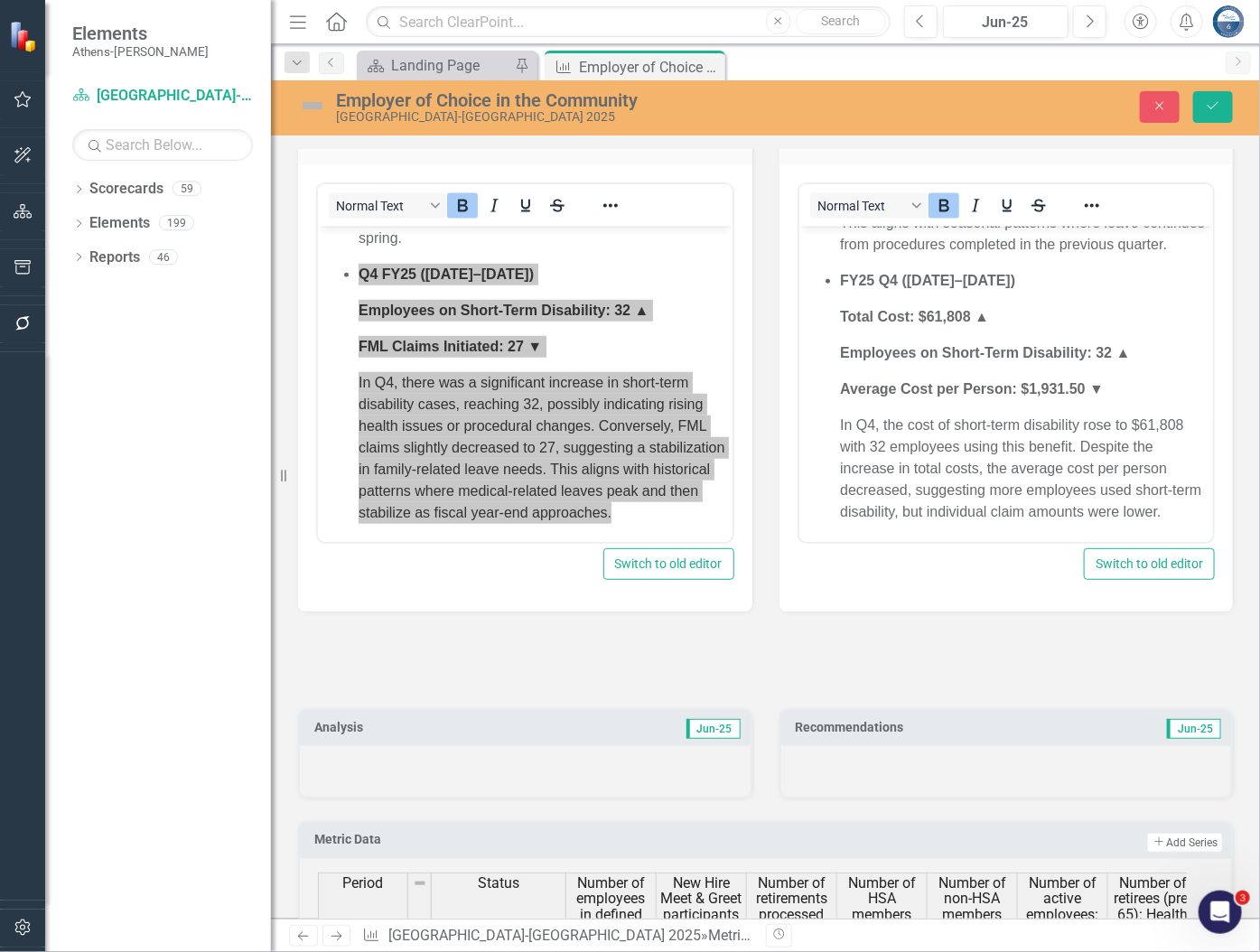 scroll, scrollTop: 560, scrollLeft: 0, axis: vertical 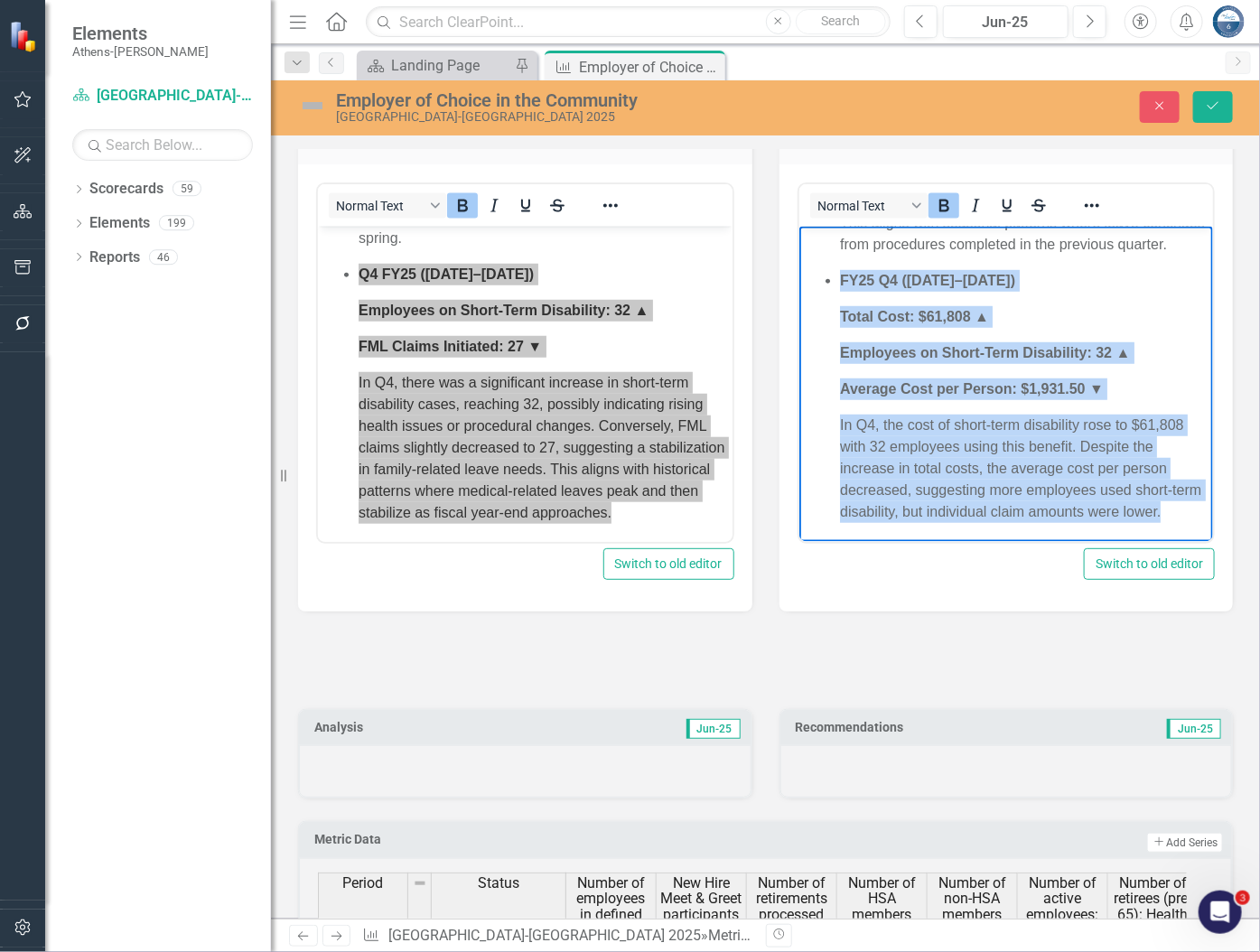 drag, startPoint x: 839, startPoint y: 254, endPoint x: 929, endPoint y: 506, distance: 267.58924 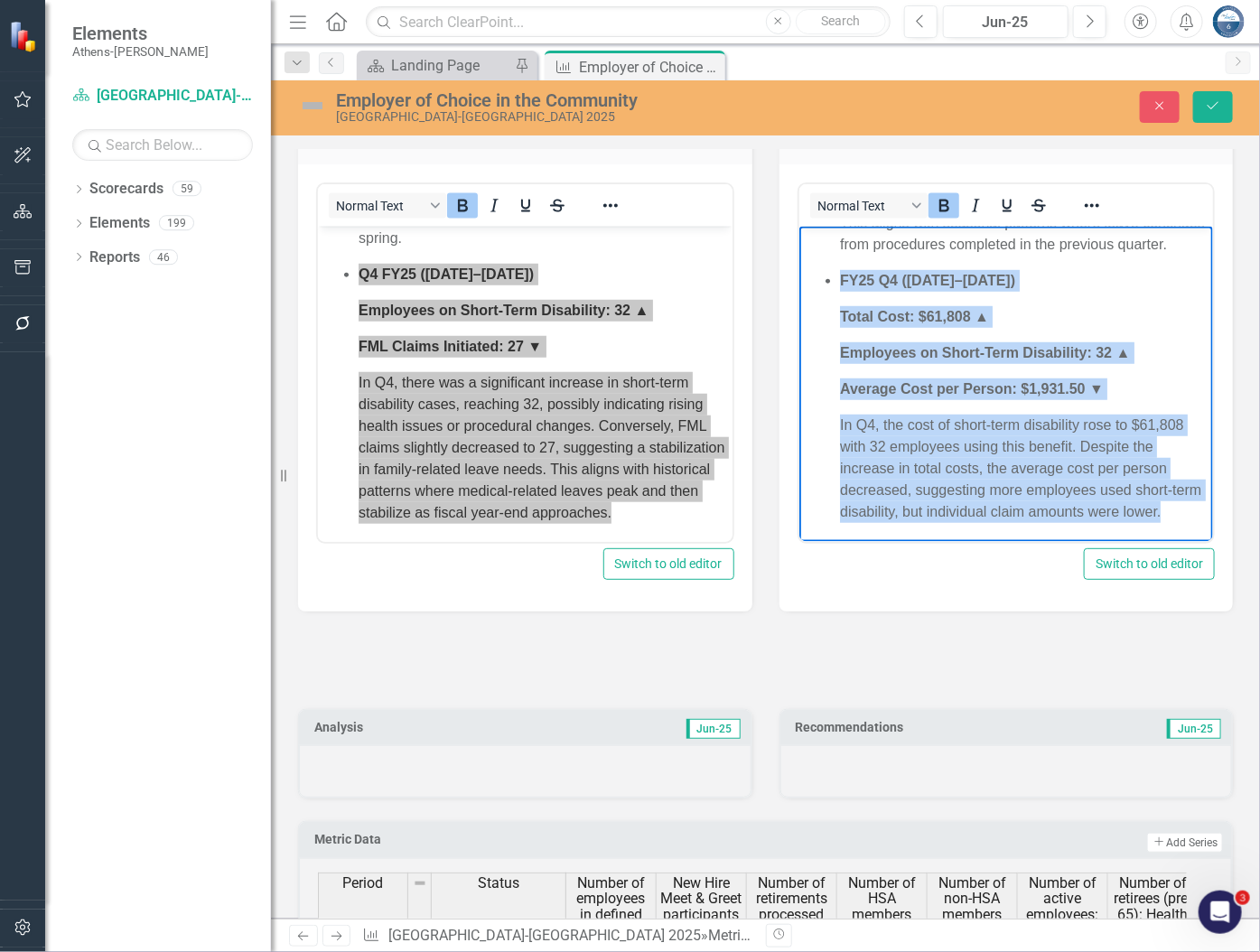 click on "FY25 Q4 (Apr–Jun 2025) Total Cost: $61,808 ▲ Employees on Short-Term Disability: 32 ▲ Average Cost per Person: $1,931.50 ▼ In Q4, the cost of short-term disability rose to $61,808 with 32 employees using this benefit. Despite the increase in total costs, the average cost per person decreased, suggesting more employees used short-term disability, but individual claim amounts were lower." at bounding box center (1023, 396) 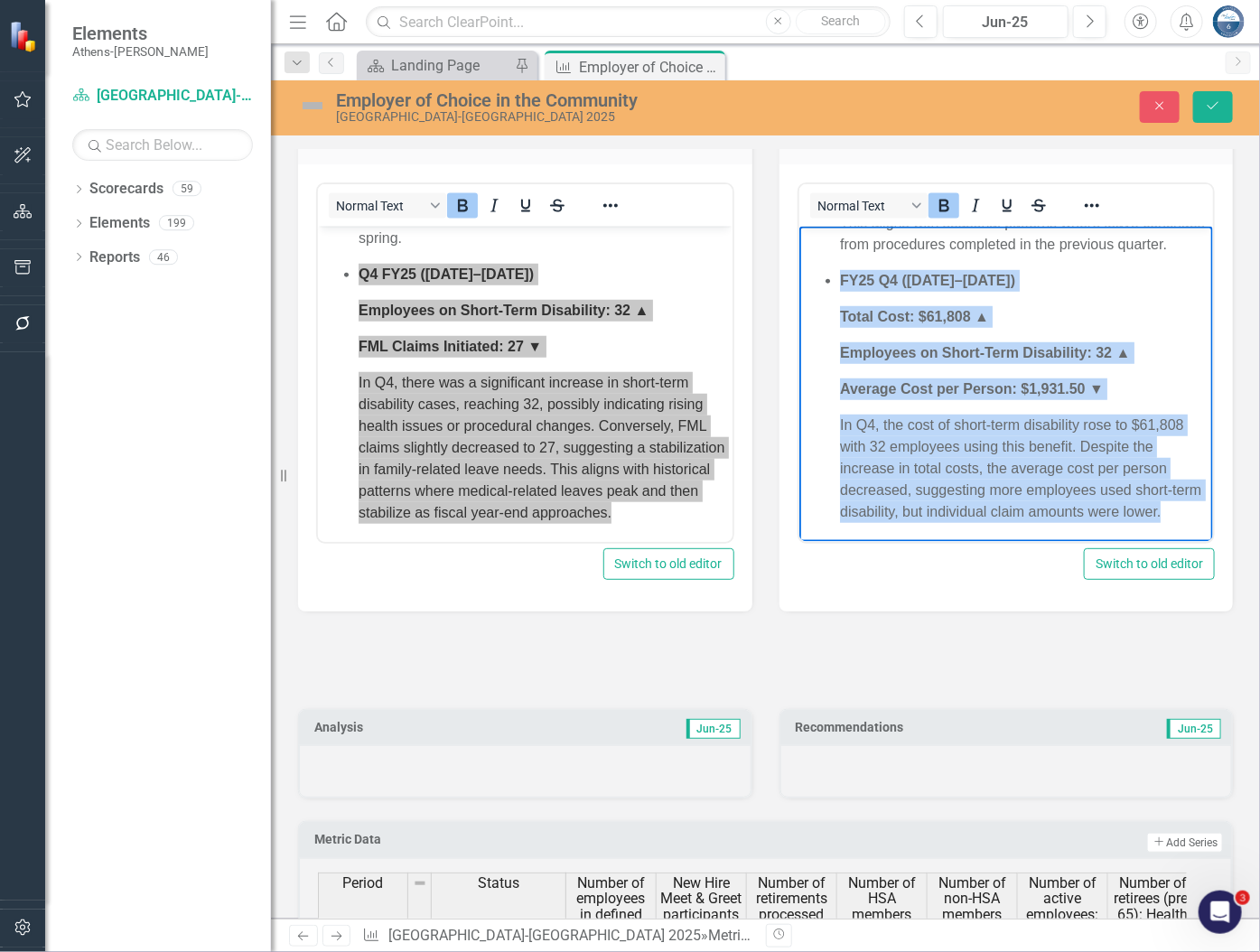 copy on "FY25 Q4 (Apr–Jun 2025) Total Cost: $61,808 ▲ Employees on Short-Term Disability: 32 ▲ Average Cost per Person: $1,931.50 ▼ In Q4, the cost of short-term disability rose to $61,808 with 32 employees using this benefit. Despite the increase in total costs, the average cost per person decreased, suggesting more employees used short-term disability, but individual claim amounts were lower." 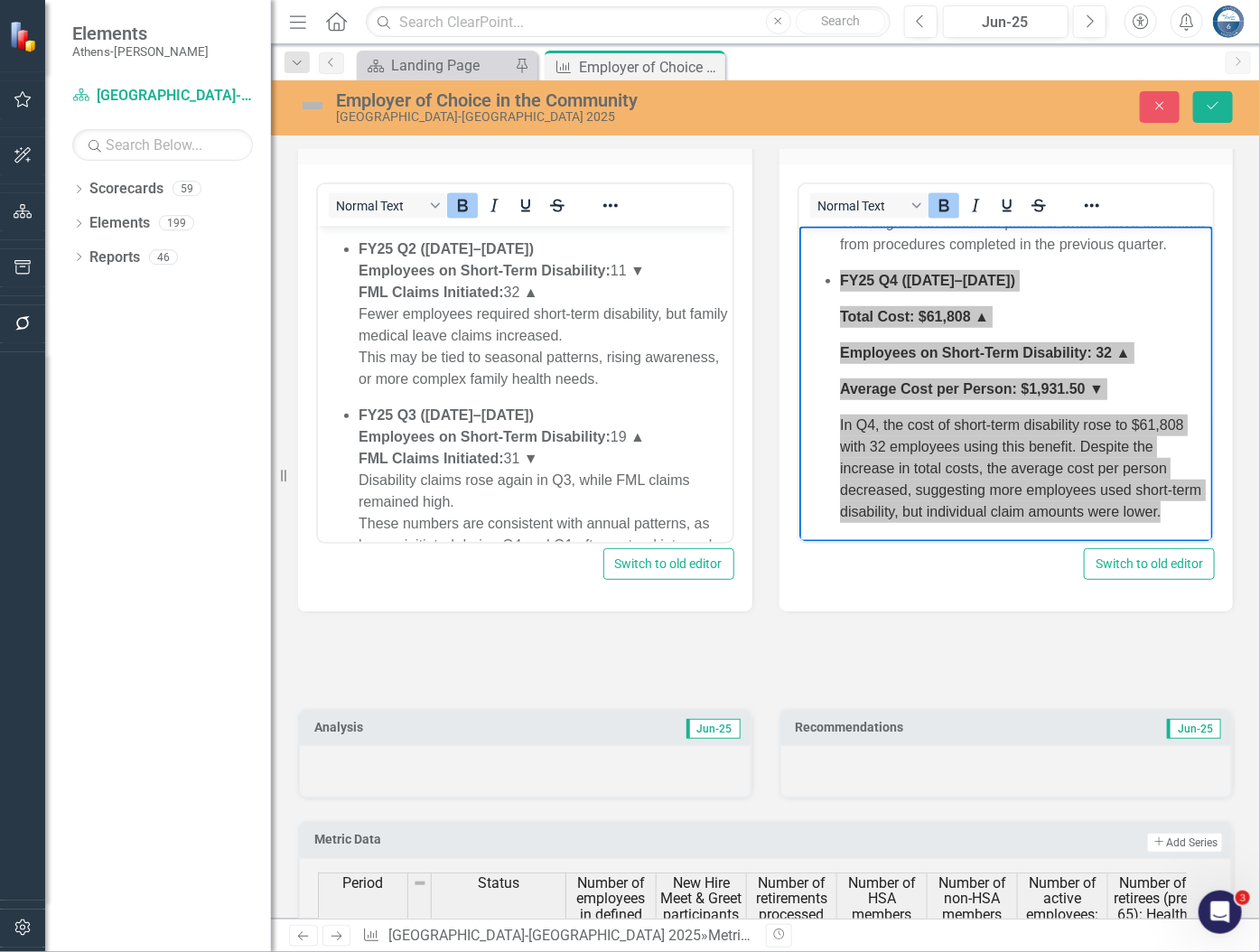 scroll, scrollTop: 74, scrollLeft: 0, axis: vertical 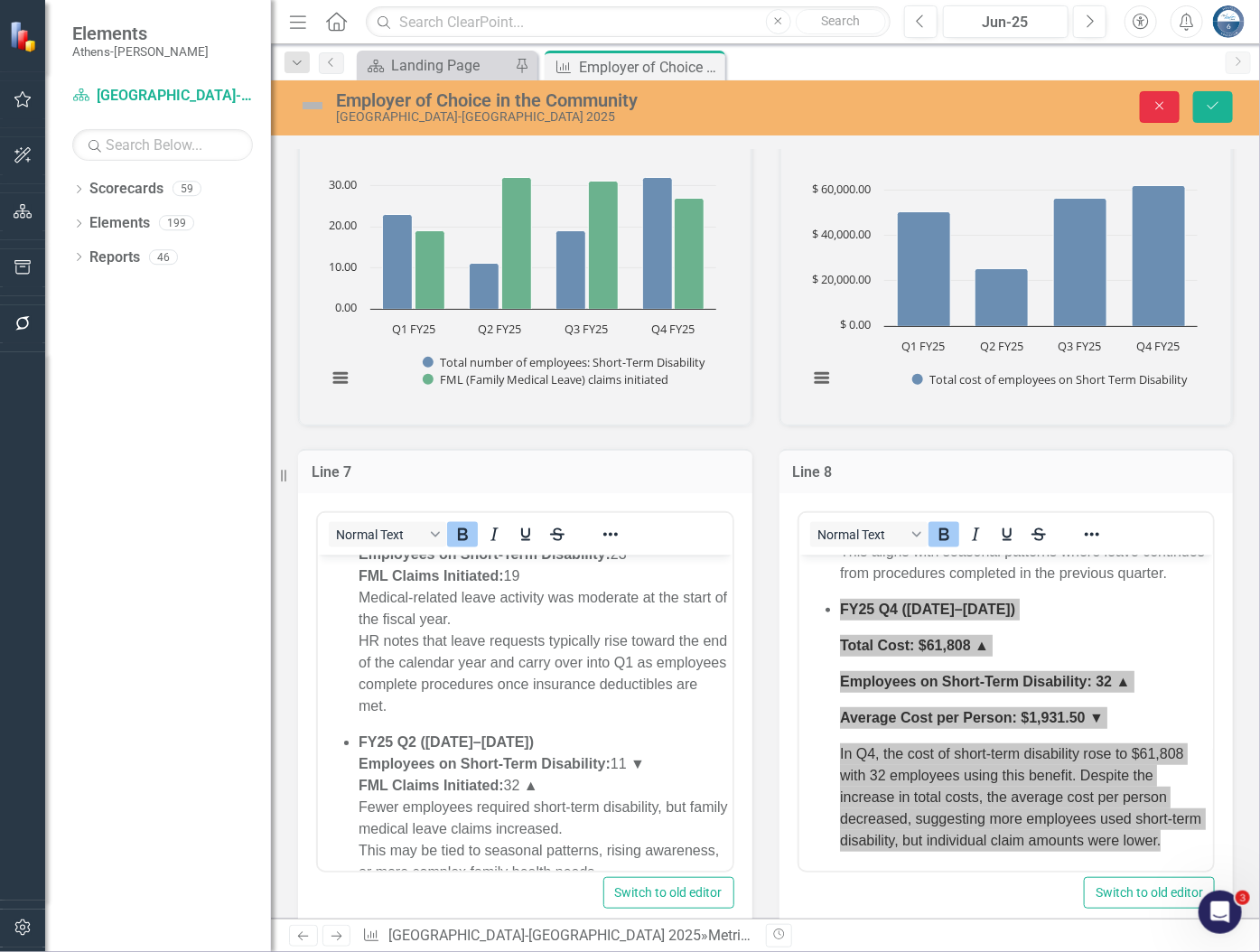 click 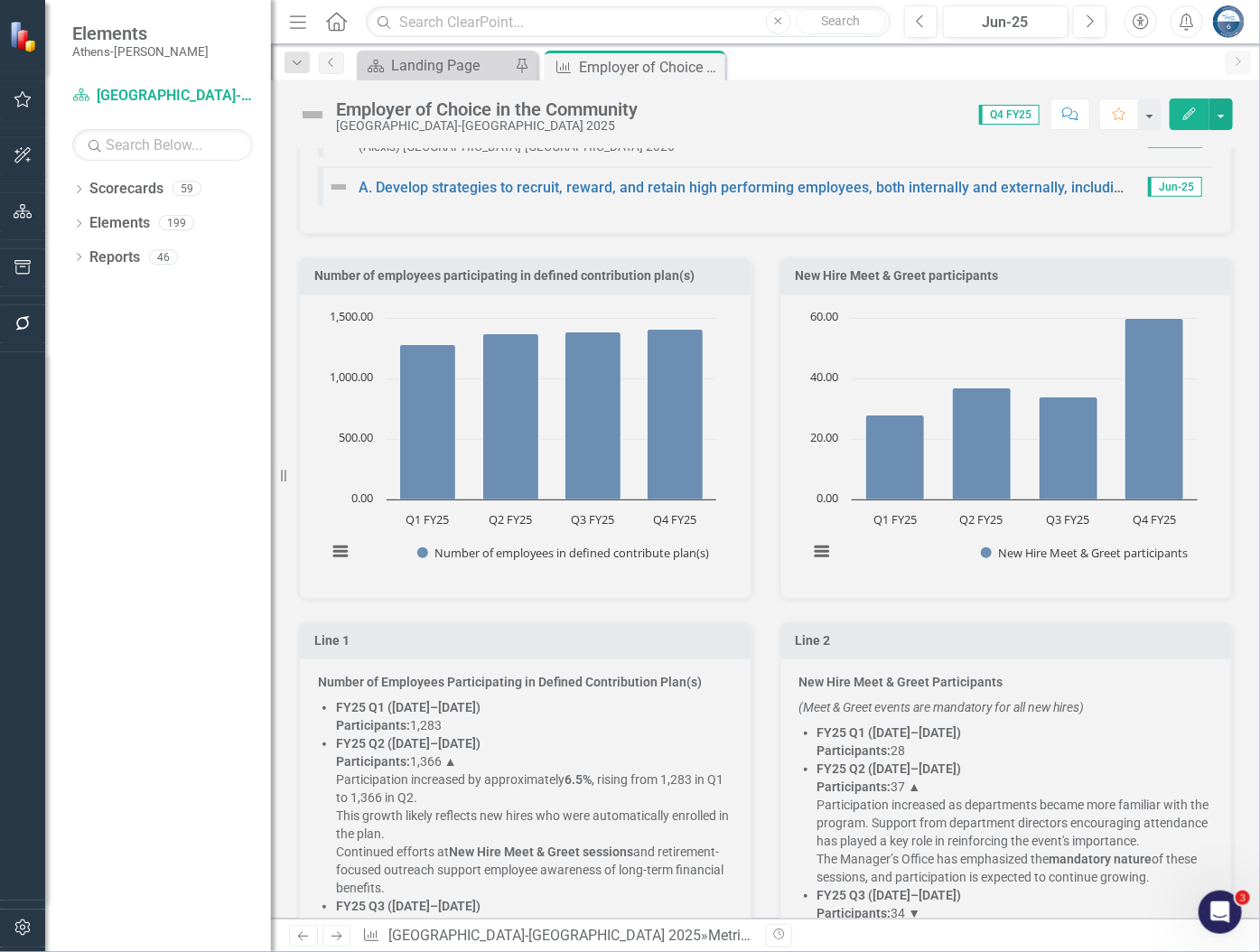 scroll, scrollTop: 112, scrollLeft: 0, axis: vertical 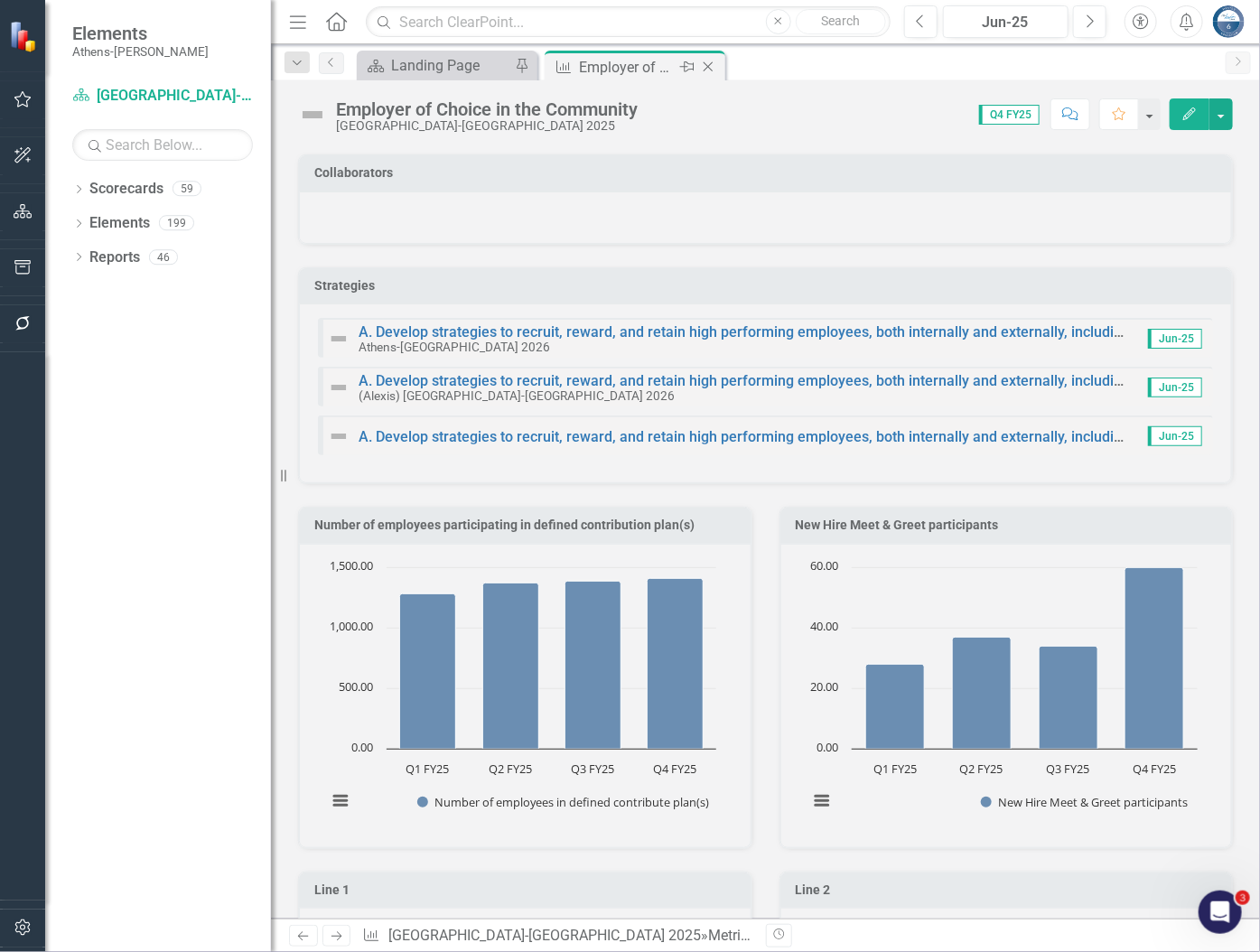 click on "Close" 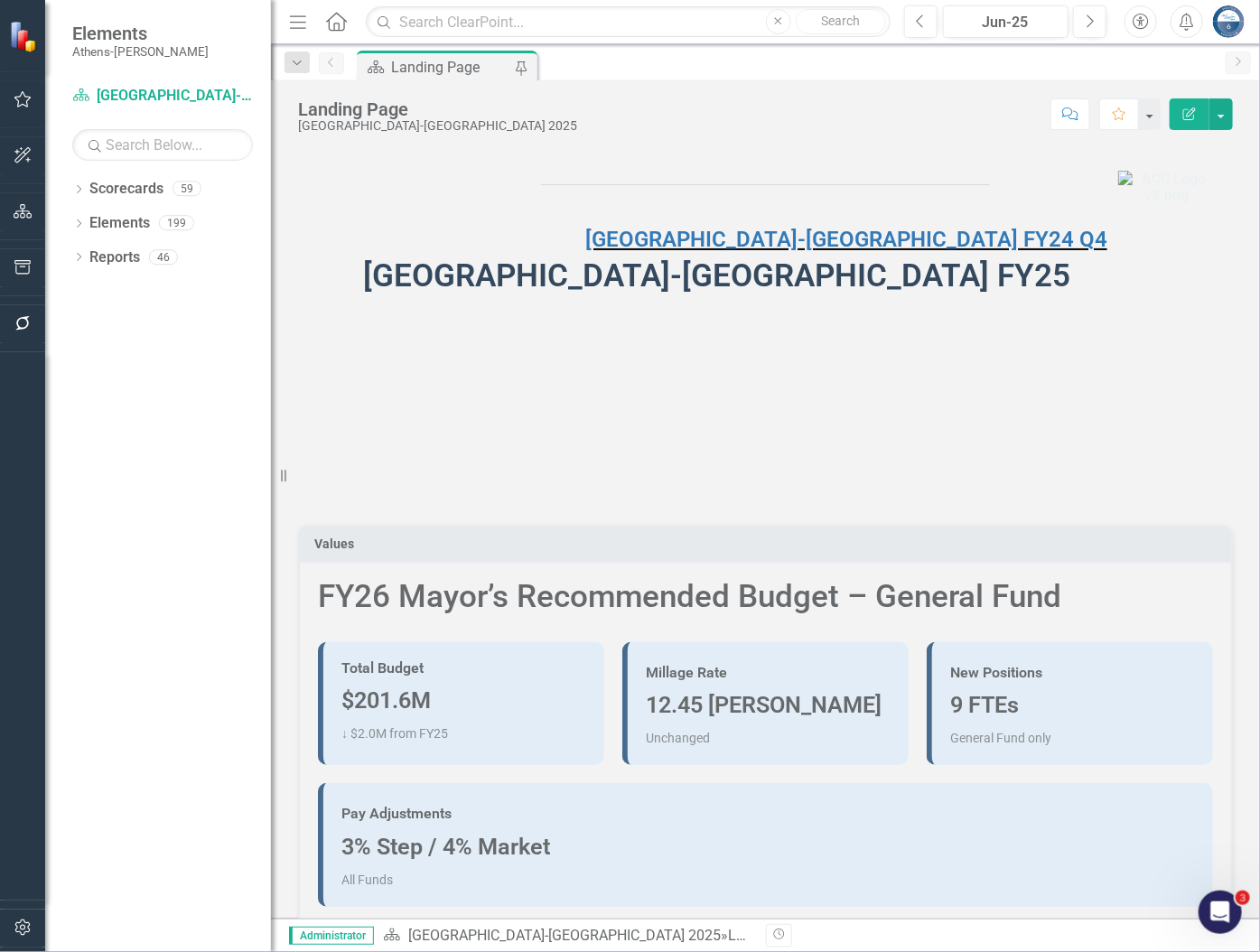 click on "Dropdown Scorecards 59 Dropdown Athens-Clarke County 2026 Performance Measures (Alexis) Athens-Clarke County 2026  Budget in Brief Countywide Data Strategy Dropdown Athens-Clarke County 2025 Dropdown Athens-Clarke County Strategic Plan: Report Athens-Clarke County Strategic Plan: Report (no blanks) Athens-Report Landing Page:  Athens-Report Landing Page:  (2024) Athens-Report Landing Page:  (2025) Athens-Report Landing Page: (Rev2) Manager's Office Athens-Clarke County: Priorities Dropdown Airport Airport Performance Measures Dropdown Animal Services Animal Services: Expenditure FY25 Animal Services (stakeholder theory) Animal Services (SCORES Analysis) Auditor's Office Dropdown Budget and Strategic Analysis What Works Cities: WWC Budget Planning 2022 Building Inspection Dropdown Central Services (CS) (CS) Budget (CS) Landscape Management (CS) Facilities Management (CS) Fleet Management (CS) Internal Support (CS) Parklets (CS) College Square Corrections Communications Economic Development Elections Office IT" at bounding box center [158, 563] 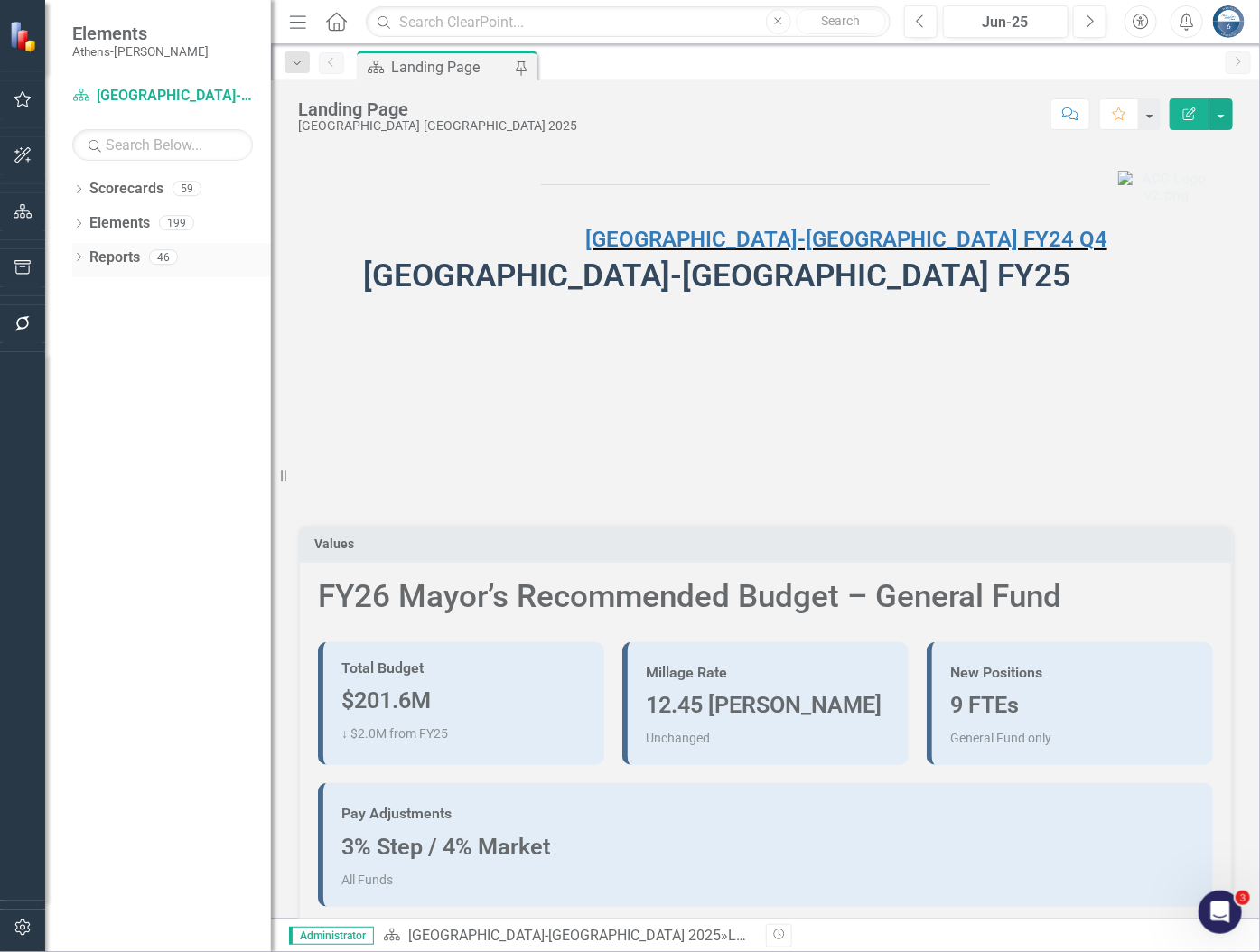 click on "Dropdown" 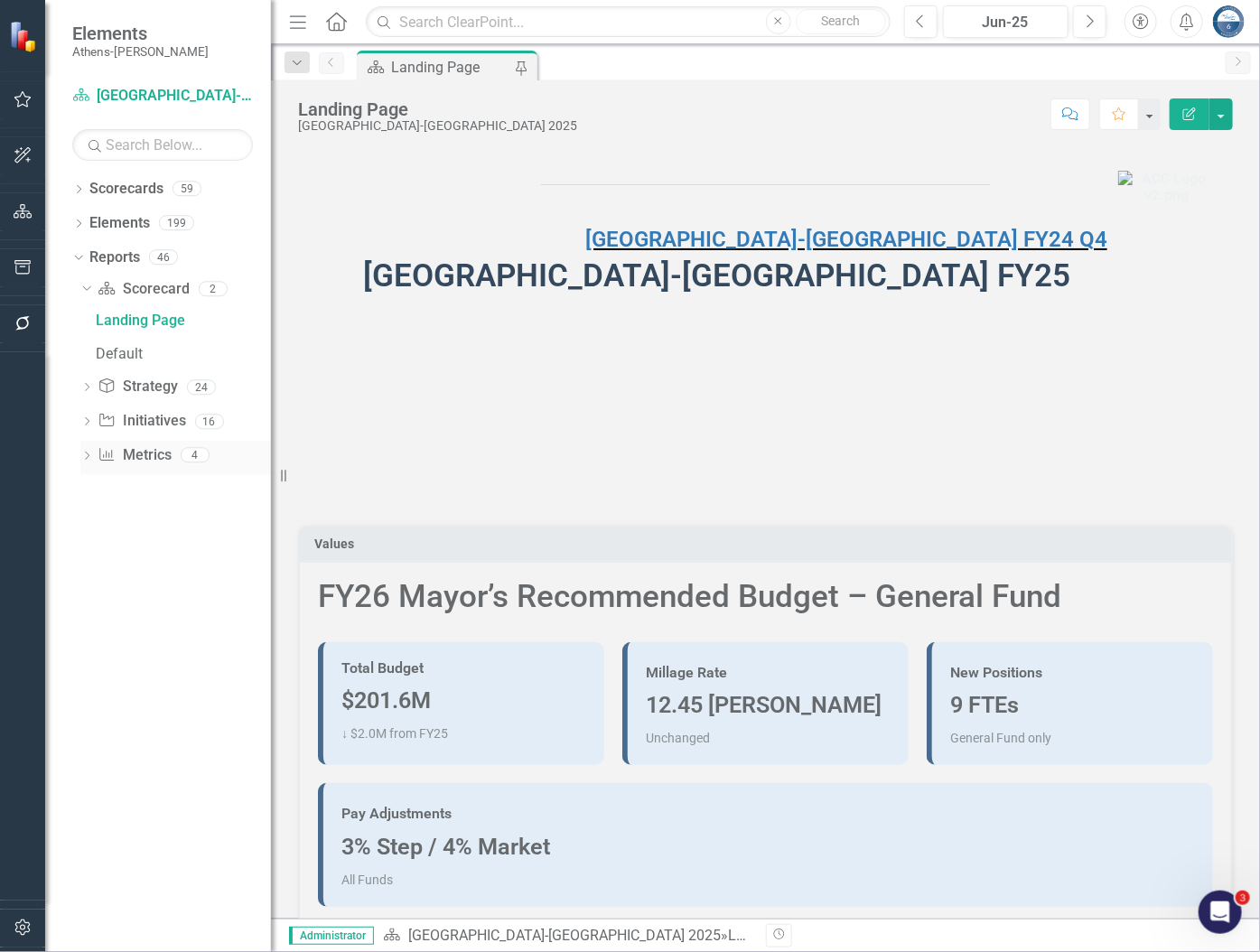 click on "Metric Metrics" at bounding box center (134, 455) 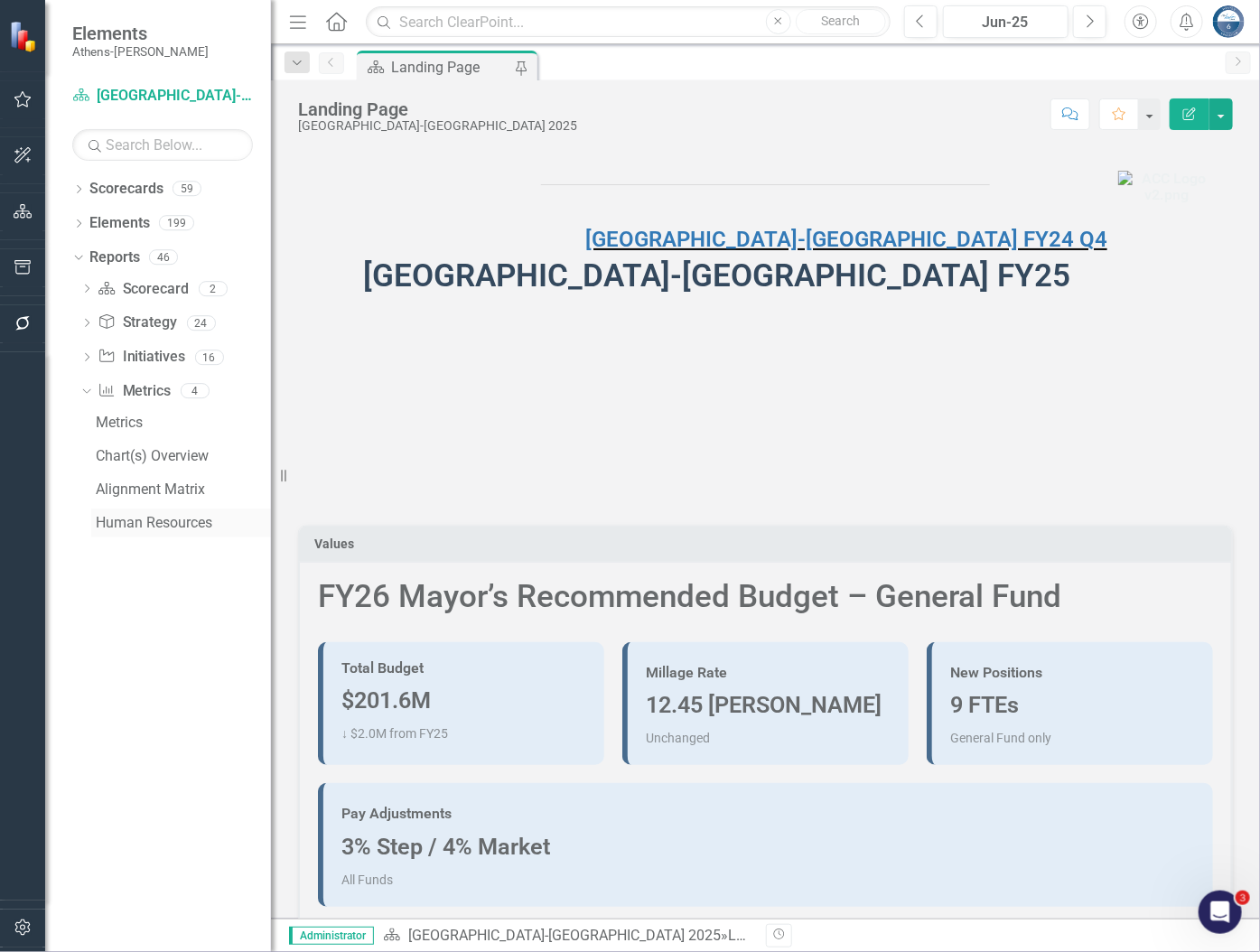 click on "Human Resources" at bounding box center (183, 523) 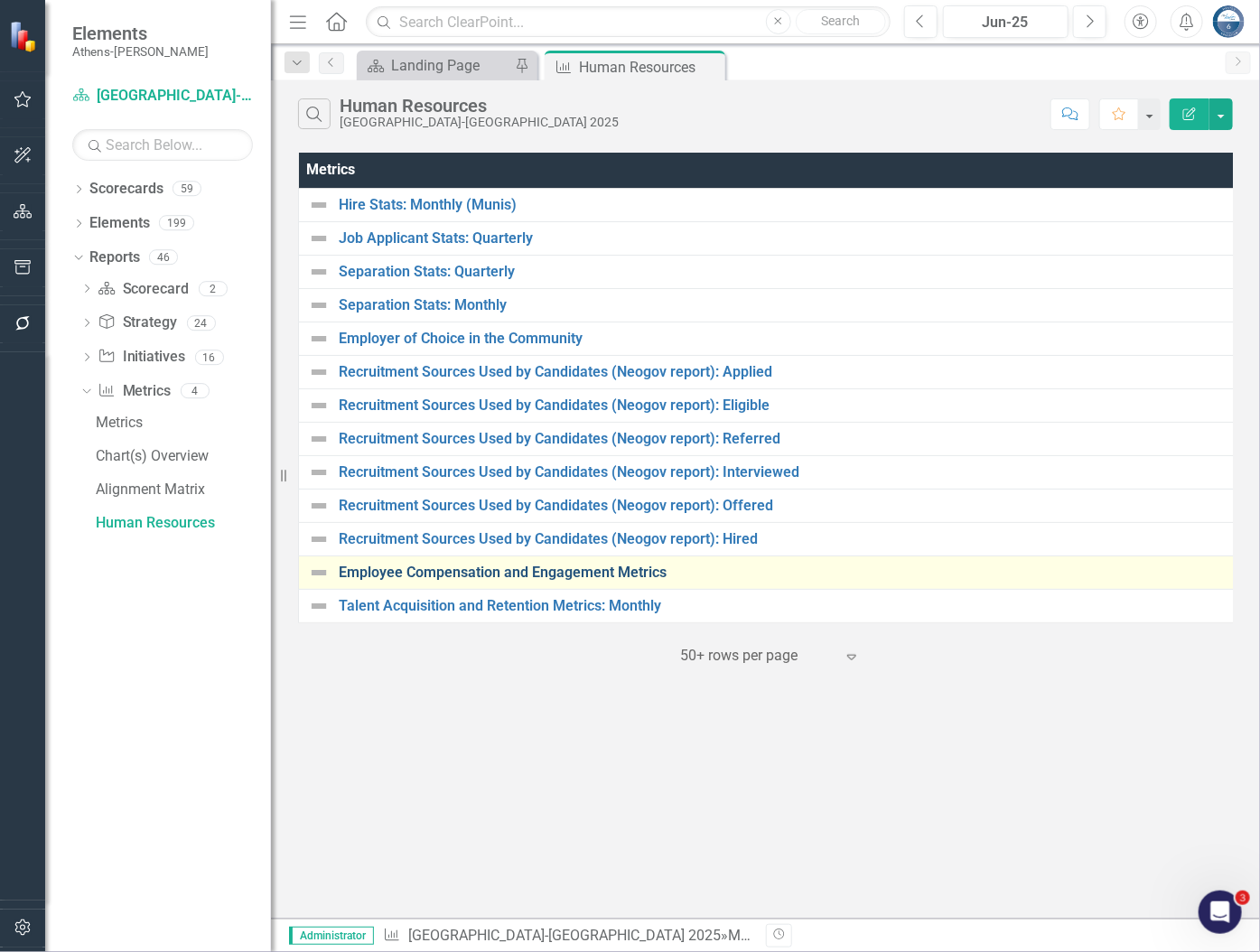 click on "Employee Compensation and Engagement Metrics" at bounding box center (784, 573) 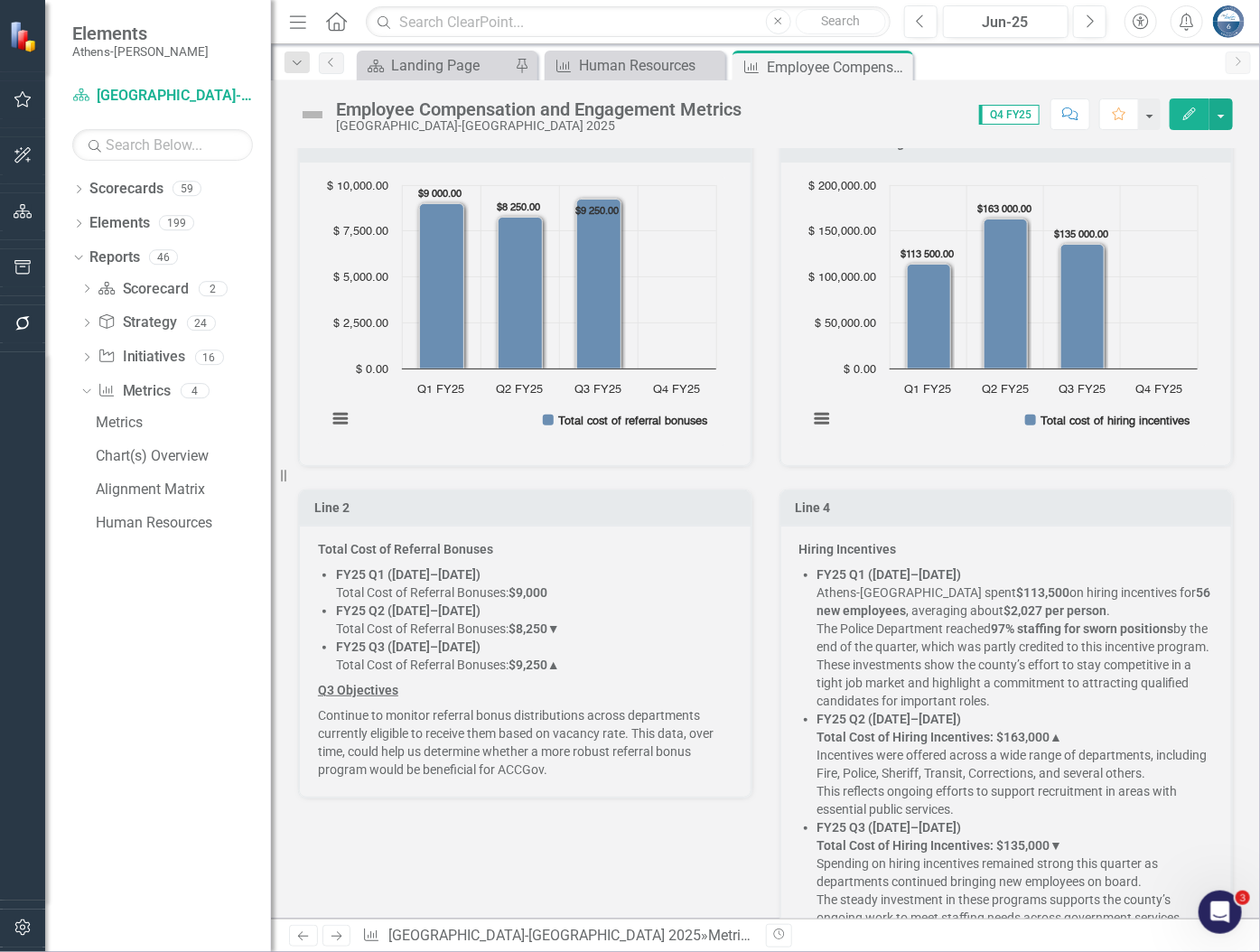scroll, scrollTop: 492, scrollLeft: 0, axis: vertical 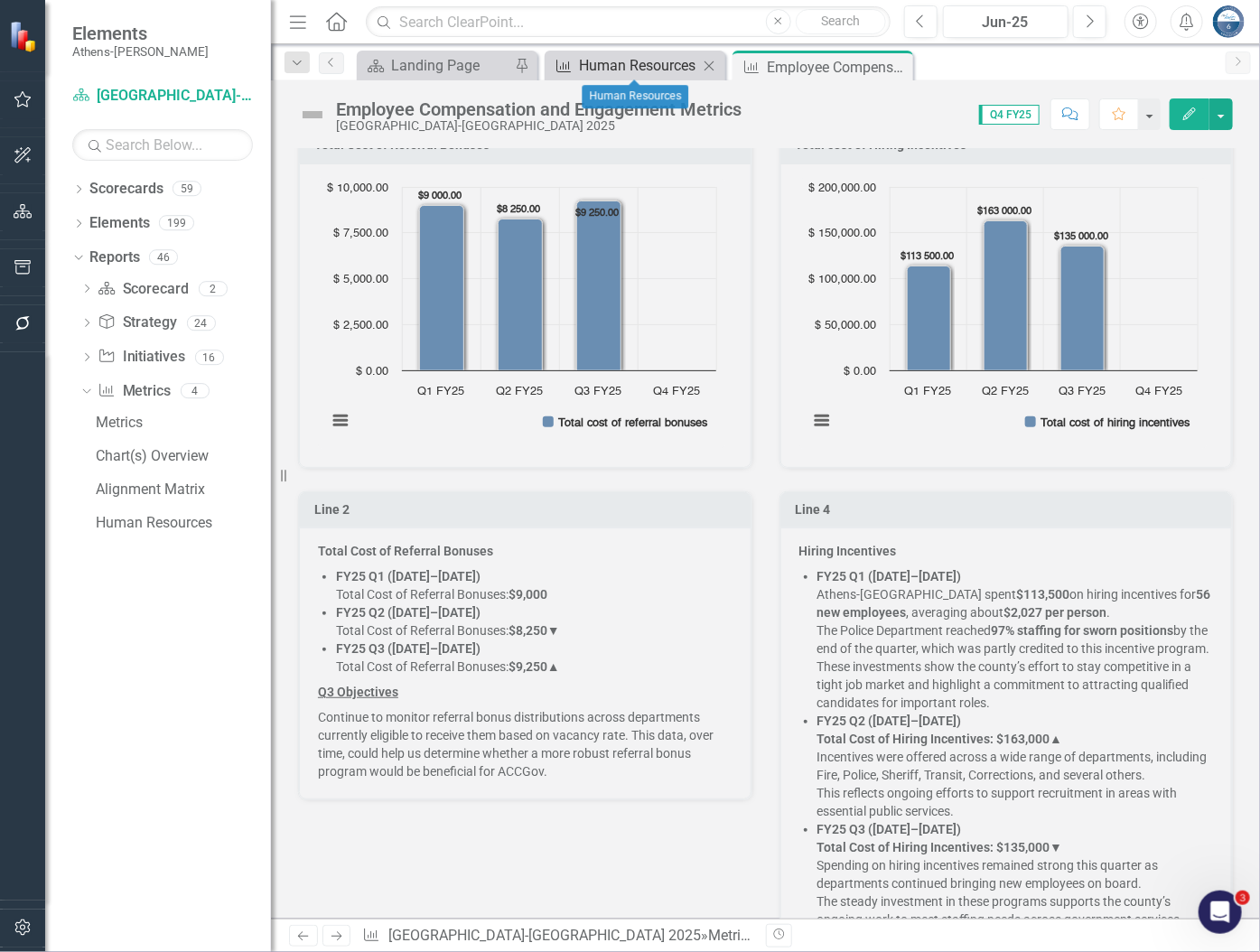 click on "Human Resources" at bounding box center (639, 65) 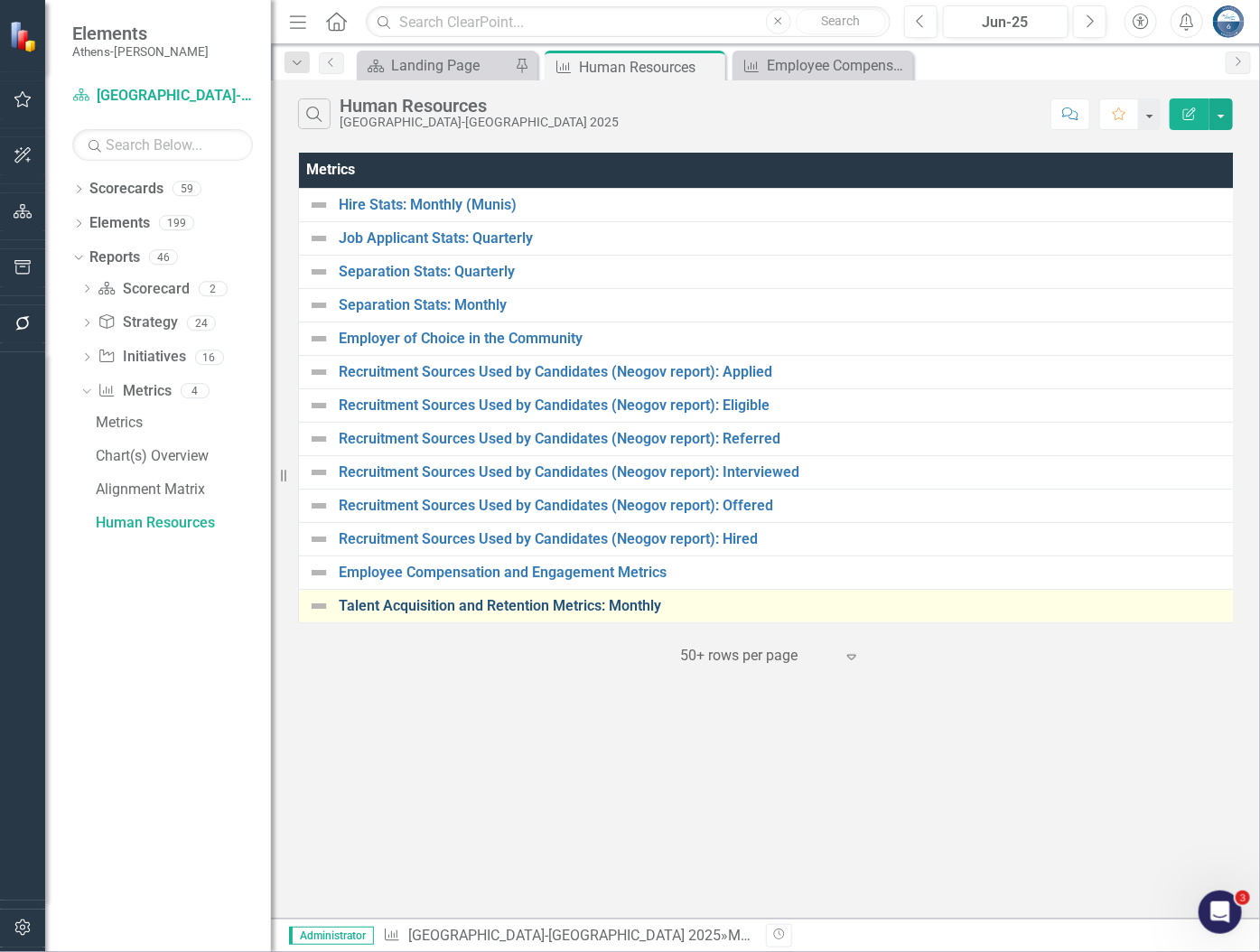 click on "Talent Acquisition and Retention Metrics: Monthly" at bounding box center (783, 606) 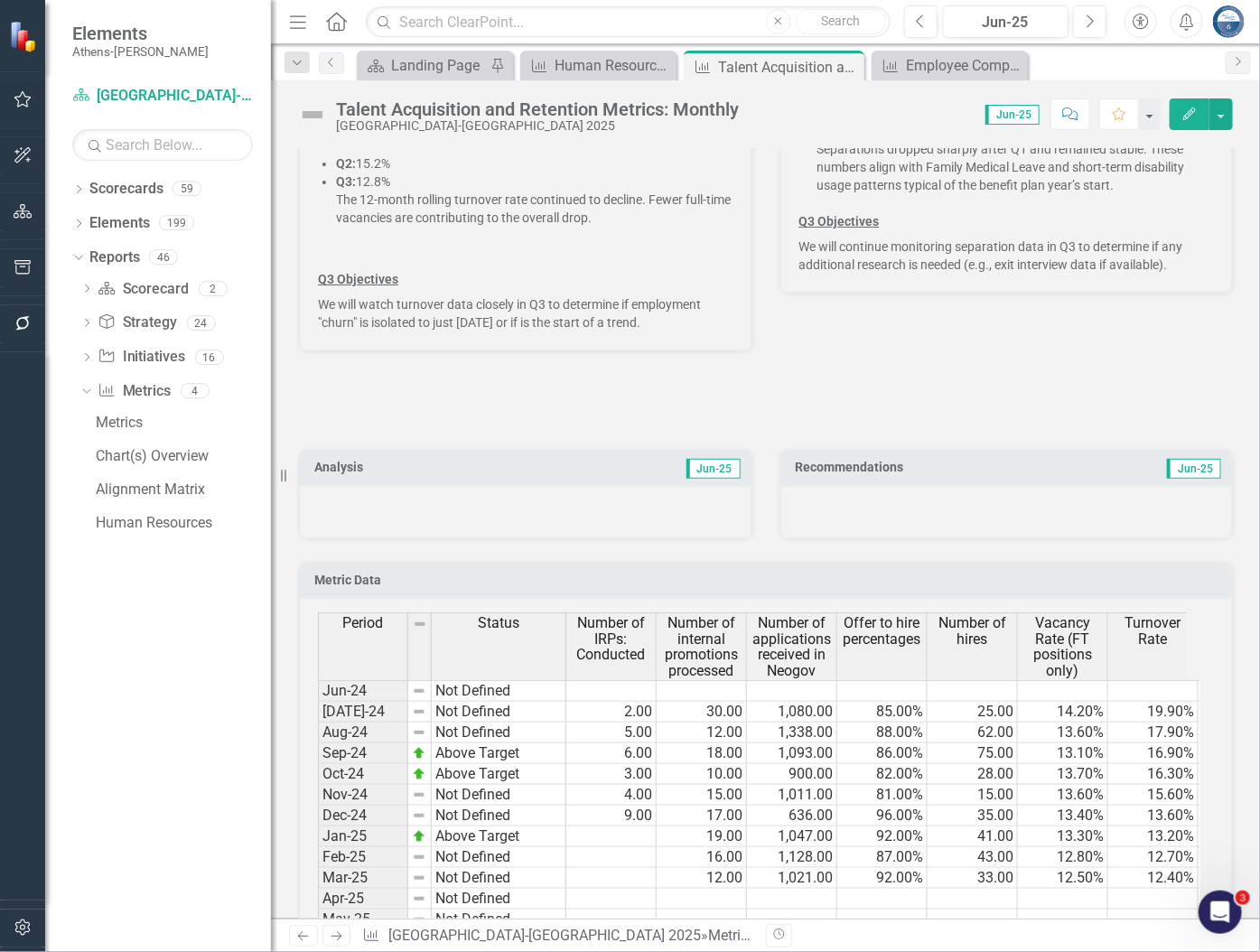 scroll, scrollTop: 3273, scrollLeft: 0, axis: vertical 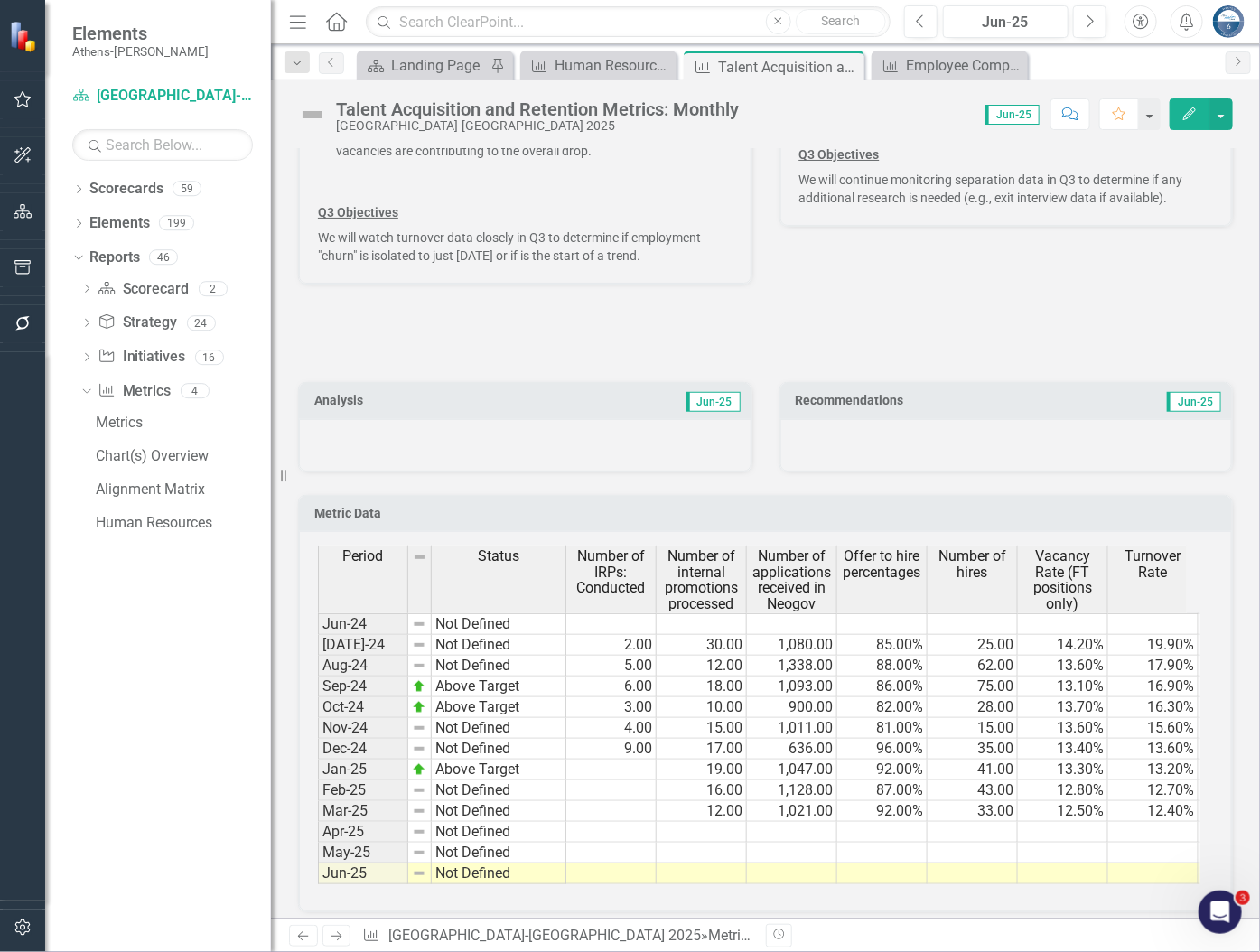 click at bounding box center [702, 832] 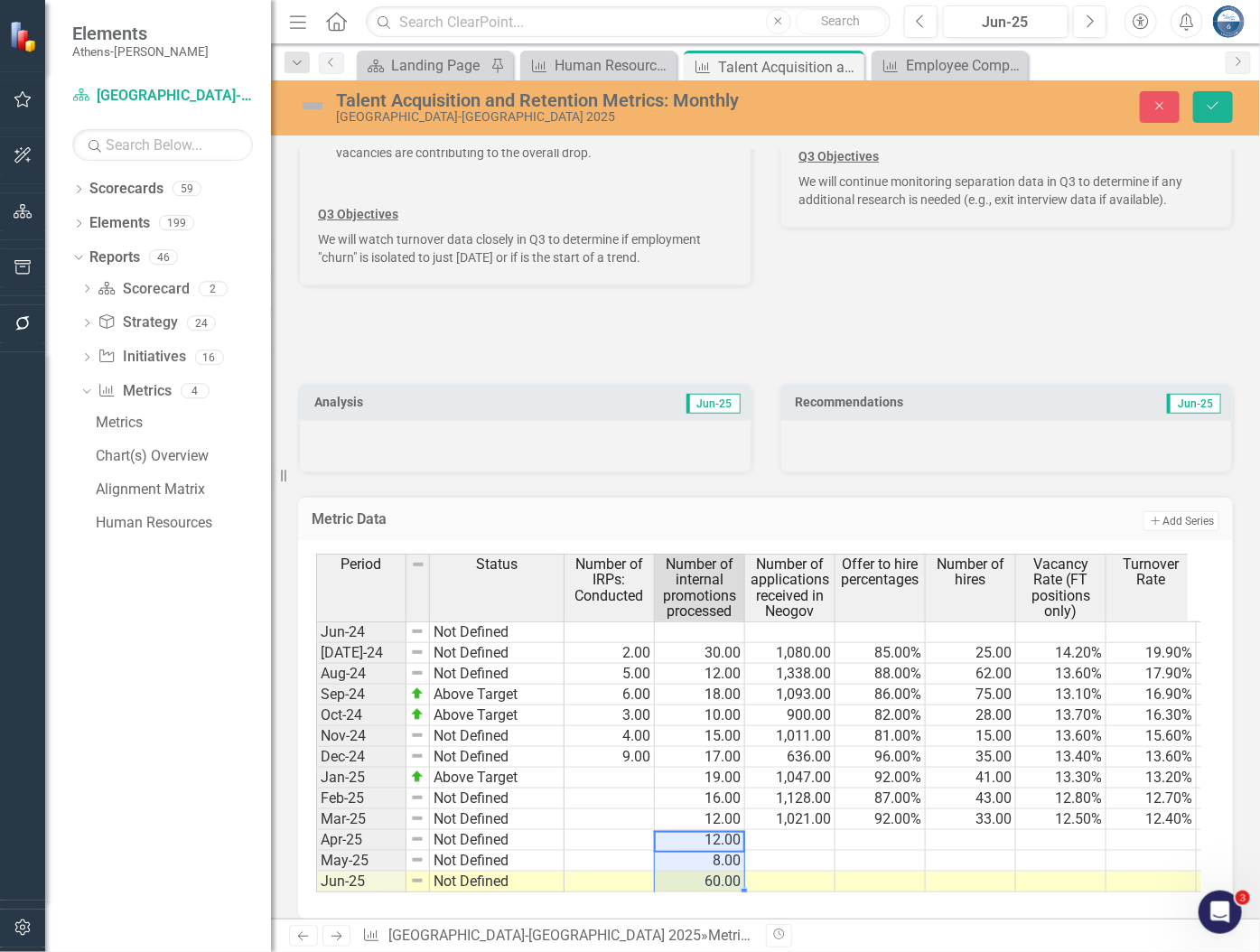 click at bounding box center (790, 840) 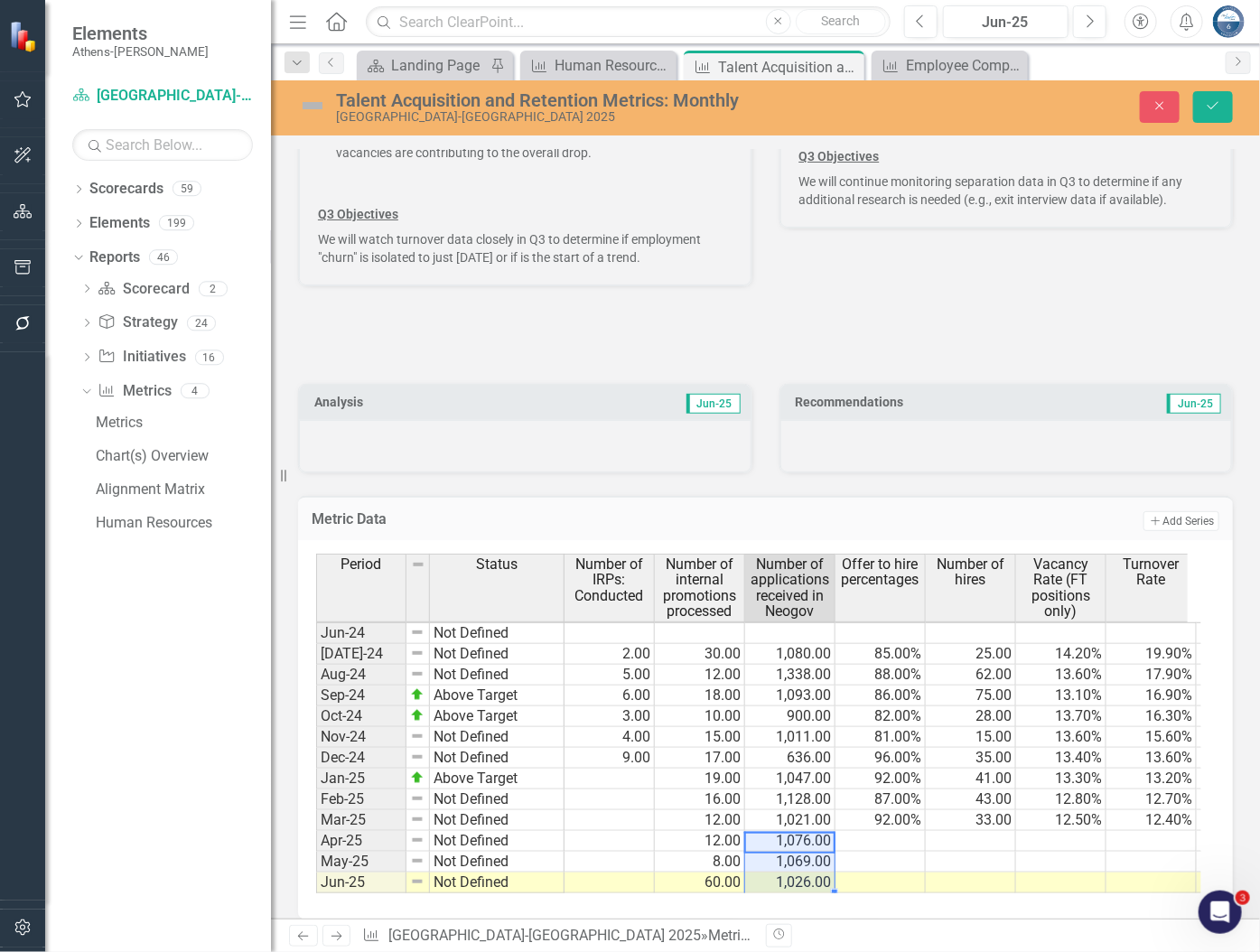scroll, scrollTop: 1, scrollLeft: 0, axis: vertical 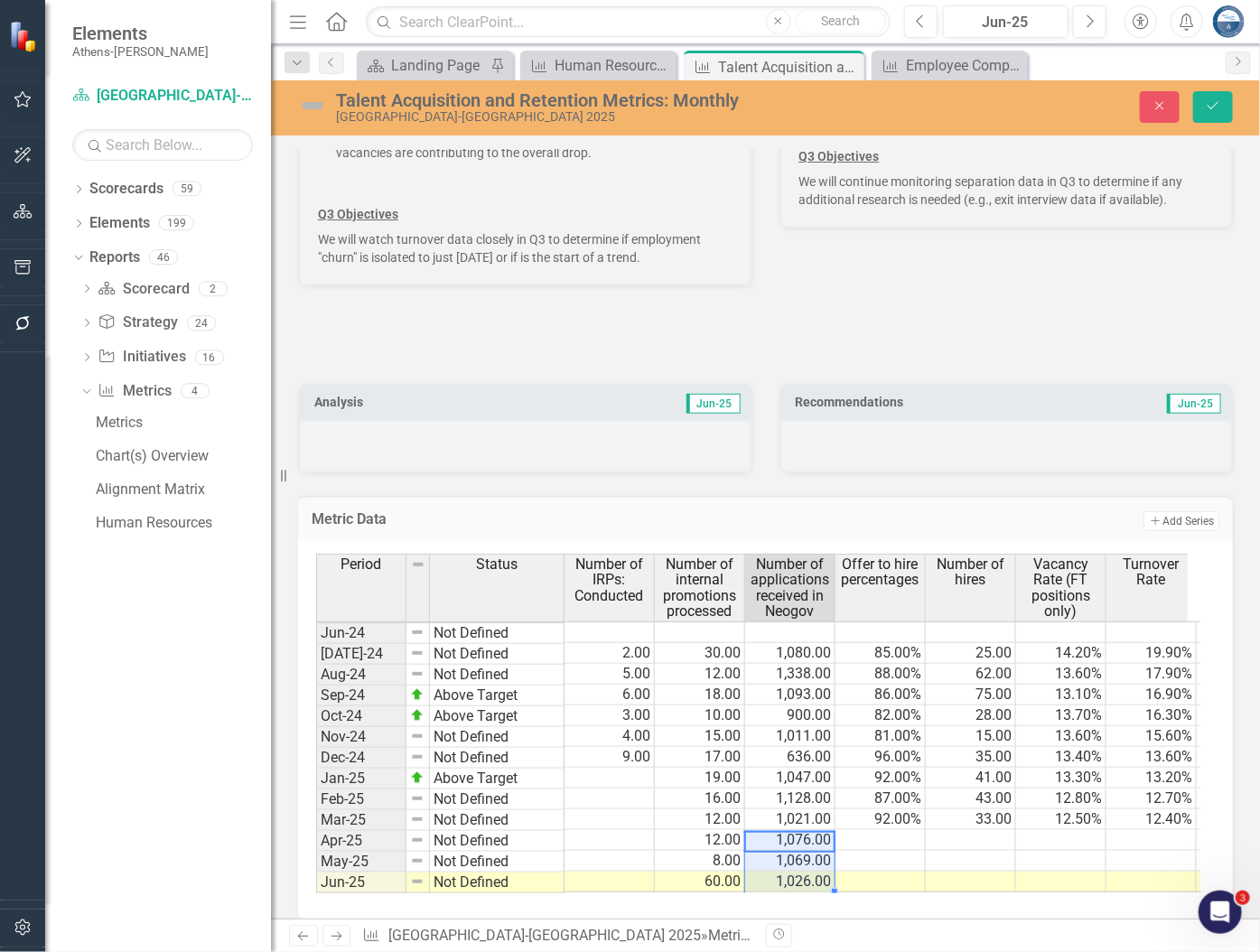 click at bounding box center (881, 840) 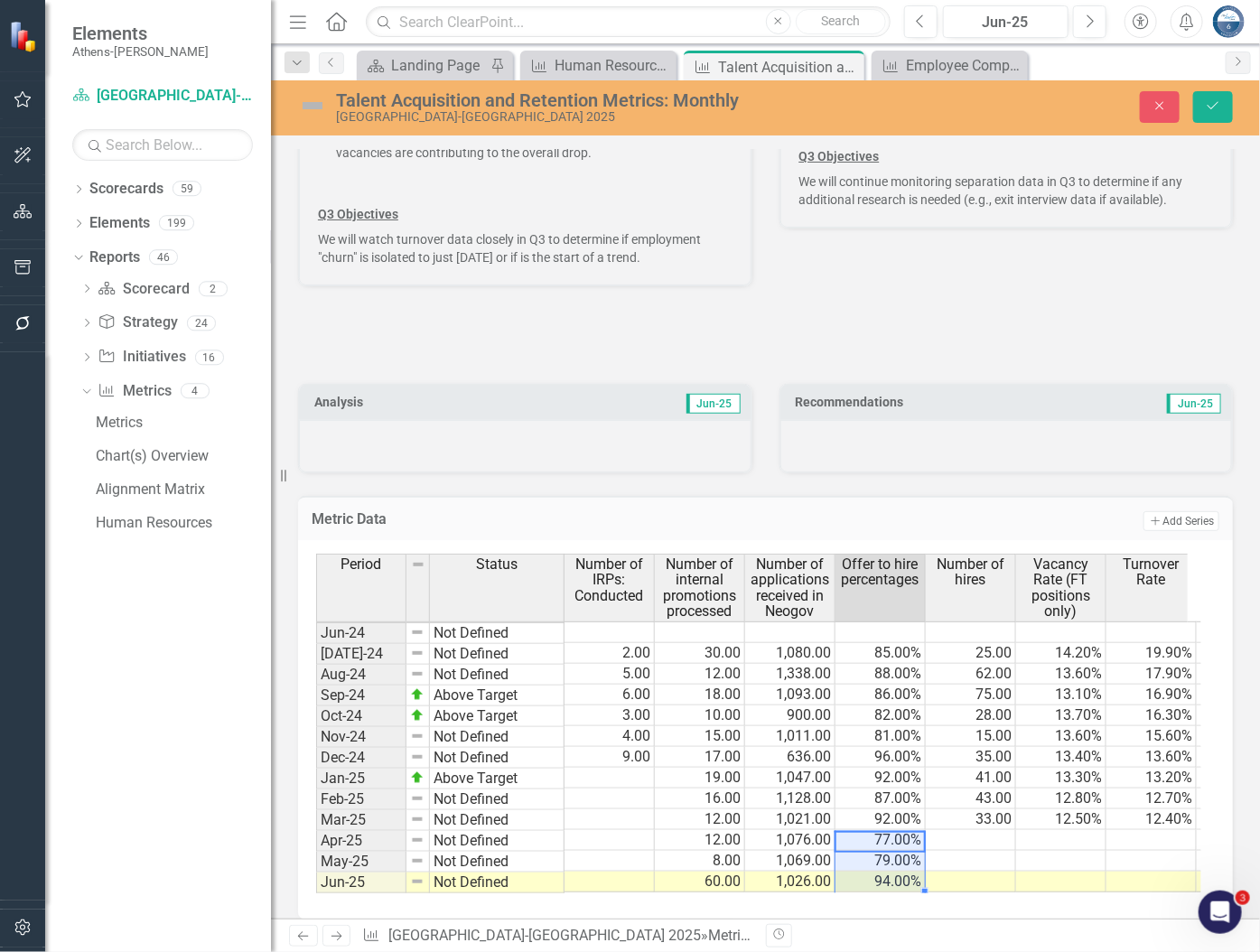 click at bounding box center [971, 840] 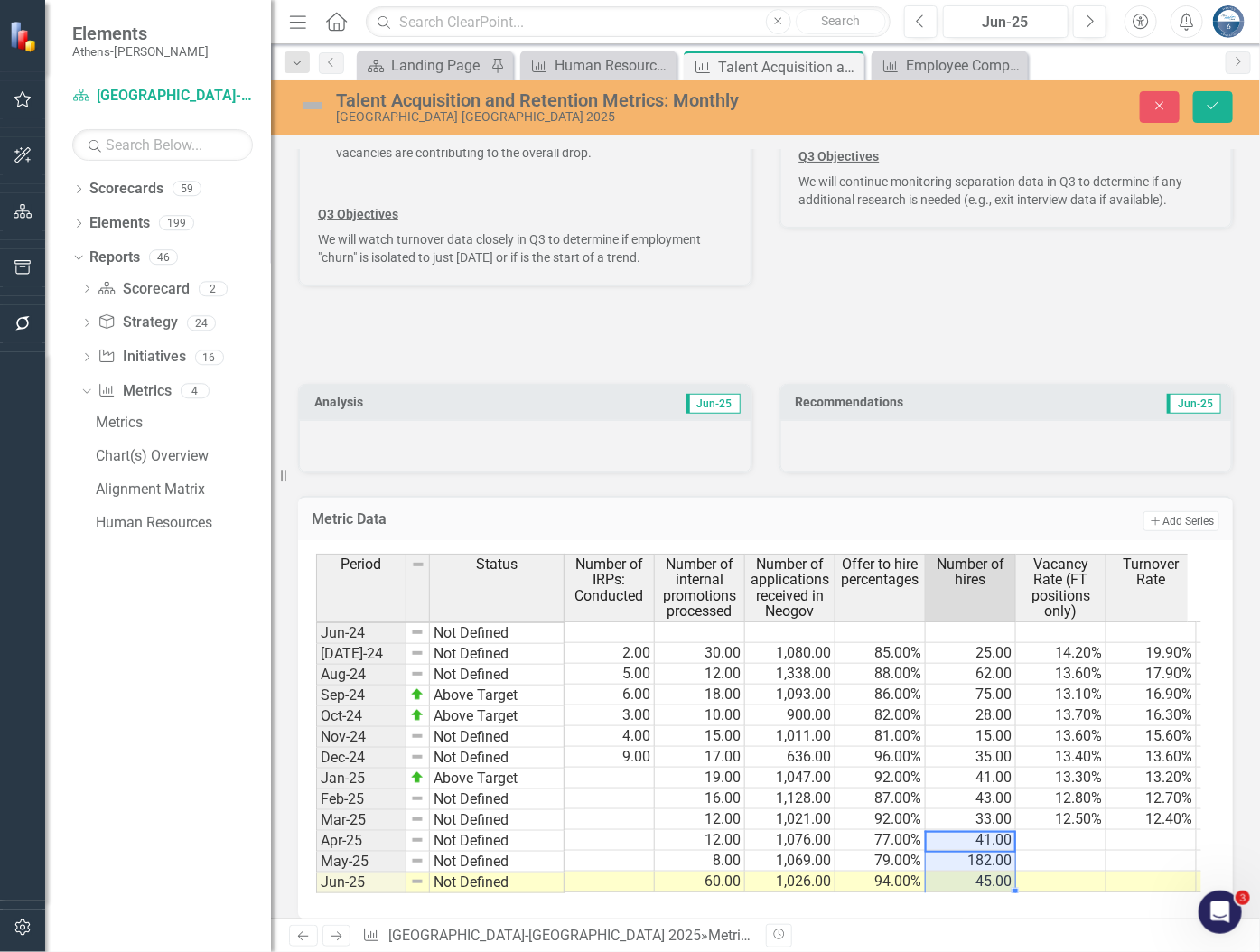 click at bounding box center (1061, 840) 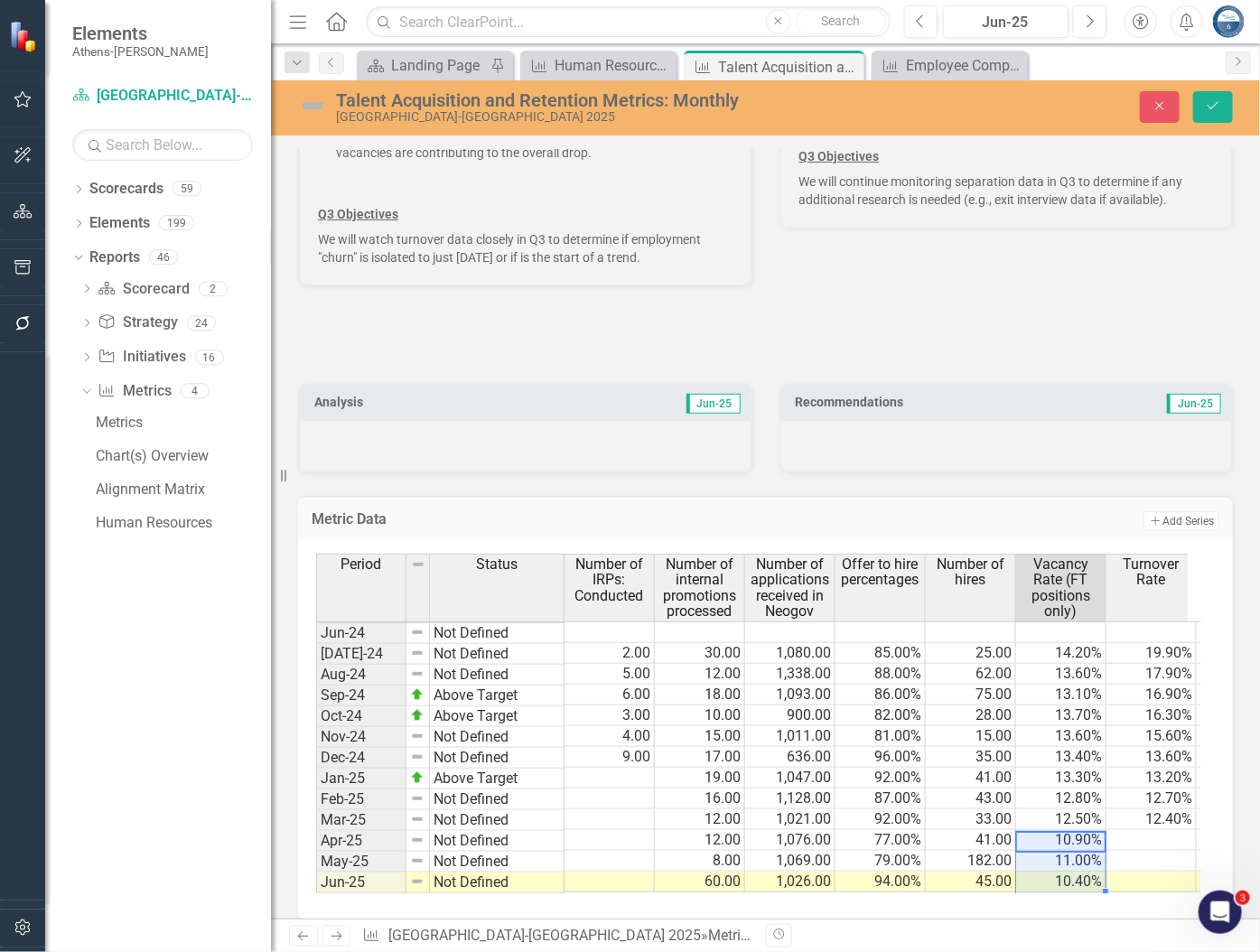 click at bounding box center [1152, 840] 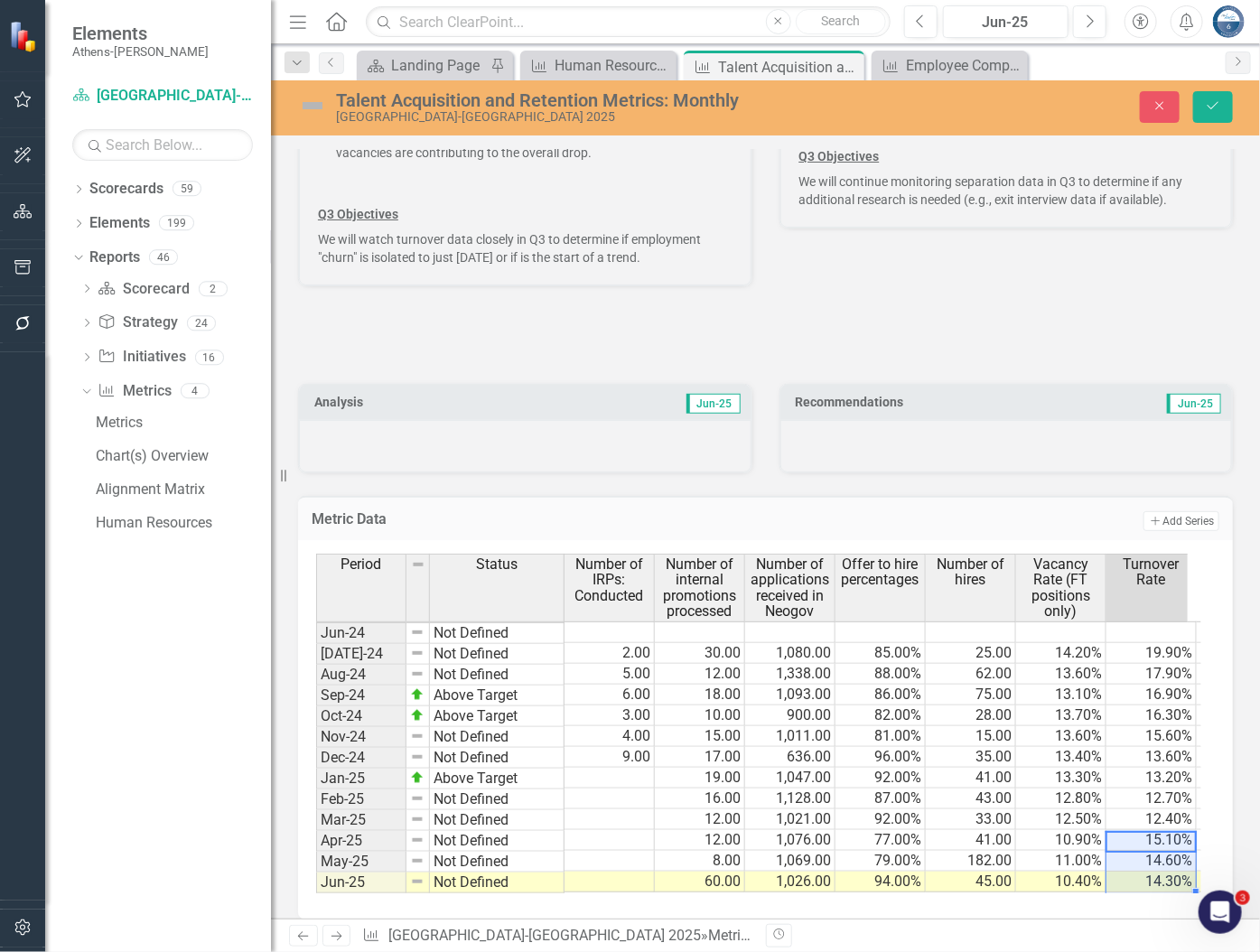scroll, scrollTop: 1, scrollLeft: 43, axis: both 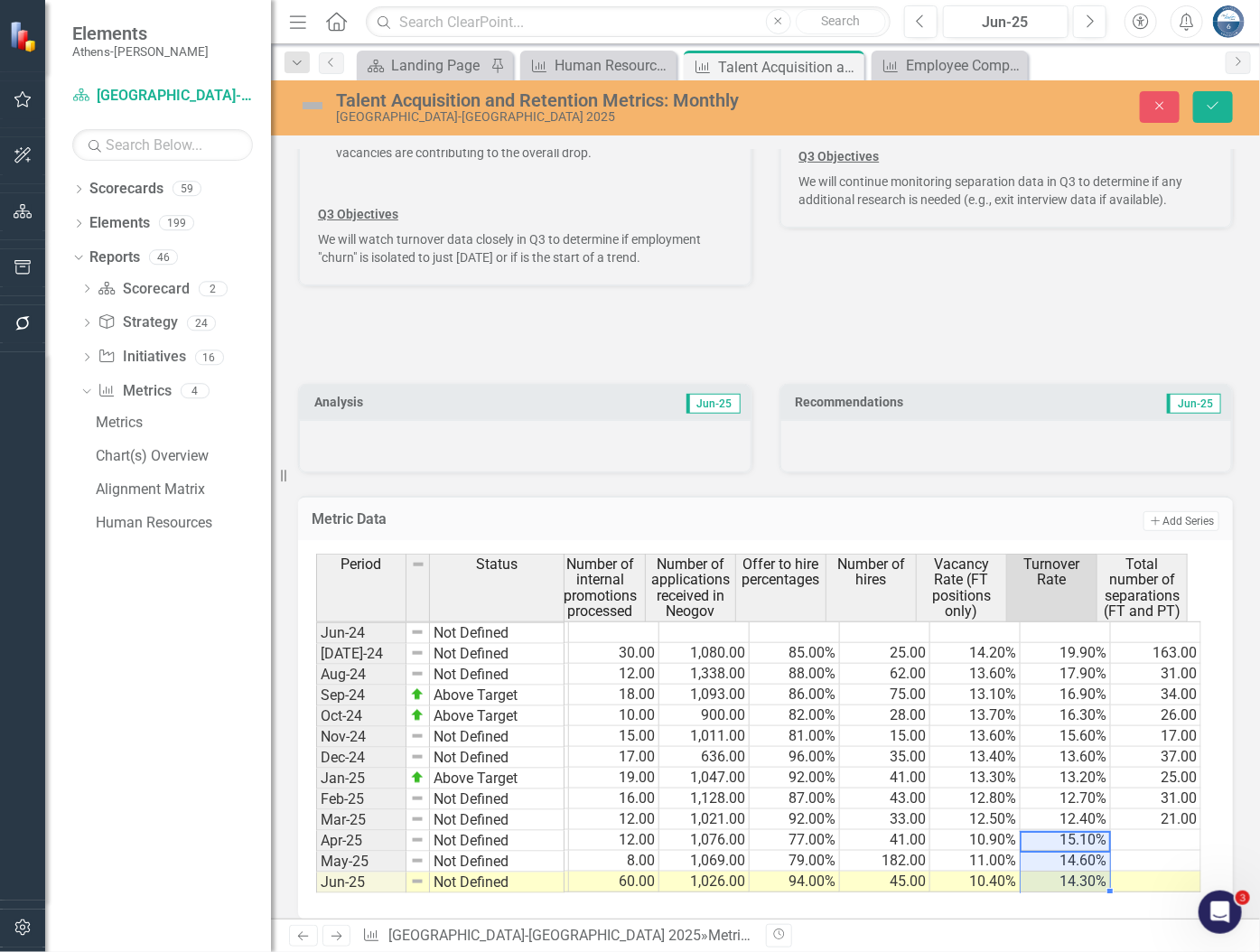 click at bounding box center (1156, 840) 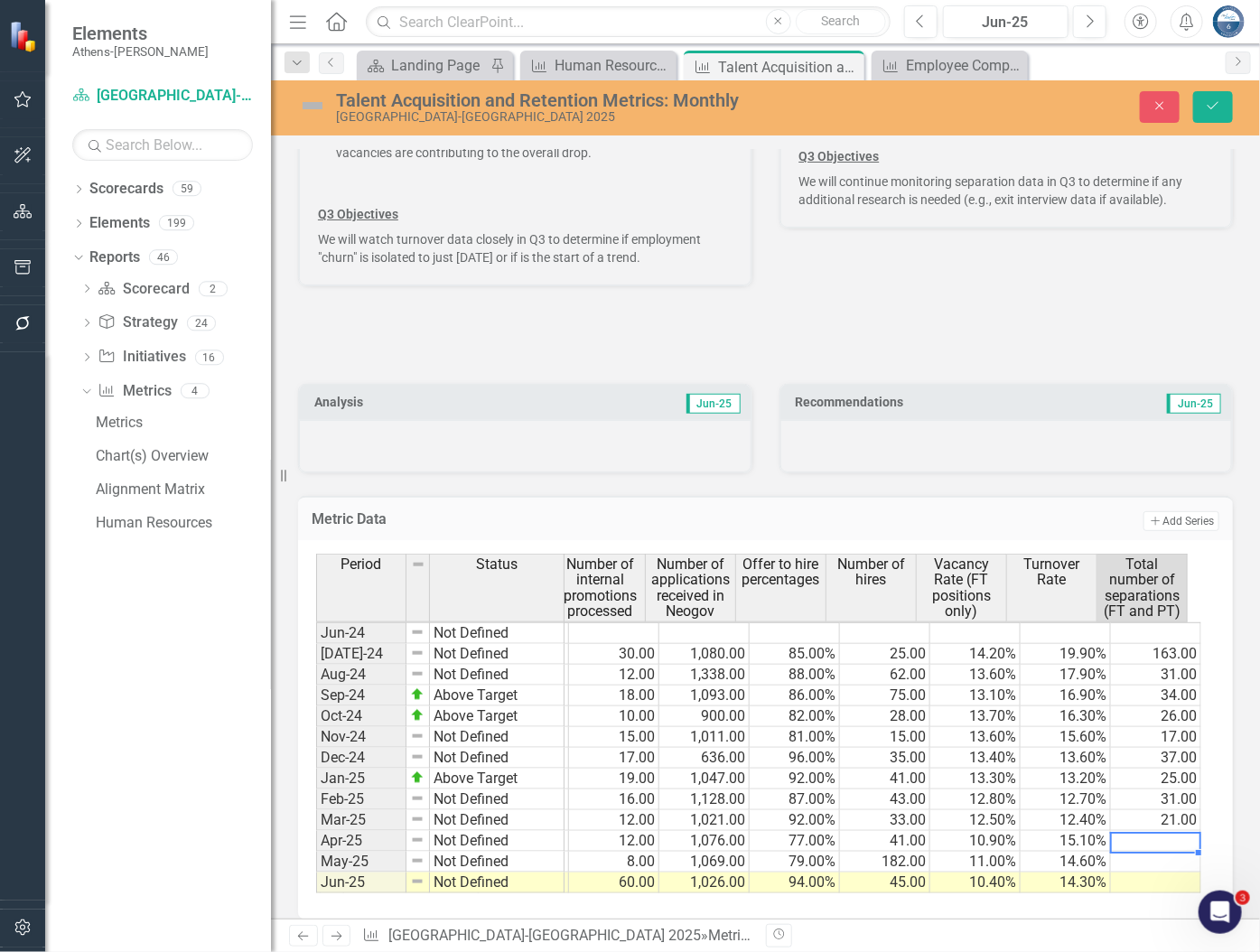 scroll, scrollTop: 0, scrollLeft: 0, axis: both 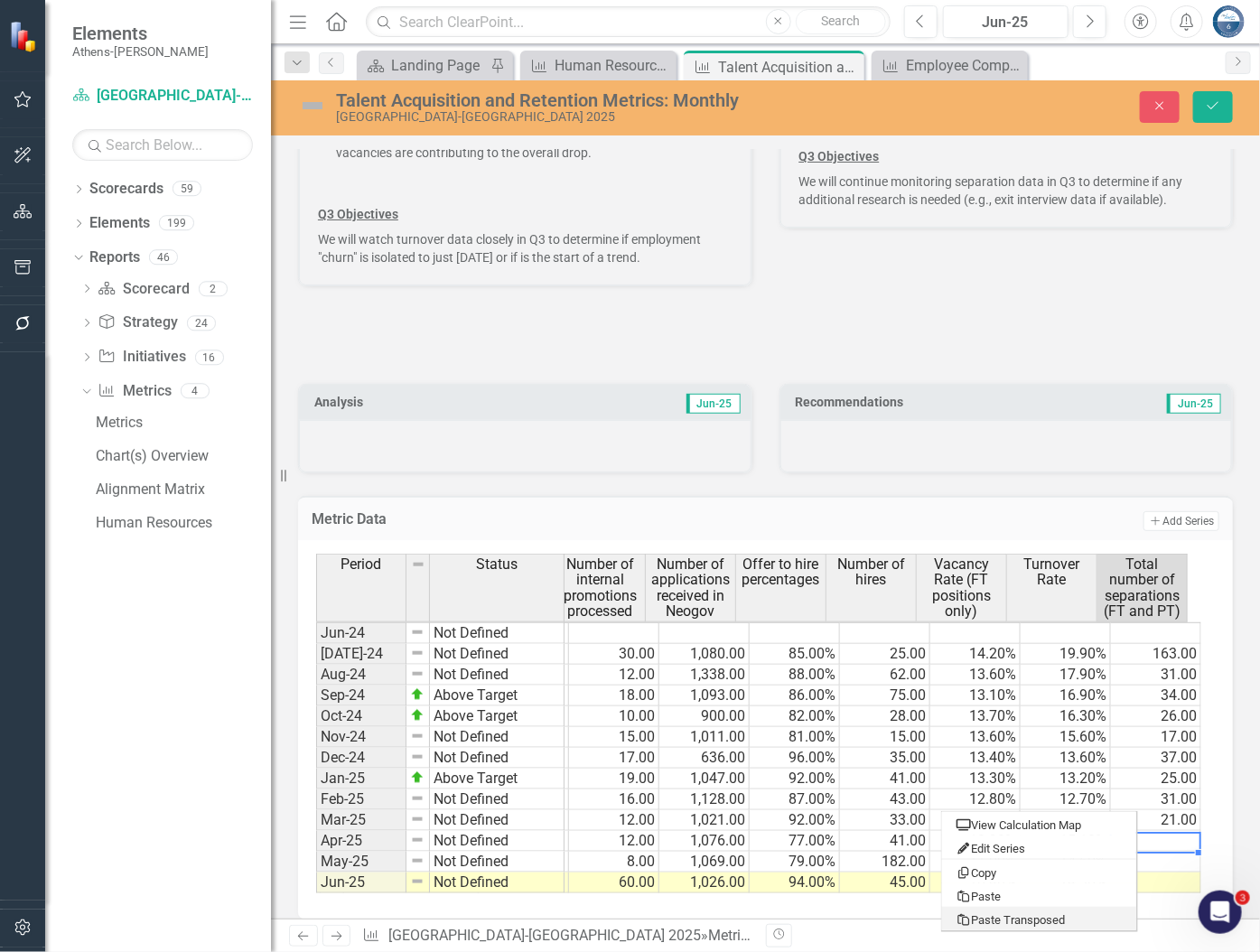 type on "25" 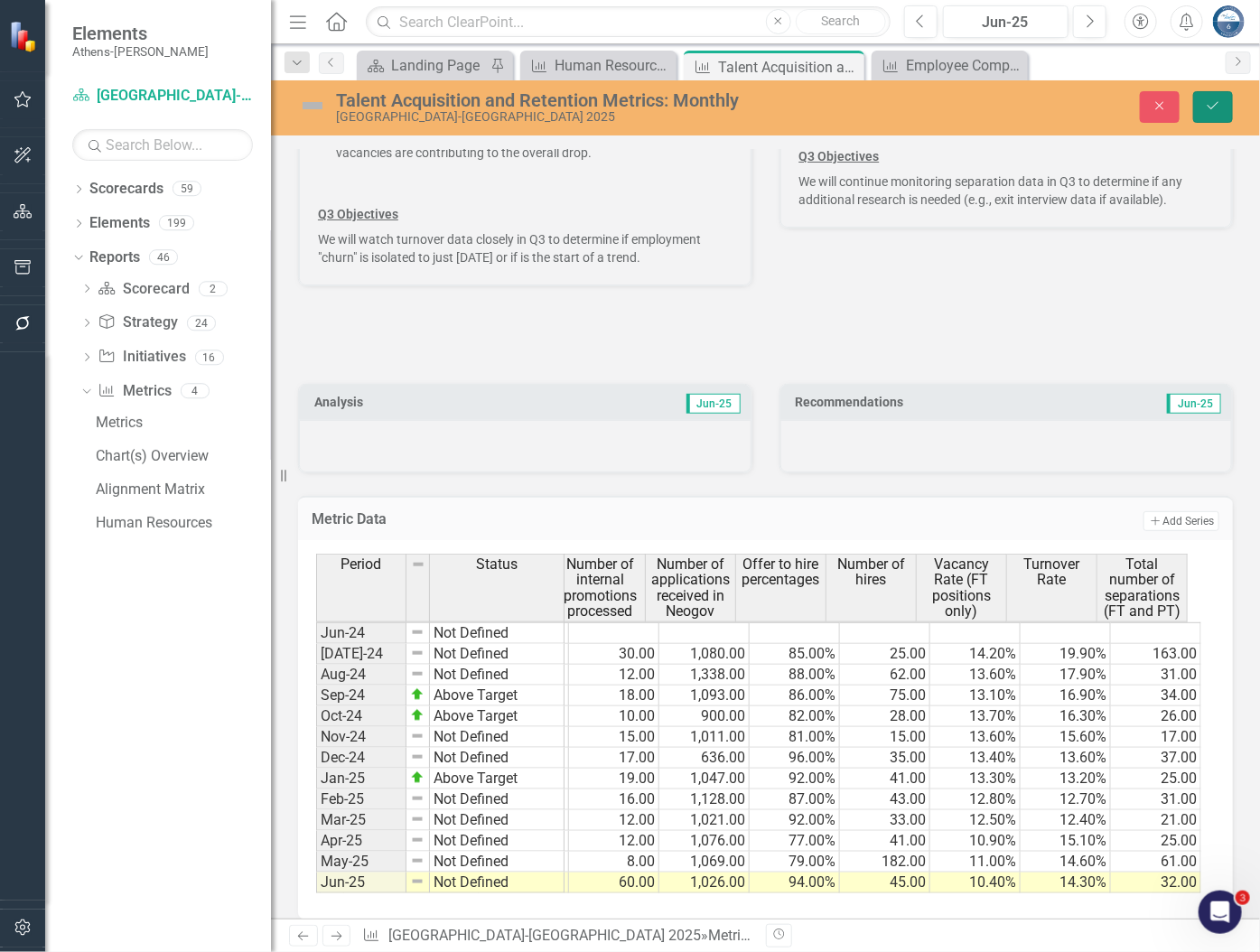 click on "Save" 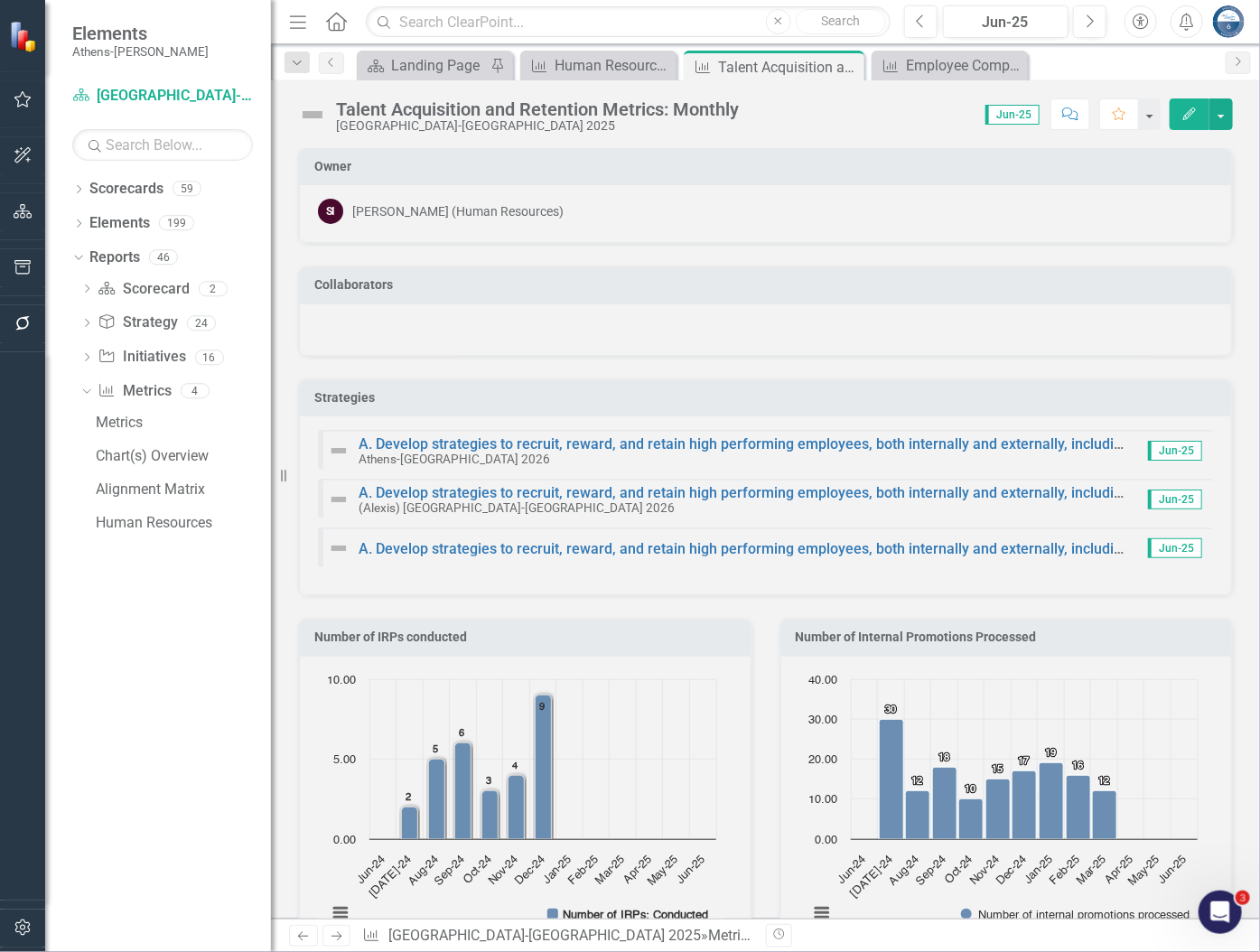 click on "Score: 0.00 Jun-25 Completed  Comment Favorite Edit" at bounding box center [990, 114] 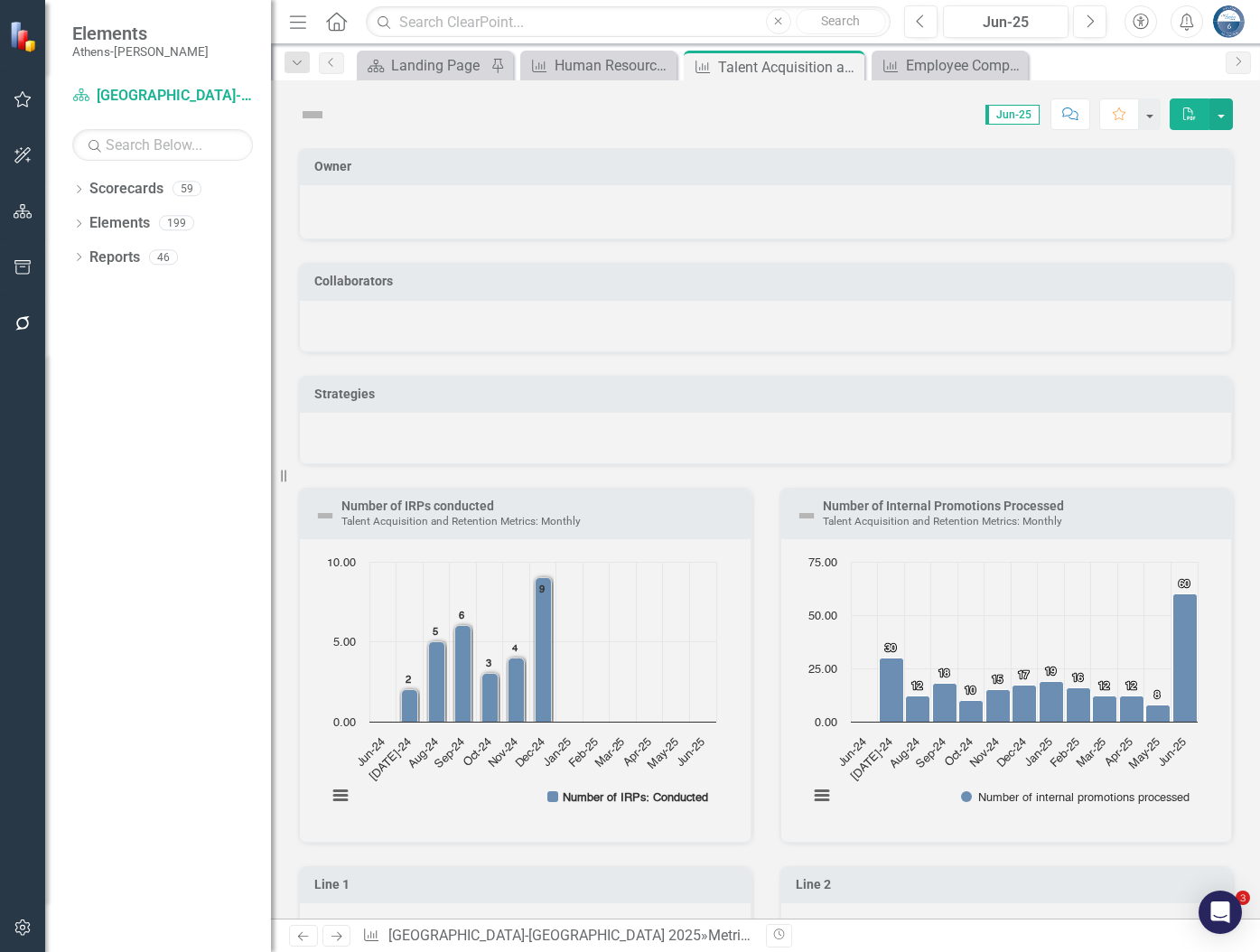 scroll, scrollTop: 0, scrollLeft: 0, axis: both 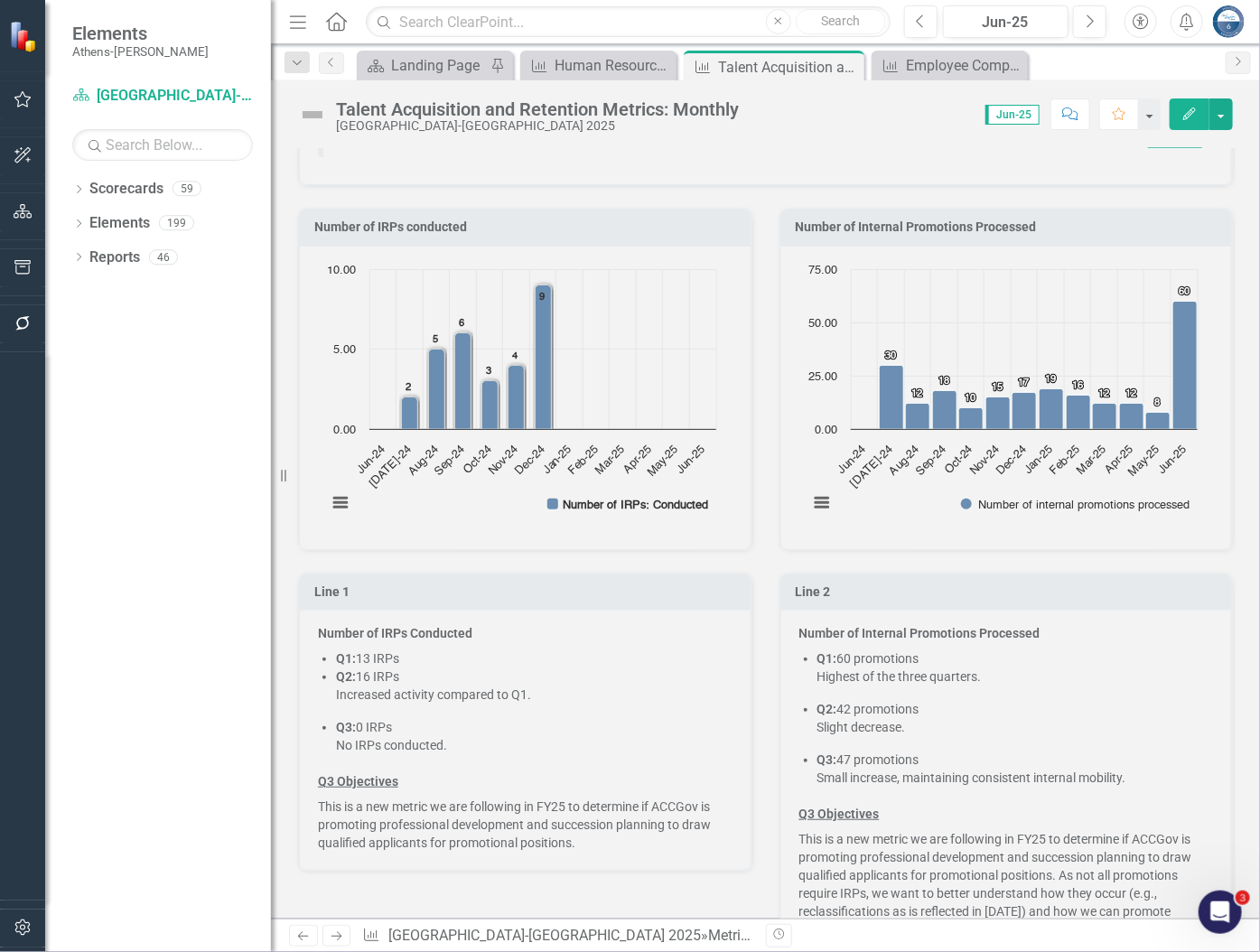 click on "Created with Highcharts 11.4.8 Chart context menu 30 ​ 30 12 ​ 12 18 ​ 18 10 ​ 10 15 ​ 15 17 ​ 17 19 ​ 19 16 ​ 16 12 ​ 12 12 ​ 12 8 ​ 8 60 ​ 60 Number of internal promotions processed Jun-24 [DATE]-24 Aug-24 Sep-24 Oct-24 Nov-24 Dec-24 Jan-25 Feb-25 Mar-25 Apr-25 May-25 Jun-25 0.00 25.00 50.00 75.00 Number of internal promotions processed  ​ Feb-25: 16.00 ​" 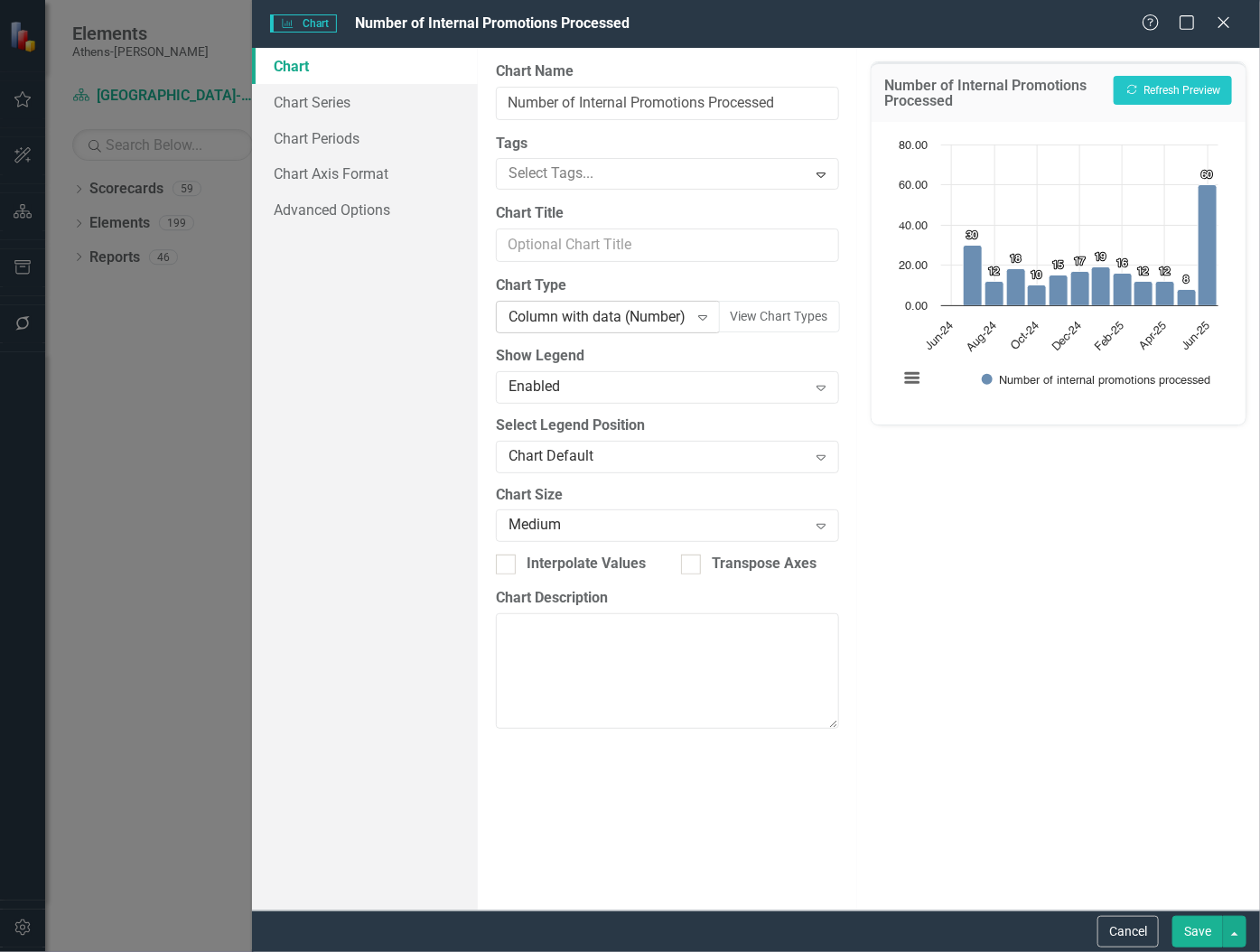 click on "Column with data (Number)" at bounding box center [598, 317] 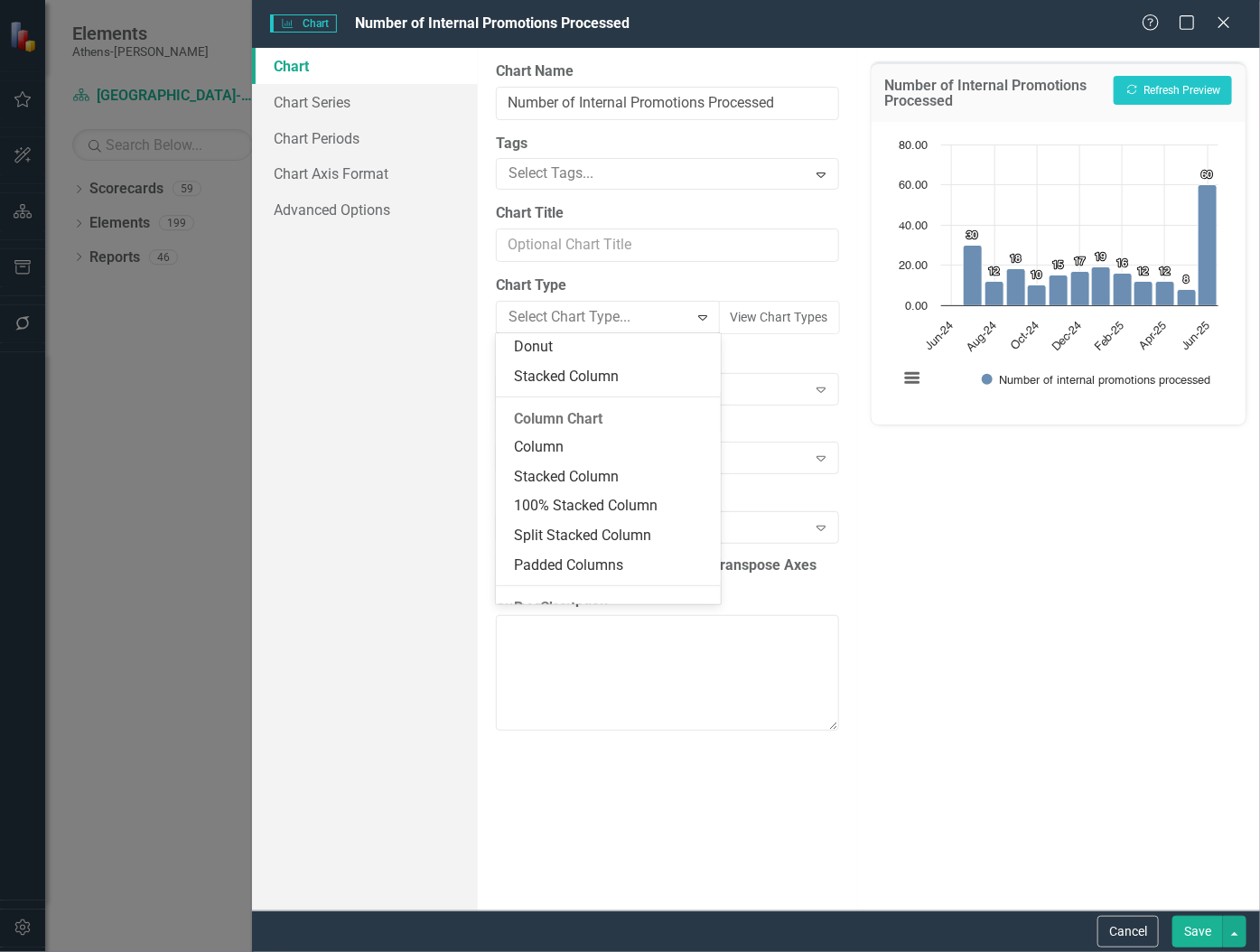 scroll, scrollTop: 328, scrollLeft: 0, axis: vertical 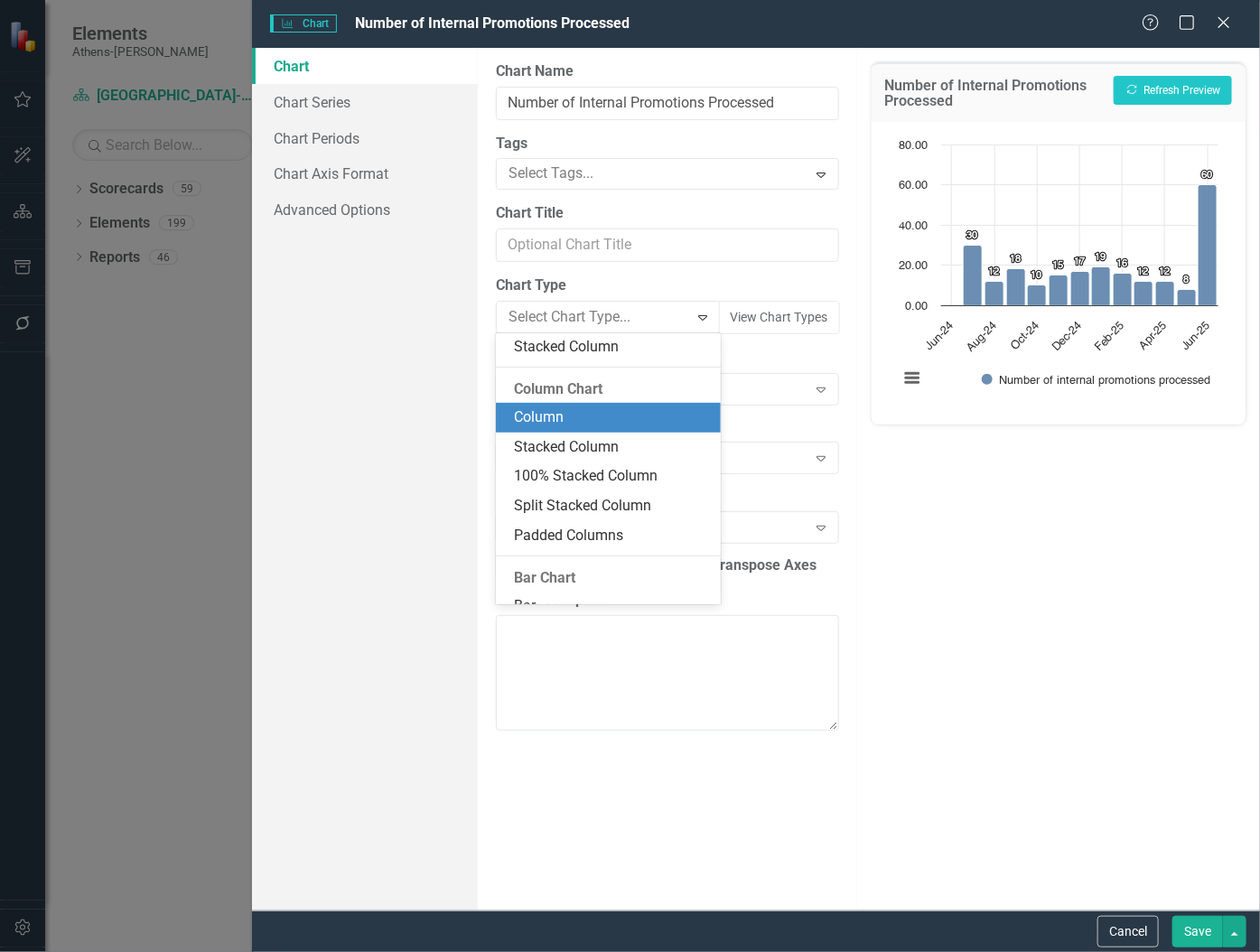 click on "Column" at bounding box center (611, 417) 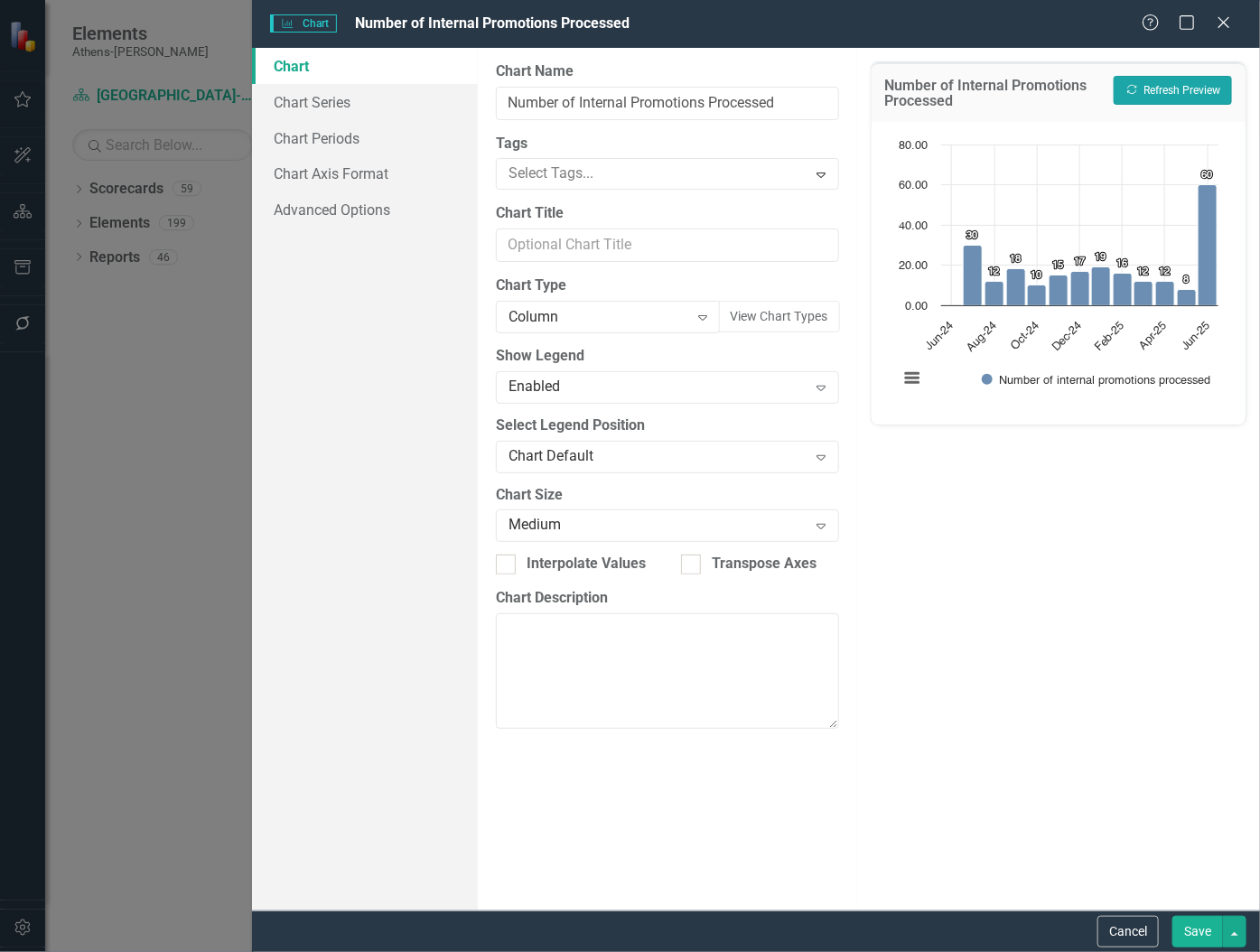 click on "Recalculate Refresh Preview" at bounding box center [1172, 90] 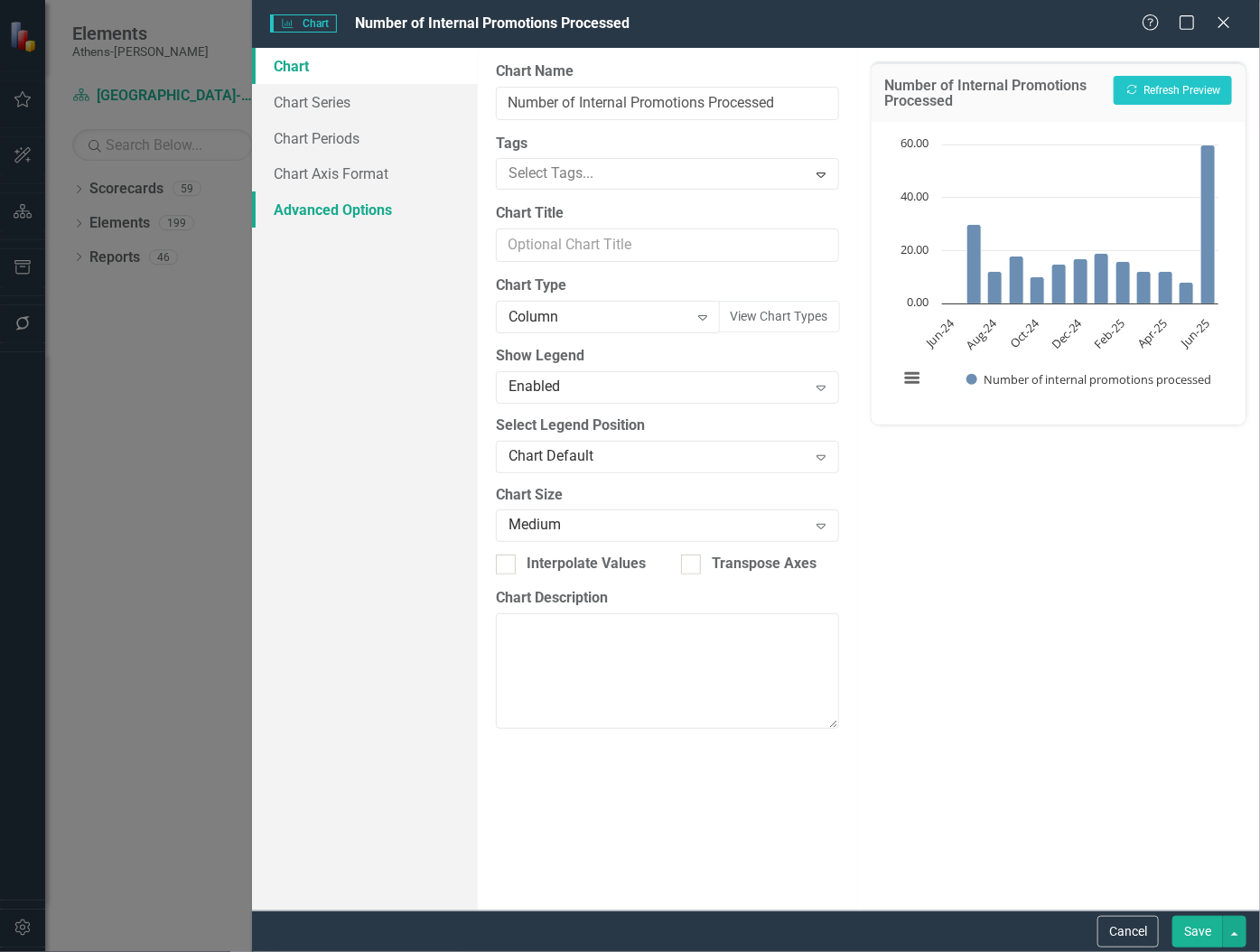 click on "Advanced Options" at bounding box center (365, 210) 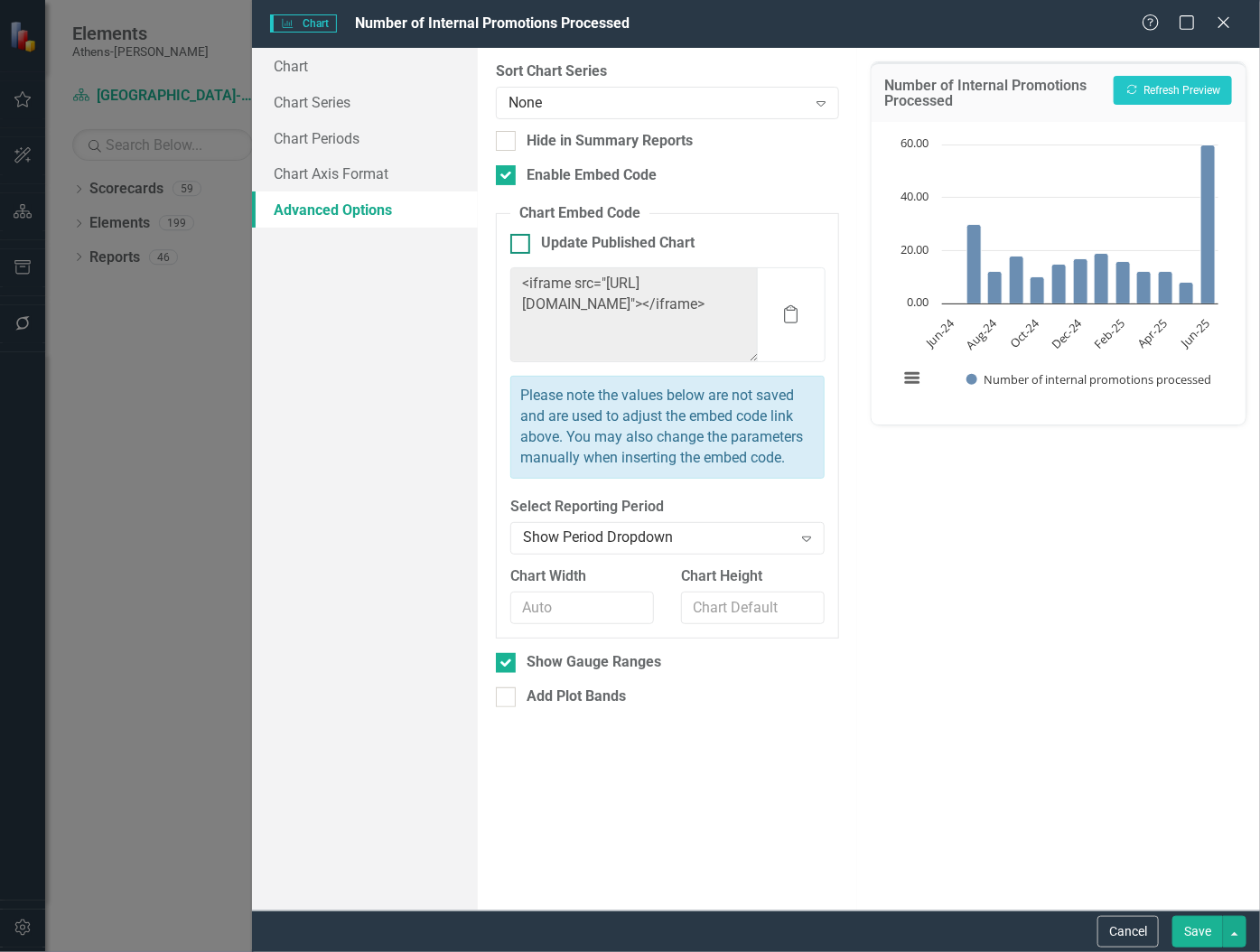 click at bounding box center (520, 244) 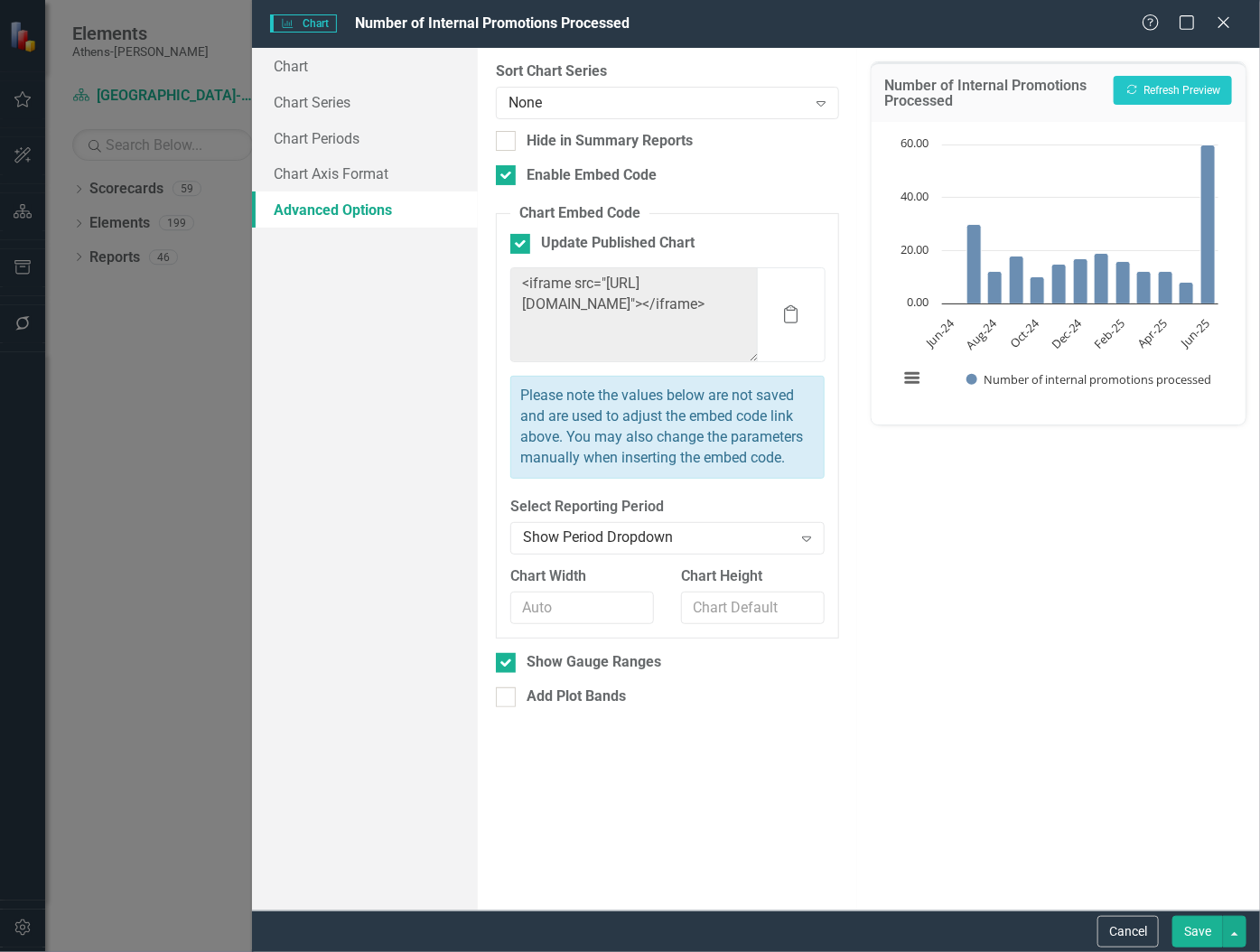 click on "Save" at bounding box center (1198, 931) 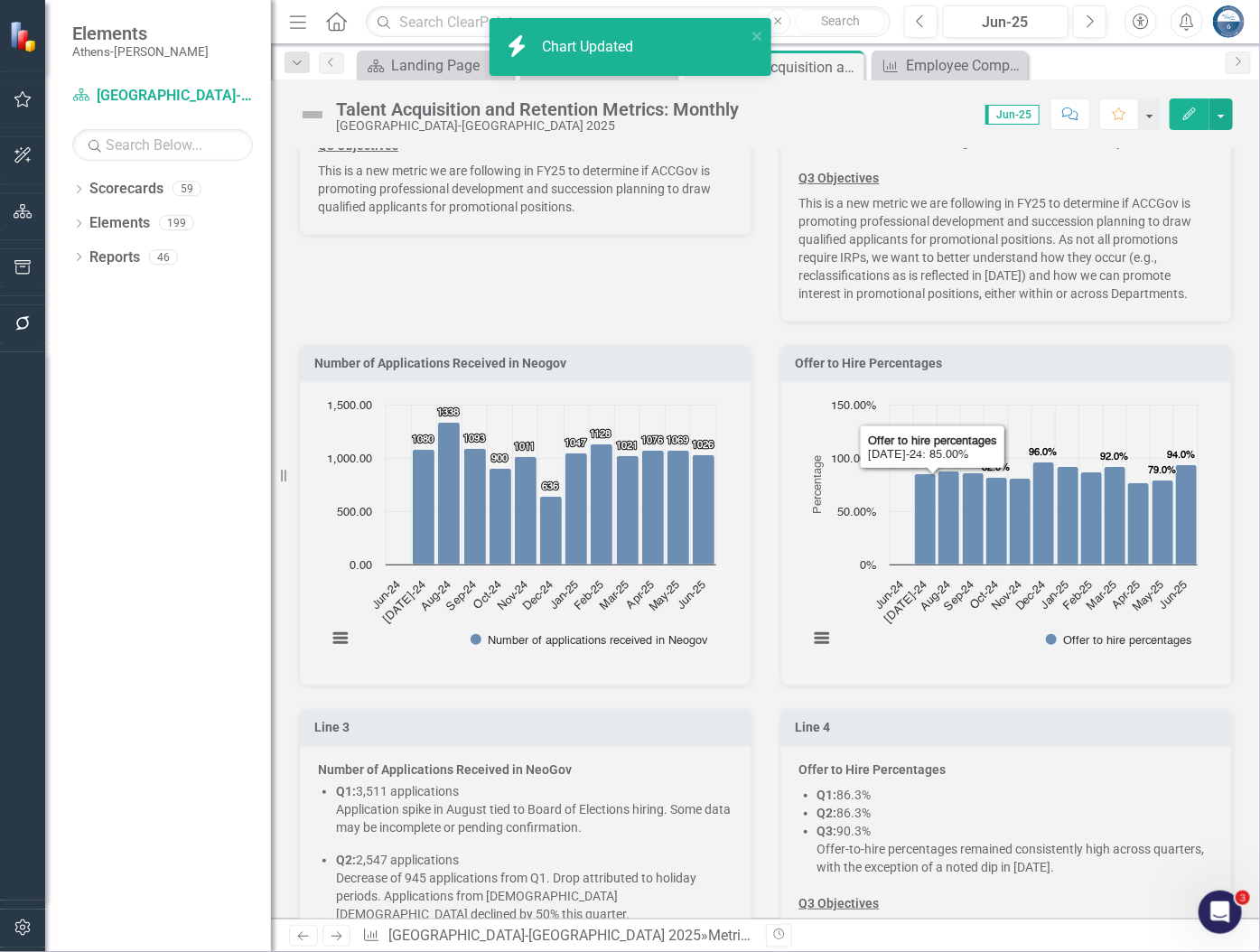 scroll, scrollTop: 1067, scrollLeft: 0, axis: vertical 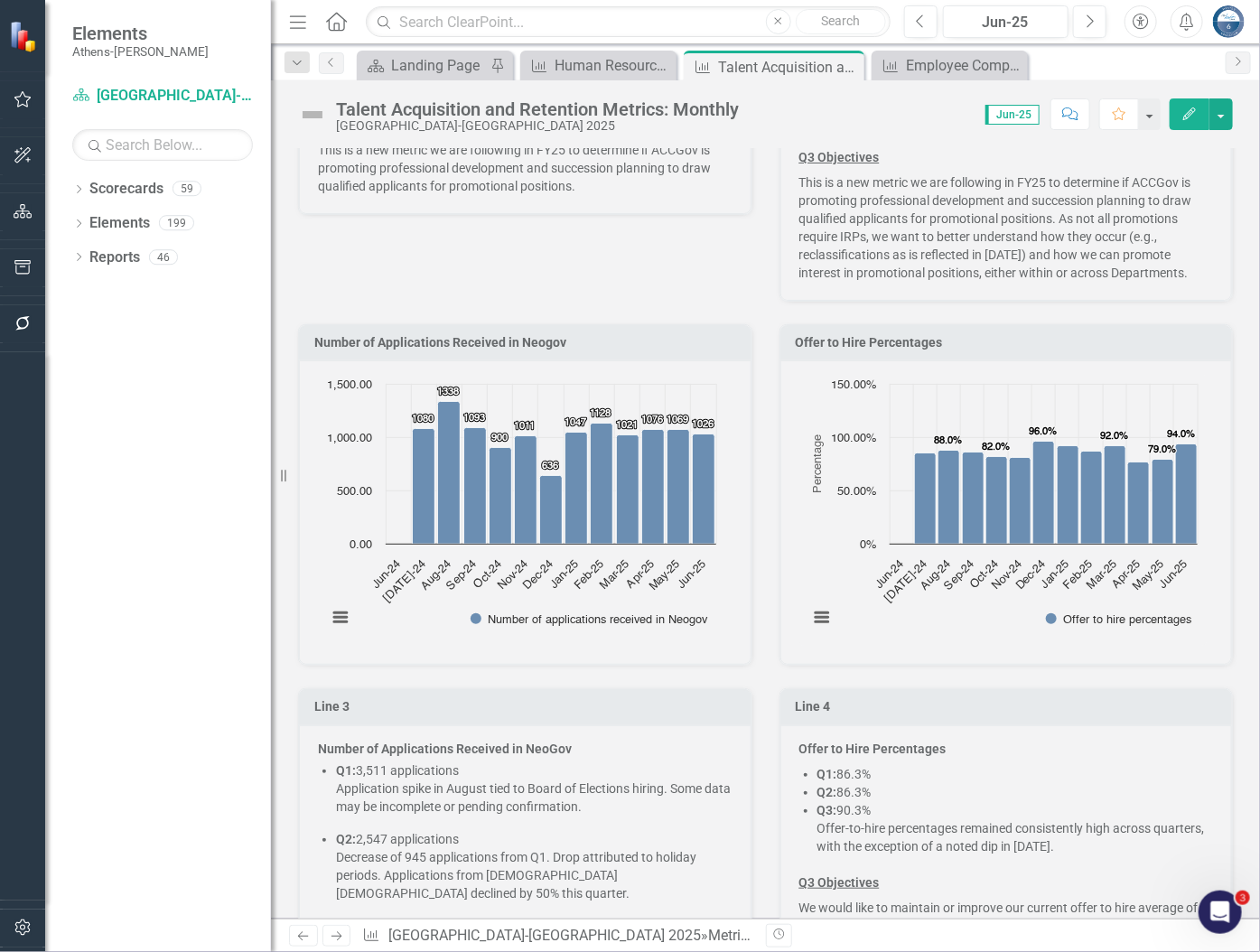 click on "Created with Highcharts 11.4.8 Chart context menu 1080 ​ 1080 1338 ​ 1338 1093 ​ 1093 900 ​ 900 1011 ​ 1011 636 ​ 636 1047 ​ 1047 1128 ​ 1128 1021 ​ 1021 1076 ​ 1076 1069 ​ 1069 1026 ​ 1026 Number of applications received in Neogov Jun-24 Jul-24 Aug-24 Sep-24 Oct-24 Nov-24 Dec-24 Jan-25 Feb-25 Mar-25 Apr-25 May-25 Jun-25 0.00 500.00 1,000.00 1,500.00 Number of applications received in Neogov  ​ Jan-25: 1,047.00 ​" 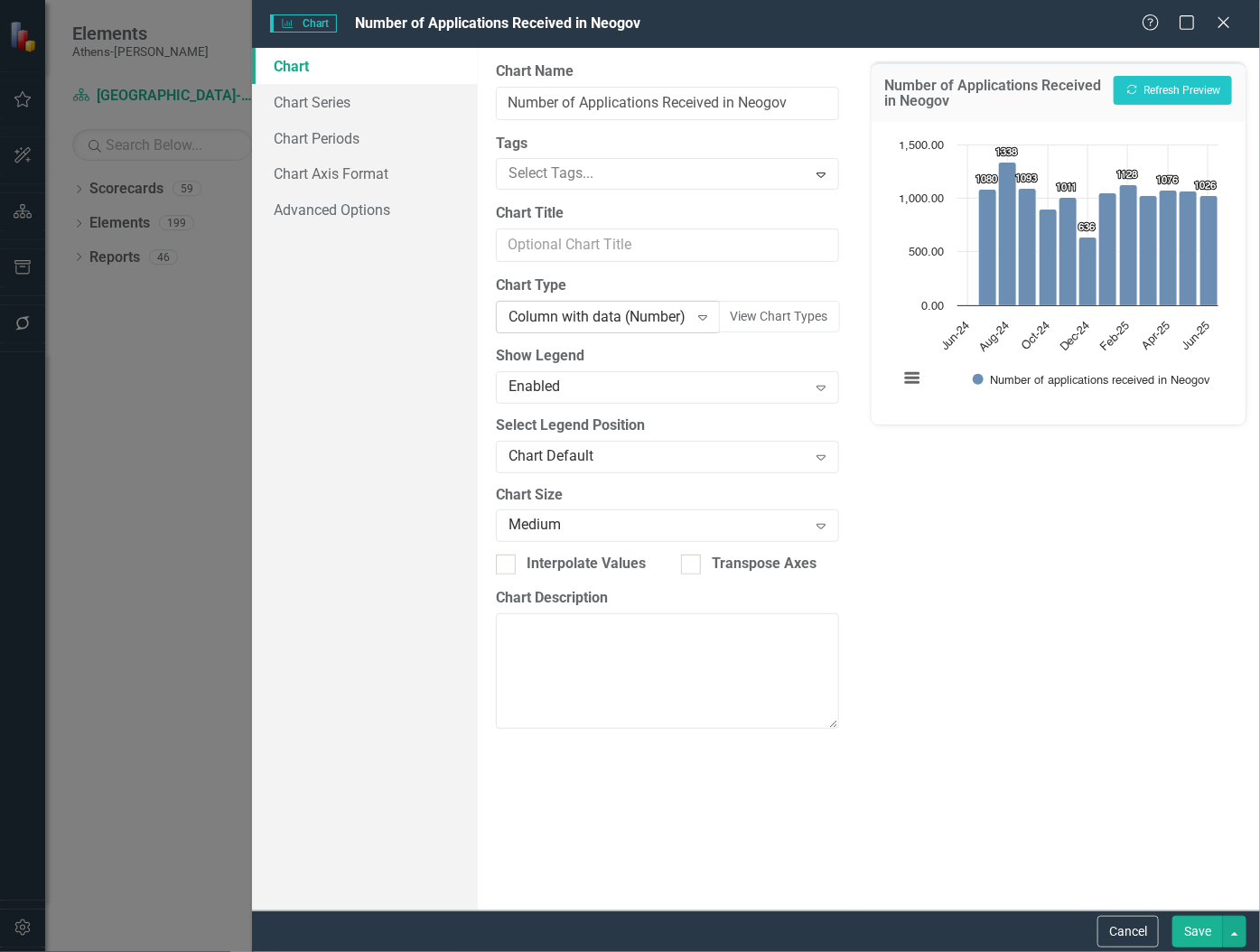 click on "Column with data (Number)" at bounding box center [598, 317] 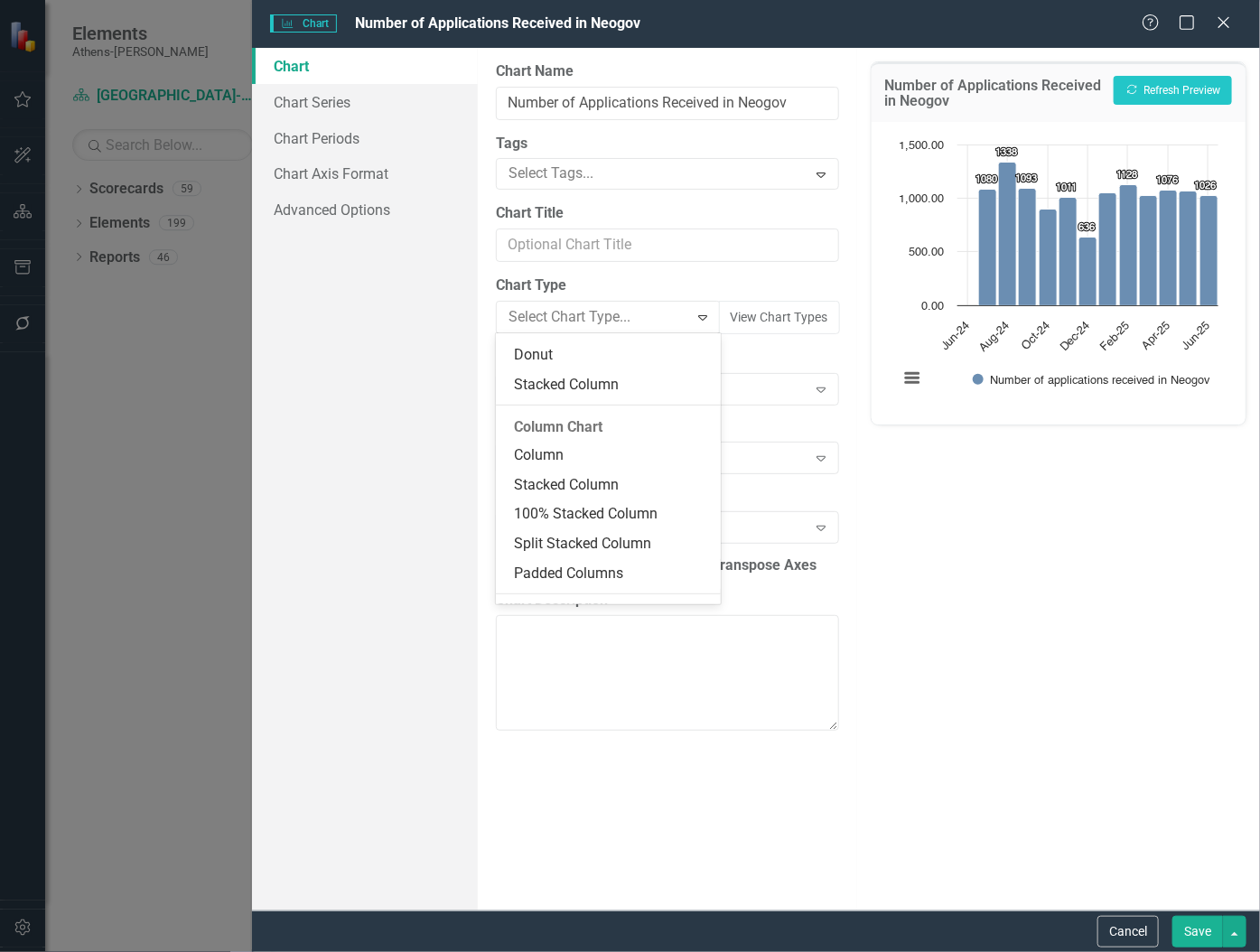 scroll, scrollTop: 328, scrollLeft: 0, axis: vertical 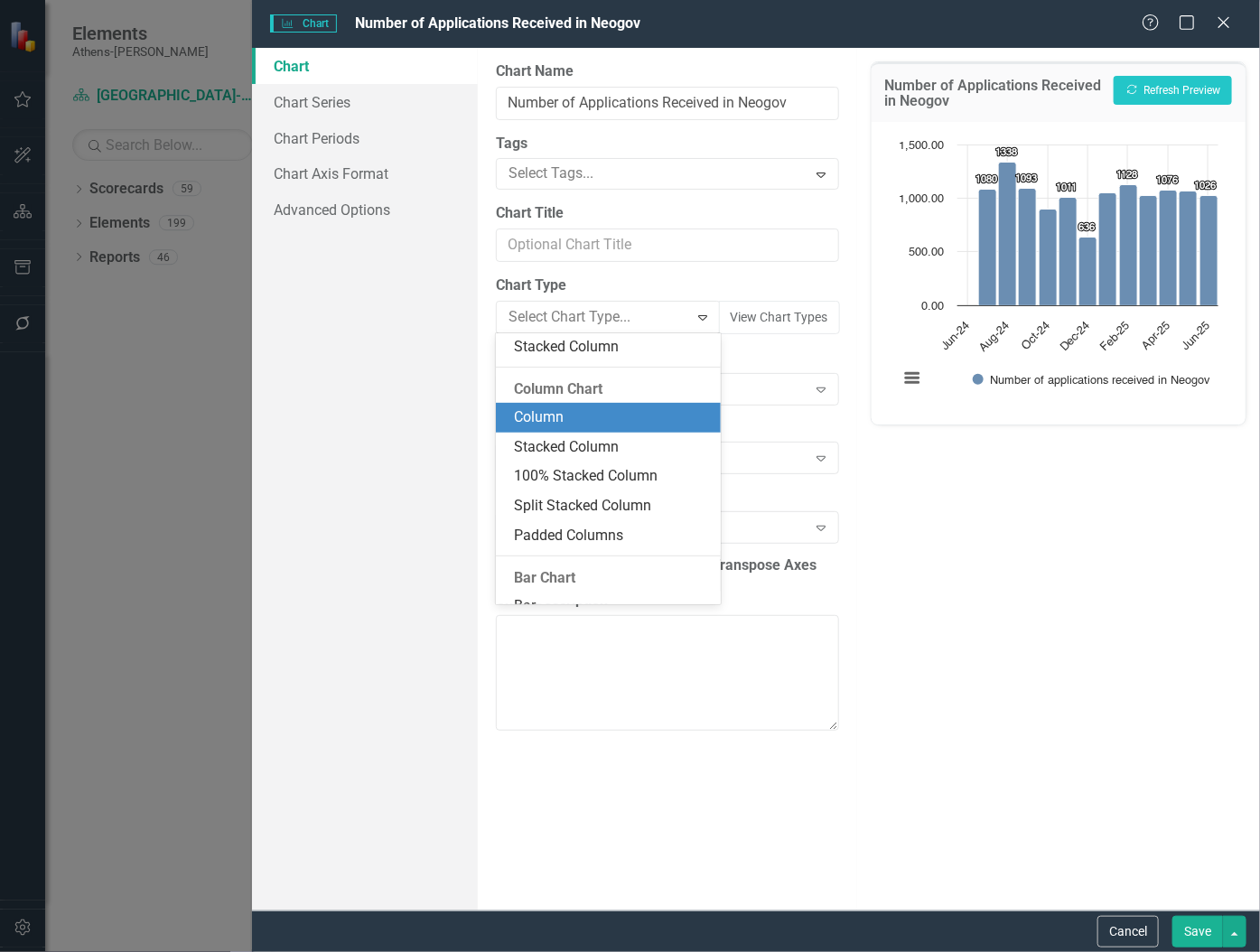 click on "Column" at bounding box center [611, 417] 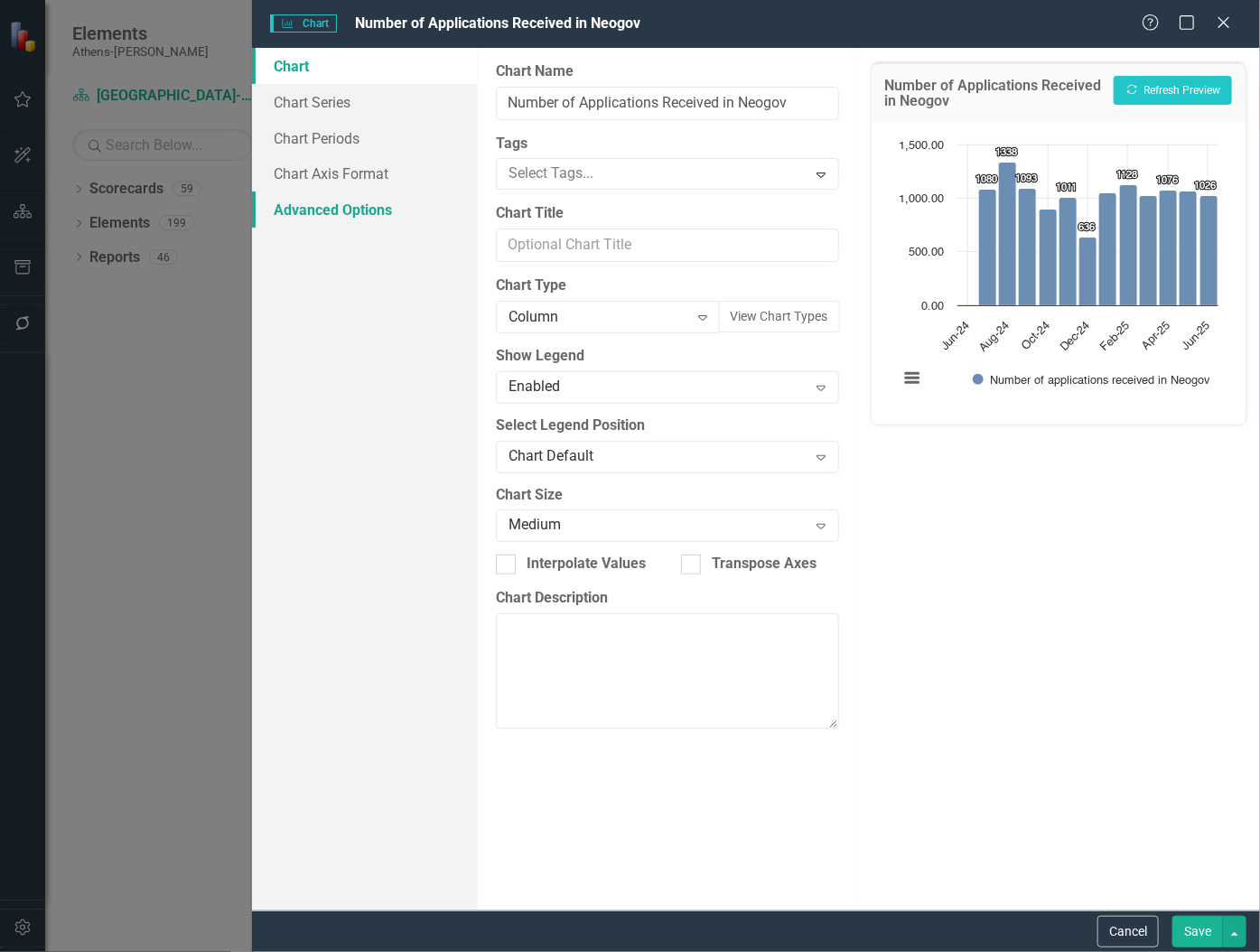 click on "Advanced Options" at bounding box center (365, 210) 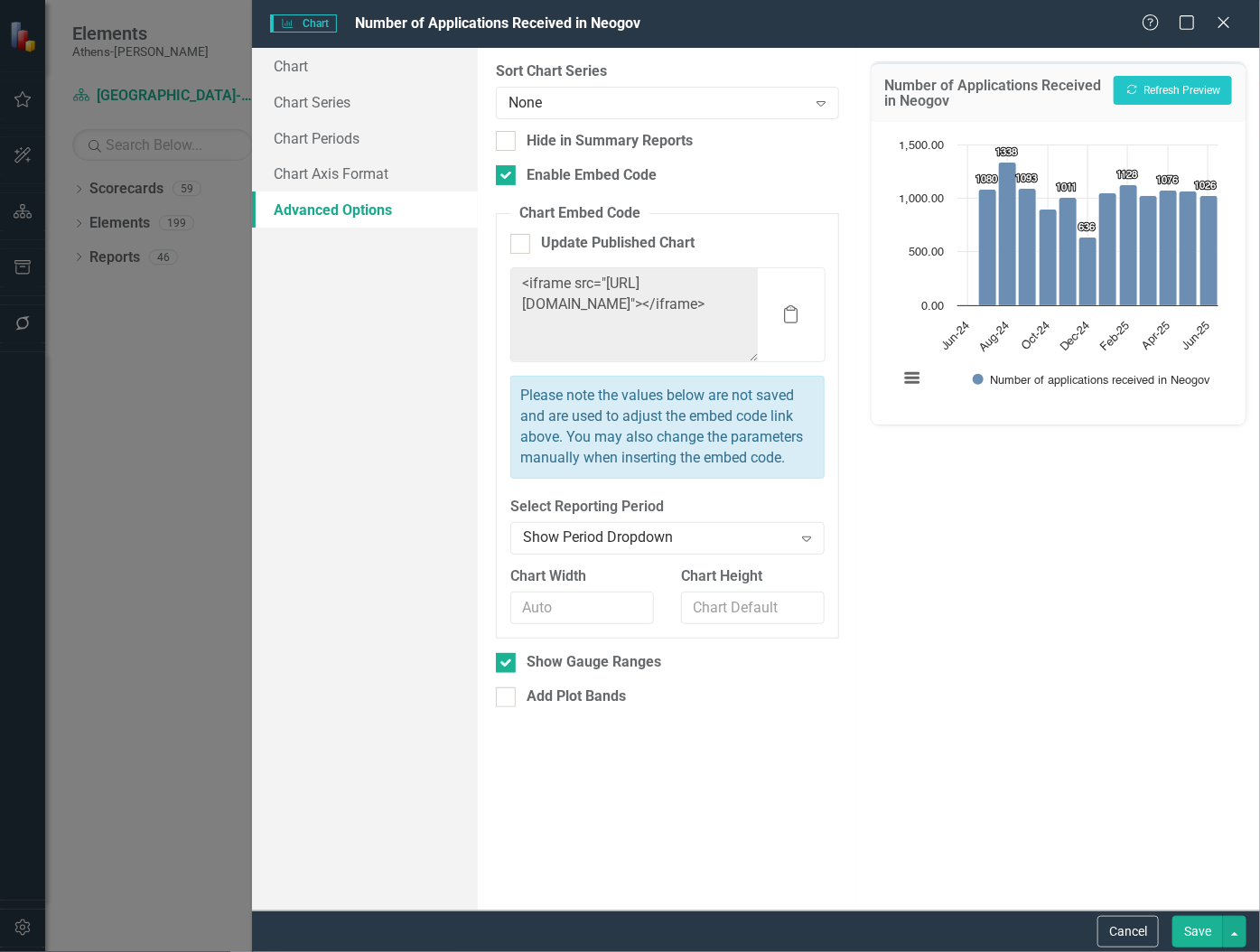 drag, startPoint x: 519, startPoint y: 241, endPoint x: 566, endPoint y: 275, distance: 58.00862 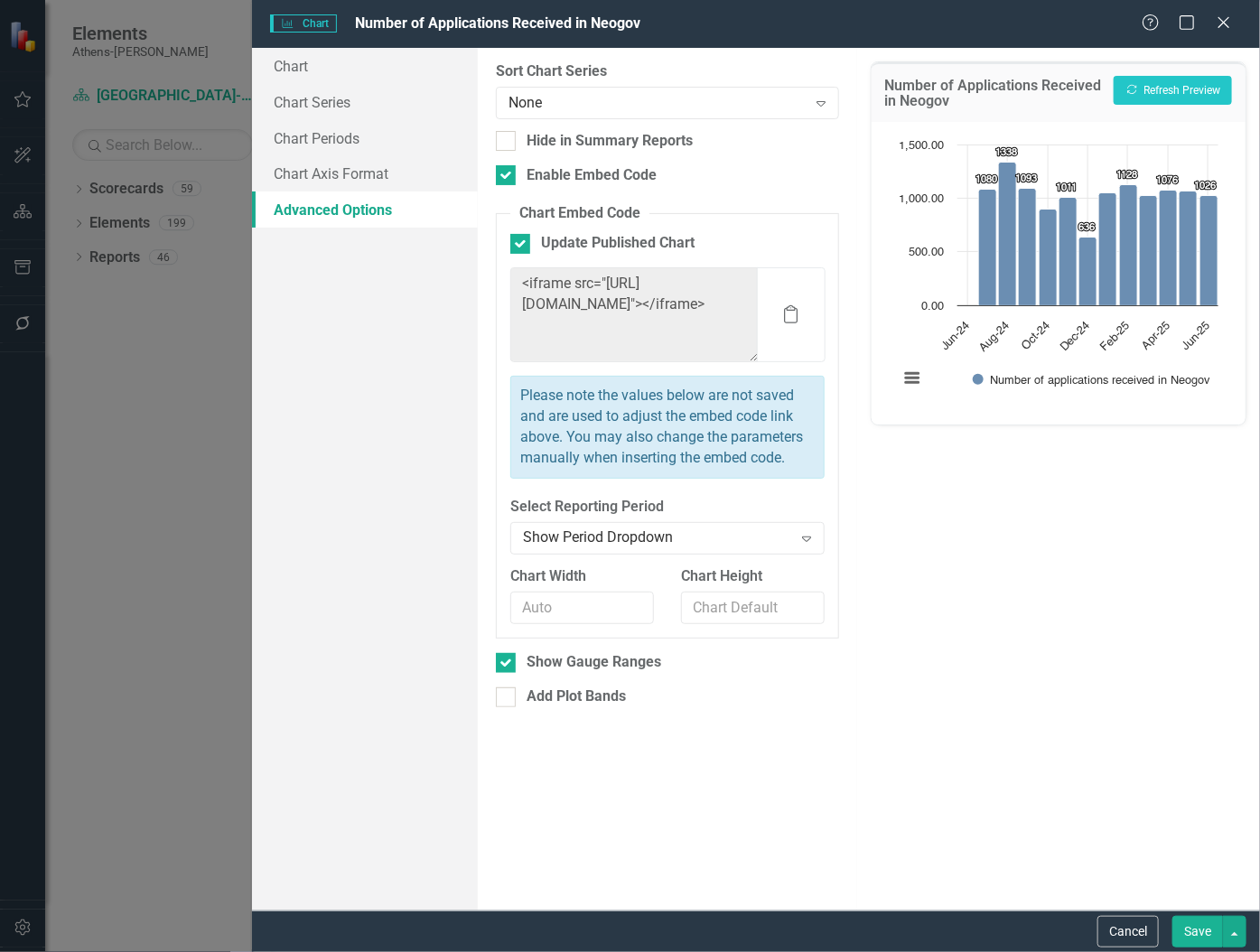 click on "Save" at bounding box center (1198, 931) 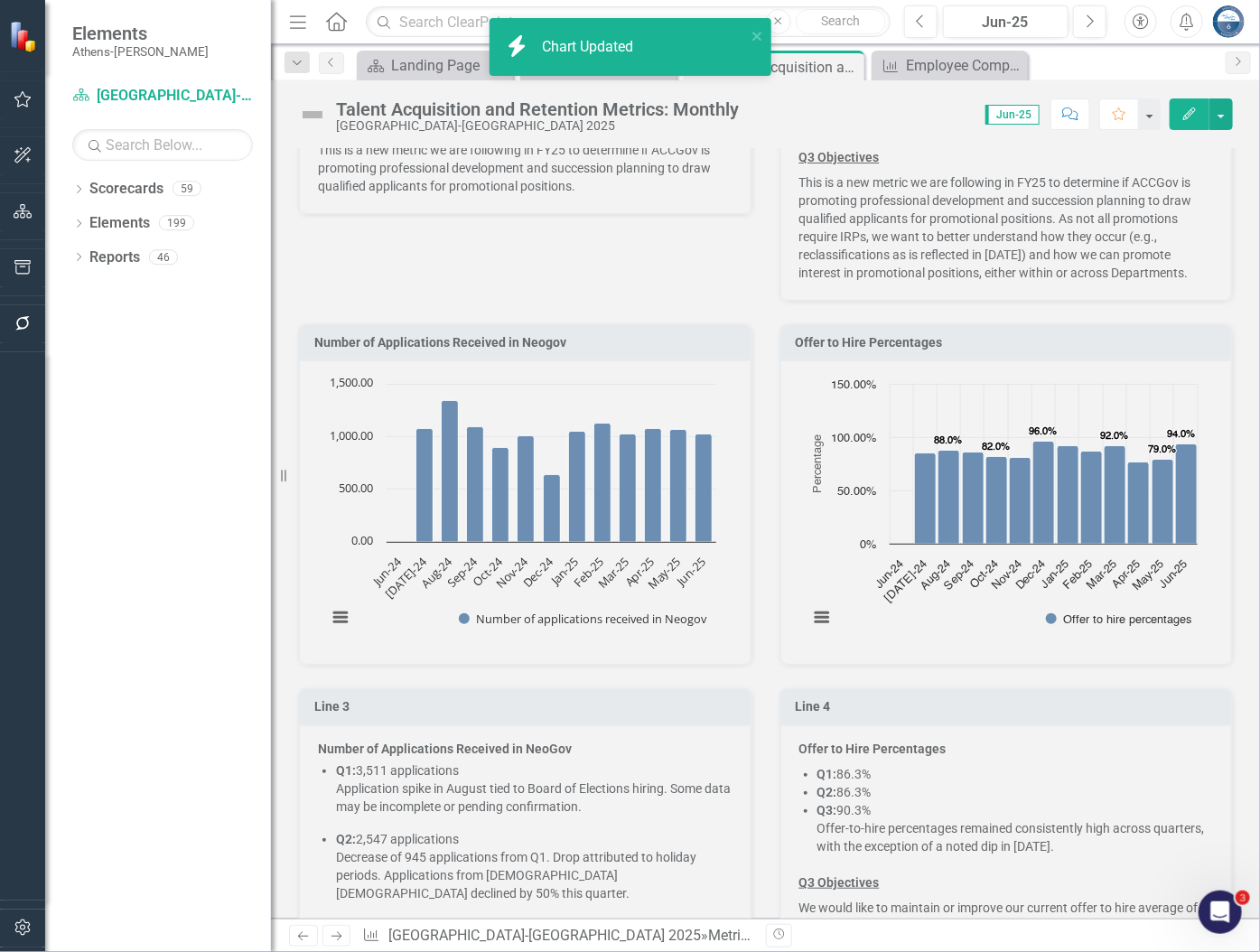 click 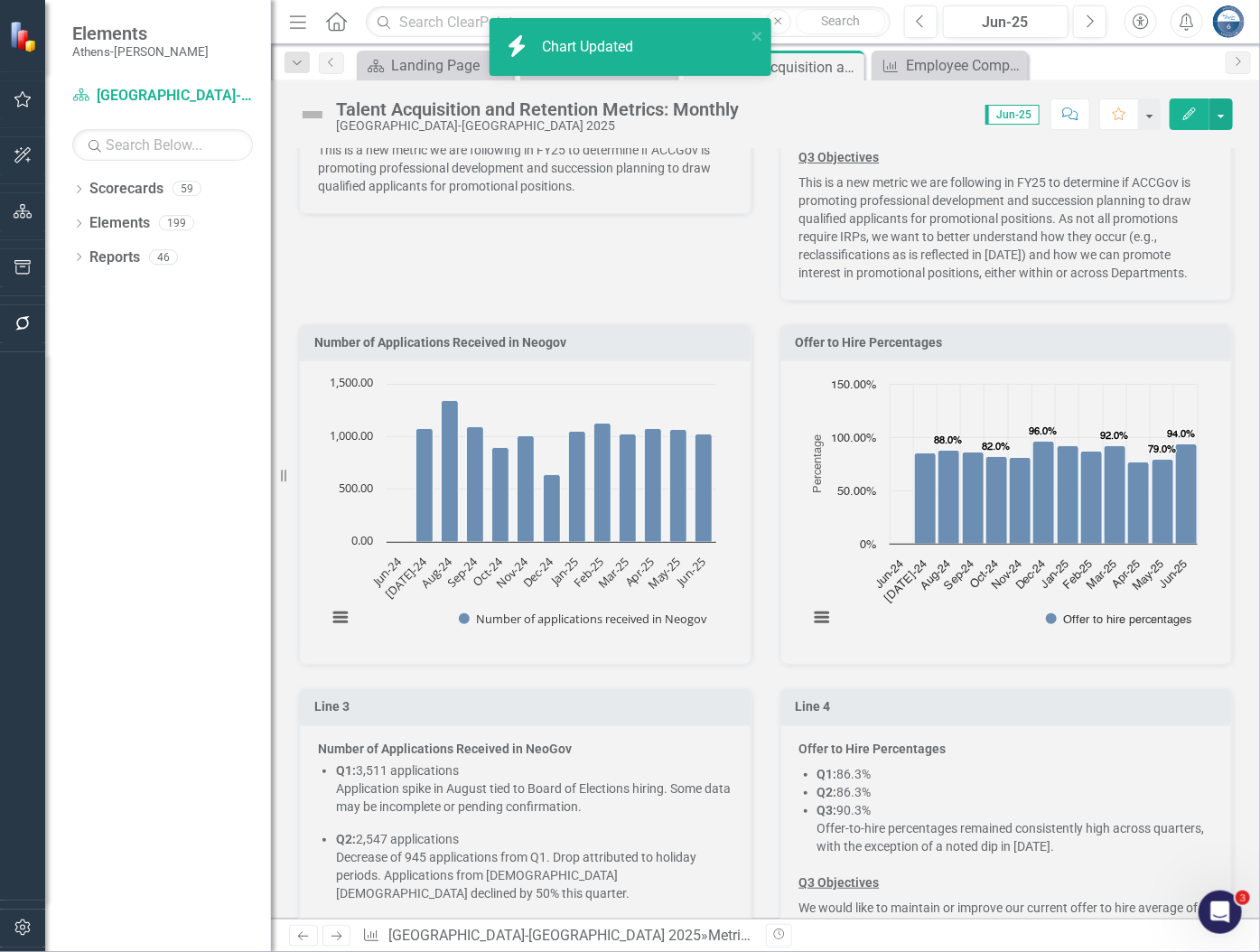 click 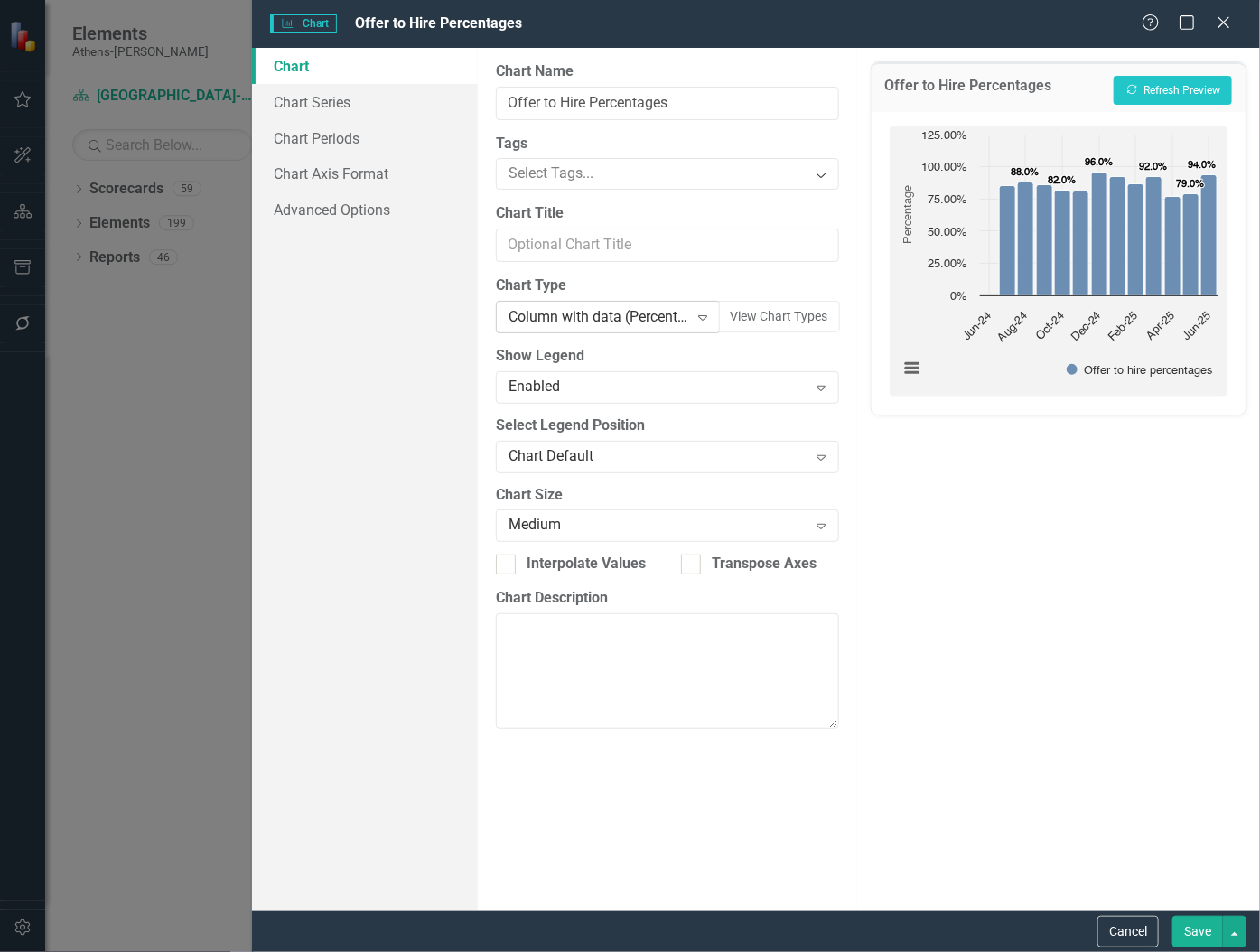 click on "Column with data (Percentage)" at bounding box center [598, 317] 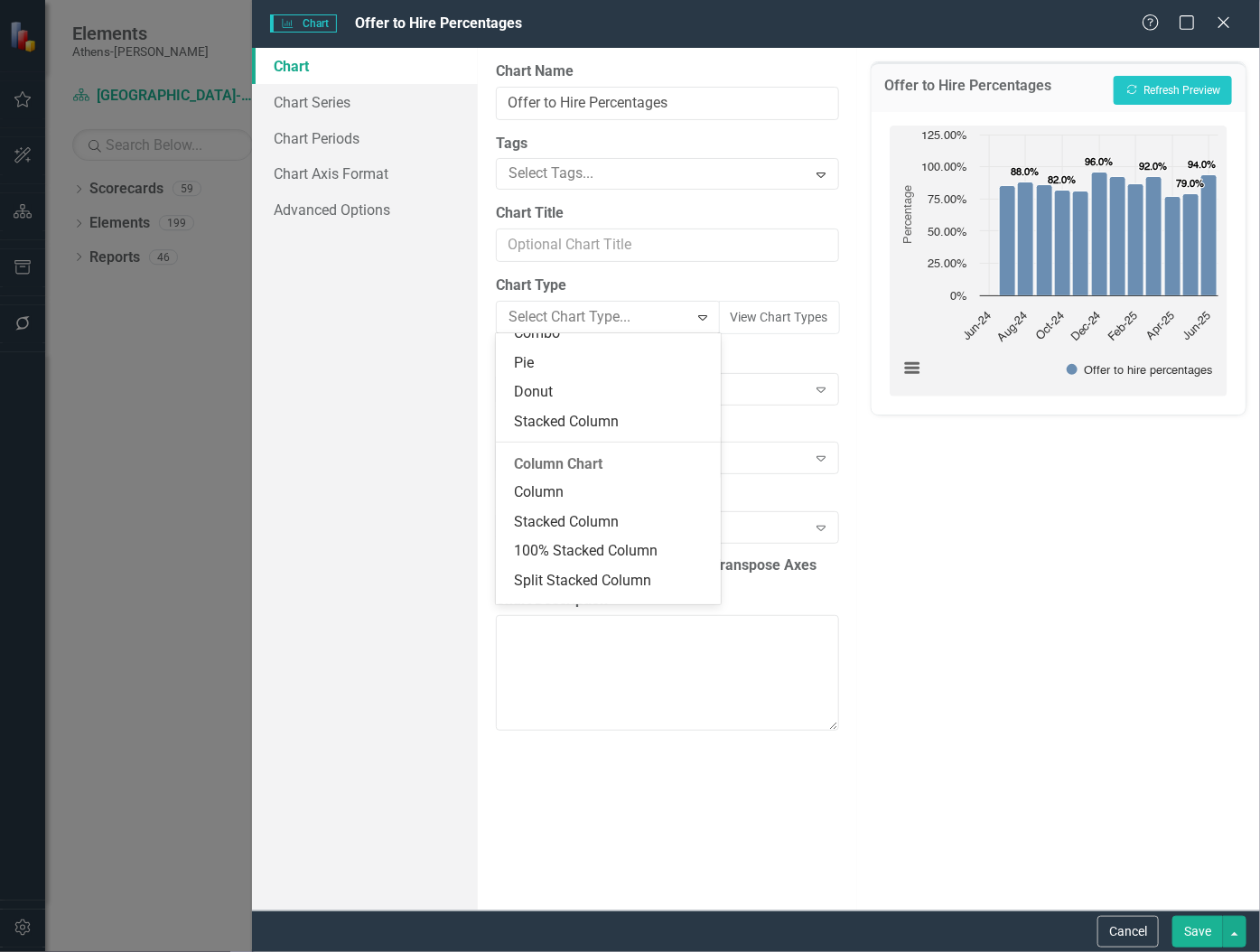 scroll, scrollTop: 328, scrollLeft: 0, axis: vertical 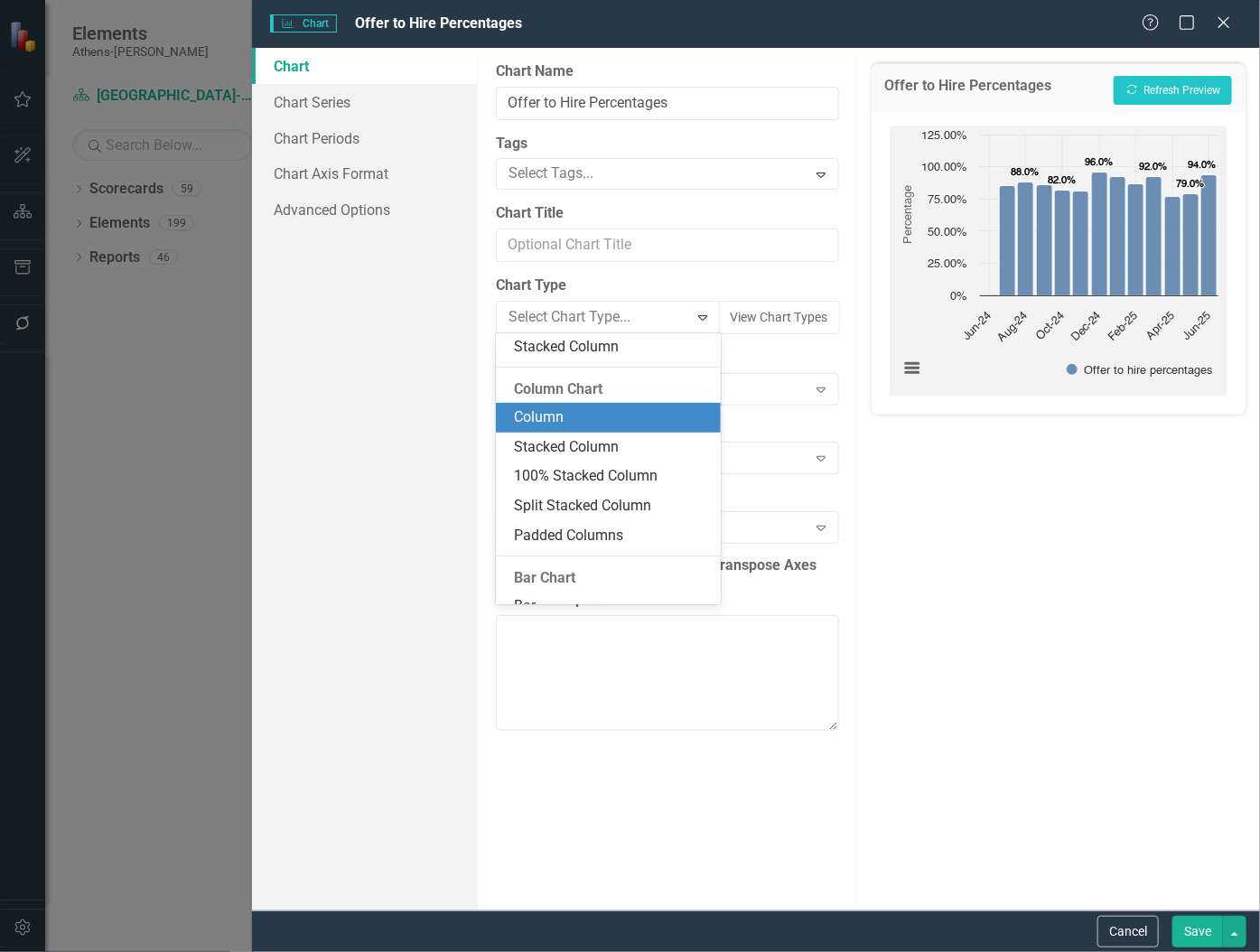 click on "Column" at bounding box center [611, 417] 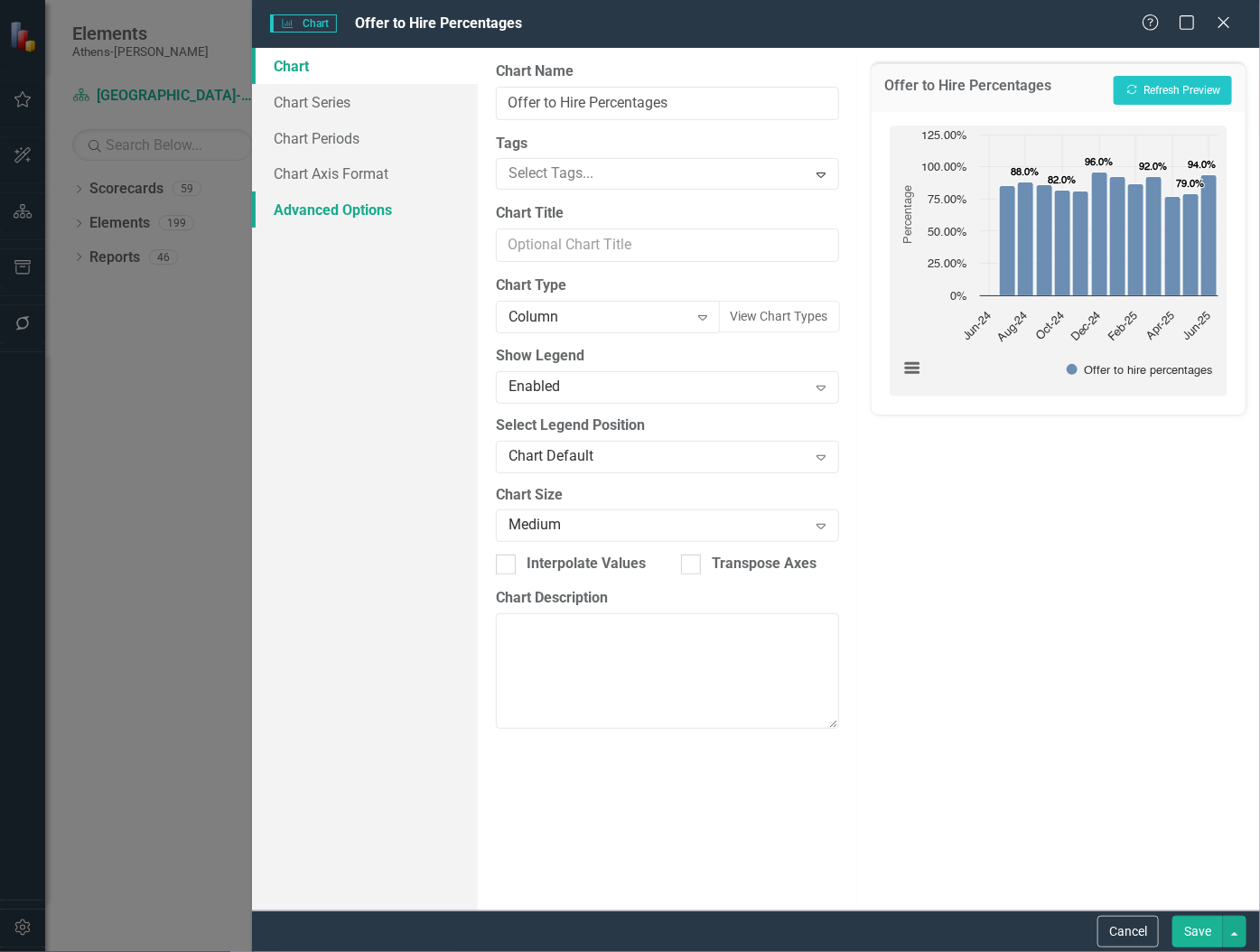 click on "Advanced Options" at bounding box center (365, 210) 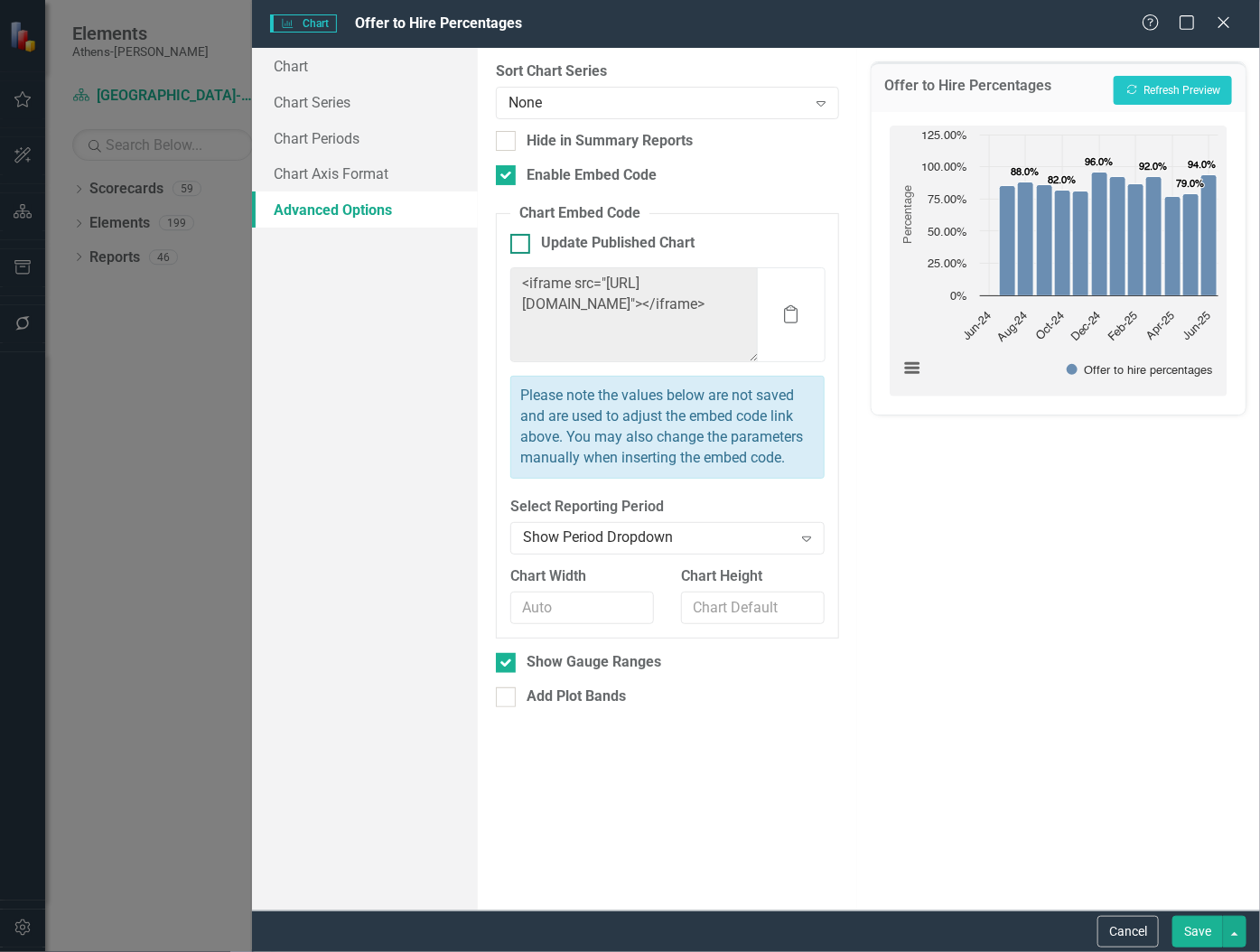 click at bounding box center (520, 244) 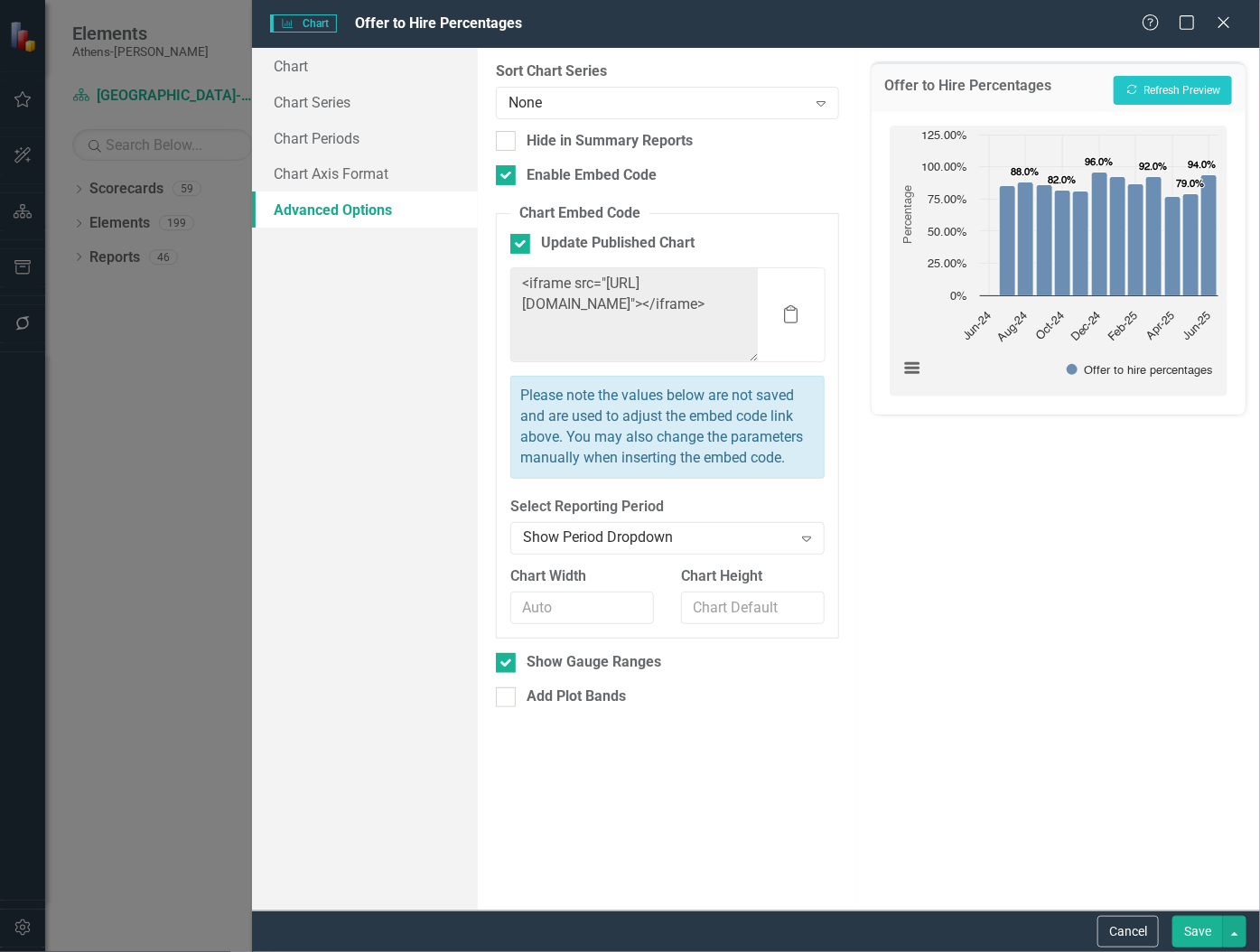 click on "Save" at bounding box center (1198, 931) 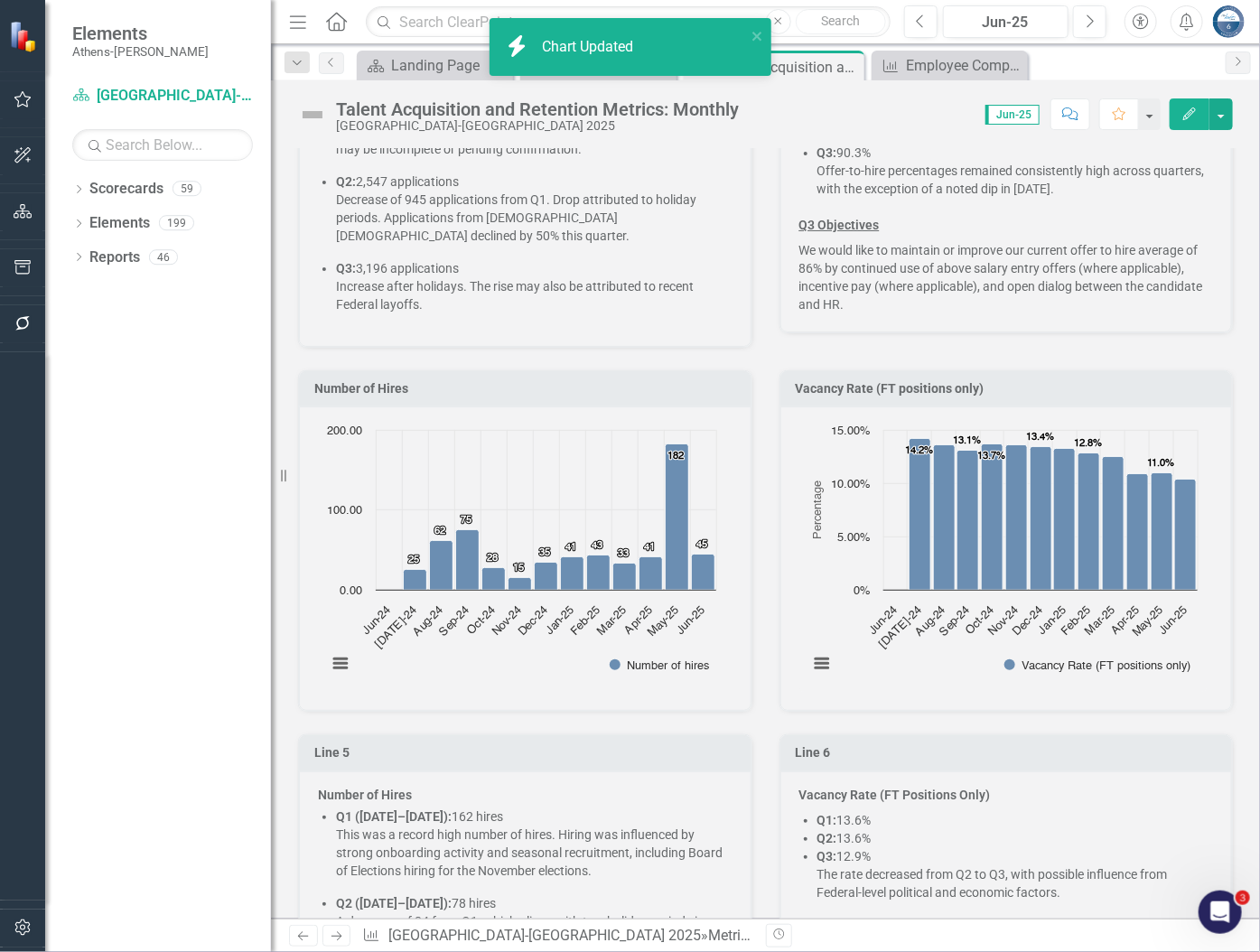 scroll, scrollTop: 1888, scrollLeft: 0, axis: vertical 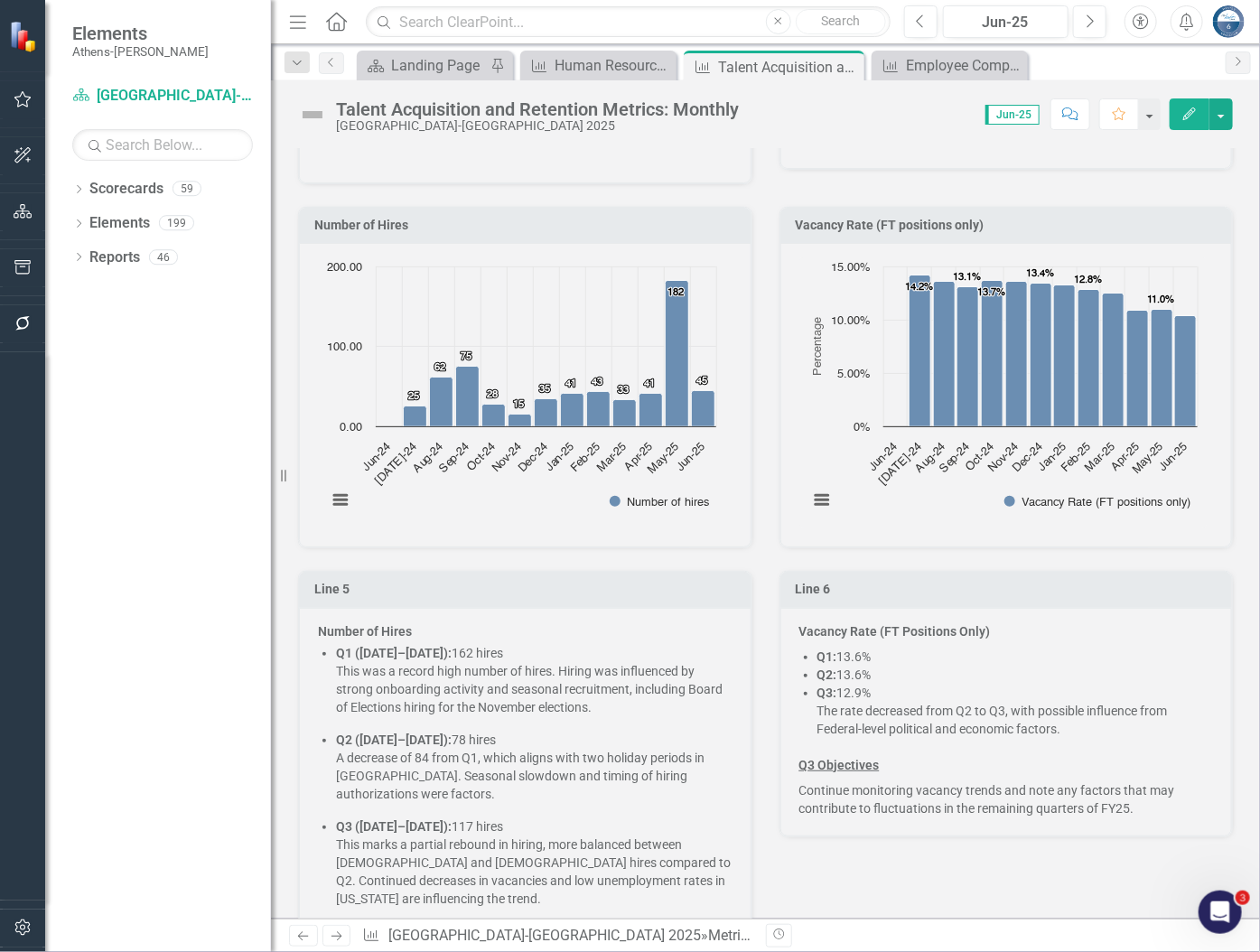 click on "Created with Highcharts 11.4.8 Chart context menu 25 ​ 25 62 ​ 62 75 ​ 75 28 ​ 28 15 ​ 15 35 ​ 35 41 ​ 41 43 ​ 43 33 ​ 33 41 ​ 41 182 ​ 182 45 ​ 45 Number of hires Jun-24 Jul-24 Aug-24 Sep-24 Oct-24 Nov-24 Dec-24 Jan-25 Feb-25 Mar-25 Apr-25 May-25 Jun-25 0.00 100.00 200.00" 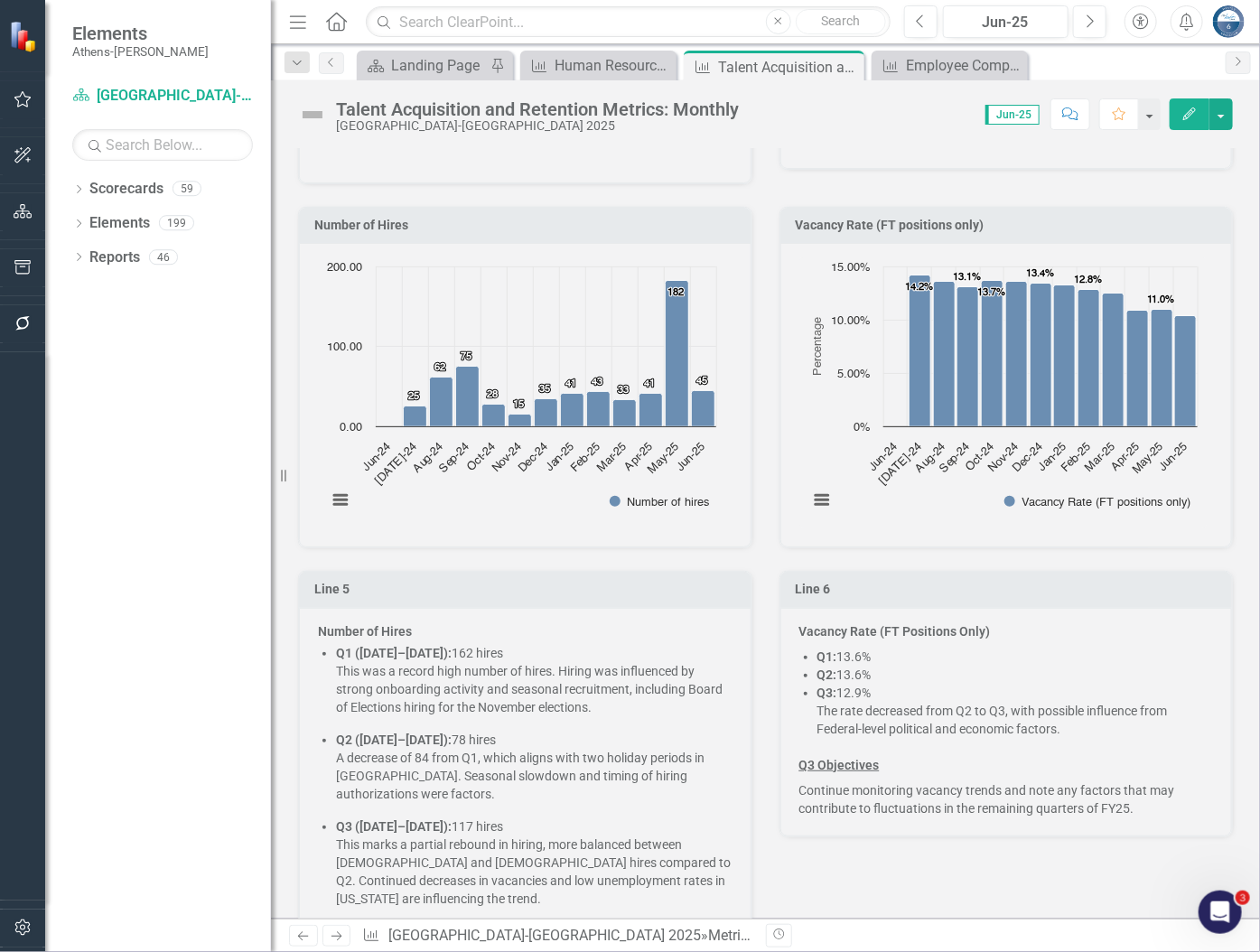 click on "Created with Highcharts 11.4.8 Chart context menu 25 ​ 25 62 ​ 62 75 ​ 75 28 ​ 28 15 ​ 15 35 ​ 35 41 ​ 41 43 ​ 43 33 ​ 33 41 ​ 41 182 ​ 182 45 ​ 45 Number of hires Jun-24 Jul-24 Aug-24 Sep-24 Oct-24 Nov-24 Dec-24 Jan-25 Feb-25 Mar-25 Apr-25 May-25 Jun-25 0.00 100.00 200.00" 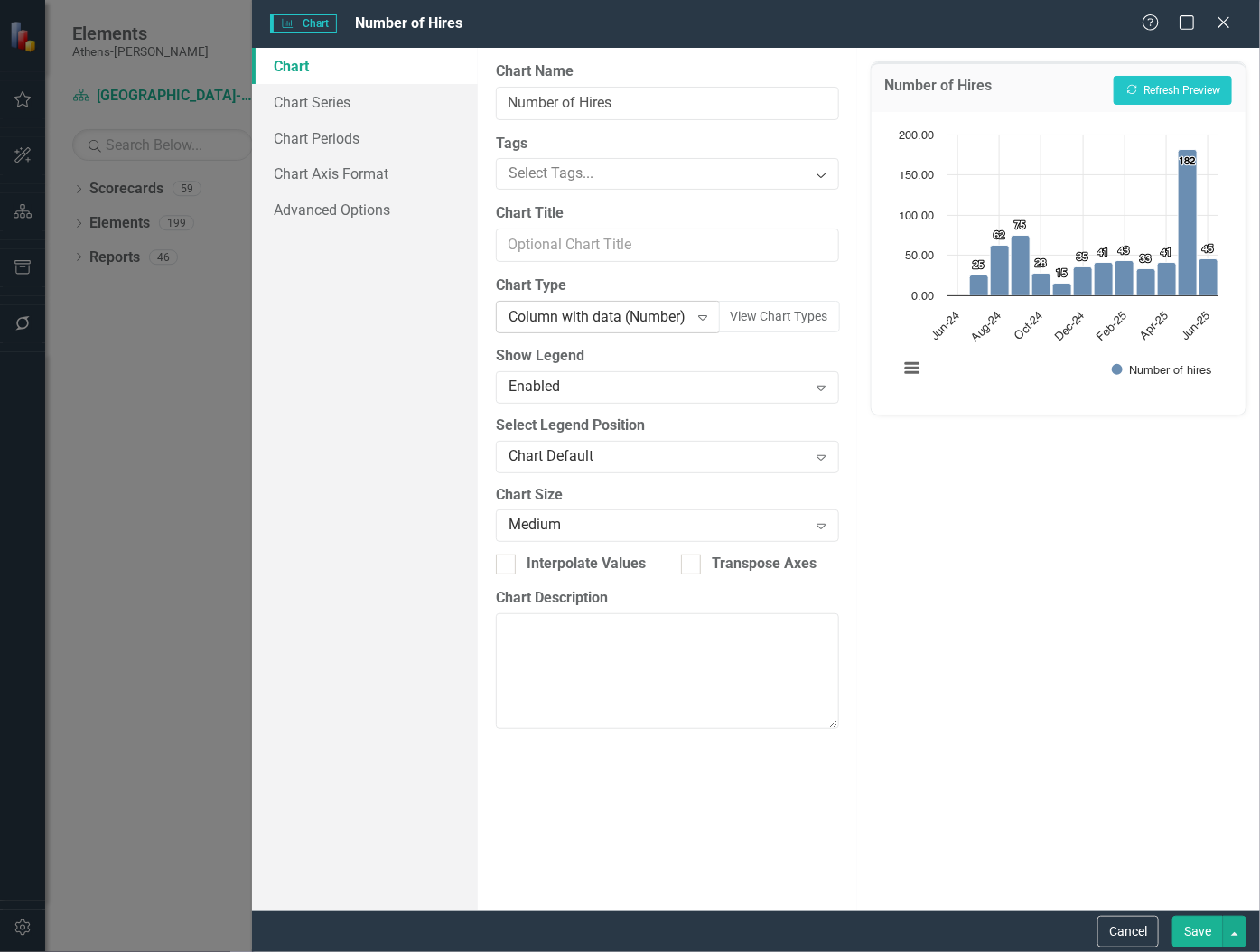 click on "Column with data (Number)" at bounding box center [598, 317] 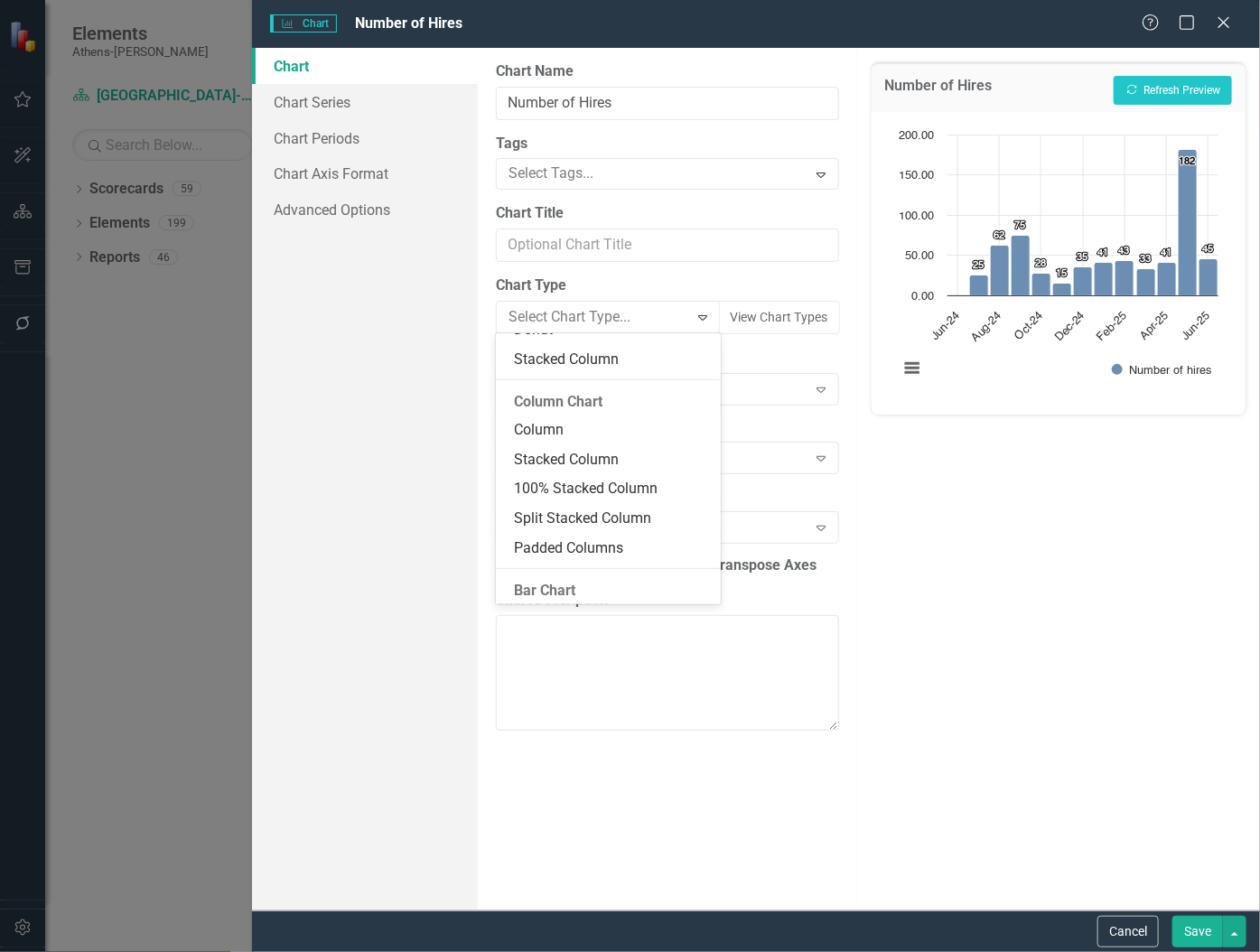 scroll, scrollTop: 299, scrollLeft: 0, axis: vertical 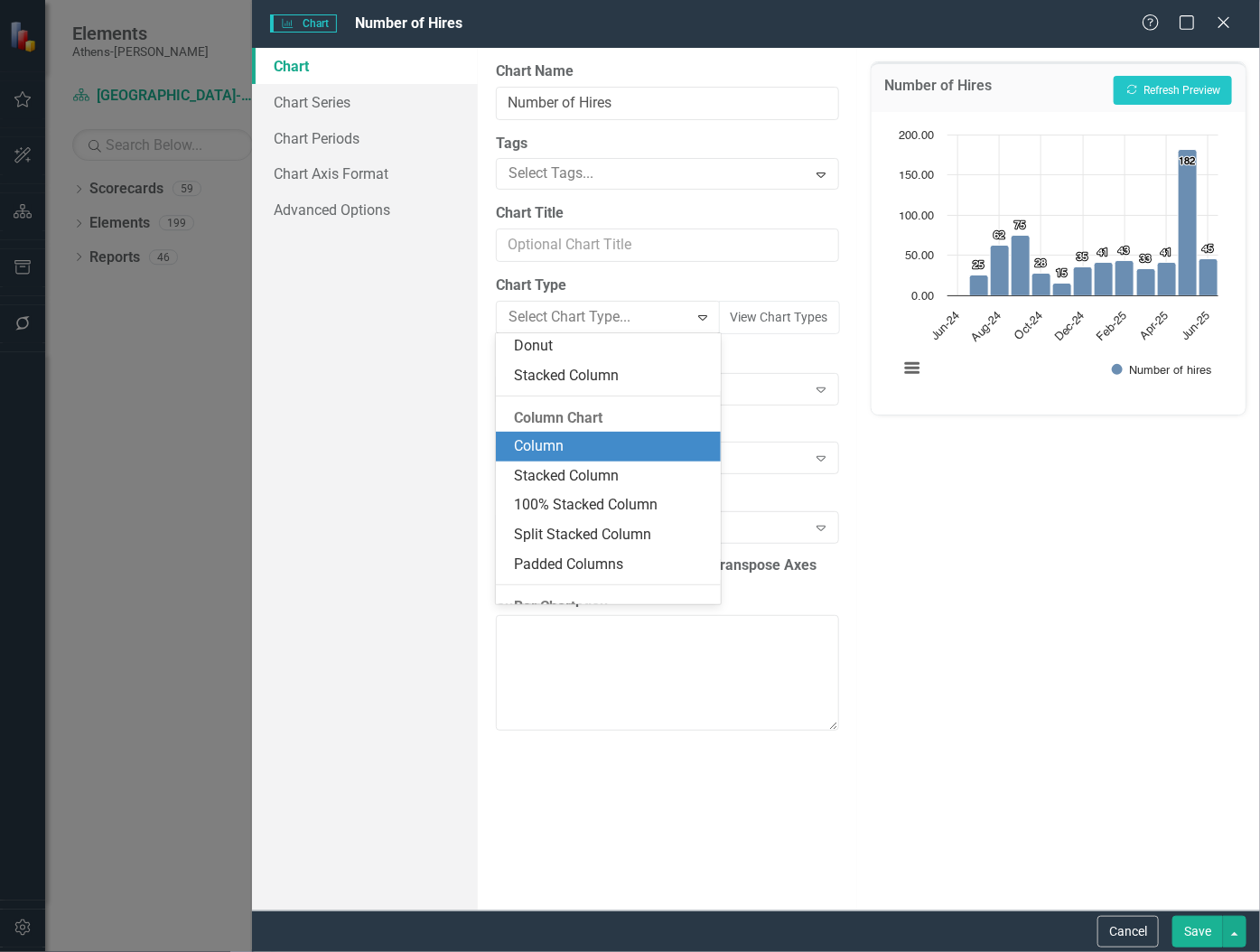 click on "Column" at bounding box center [611, 446] 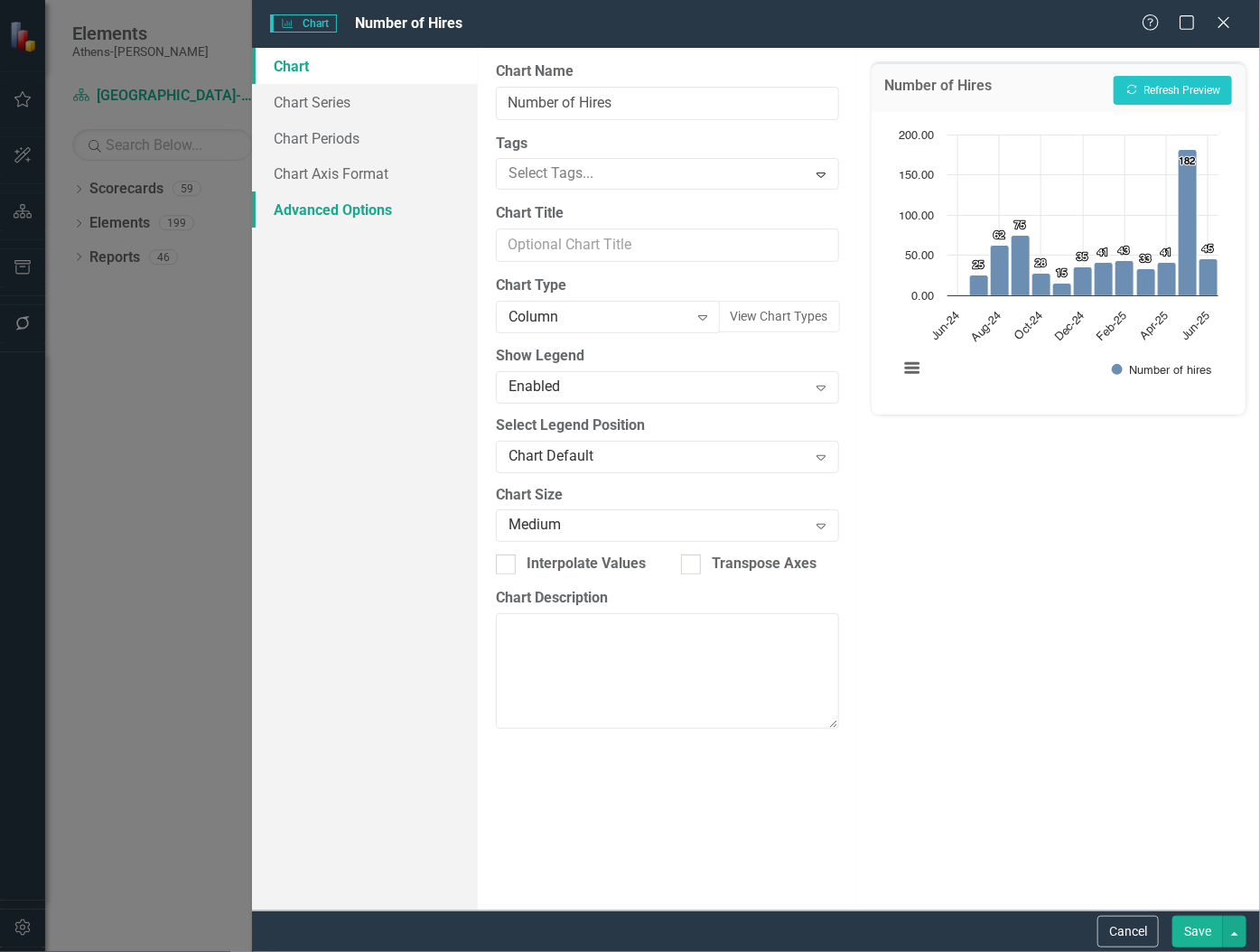 click on "Advanced Options" at bounding box center (365, 210) 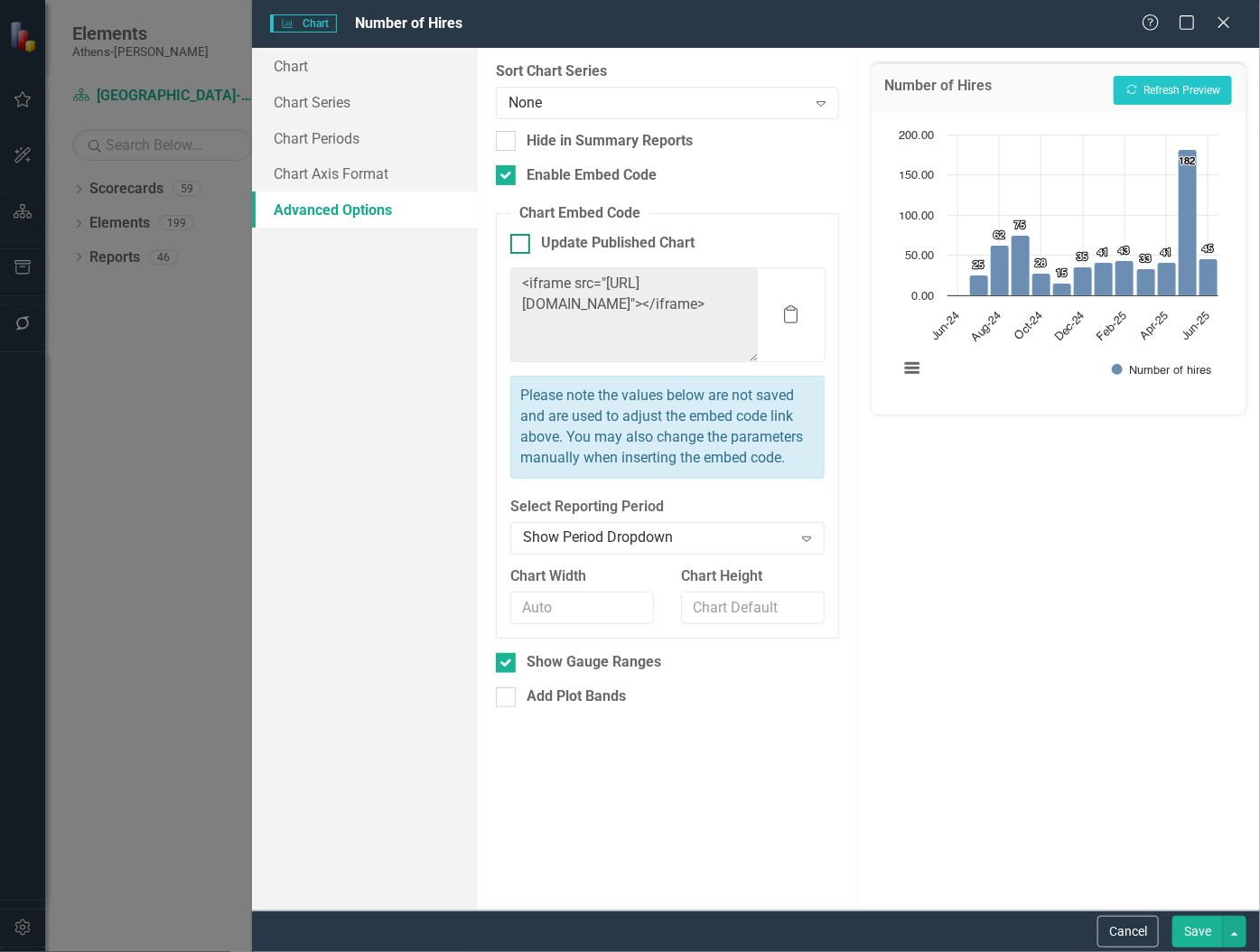 click at bounding box center (520, 244) 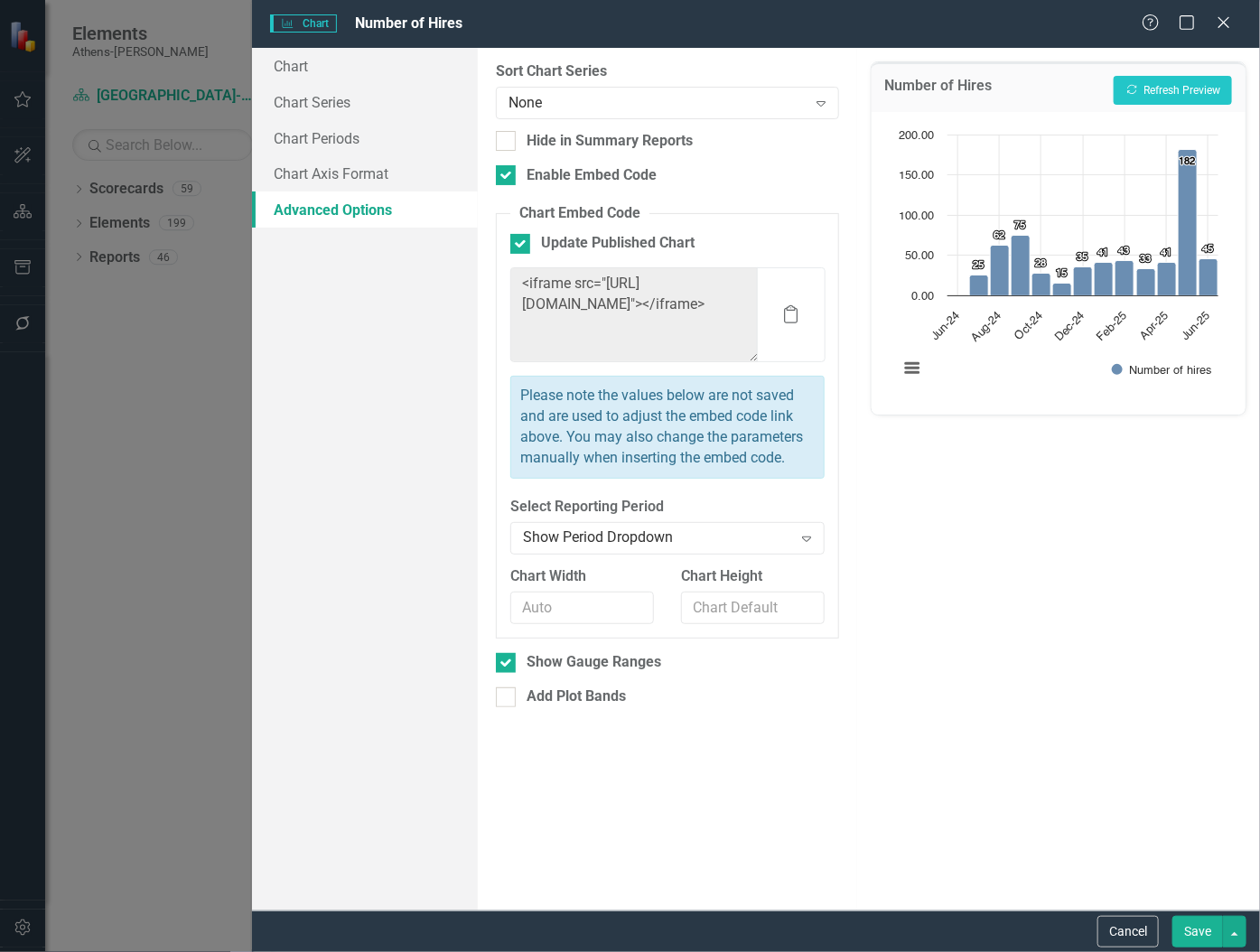 click on "Save" at bounding box center [1198, 931] 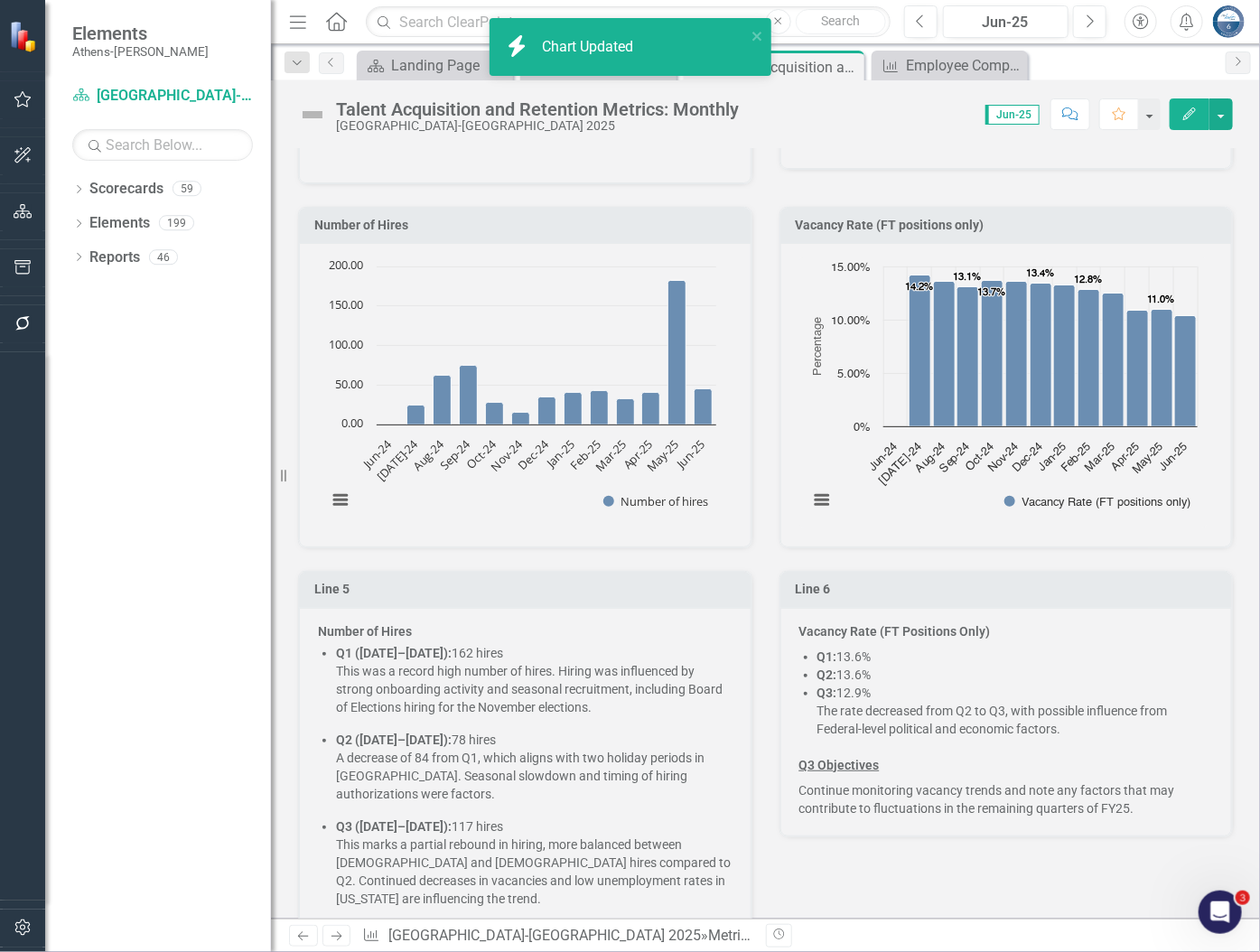 click 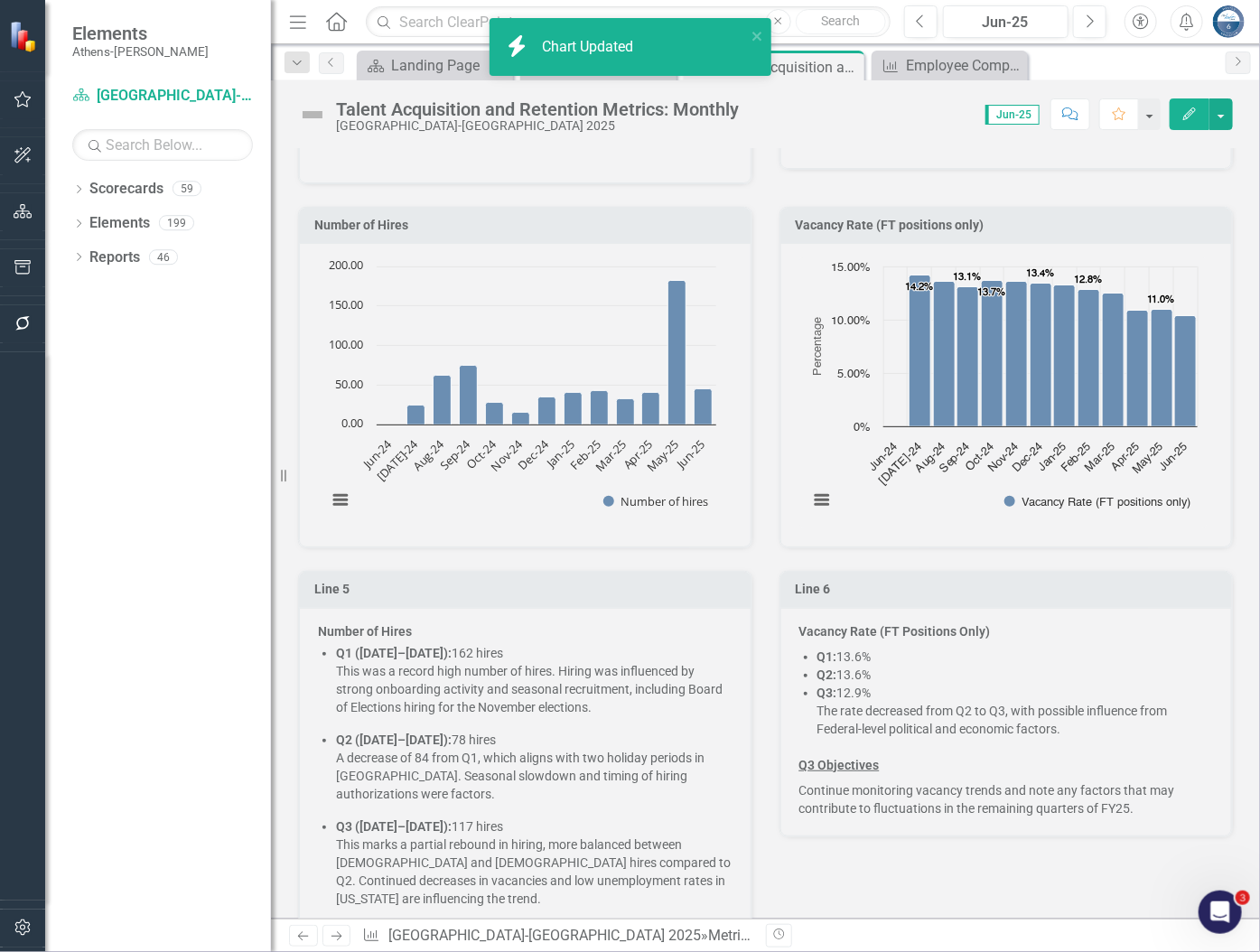 click 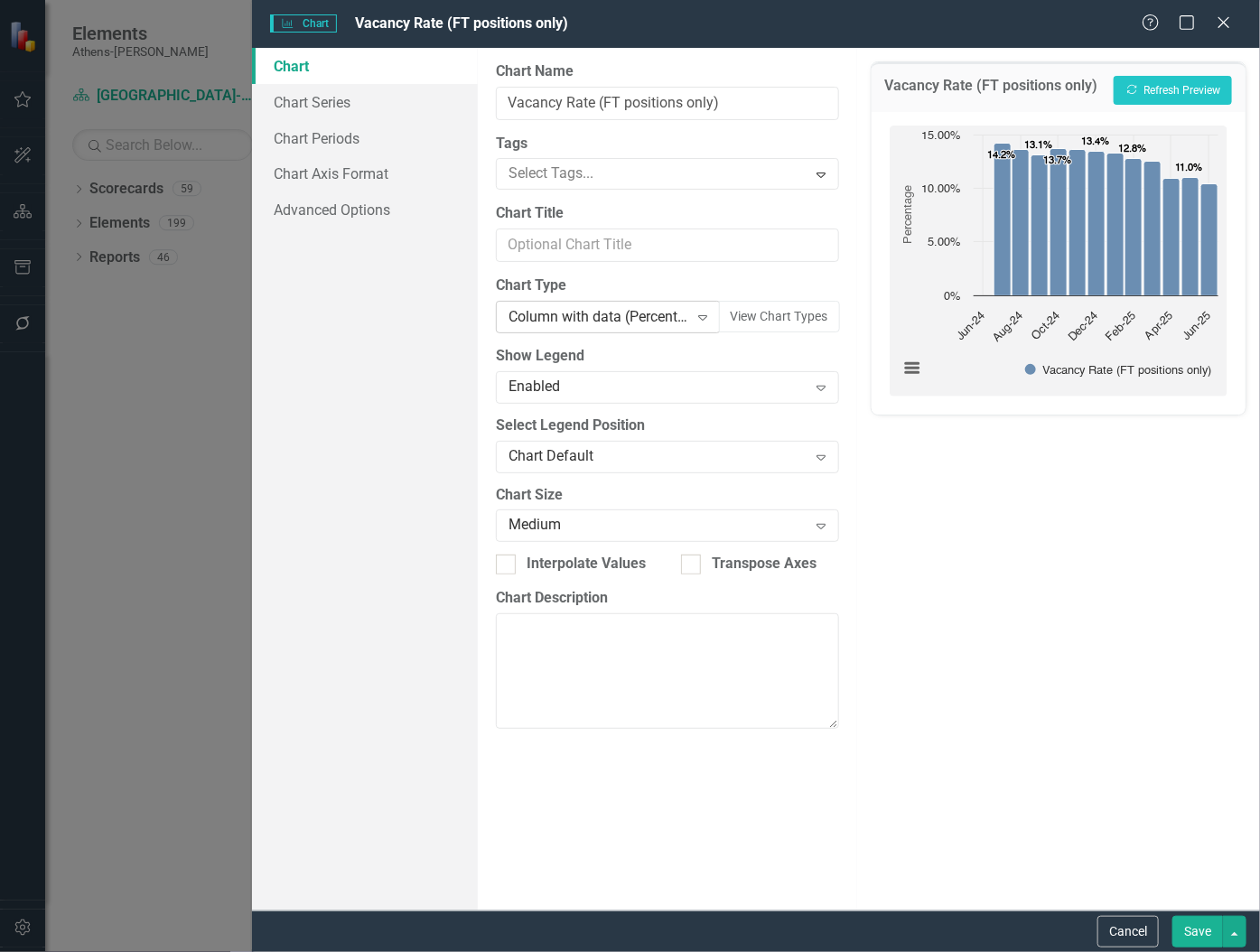 click on "Column with data (Percentage)" at bounding box center (598, 317) 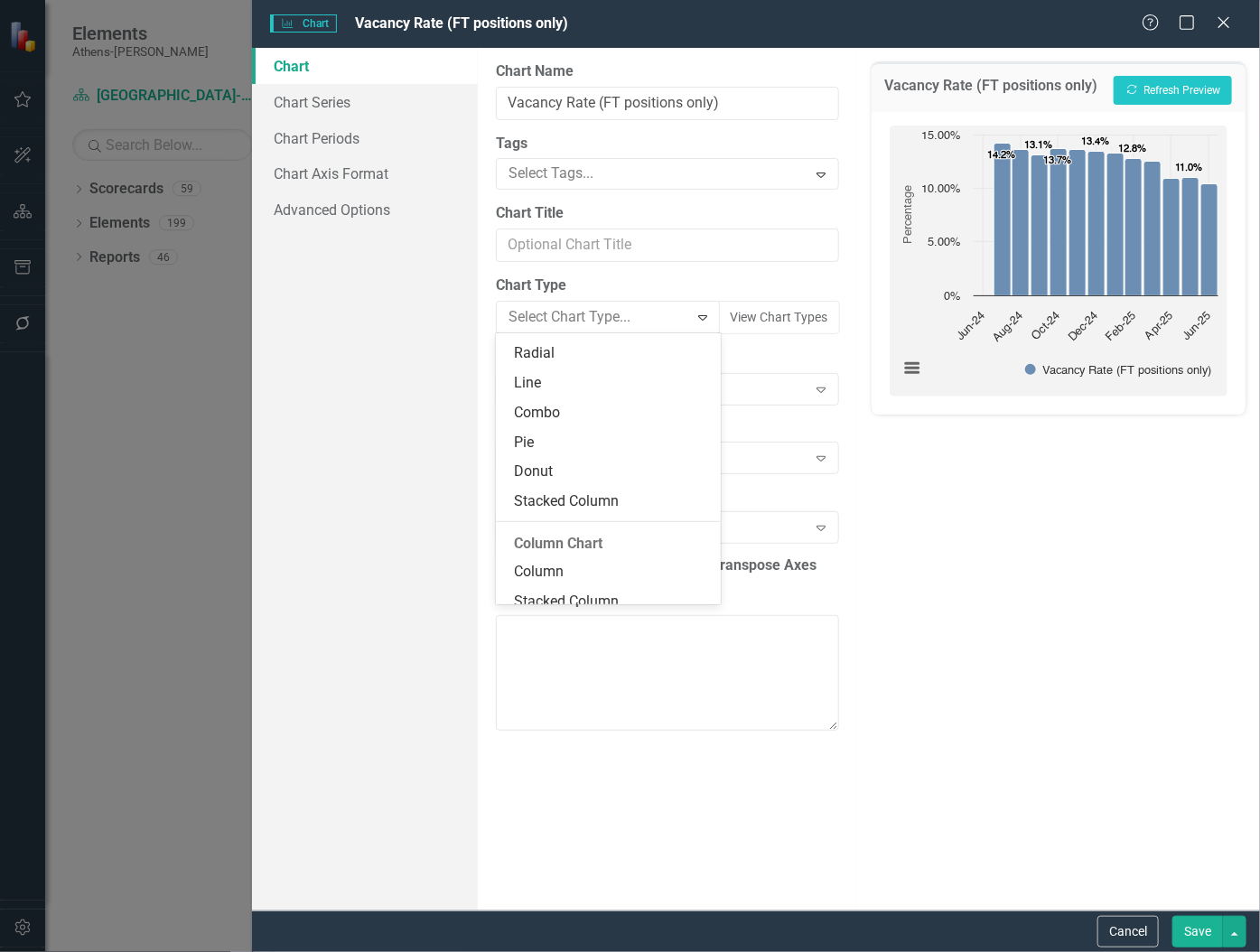 scroll, scrollTop: 268, scrollLeft: 0, axis: vertical 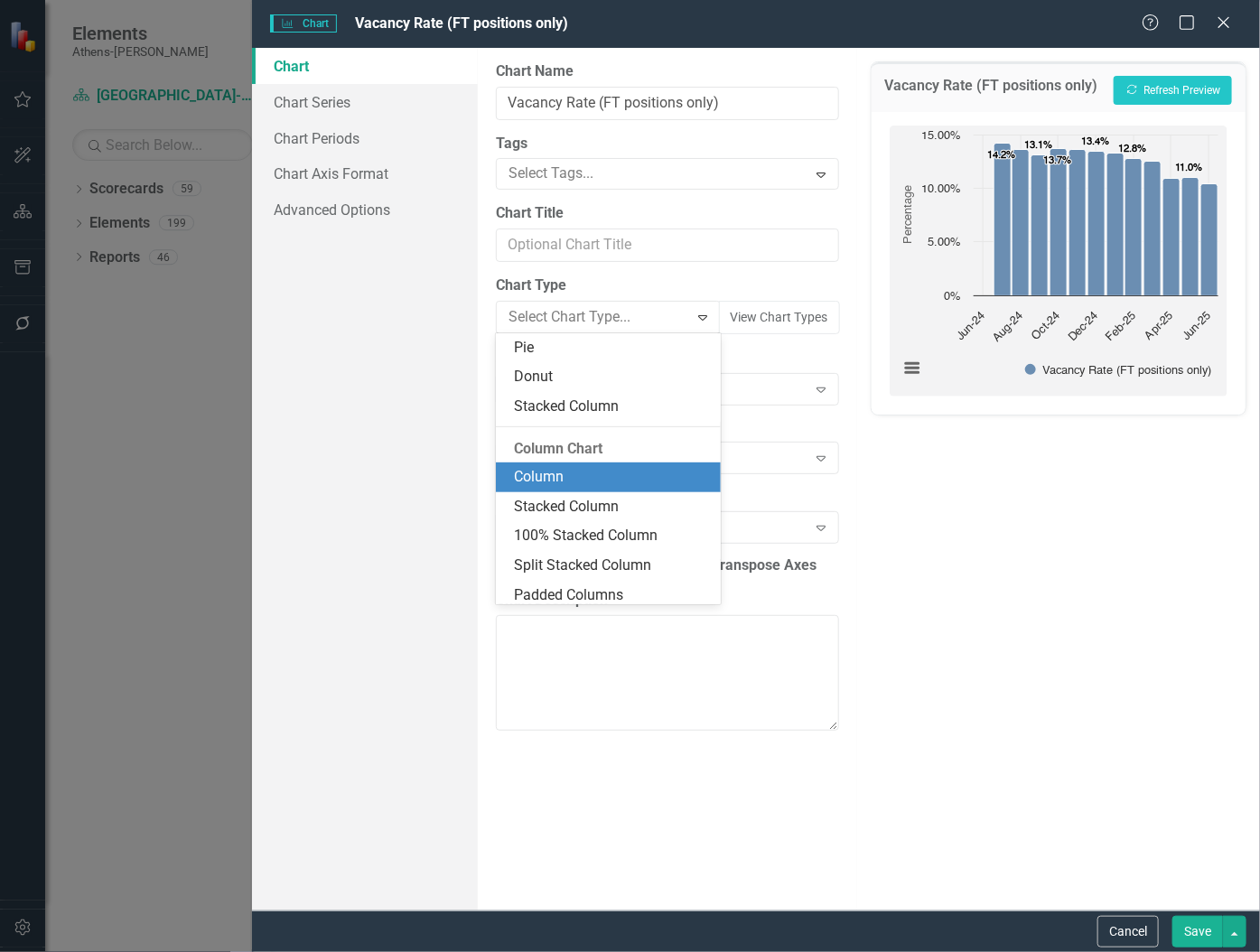 click on "Column" at bounding box center [611, 477] 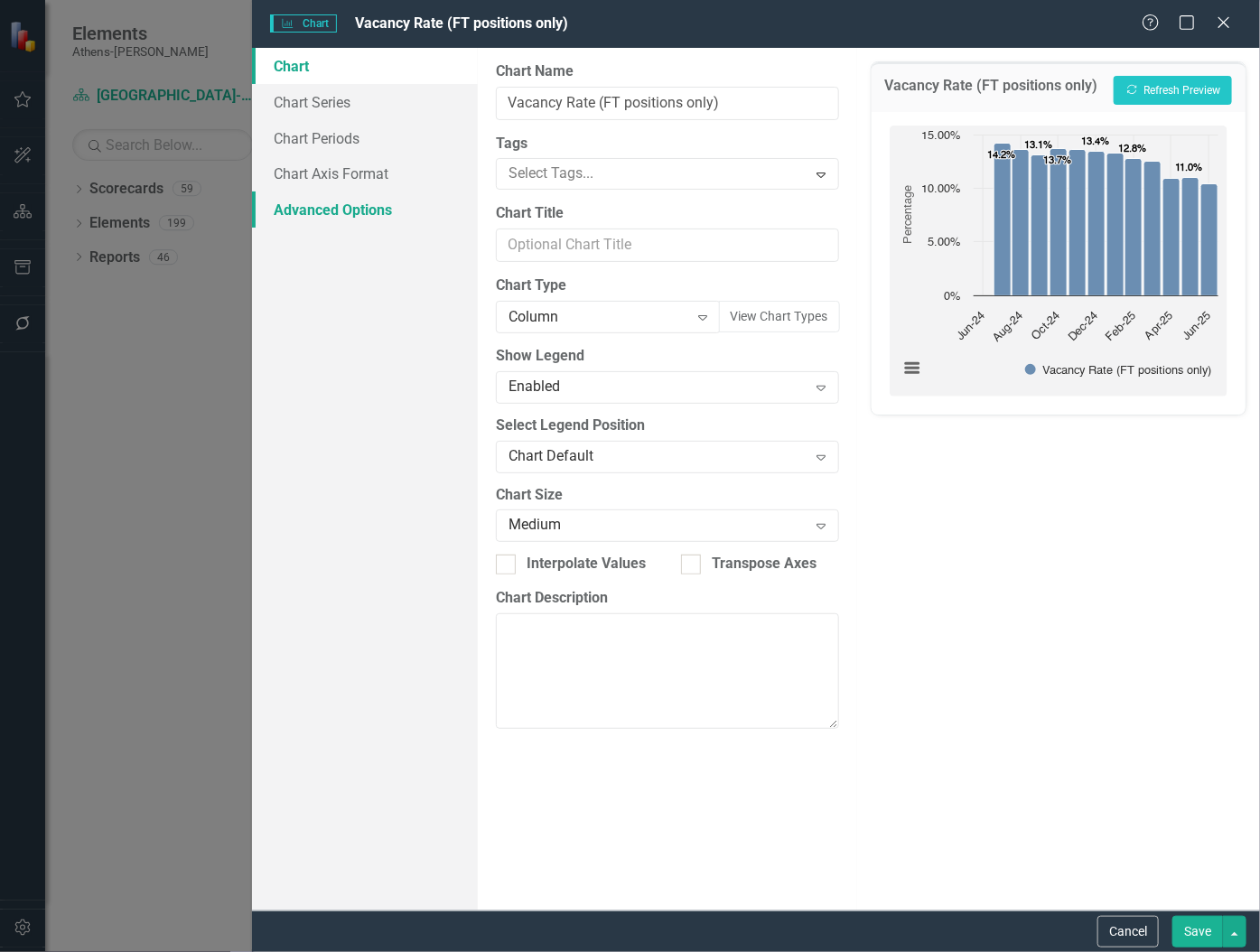 click on "Advanced Options" at bounding box center [365, 210] 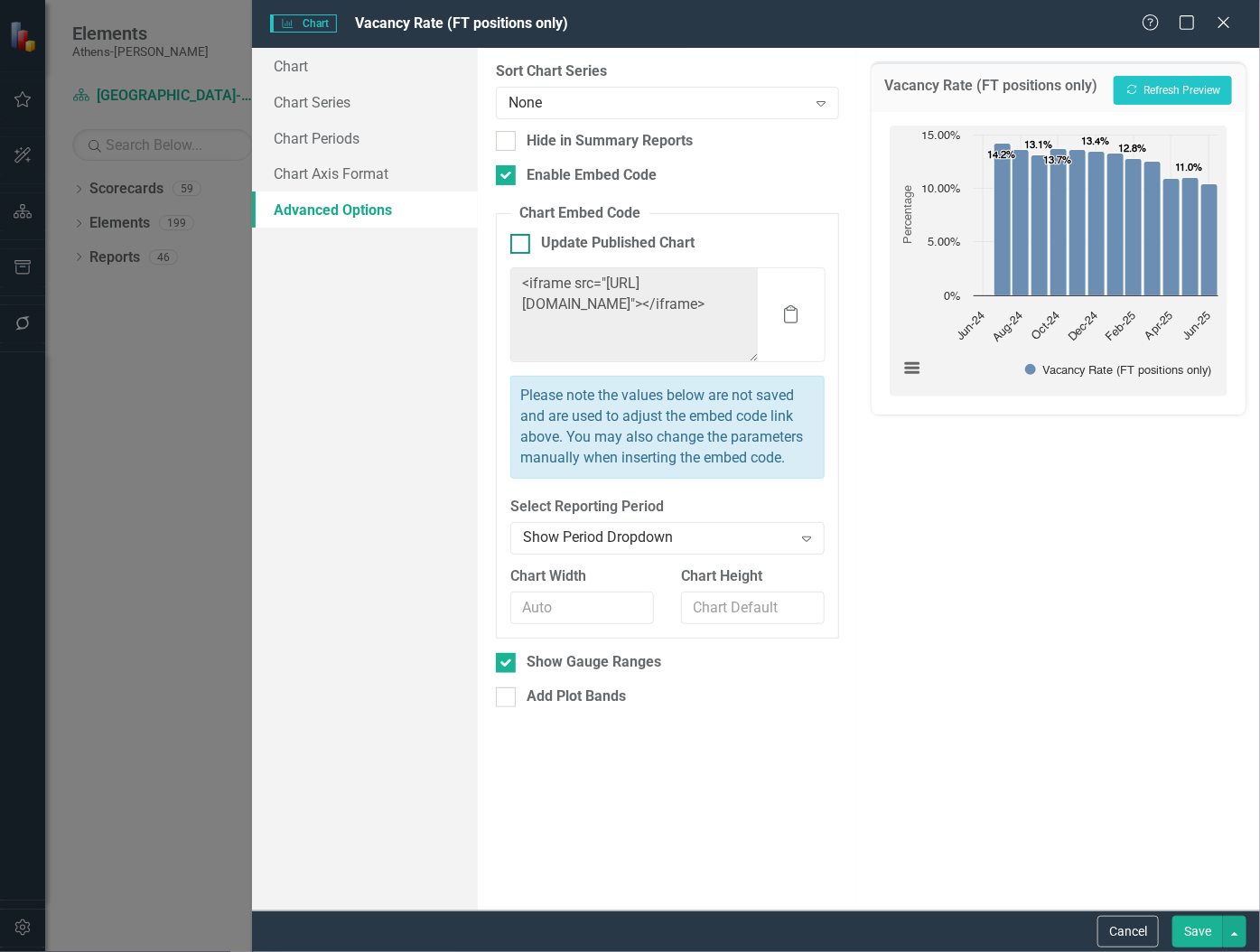 drag, startPoint x: 514, startPoint y: 243, endPoint x: 532, endPoint y: 251, distance: 19.697716 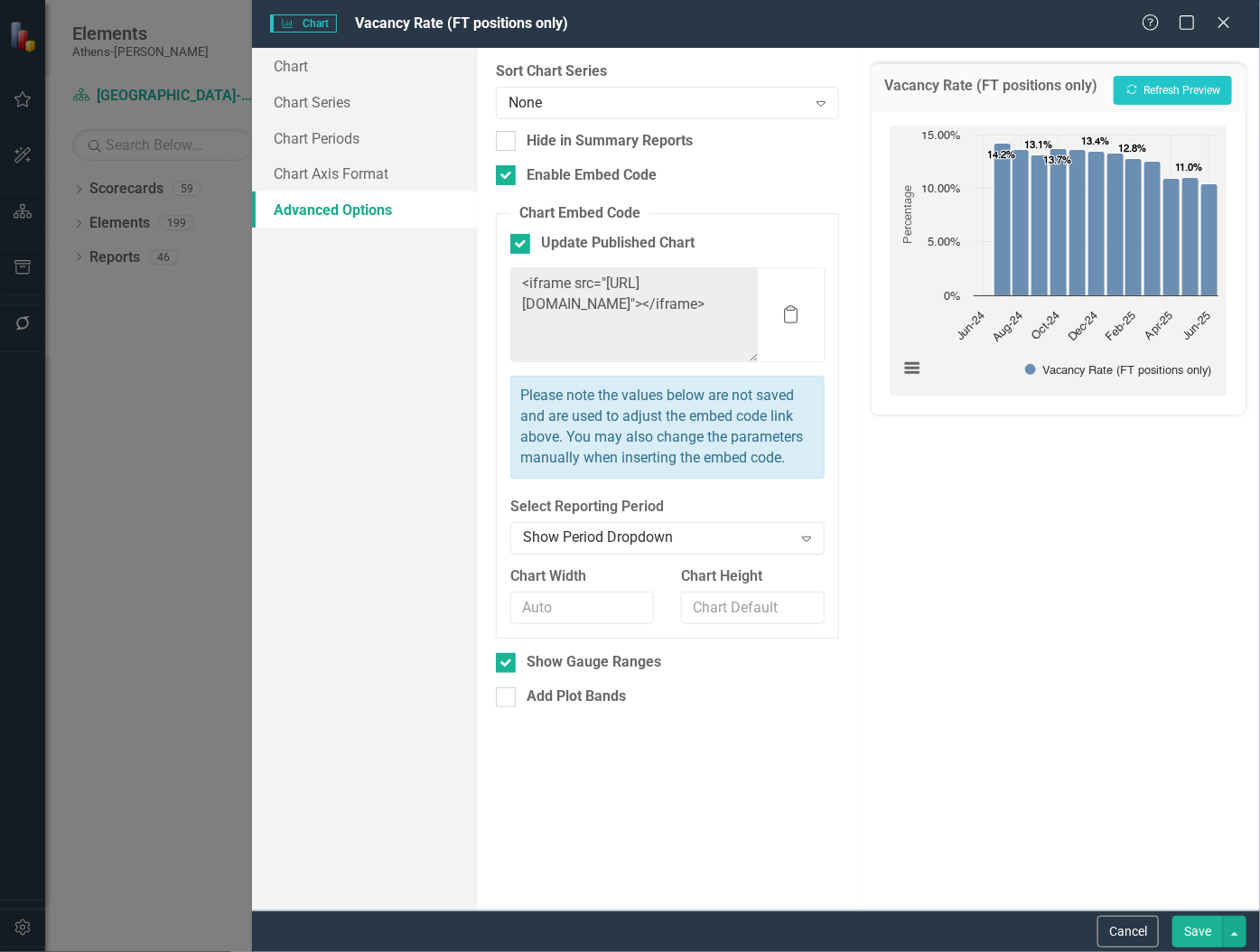 click on "Save" at bounding box center [1198, 931] 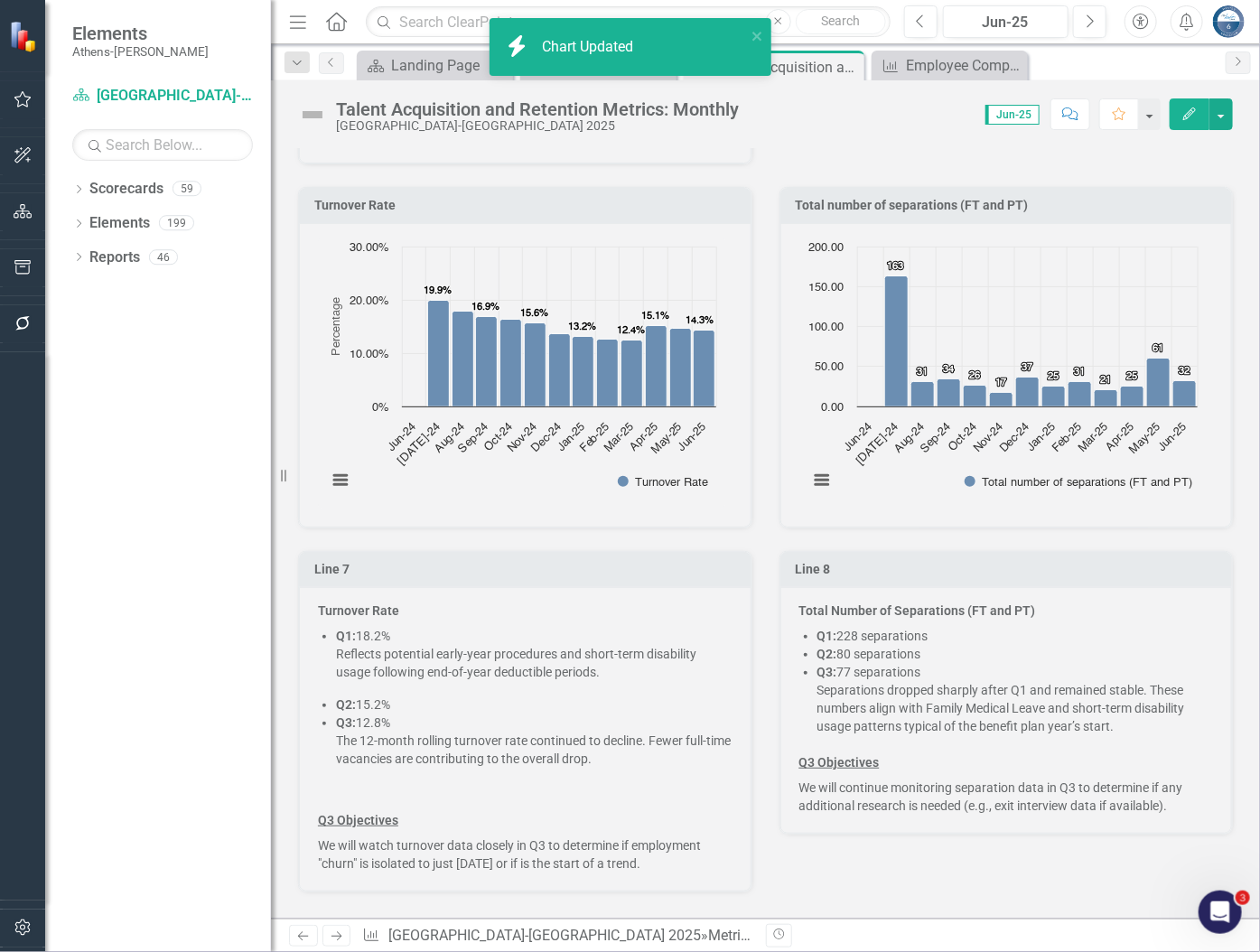 scroll, scrollTop: 2545, scrollLeft: 0, axis: vertical 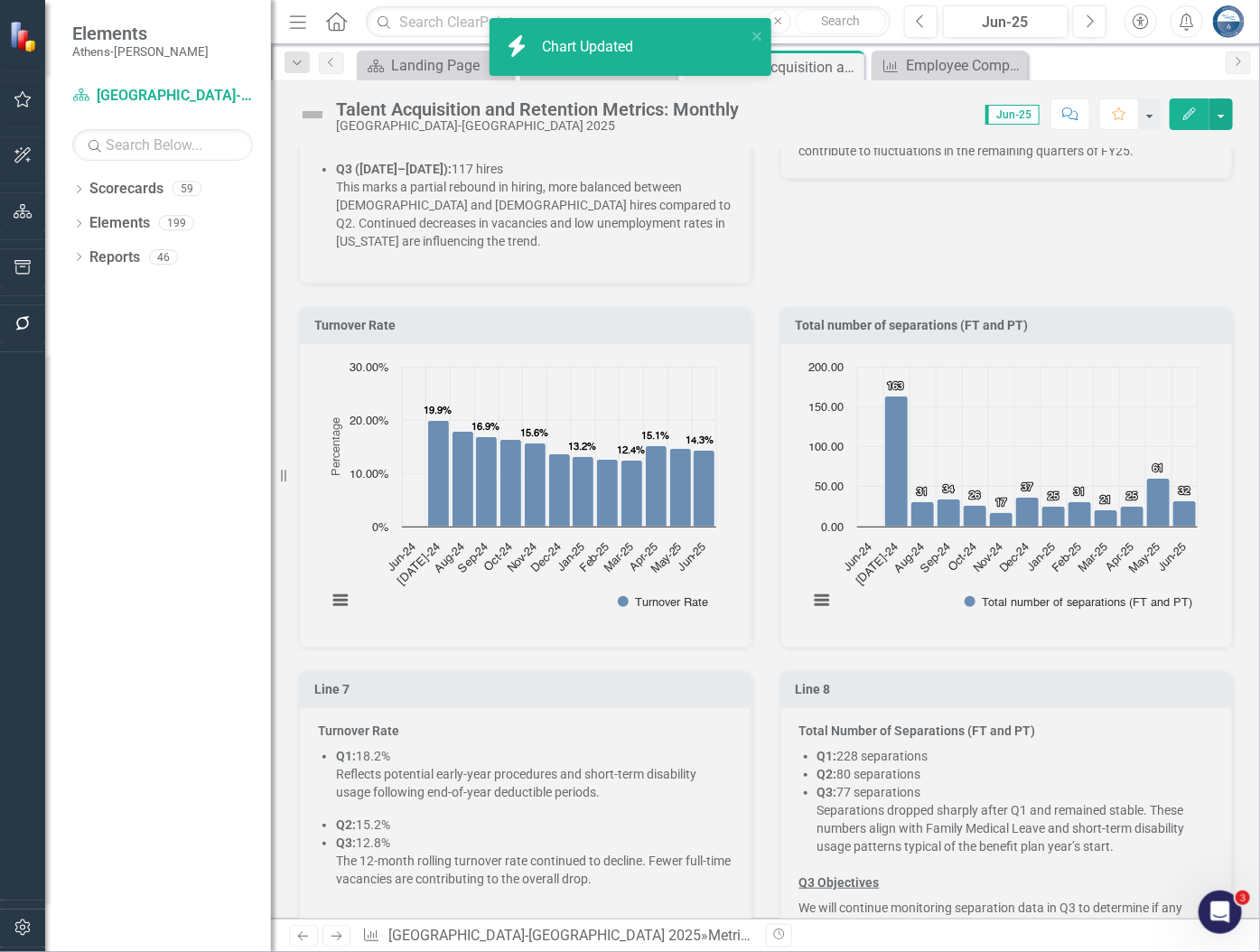 click 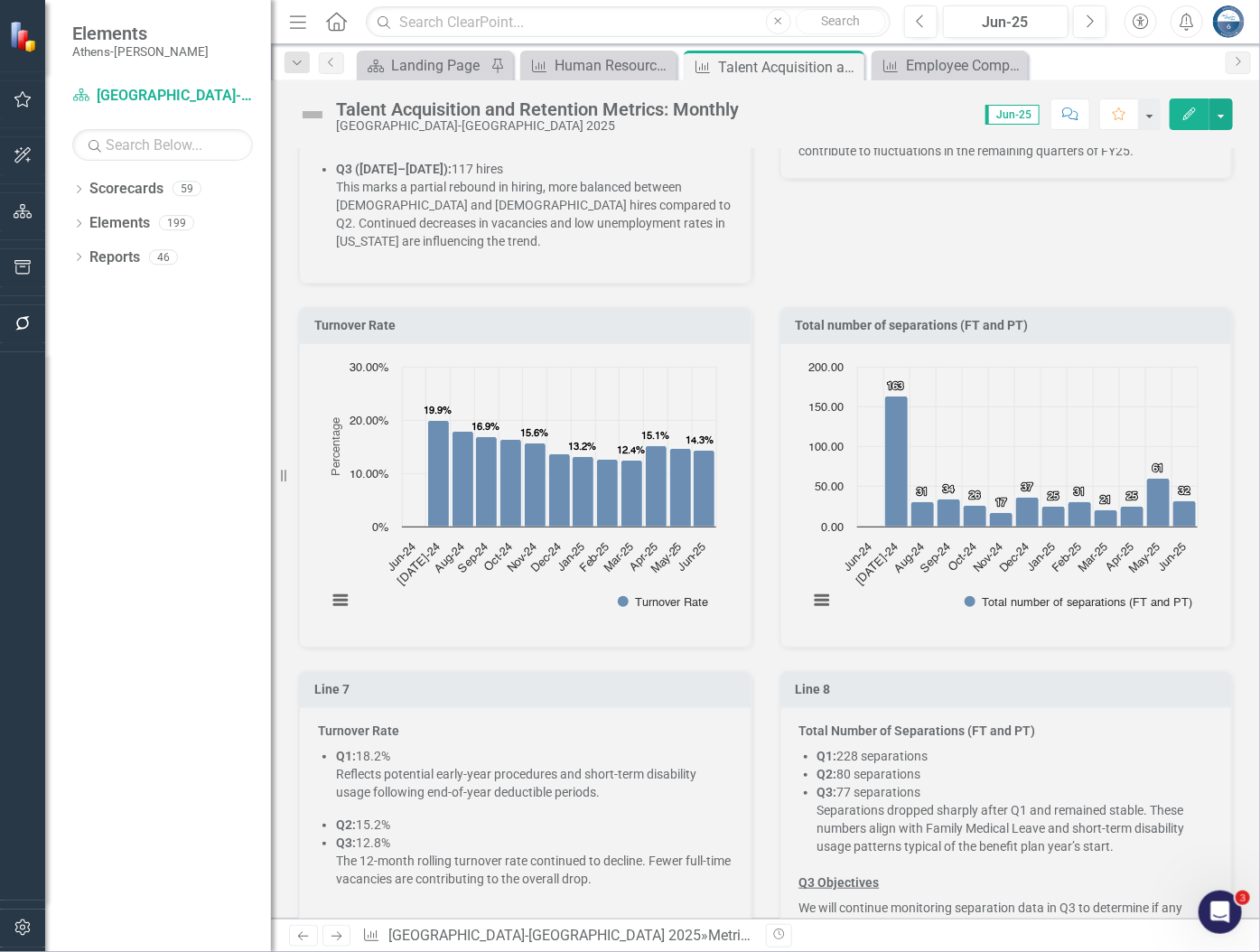 click 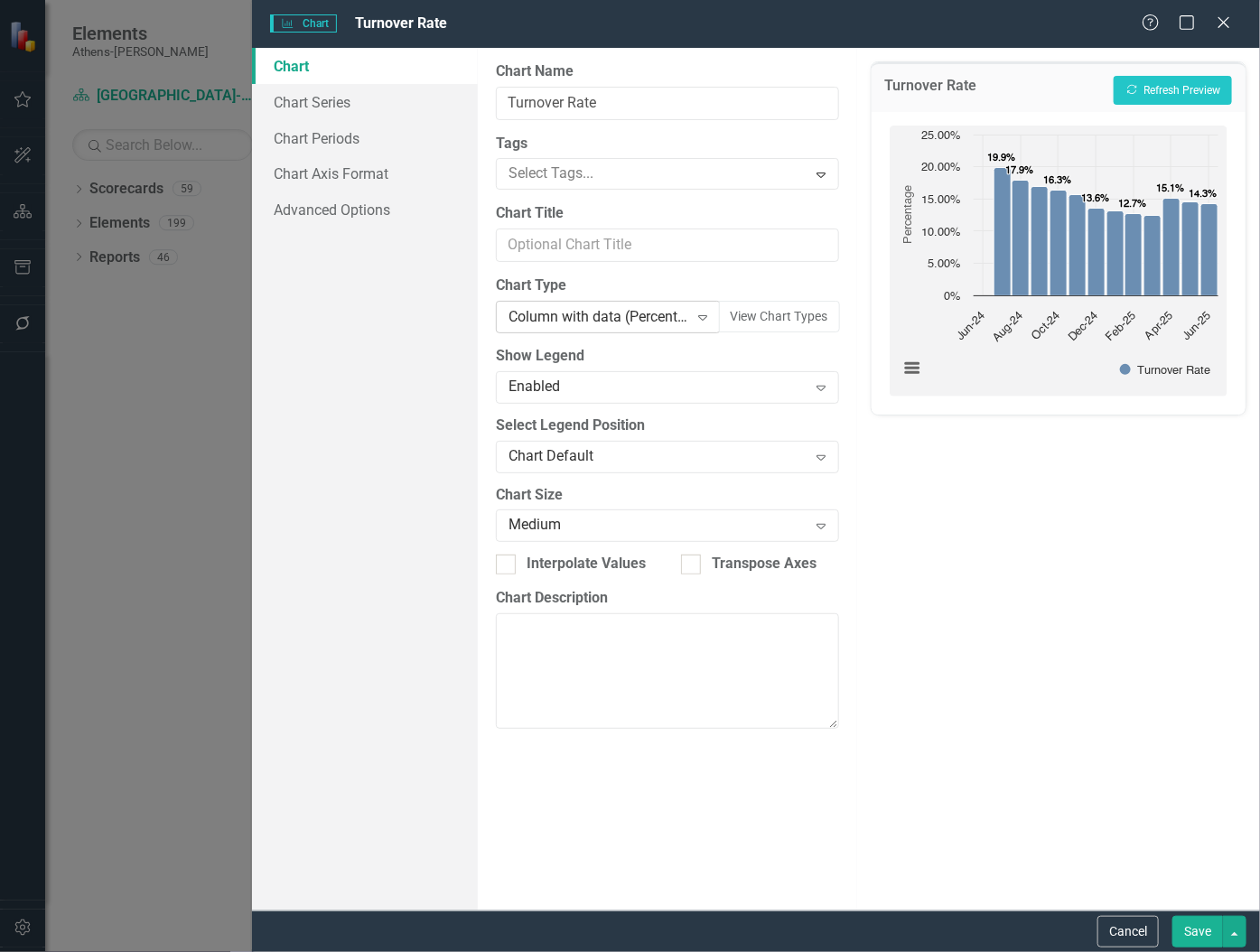 click on "Column with data (Percentage)" at bounding box center (598, 317) 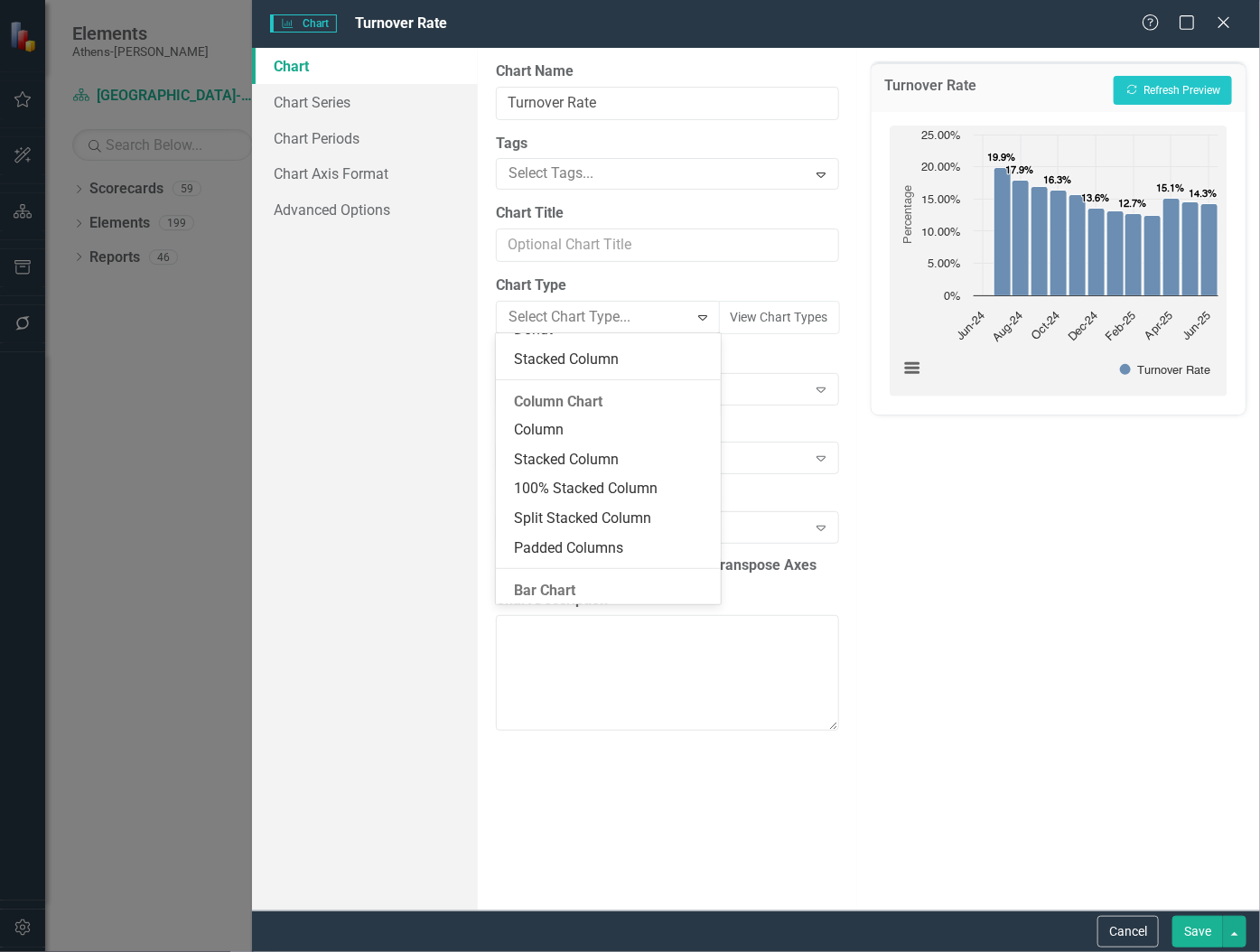 scroll, scrollTop: 331, scrollLeft: 0, axis: vertical 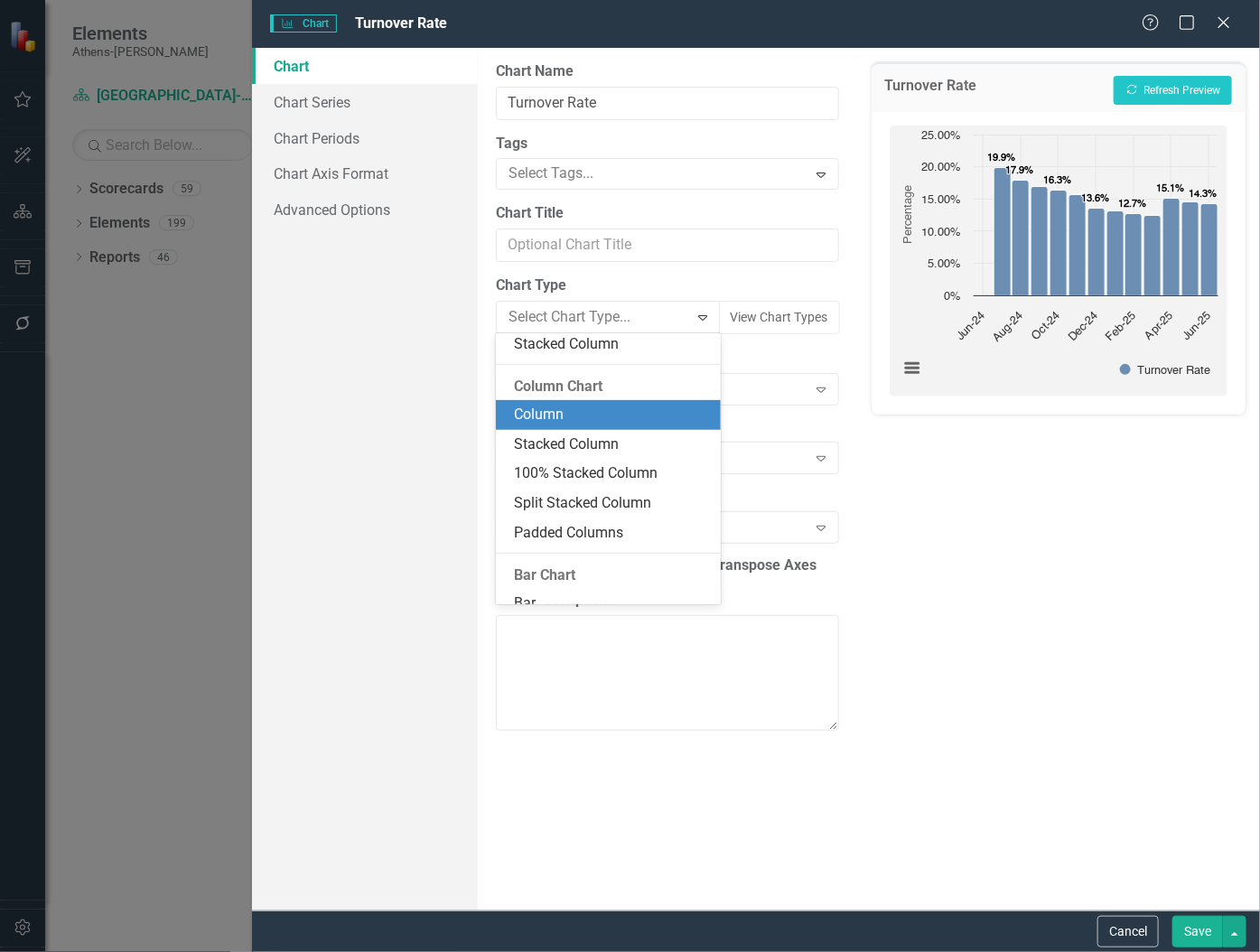 click on "Column" at bounding box center [611, 415] 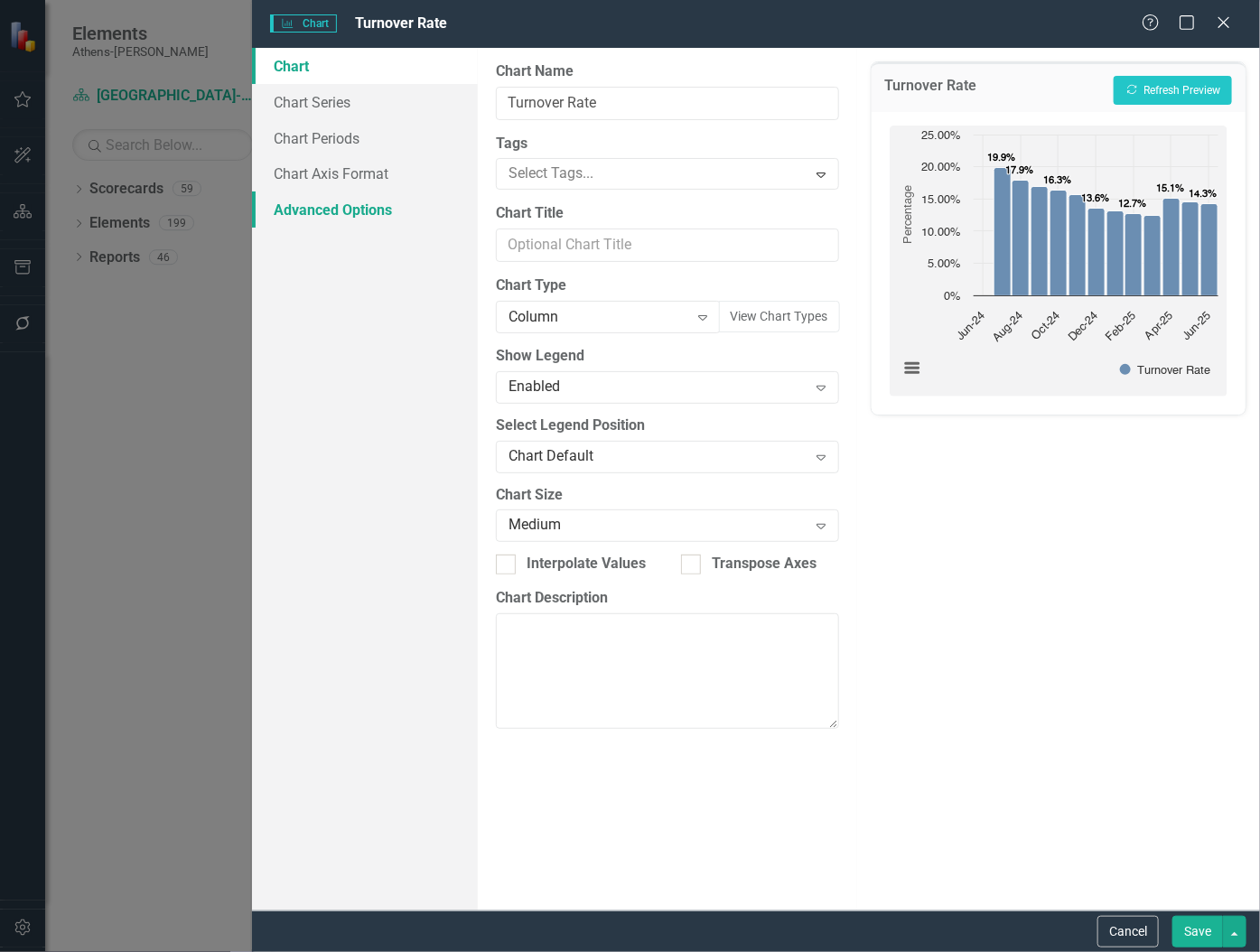 click on "Advanced Options" at bounding box center [365, 210] 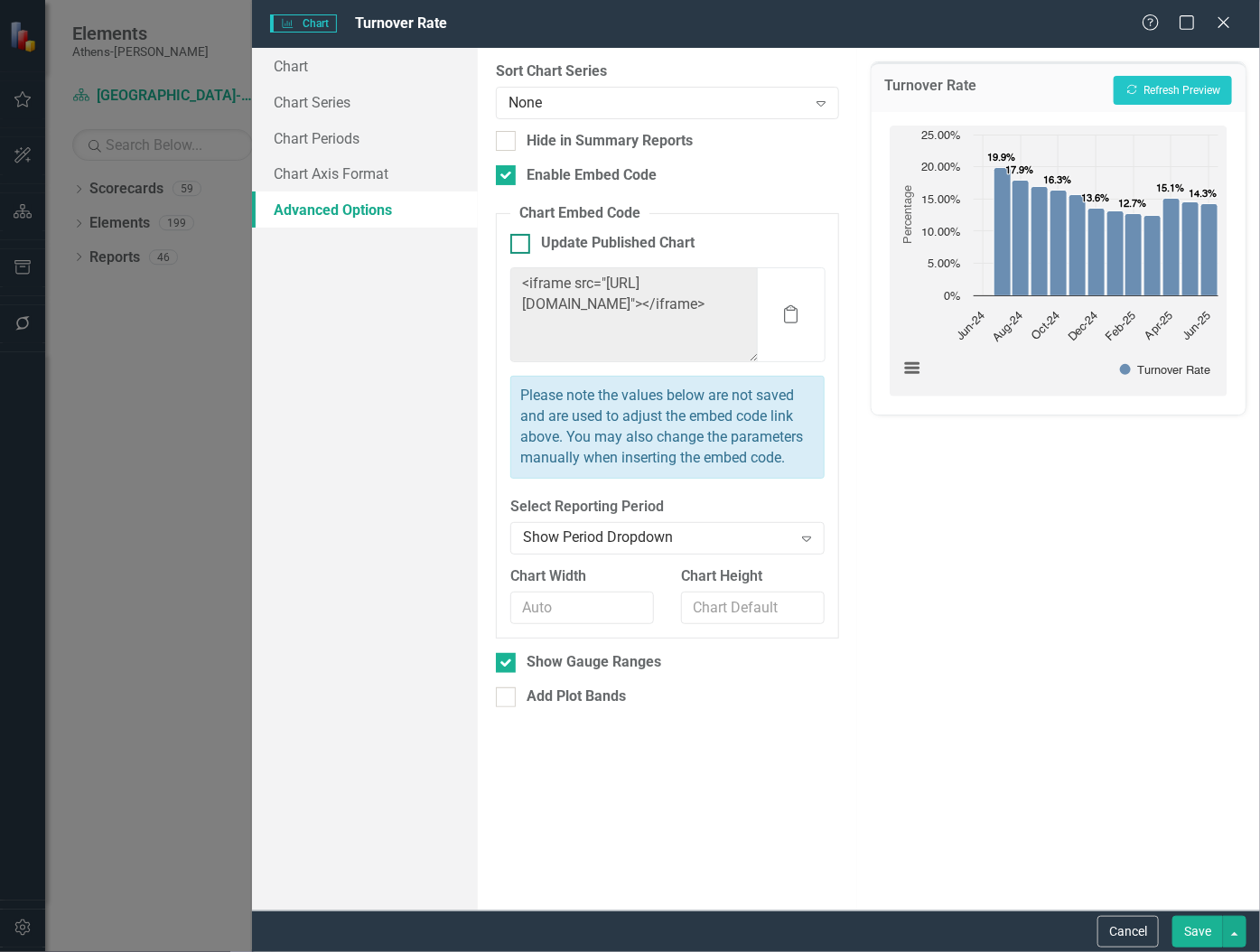 click at bounding box center (520, 244) 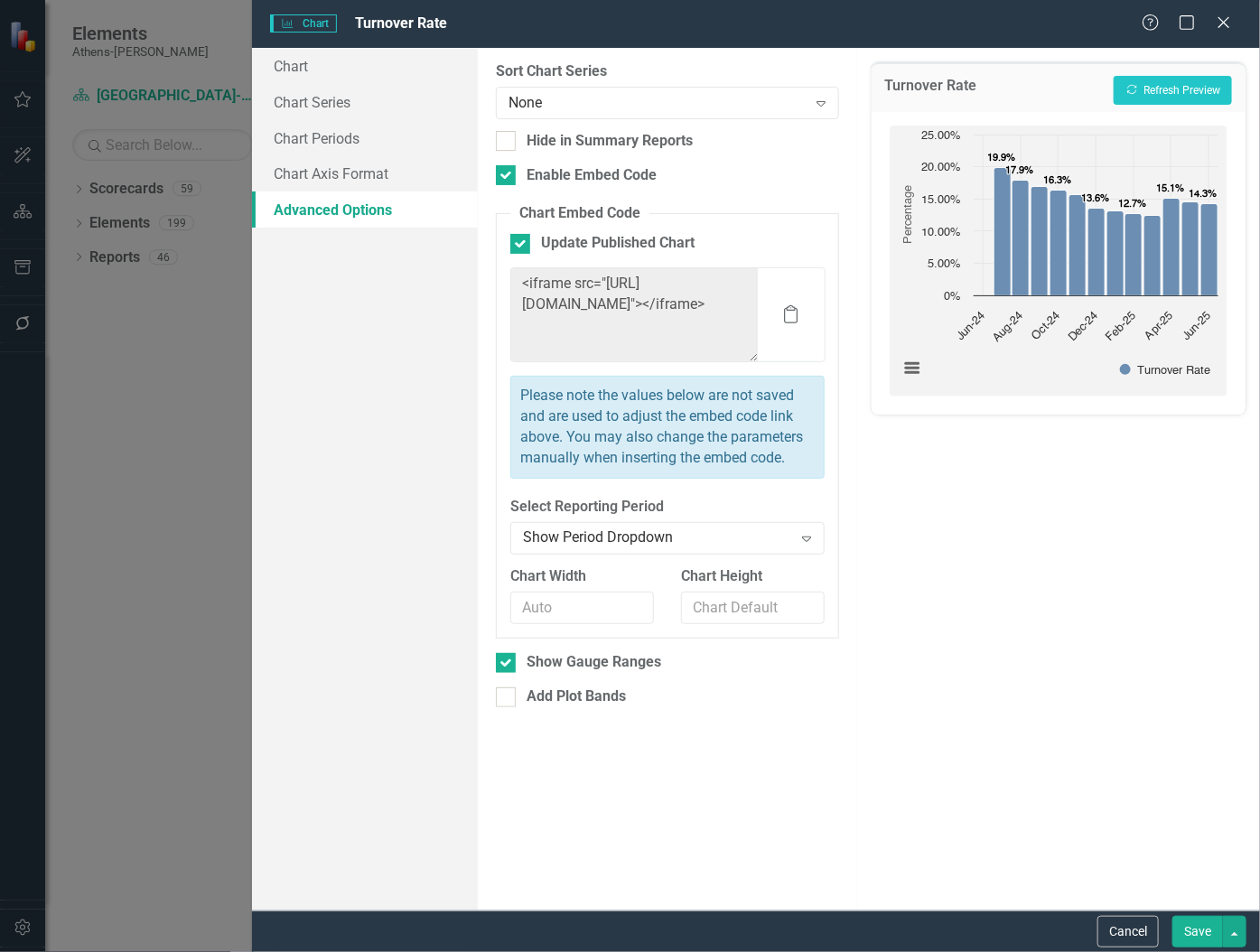 click on "Save" at bounding box center [1198, 931] 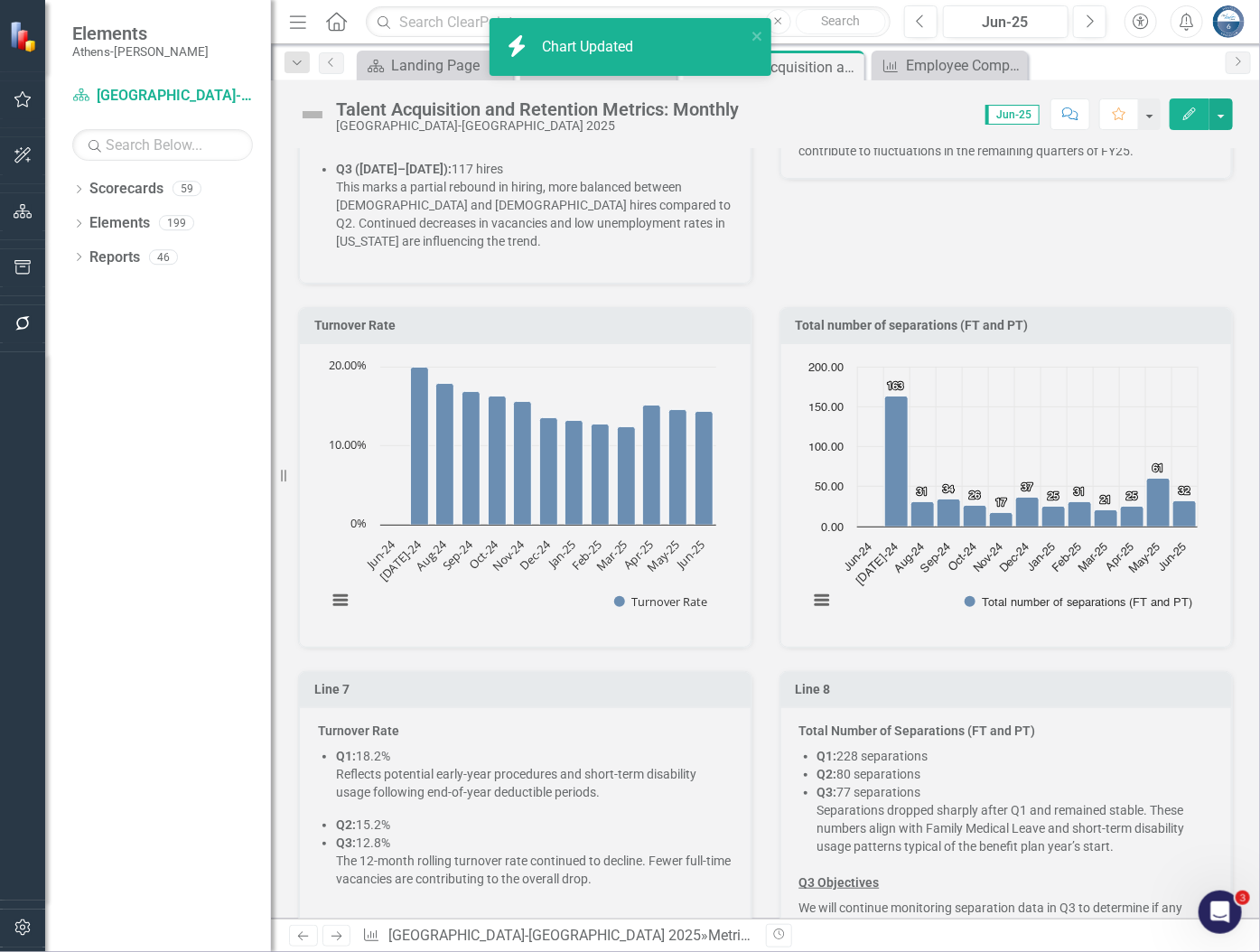 click on "Created with Highcharts 11.4.8 Chart context menu 163 ​ 163 31 ​ 31 34 ​ 34 26 ​ 26 17 ​ 17 37 ​ 37 25 ​ 25 31 ​ 31 21 ​ 21 25 ​ 25 61 ​ 61 32 ​ 32 Total number of separations (FT and PT) Jun-24 Jul-24 Aug-24 Sep-24 Oct-24 Nov-24 Dec-24 Jan-25 Feb-25 Mar-25 Apr-25 May-25 Jun-25 0.00 50.00 100.00 150.00 200.00" 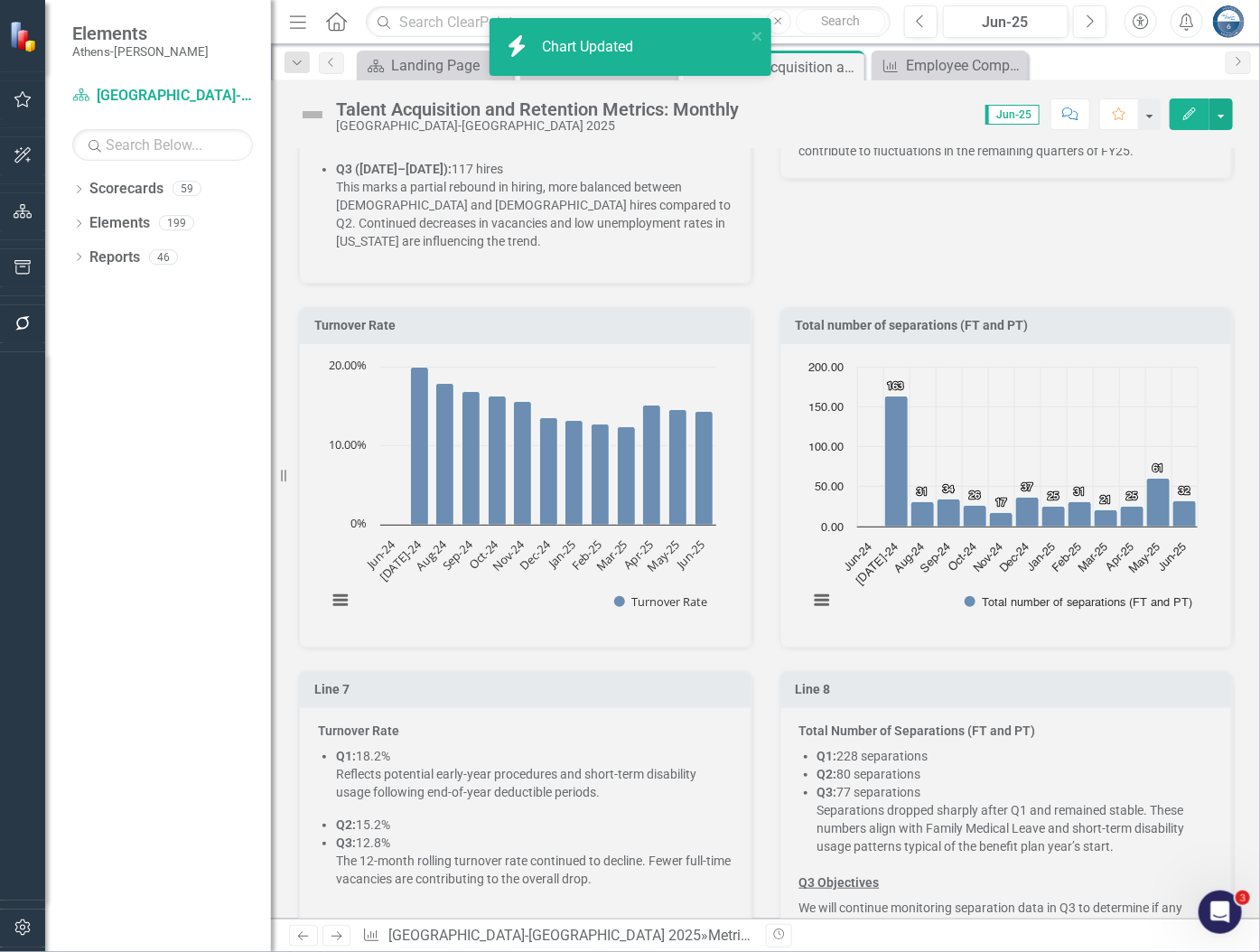 click on "Created with Highcharts 11.4.8 Chart context menu 163 ​ 163 31 ​ 31 34 ​ 34 26 ​ 26 17 ​ 17 37 ​ 37 25 ​ 25 31 ​ 31 21 ​ 21 25 ​ 25 61 ​ 61 32 ​ 32 Total number of separations (FT and PT) Jun-24 Jul-24 Aug-24 Sep-24 Oct-24 Nov-24 Dec-24 Jan-25 Feb-25 Mar-25 Apr-25 May-25 Jun-25 0.00 50.00 100.00 150.00 200.00" 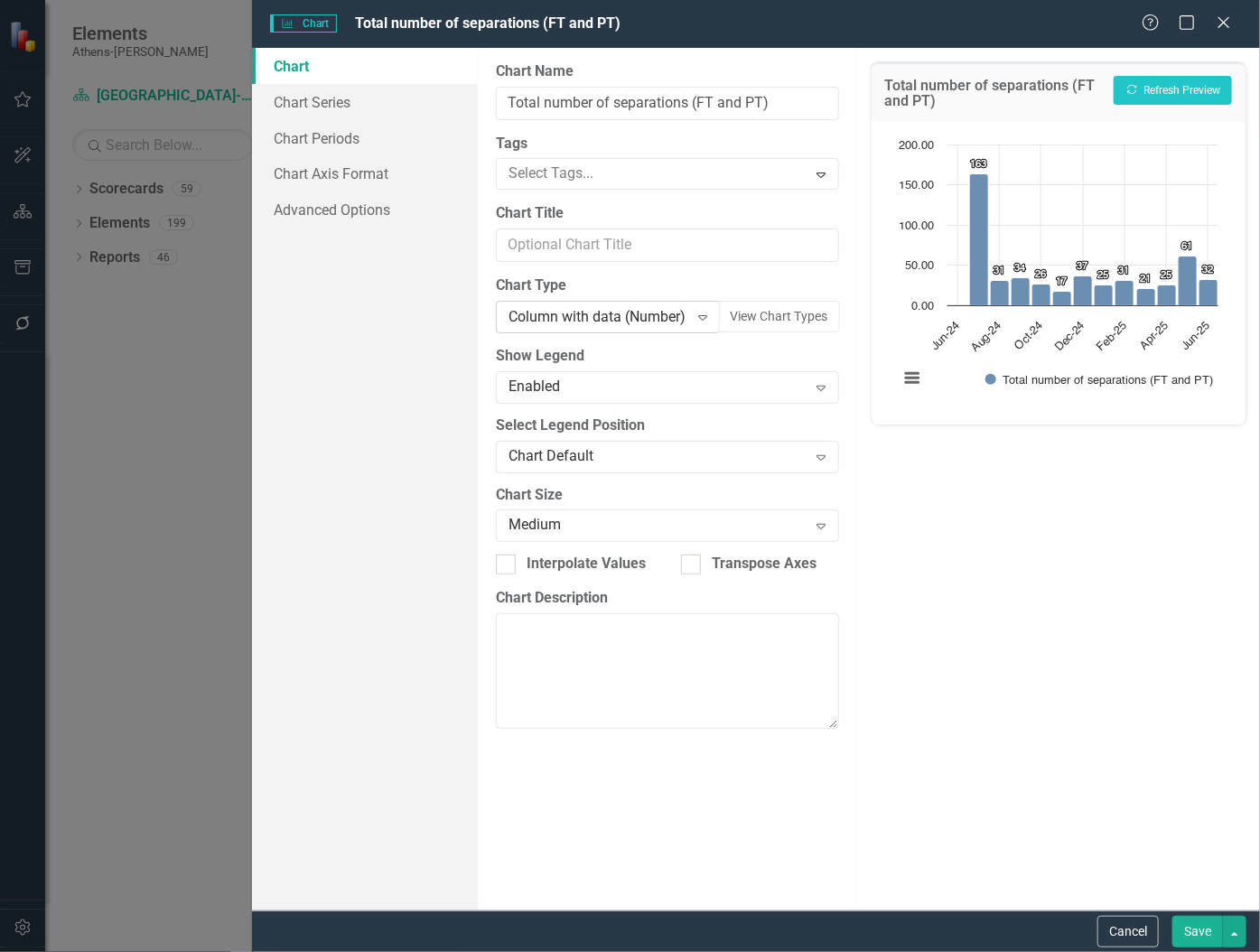 click on "Column with data (Number)" at bounding box center (598, 317) 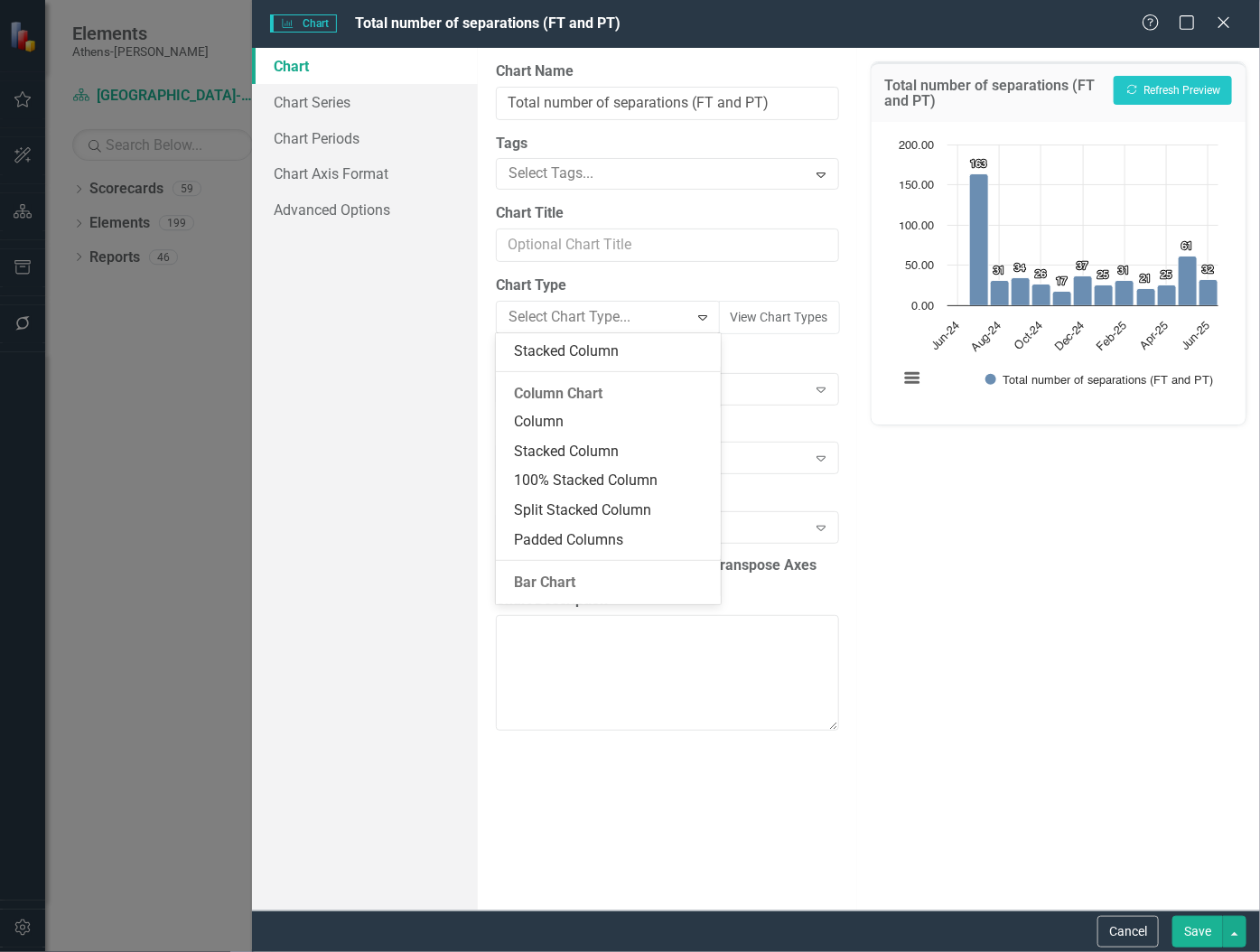 scroll, scrollTop: 315, scrollLeft: 0, axis: vertical 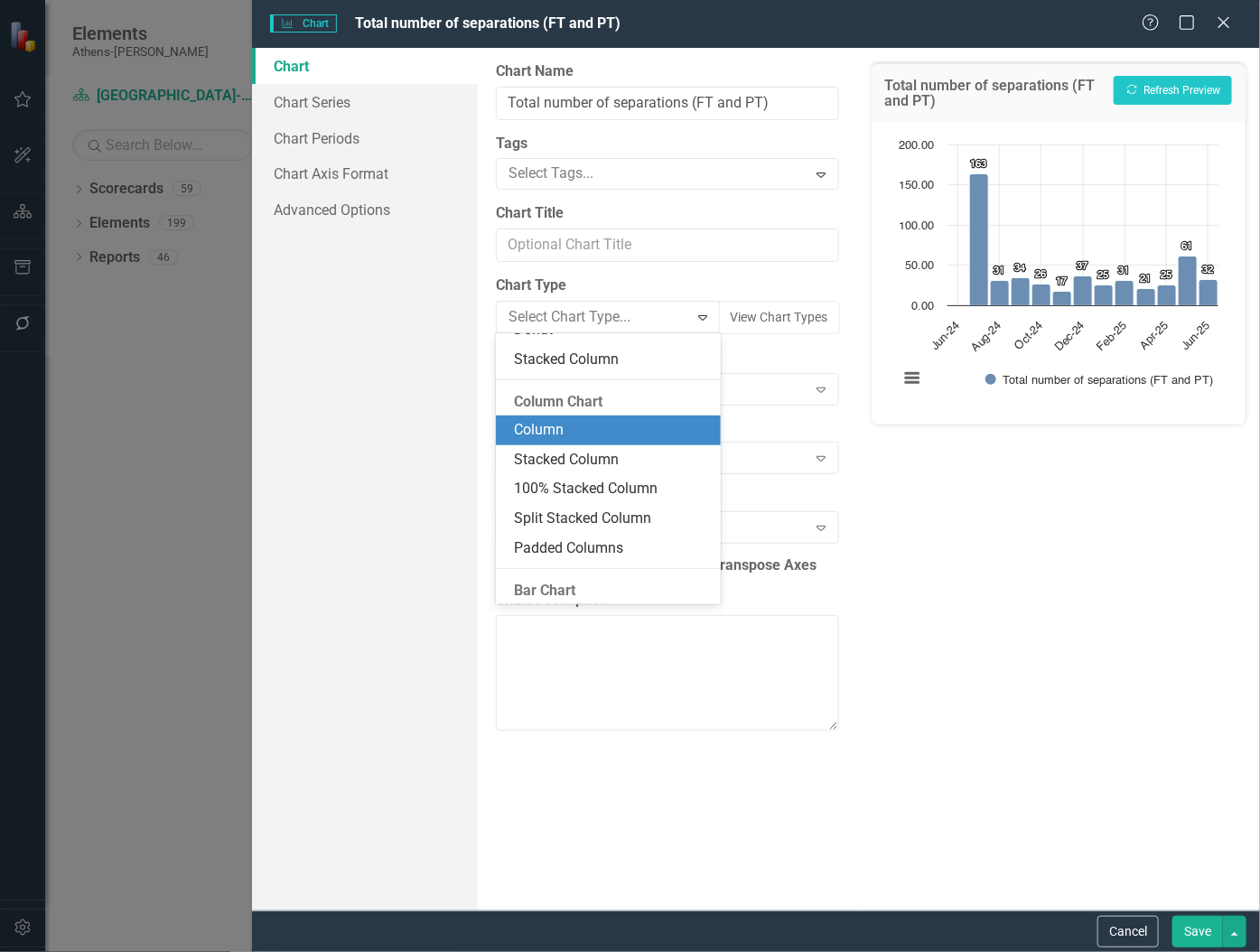click on "Column" at bounding box center (611, 430) 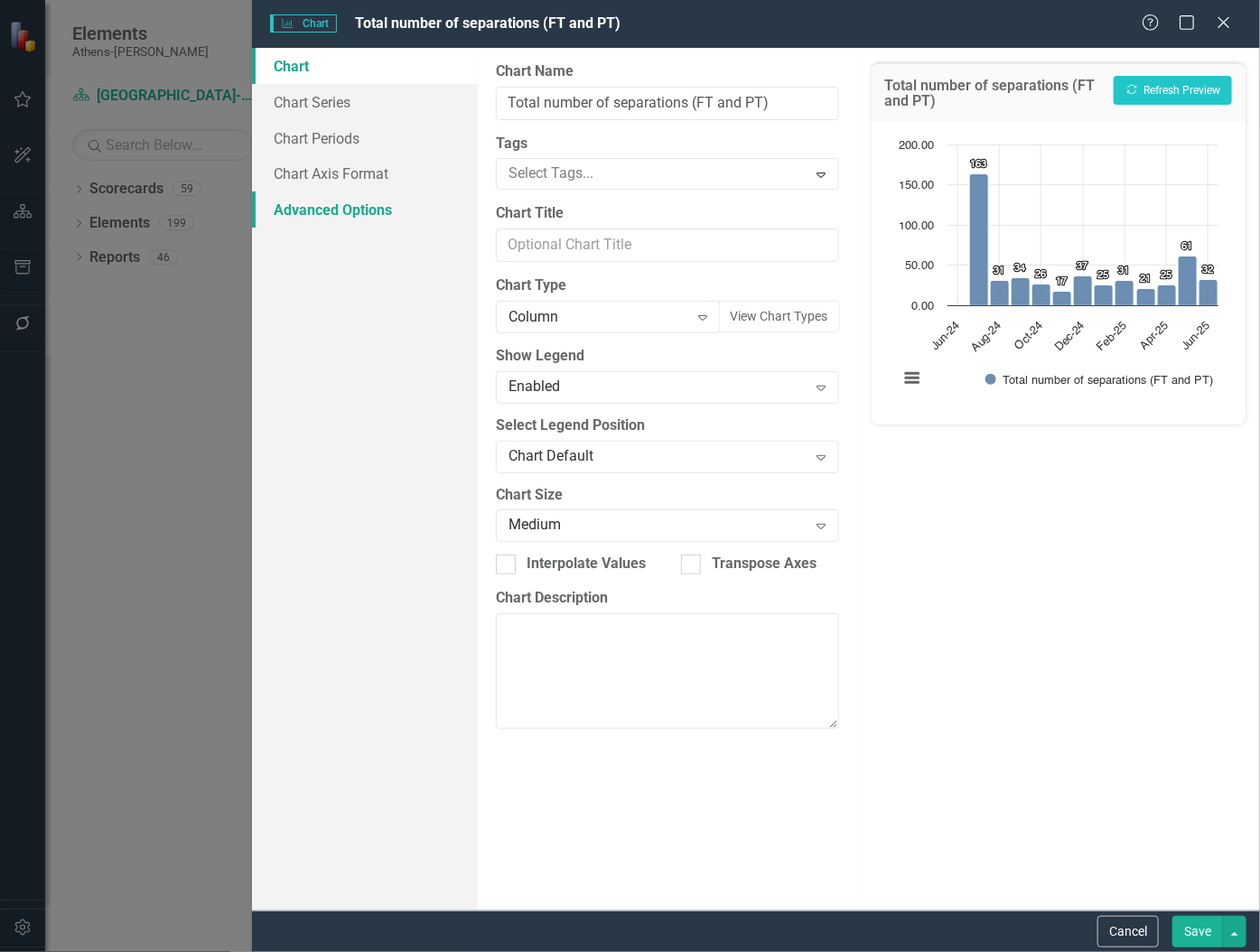 click on "Advanced Options" at bounding box center (365, 210) 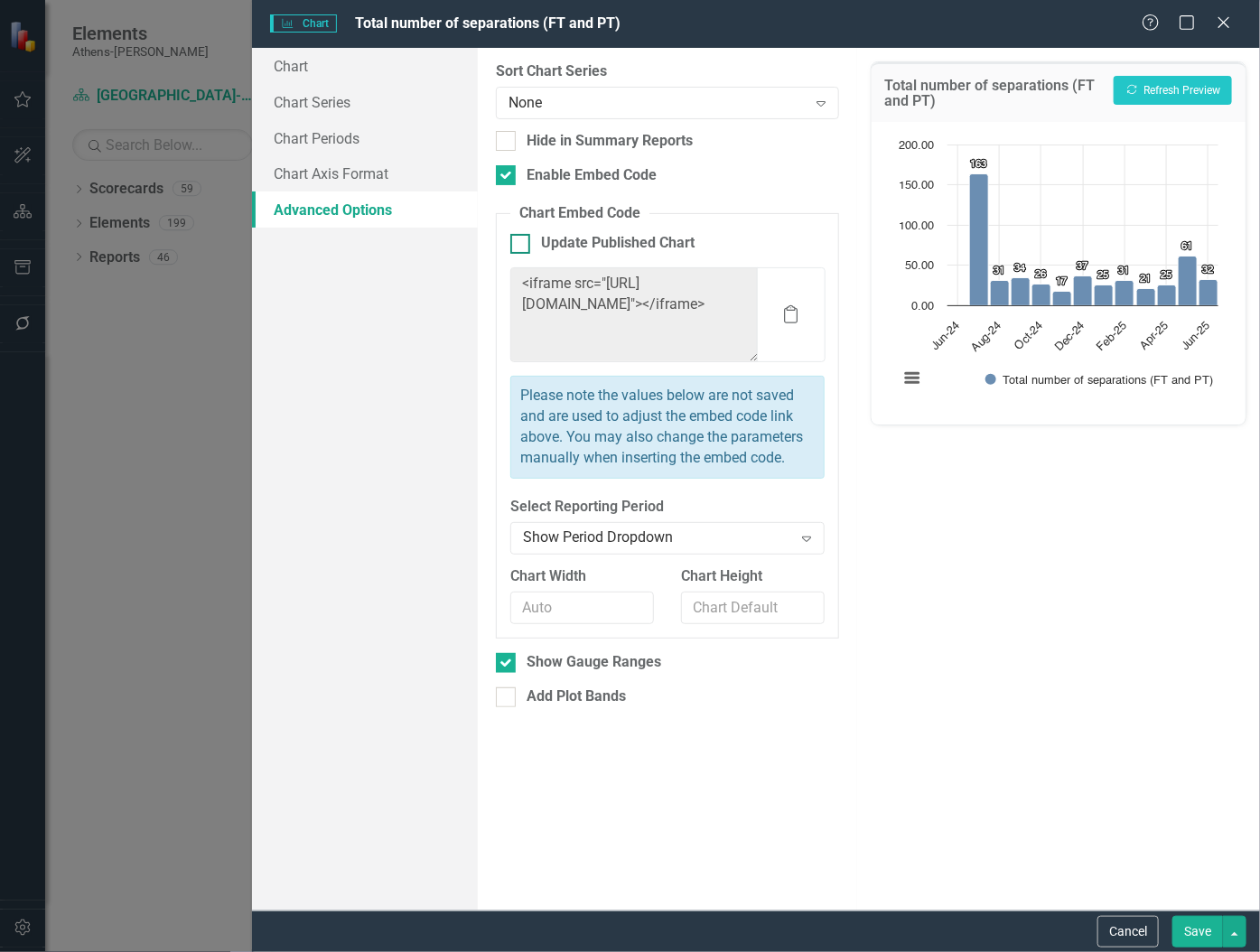 click at bounding box center (520, 244) 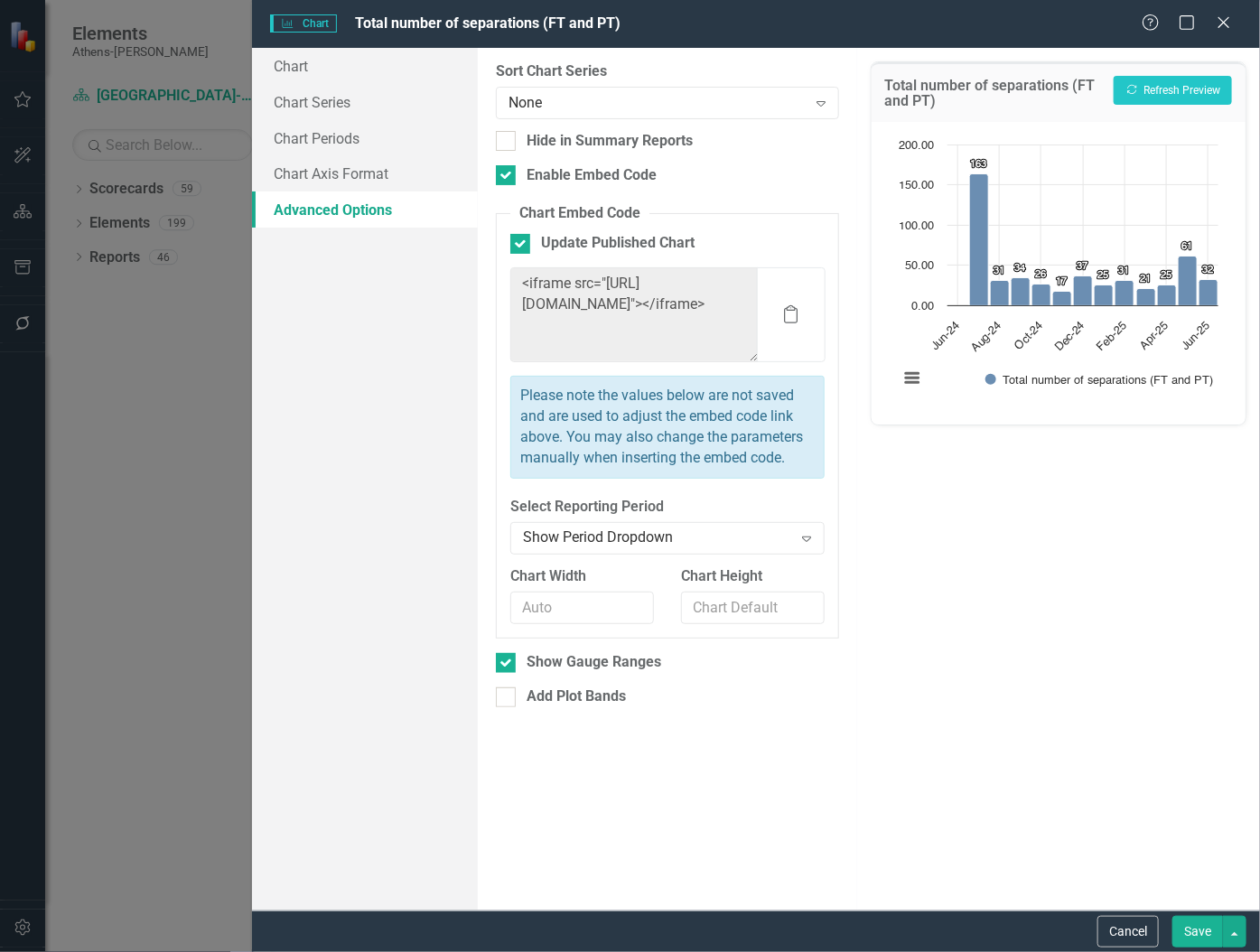 click on "Save" at bounding box center (1198, 931) 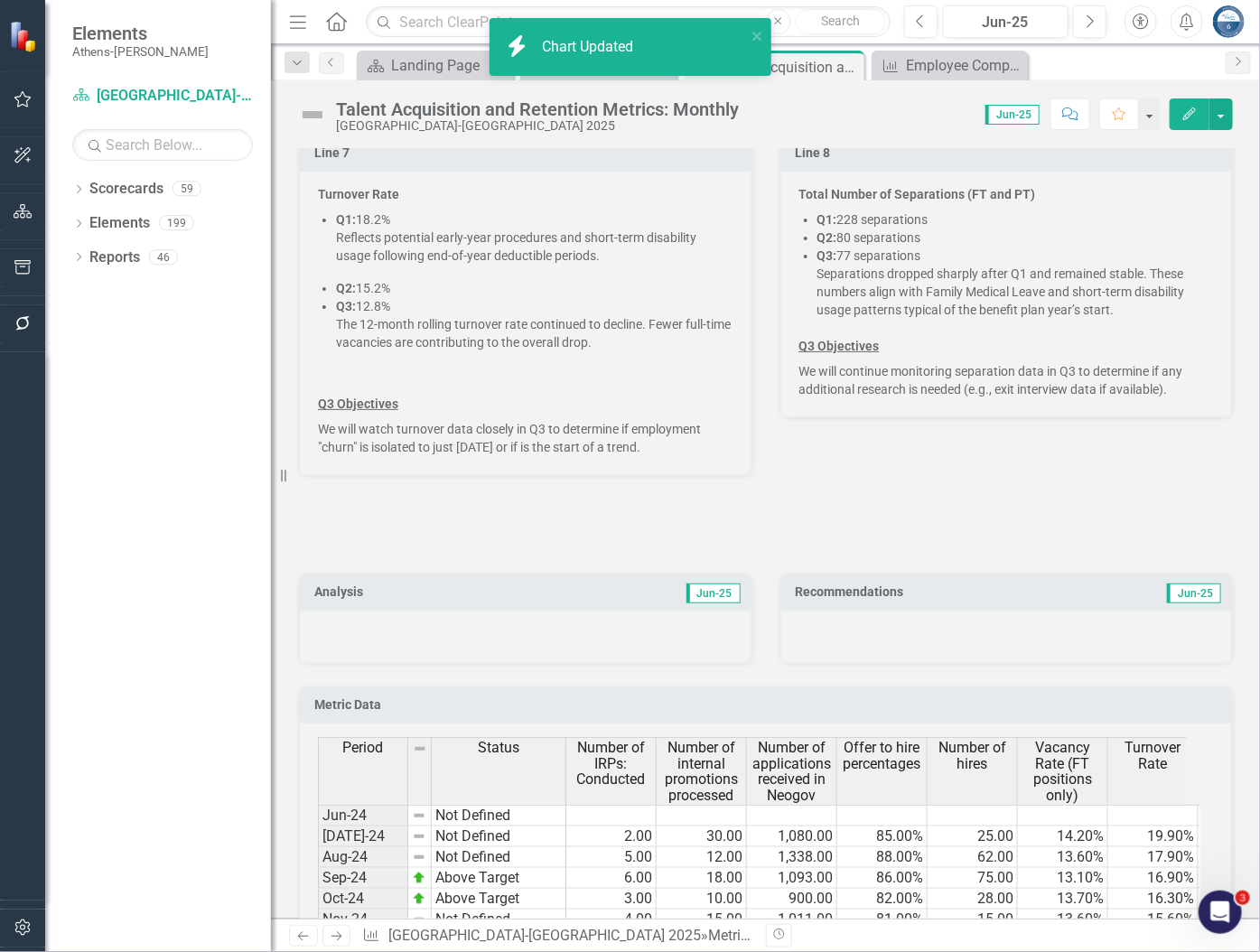 scroll, scrollTop: 3273, scrollLeft: 0, axis: vertical 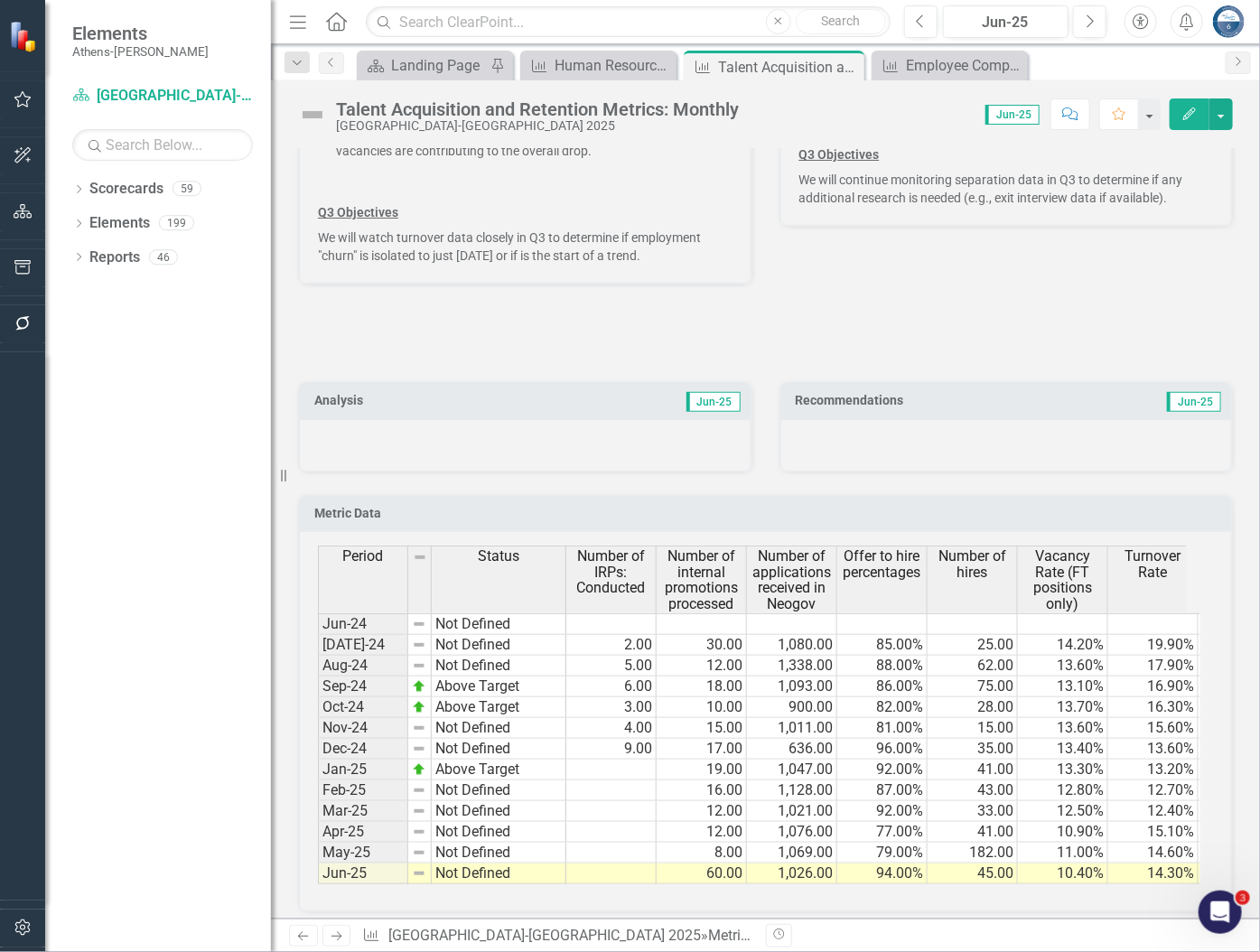 click at bounding box center [765, 333] 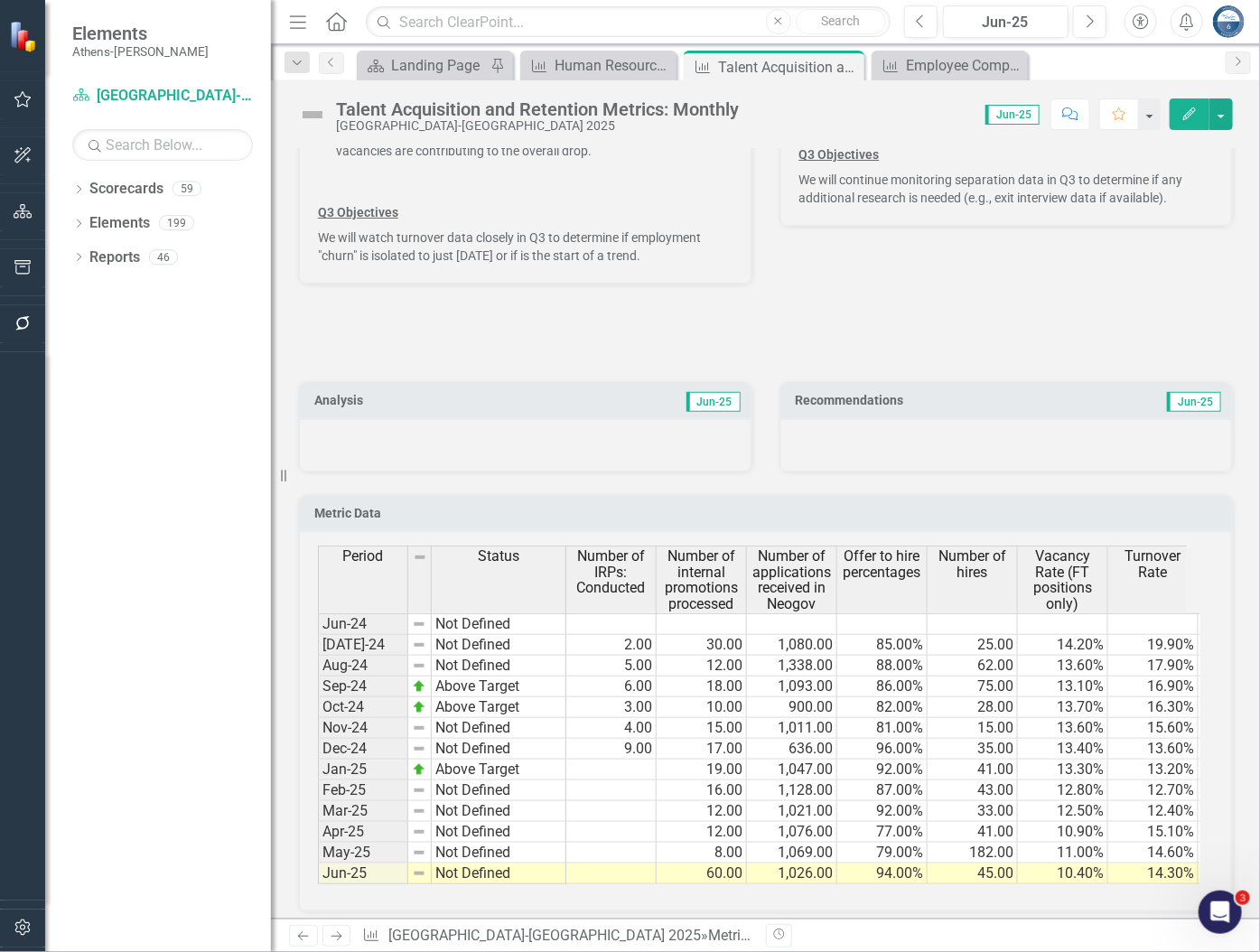 scroll, scrollTop: 0, scrollLeft: 0, axis: both 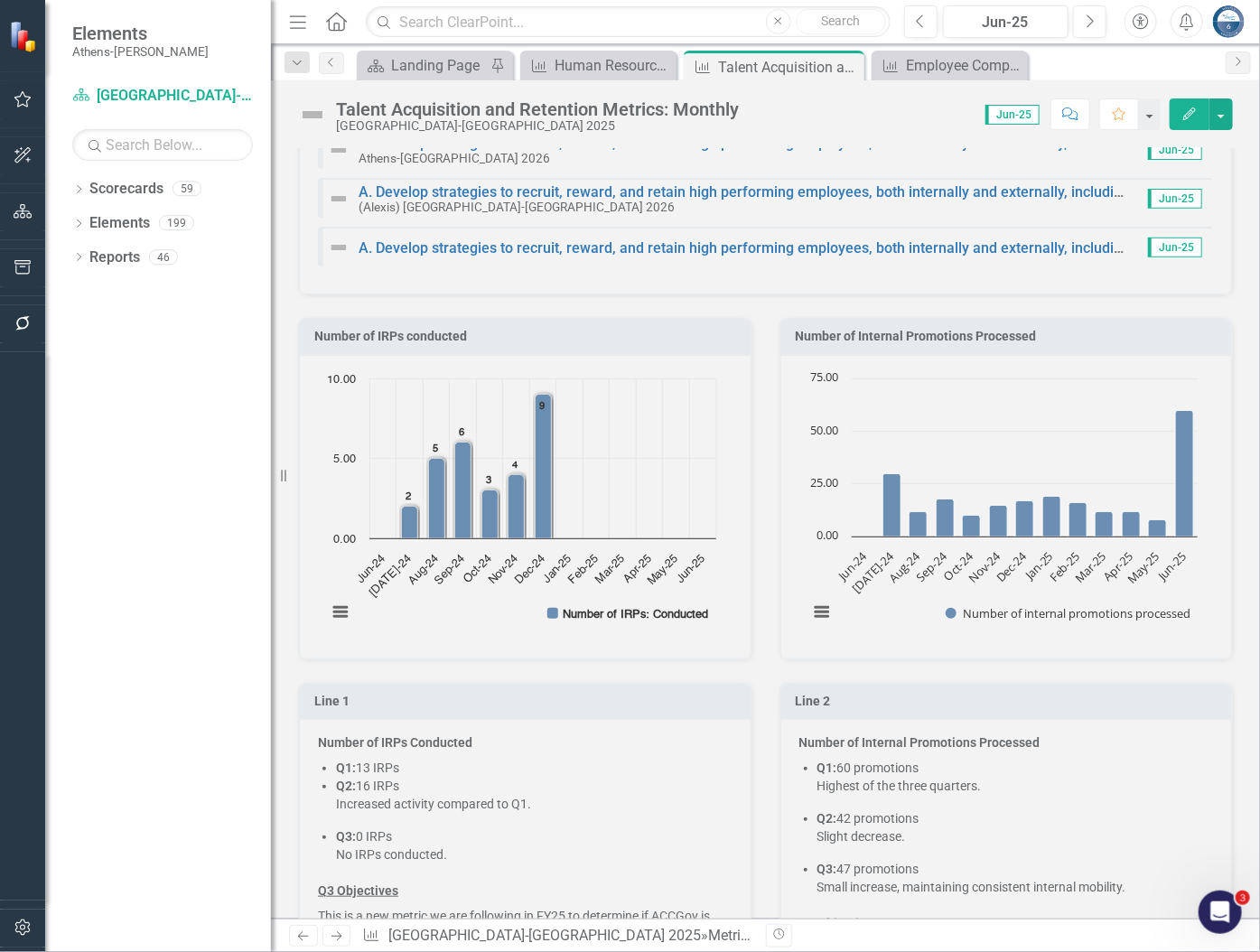 click 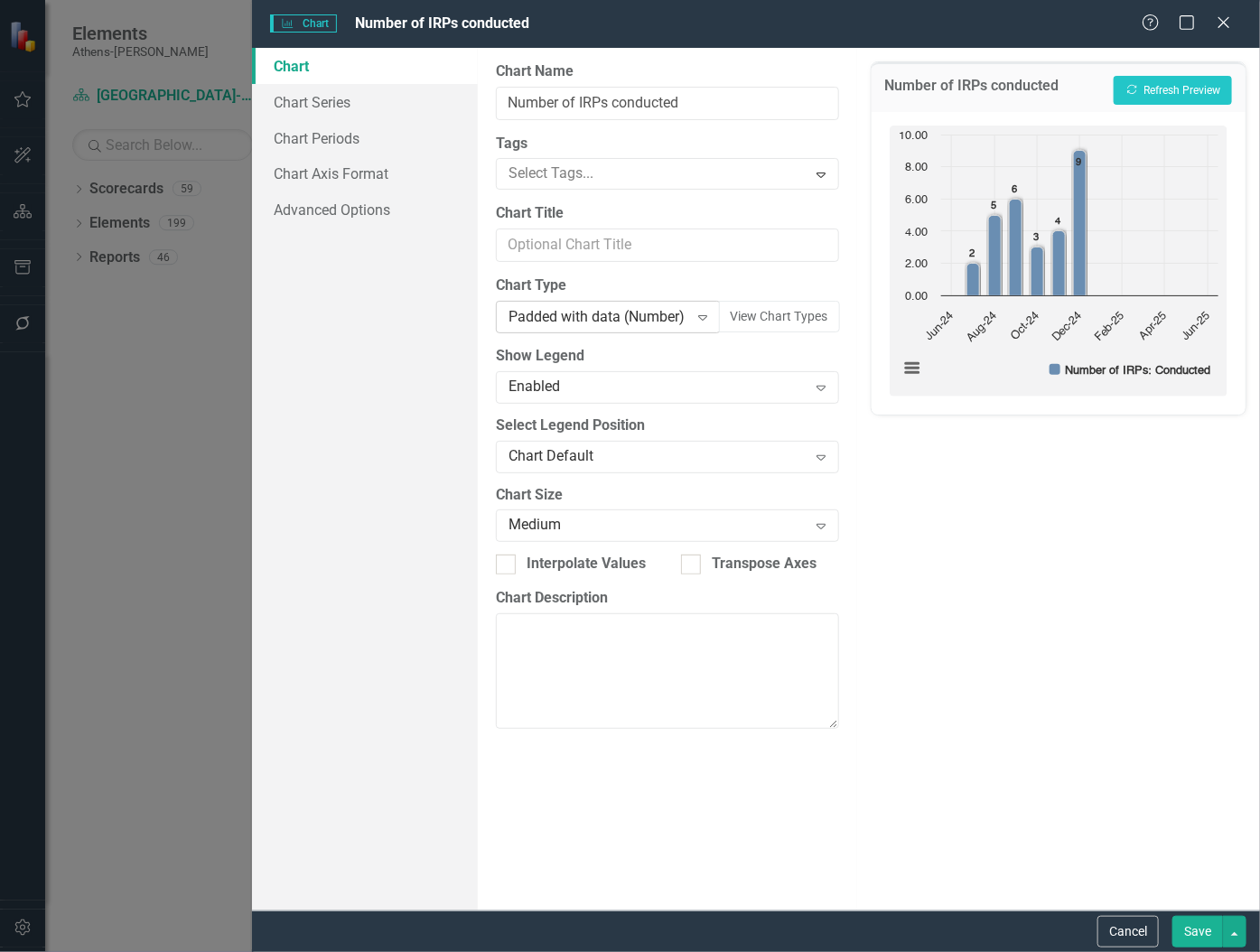 click on "Padded with data (Number)" at bounding box center (598, 317) 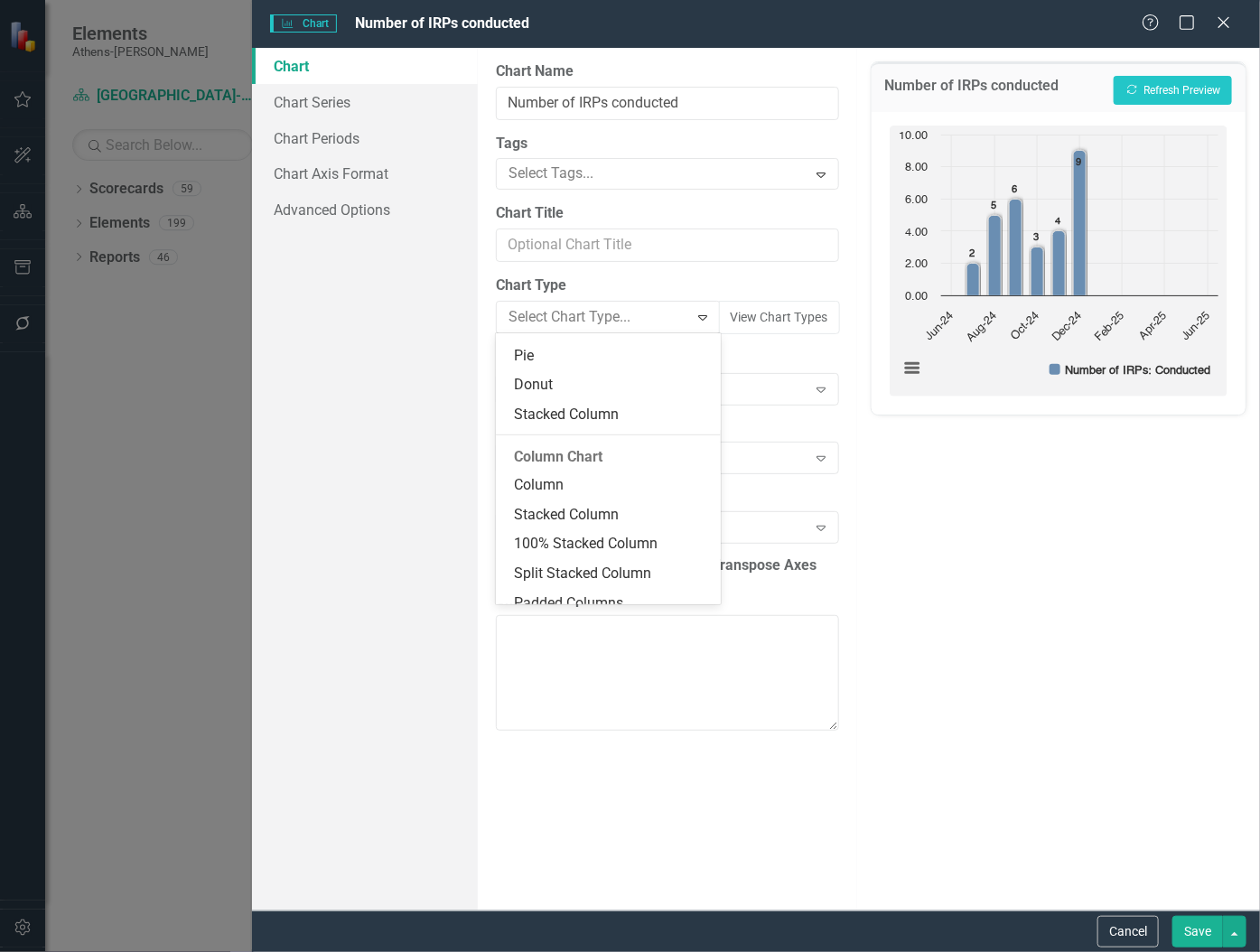 scroll, scrollTop: 307, scrollLeft: 0, axis: vertical 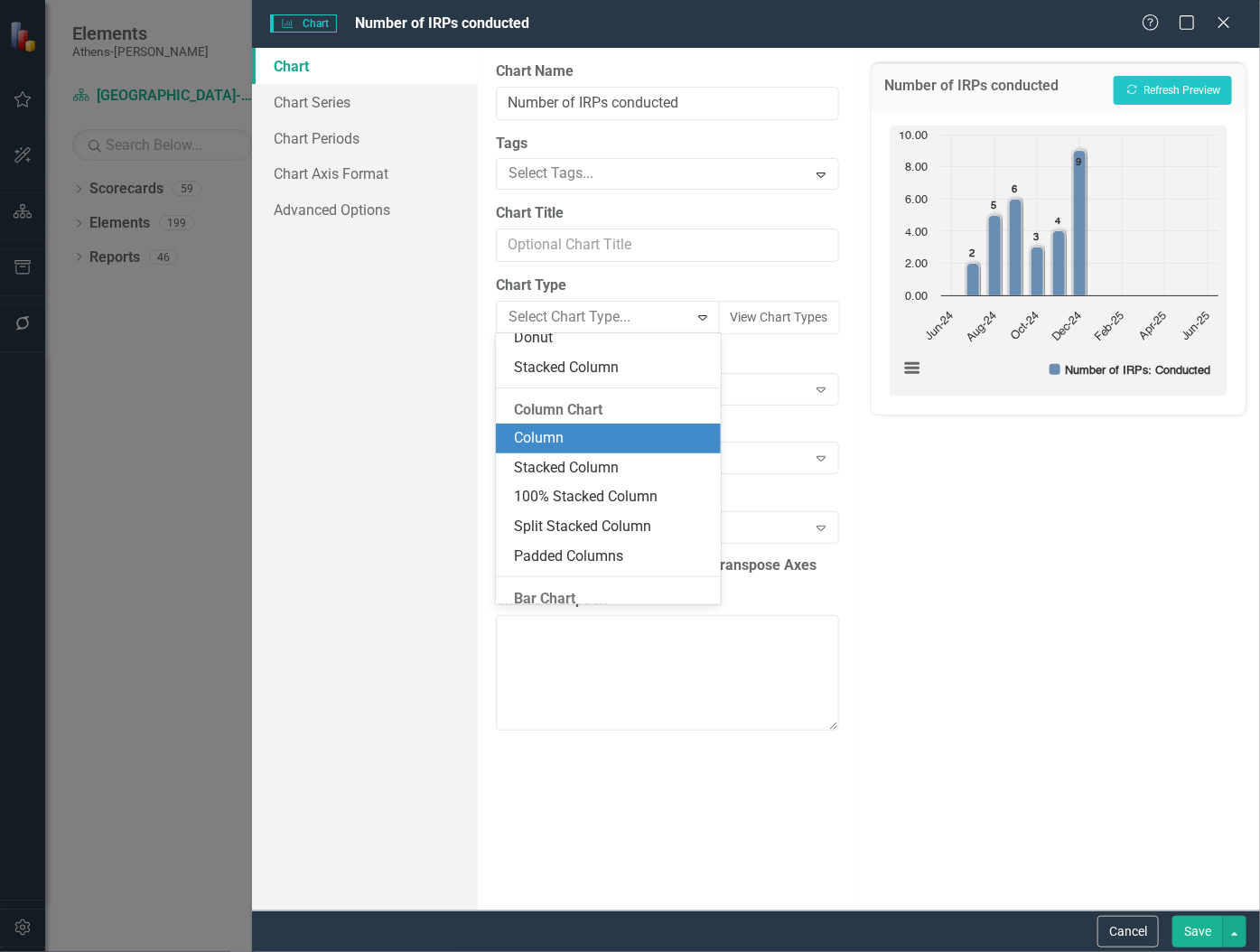 click on "Column" at bounding box center (611, 438) 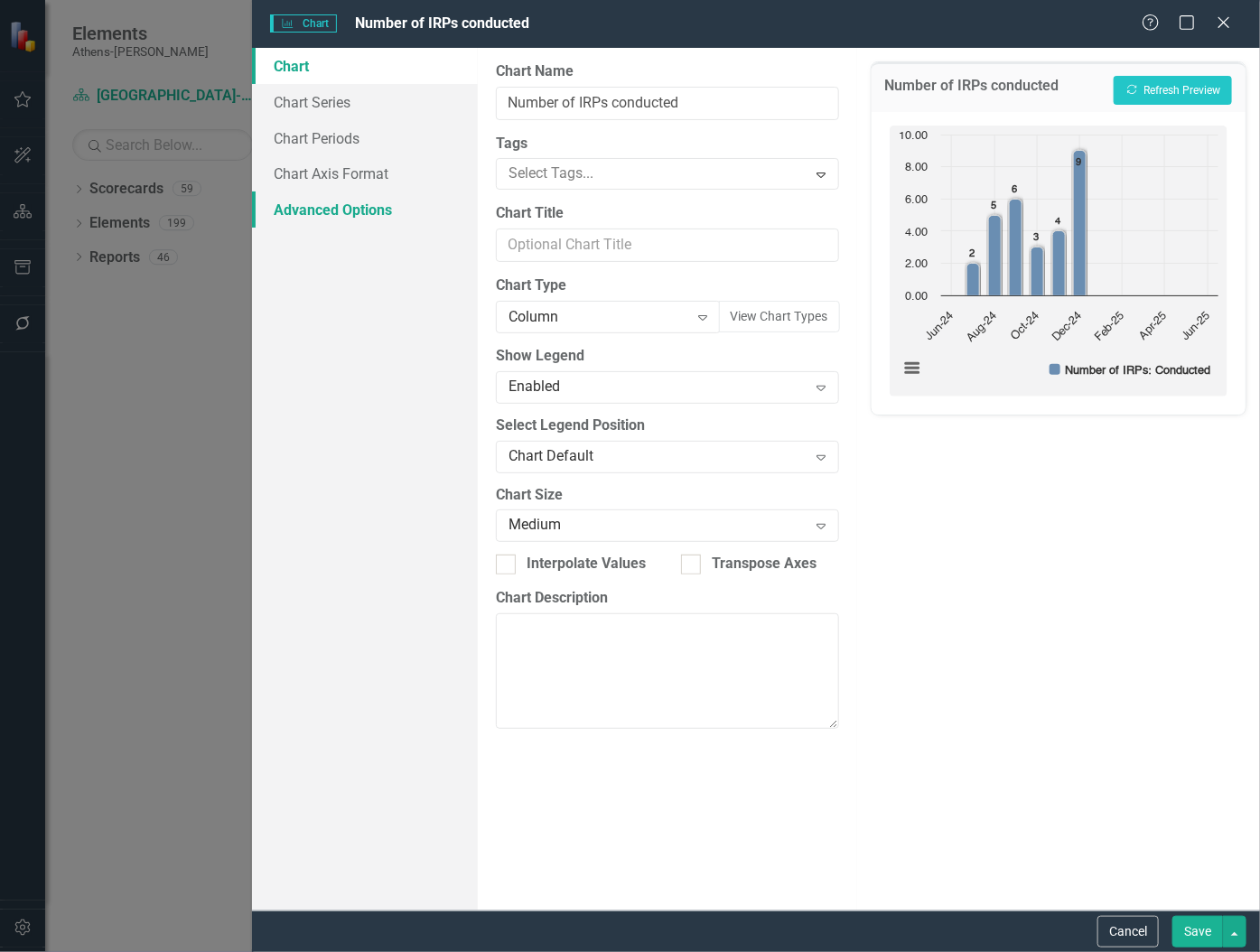 click on "Advanced Options" at bounding box center (365, 210) 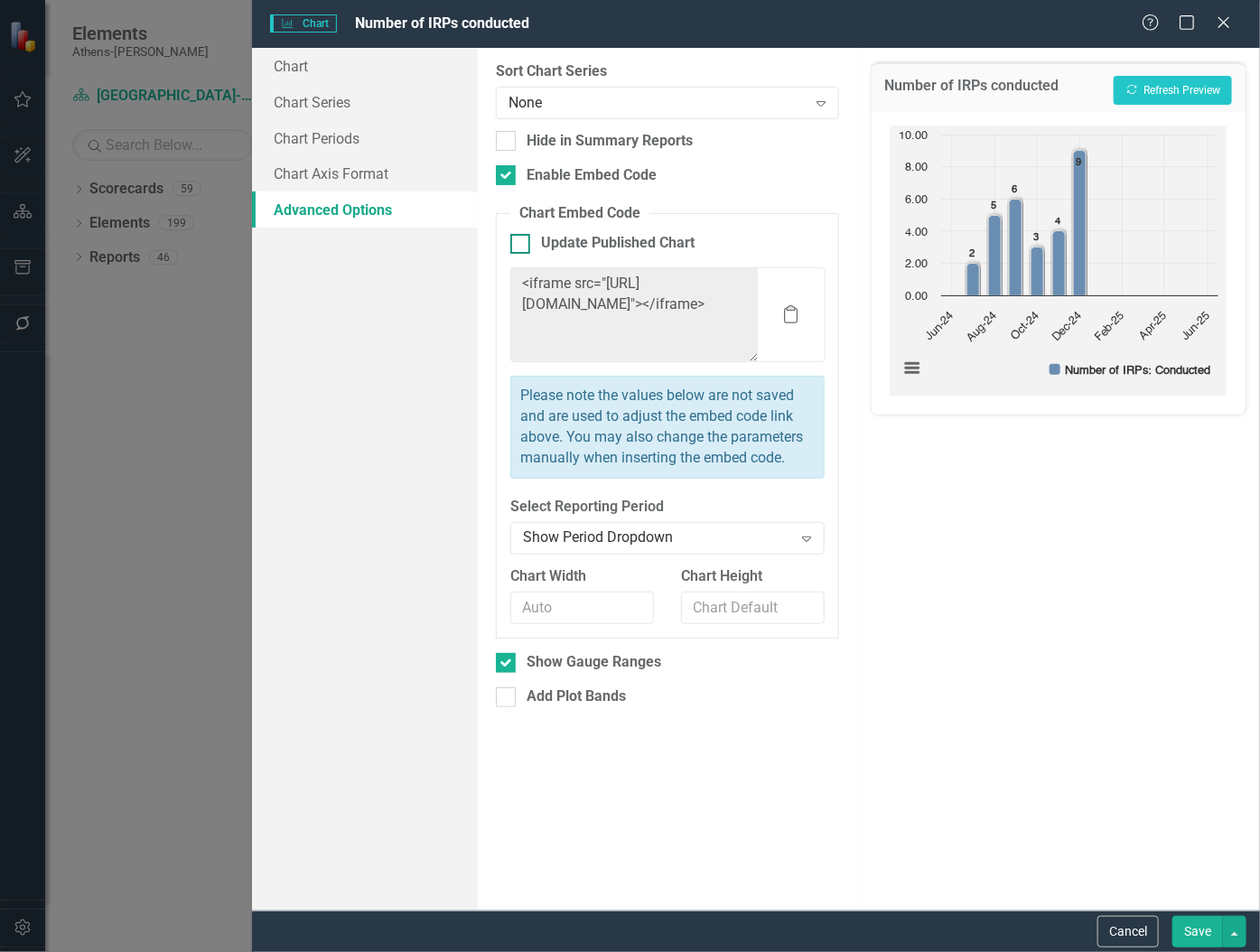 click at bounding box center (520, 244) 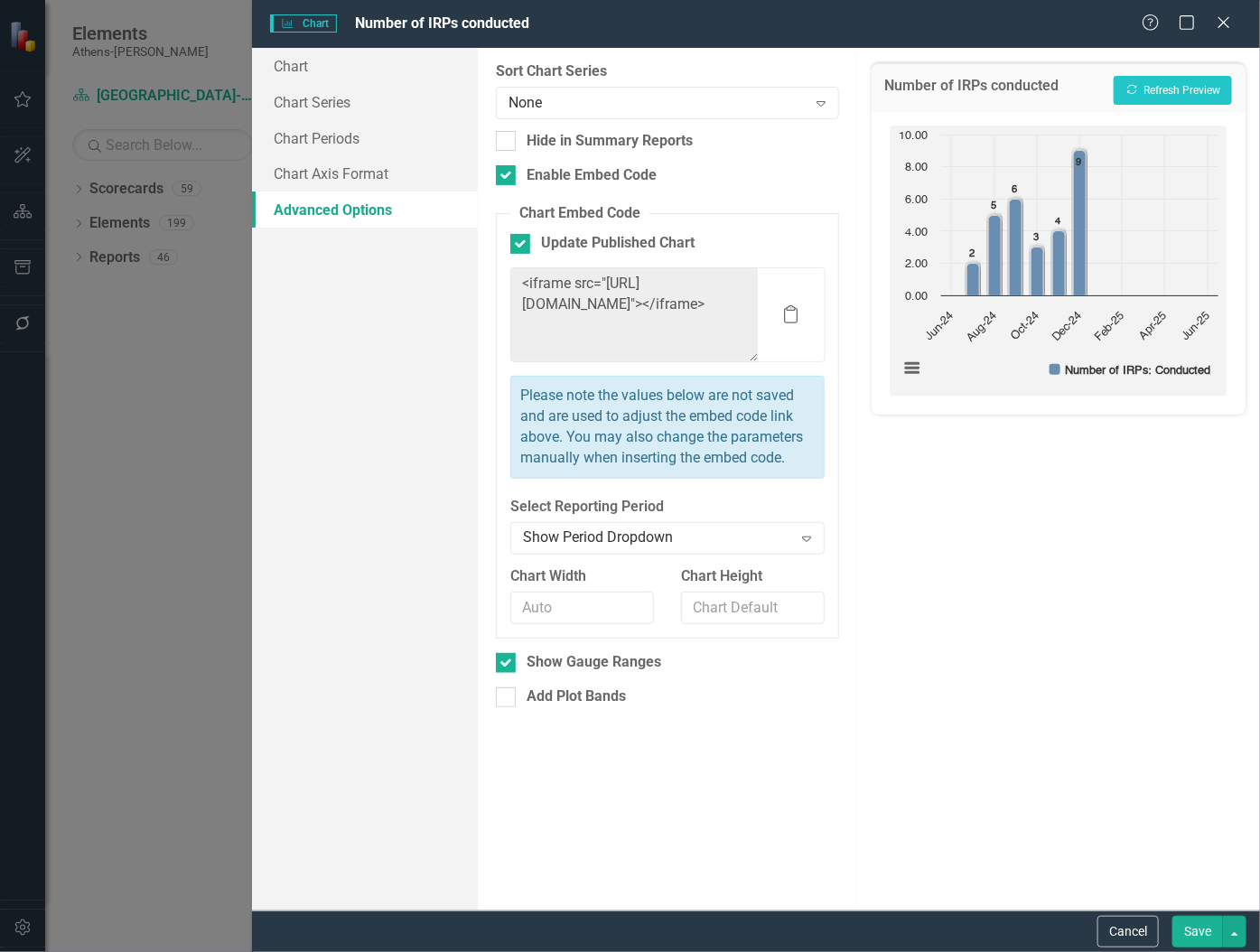 click on "Save" at bounding box center (1198, 931) 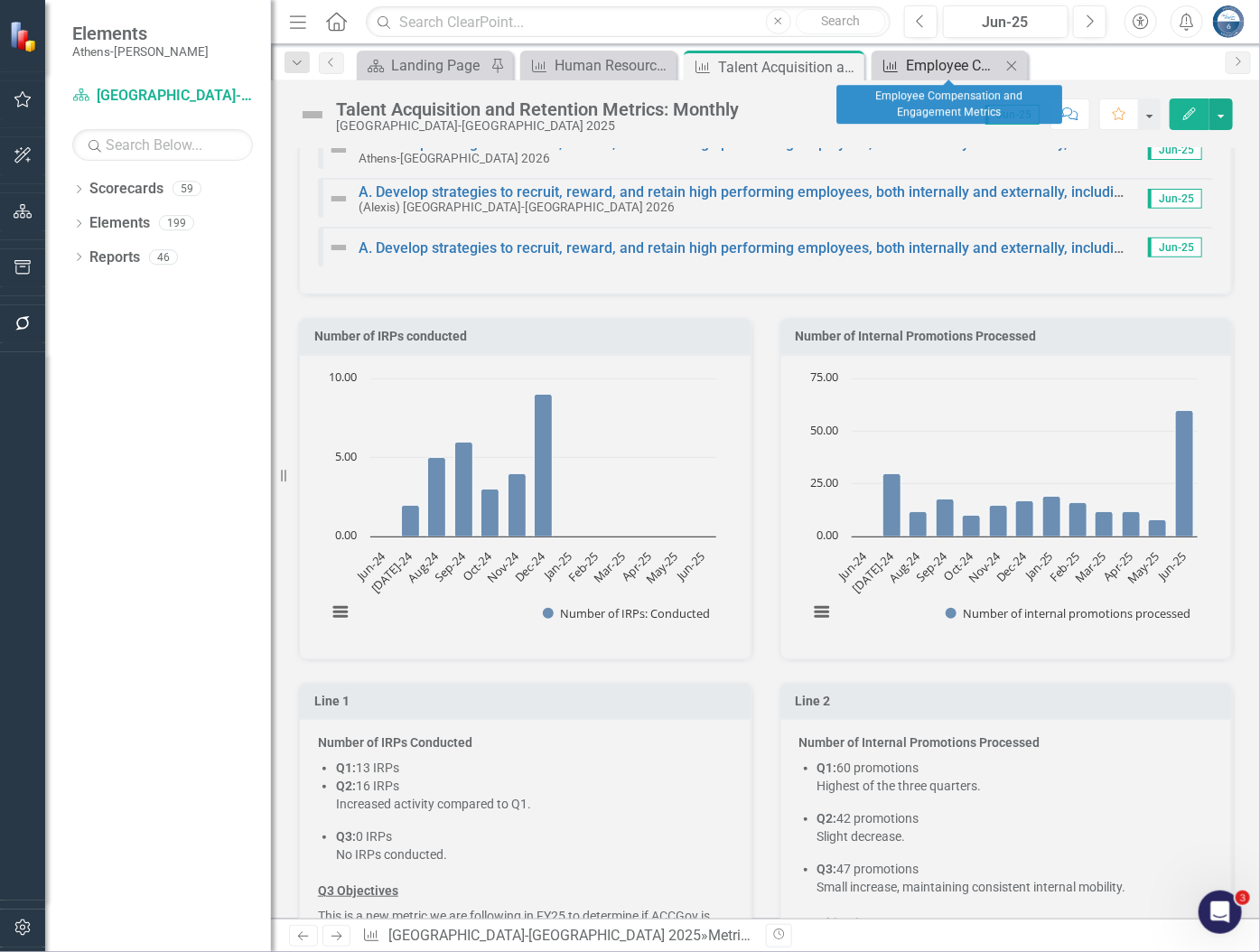 click on "Employee Compensation and Engagement Metrics" at bounding box center (953, 65) 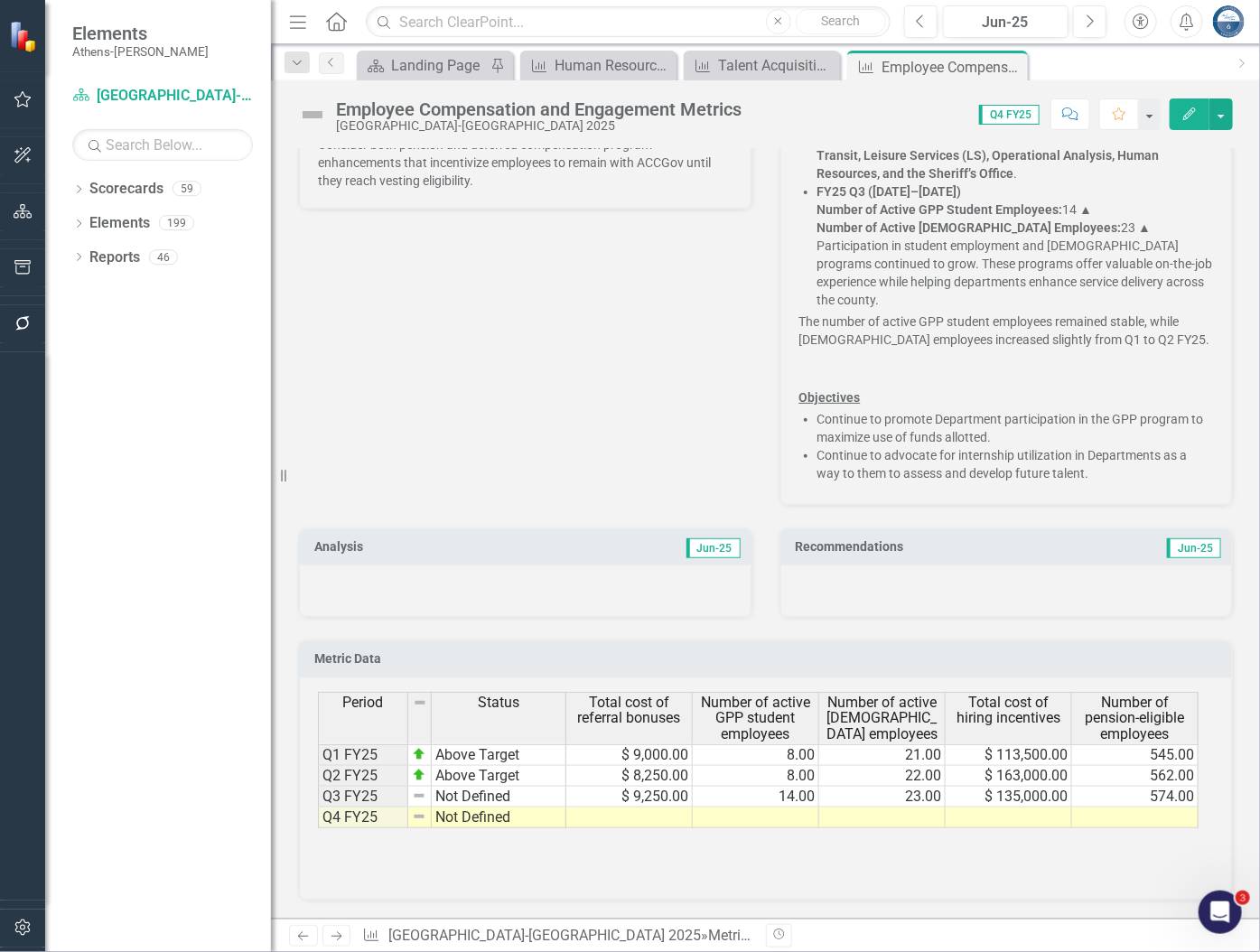 scroll, scrollTop: 2181, scrollLeft: 0, axis: vertical 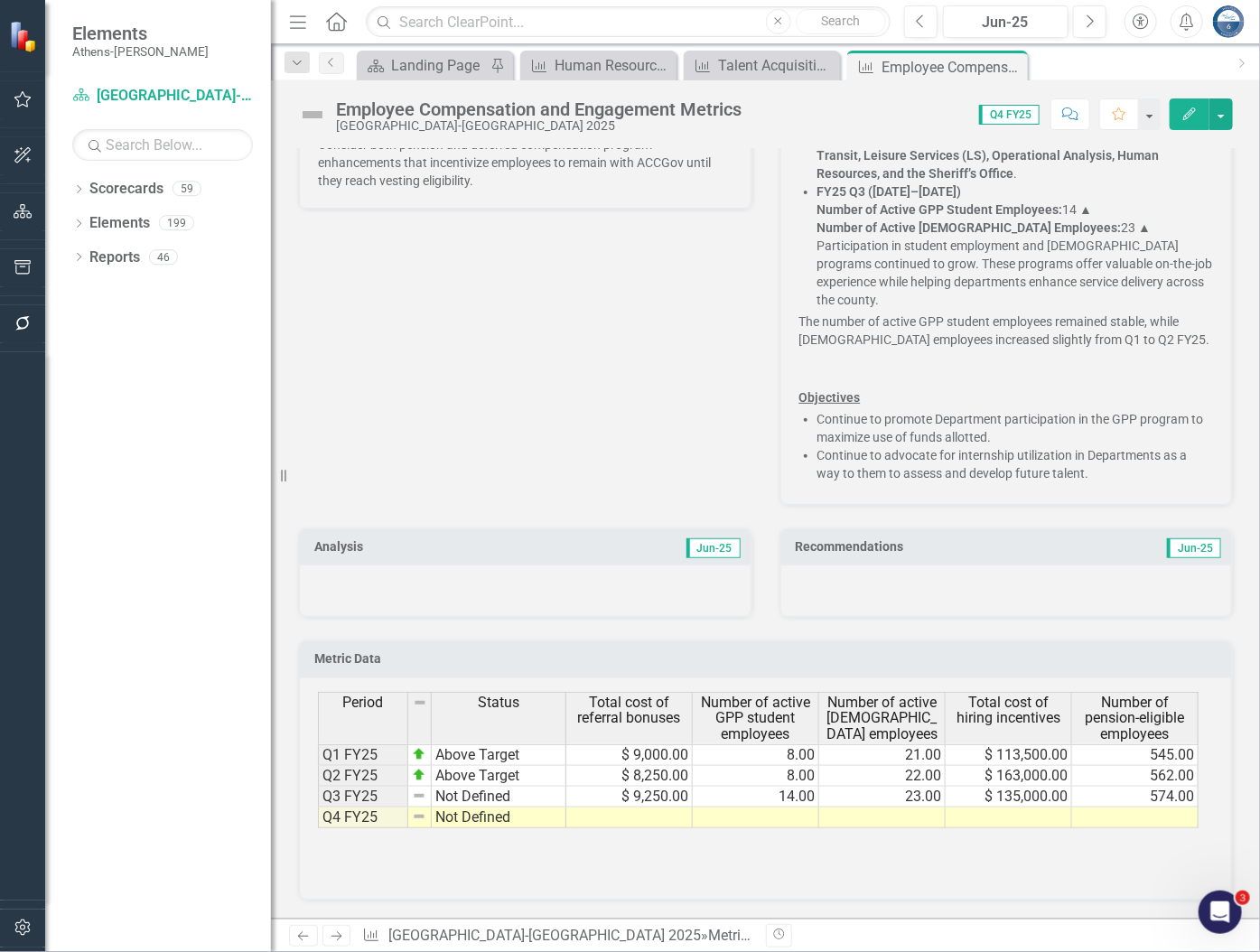 click at bounding box center [630, 817] 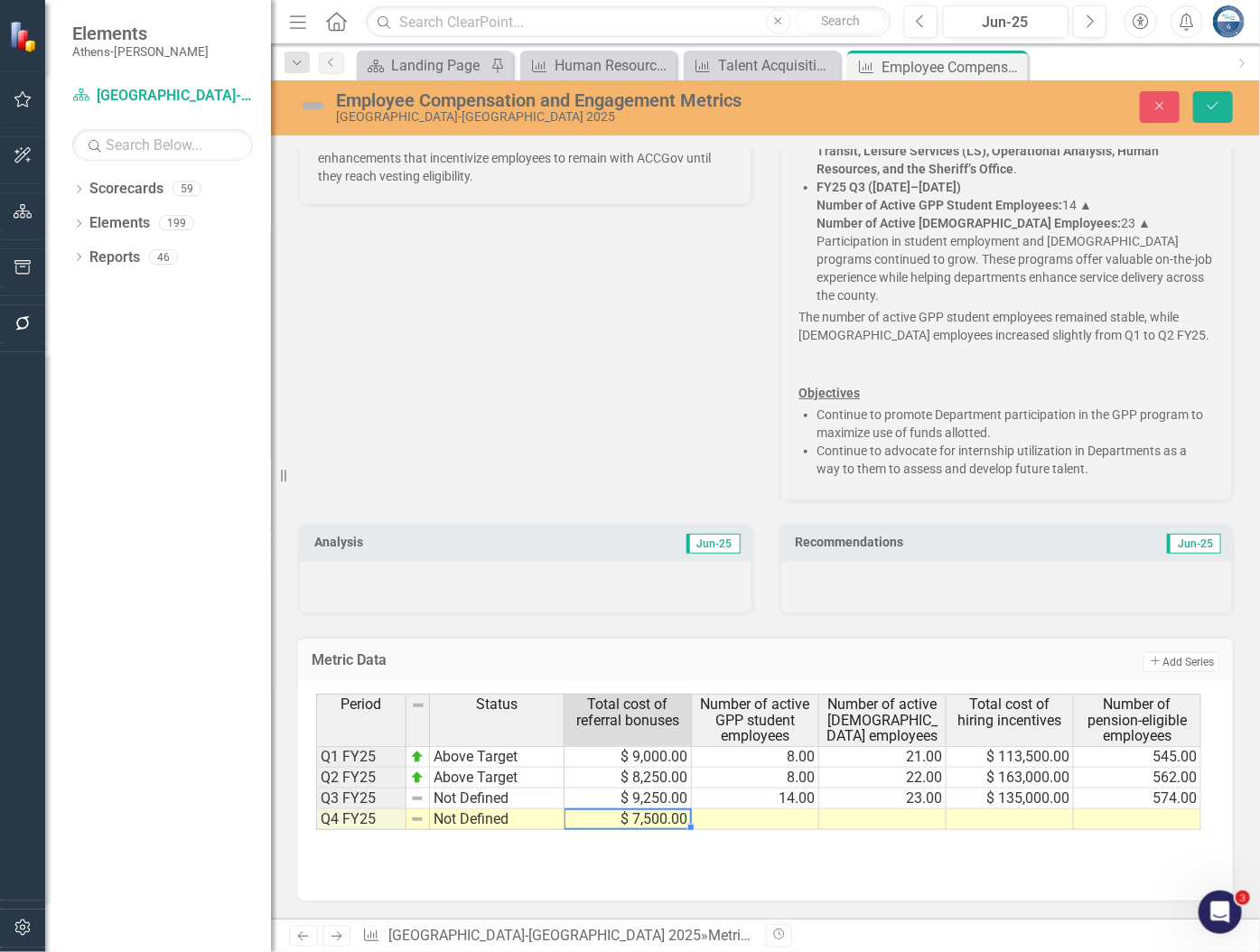 click at bounding box center [755, 819] 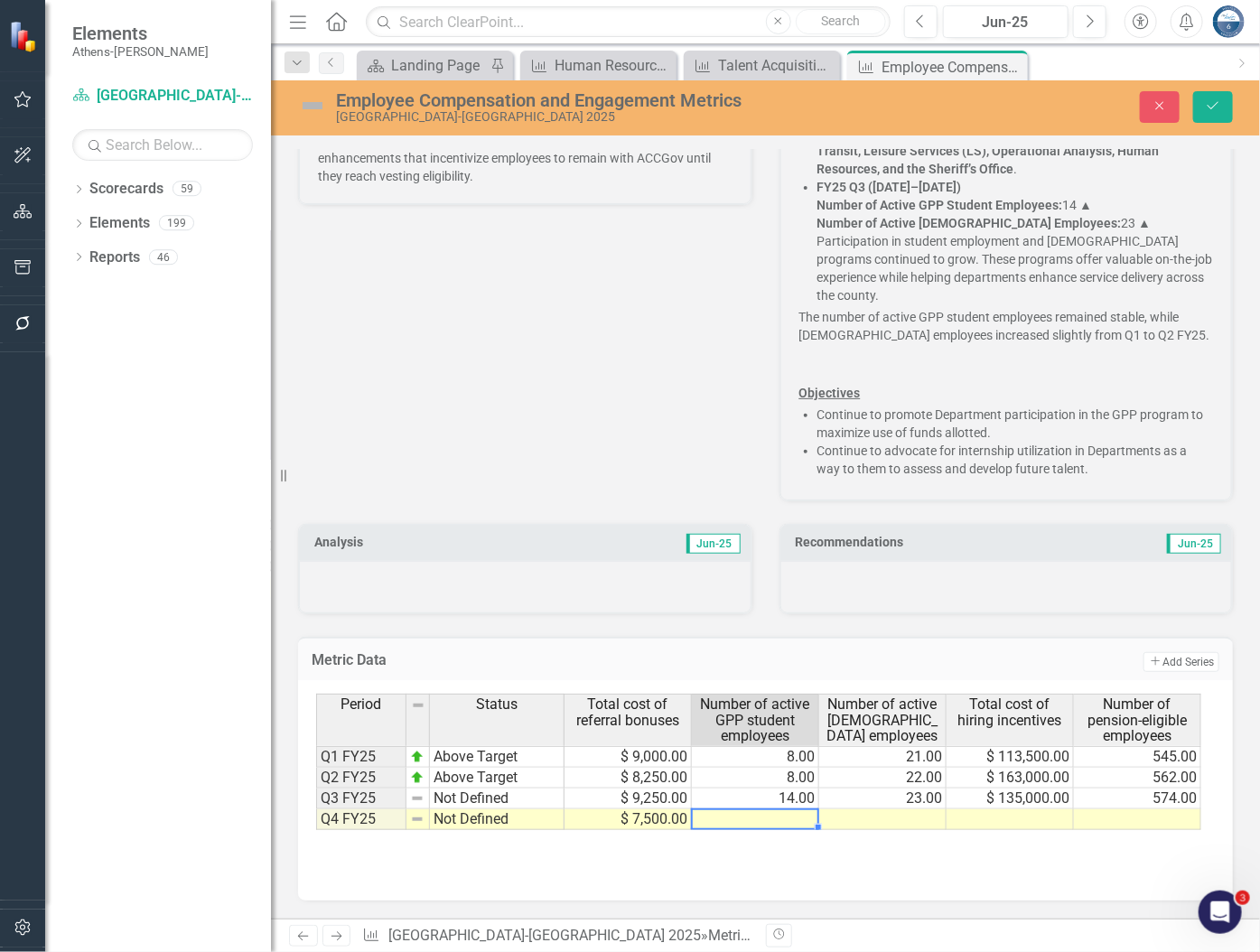 click at bounding box center [755, 819] 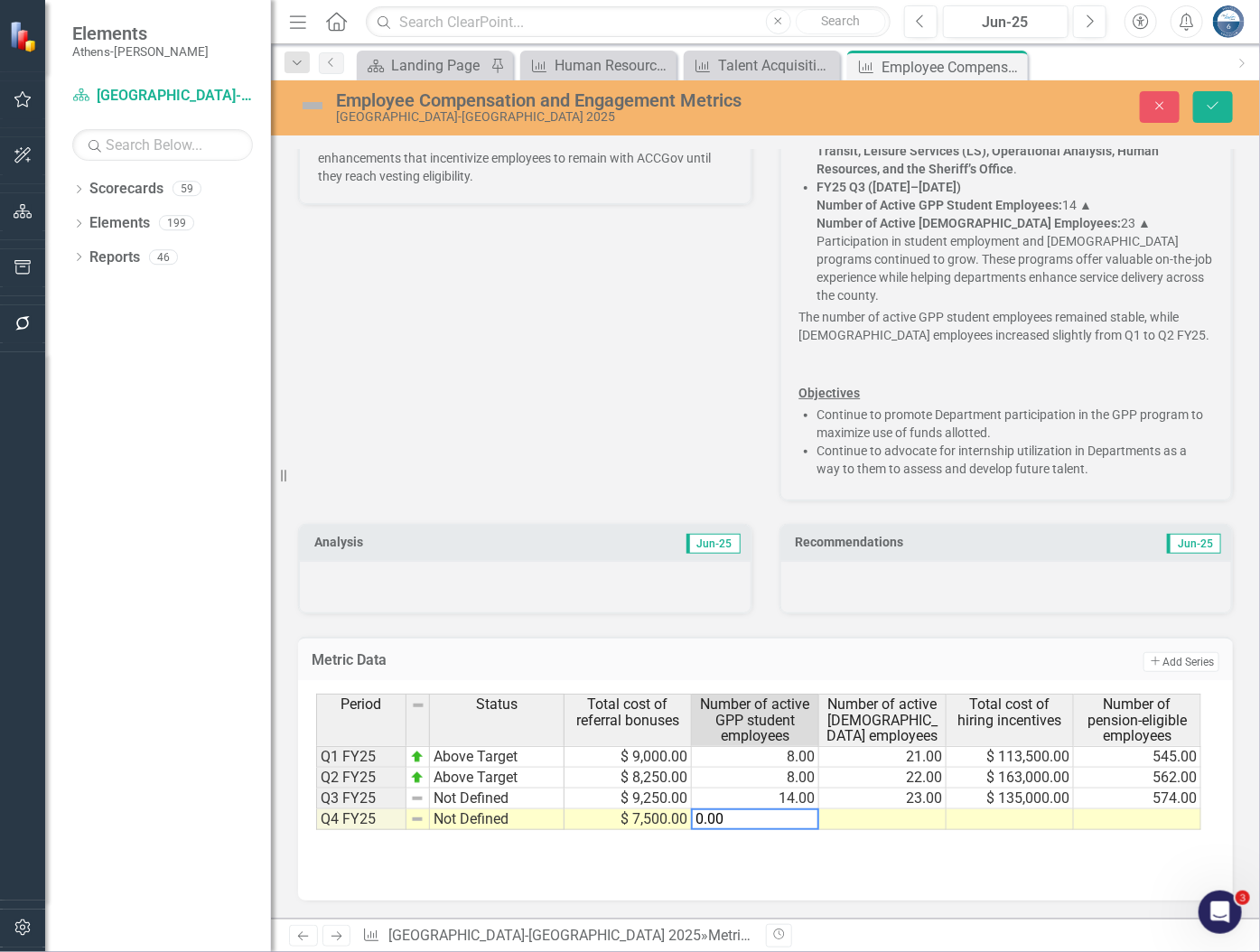 type on "0.00" 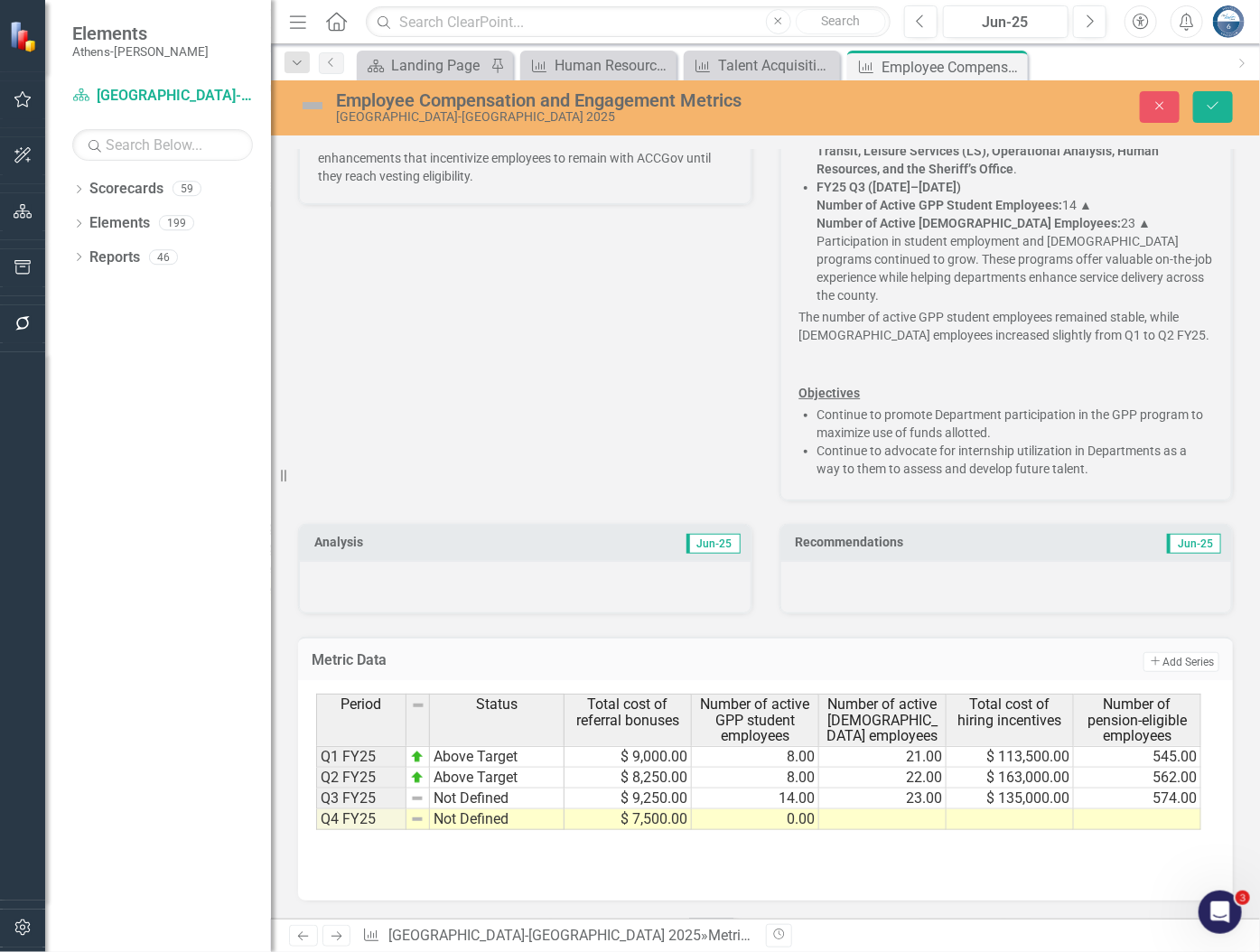 click on "Metric Data Add  Add Series Period Status Total cost of referral bonuses  Number of active GPP student employees  Number of active Intern employees  Total cost of hiring incentives  Number of pension-eligible employees Q1 FY25 Above Target $ 9,000.00 8.00 21.00 $ 113,500.00 545.00 Q2 FY25 Above Target $ 8,250.00 8.00 22.00 $ 163,000.00 562.00 Q3 FY25 Not Defined $ 9,250.00 14.00 23.00 $ 135,000.00 574.00 Q4 FY25 Not Defined $ 7,500.00 0.00 Period Status Total cost of referral bonuses  Number of active GPP student employees  Number of active Intern employees  Total cost of hiring incentives  Number of pension-eligible employees Period Status Q1 FY25 Above Target Q2 FY25 Above Target Q3 FY25 Not Defined Q4 FY25 Not Defined Period Status 0.00" at bounding box center (765, 758) 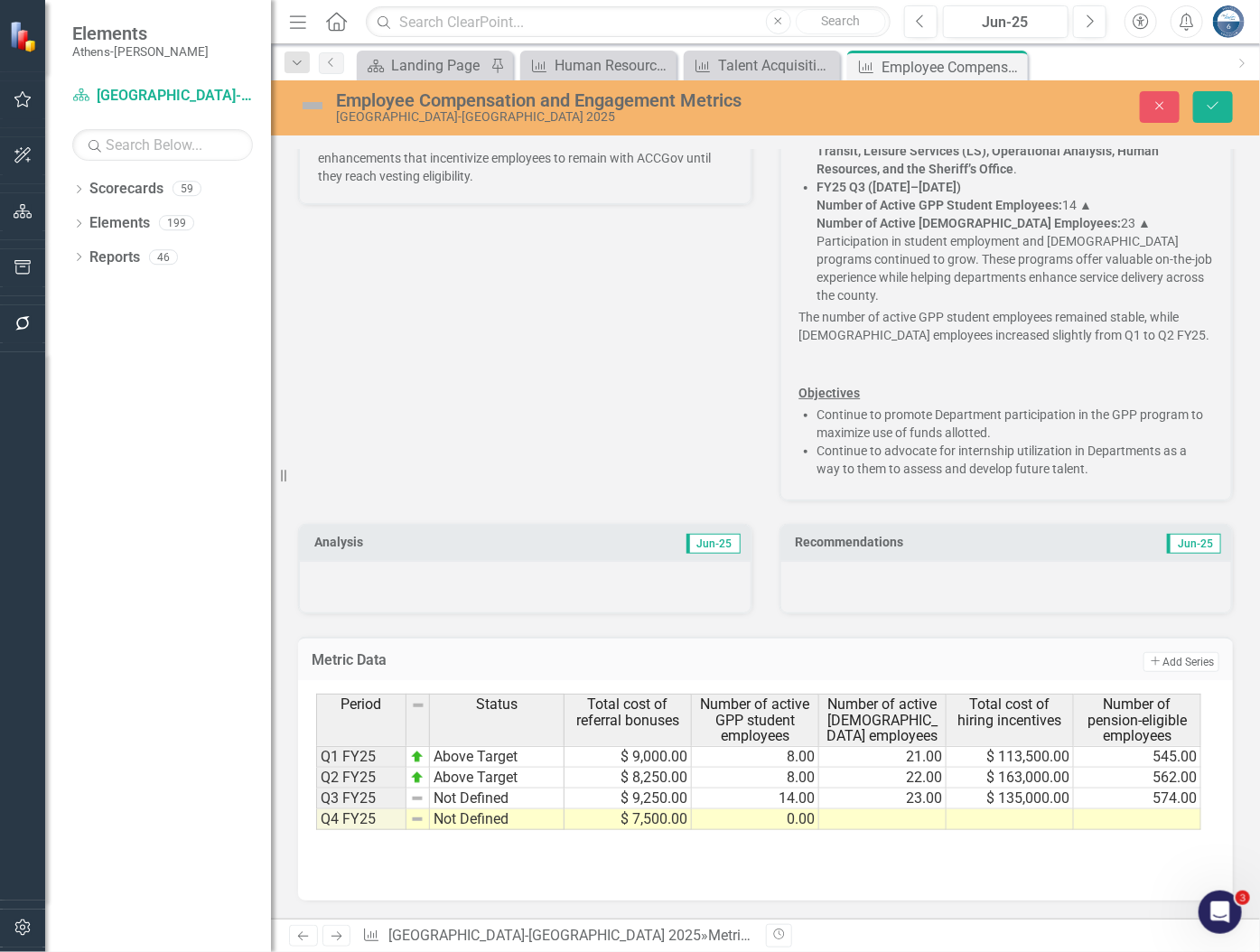 click at bounding box center [882, 819] 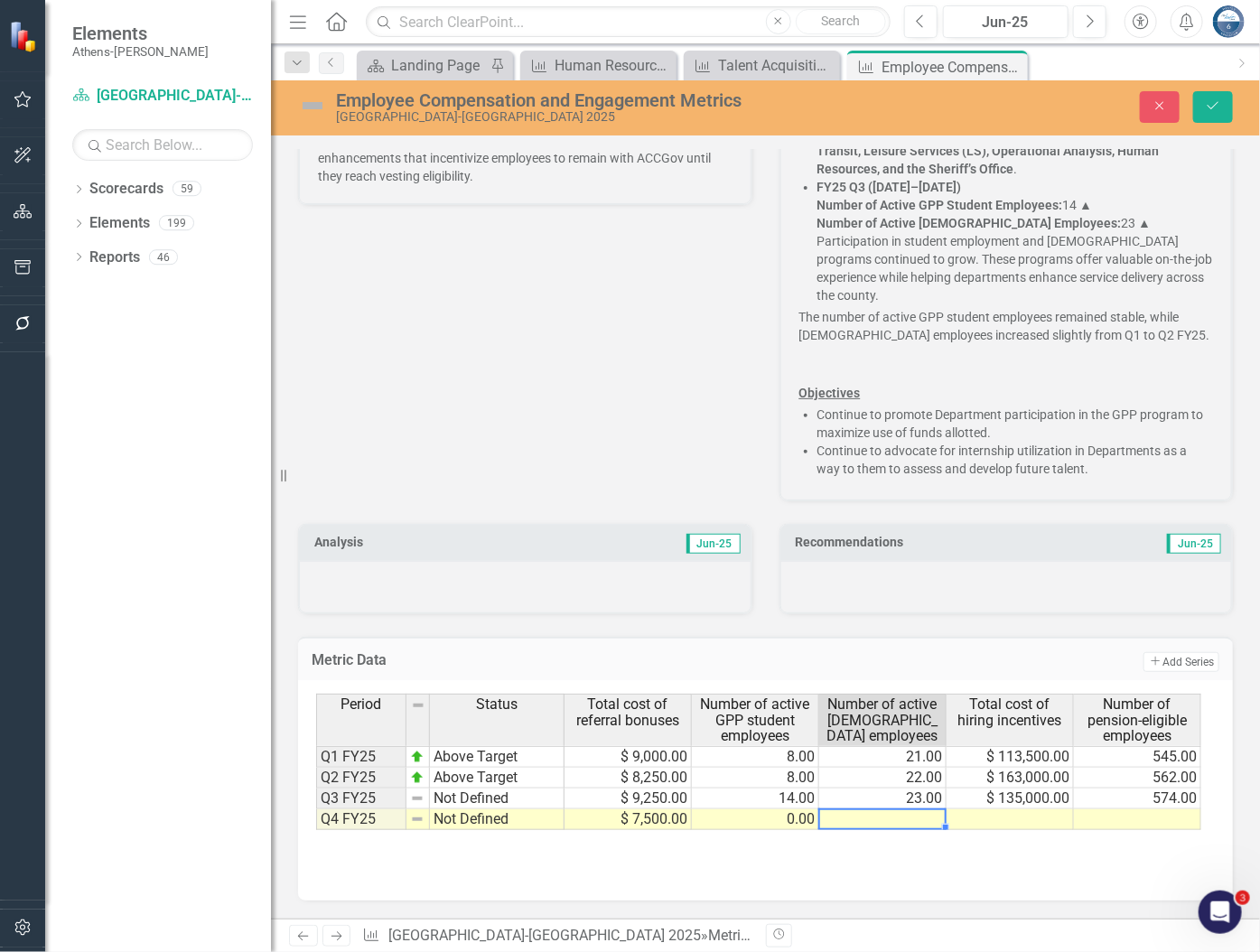click at bounding box center [882, 819] 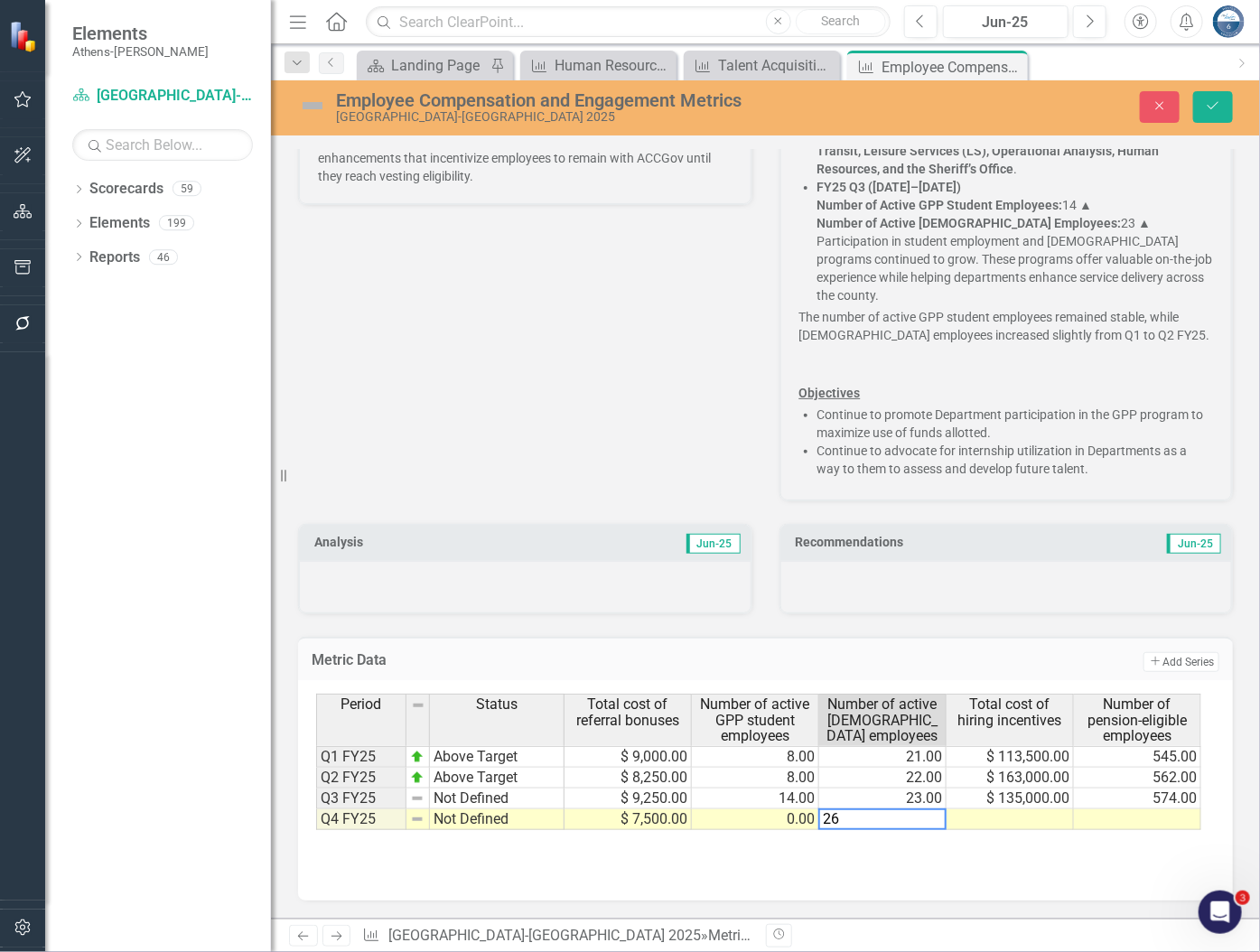 type on "26" 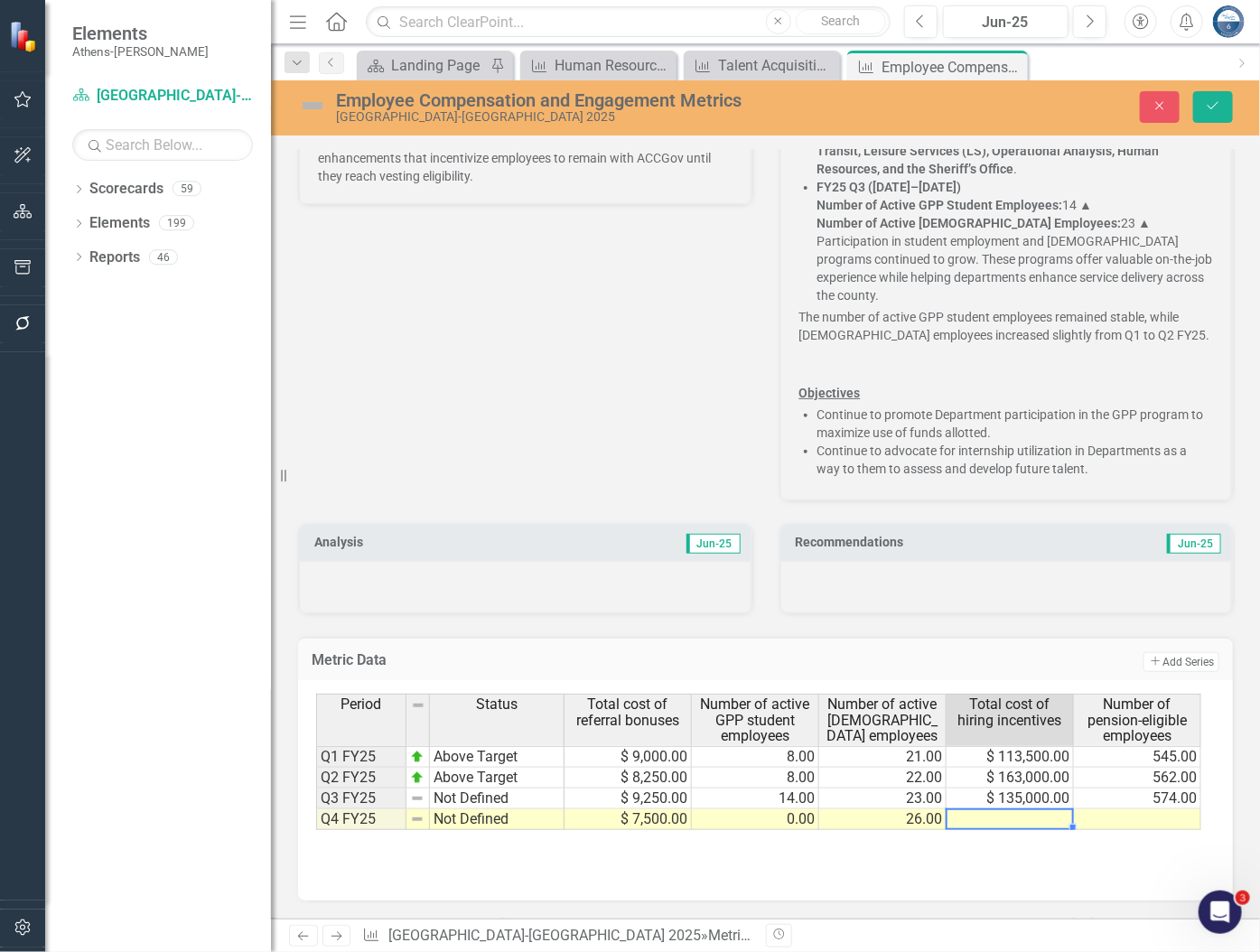 click at bounding box center [1010, 819] 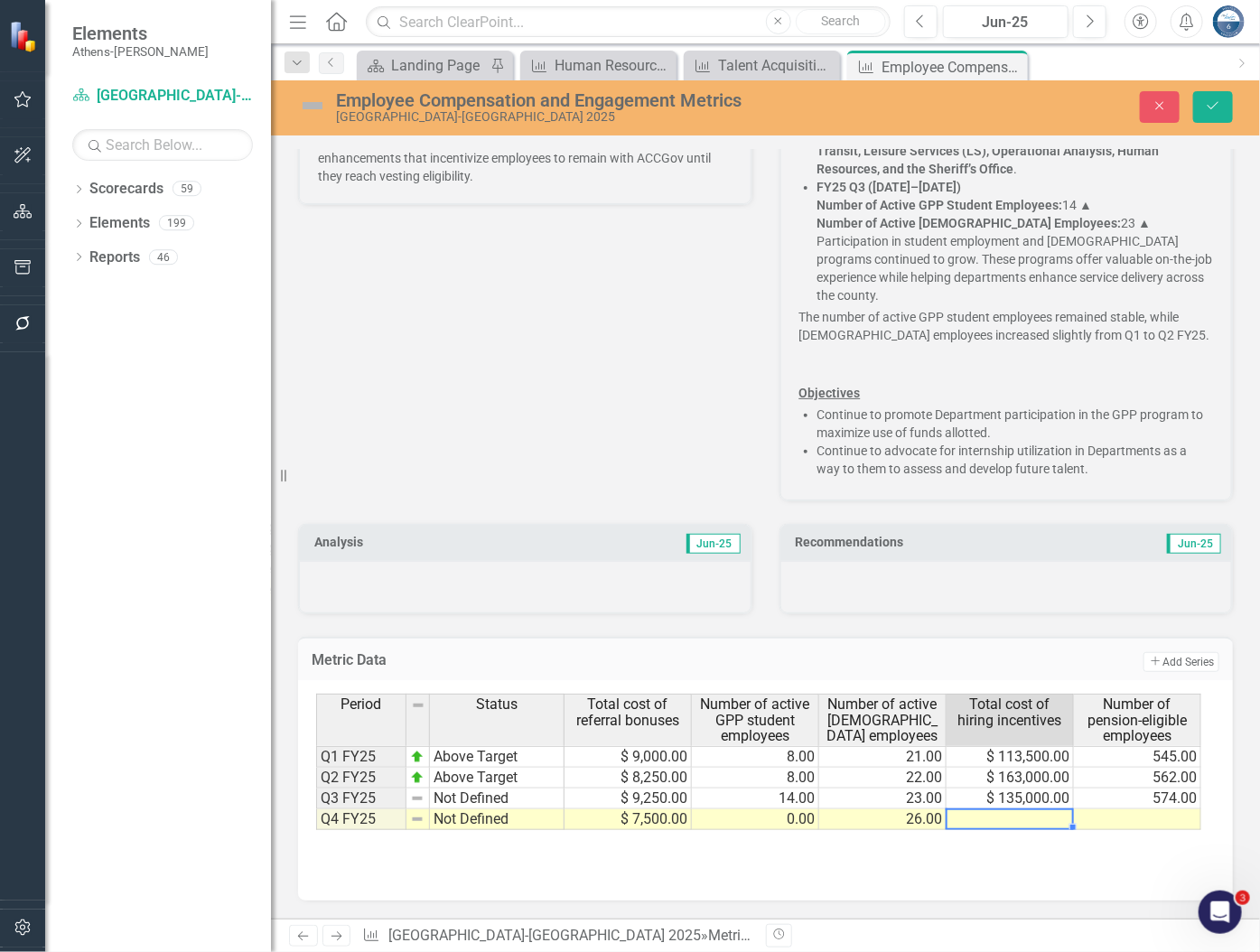 click at bounding box center (1010, 819) 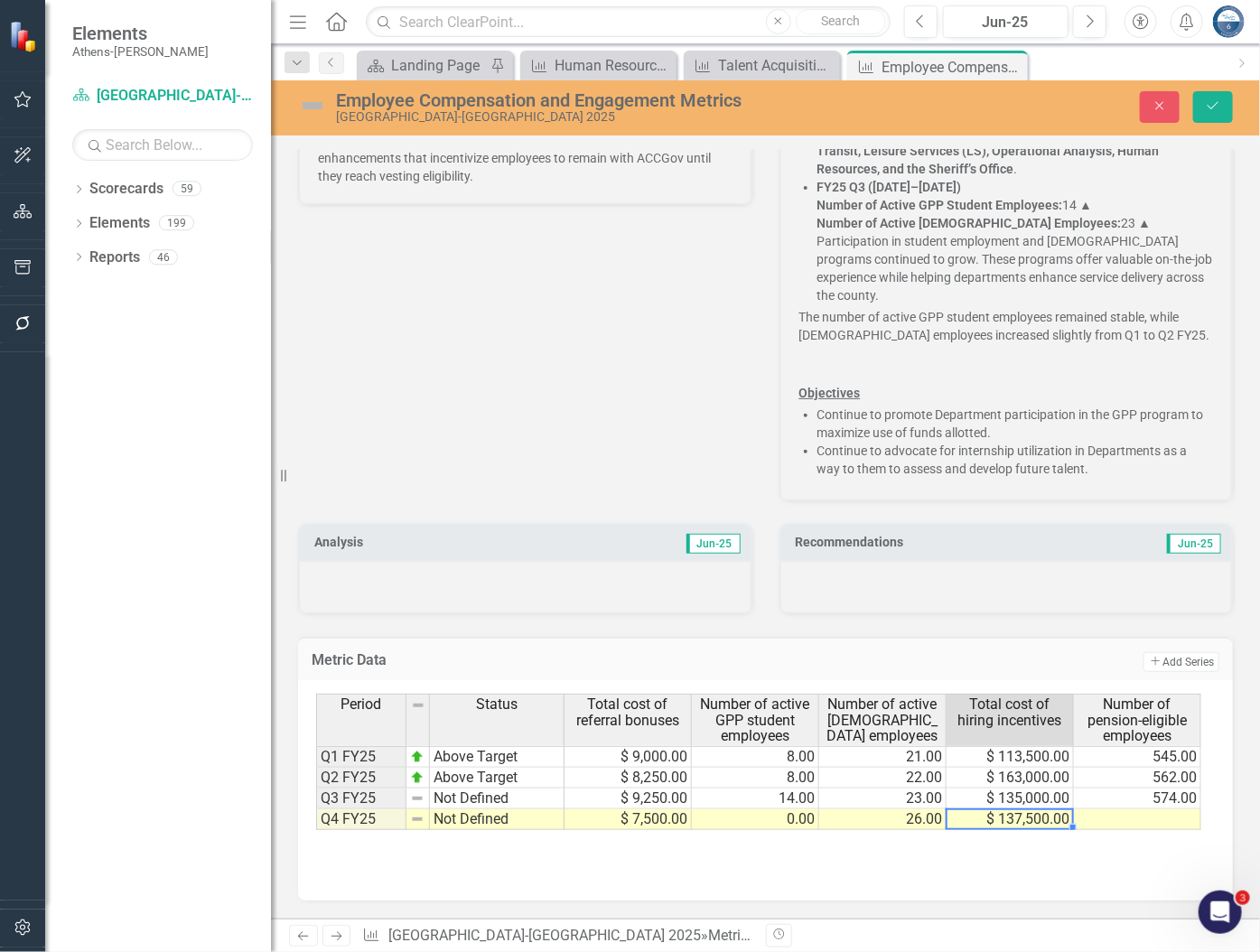 click at bounding box center (1137, 819) 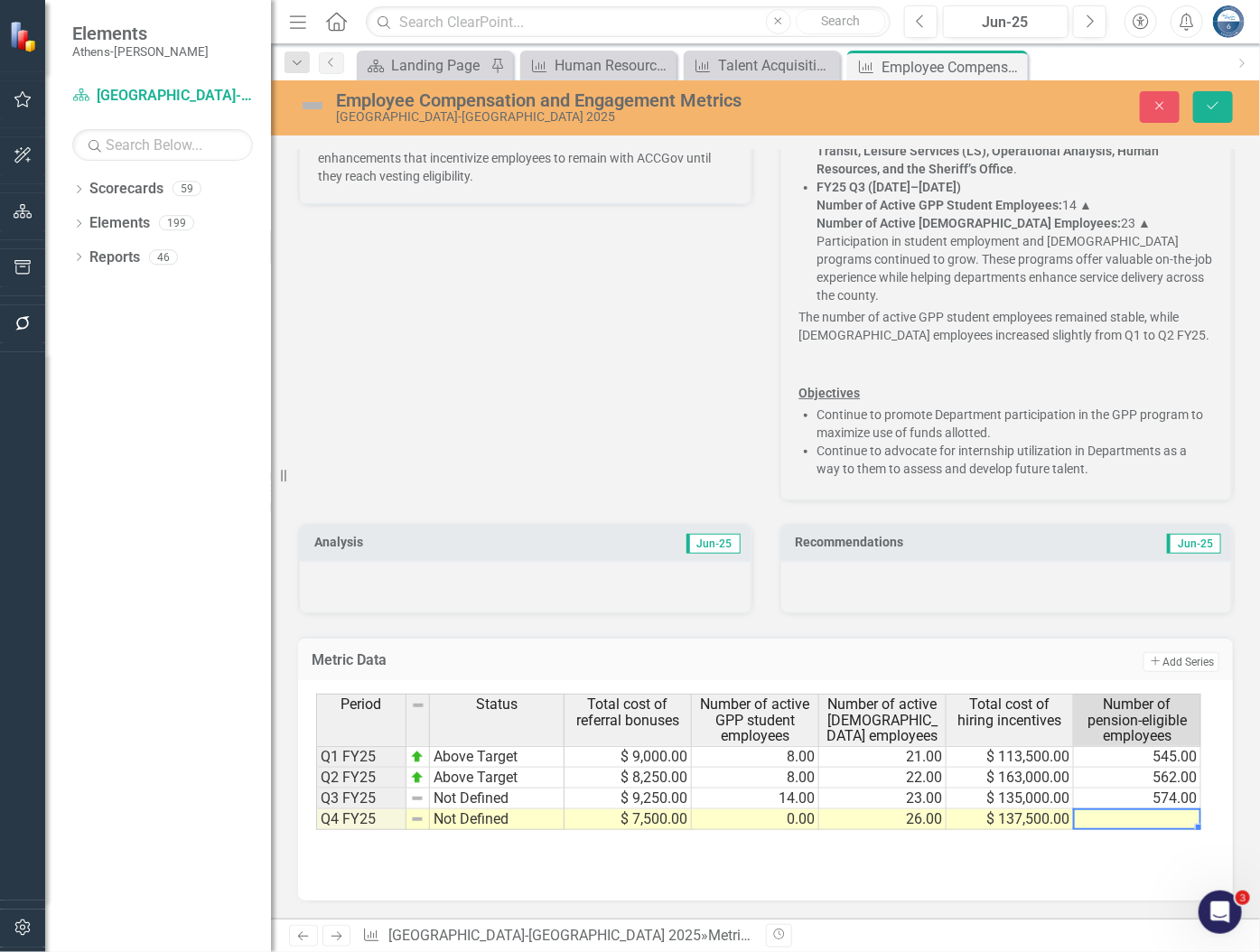 scroll, scrollTop: 0, scrollLeft: 13, axis: horizontal 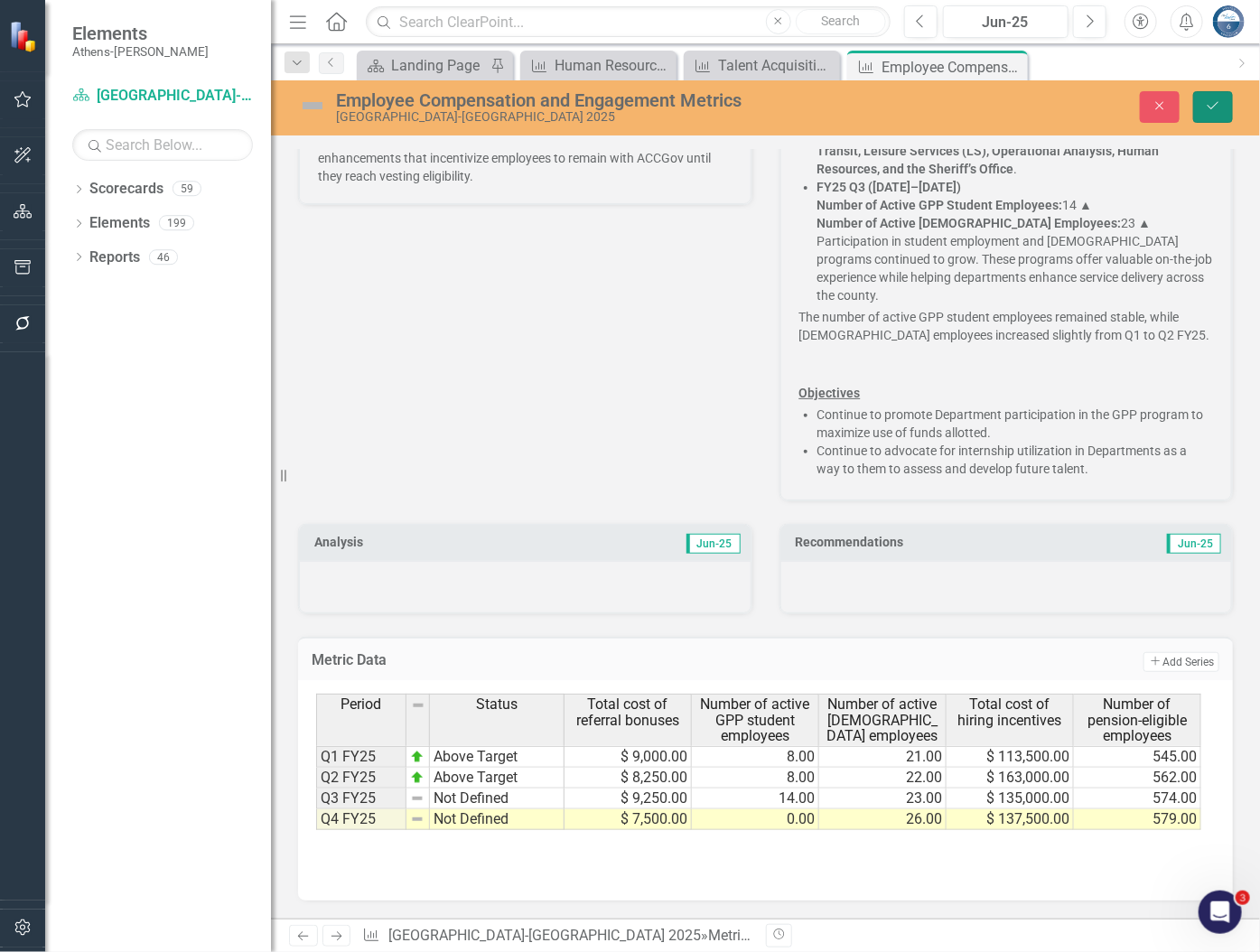 click on "Save" 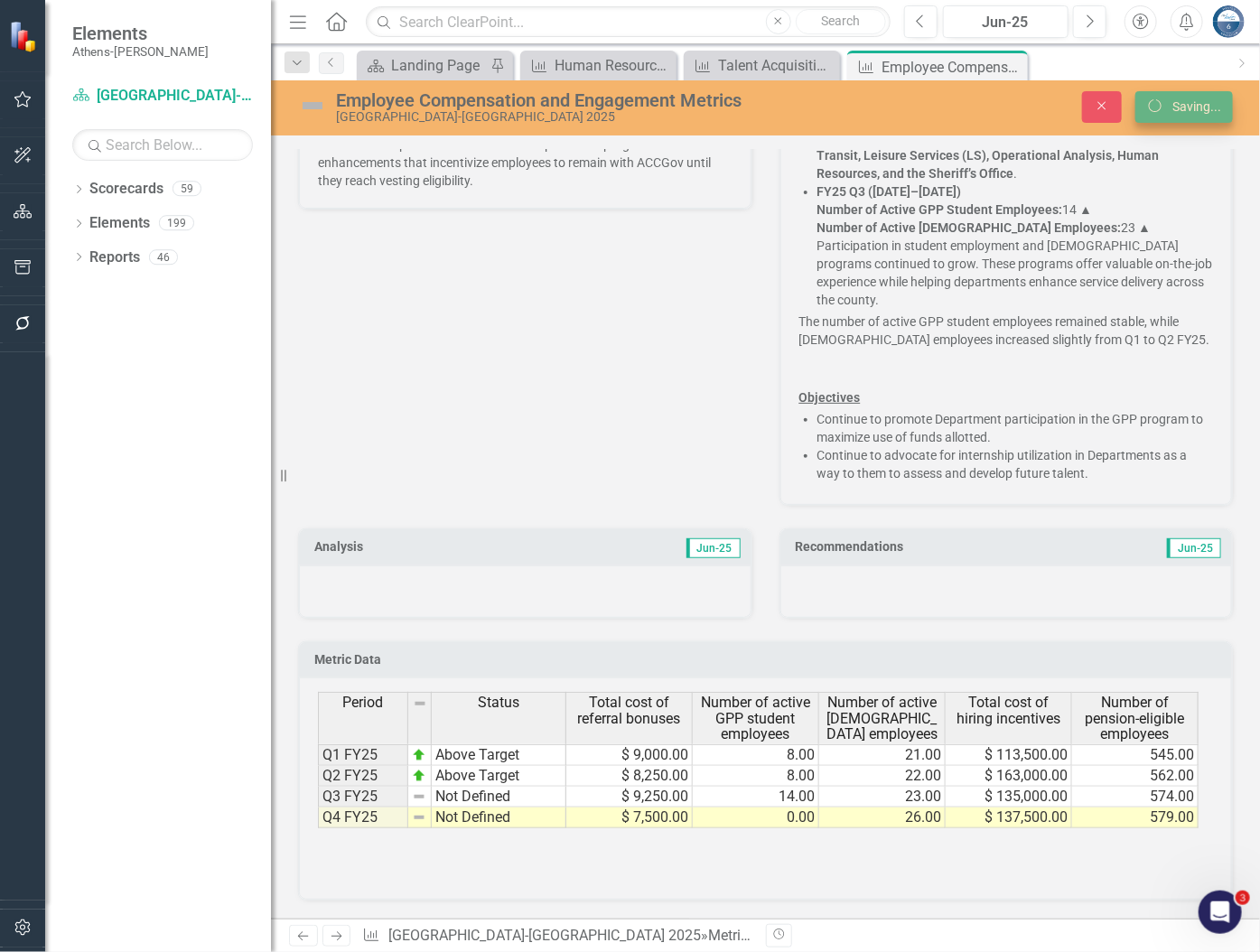 scroll, scrollTop: 0, scrollLeft: 0, axis: both 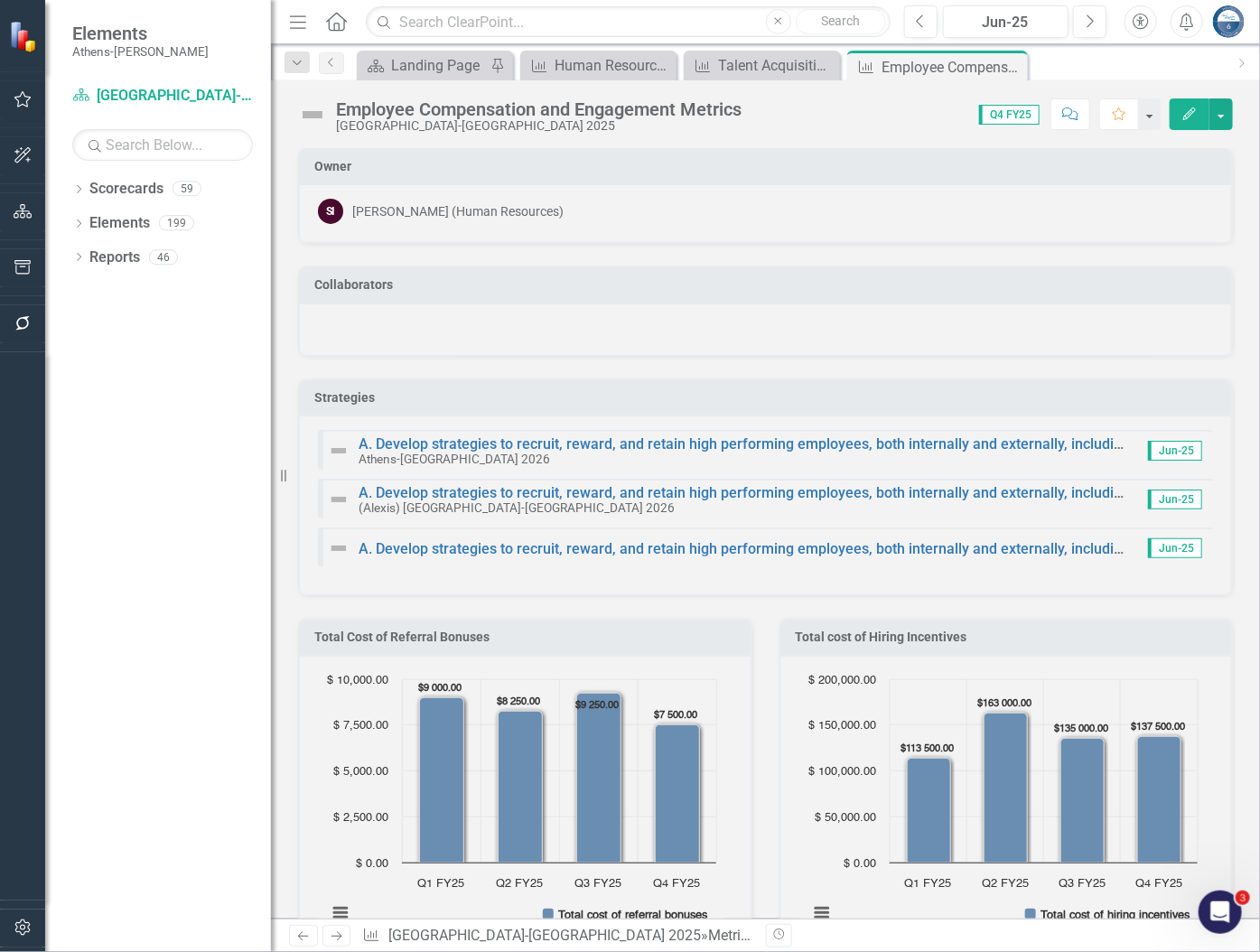 click on "Employee Compensation and Engagement Metrics Athens-Clarke County 2025 Score: 0.00 Q4 FY25 Completed  Comment Favorite Edit" at bounding box center [765, 107] 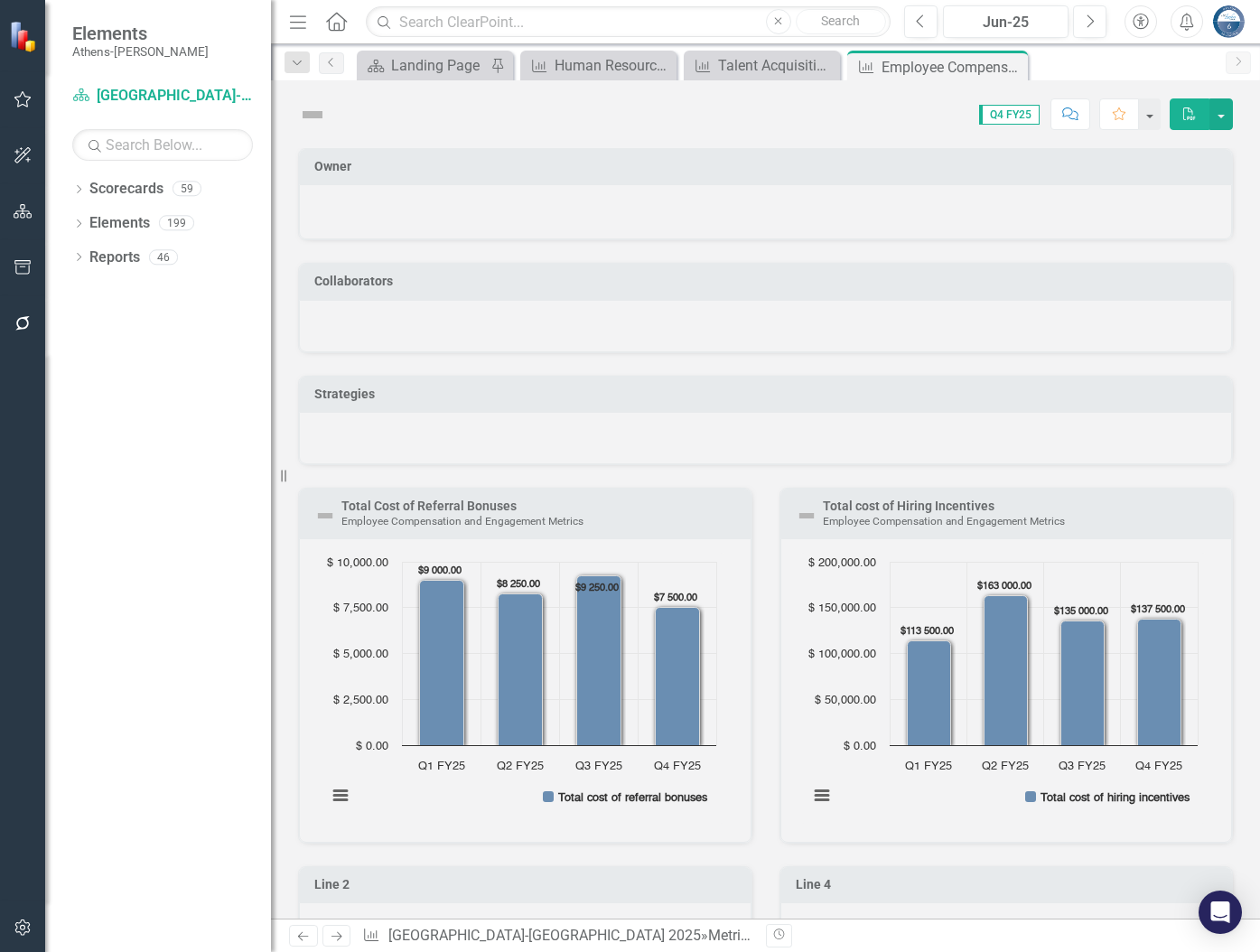 scroll, scrollTop: 0, scrollLeft: 0, axis: both 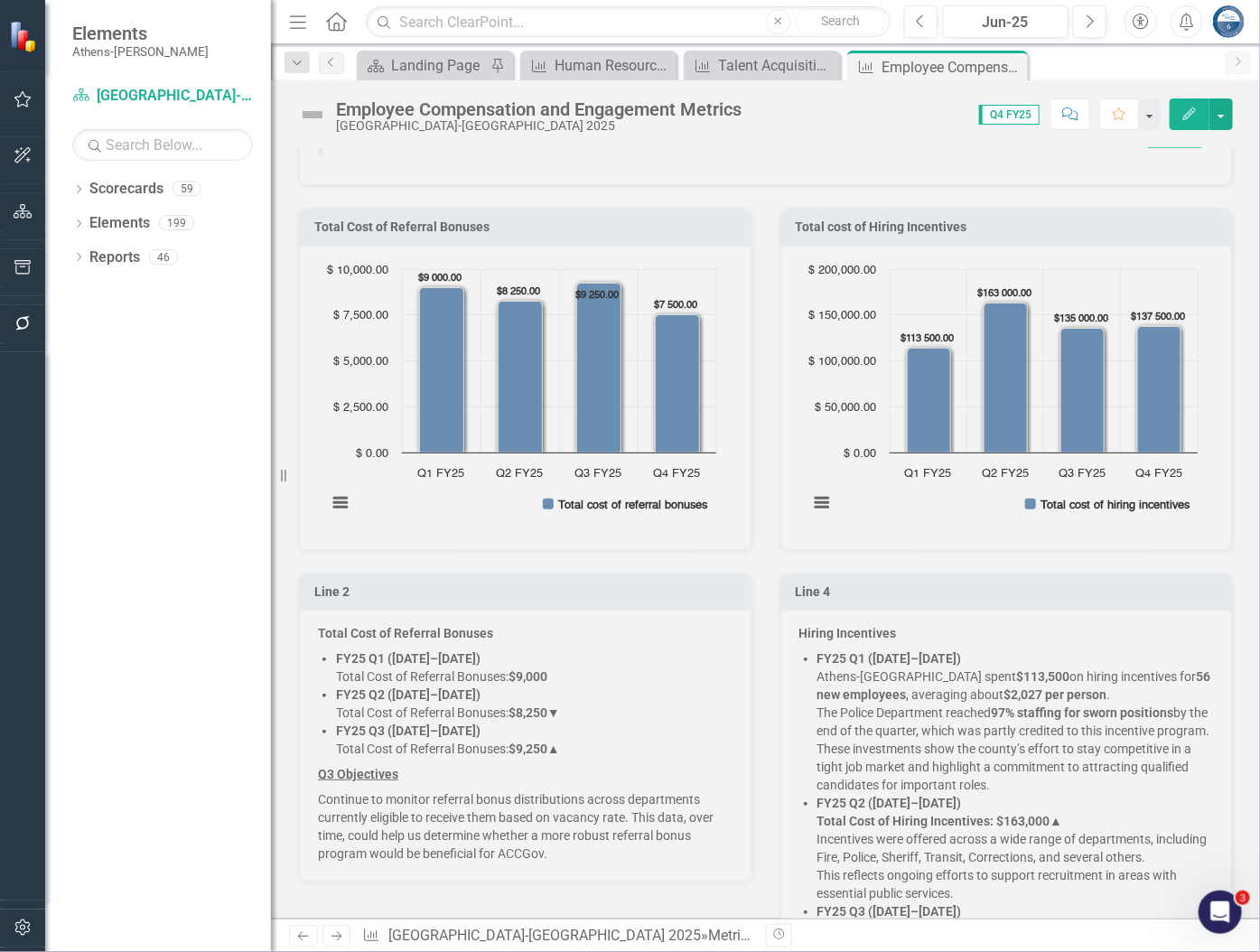 click 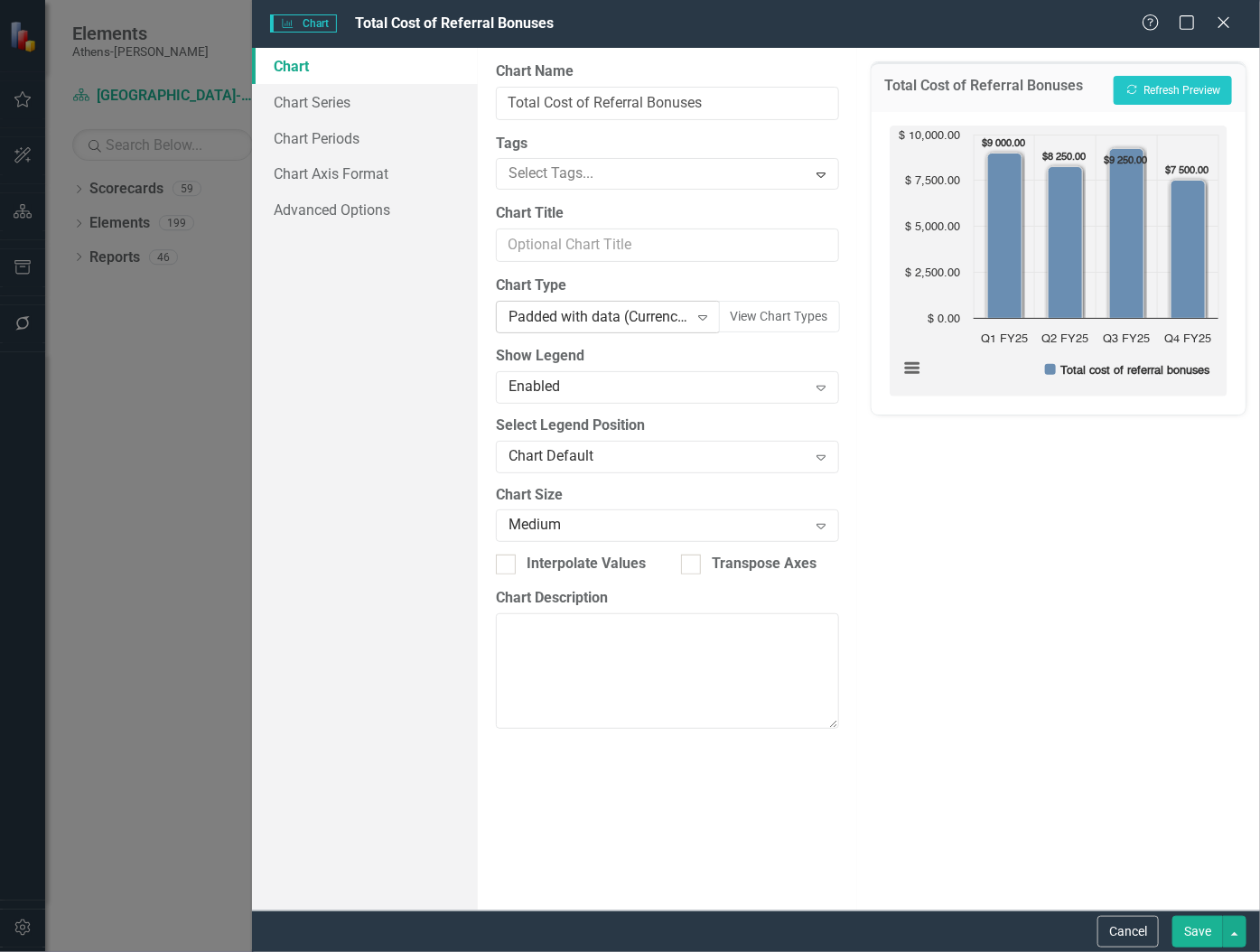 click on "Padded with data (Currency)" at bounding box center (598, 317) 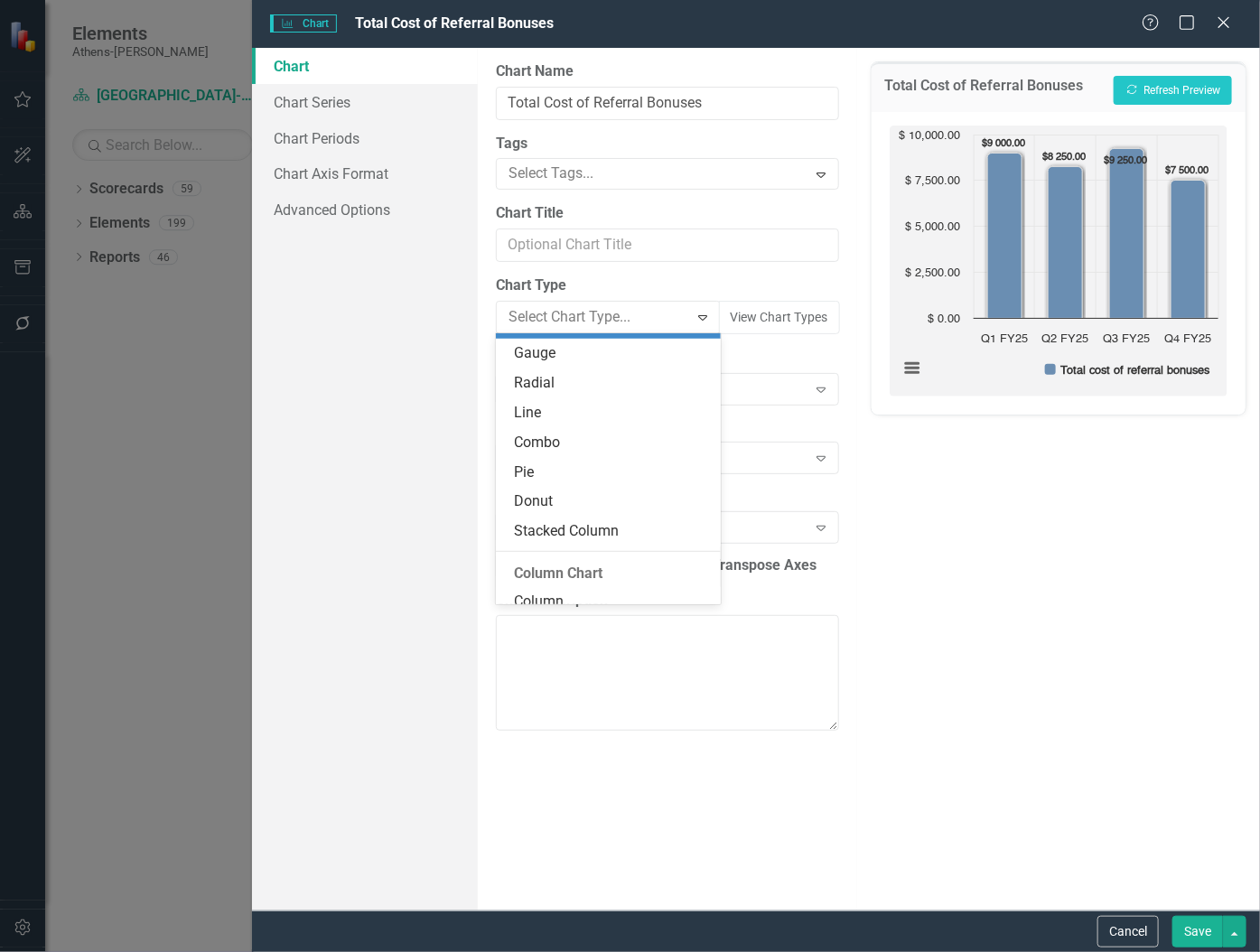 scroll, scrollTop: 246, scrollLeft: 0, axis: vertical 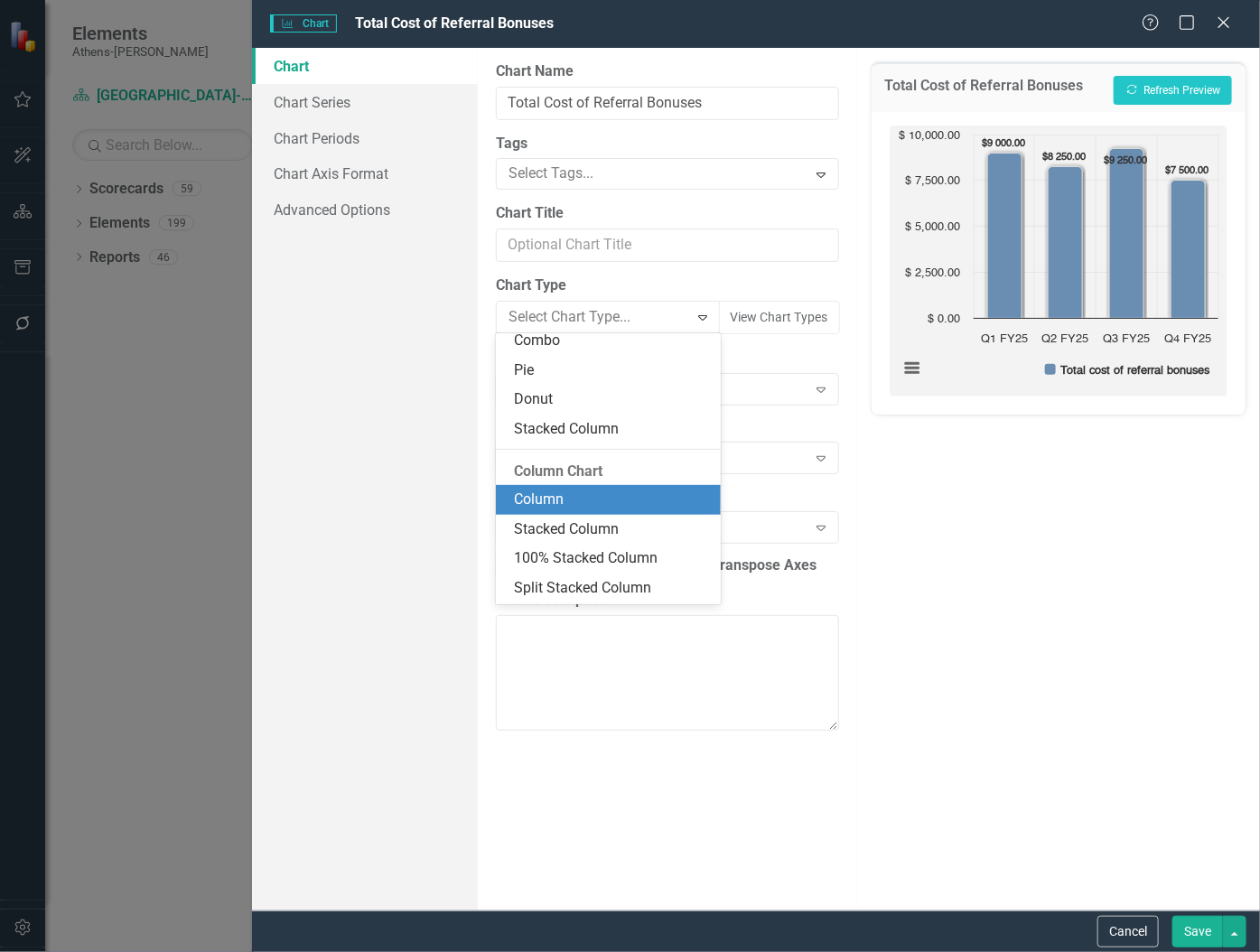click on "Column" at bounding box center (611, 499) 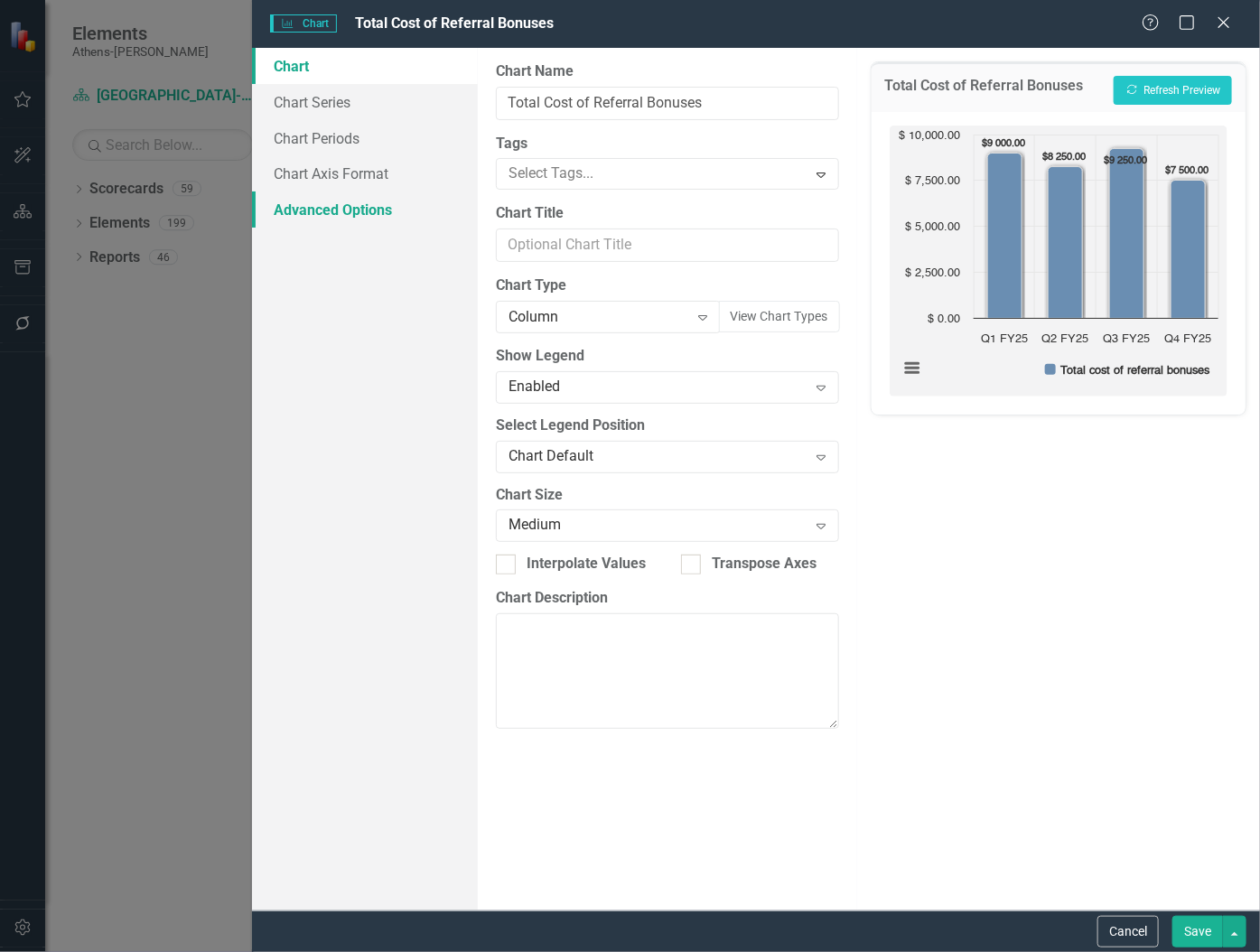 click on "Advanced Options" at bounding box center [365, 210] 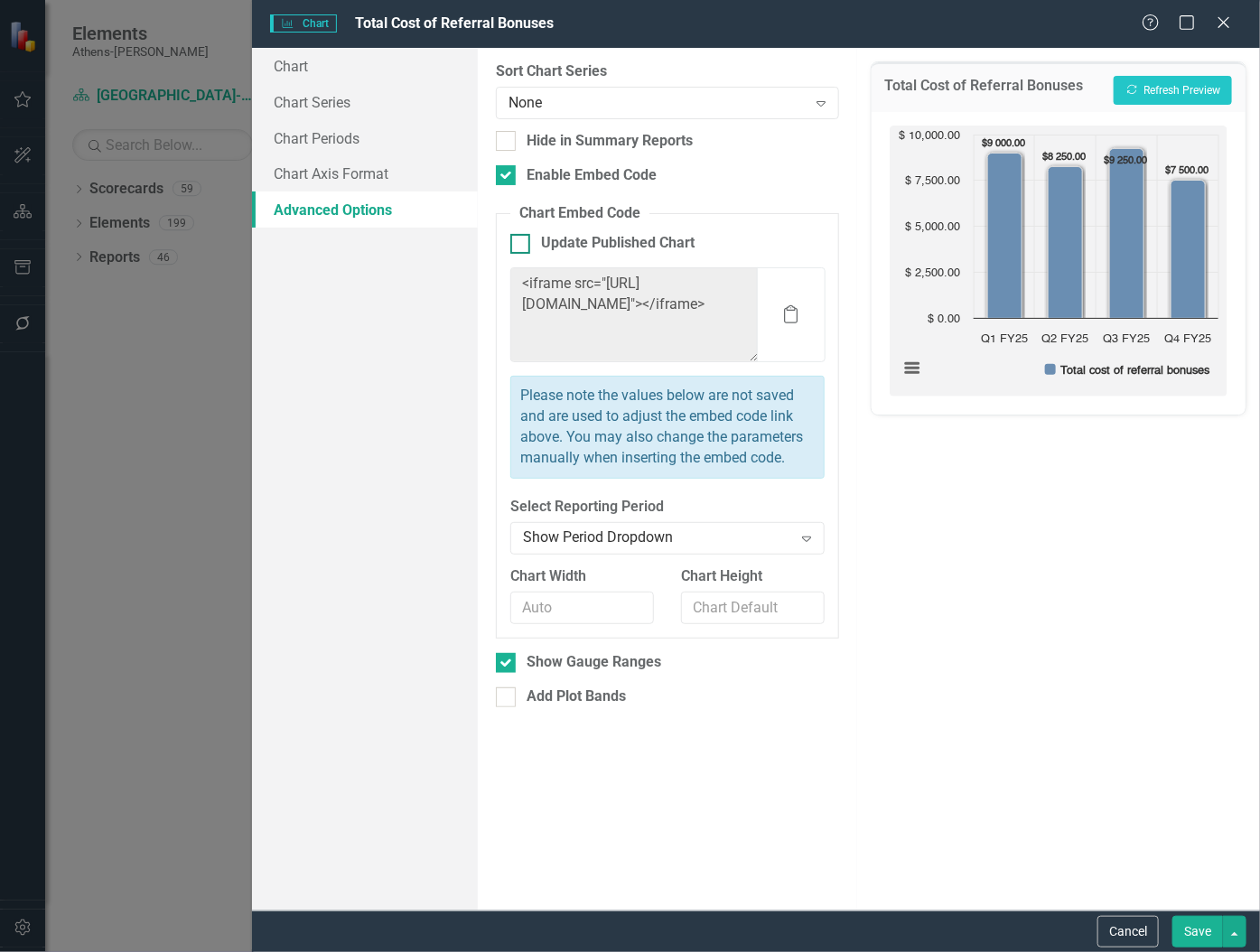 click at bounding box center (520, 244) 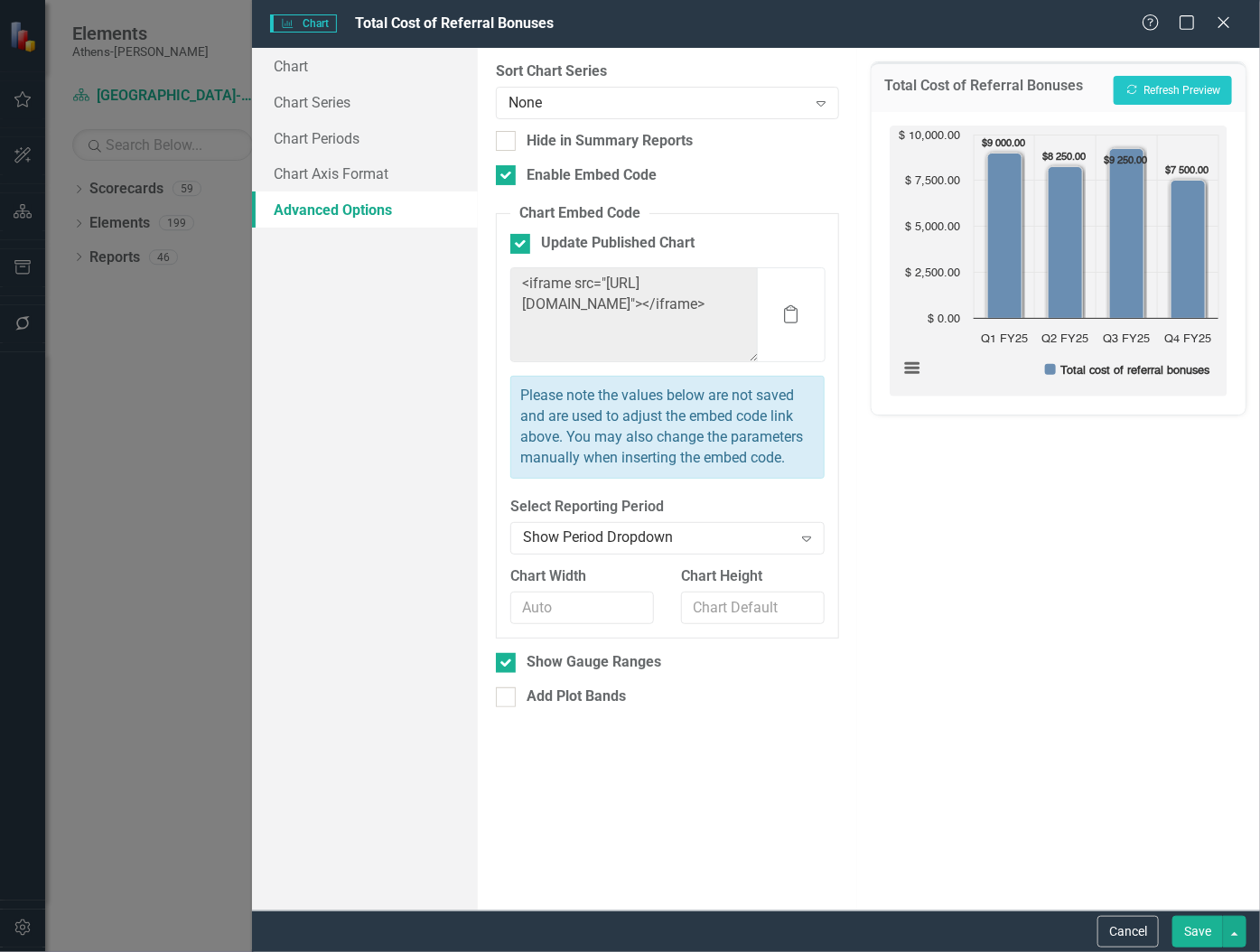 click on "Save" at bounding box center (1198, 931) 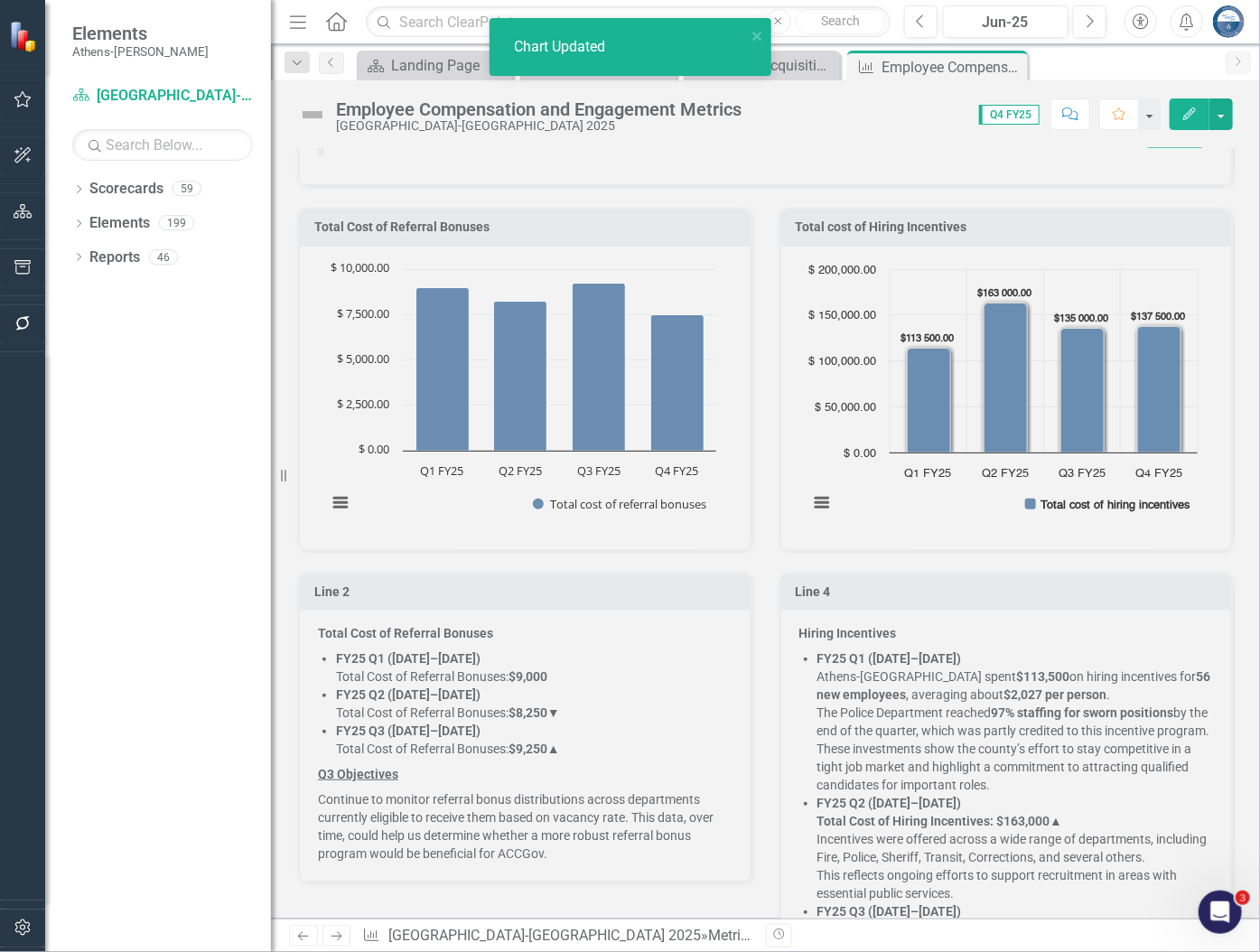 click 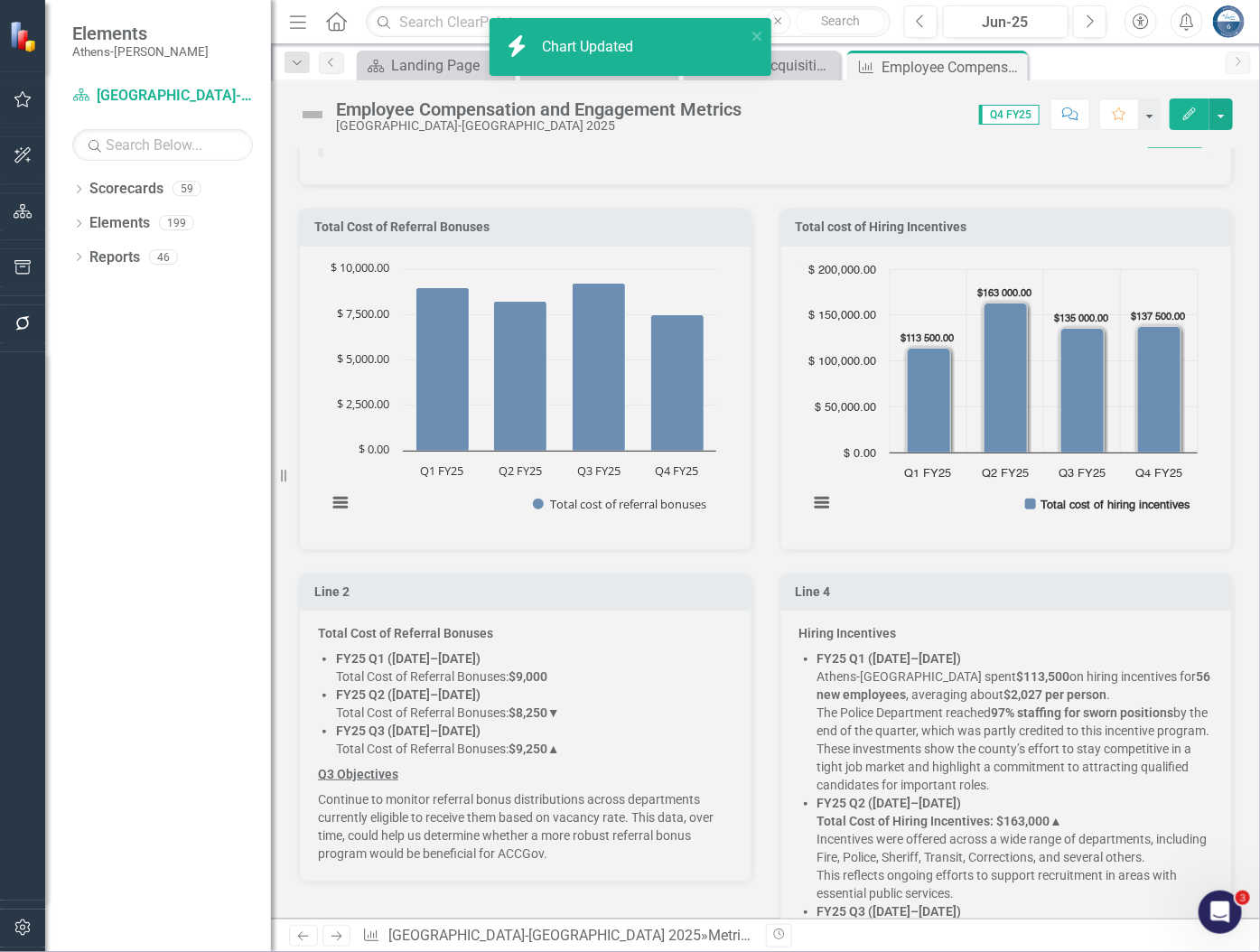 click 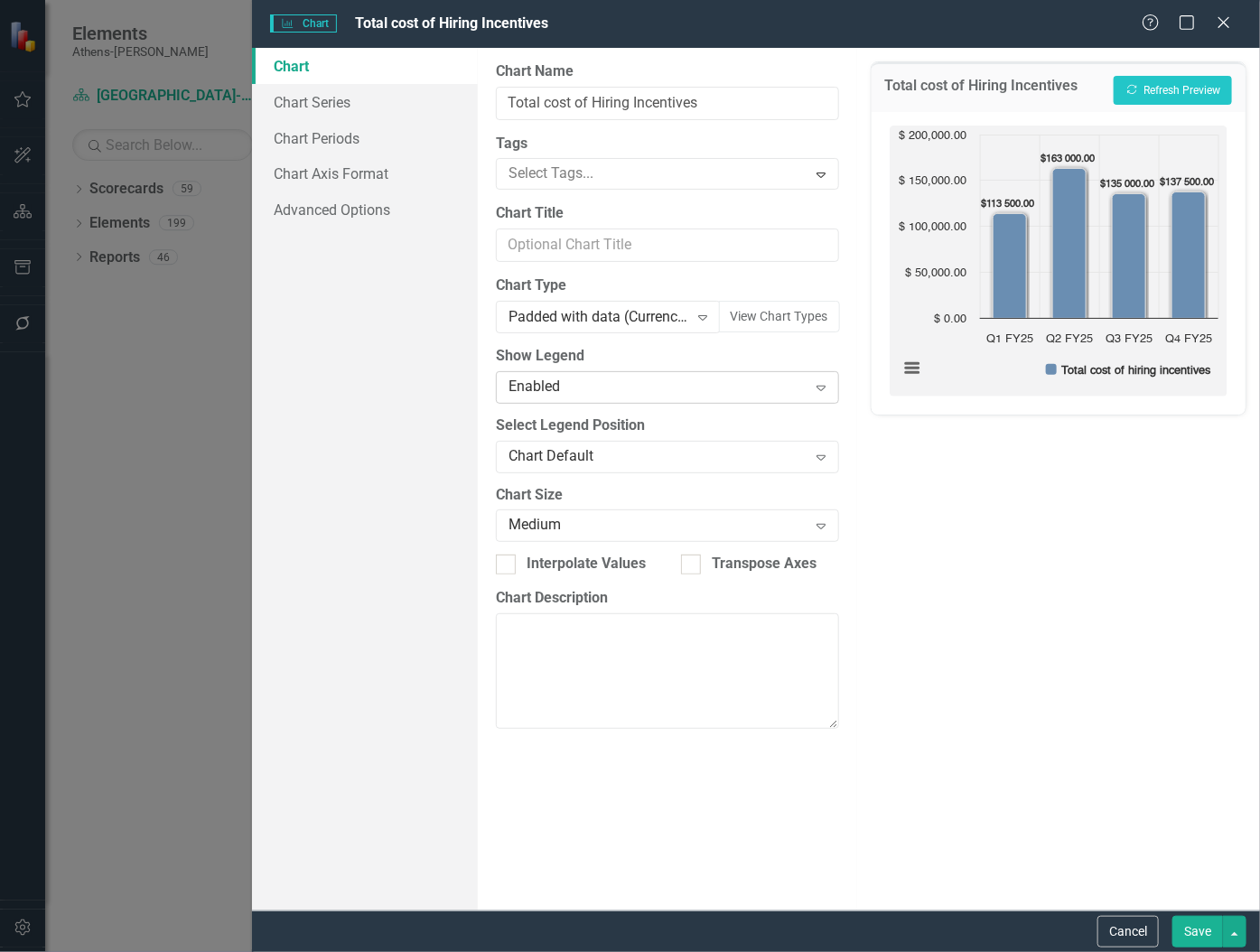 click on "Enabled" at bounding box center [658, 387] 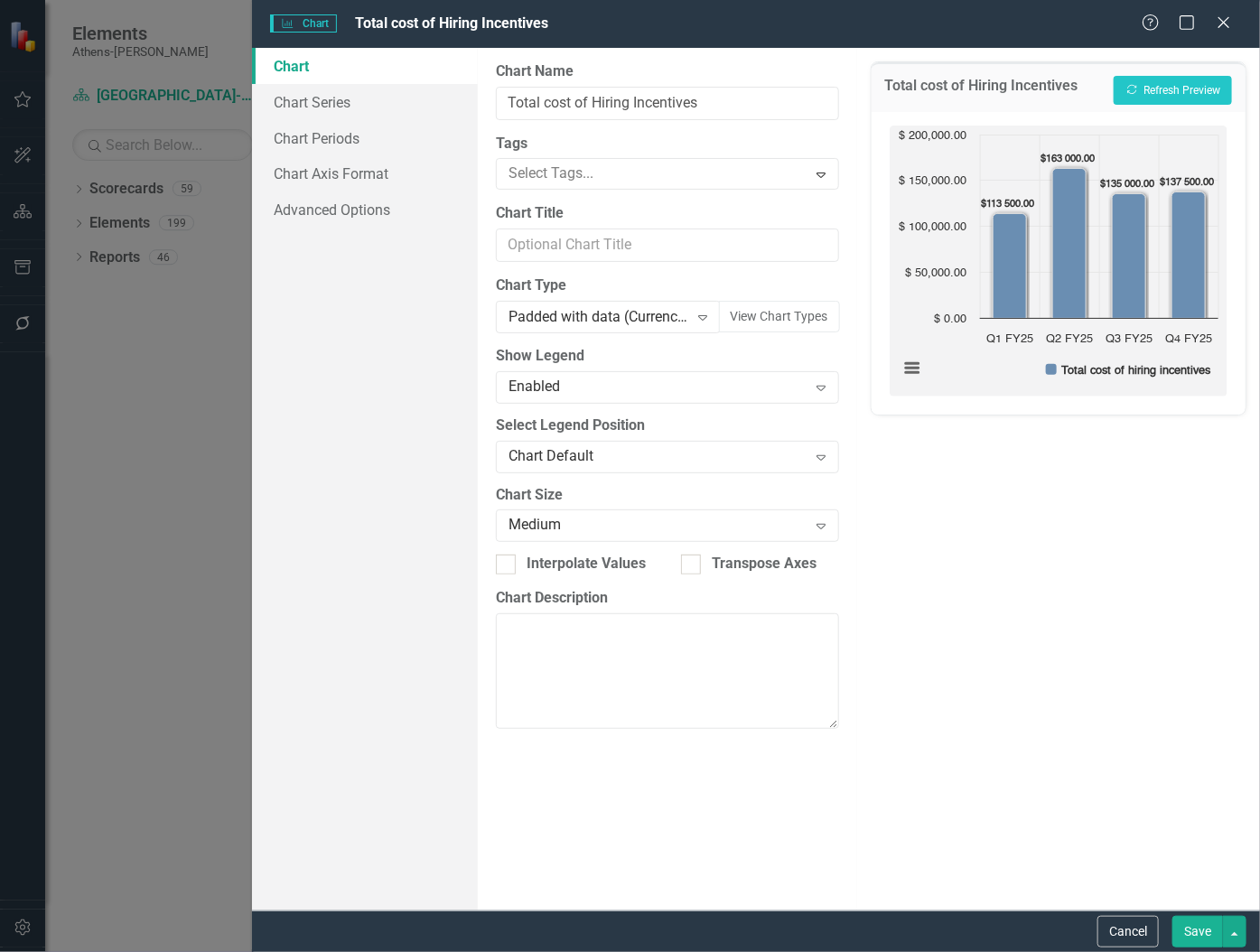 click on "Show Legend" at bounding box center [667, 356] 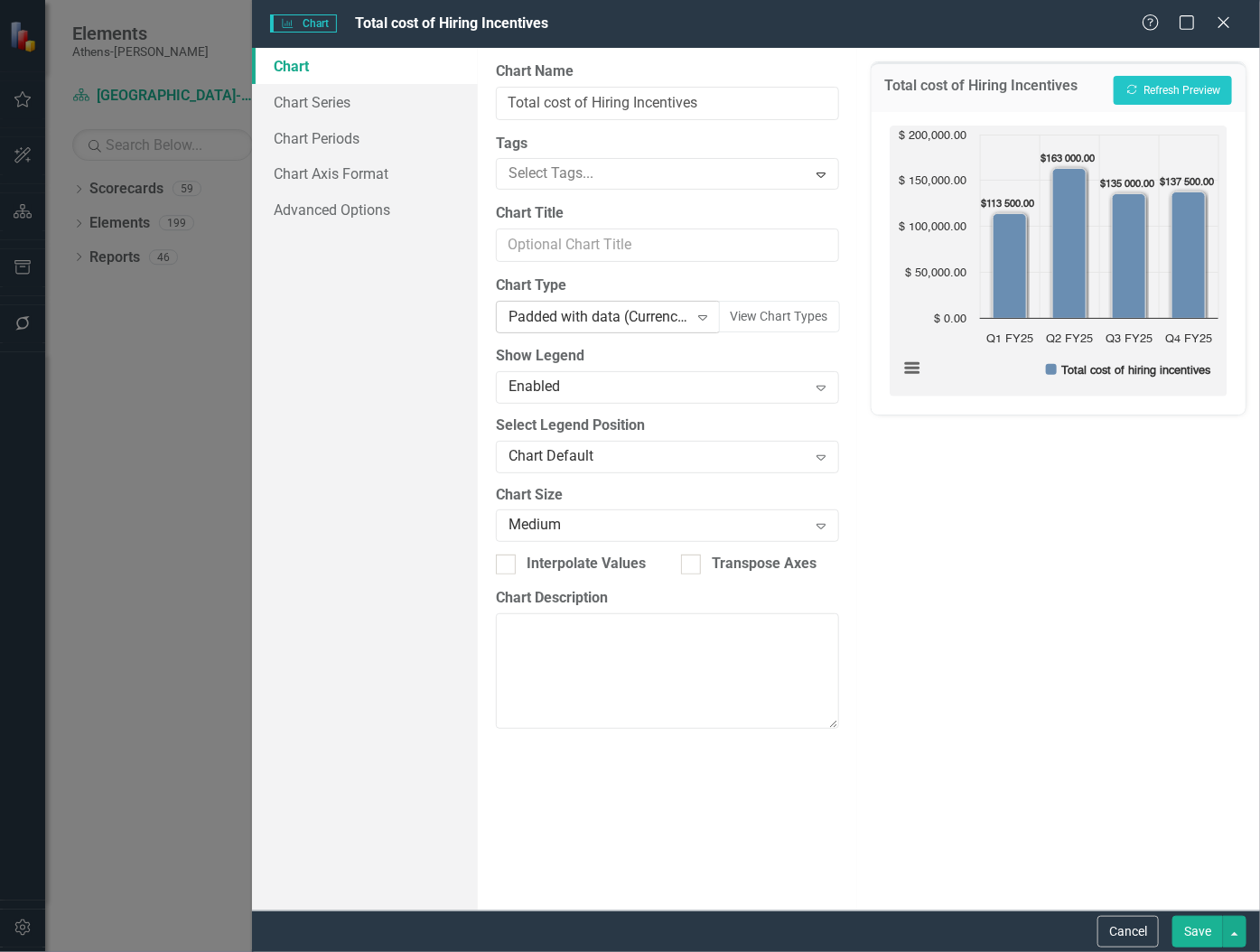 click on "Padded with data (Currency)" at bounding box center [598, 317] 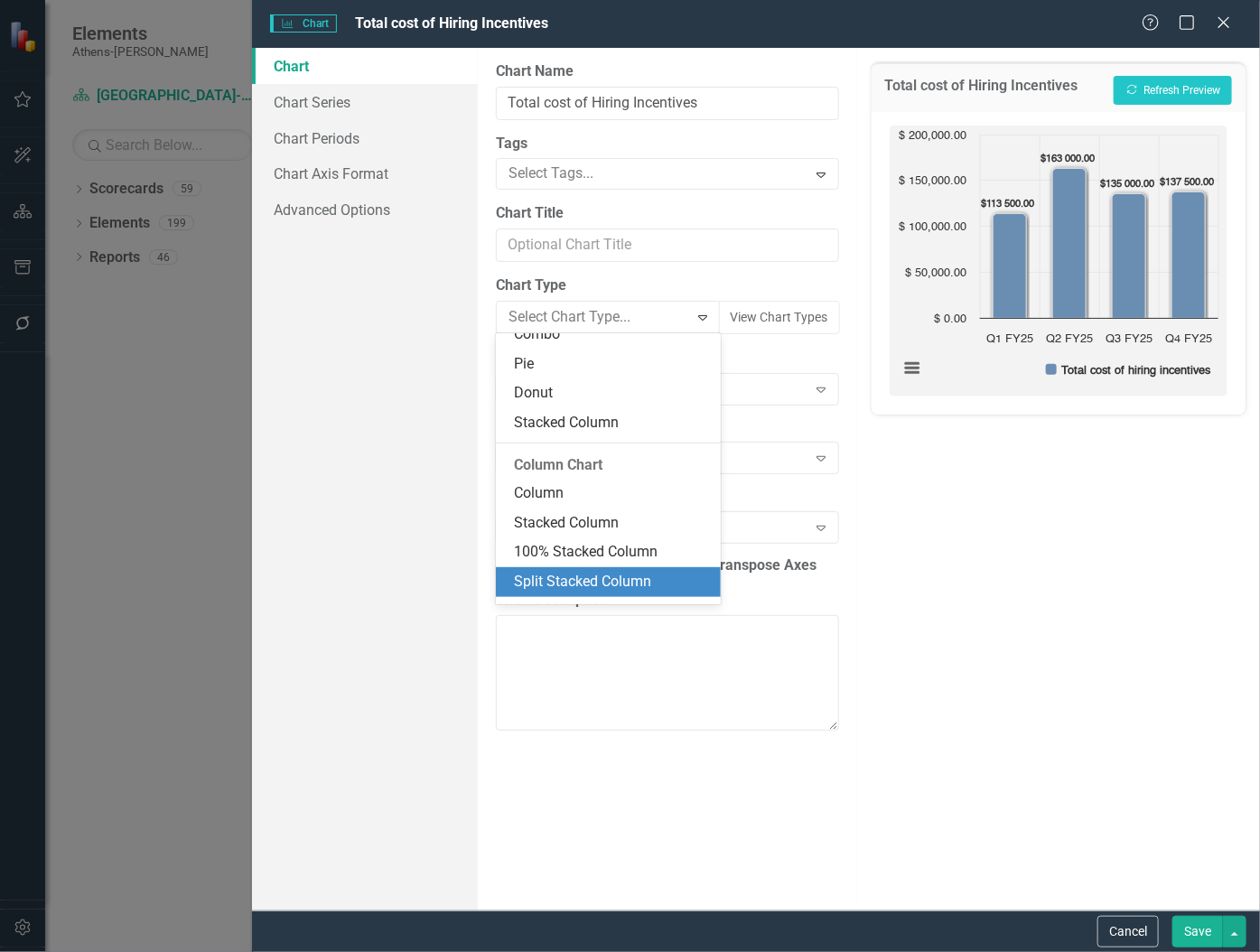 scroll, scrollTop: 183, scrollLeft: 0, axis: vertical 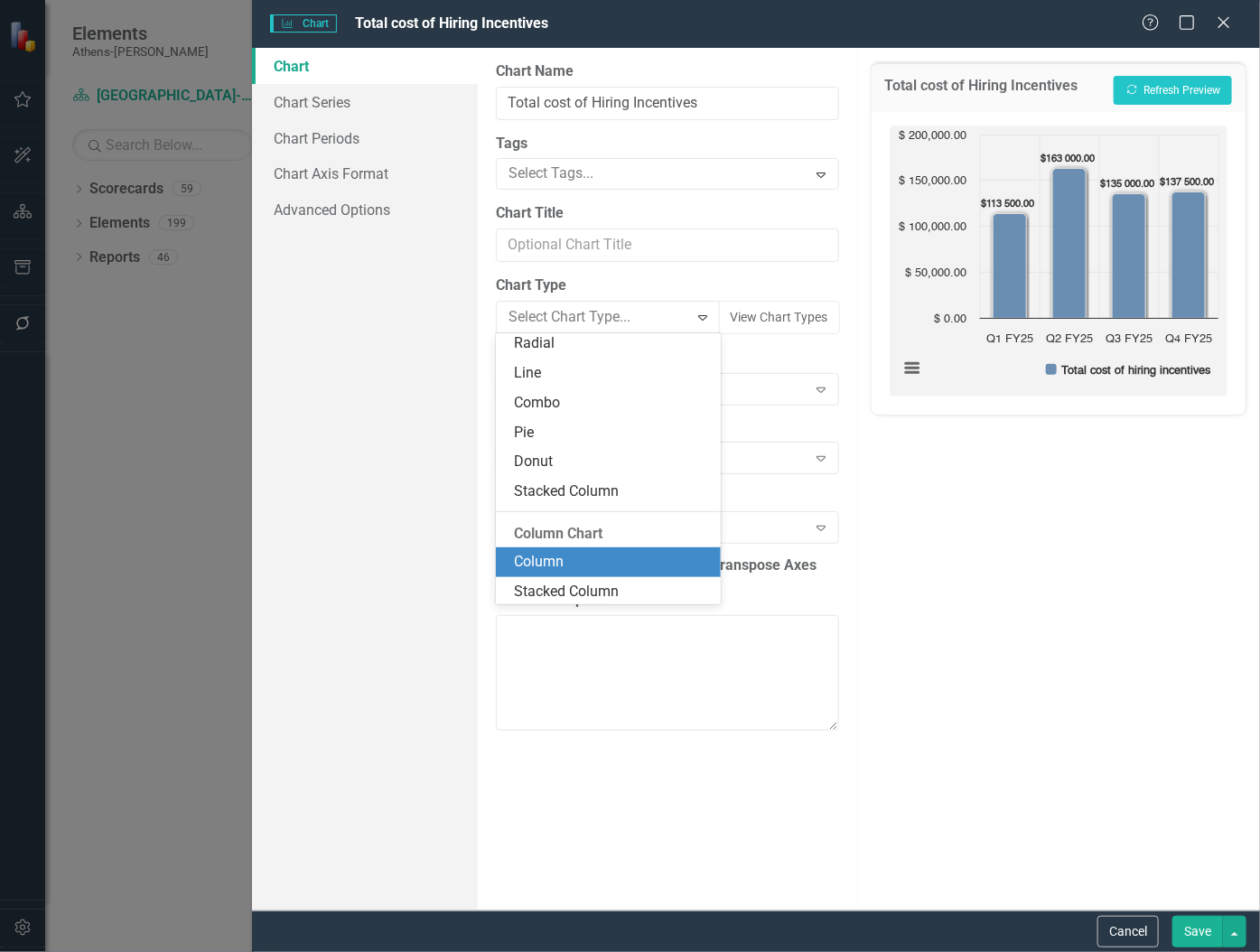click on "Column" at bounding box center (611, 562) 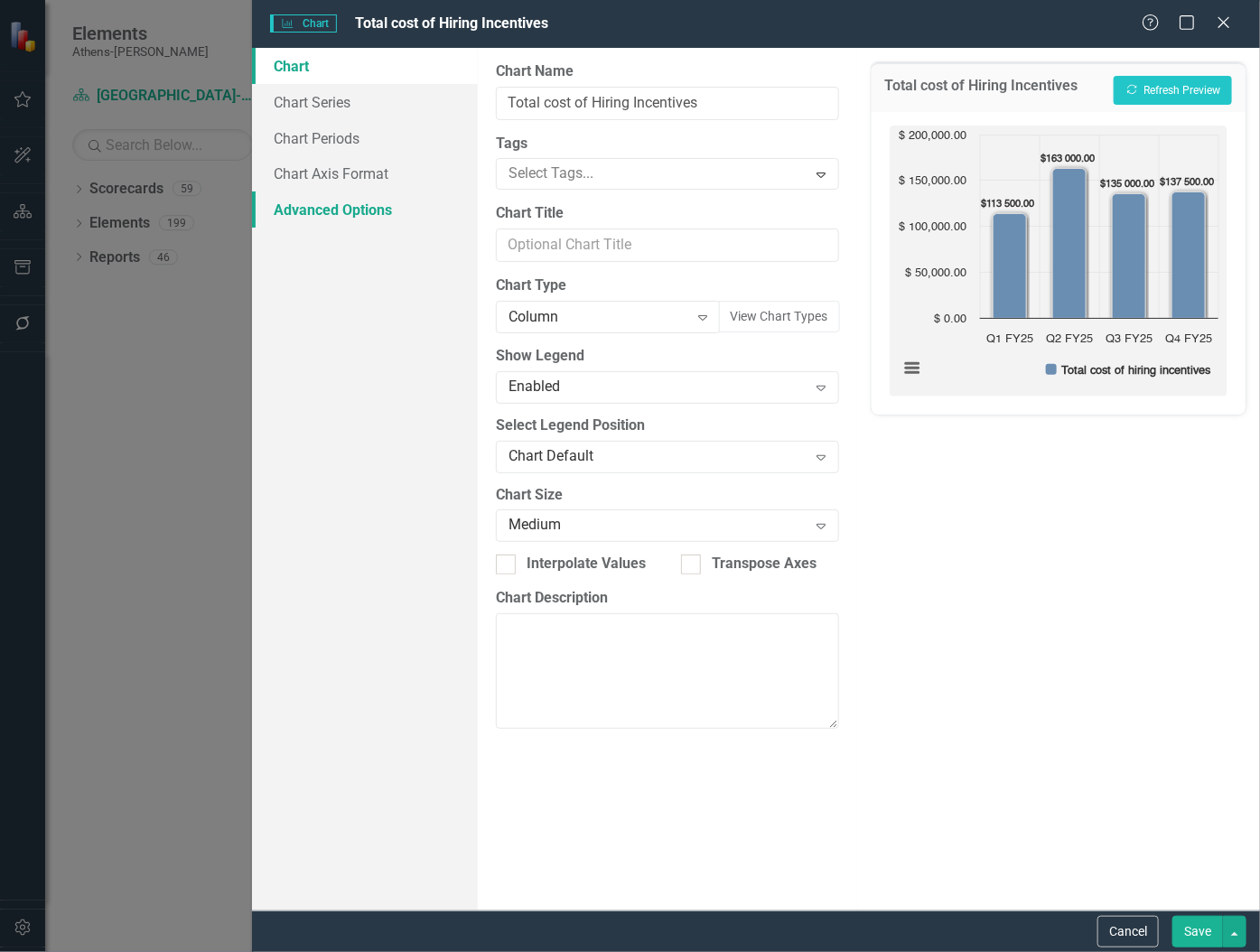 click on "Advanced Options" at bounding box center [365, 210] 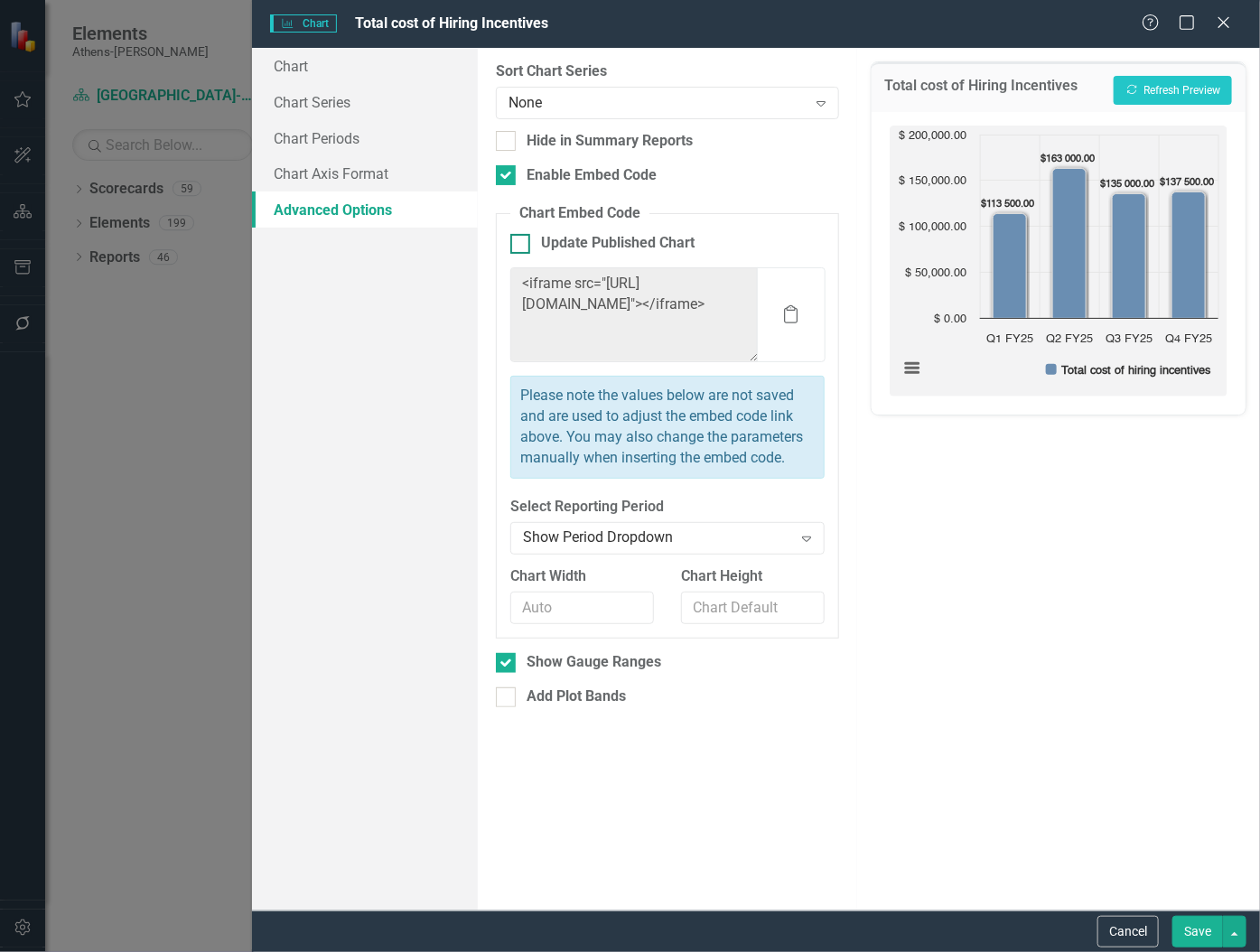 click on "Update Published Chart" at bounding box center (516, 239) 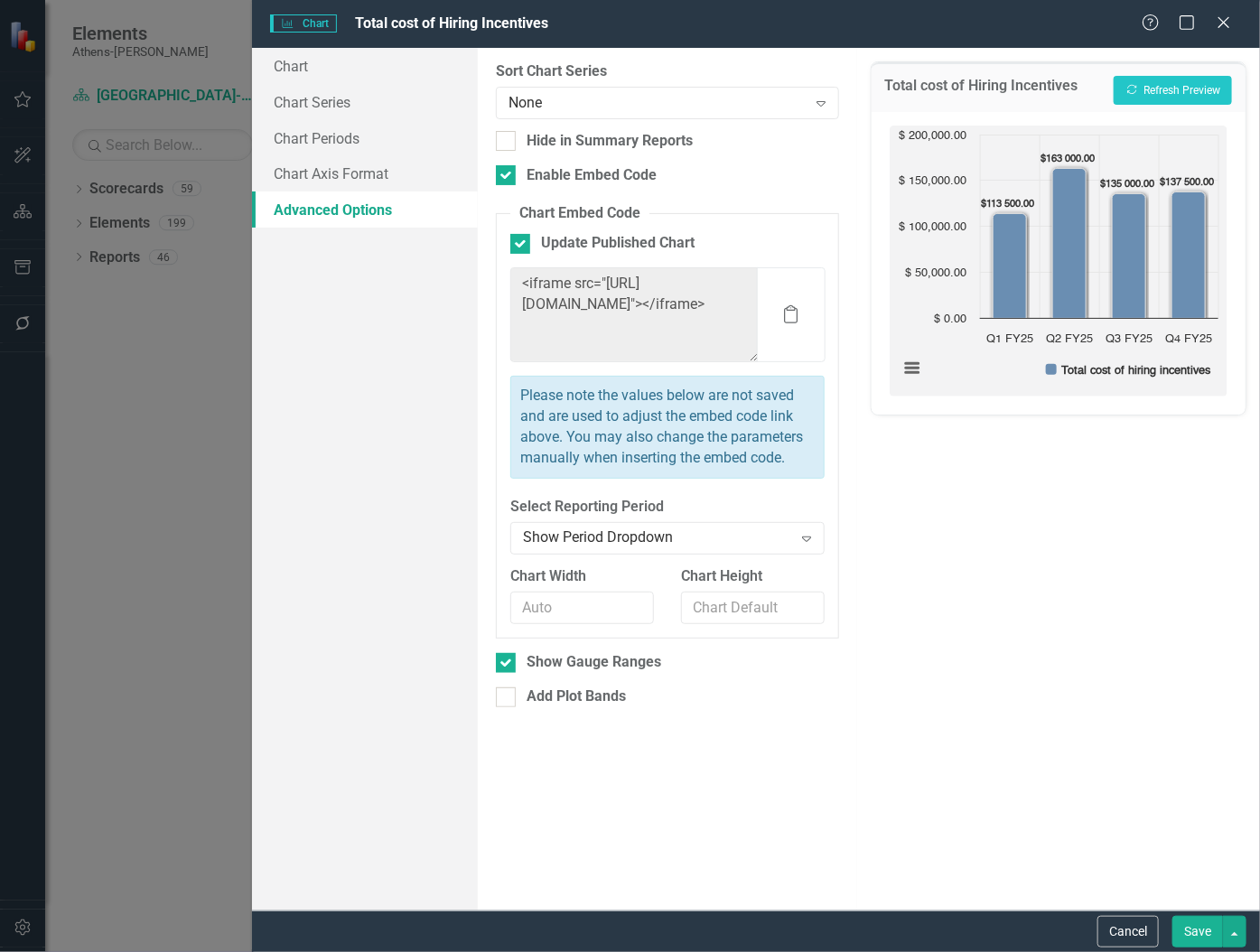 click on "Save" at bounding box center [1198, 931] 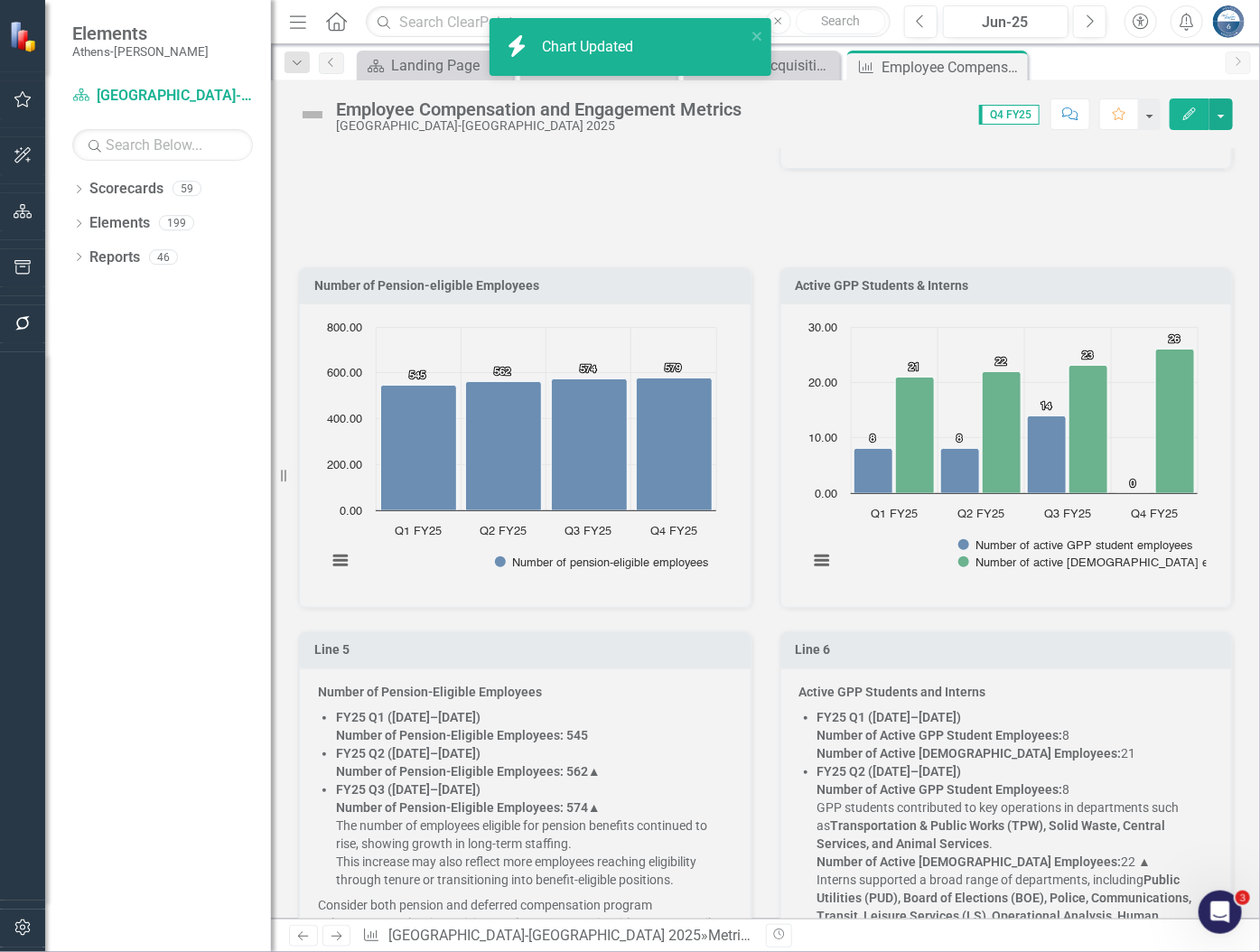 scroll, scrollTop: 1478, scrollLeft: 0, axis: vertical 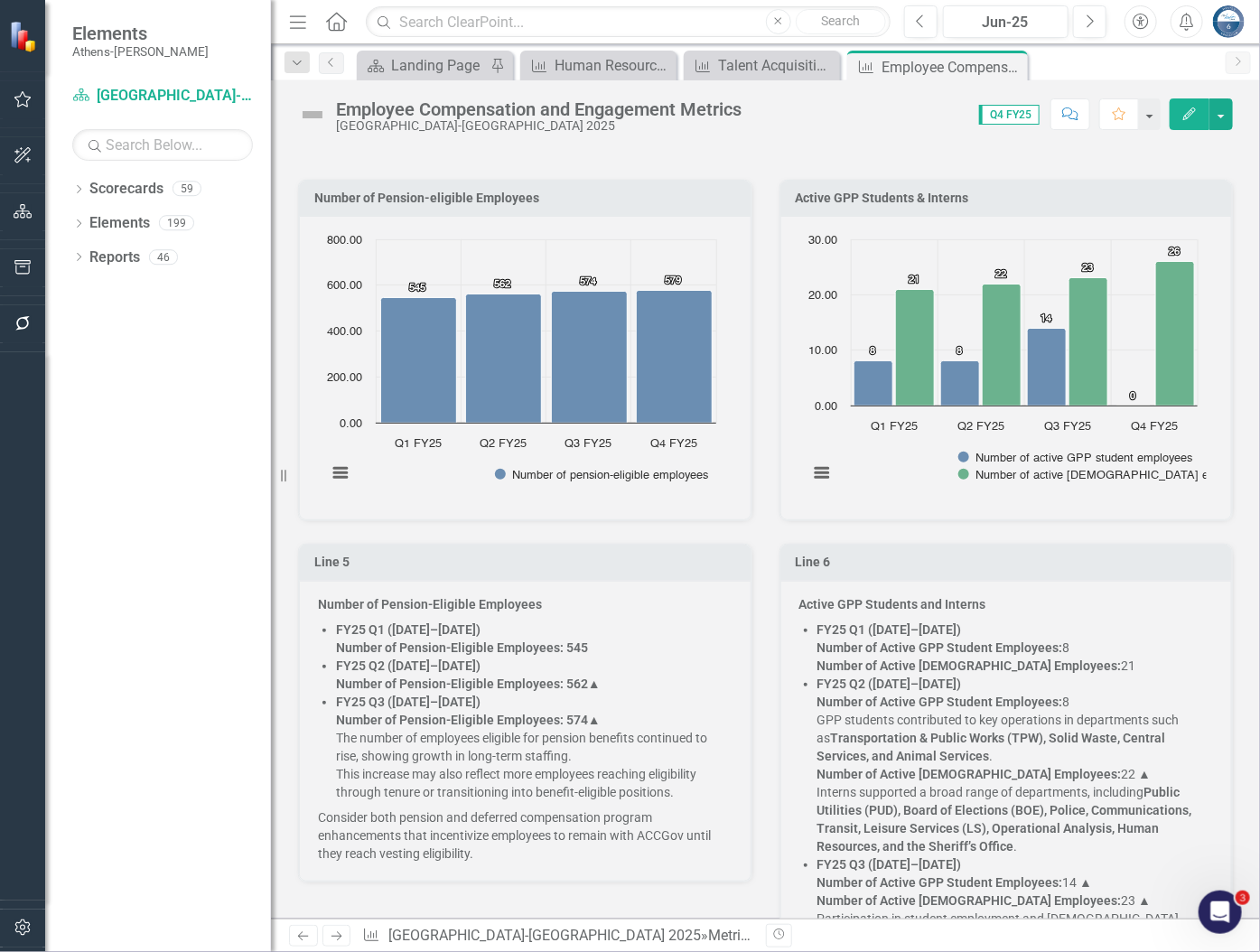 click on "Created with Highcharts 11.4.8 Chart context menu 545 ​ 545 562 ​ 562 574 ​ 574 579 ​ 579 Number of pension-eligible employees Q1 FY25 Q2 FY25 Q3 FY25 Q4 FY25 0.00 200.00 400.00 600.00 800.00" 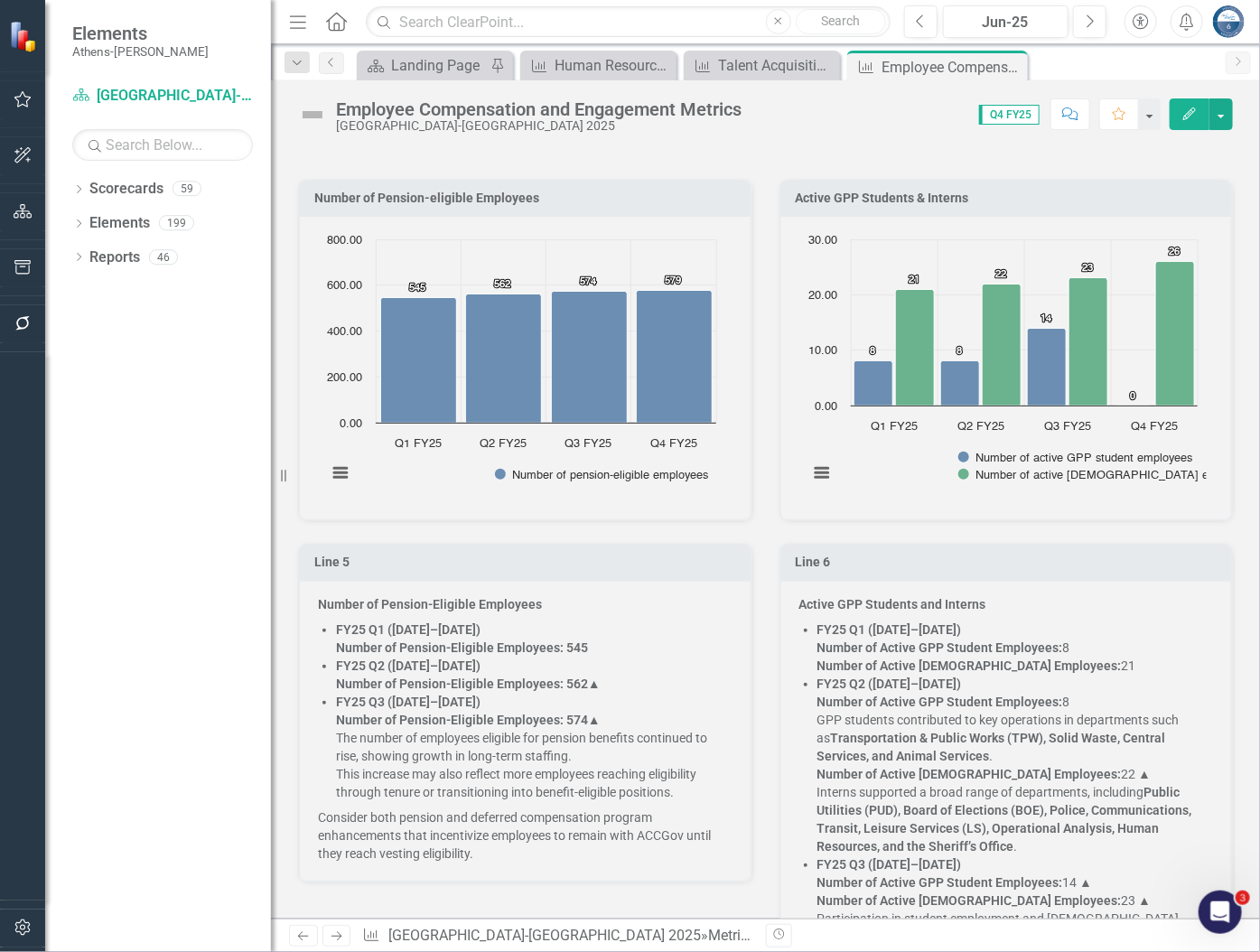 click on "Created with Highcharts 11.4.8 Chart context menu 545 ​ 545 562 ​ 562 574 ​ 574 579 ​ 579 Number of pension-eligible employees Q1 FY25 Q2 FY25 Q3 FY25 Q4 FY25 0.00 200.00 400.00 600.00 800.00" 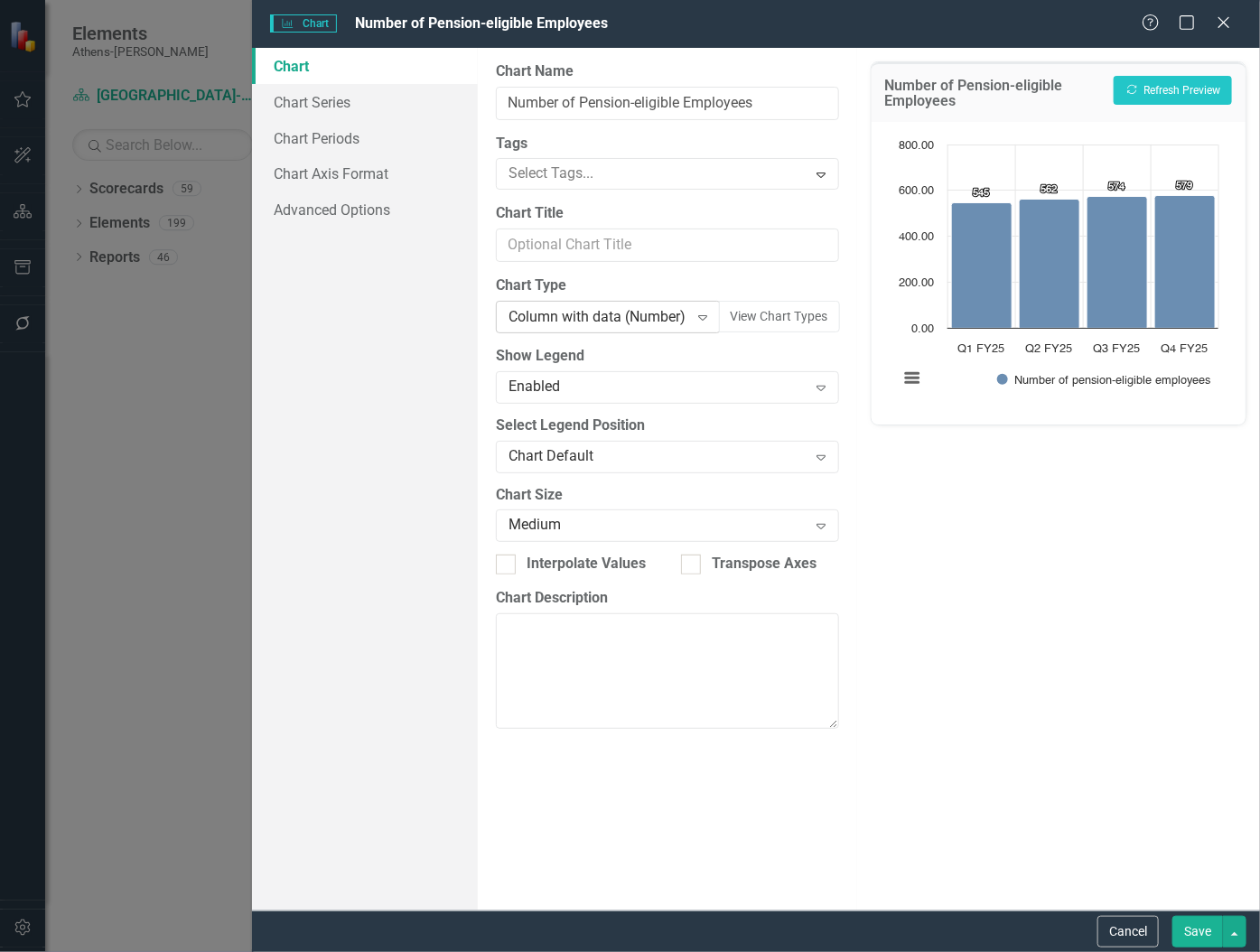 click on "Column with data (Number)" at bounding box center (598, 317) 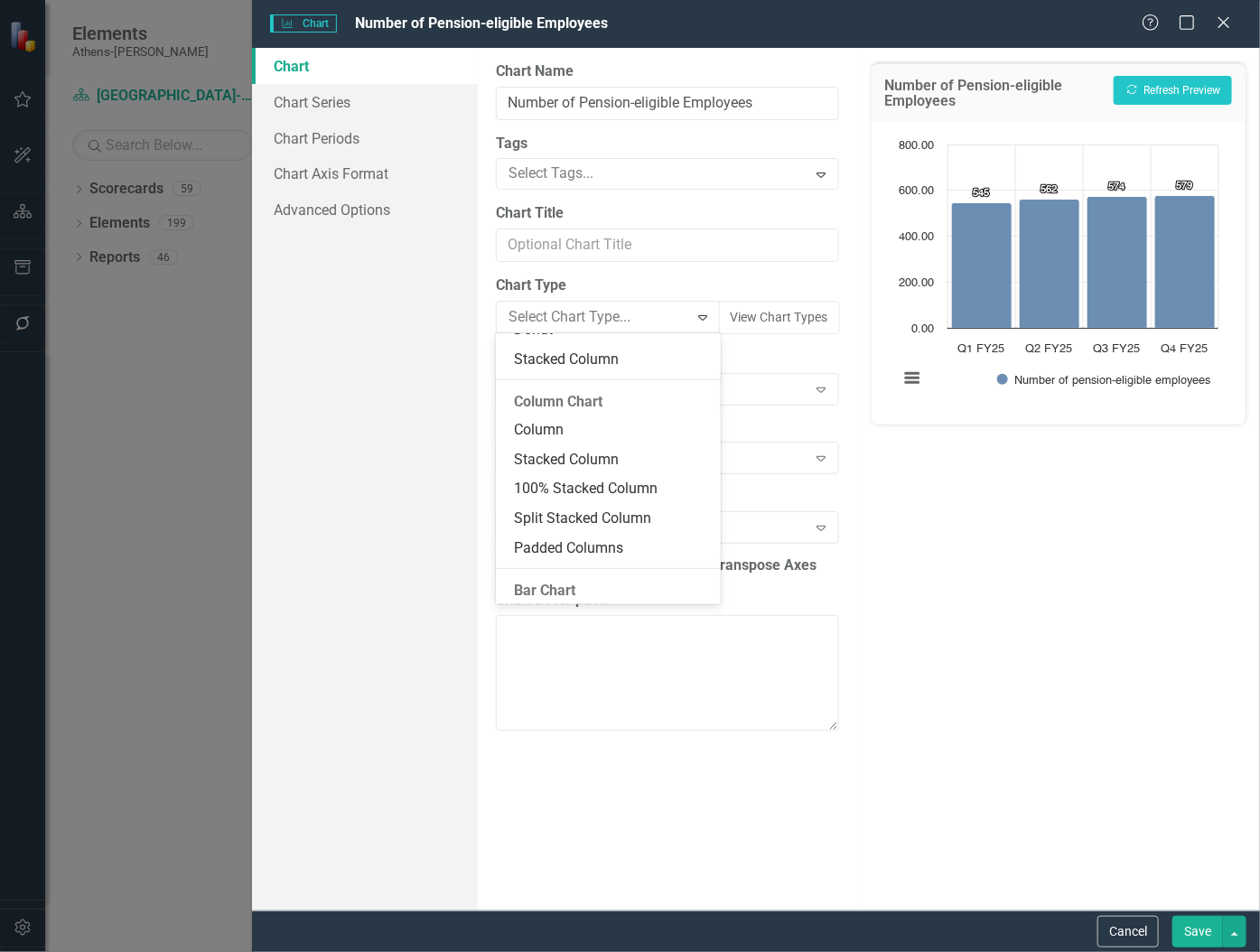 scroll, scrollTop: 275, scrollLeft: 0, axis: vertical 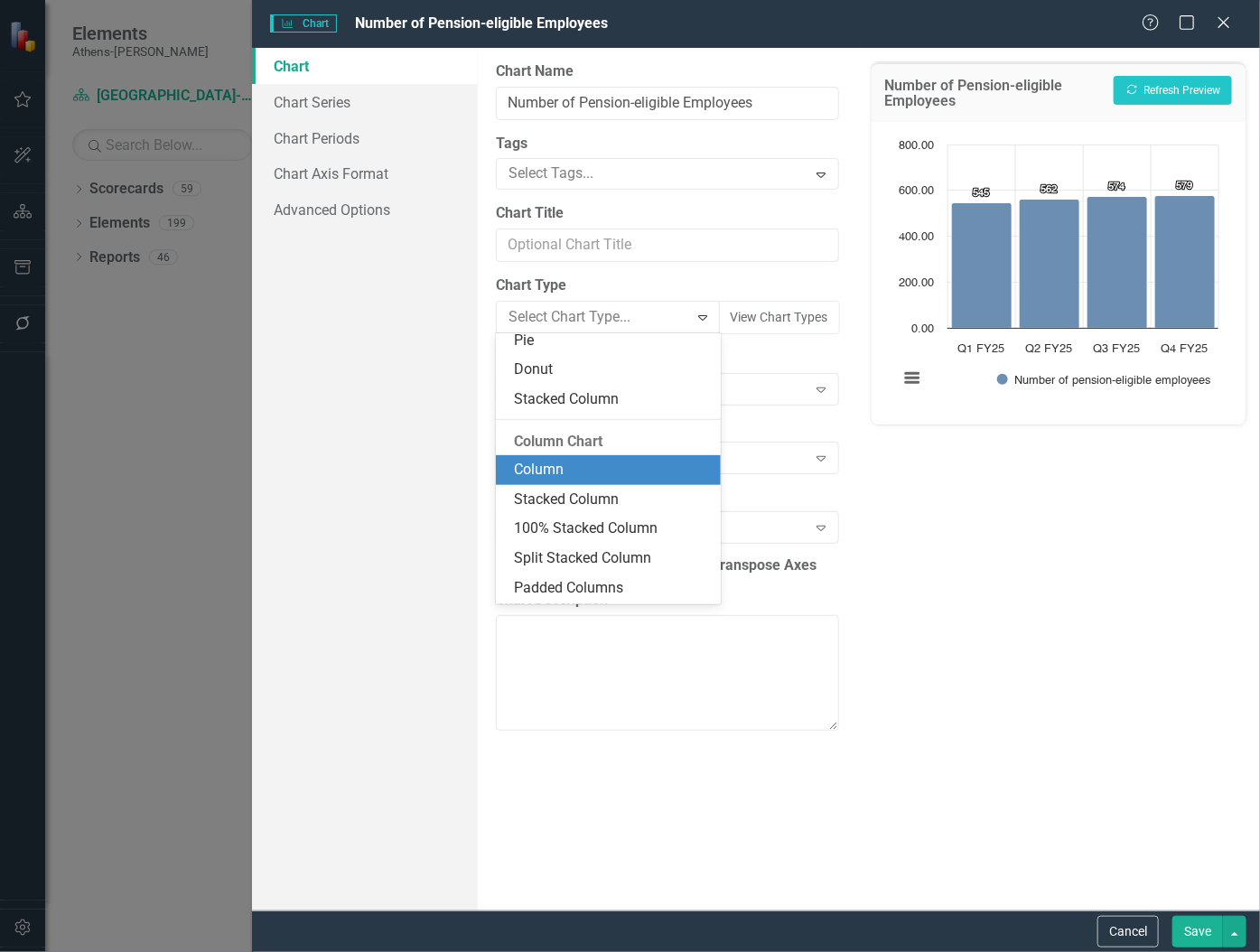 click on "Column" at bounding box center [611, 470] 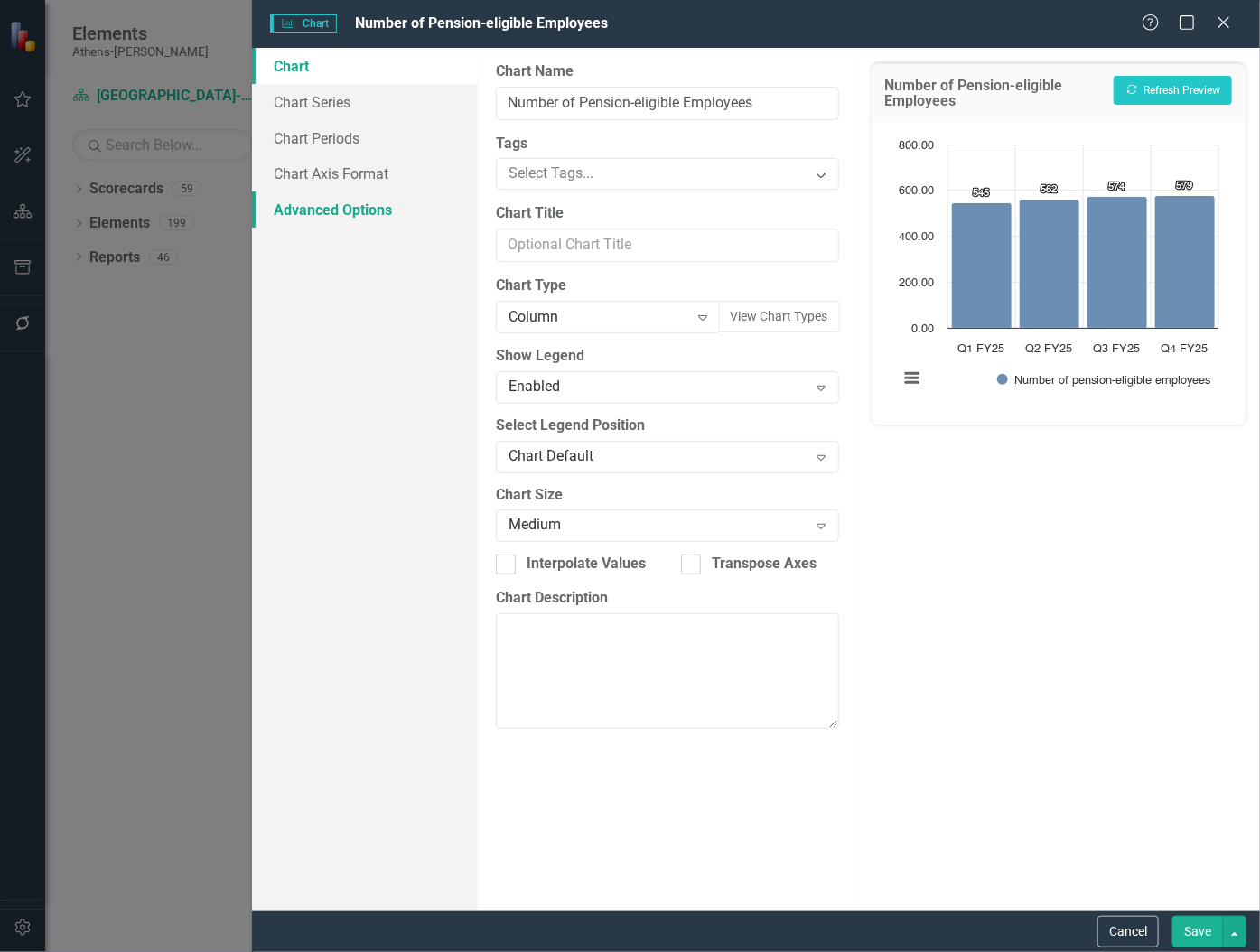 click on "Advanced Options" at bounding box center (365, 210) 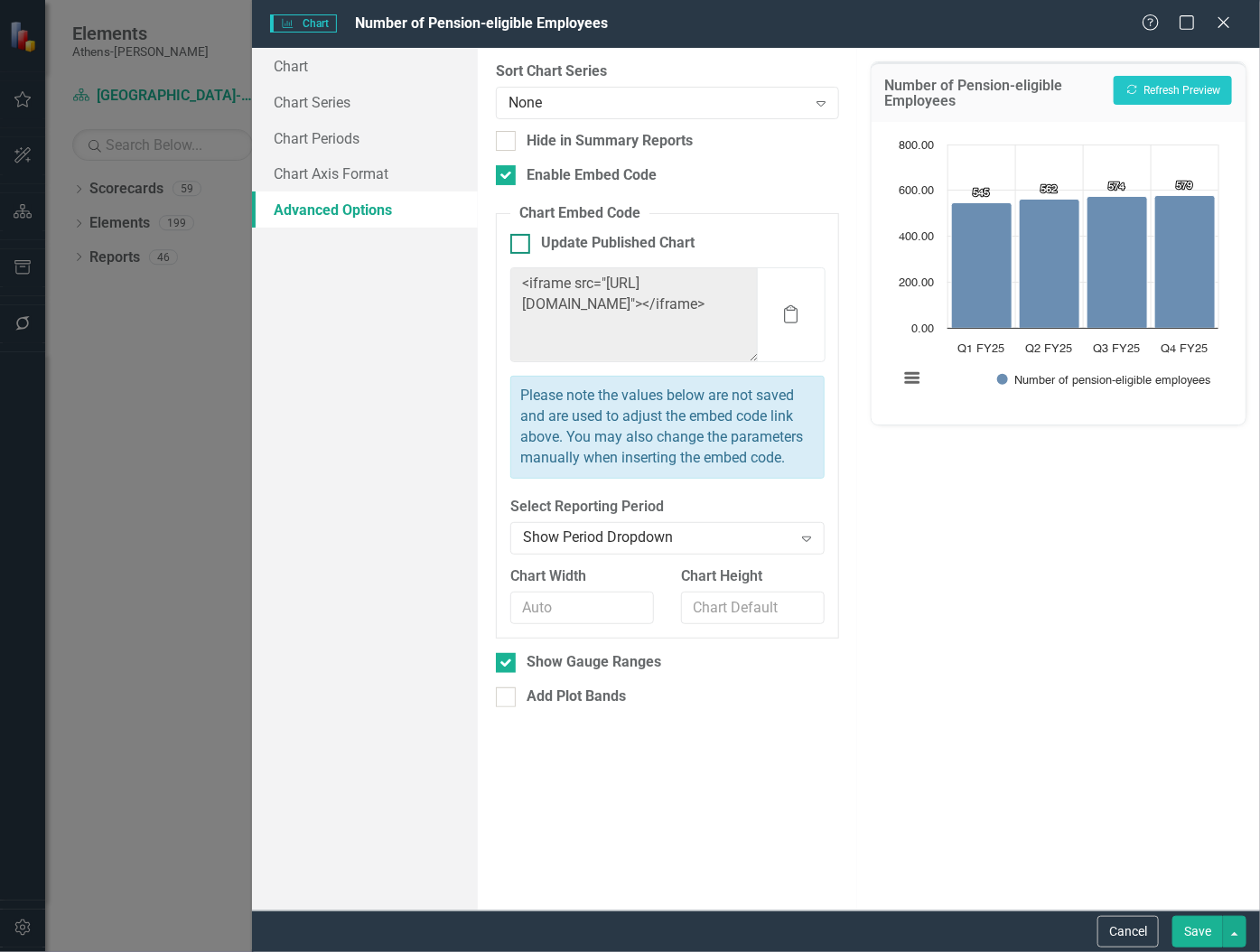 click at bounding box center [520, 244] 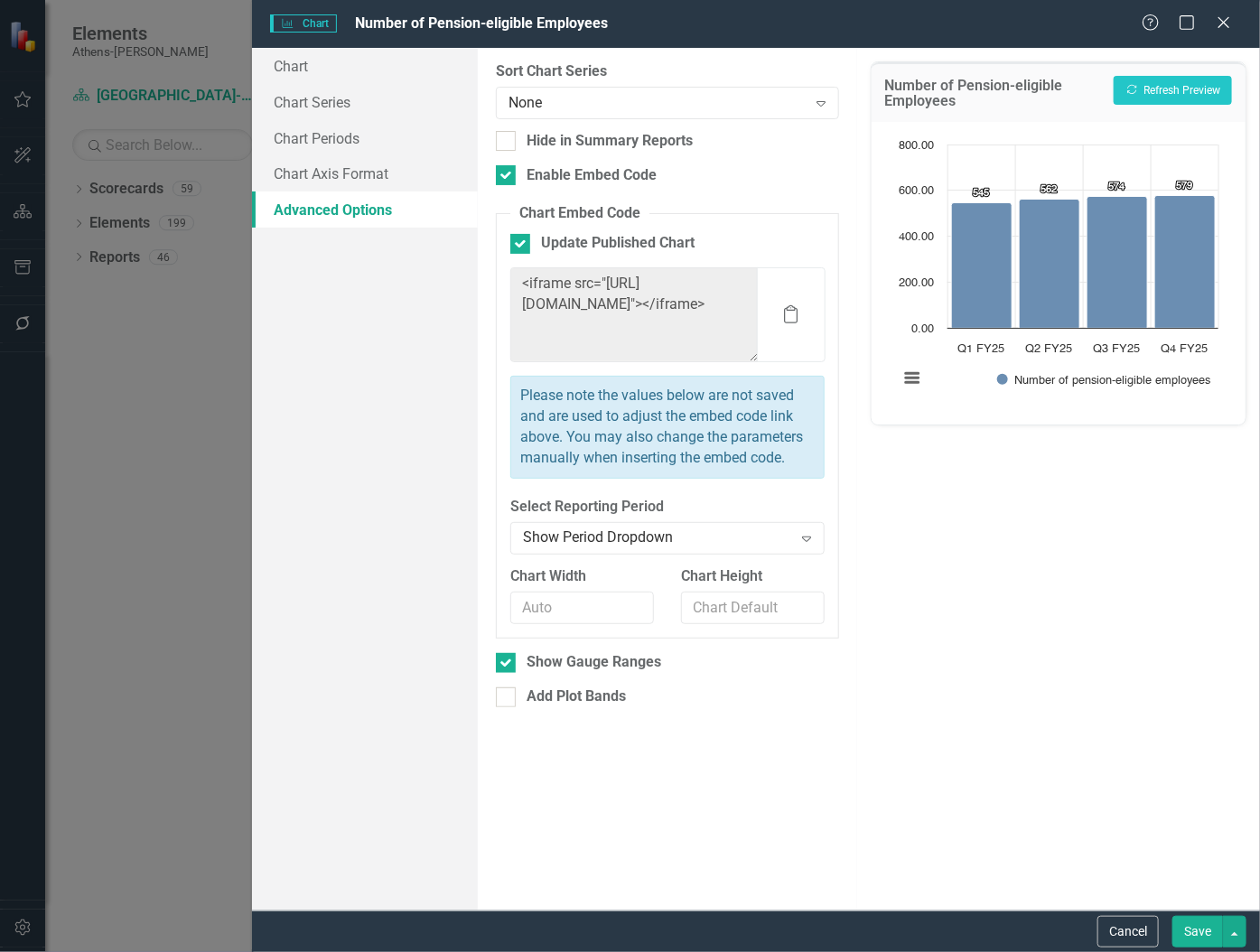 click on "Save" at bounding box center [1198, 931] 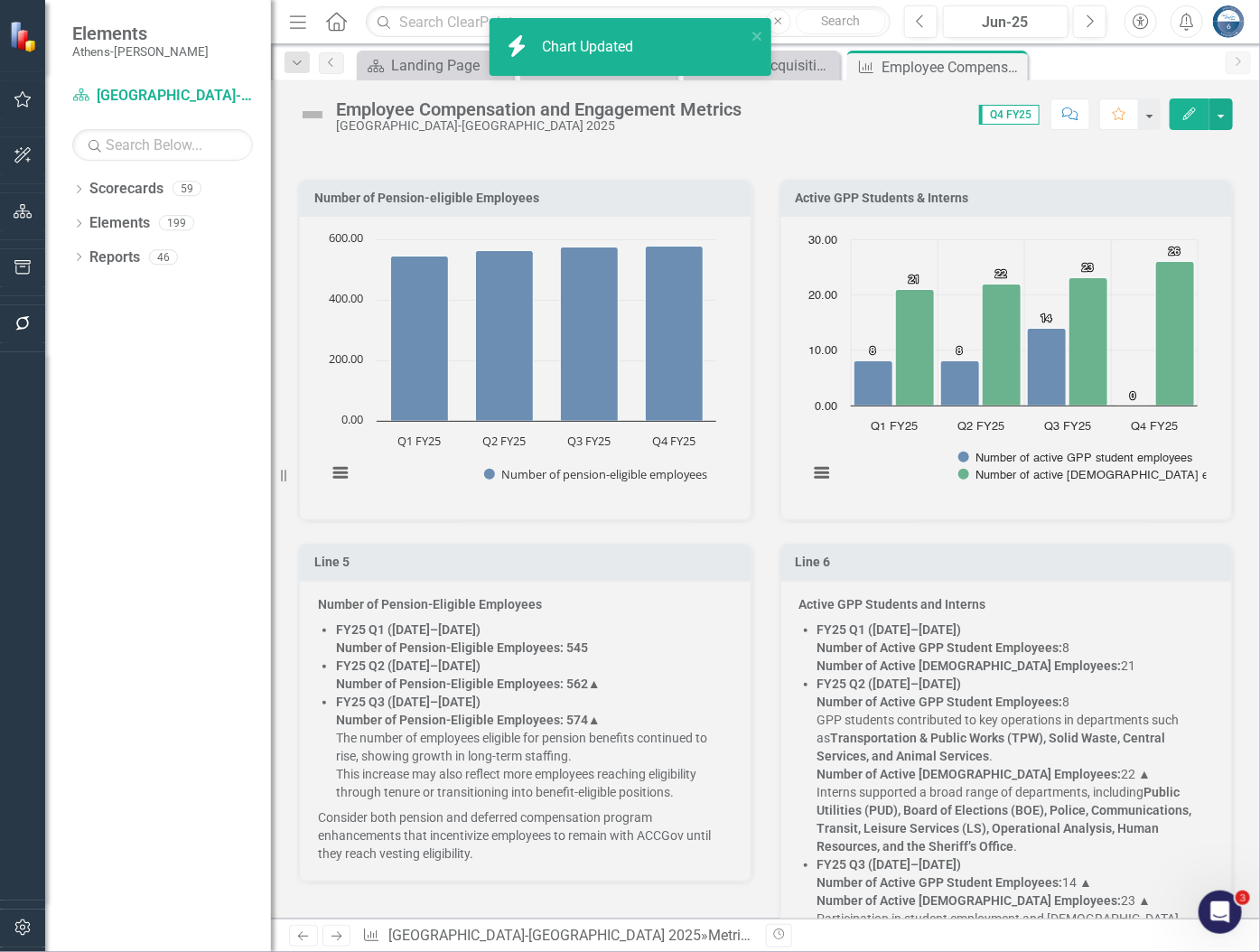 click on "Created with Highcharts 11.4.8 Chart context menu 8 ​ 8 8 ​ 8 14 ​ 14 0 ​ 0 21 ​ 21 22 ​ 22 23 ​ 23 26 ​ 26 Number of active GPP student employees Number of active [DEMOGRAPHIC_DATA] employees Q1 FY25 Q2 FY25 Q3 FY25 Q4 FY25 0.00 10.00 20.00 30.00" 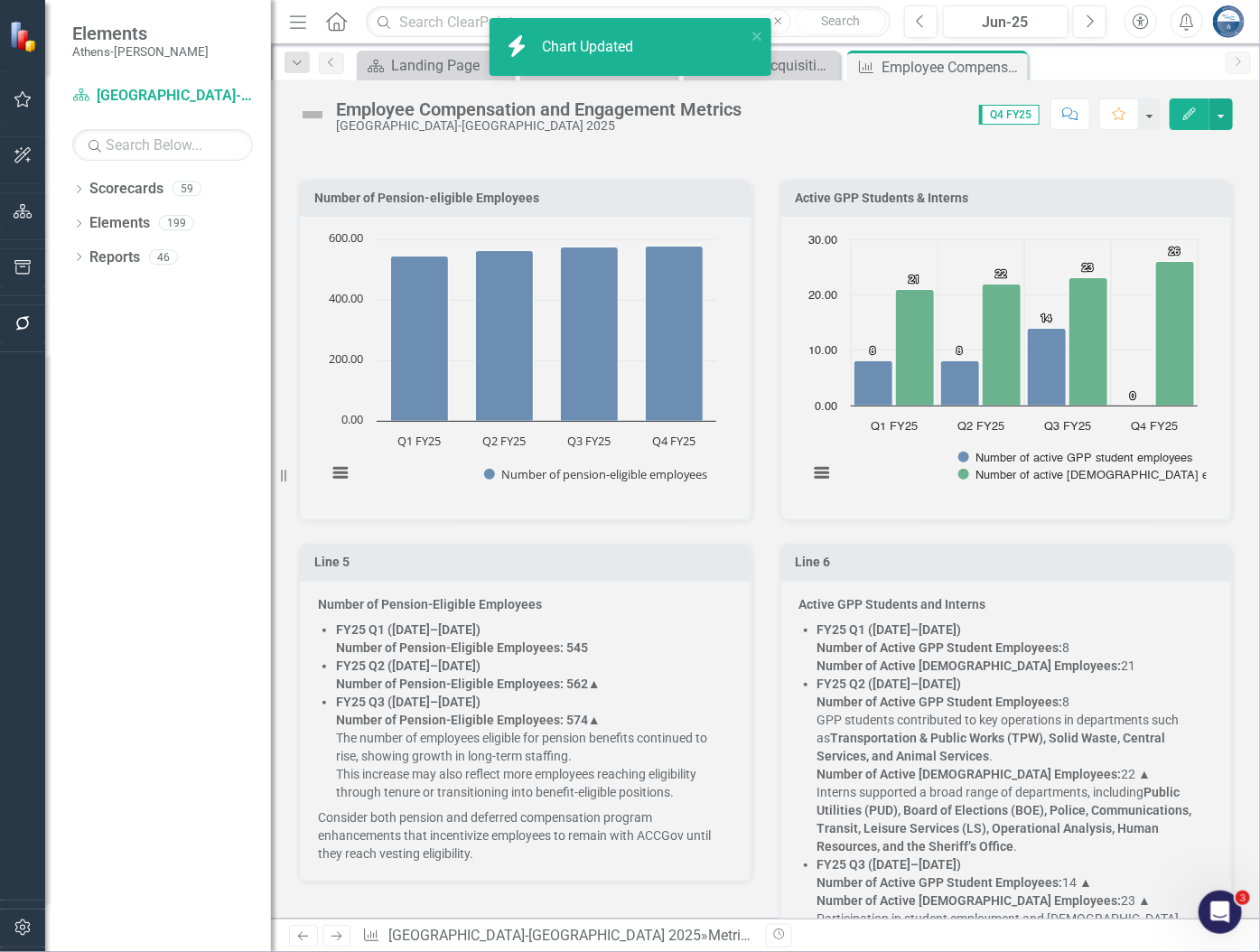 click on "Created with Highcharts 11.4.8 Chart context menu 8 ​ 8 8 ​ 8 14 ​ 14 0 ​ 0 21 ​ 21 22 ​ 22 23 ​ 23 26 ​ 26 Number of active GPP student employees Number of active [DEMOGRAPHIC_DATA] employees Q1 FY25 Q2 FY25 Q3 FY25 Q4 FY25 0.00 10.00 20.00 30.00" 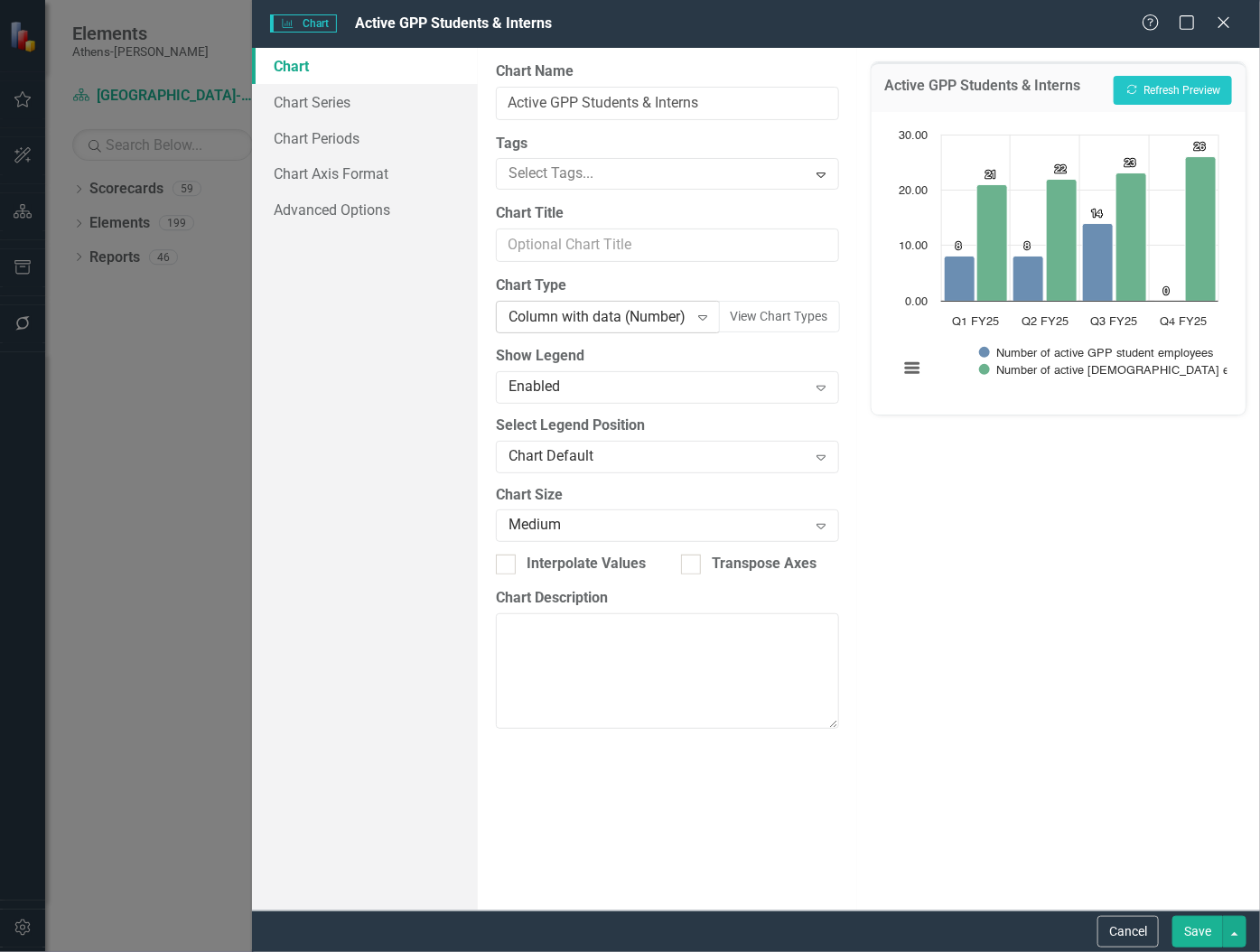 click on "Column with data (Number)" at bounding box center (598, 317) 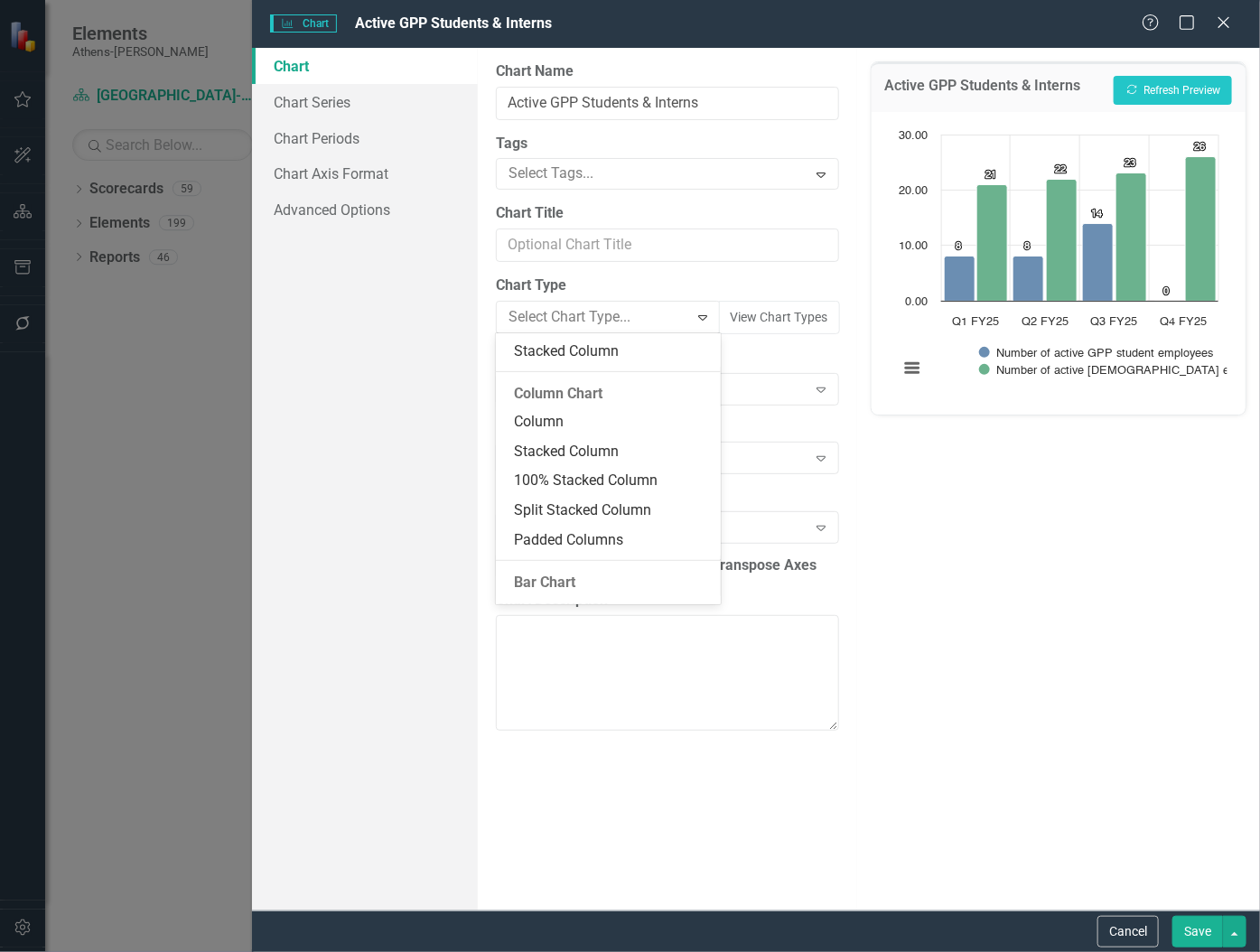scroll, scrollTop: 331, scrollLeft: 0, axis: vertical 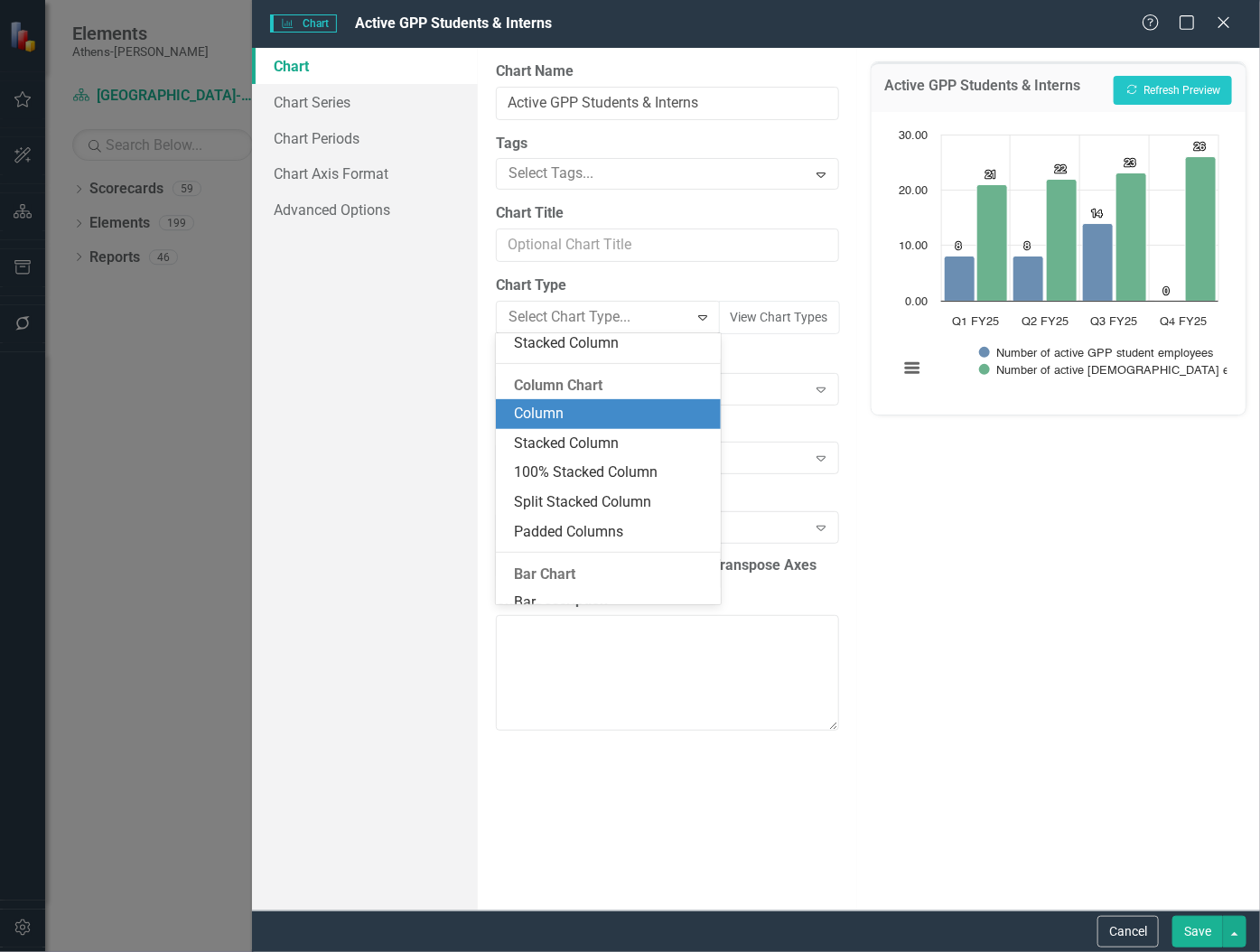 click on "Column" at bounding box center [611, 414] 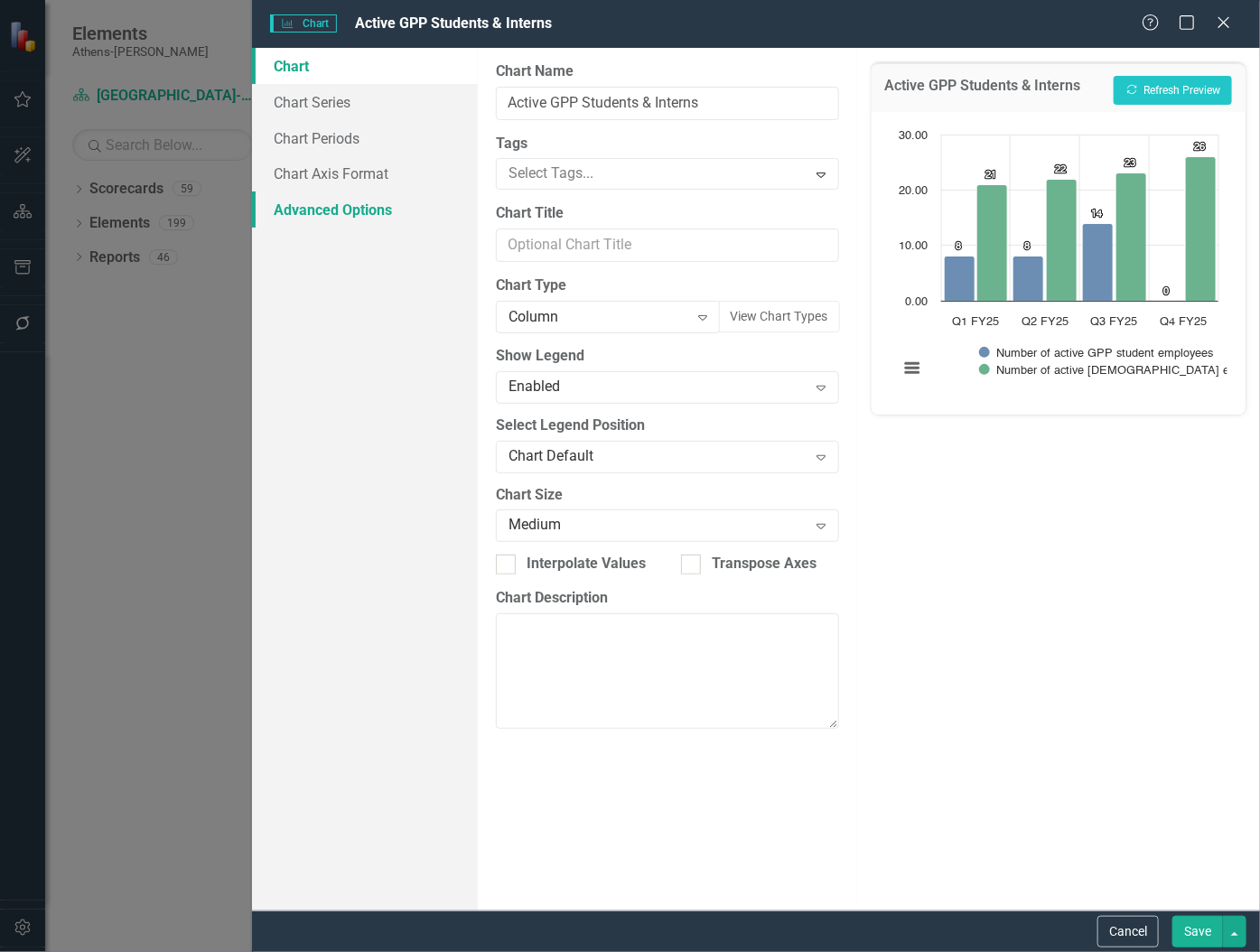click on "Advanced Options" at bounding box center [365, 210] 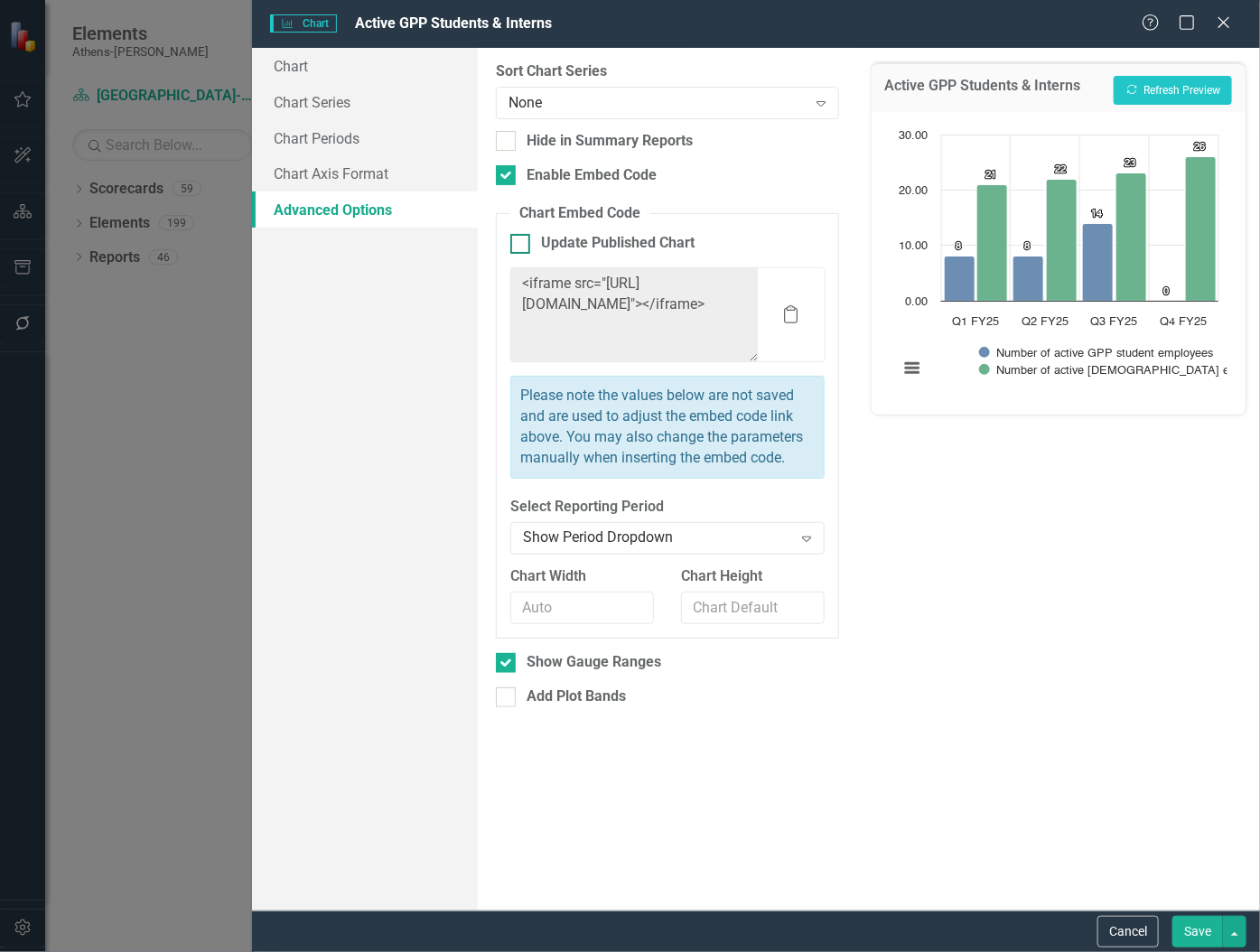 click on "Update Published Chart" at bounding box center (516, 239) 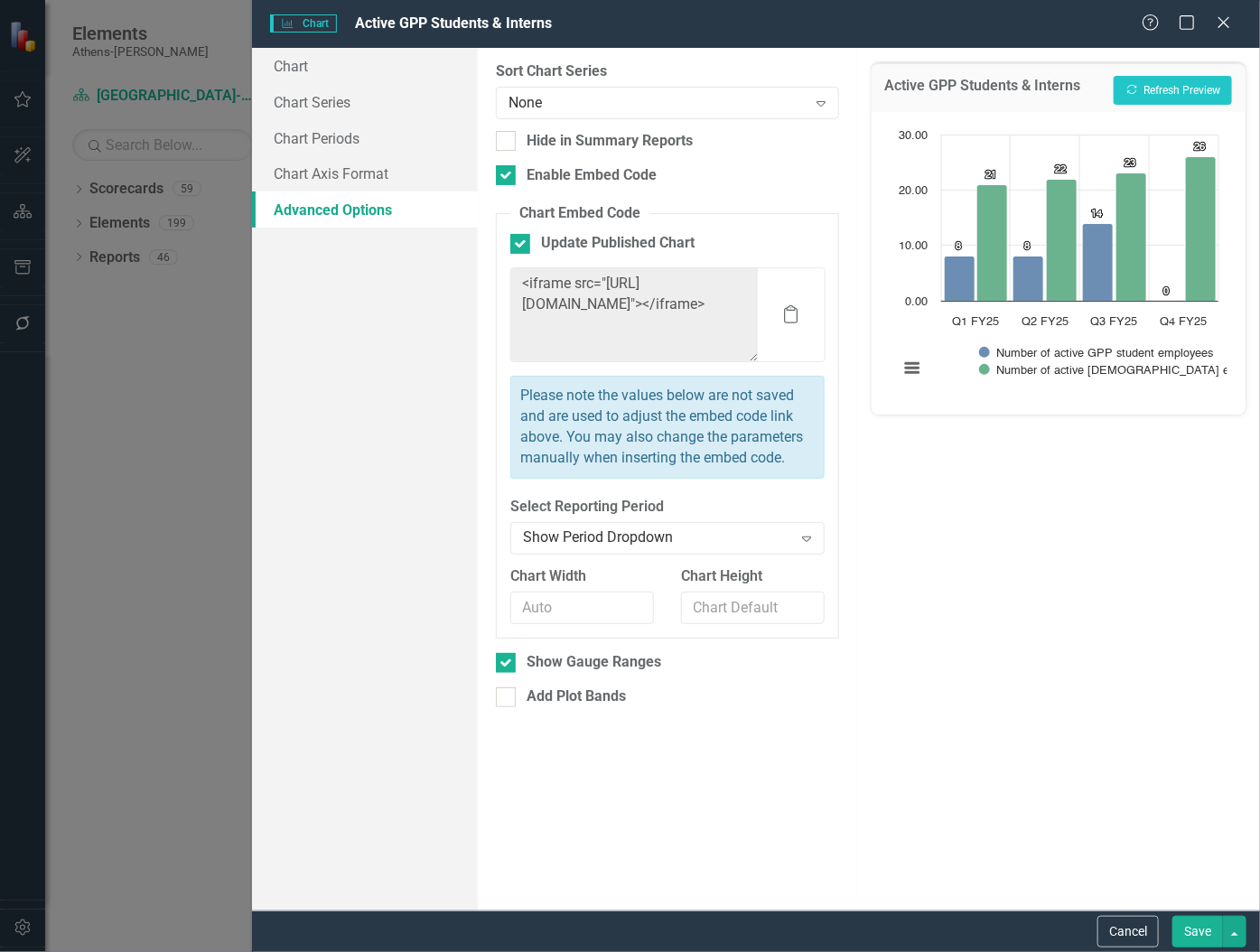 click on "Save" at bounding box center (1198, 931) 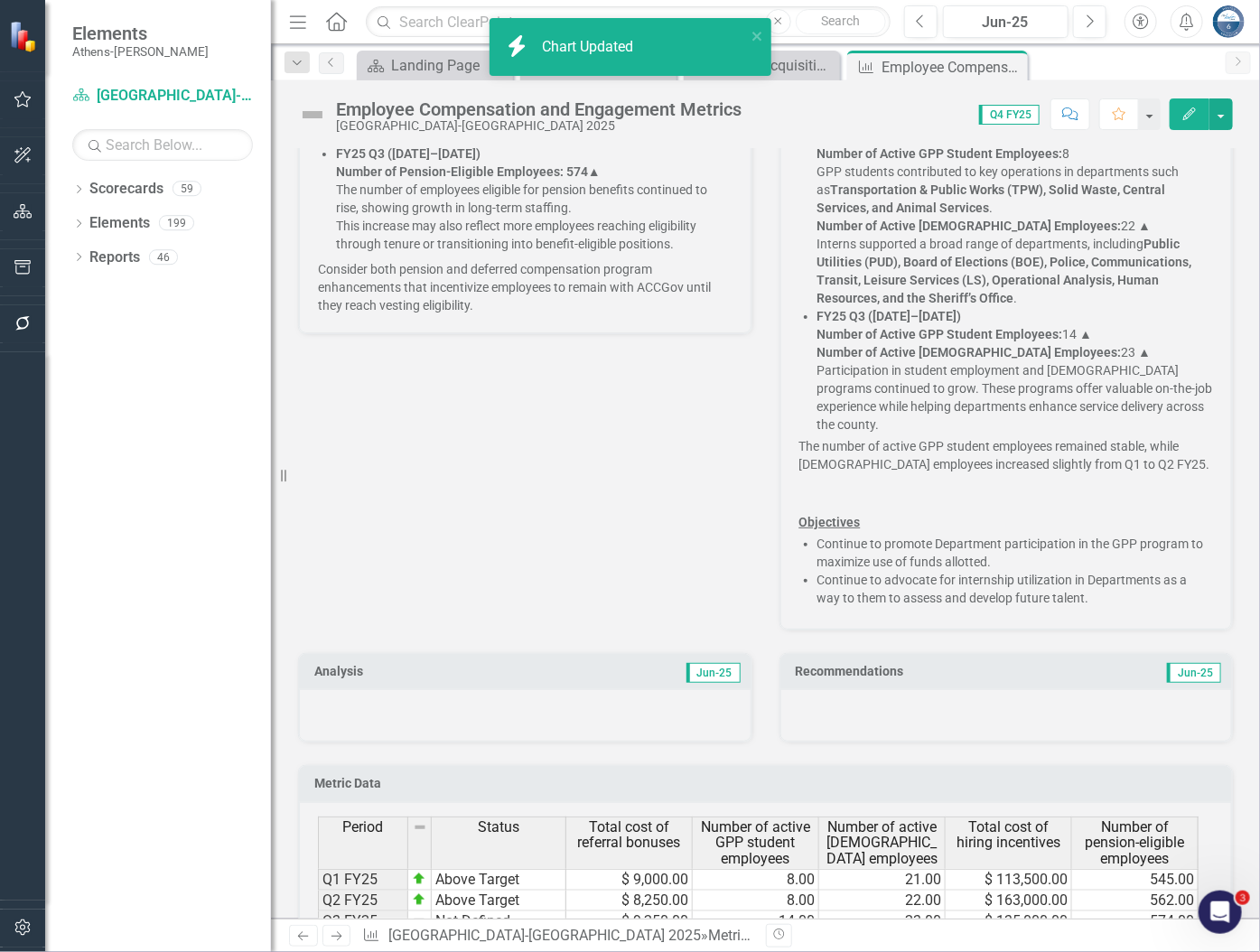 scroll, scrollTop: 2181, scrollLeft: 0, axis: vertical 